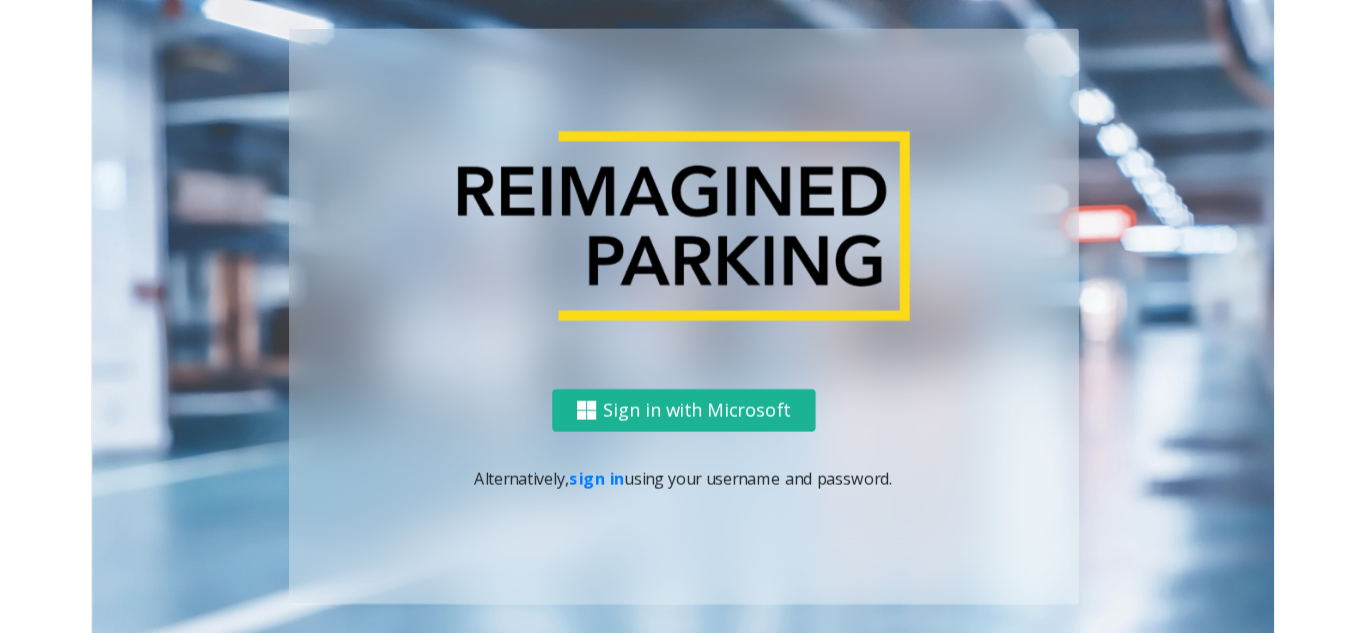 scroll, scrollTop: 0, scrollLeft: 0, axis: both 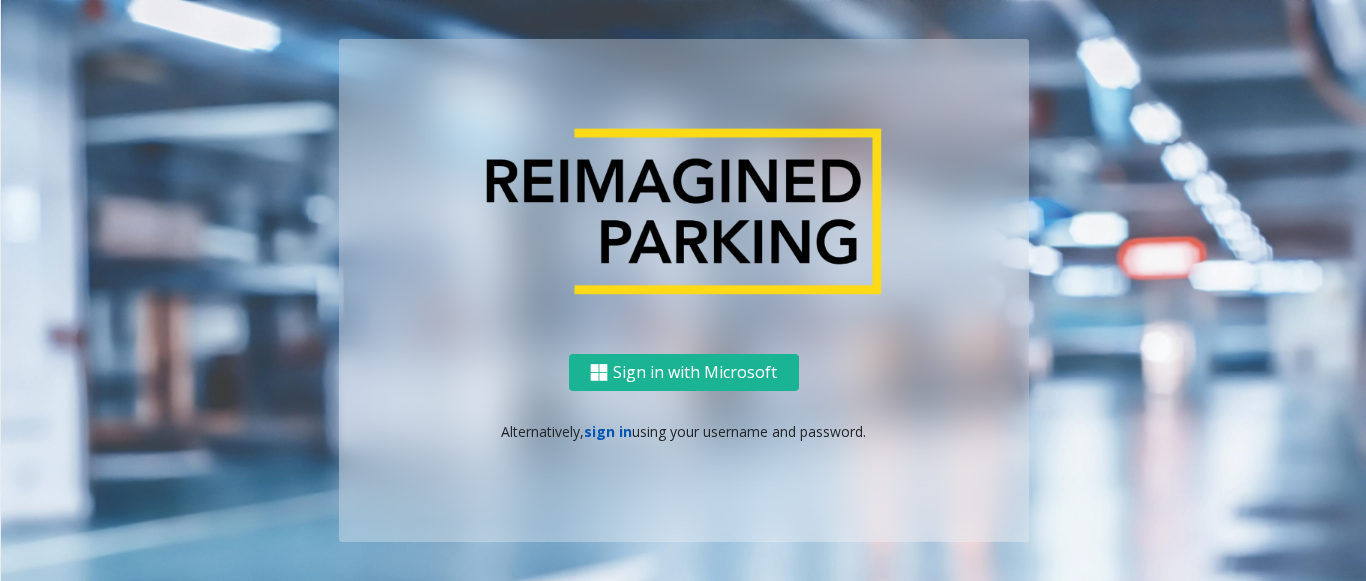 click on "sign in" 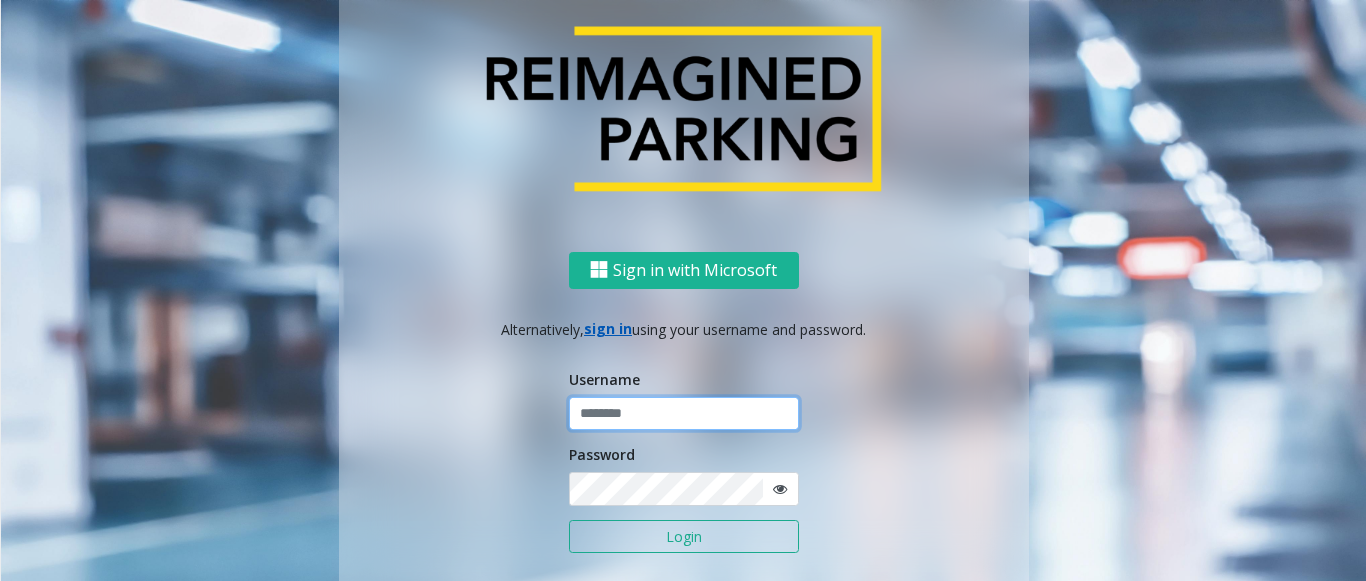click 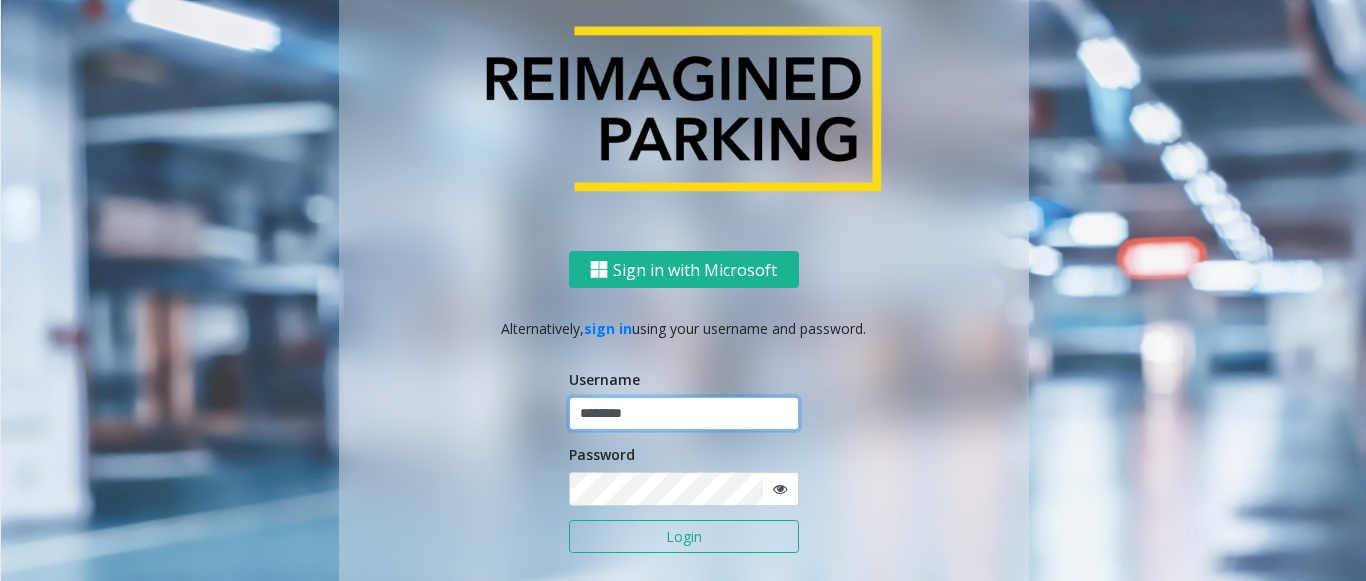 type on "********" 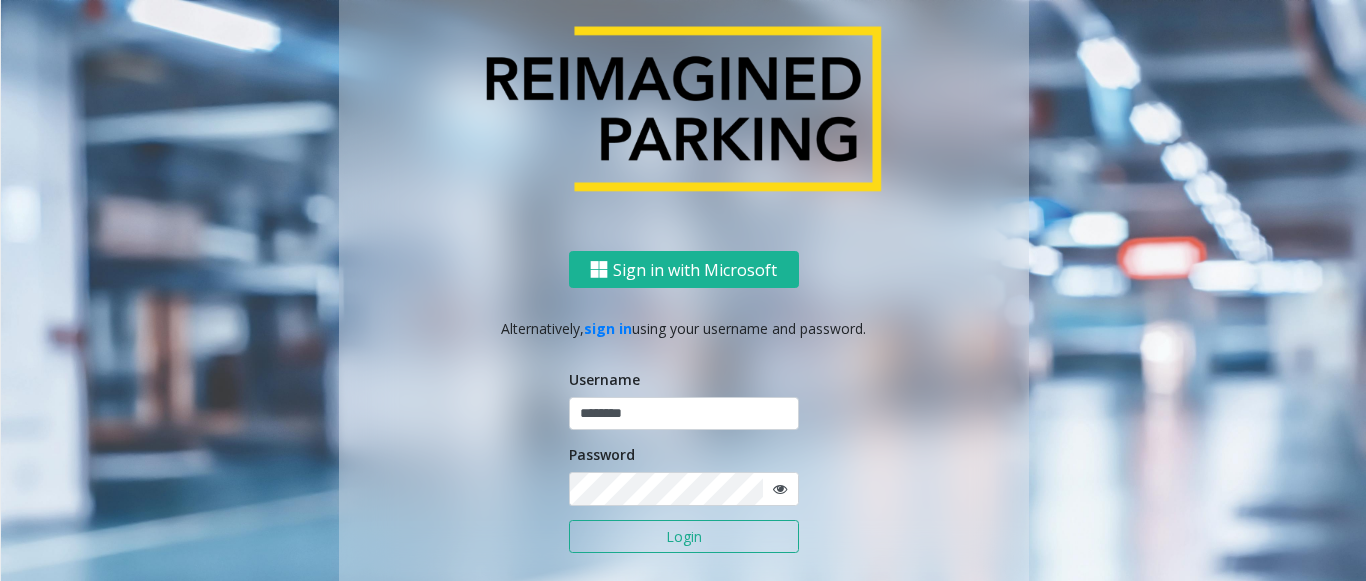 click 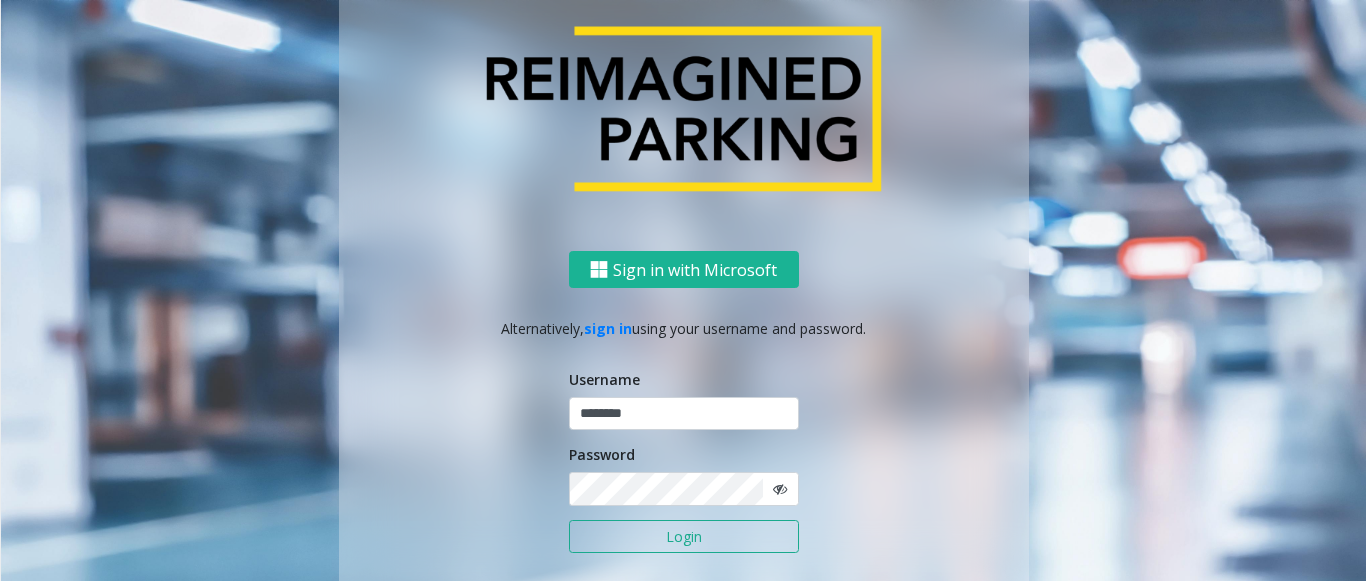 click 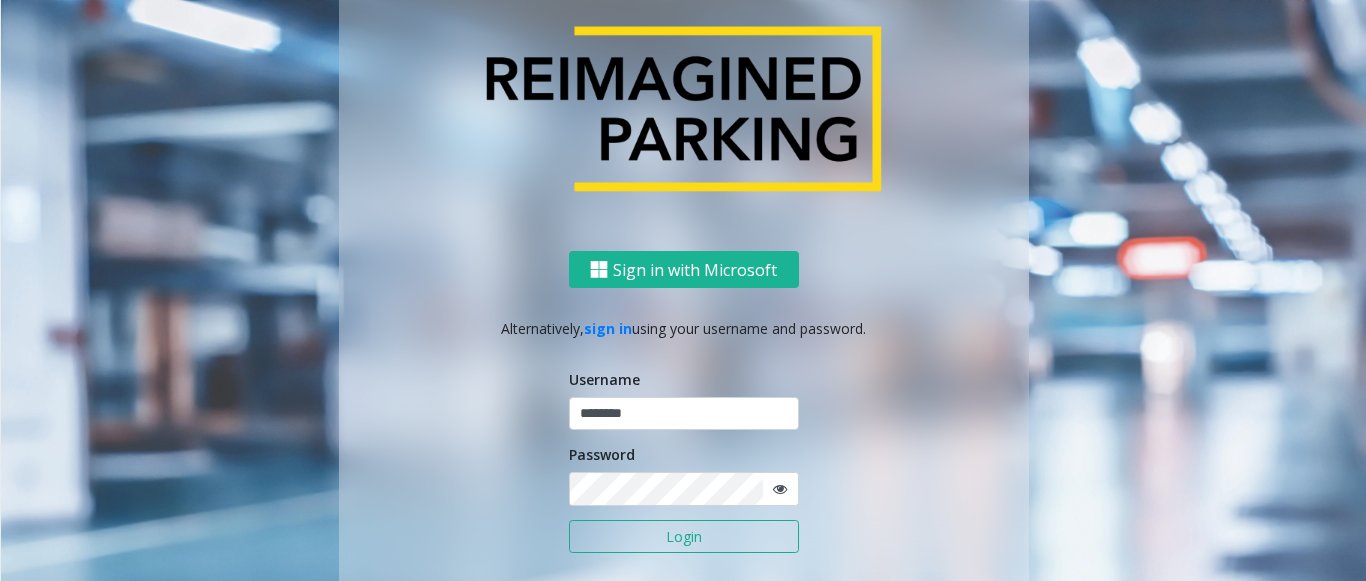 click on "Login" 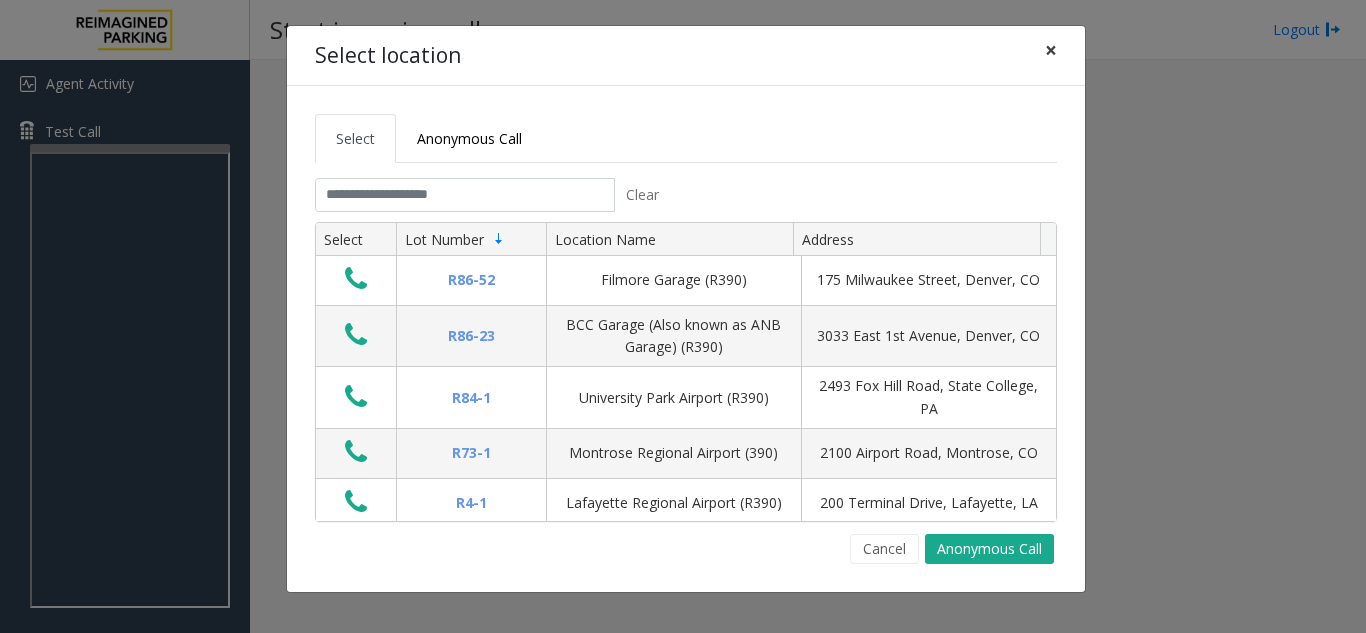 click on "×" 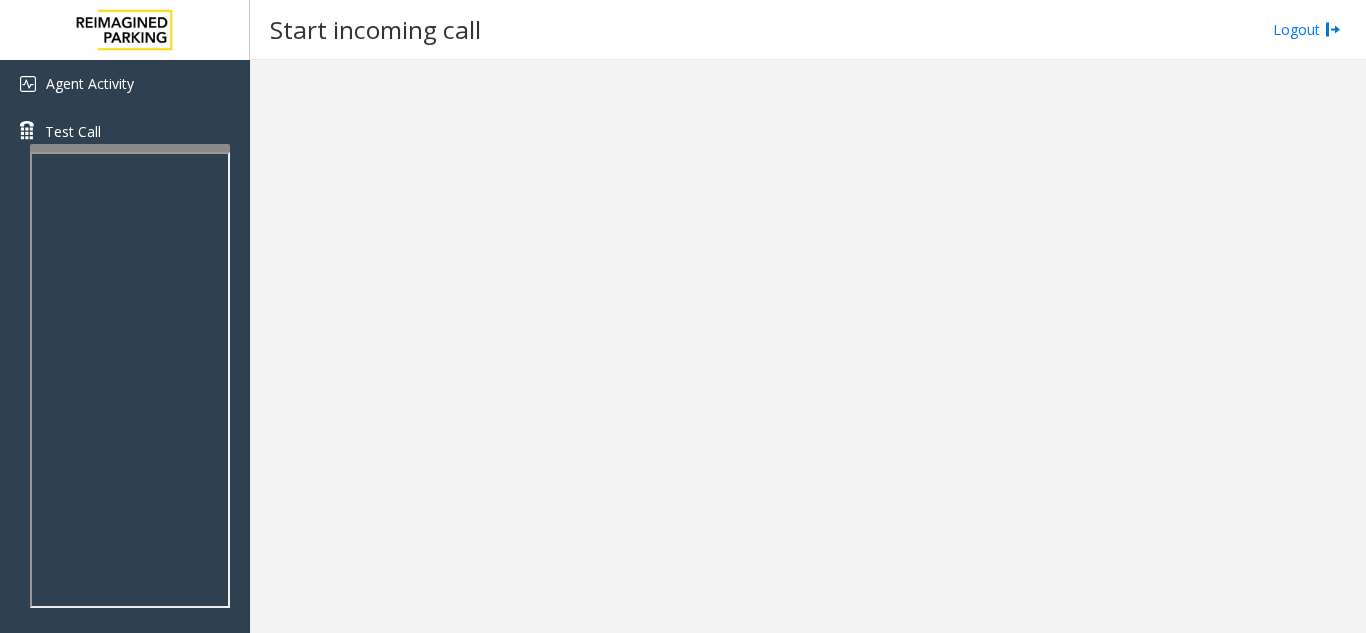 scroll, scrollTop: 0, scrollLeft: 0, axis: both 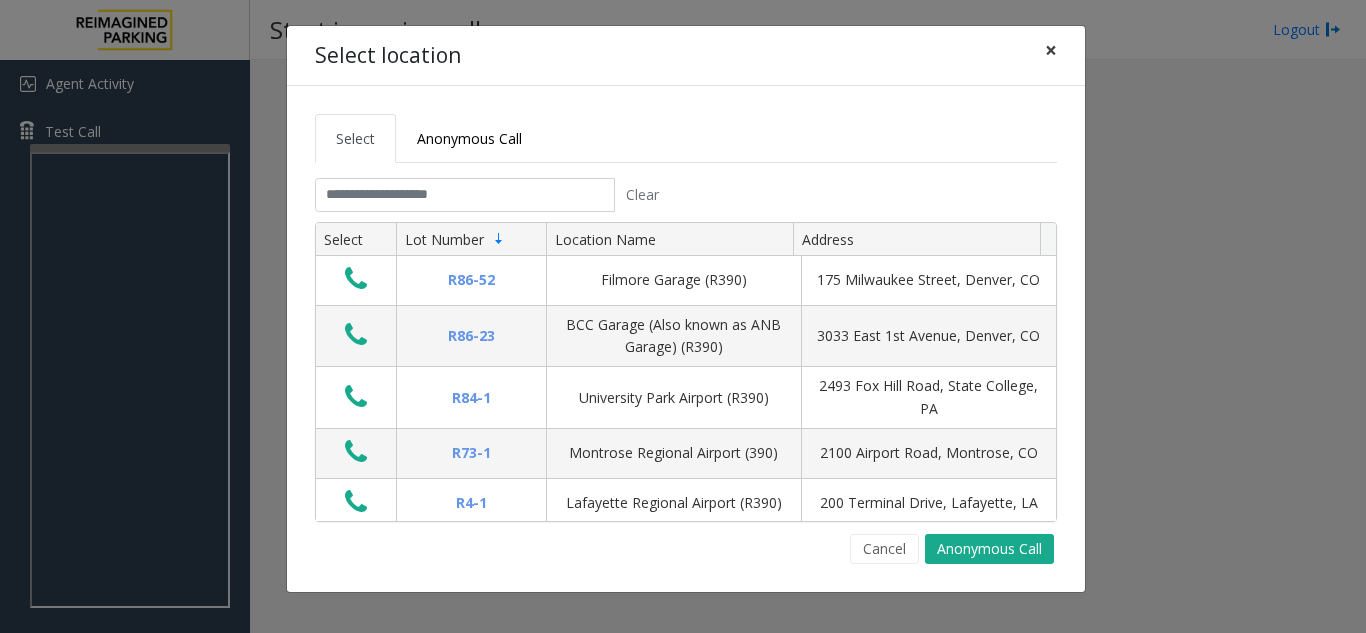 click on "×" 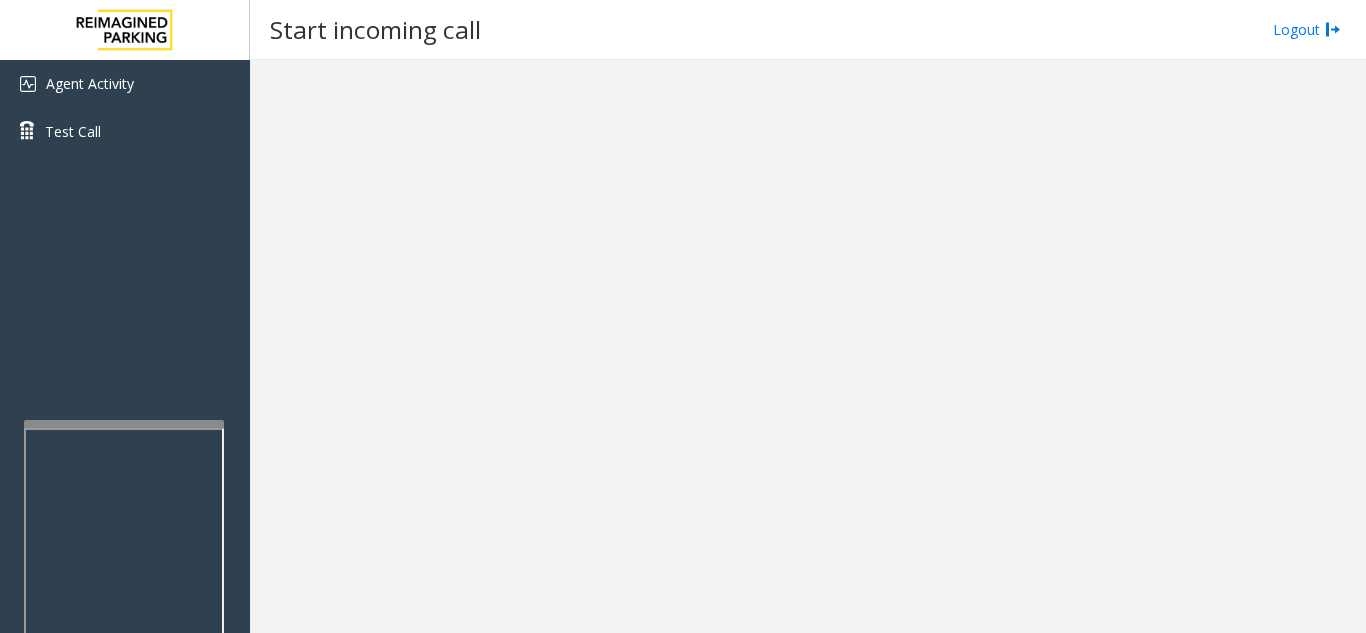 click at bounding box center [124, 654] 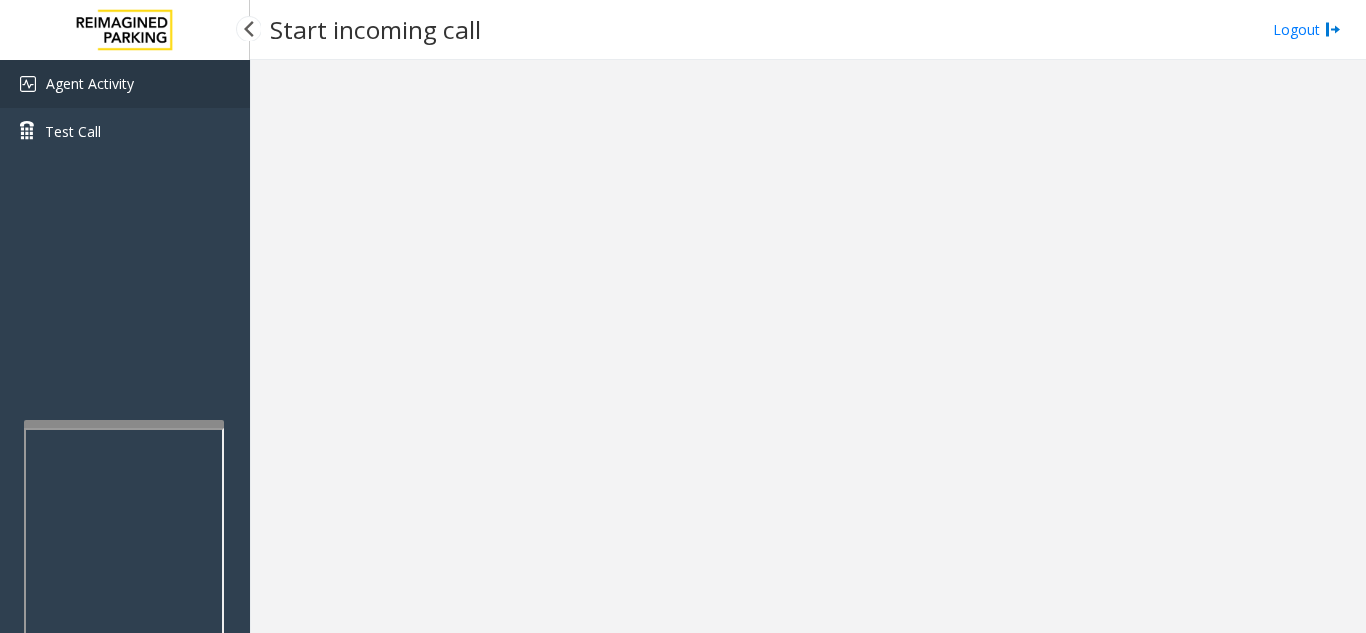 click on "Agent Activity" at bounding box center [125, 84] 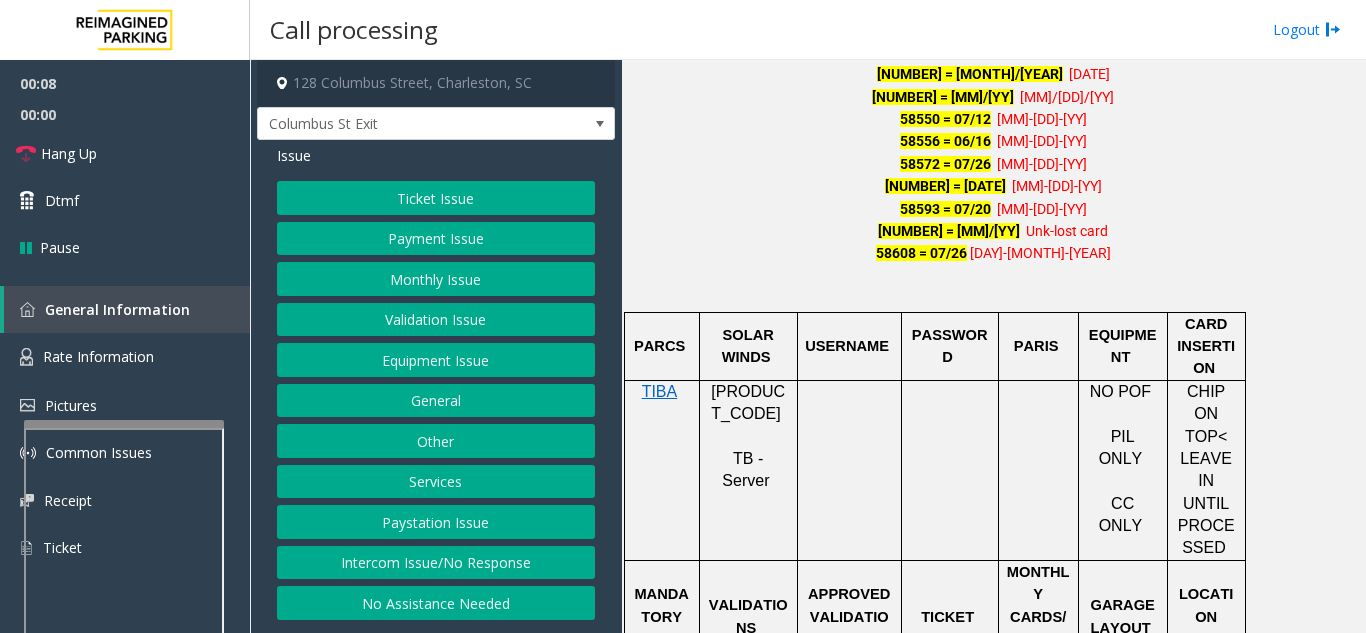 scroll, scrollTop: 1400, scrollLeft: 0, axis: vertical 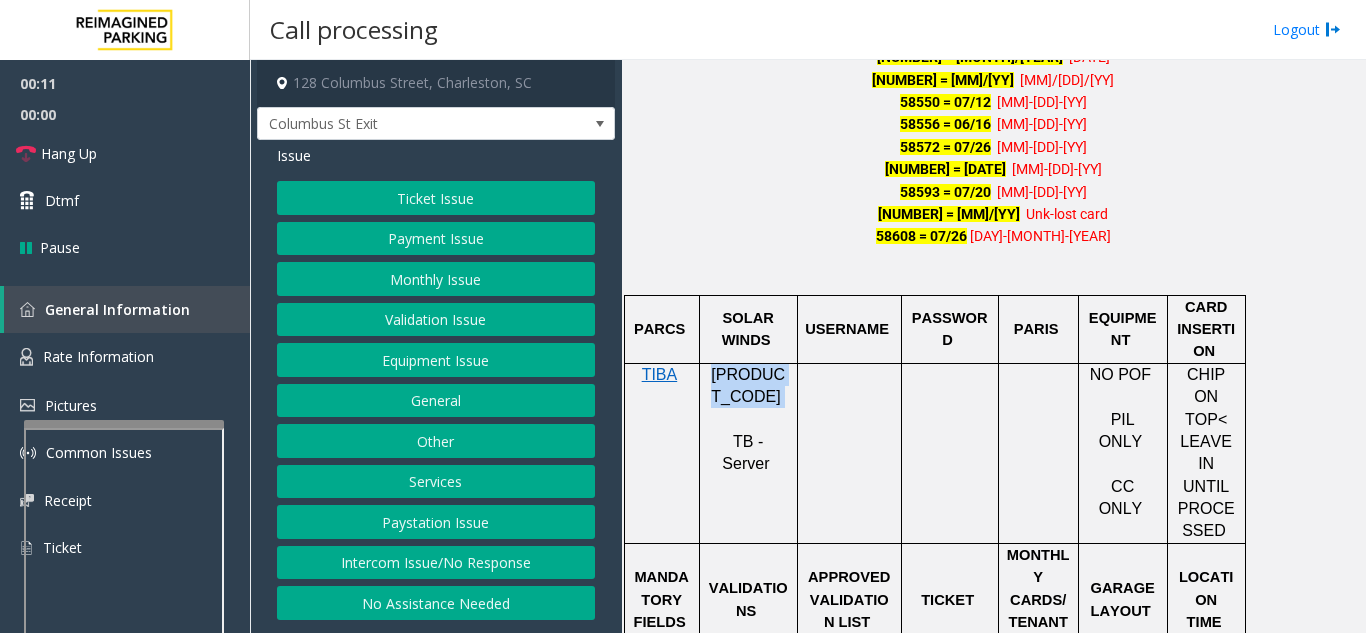 drag, startPoint x: 765, startPoint y: 402, endPoint x: 713, endPoint y: 383, distance: 55.362442 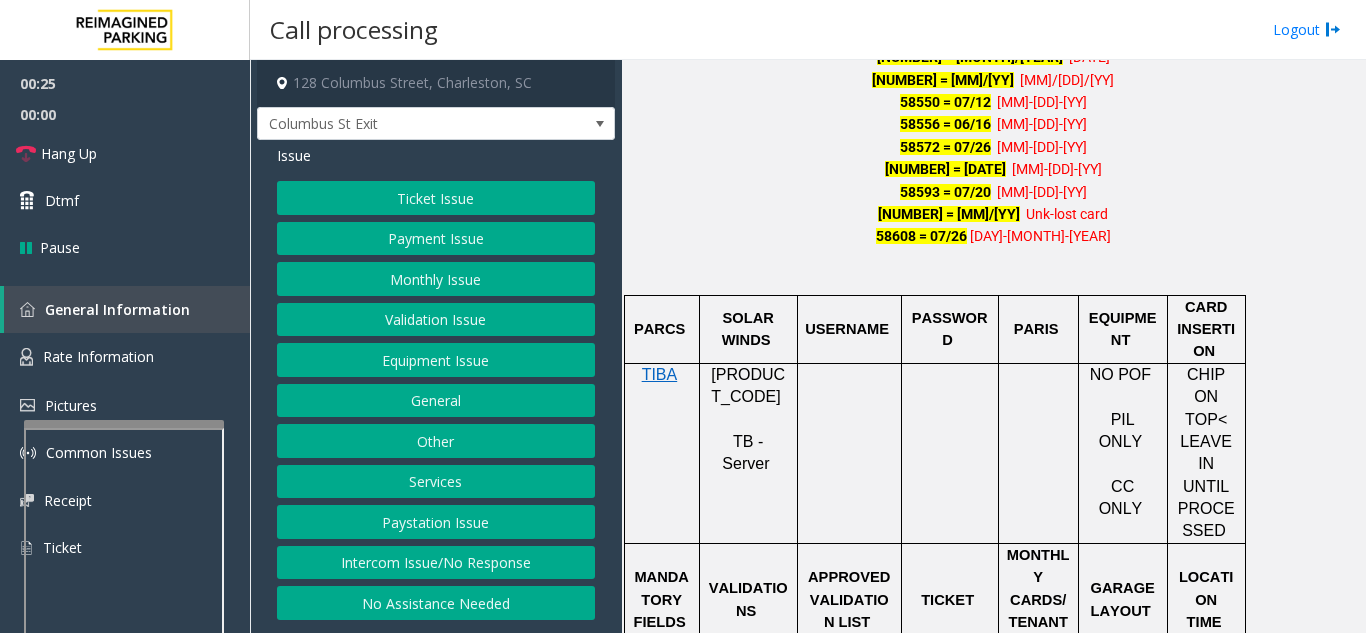 click on "58593 = 07/20     08-16-21" 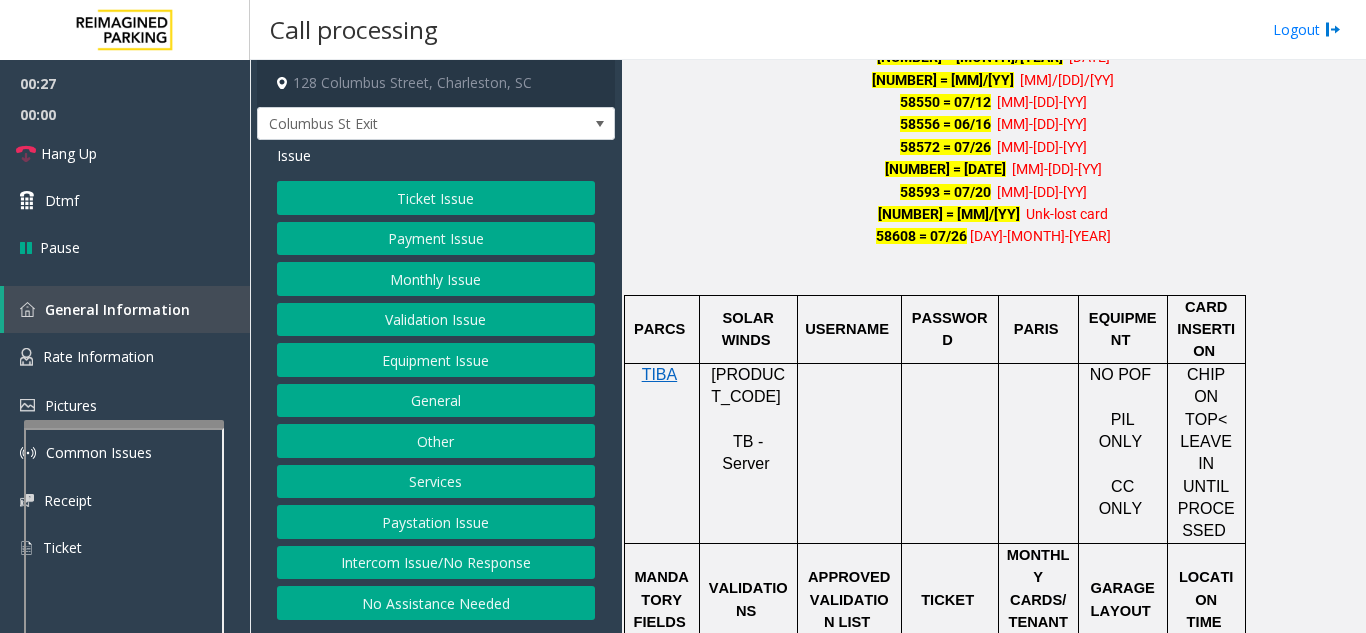 click on "Monthly Issue" 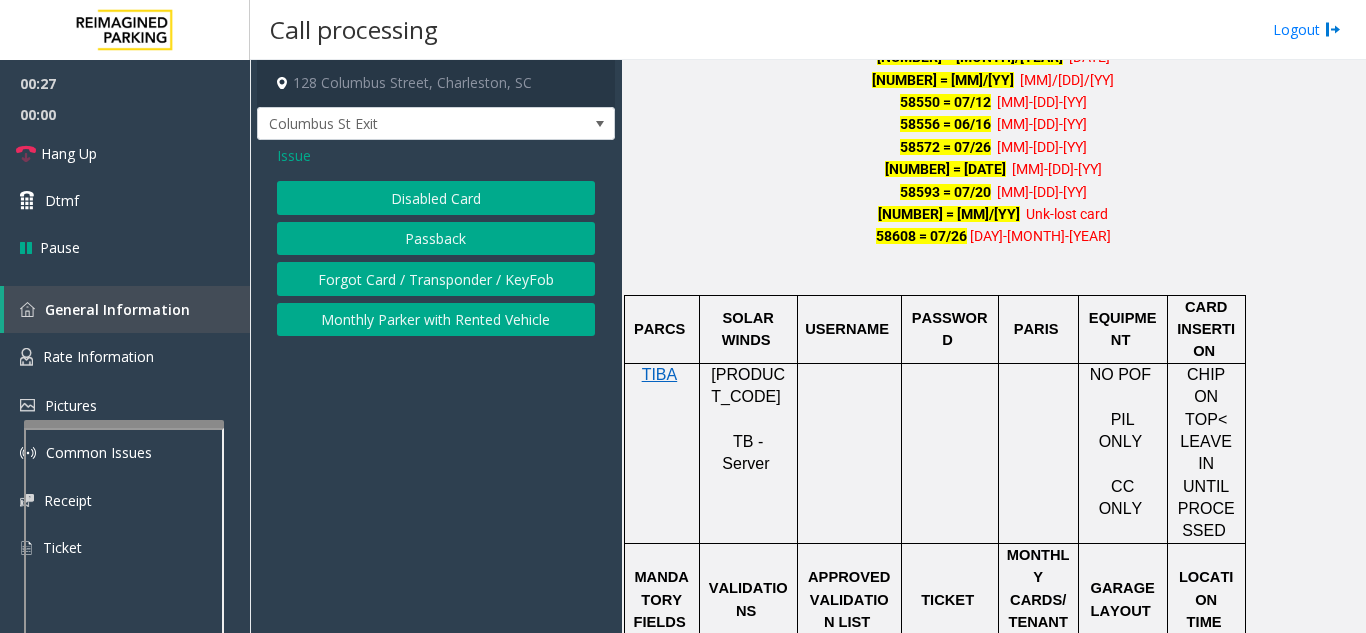 click on "Disabled Card" 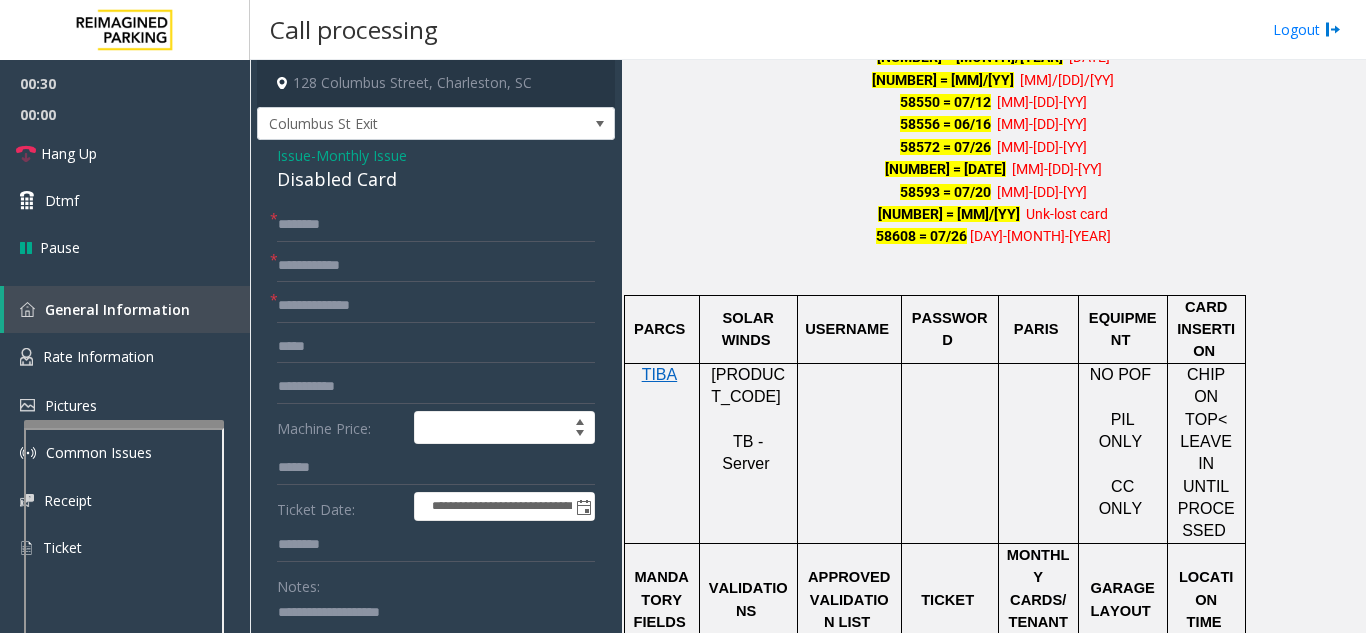 scroll, scrollTop: 60, scrollLeft: 0, axis: vertical 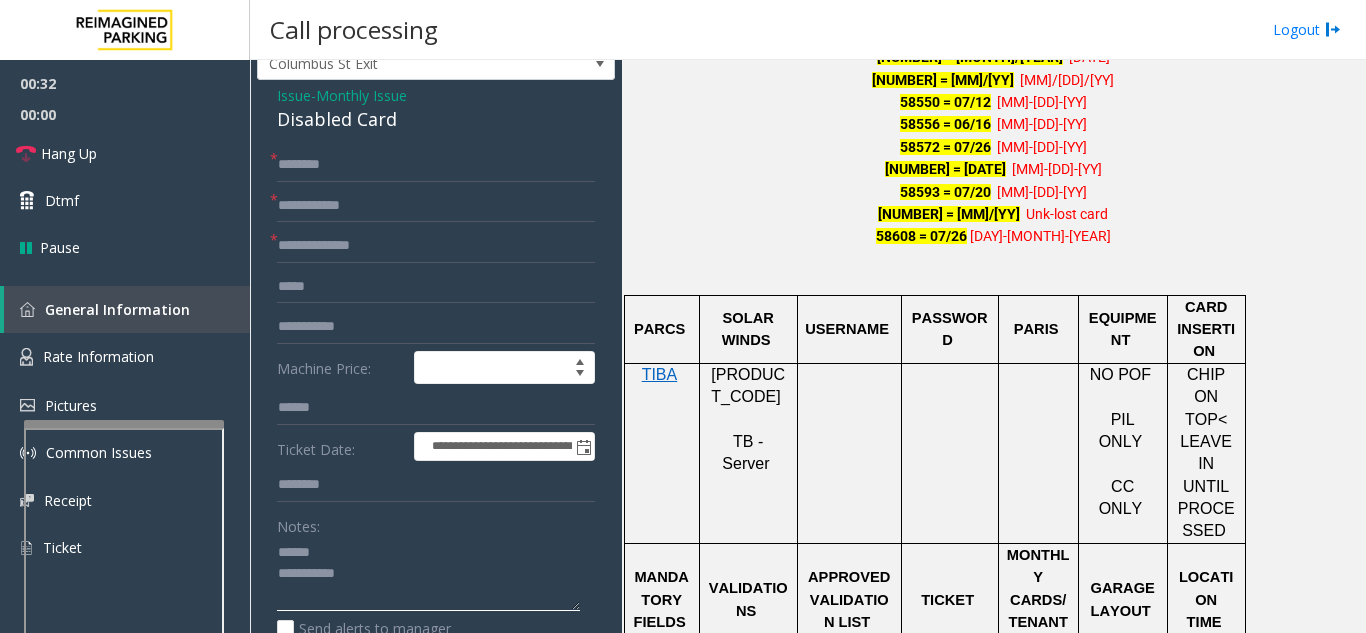 click 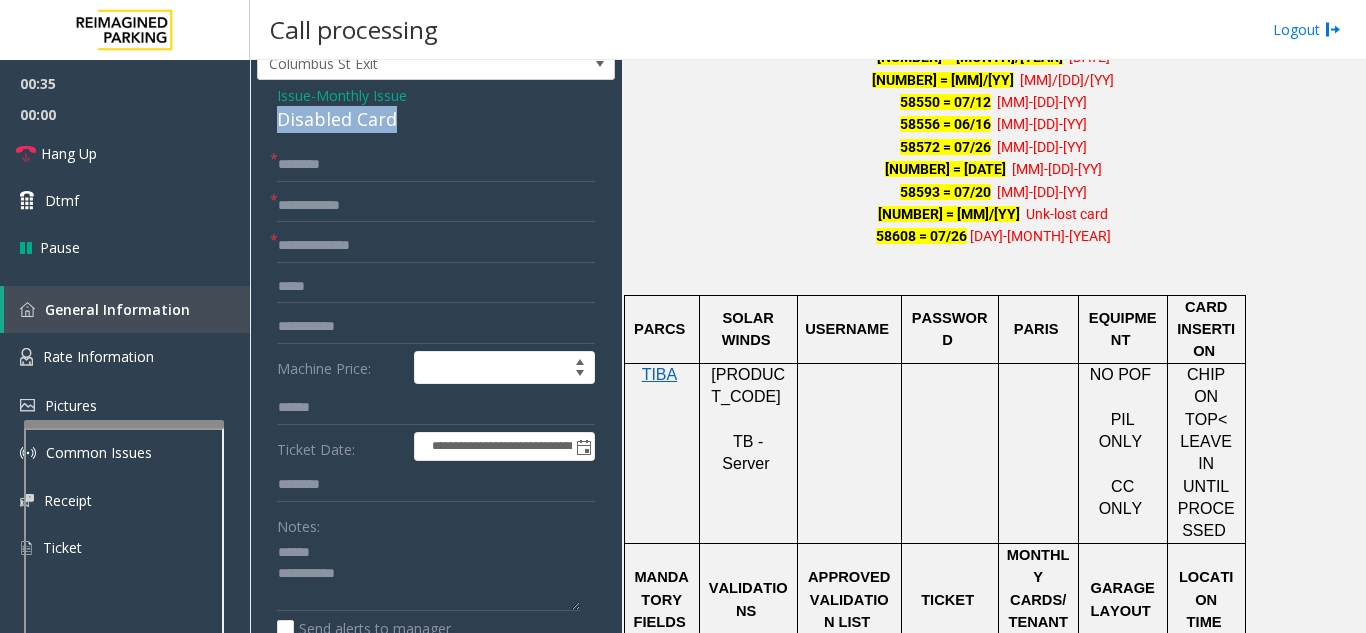 drag, startPoint x: 405, startPoint y: 120, endPoint x: 270, endPoint y: 117, distance: 135.03333 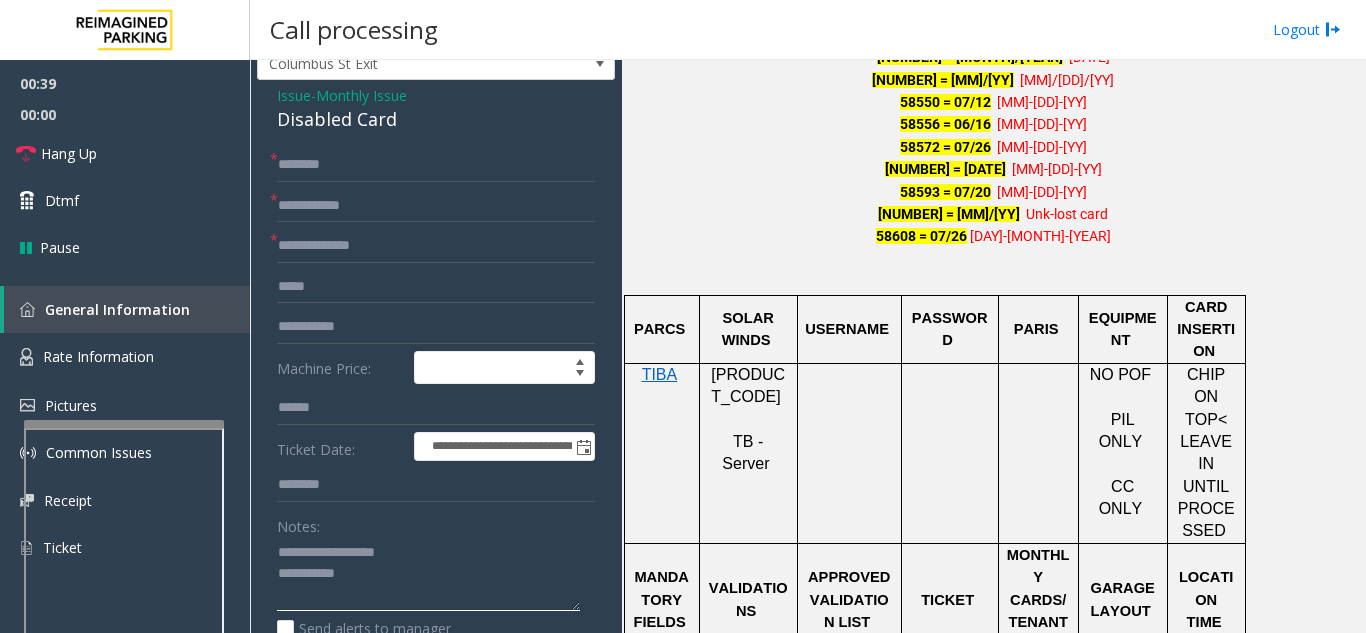 click 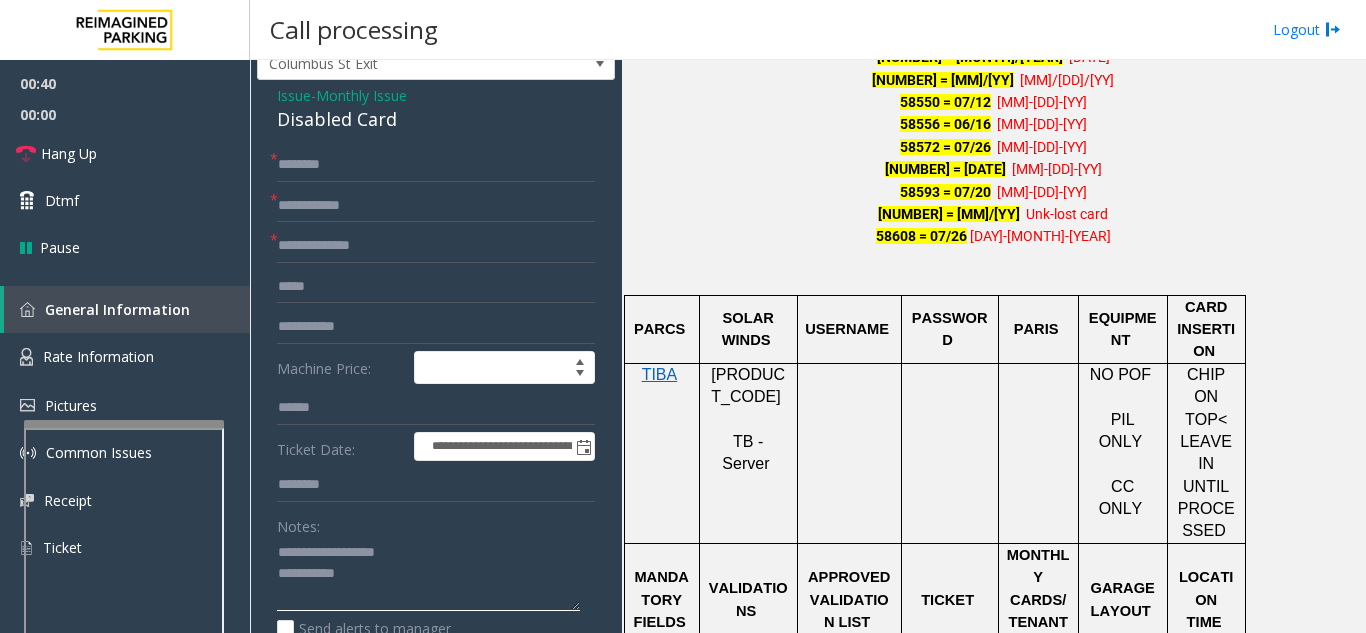 type on "**********" 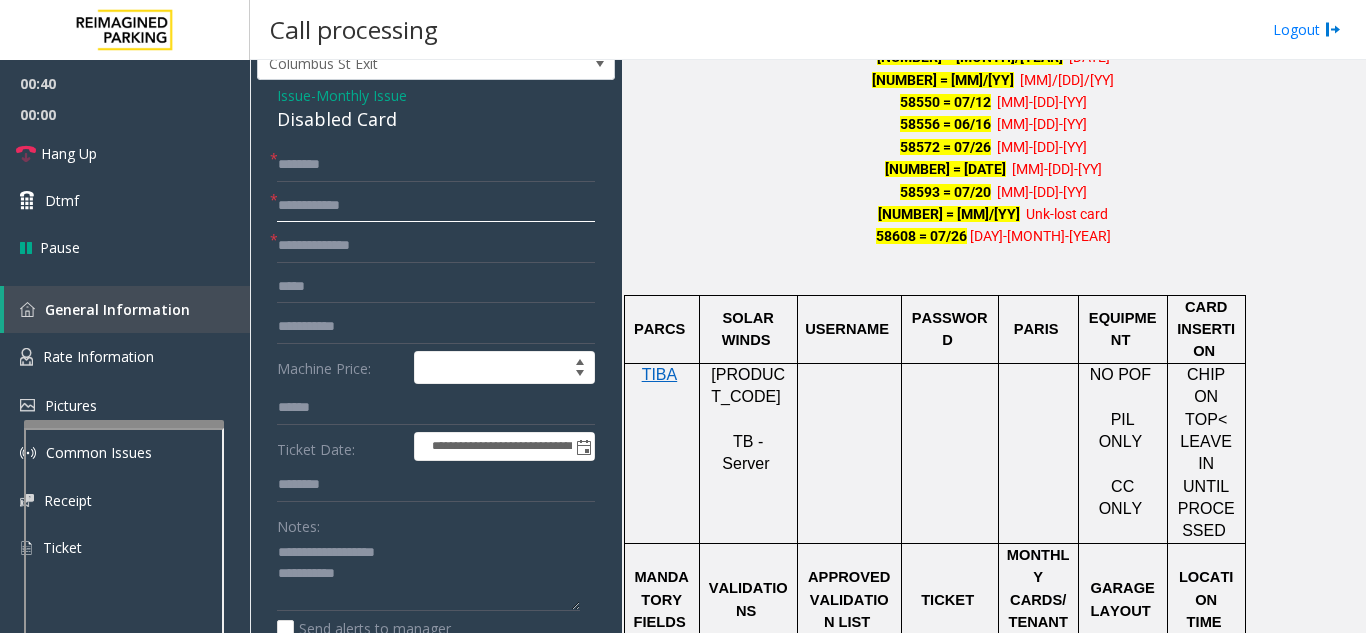 click 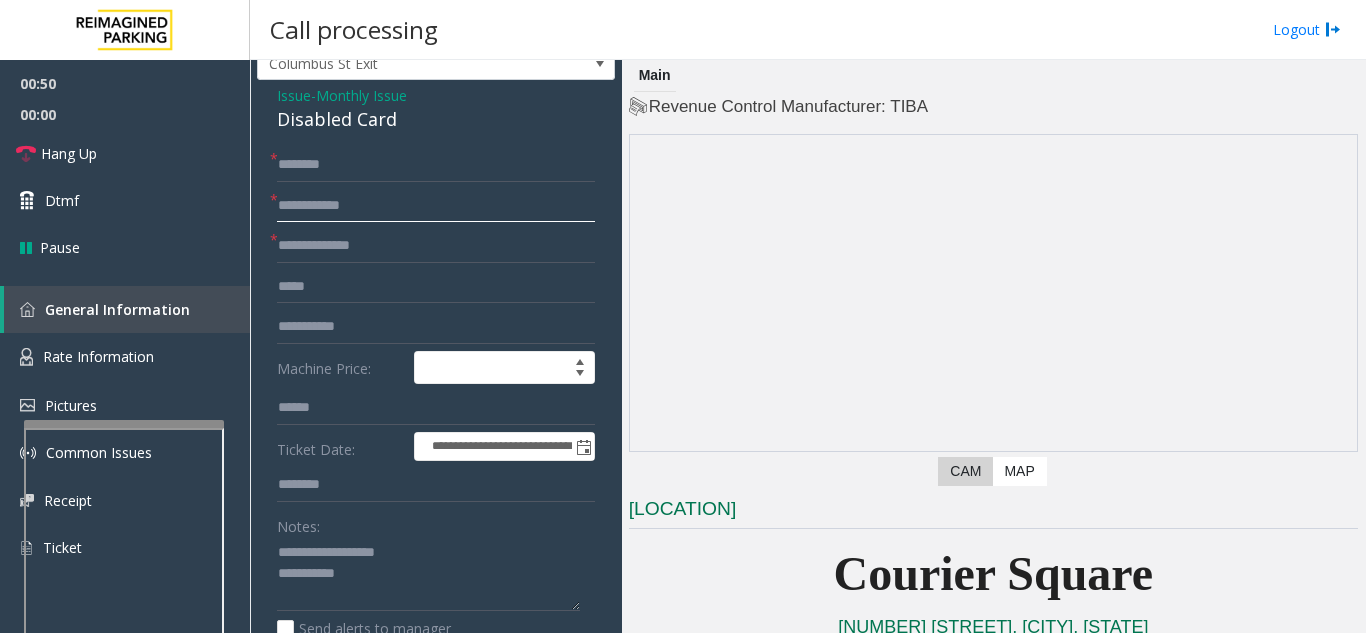 scroll, scrollTop: 300, scrollLeft: 0, axis: vertical 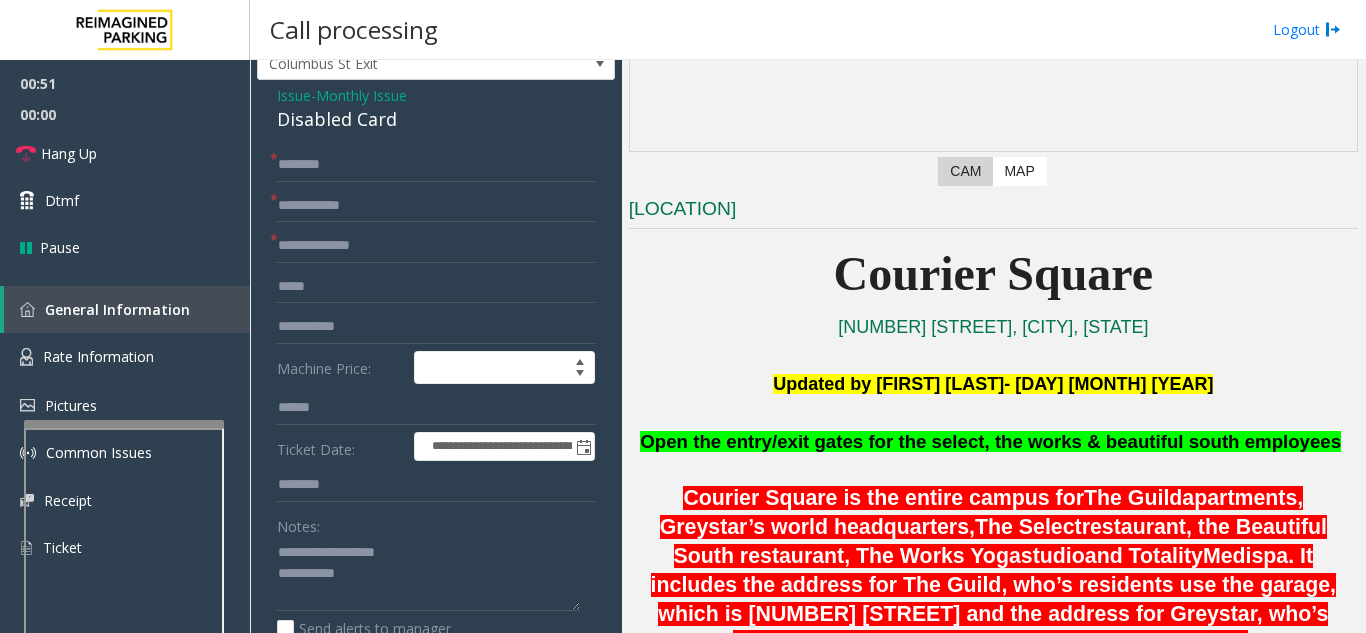 click on "Courier Square" 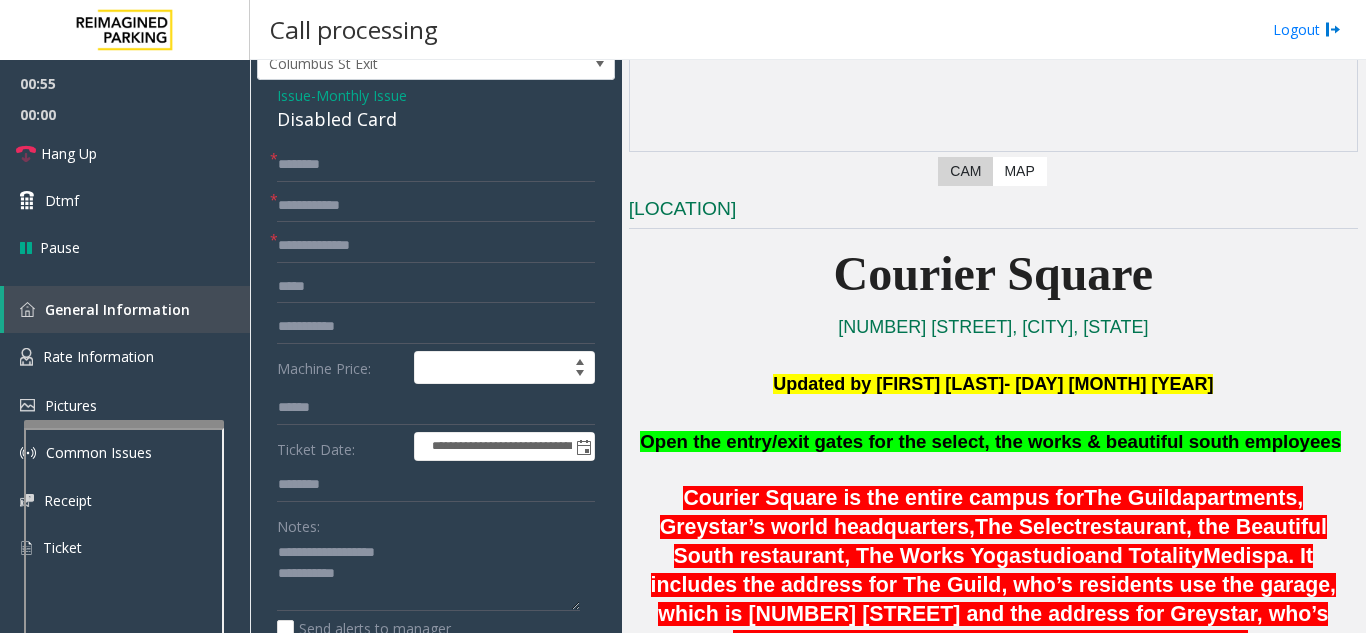 scroll, scrollTop: 322, scrollLeft: 0, axis: vertical 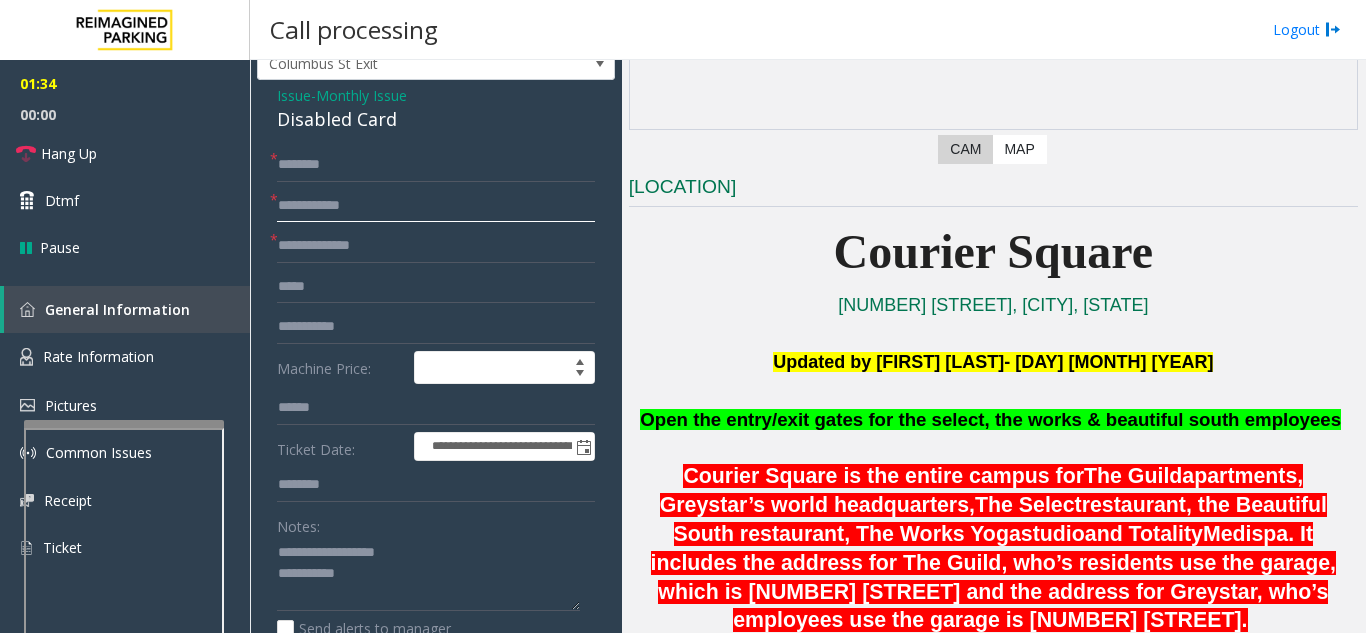 click 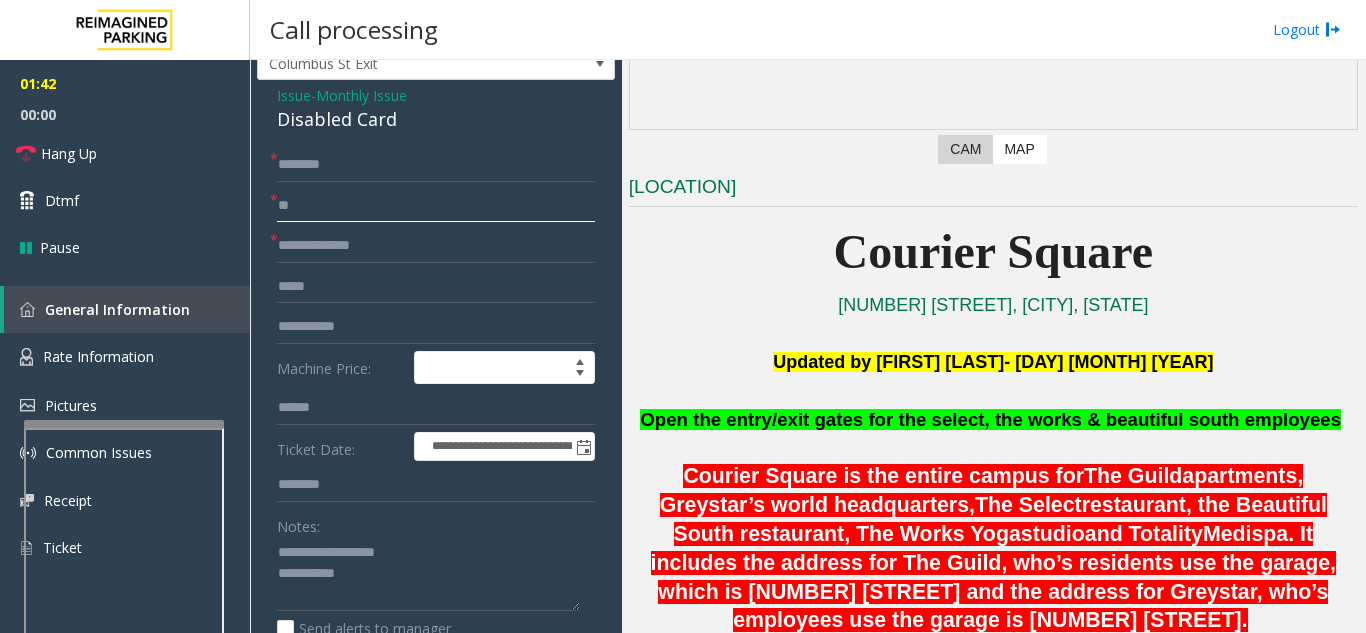 type on "*" 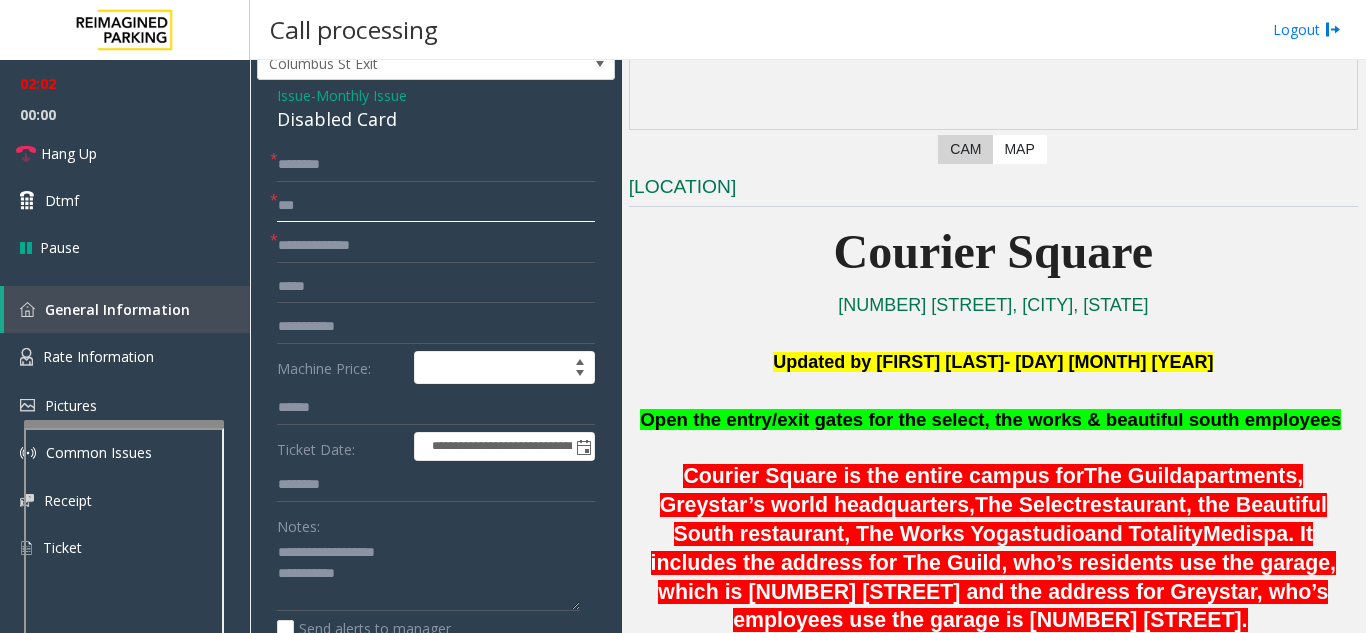 type on "**" 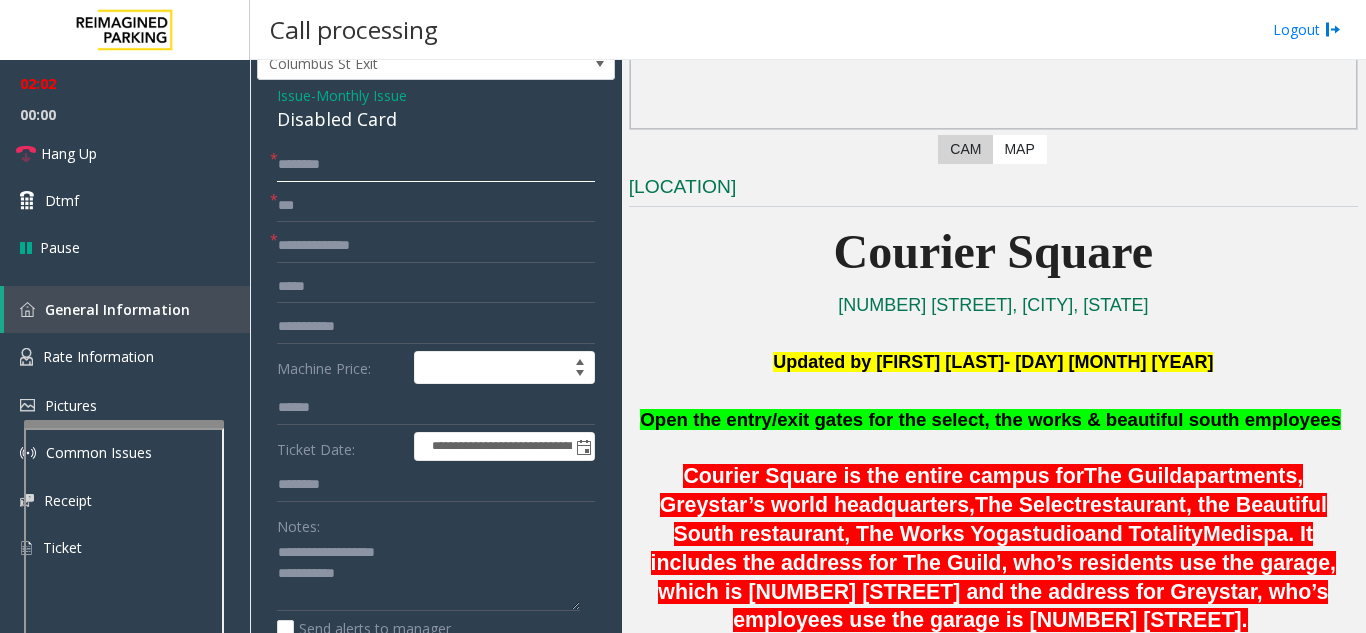 click 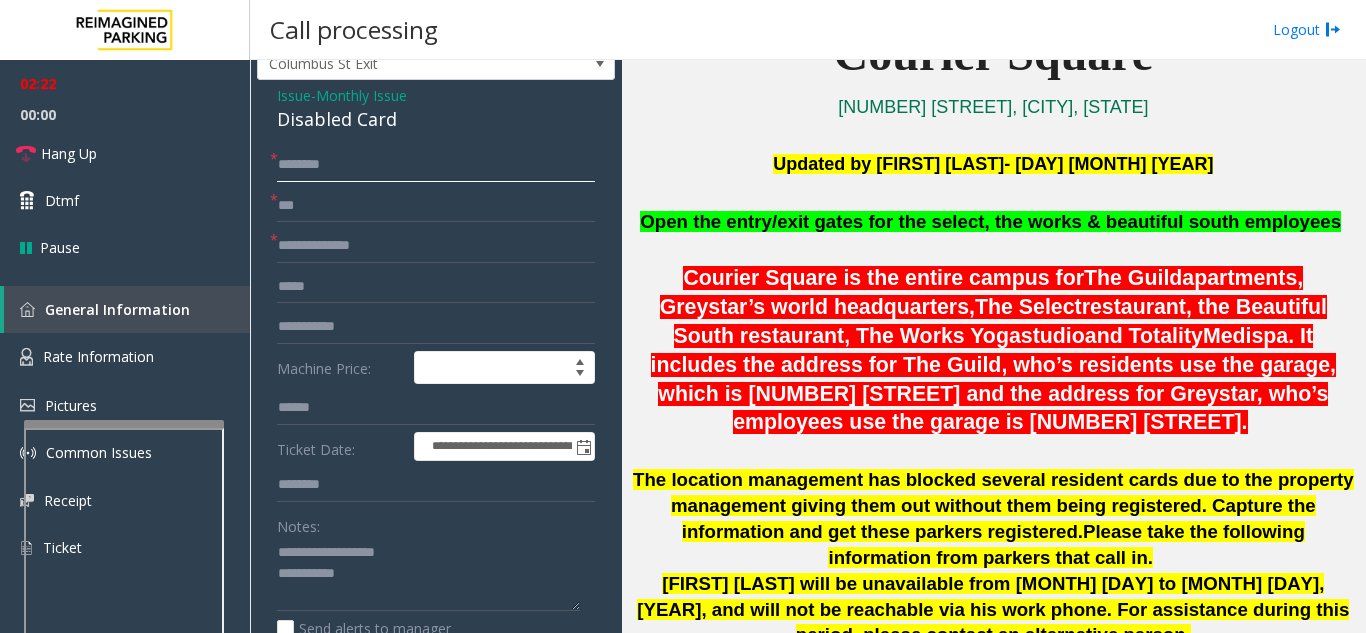scroll, scrollTop: 622, scrollLeft: 0, axis: vertical 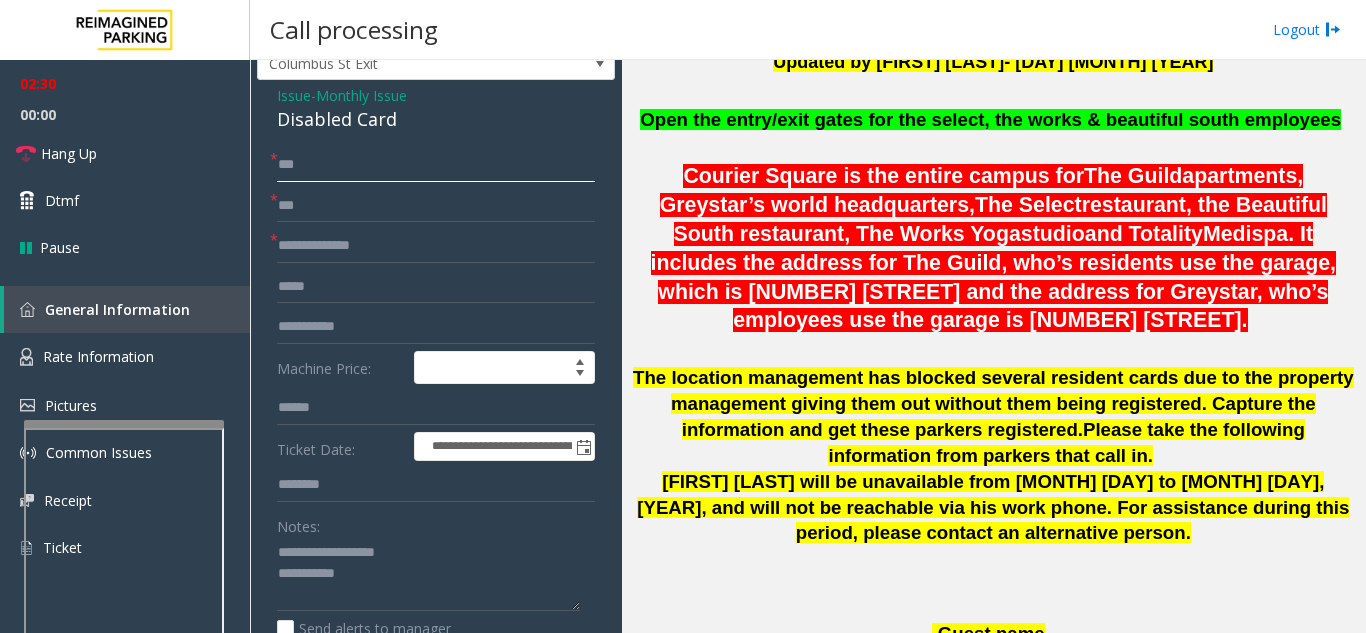 type on "**" 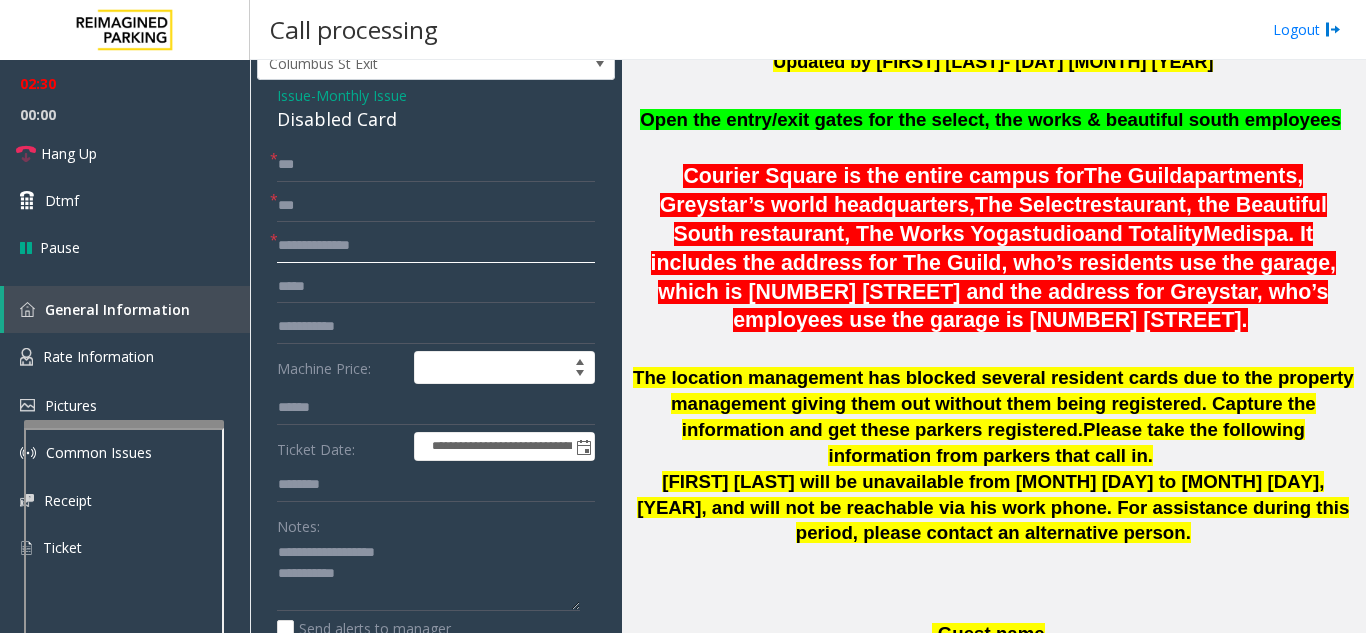 click 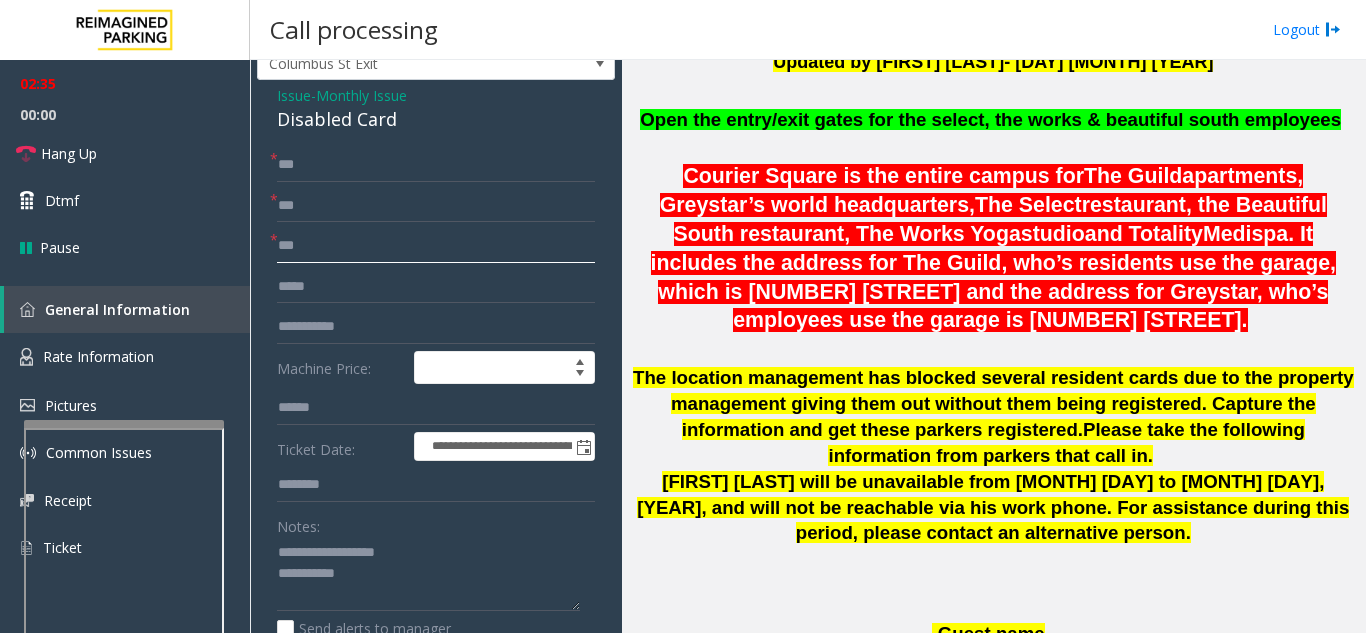 type on "**" 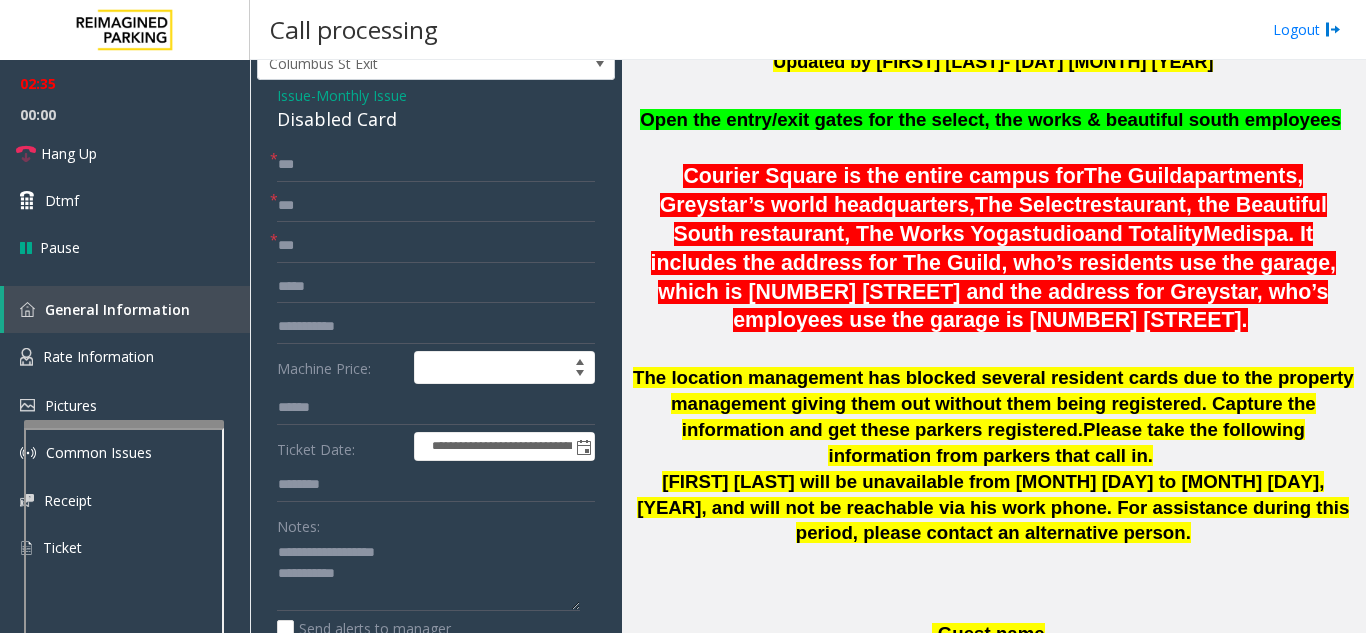 click on "Issue" 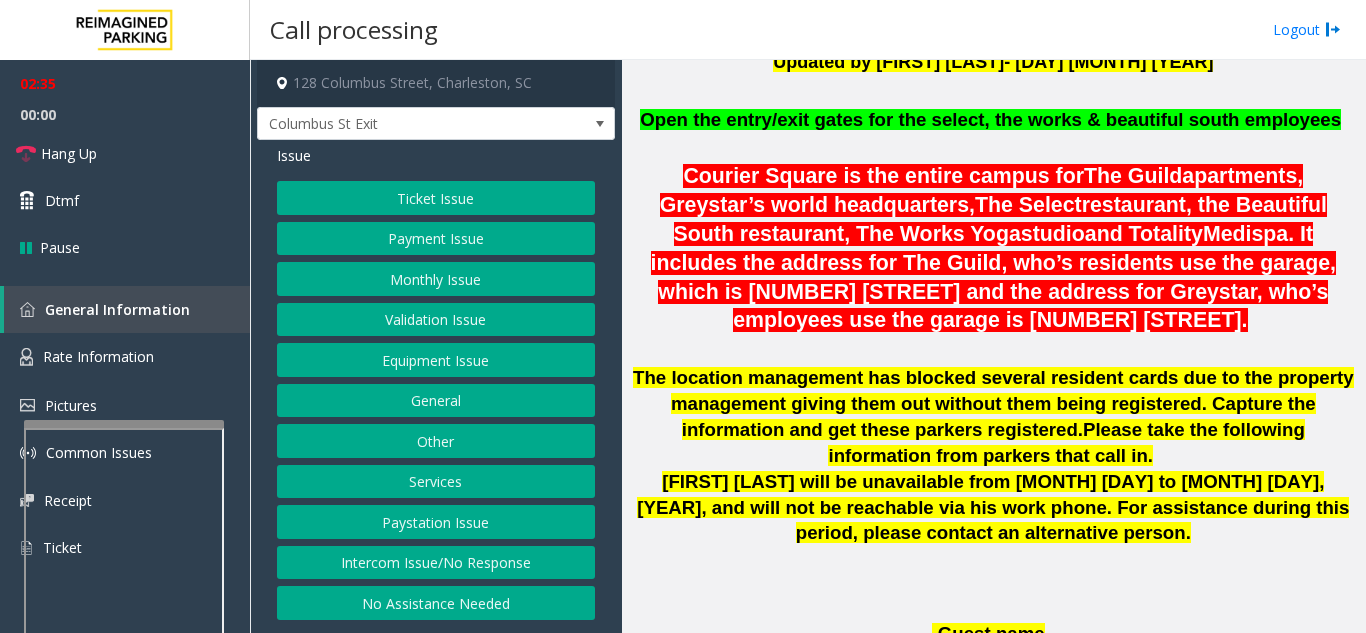 scroll, scrollTop: 0, scrollLeft: 0, axis: both 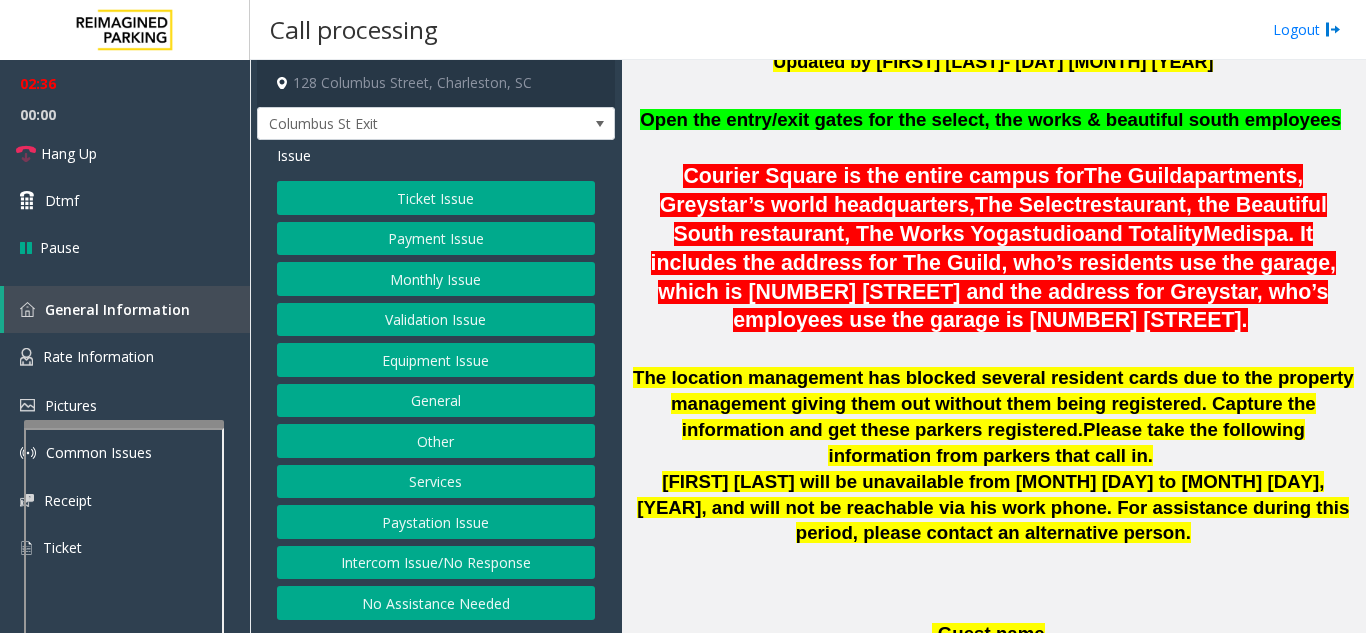 click on "Equipment Issue" 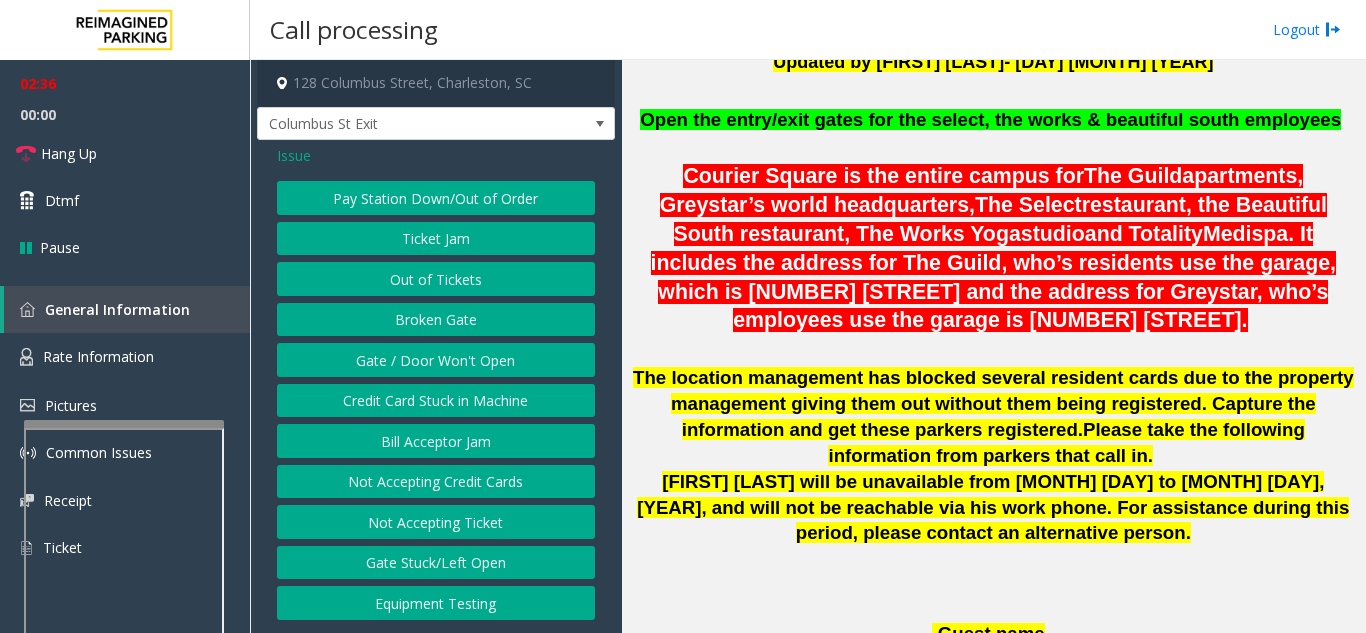 click on "Gate / Door Won't Open" 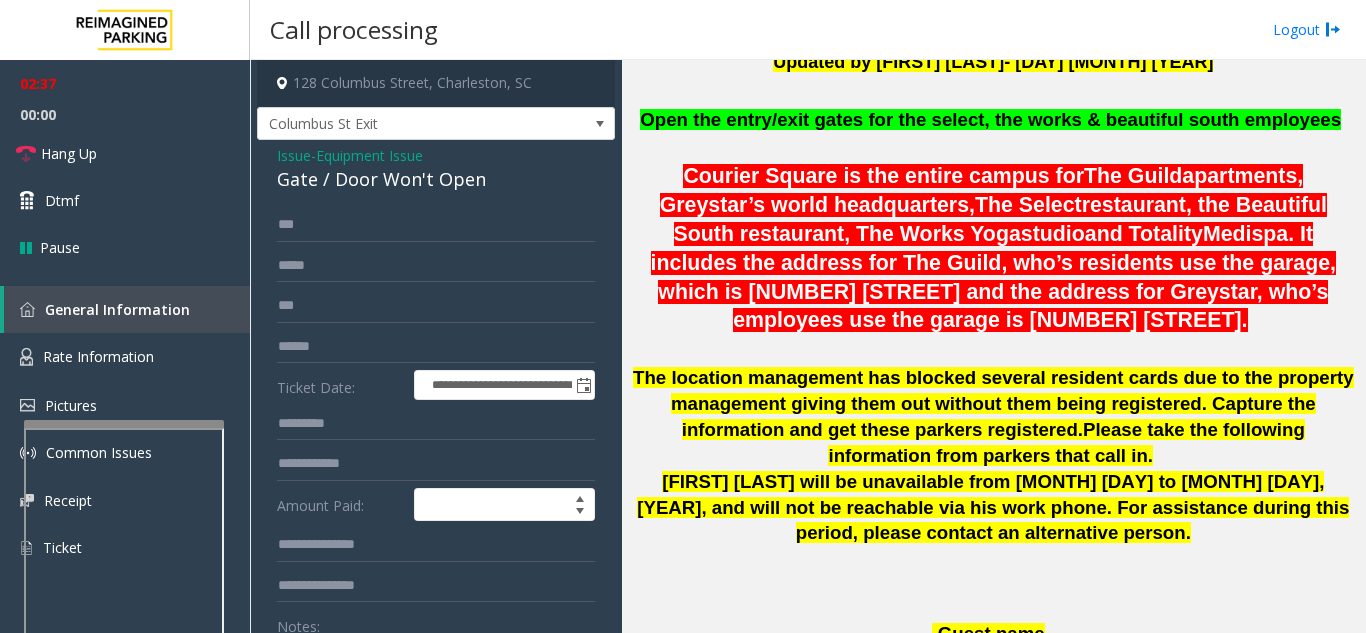 scroll, scrollTop: 100, scrollLeft: 0, axis: vertical 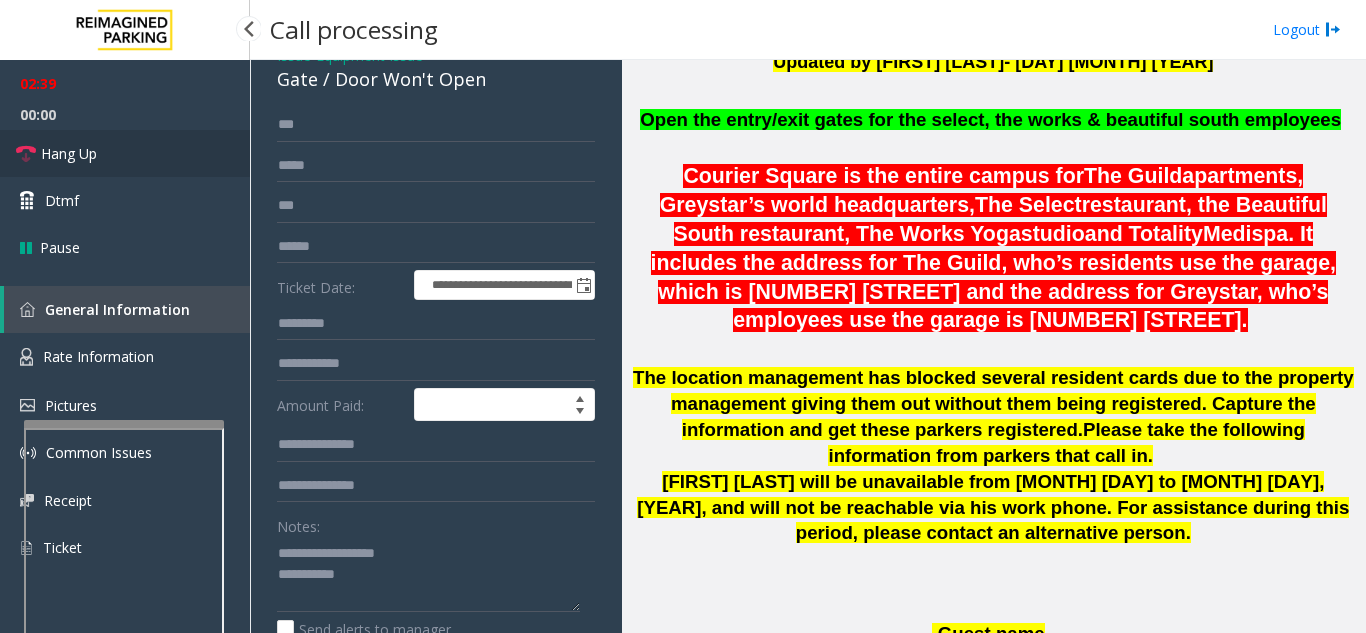 click on "Hang Up" at bounding box center [69, 153] 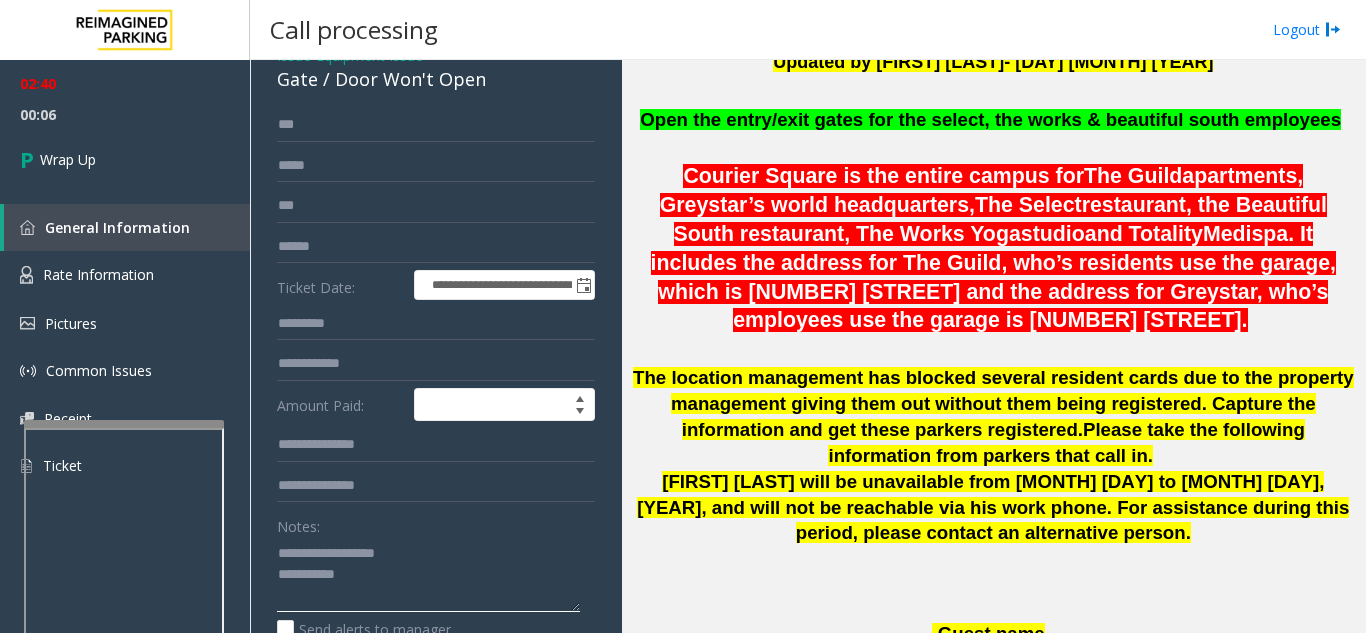 drag, startPoint x: 317, startPoint y: 555, endPoint x: 409, endPoint y: 552, distance: 92.0489 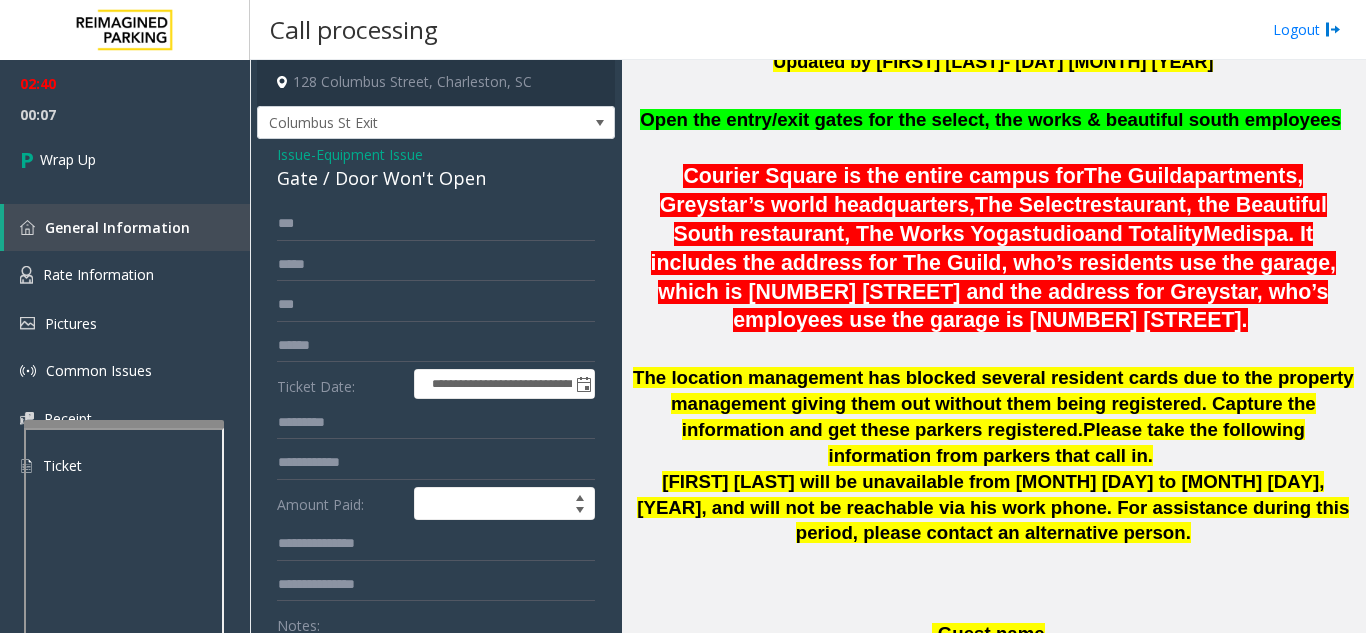 scroll, scrollTop: 0, scrollLeft: 0, axis: both 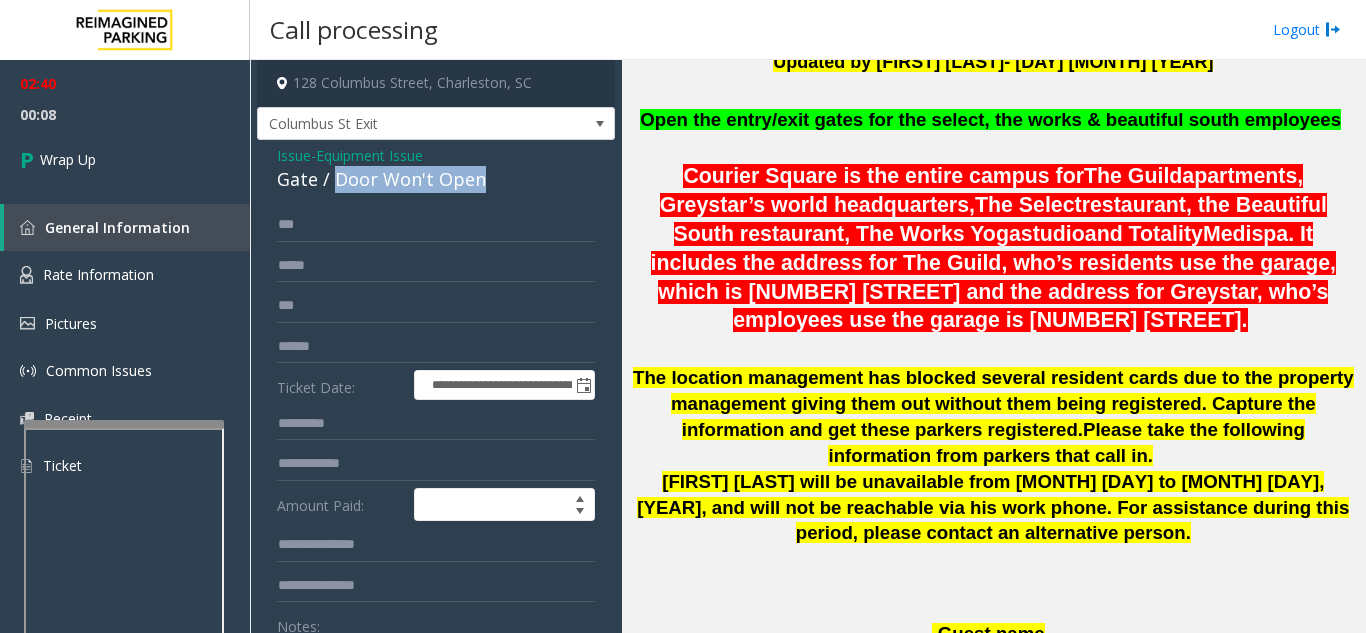 drag, startPoint x: 331, startPoint y: 180, endPoint x: 498, endPoint y: 186, distance: 167.10774 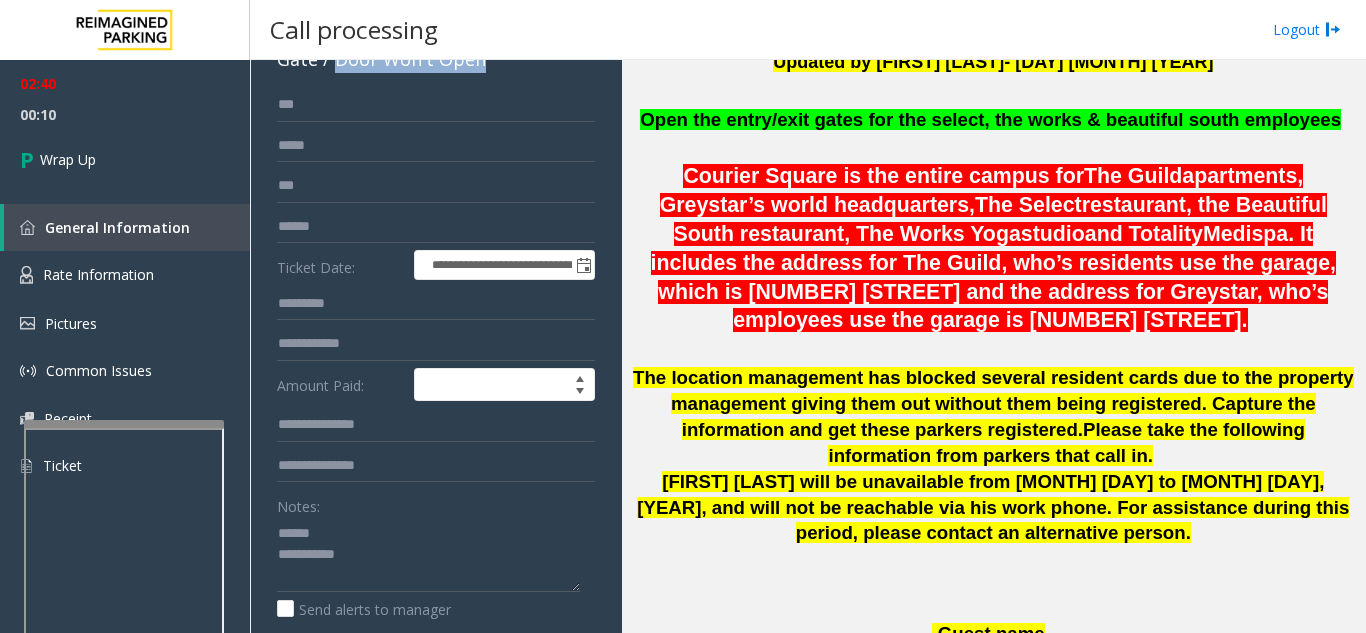 scroll, scrollTop: 237, scrollLeft: 0, axis: vertical 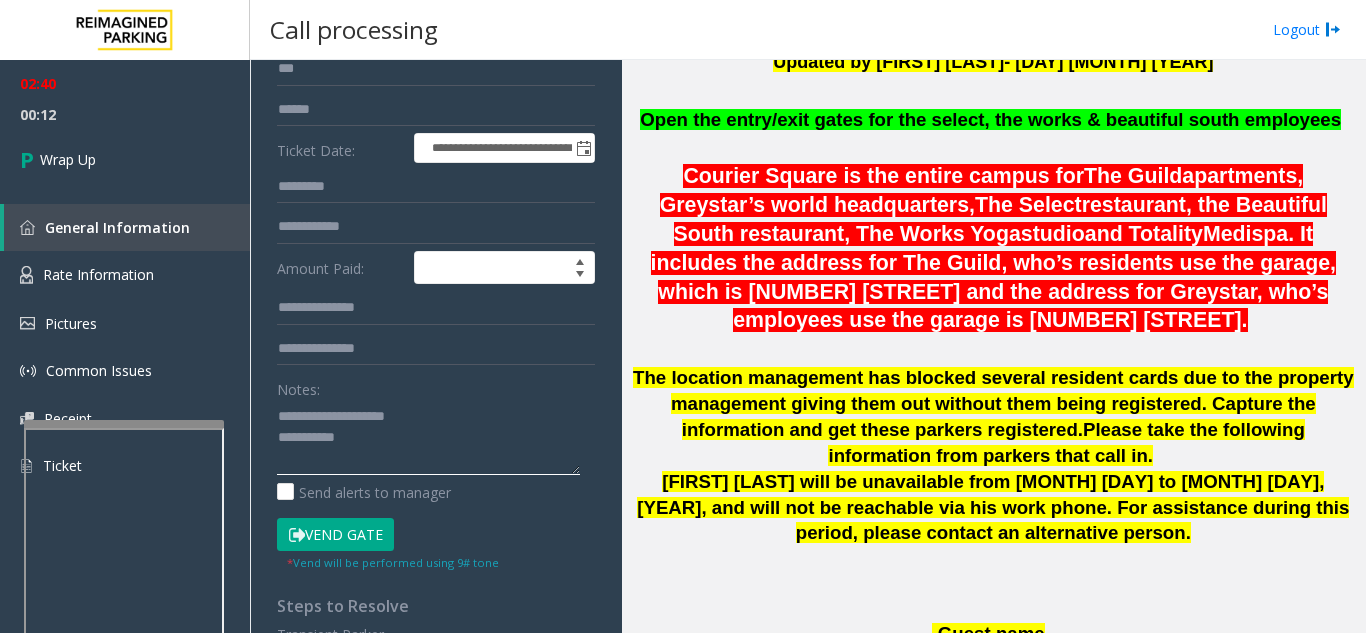click 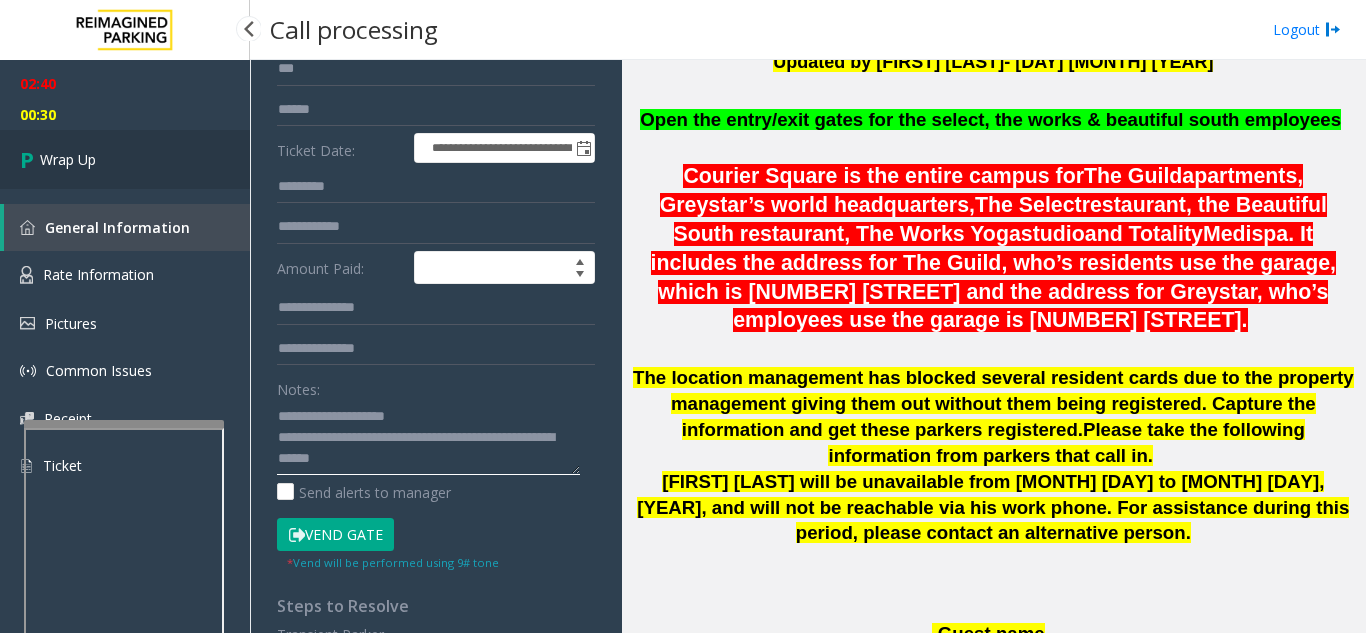 type on "**********" 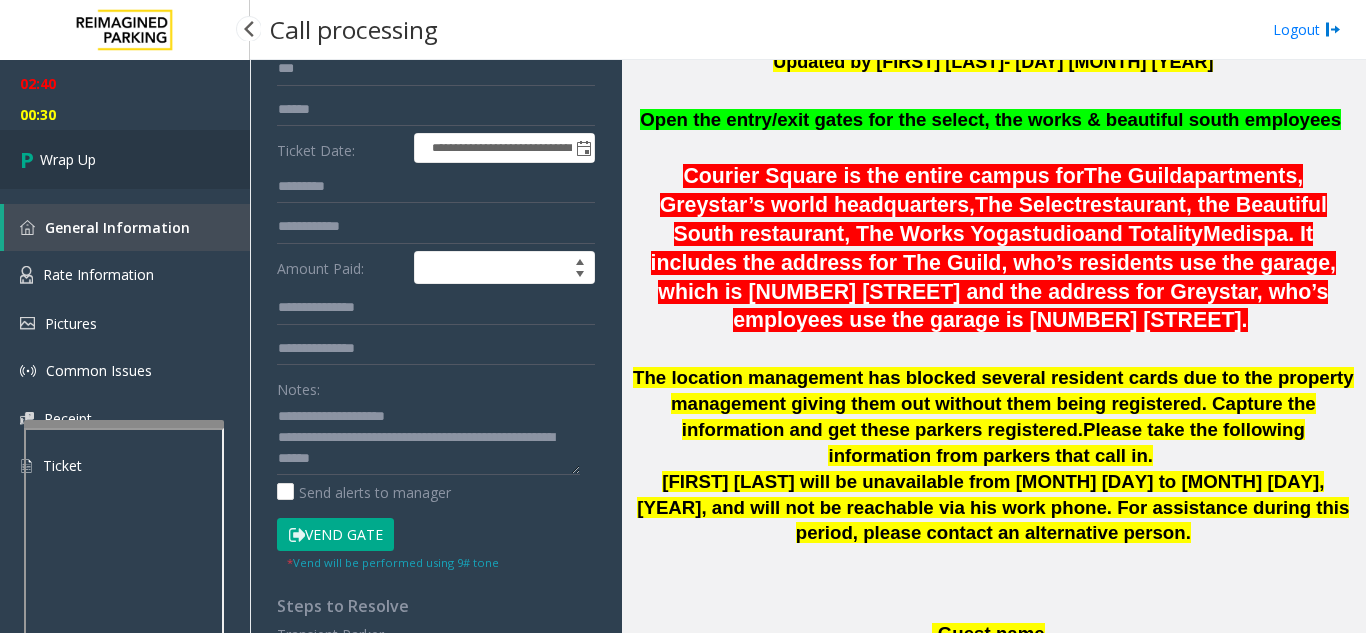 click on "Wrap Up" at bounding box center [125, 159] 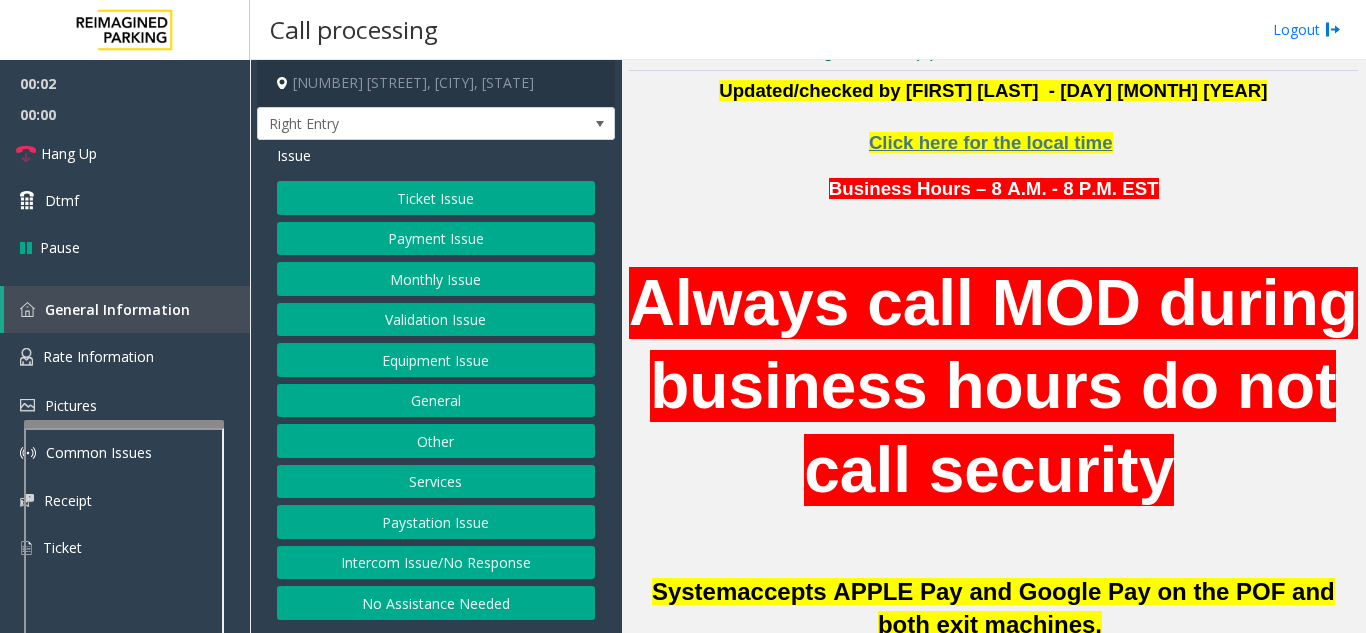 scroll, scrollTop: 600, scrollLeft: 0, axis: vertical 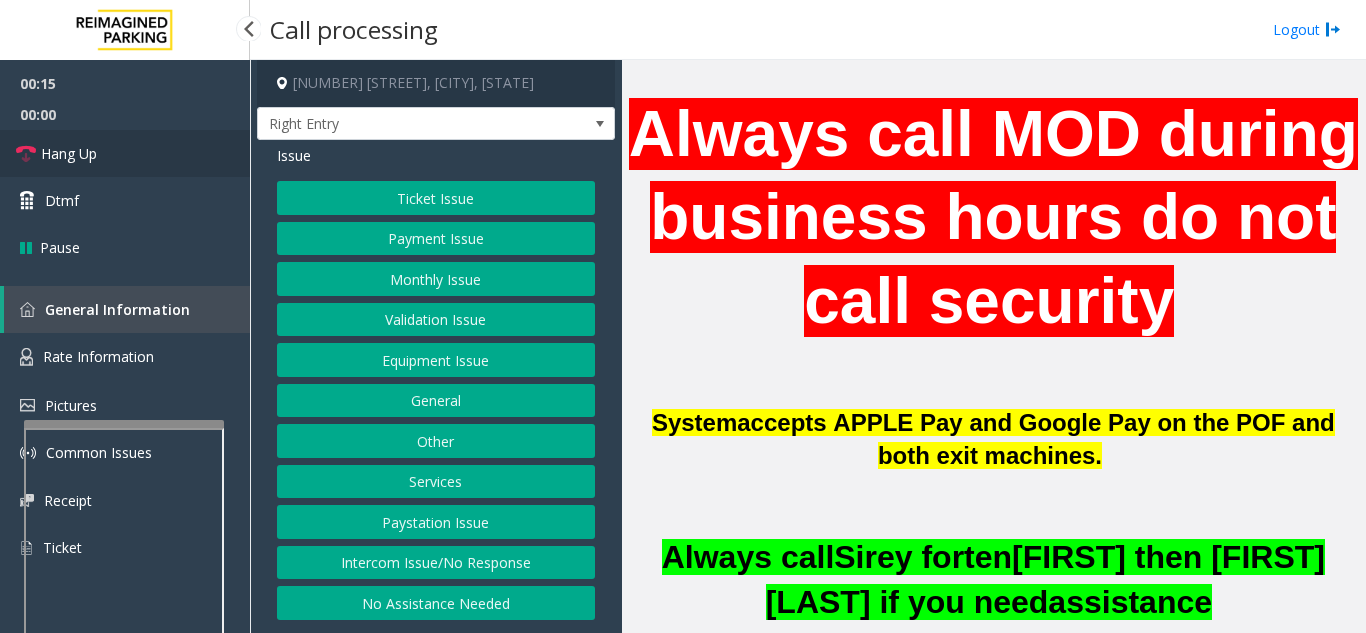 click on "Hang Up" at bounding box center (125, 153) 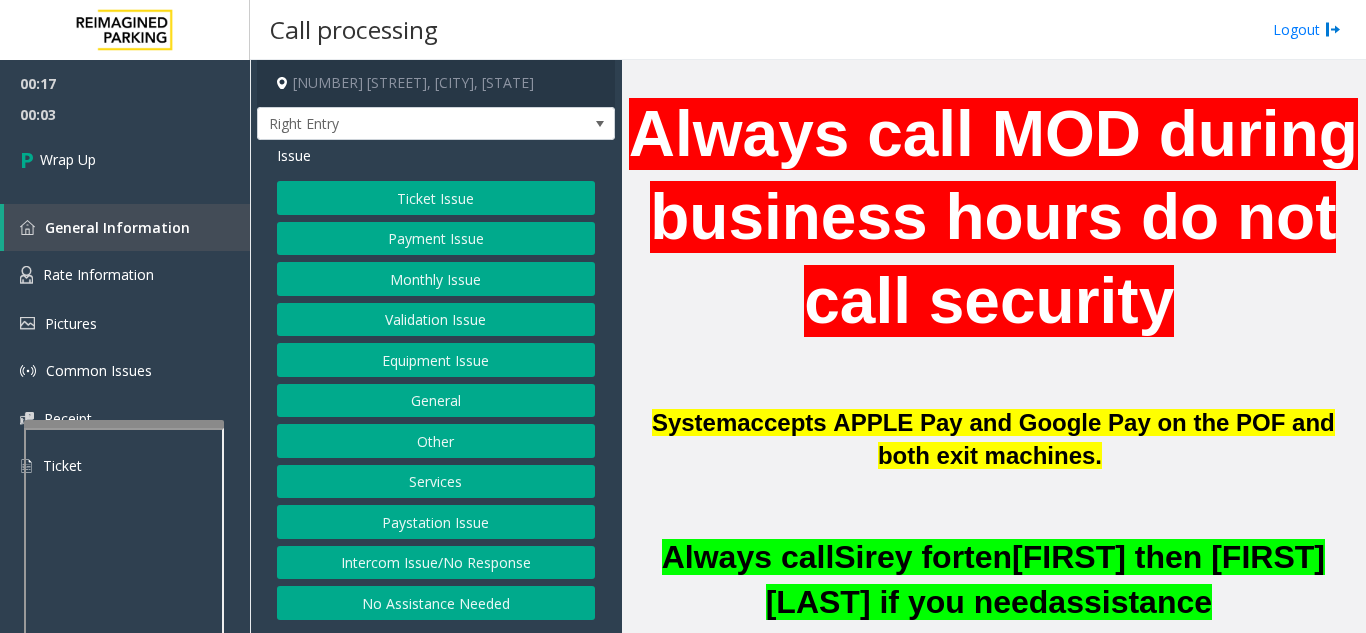 click on "Intercom Issue/No Response" 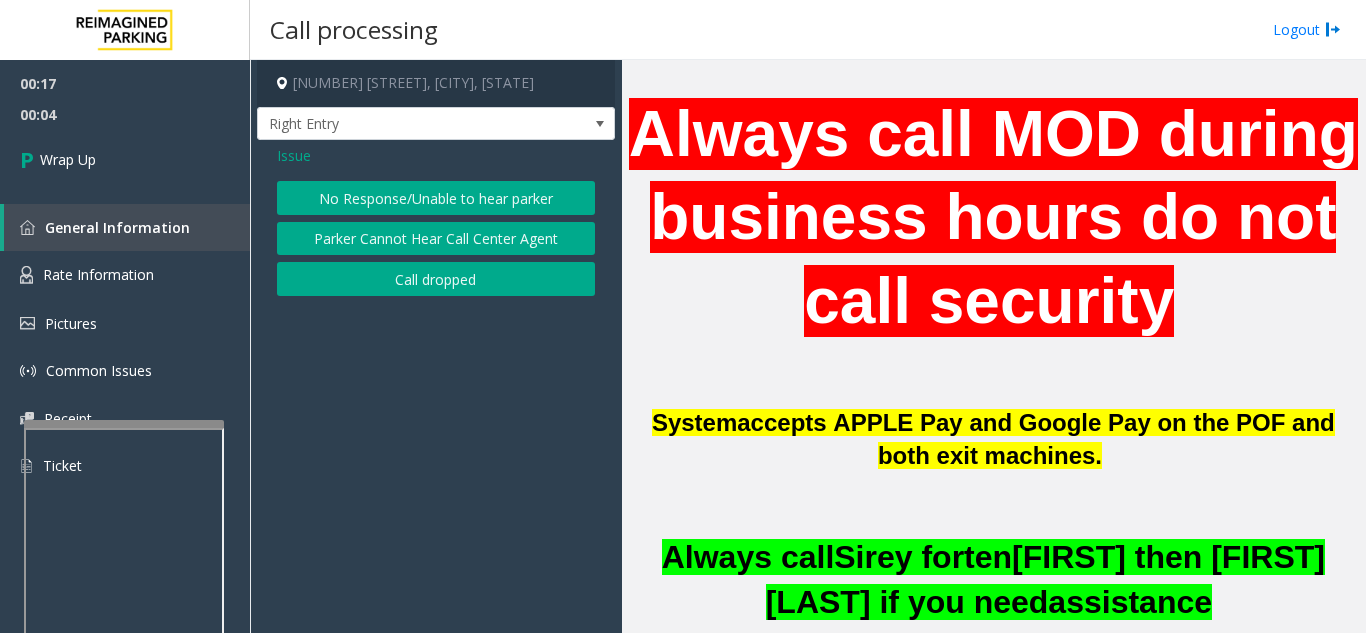 click on "No Response/Unable to hear parker" 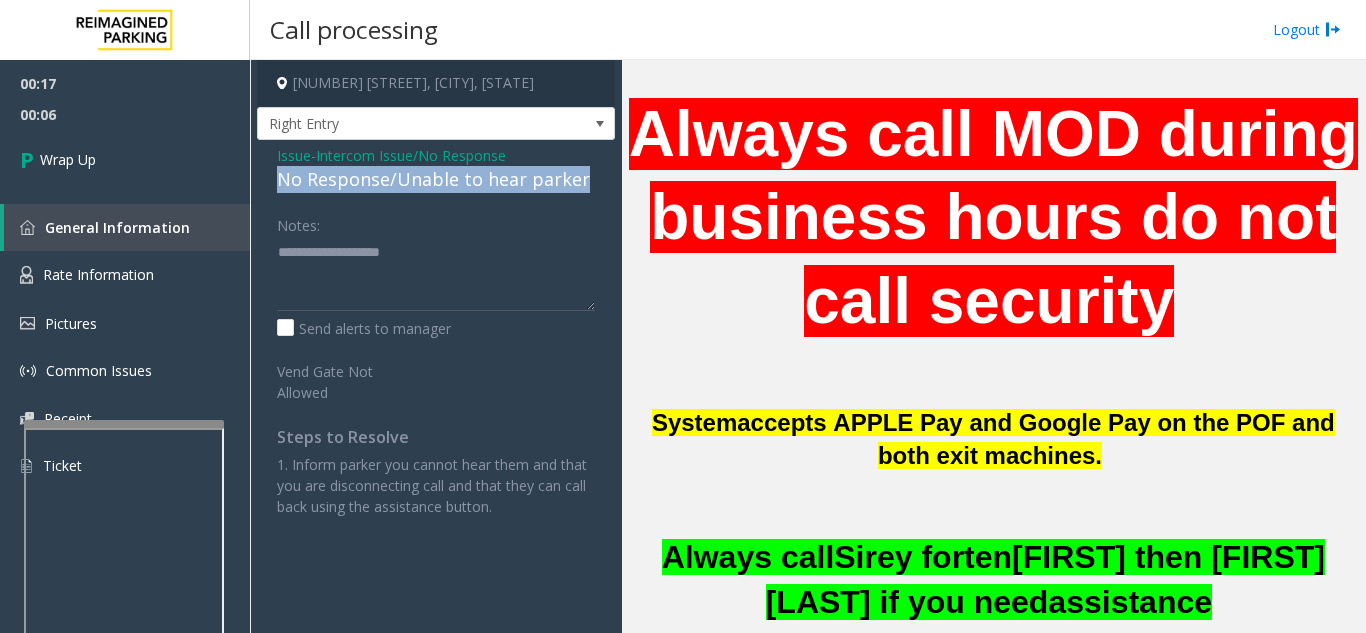 drag, startPoint x: 585, startPoint y: 175, endPoint x: 294, endPoint y: 184, distance: 291.13913 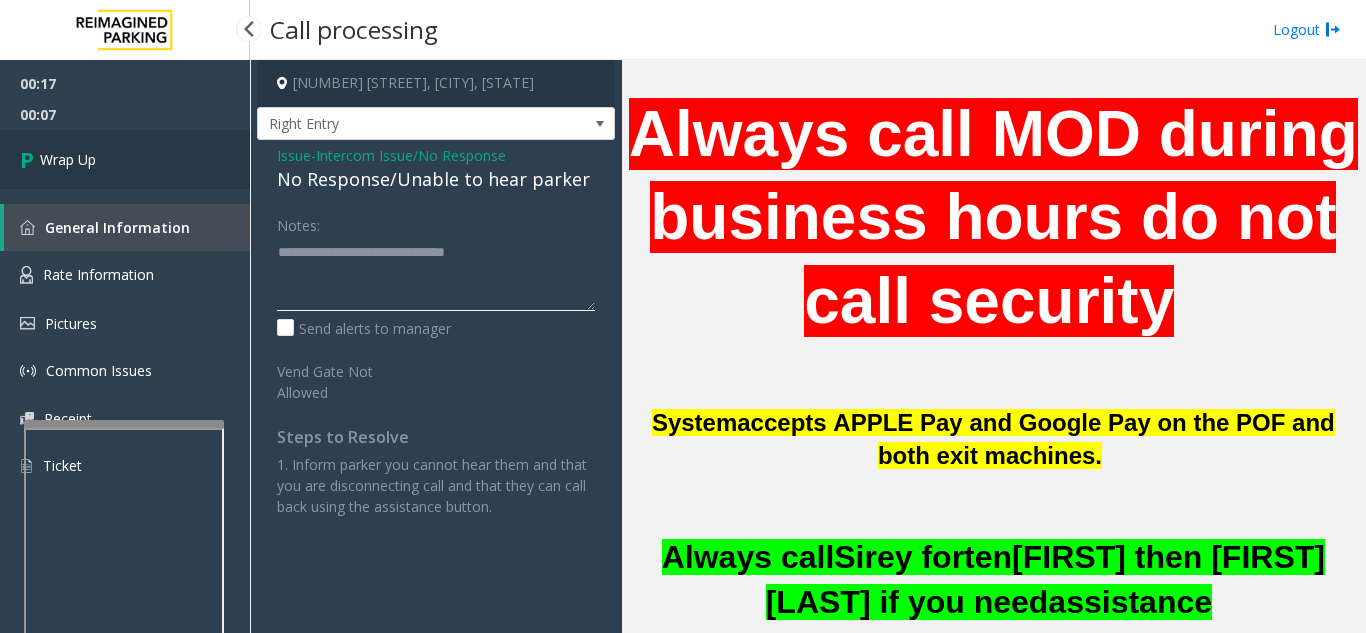 type on "**********" 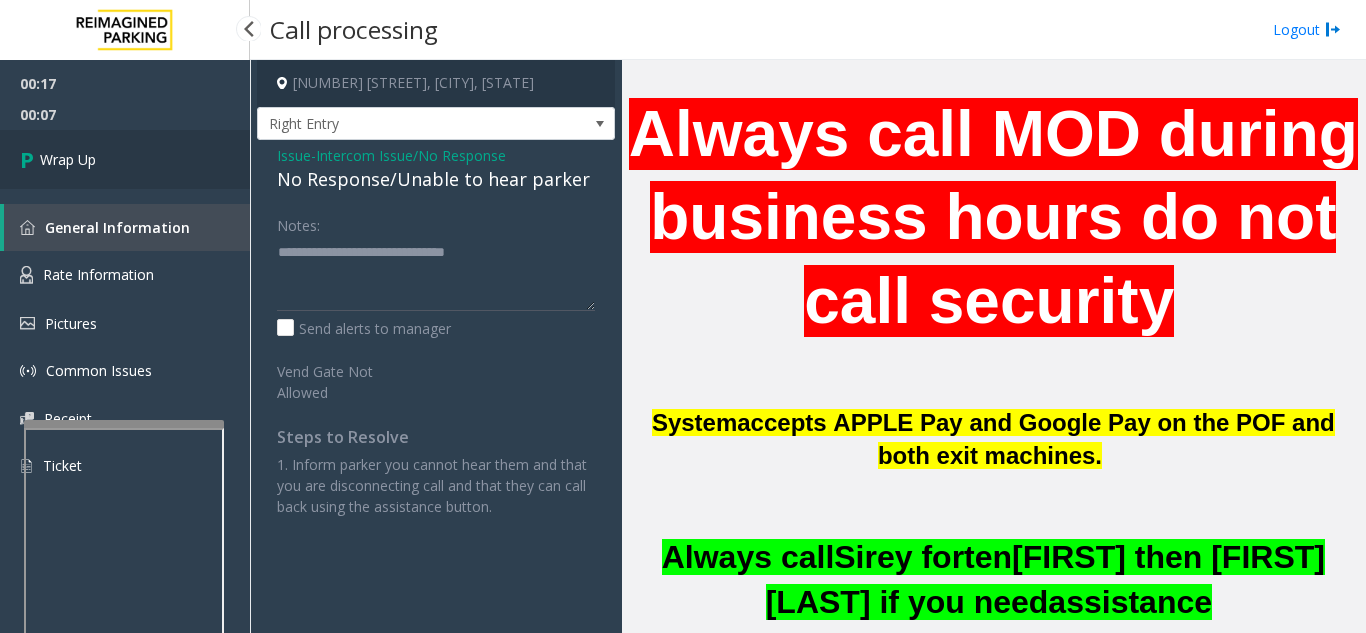 click on "Wrap Up" at bounding box center (125, 159) 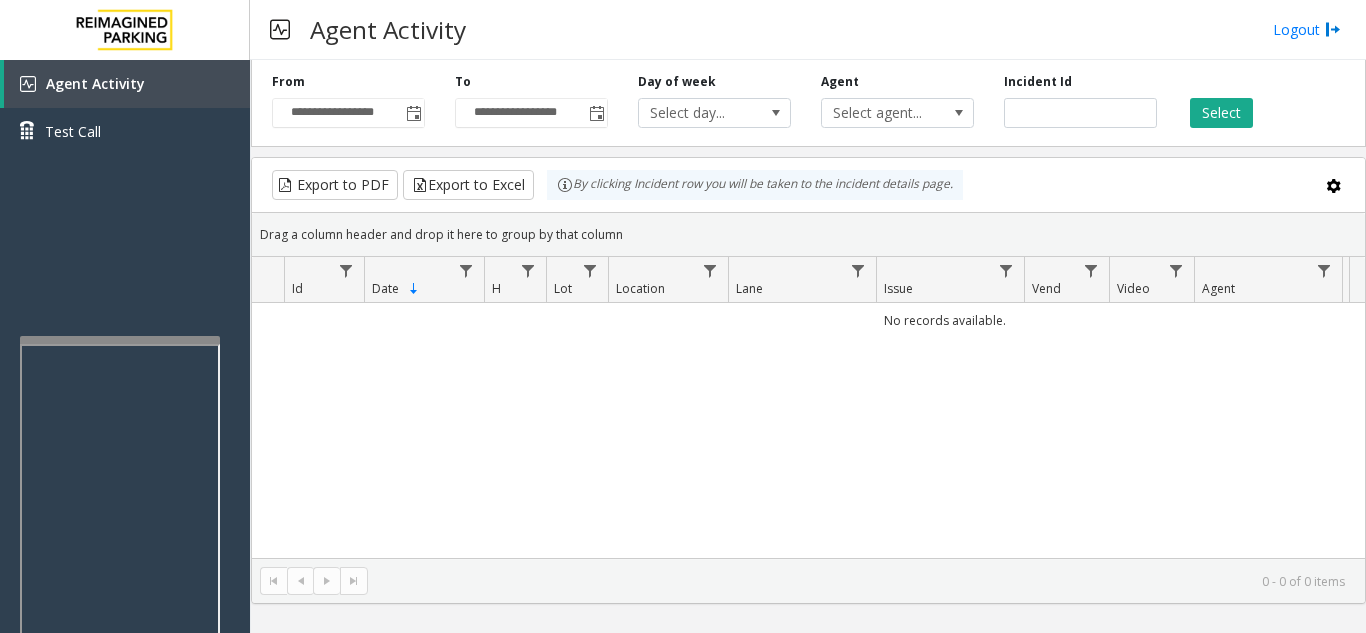 click at bounding box center (120, 340) 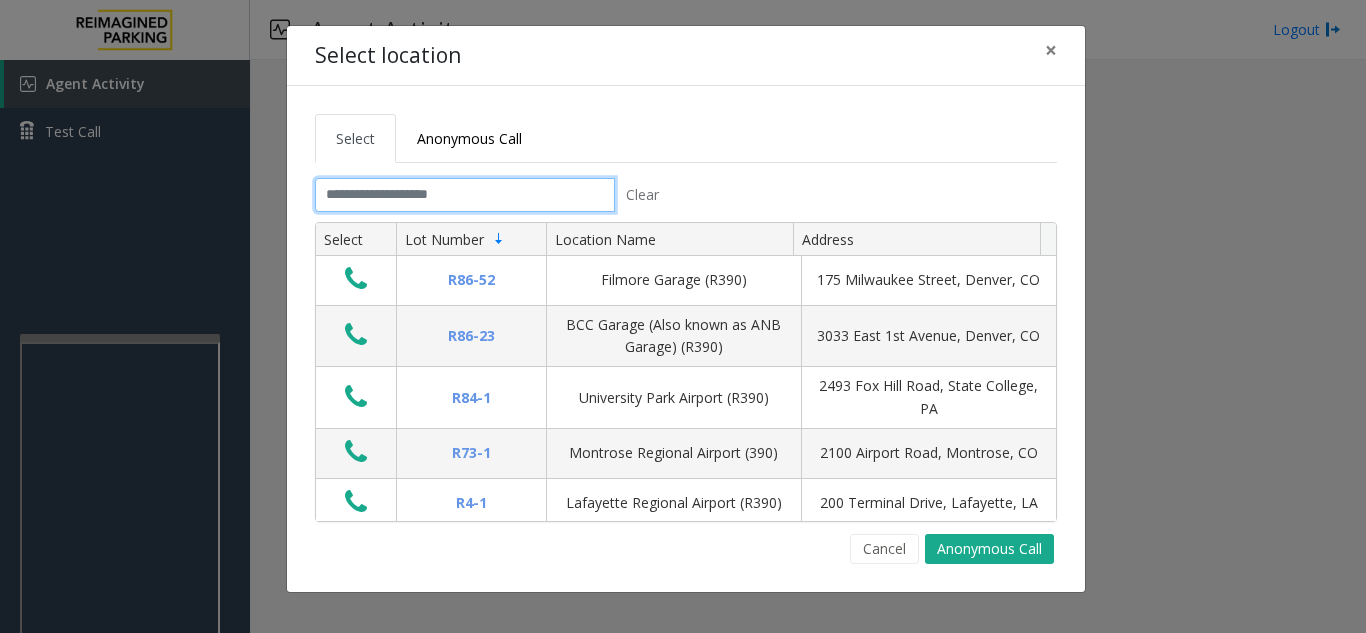 click 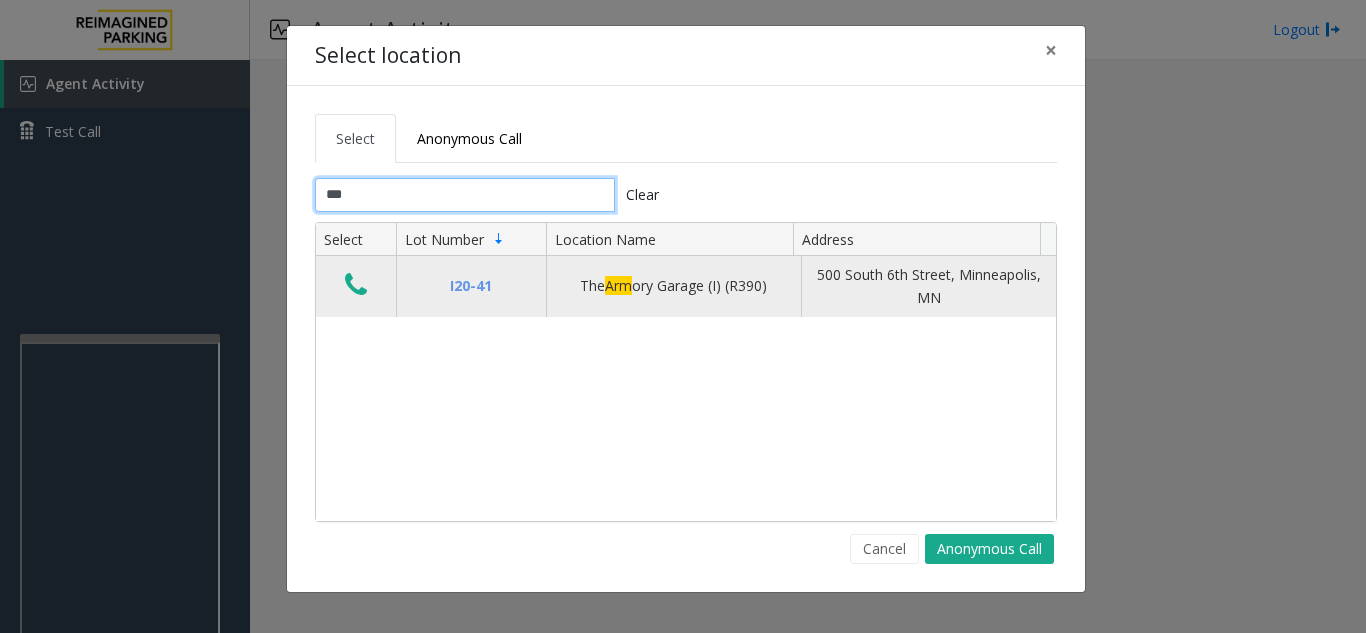 type on "***" 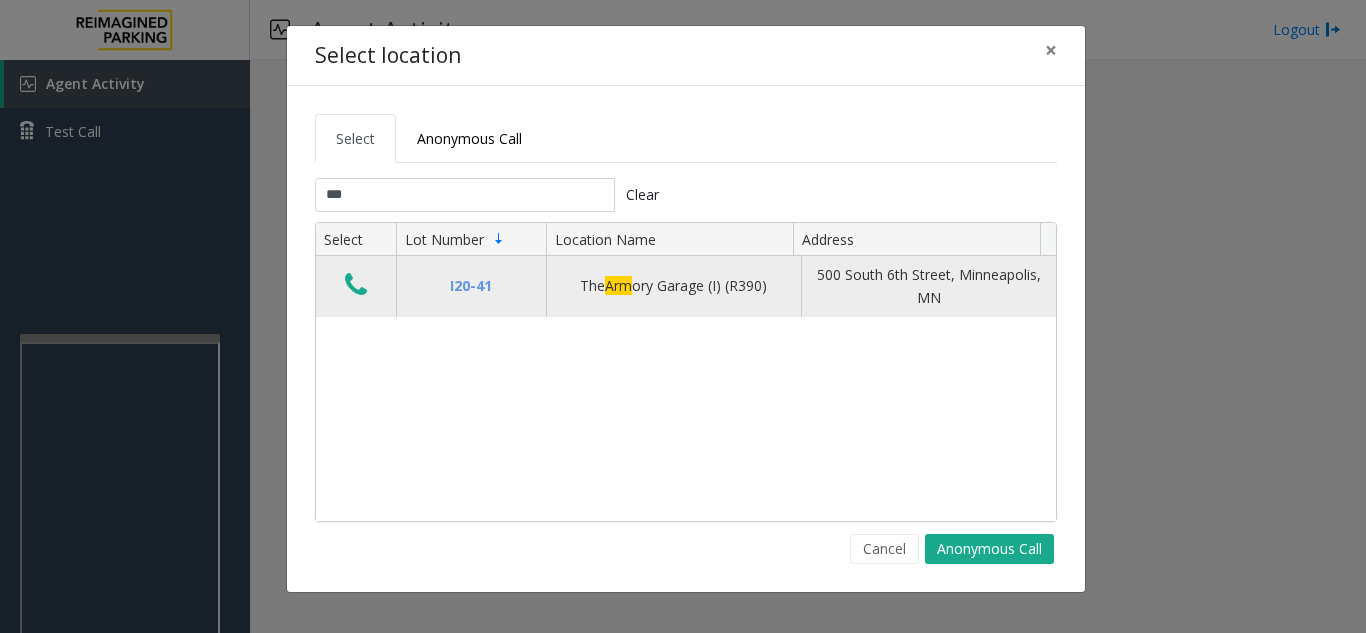 click 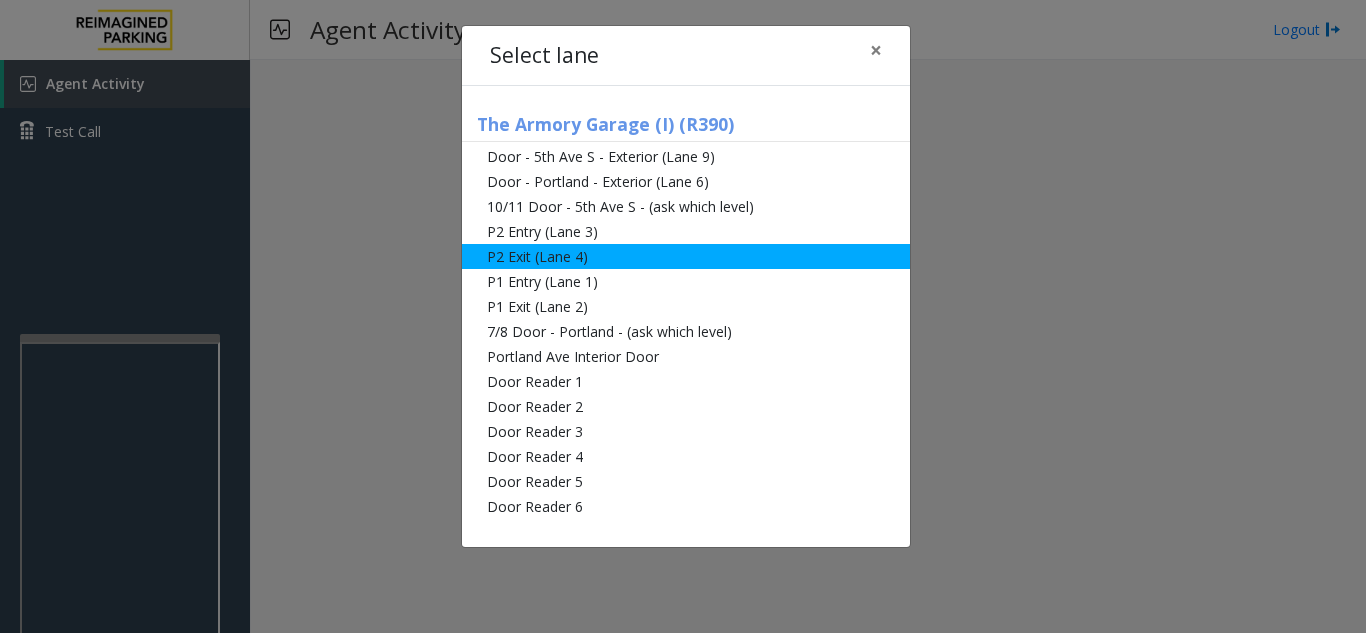 click on "P2 Exit (Lane 4)" 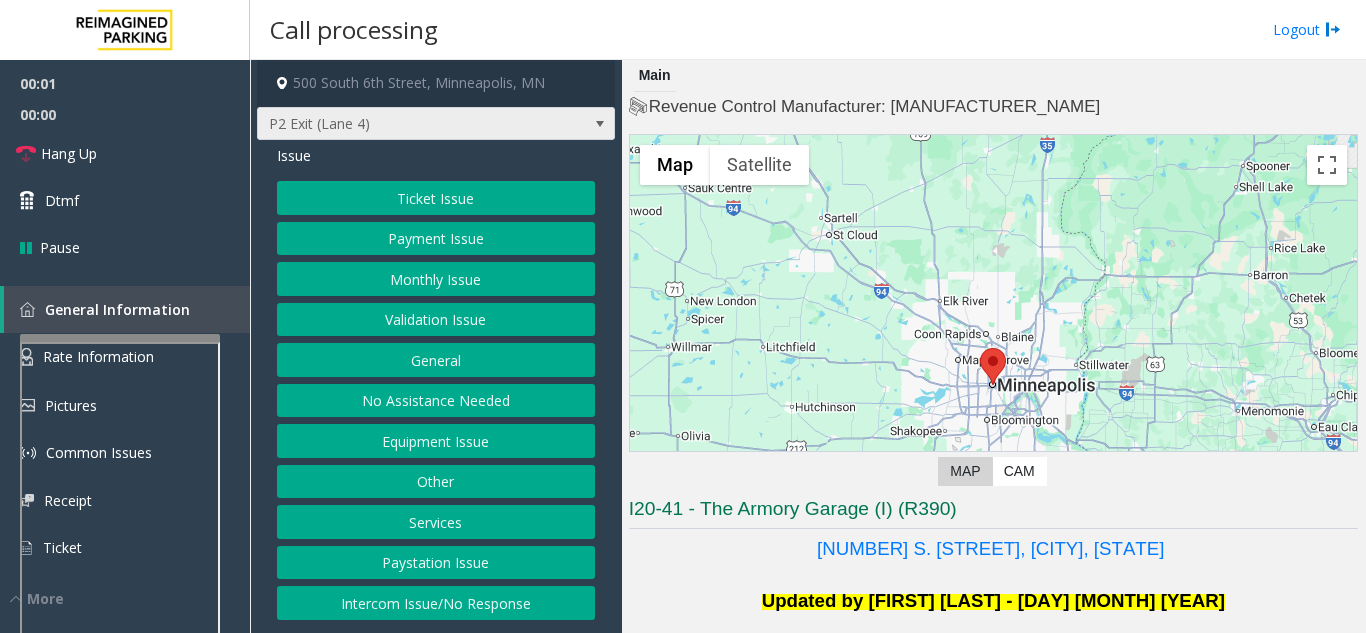 click on "P2 Exit (Lane 4)" at bounding box center [400, 124] 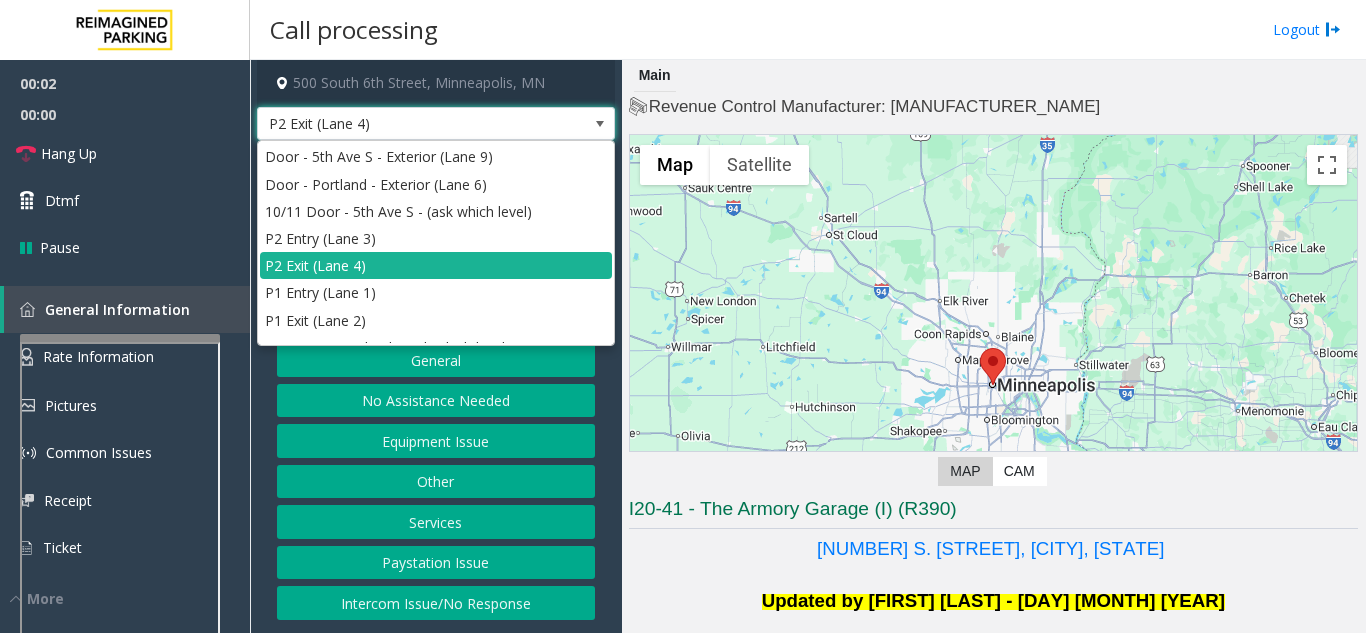 click 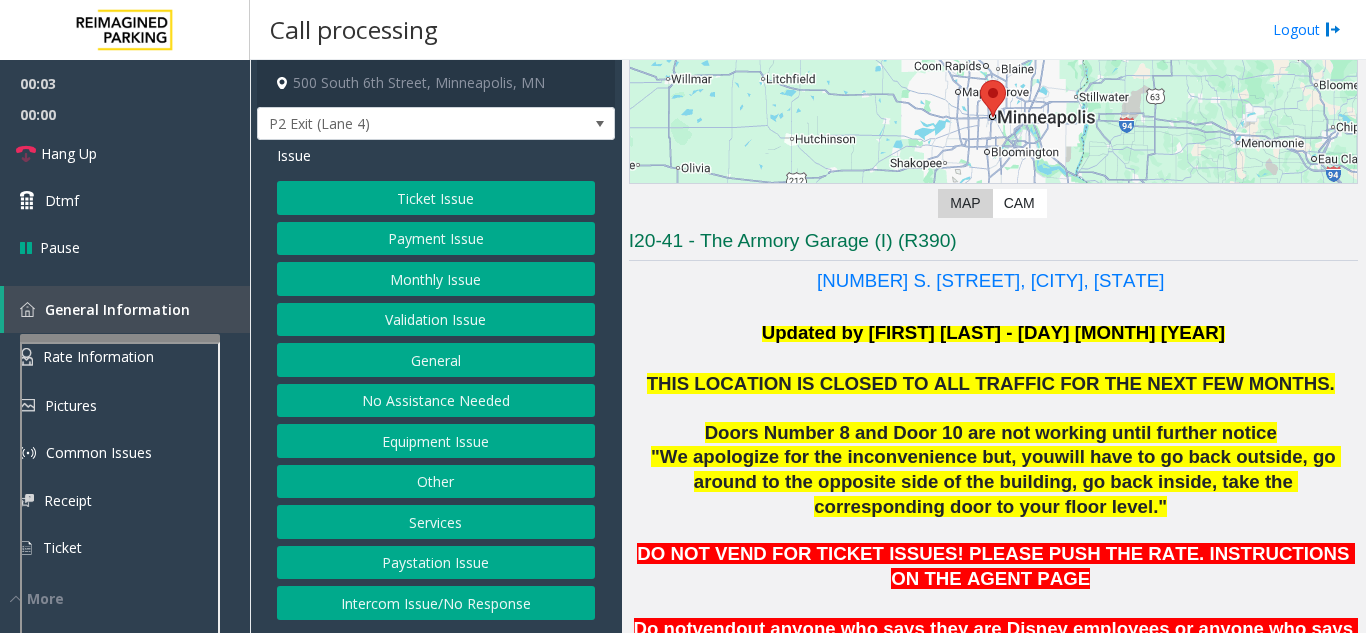 scroll, scrollTop: 400, scrollLeft: 0, axis: vertical 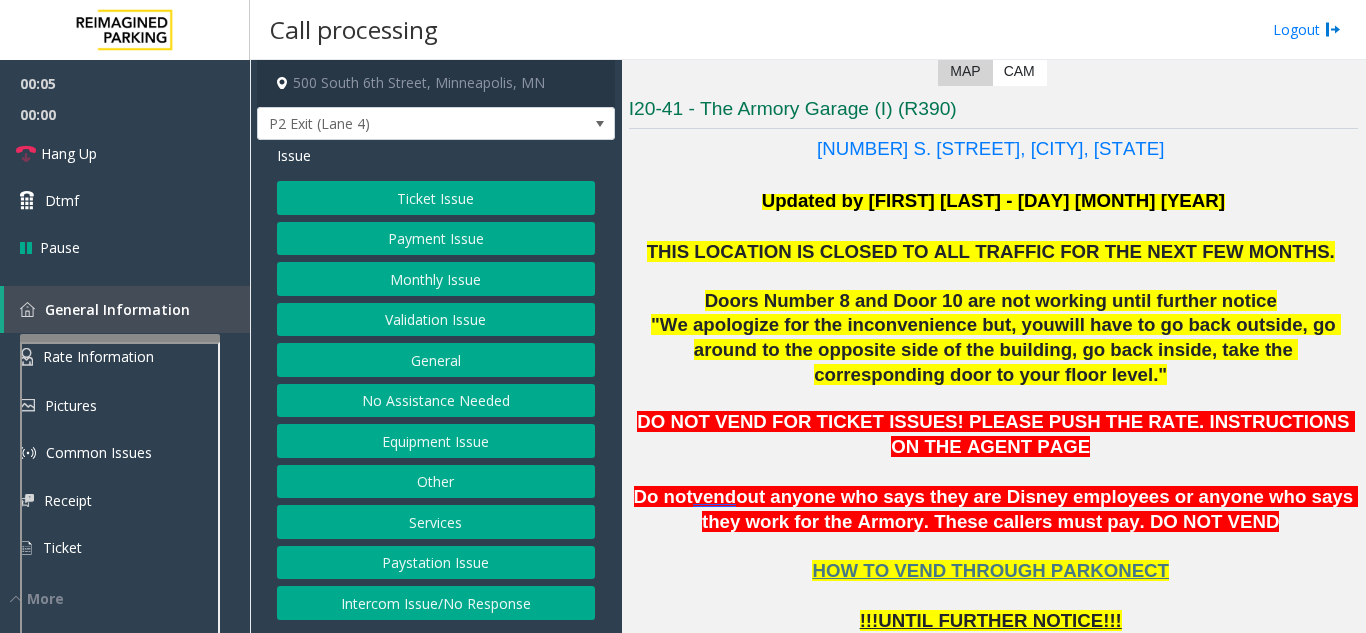 click on "Payment Issue" 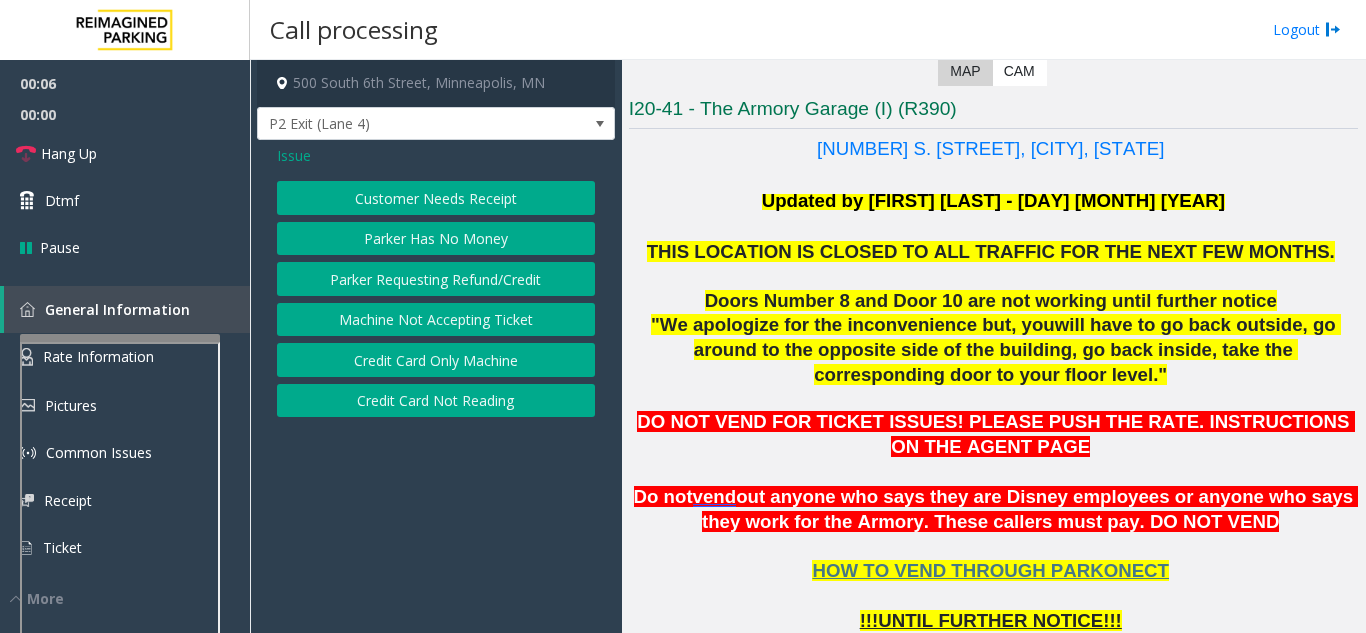 click on "Issue" 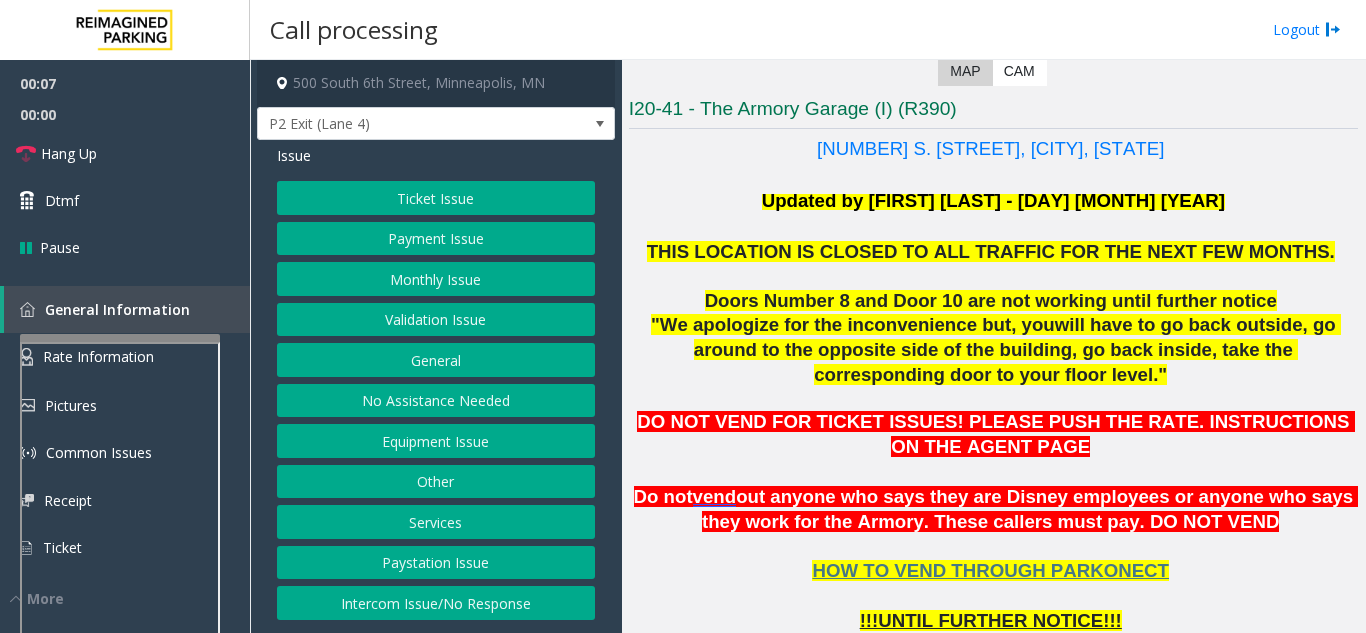 click on "Monthly Issue" 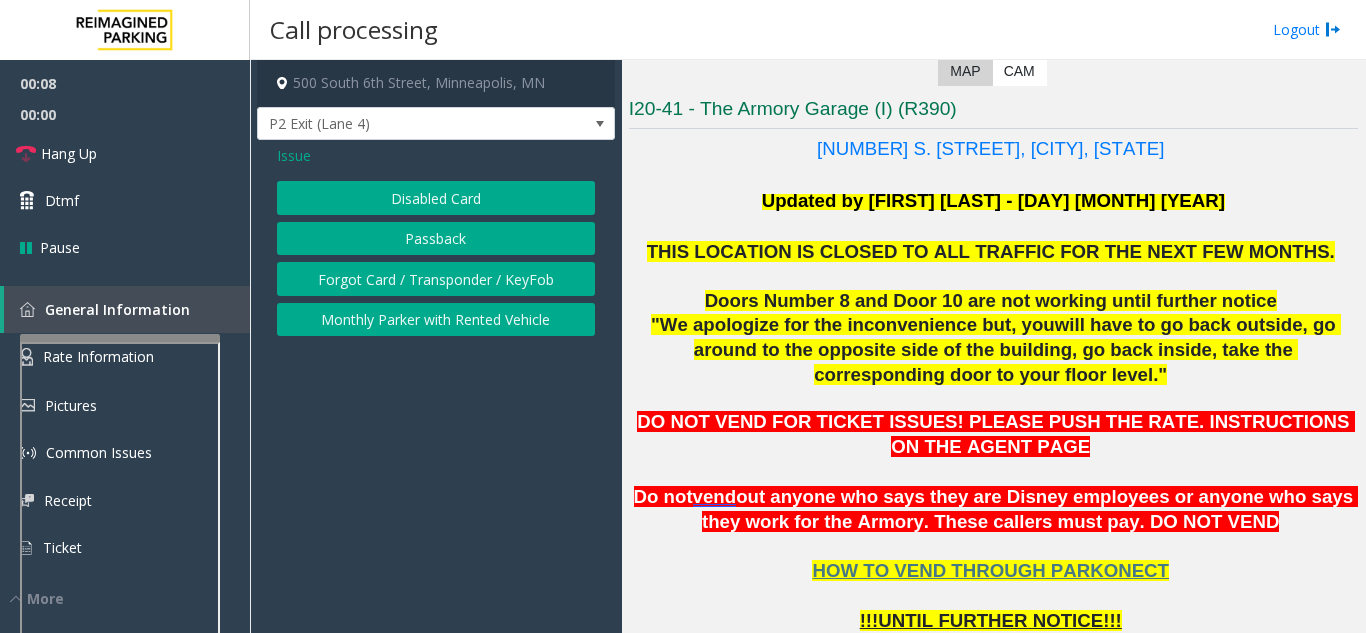 click on "Disabled Card" 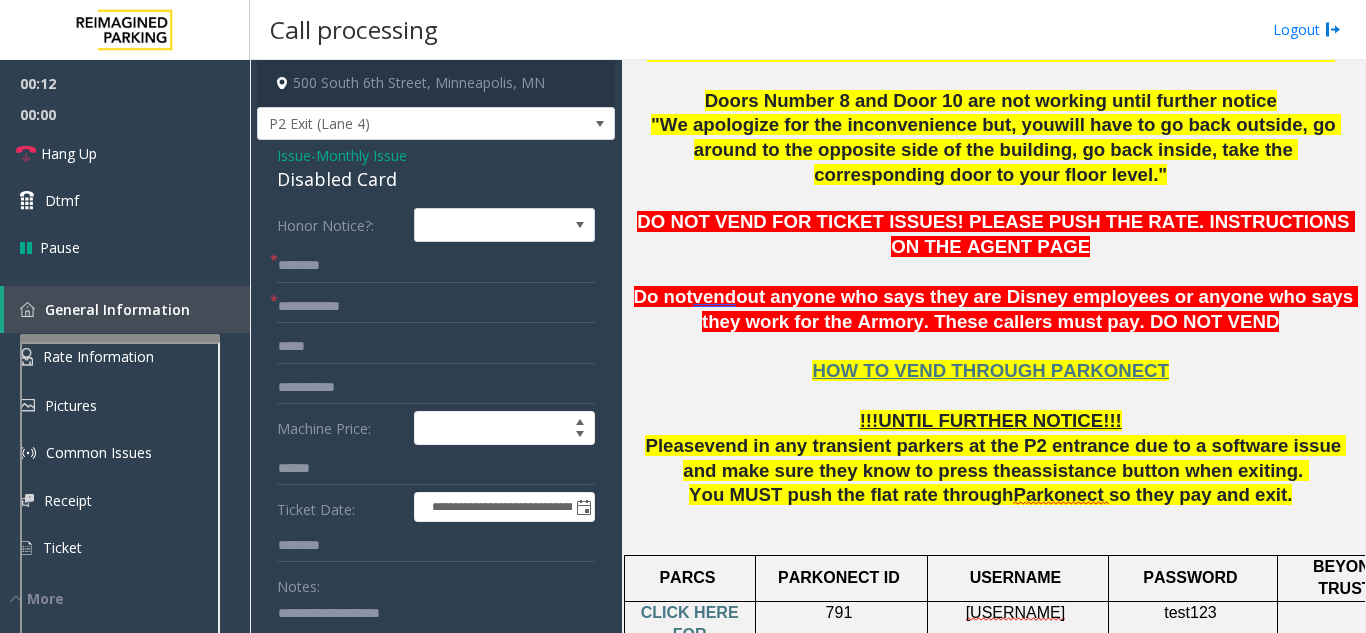 scroll, scrollTop: 500, scrollLeft: 0, axis: vertical 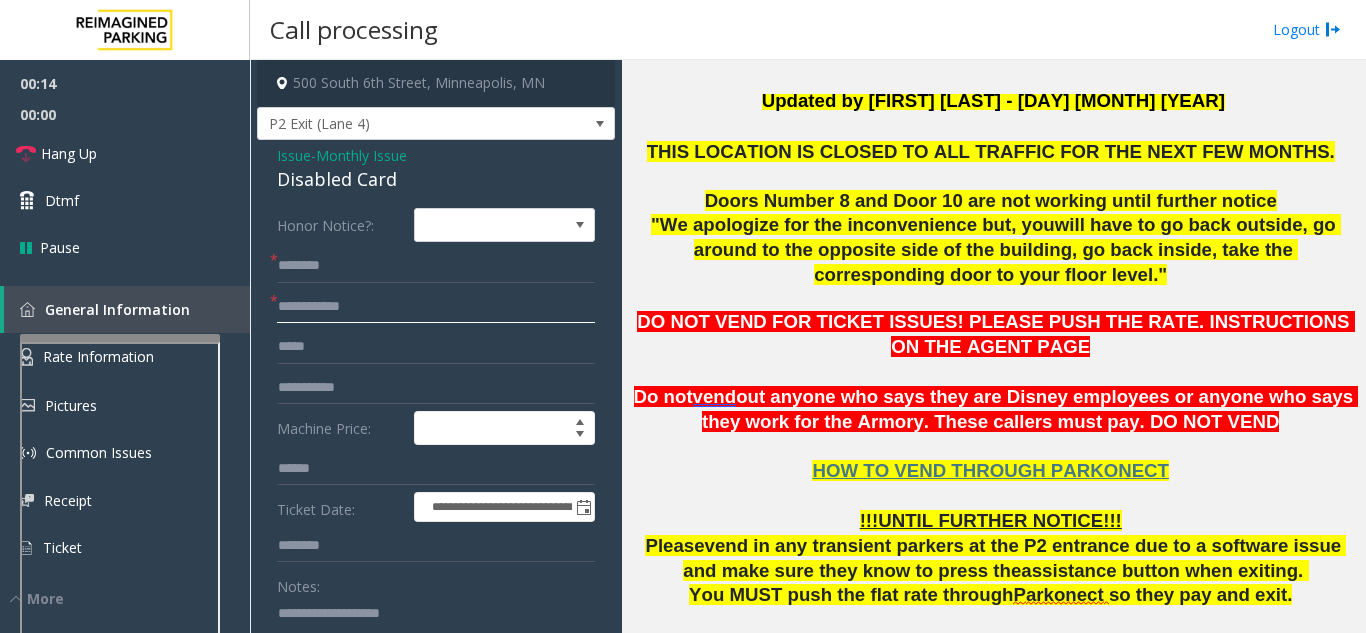 click 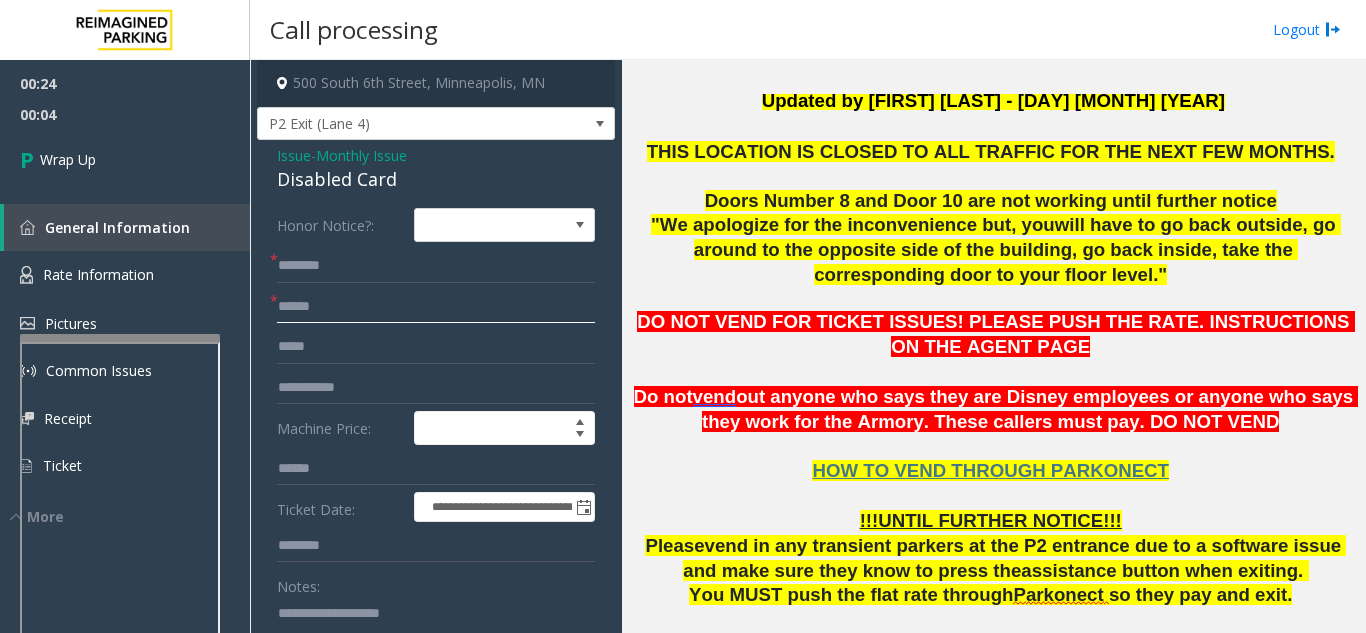type on "******" 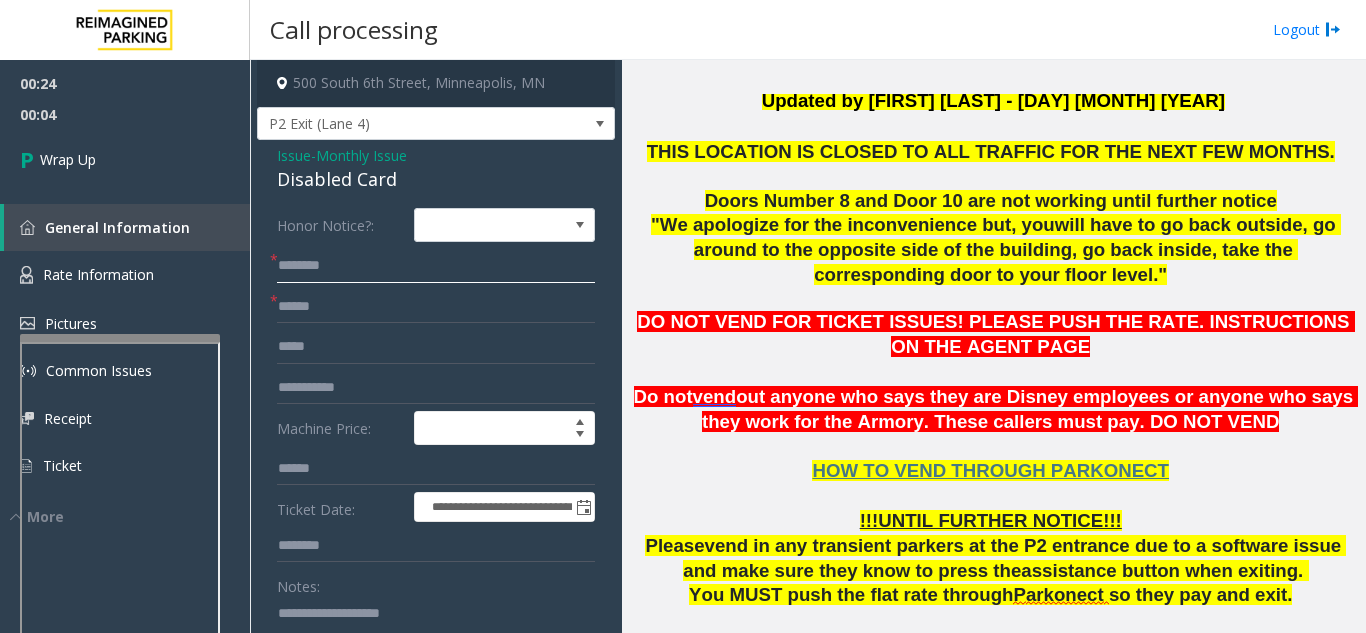 click 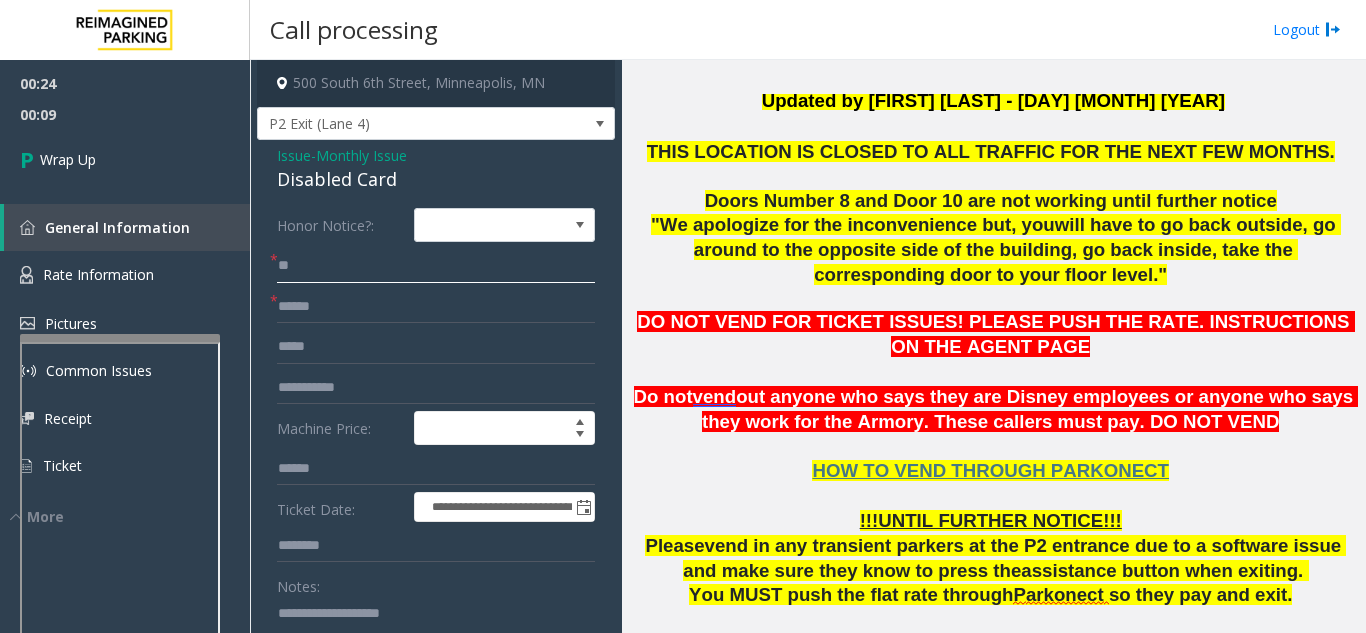 type on "**" 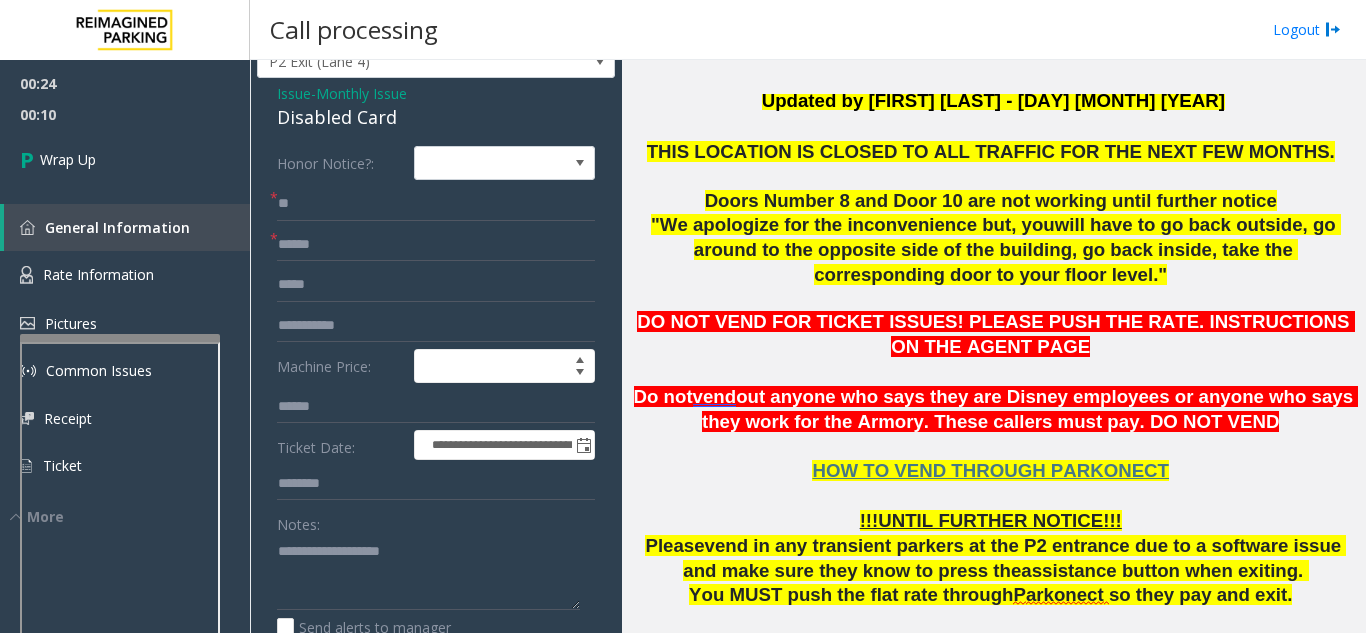 scroll, scrollTop: 93, scrollLeft: 0, axis: vertical 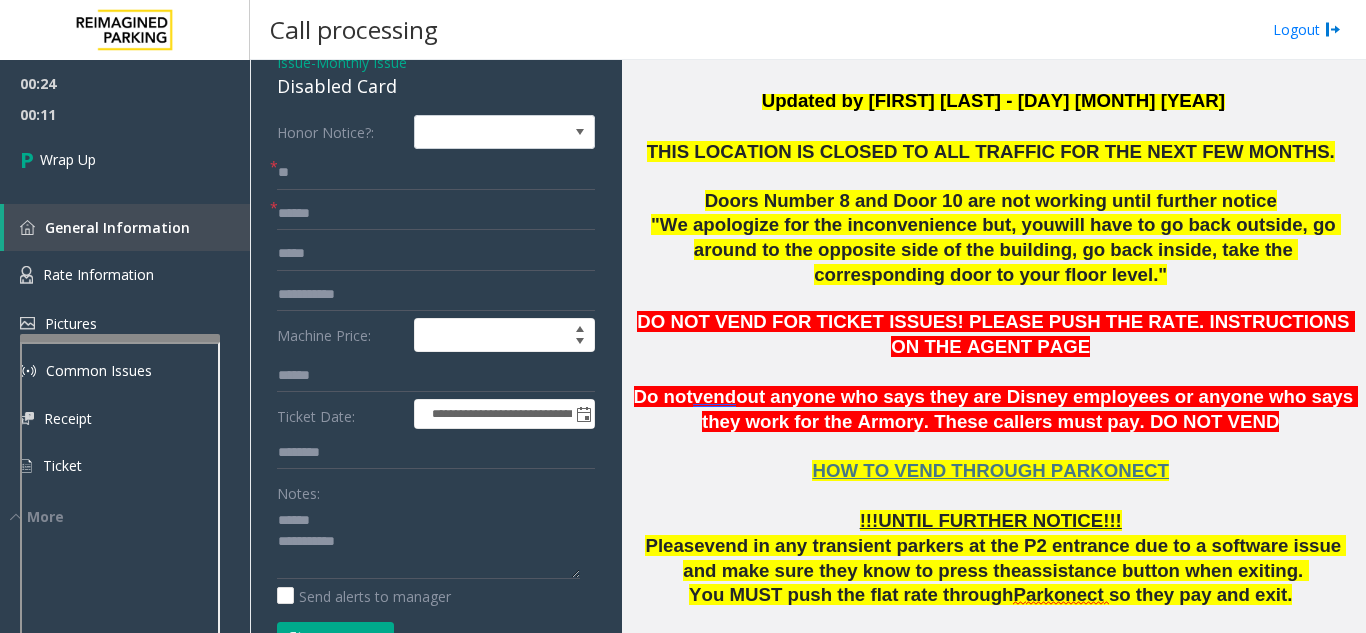 click on "Notes:" 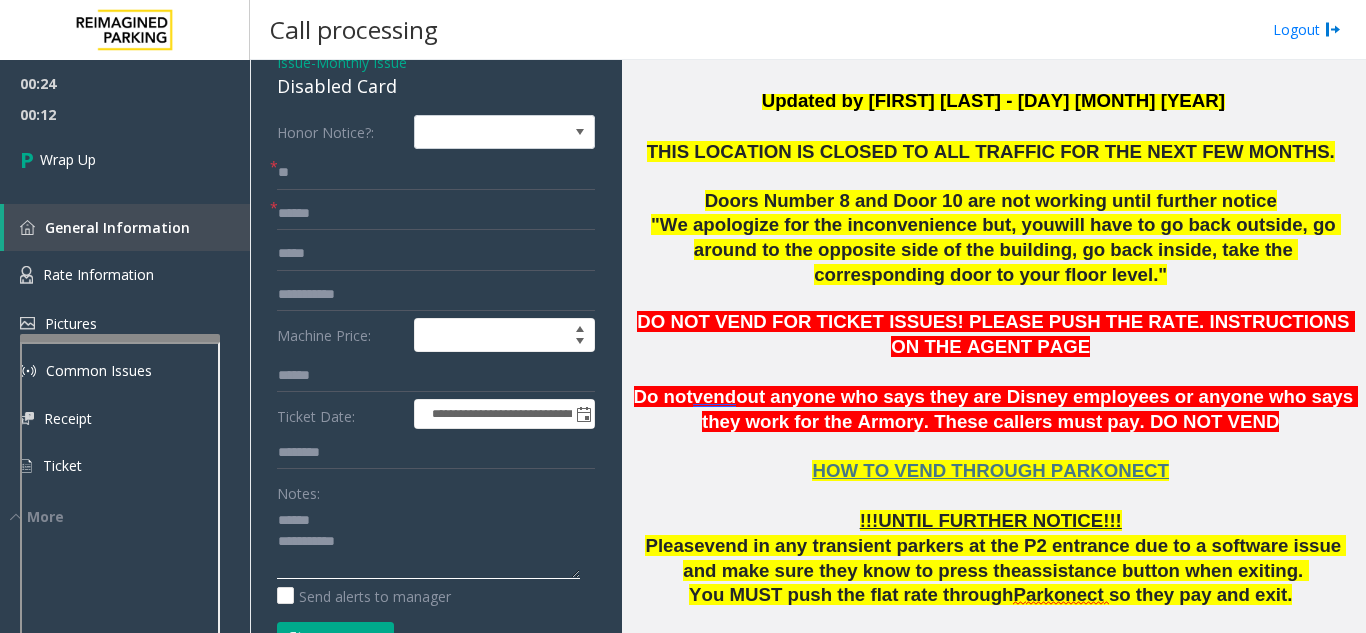 click 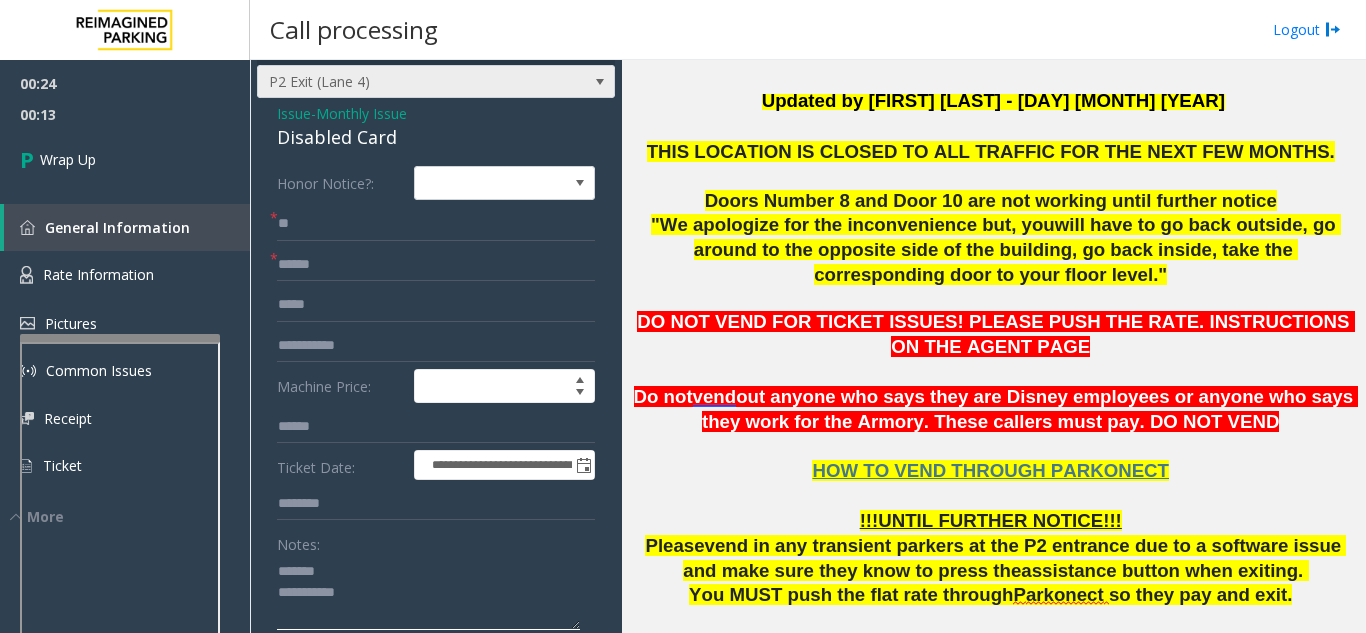 scroll, scrollTop: 0, scrollLeft: 0, axis: both 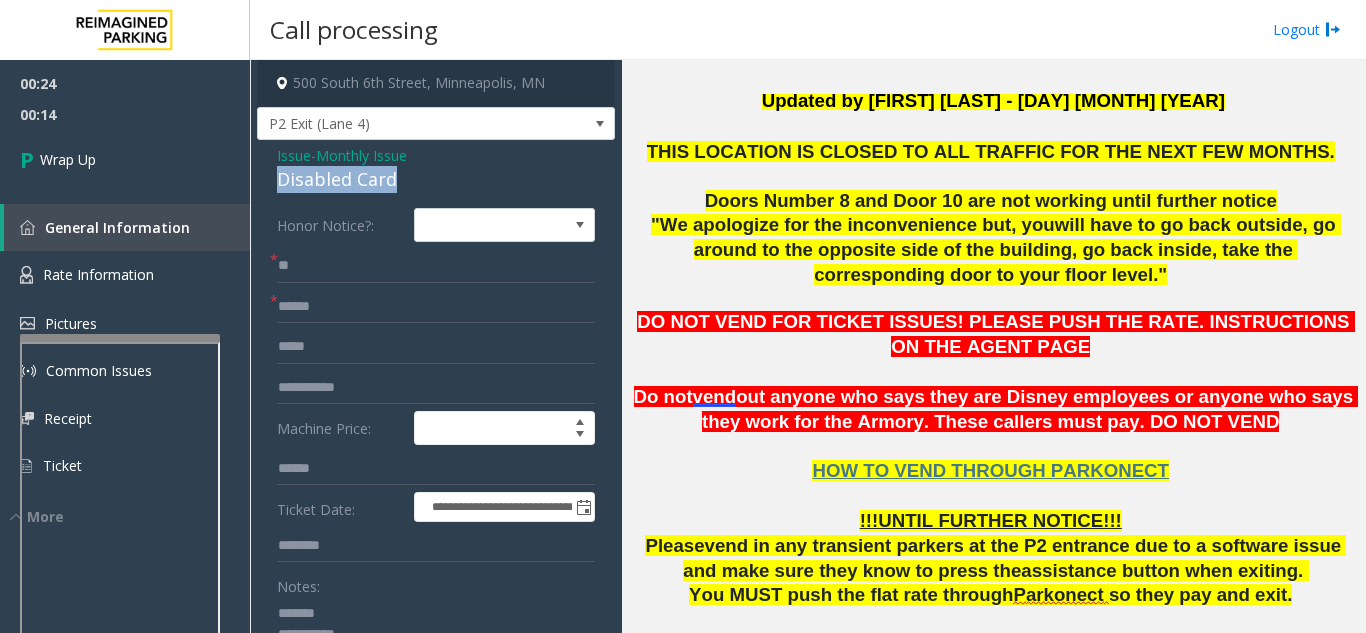 drag, startPoint x: 408, startPoint y: 172, endPoint x: 272, endPoint y: 174, distance: 136.01471 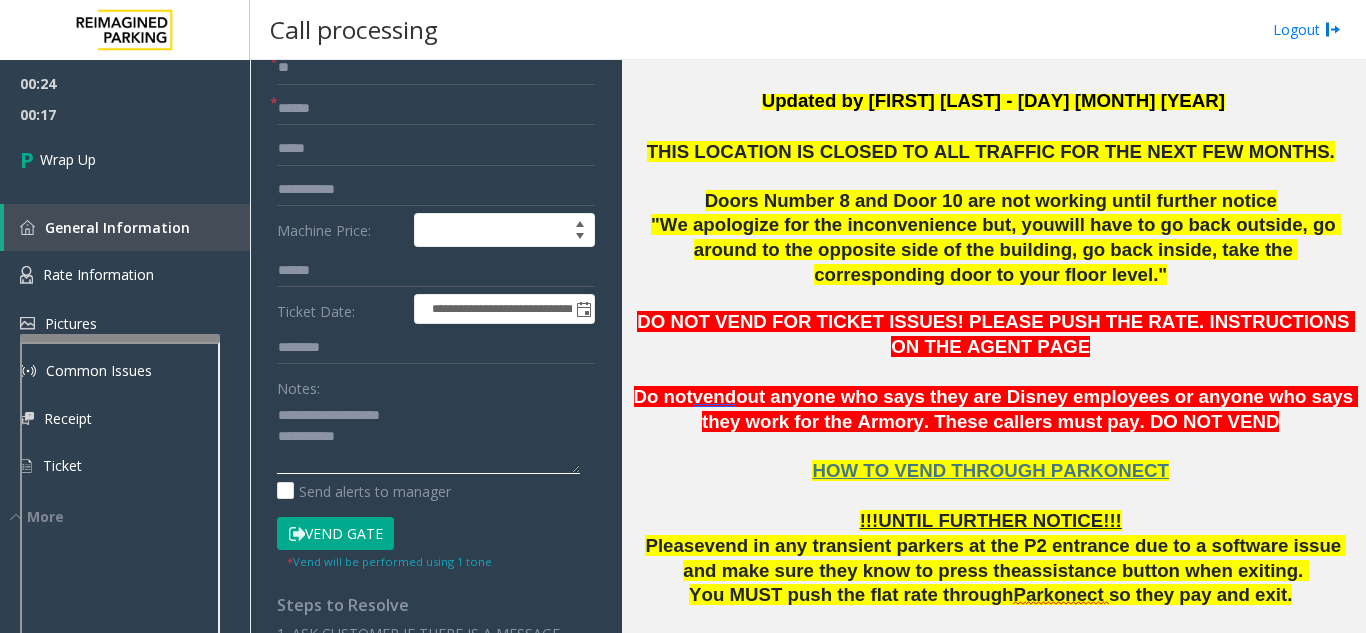 scroll, scrollTop: 200, scrollLeft: 0, axis: vertical 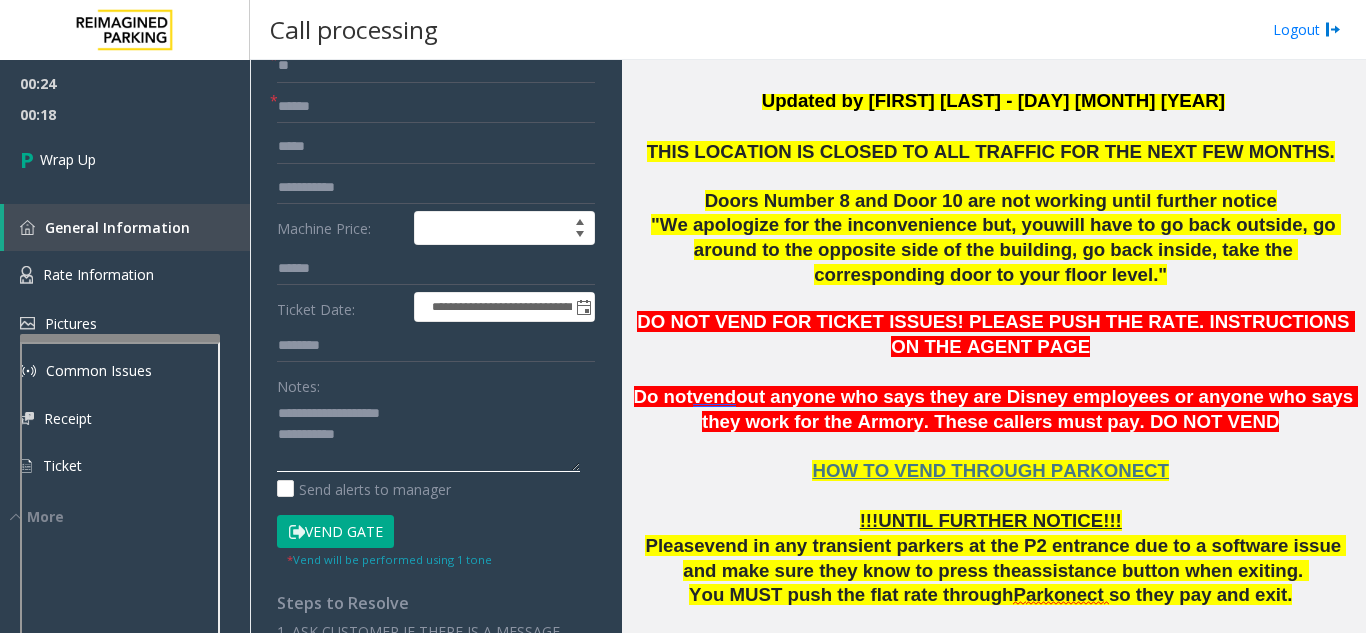 click 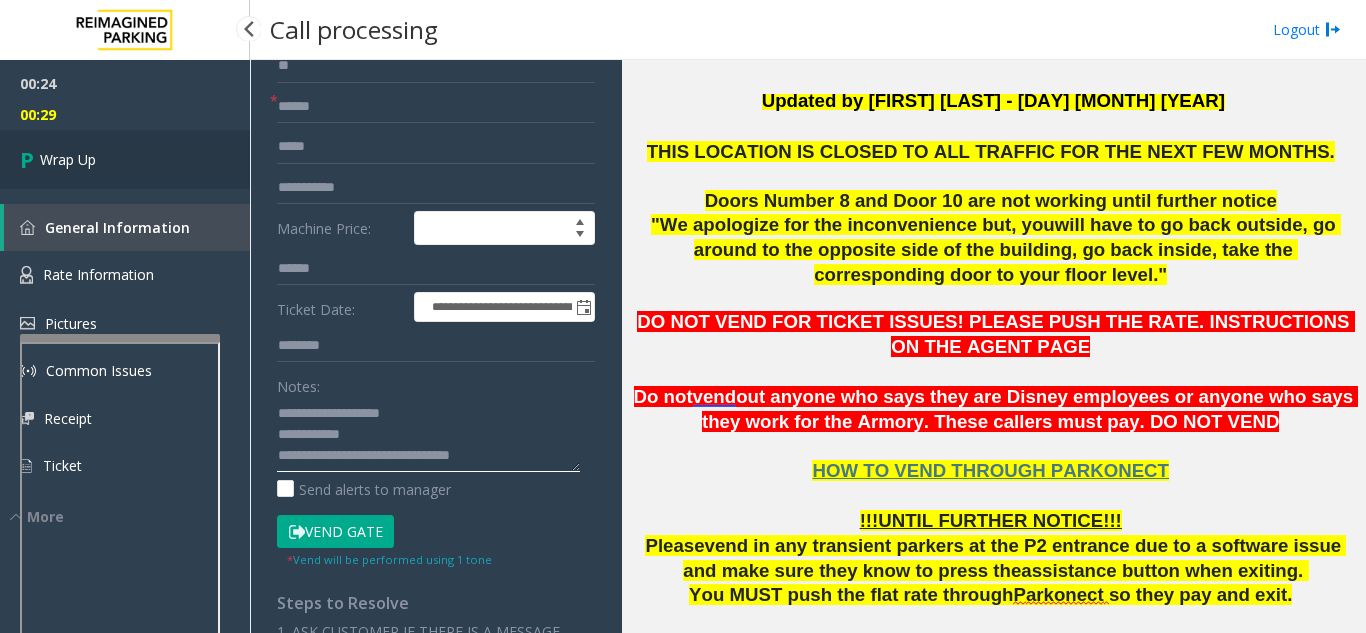 type on "**********" 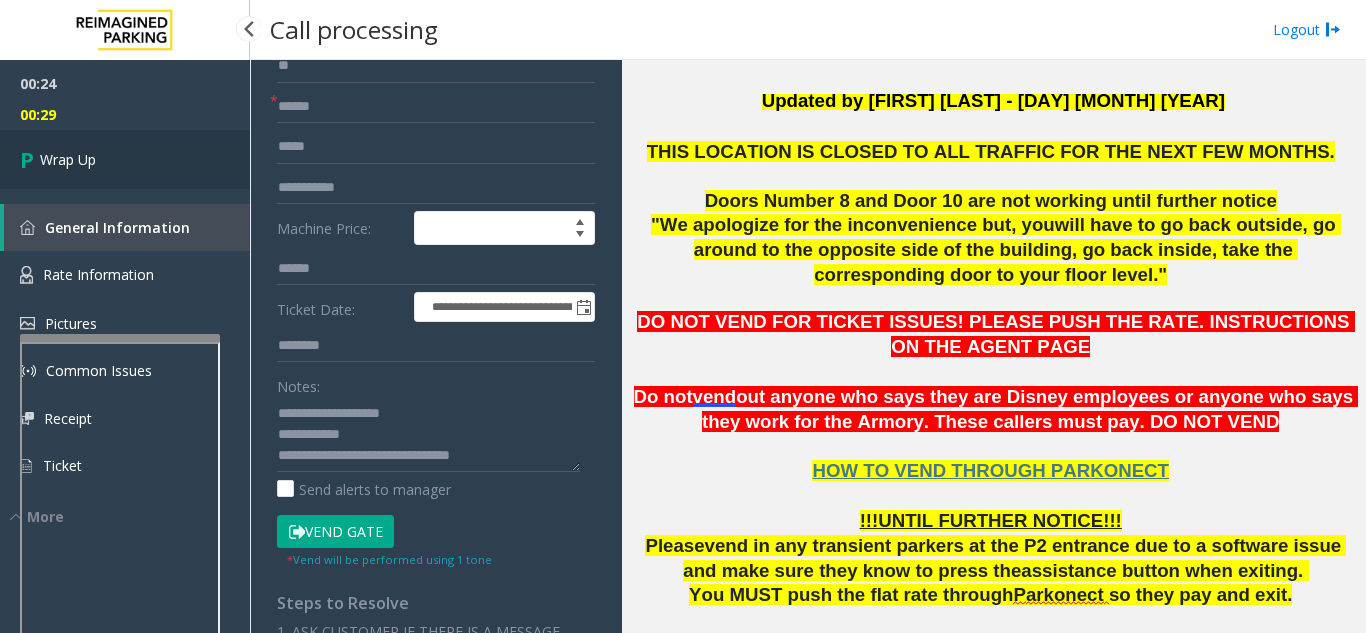 click on "Wrap Up" at bounding box center [68, 159] 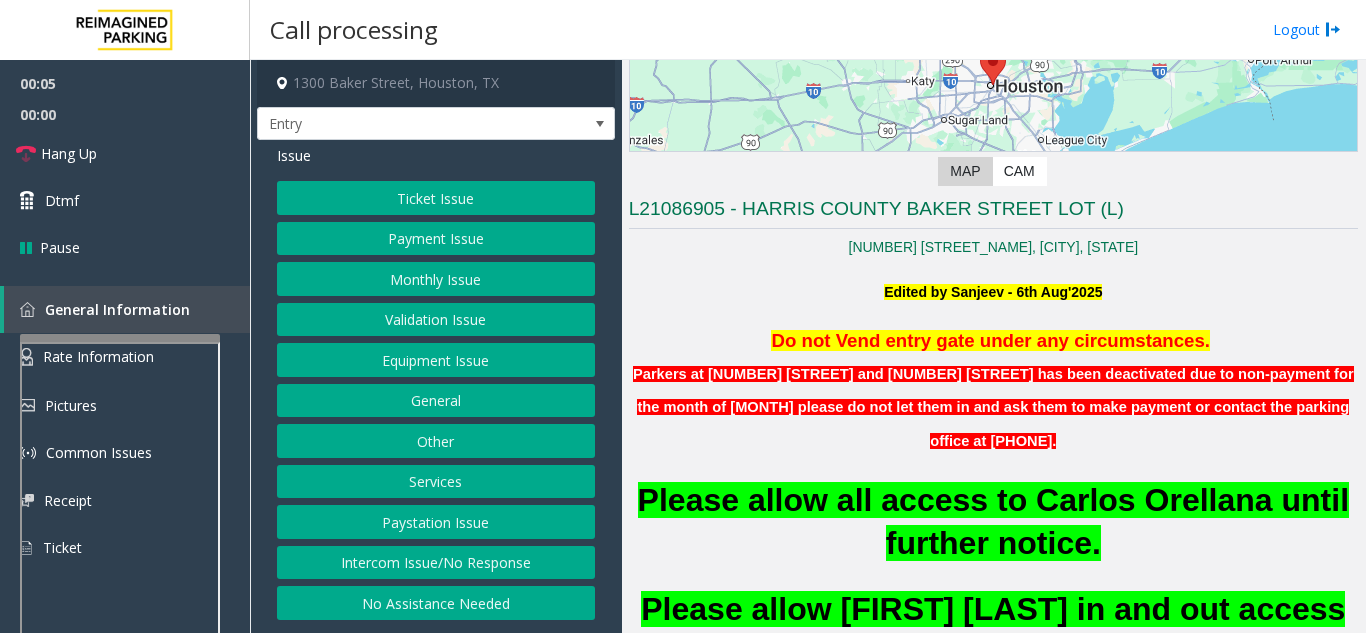 scroll, scrollTop: 400, scrollLeft: 0, axis: vertical 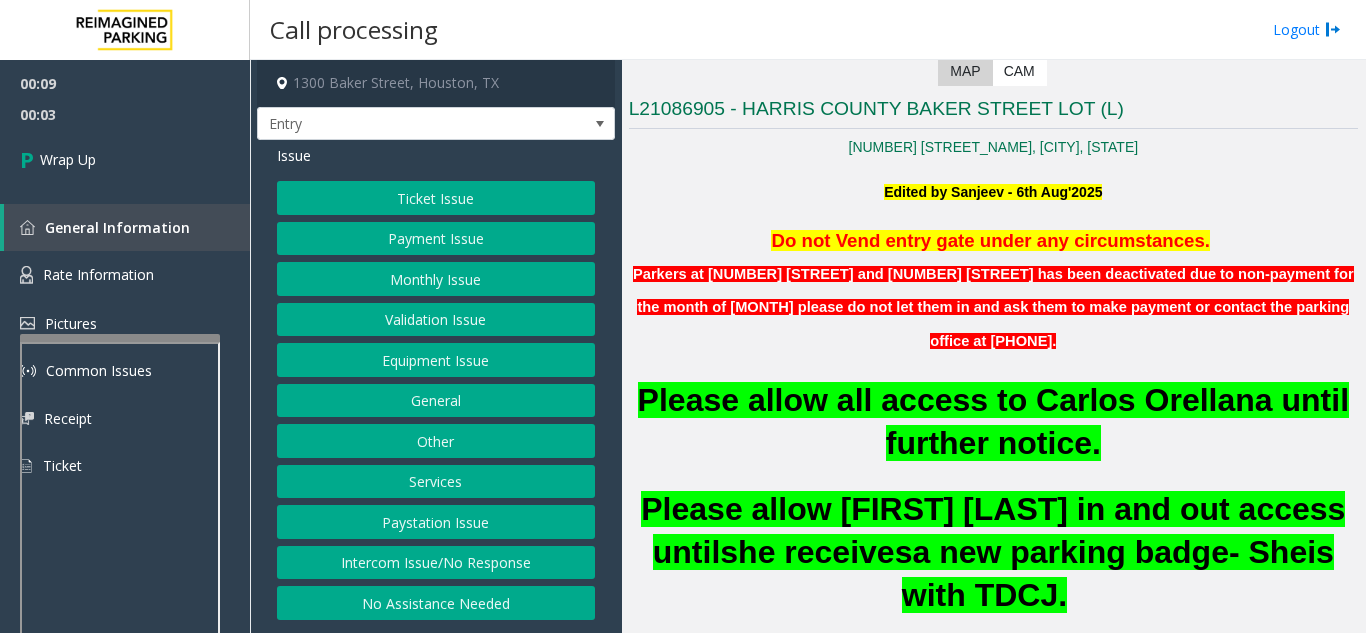 click on "Intercom Issue/No Response" 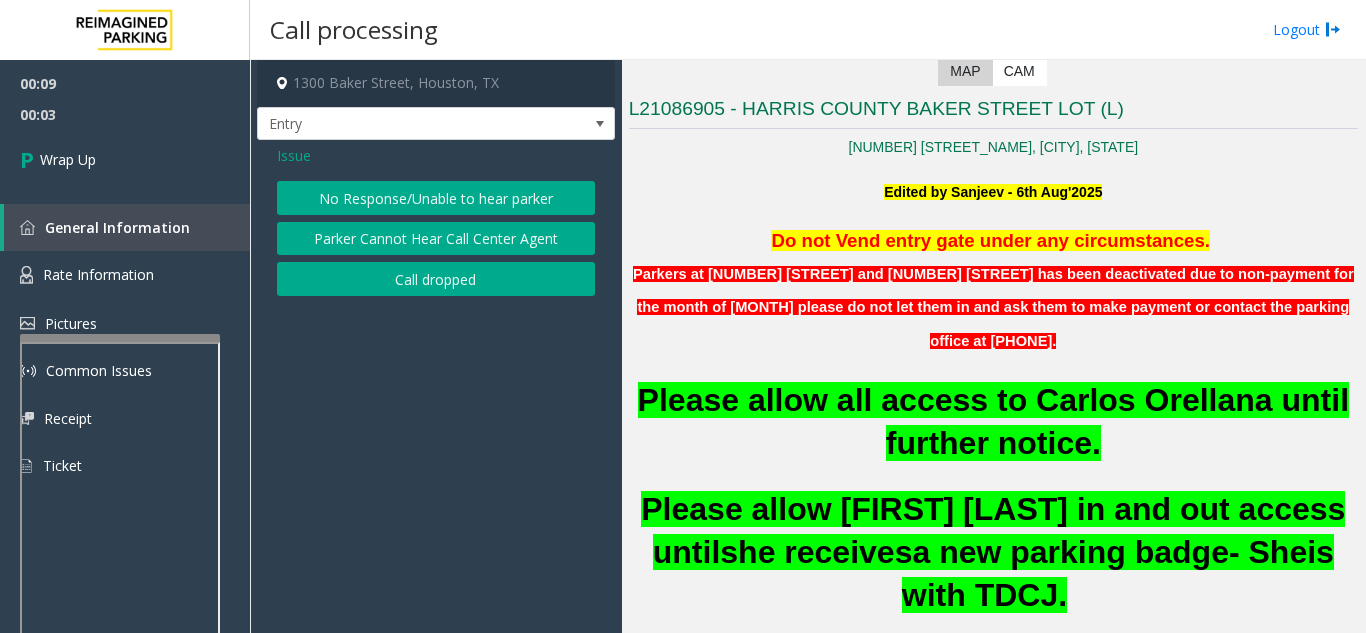 click on "Call dropped" 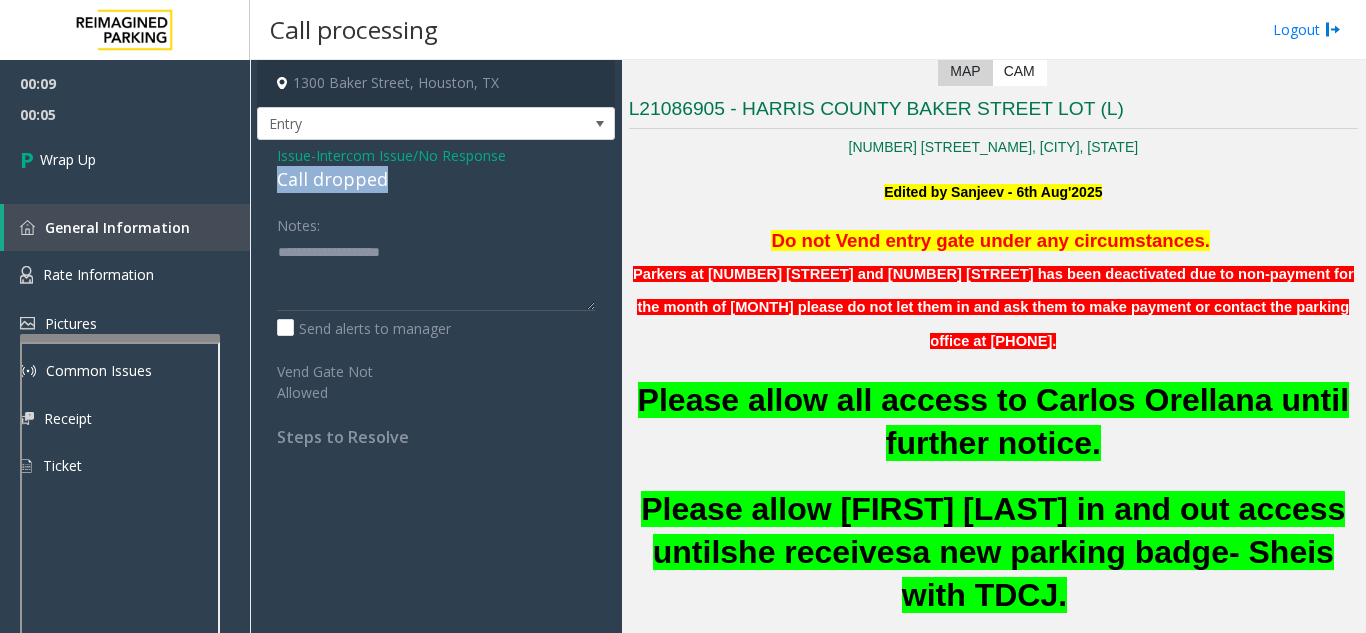 drag, startPoint x: 397, startPoint y: 182, endPoint x: 278, endPoint y: 187, distance: 119.104996 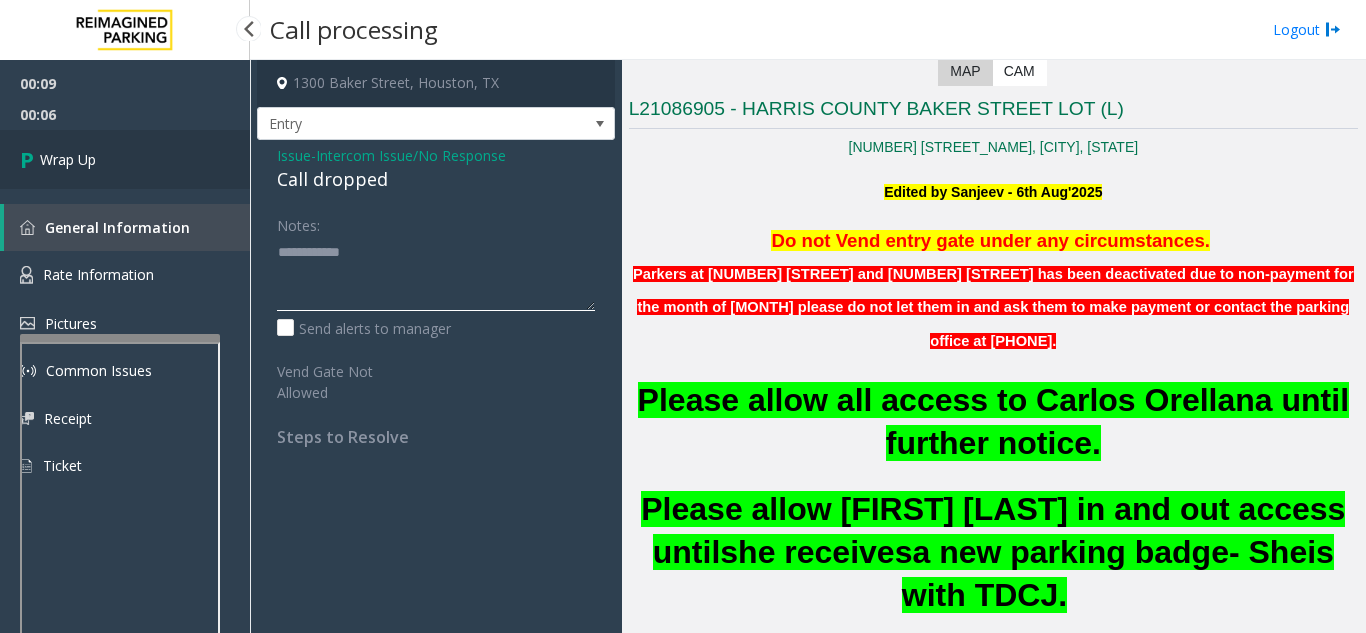 type on "**********" 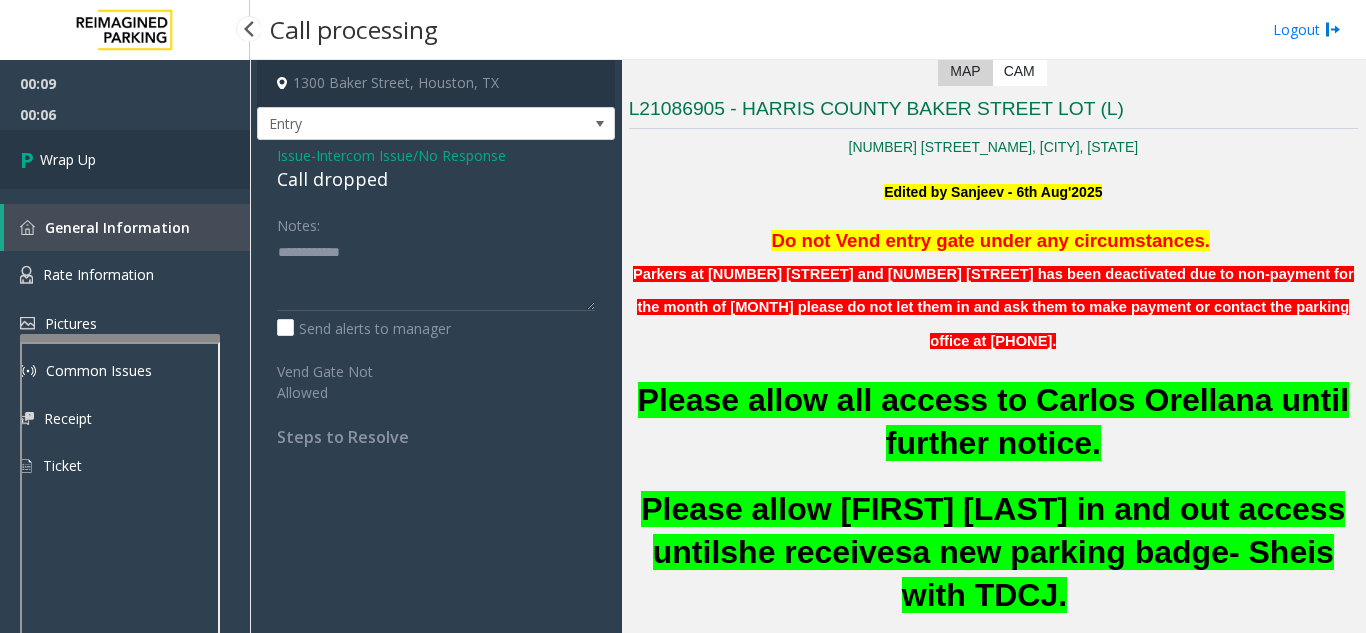 click on "Wrap Up" at bounding box center (68, 159) 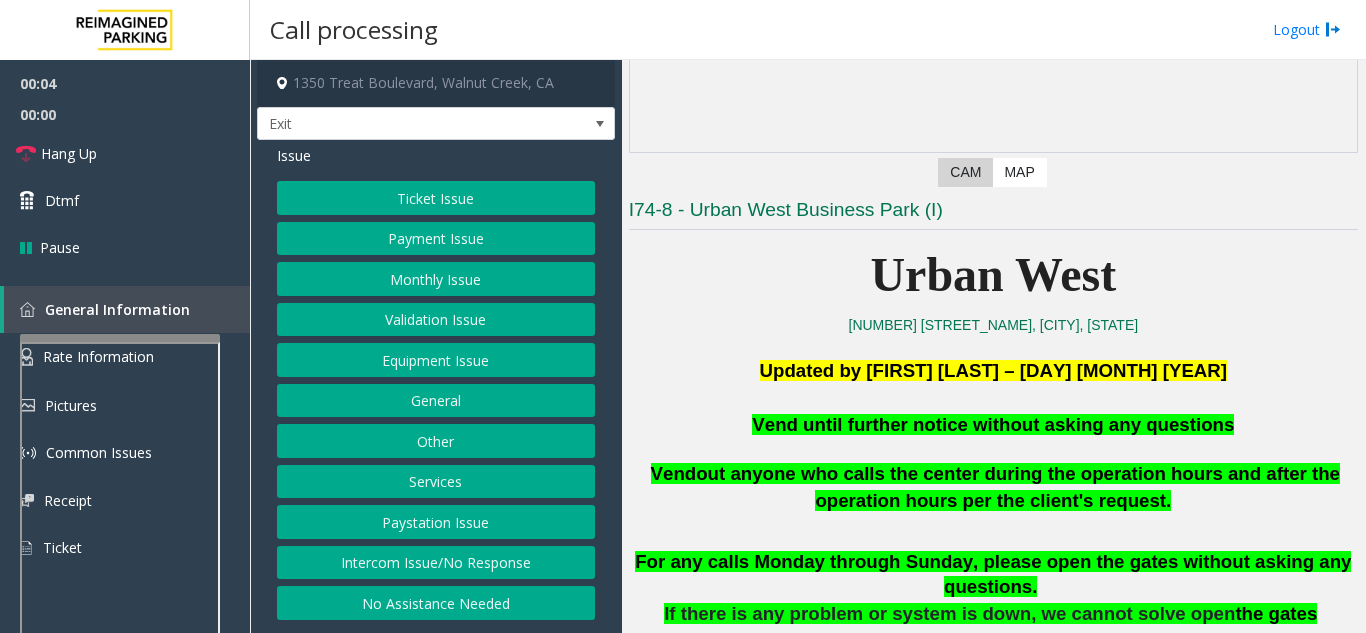 scroll, scrollTop: 300, scrollLeft: 0, axis: vertical 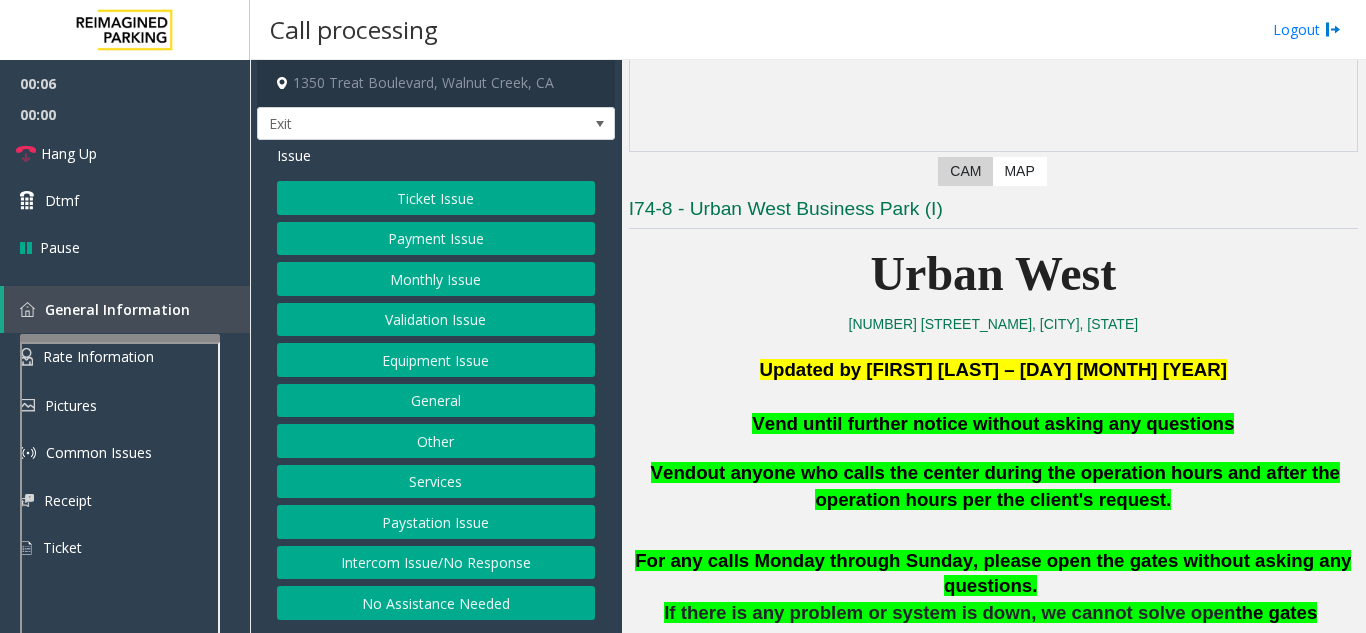 click on "Equipment Issue" 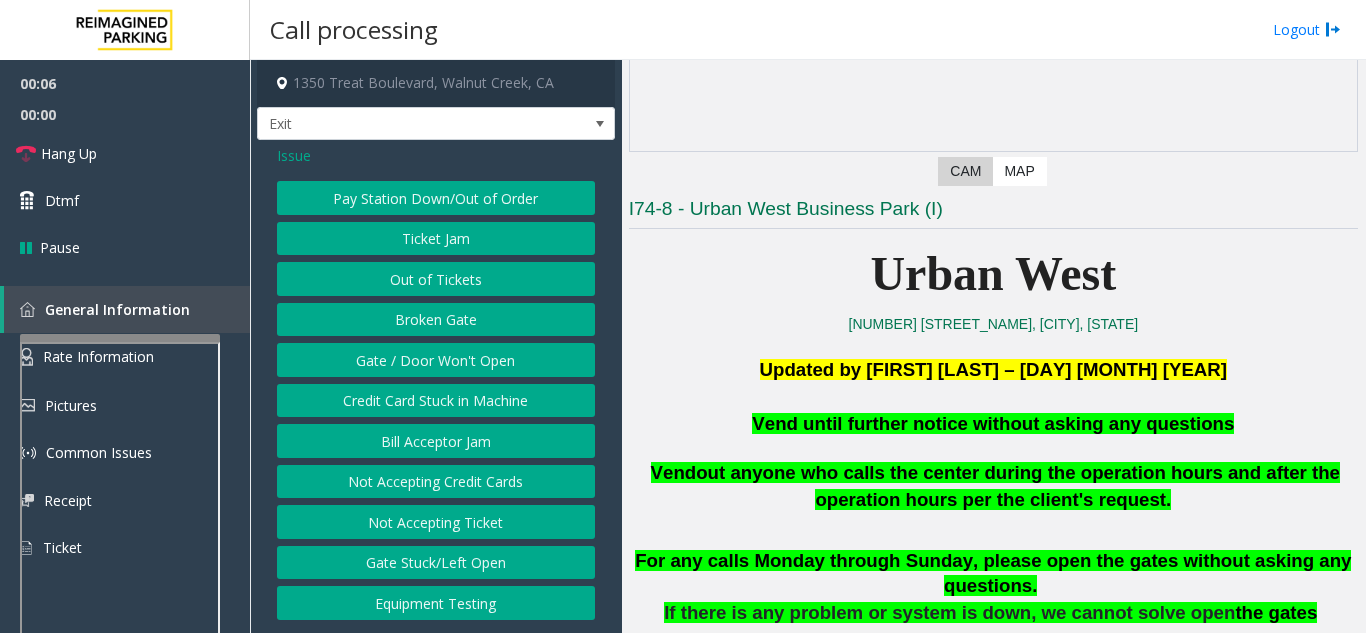 click on "Gate / Door Won't Open" 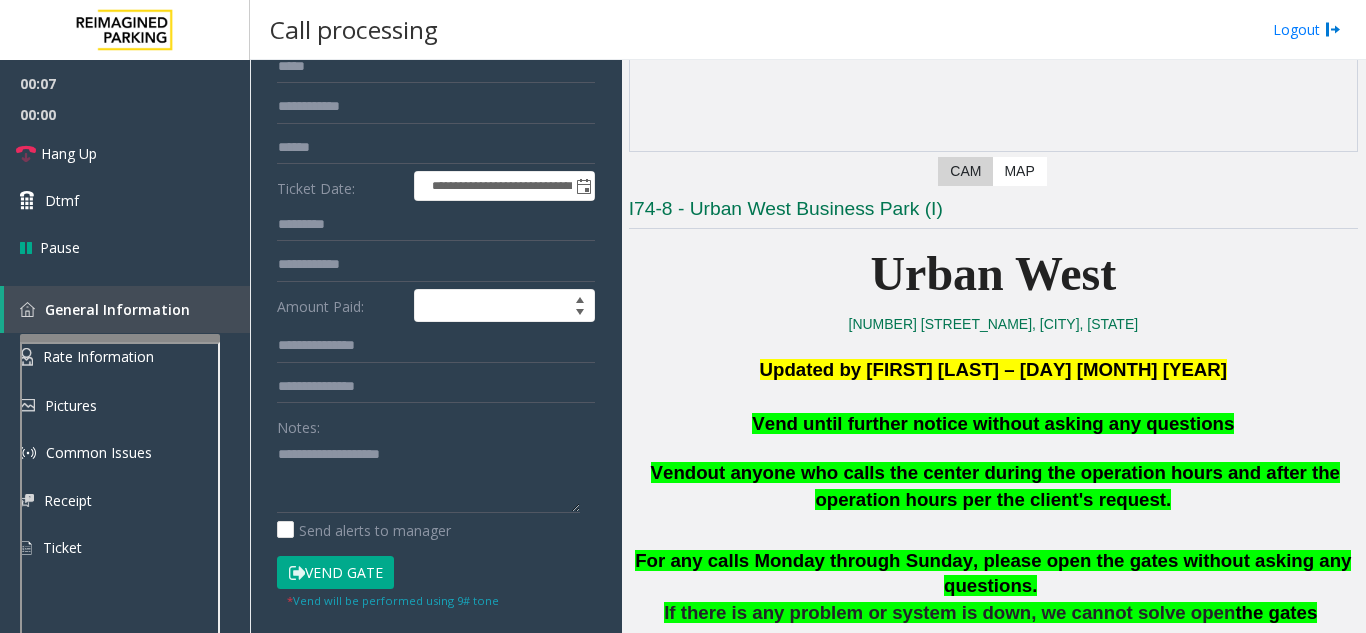 scroll, scrollTop: 200, scrollLeft: 0, axis: vertical 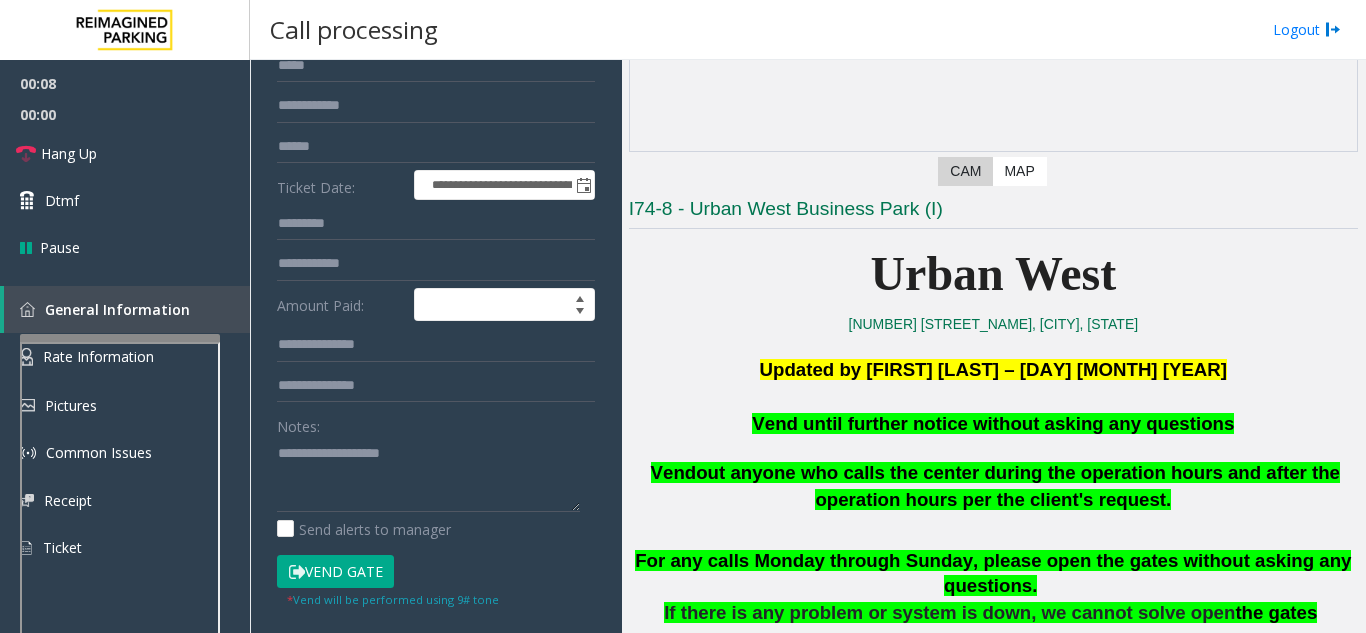 click on "Vend Gate" 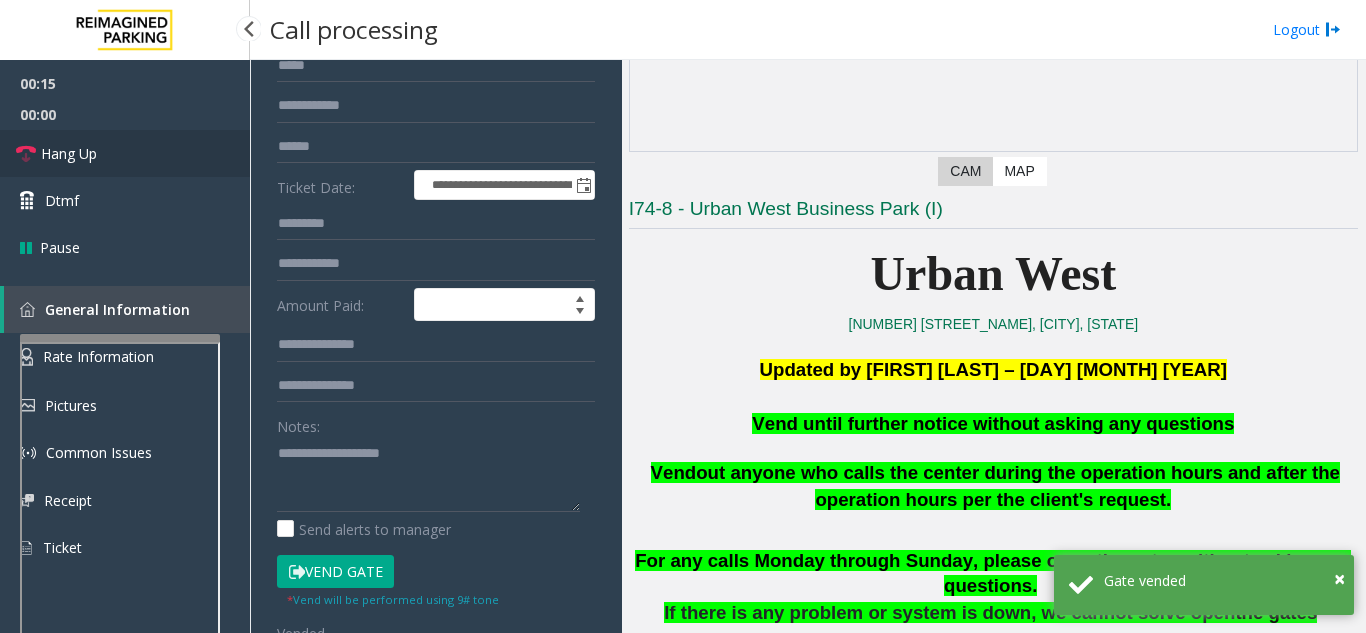 click on "Hang Up" at bounding box center (69, 153) 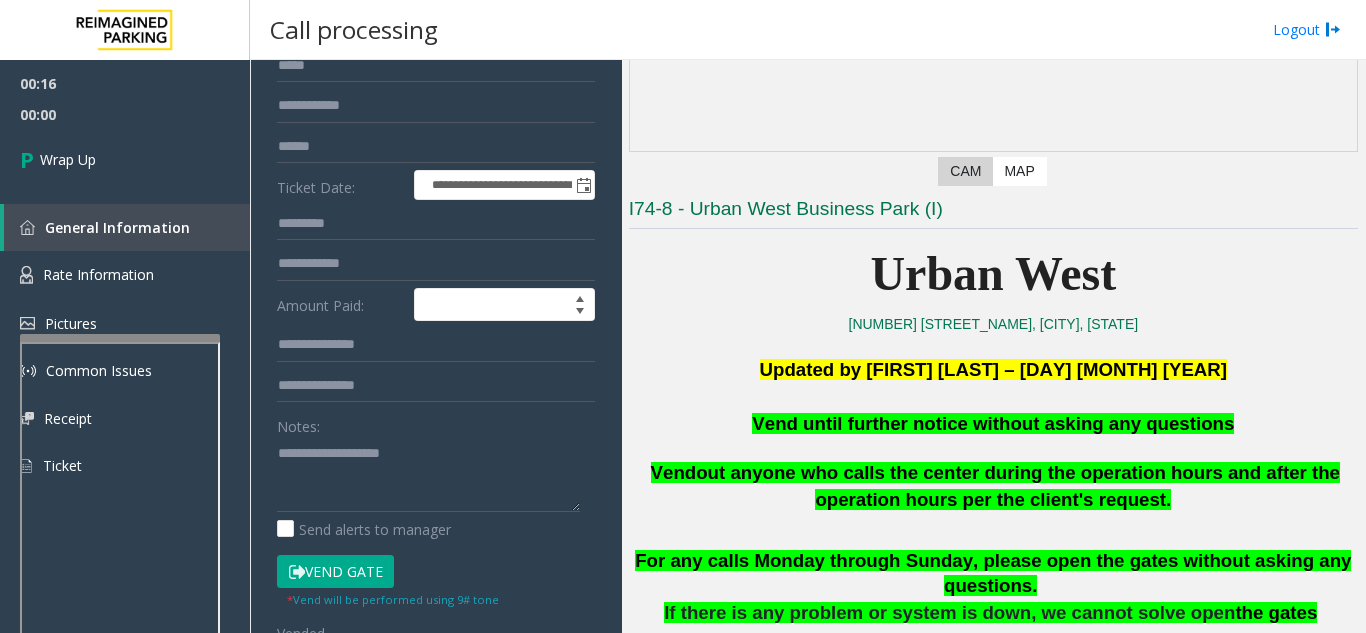 drag, startPoint x: 1217, startPoint y: 429, endPoint x: 751, endPoint y: 431, distance: 466.0043 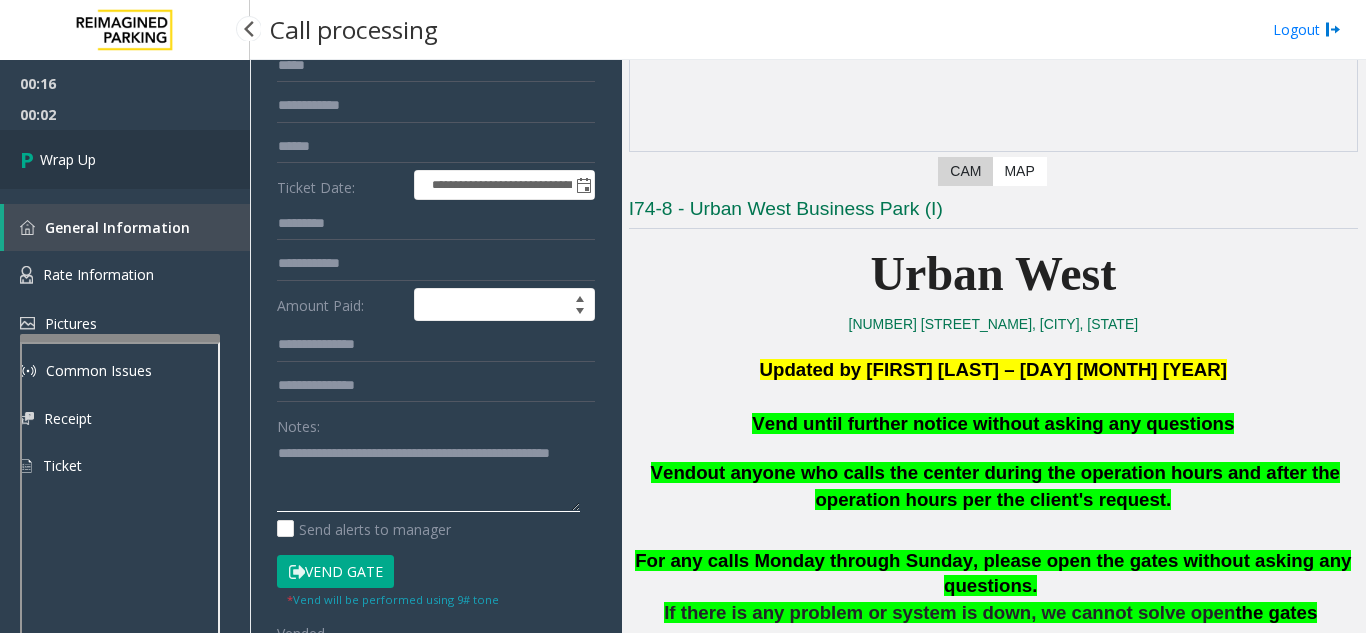 type on "**********" 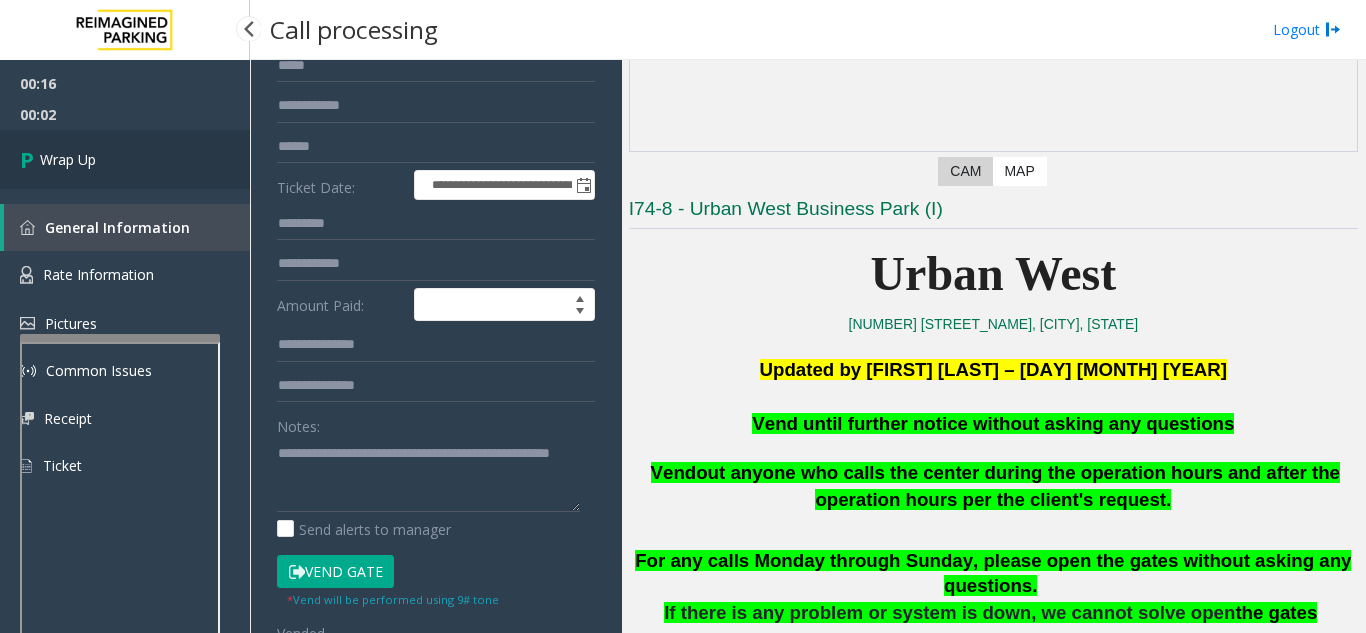 click on "Wrap Up" at bounding box center (125, 159) 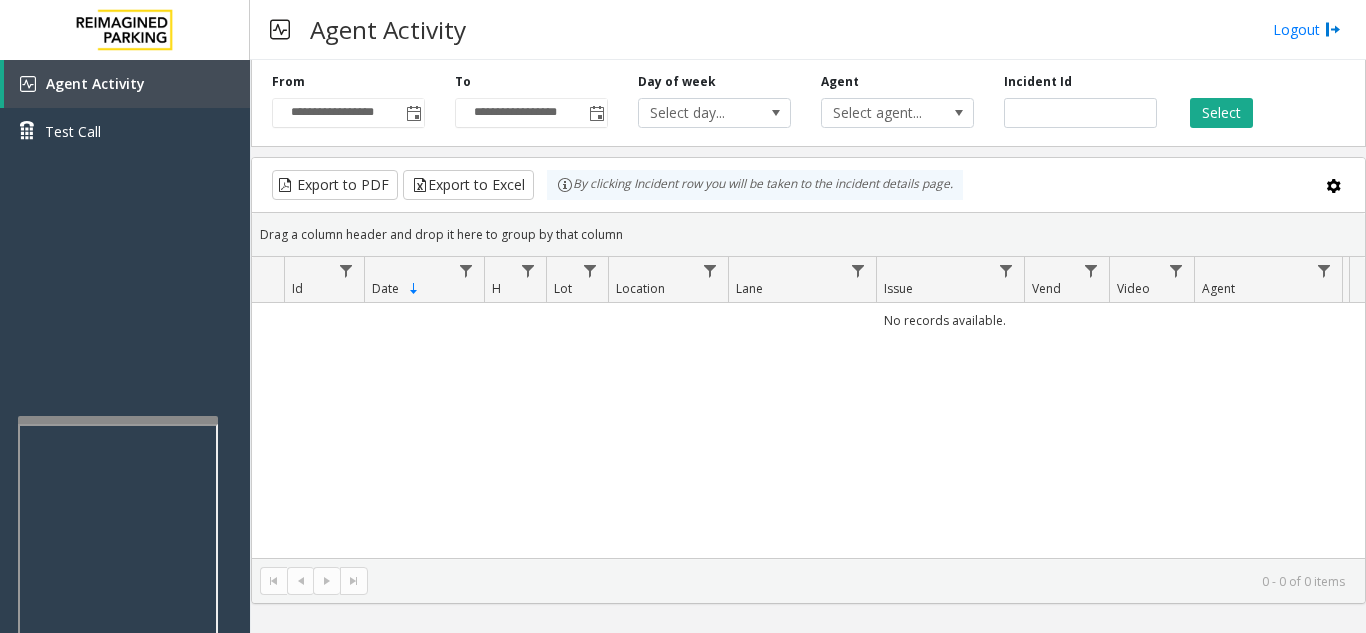 click at bounding box center [118, 650] 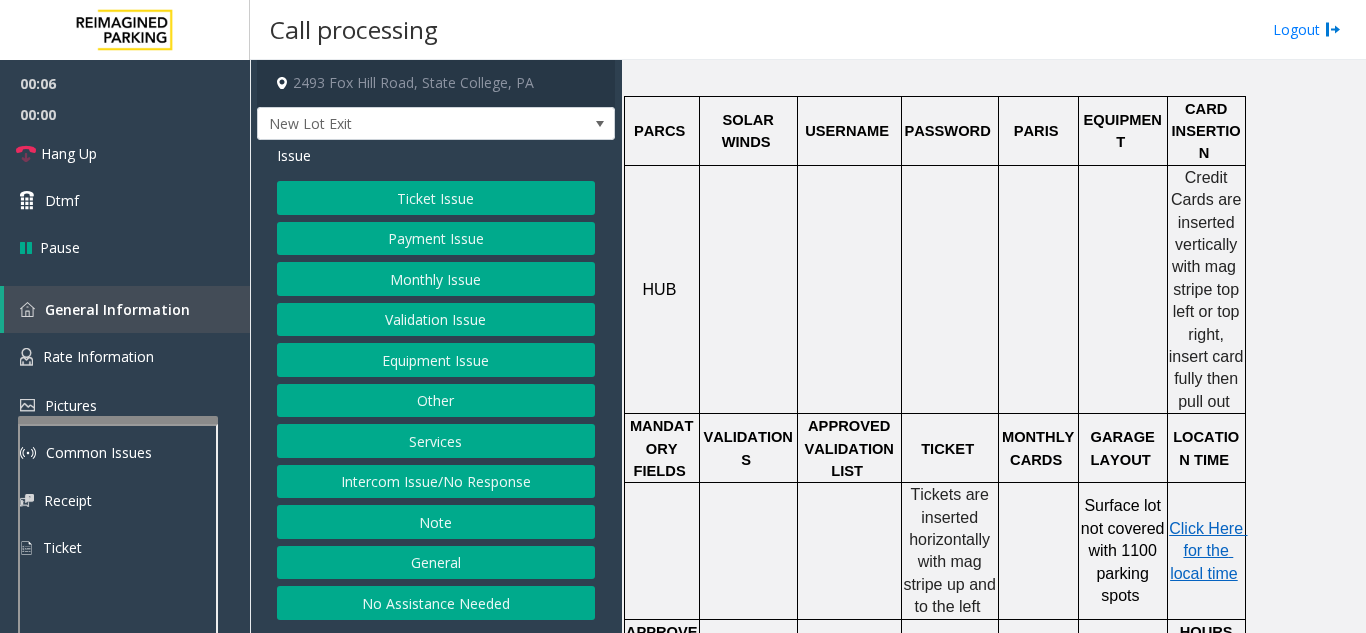scroll, scrollTop: 700, scrollLeft: 0, axis: vertical 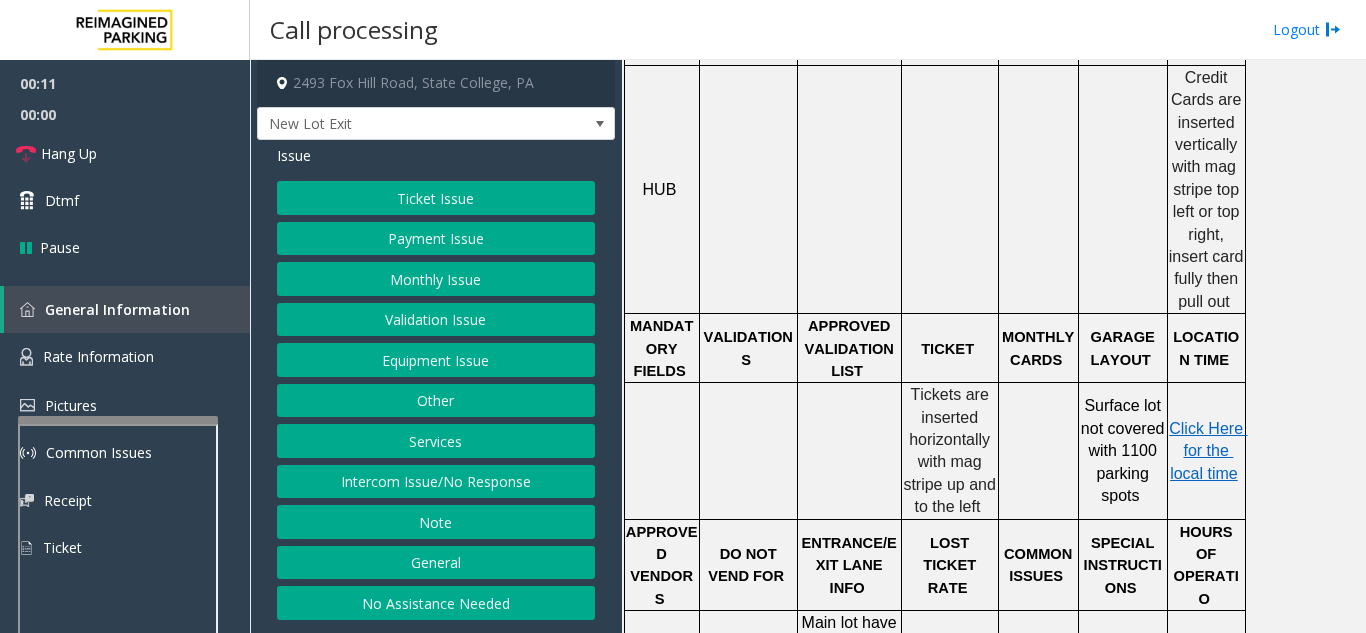 click on "Payment Issue" 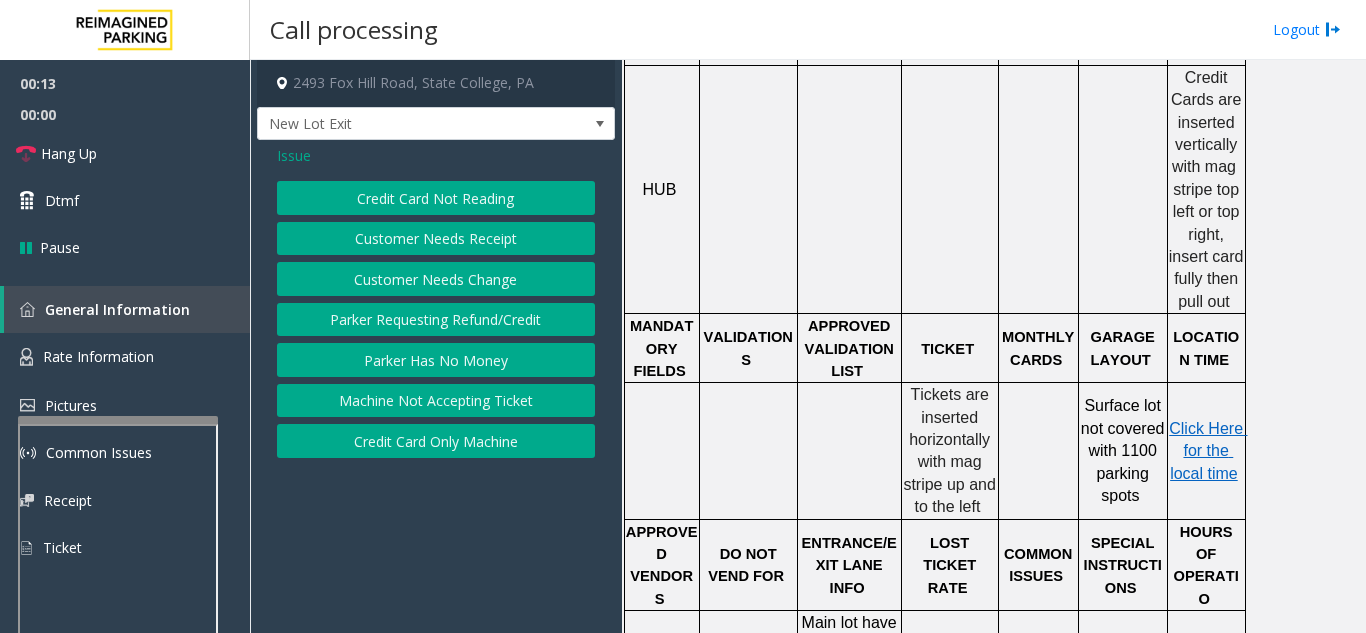 click on "Customer Needs Receipt" 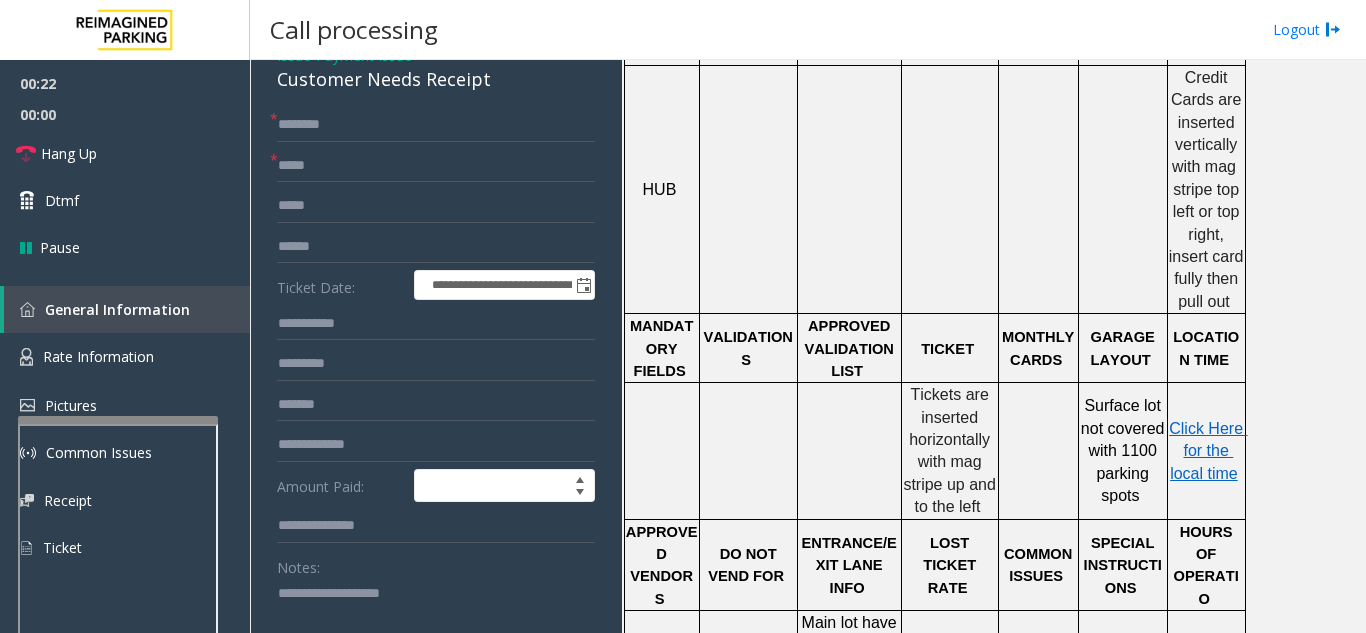 scroll, scrollTop: 0, scrollLeft: 0, axis: both 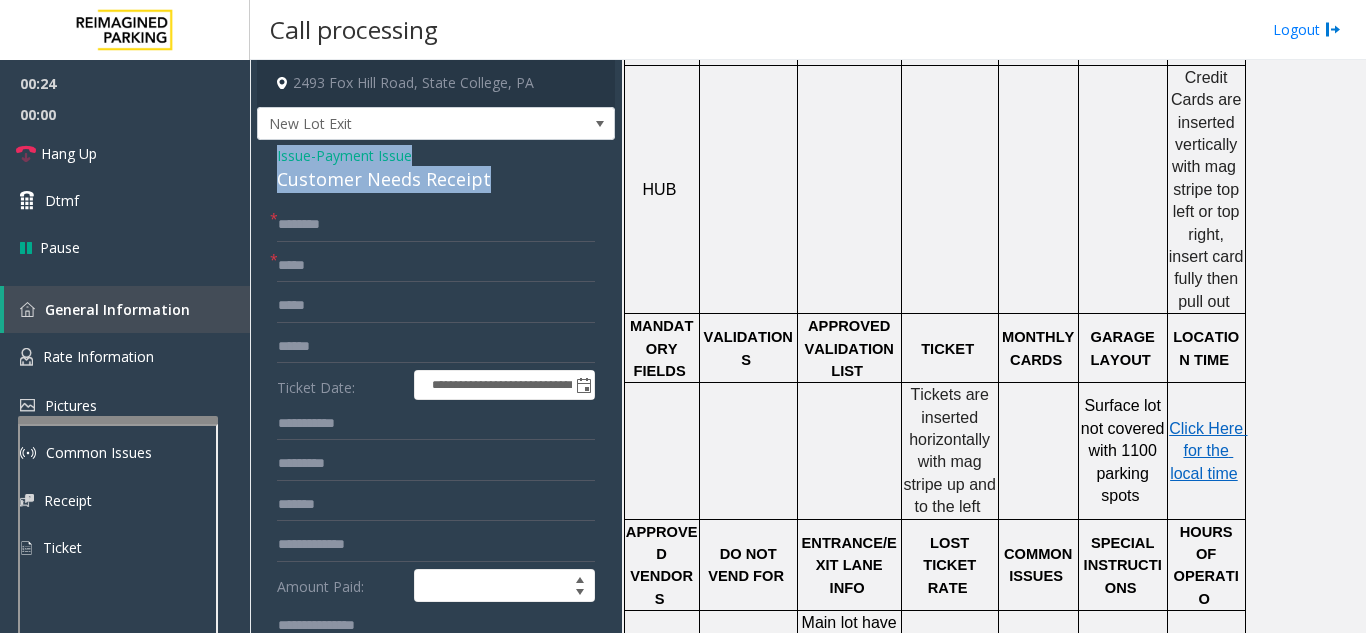 drag, startPoint x: 516, startPoint y: 185, endPoint x: 255, endPoint y: 163, distance: 261.92557 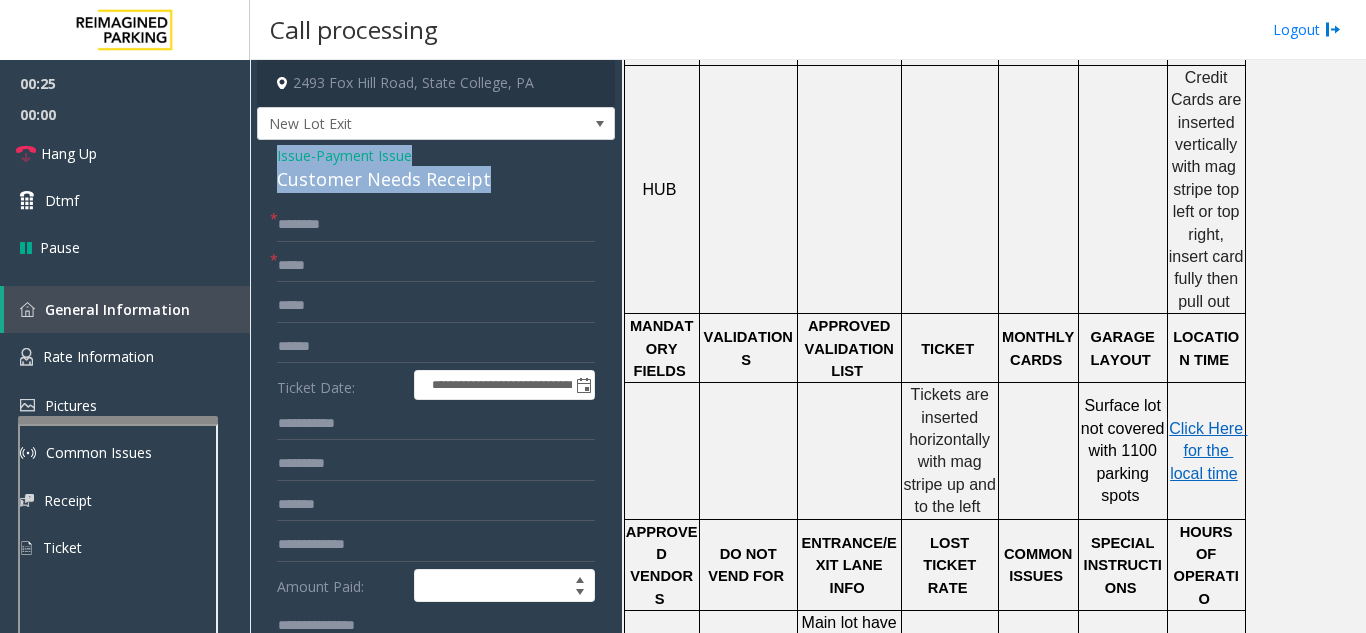 copy on "Issue  -  Payment Issue Customer Needs Receipt" 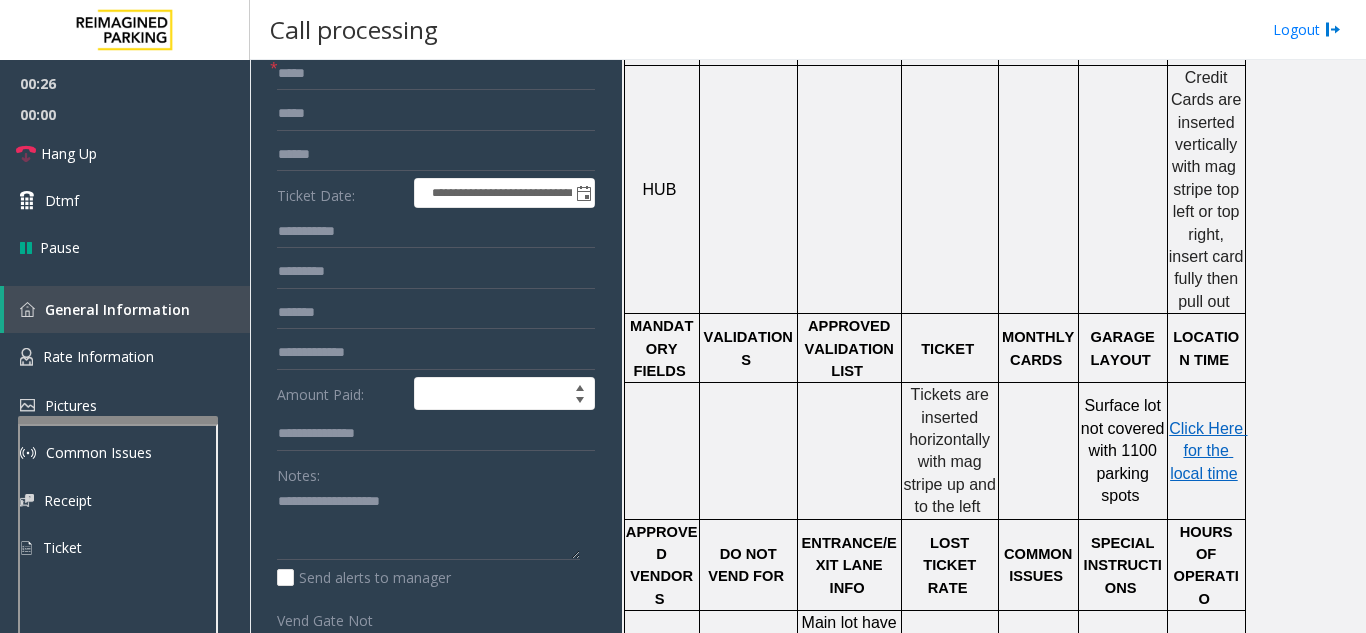 scroll, scrollTop: 200, scrollLeft: 0, axis: vertical 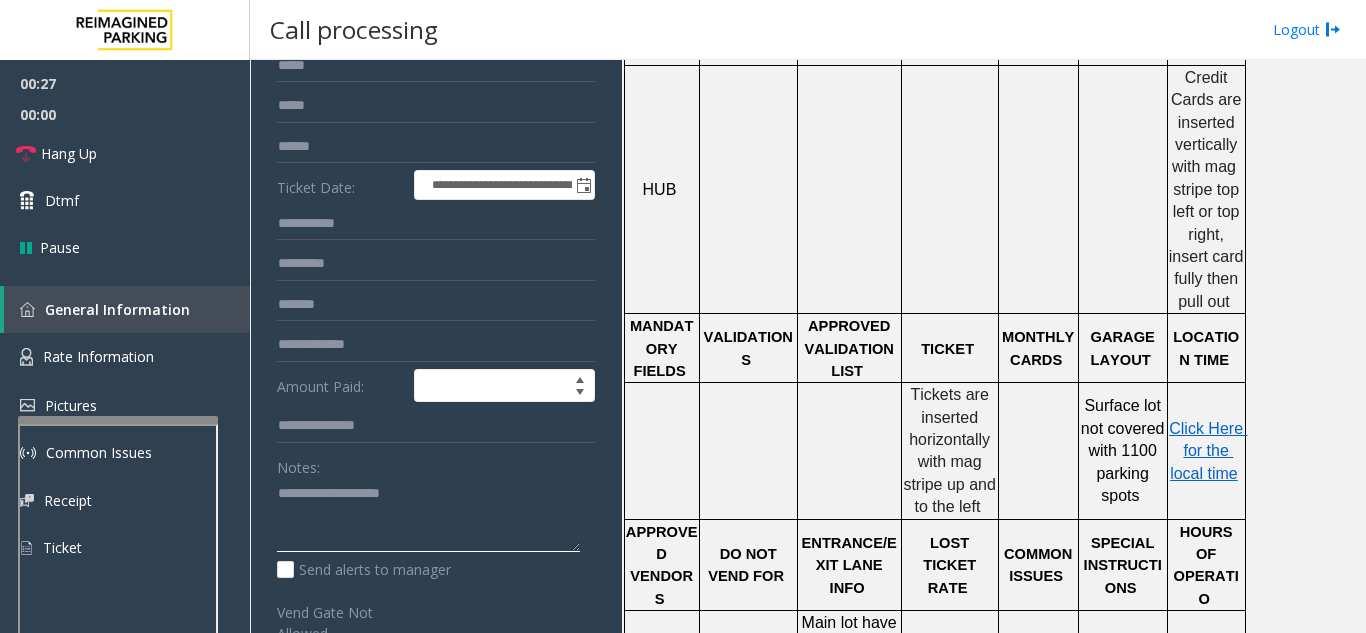 click 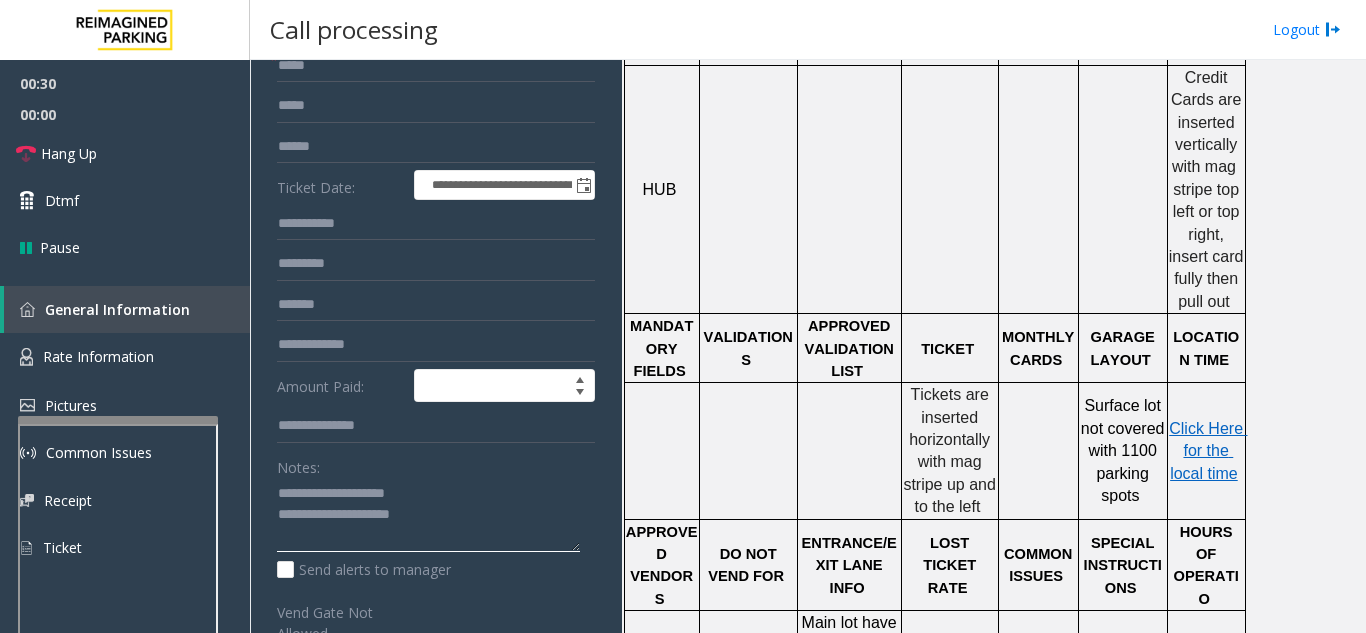 drag, startPoint x: 421, startPoint y: 490, endPoint x: 324, endPoint y: 493, distance: 97.04638 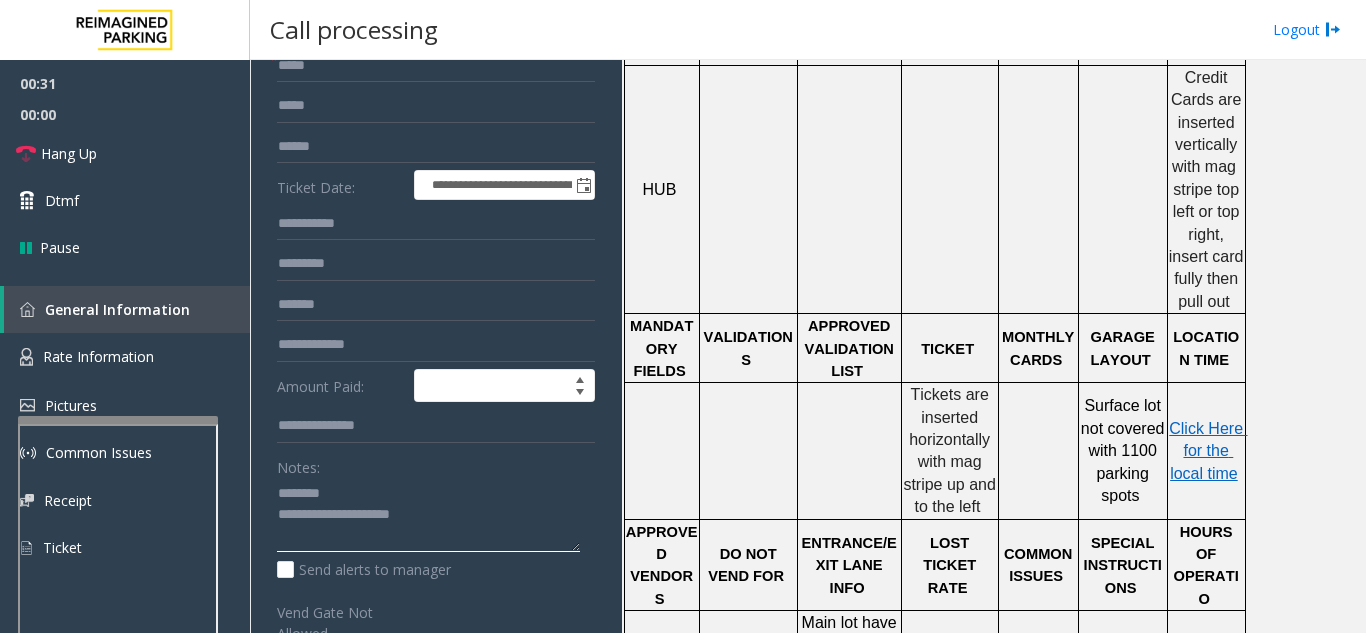 click 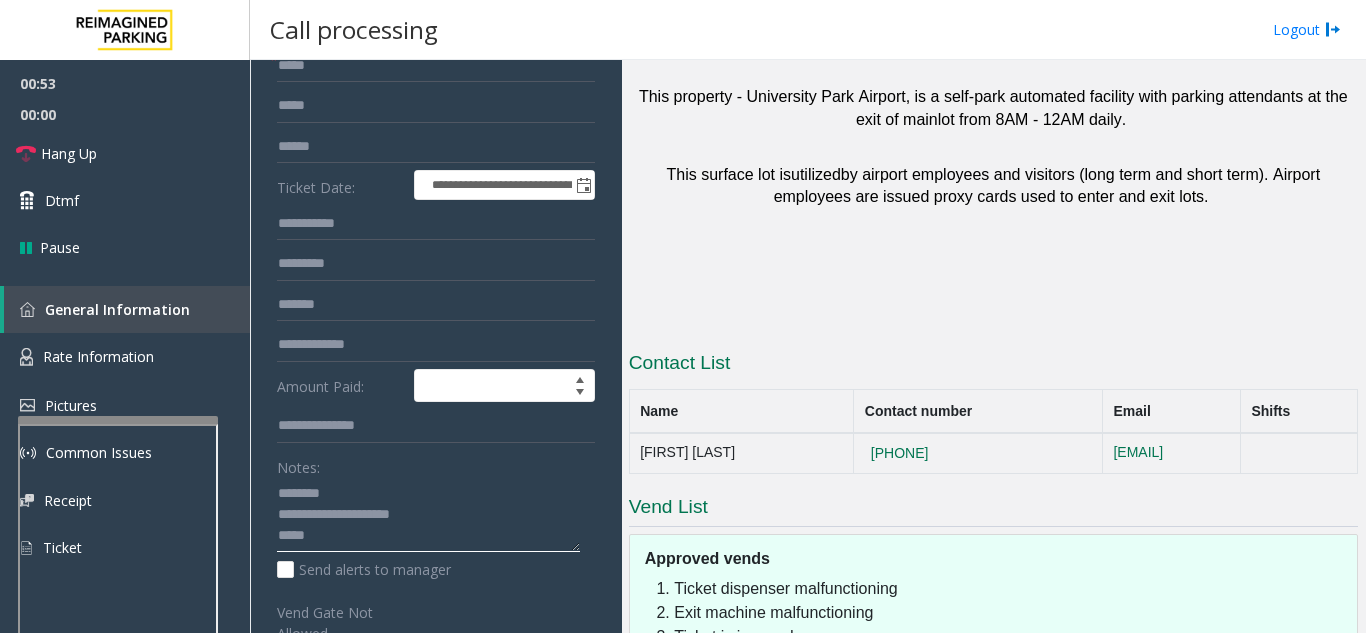 scroll, scrollTop: 1671, scrollLeft: 0, axis: vertical 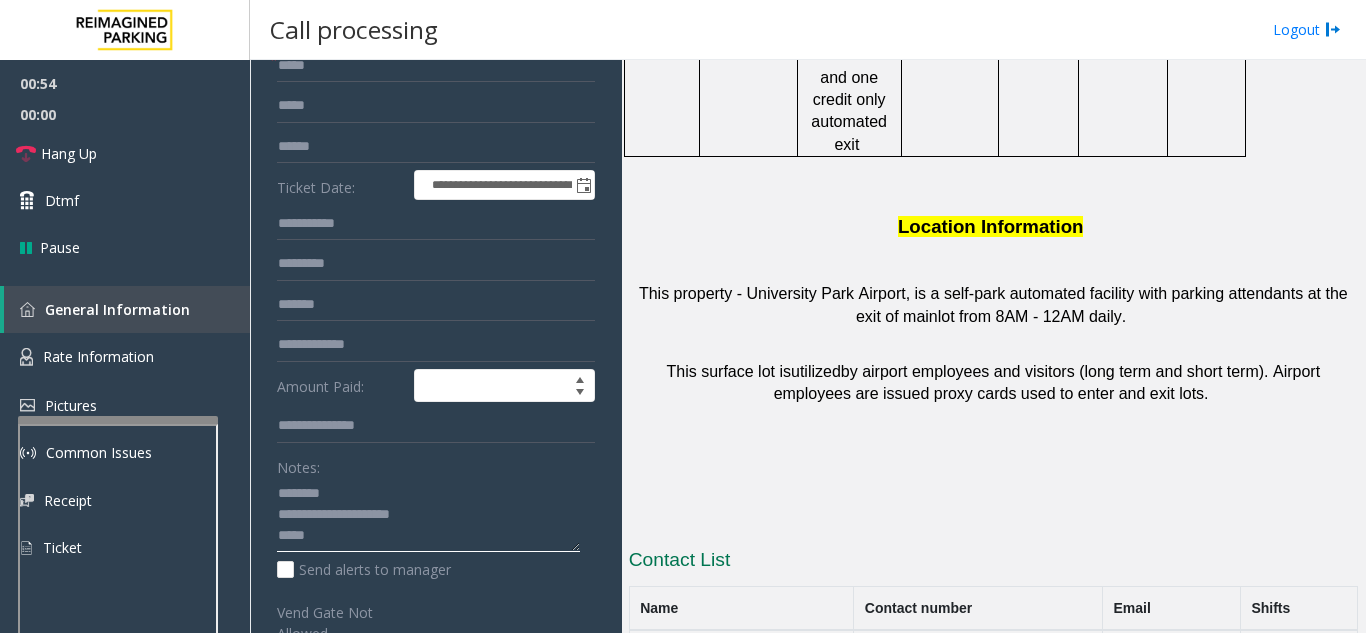 type on "**********" 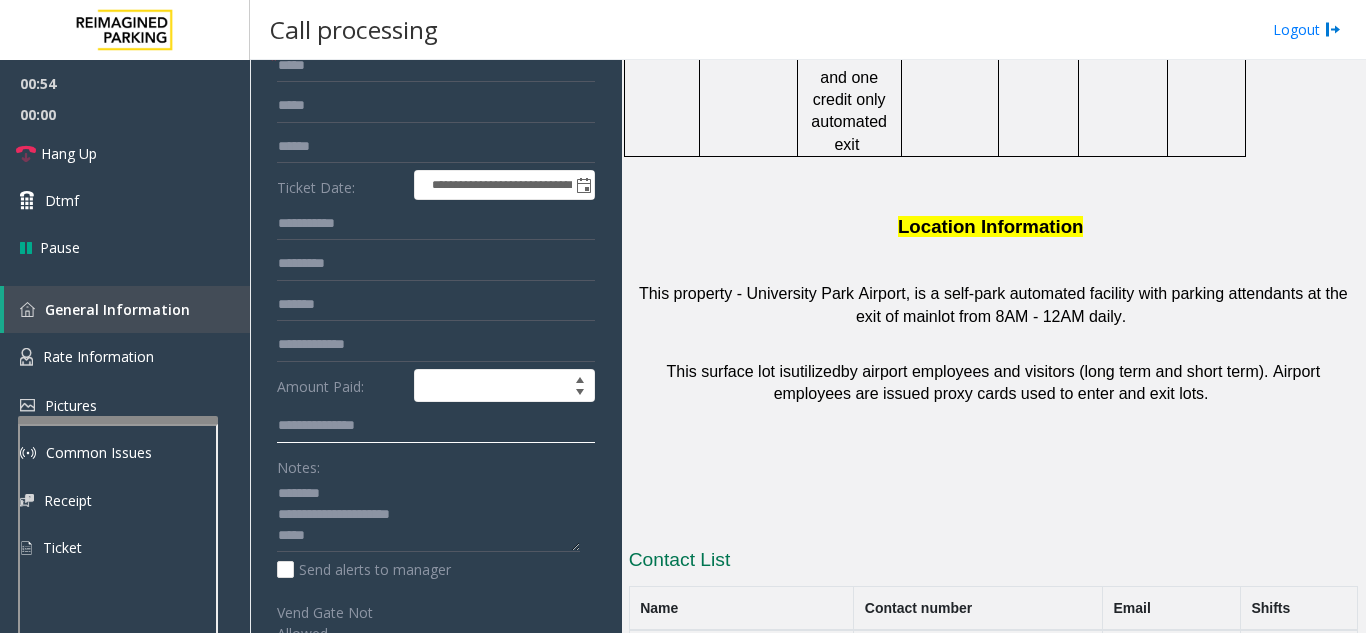 click 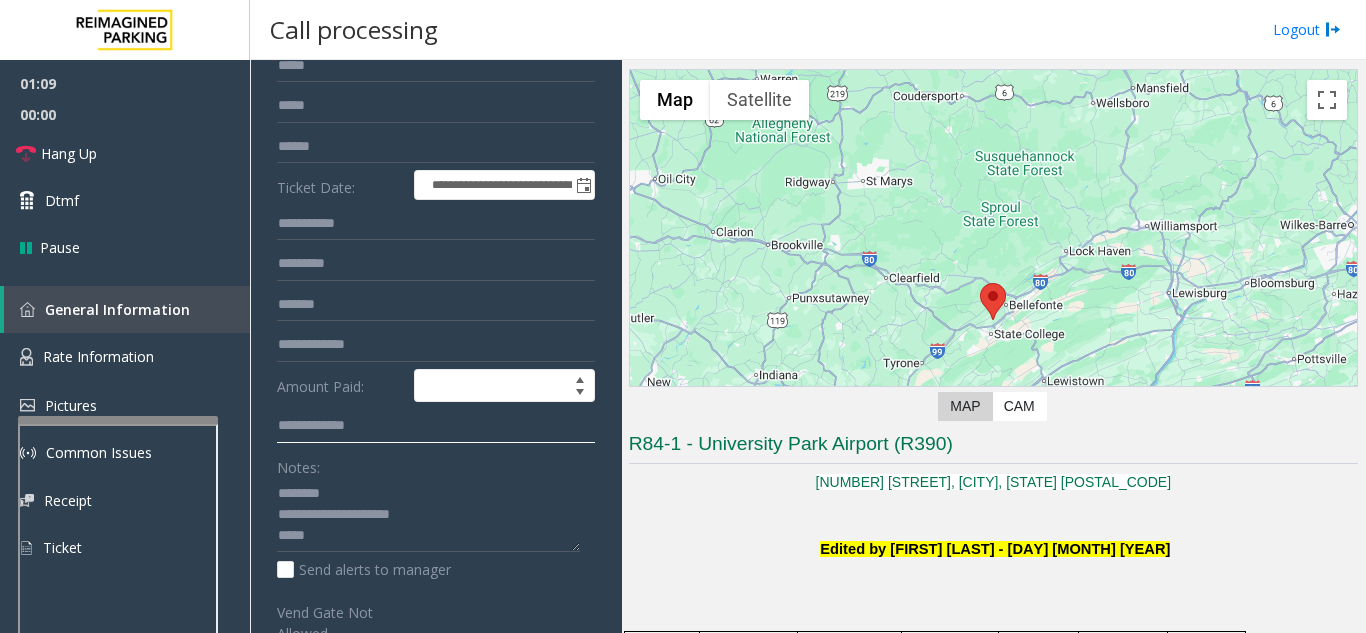 scroll, scrollTop: 100, scrollLeft: 0, axis: vertical 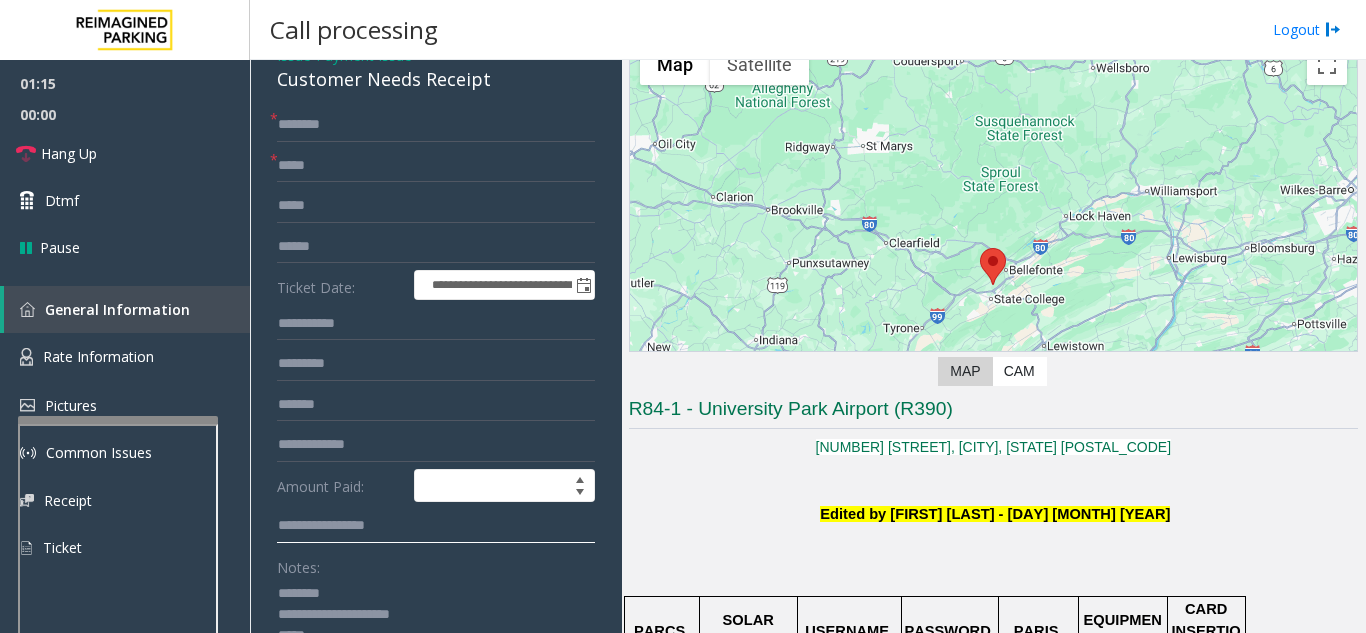 type on "**********" 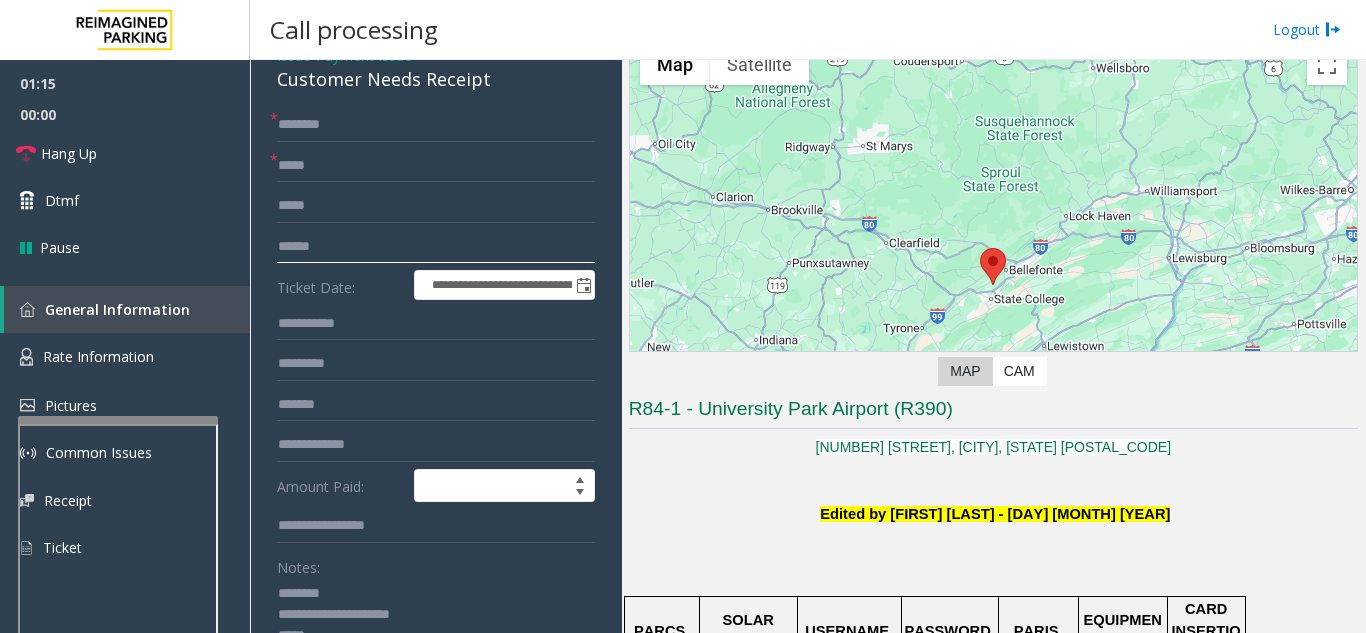 click 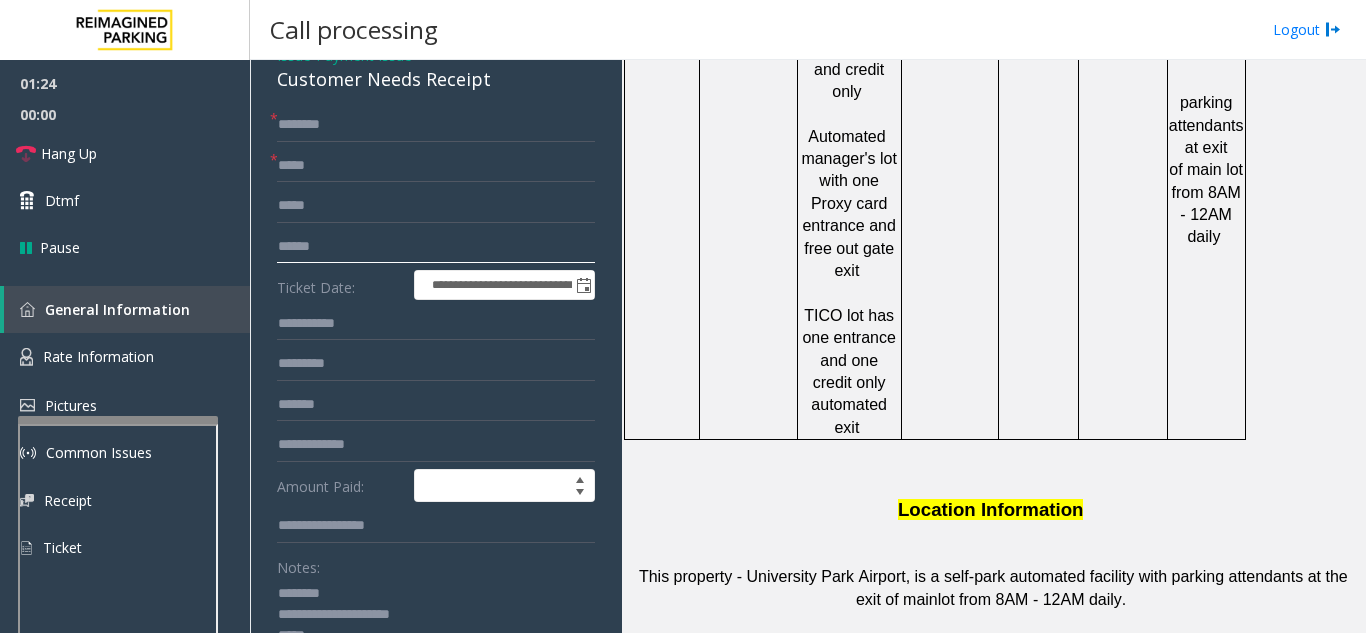 scroll, scrollTop: 1400, scrollLeft: 0, axis: vertical 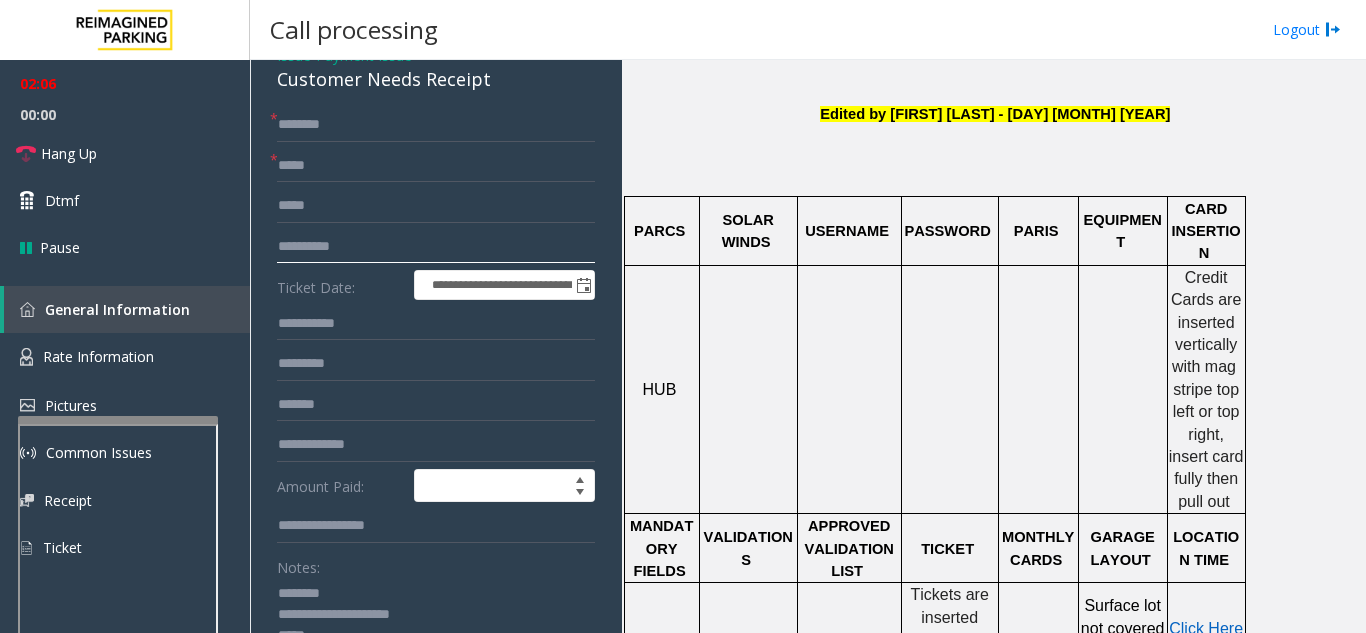 drag, startPoint x: 393, startPoint y: 248, endPoint x: 253, endPoint y: 245, distance: 140.03214 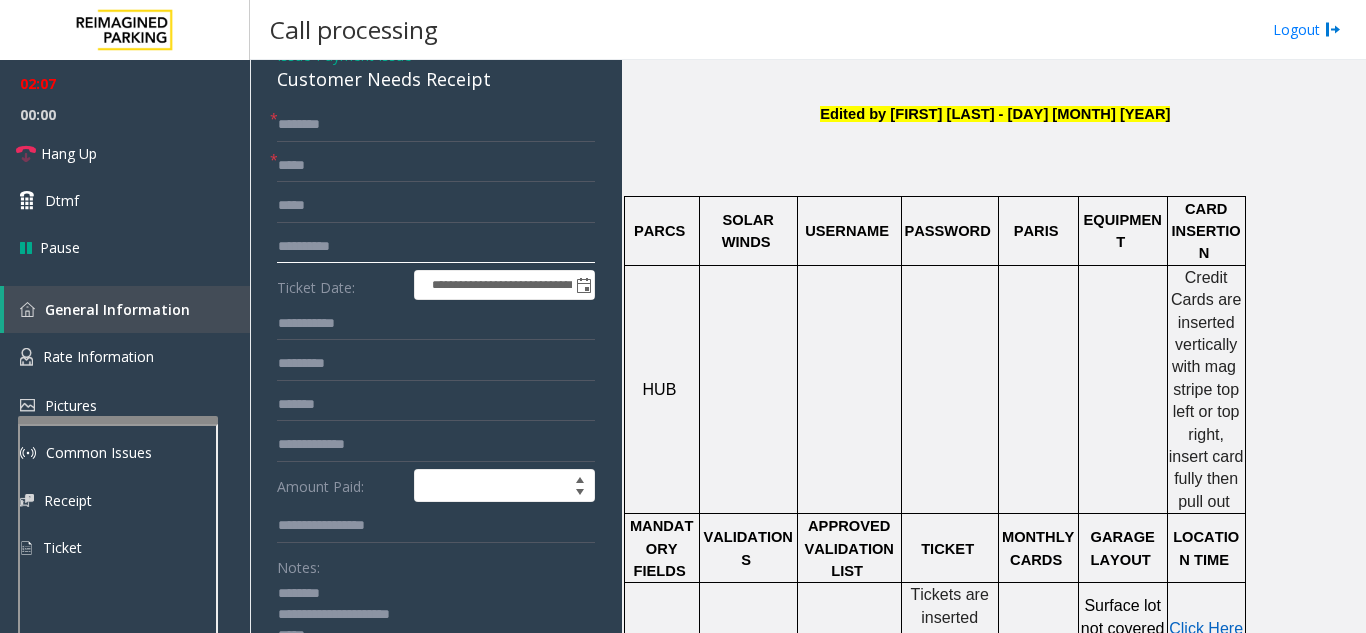 type on "**********" 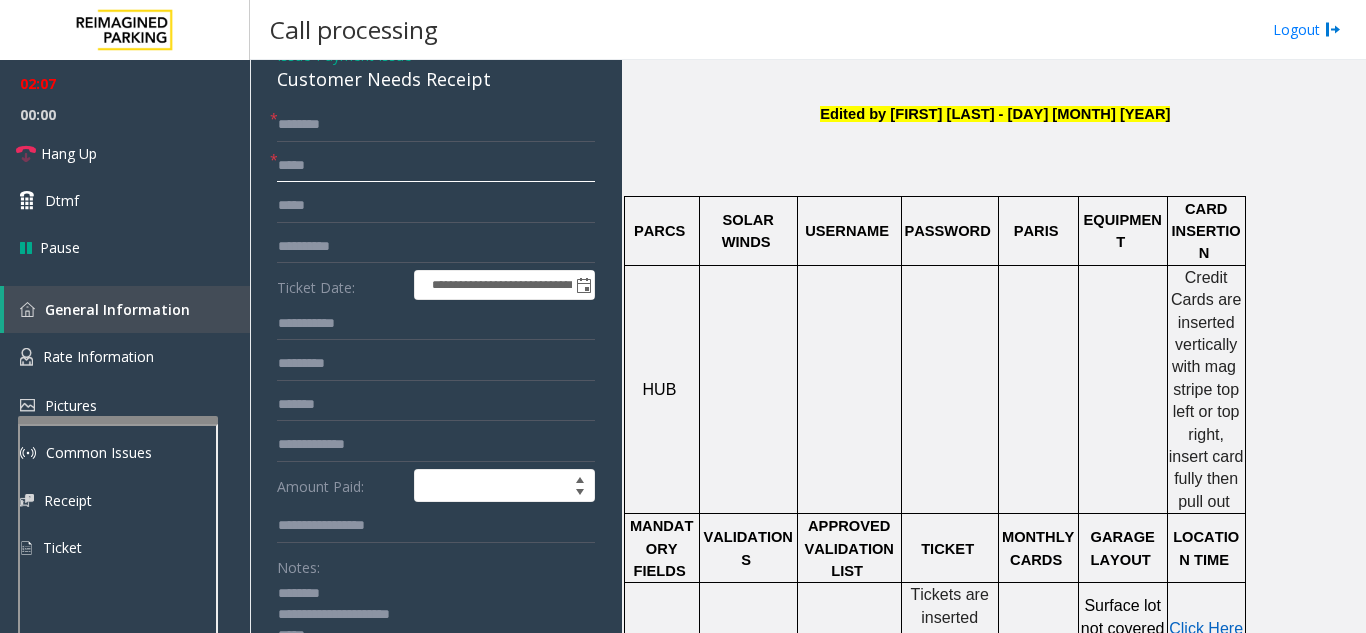 click 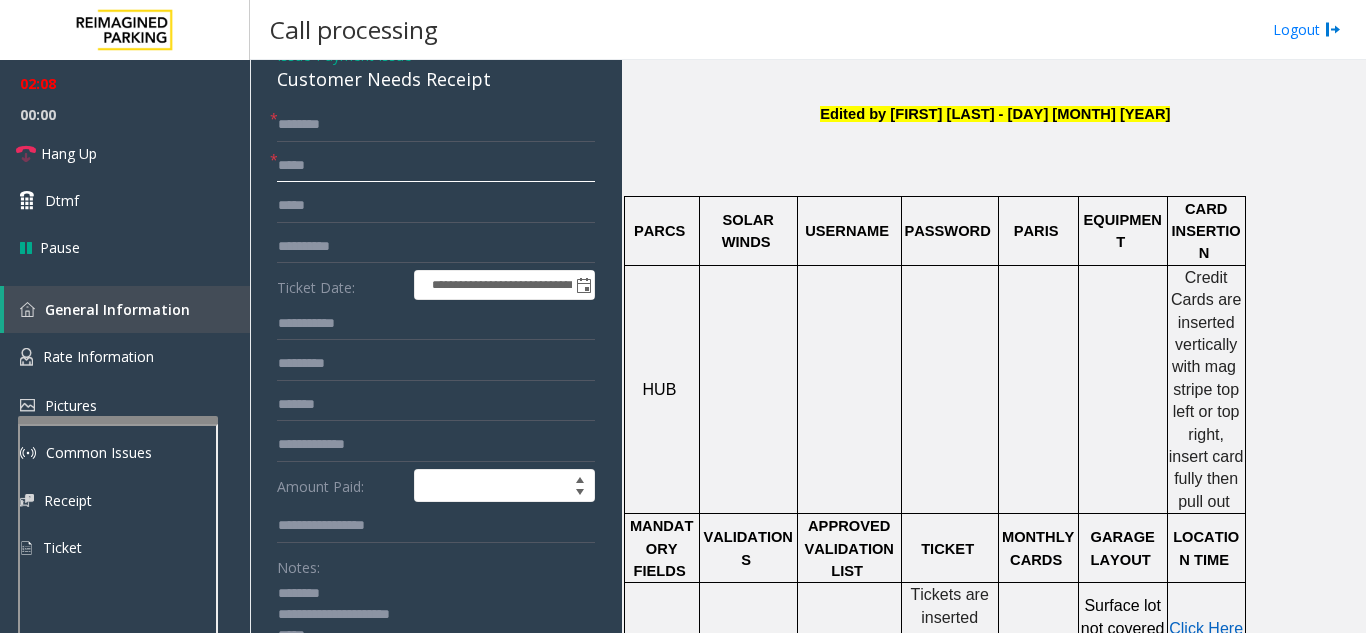 paste on "**********" 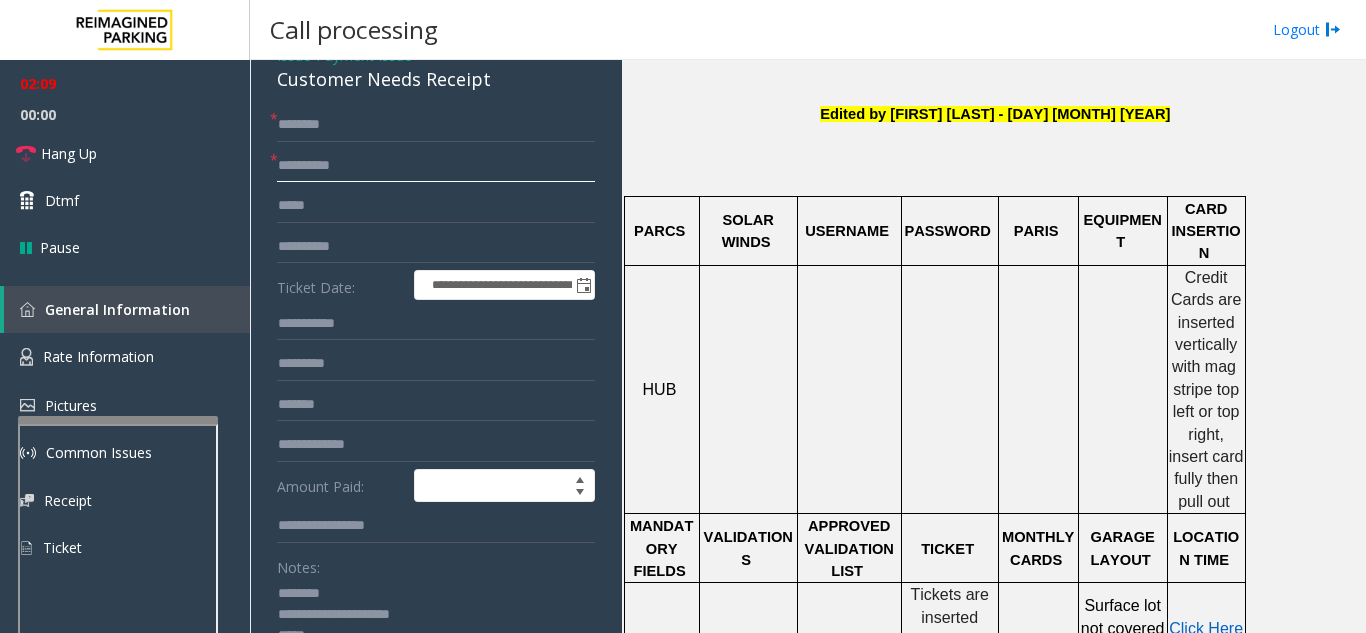 type on "**********" 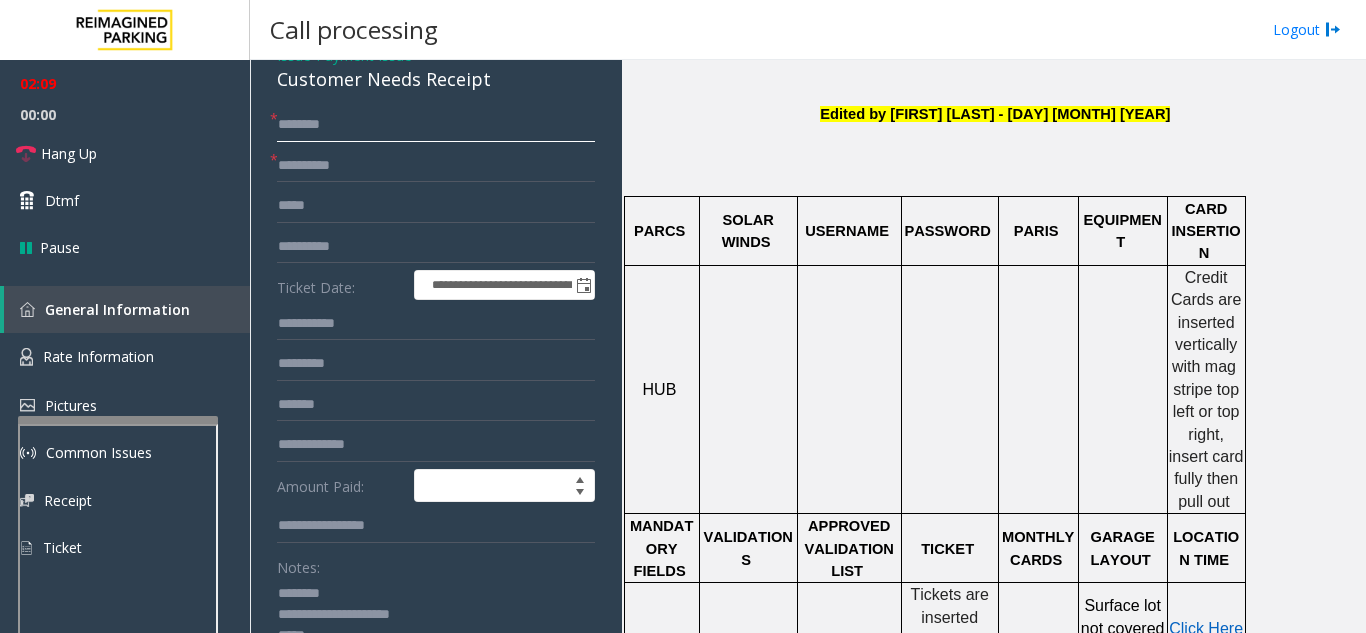 click 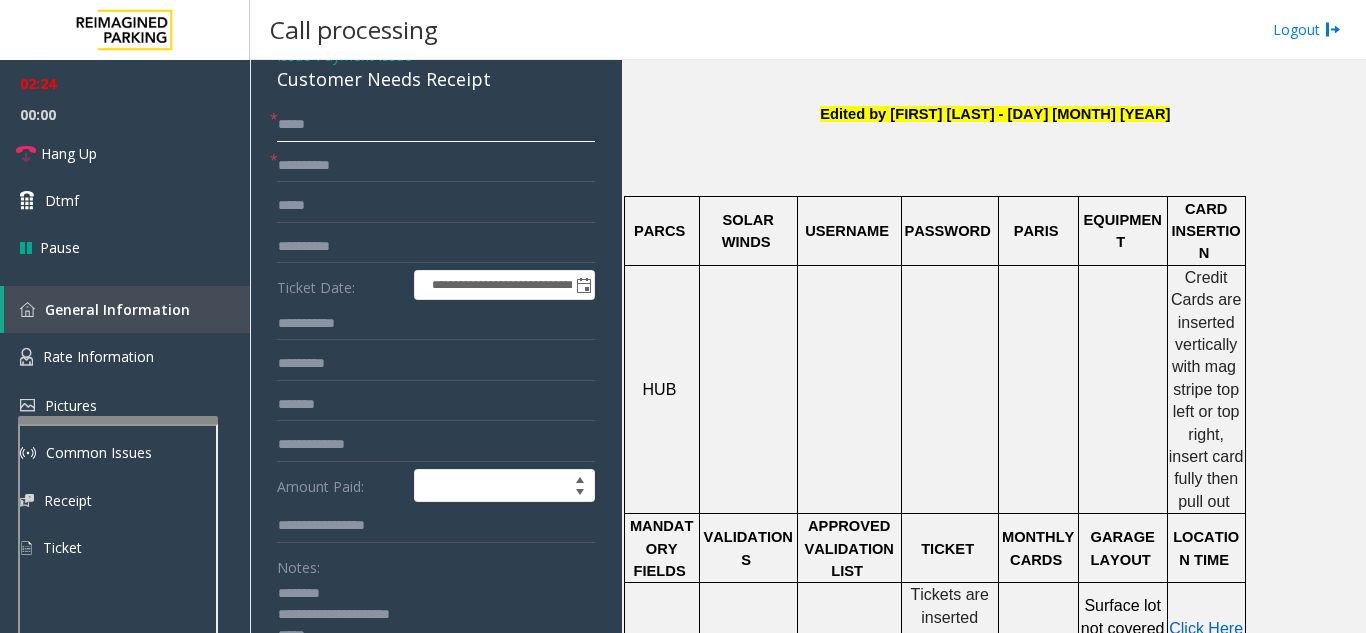 type on "****" 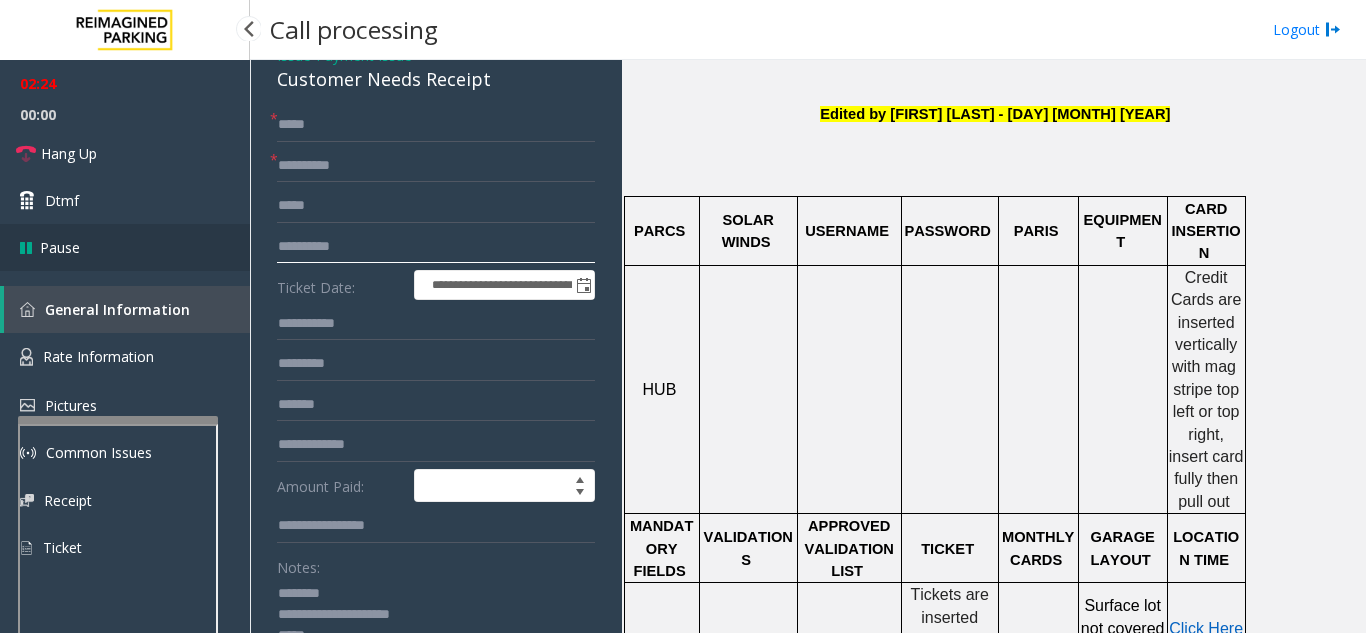 drag, startPoint x: 403, startPoint y: 250, endPoint x: 233, endPoint y: 254, distance: 170.04706 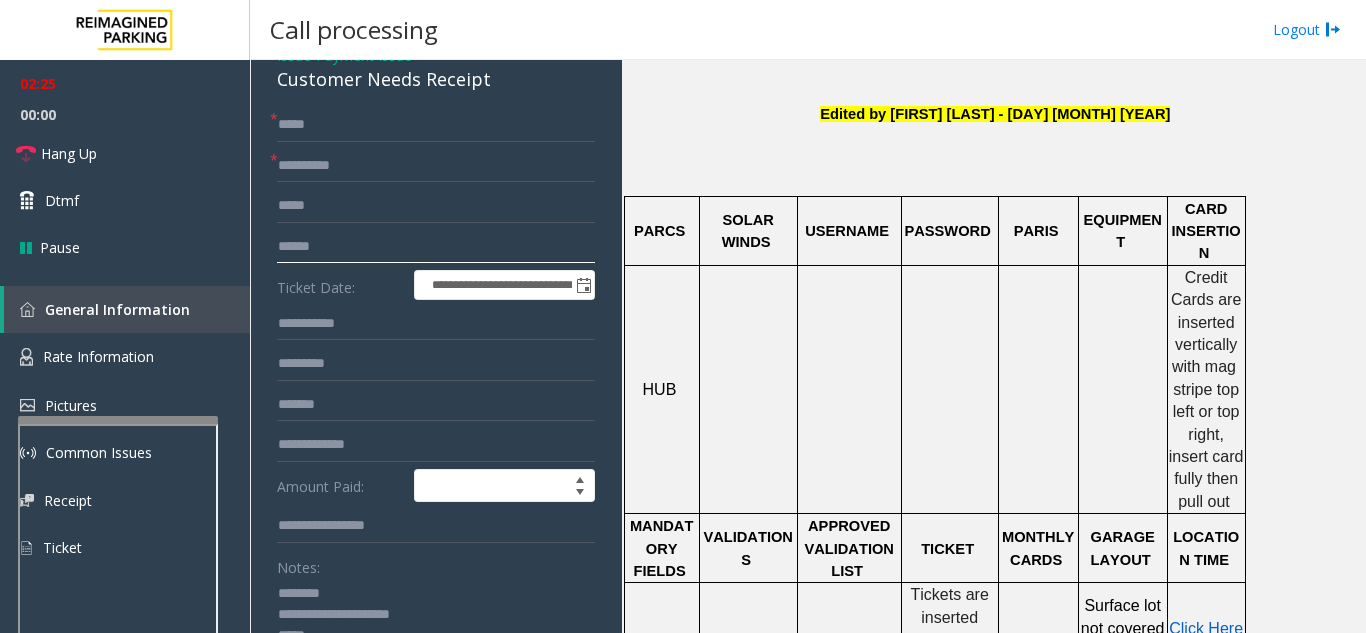 type 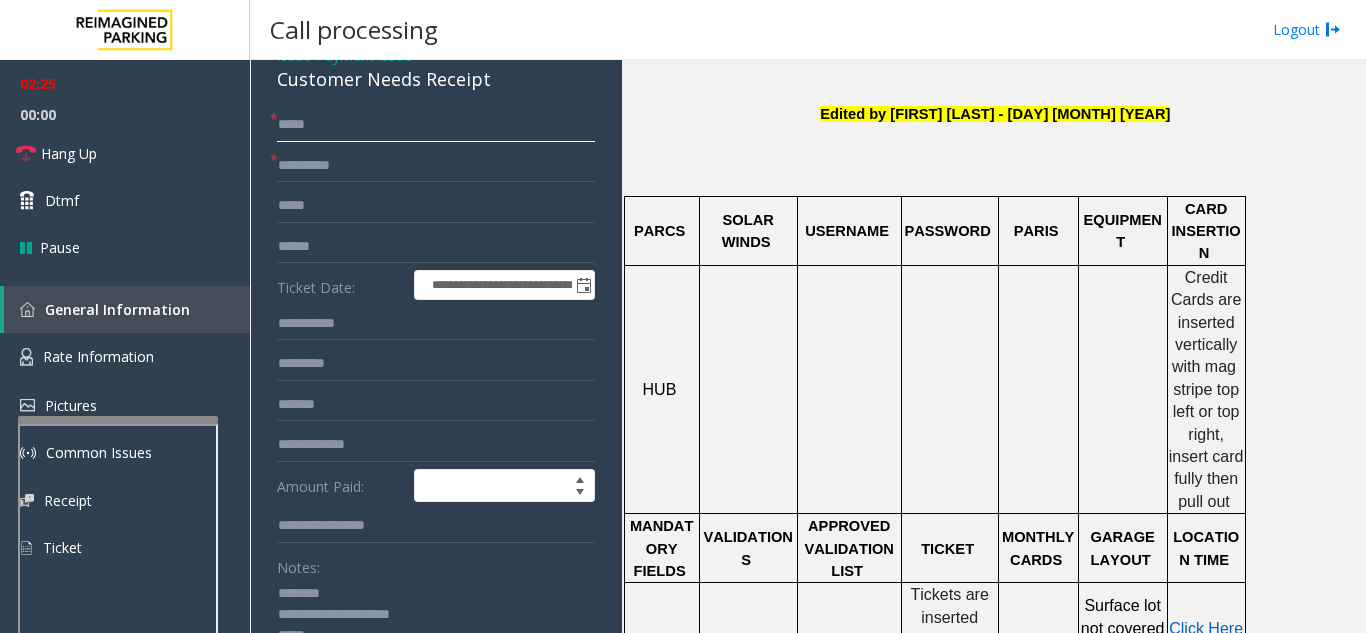 click on "****" 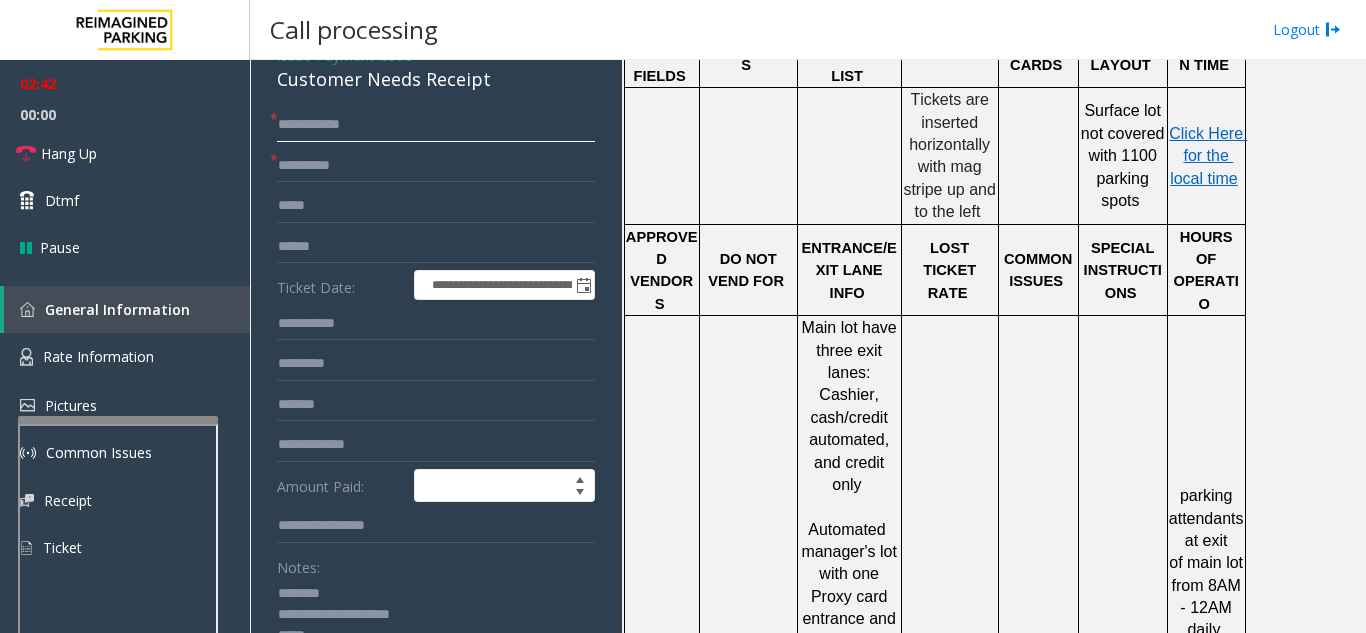scroll, scrollTop: 1000, scrollLeft: 0, axis: vertical 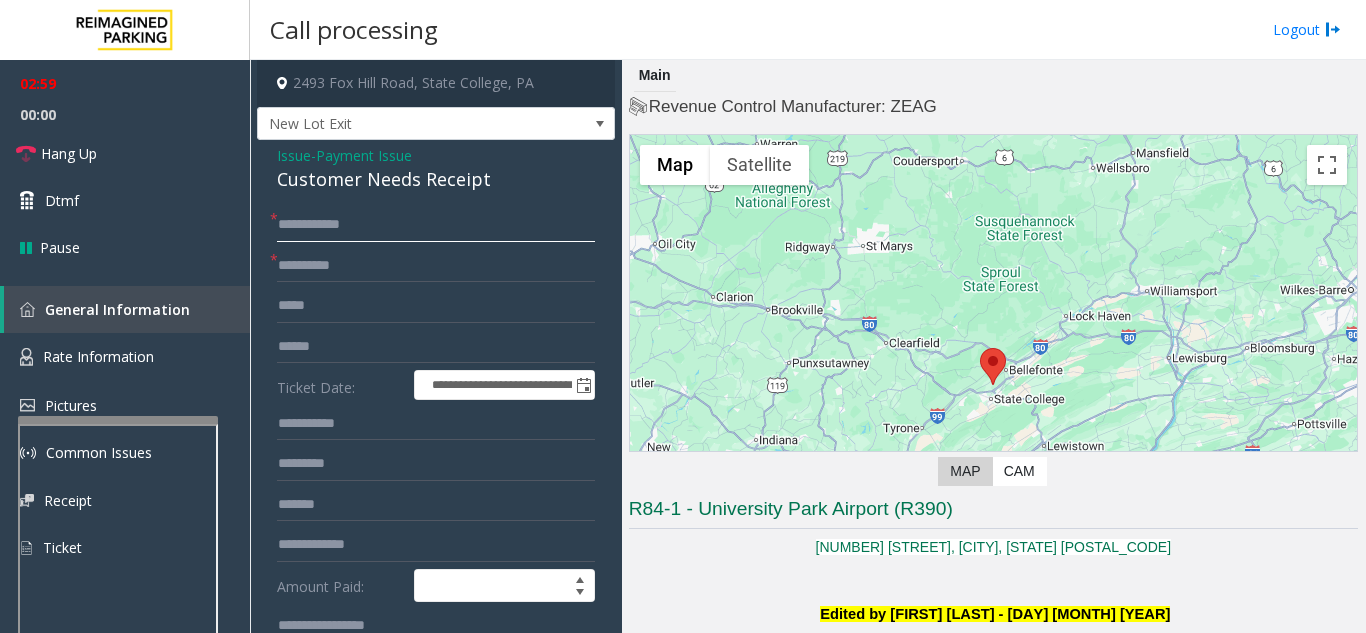 type on "**********" 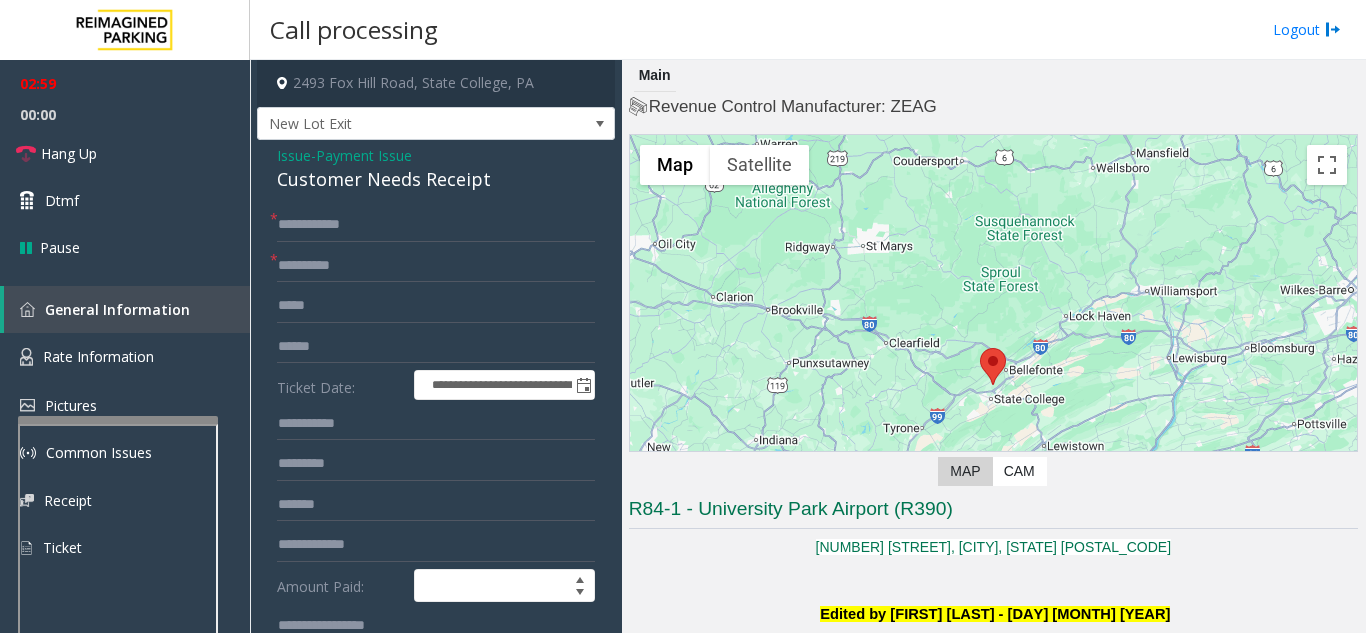 click on "Issue" 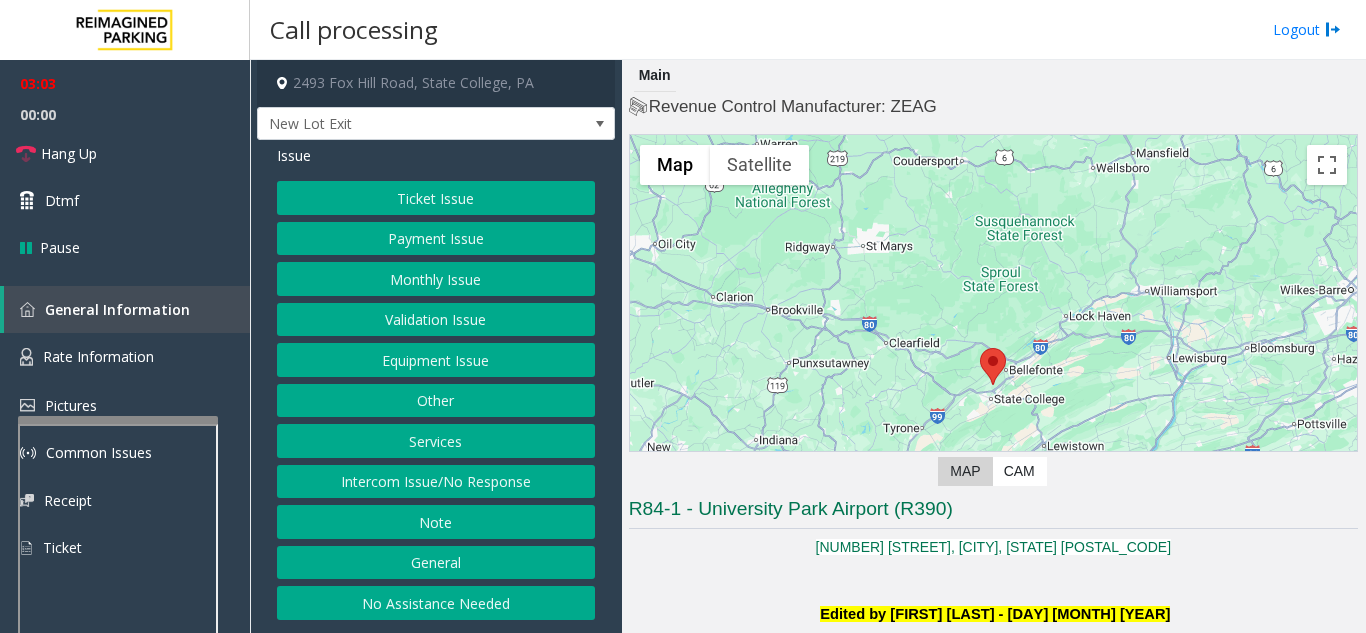 click on "Ticket Issue" 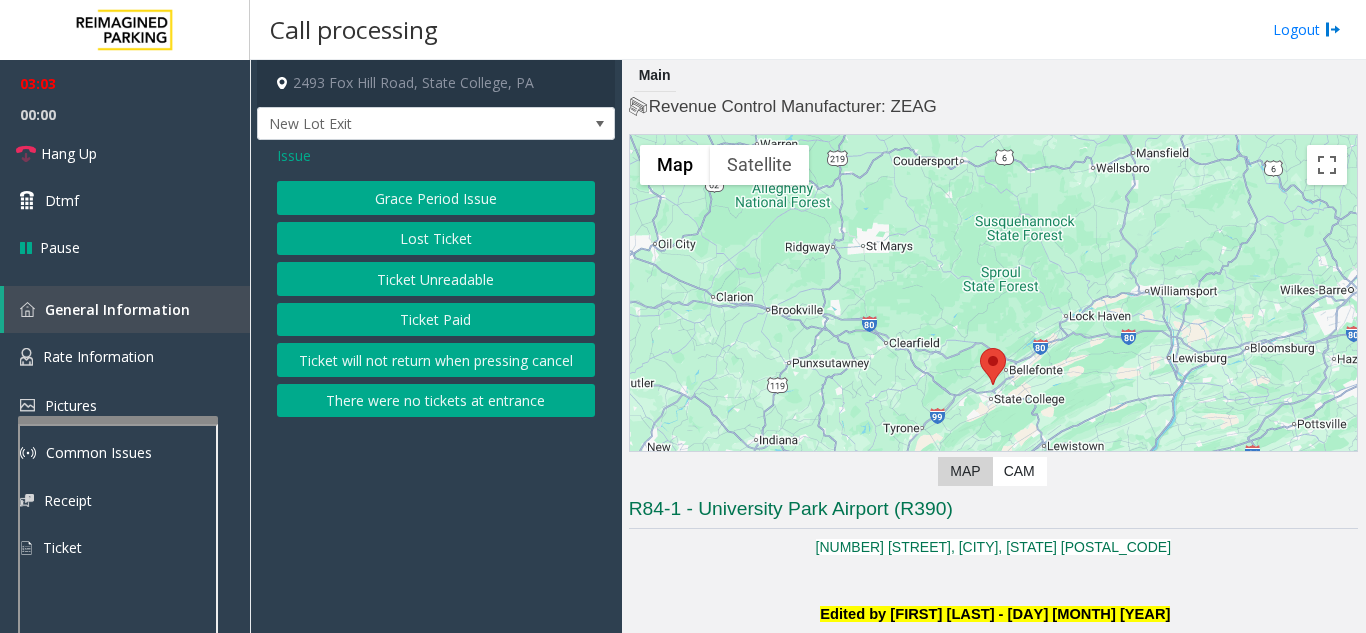 click on "Ticket Unreadable" 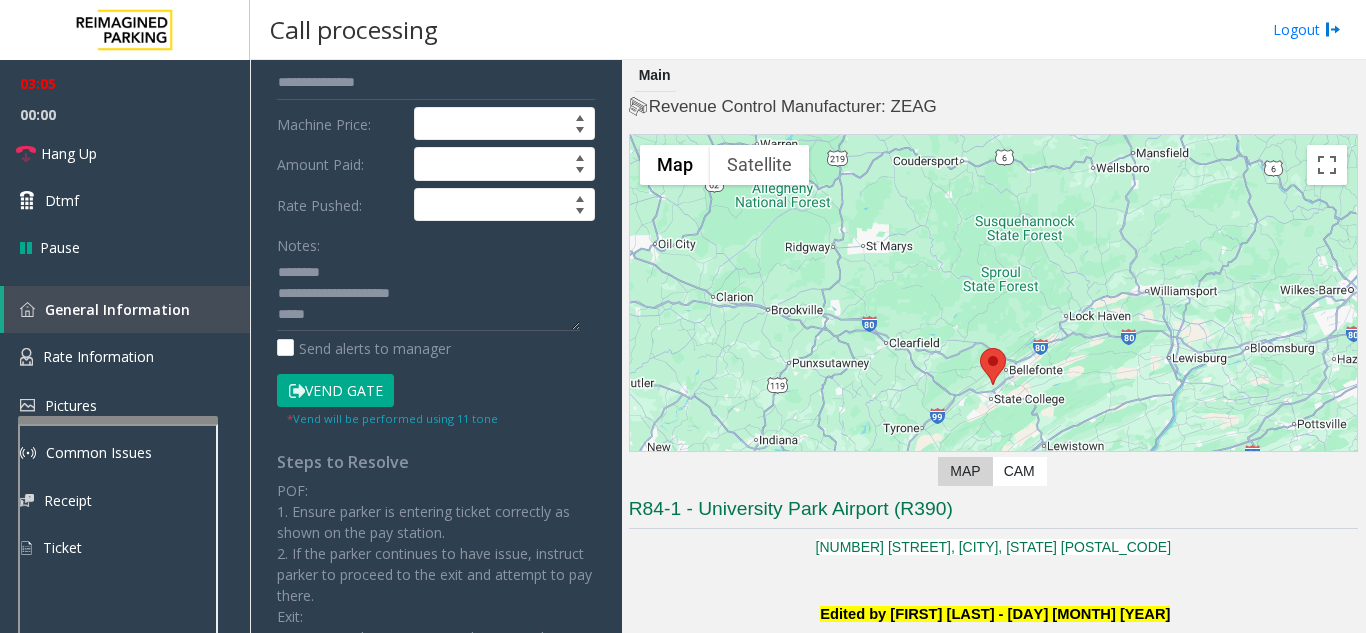 click on "Vend Gate" 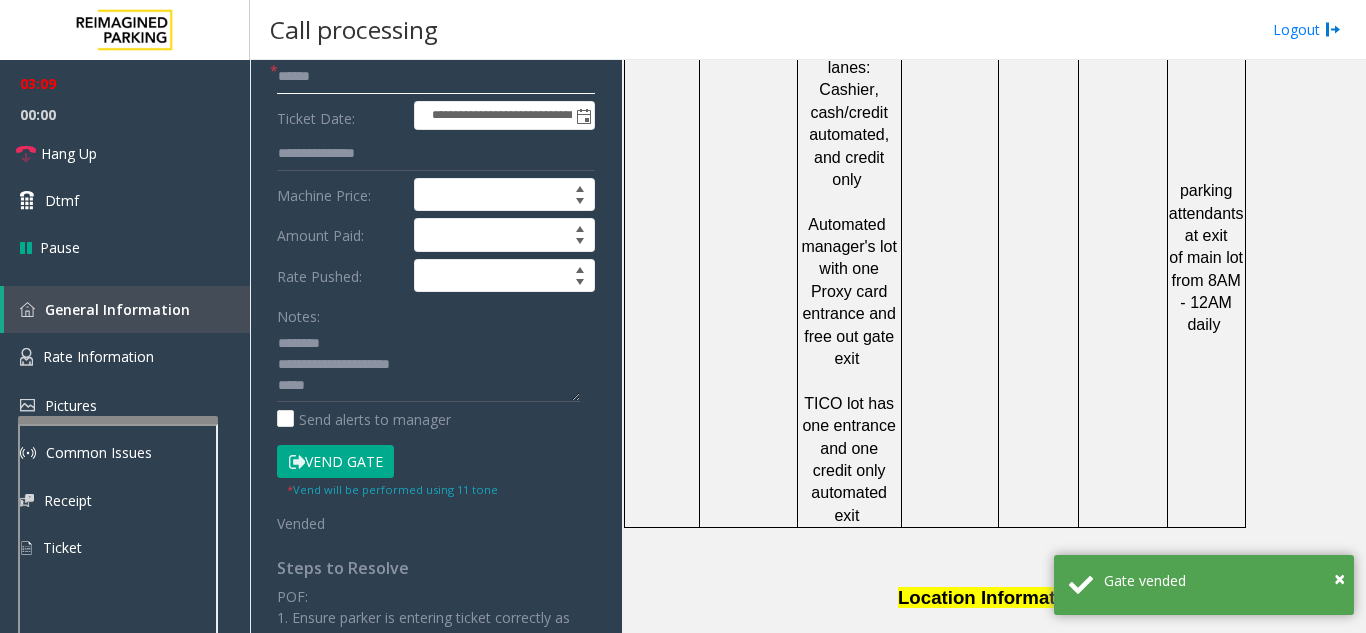 scroll, scrollTop: 1900, scrollLeft: 0, axis: vertical 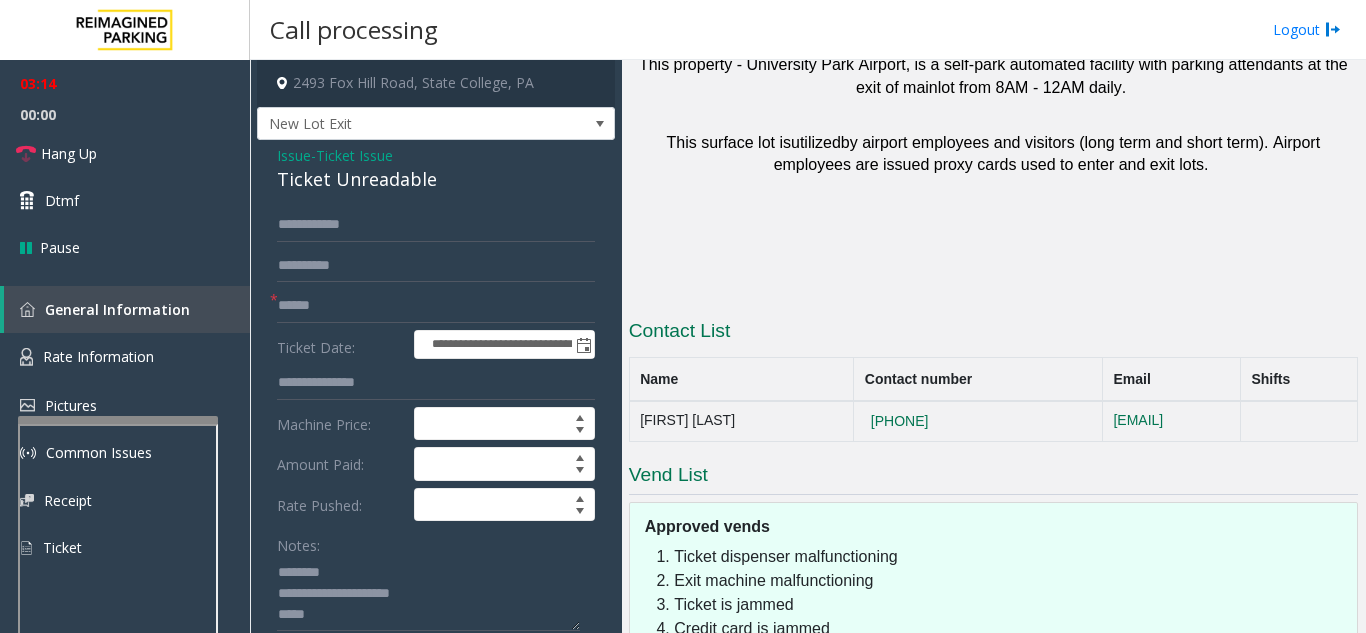 click on "Issue" 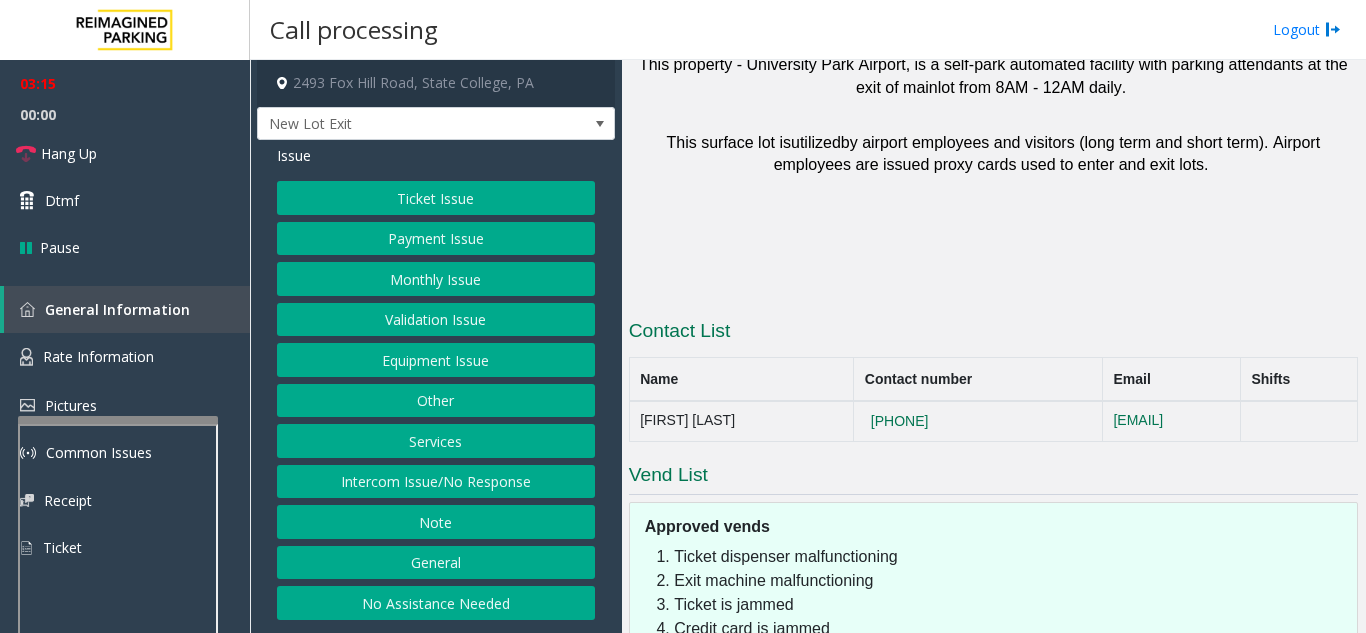 click on "Payment Issue" 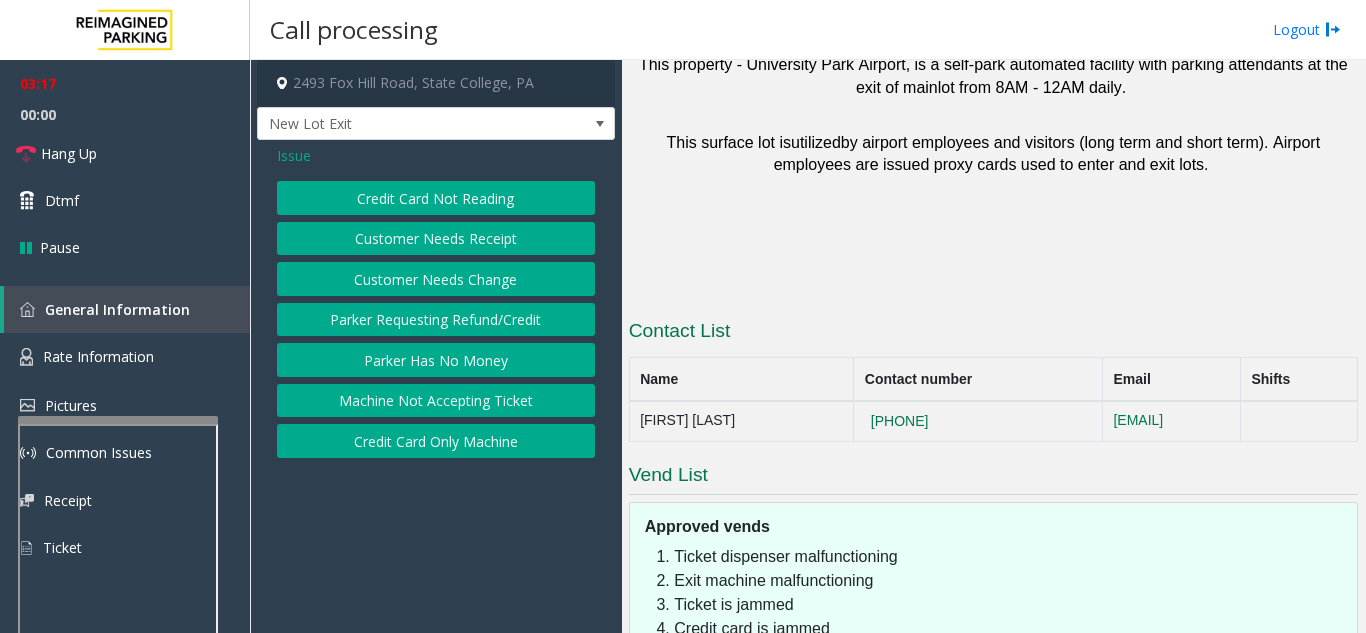 click on "Credit Card Not Reading" 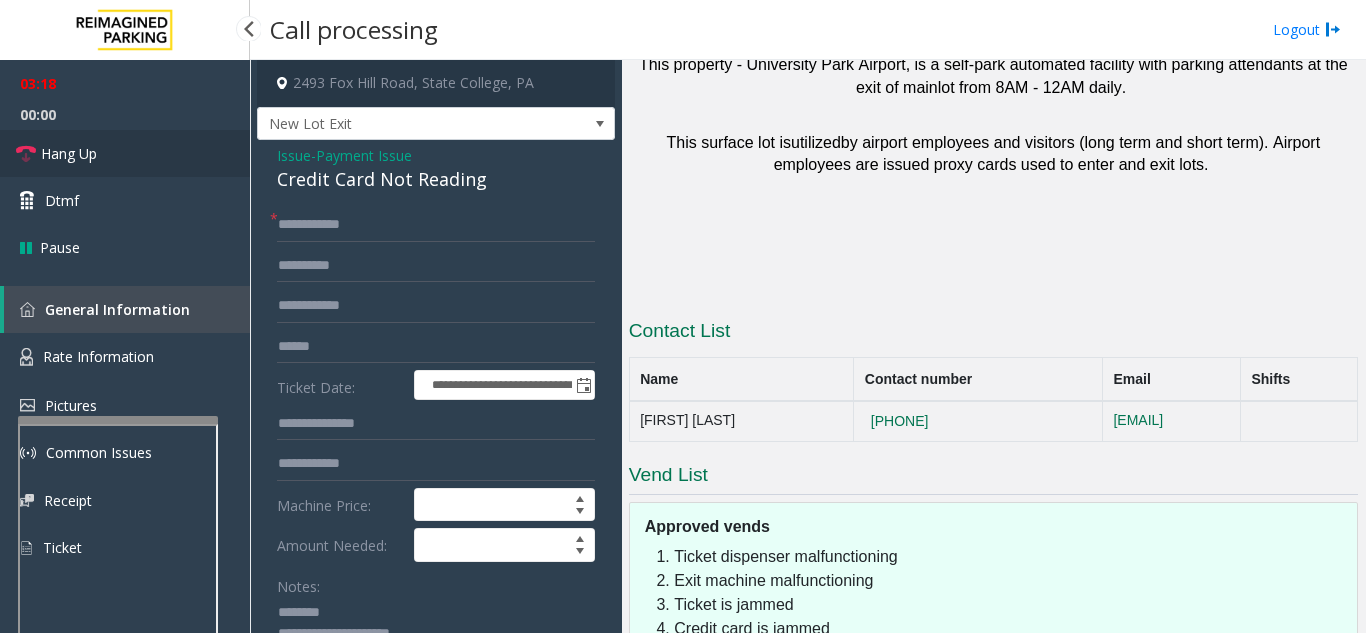 click on "Hang Up" at bounding box center (125, 153) 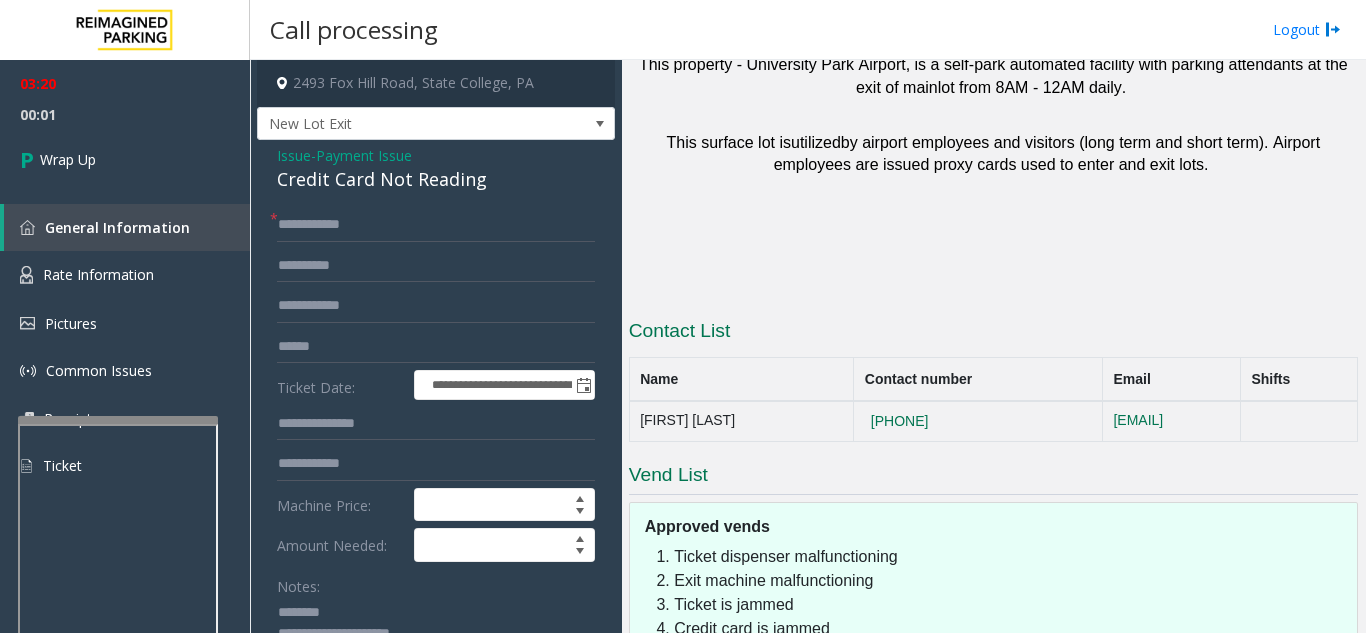 click on "Issue" 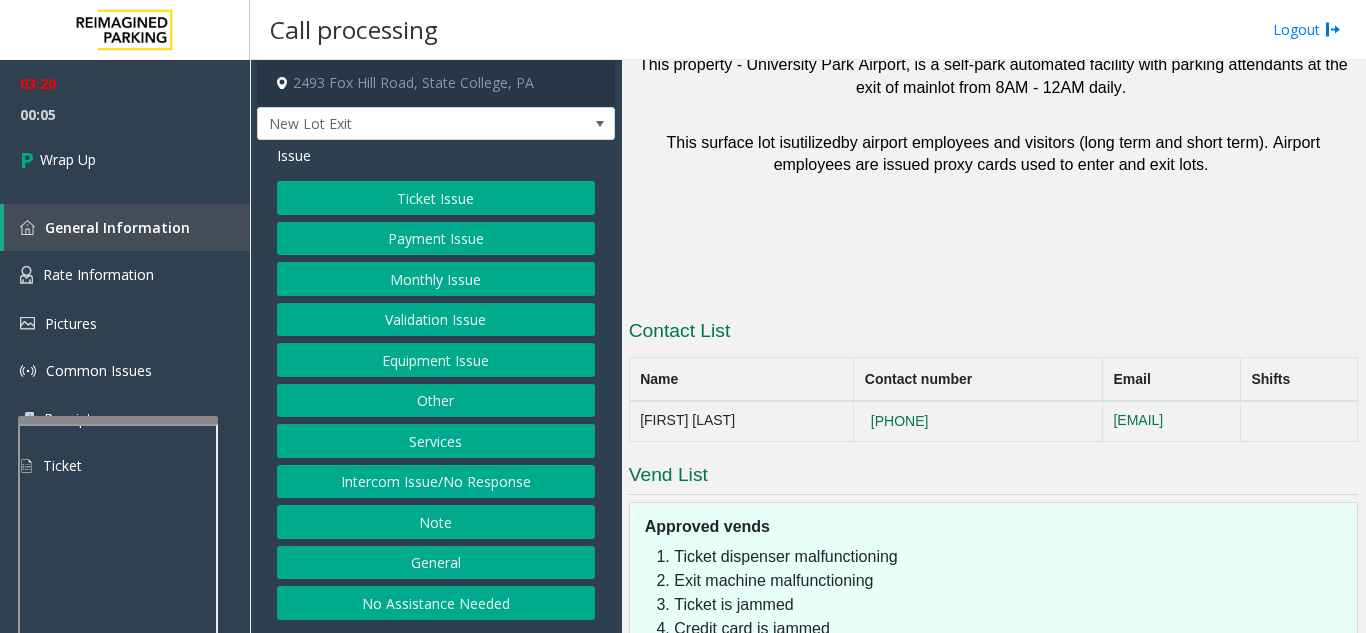 click on "Payment Issue" 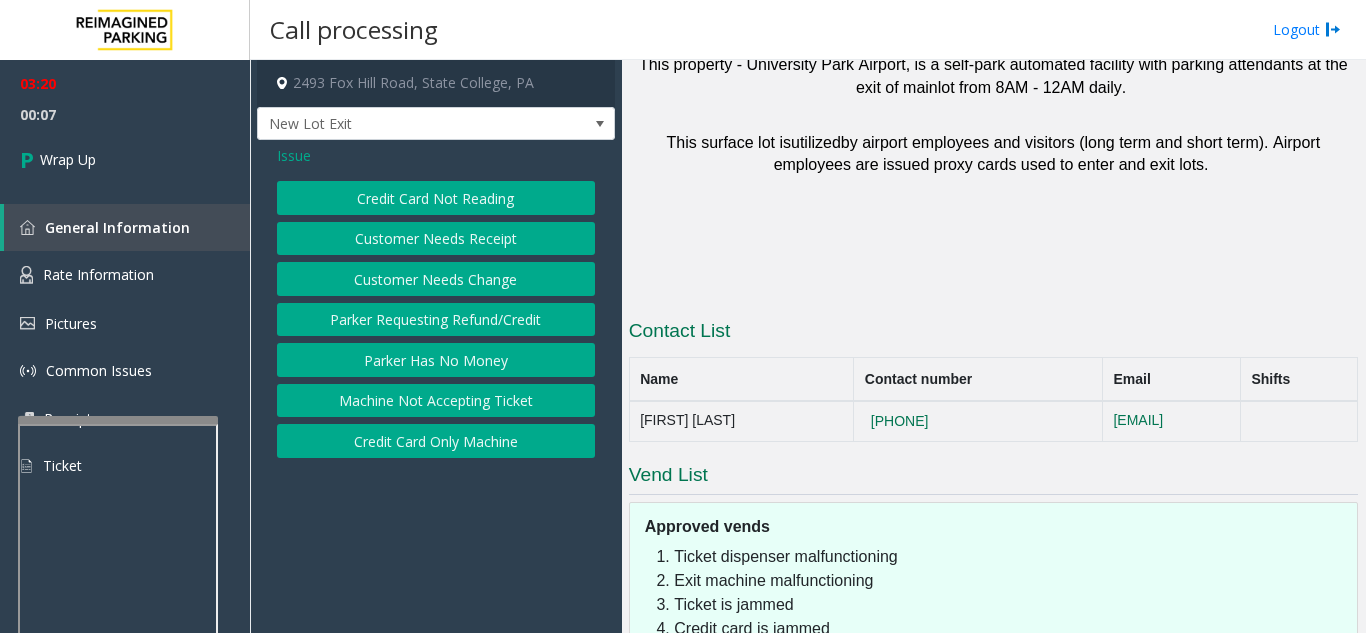 click on "Customer Needs Receipt" 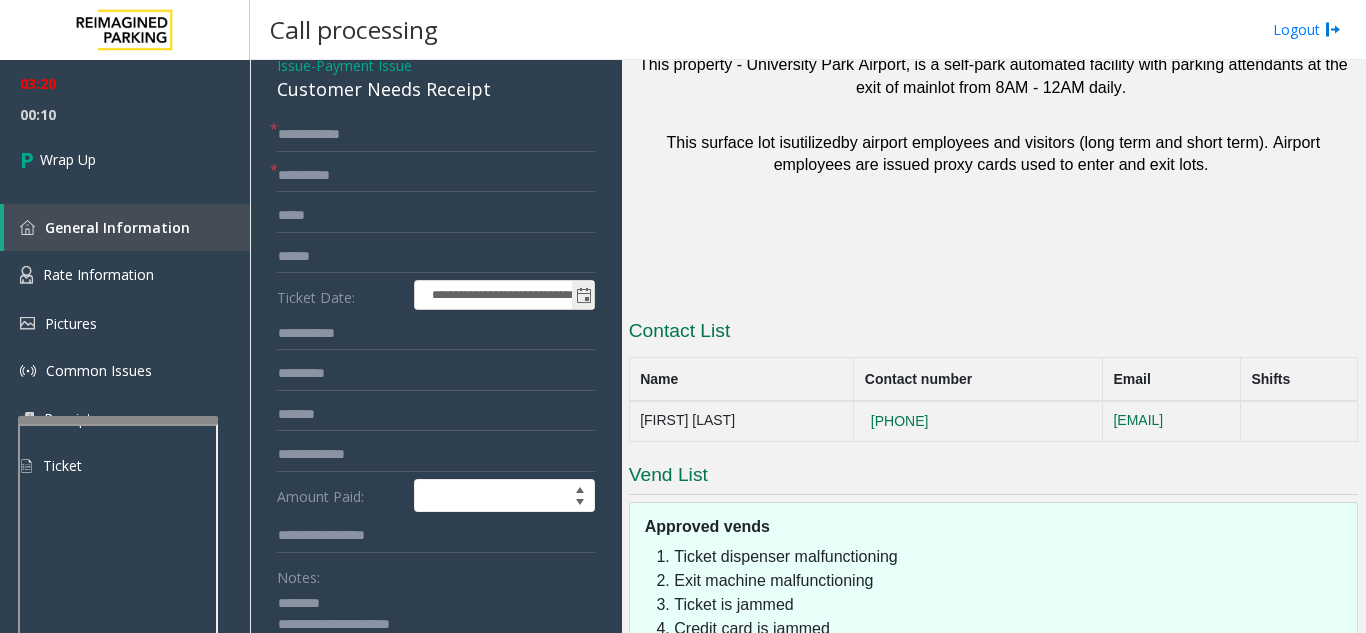 scroll, scrollTop: 200, scrollLeft: 0, axis: vertical 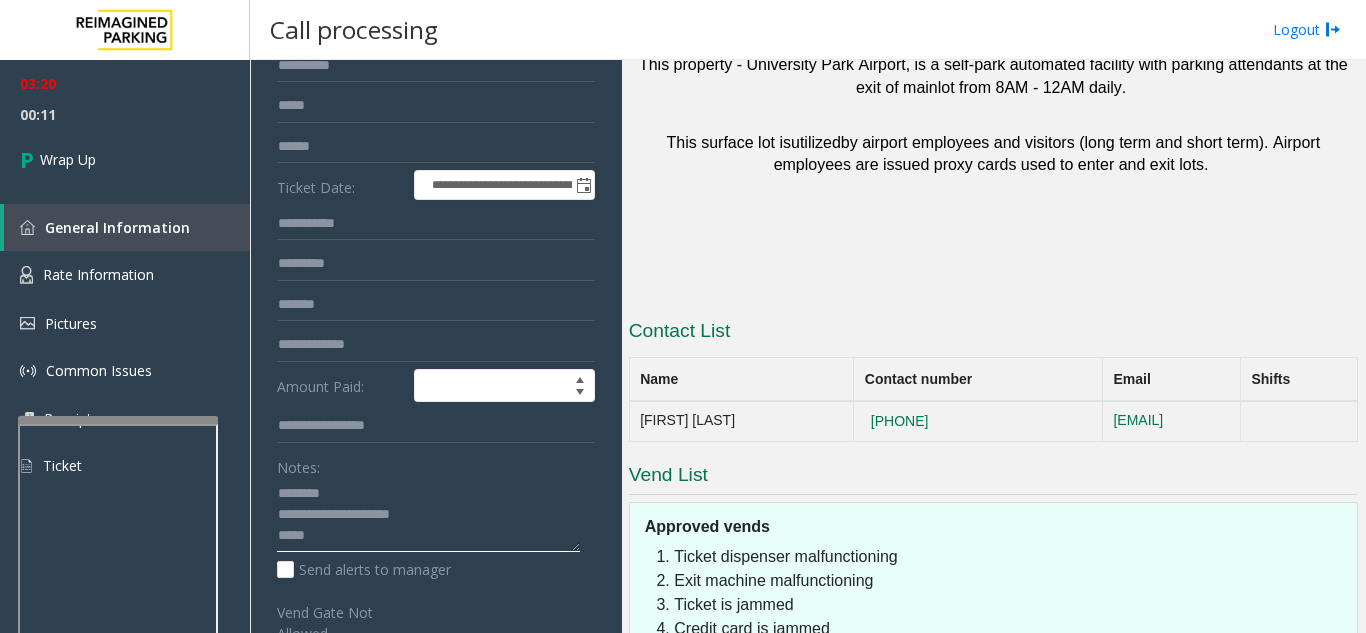 click 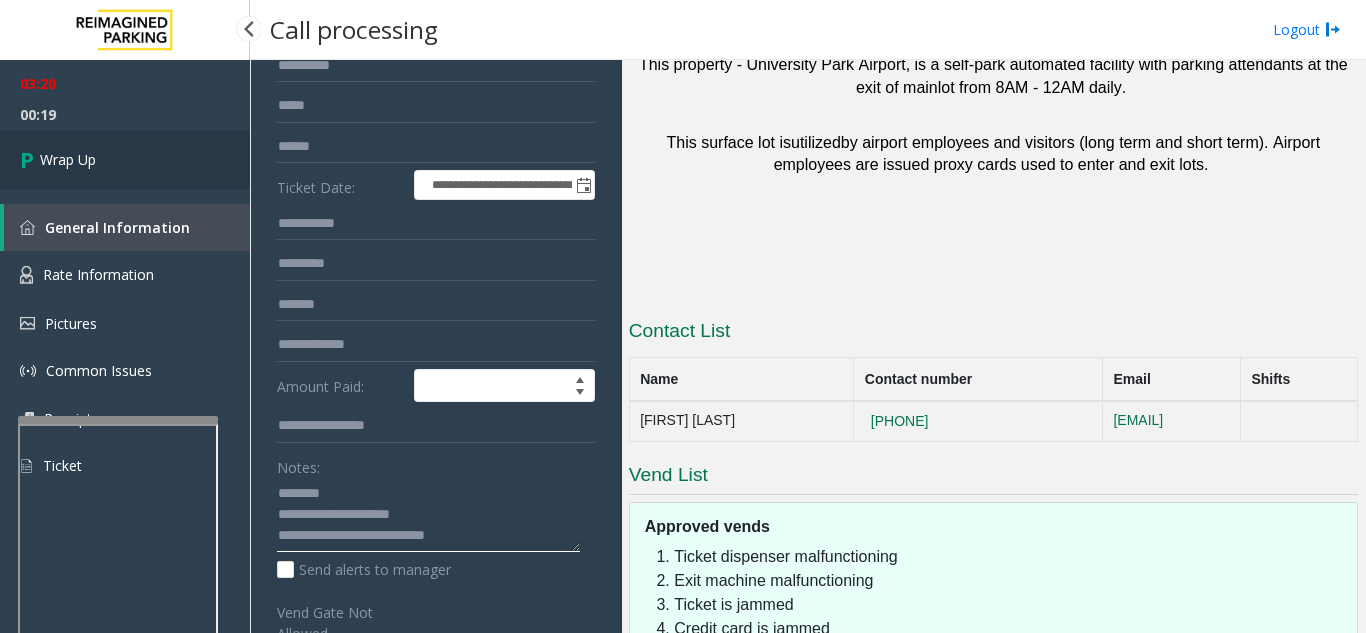 type on "**********" 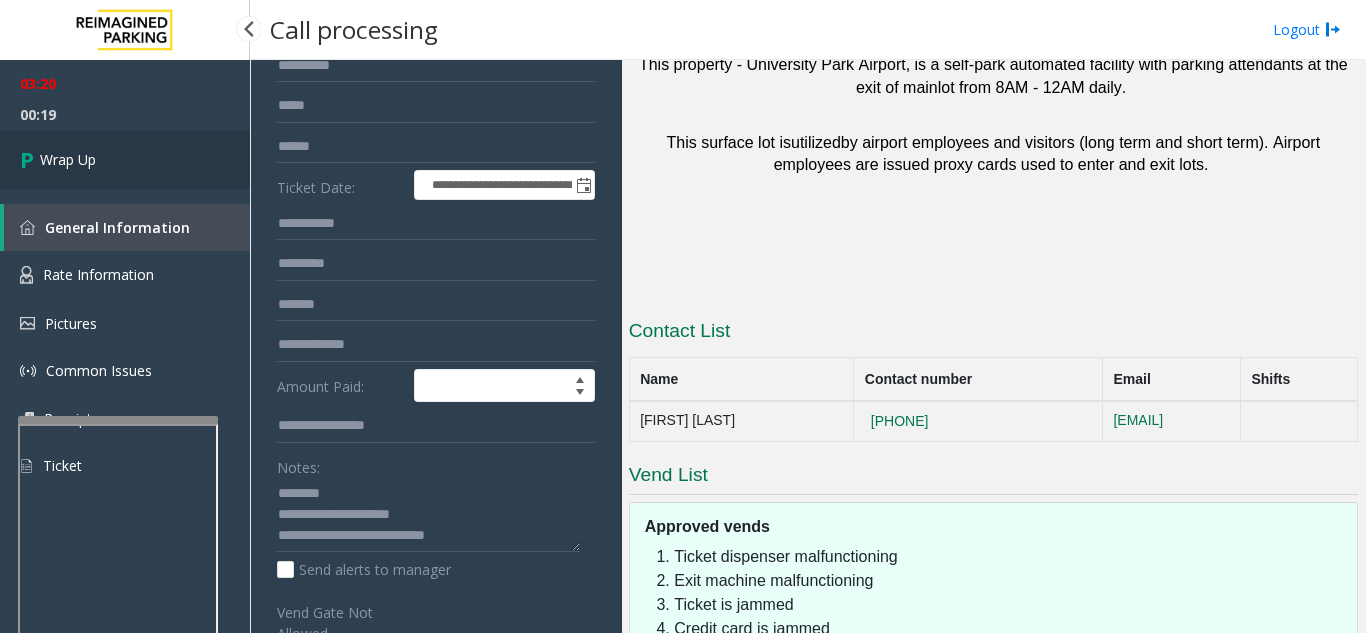click on "Wrap Up" at bounding box center [125, 159] 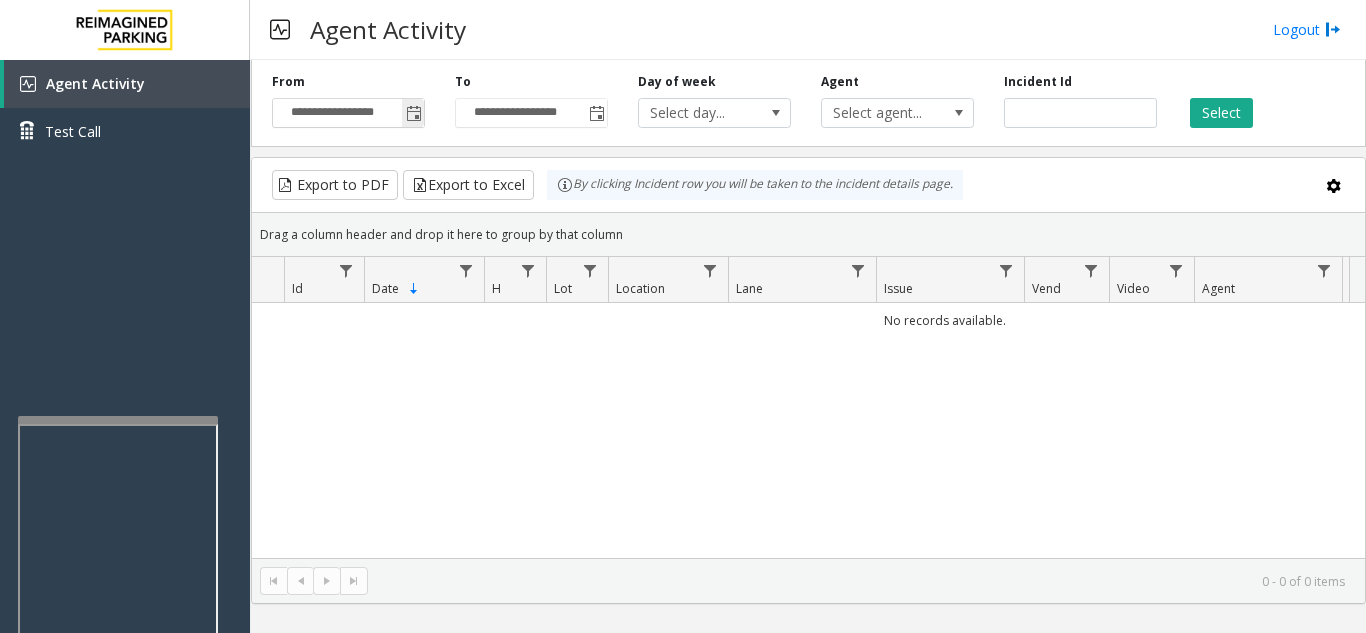 click 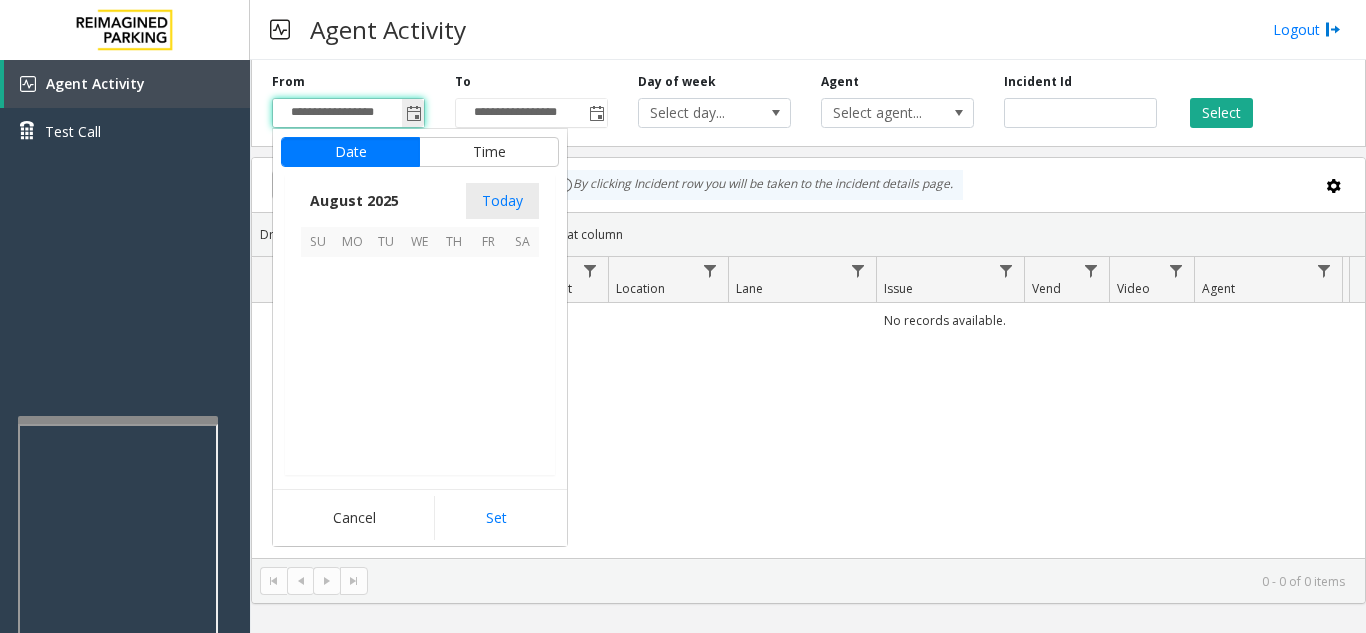 scroll, scrollTop: 358666, scrollLeft: 0, axis: vertical 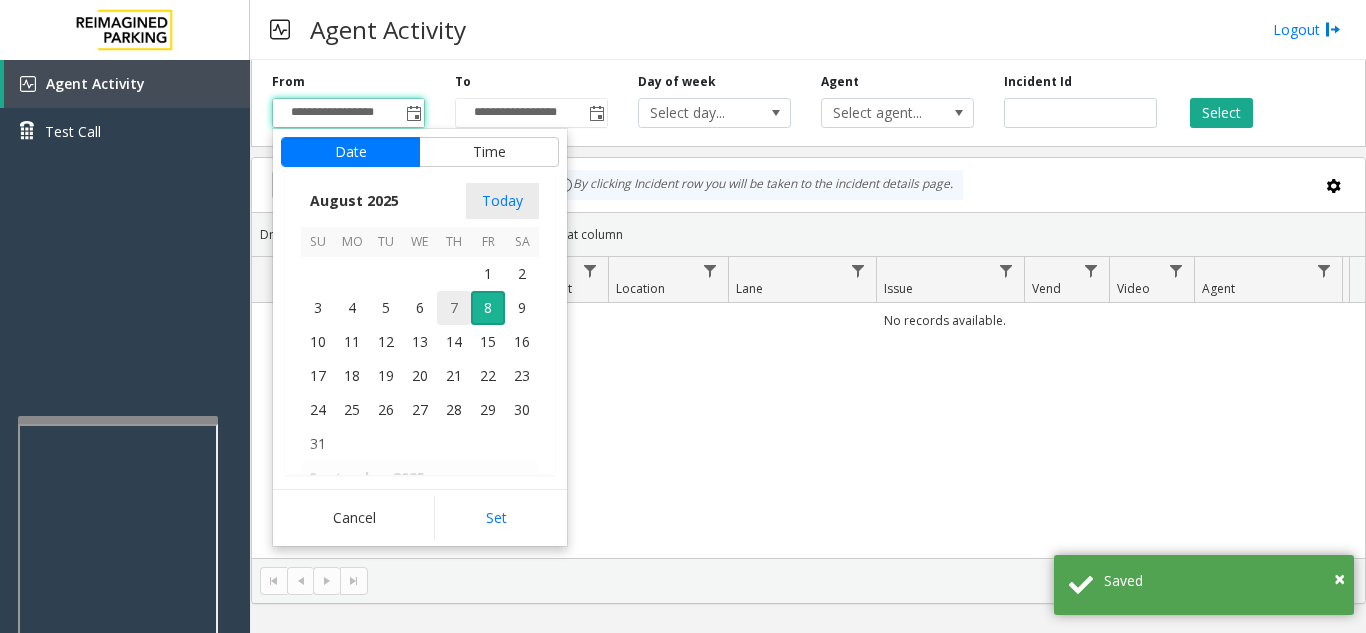 click on "7" at bounding box center (454, 308) 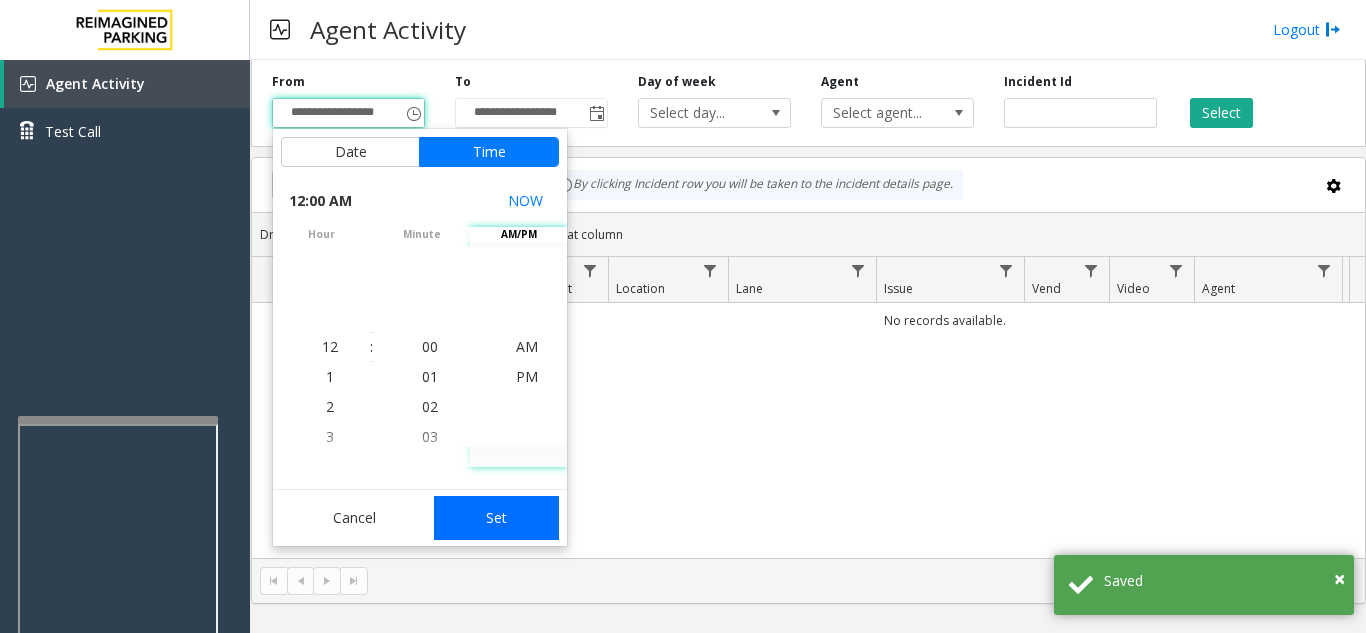 click on "Set" 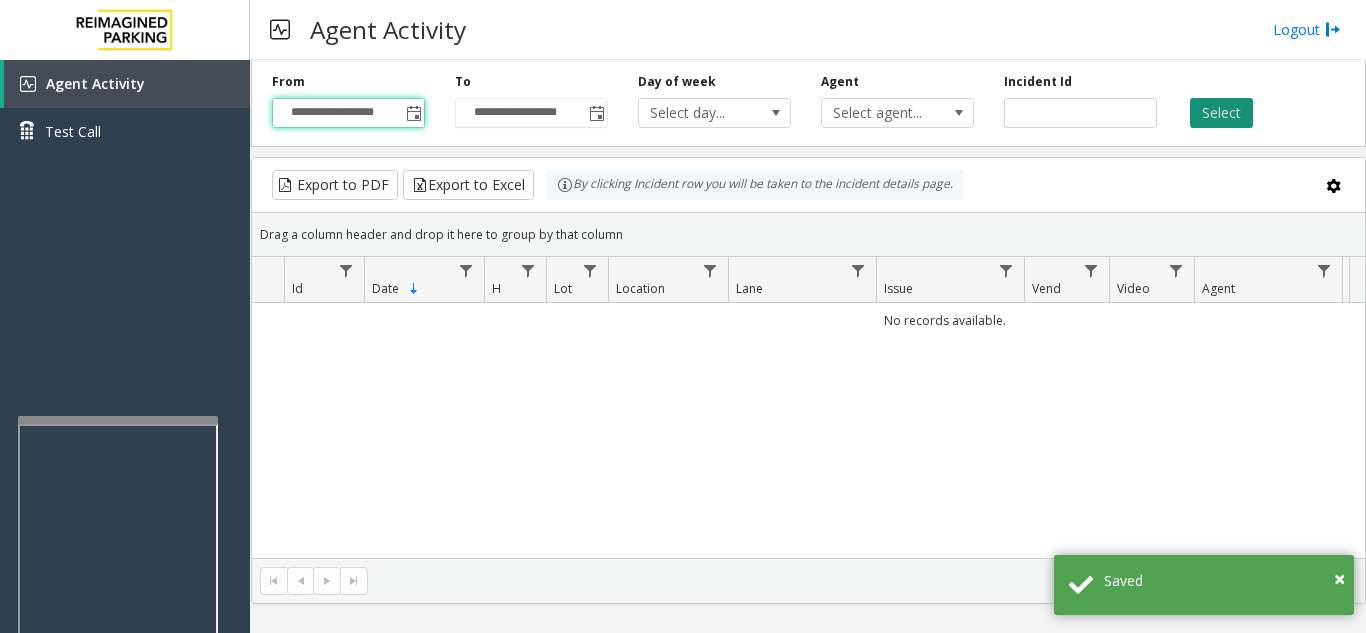 click on "Select" 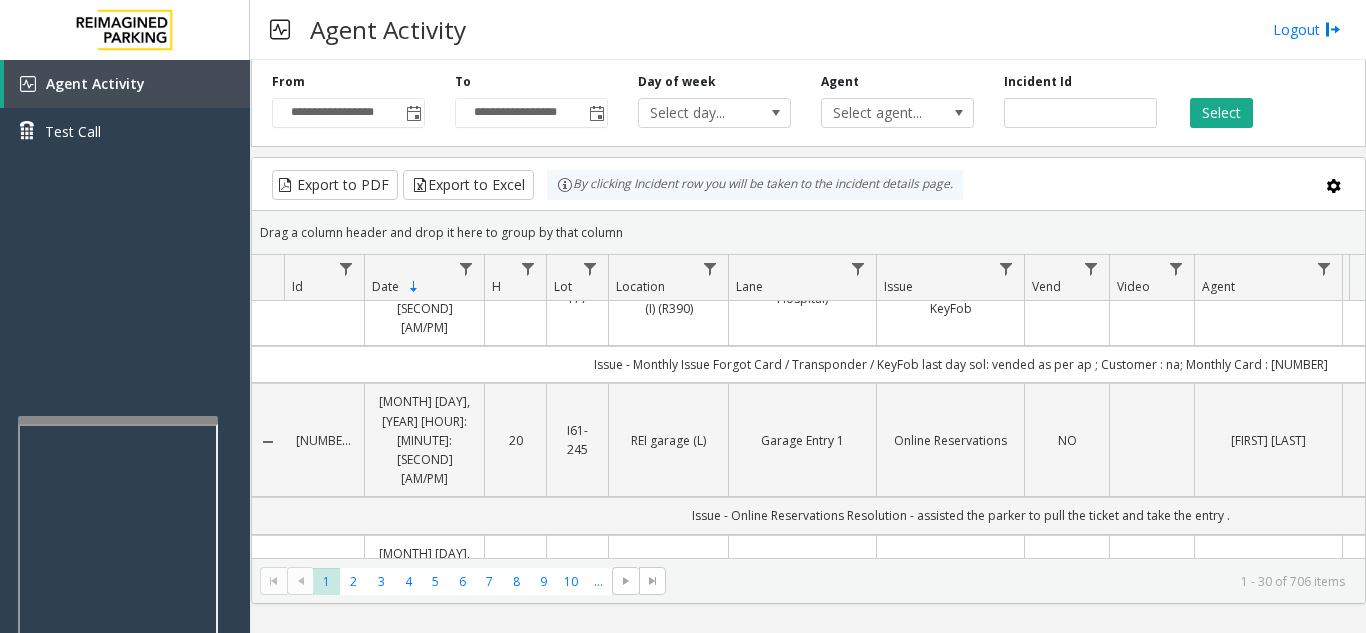 scroll, scrollTop: 100, scrollLeft: 0, axis: vertical 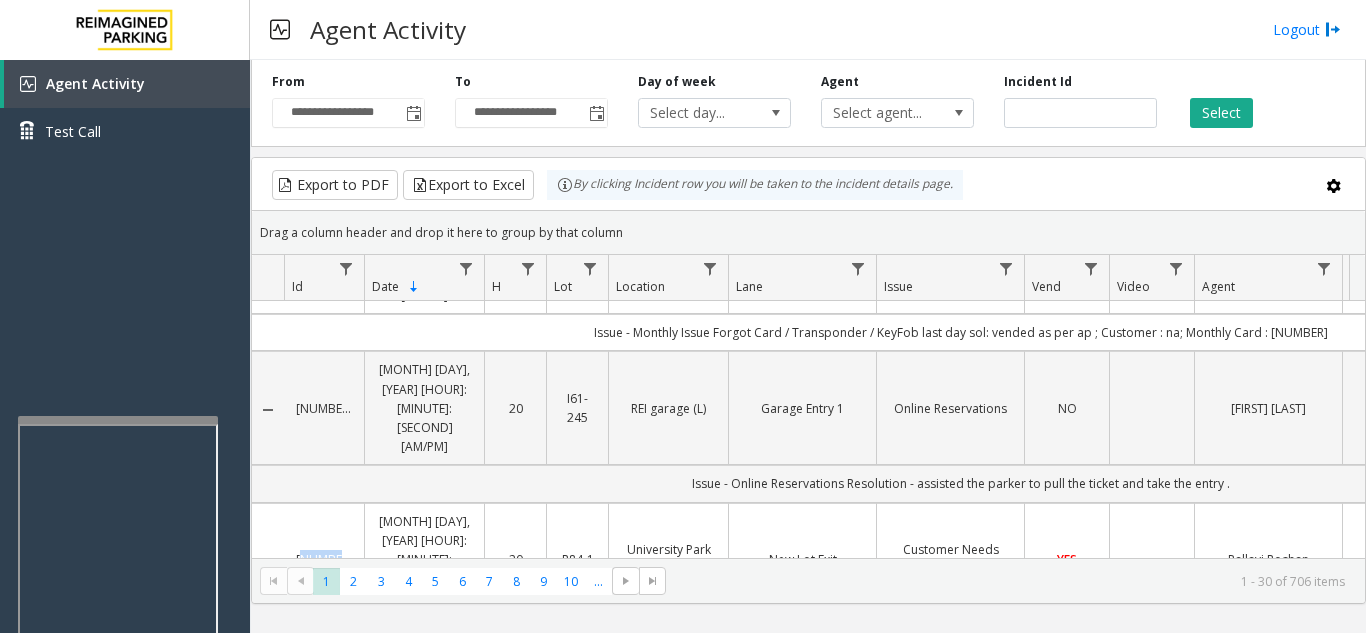 drag, startPoint x: 355, startPoint y: 428, endPoint x: 301, endPoint y: 442, distance: 55.7853 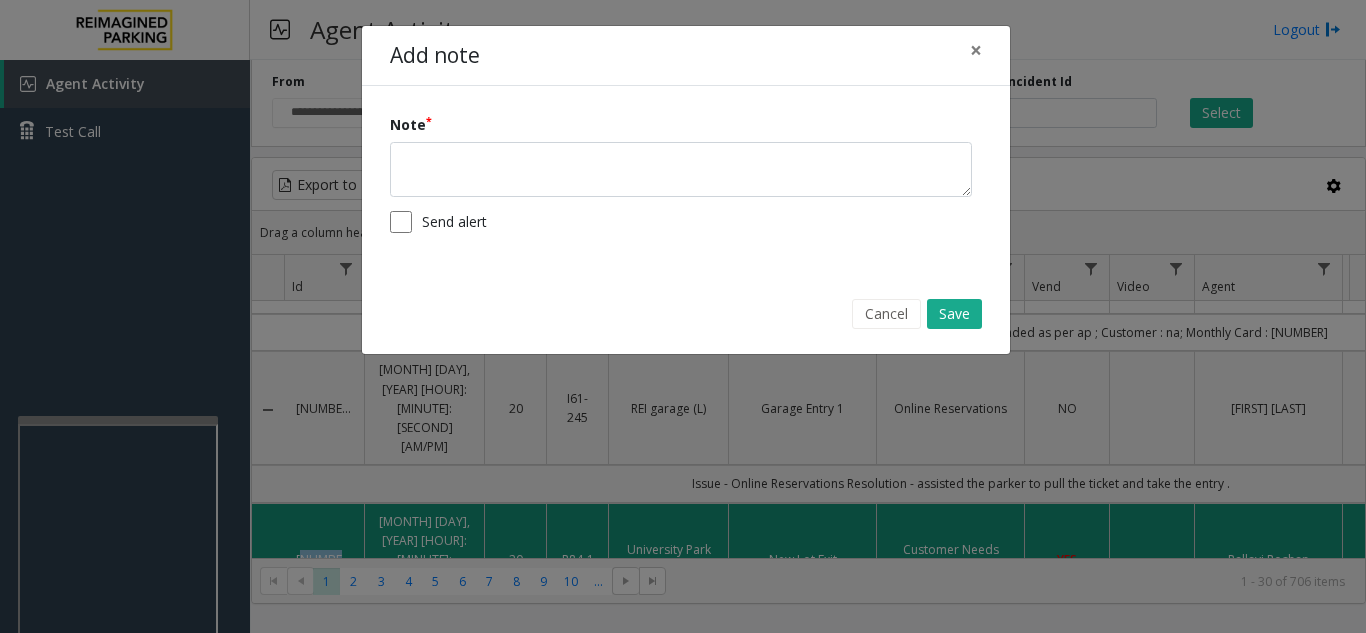 copy on "[NUMBER]" 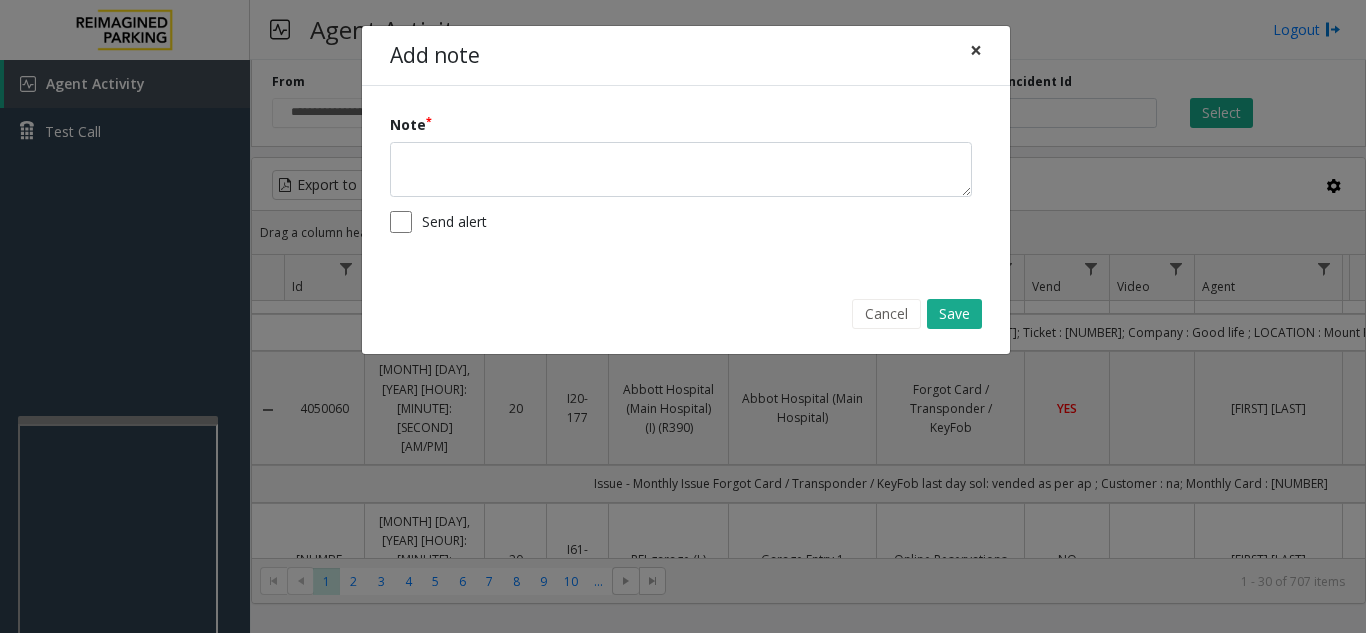 click on "×" 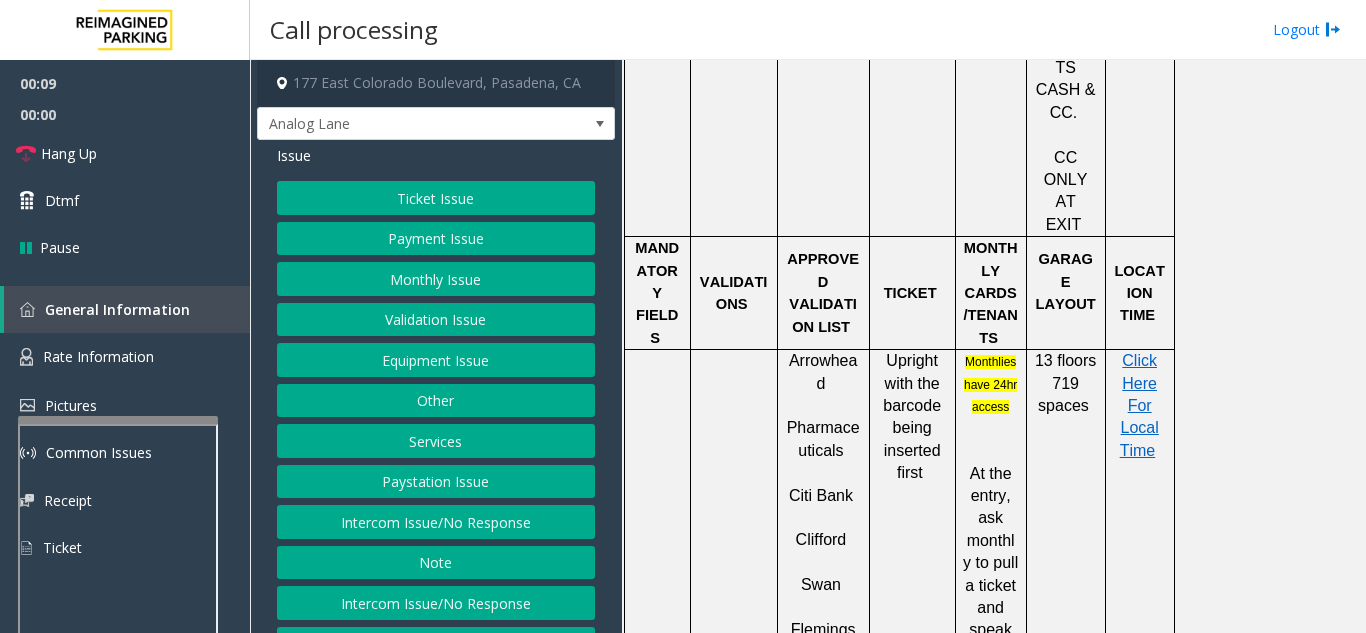 scroll, scrollTop: 1400, scrollLeft: 0, axis: vertical 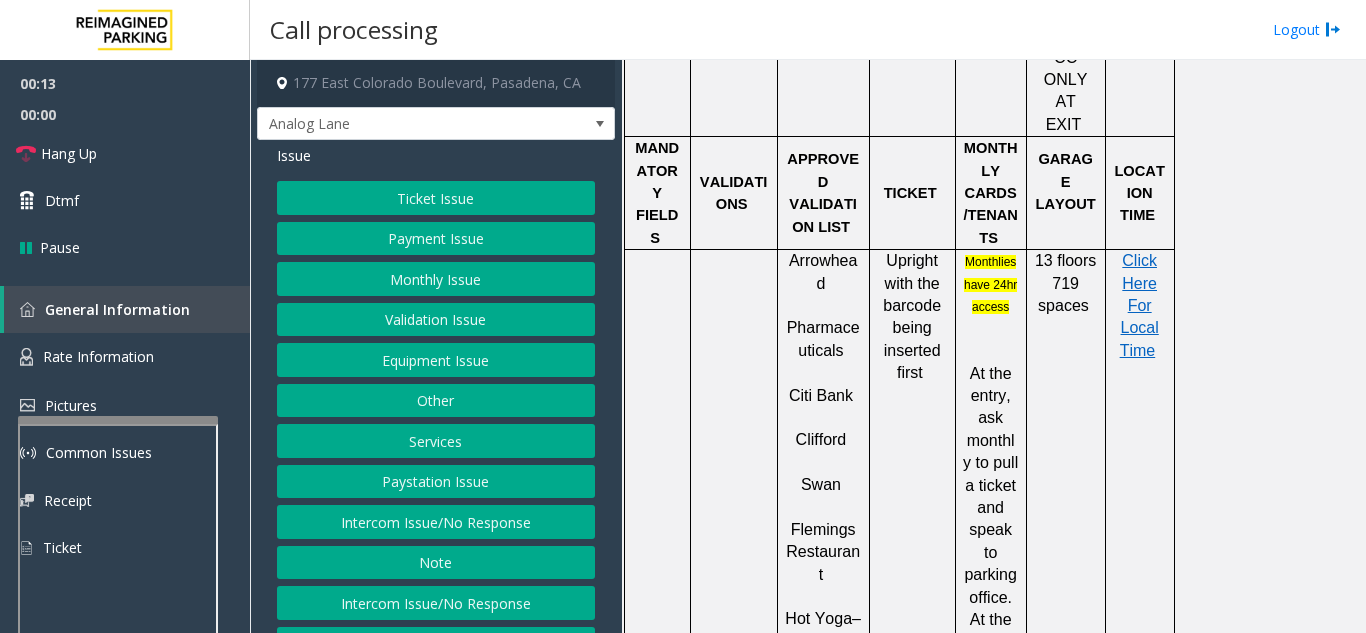 click on "Validation Issue" 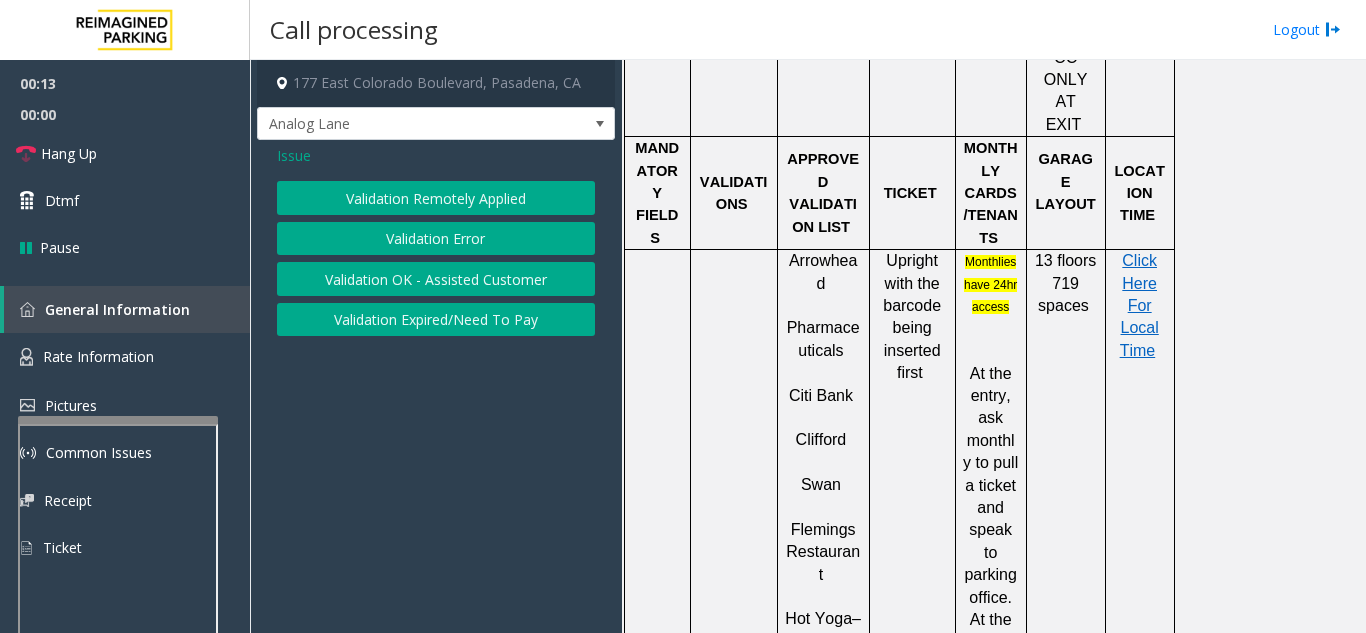 click on "Validation Error" 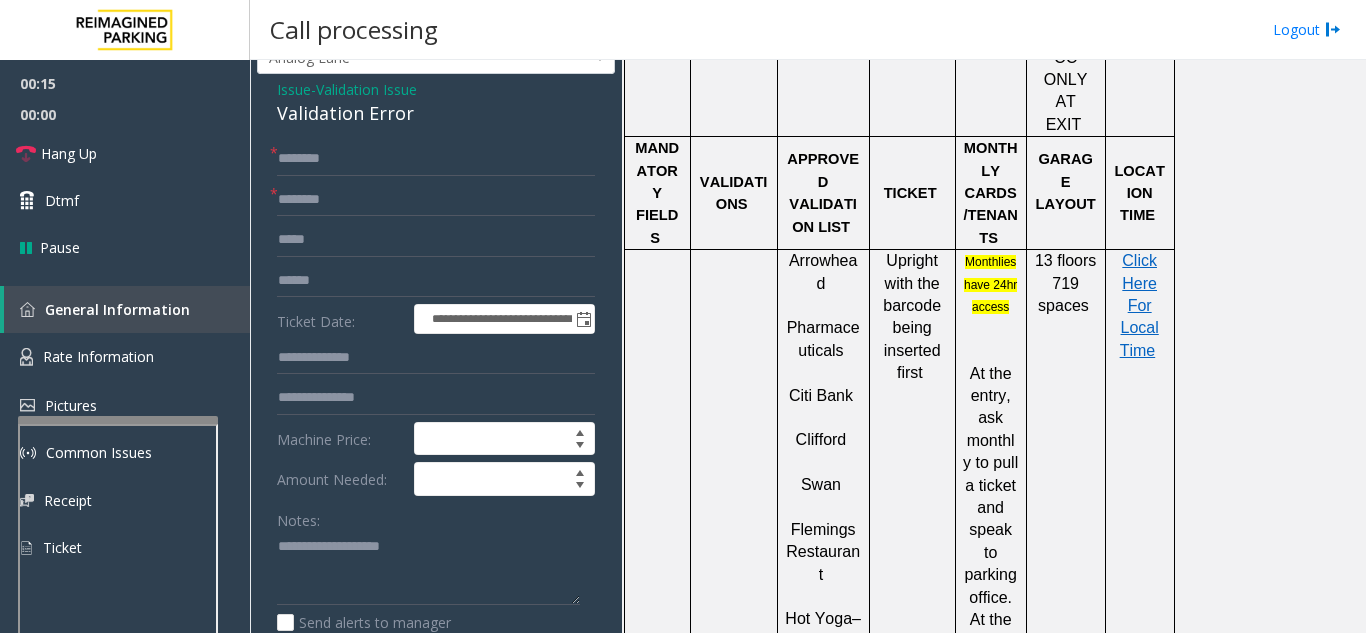 scroll, scrollTop: 100, scrollLeft: 0, axis: vertical 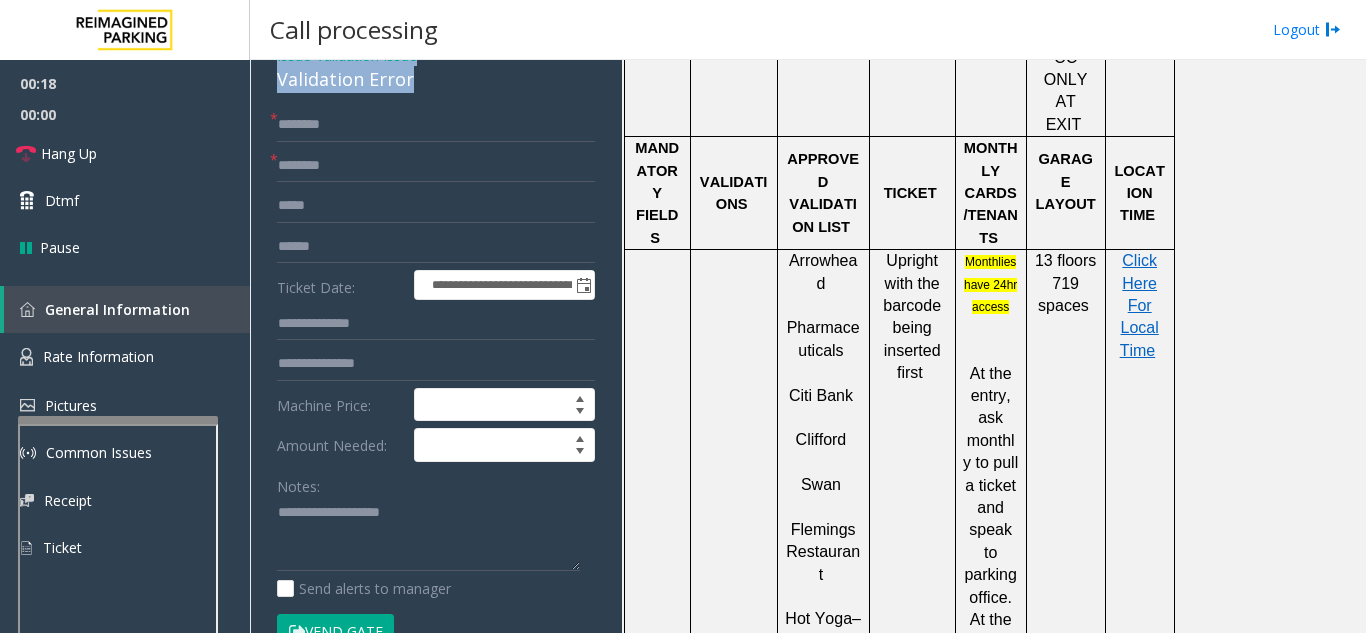 drag, startPoint x: 419, startPoint y: 98, endPoint x: 272, endPoint y: 83, distance: 147.76332 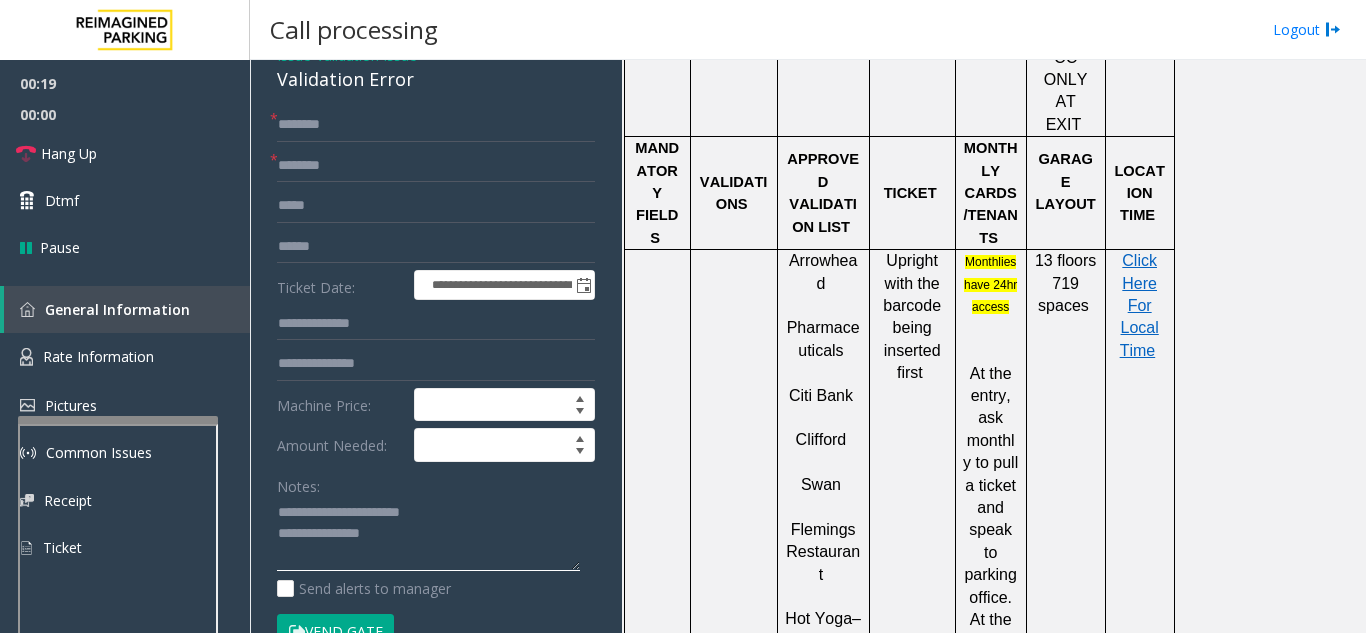 click 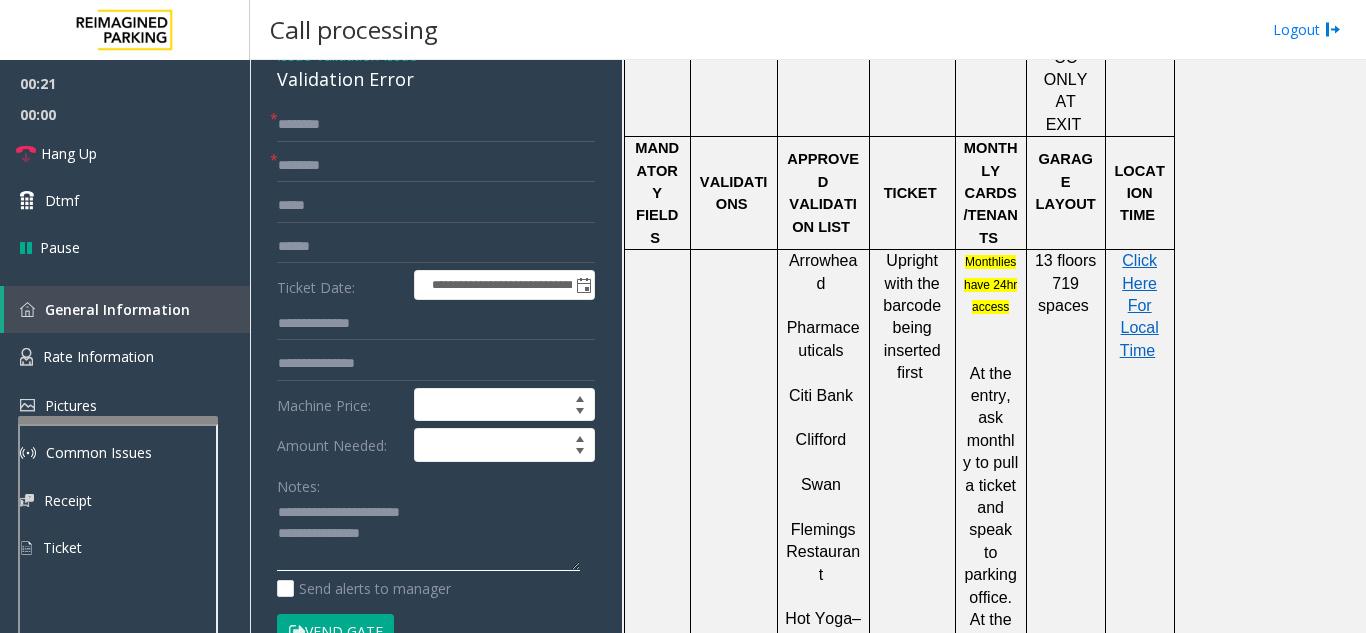 drag, startPoint x: 320, startPoint y: 531, endPoint x: 425, endPoint y: 538, distance: 105.23308 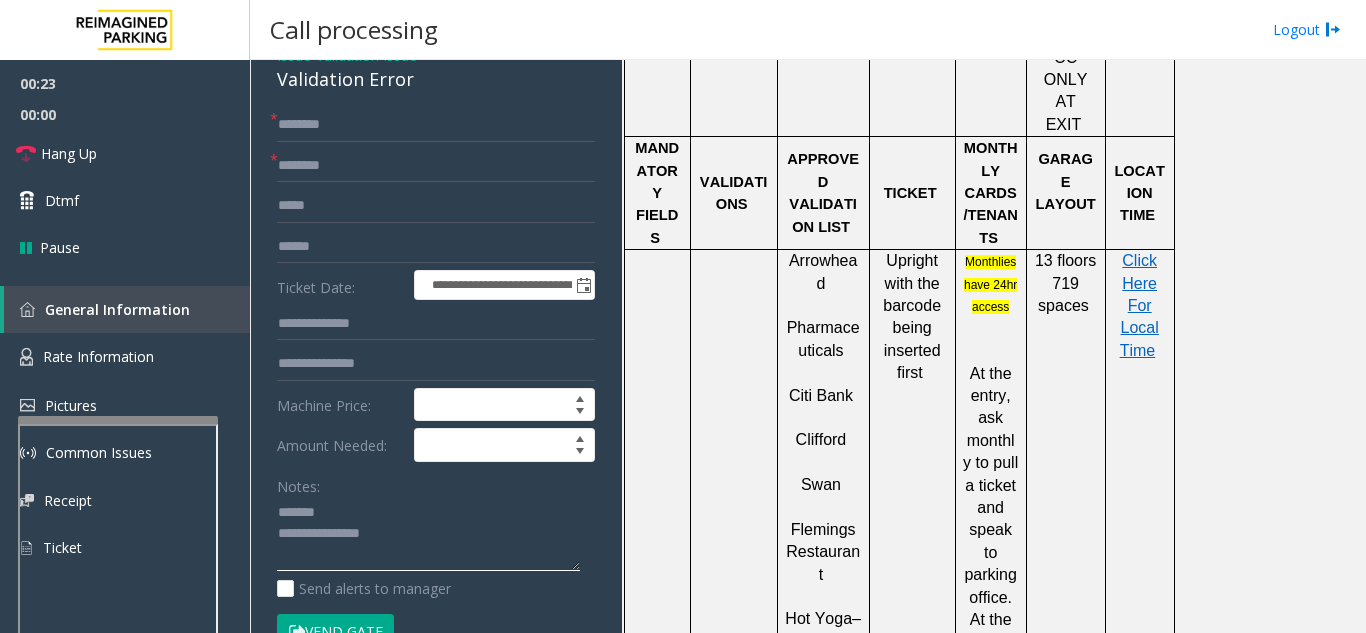 click 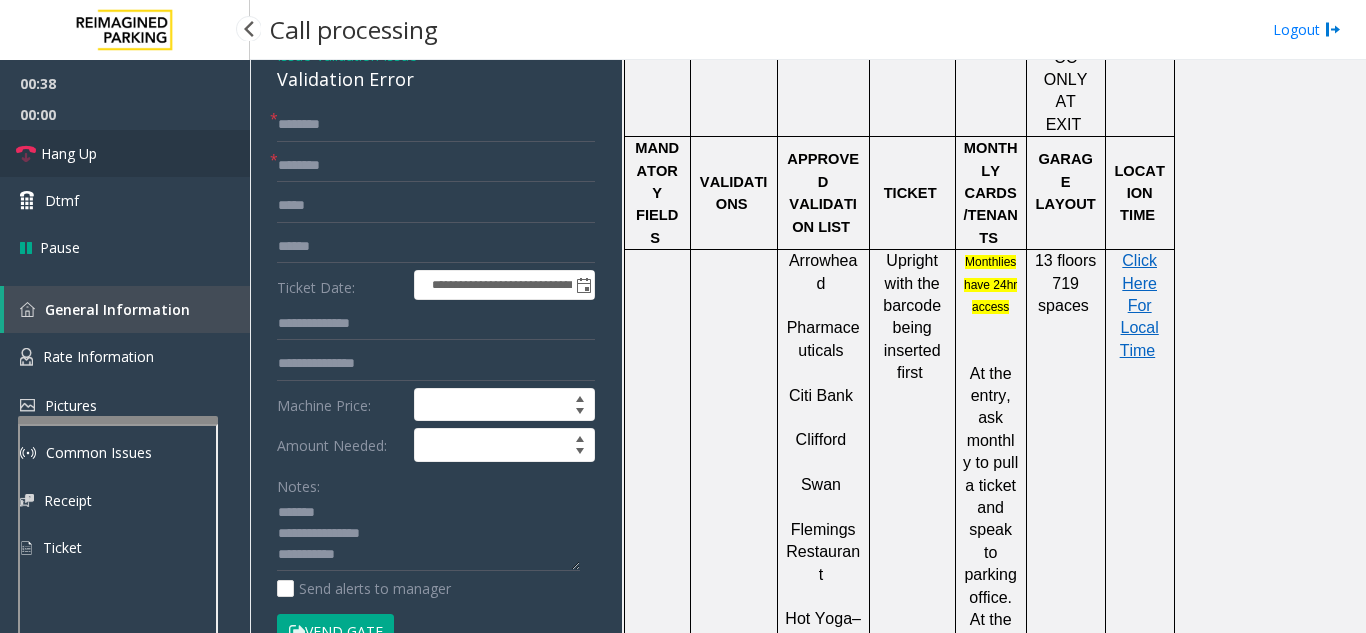 click on "Hang Up" at bounding box center [125, 153] 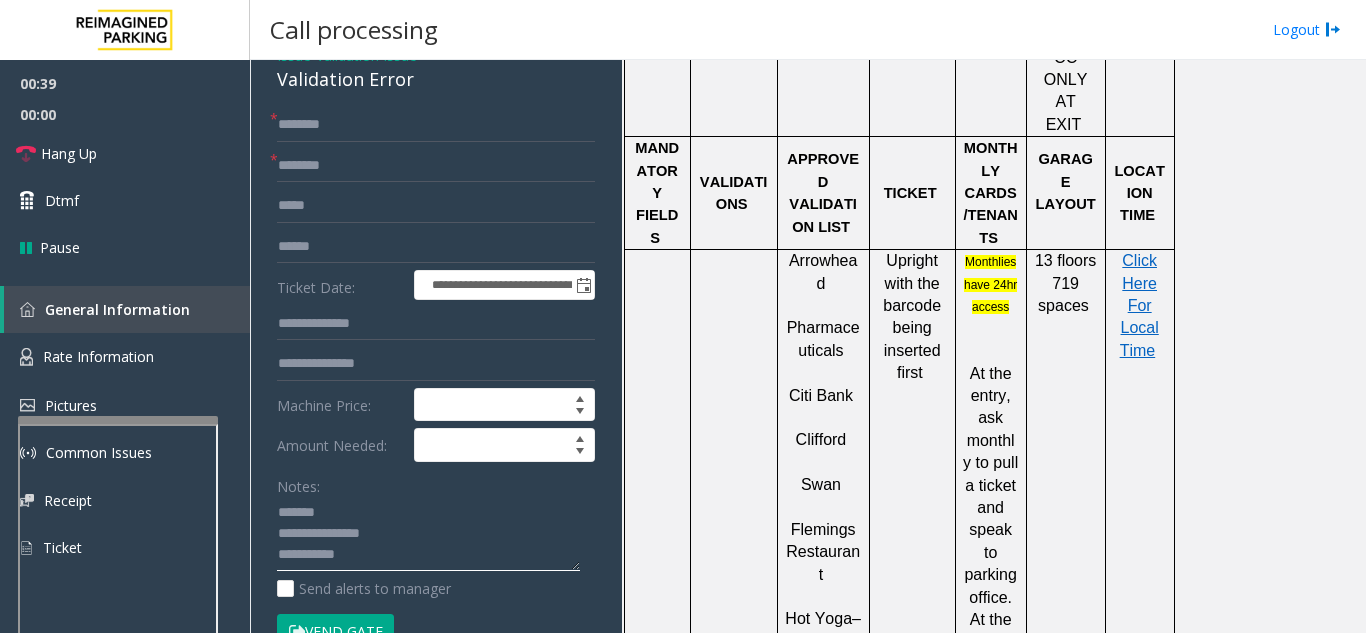 click 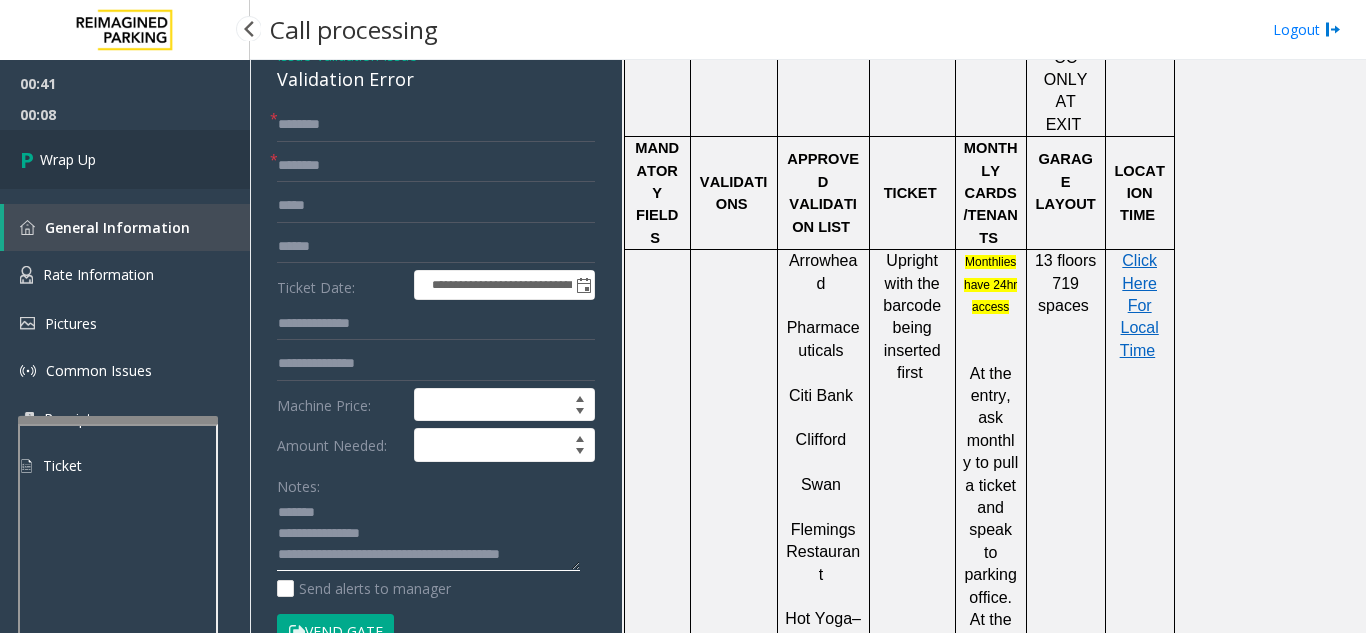 type on "**********" 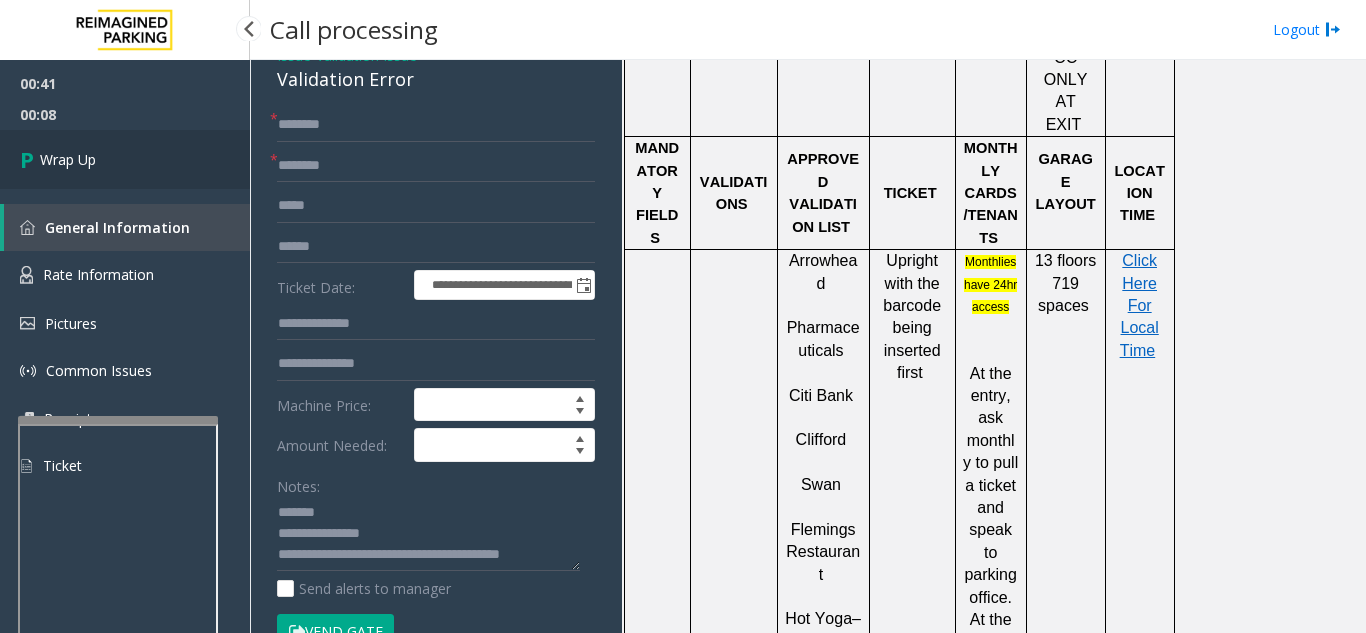 click on "Wrap Up" at bounding box center (68, 159) 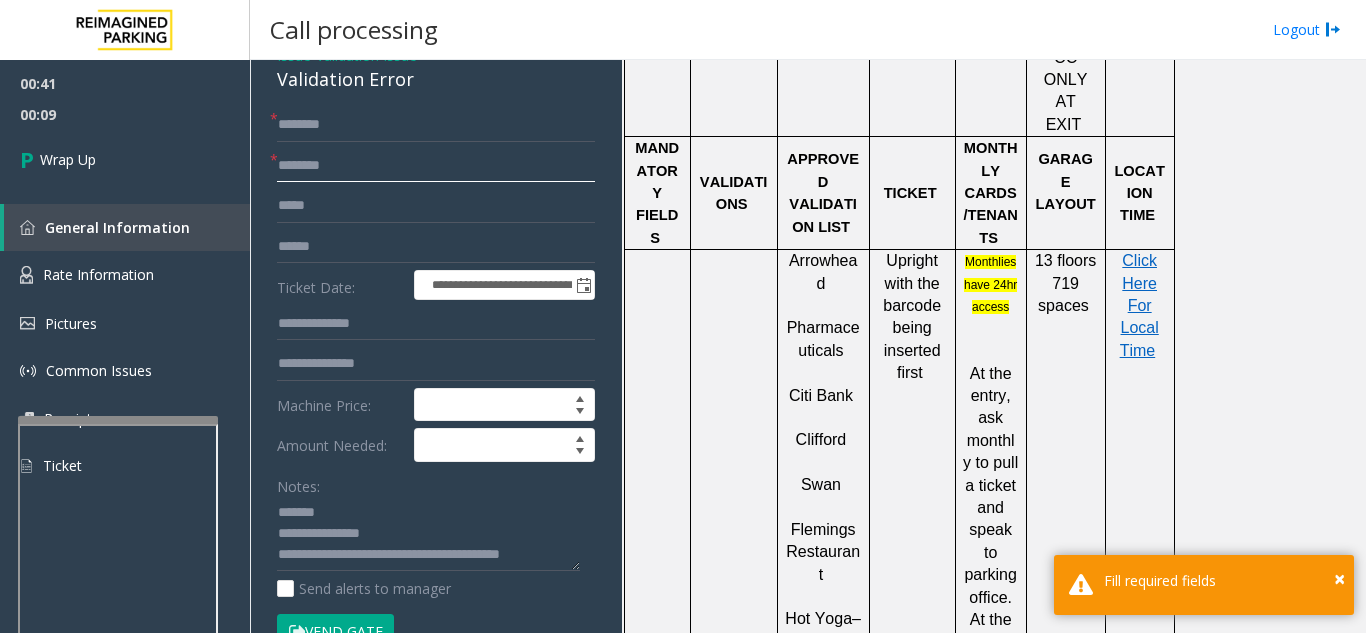 click 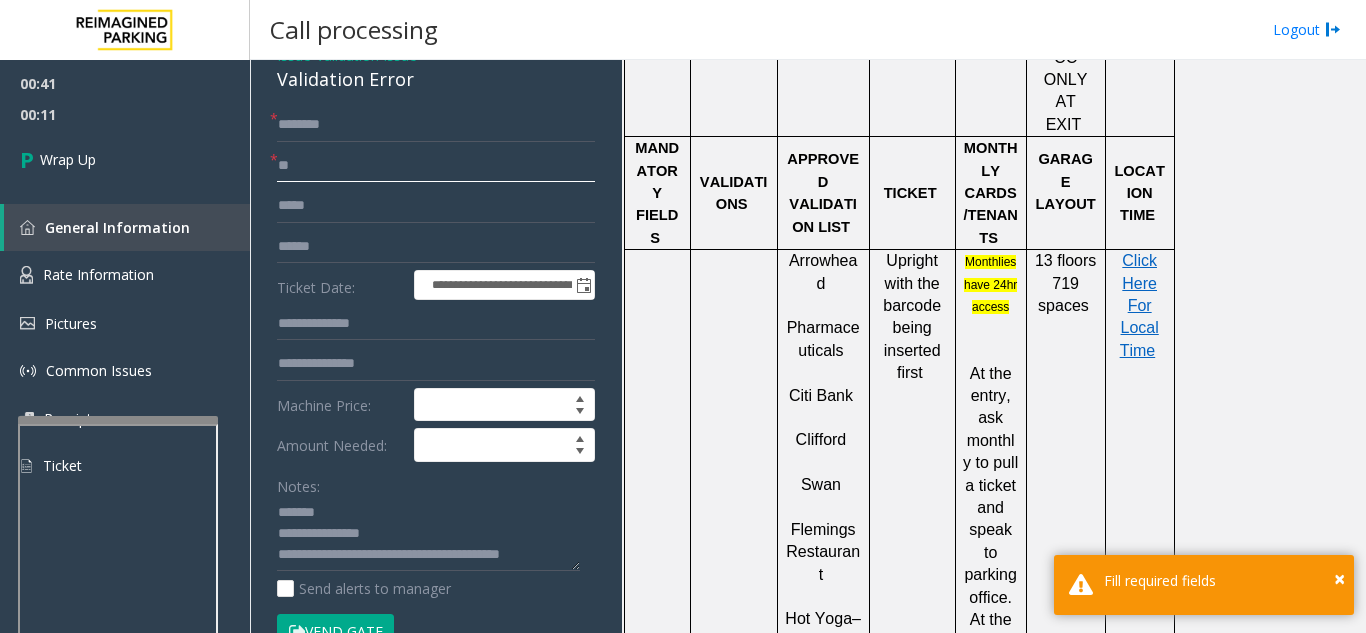 type on "**" 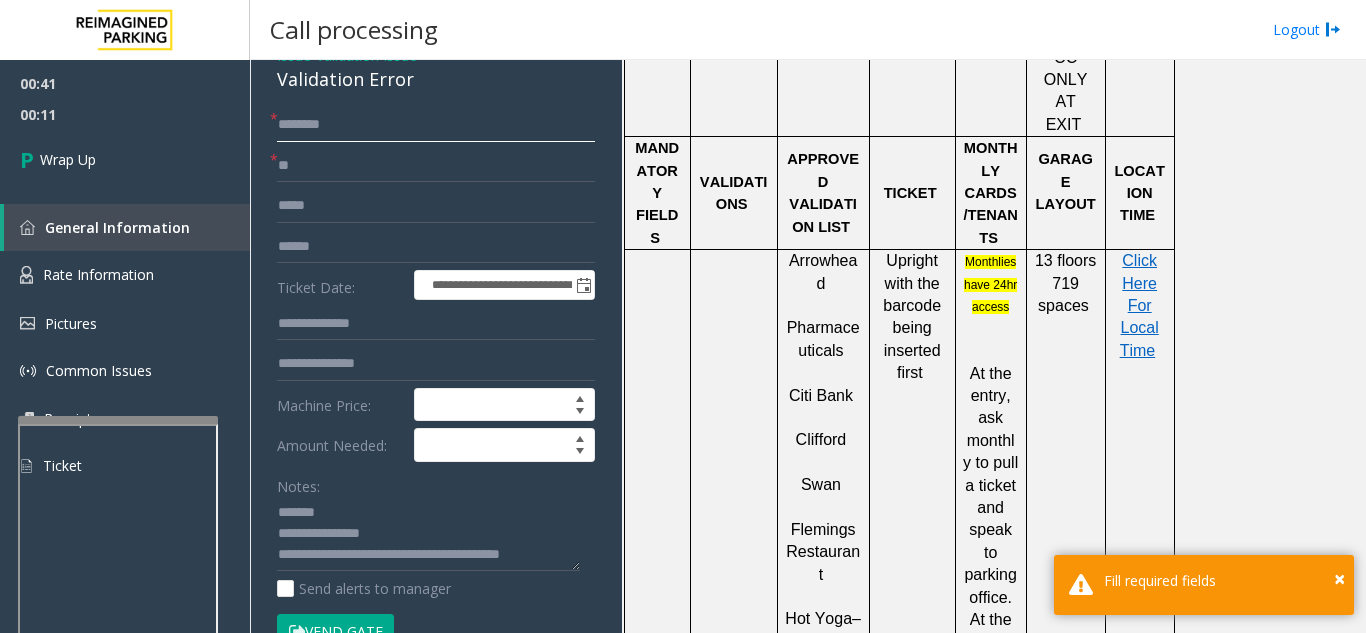 click 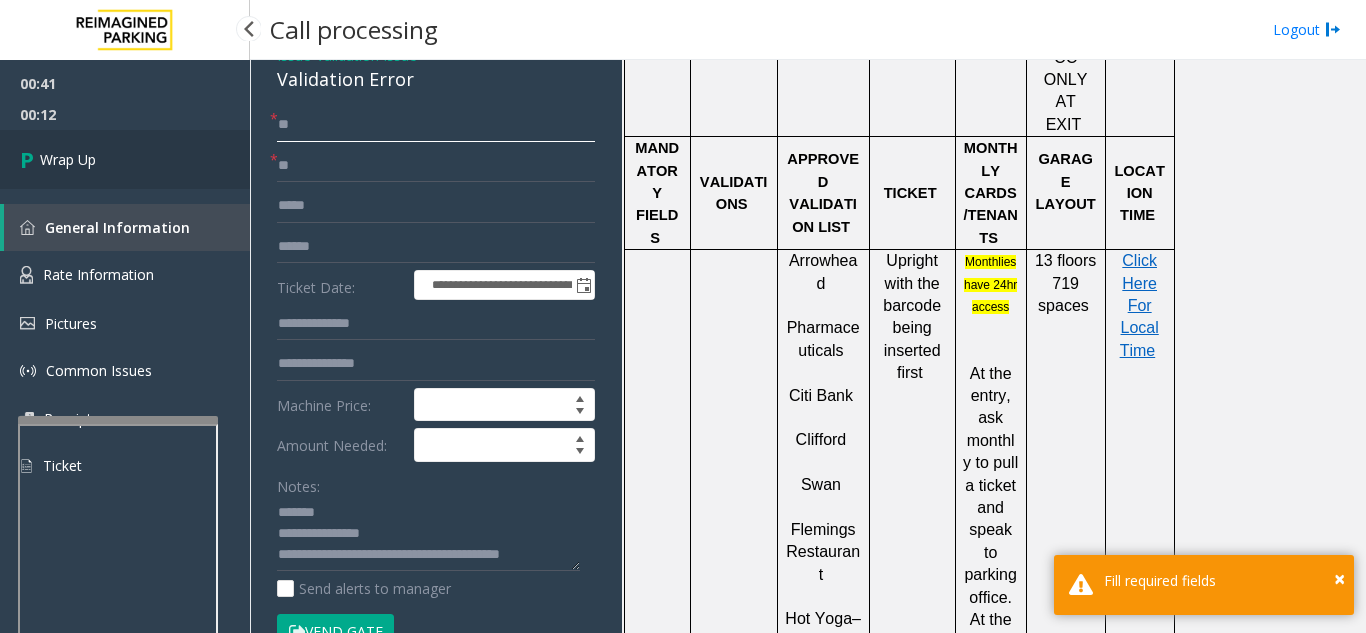 type on "**" 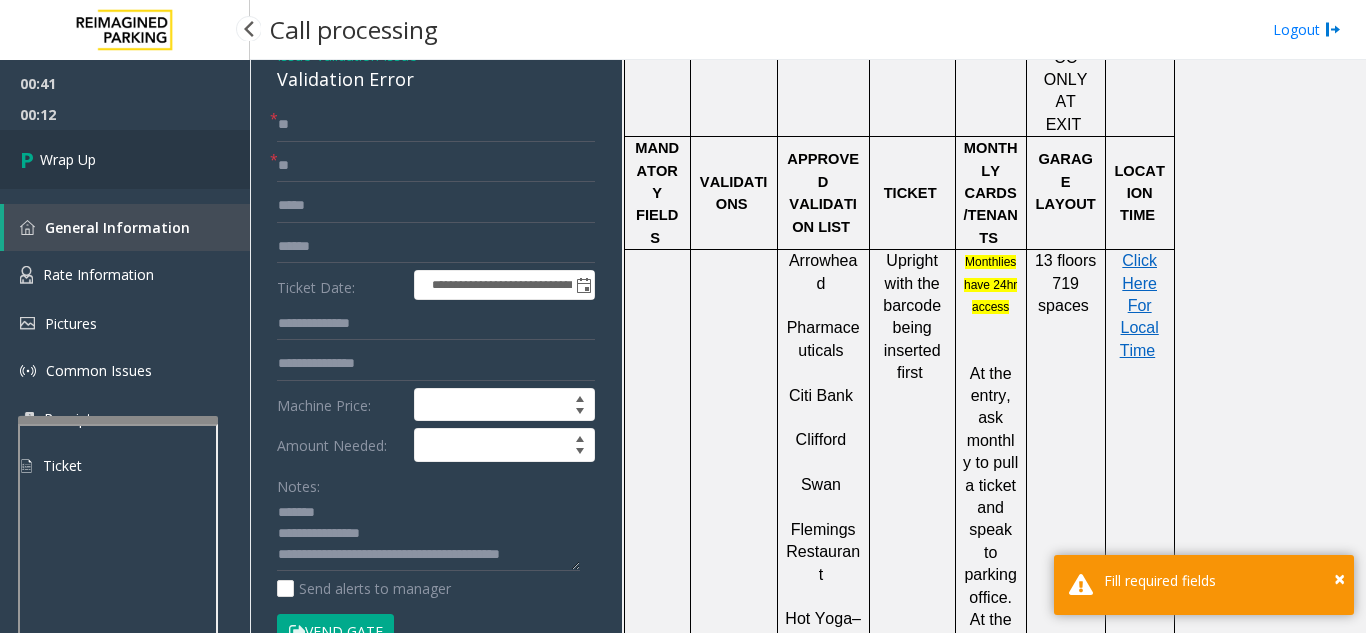 click on "Wrap Up" at bounding box center [125, 159] 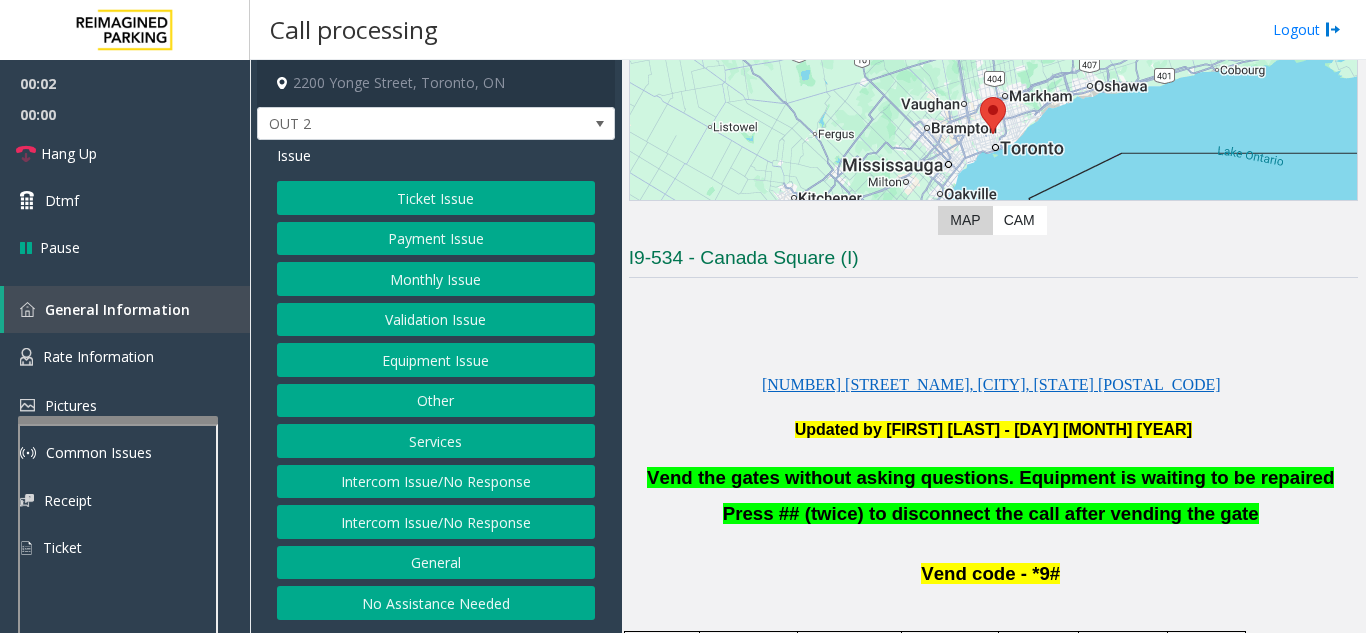 scroll, scrollTop: 300, scrollLeft: 0, axis: vertical 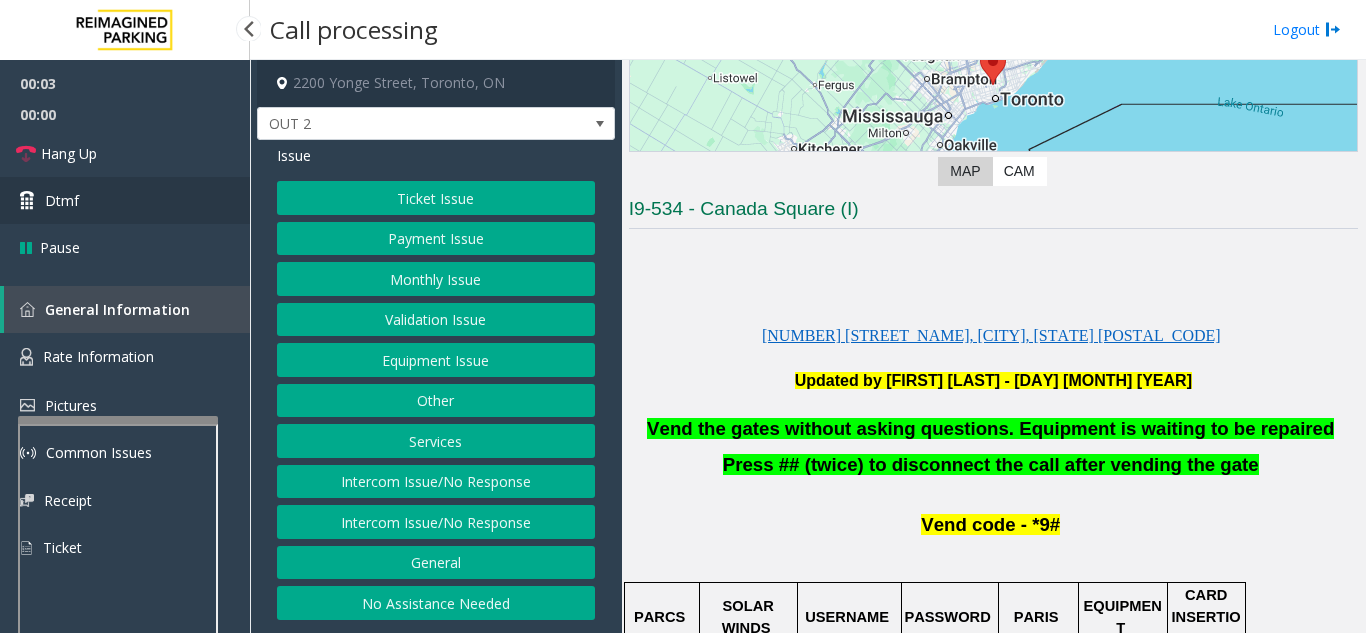 click on "Dtmf" at bounding box center (125, 200) 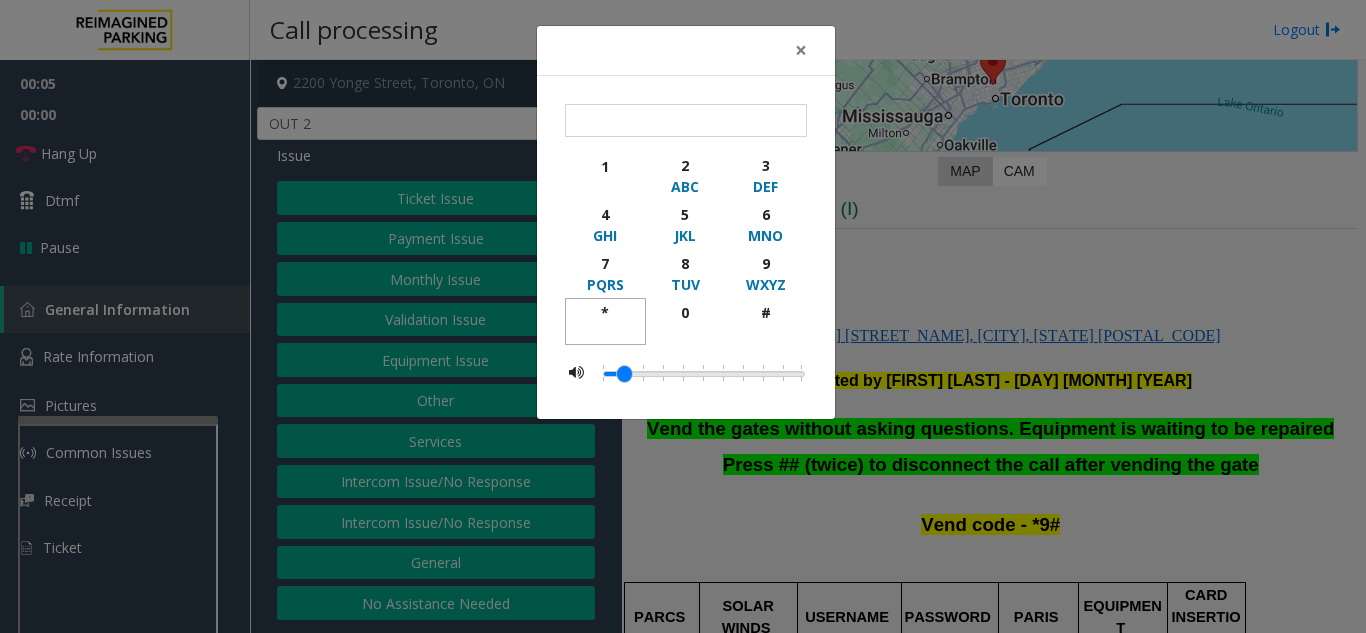 click on "*" 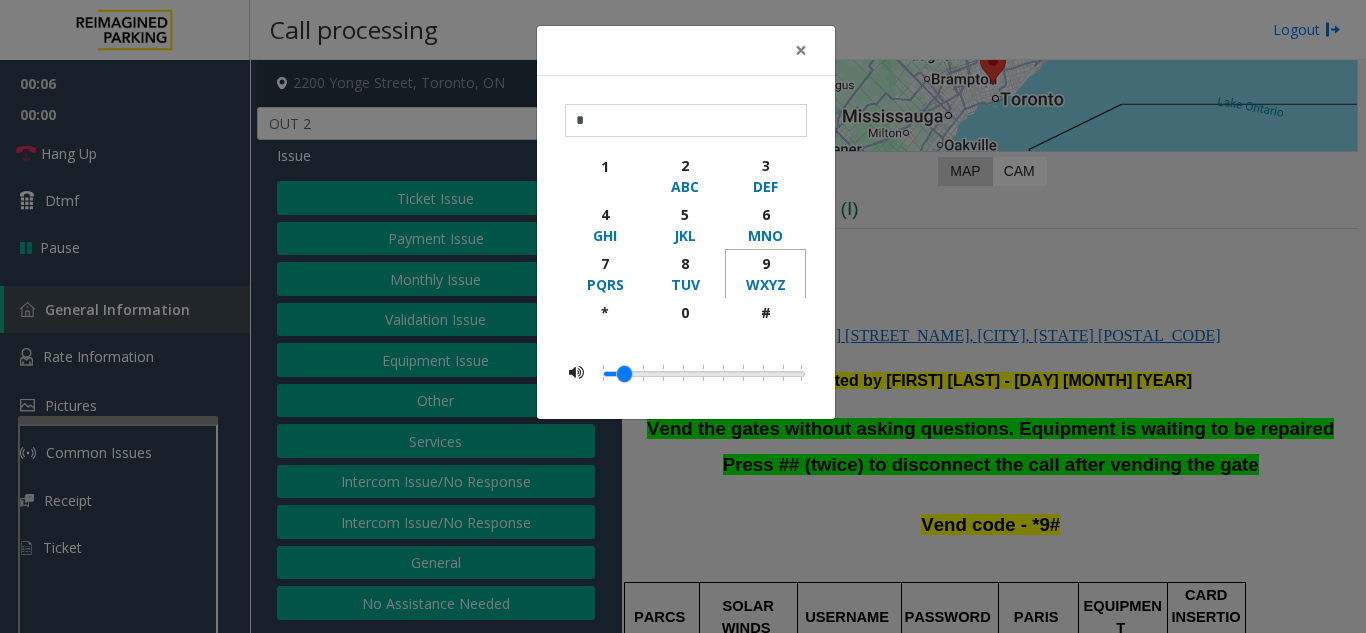 click on "9" 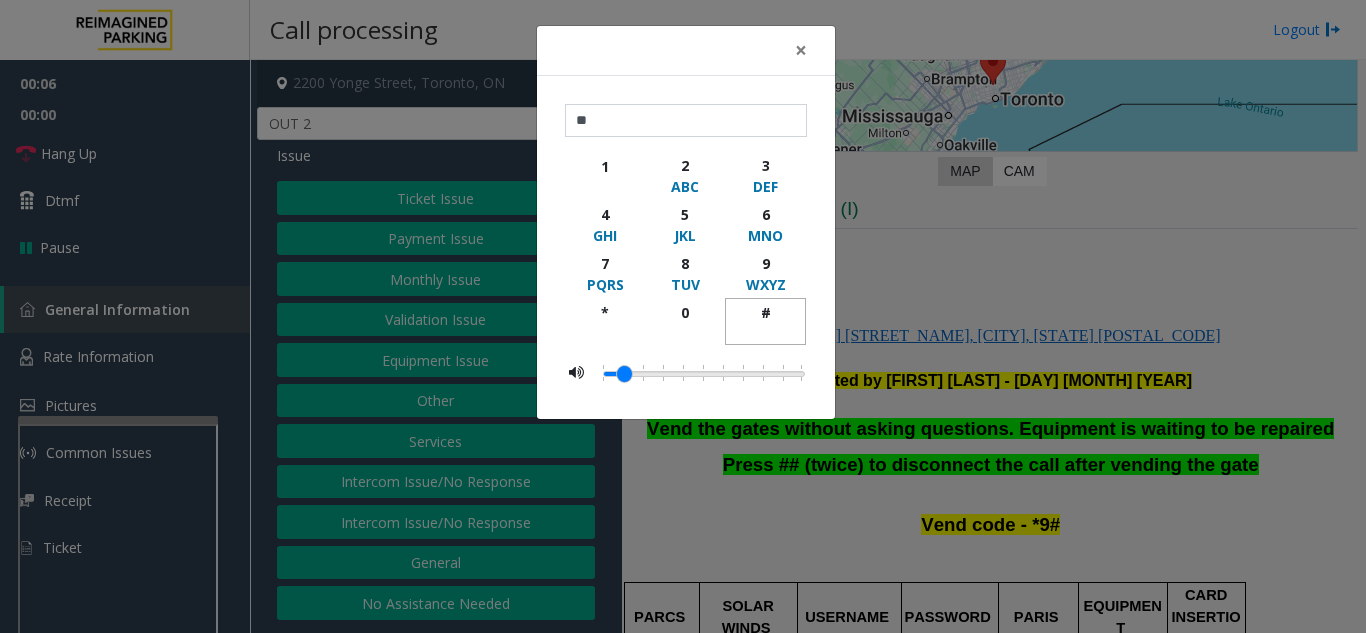 click on "#" 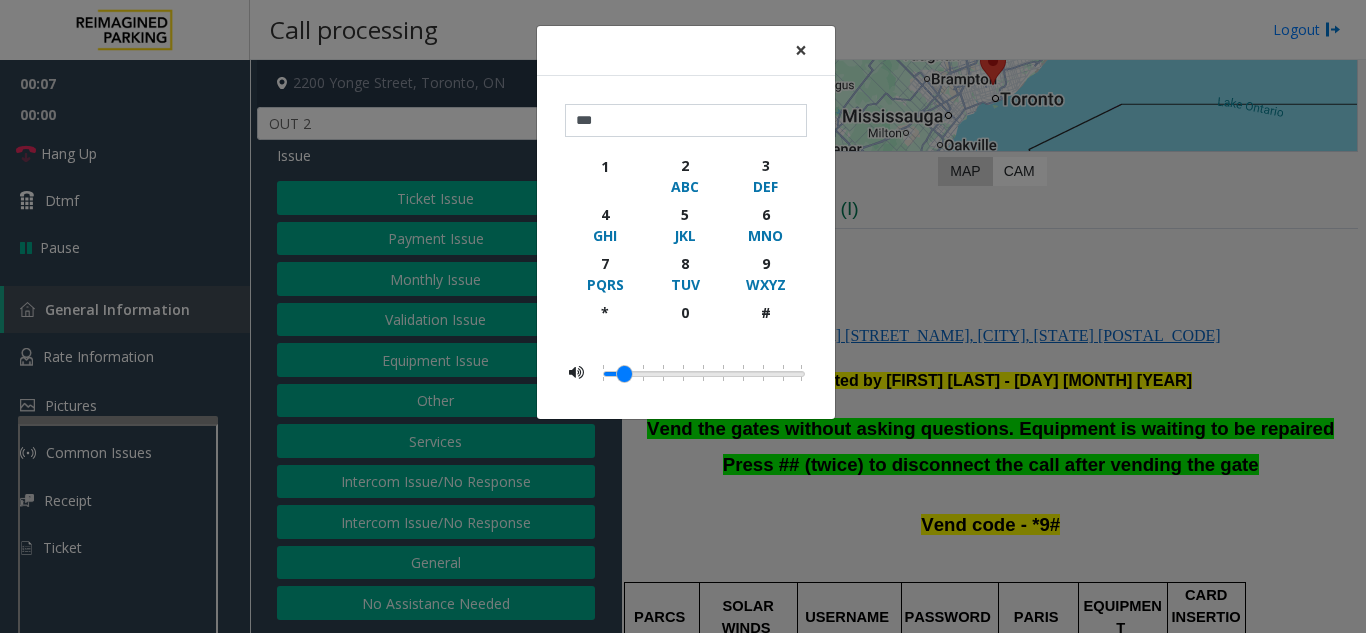 click on "×" 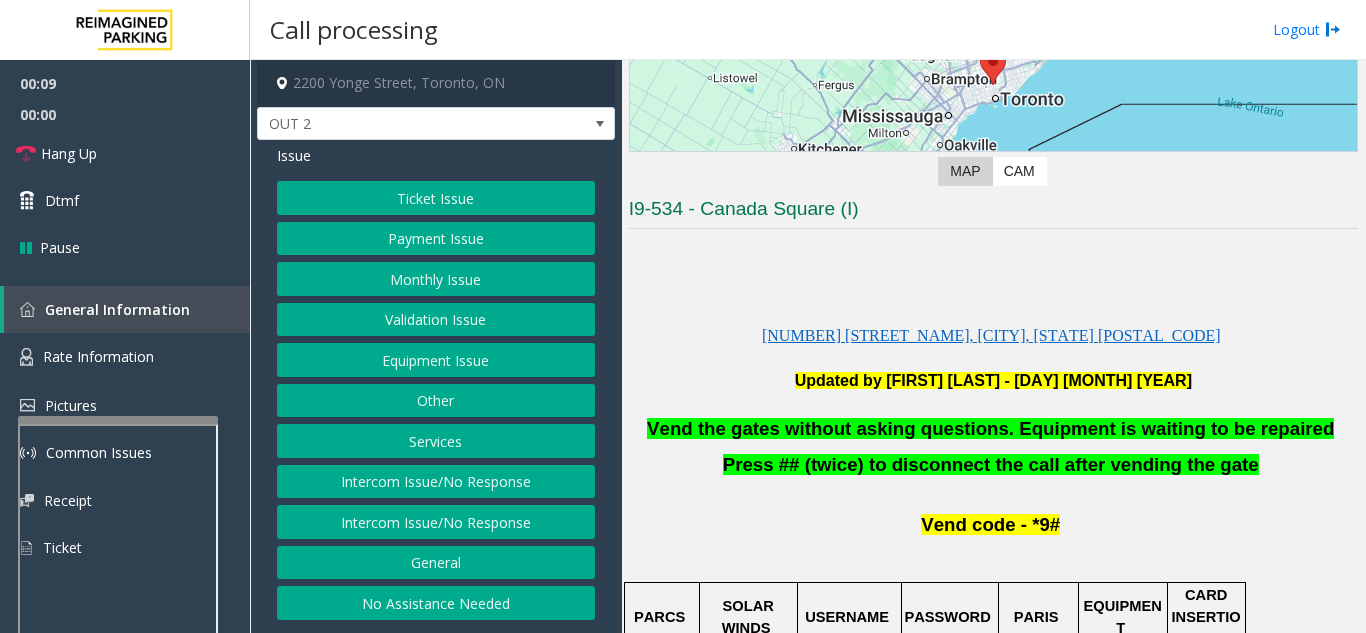 click on "Ticket Issue" 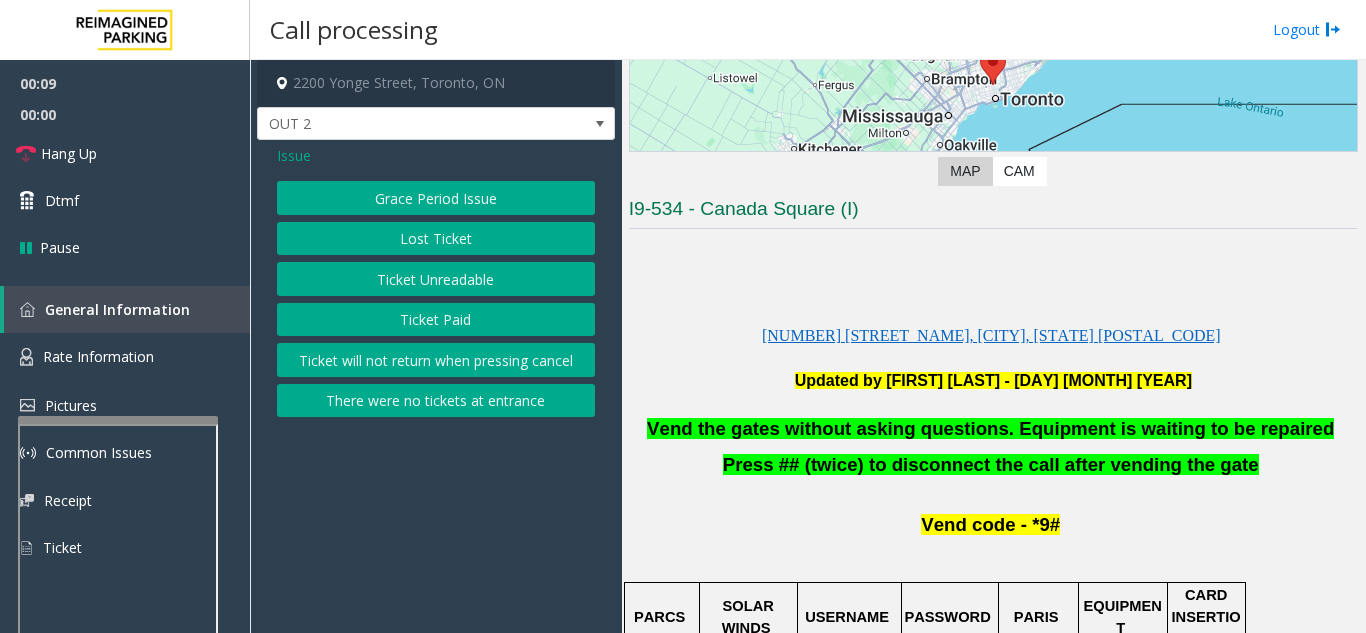 click on "Ticket Unreadable" 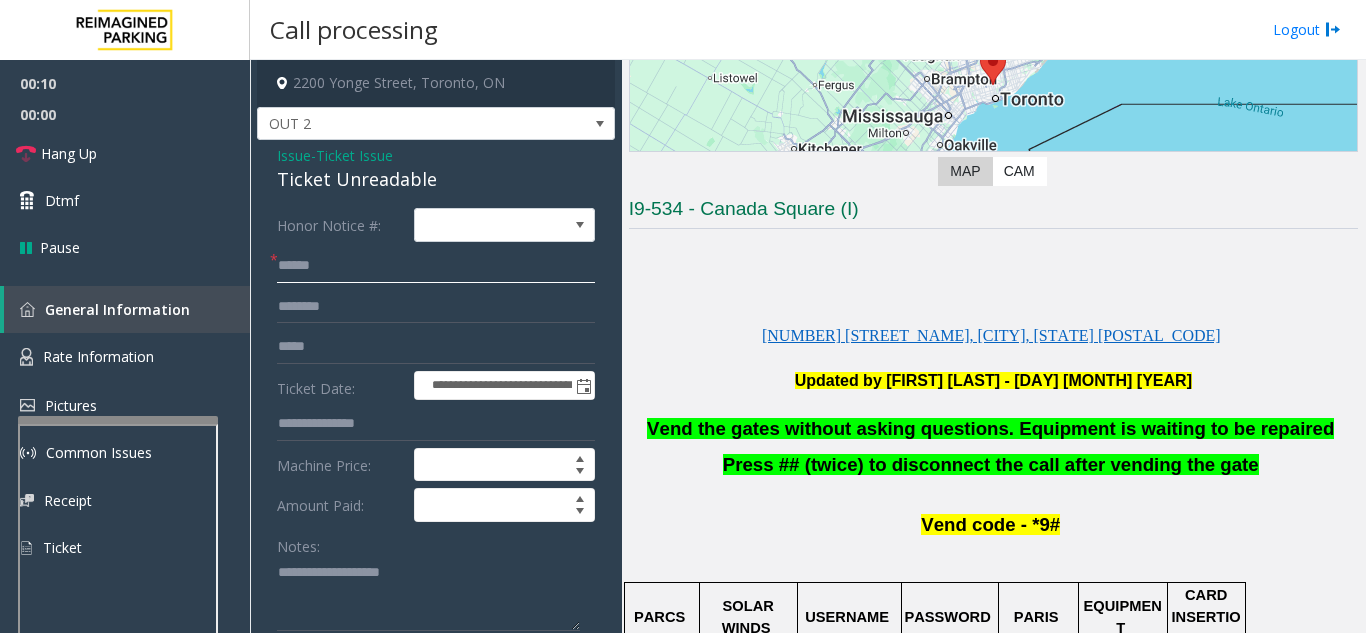 click 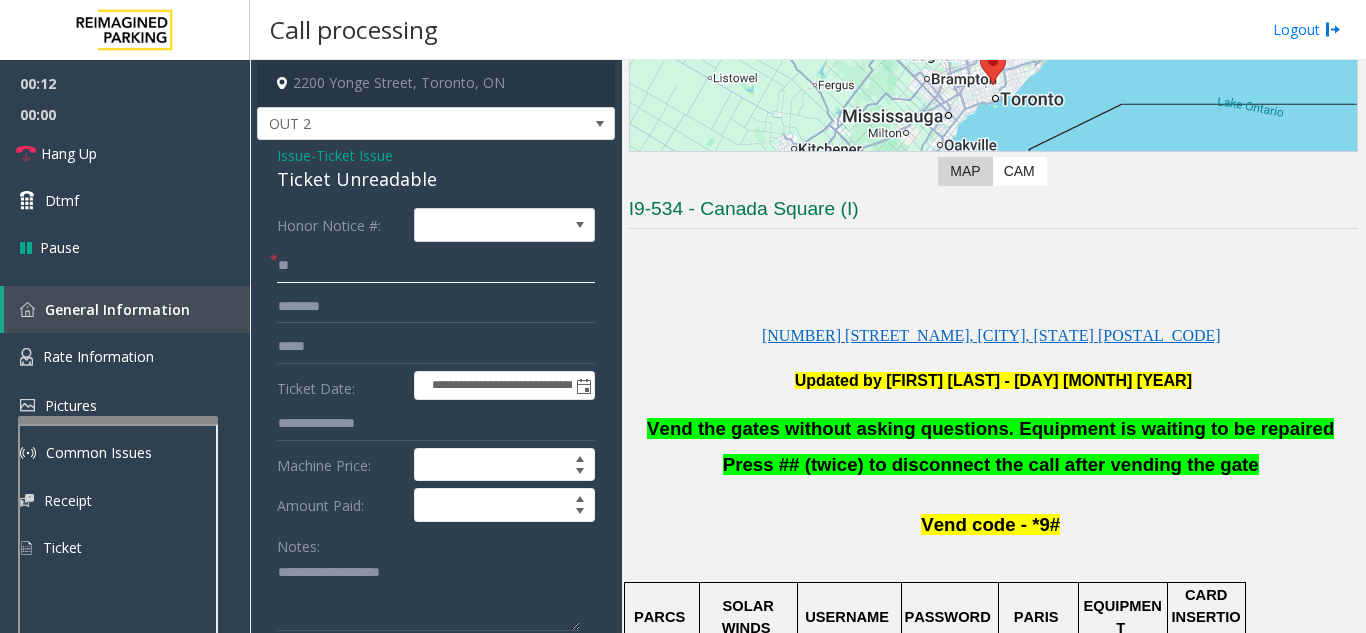 type on "**" 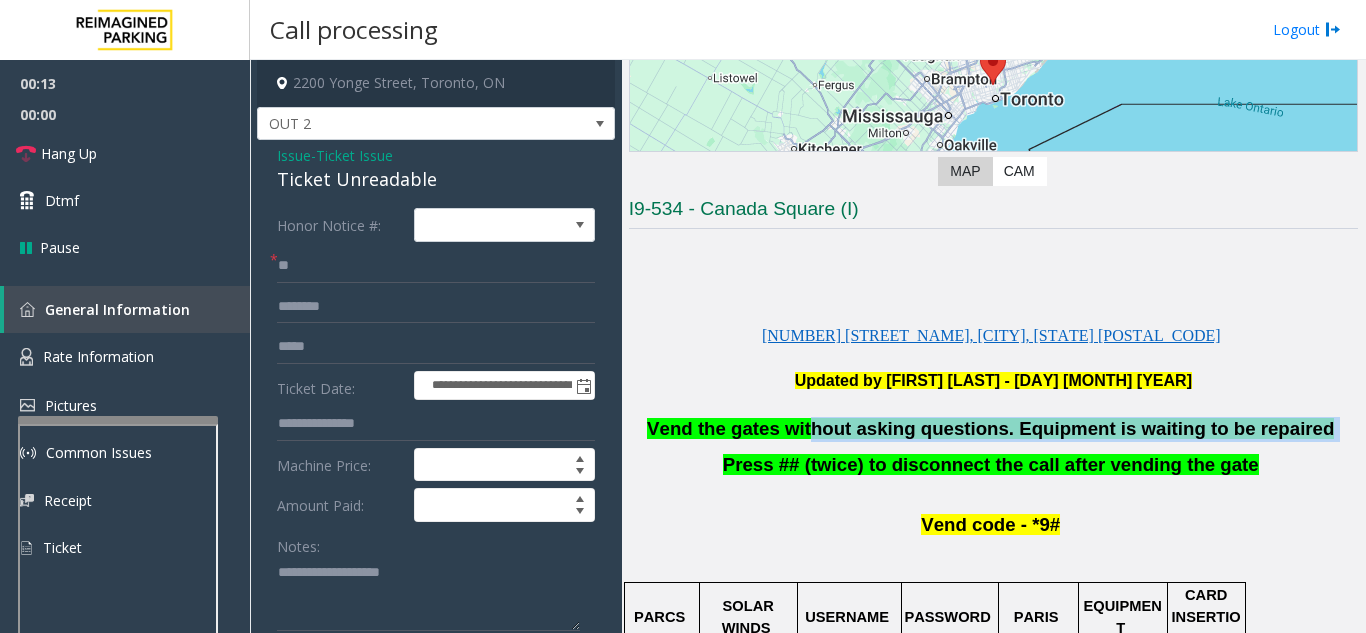 drag, startPoint x: 1296, startPoint y: 425, endPoint x: 830, endPoint y: 430, distance: 466.02682 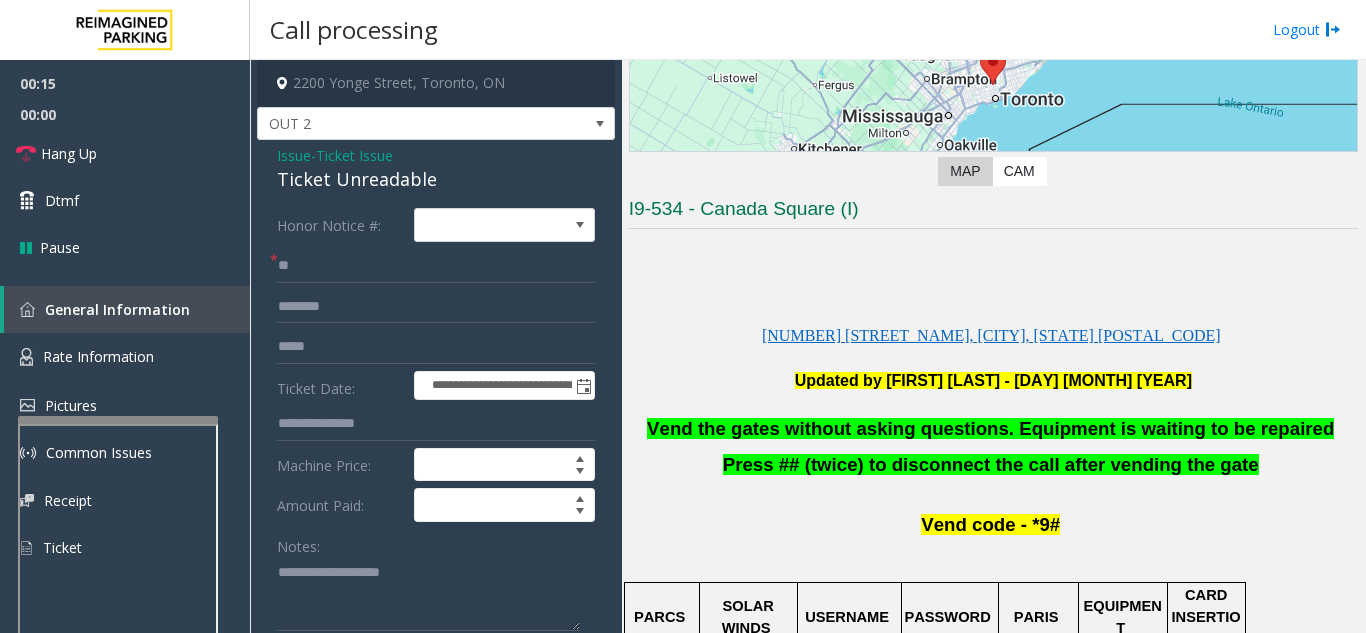 drag, startPoint x: 637, startPoint y: 342, endPoint x: 652, endPoint y: 350, distance: 17 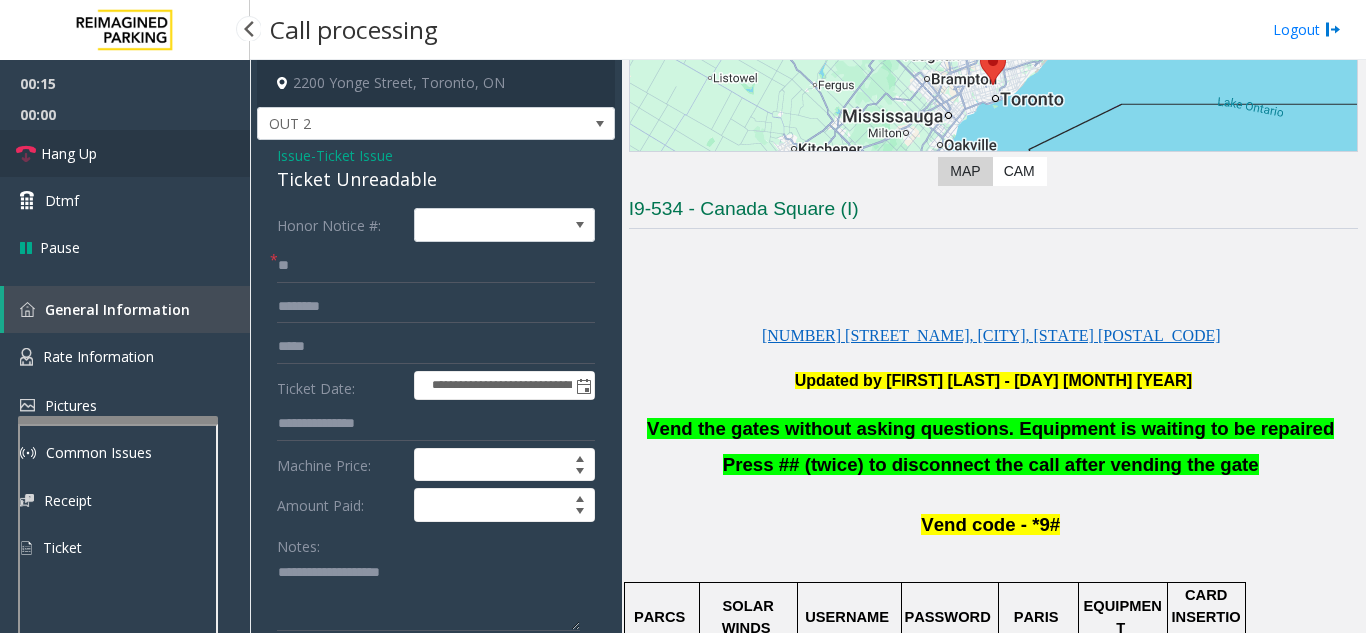 click on "Hang Up" at bounding box center [125, 153] 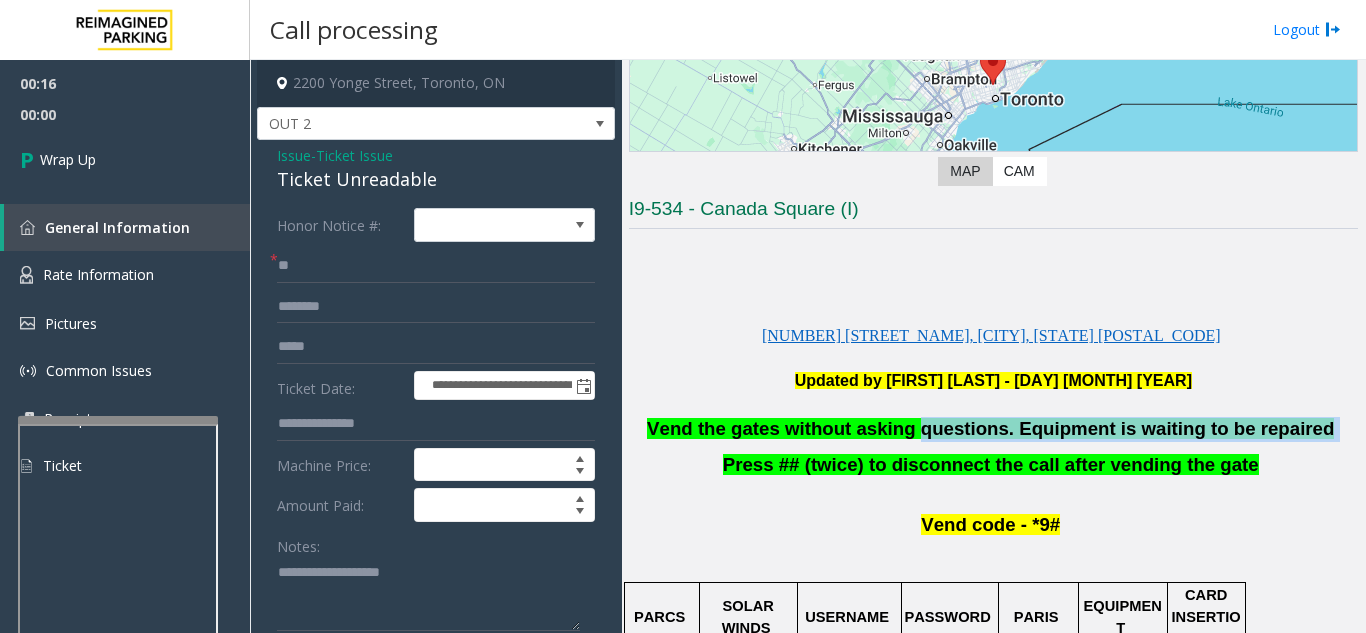 drag, startPoint x: 1265, startPoint y: 414, endPoint x: 923, endPoint y: 417, distance: 342.01315 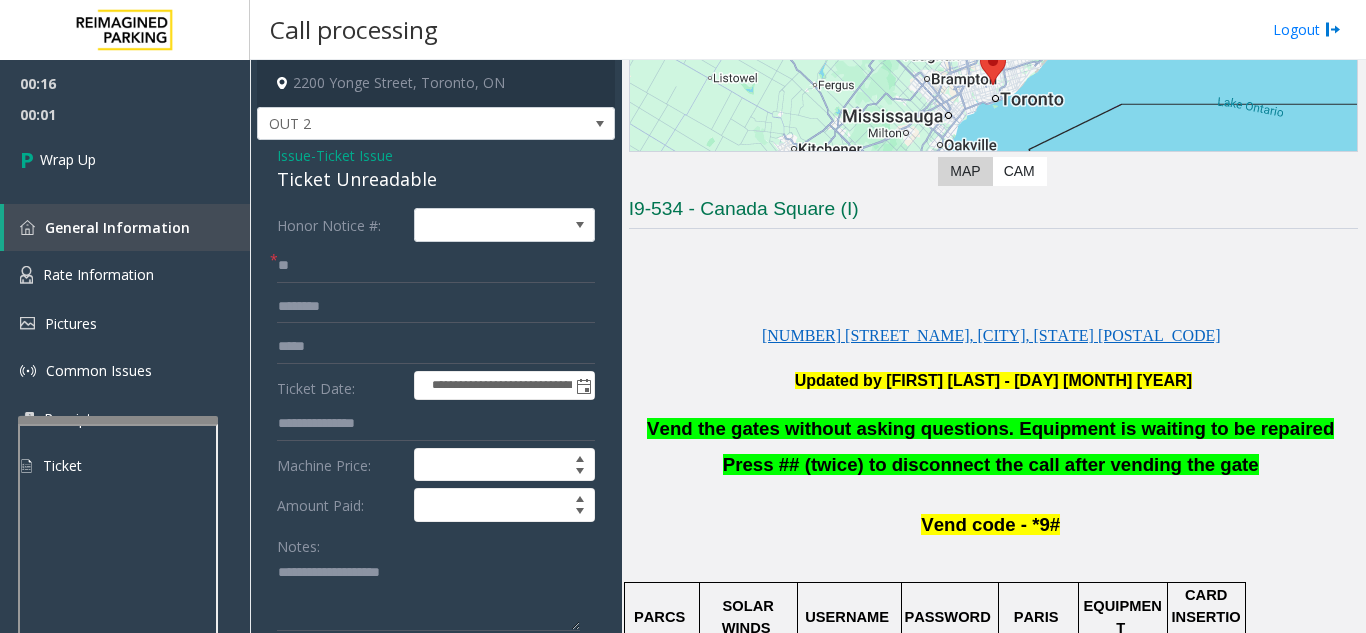 click on "Updated by [FIRST] [LAST] - [DAY] [MONTH] [YEAR]" 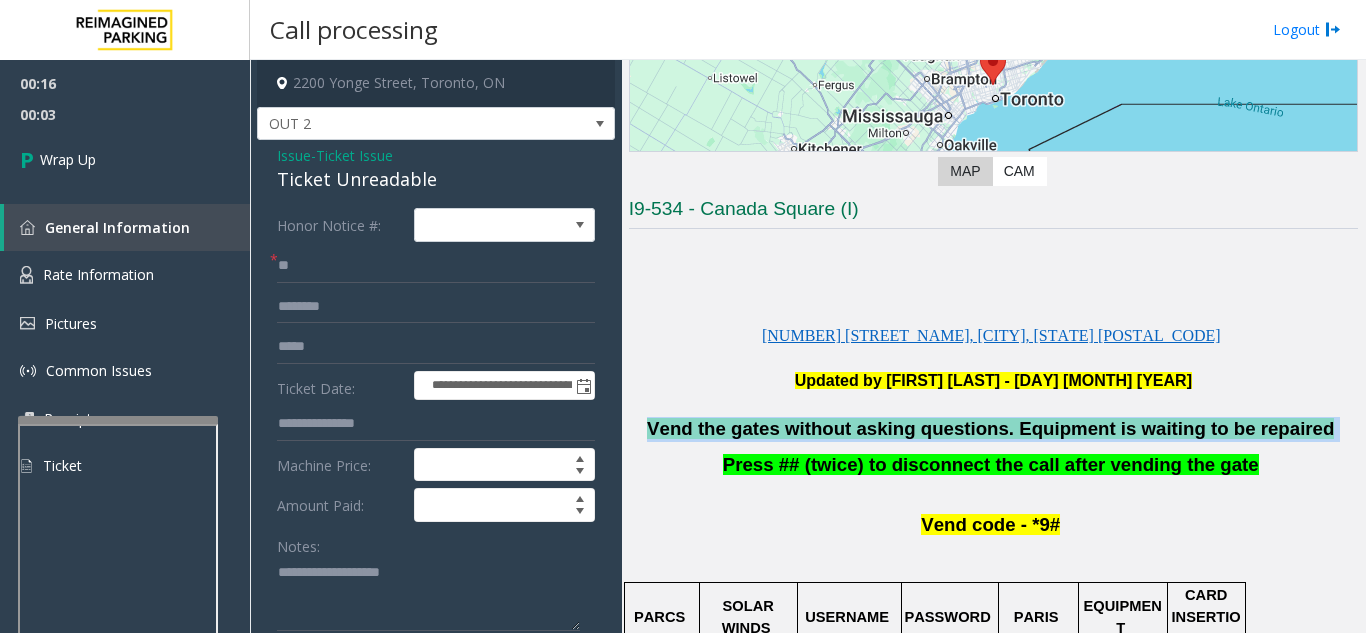 drag, startPoint x: 1287, startPoint y: 427, endPoint x: 706, endPoint y: 422, distance: 581.0215 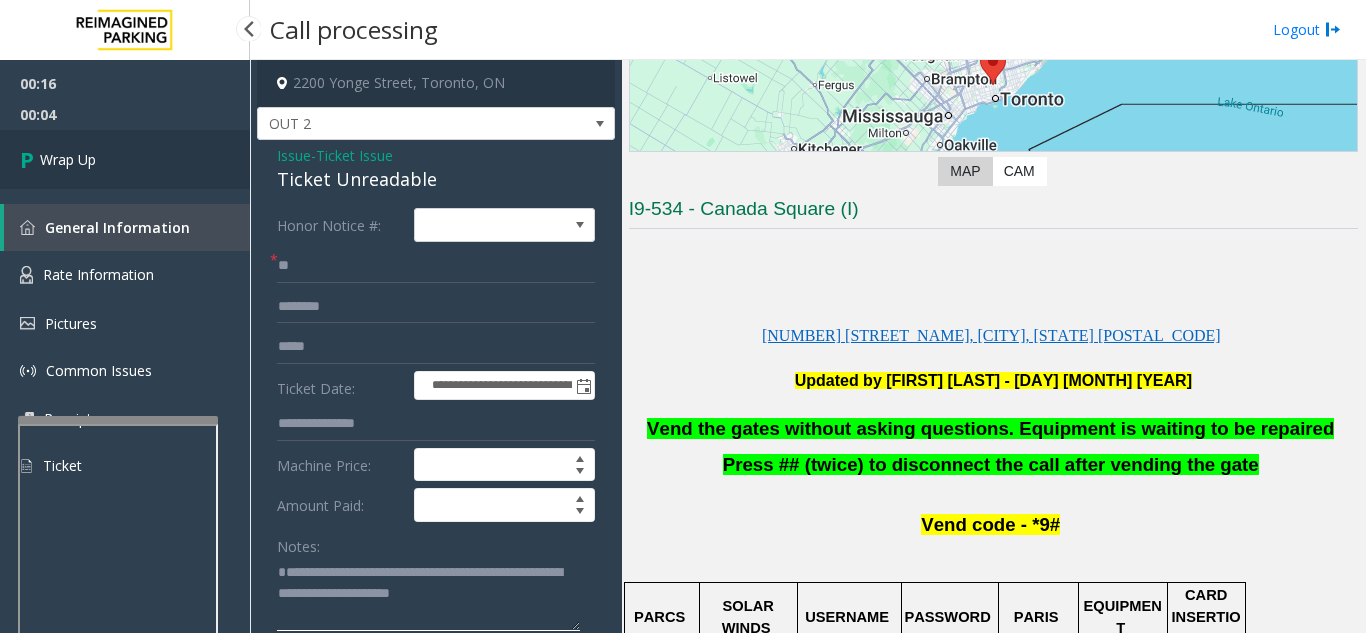type on "**********" 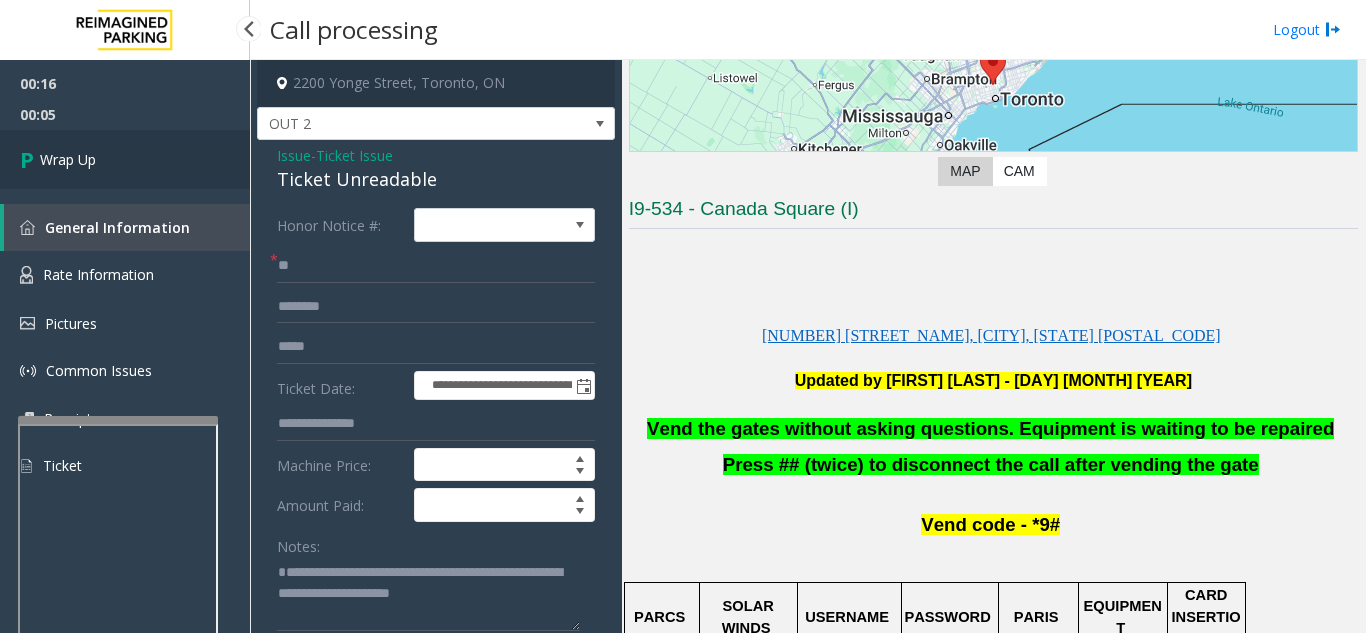 click on "Wrap Up" at bounding box center (68, 159) 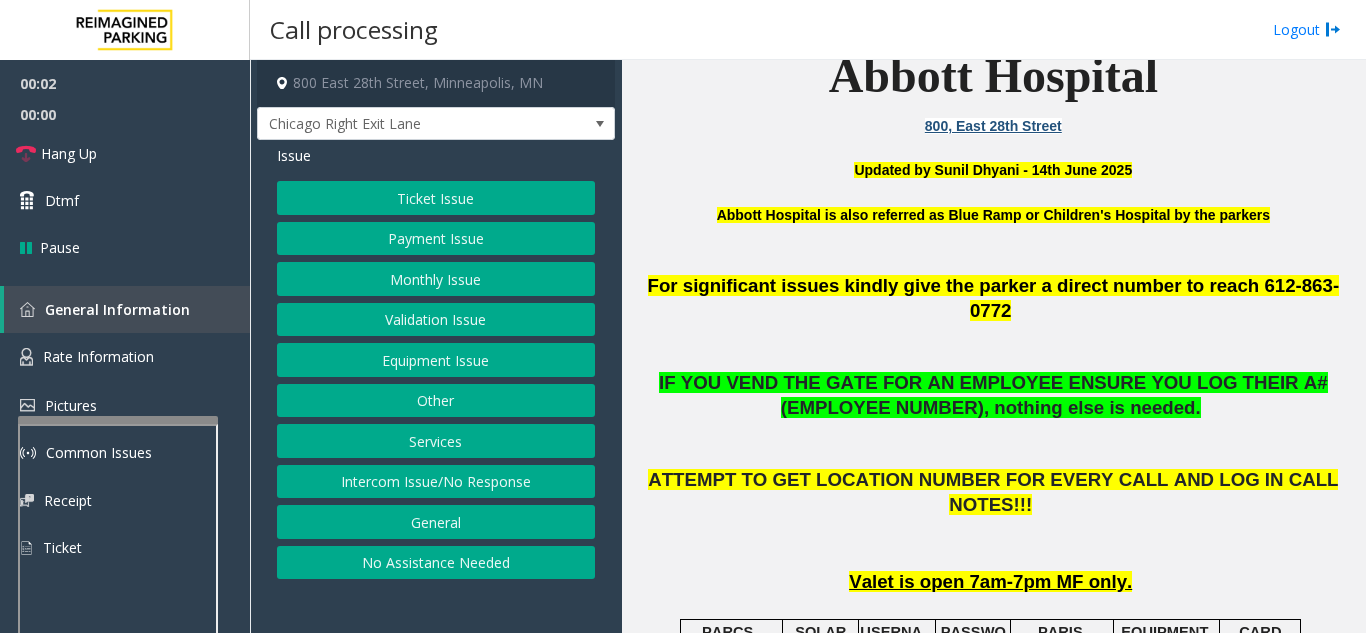 scroll, scrollTop: 500, scrollLeft: 0, axis: vertical 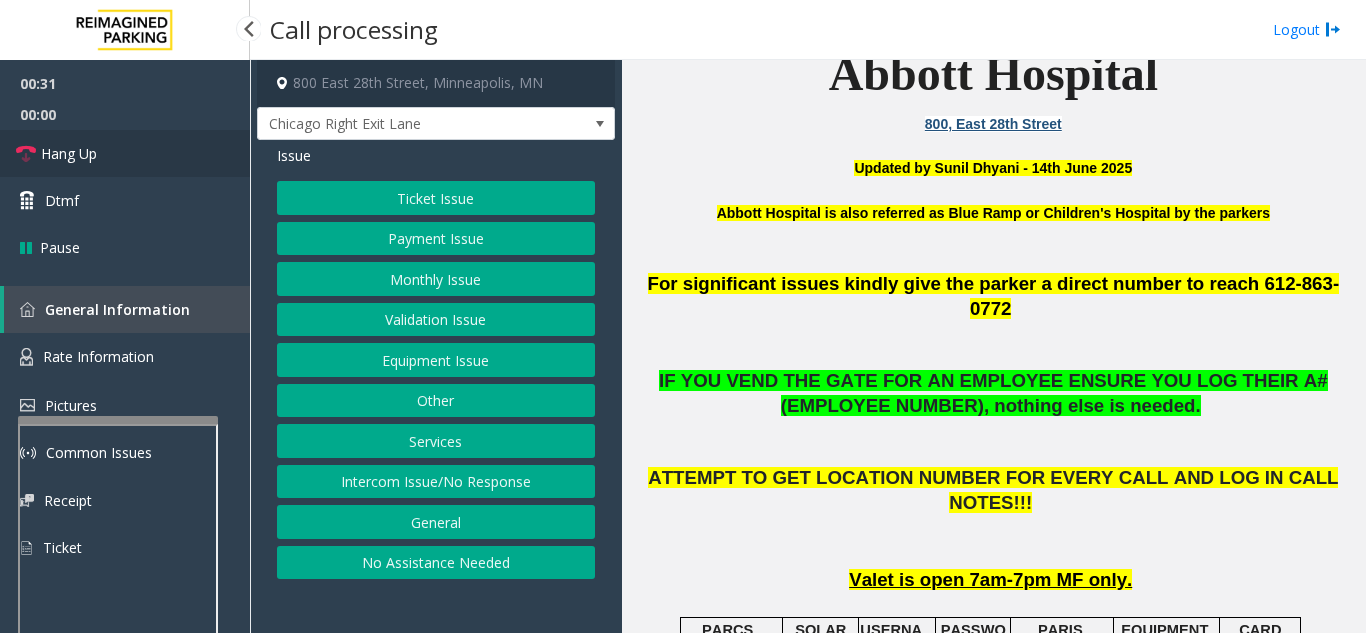 click on "Hang Up" at bounding box center (125, 153) 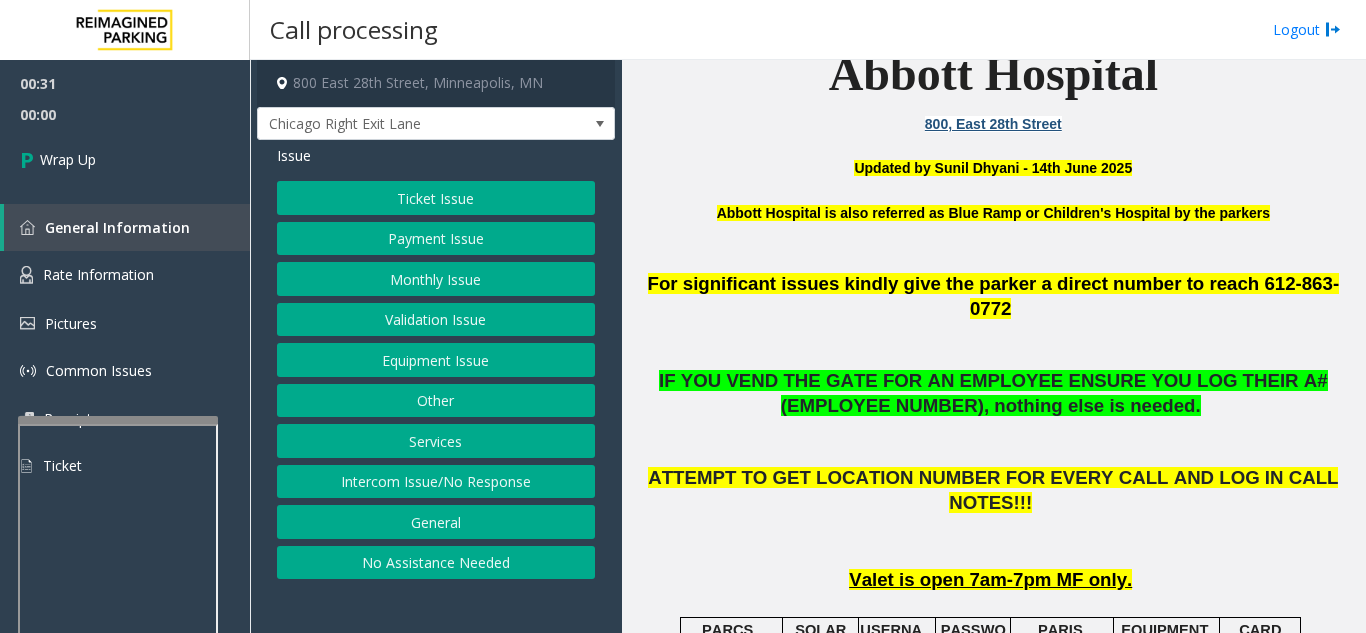 click on "Equipment Issue" 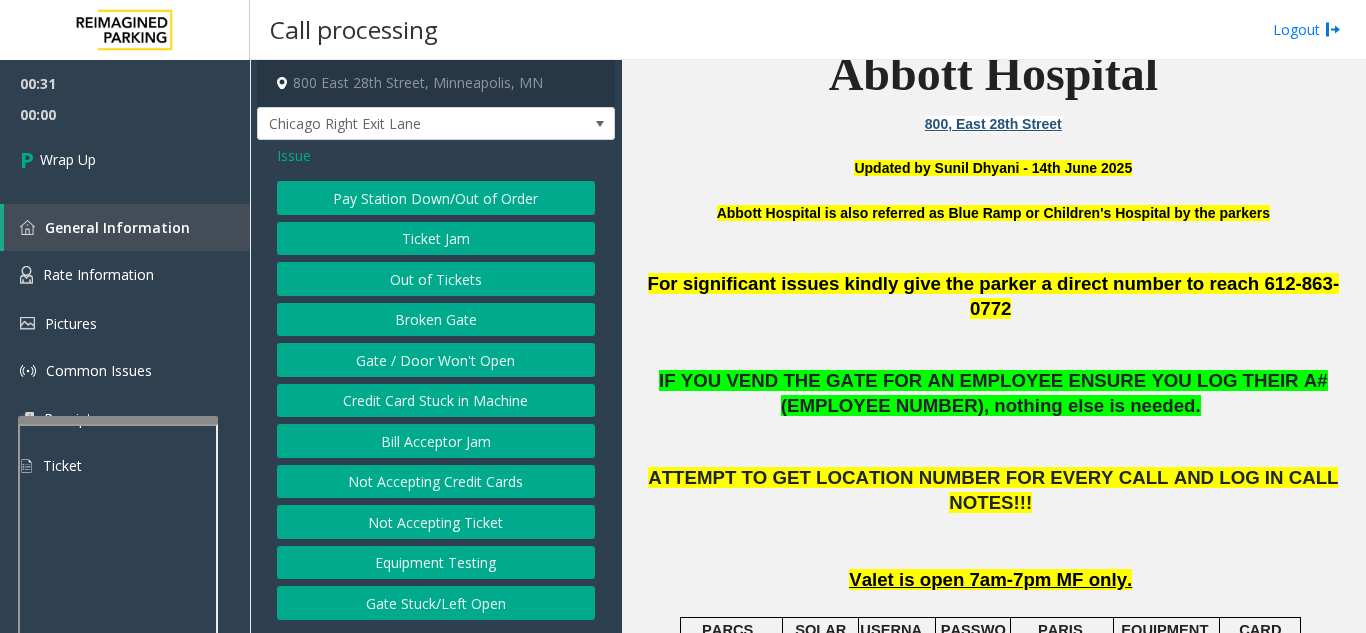 click on "Gate / Door Won't Open" 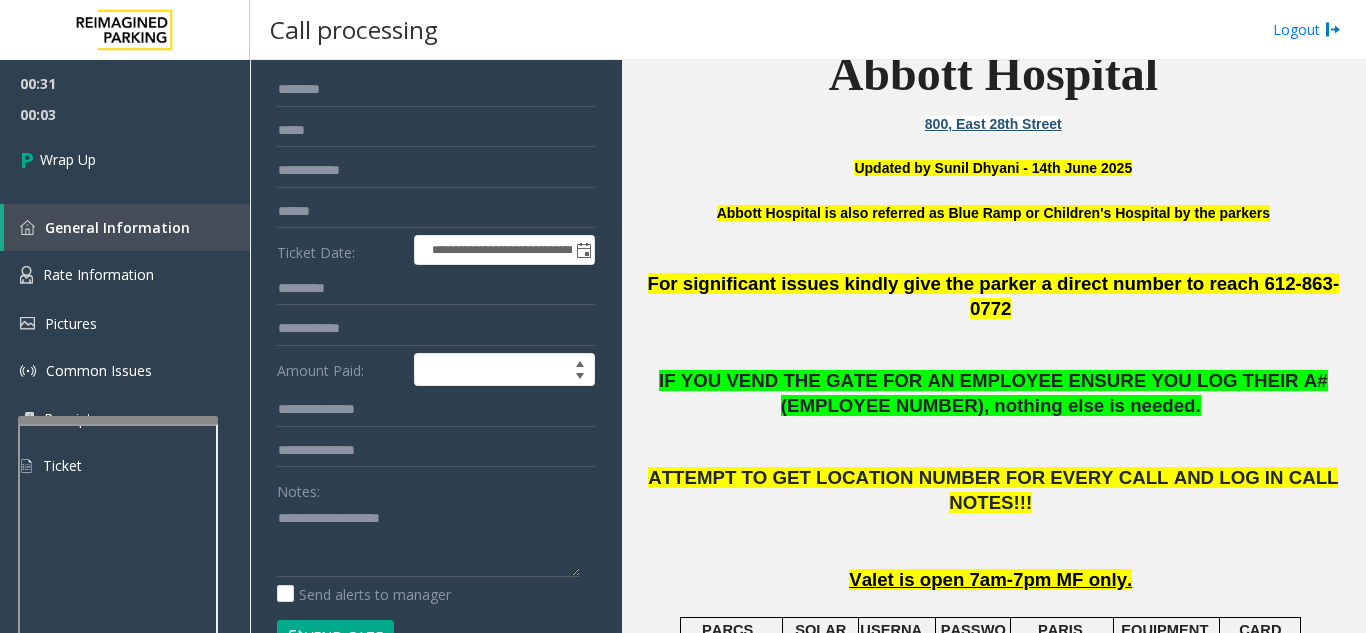 scroll, scrollTop: 0, scrollLeft: 0, axis: both 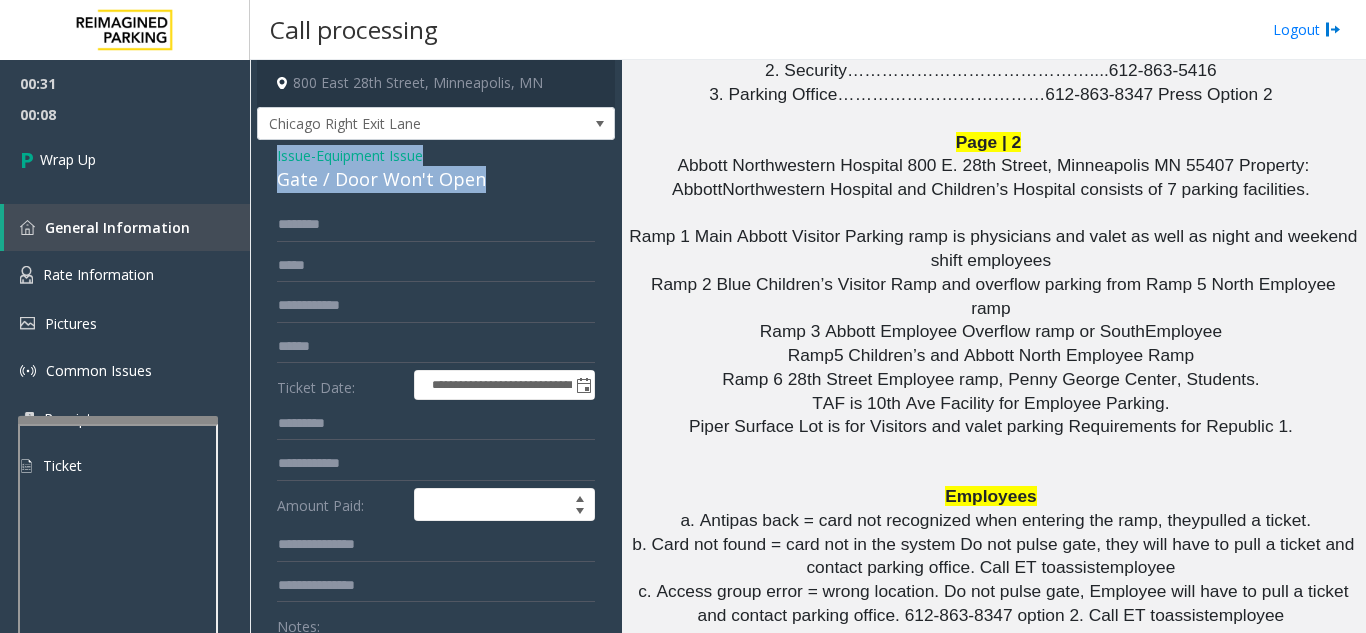 drag, startPoint x: 490, startPoint y: 191, endPoint x: 254, endPoint y: 165, distance: 237.42789 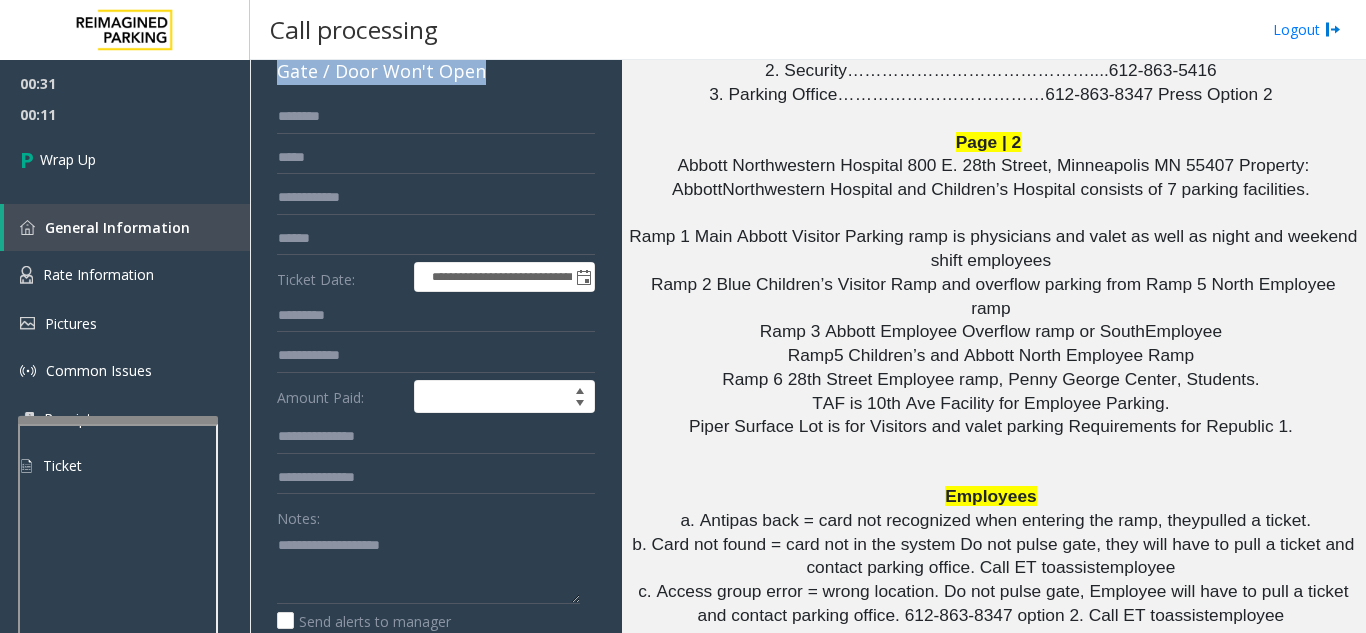 scroll, scrollTop: 123, scrollLeft: 0, axis: vertical 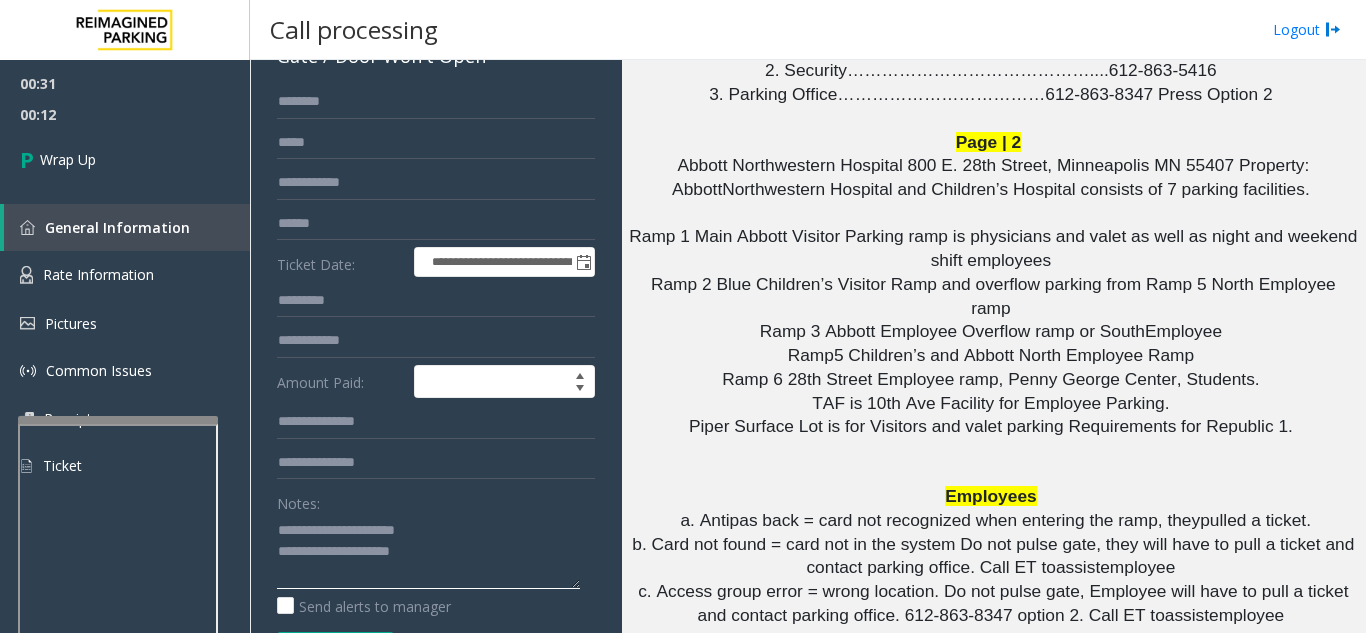 click 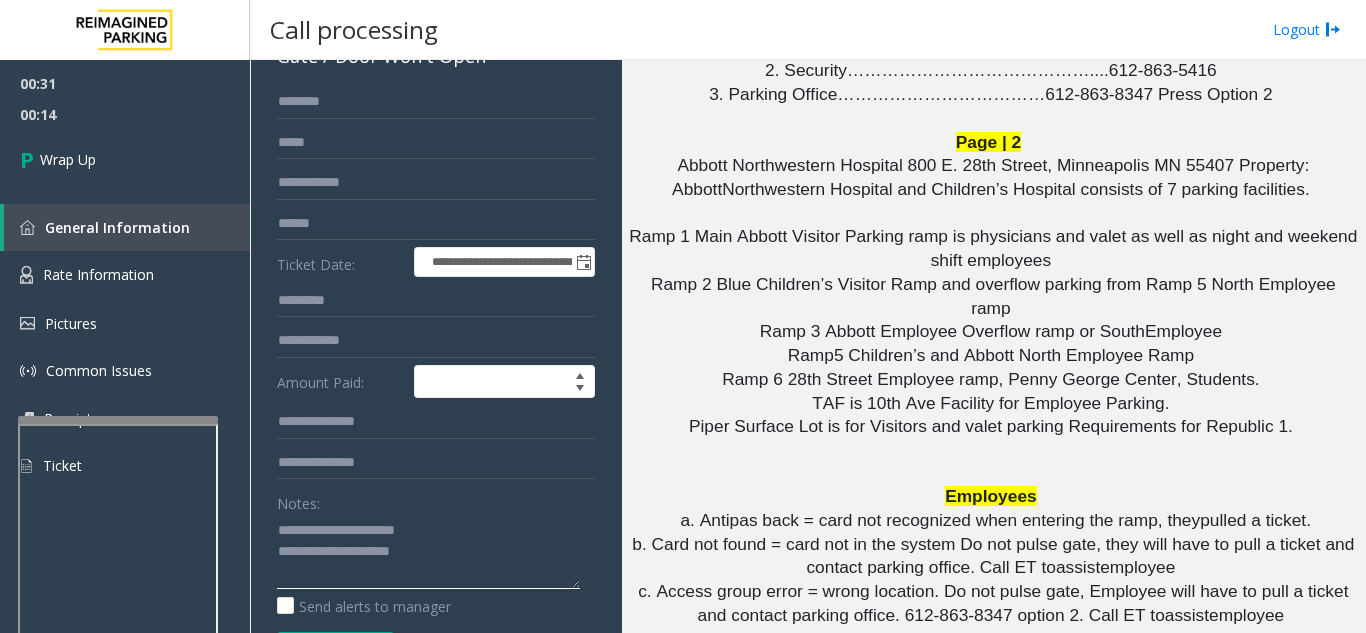 drag, startPoint x: 328, startPoint y: 531, endPoint x: 445, endPoint y: 528, distance: 117.03845 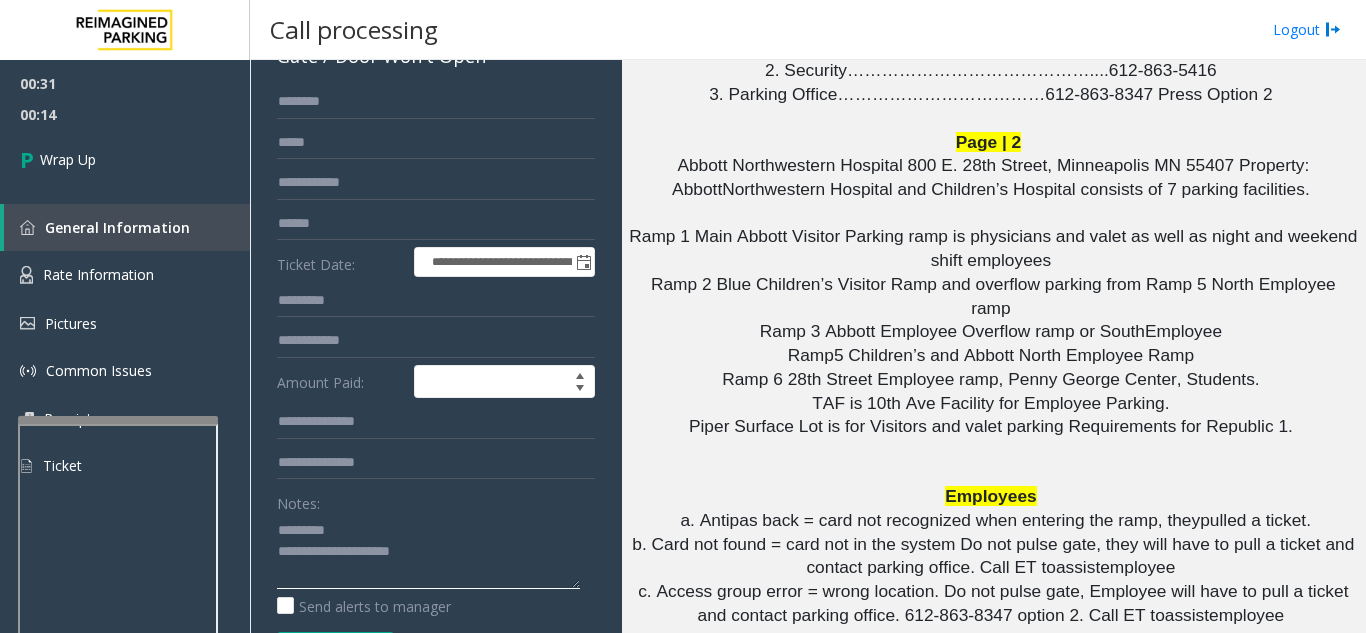 click 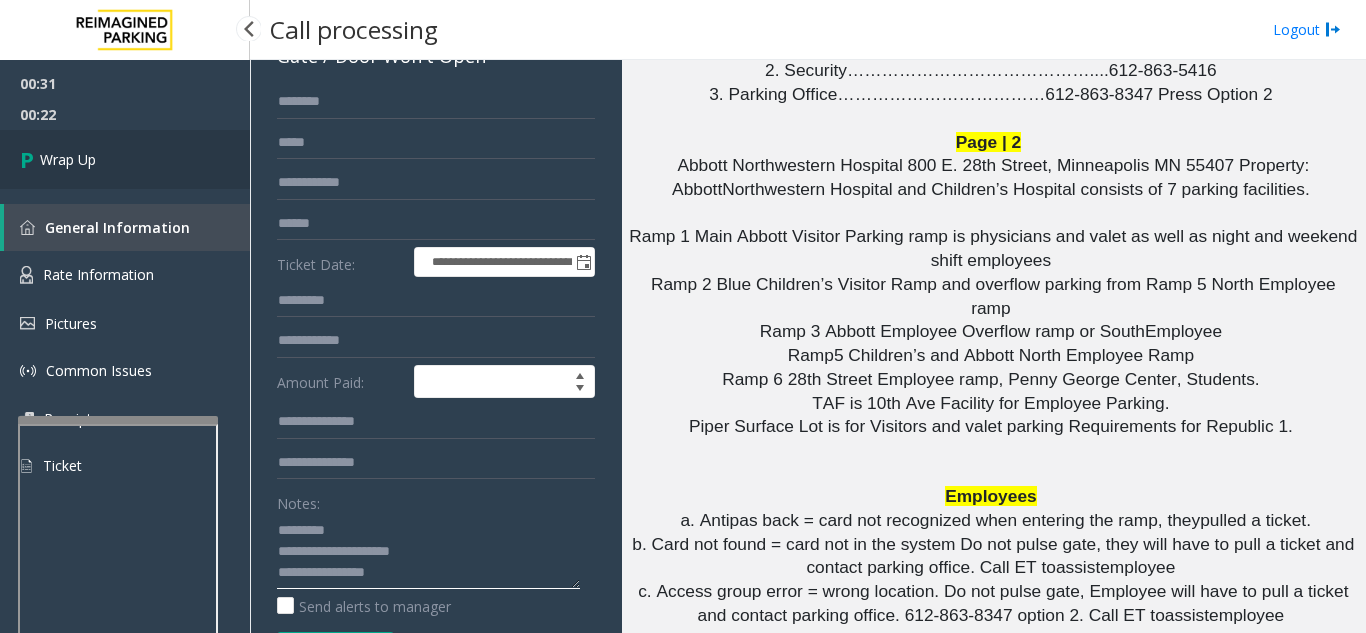 type on "**********" 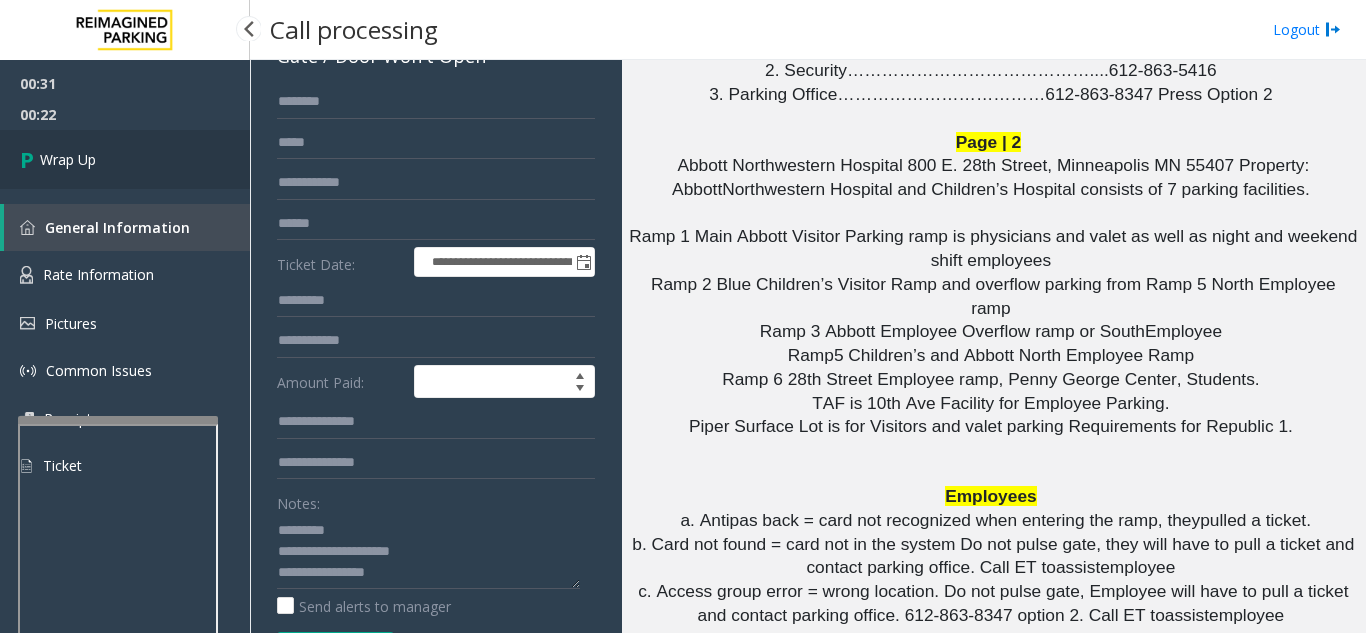 click on "Wrap Up" at bounding box center [68, 159] 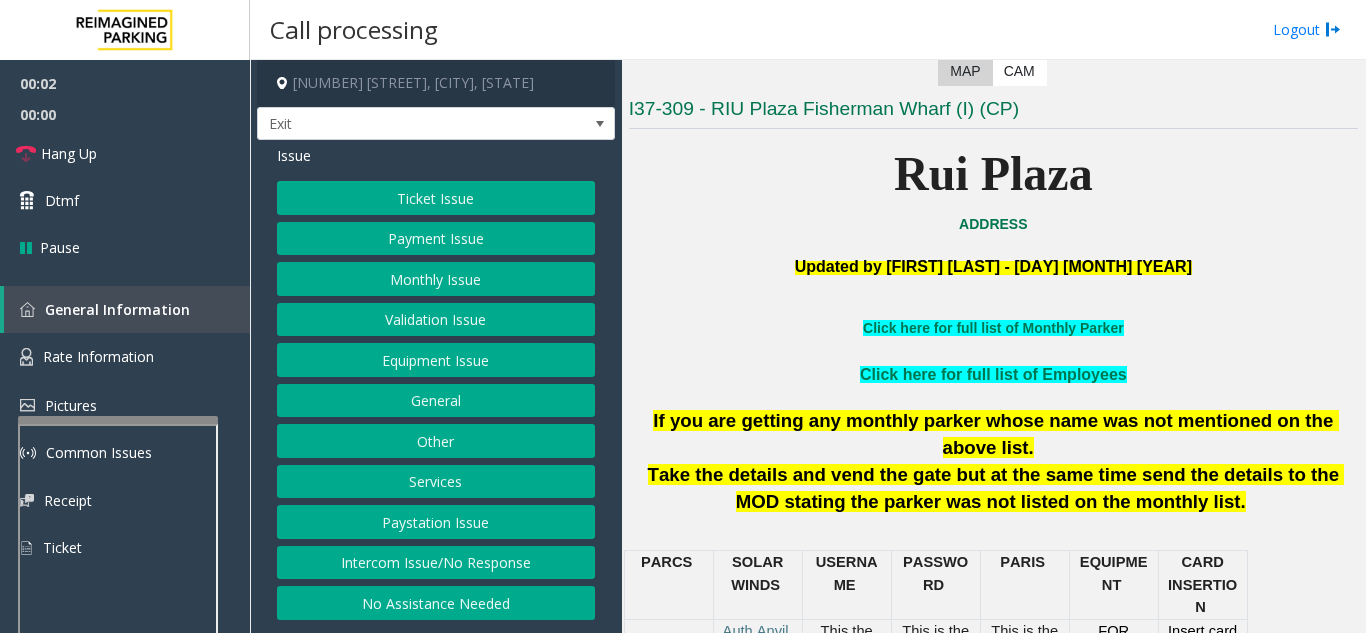 scroll, scrollTop: 500, scrollLeft: 0, axis: vertical 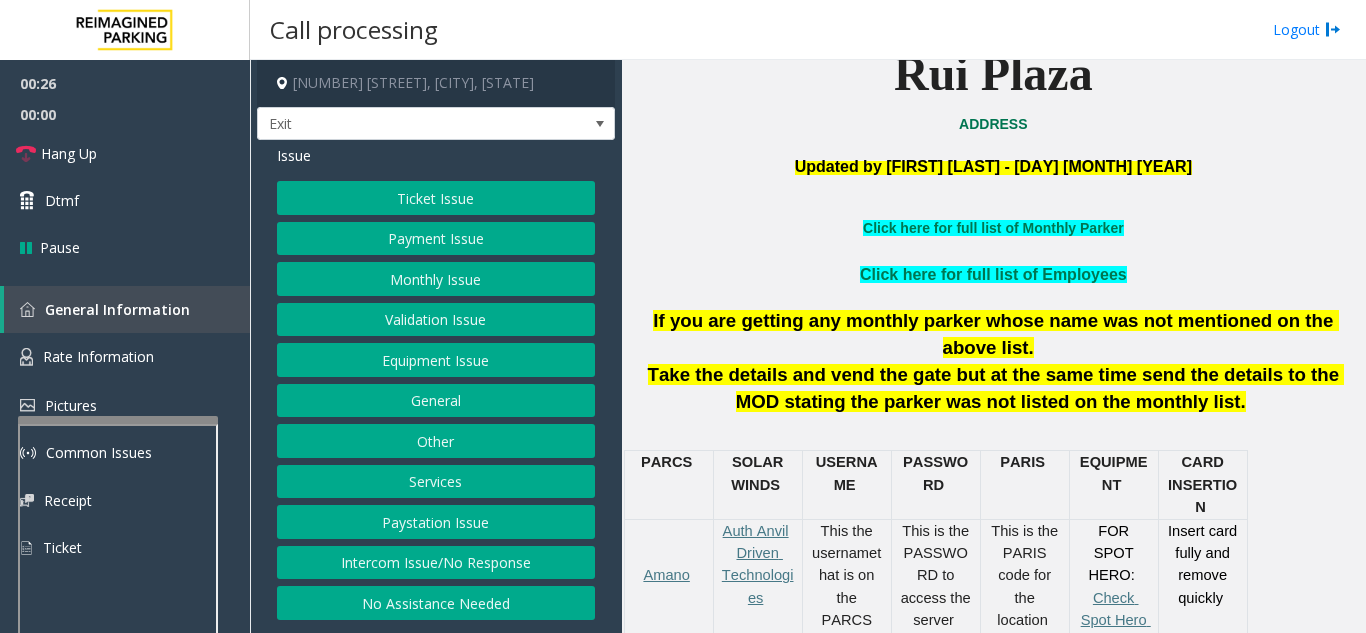 click on "Services" 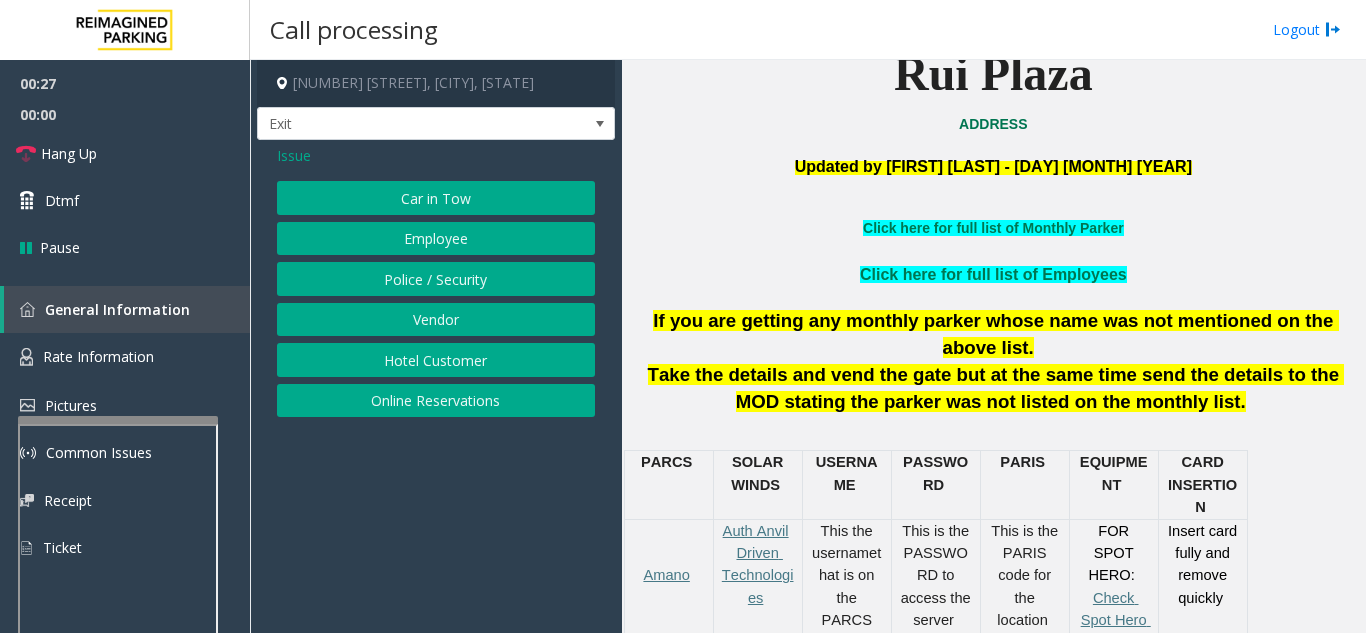 click on "Online Reservations" 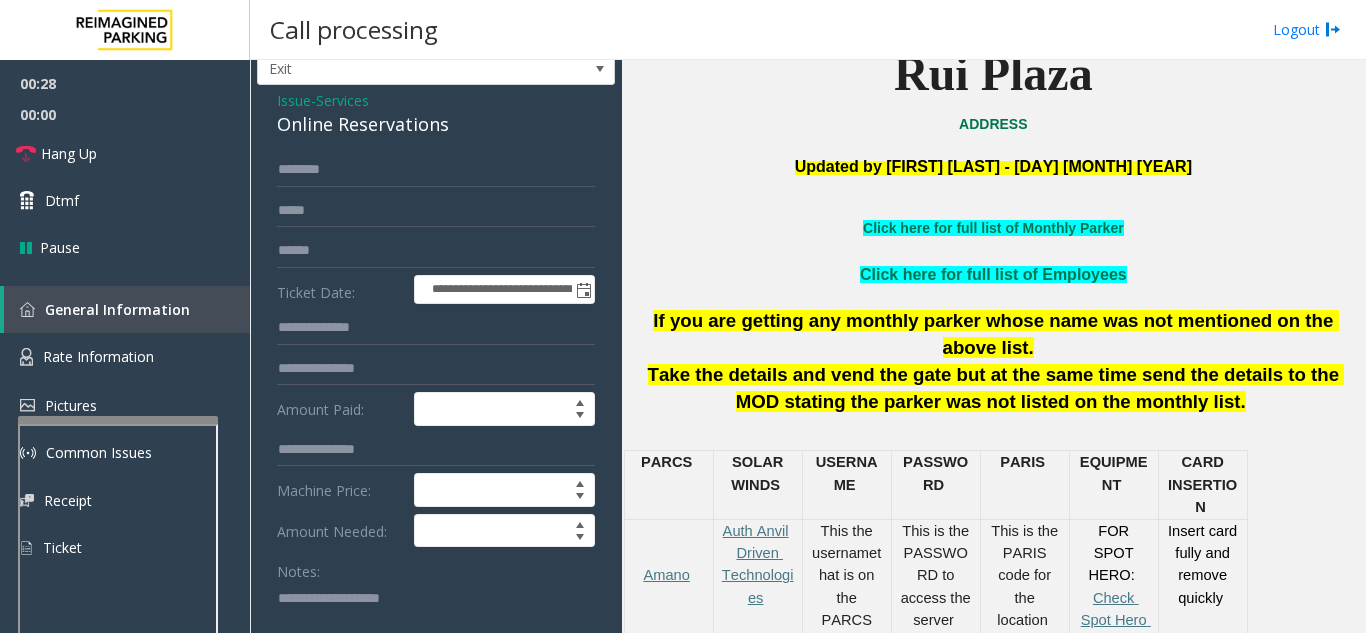 scroll, scrollTop: 100, scrollLeft: 0, axis: vertical 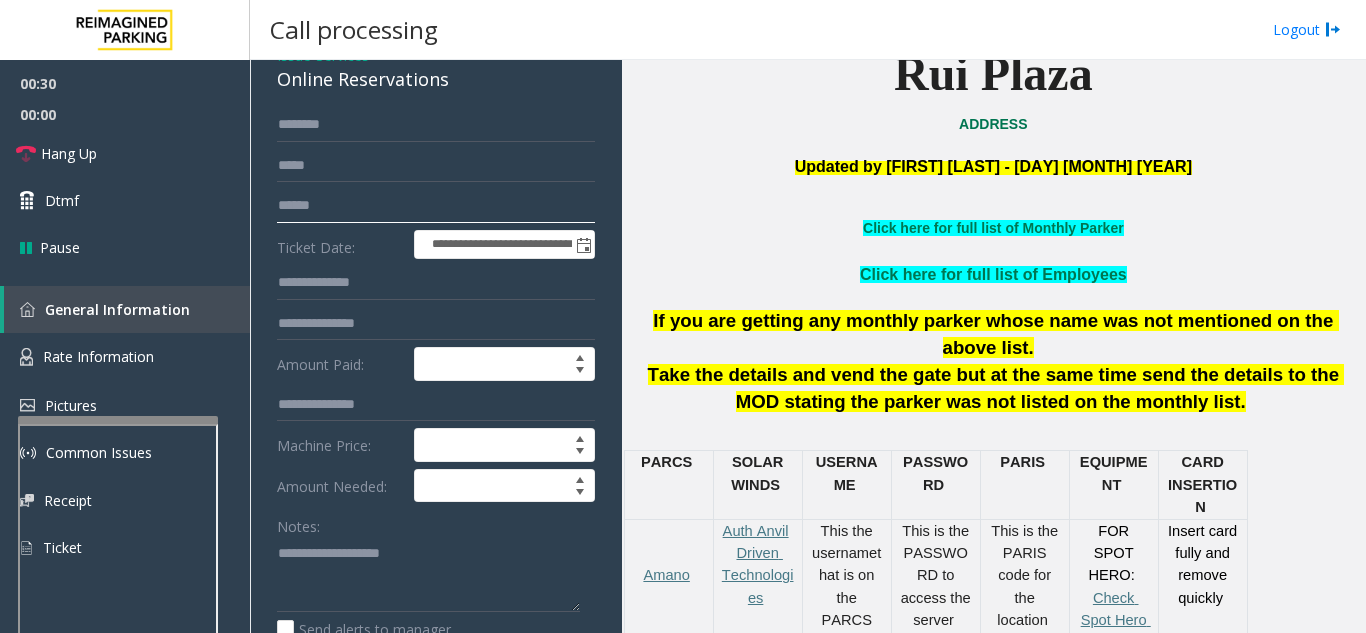 click 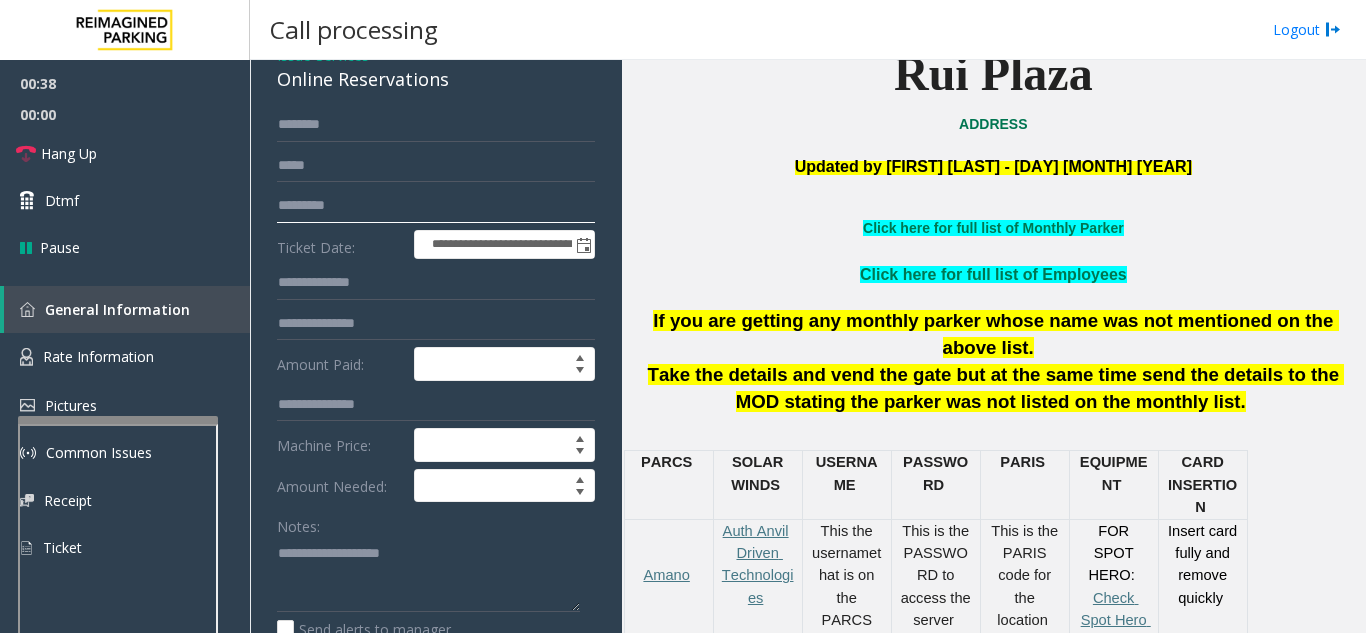 scroll, scrollTop: 200, scrollLeft: 0, axis: vertical 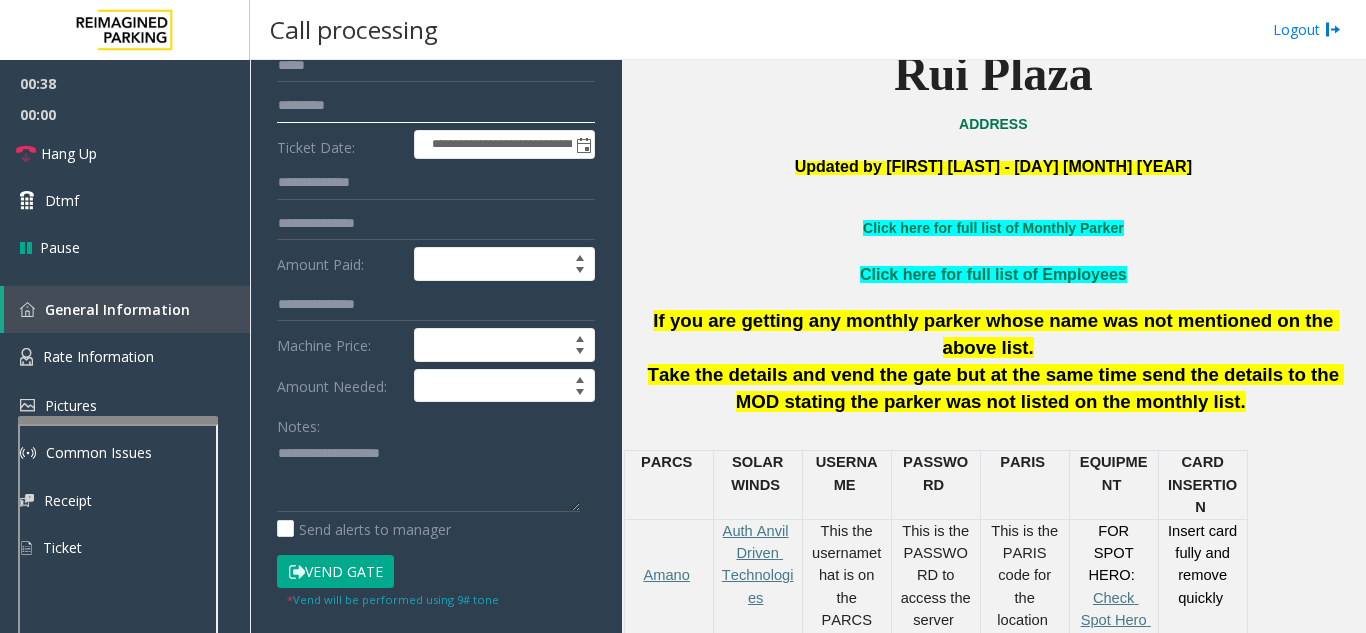 type on "*********" 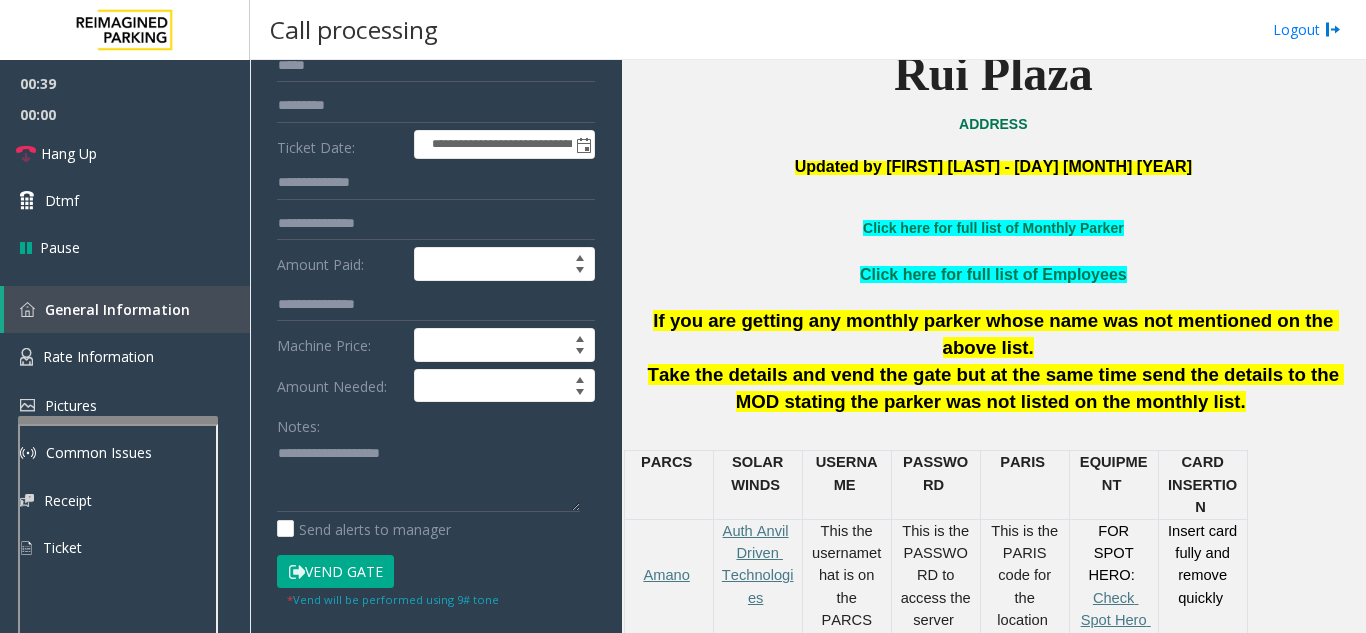 click on "Vend Gate" 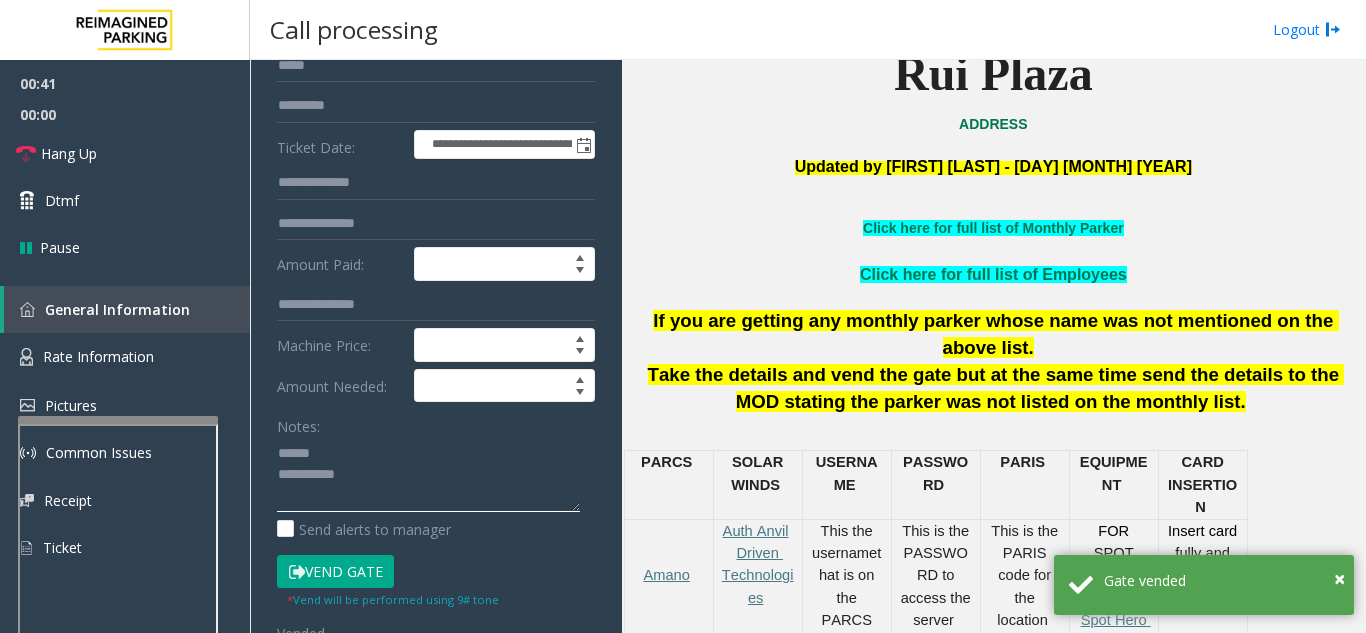 click 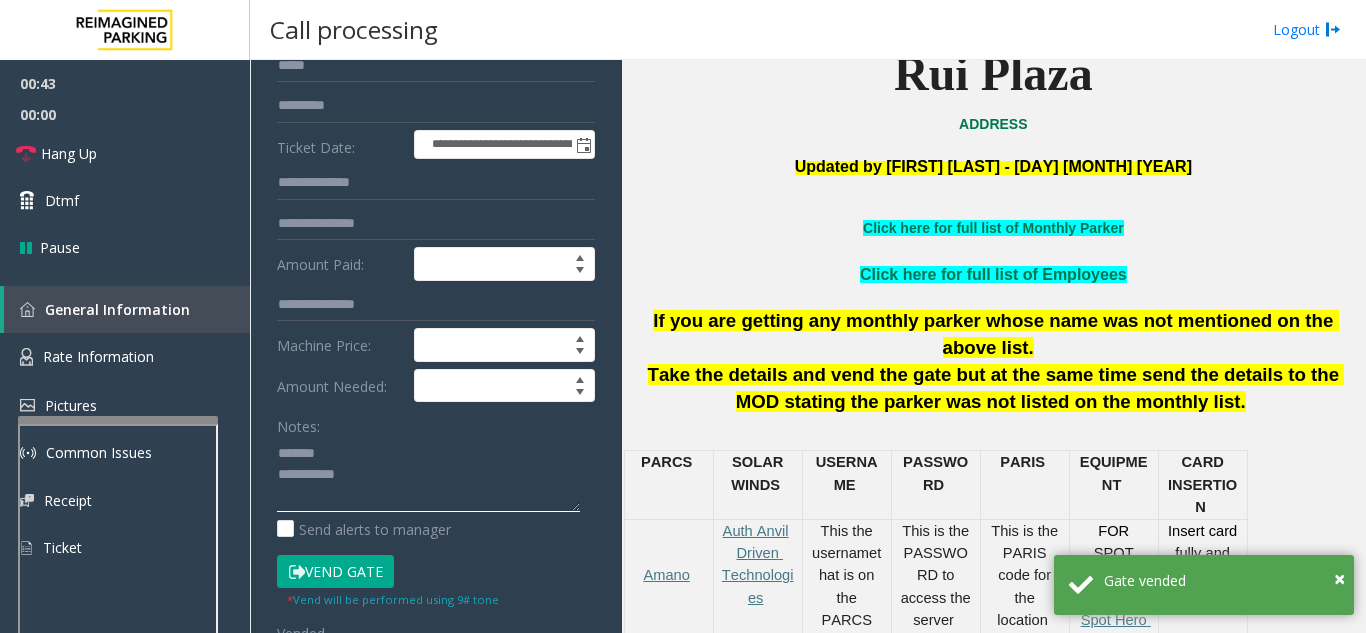 scroll, scrollTop: 100, scrollLeft: 0, axis: vertical 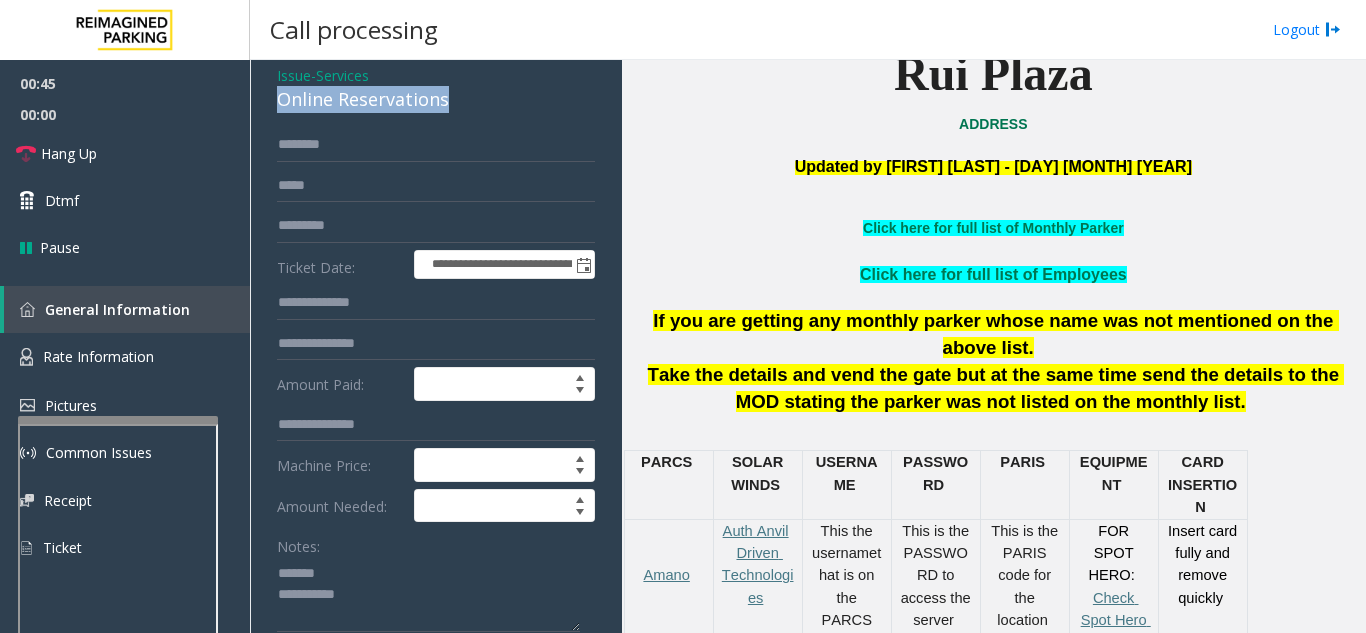 drag, startPoint x: 468, startPoint y: 86, endPoint x: 273, endPoint y: 105, distance: 195.92346 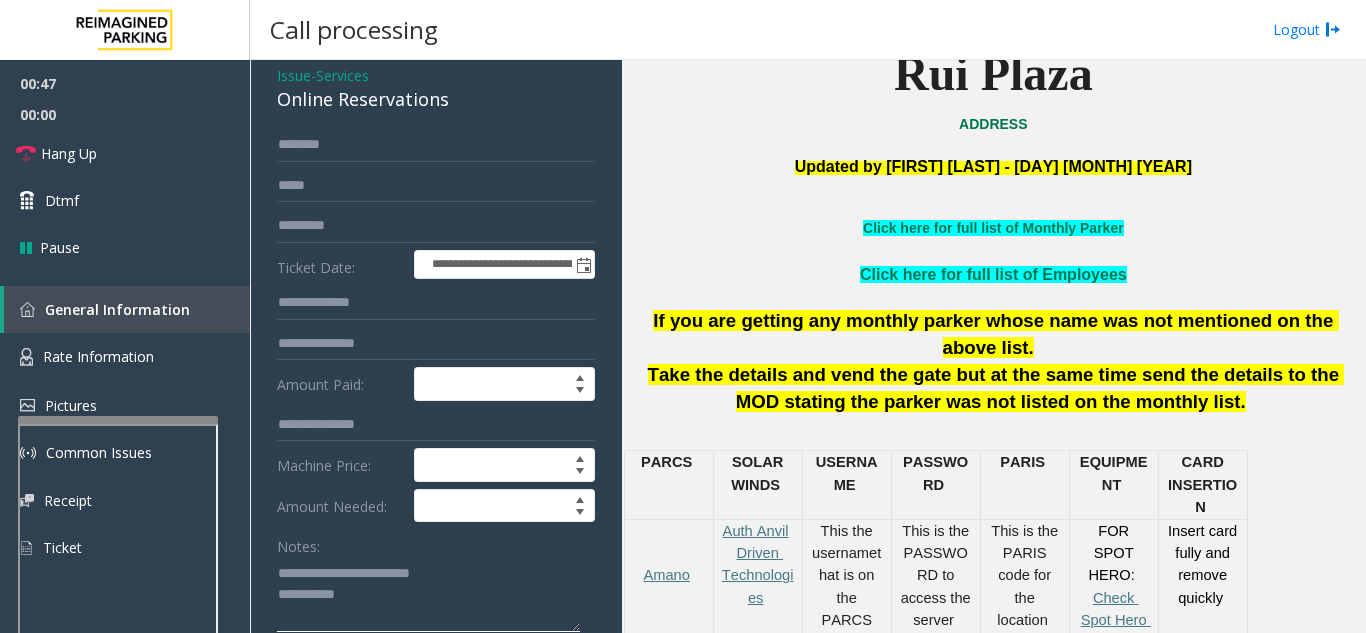 click 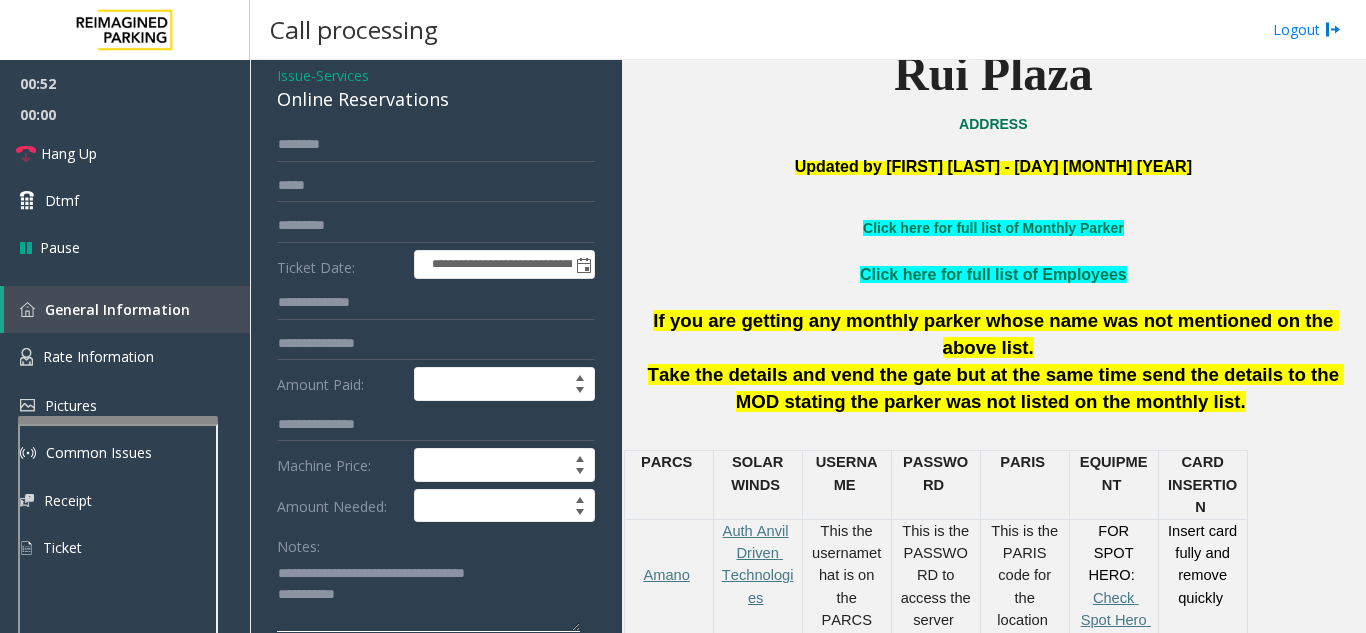 click 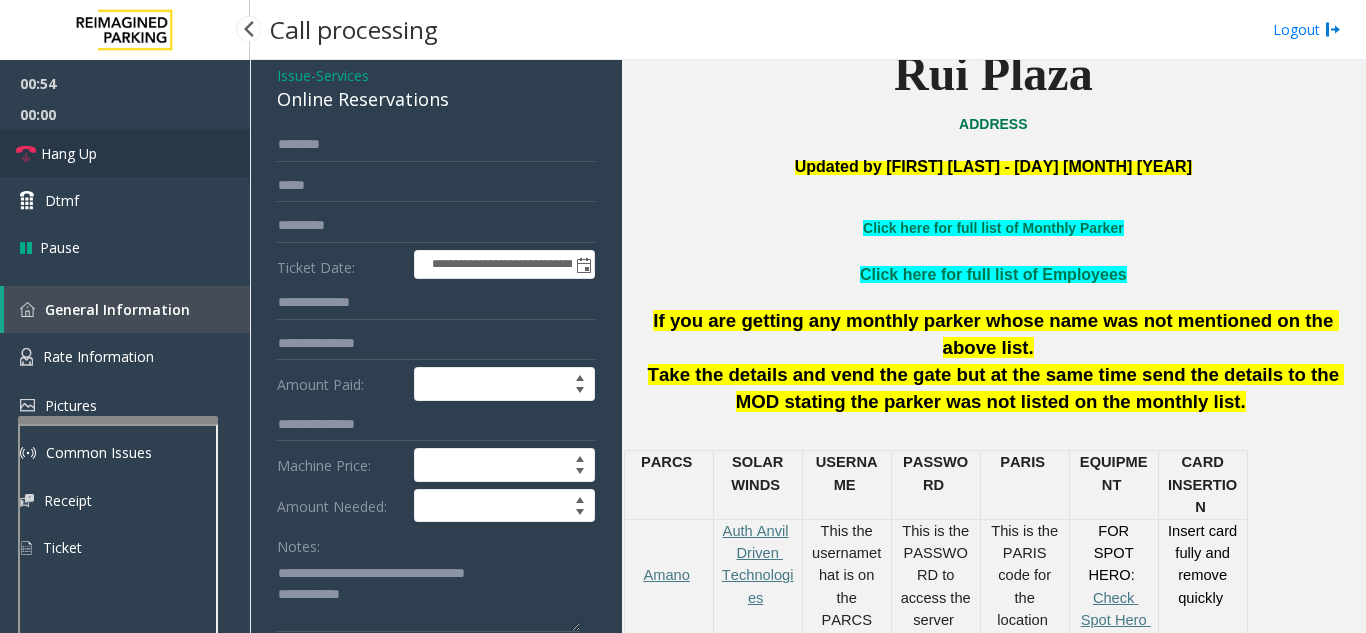 click on "Hang Up" at bounding box center (125, 153) 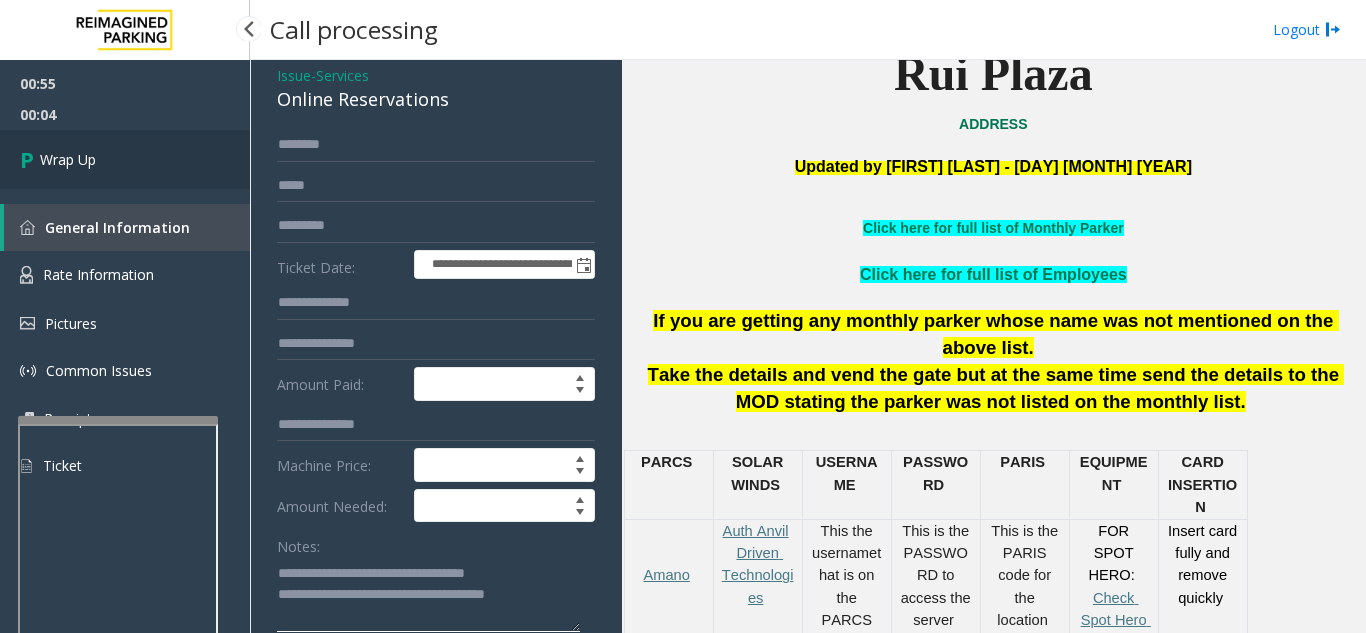 type on "**********" 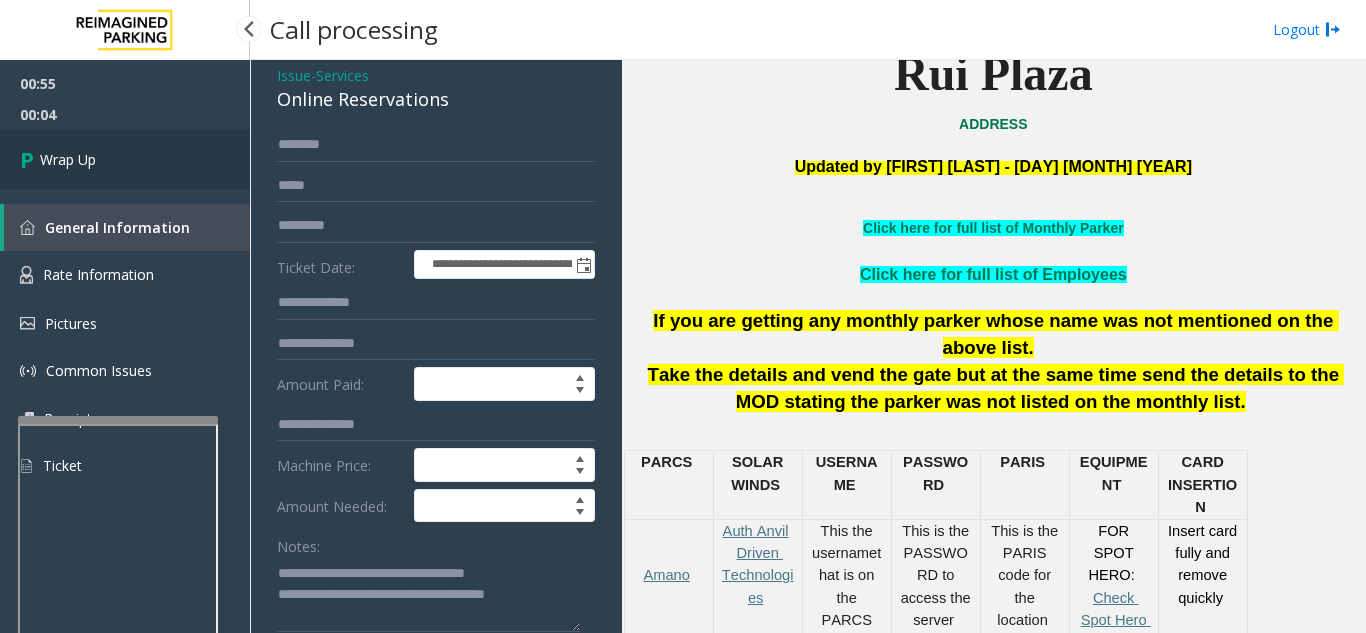click on "Wrap Up" at bounding box center (125, 159) 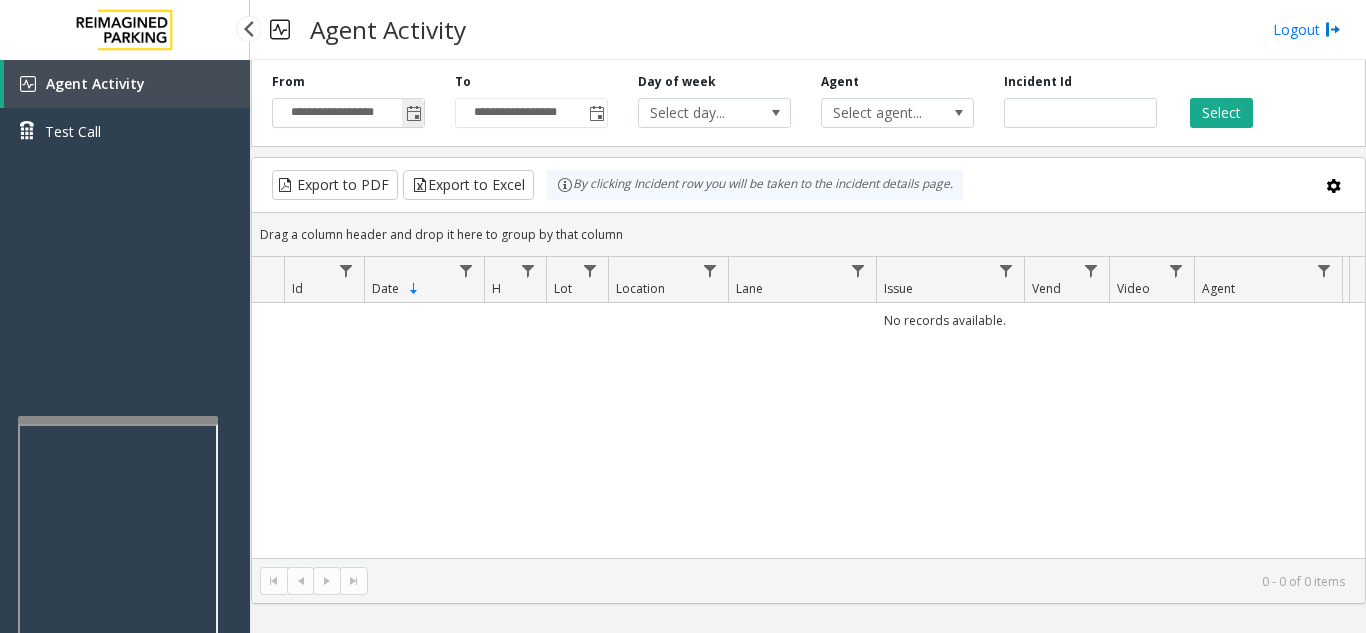 click 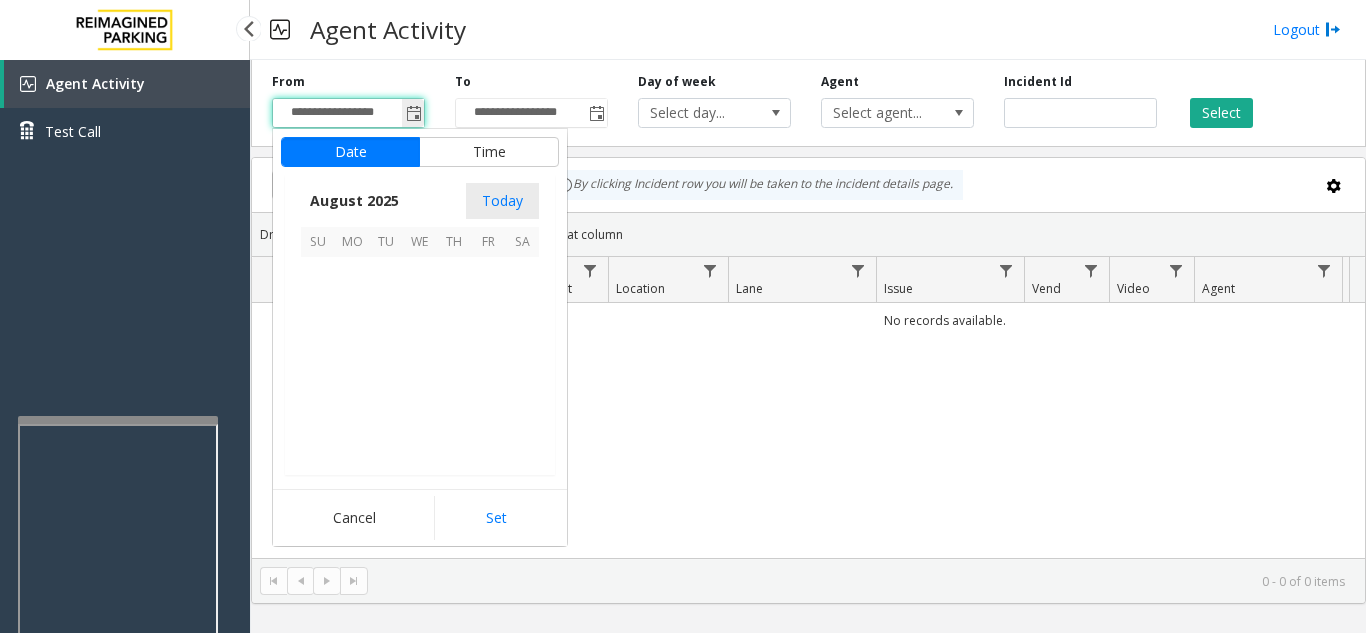 scroll, scrollTop: 358666, scrollLeft: 0, axis: vertical 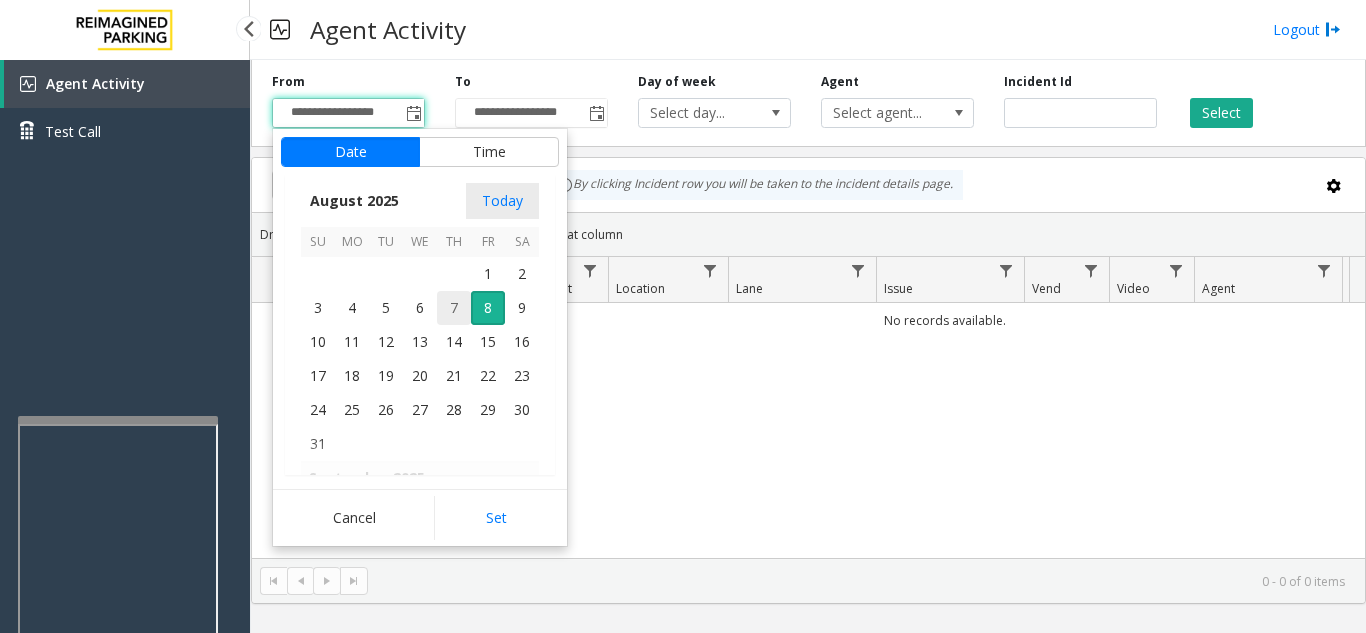 click on "7" at bounding box center [454, 308] 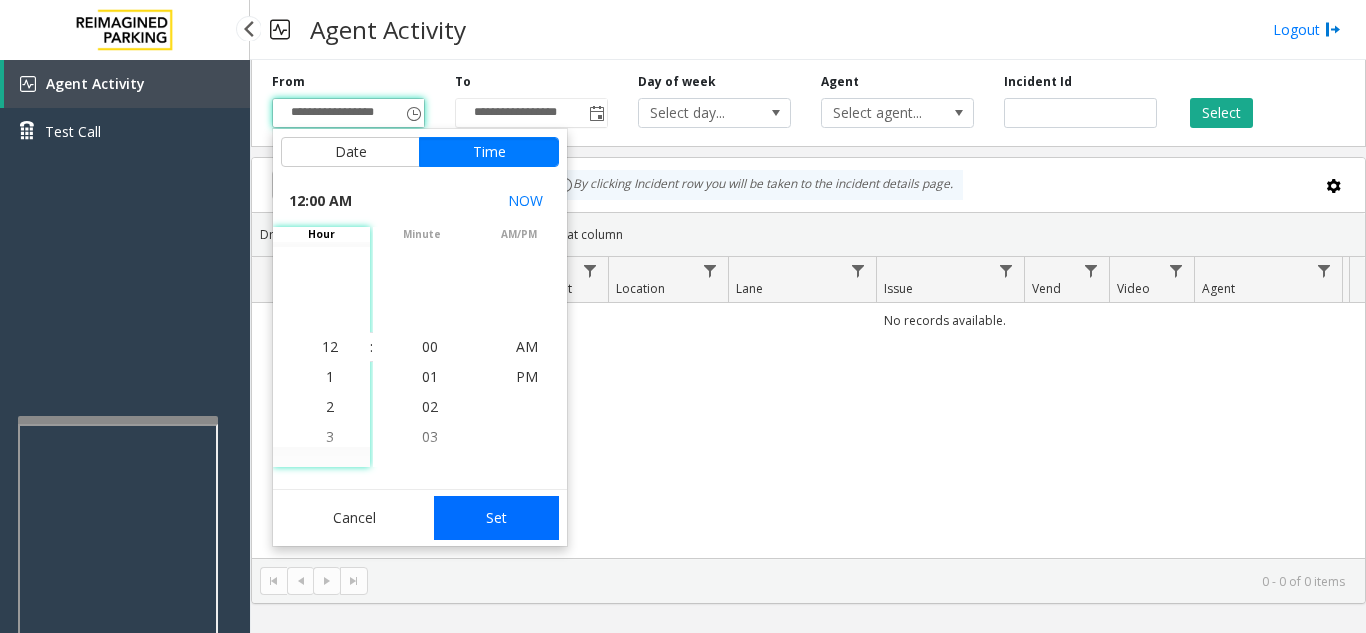 click on "Set" 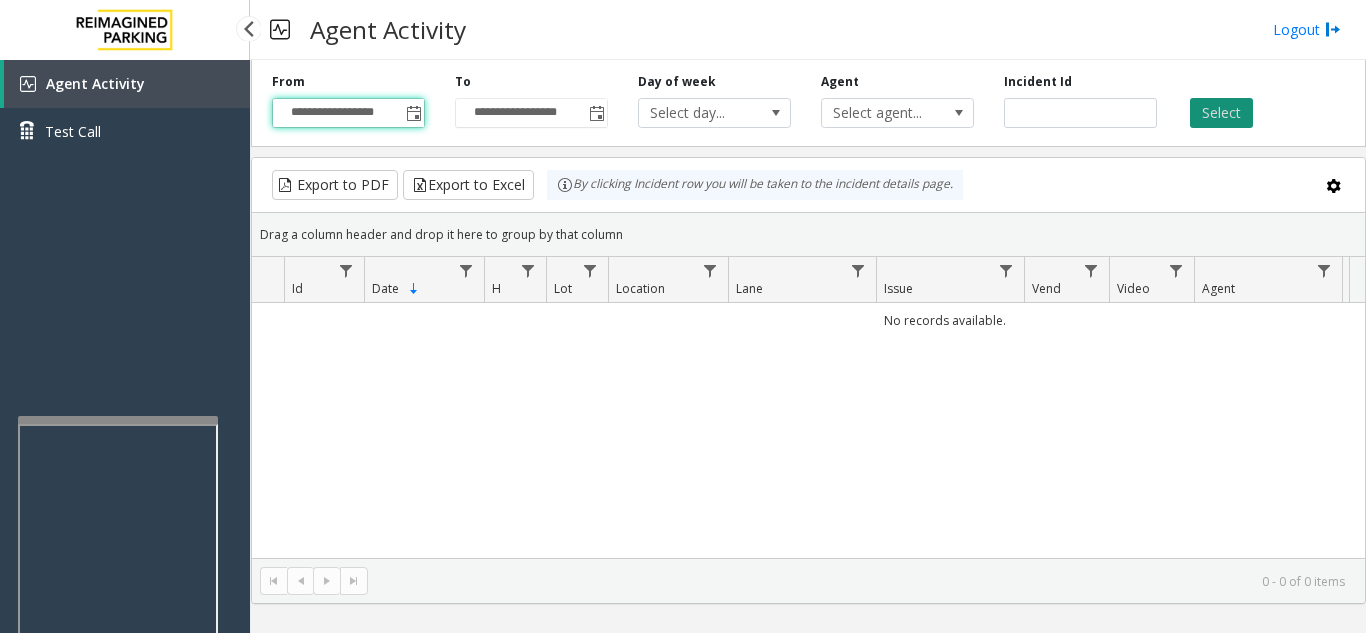 click on "Select" 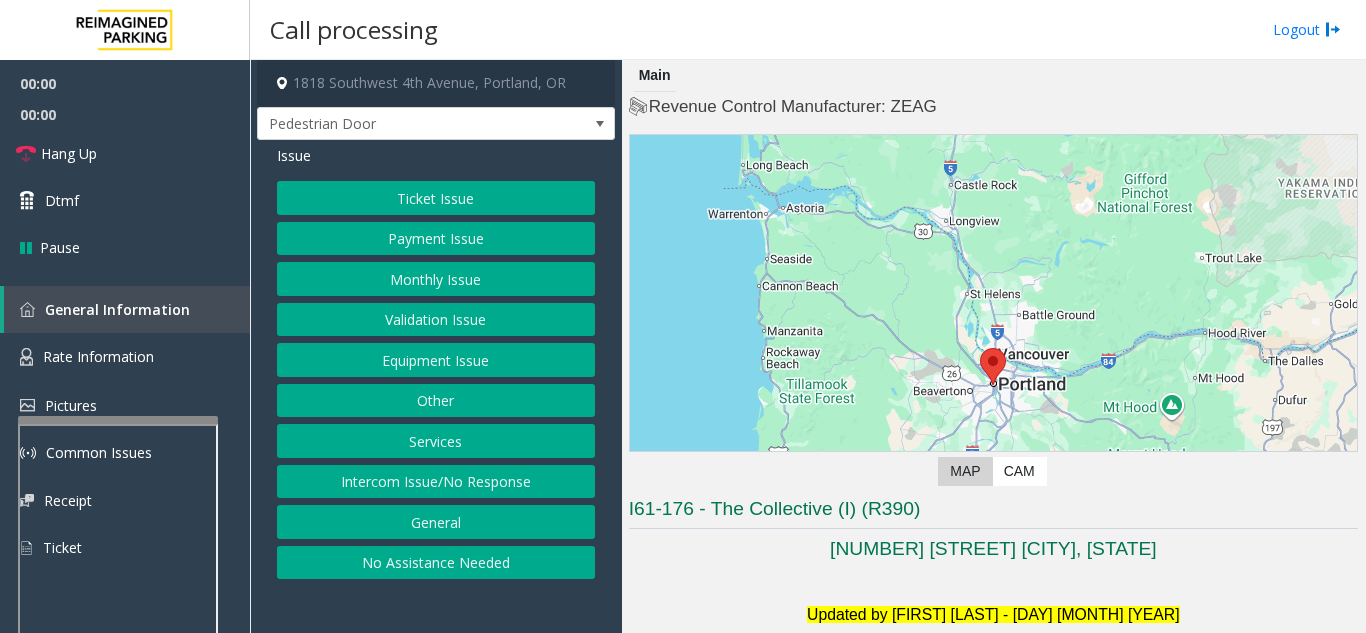 click 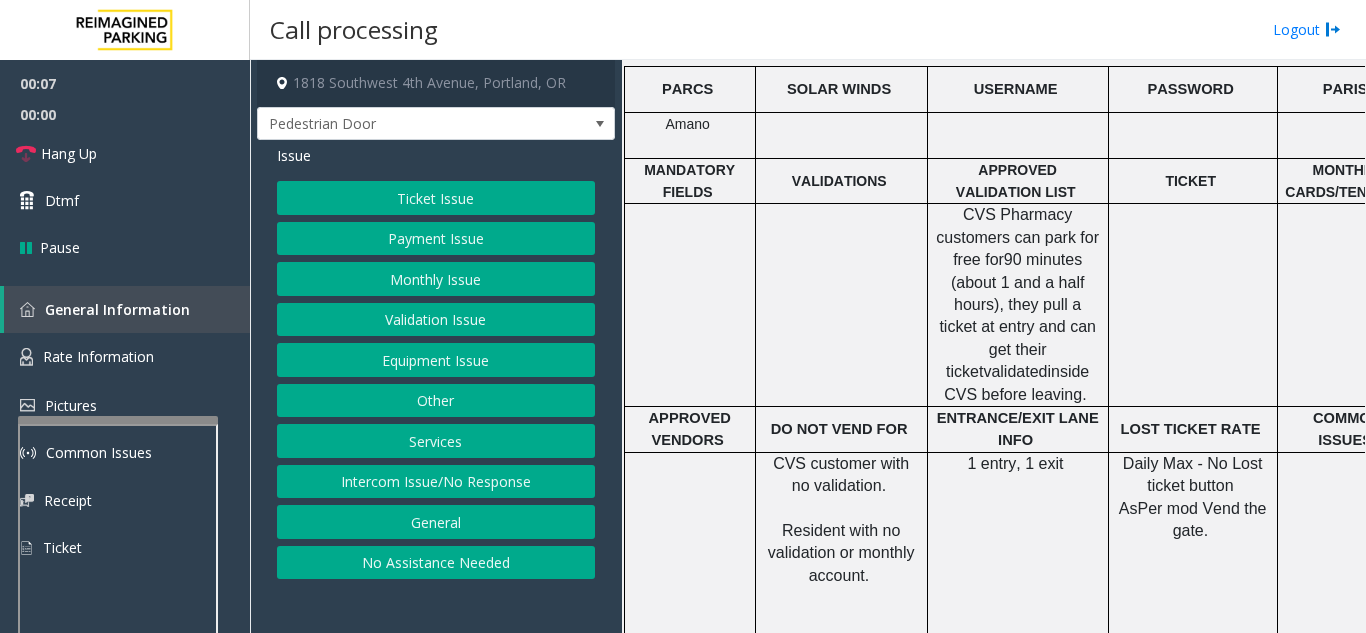 scroll, scrollTop: 700, scrollLeft: 0, axis: vertical 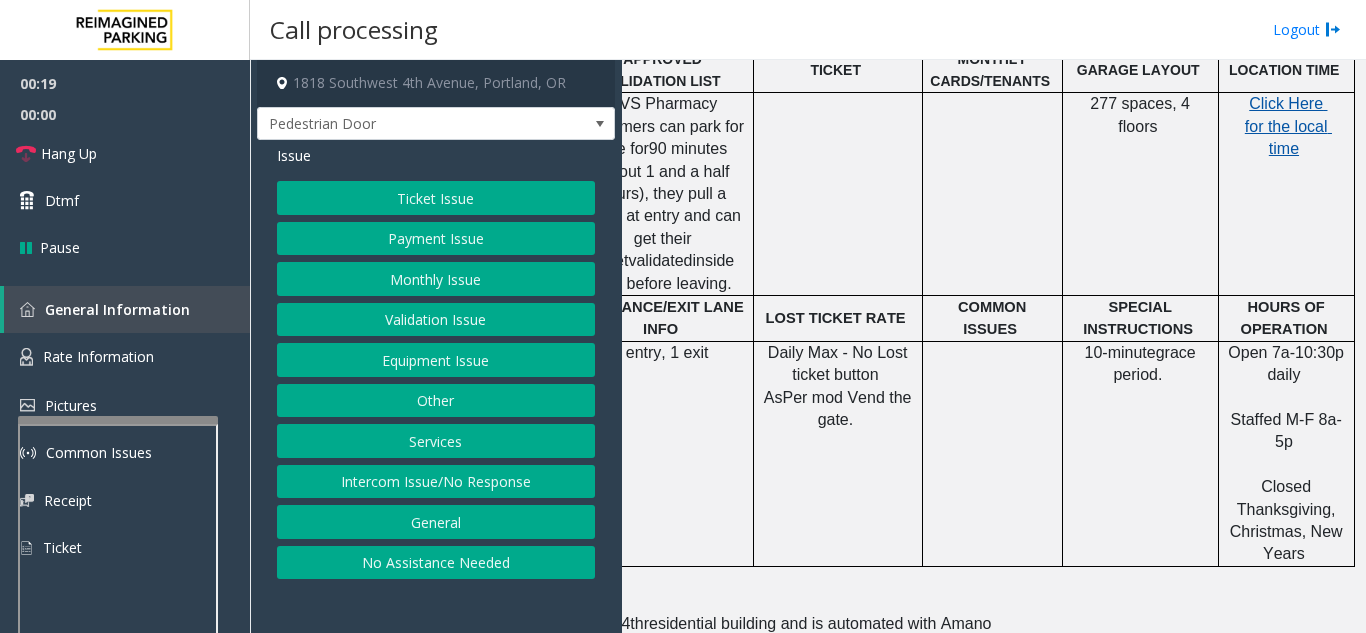 click on "Click Here for the local time" 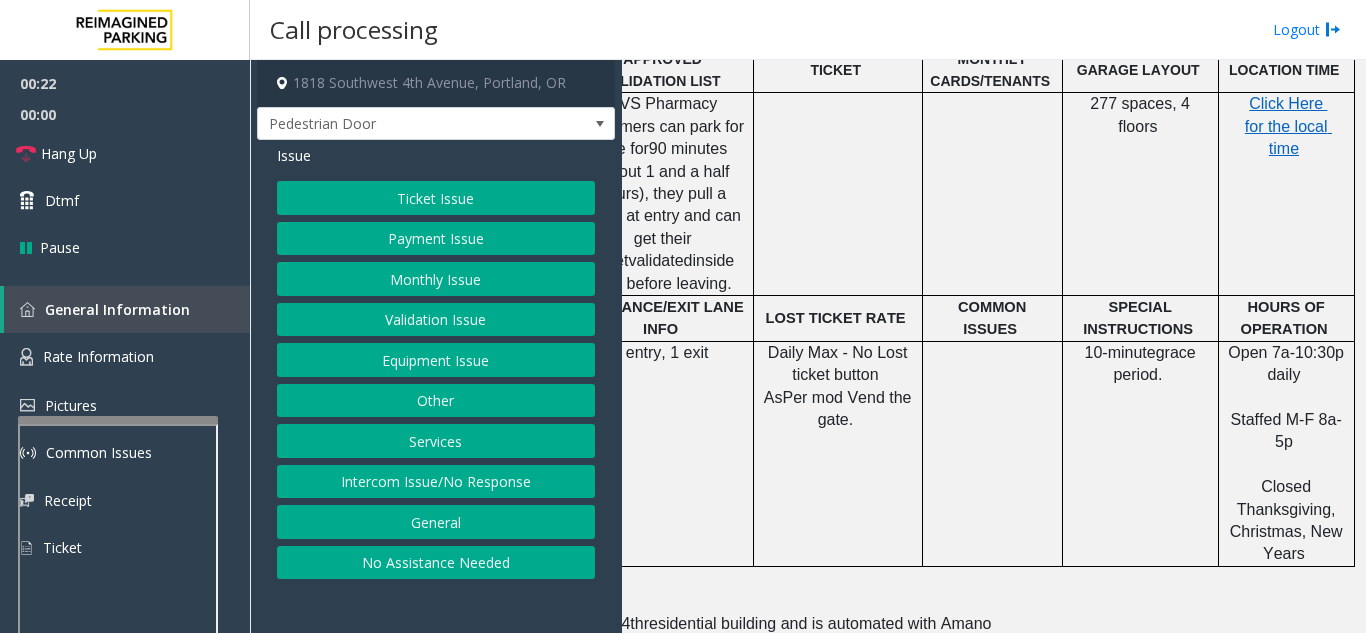 click on "Equipment Issue" 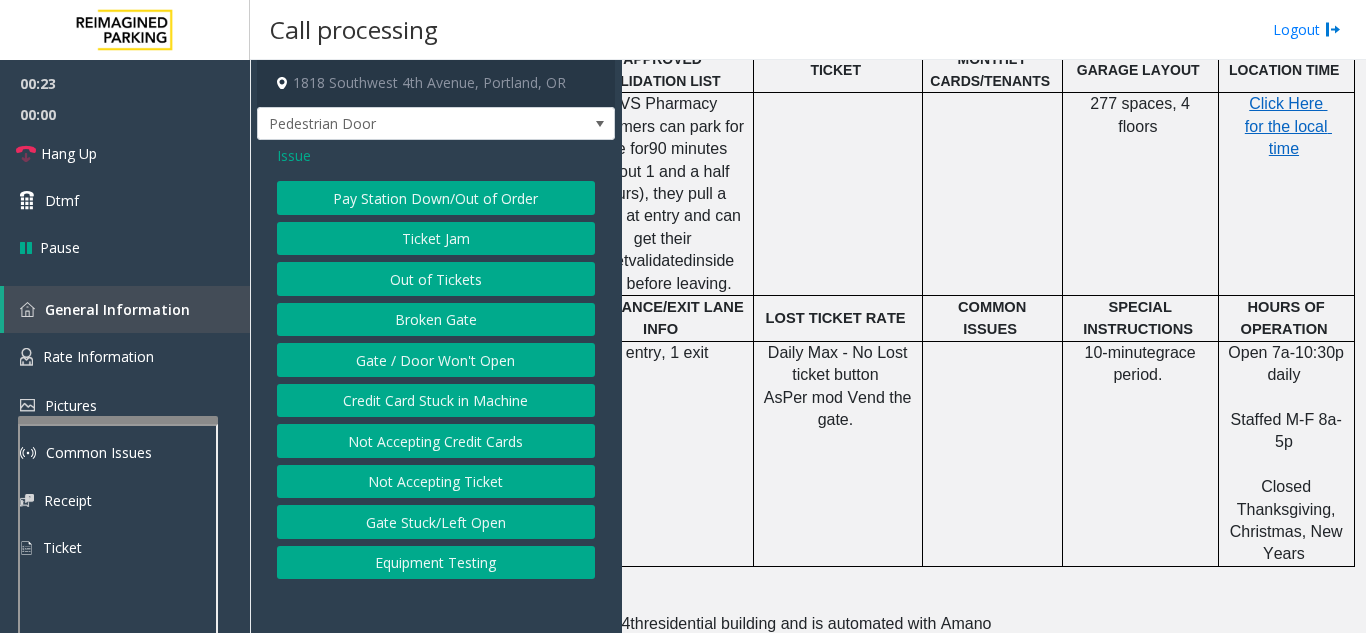 click on "Gate / Door Won't Open" 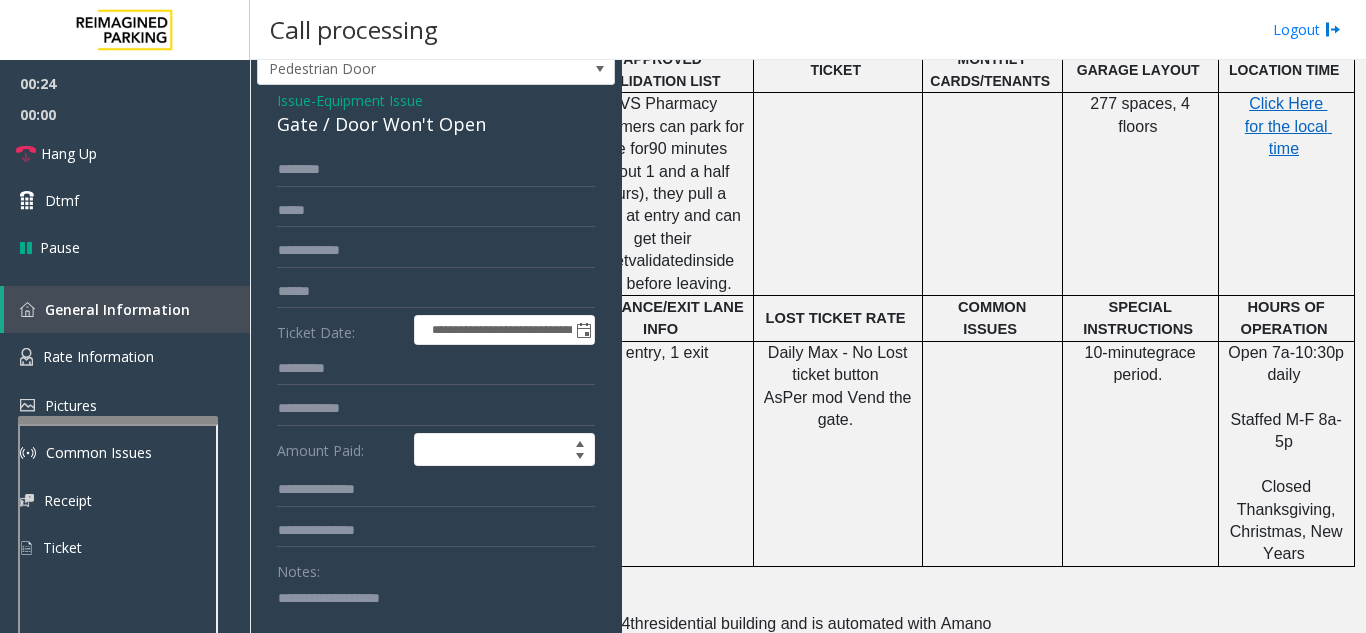 scroll, scrollTop: 100, scrollLeft: 0, axis: vertical 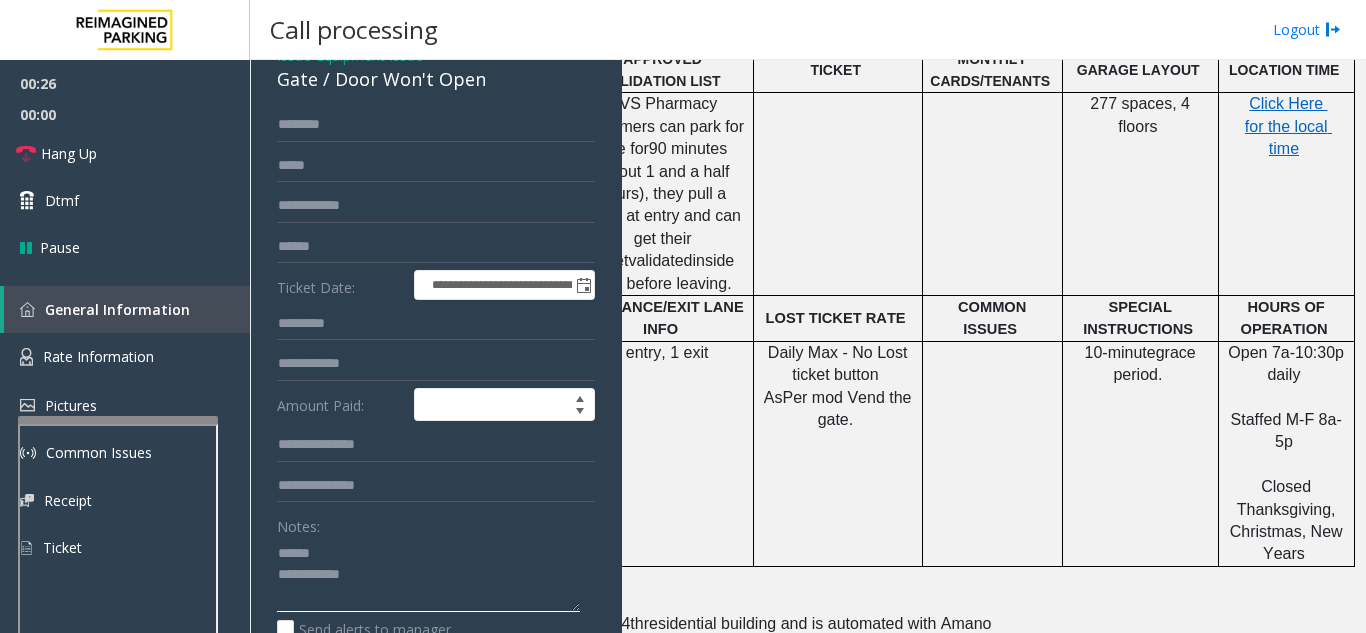 click 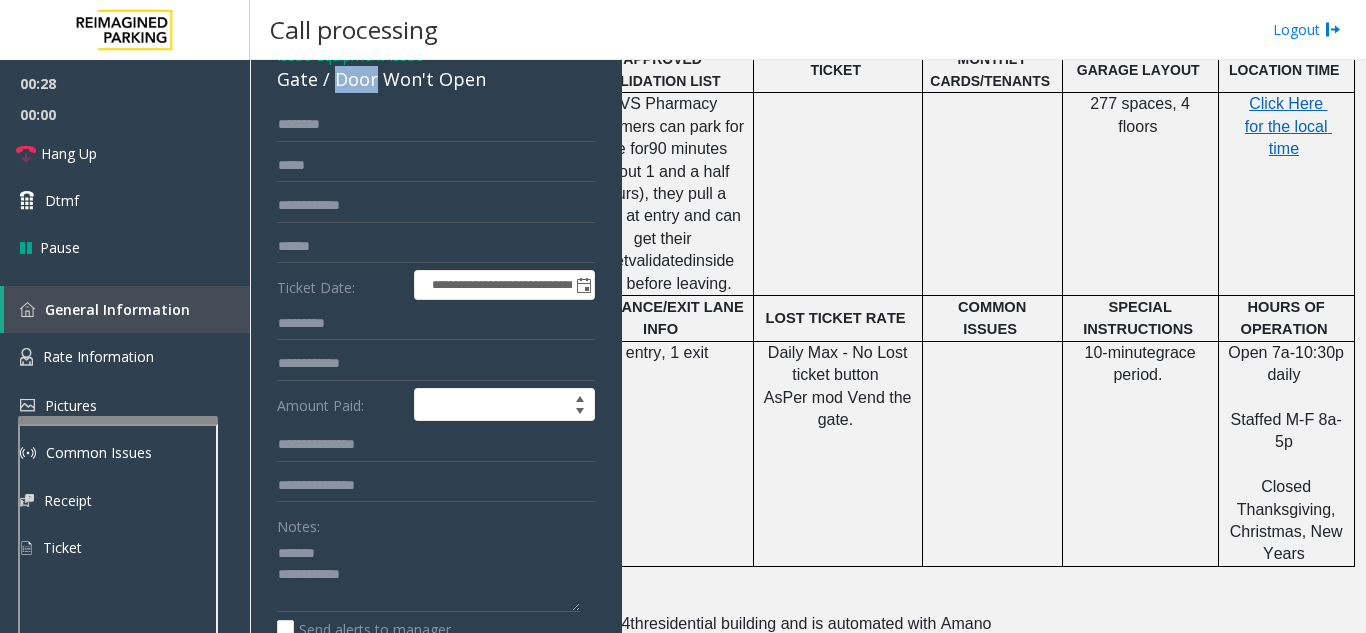 scroll, scrollTop: 99, scrollLeft: 0, axis: vertical 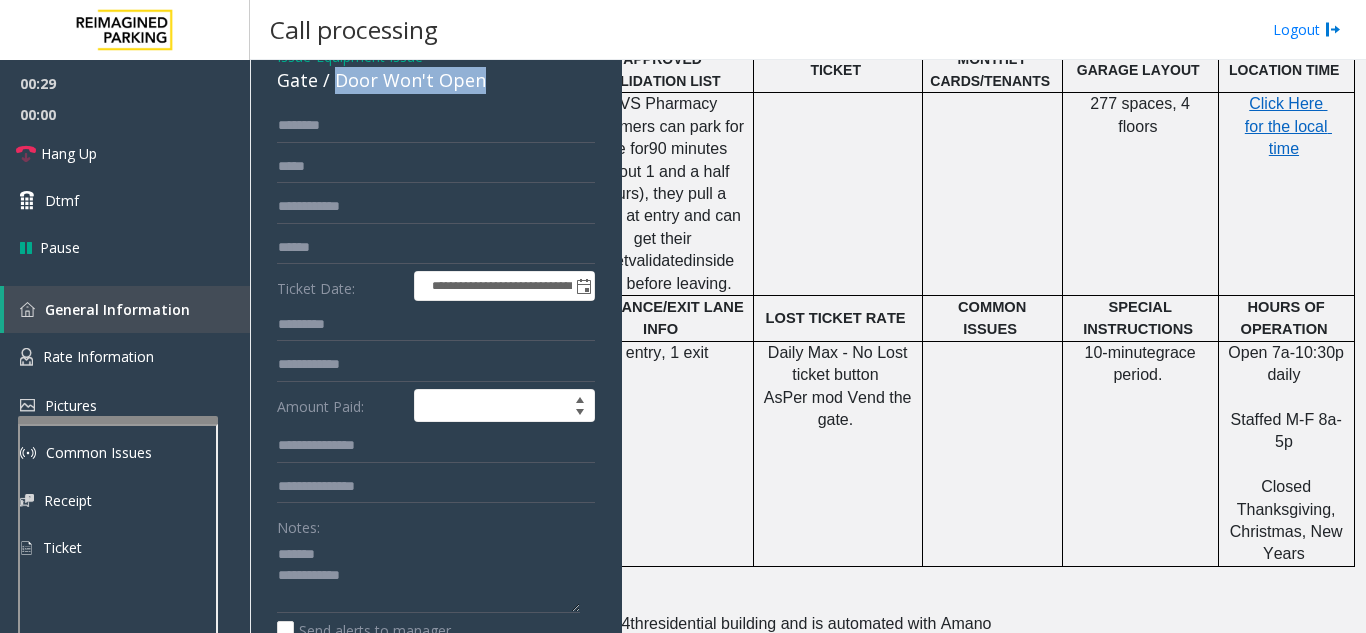 drag, startPoint x: 331, startPoint y: 79, endPoint x: 498, endPoint y: 88, distance: 167.24234 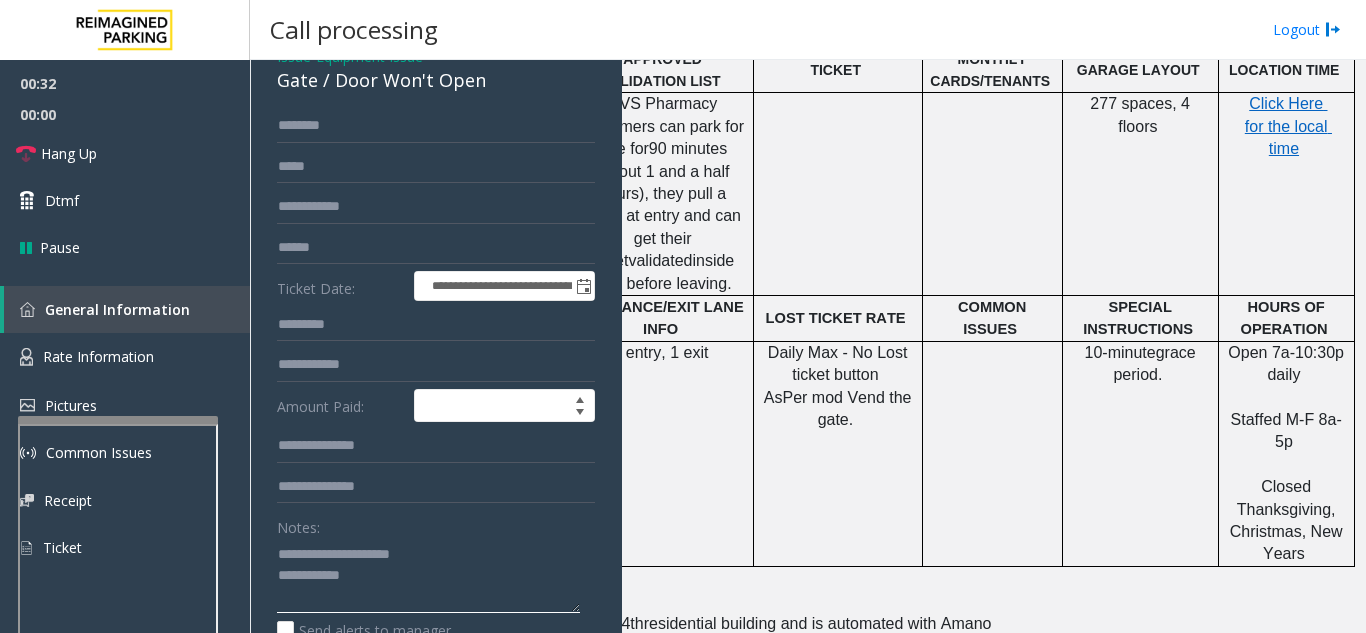 type on "**********" 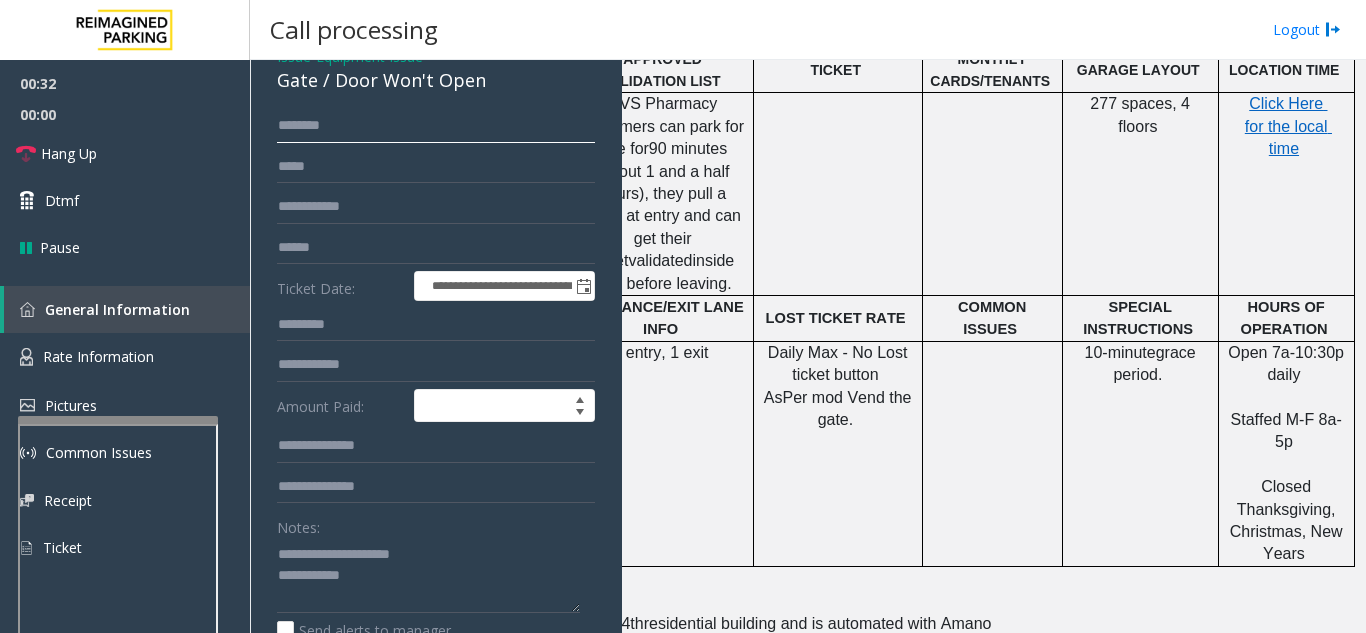 click 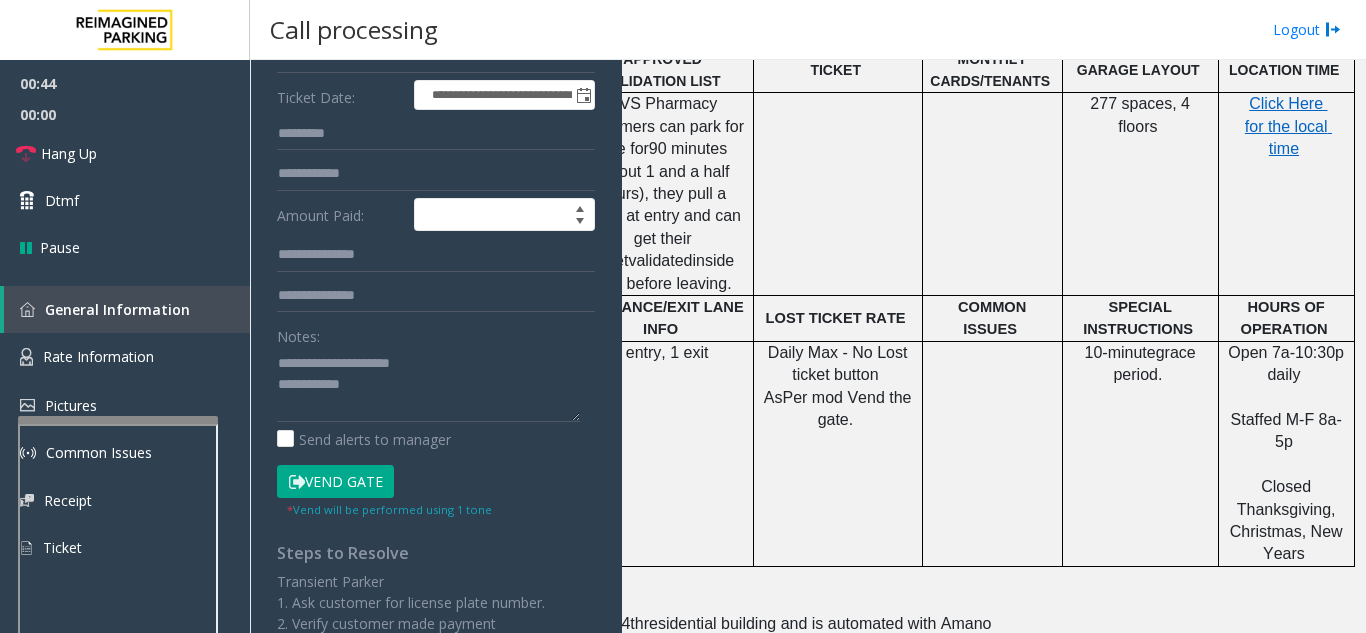 scroll, scrollTop: 299, scrollLeft: 0, axis: vertical 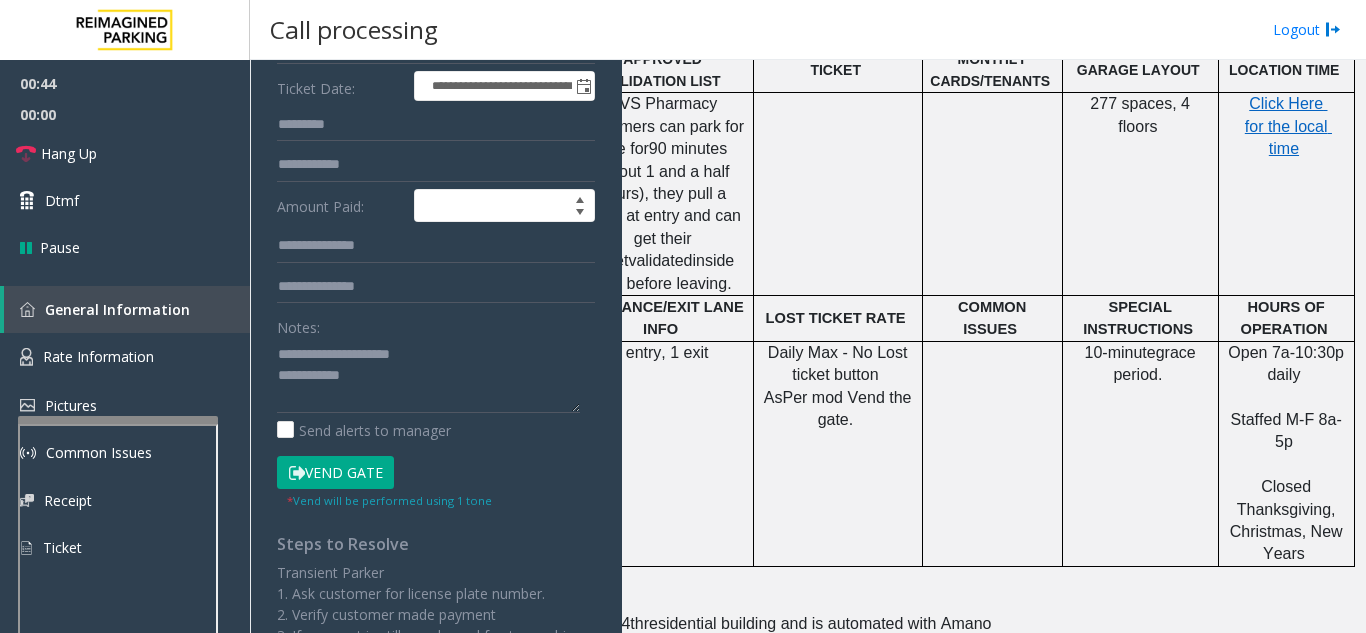 type on "*****" 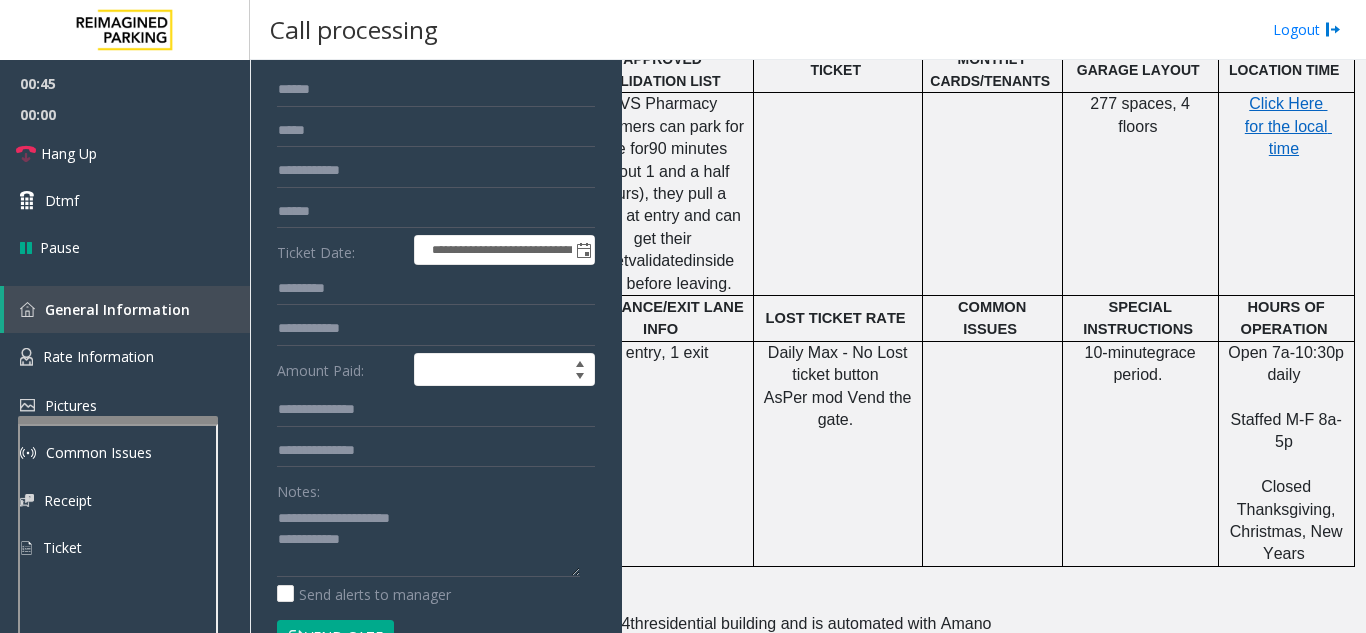 scroll, scrollTop: 99, scrollLeft: 0, axis: vertical 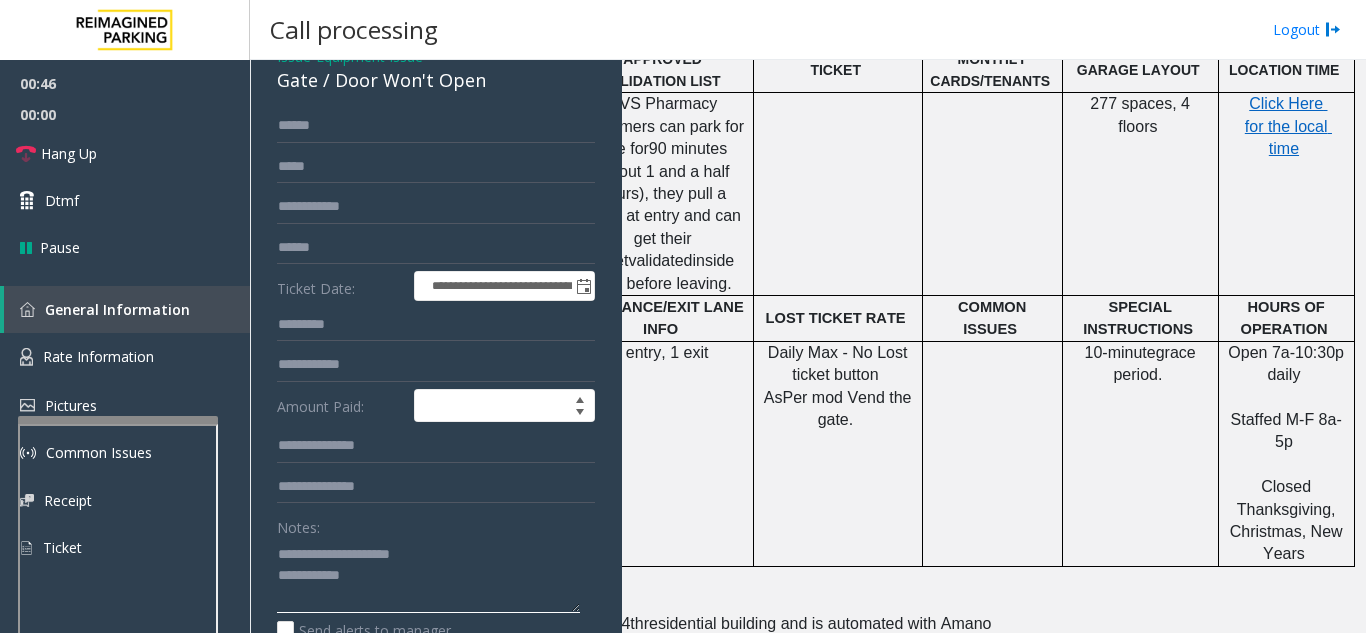 click 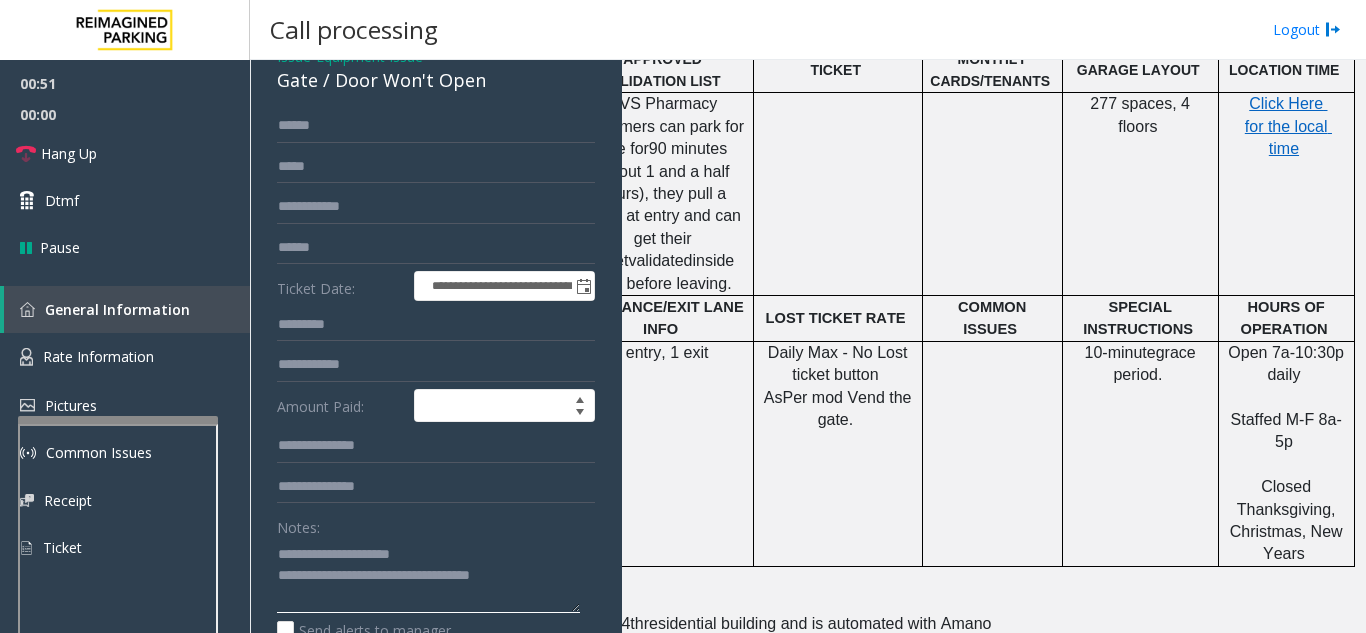 type on "**********" 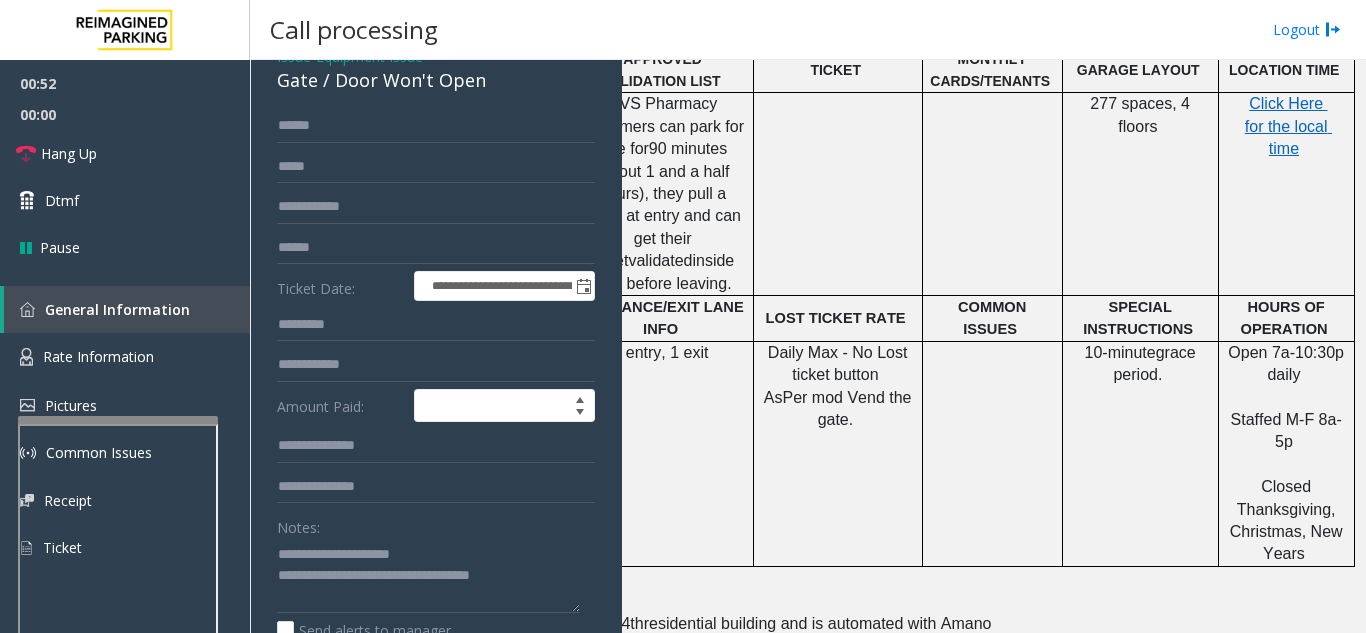 click on "Notes:" 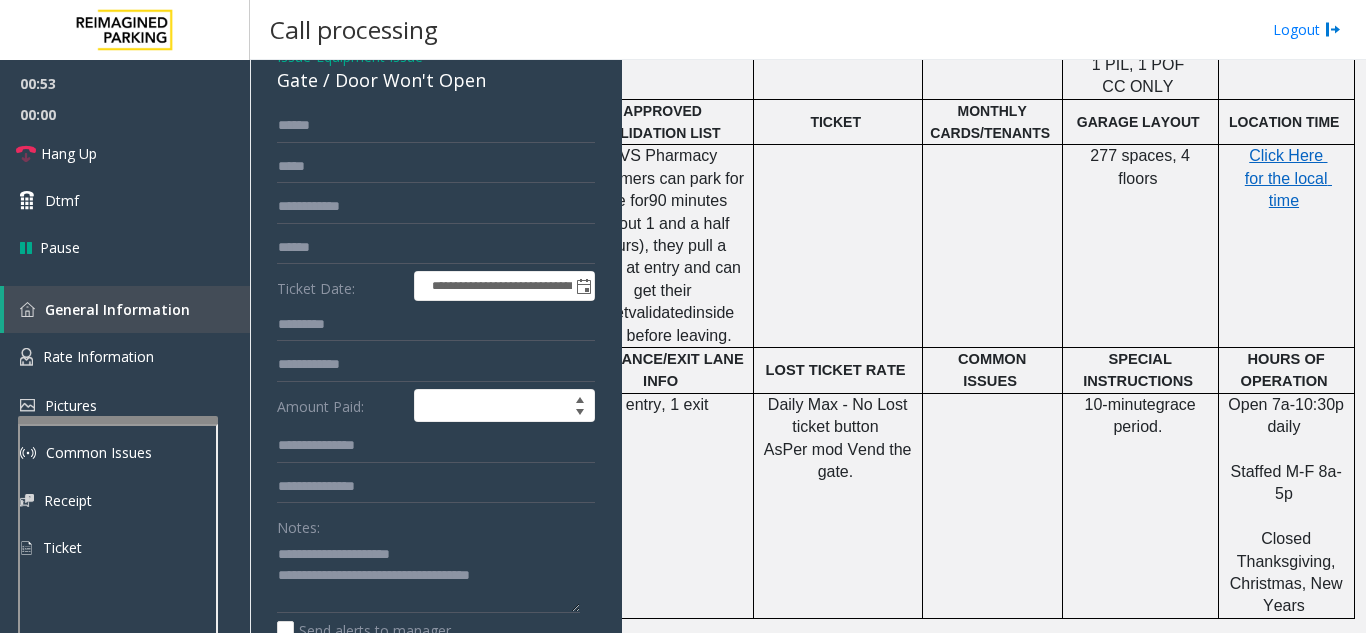 scroll, scrollTop: 700, scrollLeft: 369, axis: both 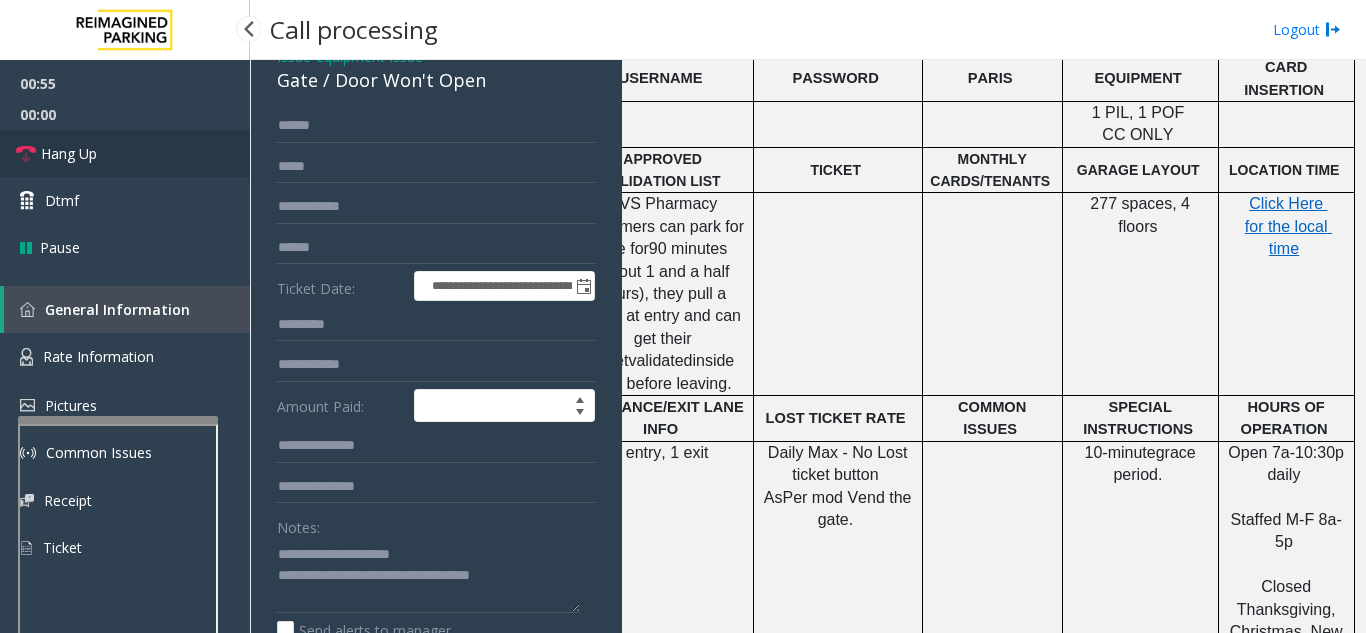 click on "Hang Up" at bounding box center (69, 153) 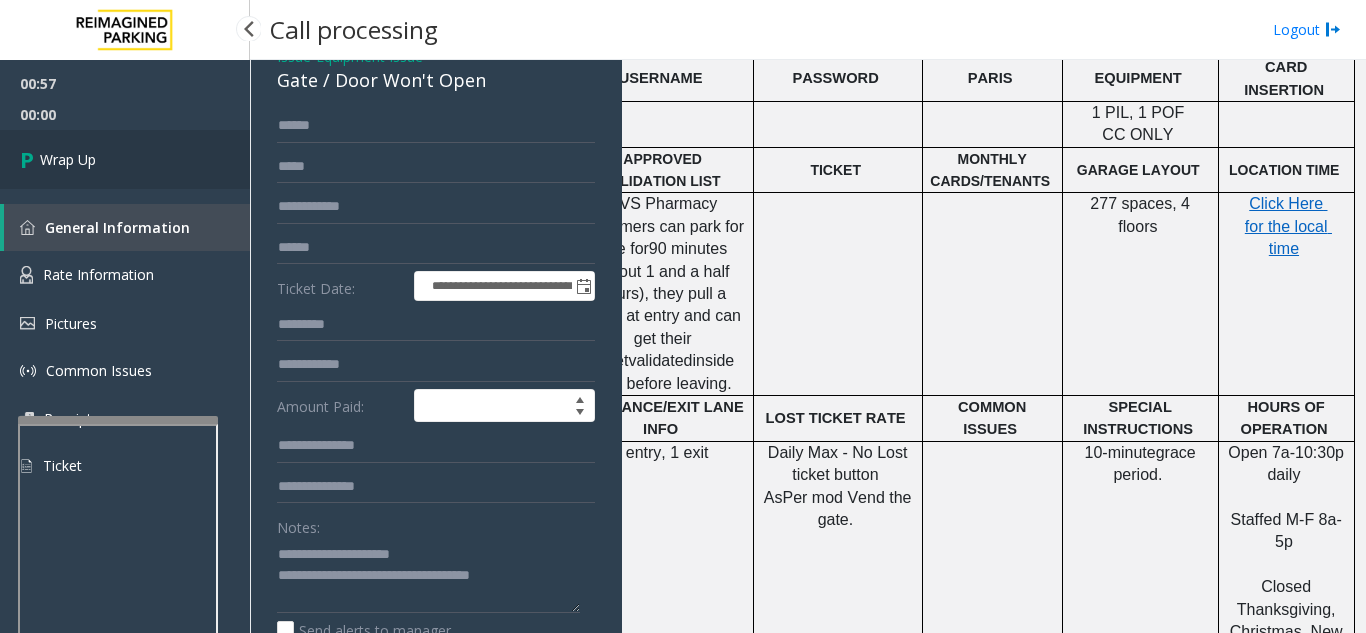 click on "Wrap Up" at bounding box center (125, 159) 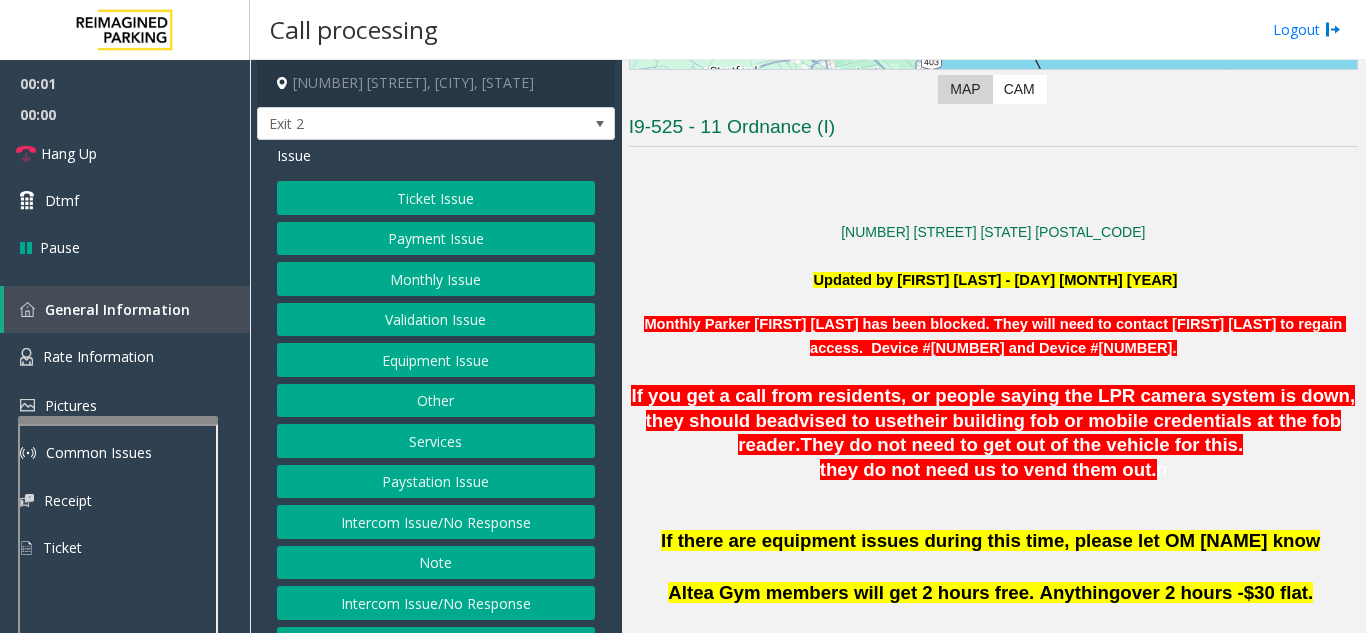 scroll, scrollTop: 400, scrollLeft: 0, axis: vertical 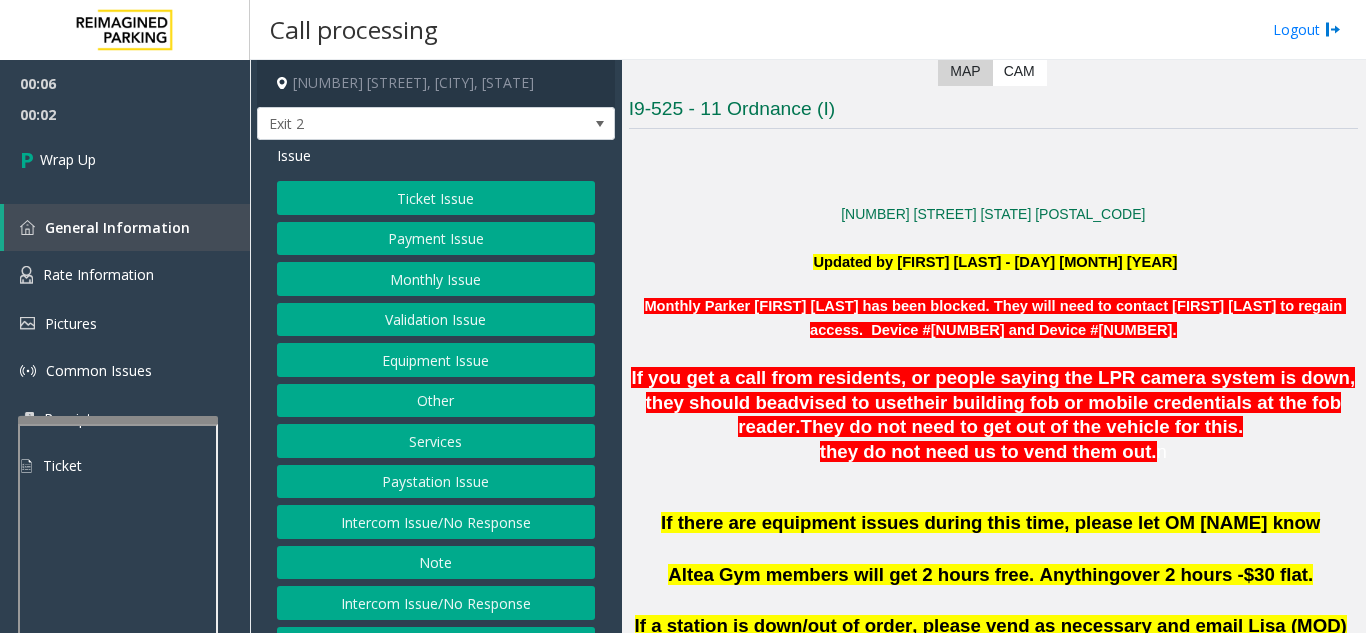 click on "Intercom Issue/No Response" 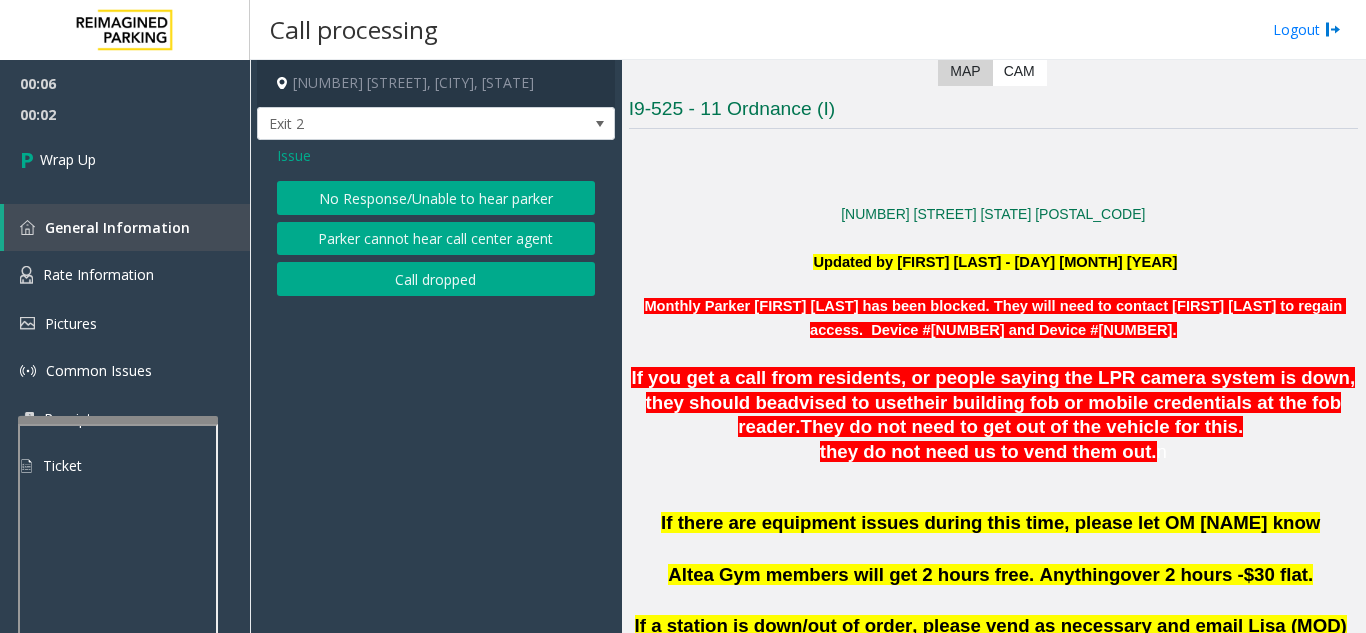 click on "Call dropped" 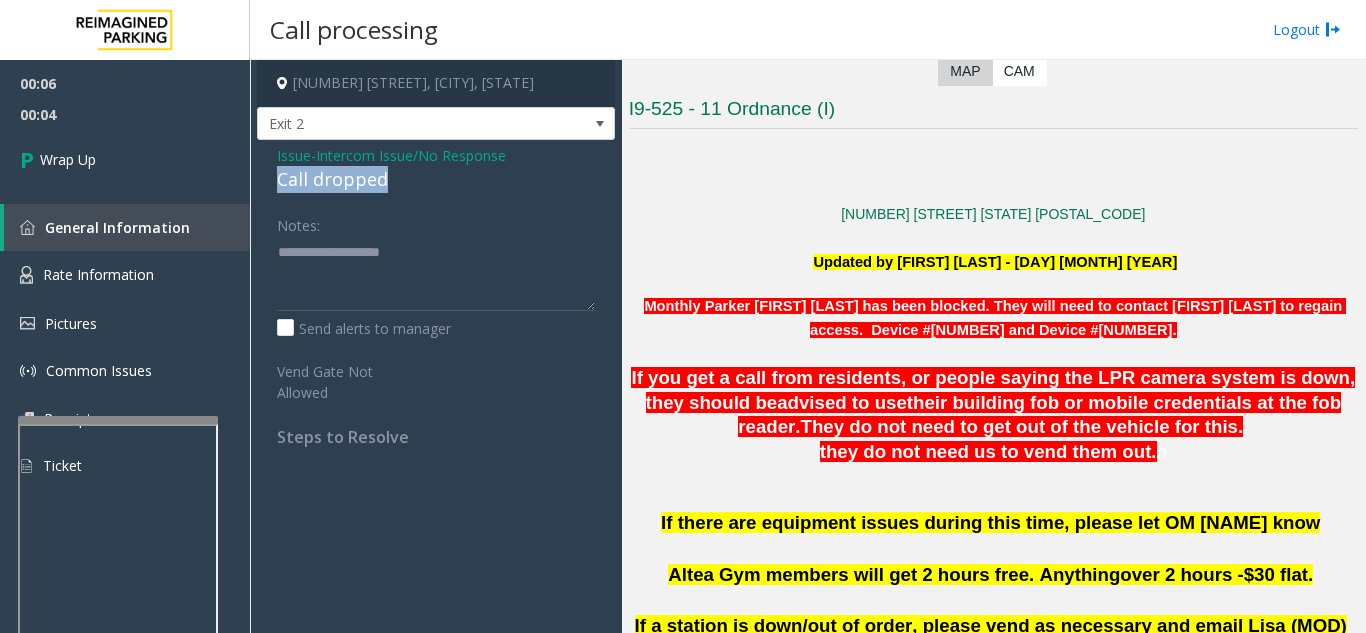 drag, startPoint x: 392, startPoint y: 182, endPoint x: 263, endPoint y: 184, distance: 129.0155 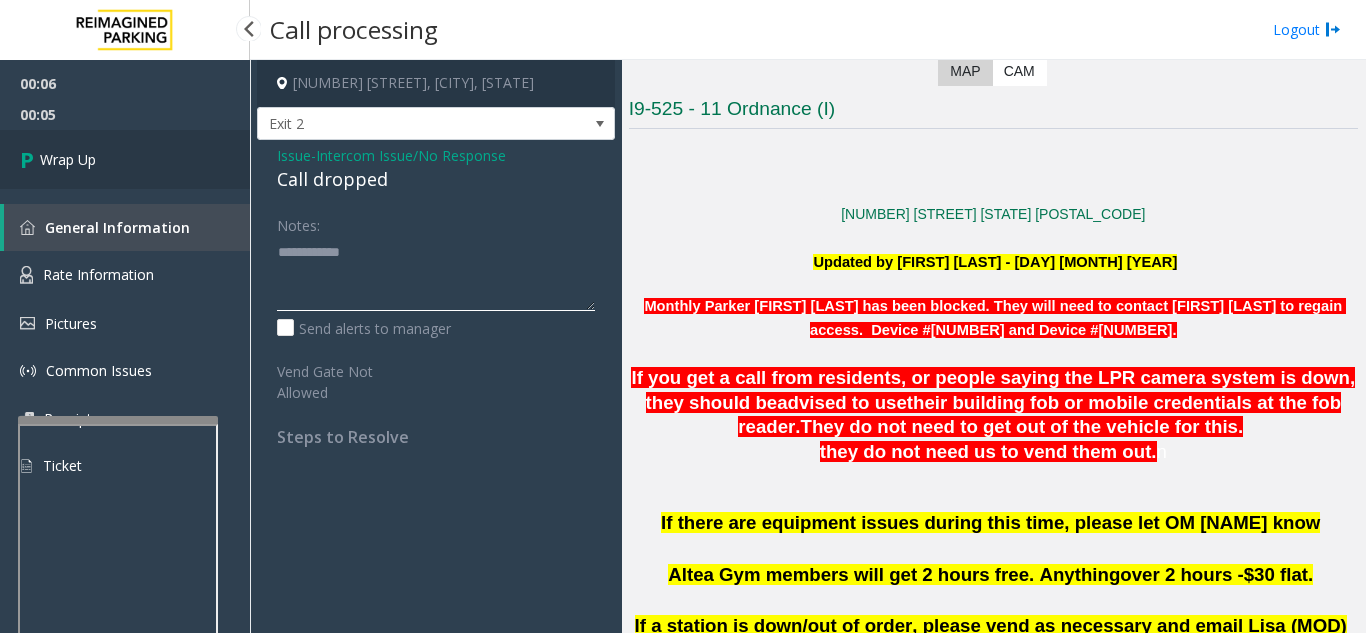 type on "**********" 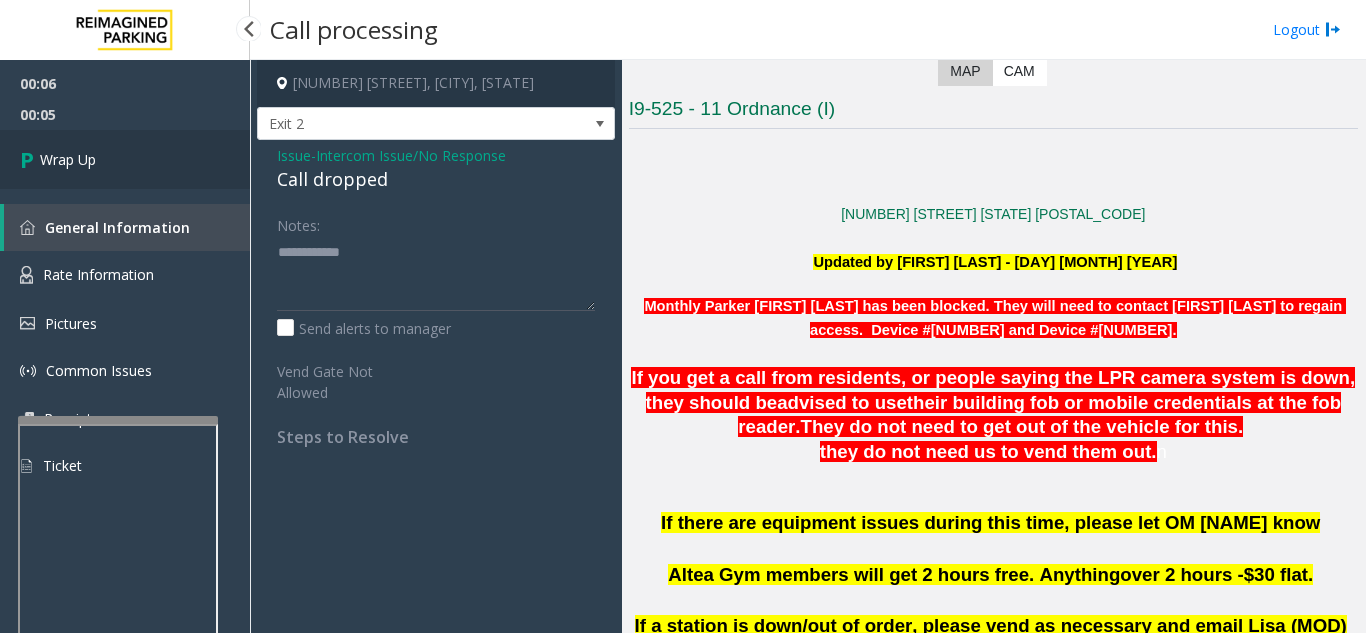 click on "Wrap Up" at bounding box center (68, 159) 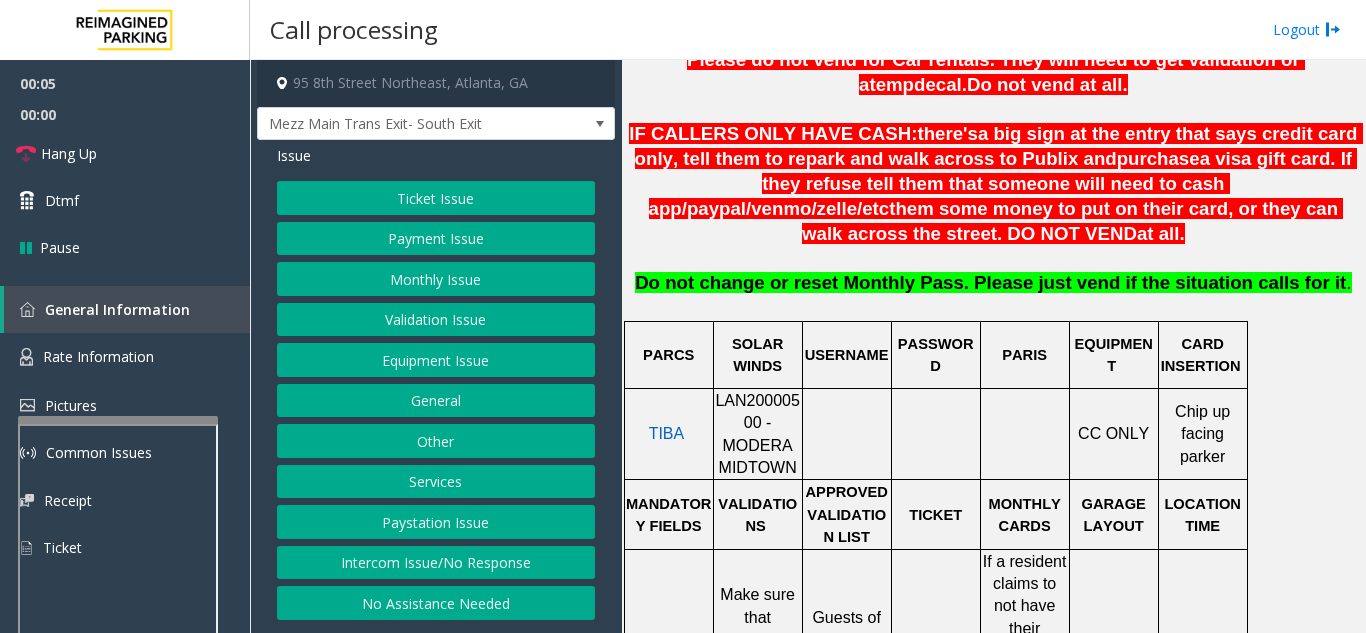 scroll, scrollTop: 700, scrollLeft: 0, axis: vertical 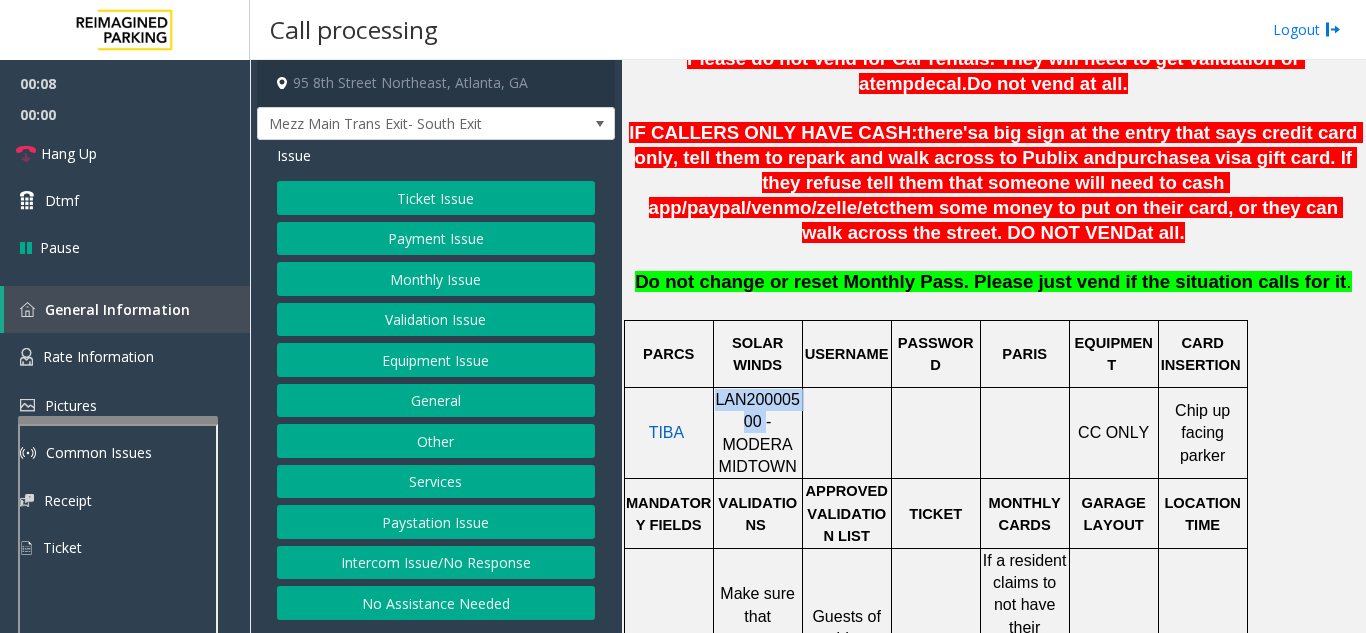 drag, startPoint x: 729, startPoint y: 397, endPoint x: 719, endPoint y: 384, distance: 16.40122 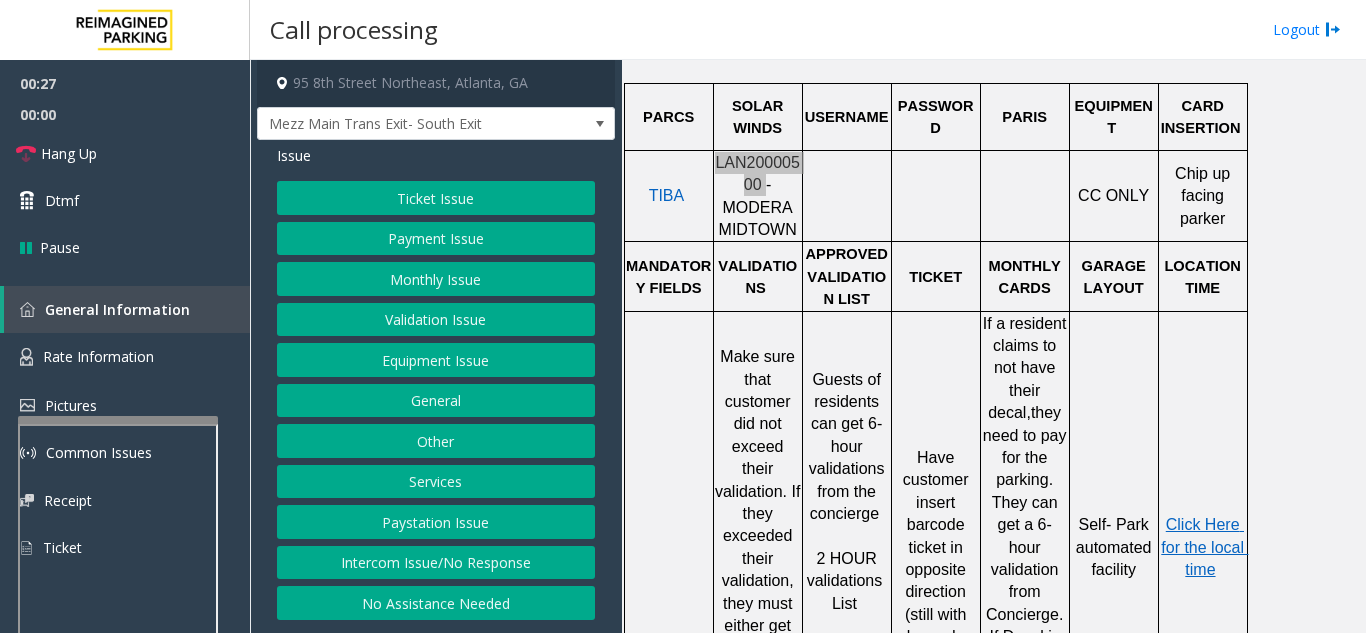 scroll, scrollTop: 1000, scrollLeft: 0, axis: vertical 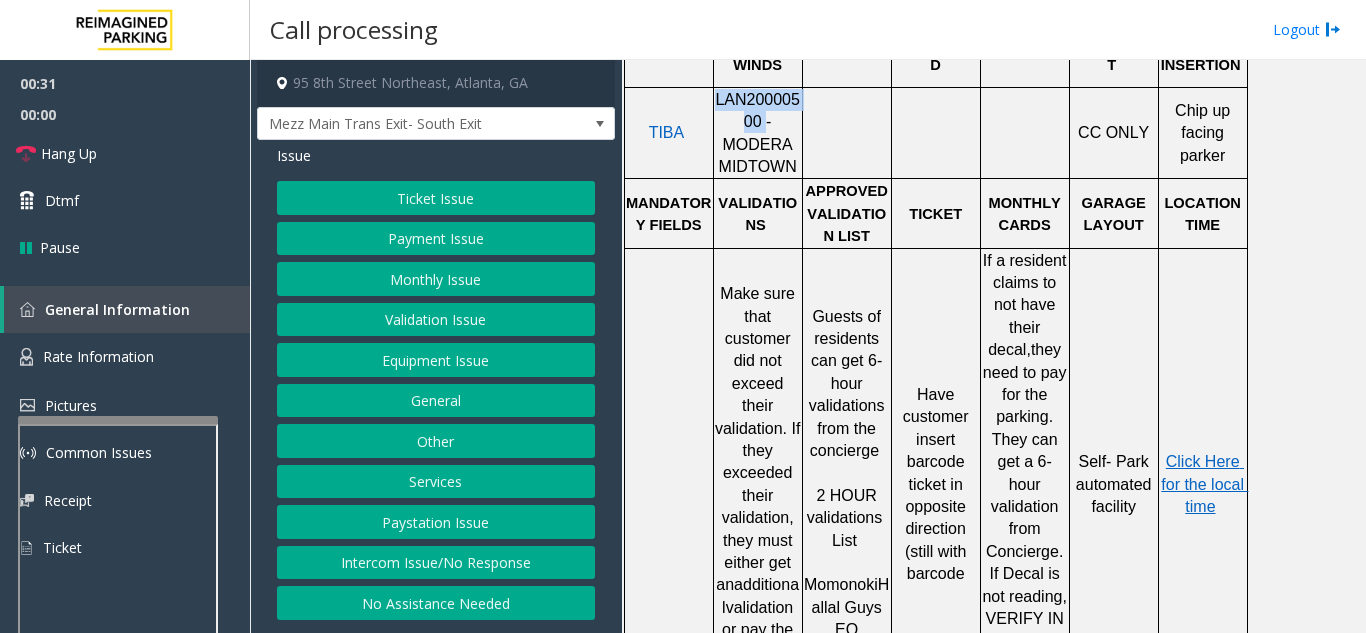 click on "Validation Issue" 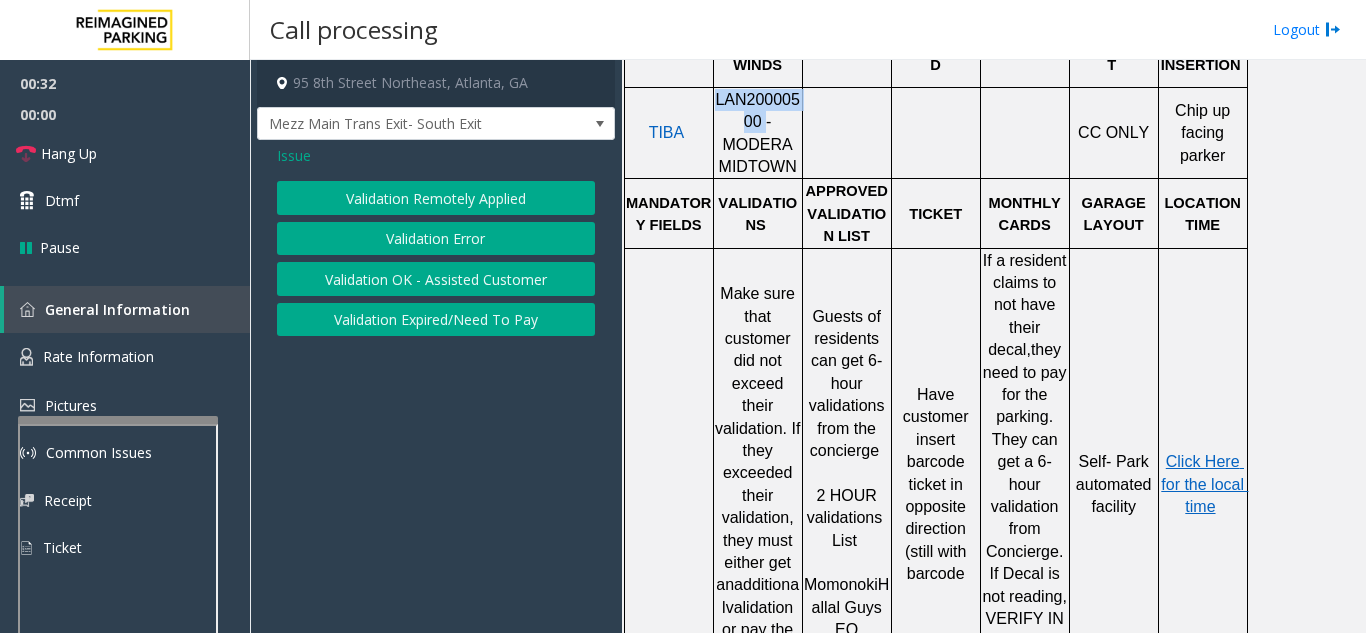 click on "Validation Error" 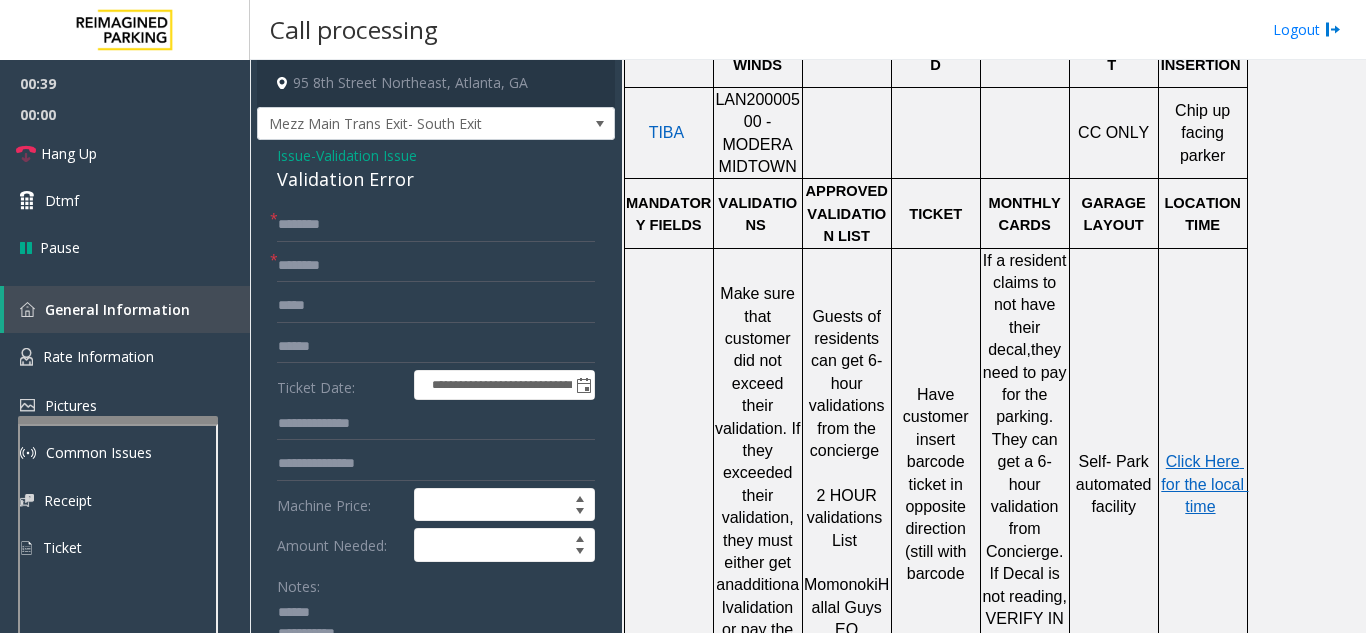 click 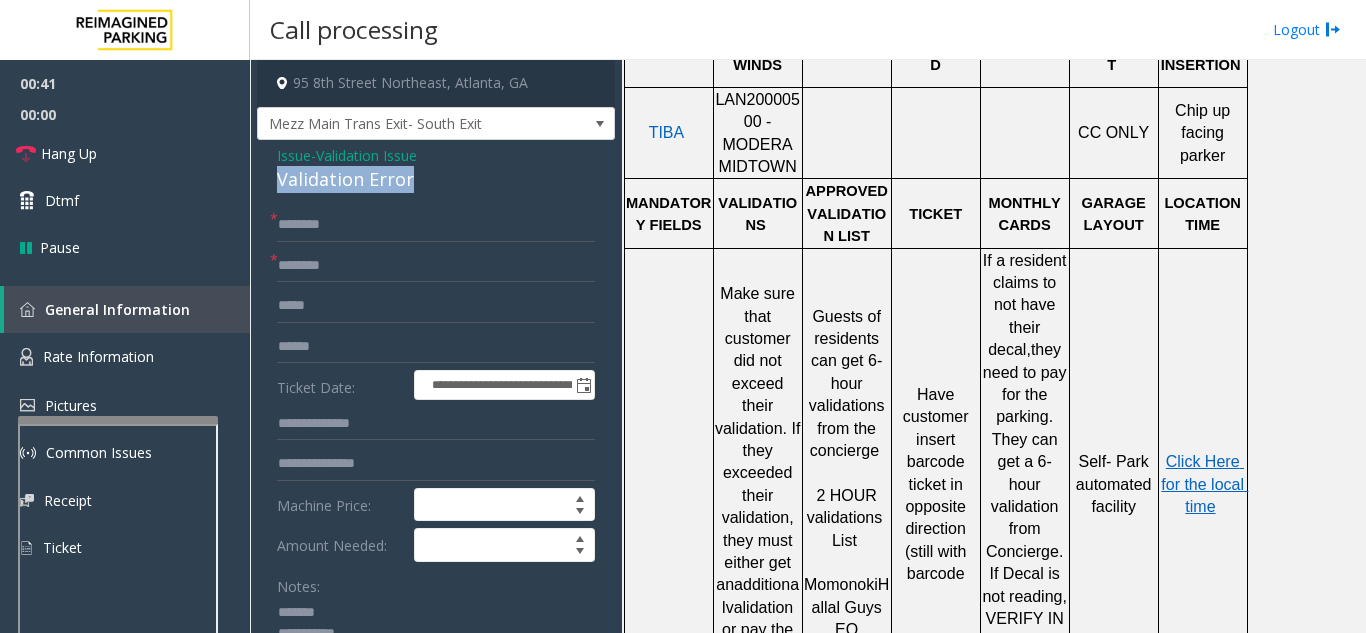 drag, startPoint x: 428, startPoint y: 184, endPoint x: 273, endPoint y: 177, distance: 155.15799 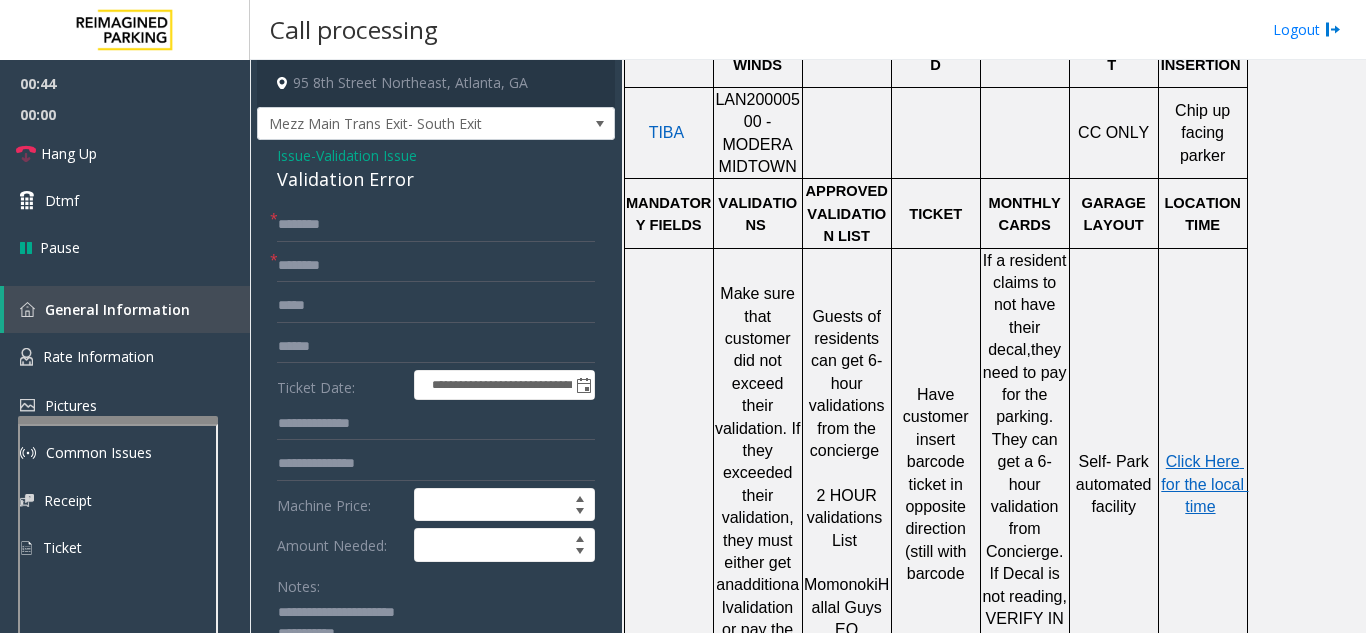 type on "**********" 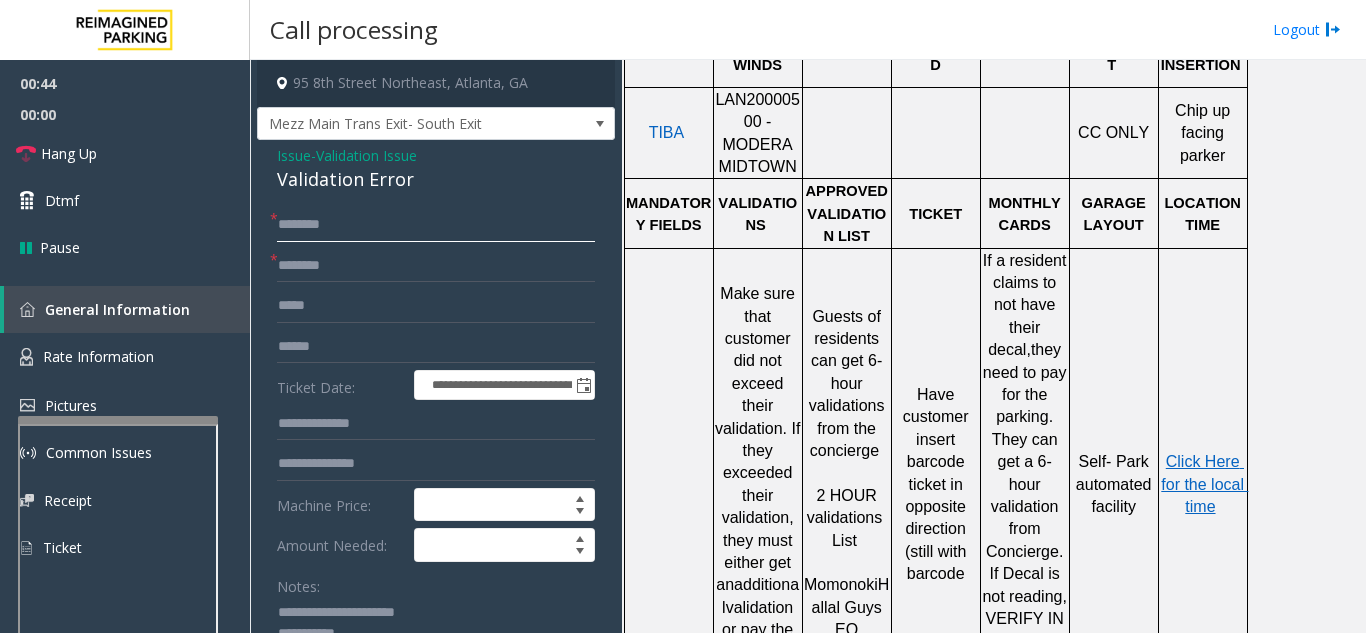 click 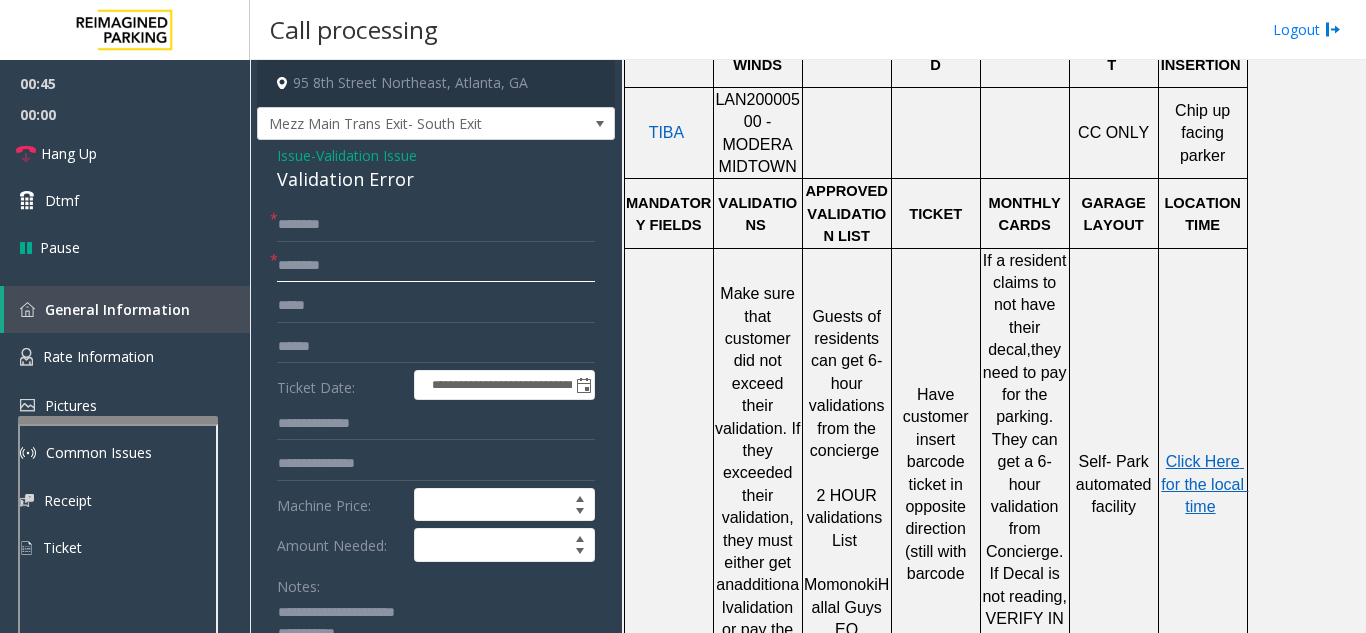 click 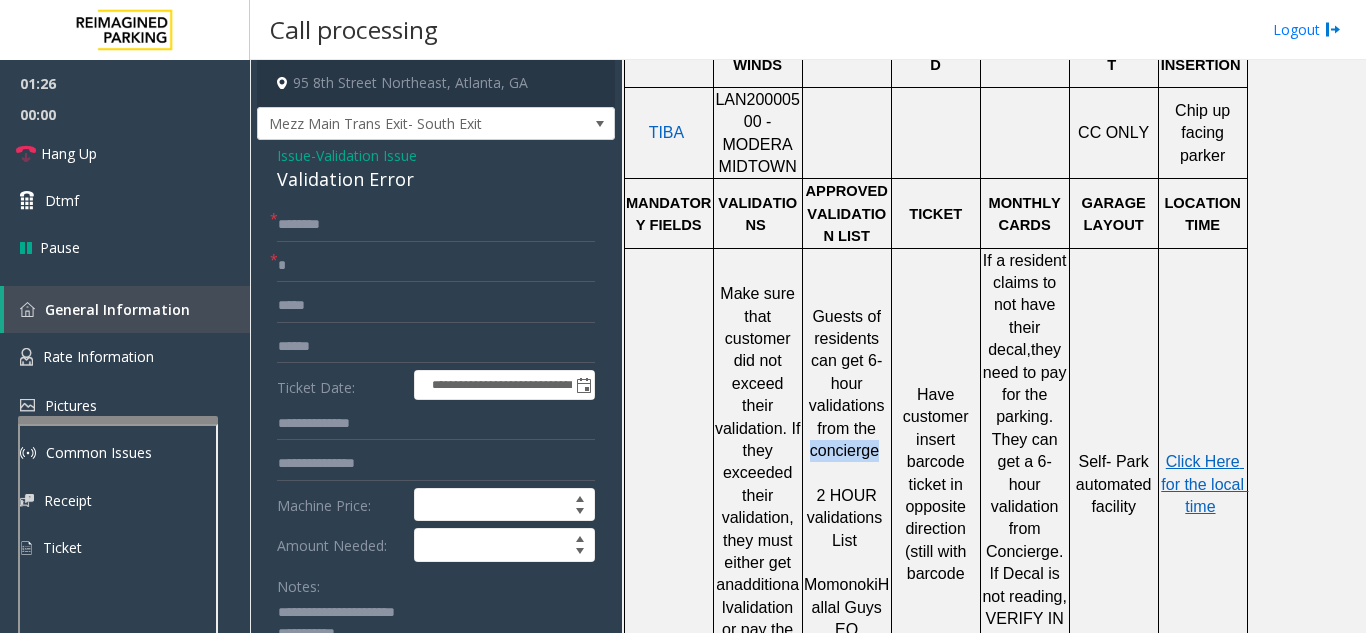 drag, startPoint x: 876, startPoint y: 400, endPoint x: 809, endPoint y: 407, distance: 67.36468 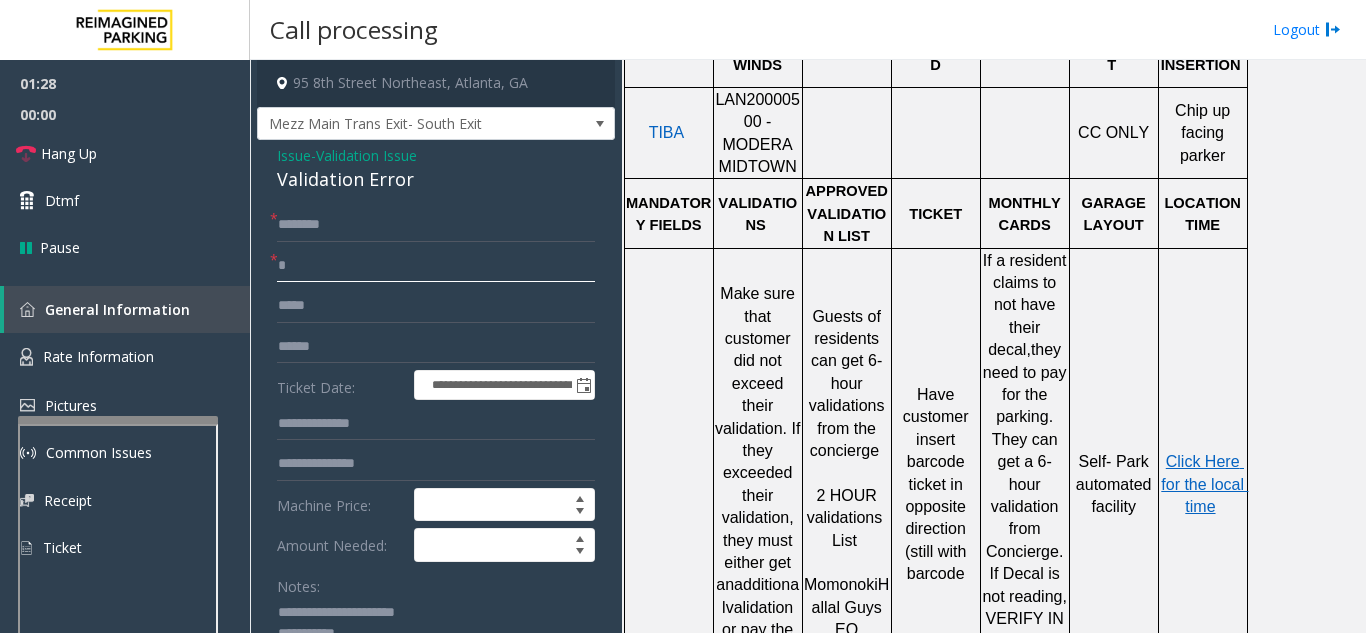 click 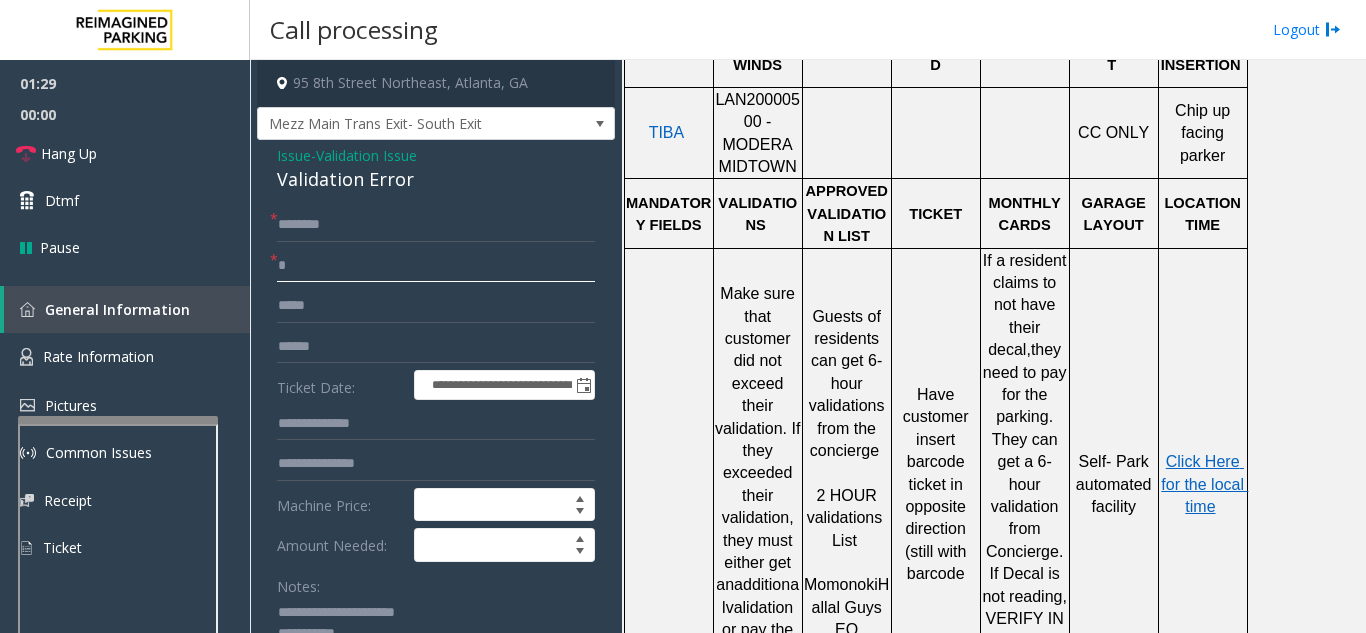 paste on "*********" 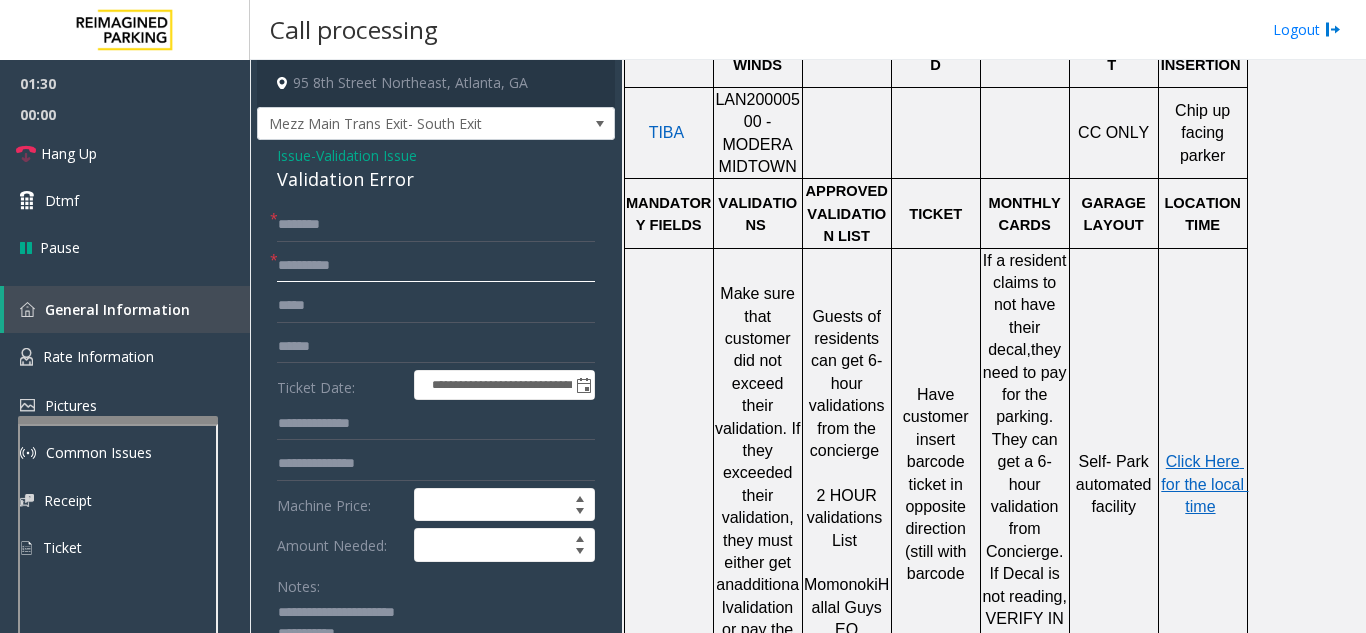 type on "*********" 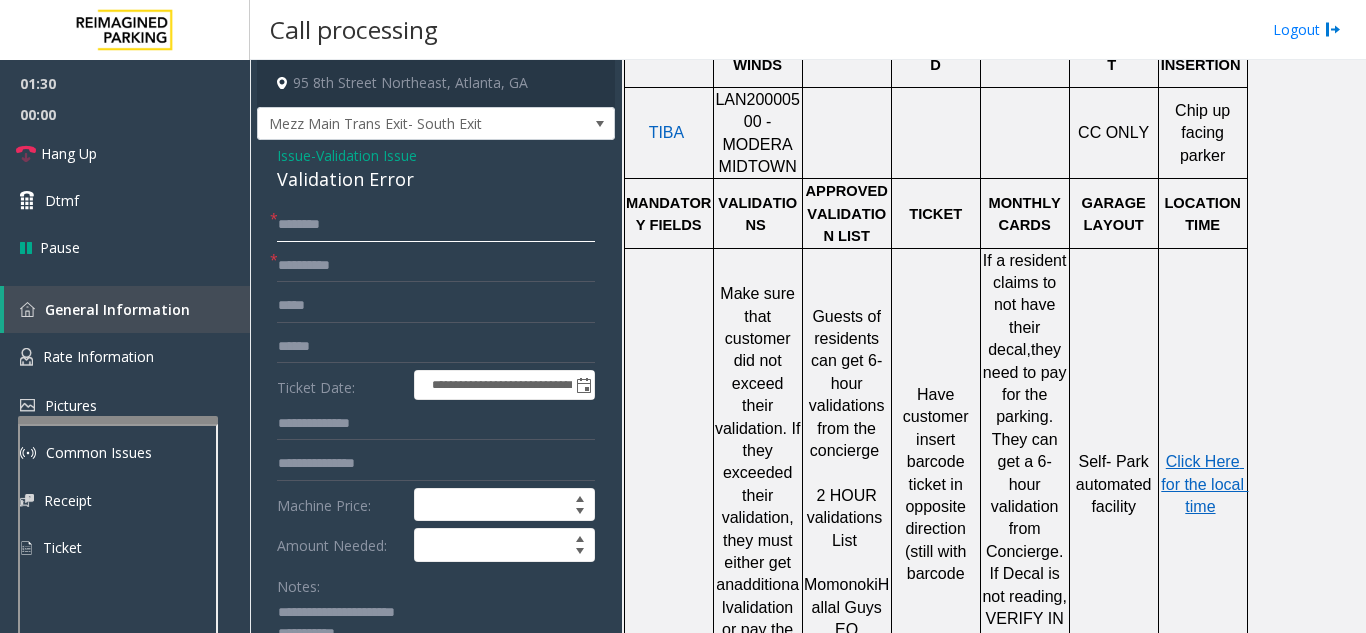 click 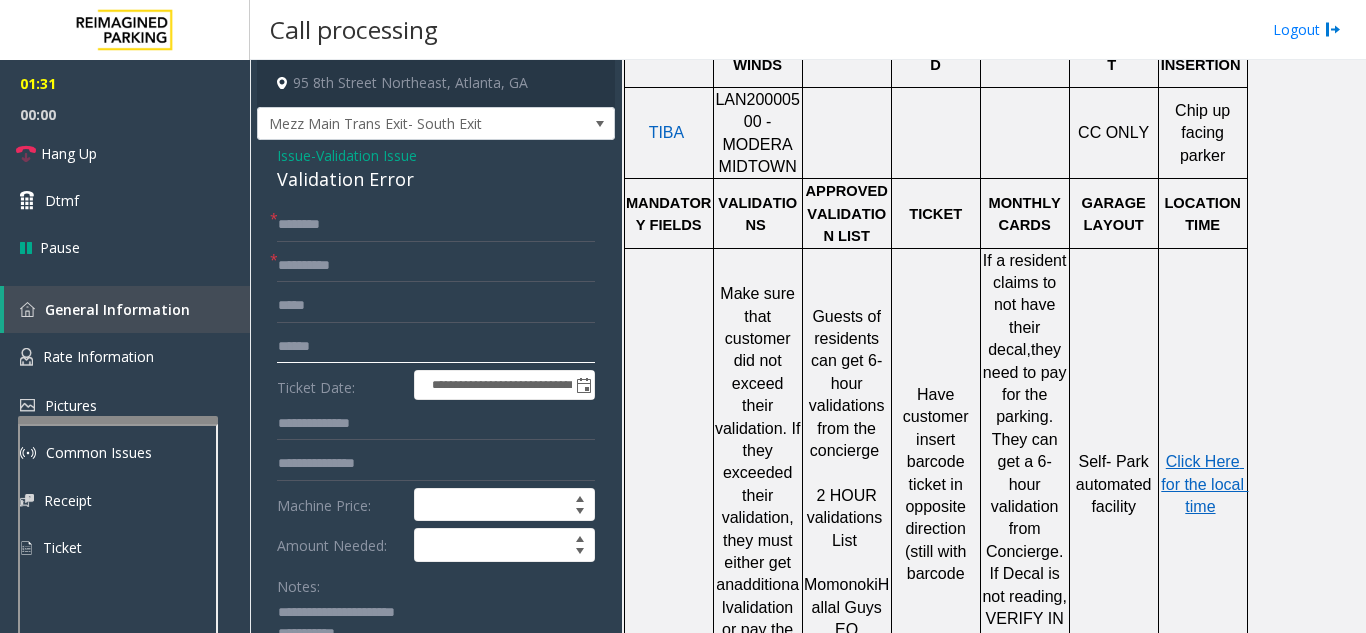 click 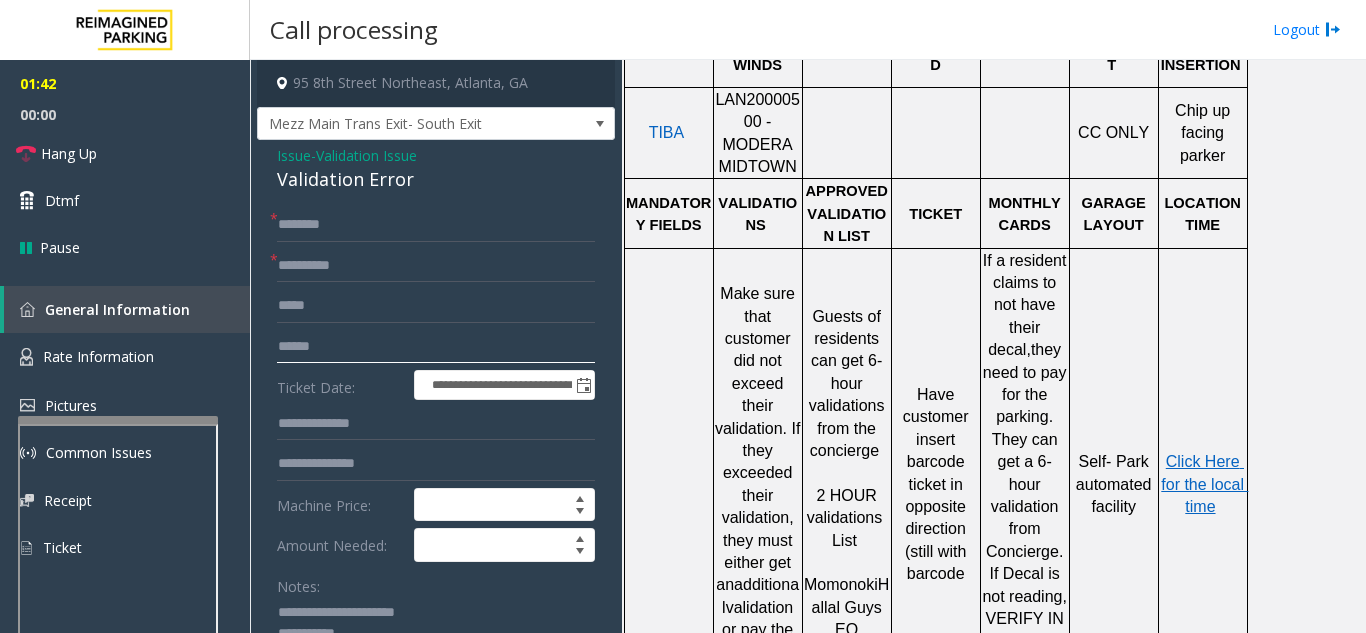 type on "******" 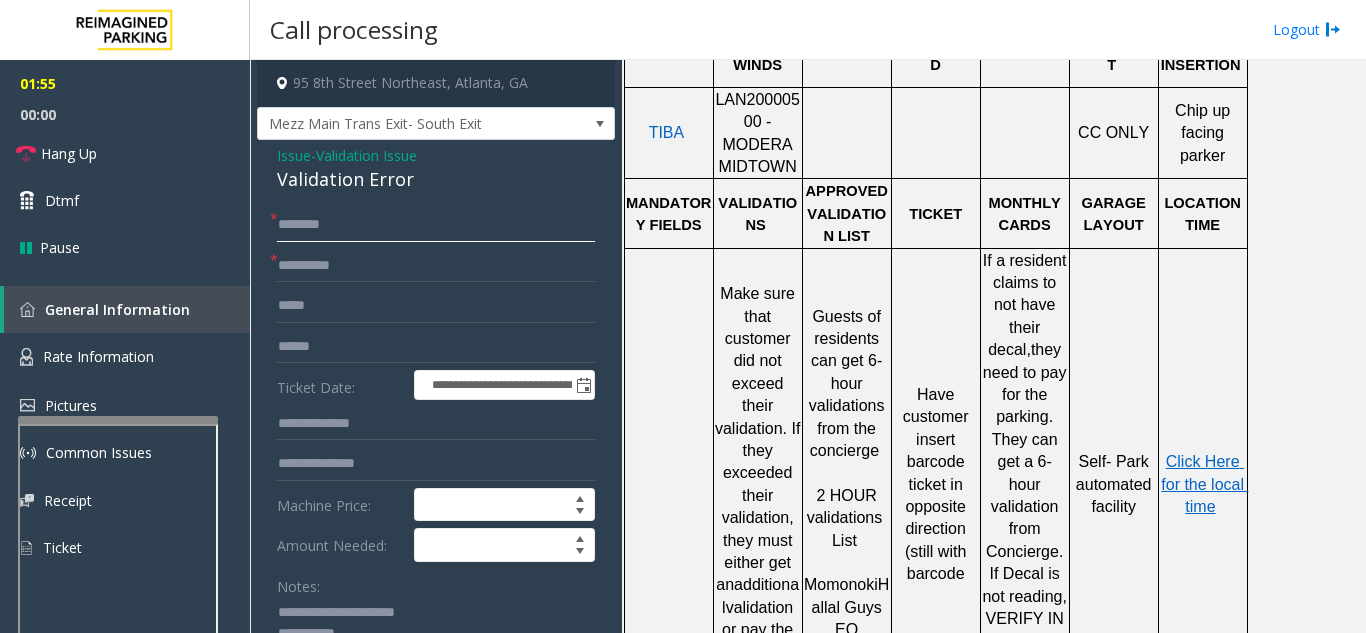 click 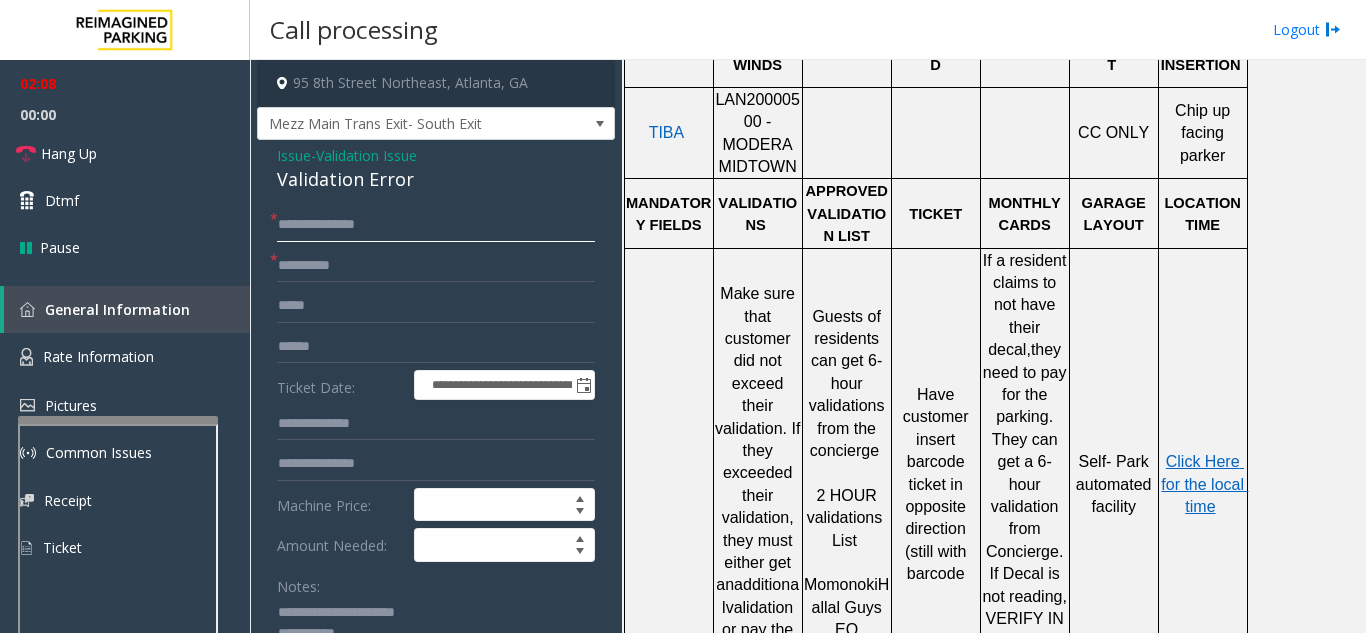 drag, startPoint x: 336, startPoint y: 226, endPoint x: 277, endPoint y: 253, distance: 64.884514 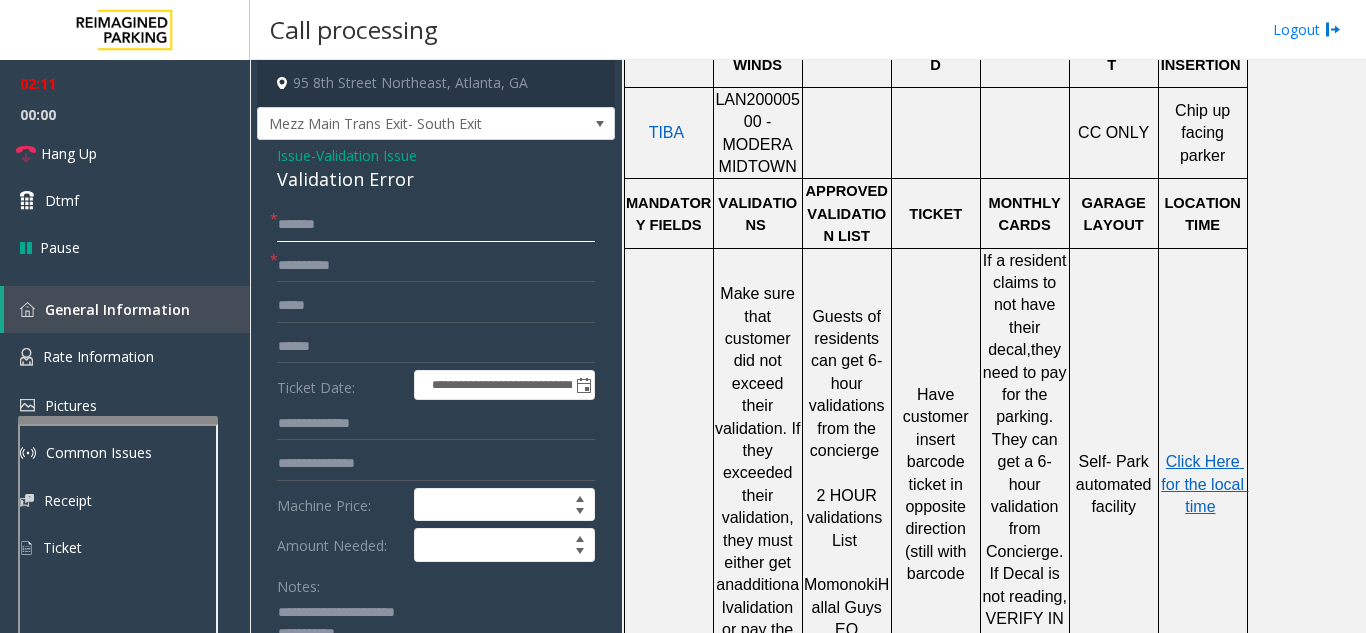 click on "******" 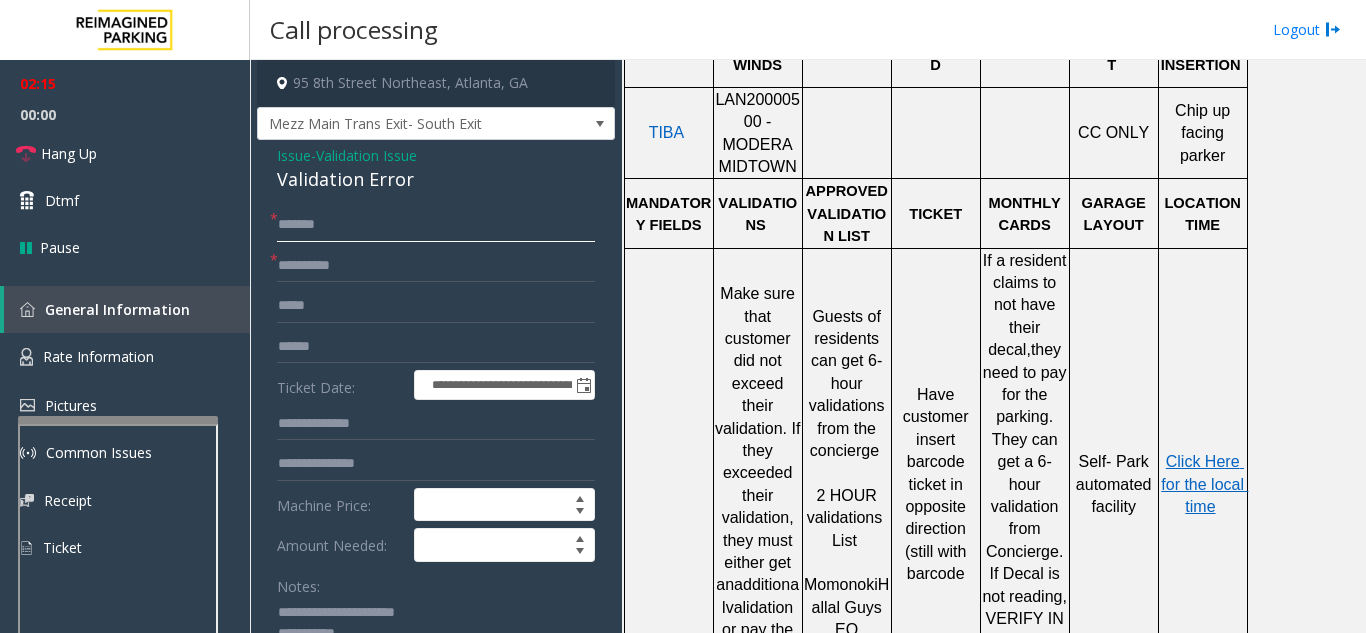scroll, scrollTop: 200, scrollLeft: 0, axis: vertical 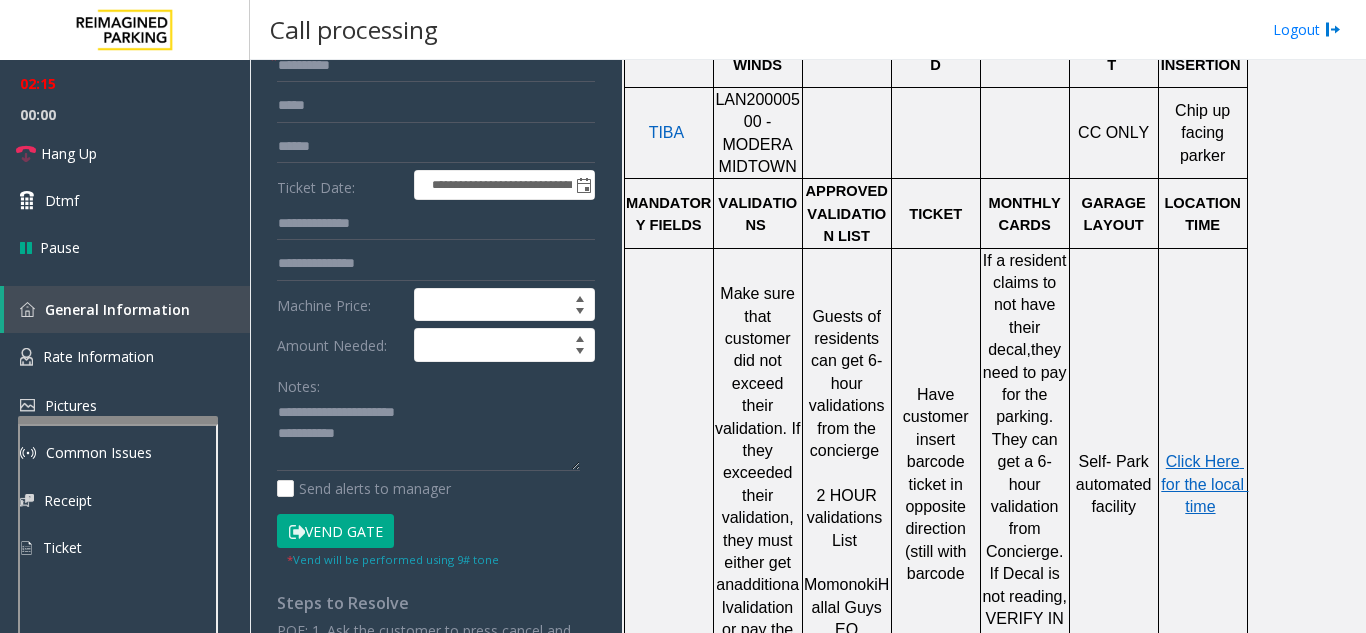type on "******" 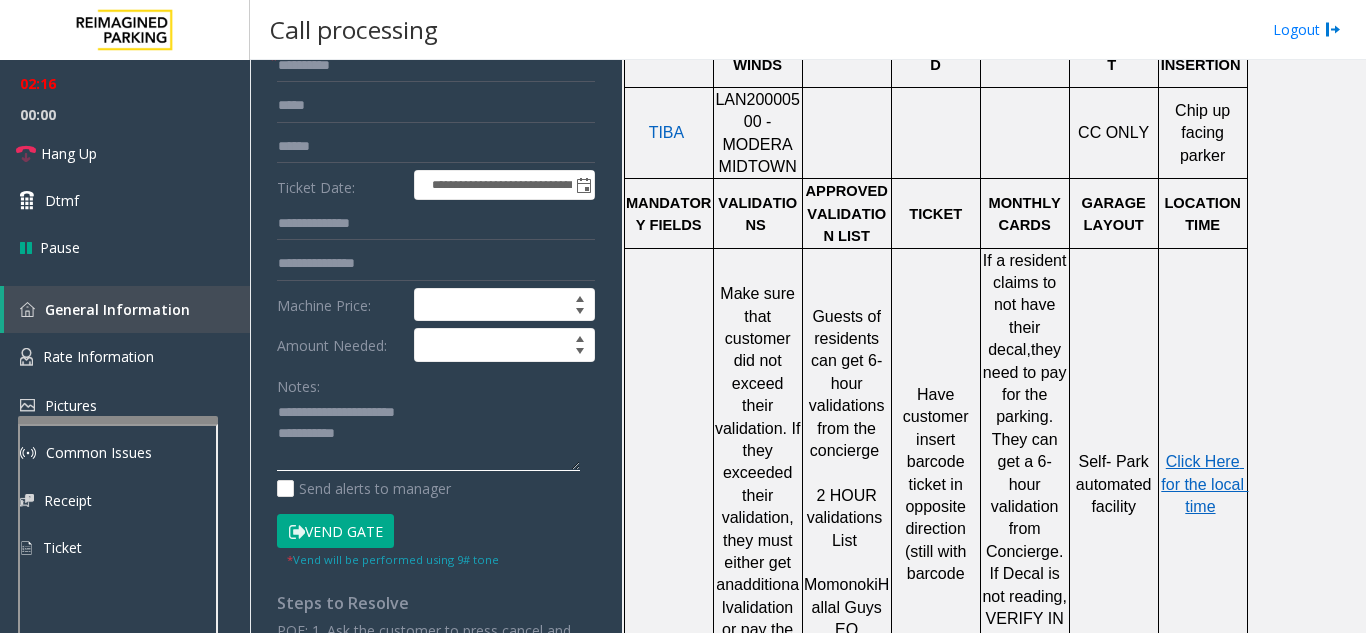 click 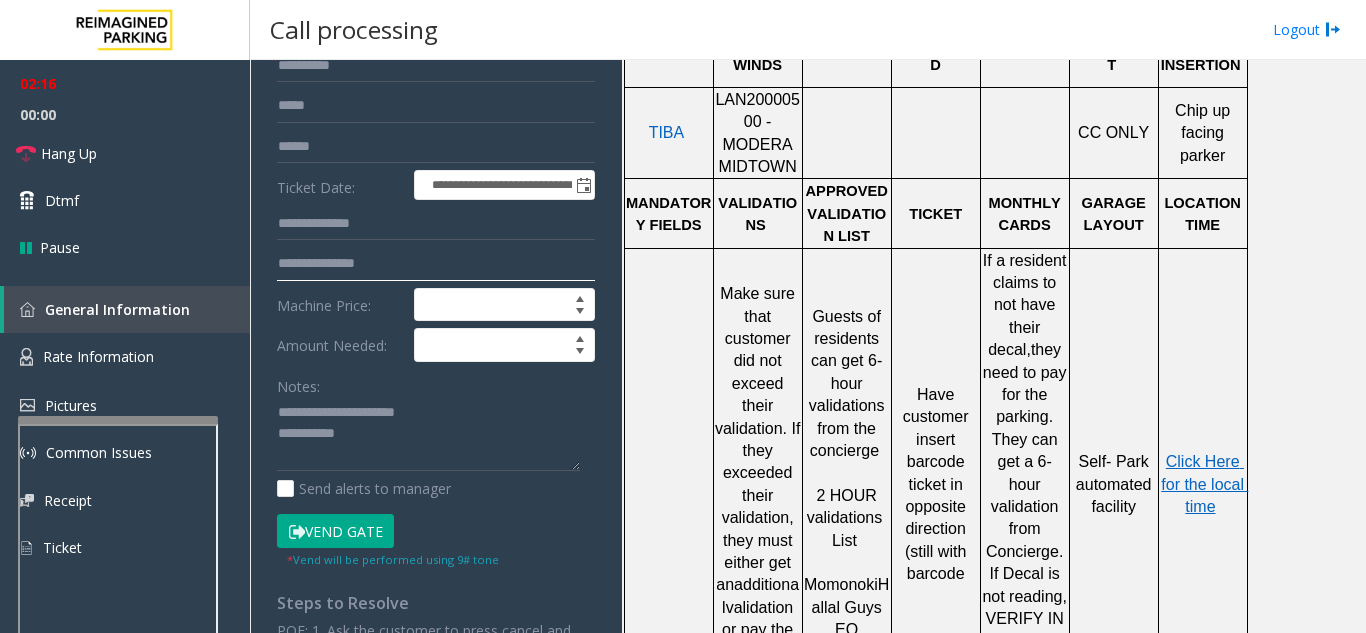 click 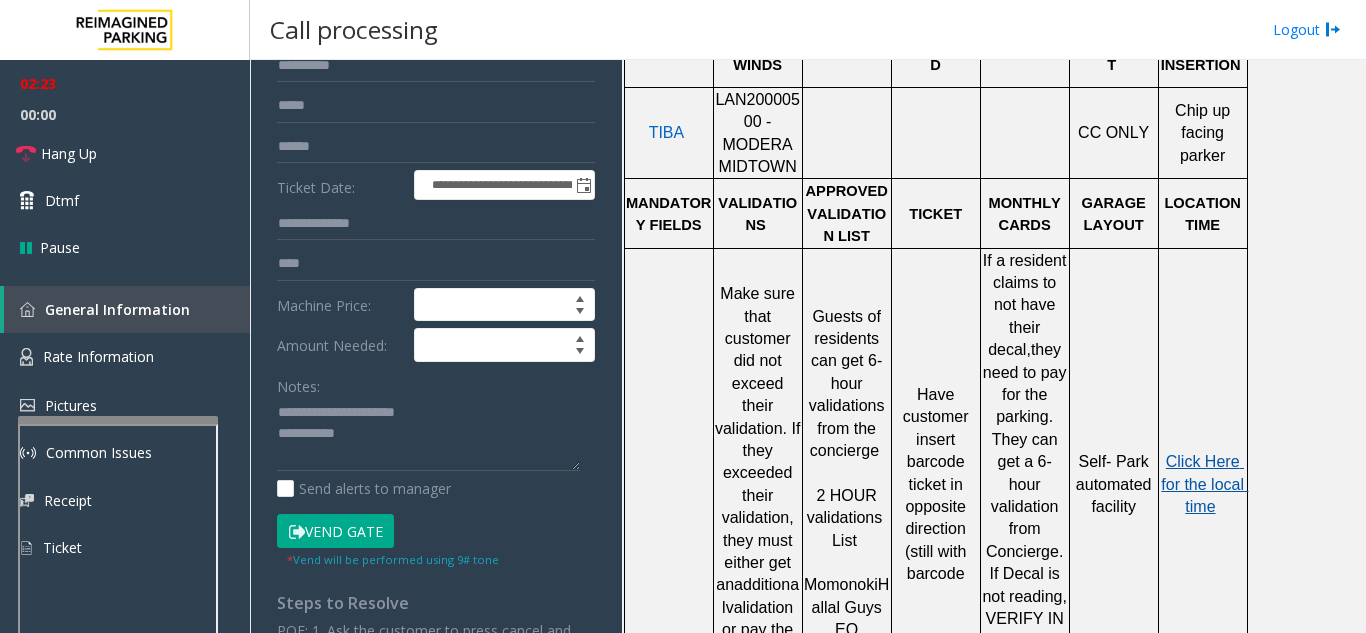 click on "Click Here for the local time" 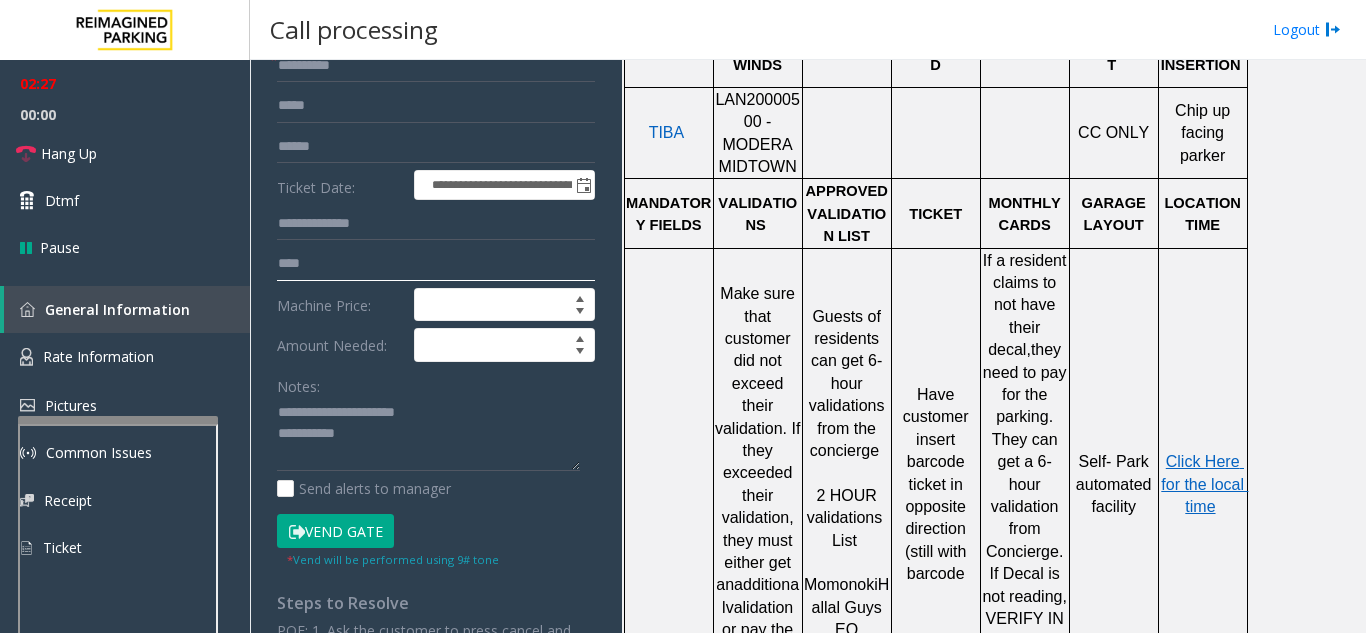 click on "***" 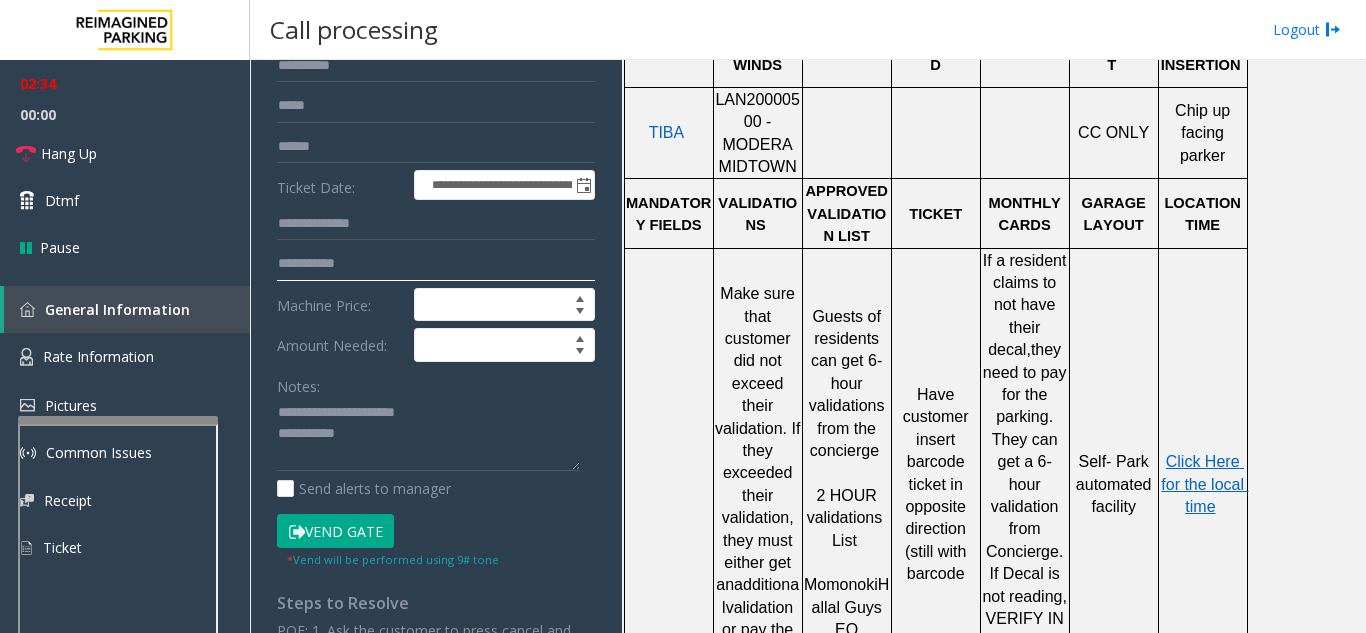 type on "**********" 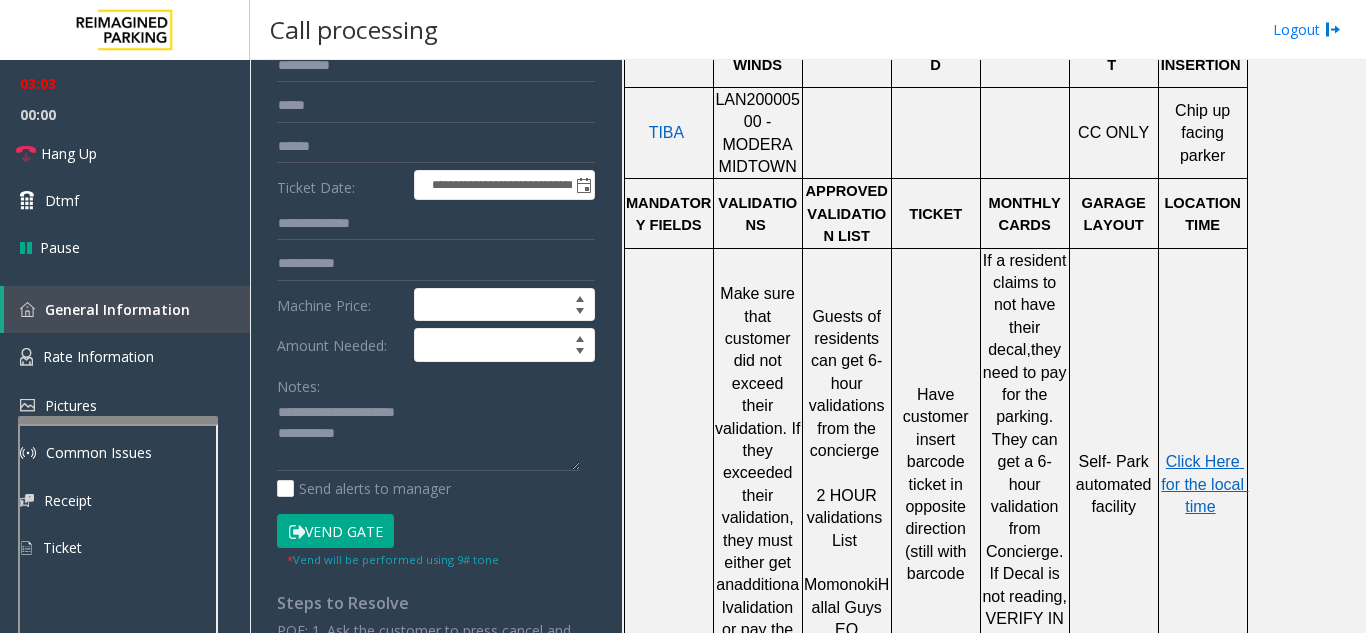 click on "Vend Gate" 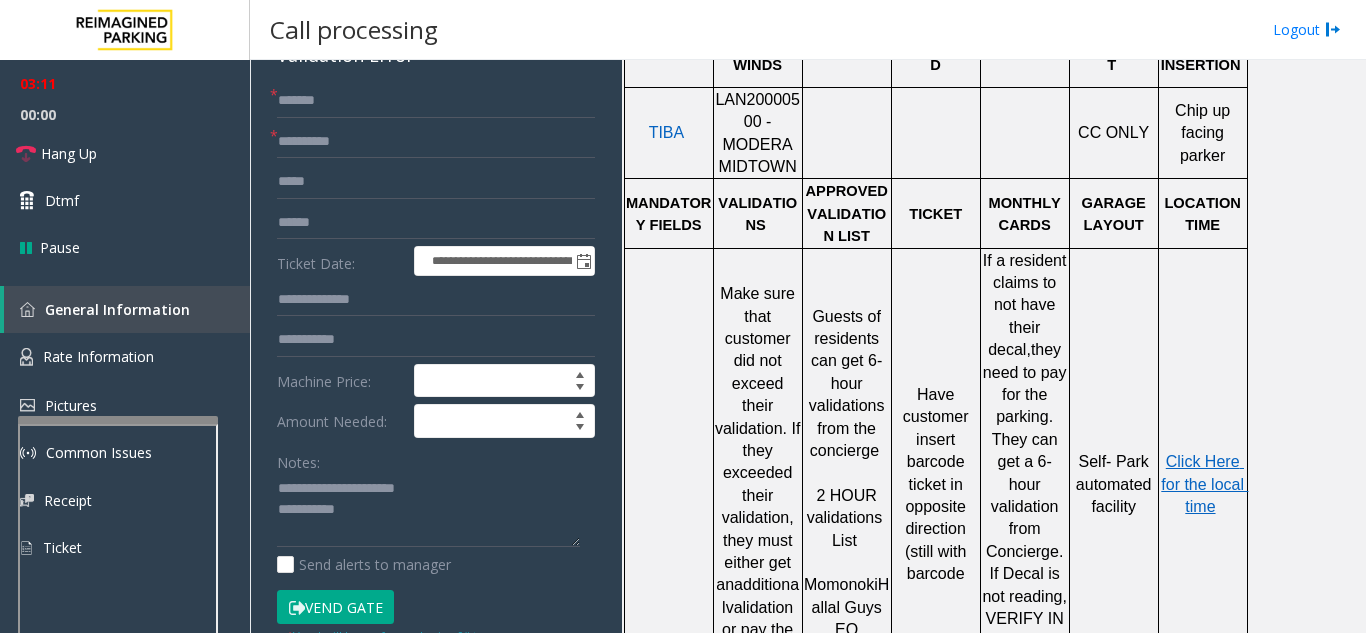 scroll, scrollTop: 187, scrollLeft: 0, axis: vertical 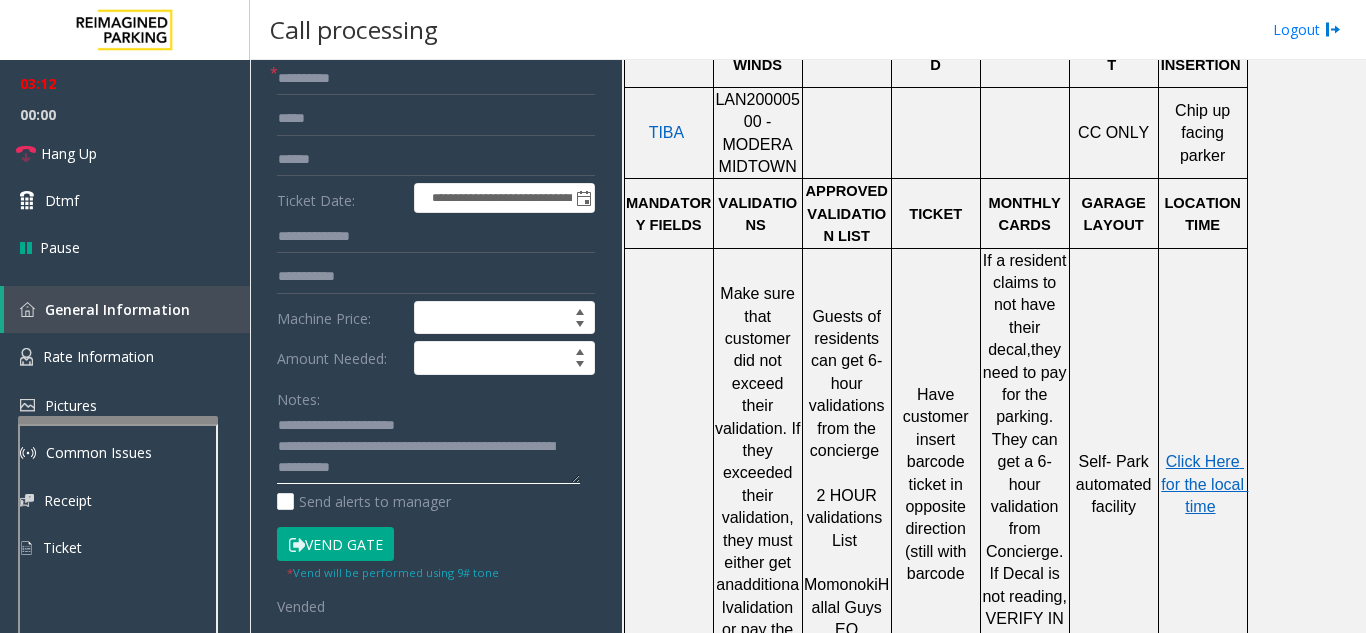 type on "**********" 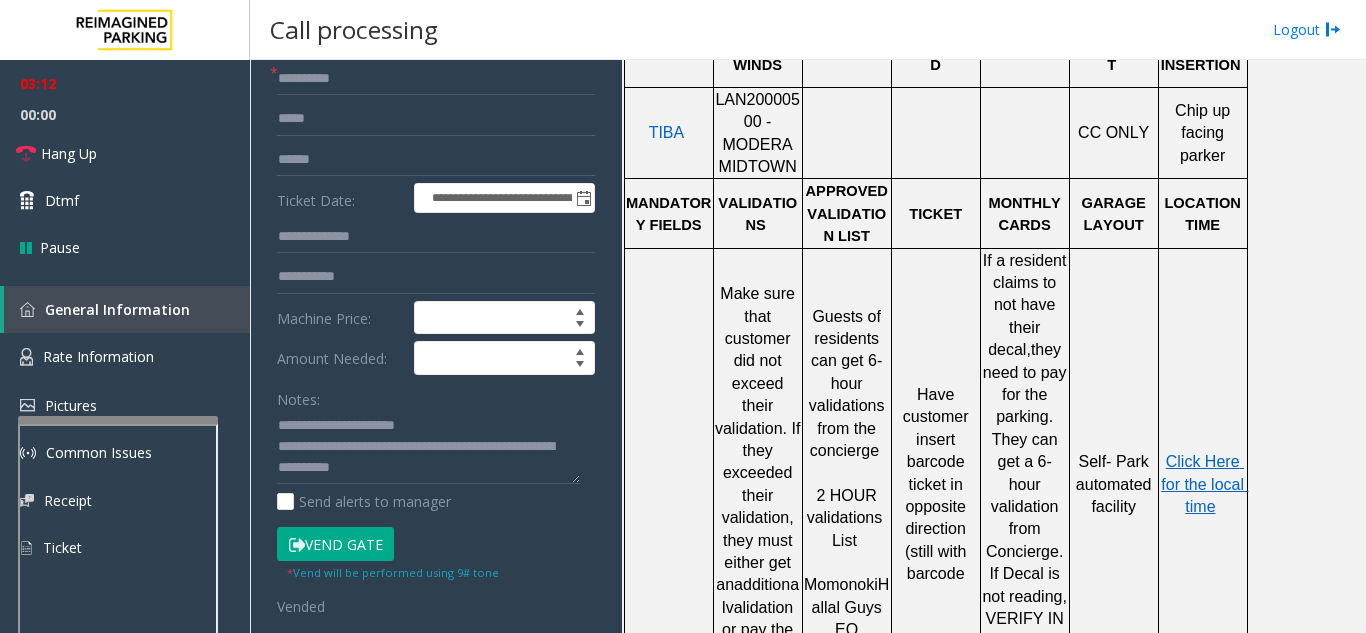 click on "Notes:" 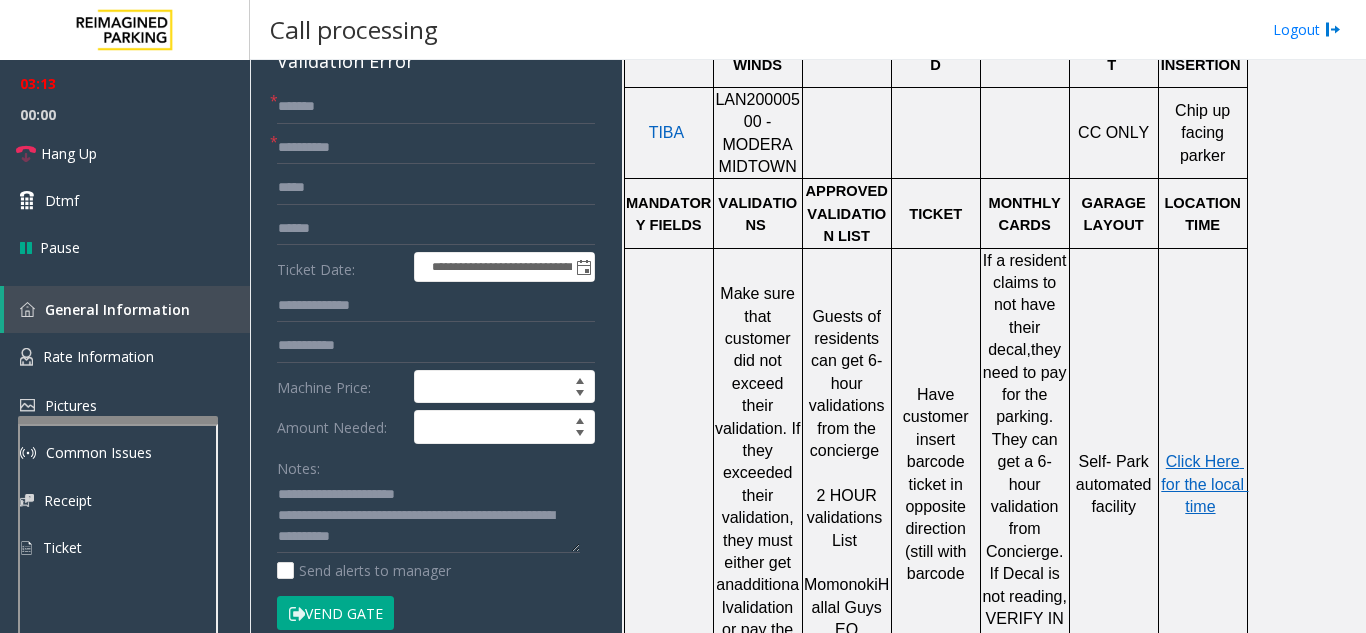 scroll, scrollTop: 0, scrollLeft: 0, axis: both 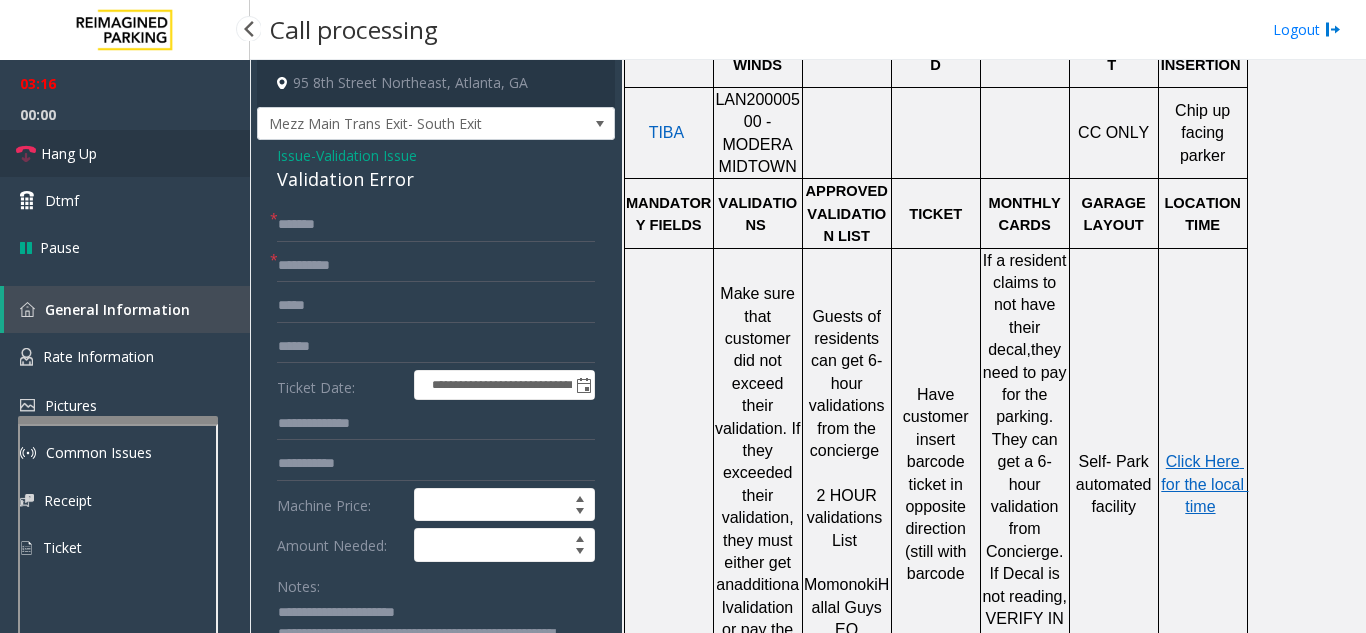 click on "Hang Up" at bounding box center (125, 153) 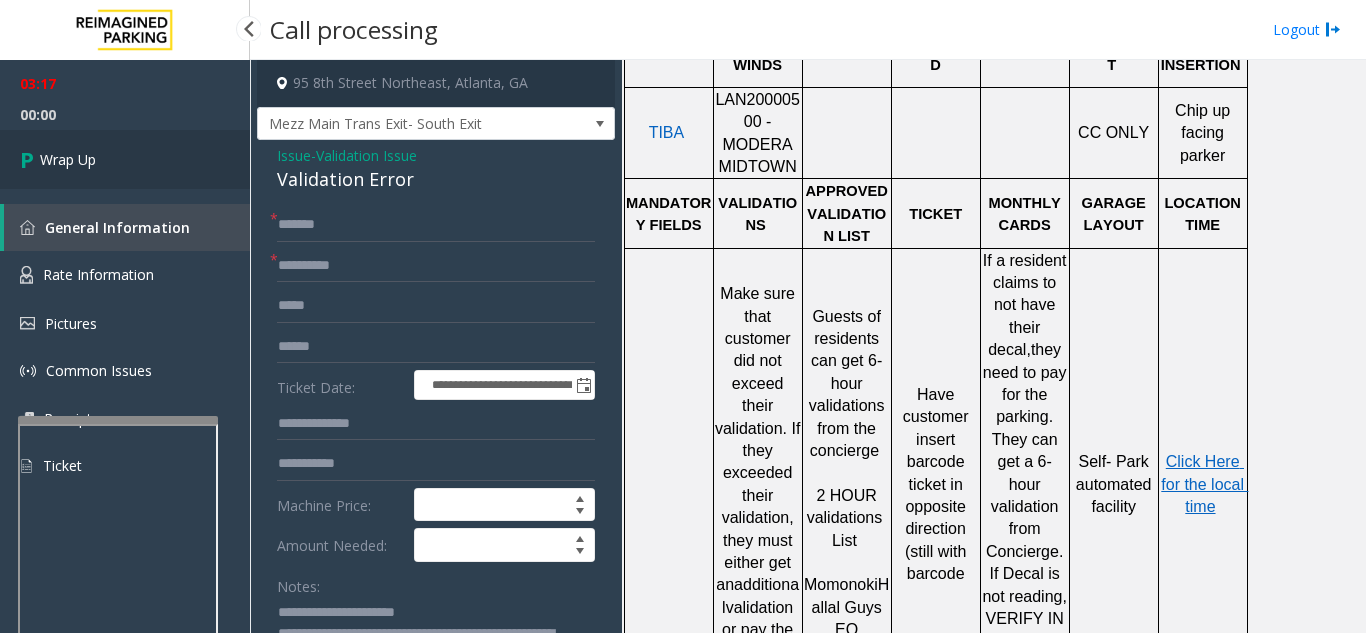 click on "Wrap Up" at bounding box center (125, 159) 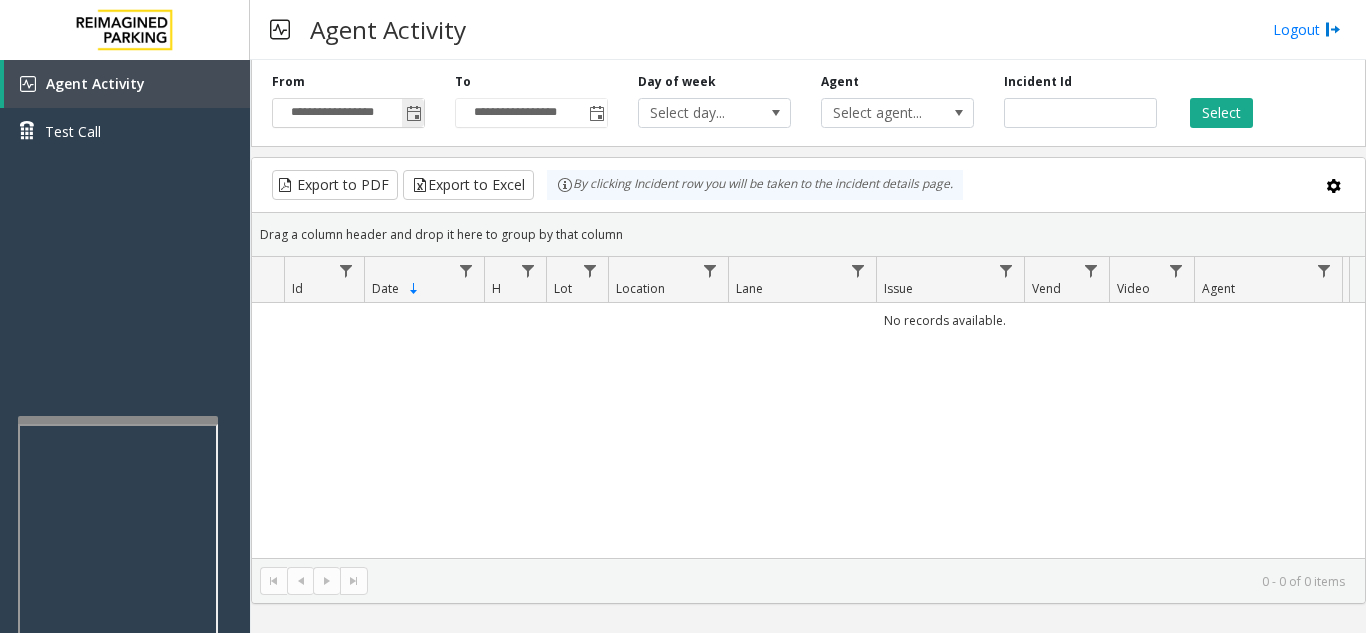 click 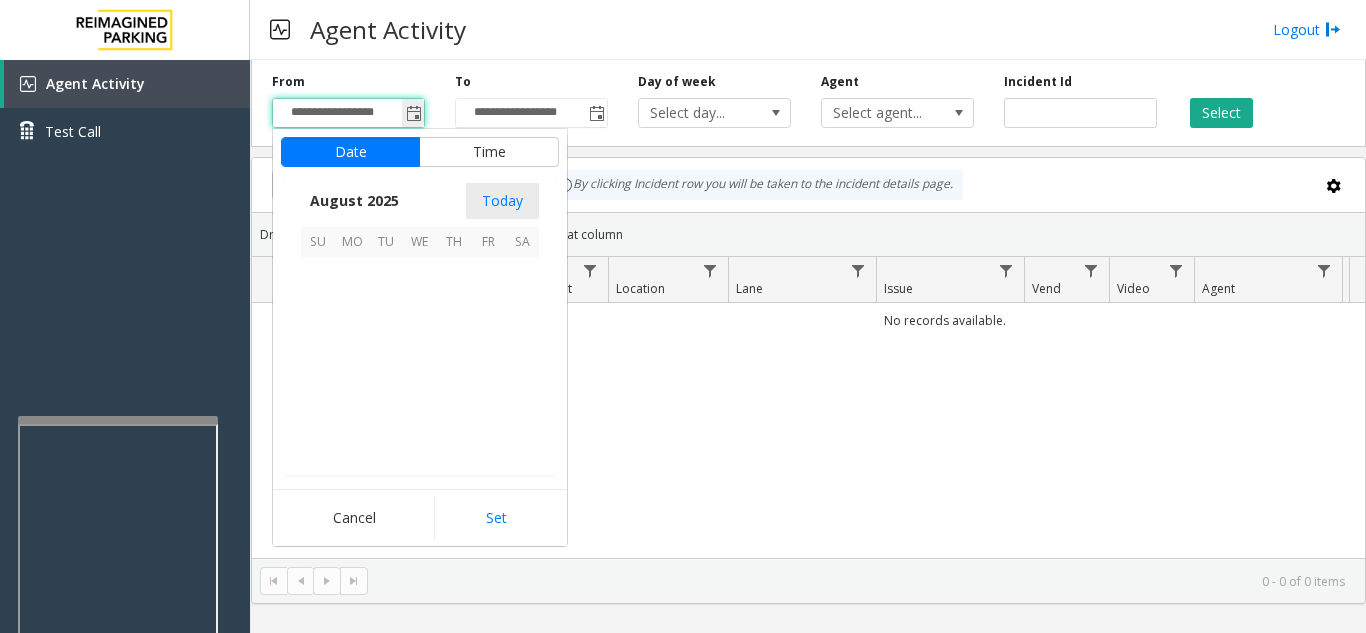 scroll, scrollTop: 358666, scrollLeft: 0, axis: vertical 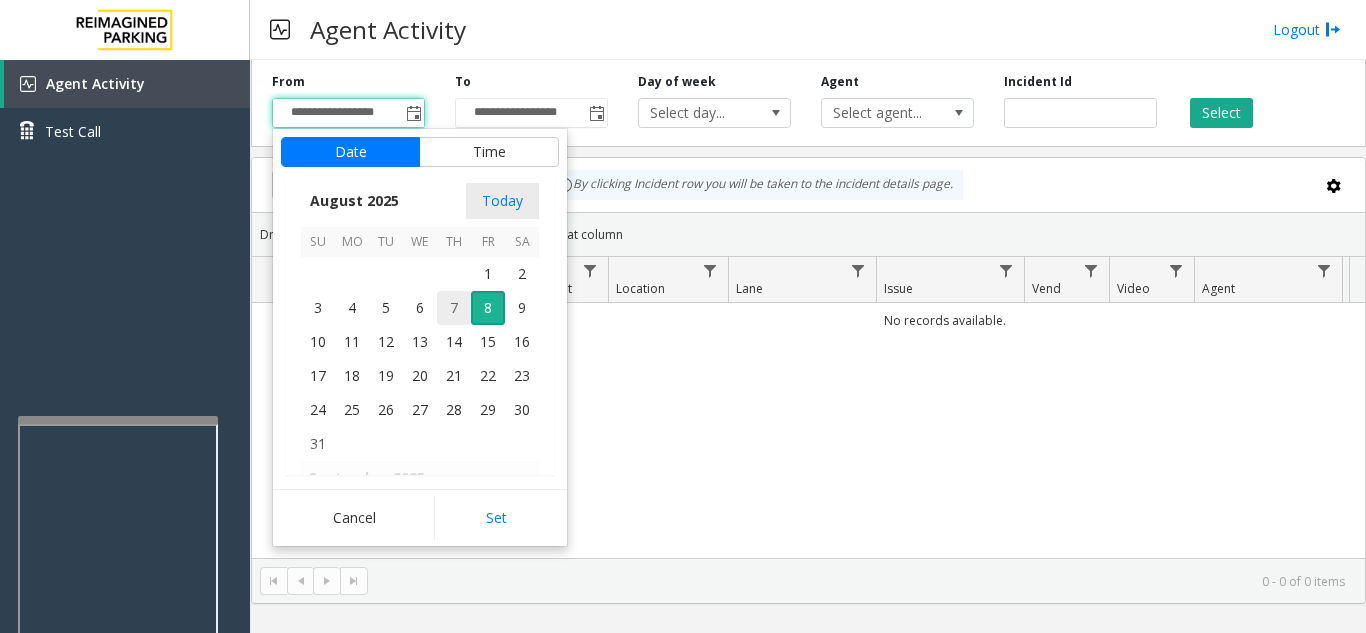 click on "7" at bounding box center (454, 308) 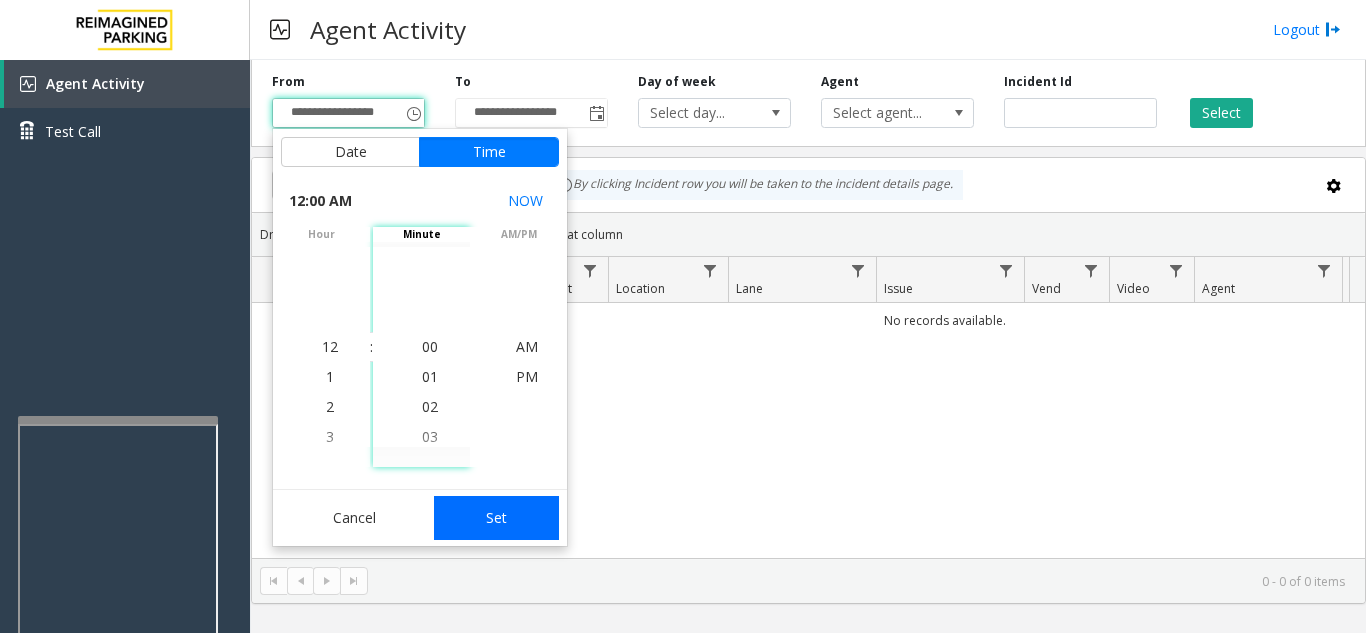 click on "Set" 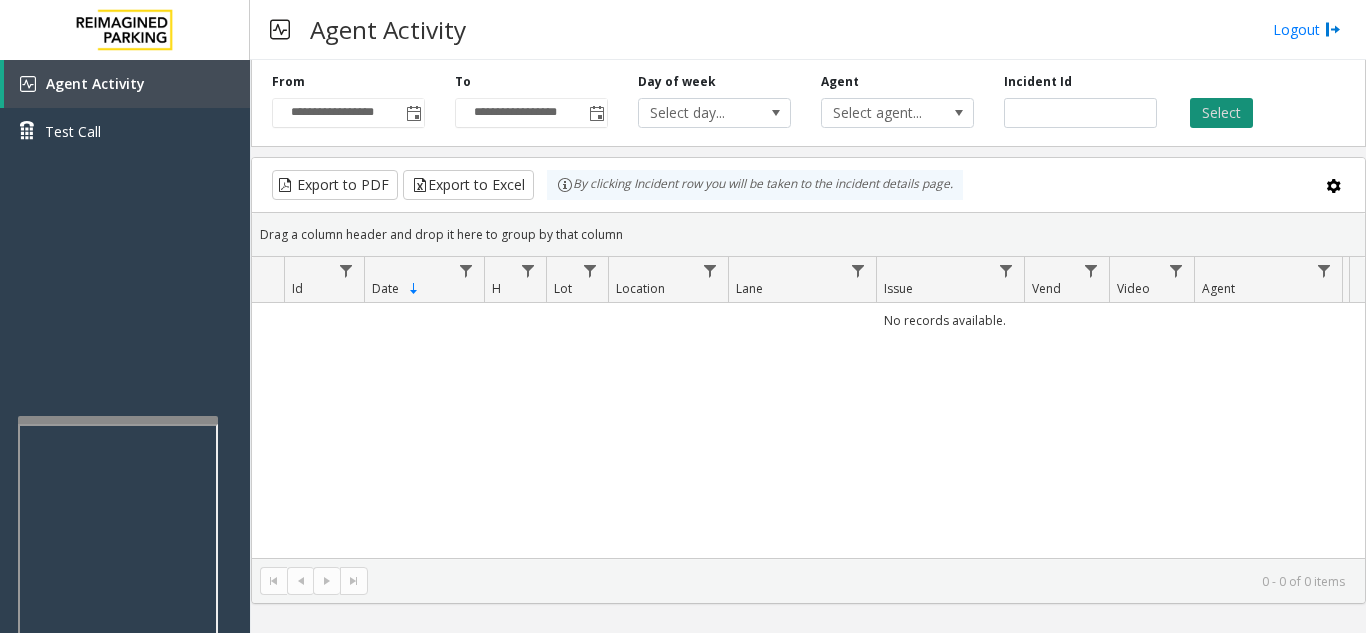 click on "Select" 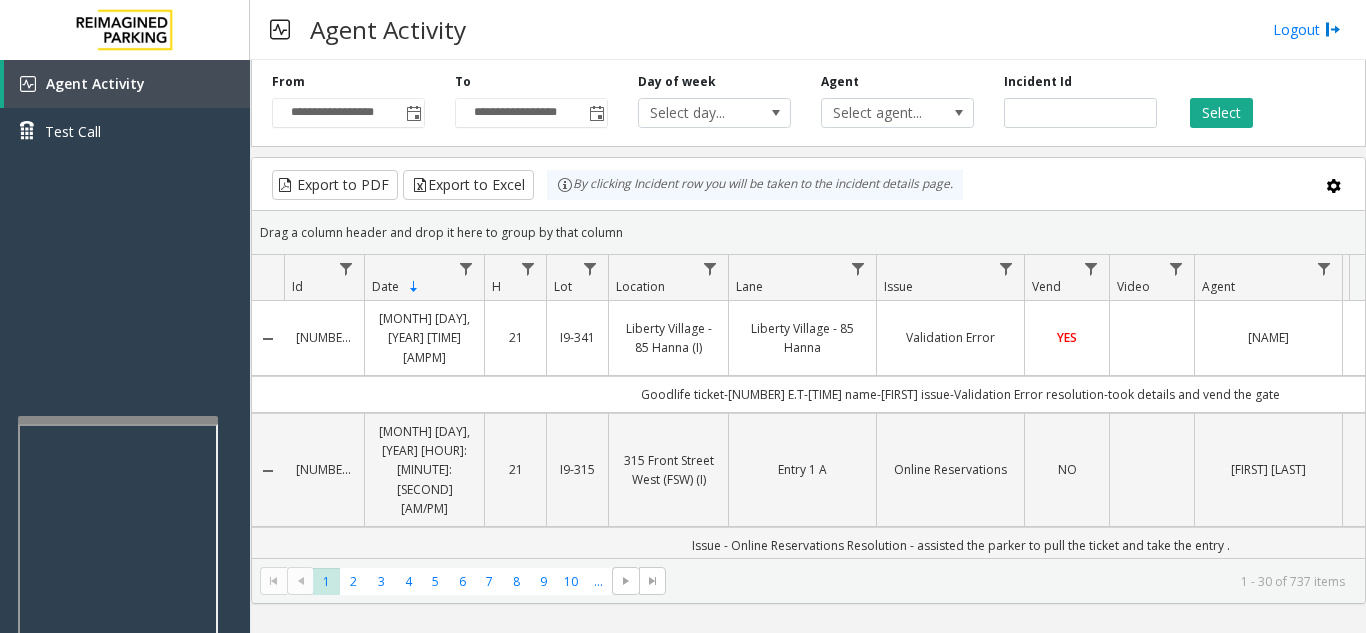 click on "Agent Activity Logout" at bounding box center [808, 30] 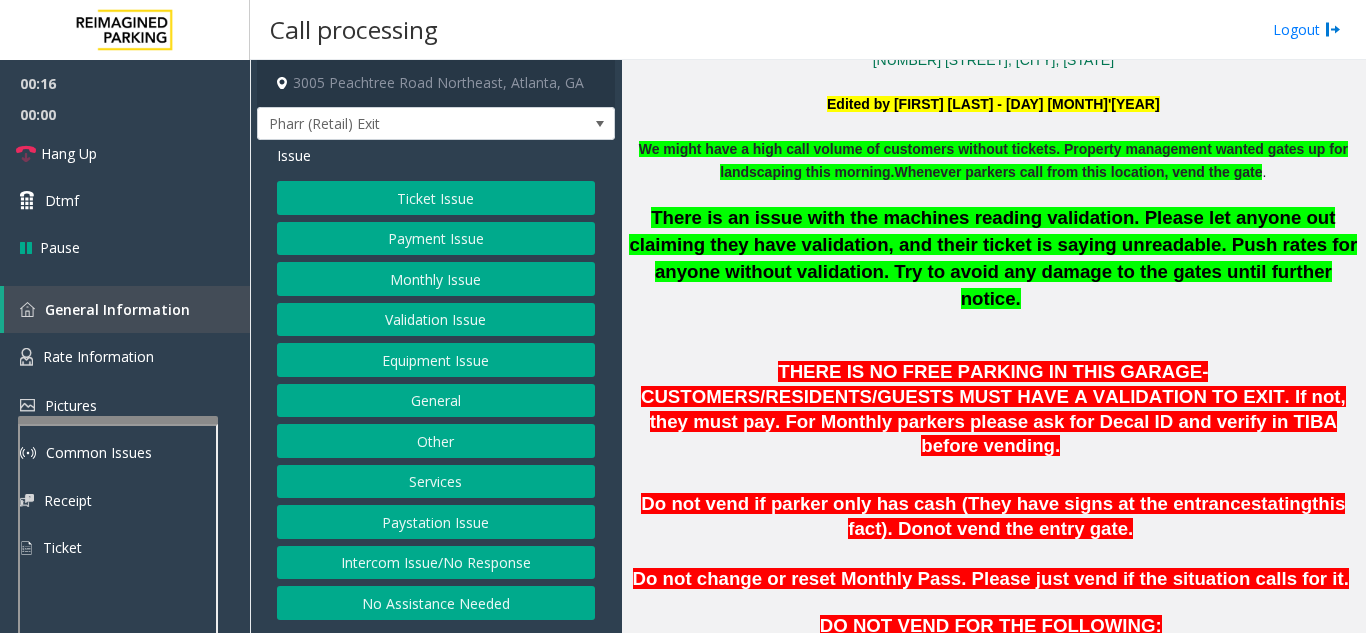 scroll, scrollTop: 600, scrollLeft: 0, axis: vertical 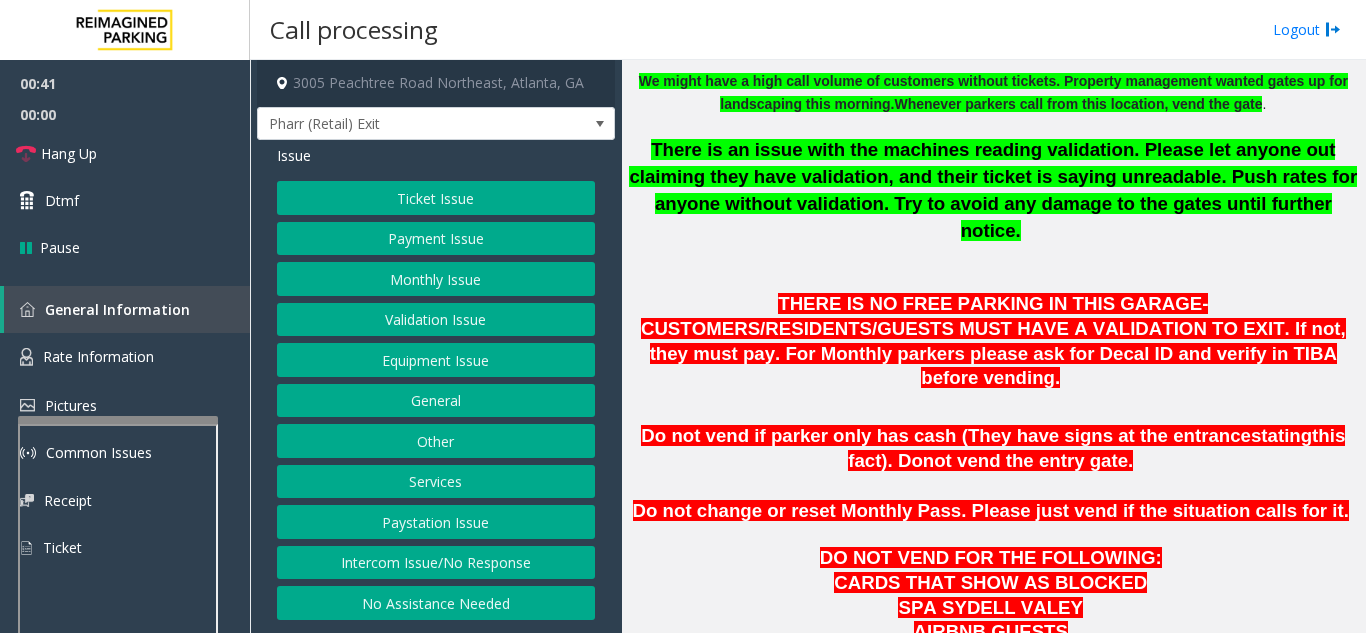 click on "Equipment Issue" 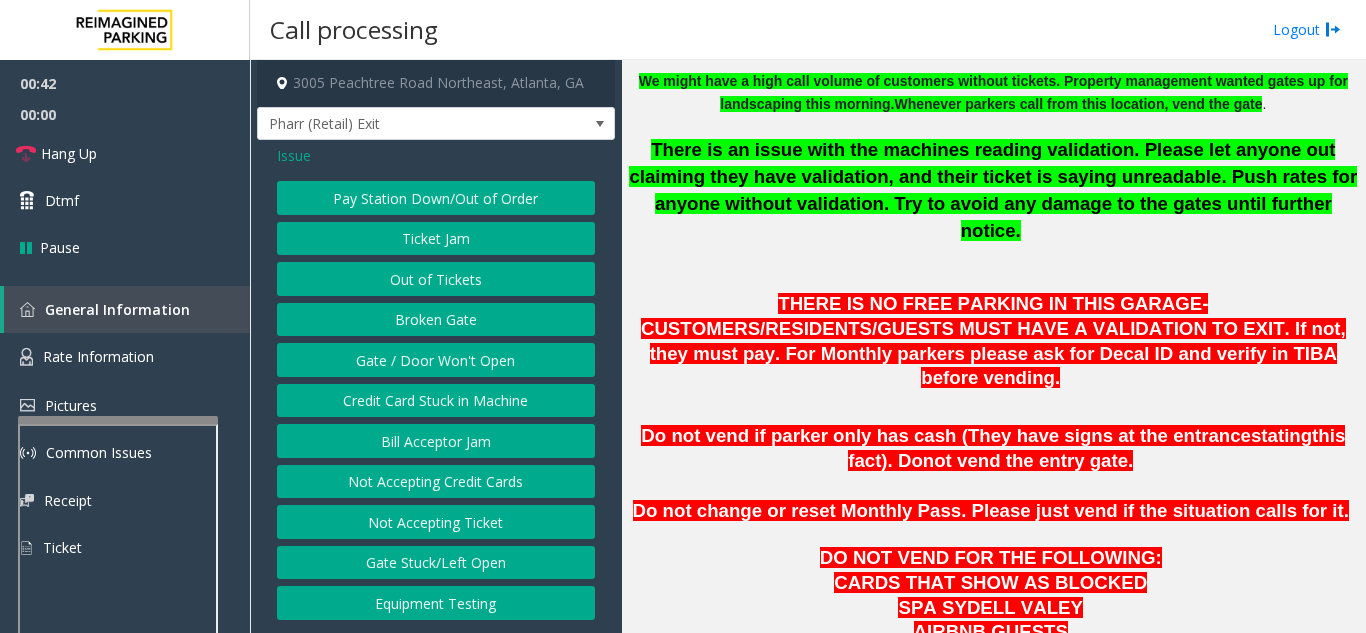click on "Gate / Door Won't Open" 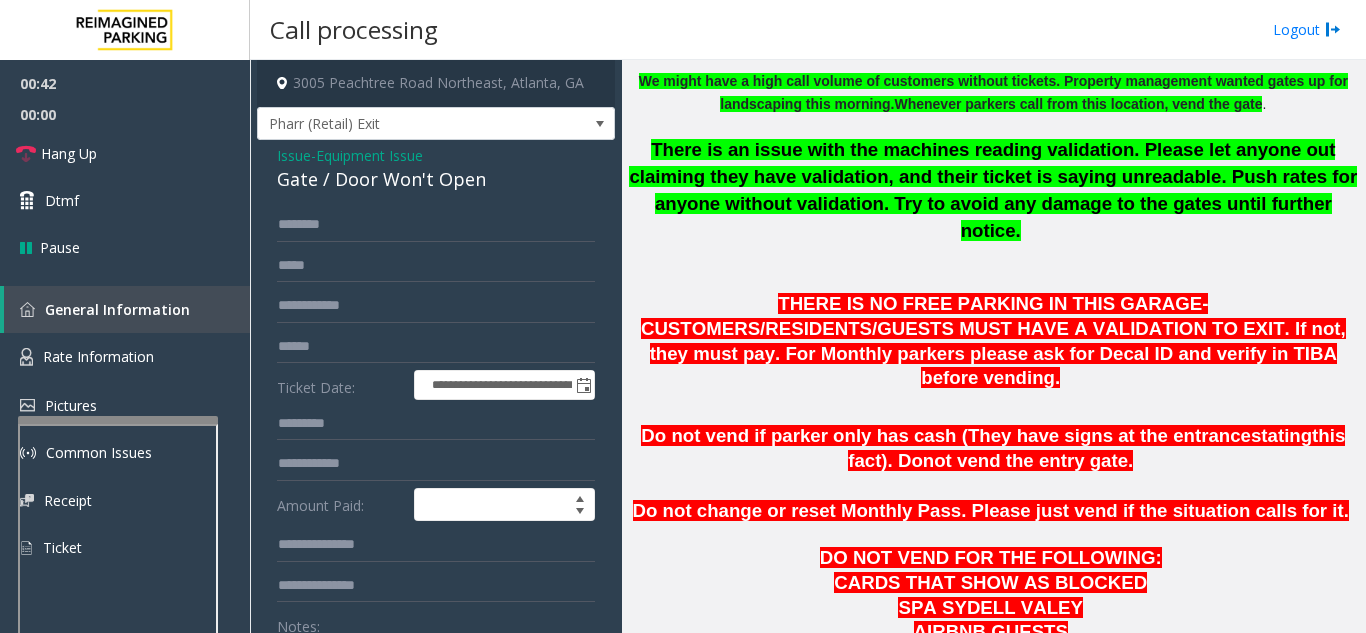 scroll, scrollTop: 100, scrollLeft: 0, axis: vertical 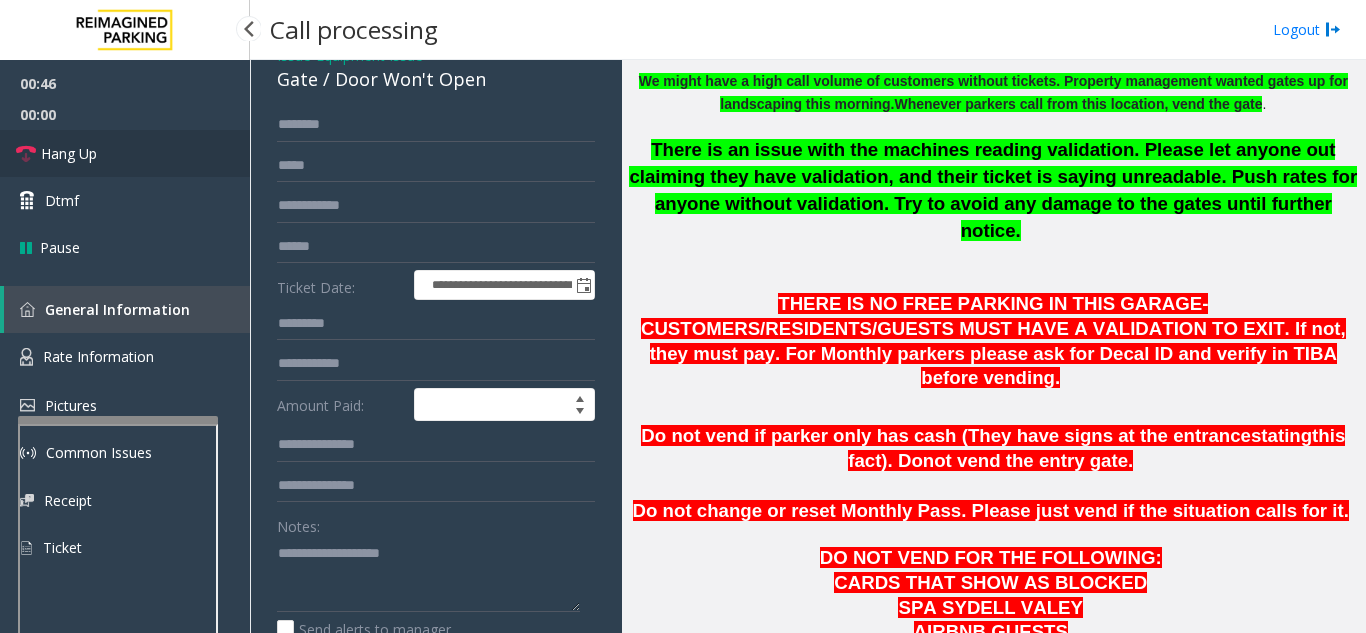 click on "Hang Up" at bounding box center [125, 153] 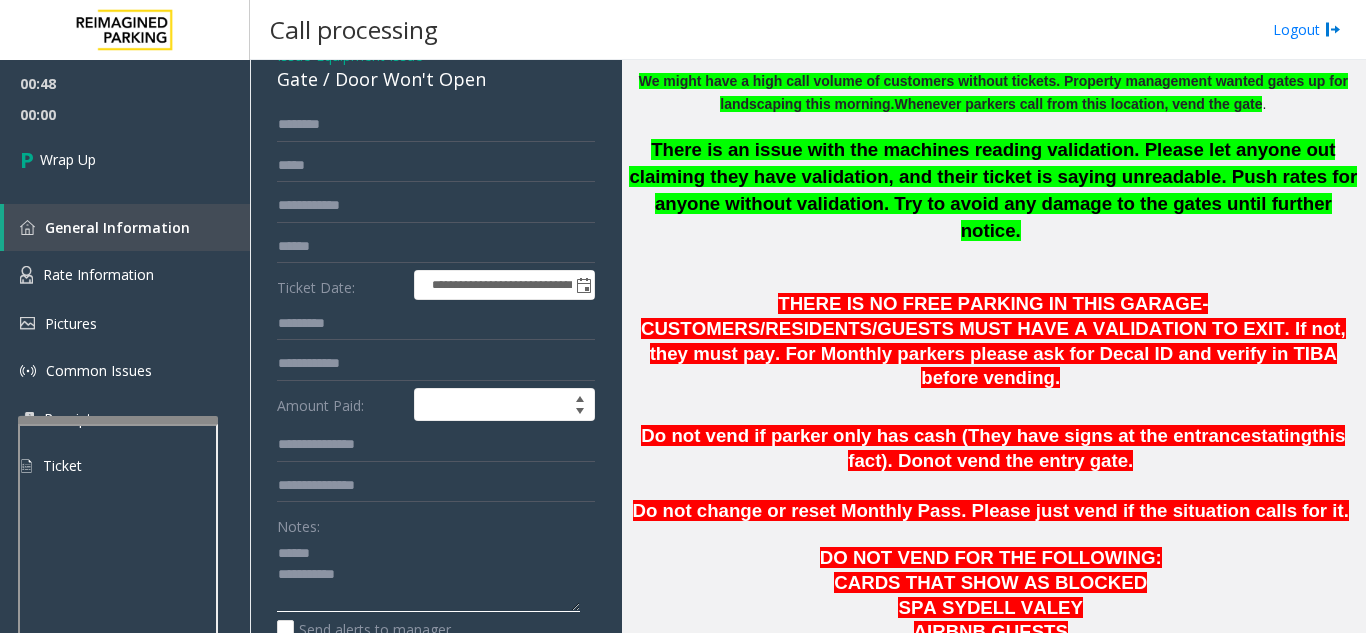 click 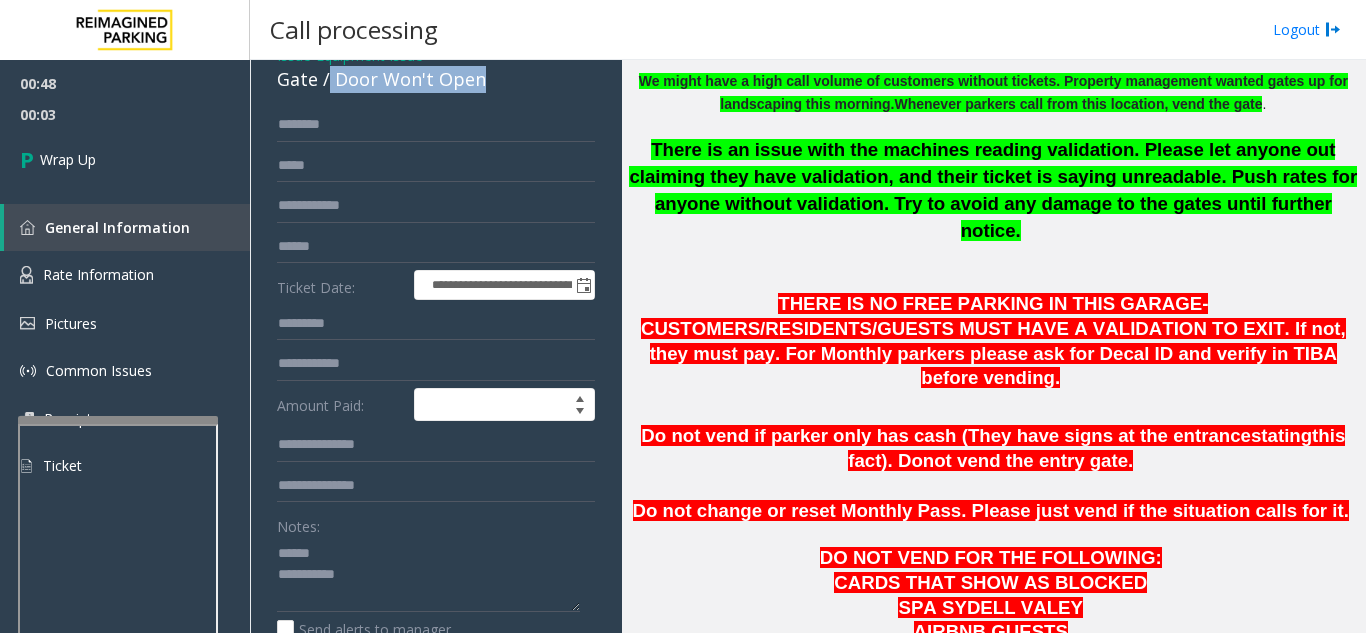 drag, startPoint x: 327, startPoint y: 101, endPoint x: 529, endPoint y: 96, distance: 202.06187 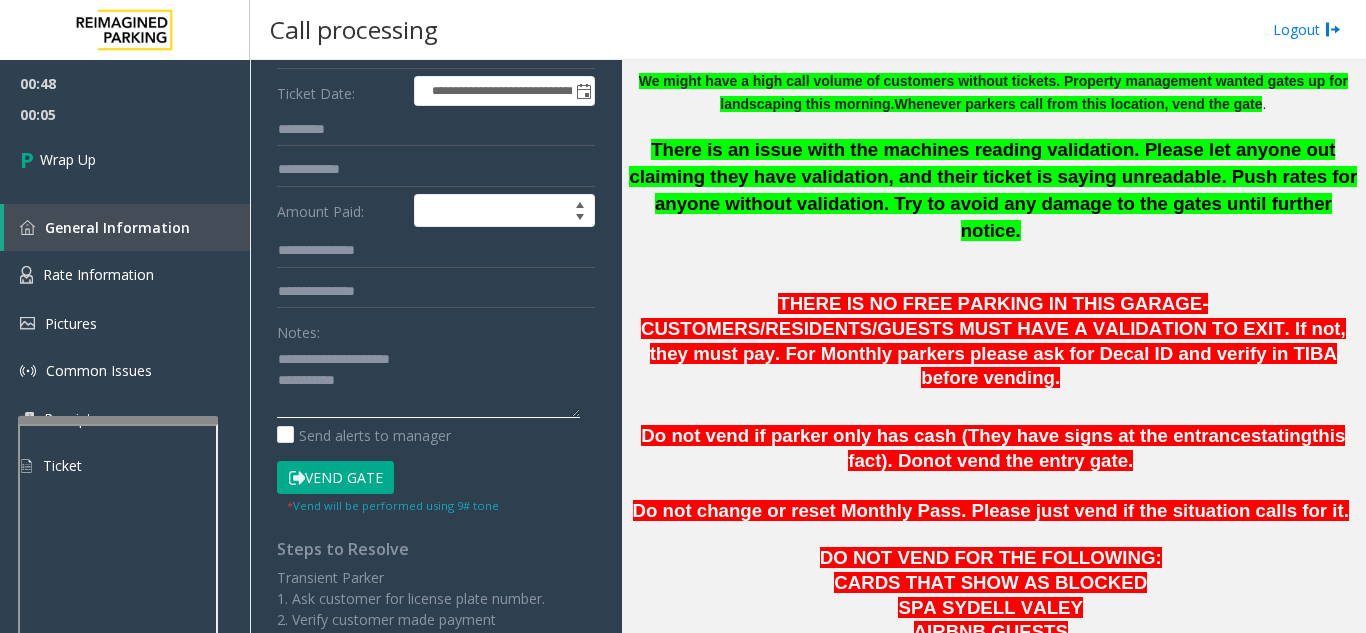 scroll, scrollTop: 300, scrollLeft: 0, axis: vertical 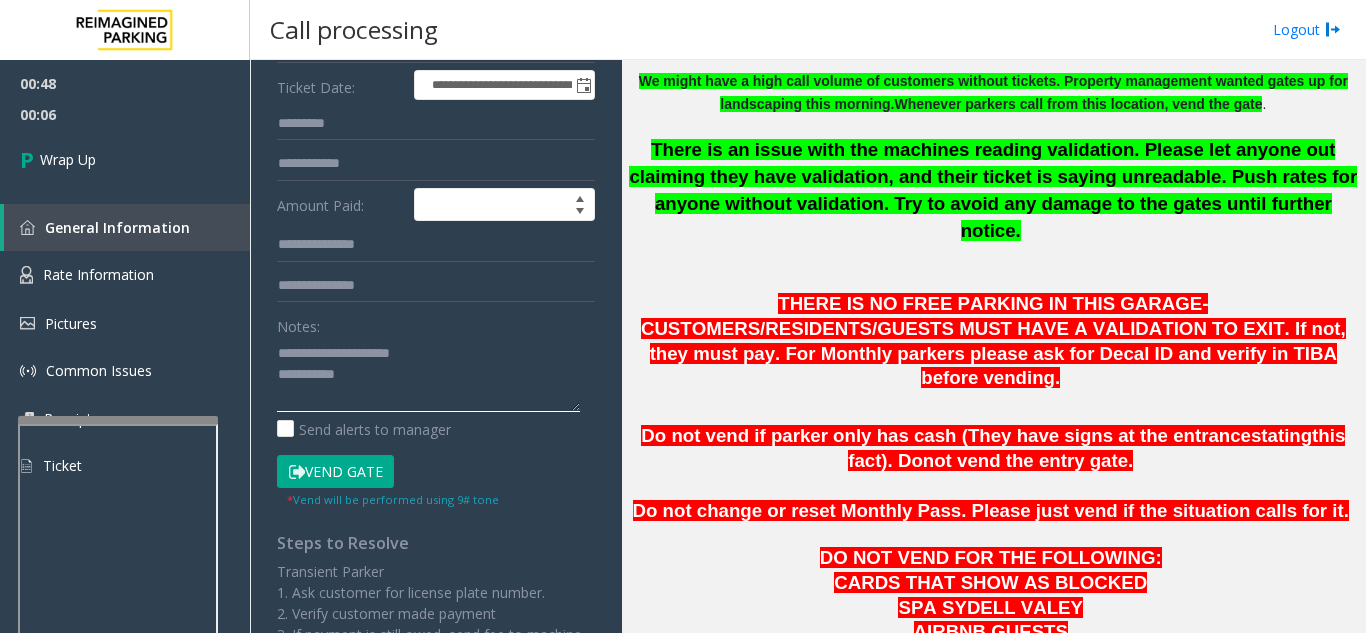 click 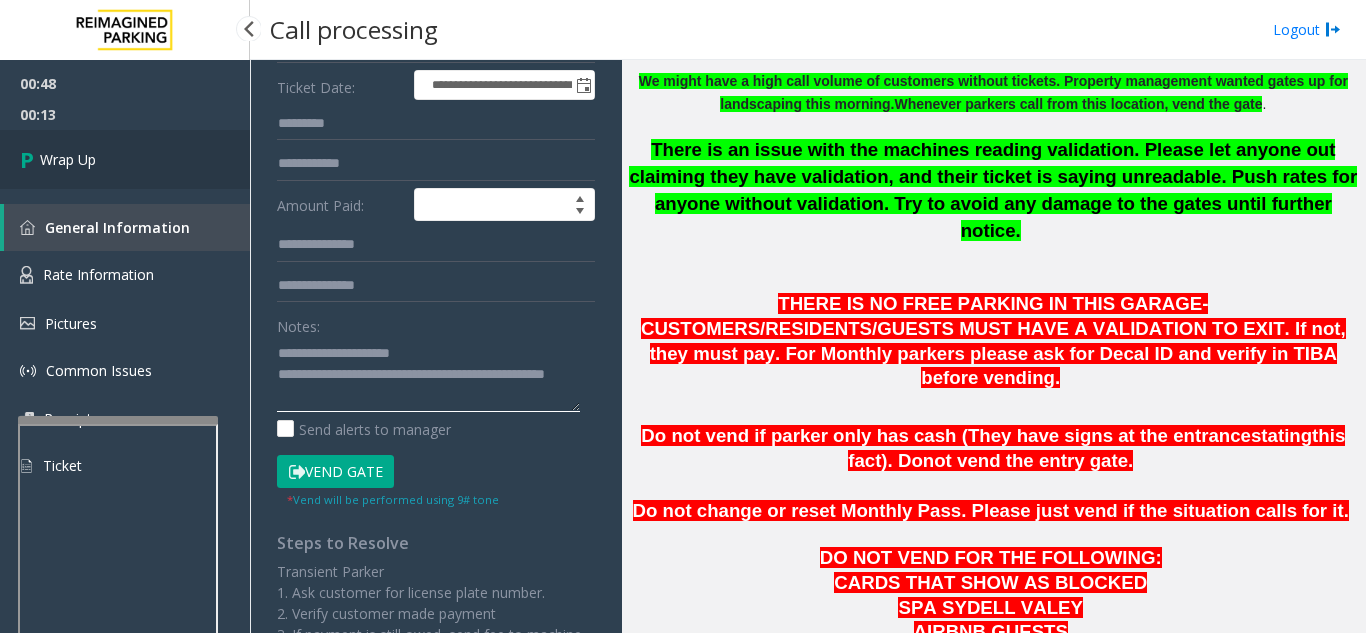 type on "**********" 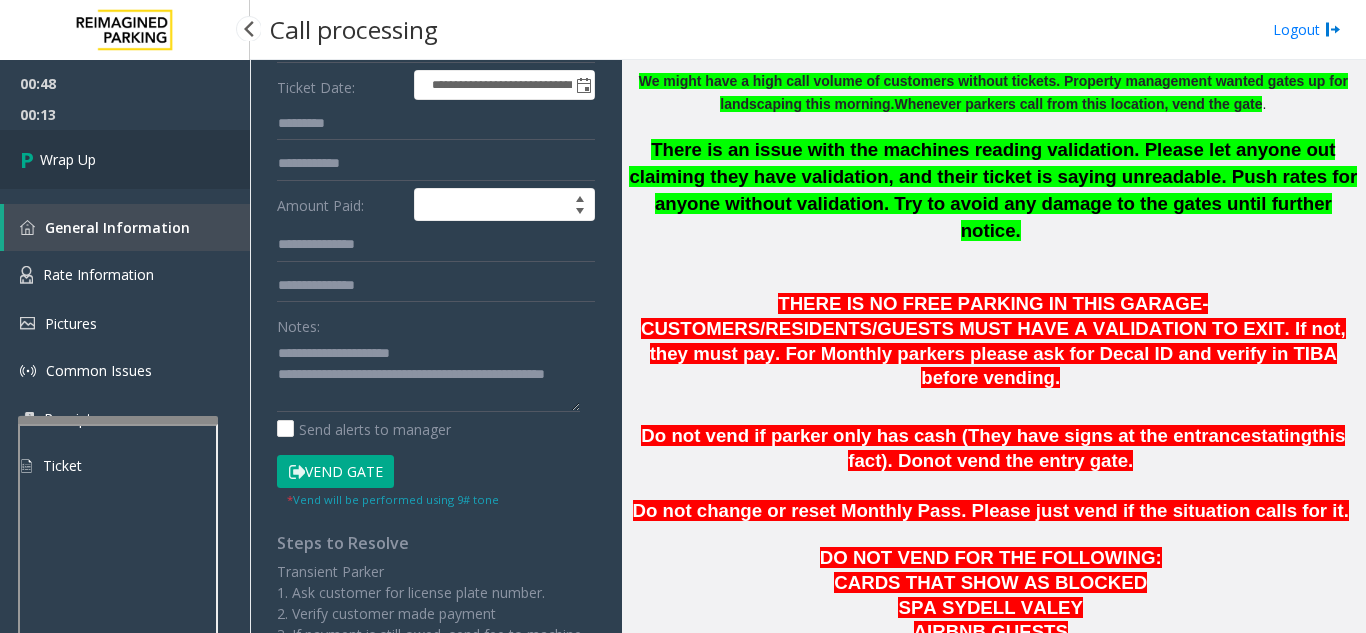 click on "Wrap Up" at bounding box center [68, 159] 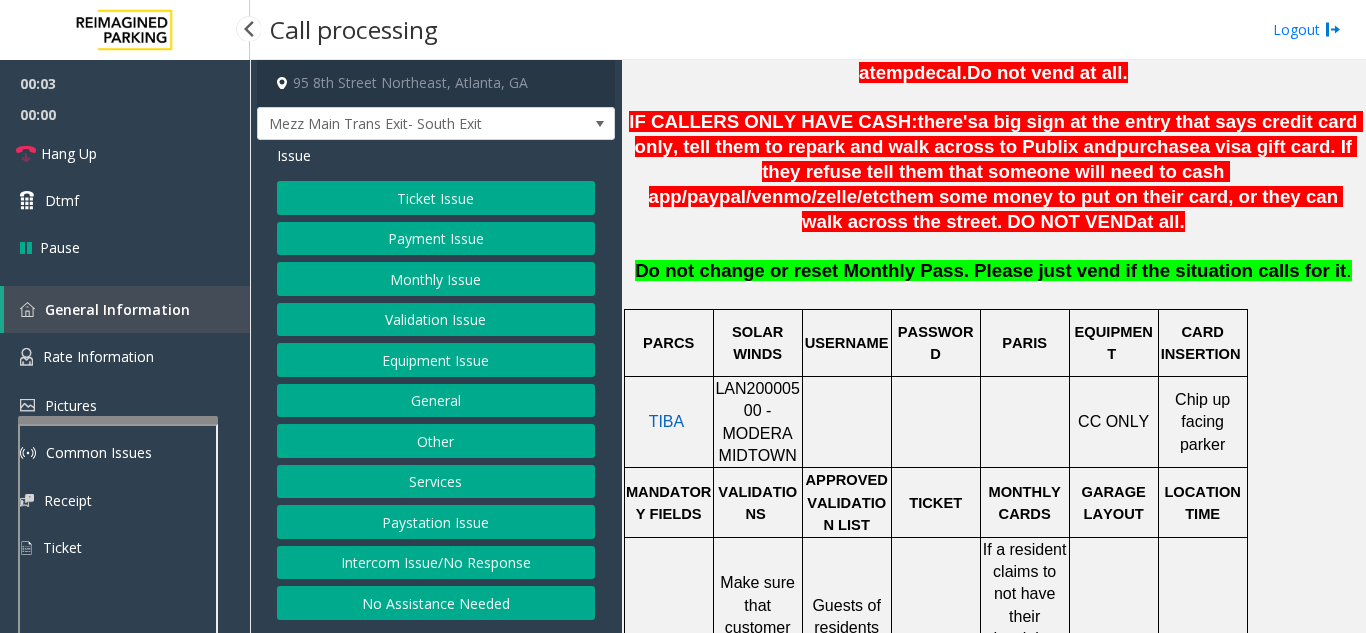 scroll, scrollTop: 800, scrollLeft: 0, axis: vertical 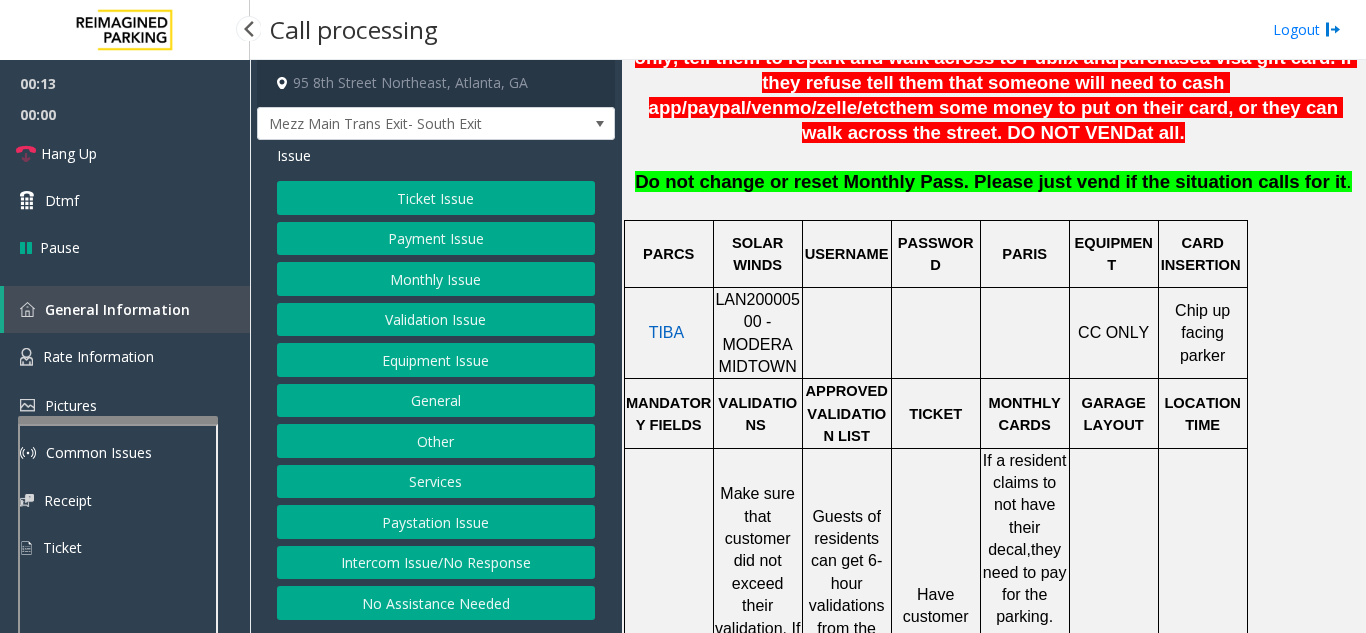 click on "Validation Issue" 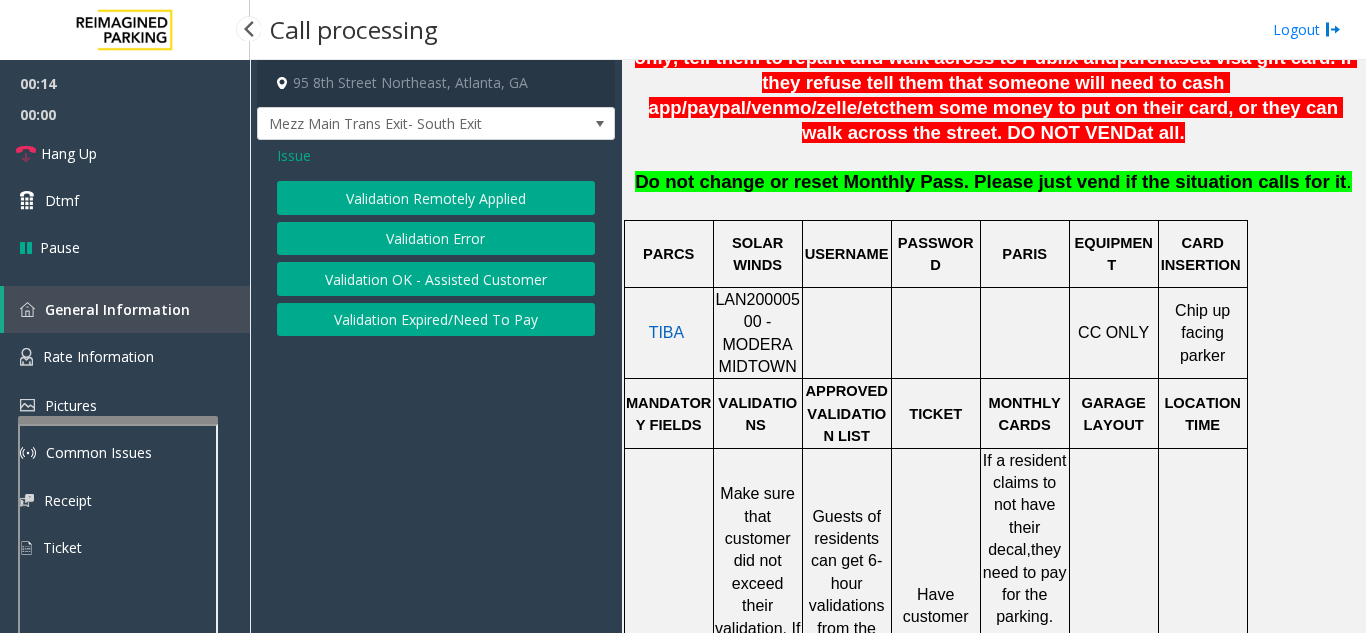 click on "Validation Error" 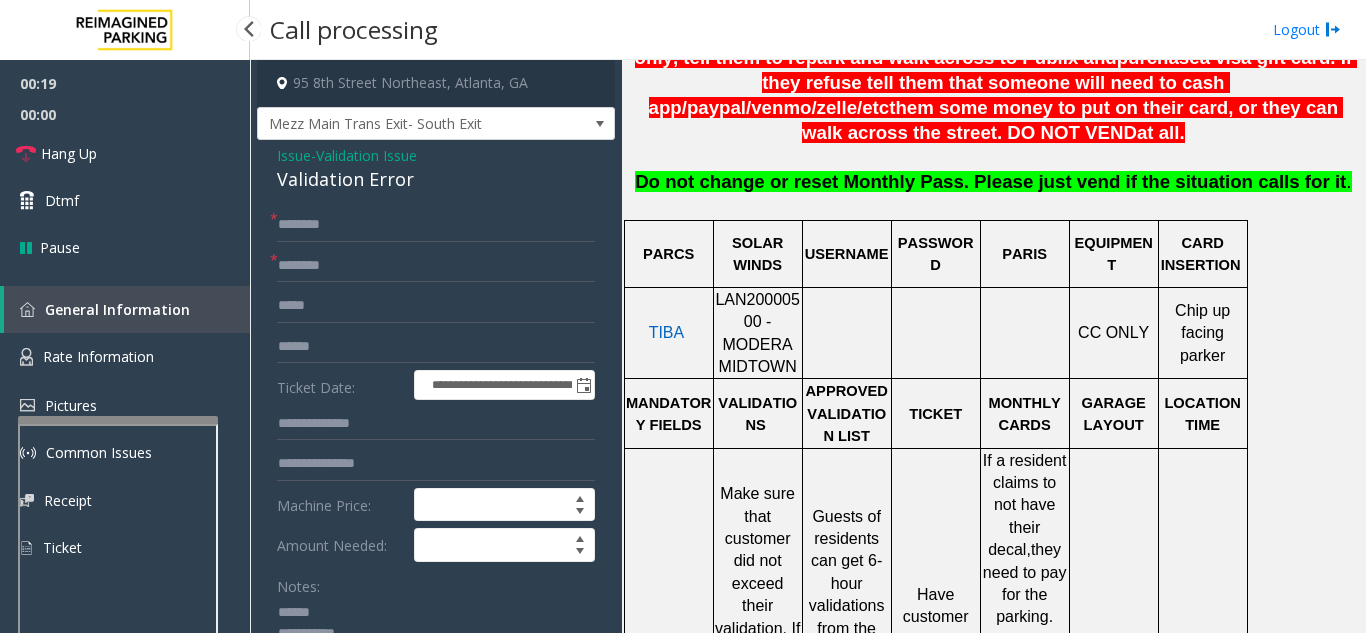 click on "Notes:" 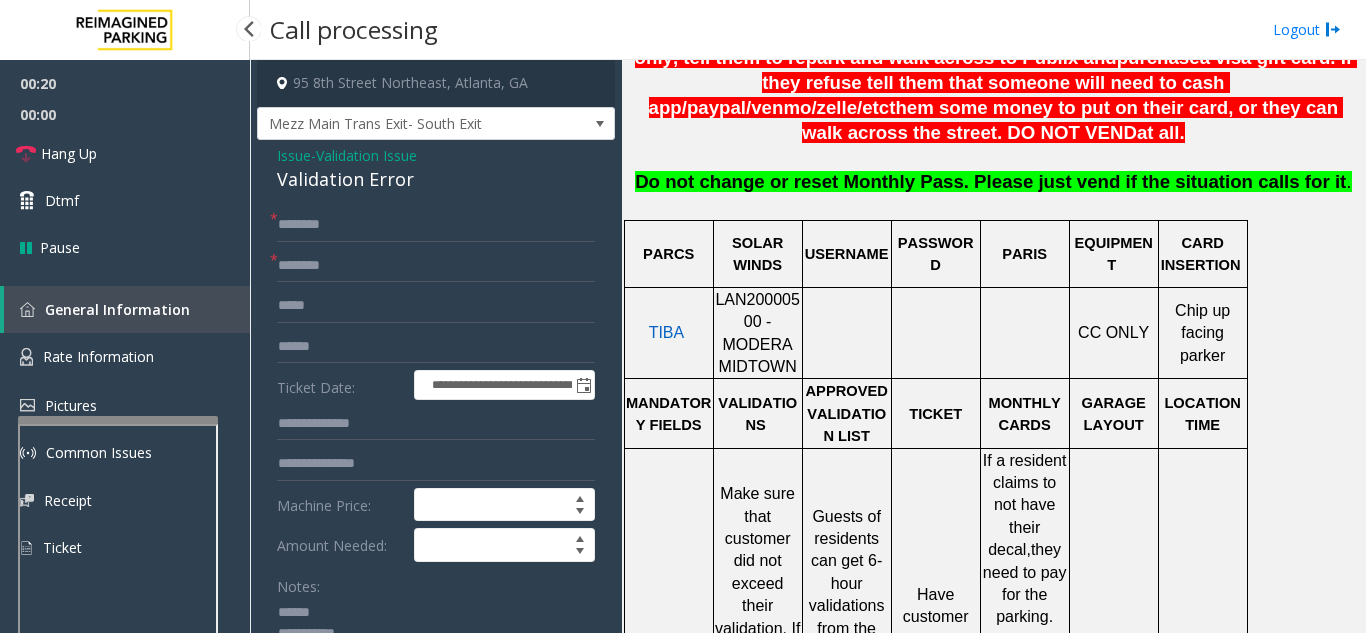 click 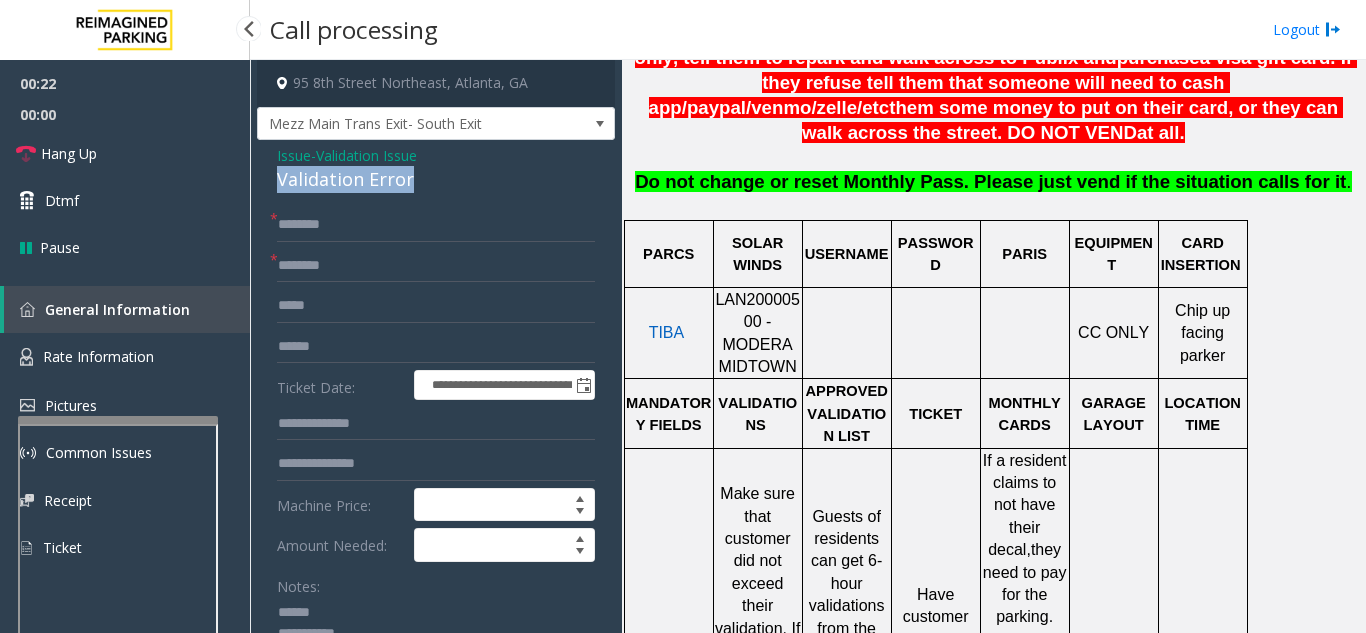 drag, startPoint x: 419, startPoint y: 178, endPoint x: 271, endPoint y: 186, distance: 148.21606 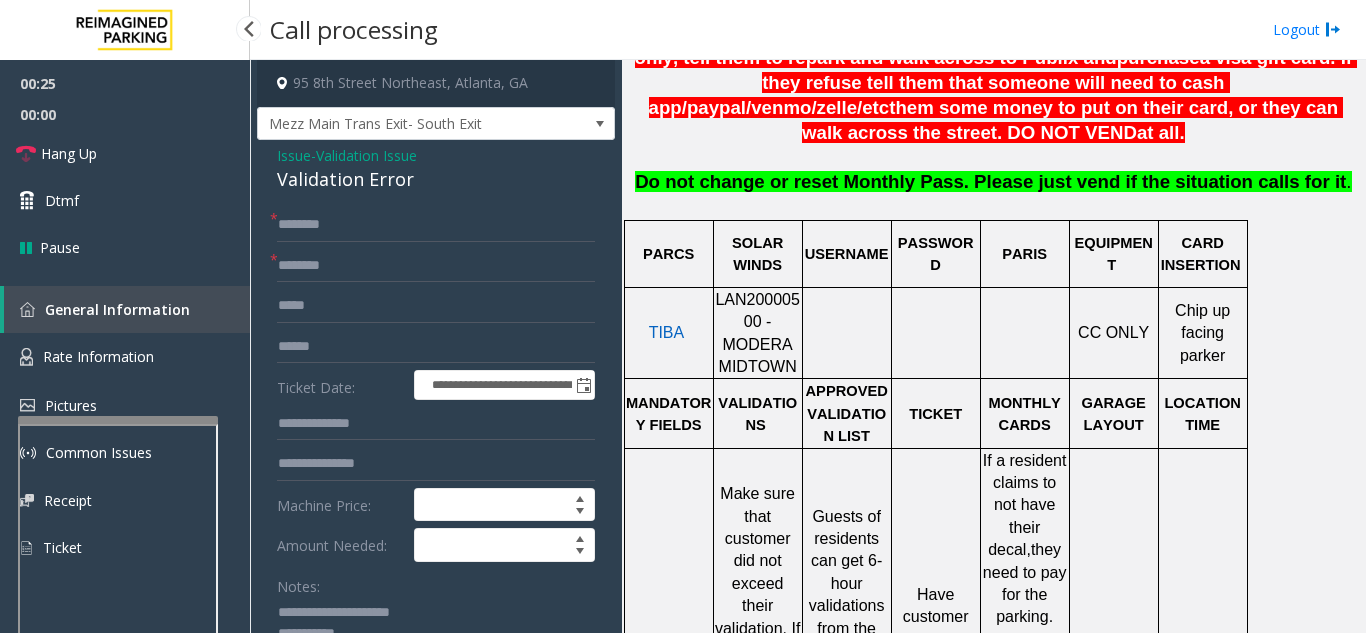scroll, scrollTop: 100, scrollLeft: 0, axis: vertical 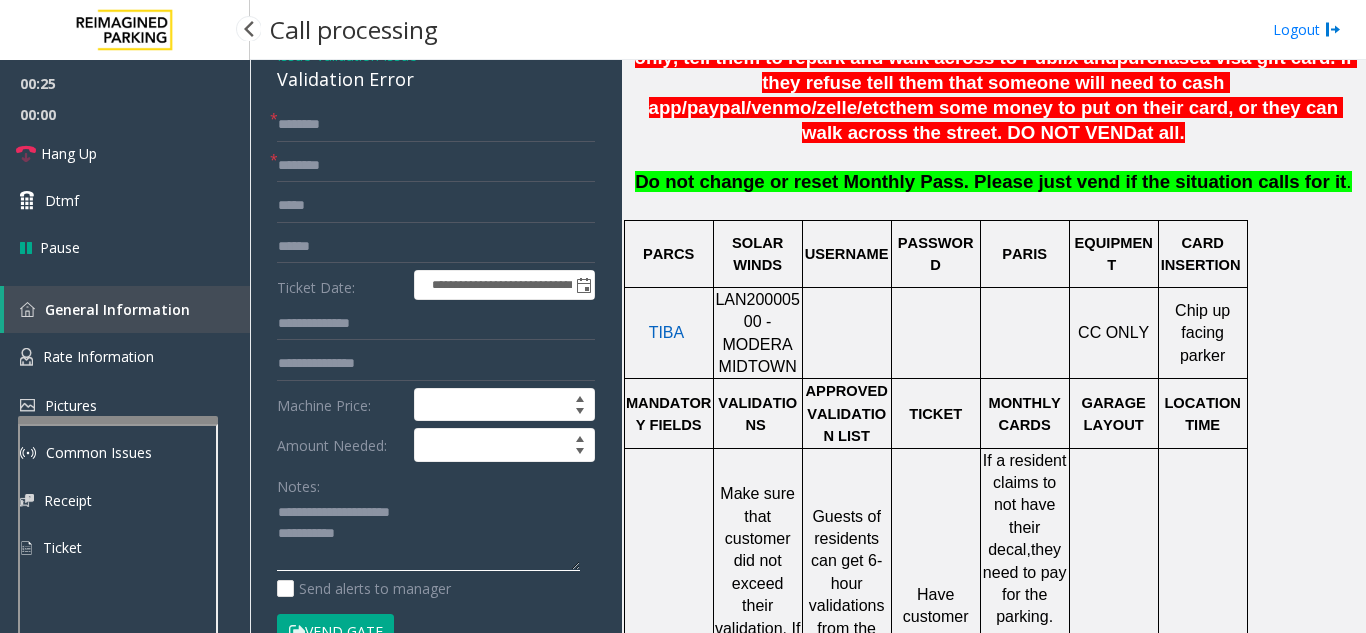 type on "**********" 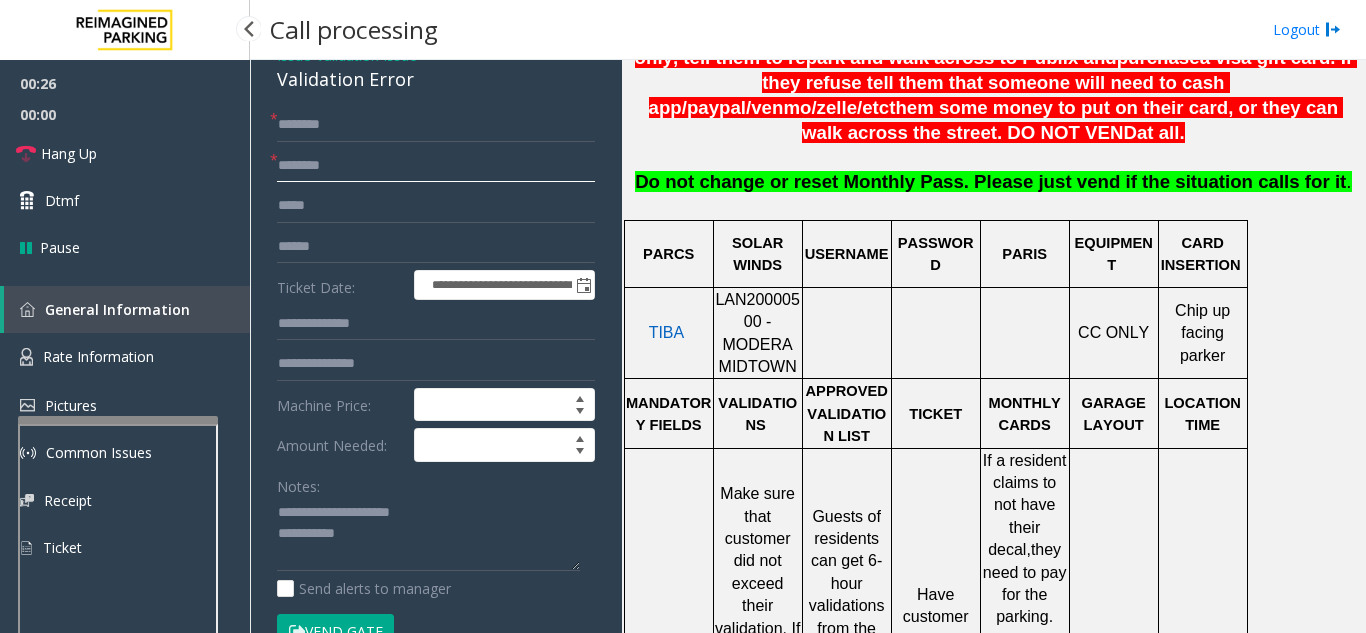 click 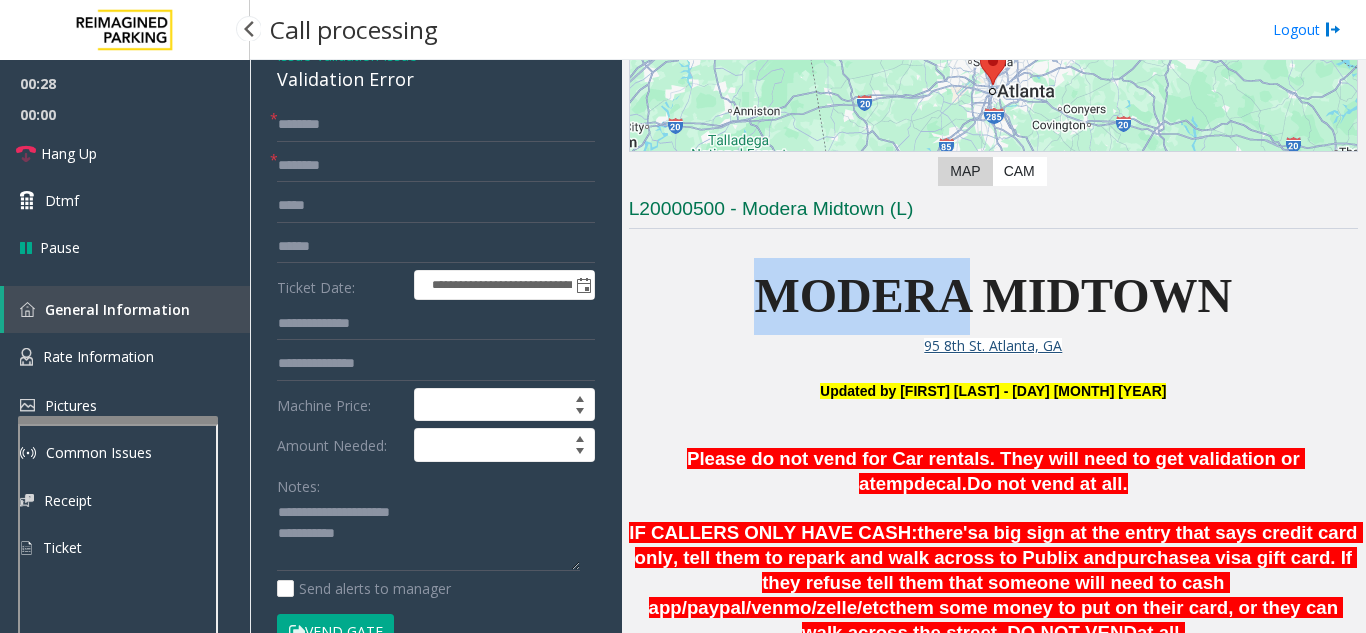 drag, startPoint x: 966, startPoint y: 296, endPoint x: 675, endPoint y: 293, distance: 291.01547 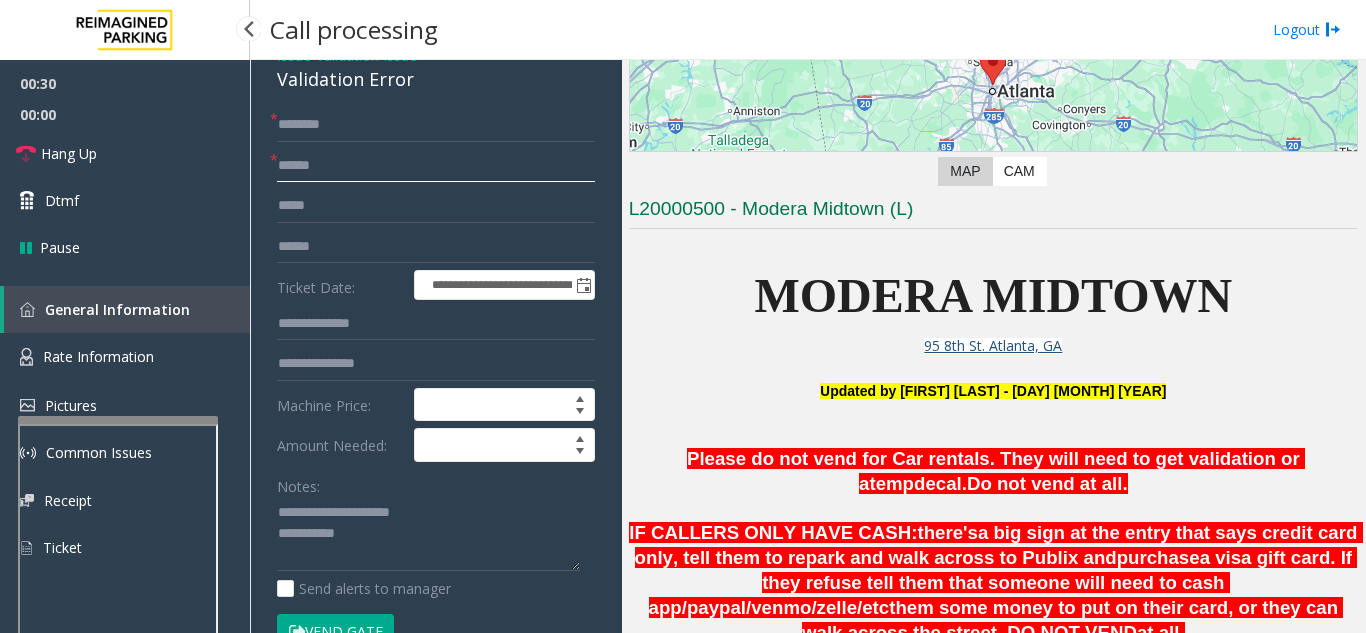 click on "******" 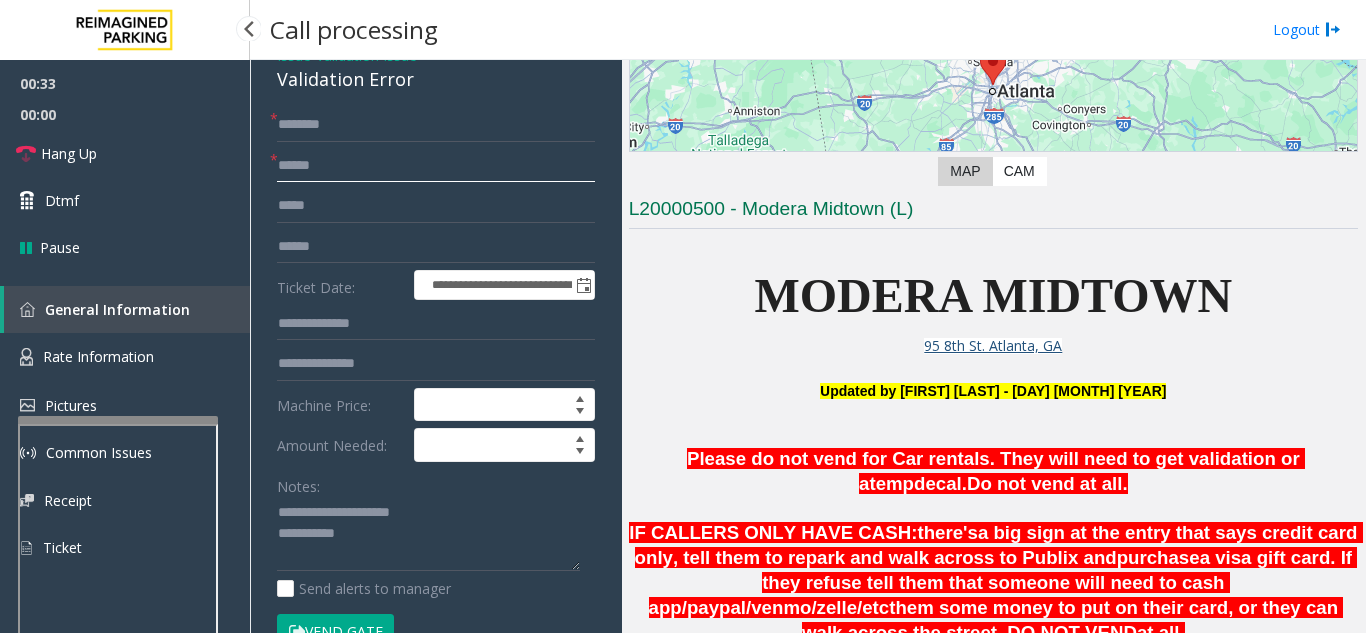 type on "******" 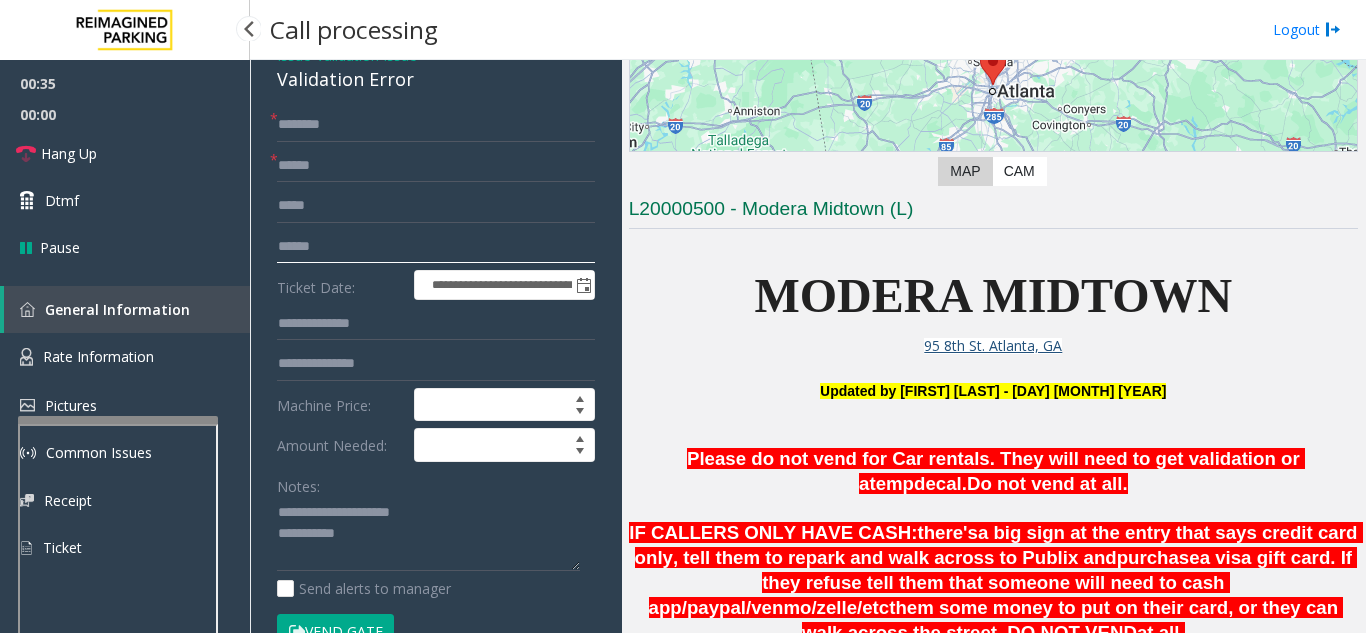 click 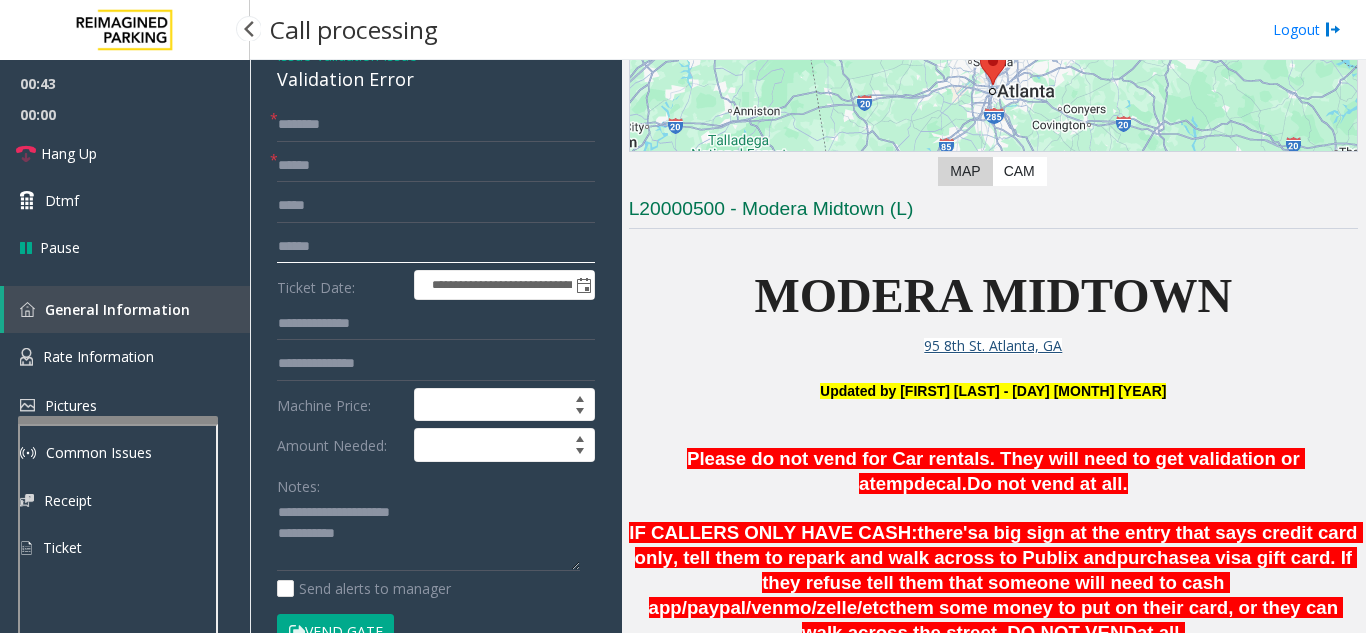 type on "******" 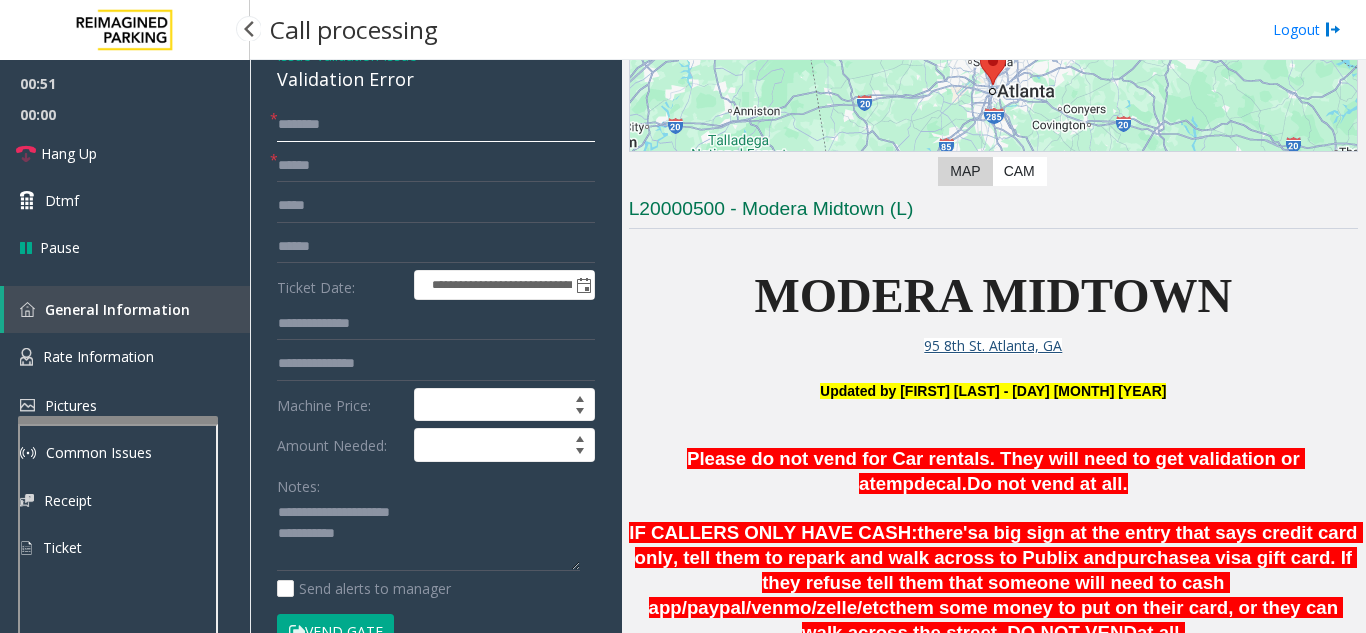 click 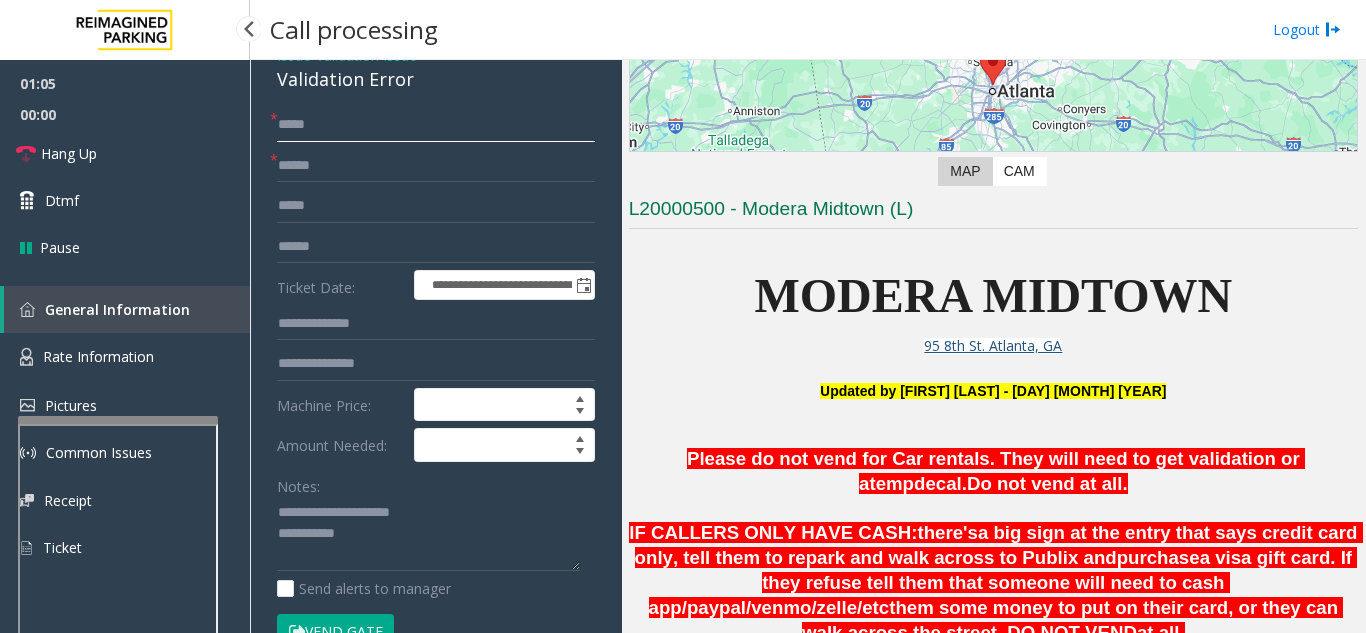 type on "*****" 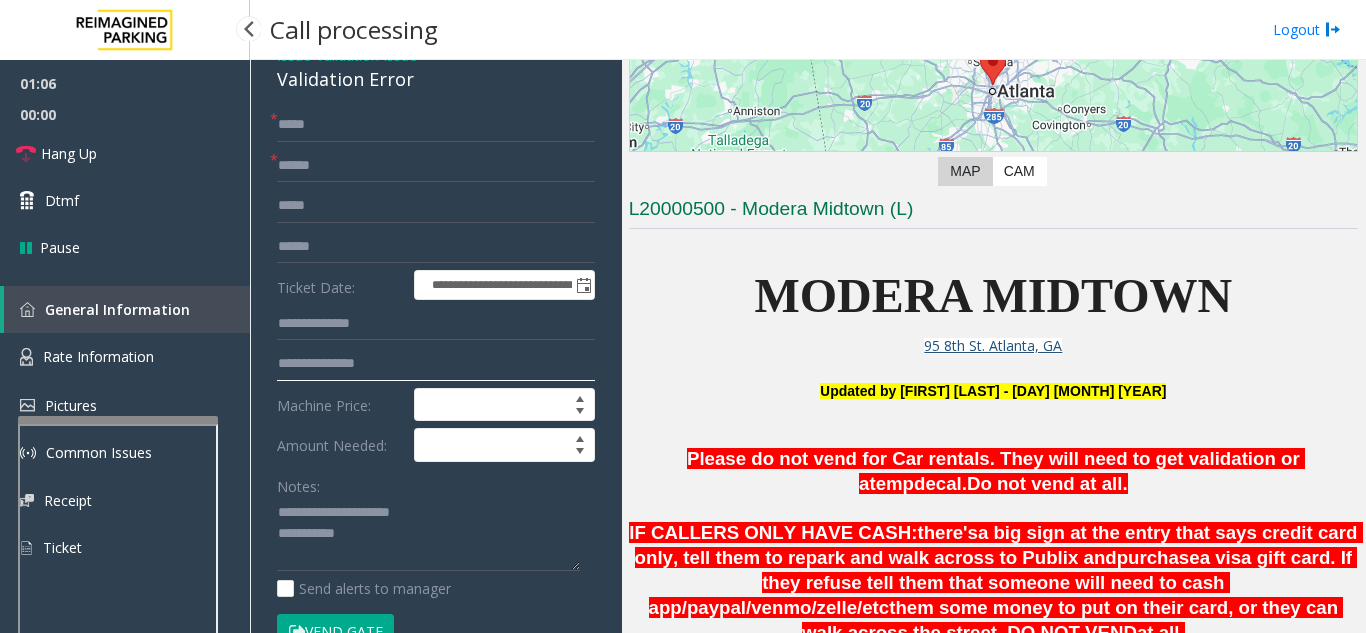click 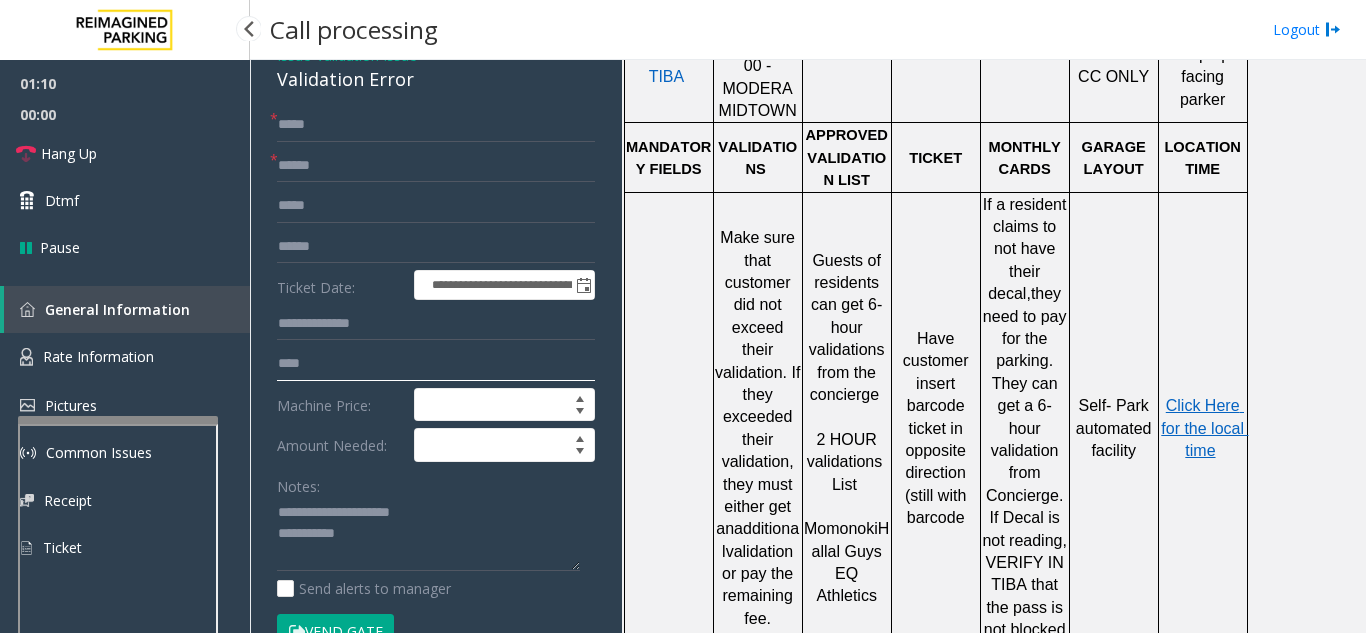 scroll, scrollTop: 1100, scrollLeft: 0, axis: vertical 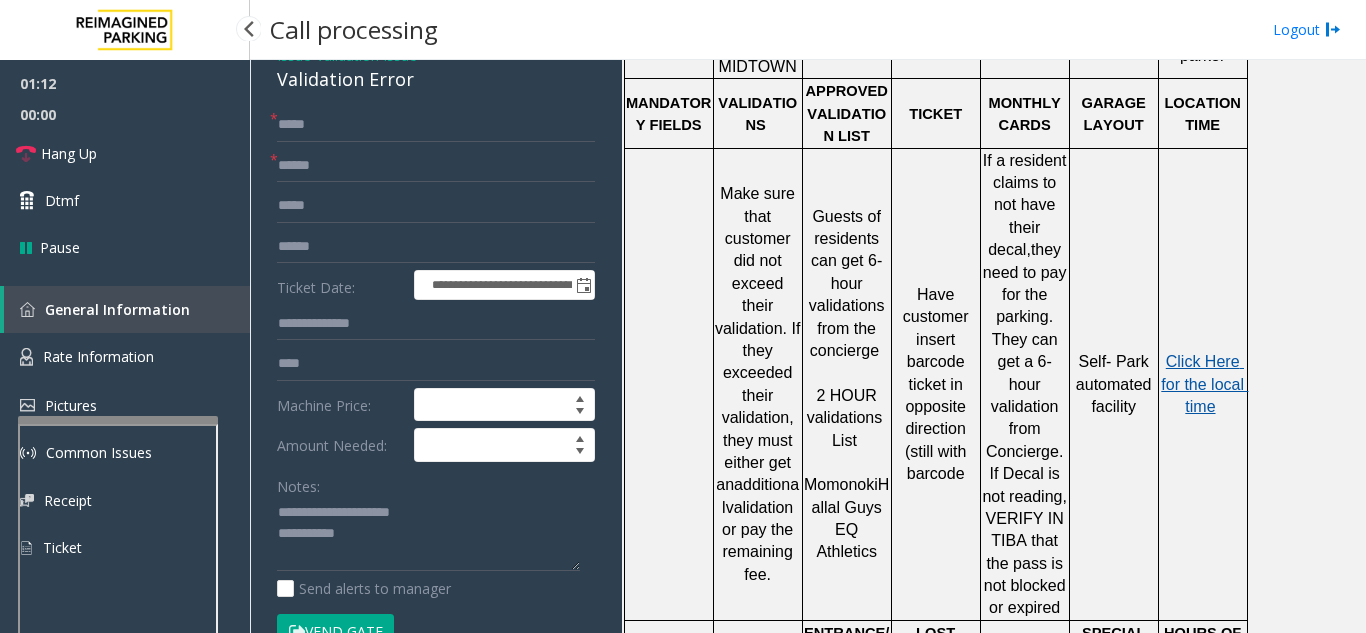 click on "Click Here for the local time" 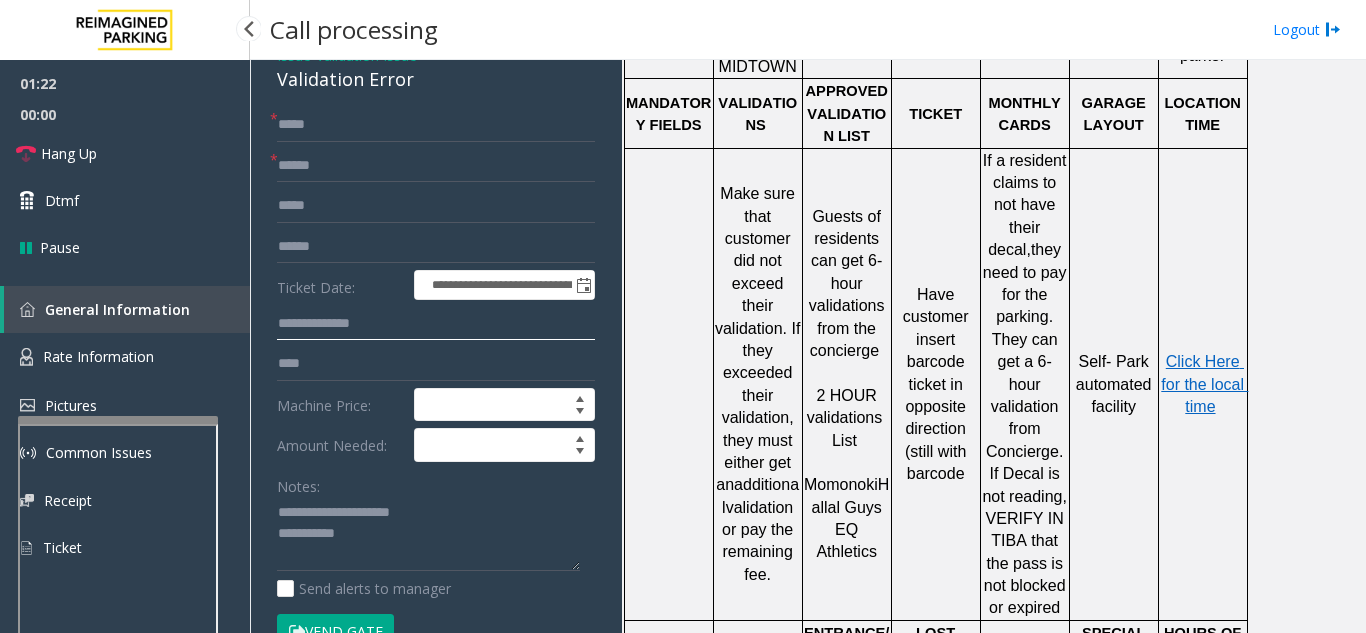 click 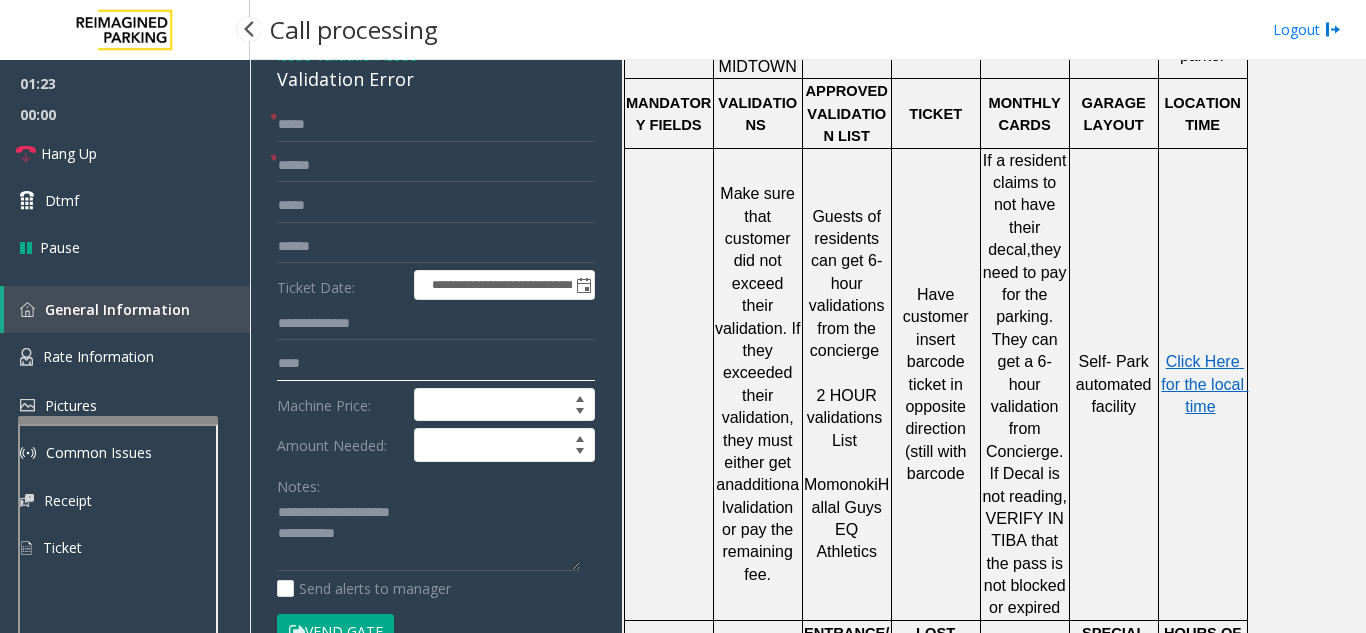click on "***" 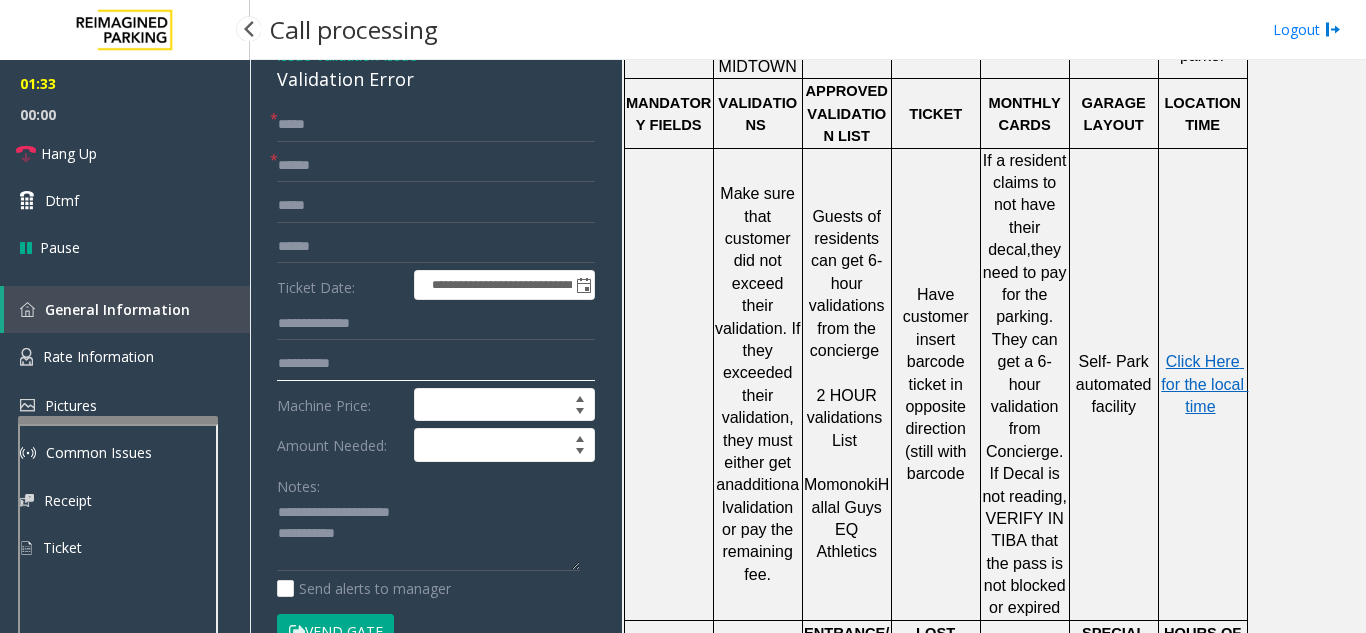 type on "**********" 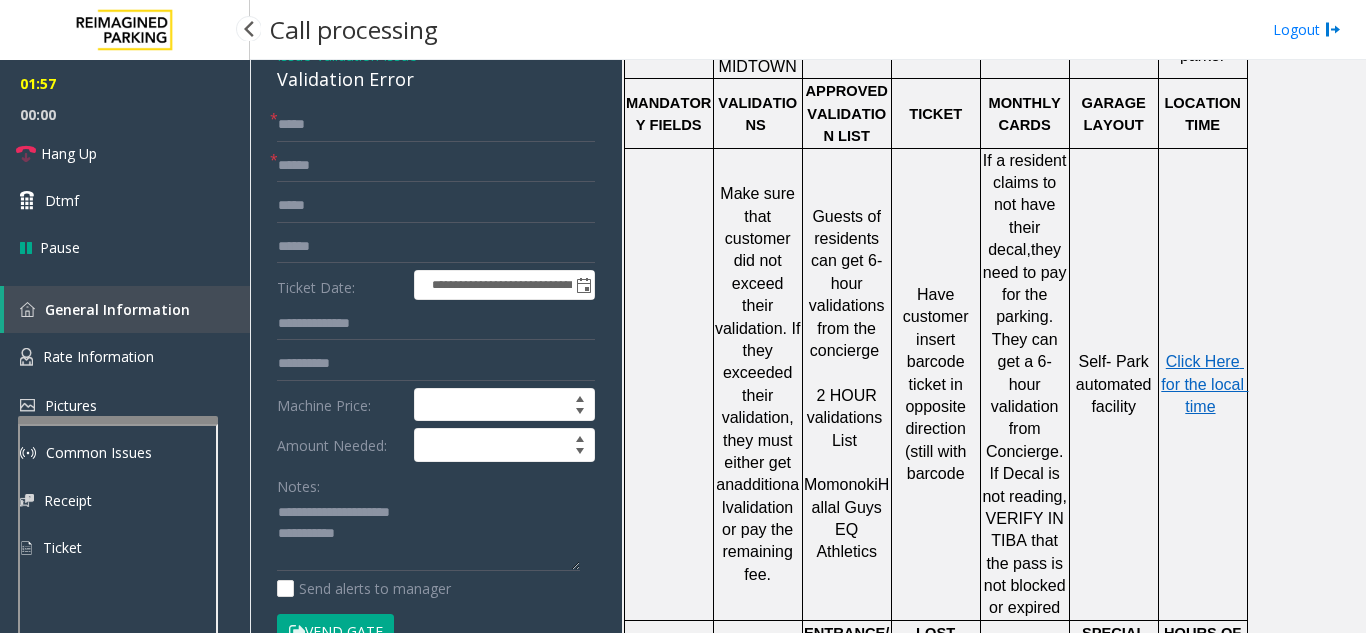 click on "Vend Gate" 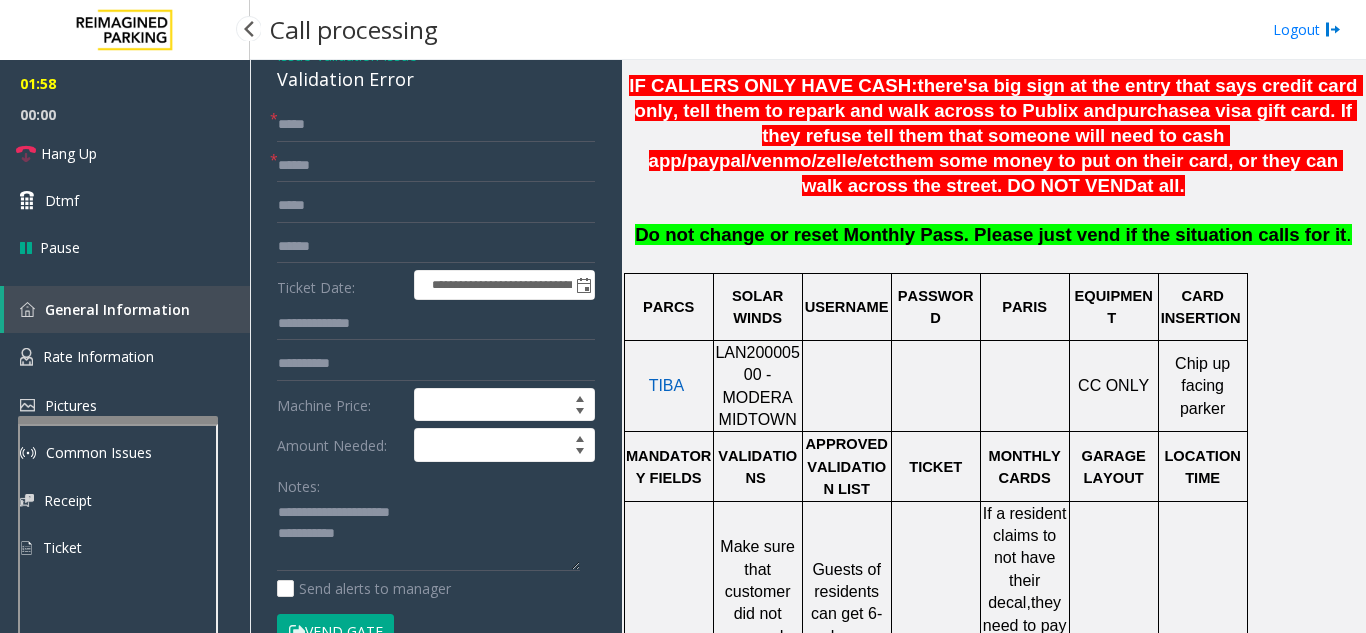scroll, scrollTop: 700, scrollLeft: 0, axis: vertical 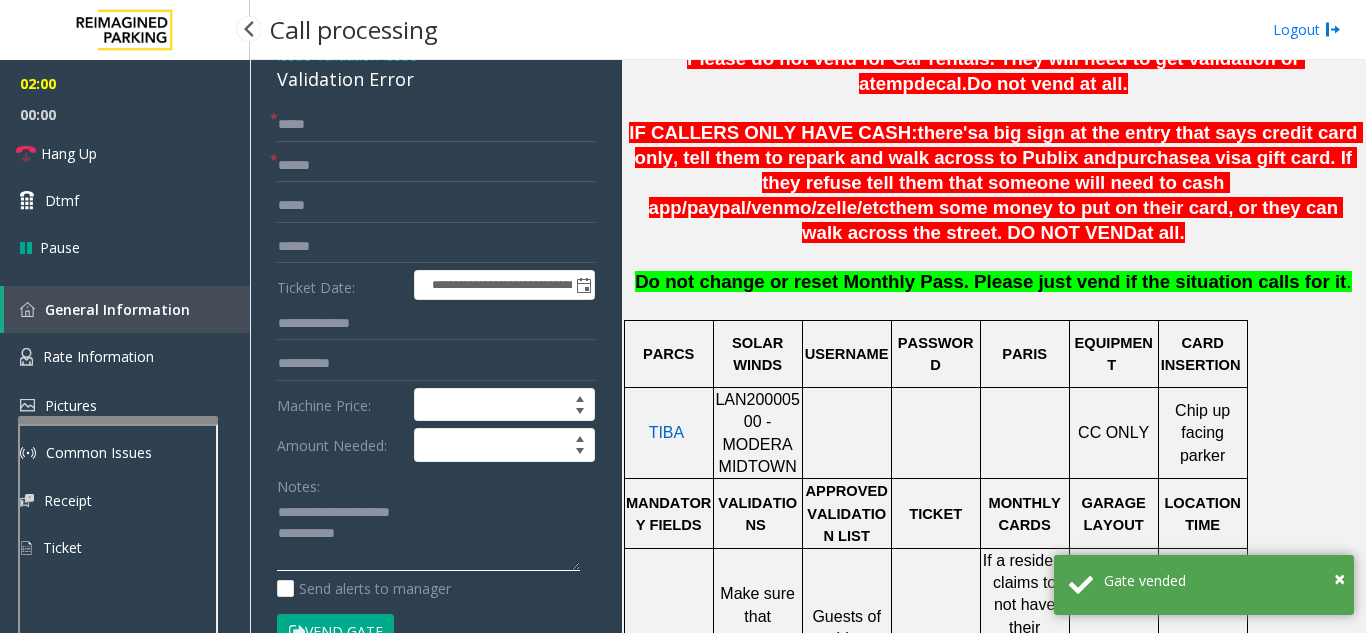 click 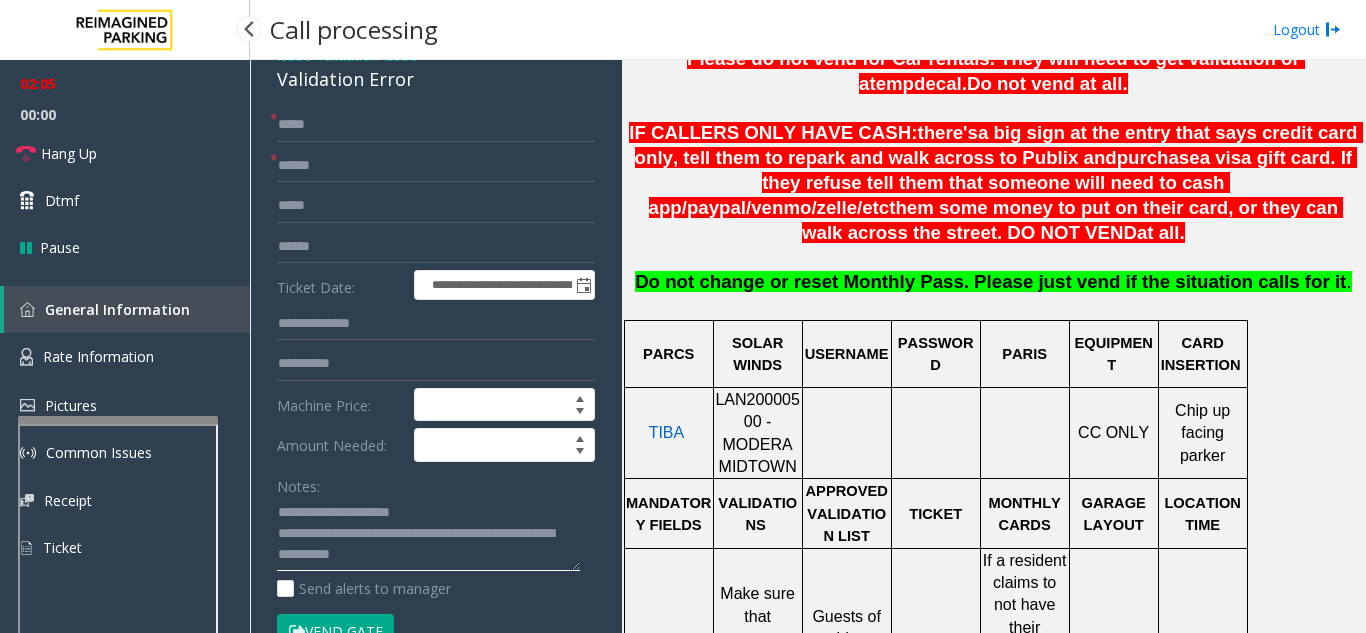 type on "**********" 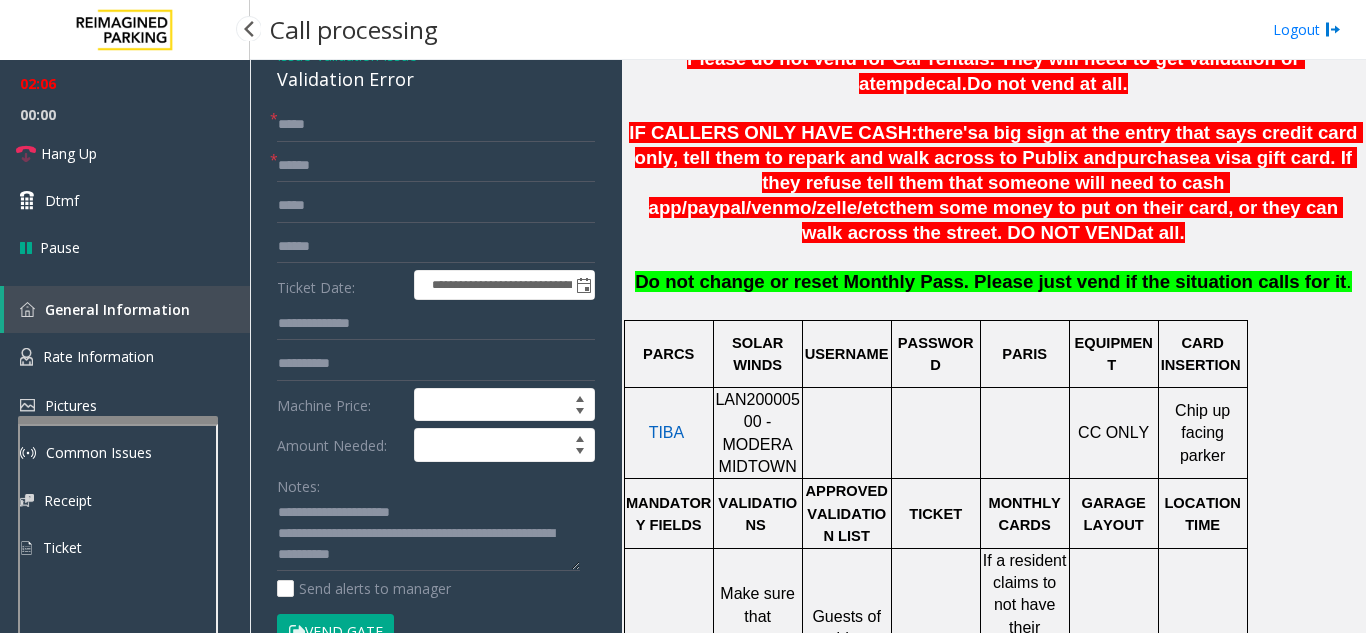 click on "Notes:" 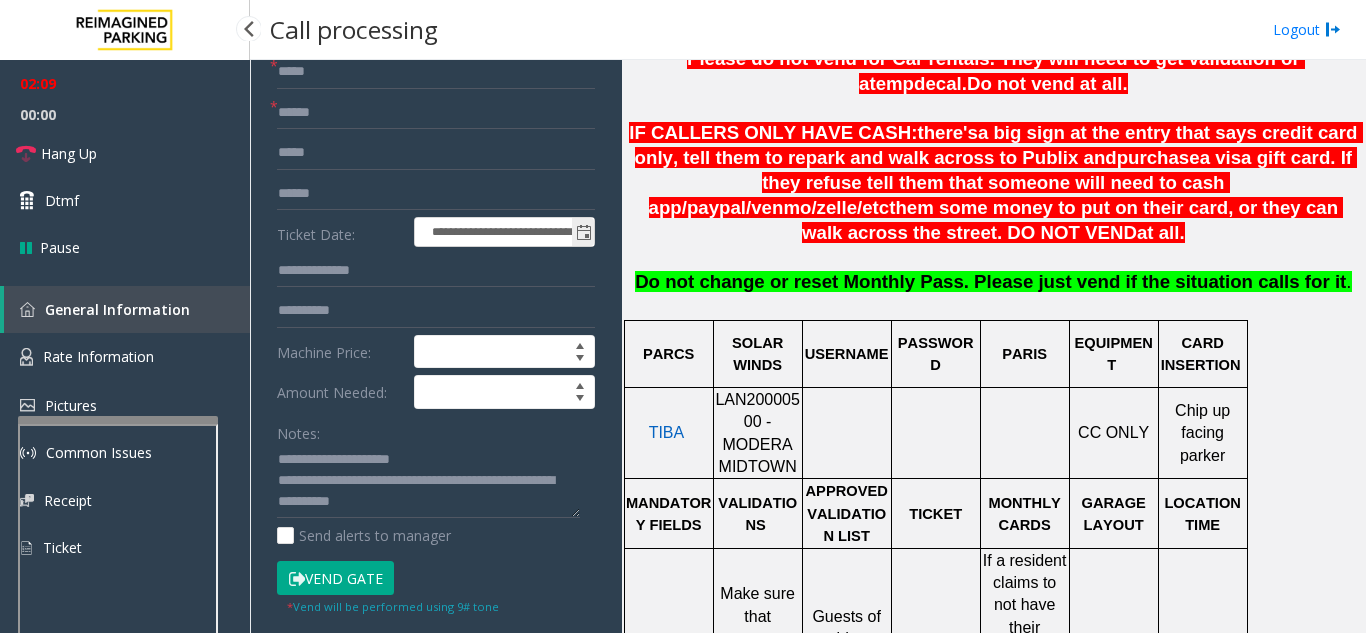 scroll, scrollTop: 200, scrollLeft: 0, axis: vertical 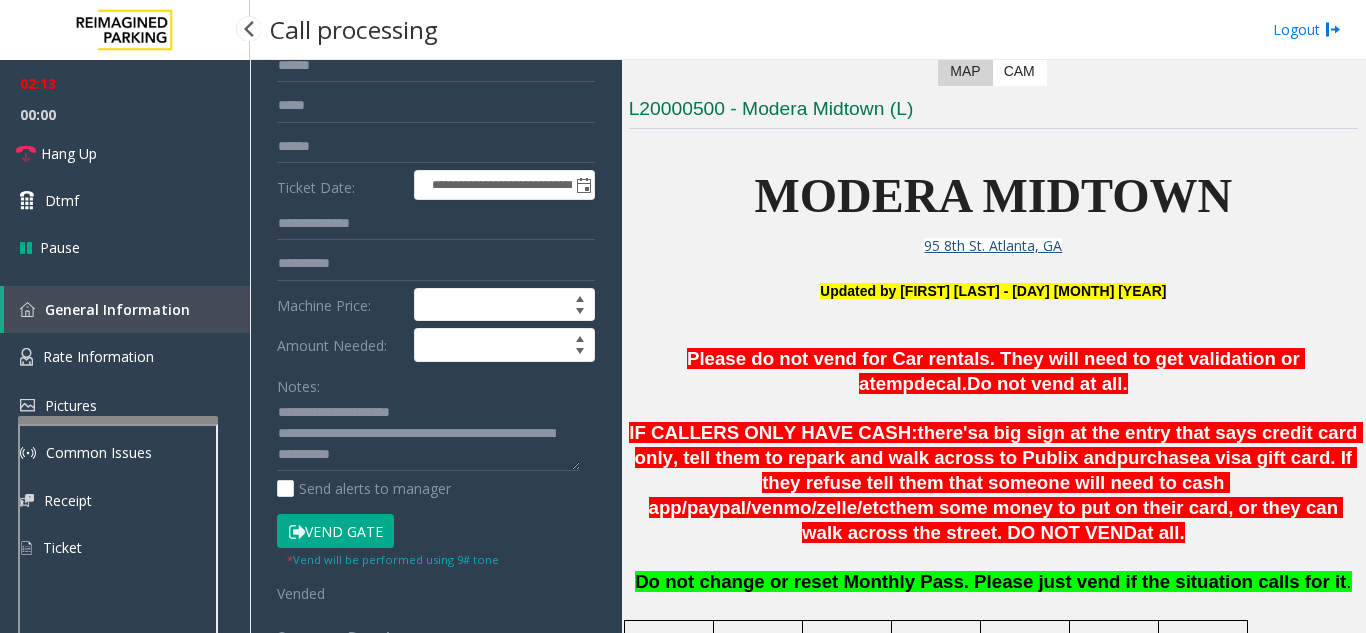 click on "Vend Gate" 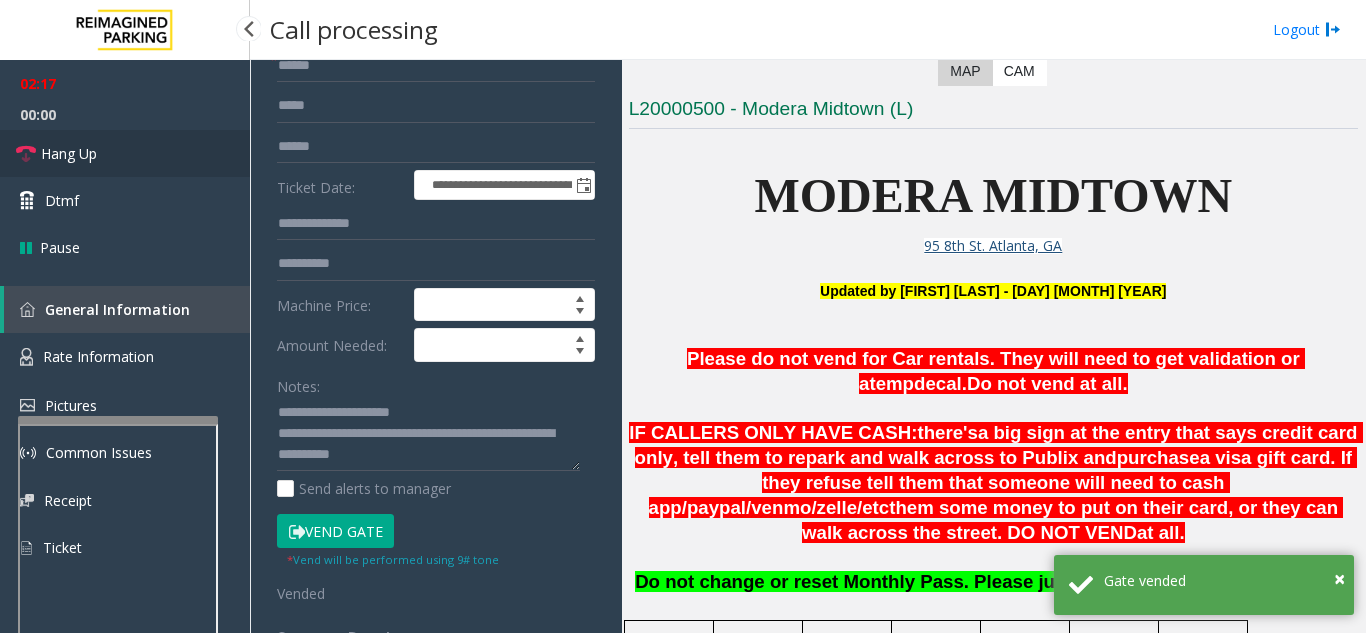 click on "Hang Up" at bounding box center [125, 153] 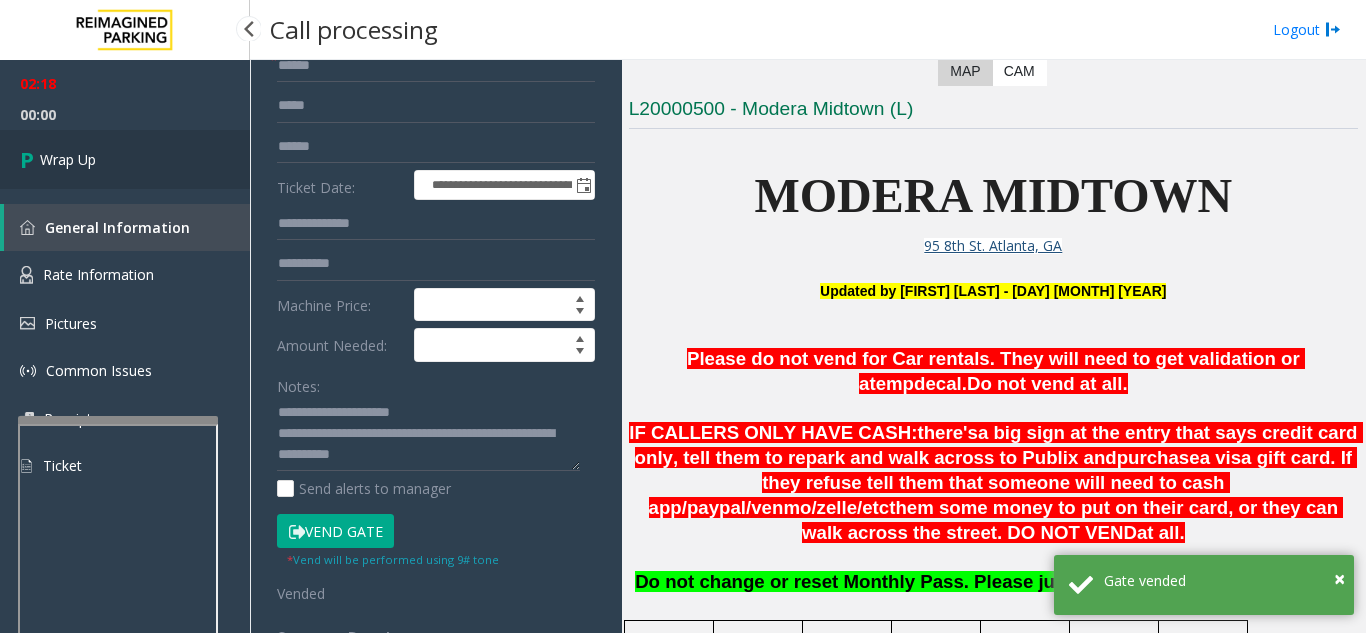 click on "Wrap Up" at bounding box center [125, 159] 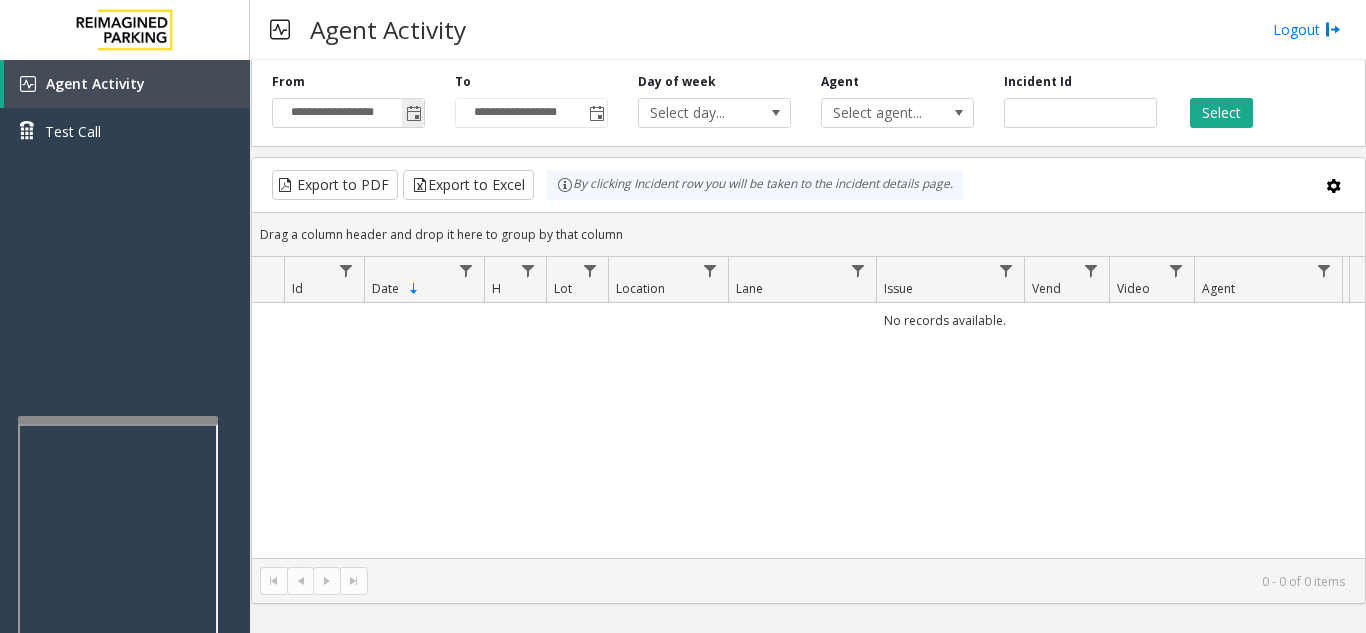 click 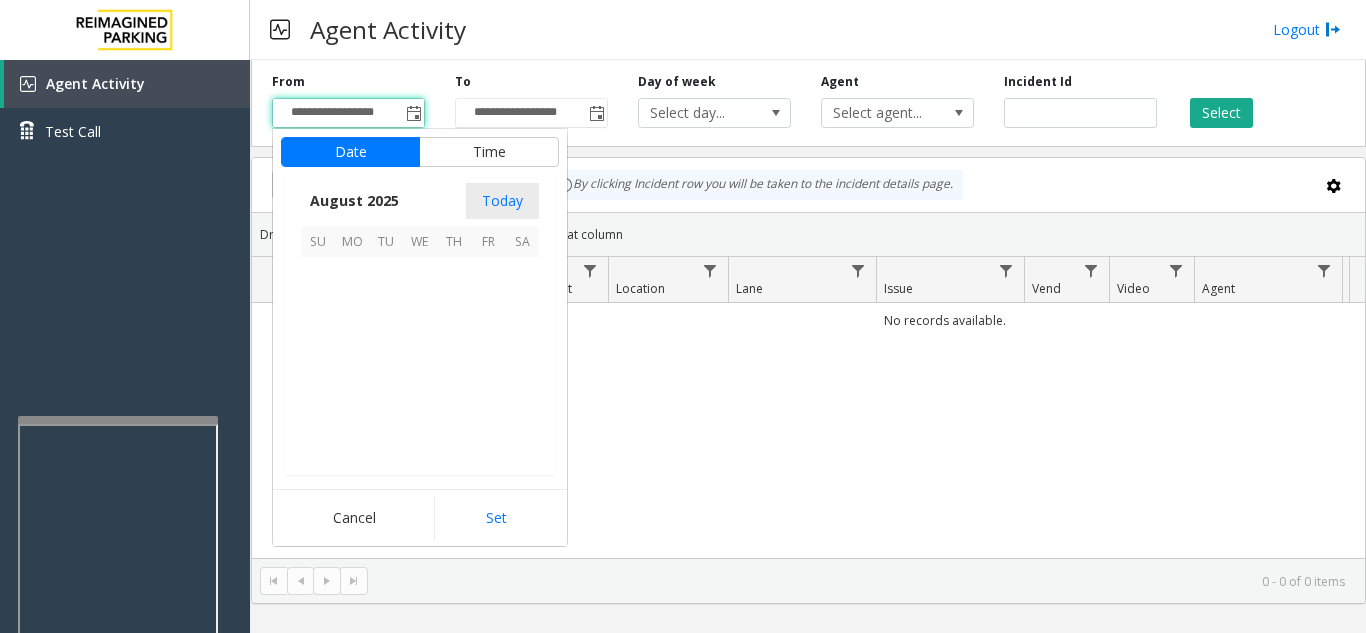 scroll, scrollTop: 358666, scrollLeft: 0, axis: vertical 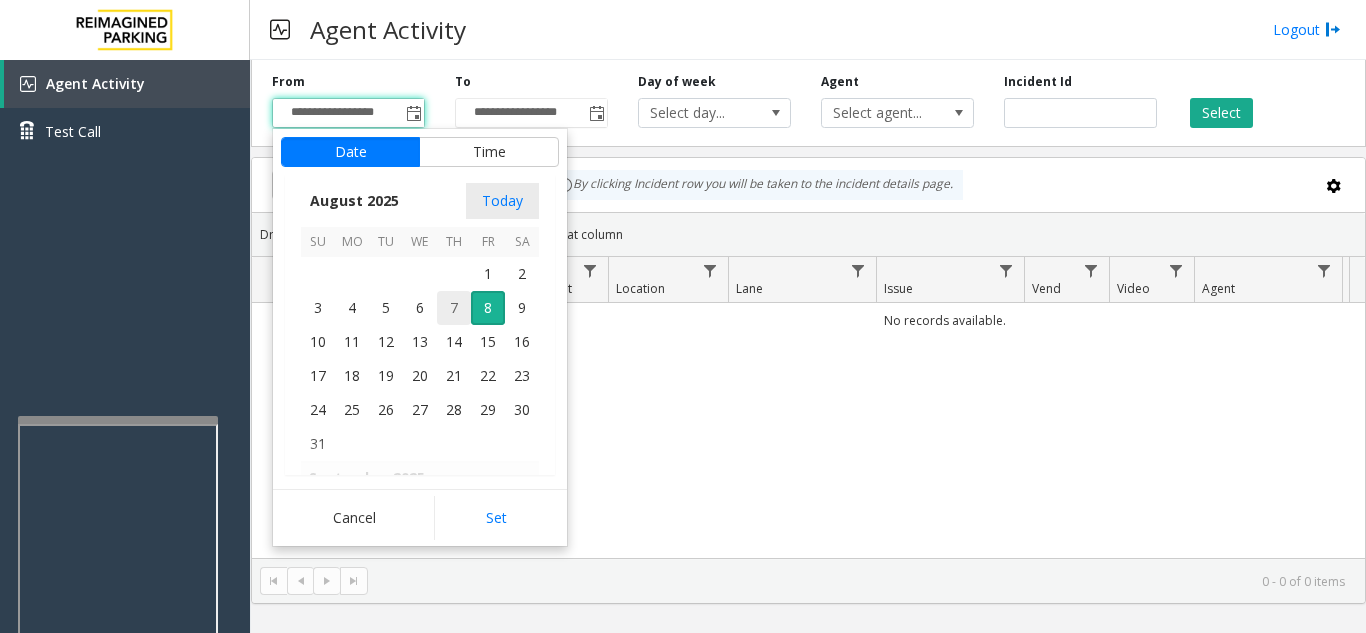 click on "7" at bounding box center [454, 308] 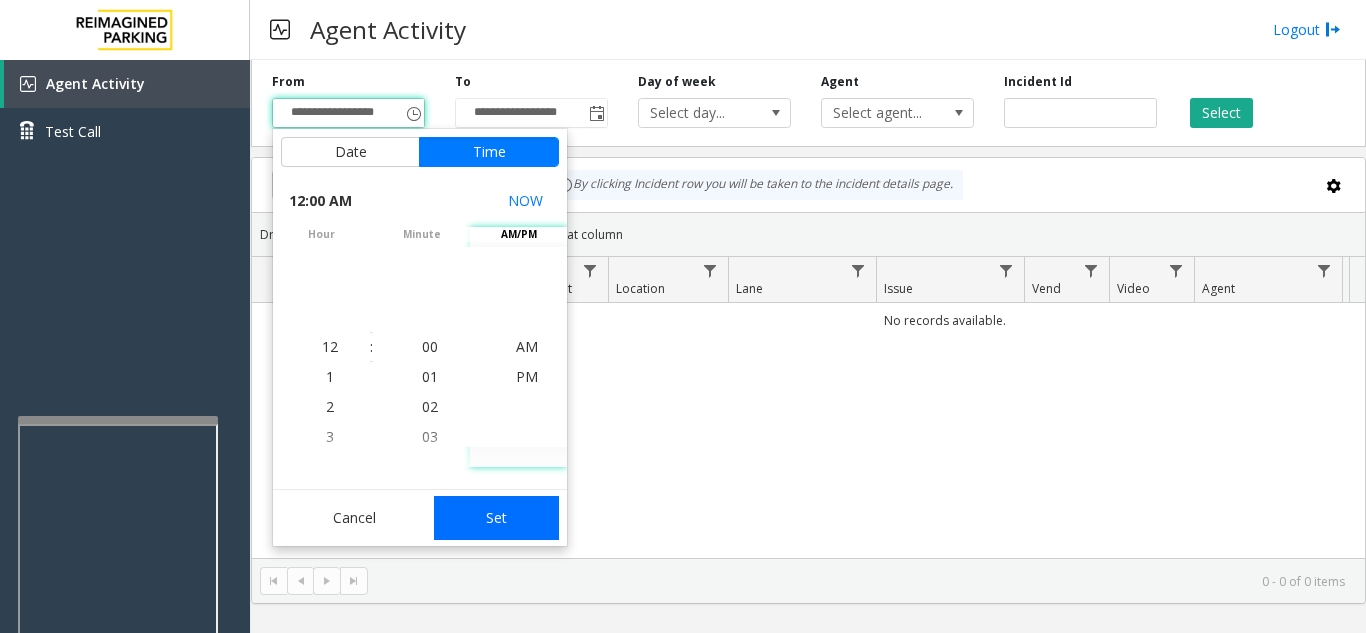 click on "Set" 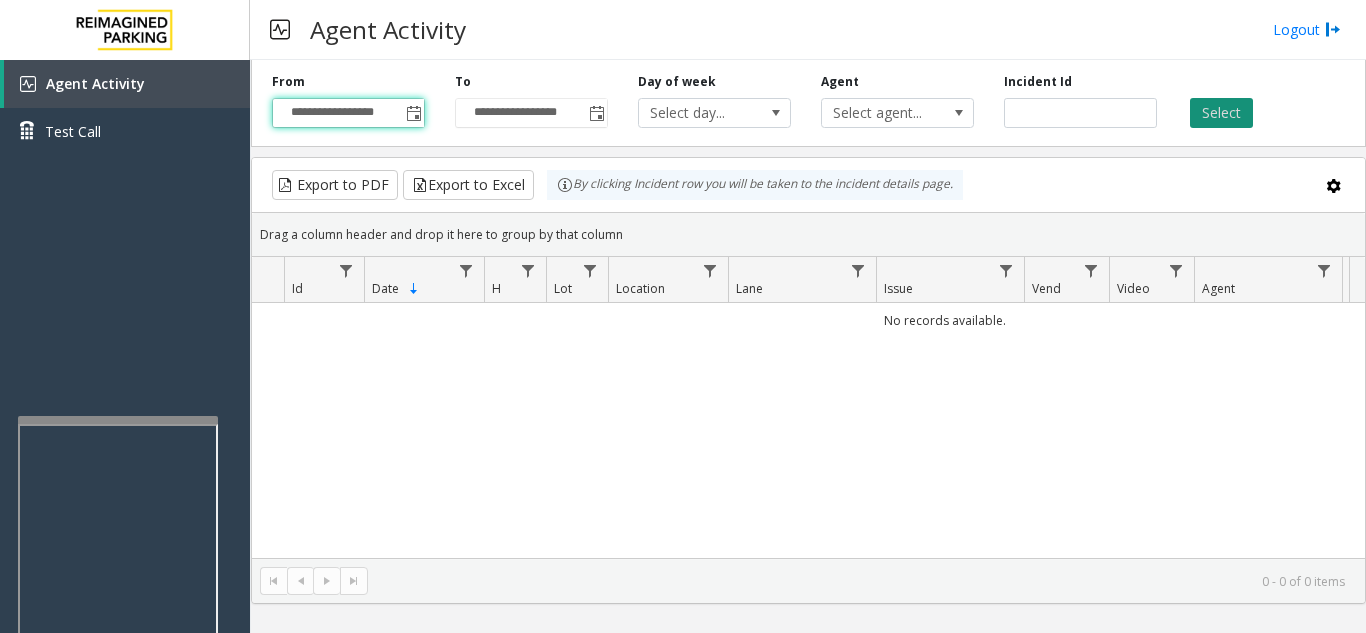 click on "Select" 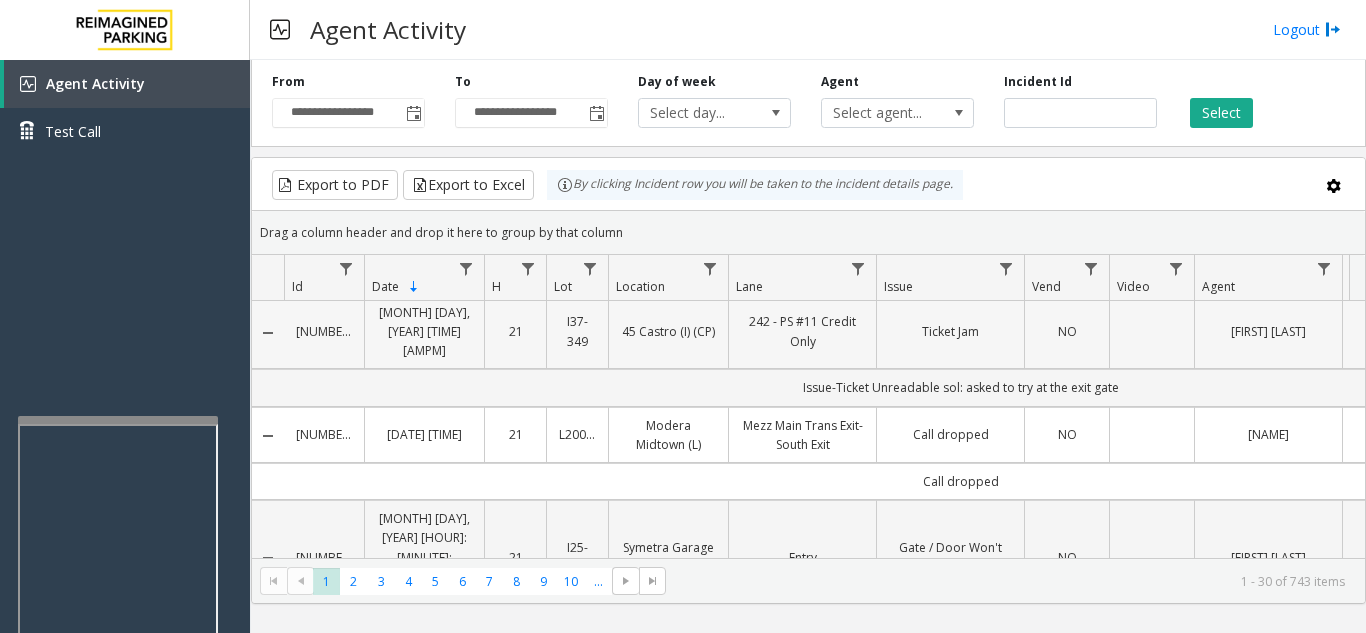 scroll, scrollTop: 0, scrollLeft: 0, axis: both 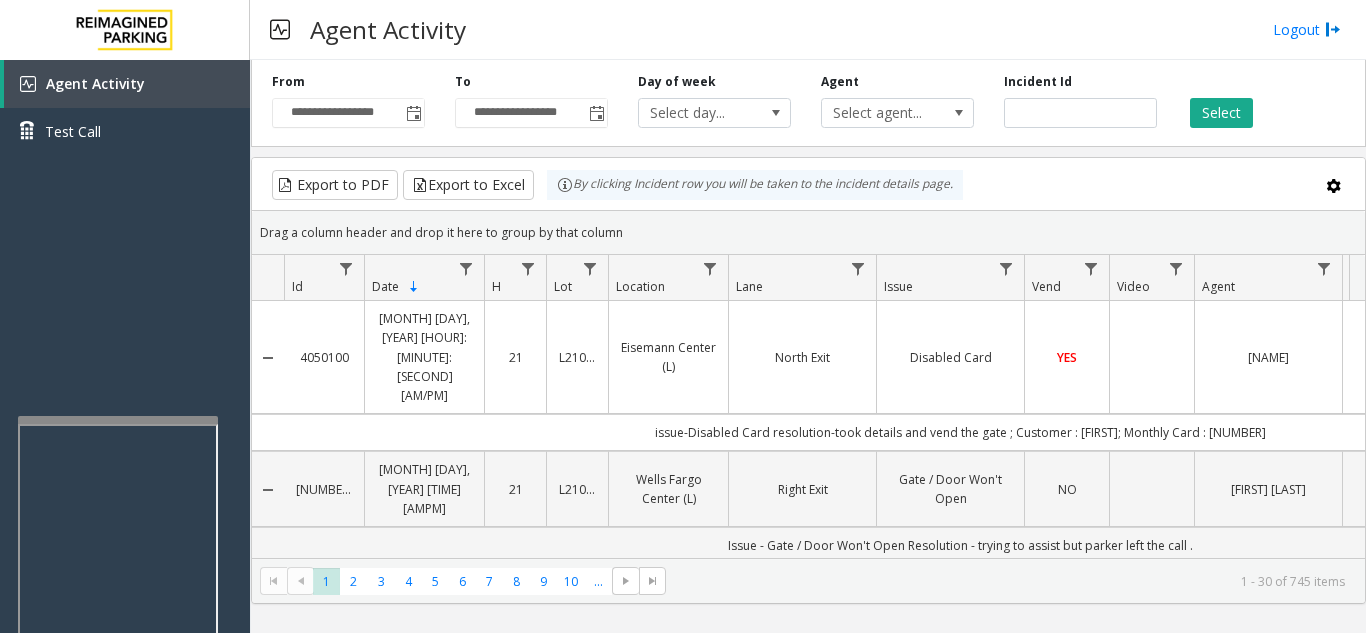 click on "Agent Activity Logout" at bounding box center (808, 30) 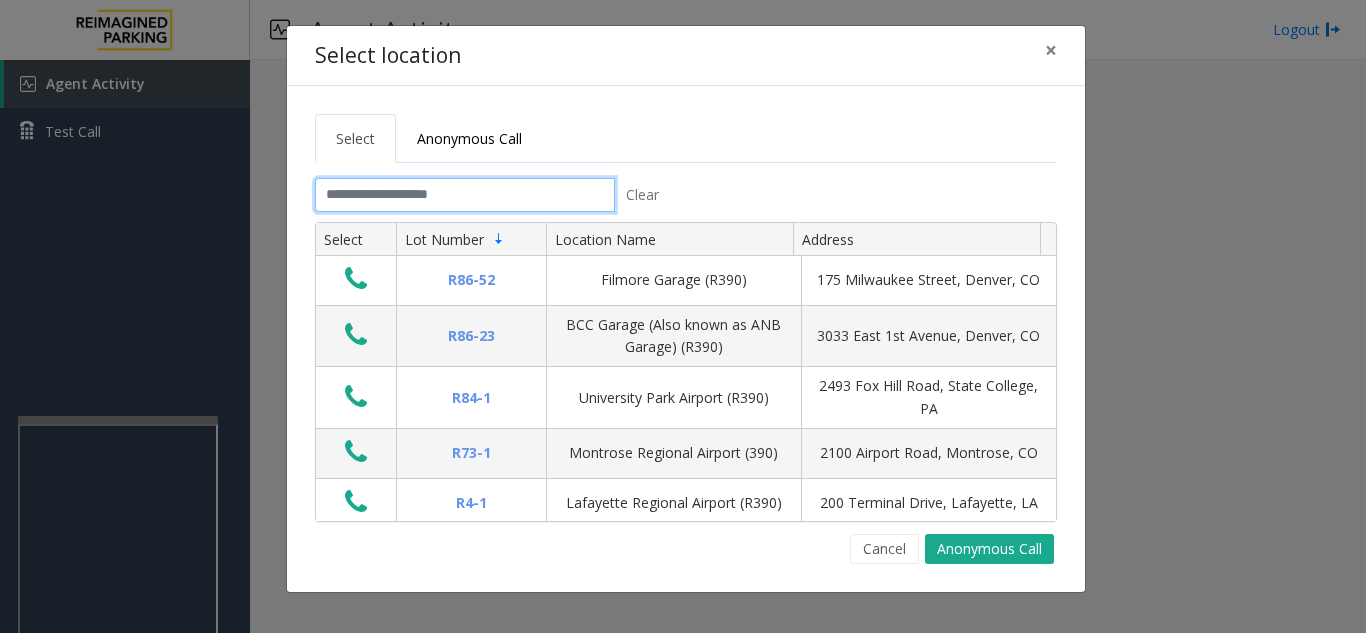 click 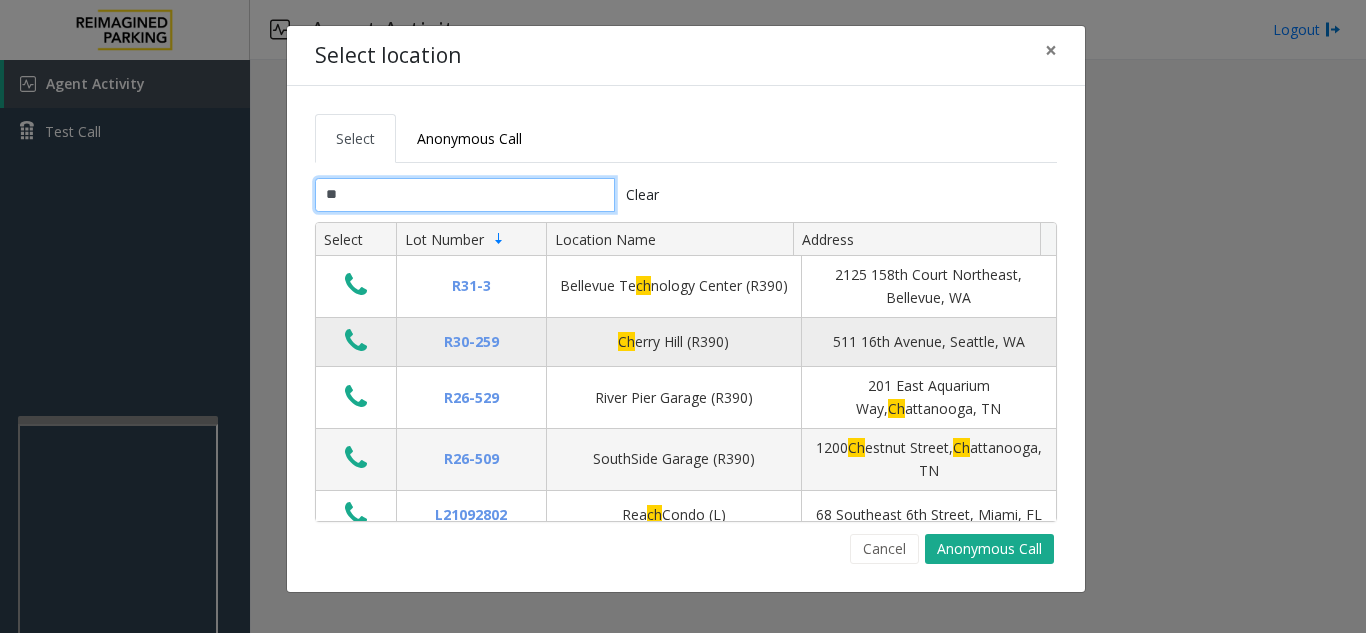 type on "**" 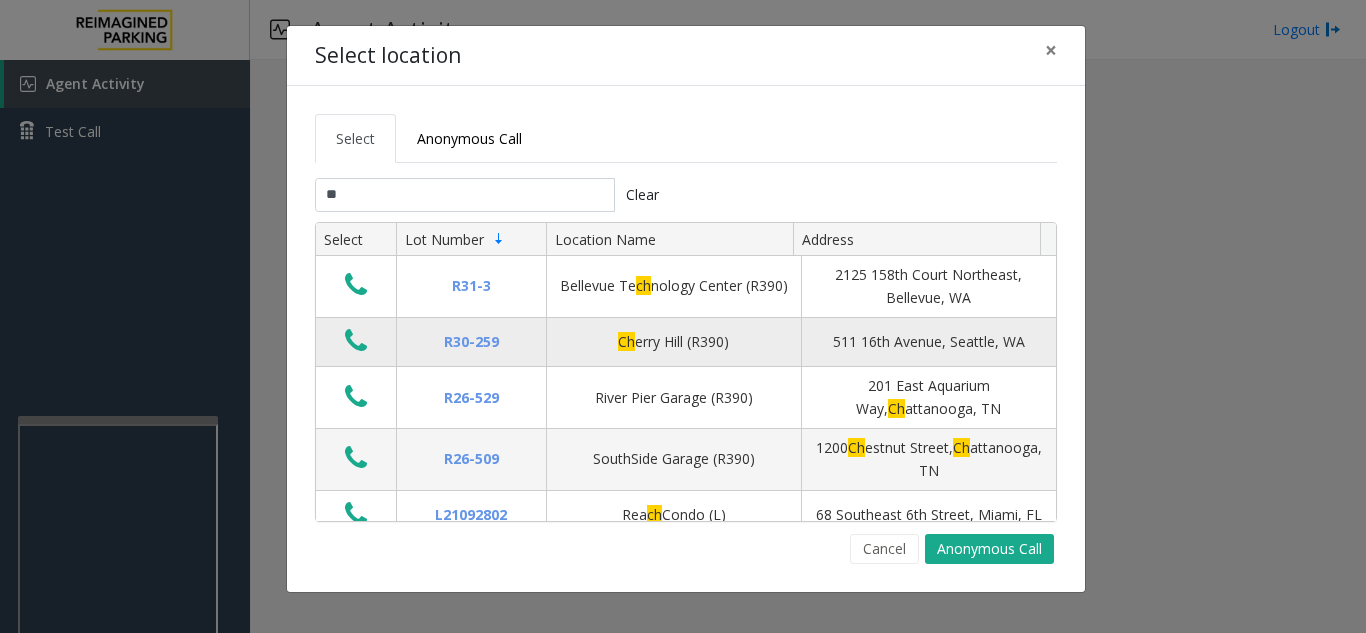 click 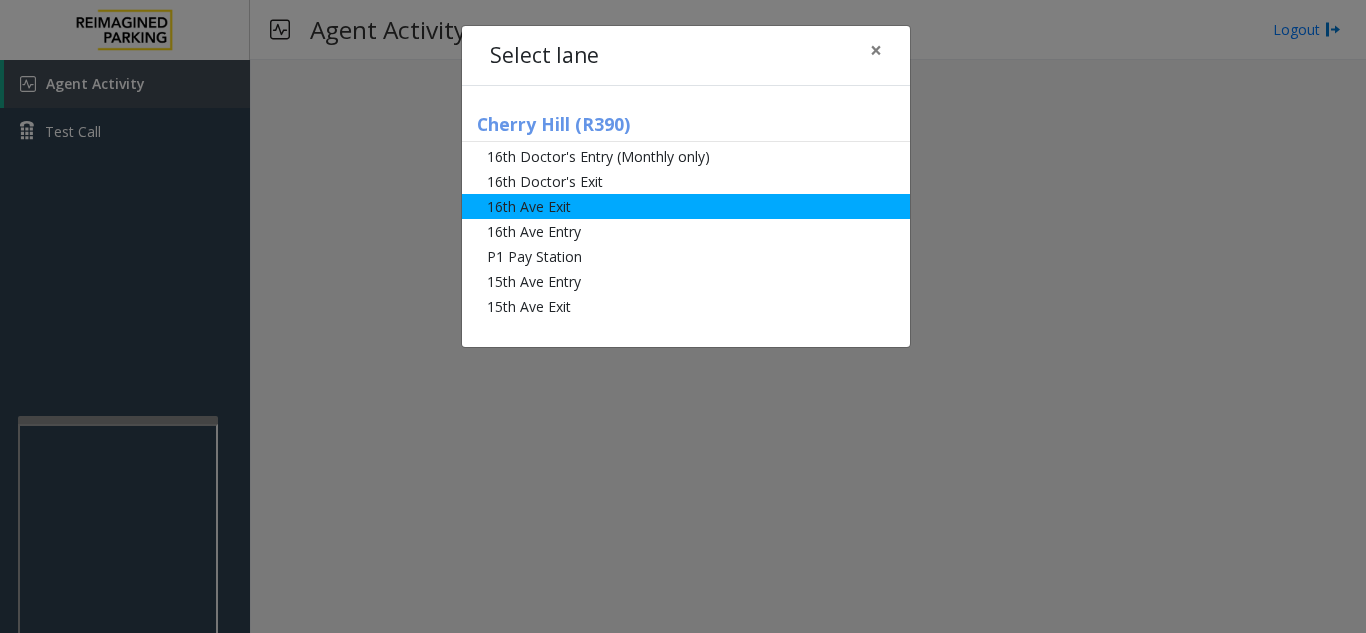 click on "16th Ave Exit" 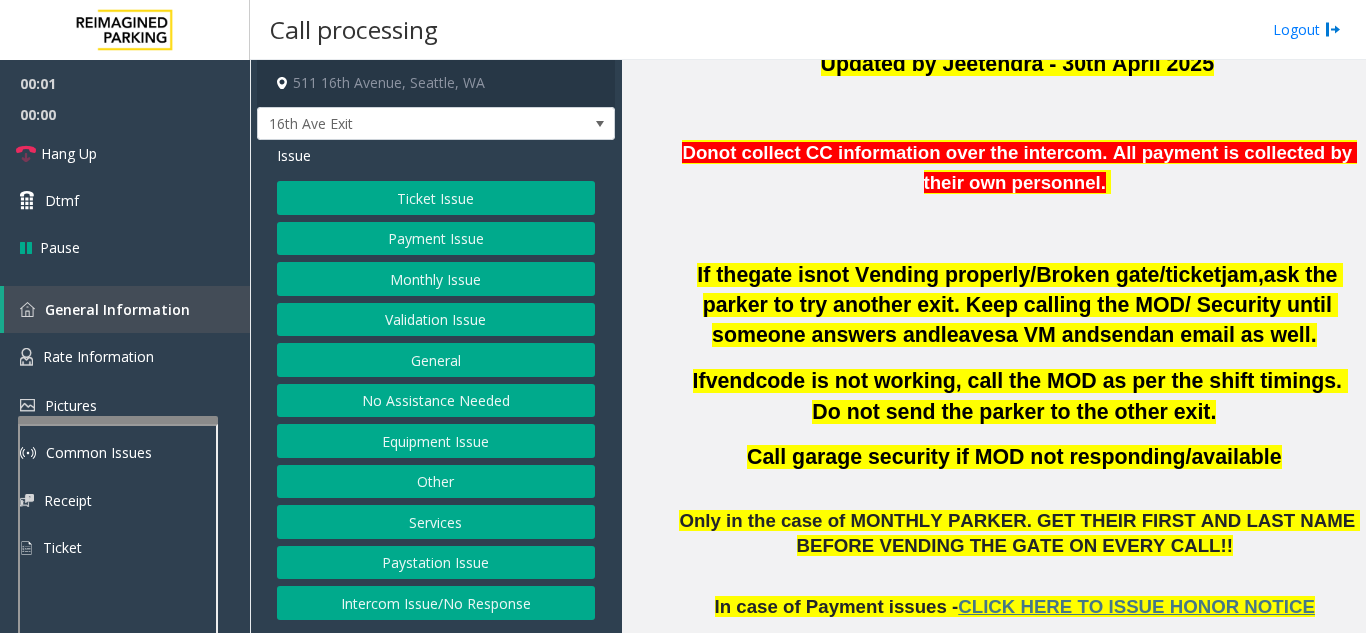 scroll, scrollTop: 700, scrollLeft: 0, axis: vertical 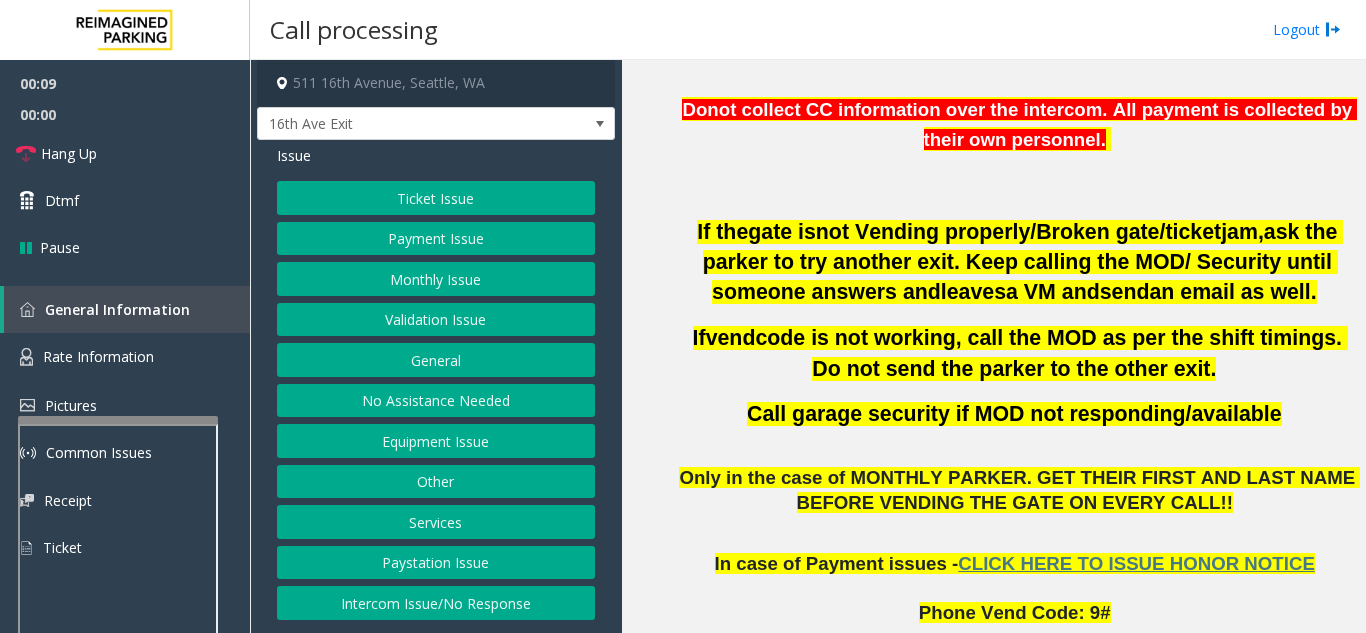 click on "Payment Issue" 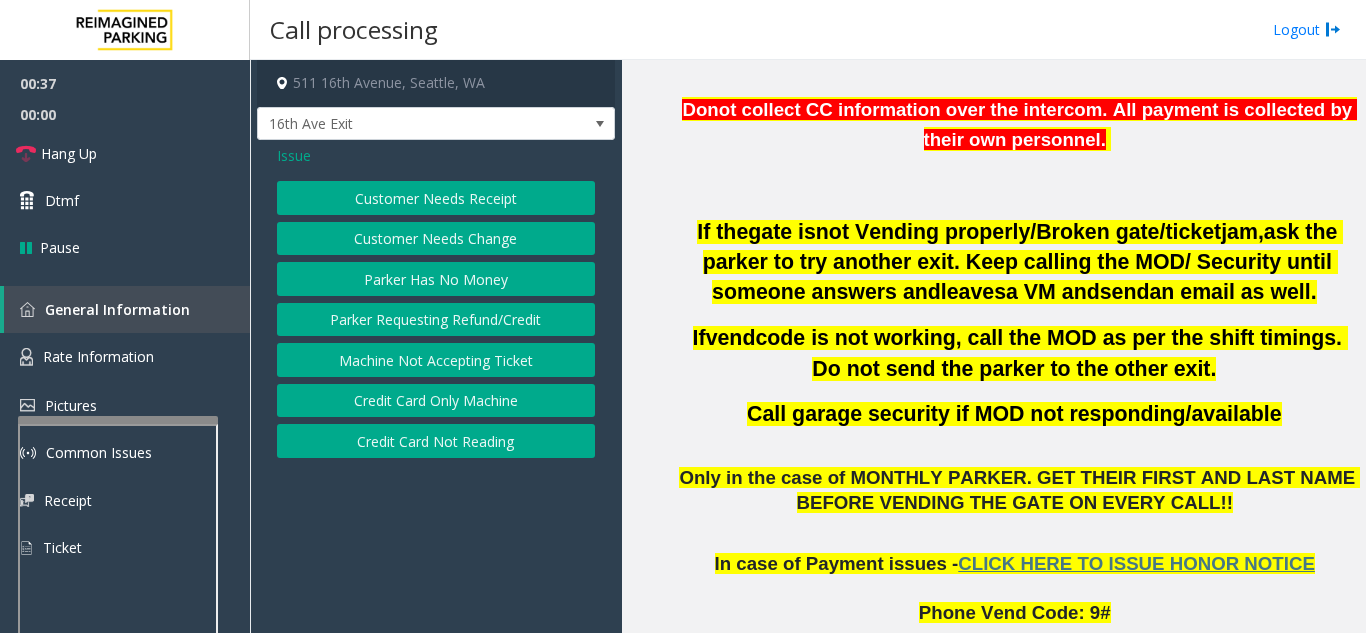 click on "Issue" 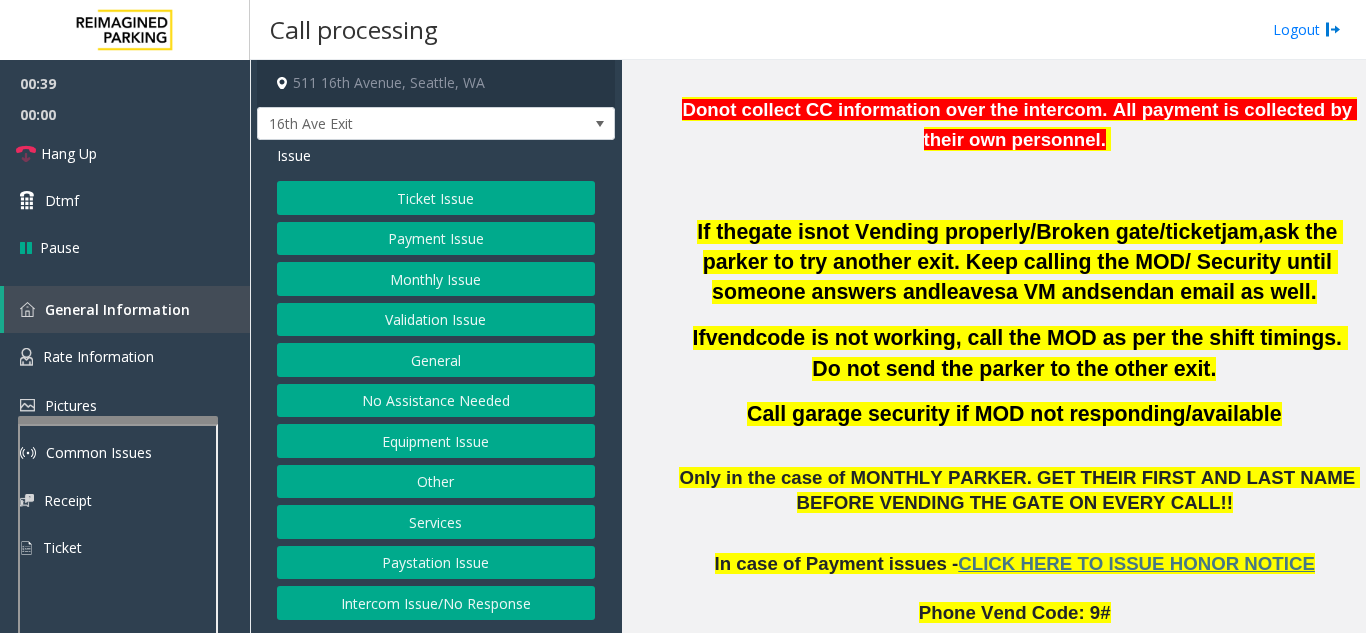 click on "Validation Issue" 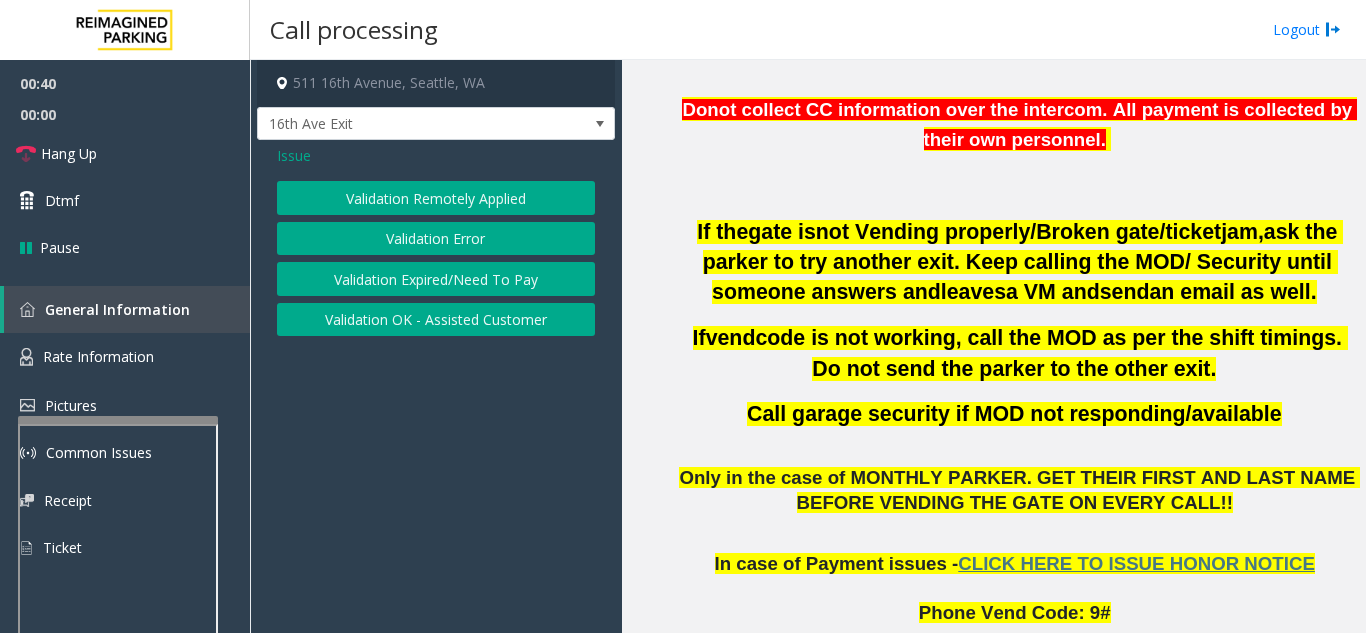 click on "Validation Error" 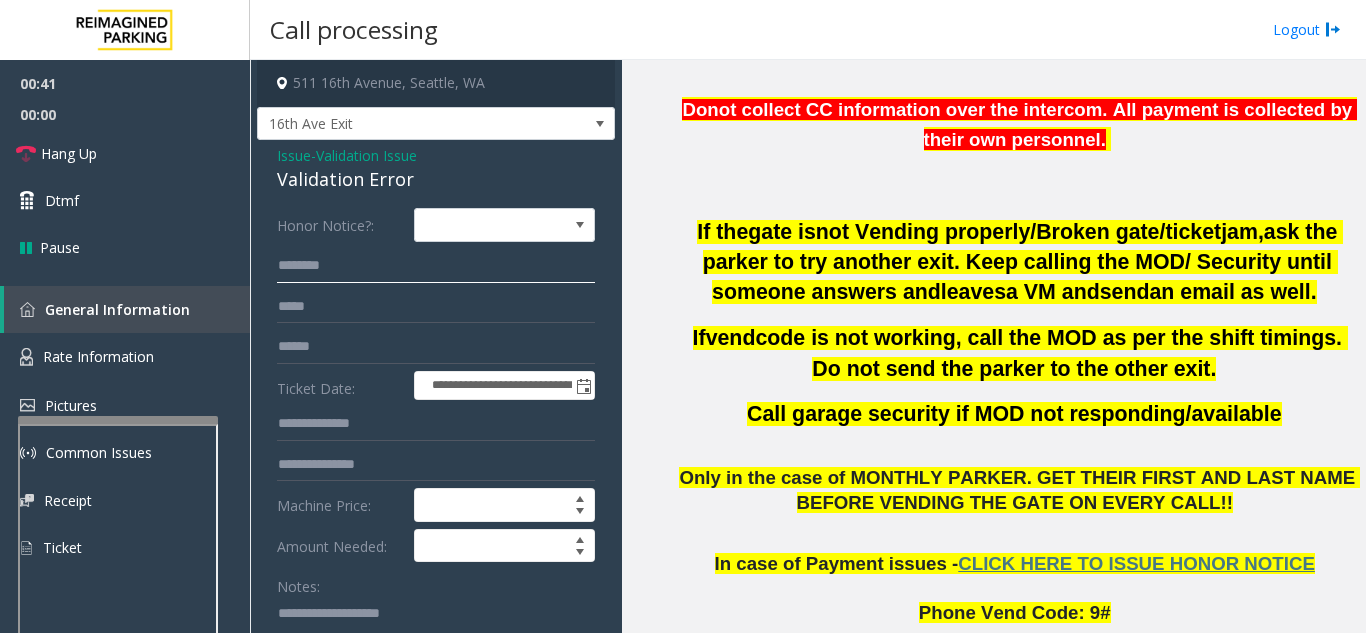 click 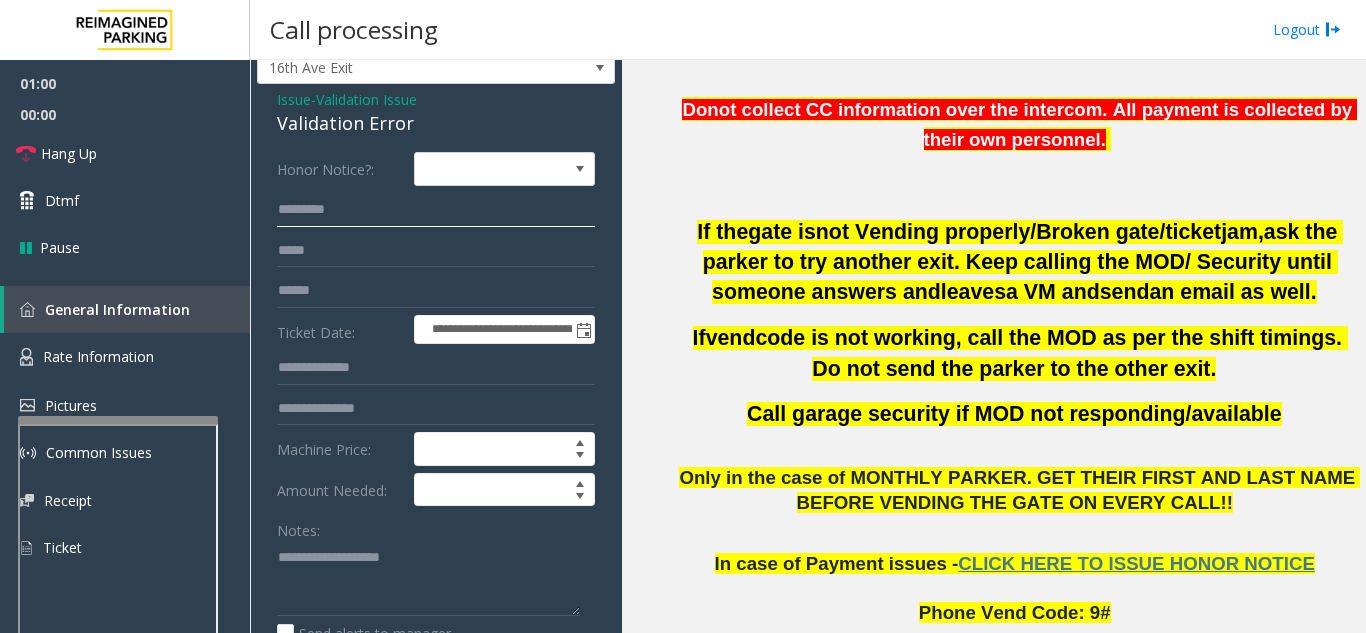 scroll, scrollTop: 200, scrollLeft: 0, axis: vertical 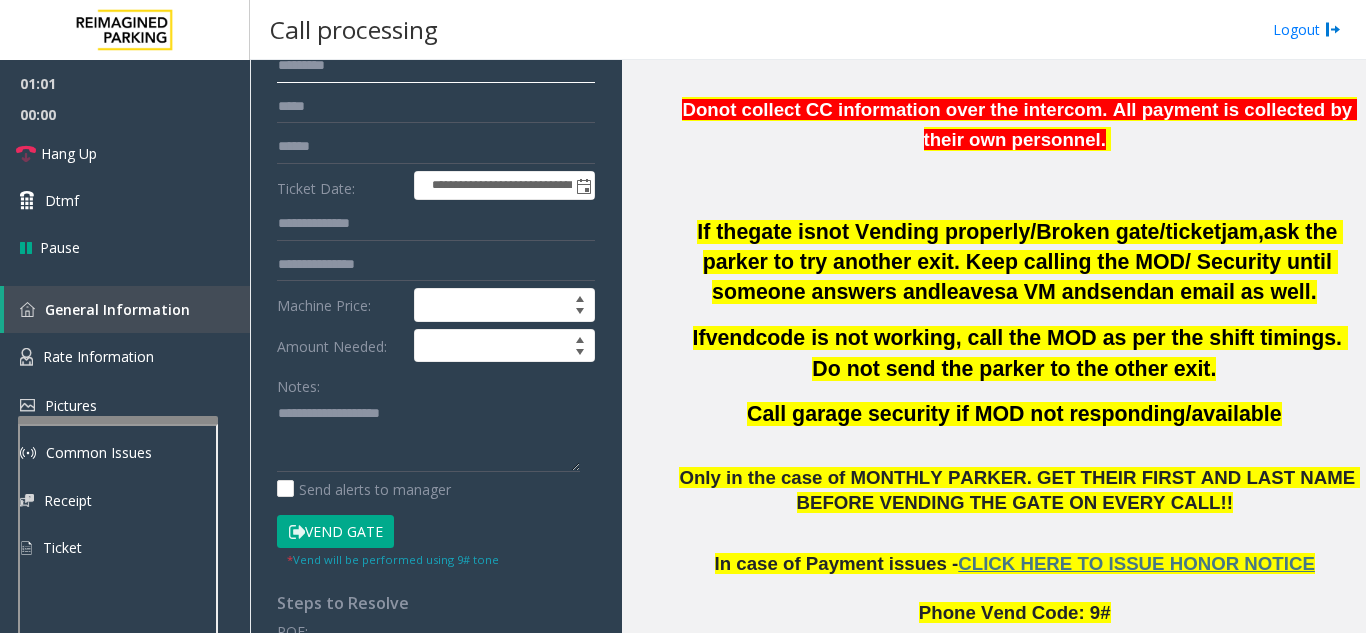 type on "********" 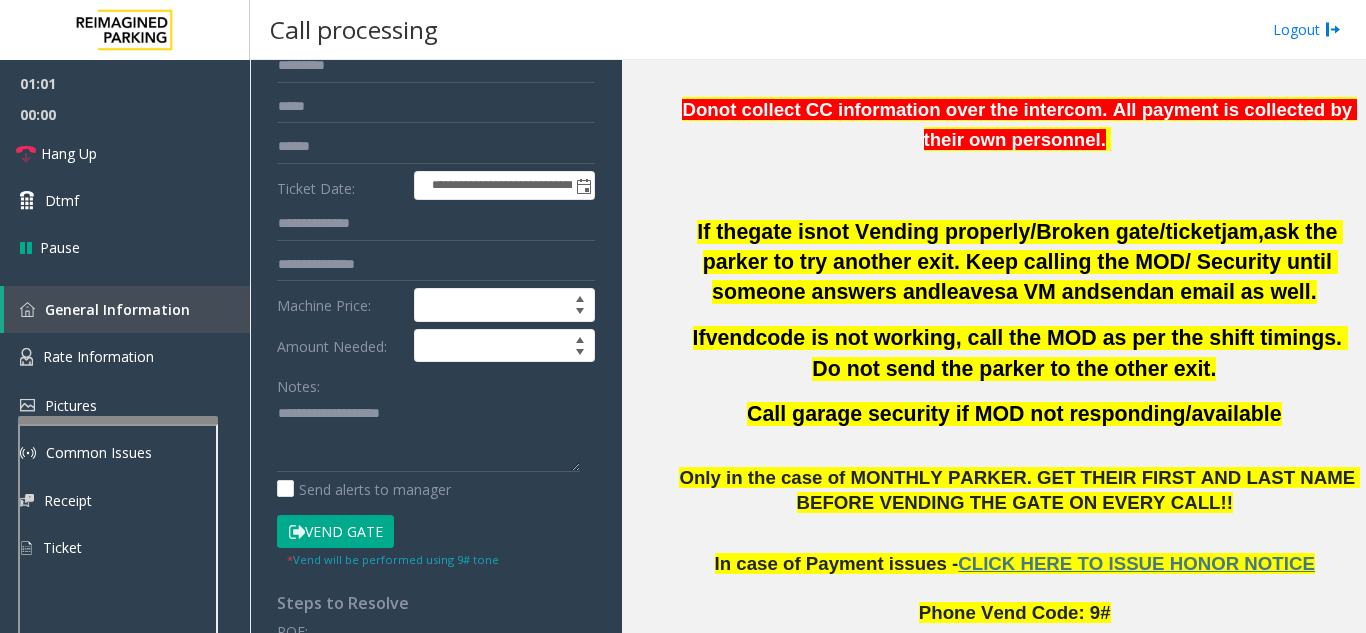 click on "Vend Gate" 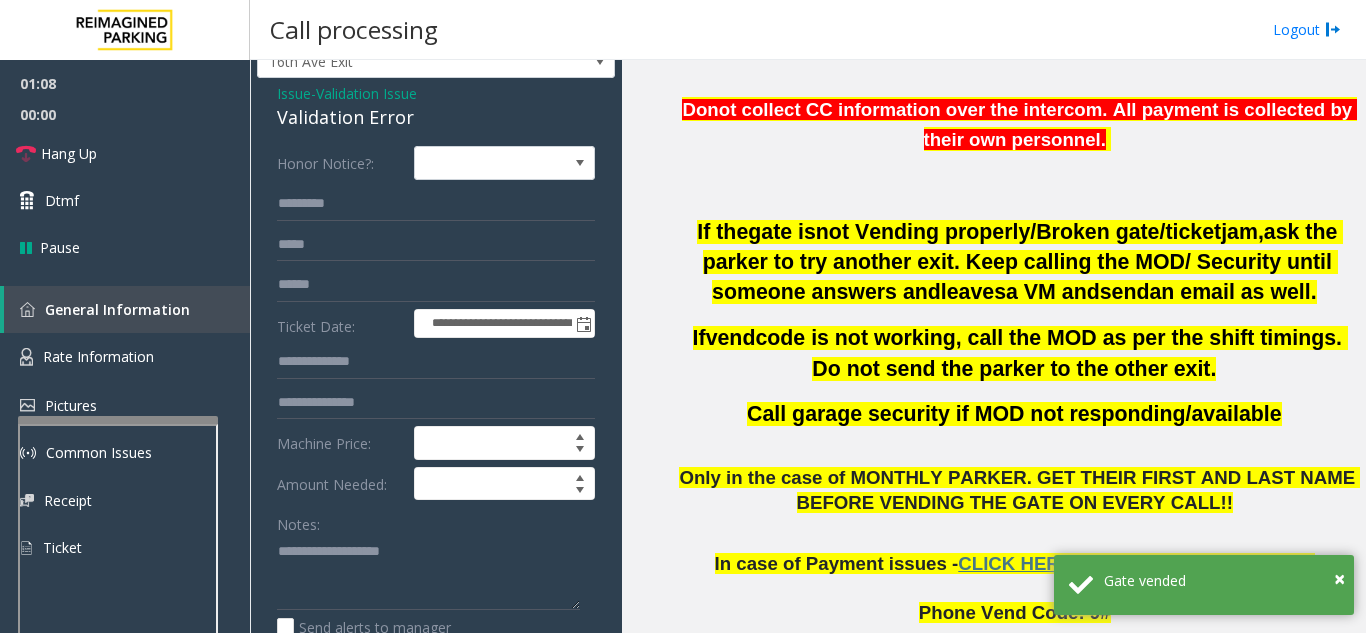 scroll, scrollTop: 0, scrollLeft: 0, axis: both 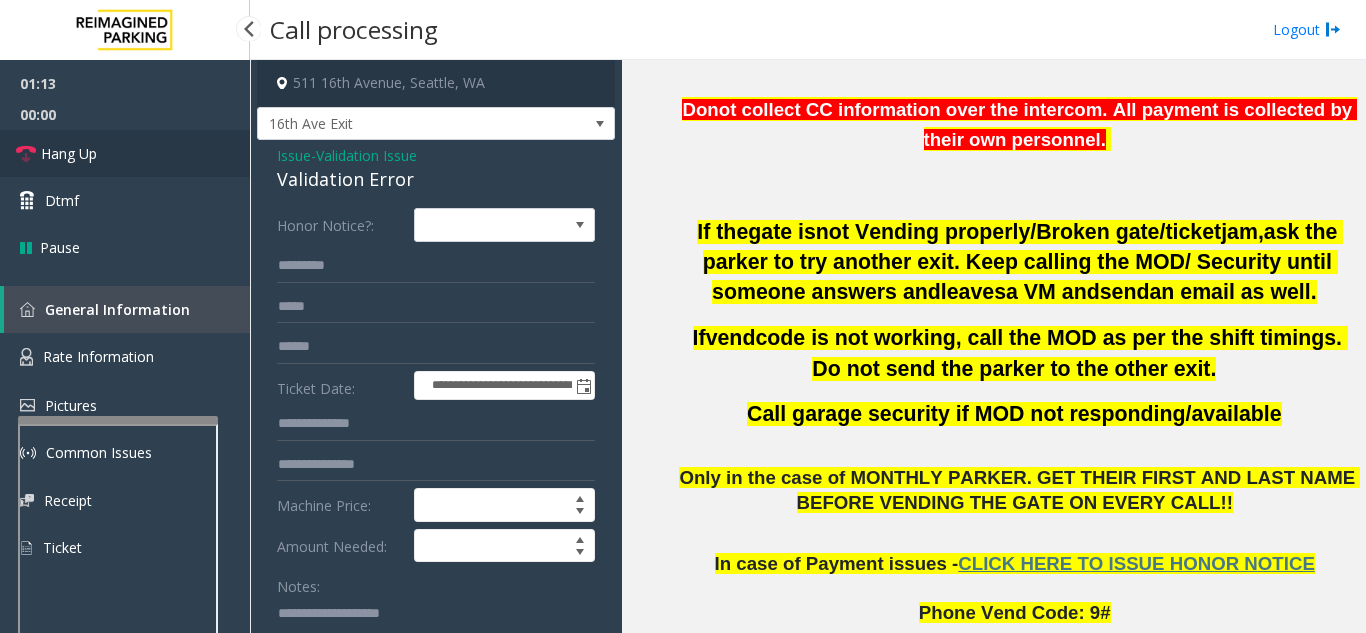 click on "Hang Up" at bounding box center [125, 153] 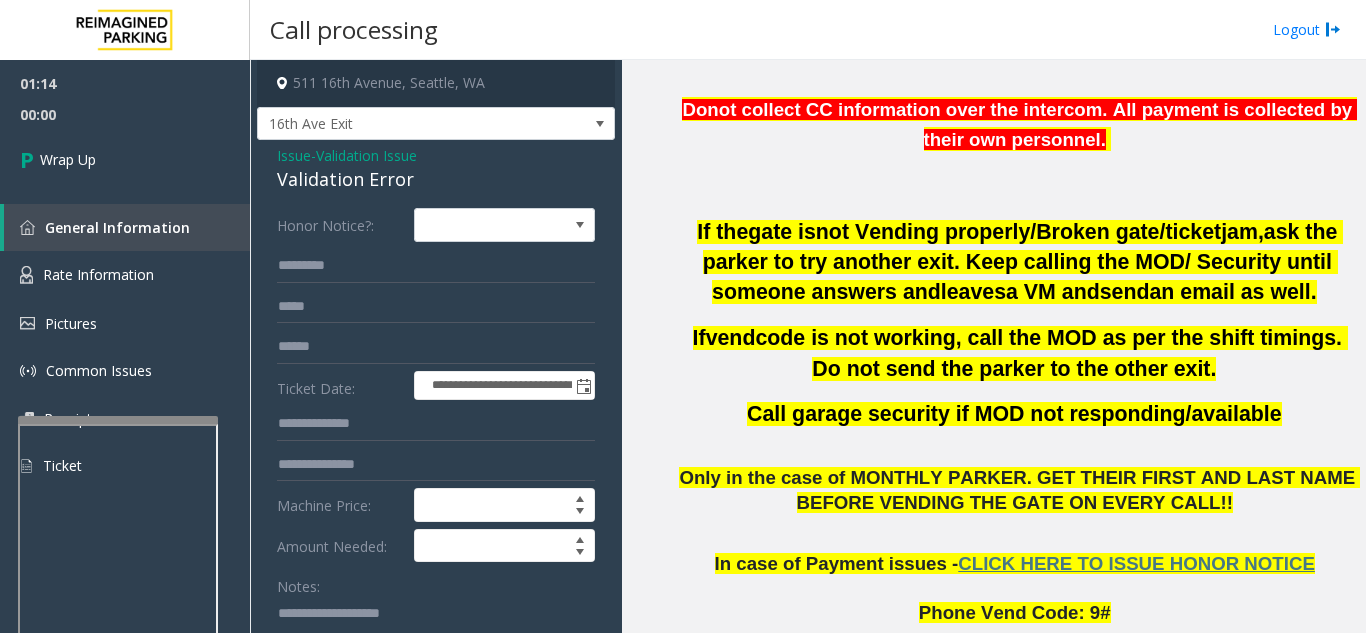 click on "Issue" 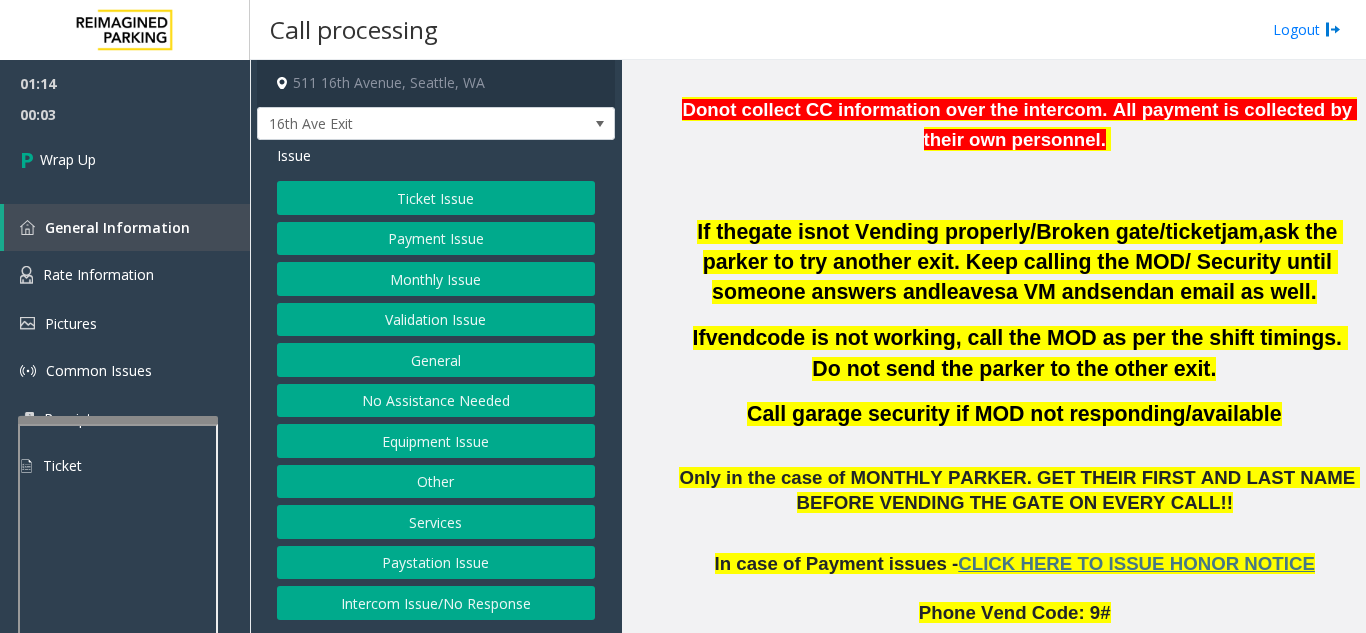 click on "Monthly Issue" 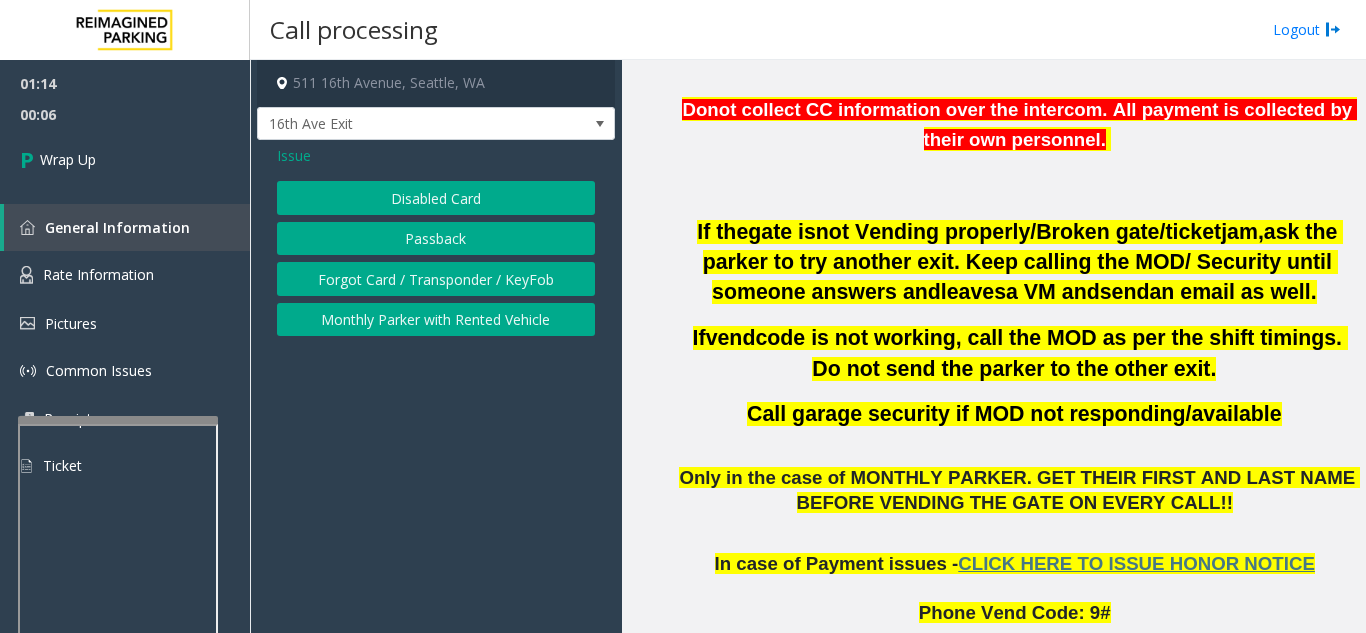 click on "Forgot Card / Transponder / KeyFob" 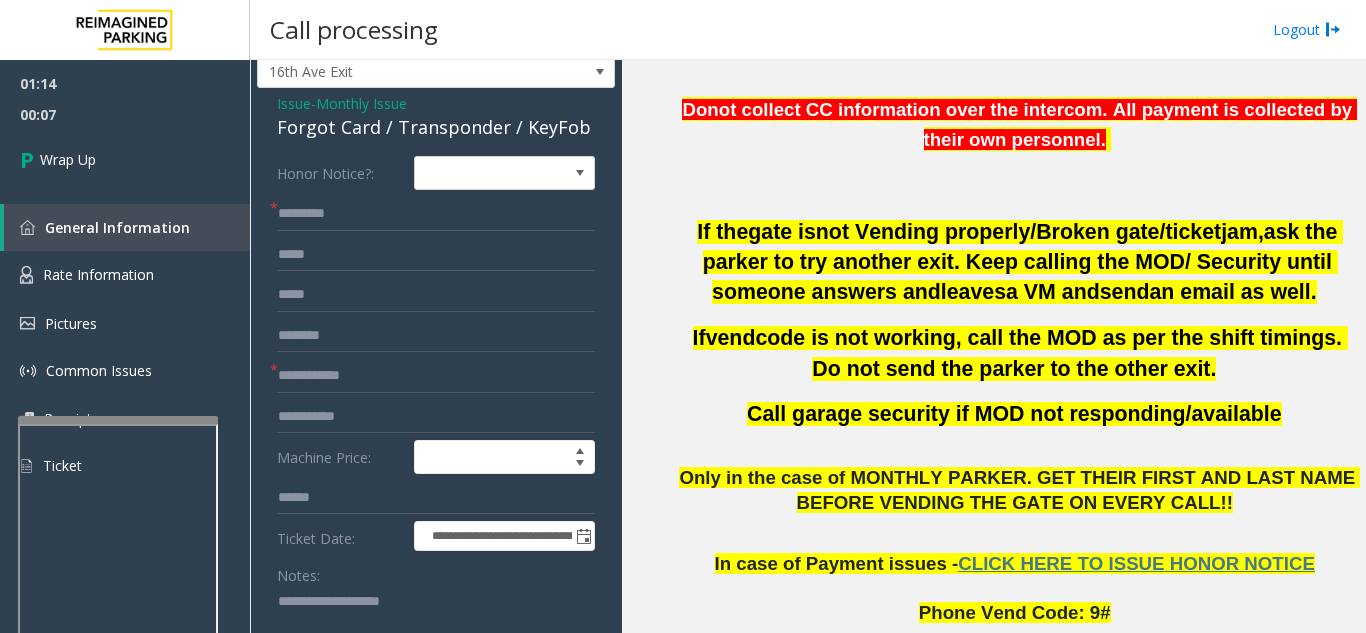 scroll, scrollTop: 100, scrollLeft: 0, axis: vertical 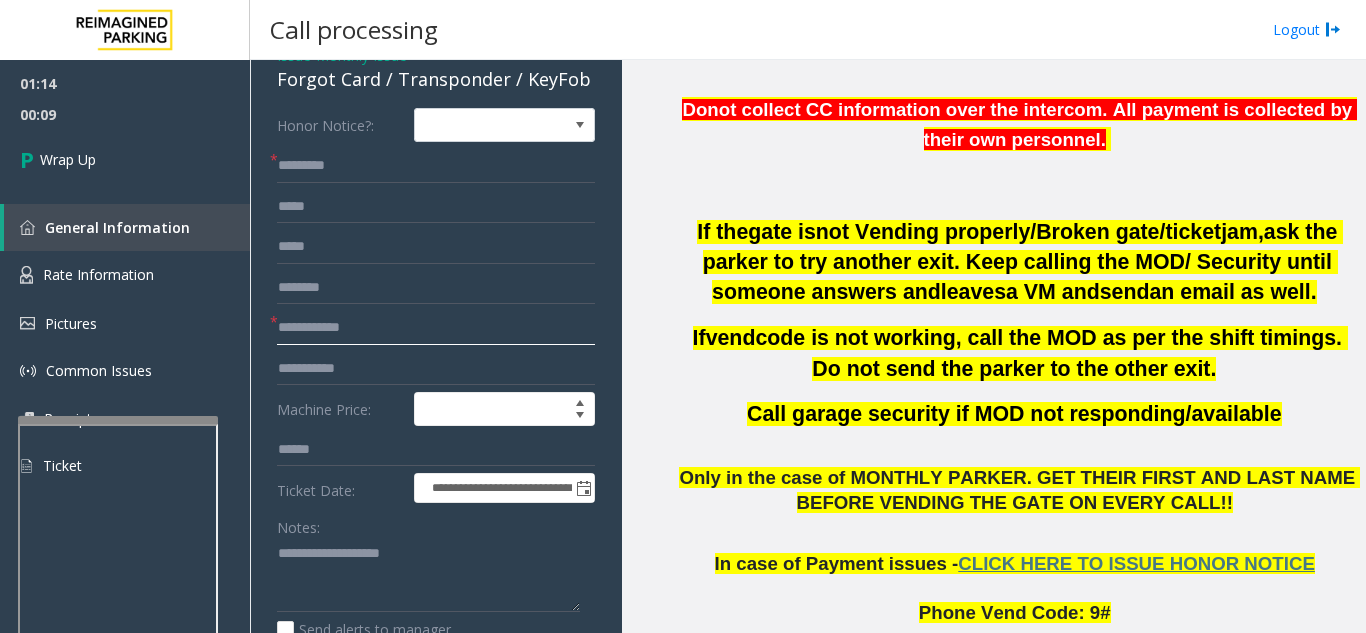 click 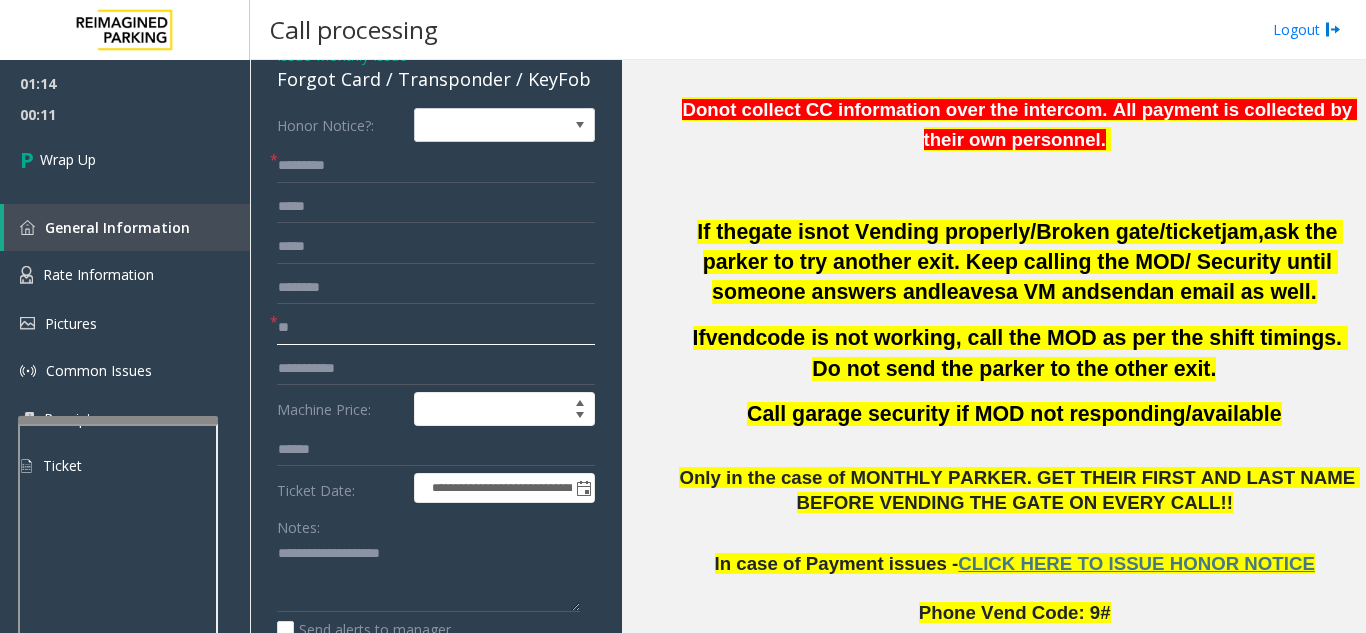 type on "**" 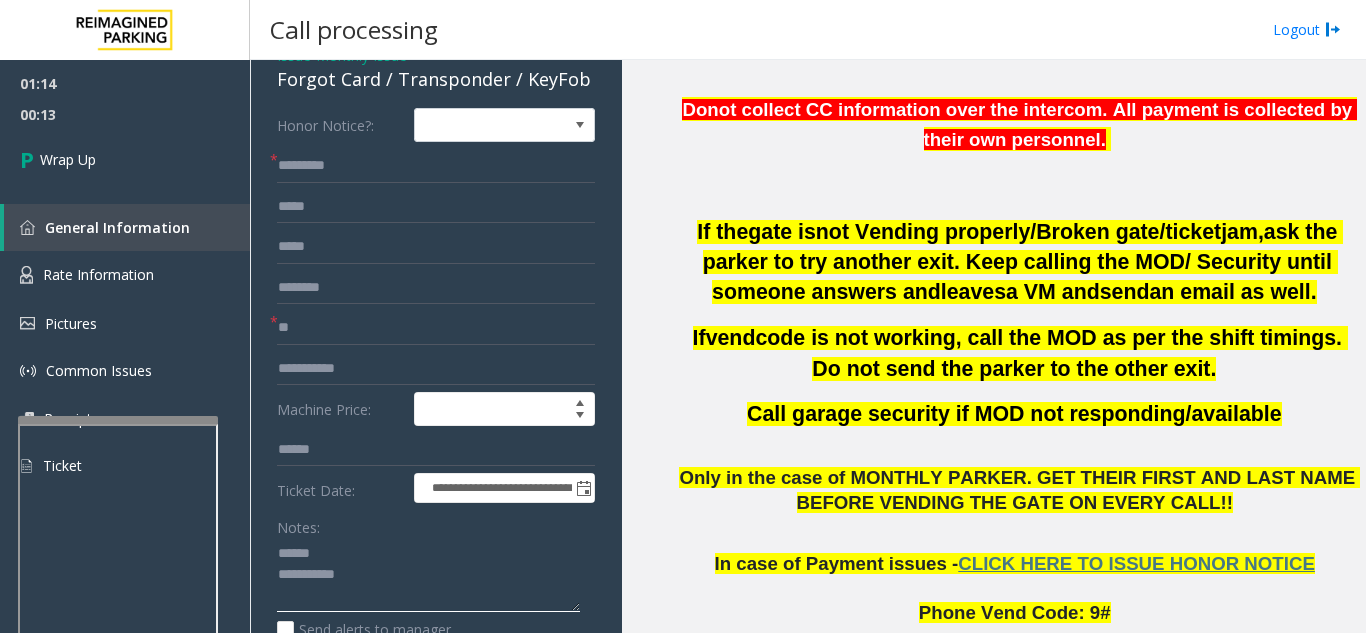 click 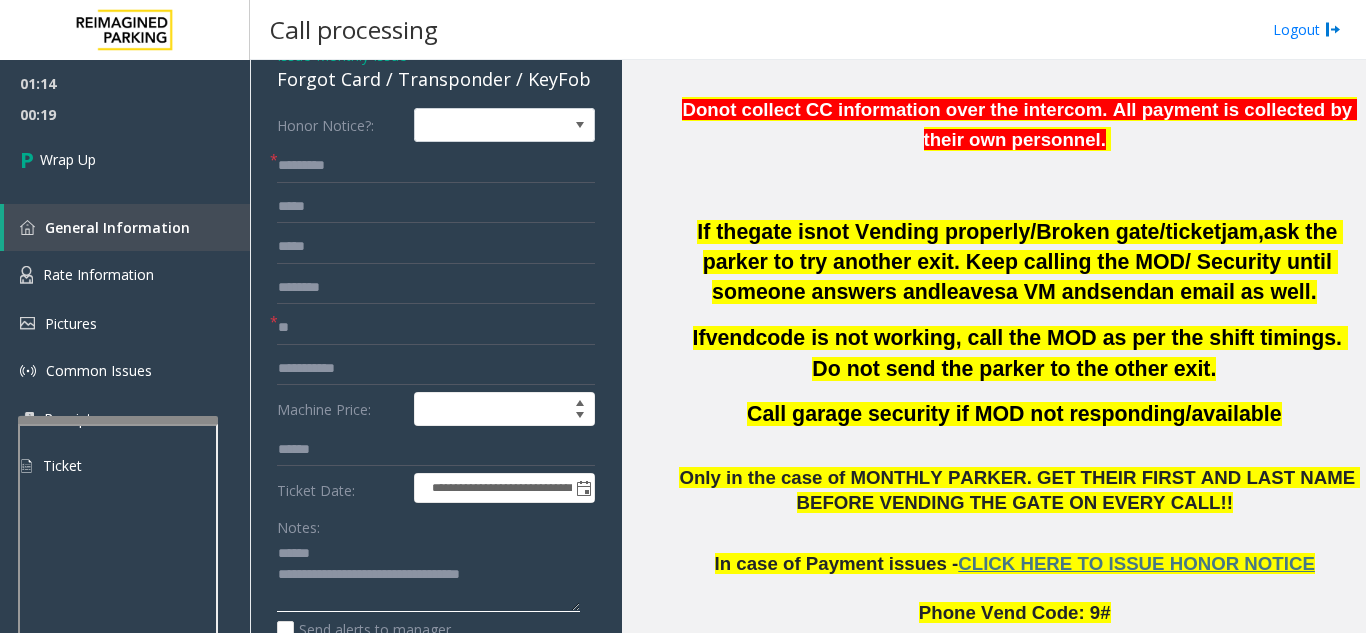 click 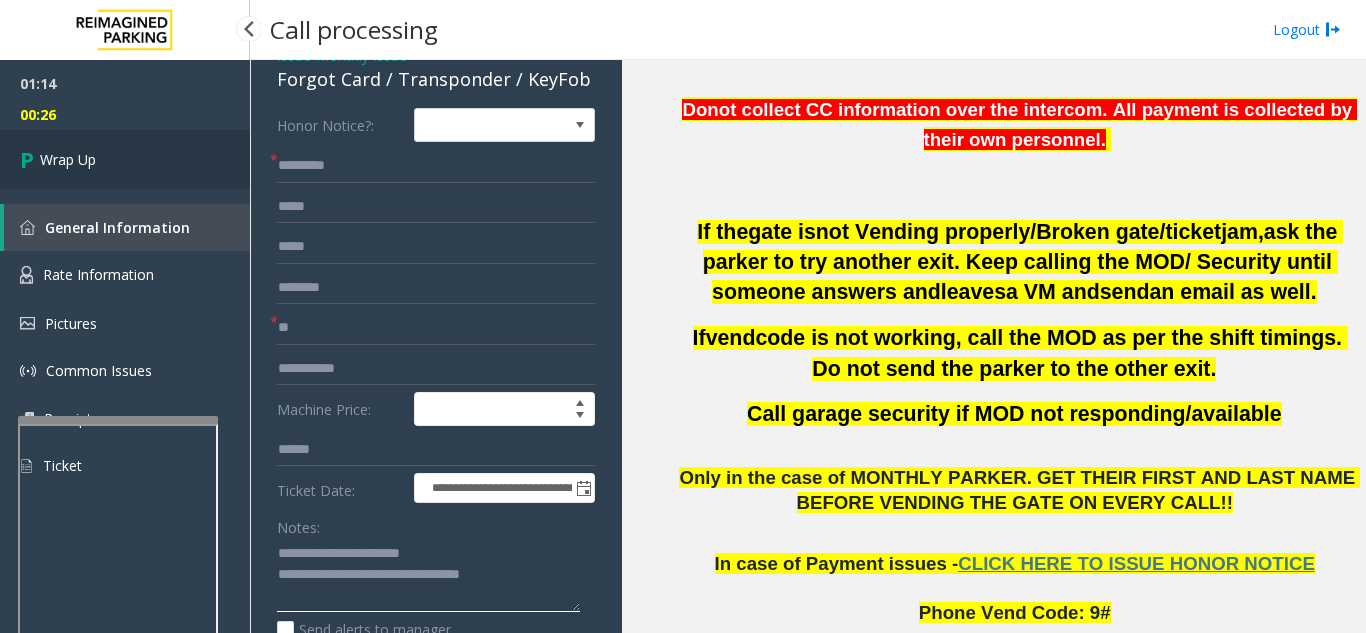 type on "**********" 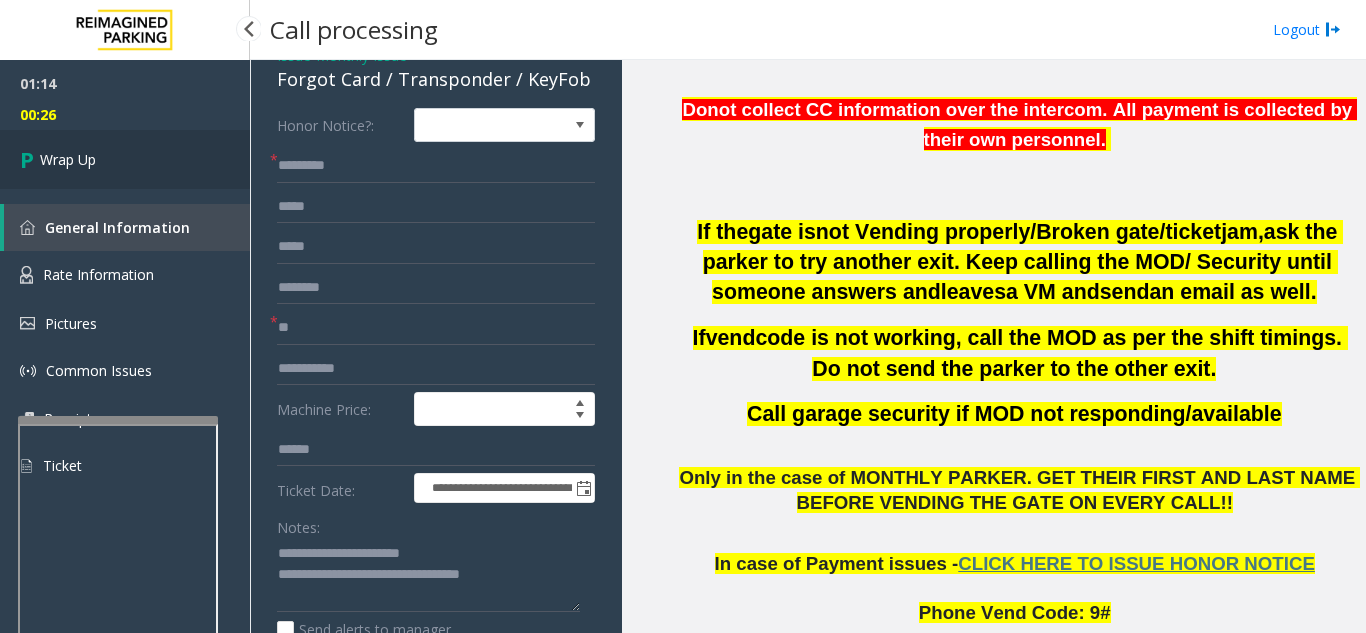 click on "Wrap Up" at bounding box center [125, 159] 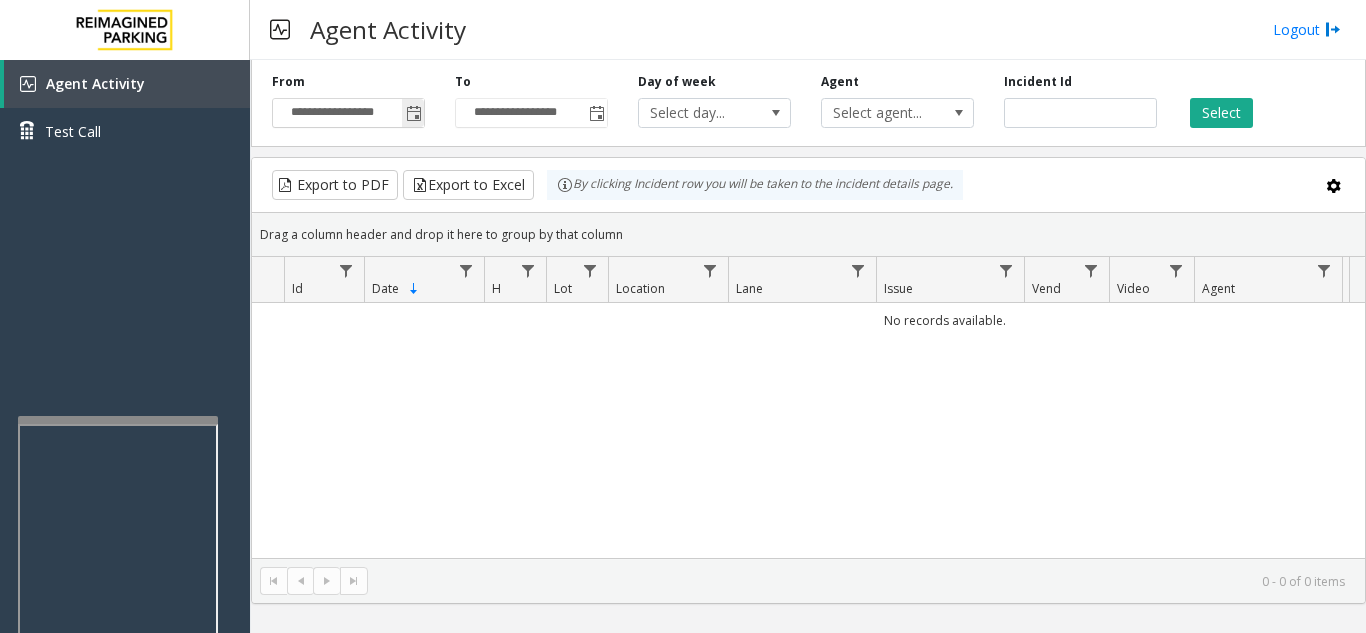 click 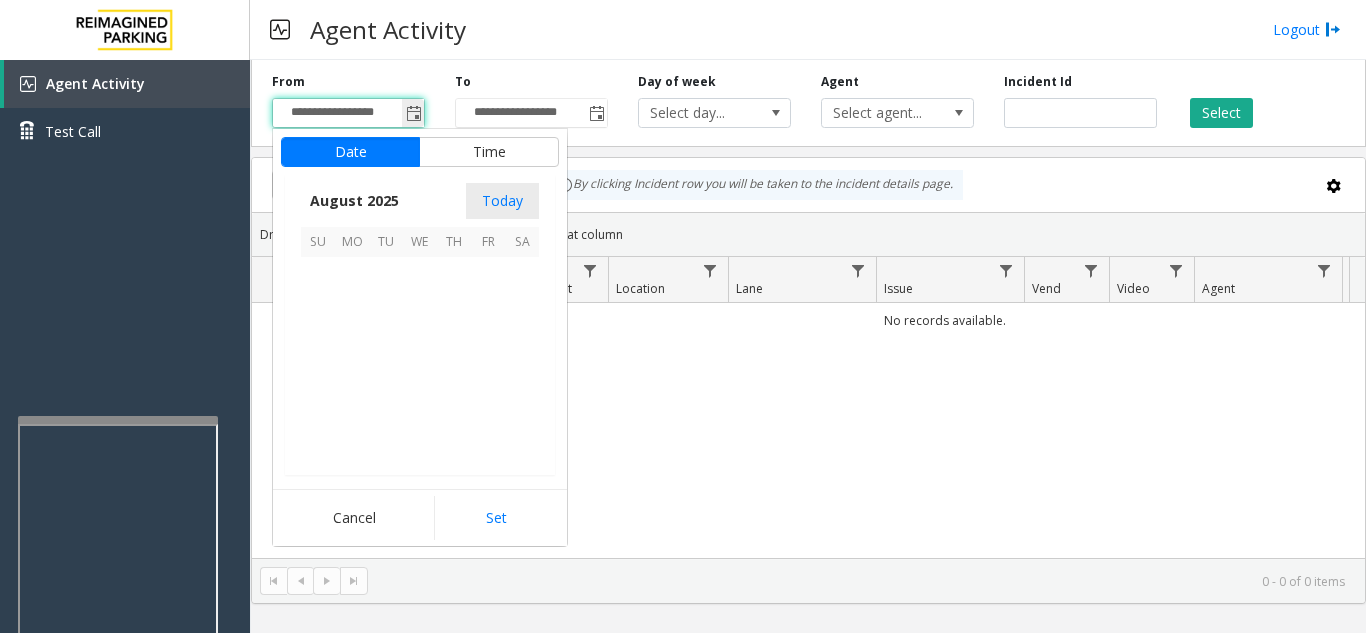 scroll, scrollTop: 358666, scrollLeft: 0, axis: vertical 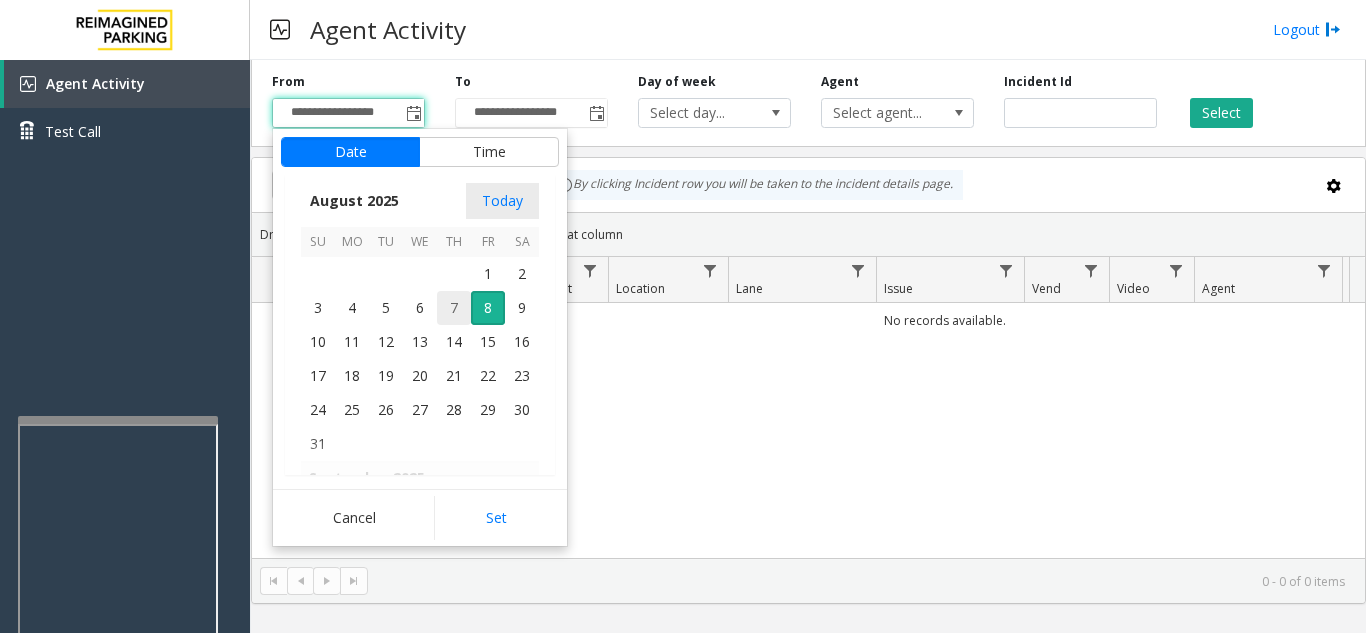 click on "7" at bounding box center (454, 308) 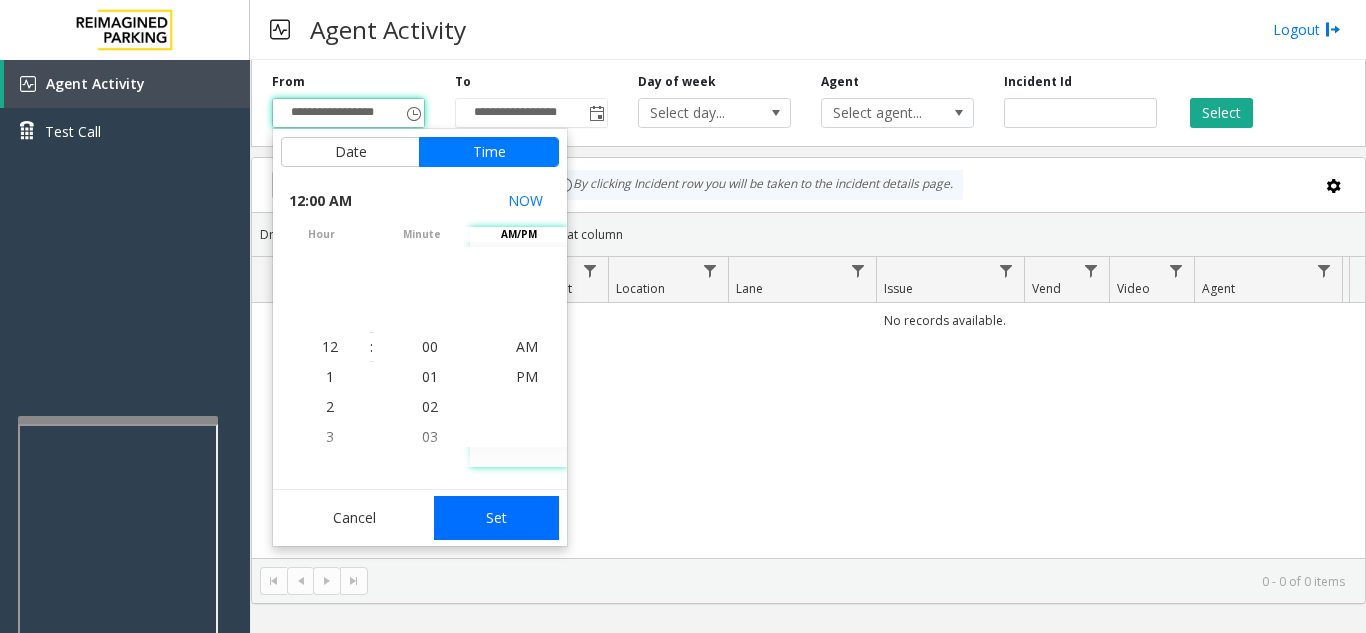 click on "Set" 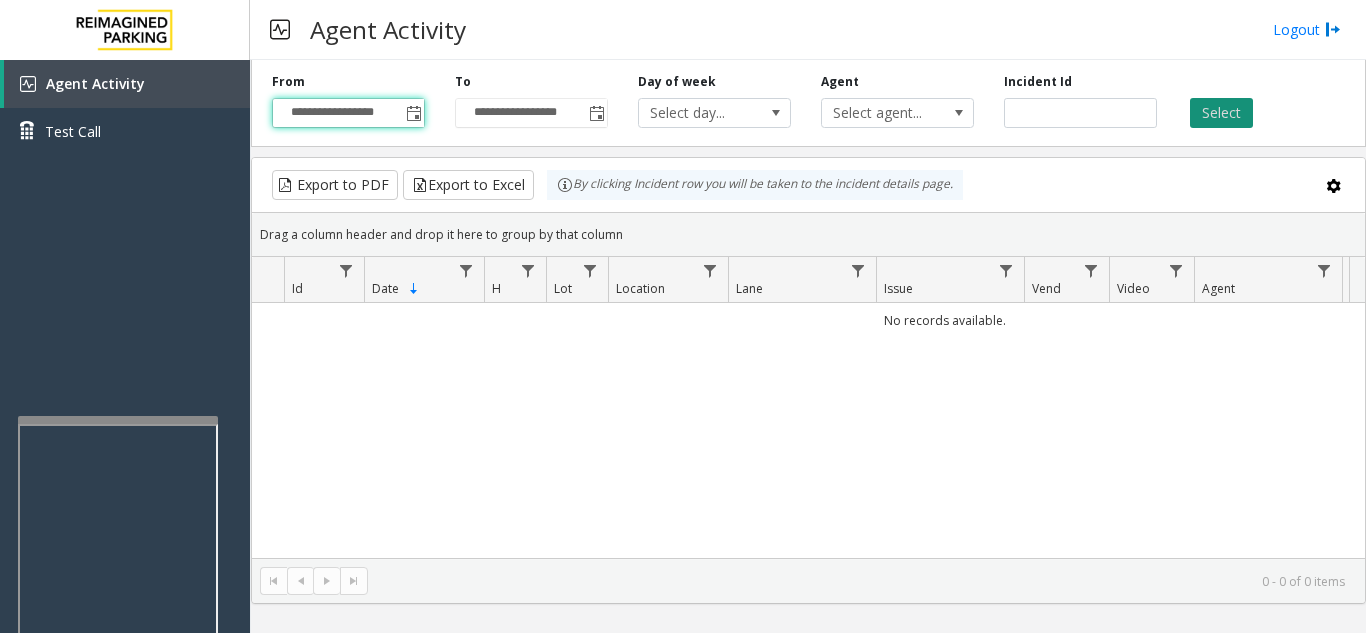 click on "Select" 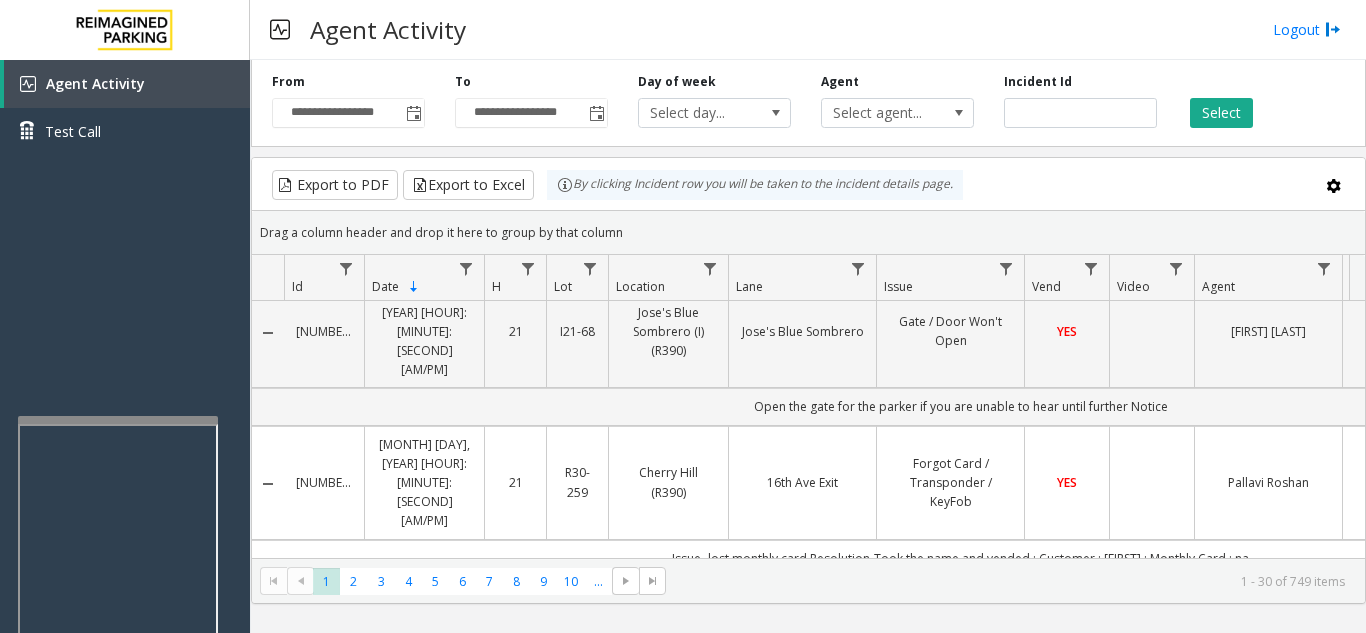 scroll, scrollTop: 200, scrollLeft: 0, axis: vertical 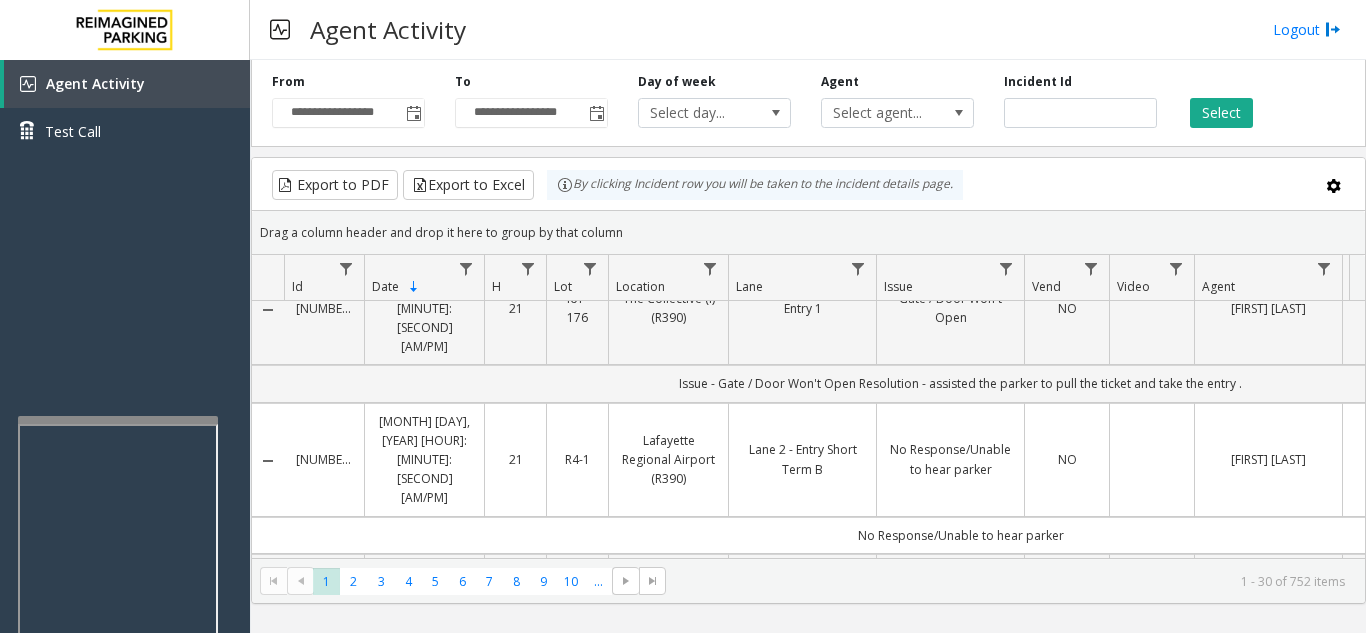 click on "Agent Activity Logout" at bounding box center [808, 30] 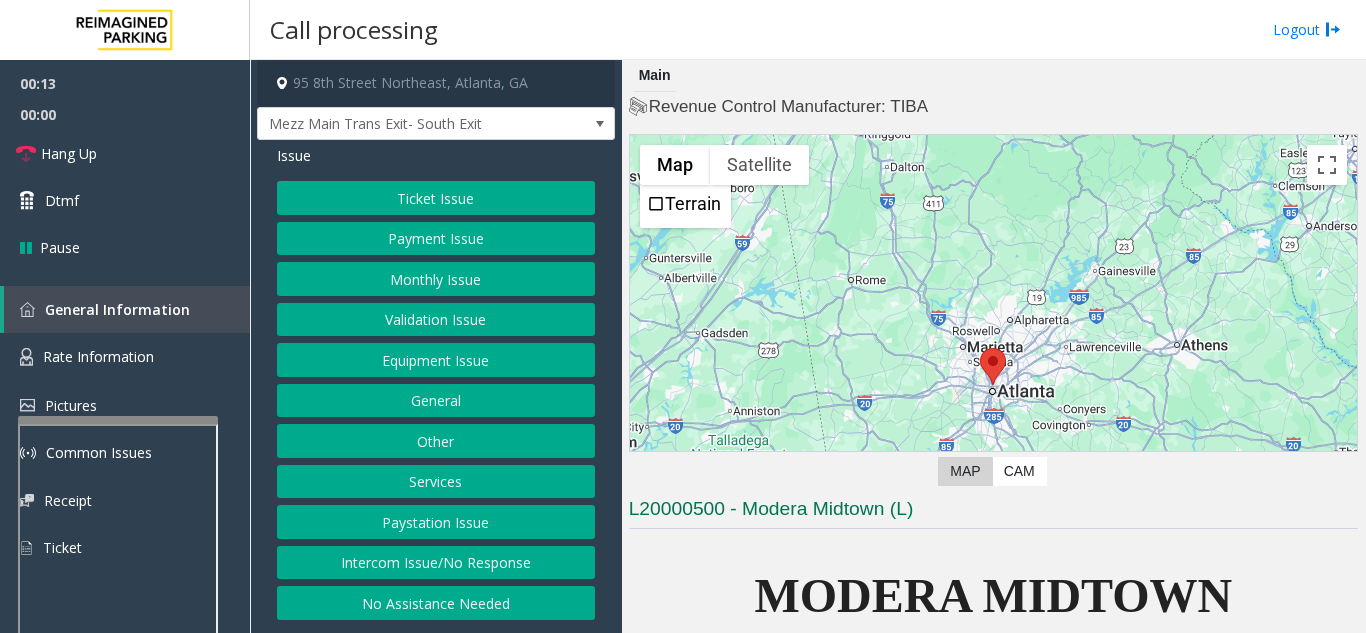 click on "Intercom Issue/No Response" 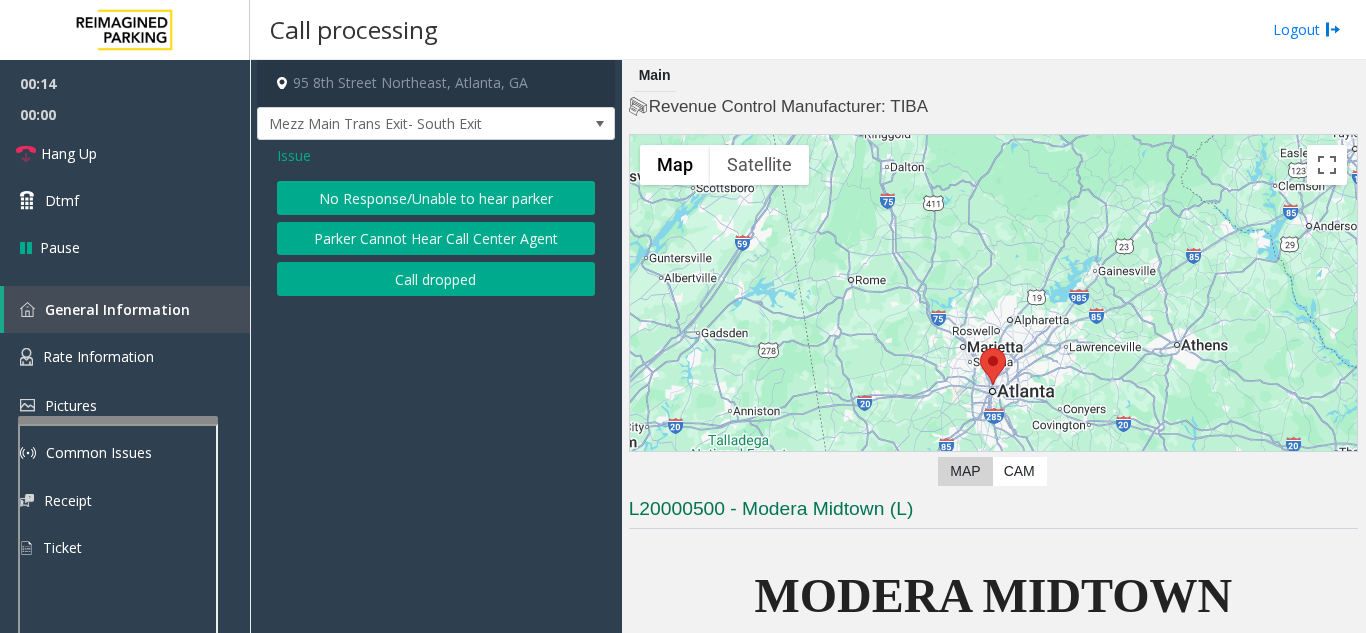 click on "No Response/Unable to hear parker" 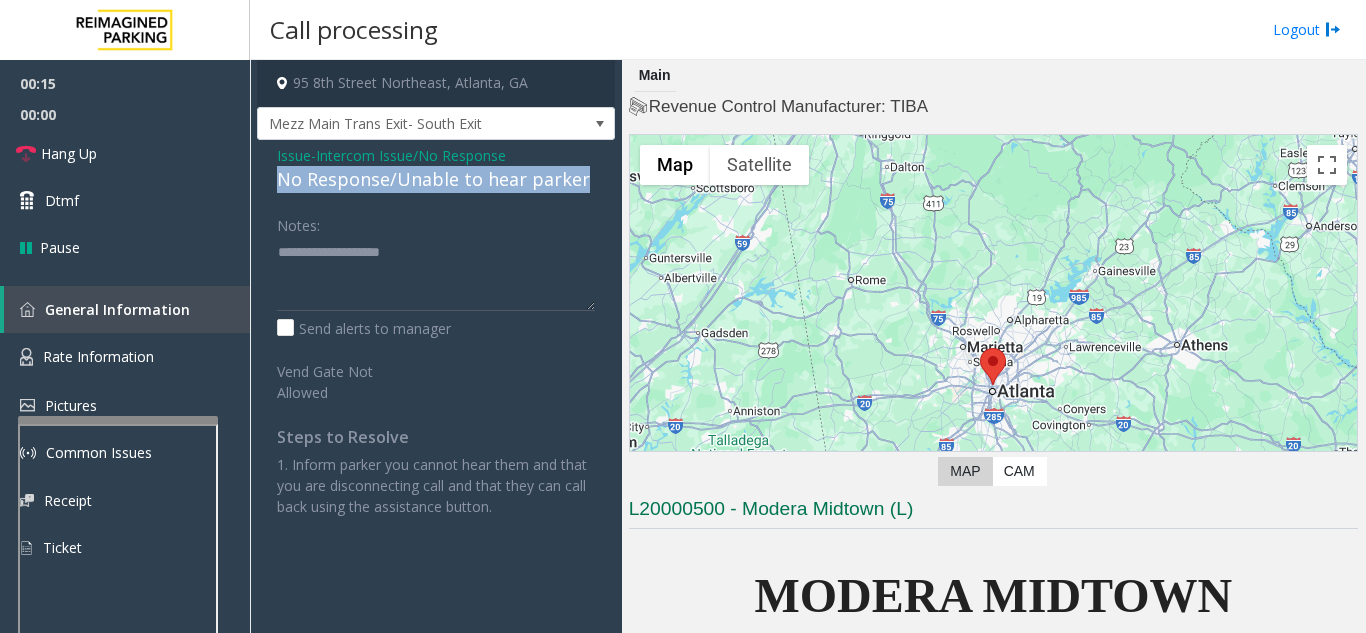 drag, startPoint x: 308, startPoint y: 177, endPoint x: 591, endPoint y: 177, distance: 283 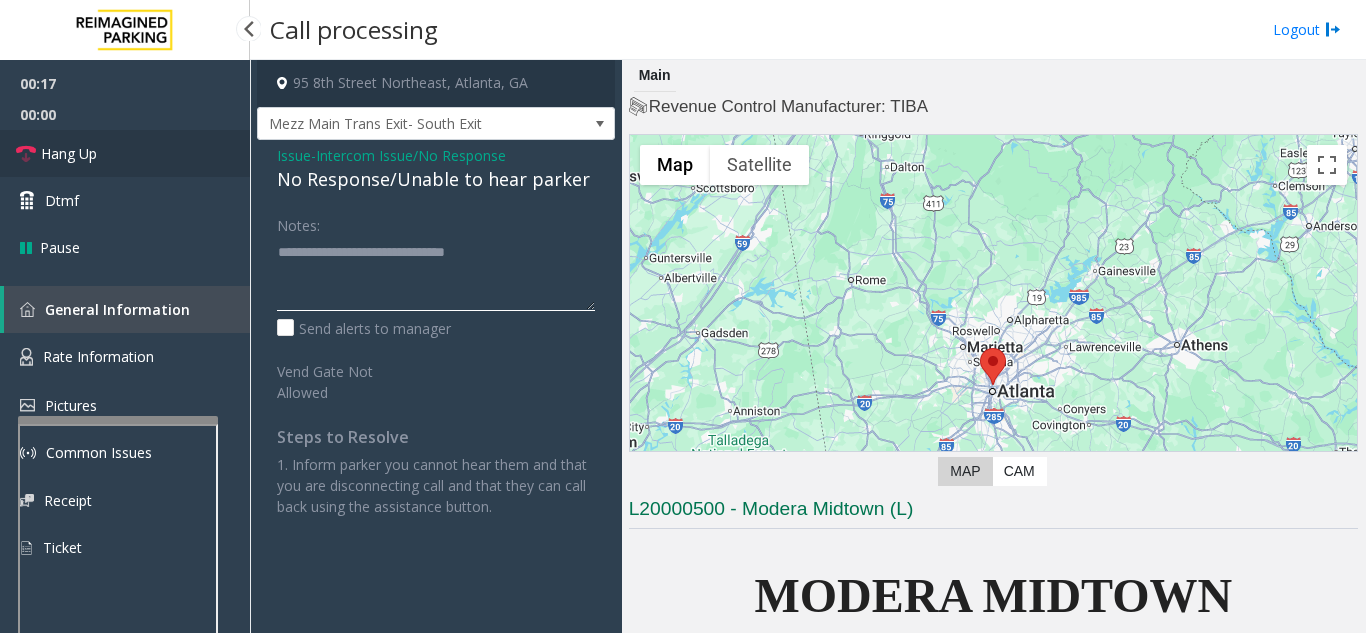 type on "**********" 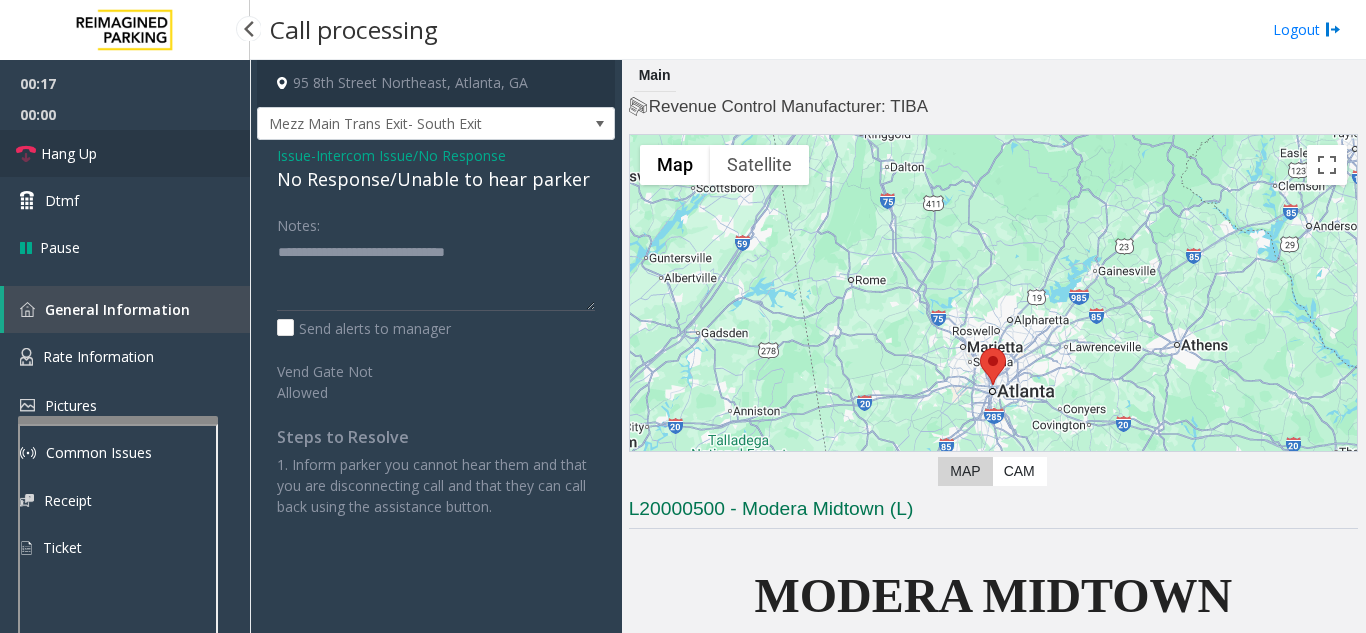 click on "Hang Up" at bounding box center (125, 153) 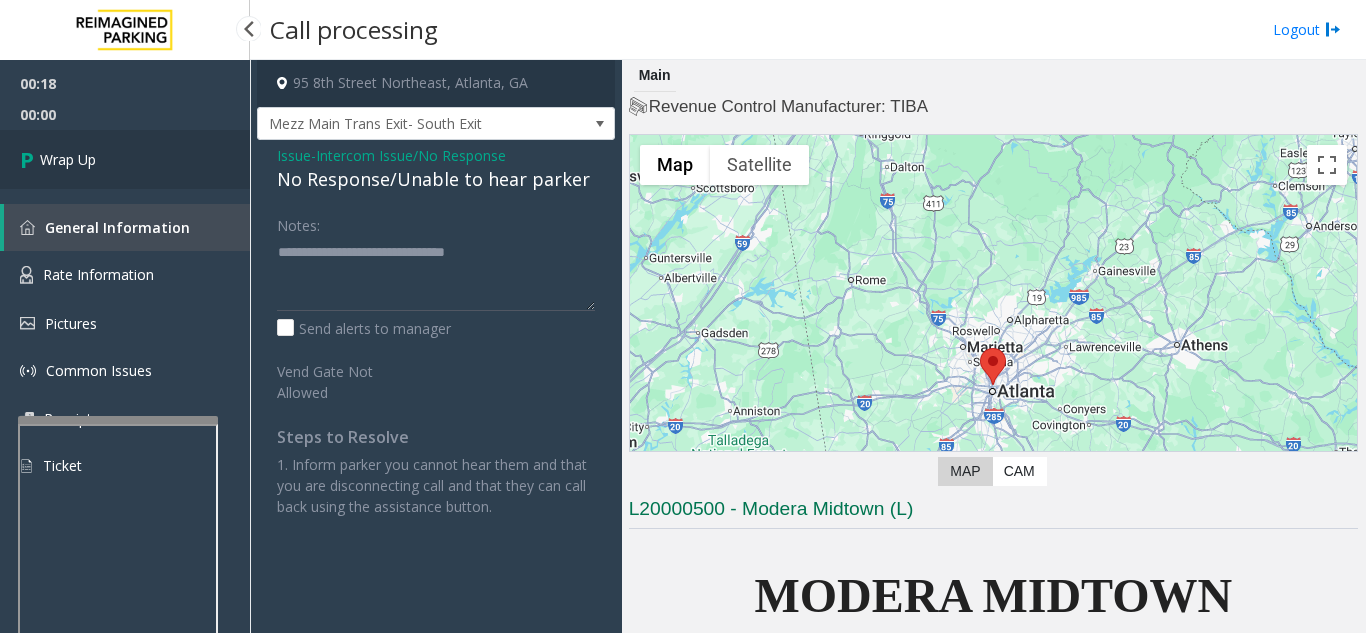 click on "Wrap Up" at bounding box center (125, 159) 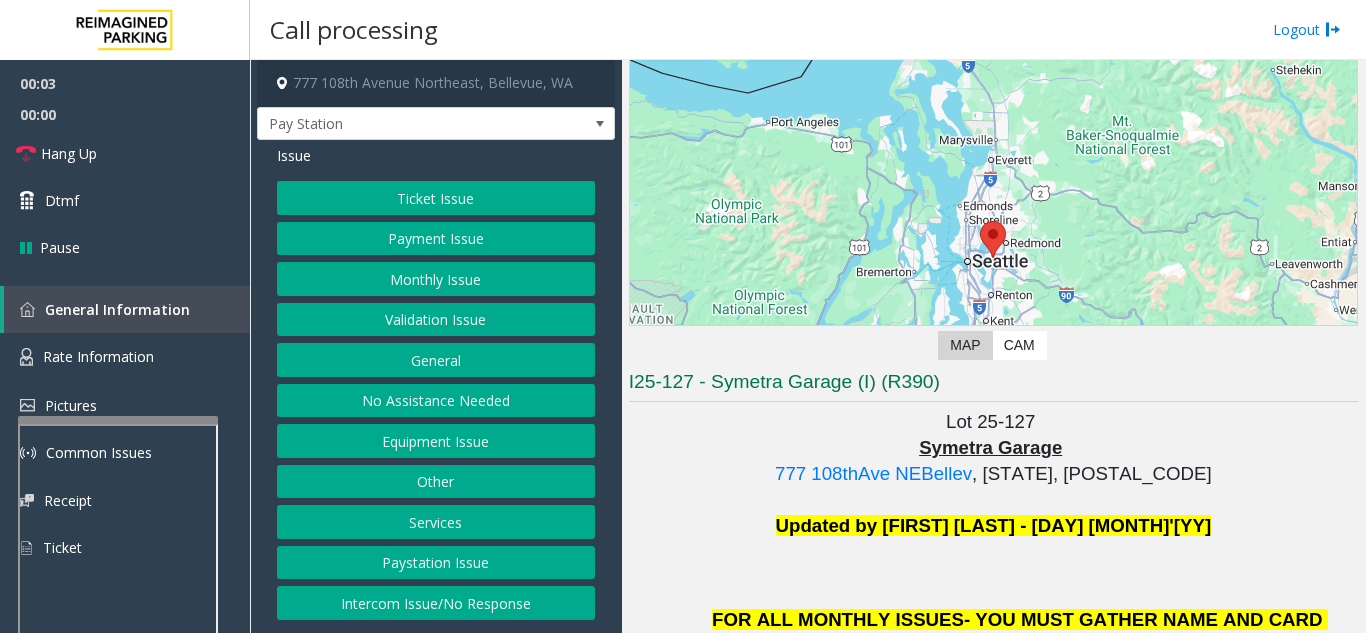 scroll, scrollTop: 200, scrollLeft: 0, axis: vertical 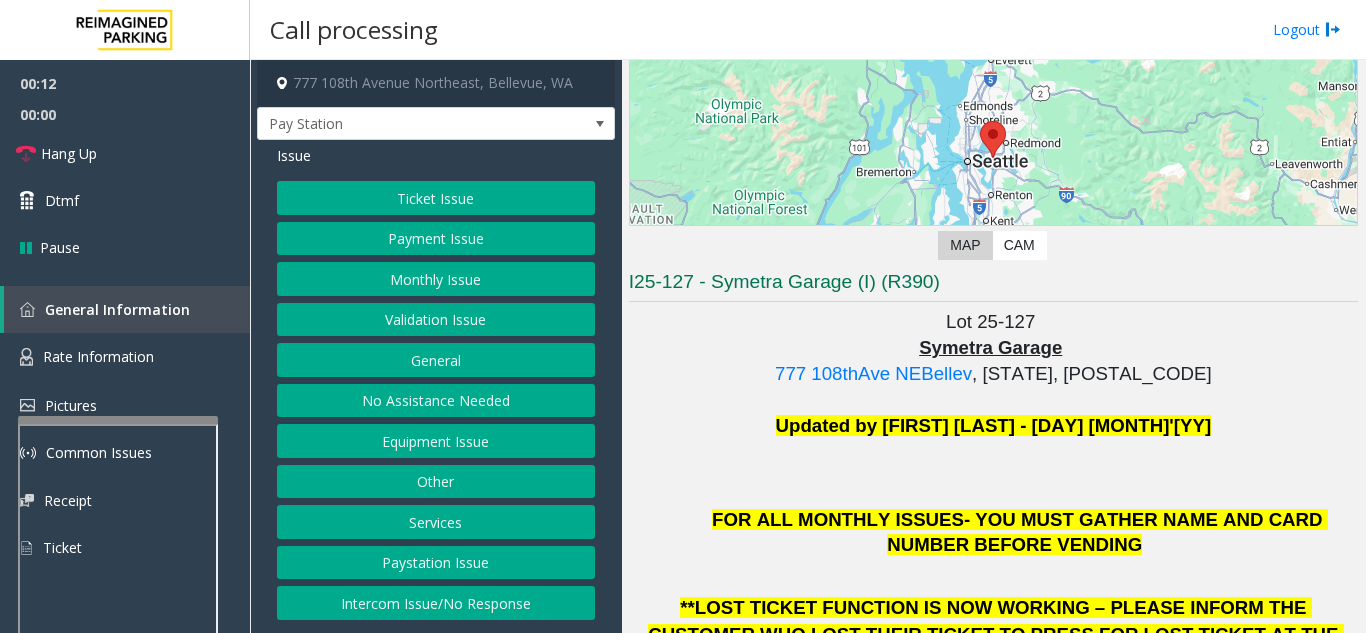 click on "Intercom Issue/No Response" 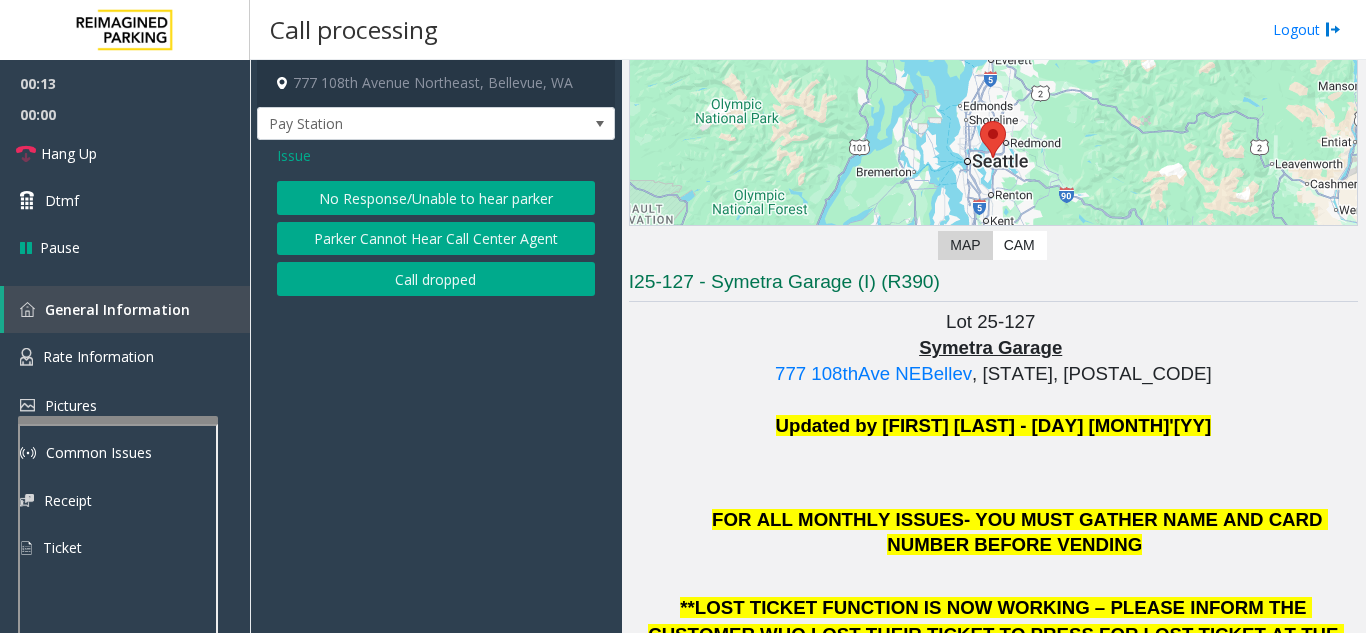 click on "No Response/Unable to hear parker" 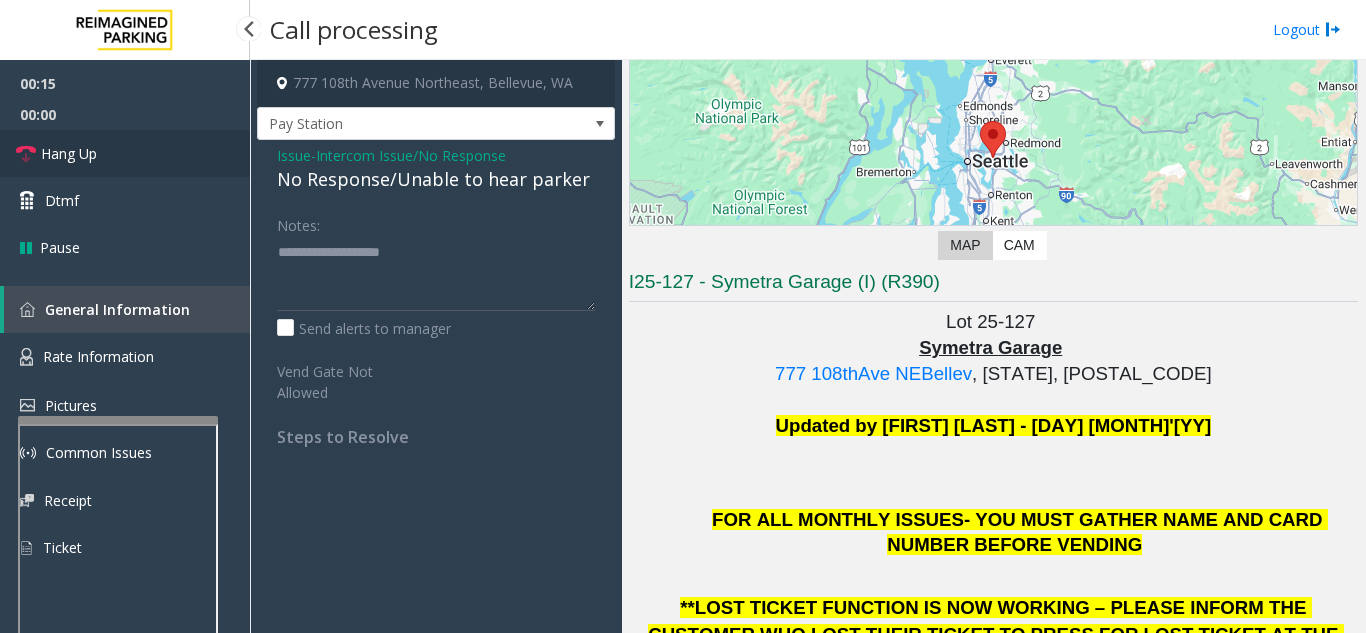 click on "Hang Up" at bounding box center (125, 153) 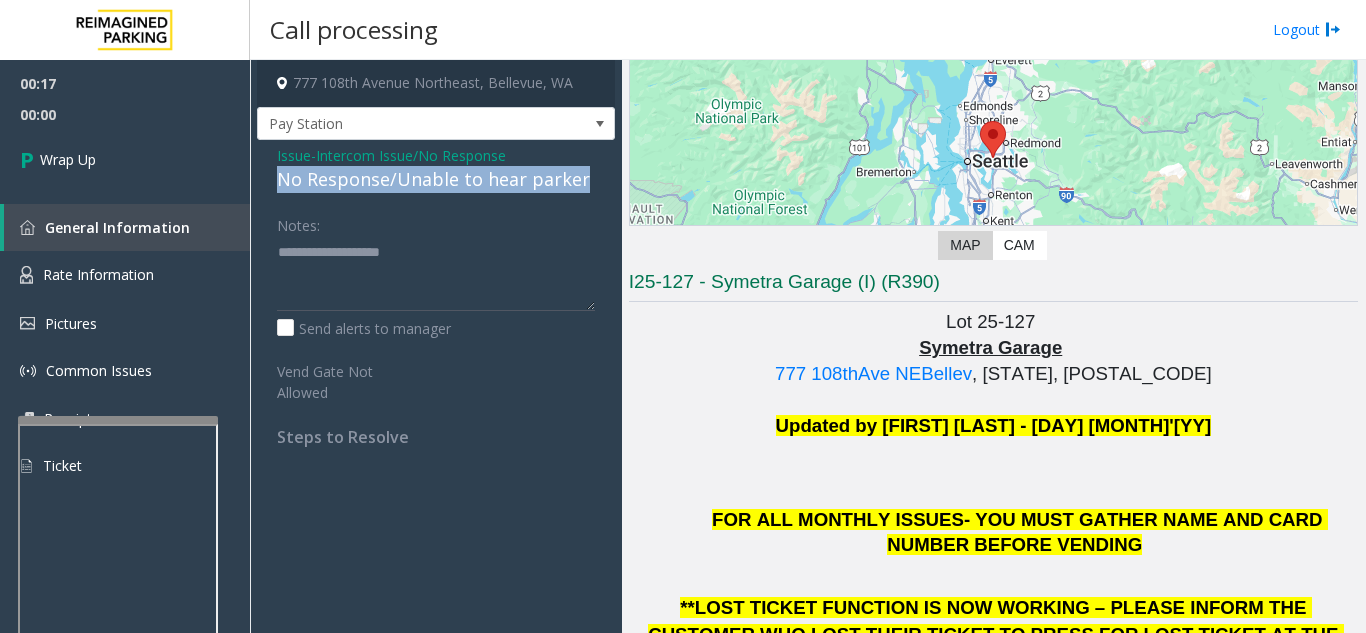 drag, startPoint x: 597, startPoint y: 182, endPoint x: 278, endPoint y: 179, distance: 319.0141 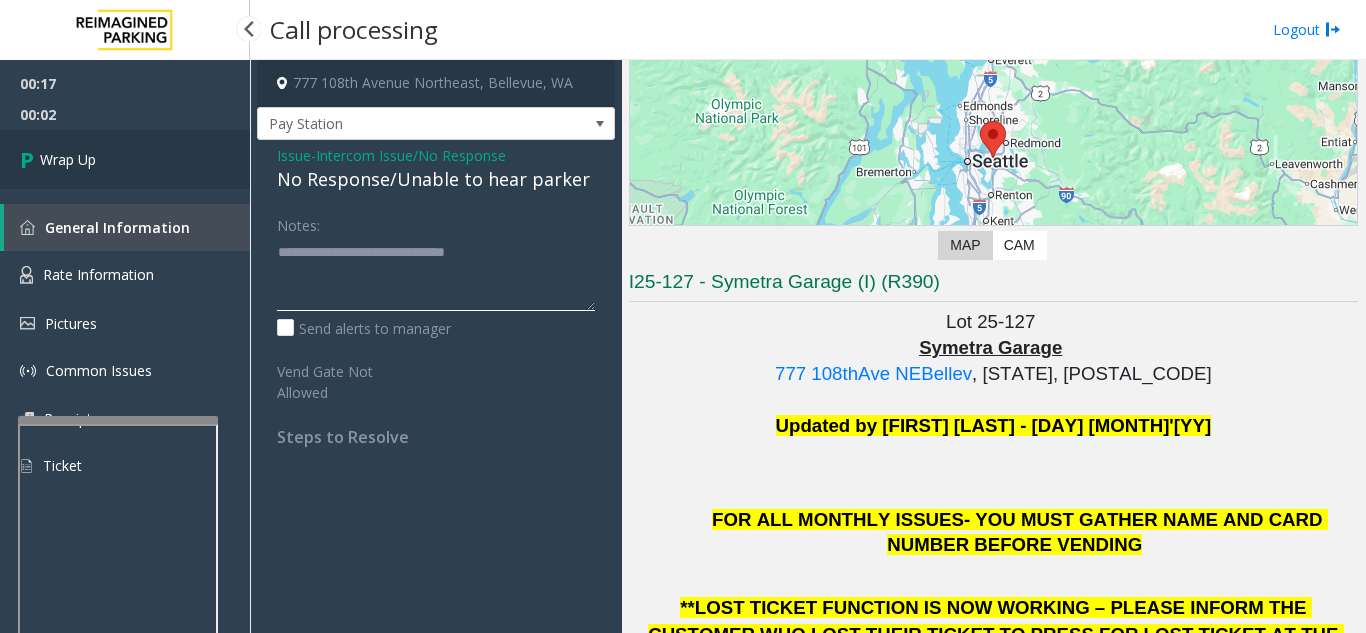 type on "**********" 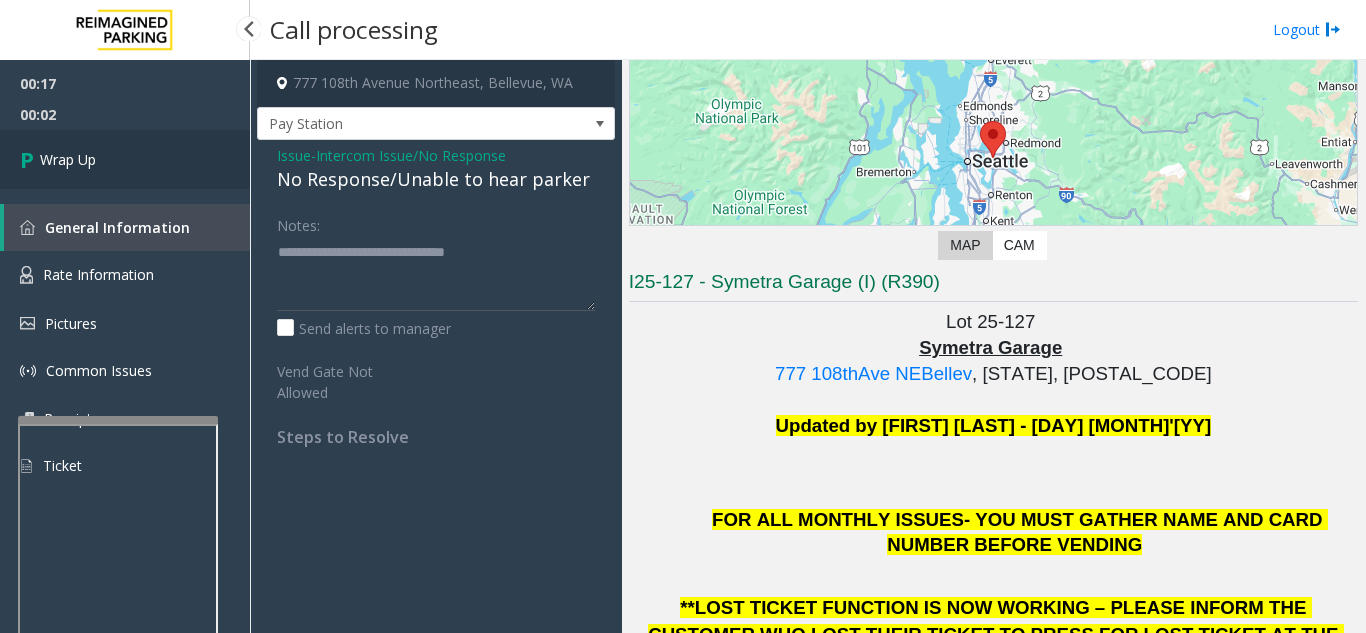 click on "Wrap Up" at bounding box center [125, 159] 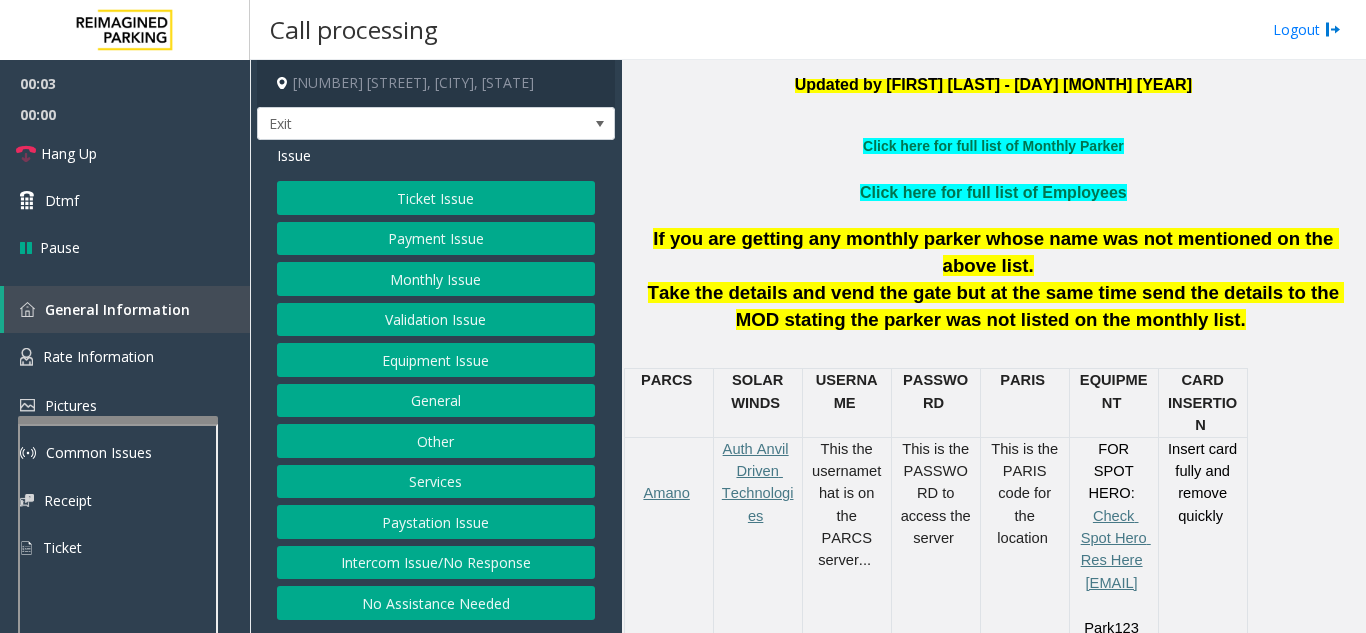 scroll, scrollTop: 600, scrollLeft: 0, axis: vertical 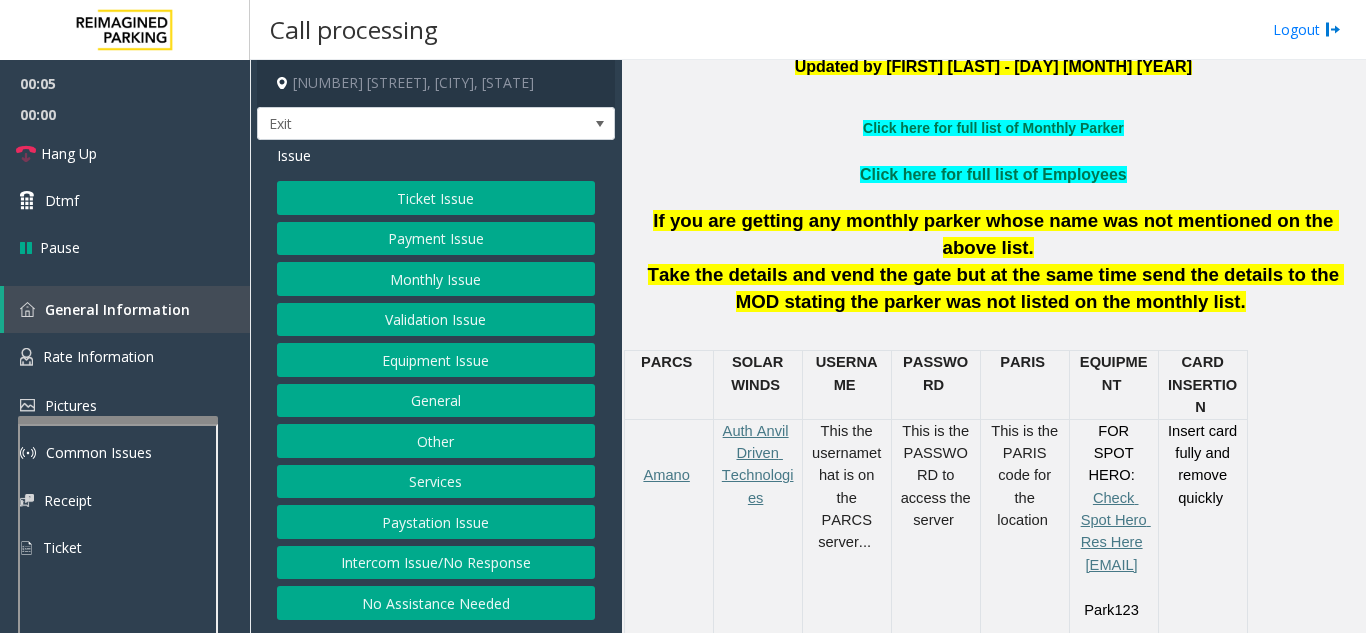 click on "Services" 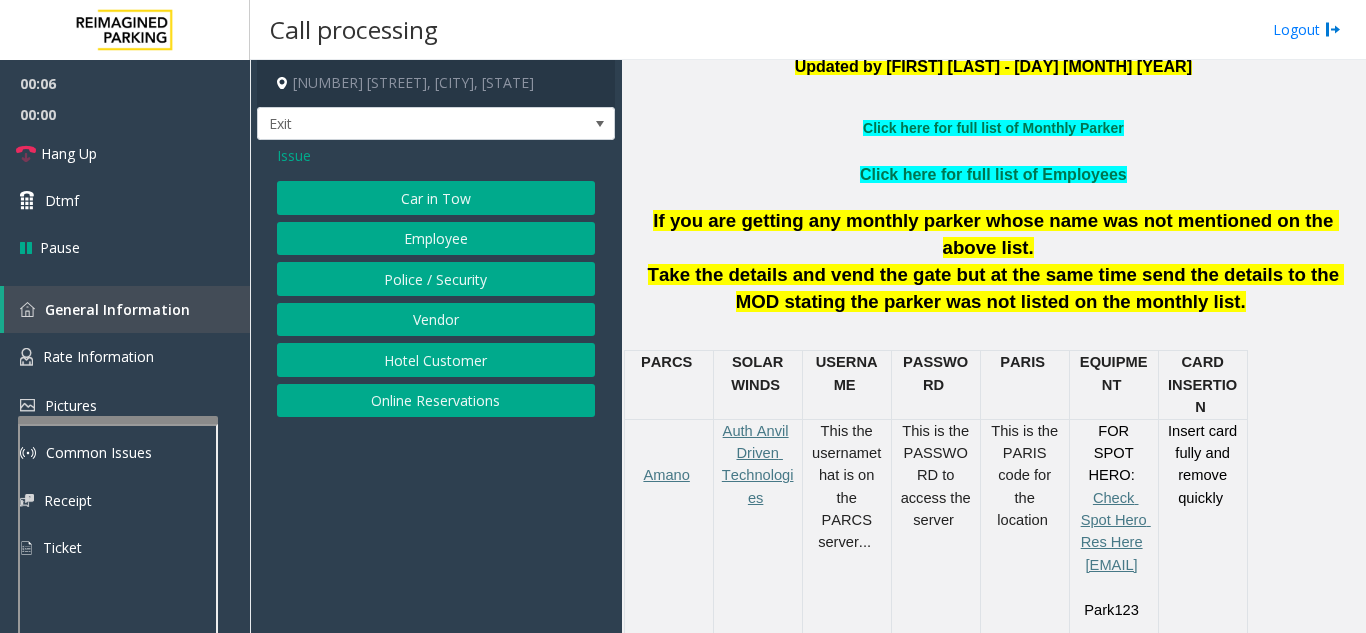 click on "Online Reservations" 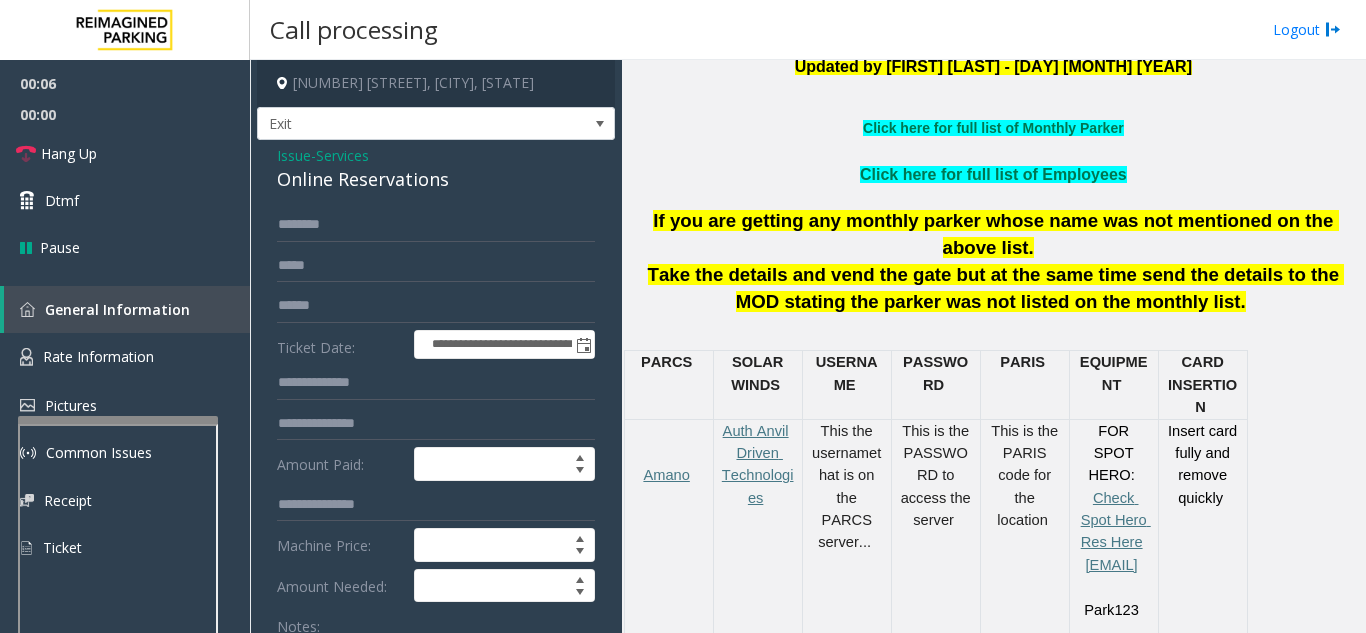 scroll, scrollTop: 100, scrollLeft: 0, axis: vertical 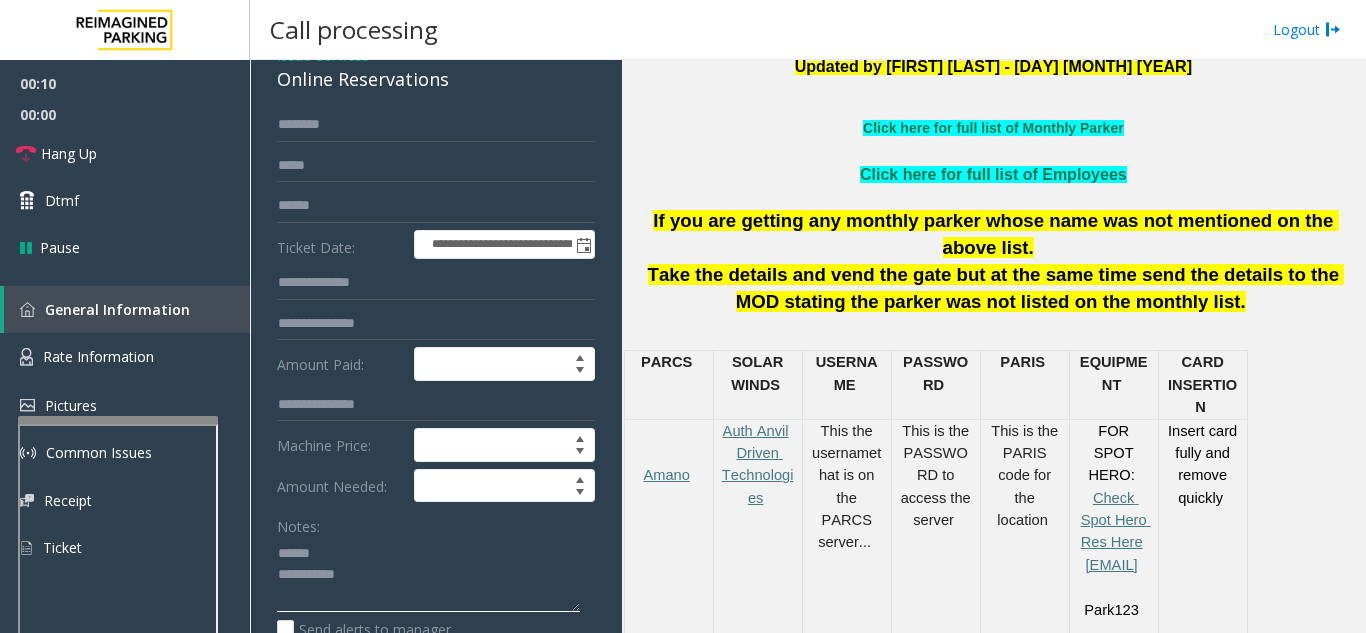 click 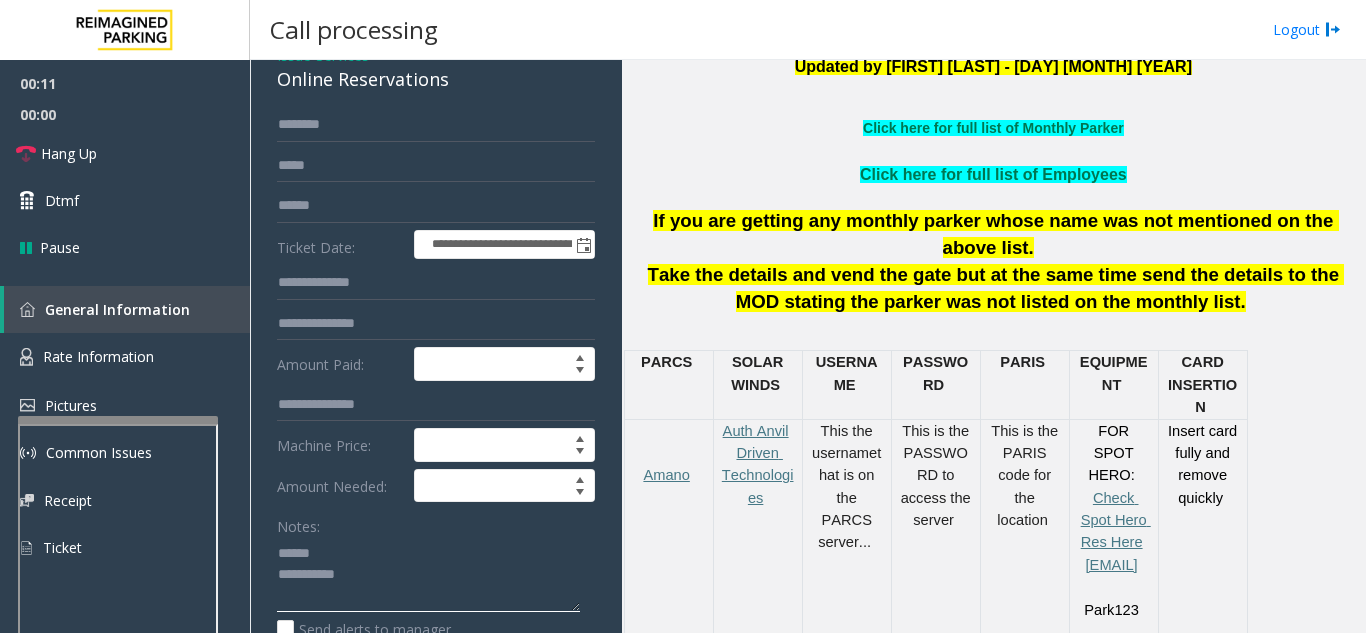 type on "**********" 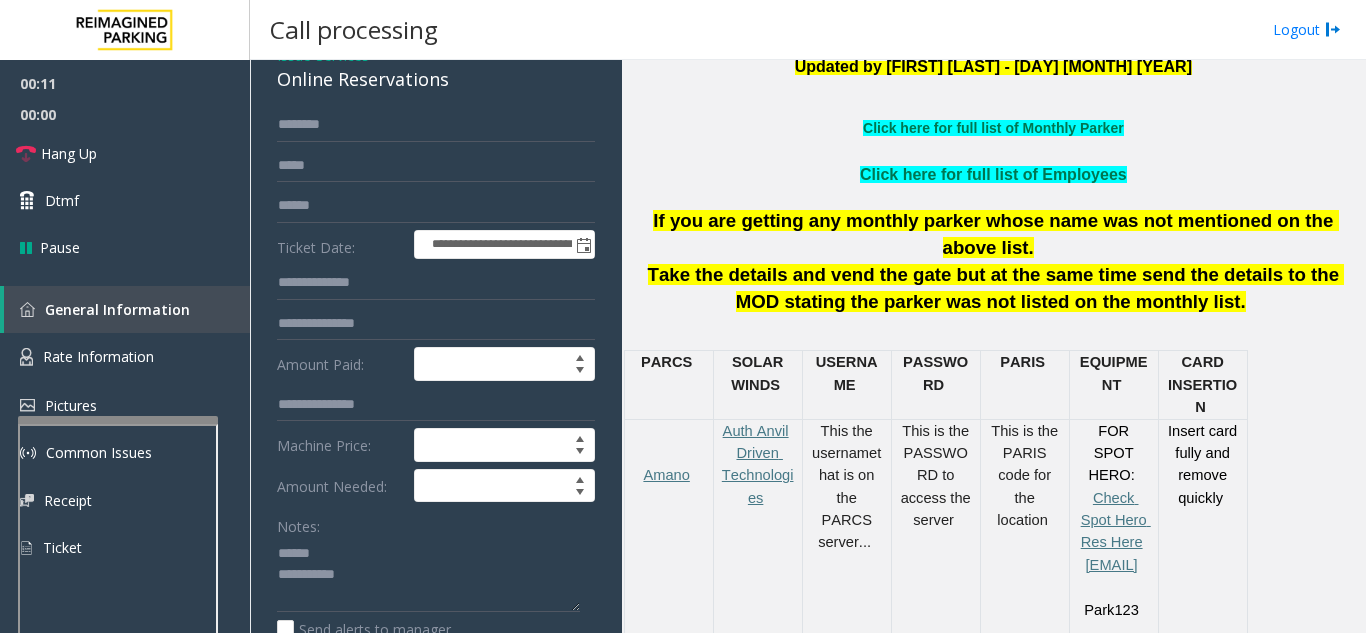 click on "**********" 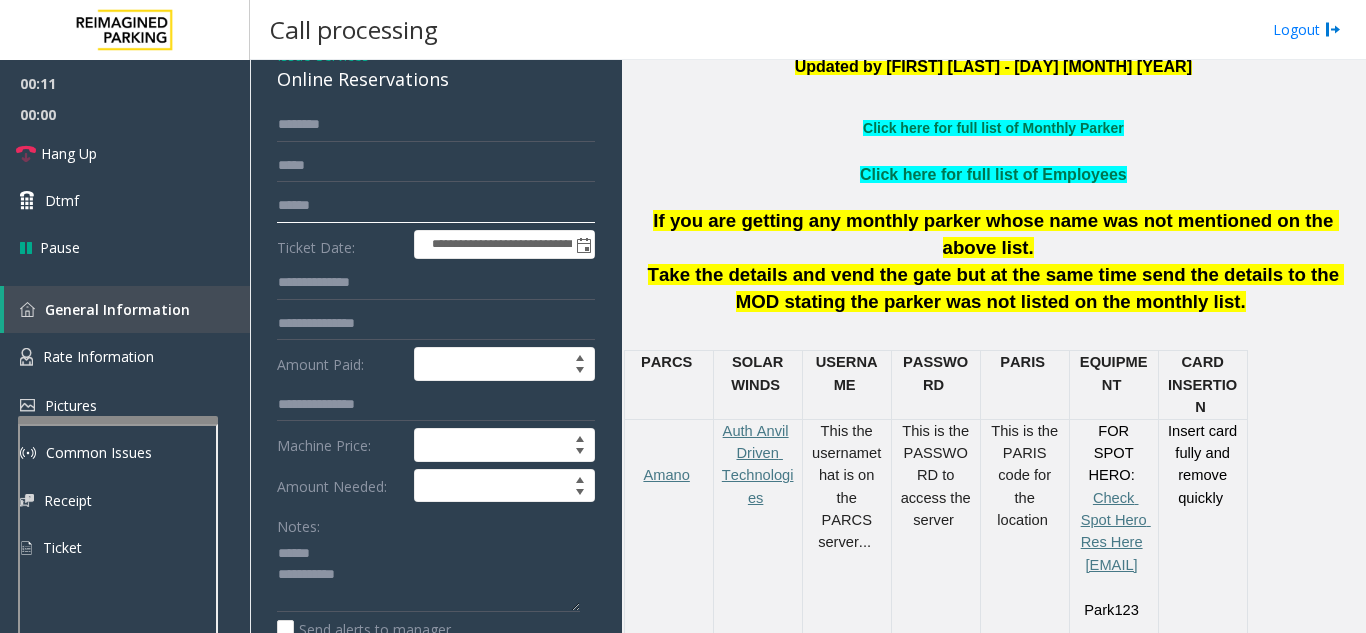 click 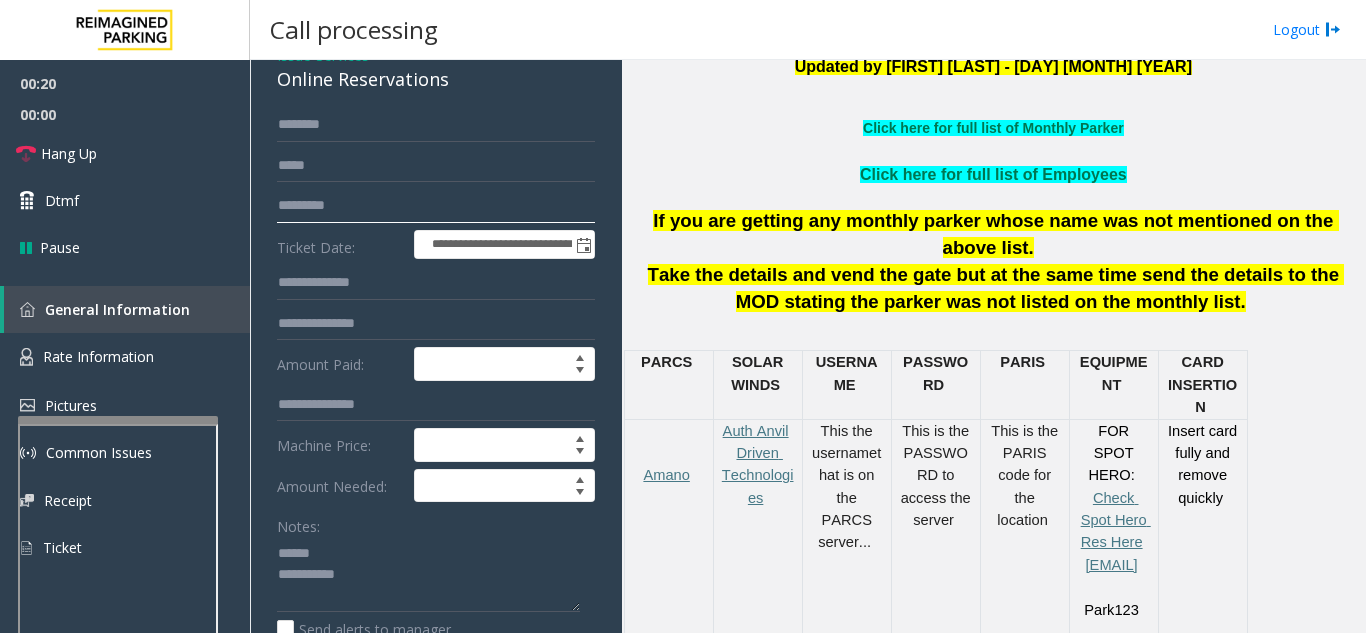 type on "*********" 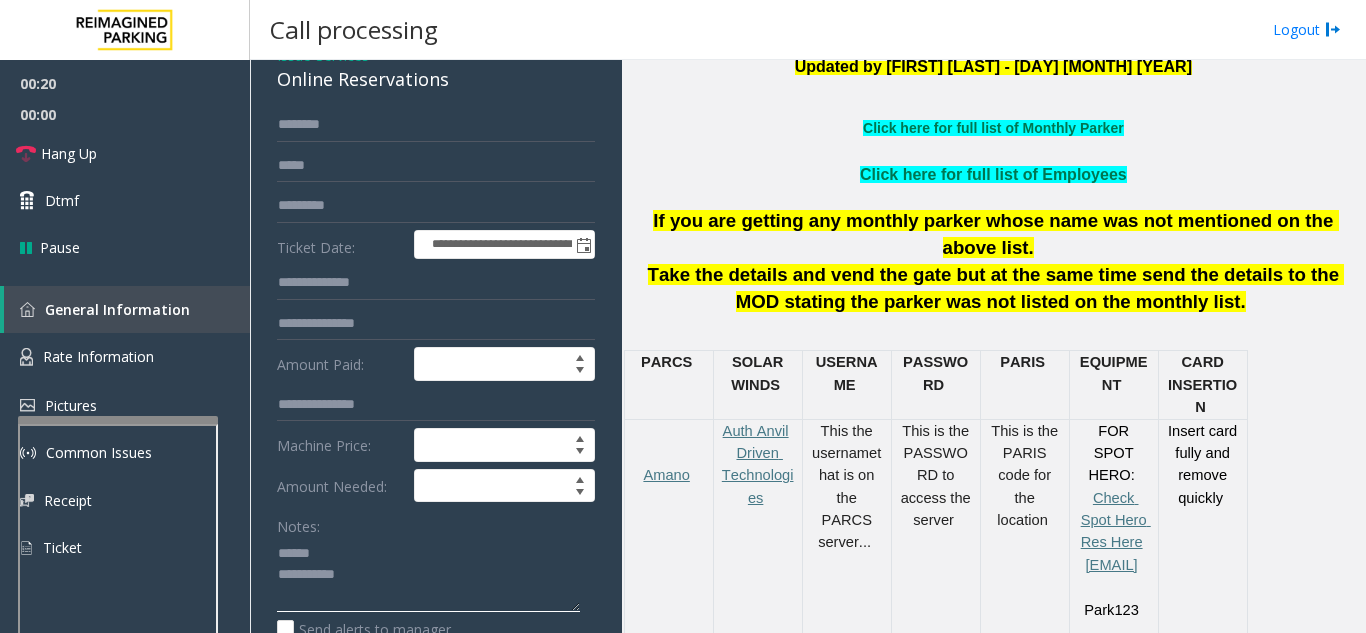 click 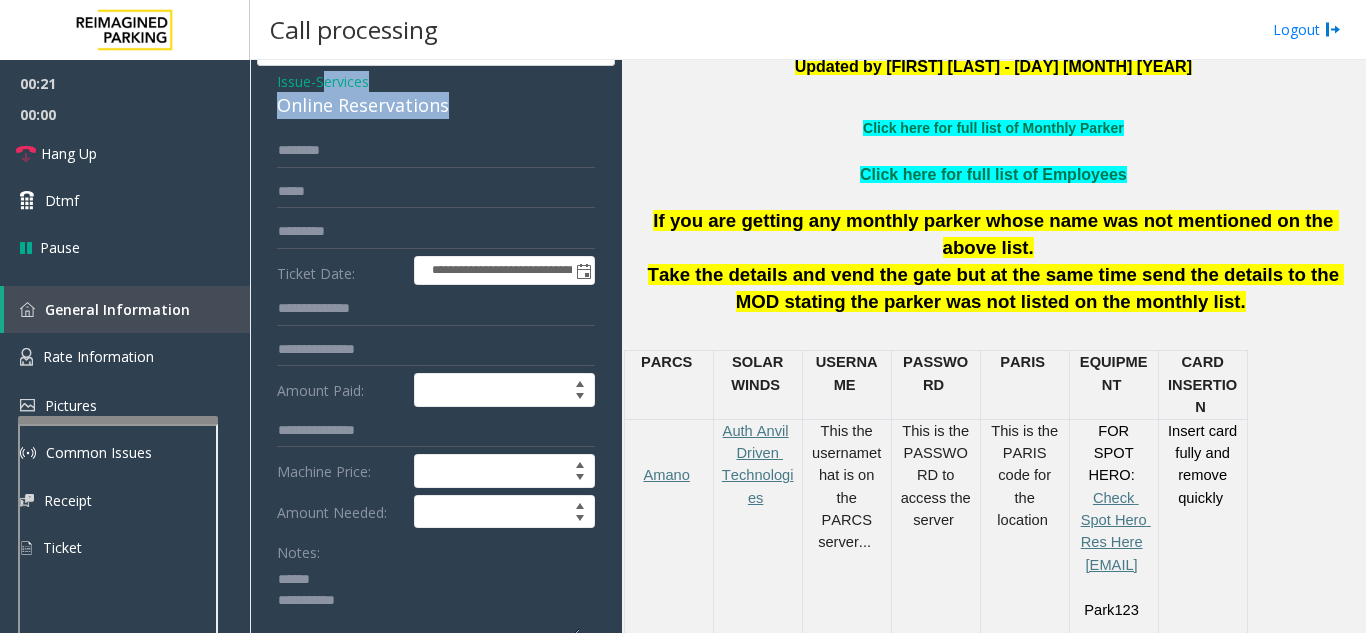 scroll, scrollTop: 73, scrollLeft: 0, axis: vertical 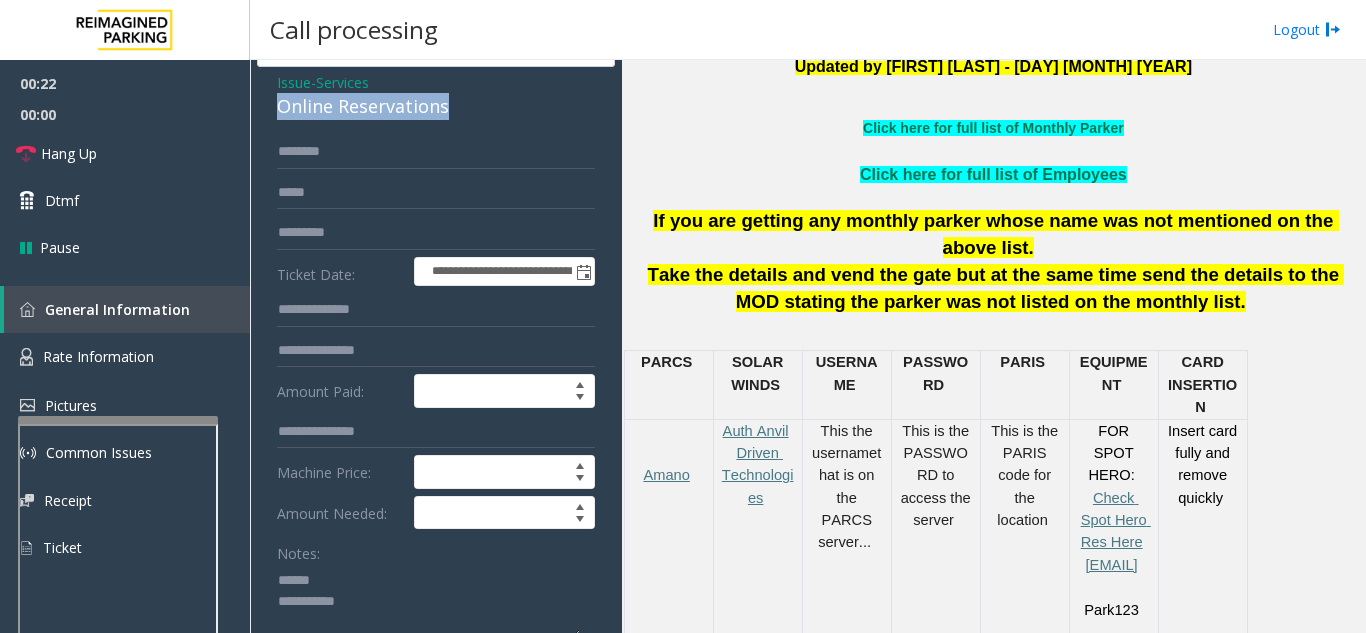 drag, startPoint x: 464, startPoint y: 71, endPoint x: 268, endPoint y: 104, distance: 198.75865 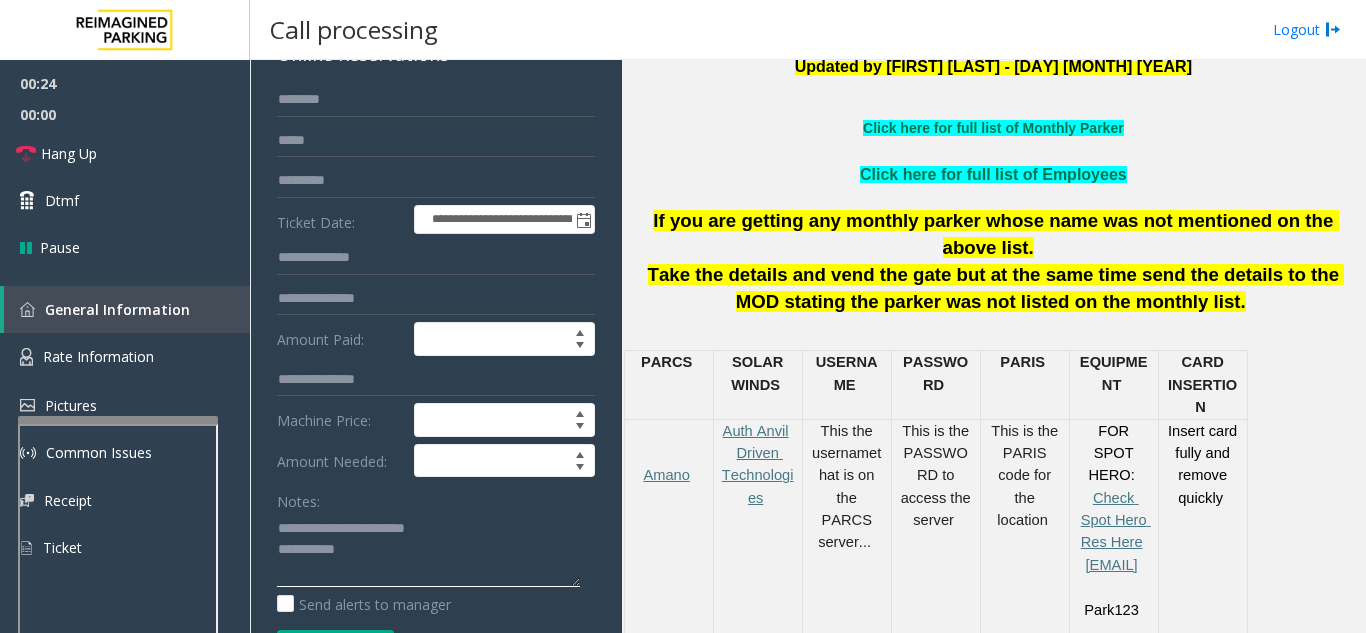 scroll, scrollTop: 173, scrollLeft: 0, axis: vertical 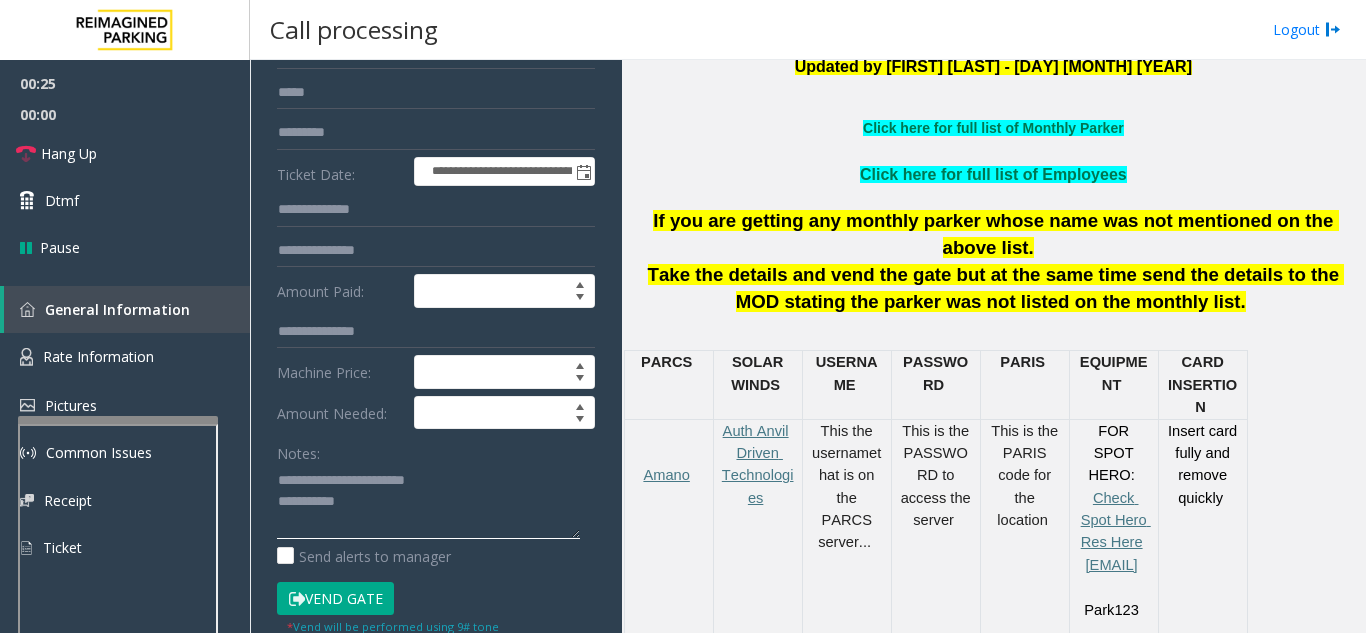 type on "**********" 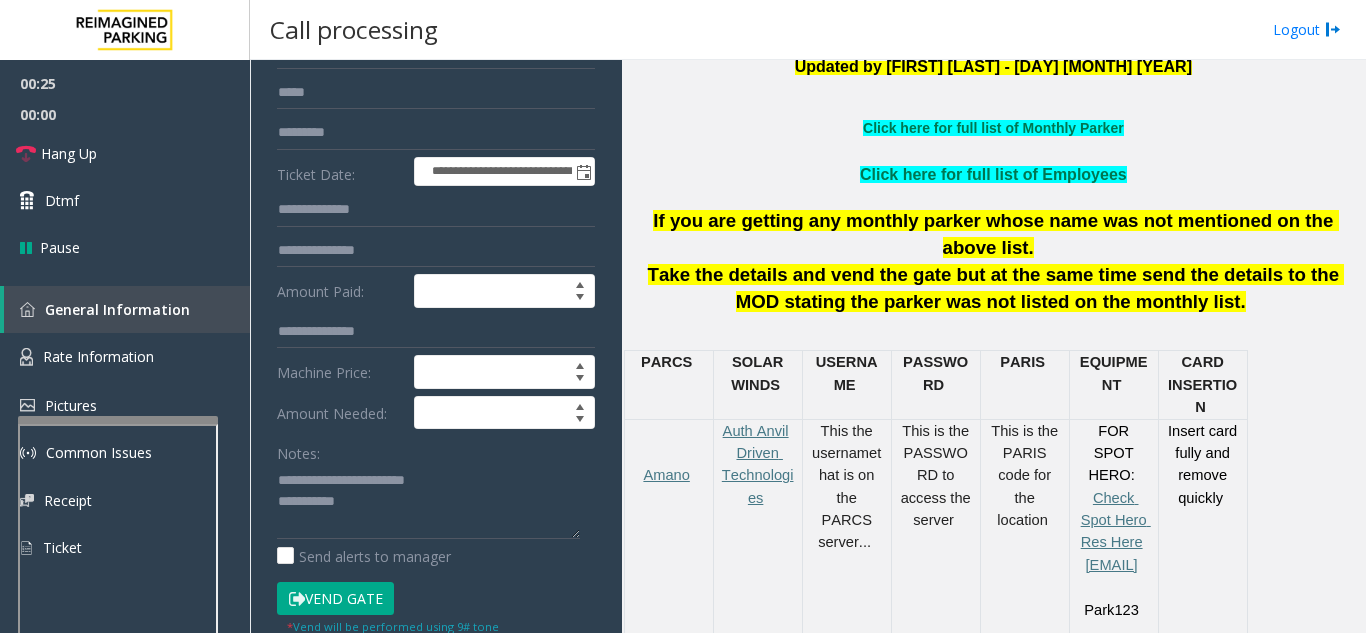 click on "Vend Gate" 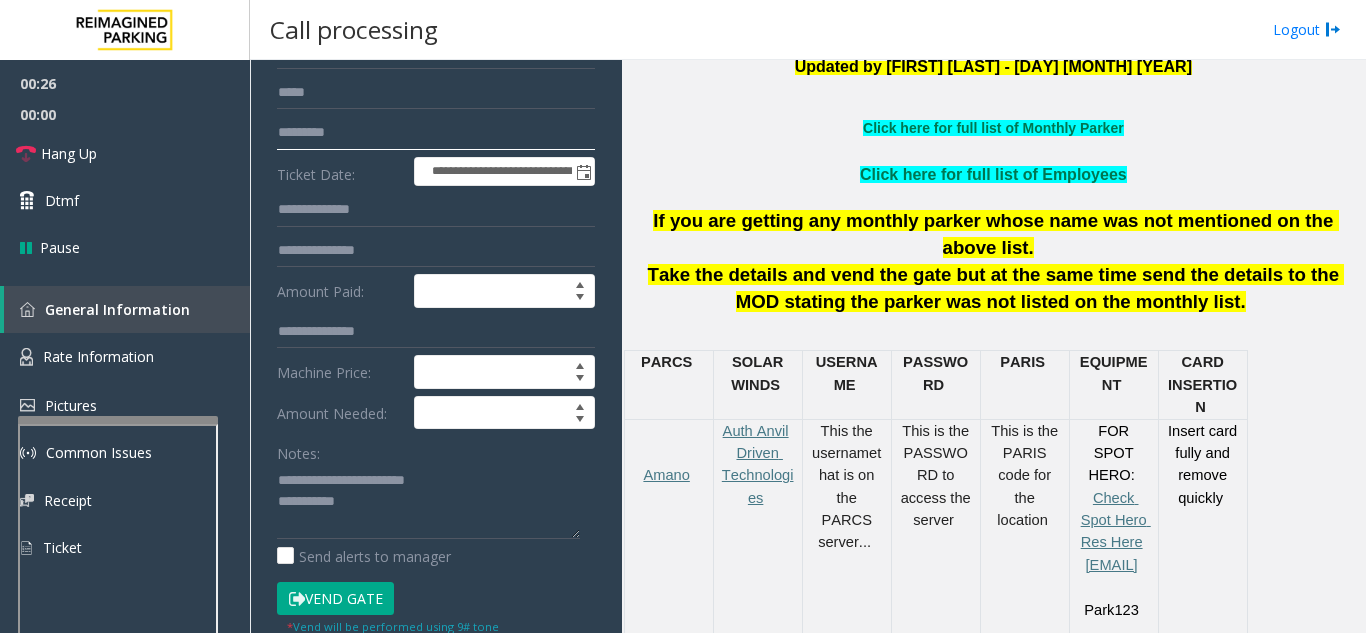 click on "*********" 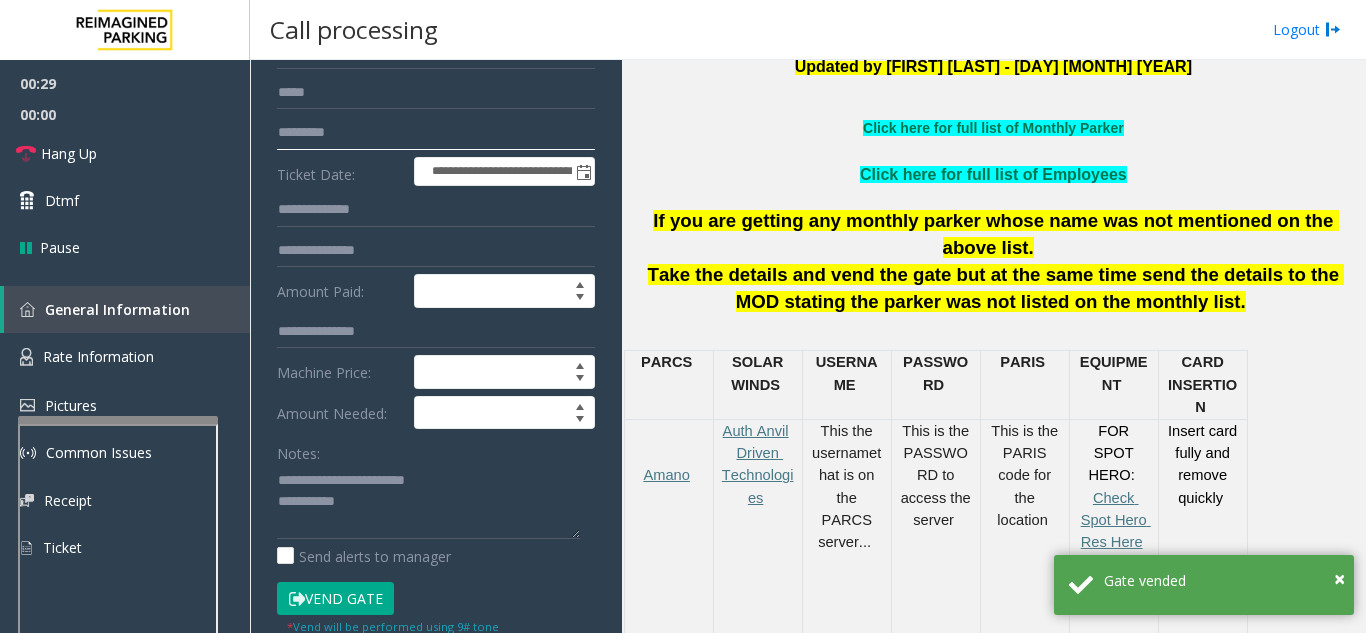 type on "*********" 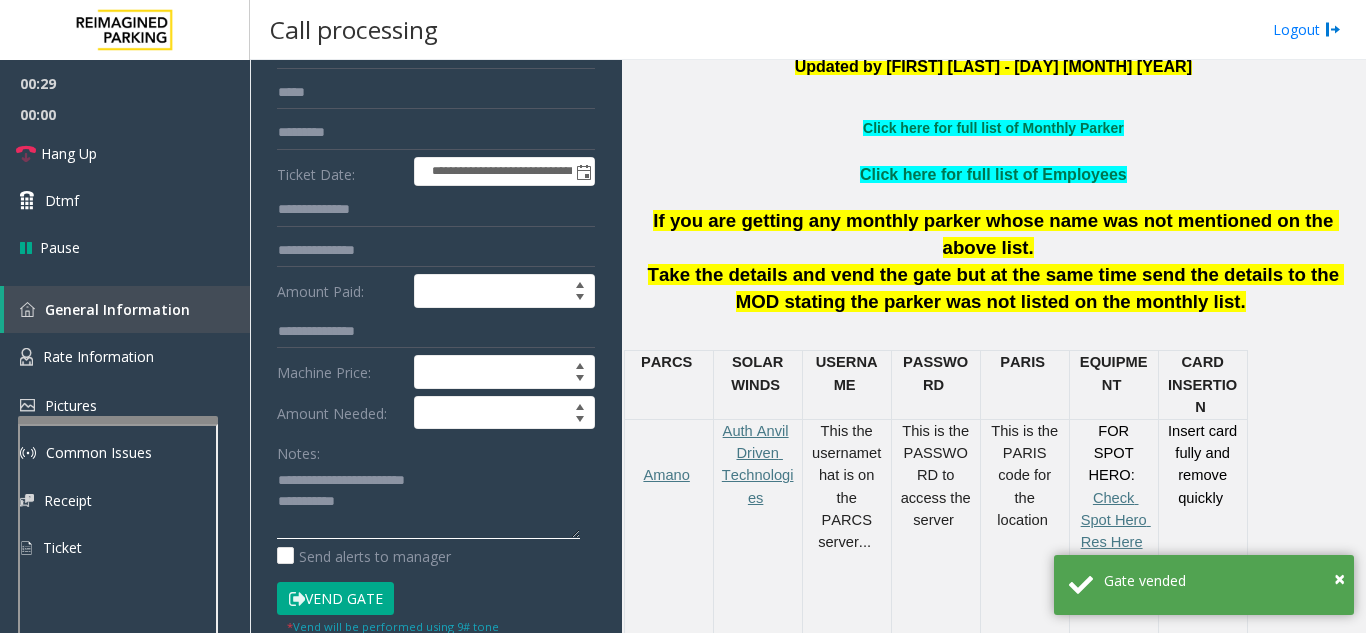 click 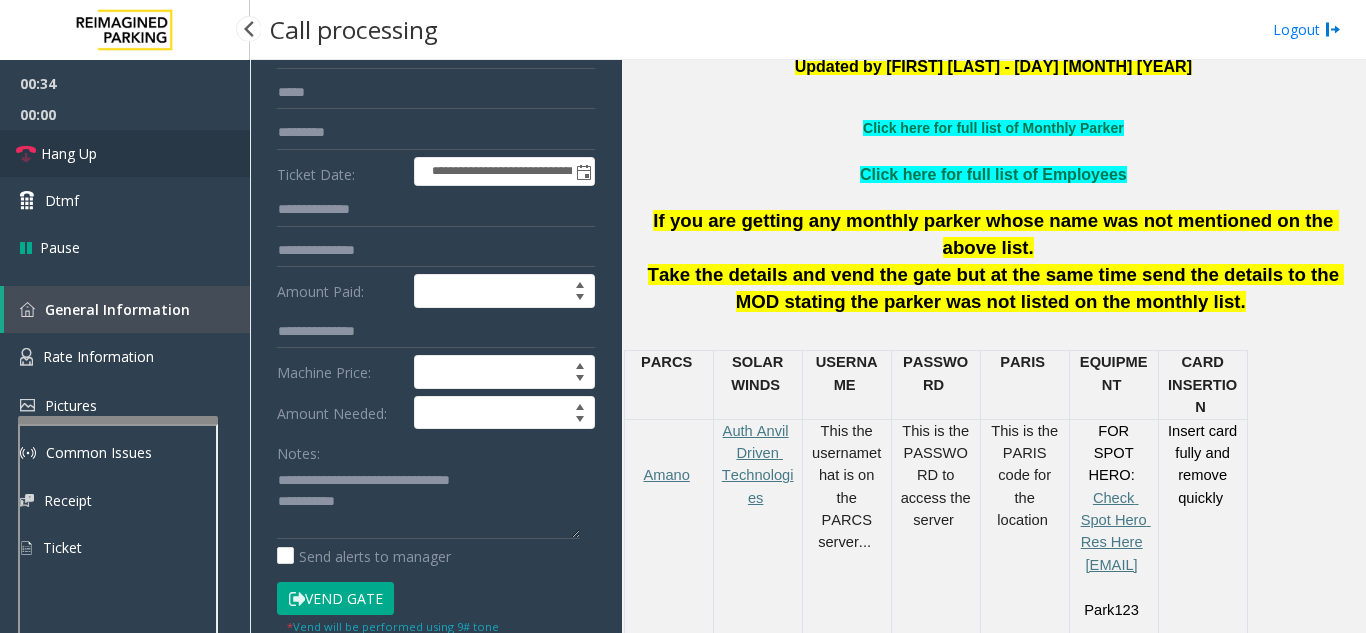 click on "Hang Up" at bounding box center [125, 153] 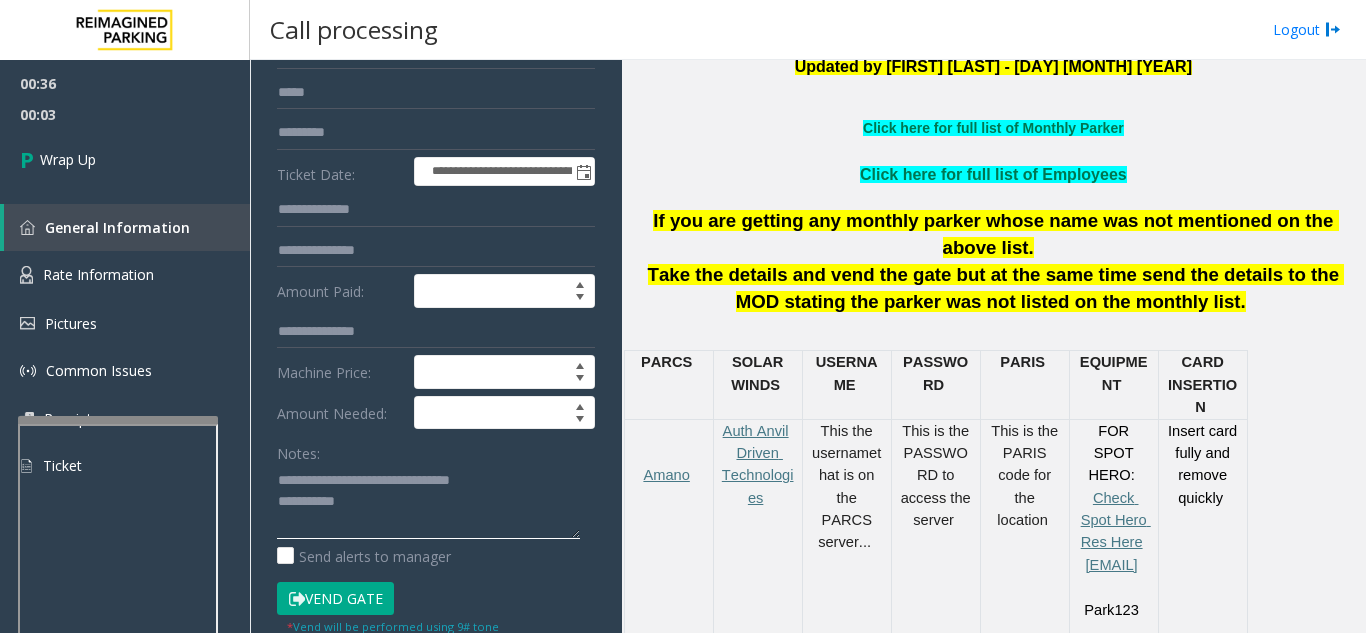 click 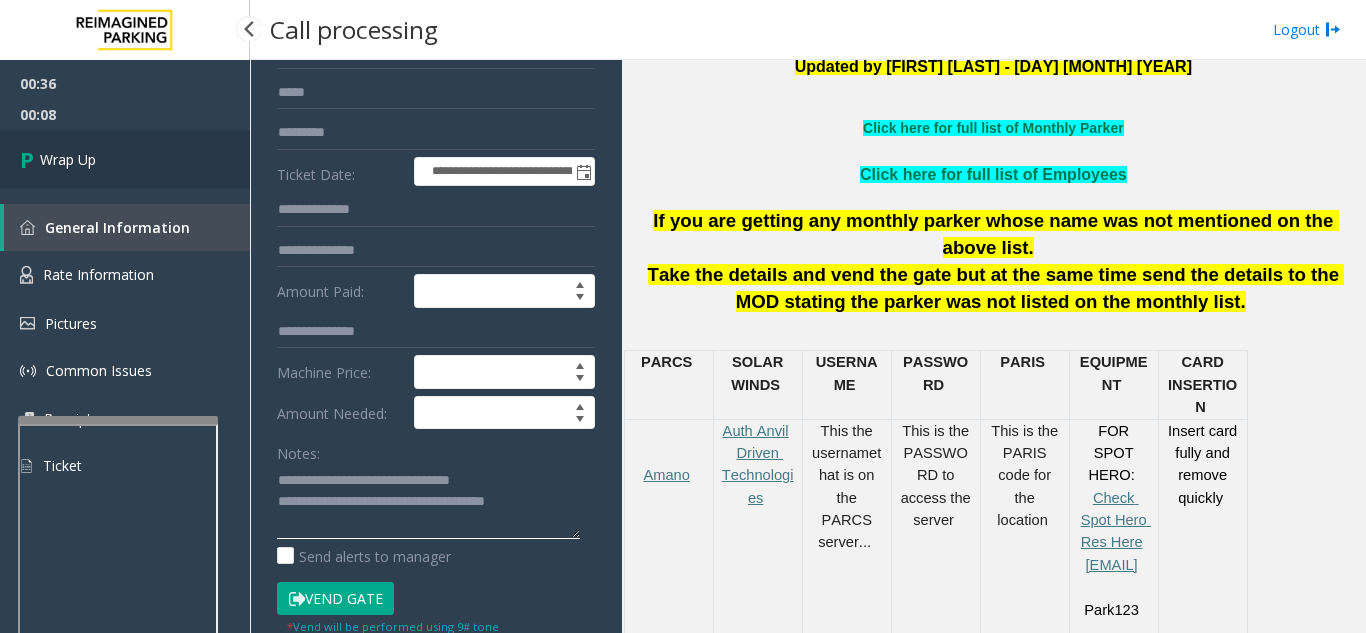 type on "**********" 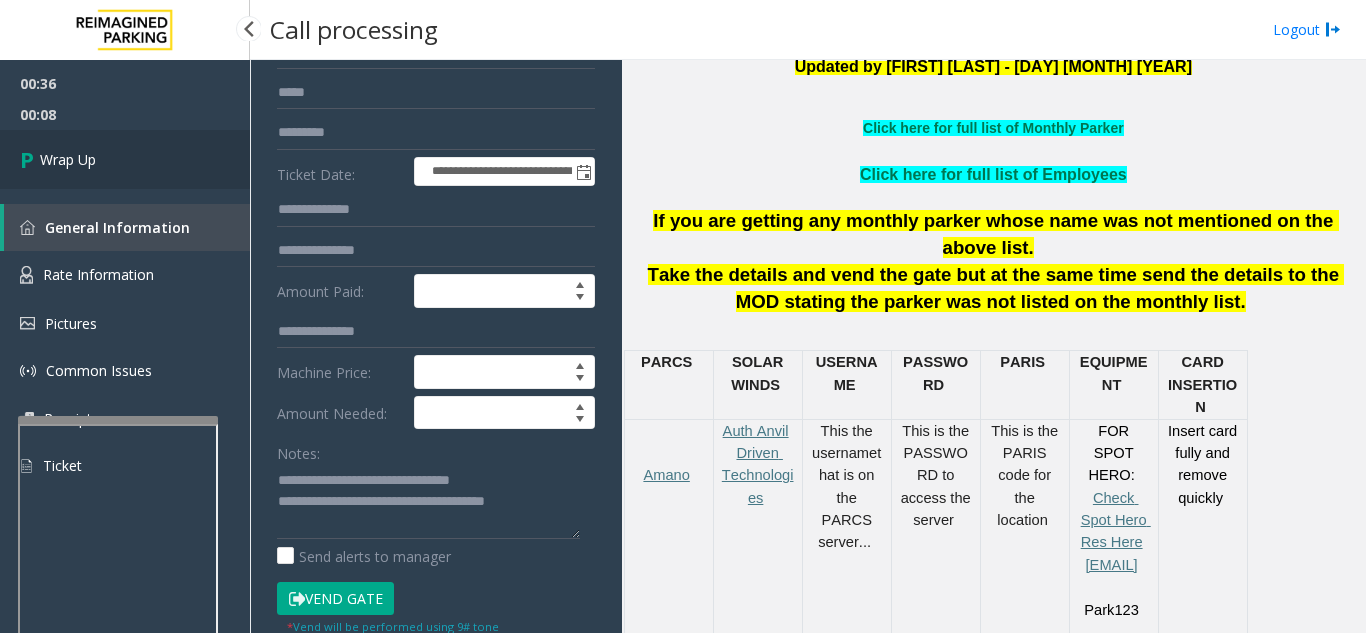 click on "Wrap Up" at bounding box center (68, 159) 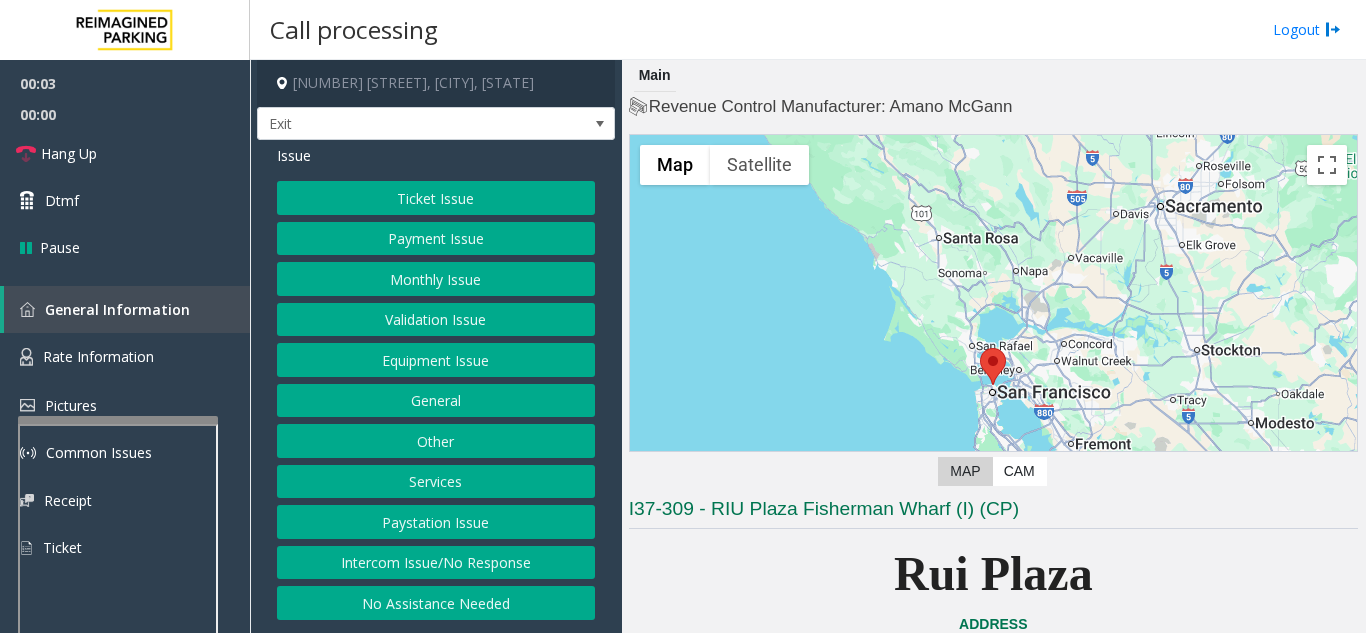 scroll, scrollTop: 400, scrollLeft: 0, axis: vertical 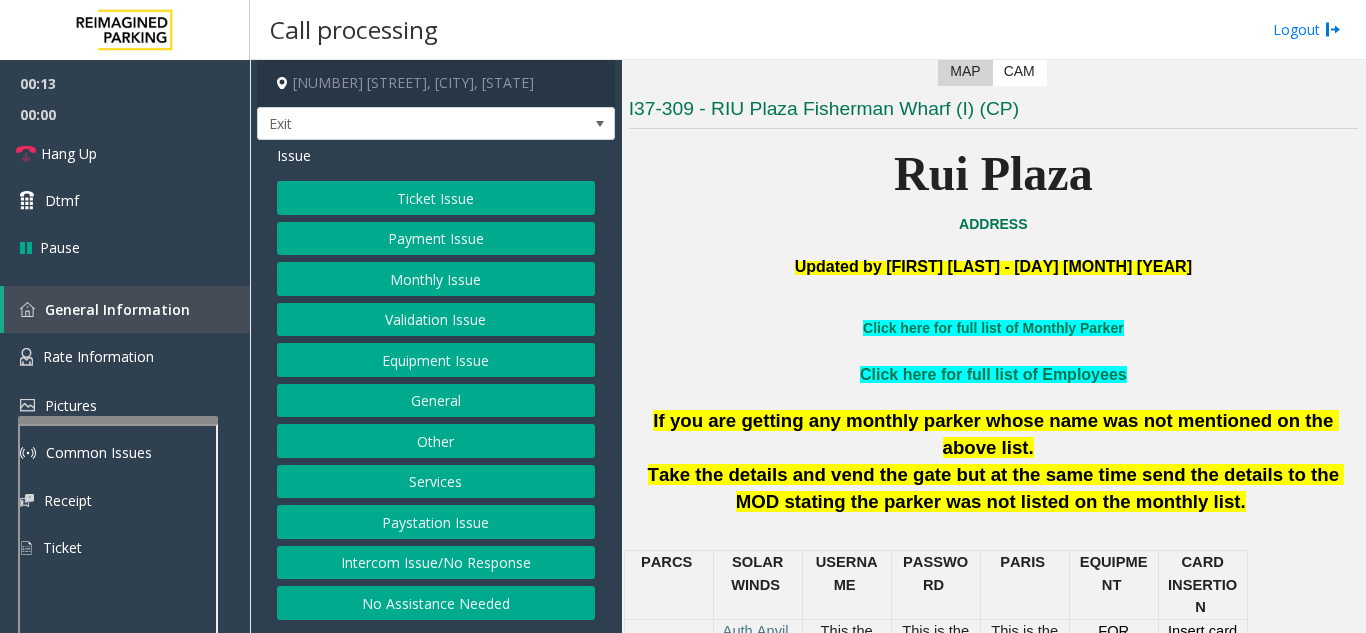 click on "Services" 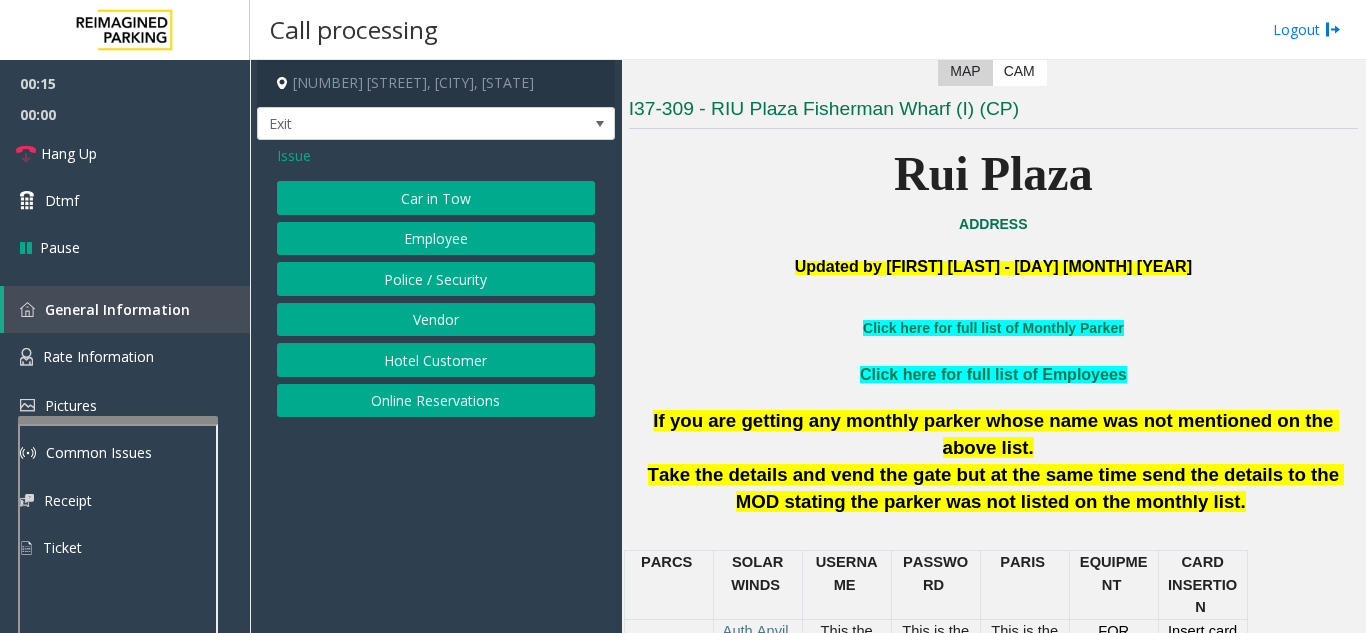 click on "Online Reservations" 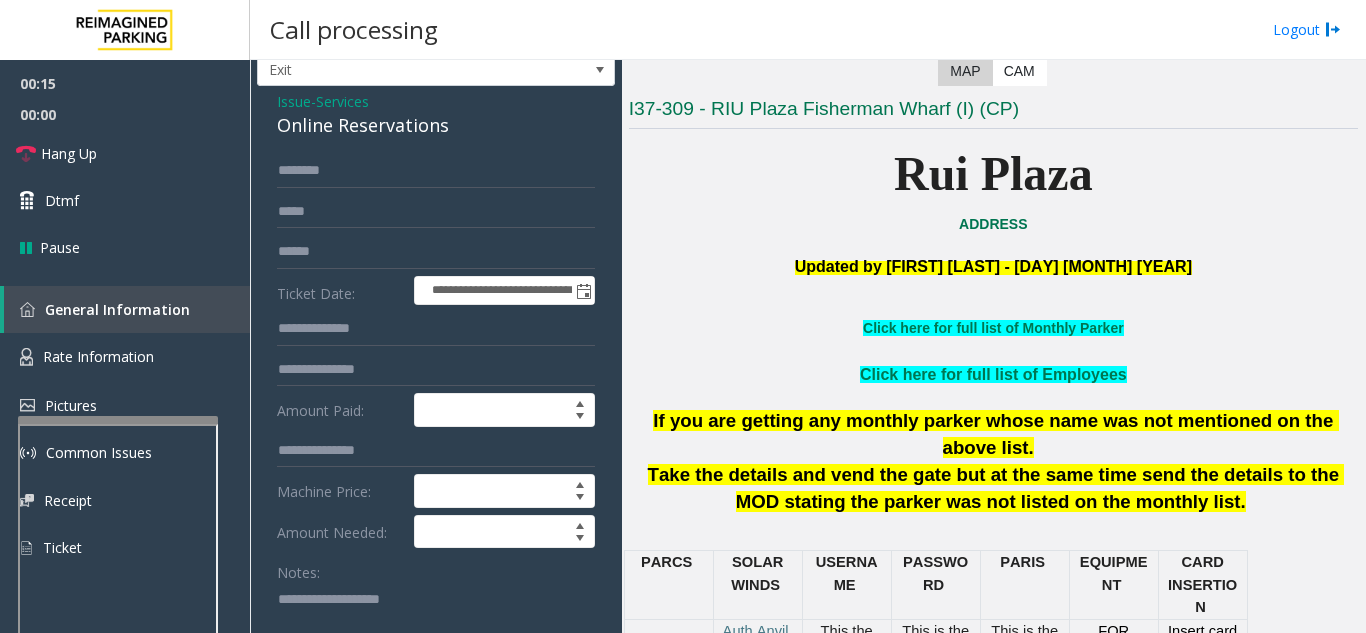 scroll, scrollTop: 100, scrollLeft: 0, axis: vertical 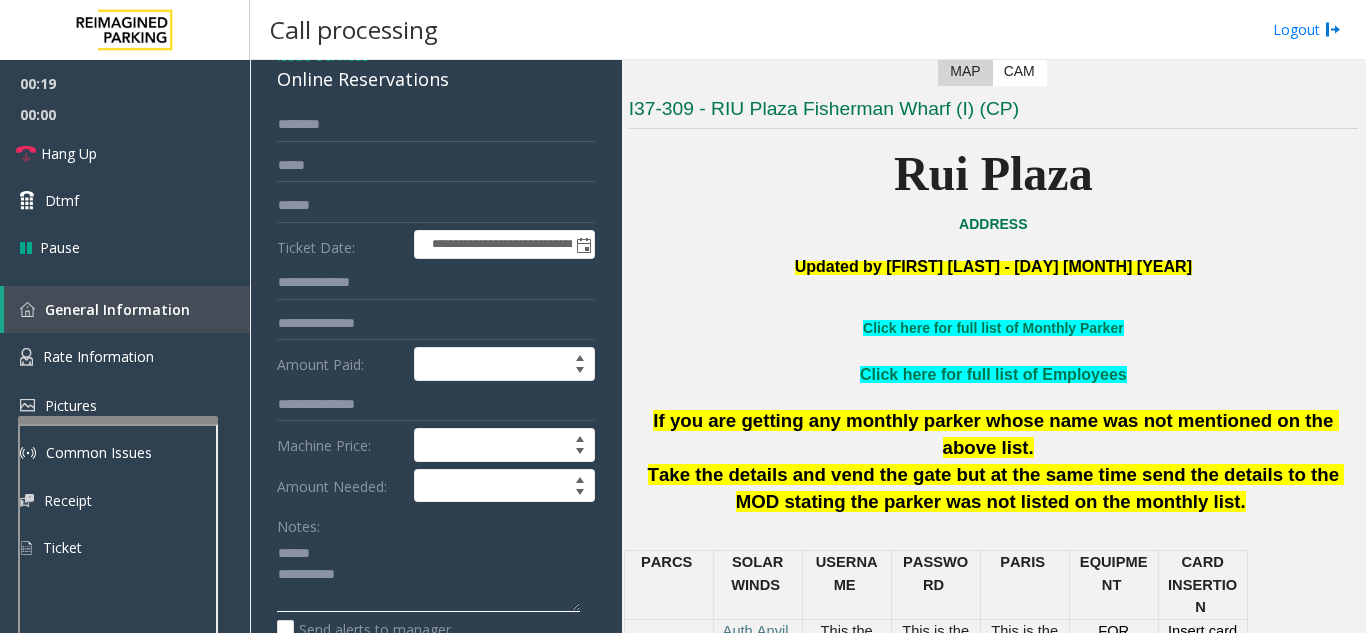 click 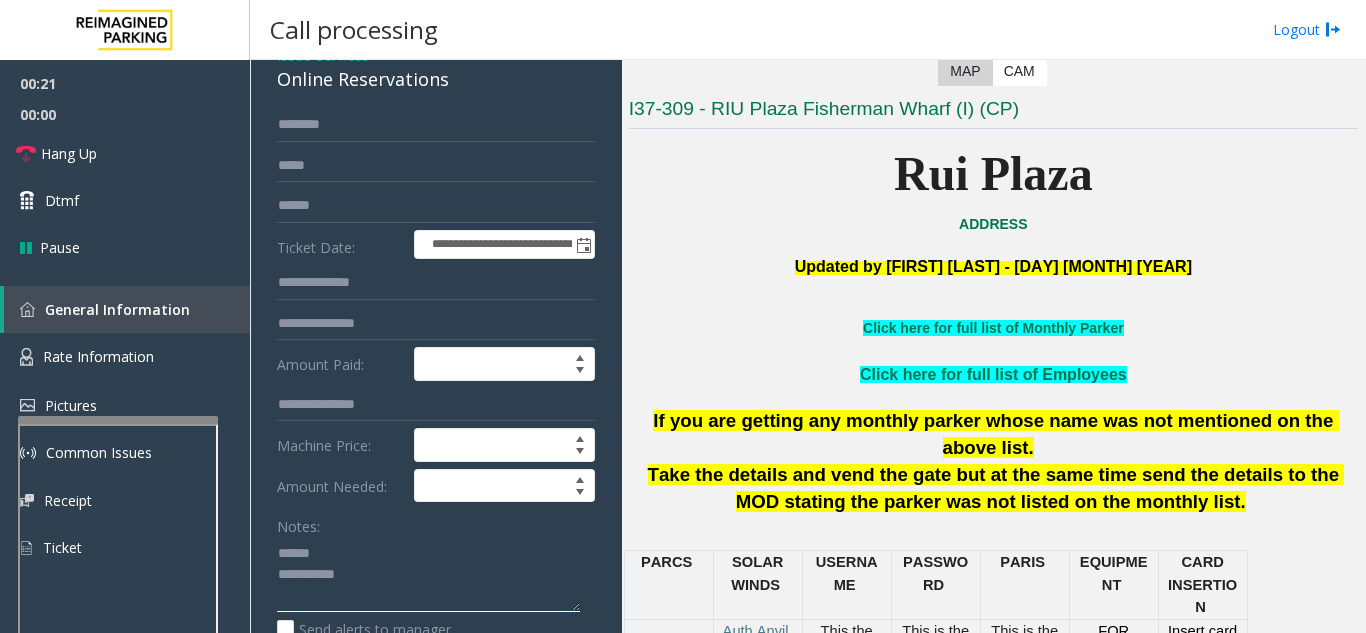 click 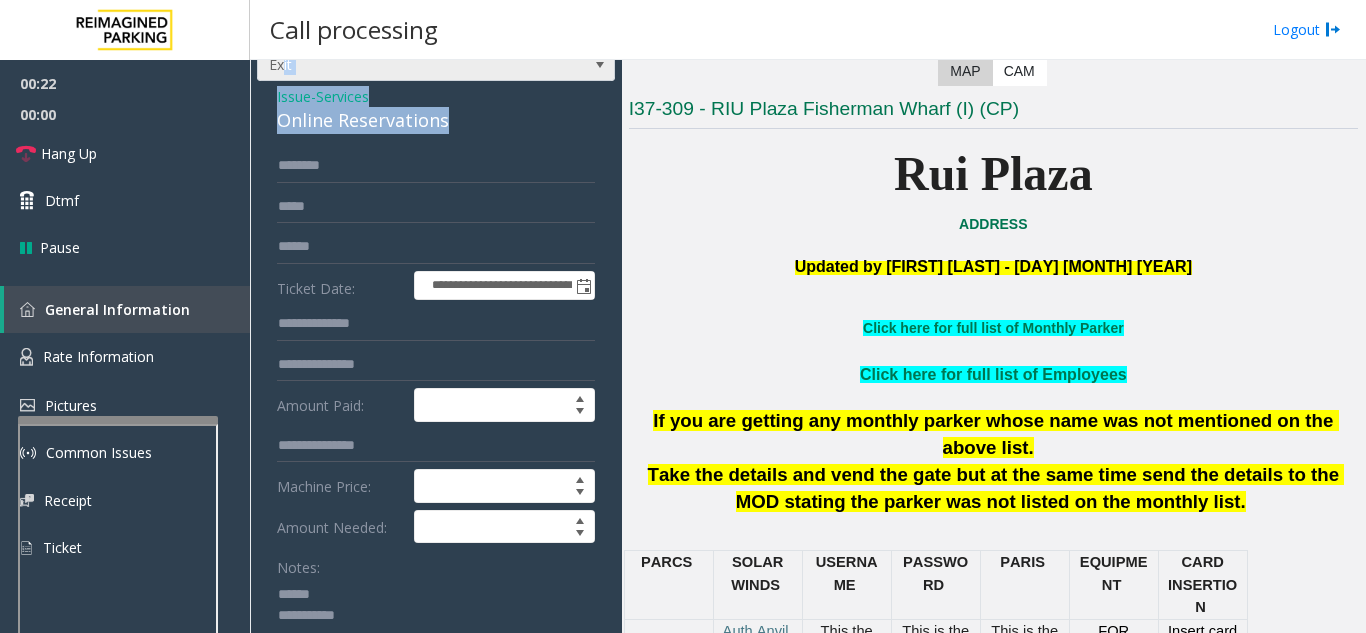 scroll, scrollTop: 37, scrollLeft: 0, axis: vertical 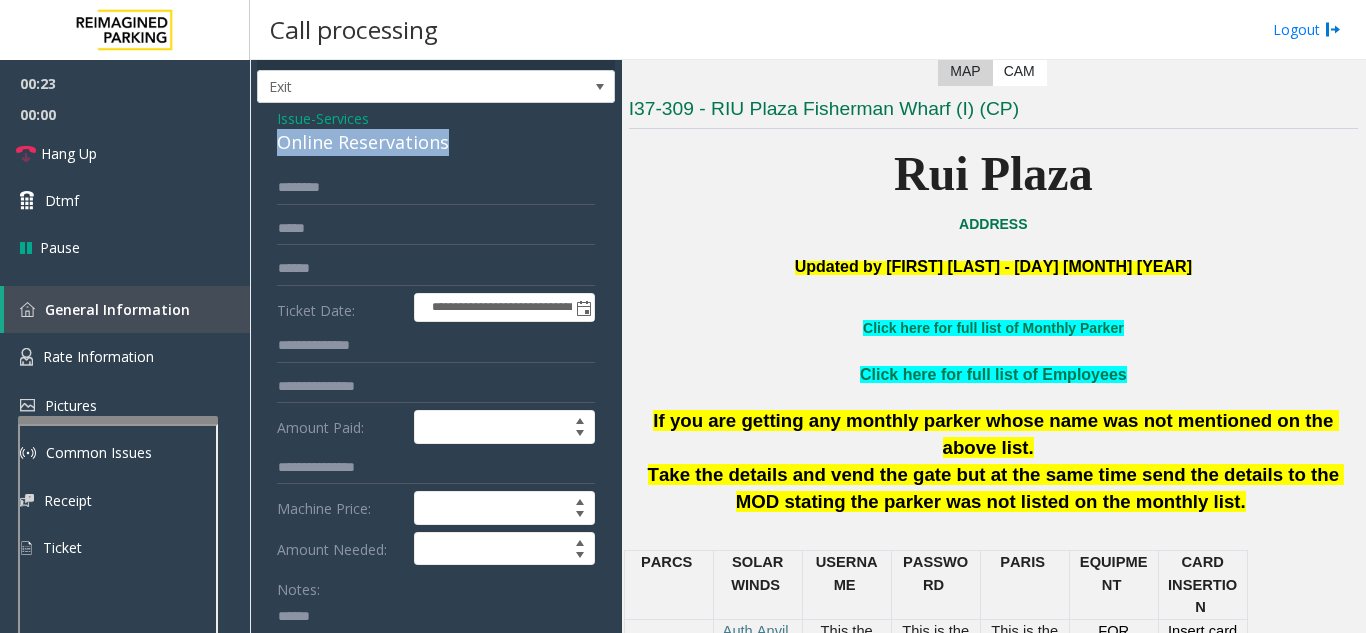drag, startPoint x: 450, startPoint y: 78, endPoint x: 275, endPoint y: 151, distance: 189.6154 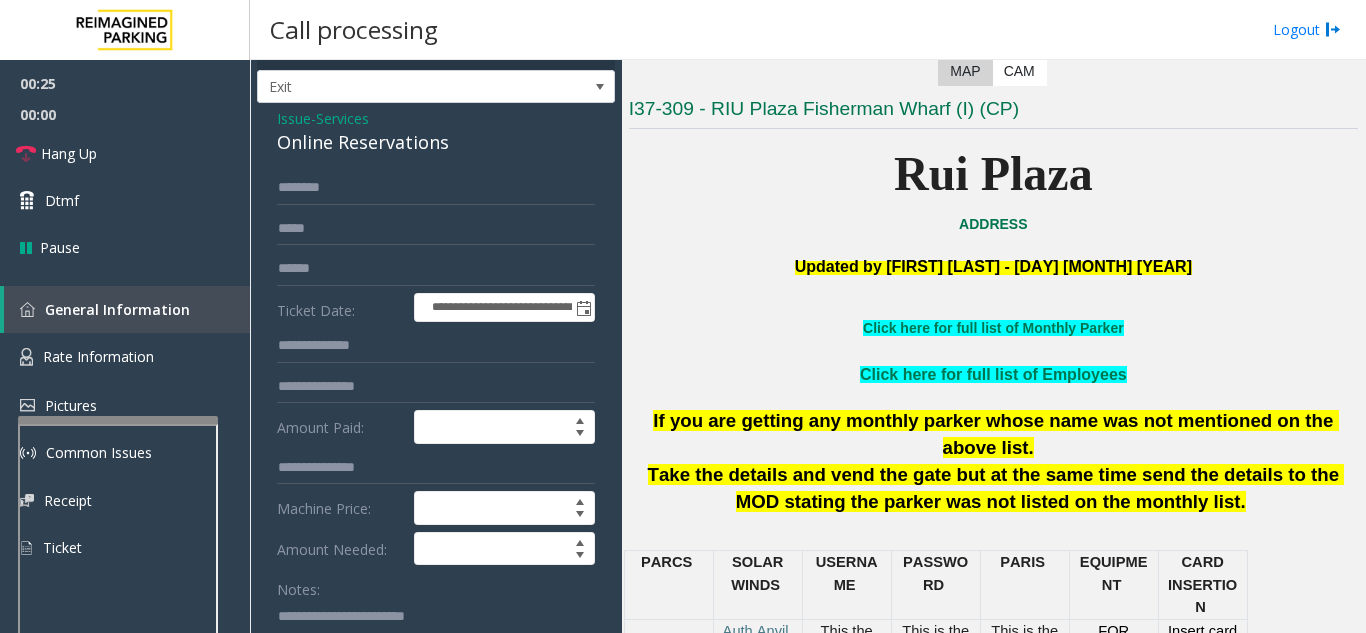 type on "**********" 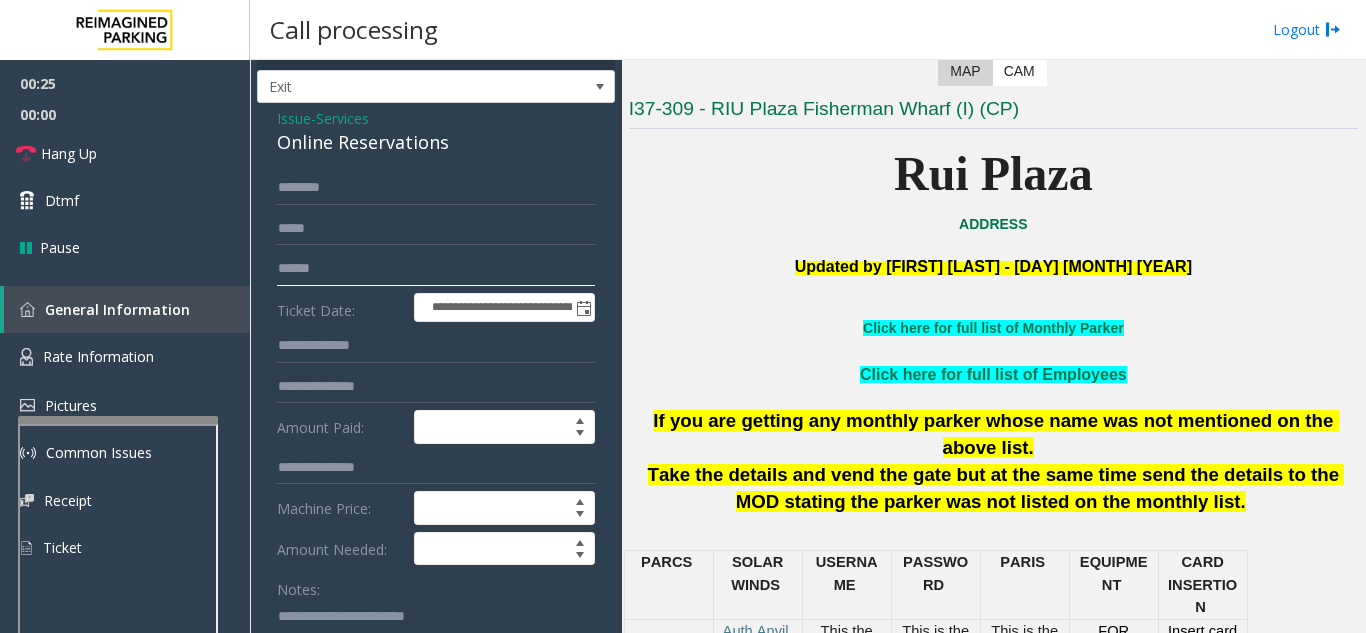 click 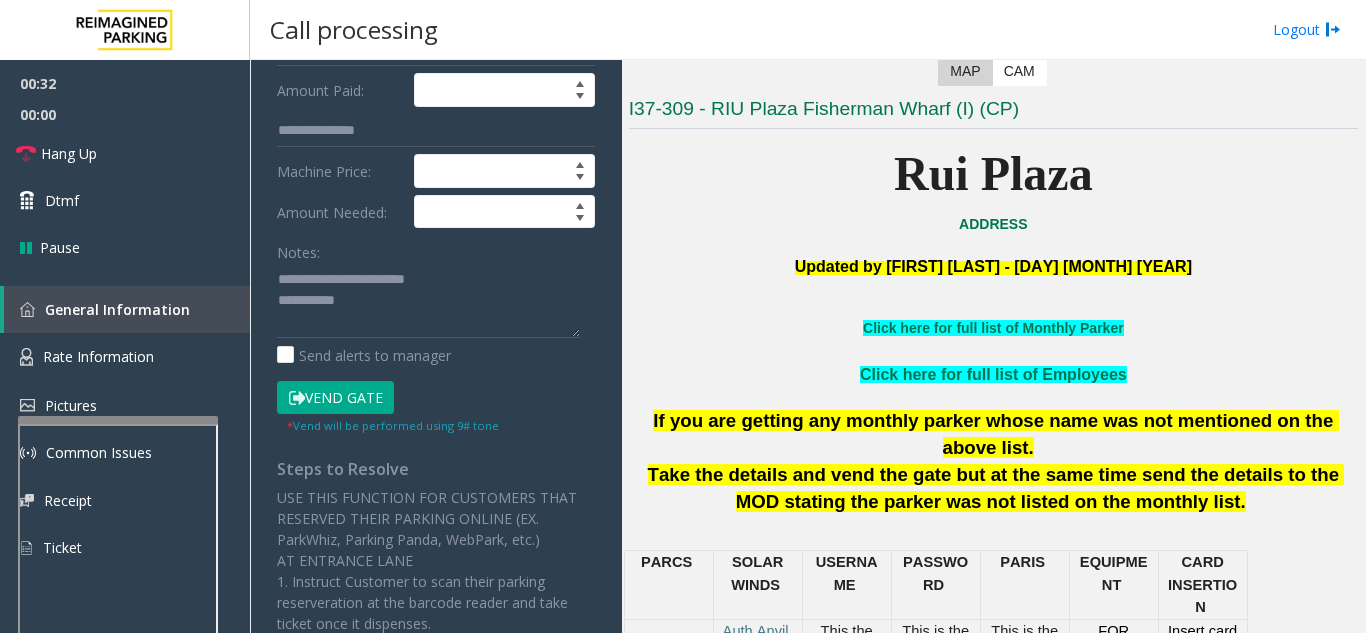 scroll, scrollTop: 437, scrollLeft: 0, axis: vertical 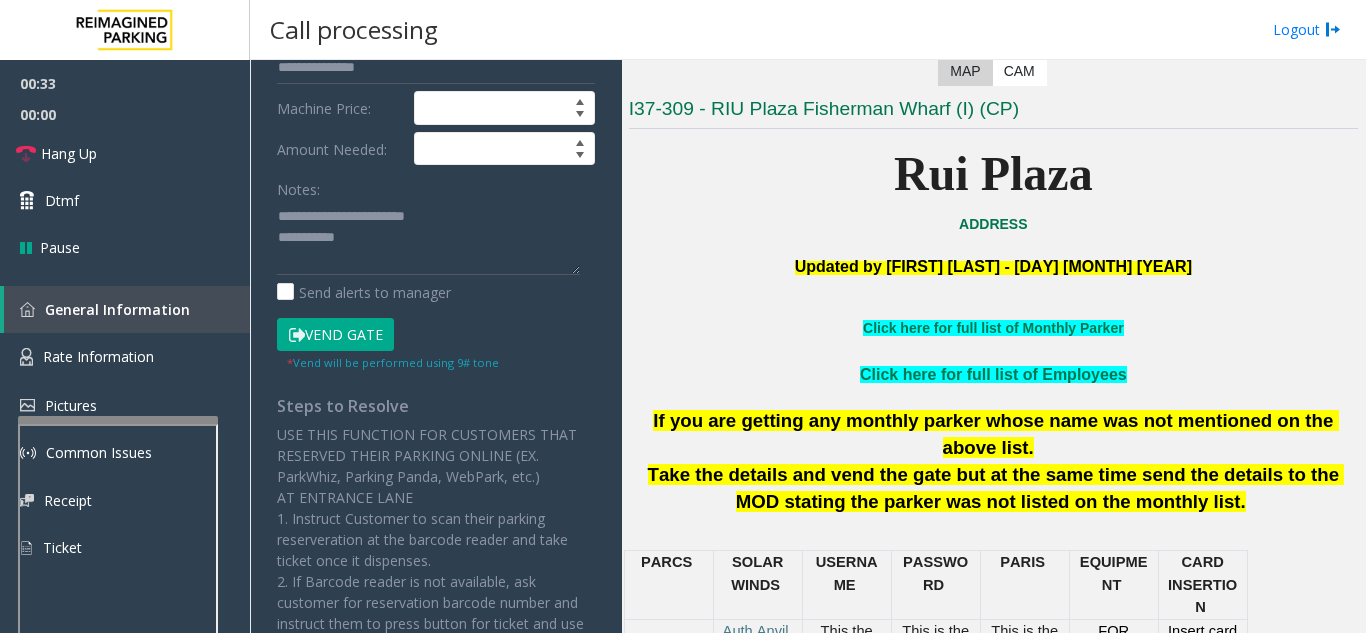 type on "*********" 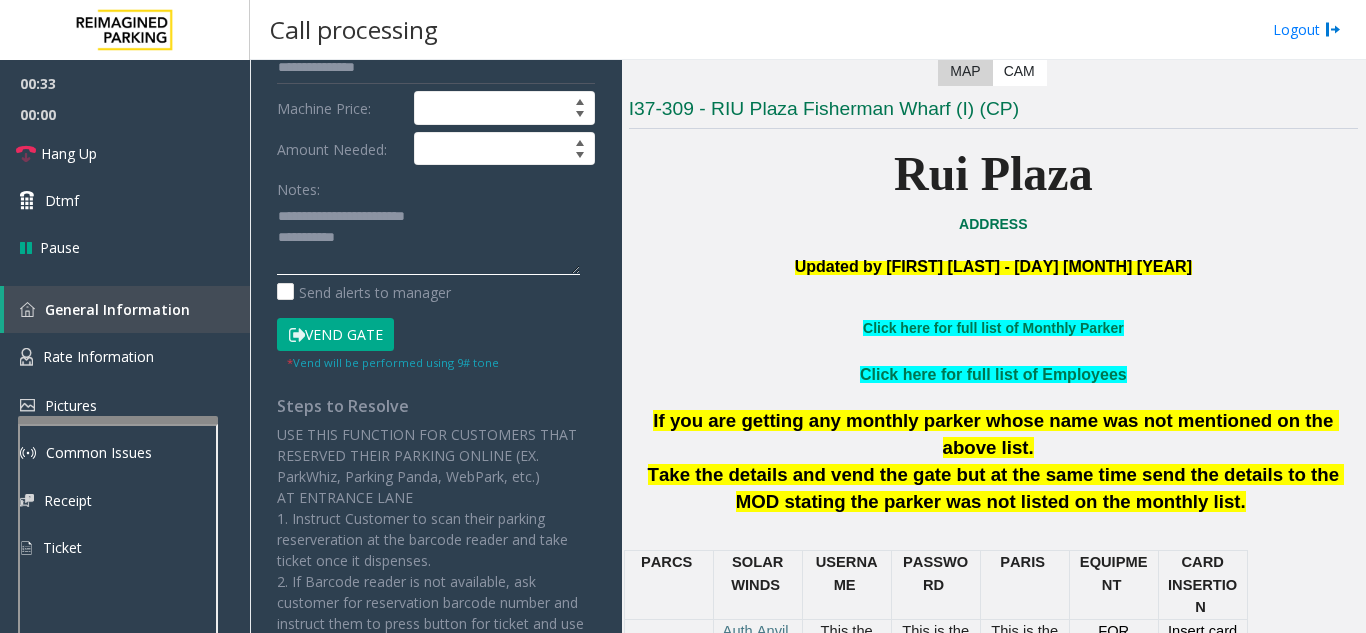 click 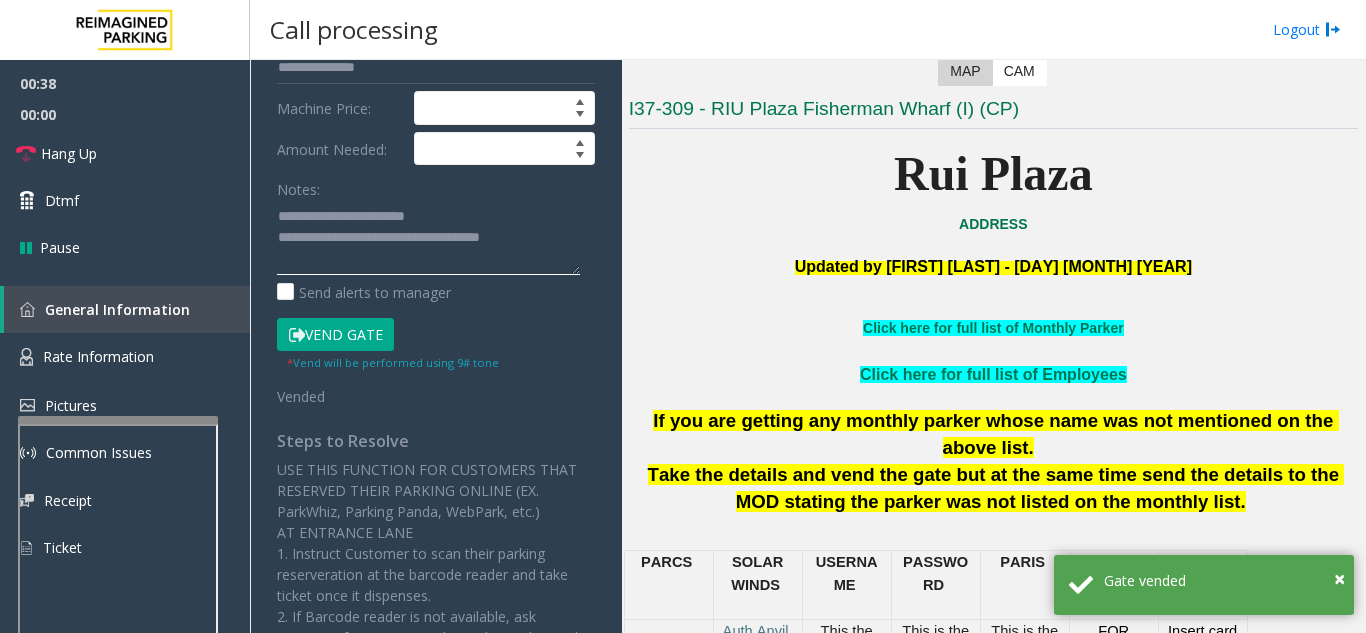 click 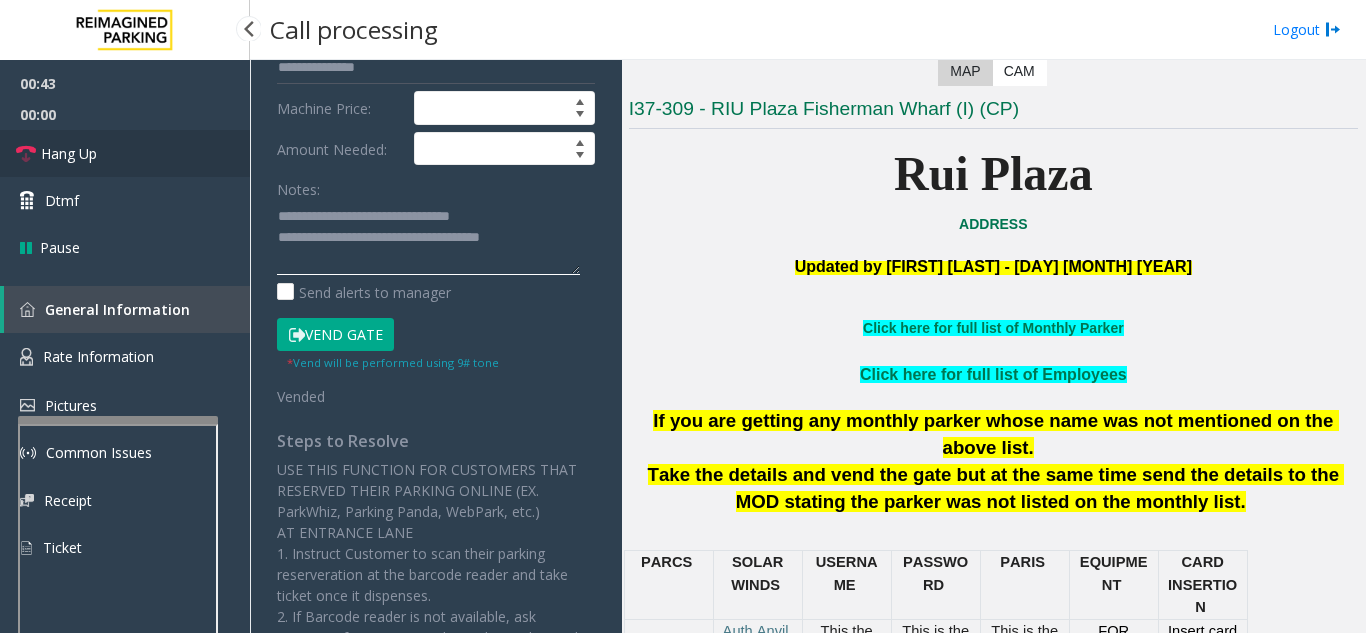 type on "**********" 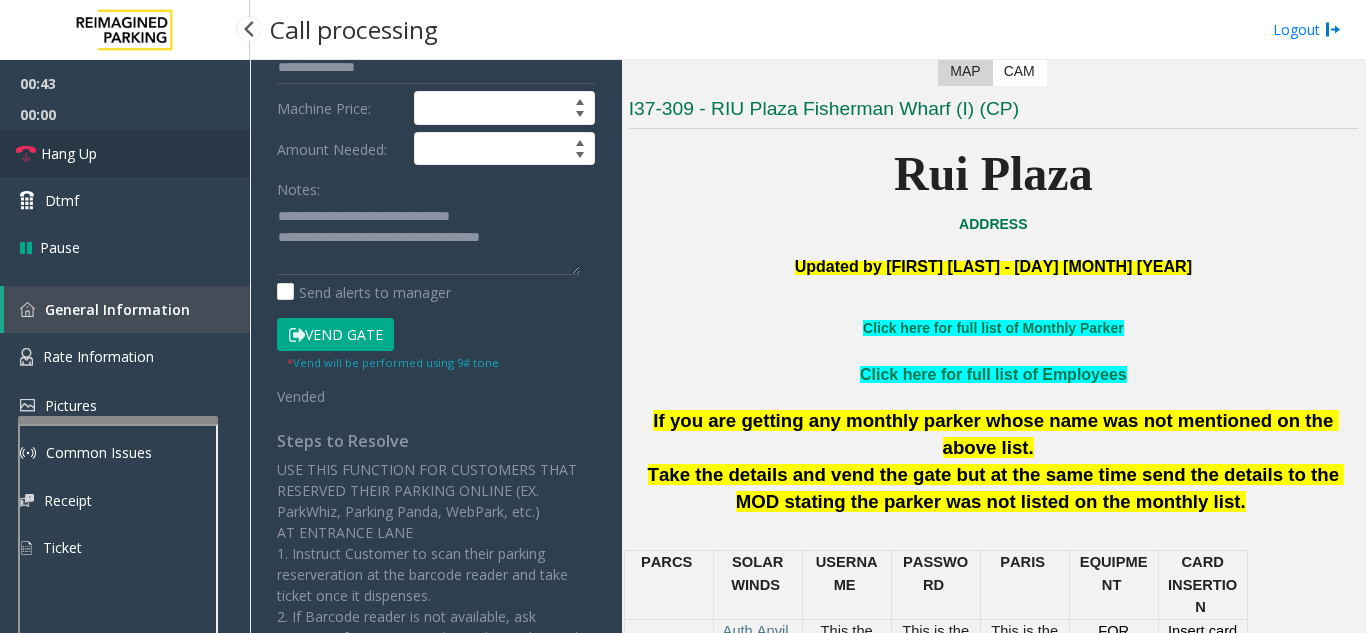 click on "Hang Up" at bounding box center [69, 153] 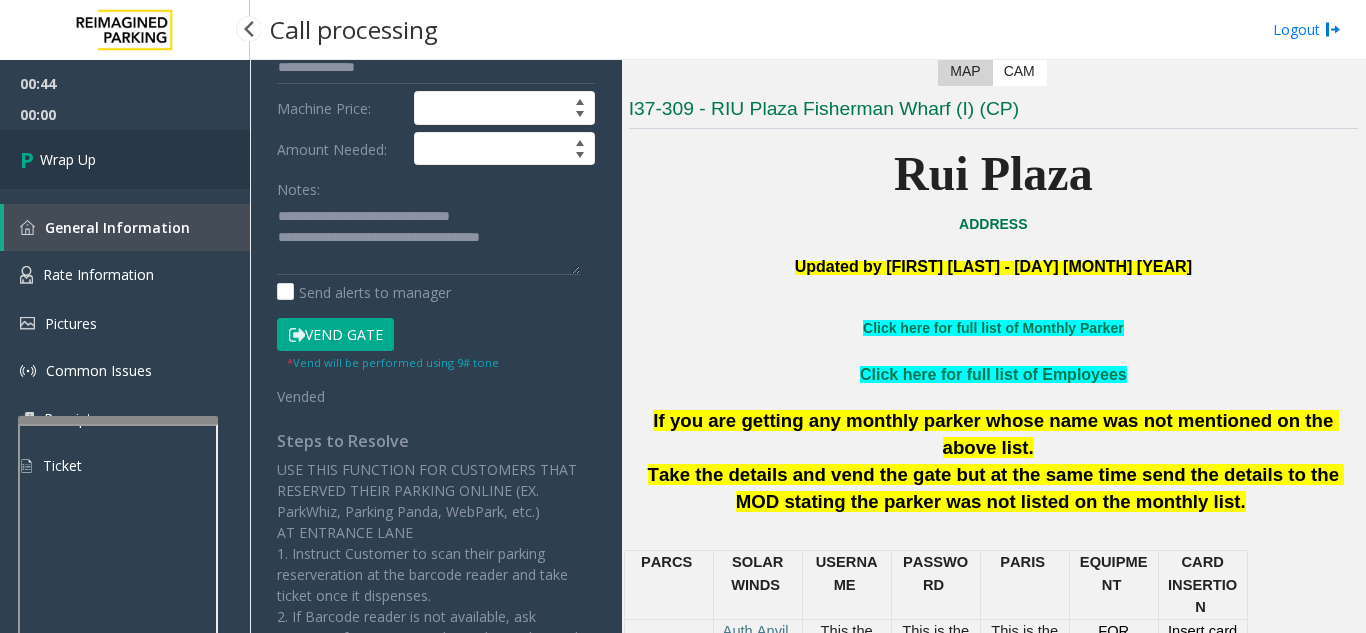click on "Wrap Up" at bounding box center (68, 159) 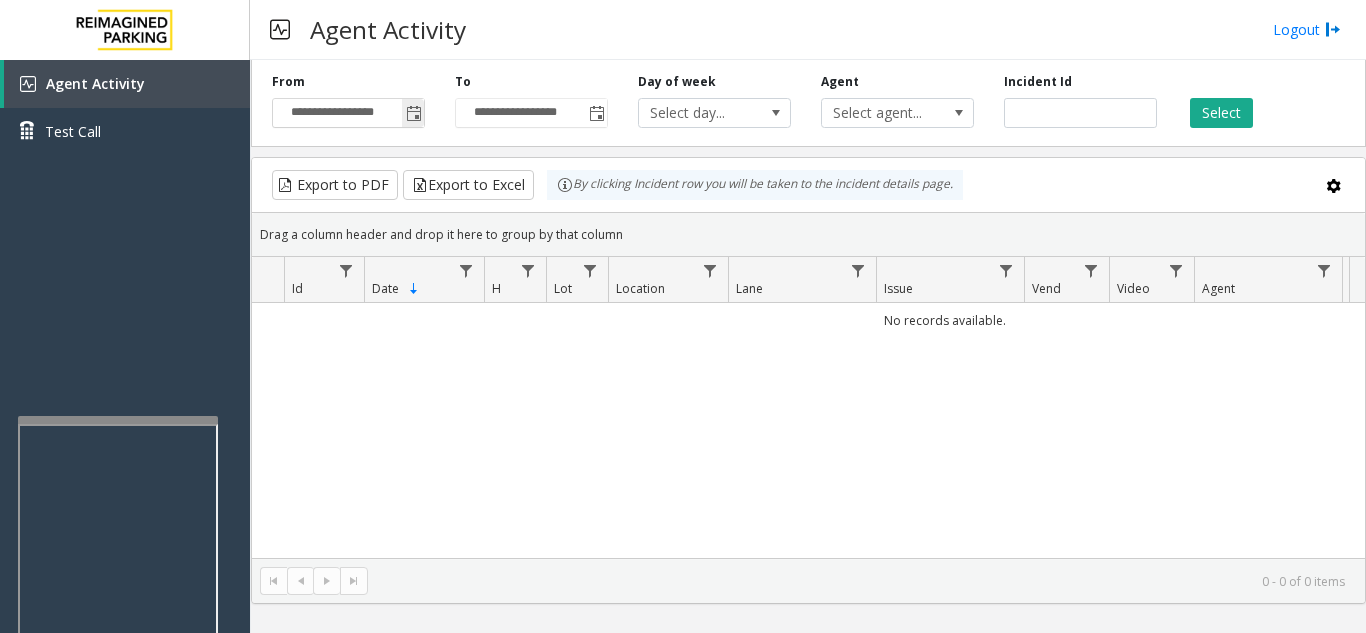 click 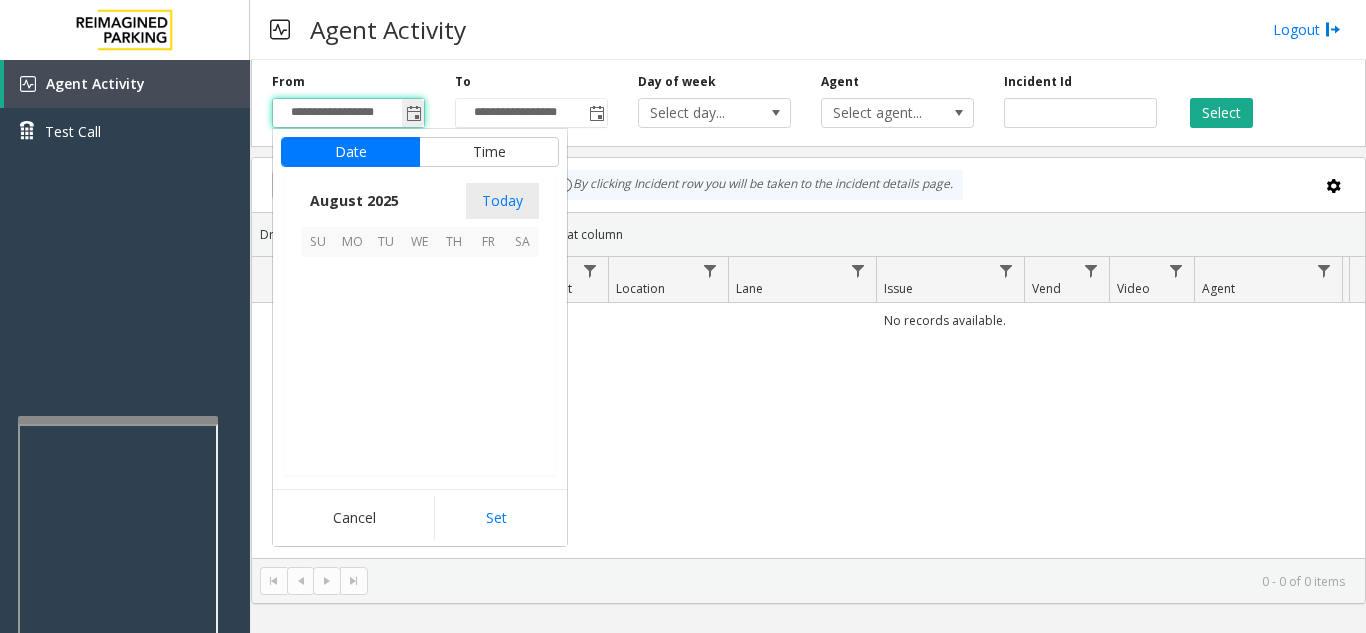 scroll, scrollTop: 358666, scrollLeft: 0, axis: vertical 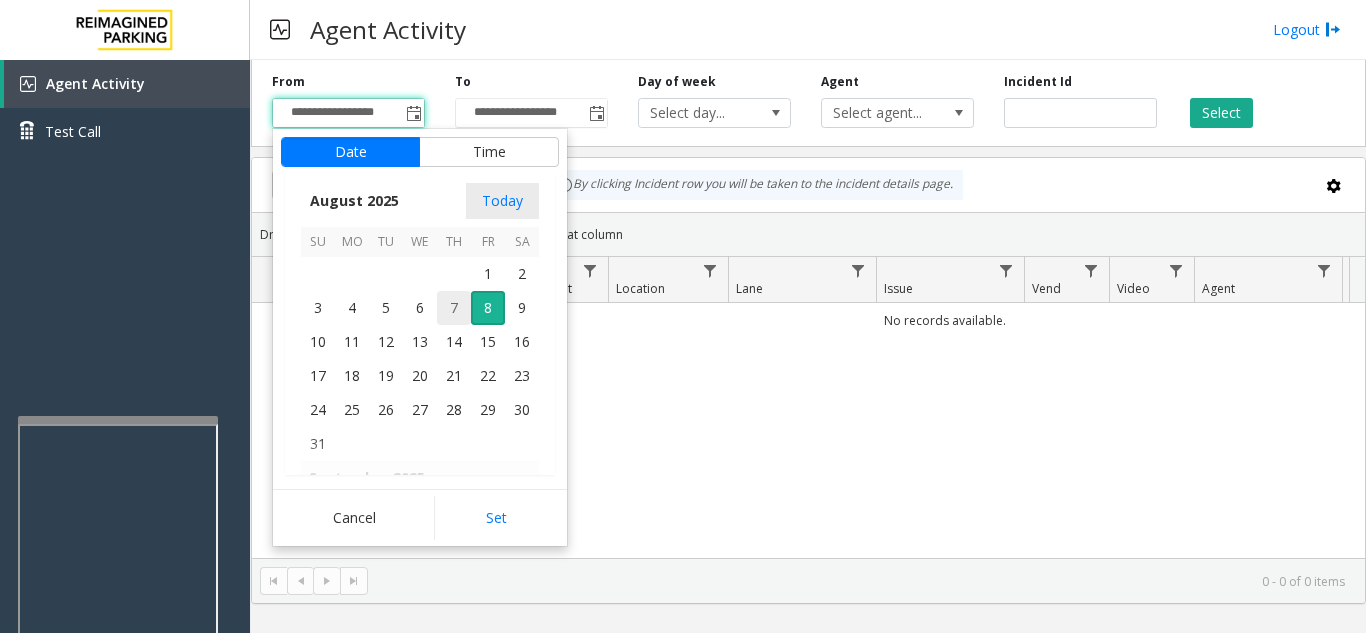 click on "7" at bounding box center [454, 308] 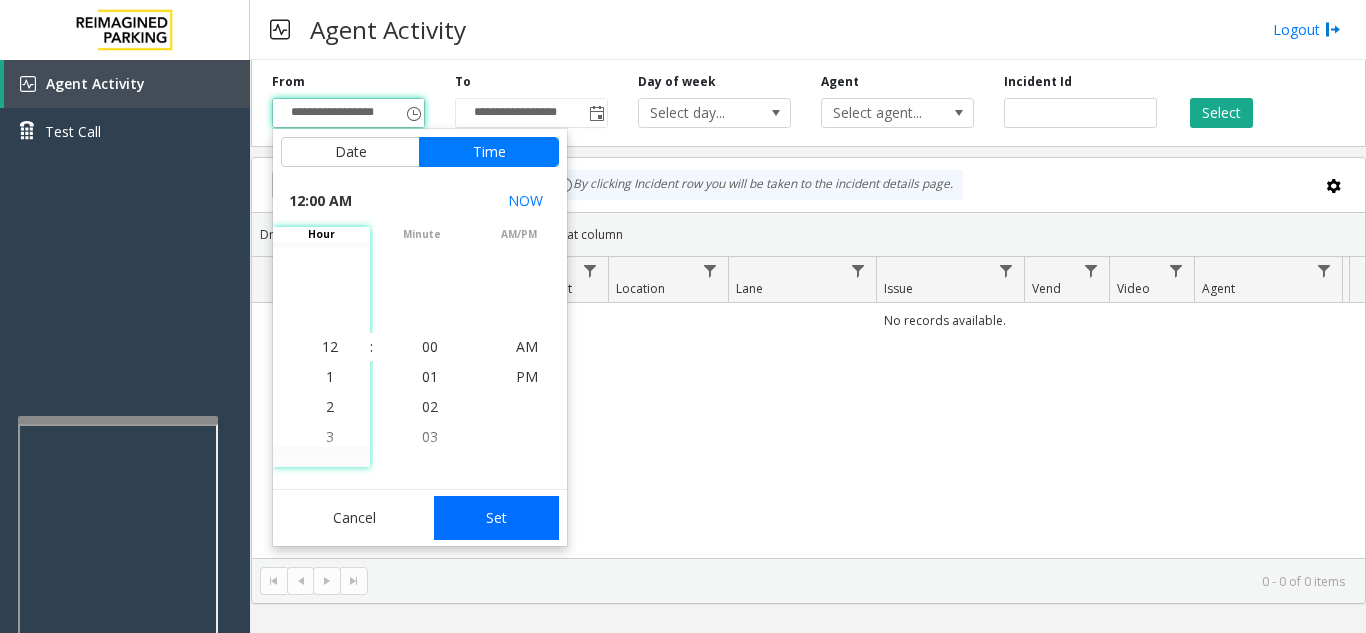 click on "Set" 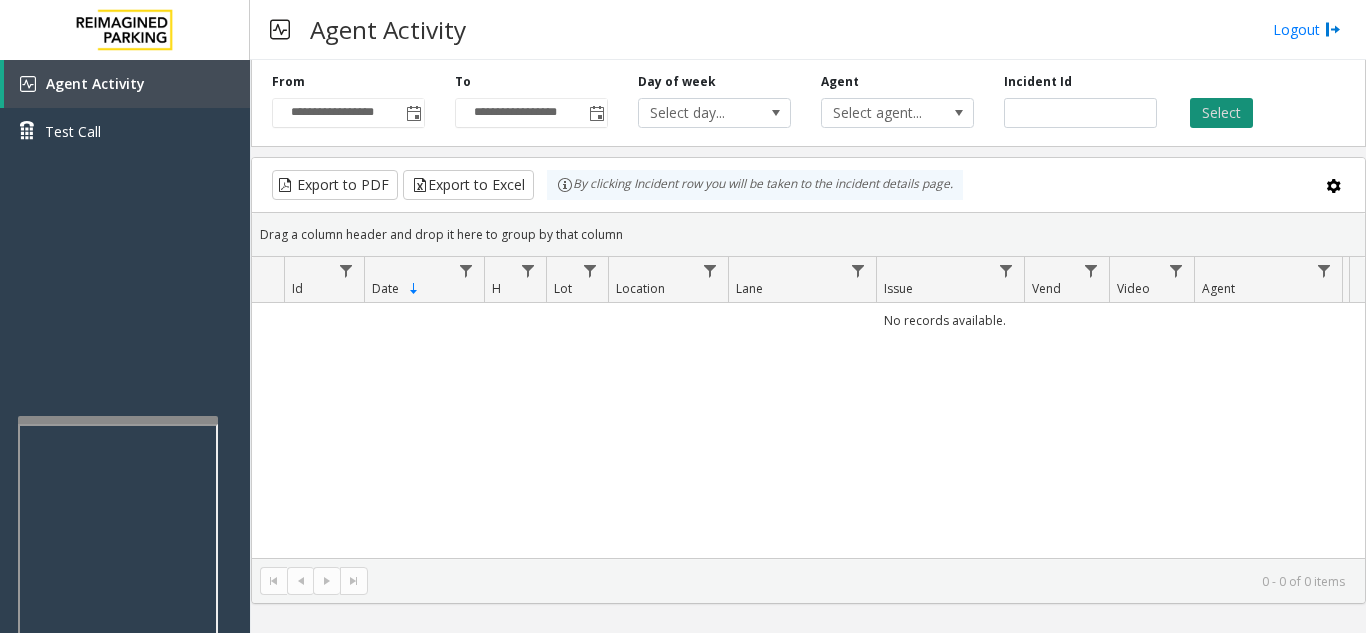 click on "Select" 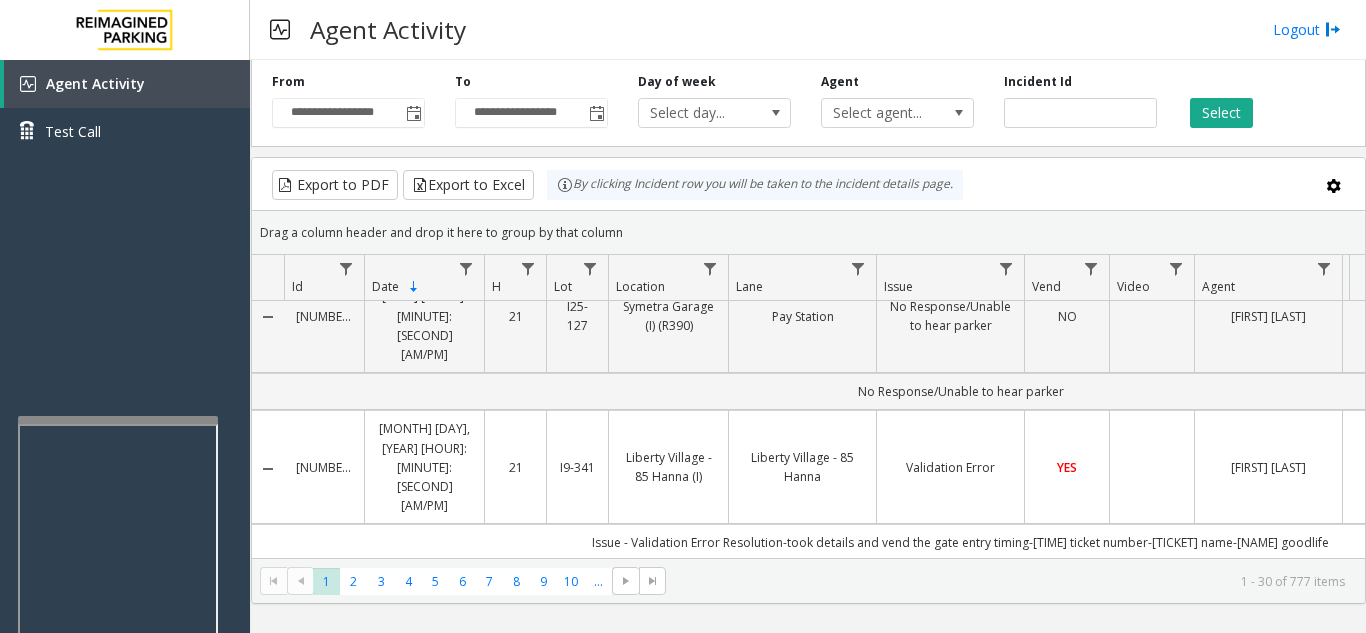 scroll, scrollTop: 2737, scrollLeft: 0, axis: vertical 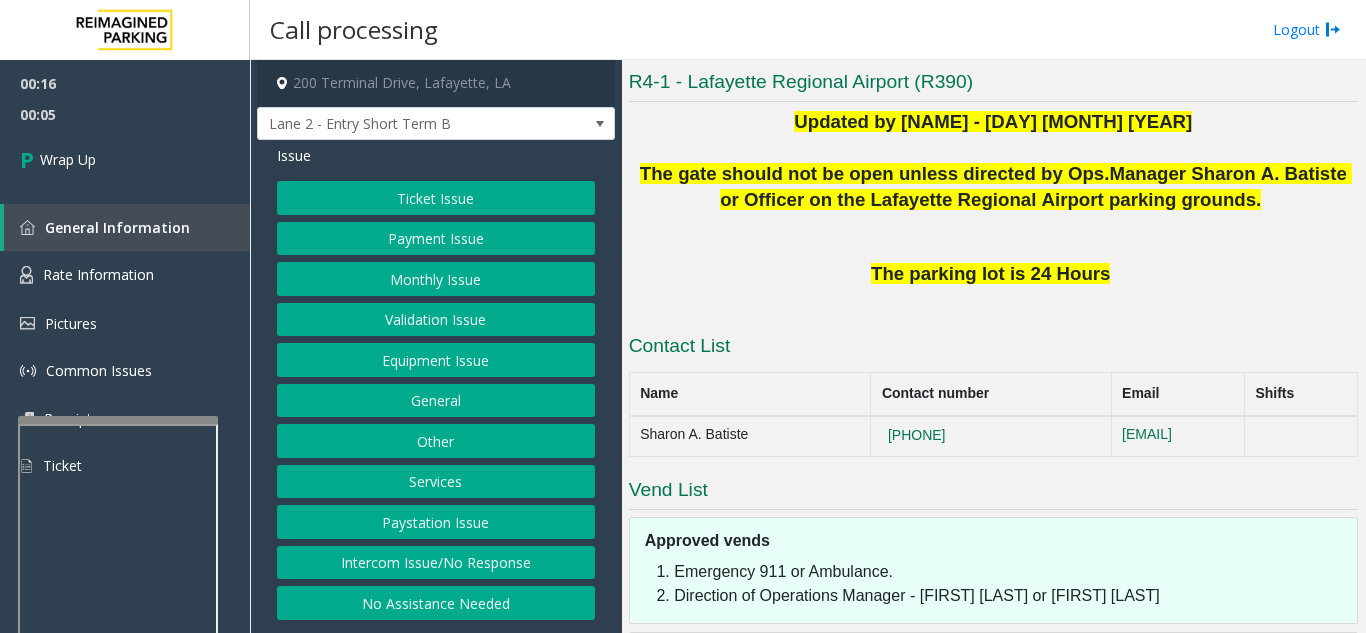 click on "Equipment Issue" 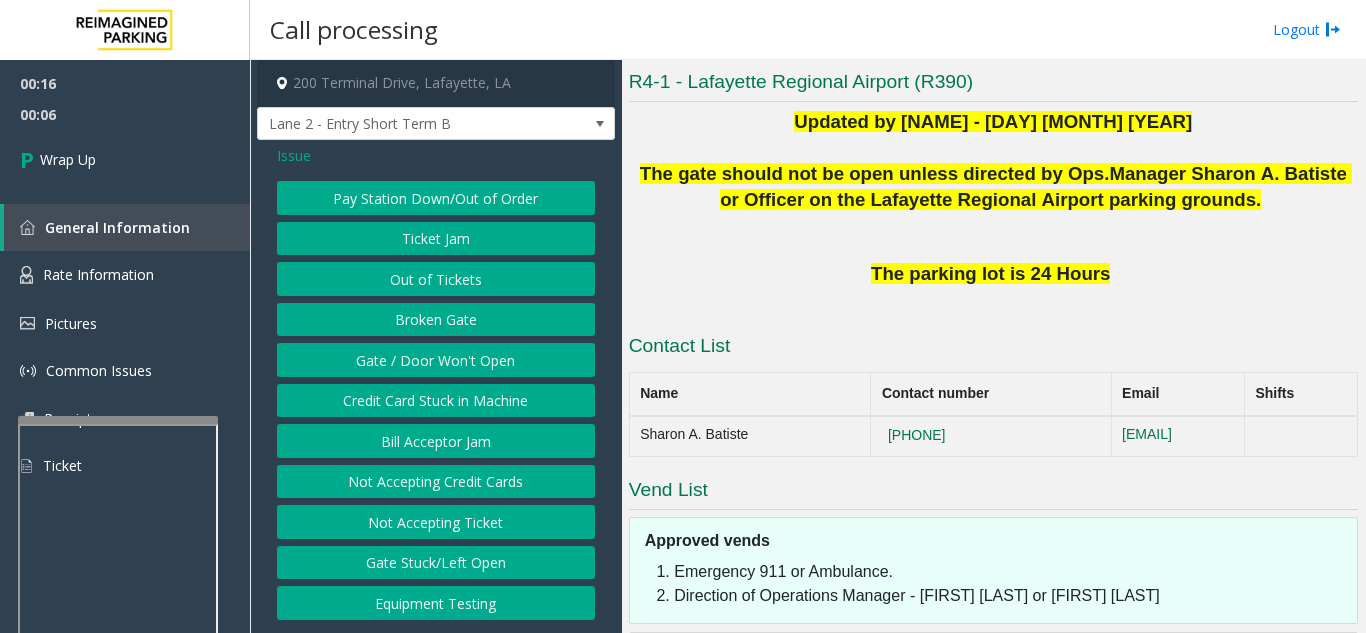click on "Gate / Door Won't Open" 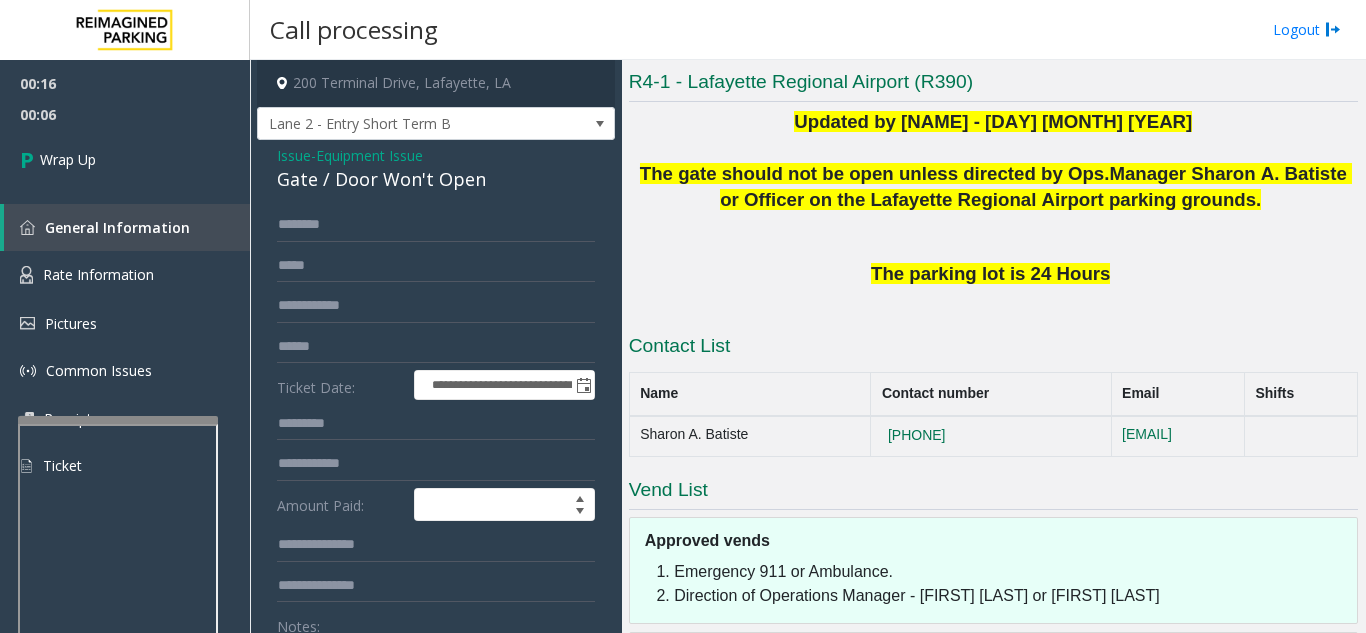 scroll, scrollTop: 100, scrollLeft: 0, axis: vertical 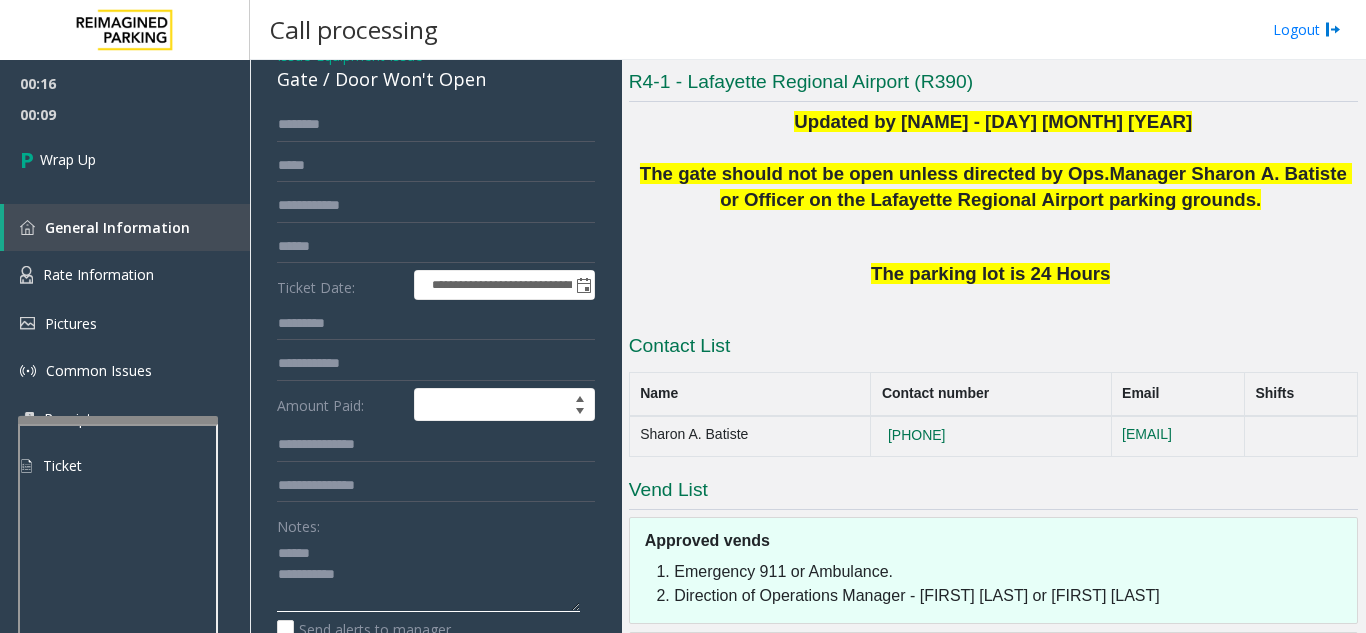 click 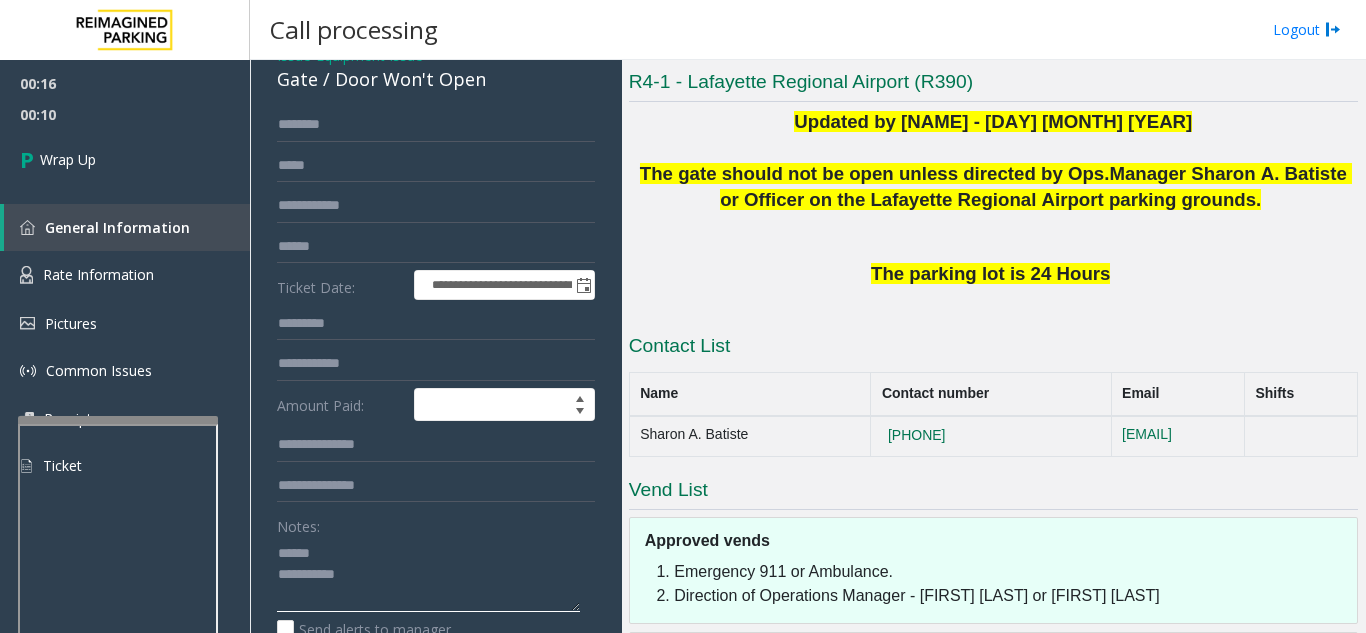 click 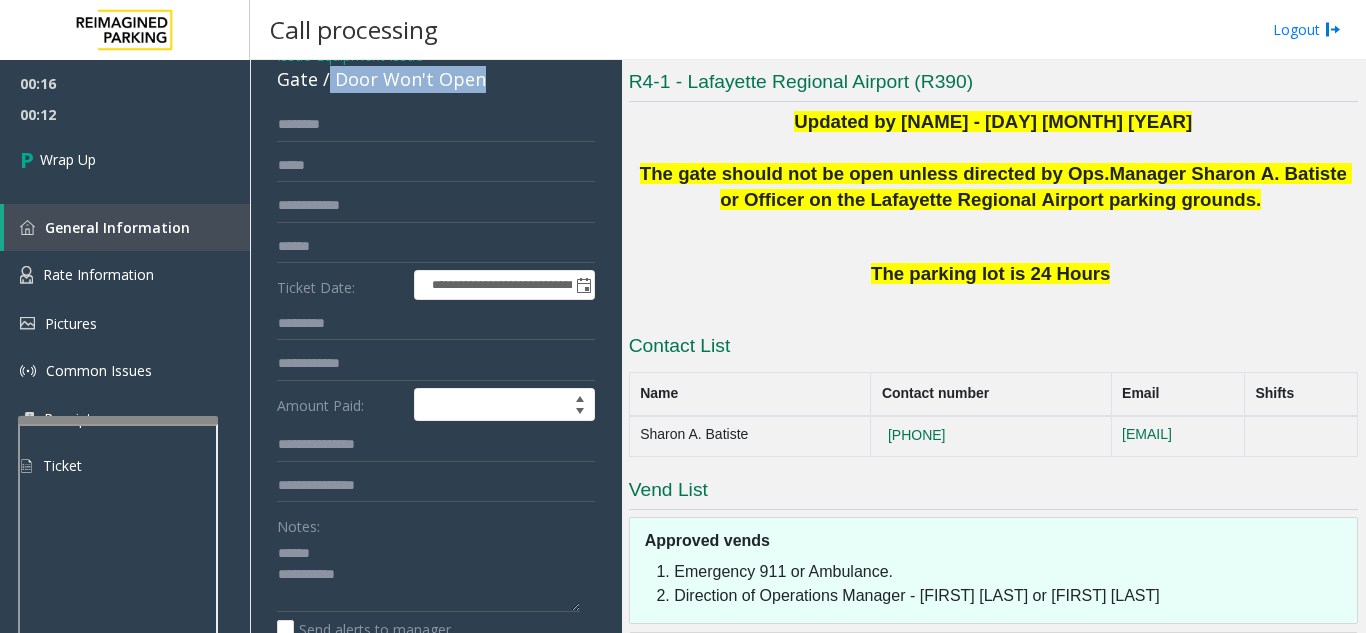drag, startPoint x: 330, startPoint y: 81, endPoint x: 456, endPoint y: 83, distance: 126.01587 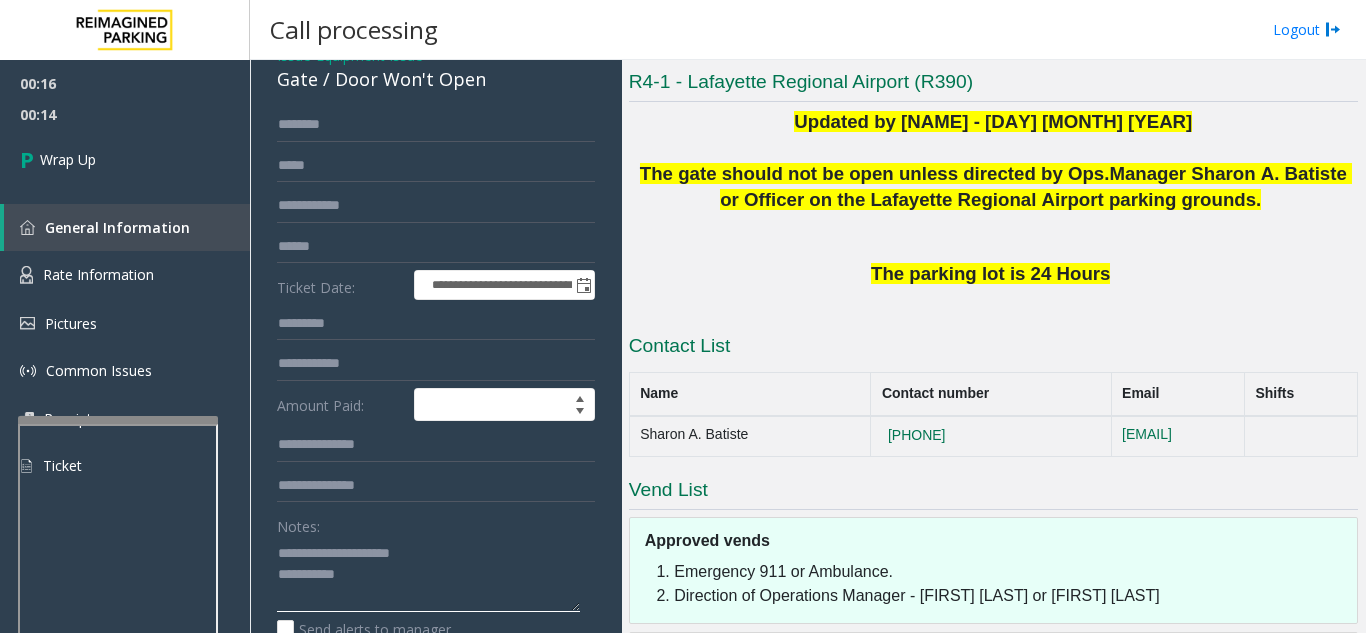 click 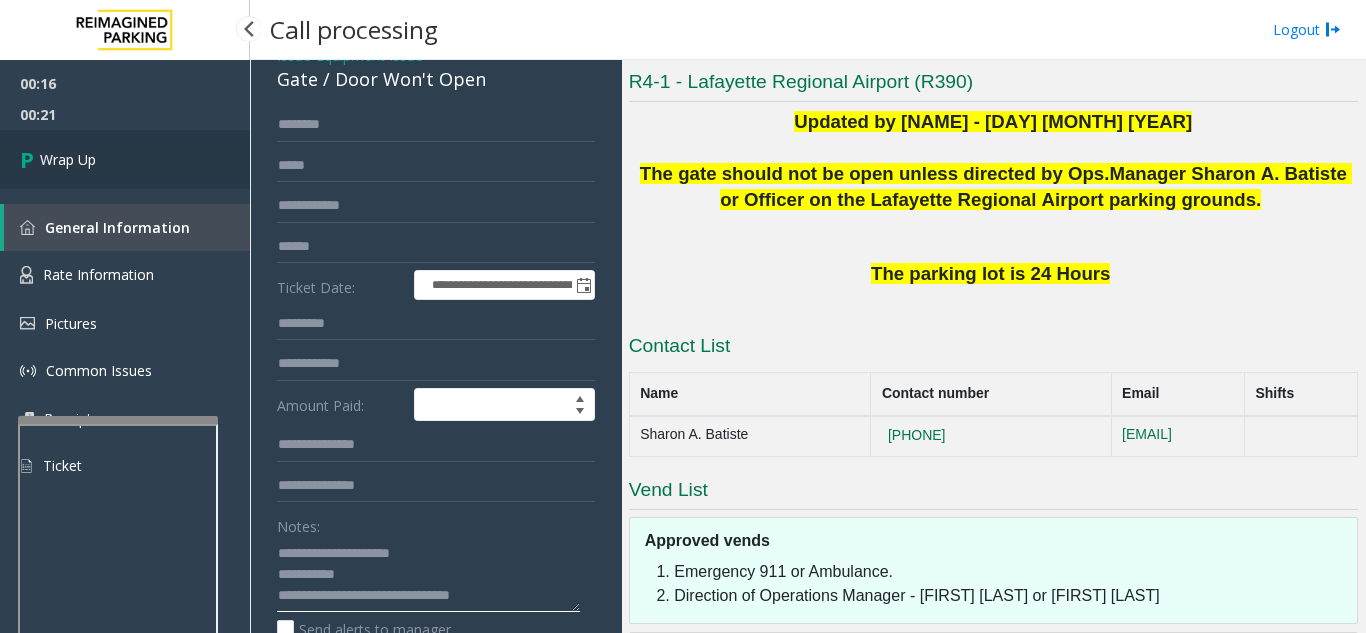 type on "**********" 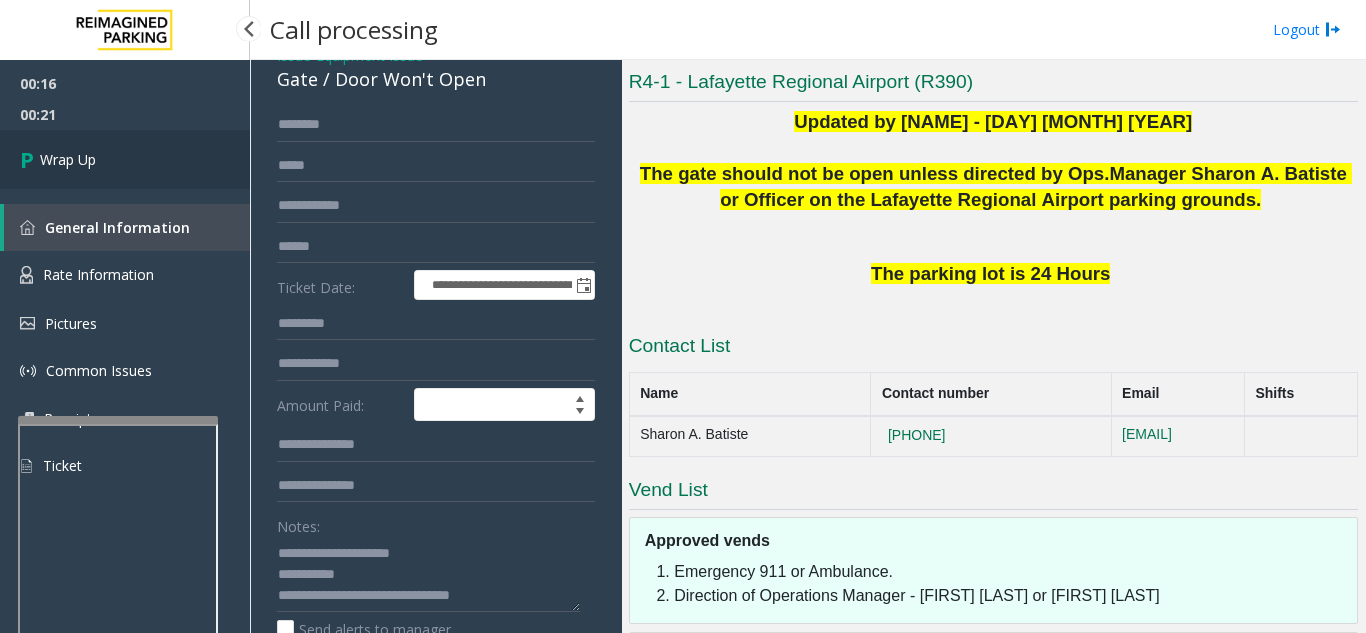 click on "Wrap Up" at bounding box center (125, 159) 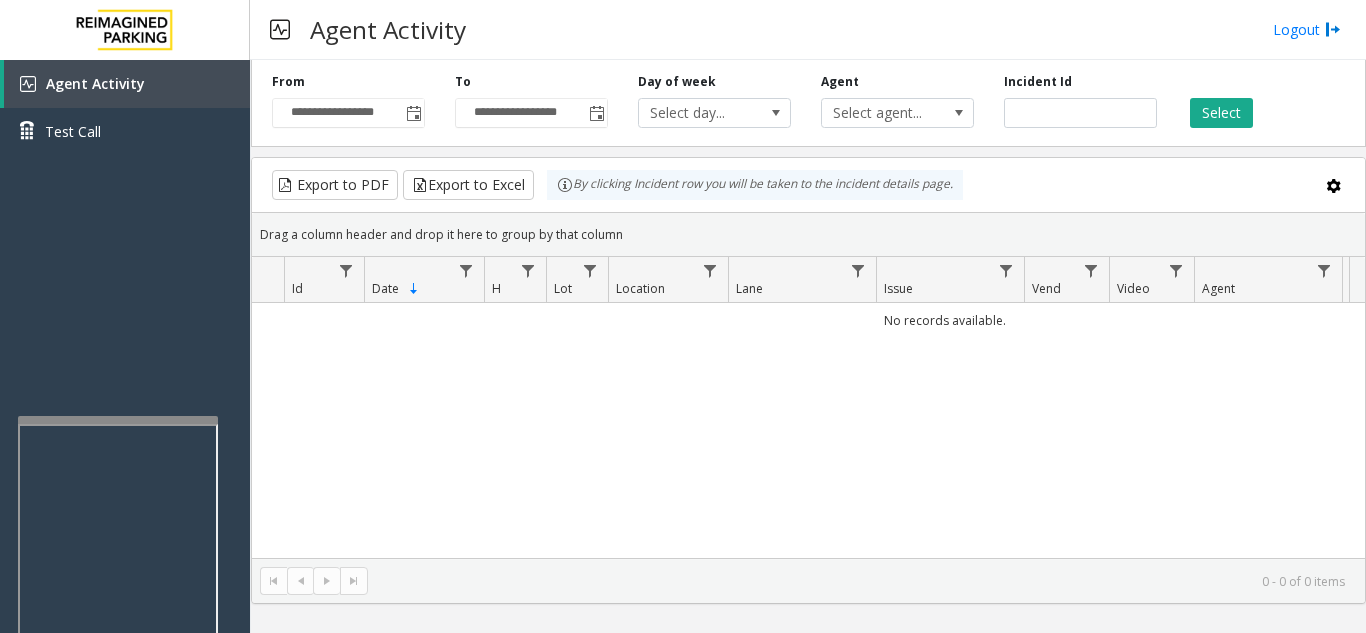click on "Agent Activity Logout" at bounding box center [808, 30] 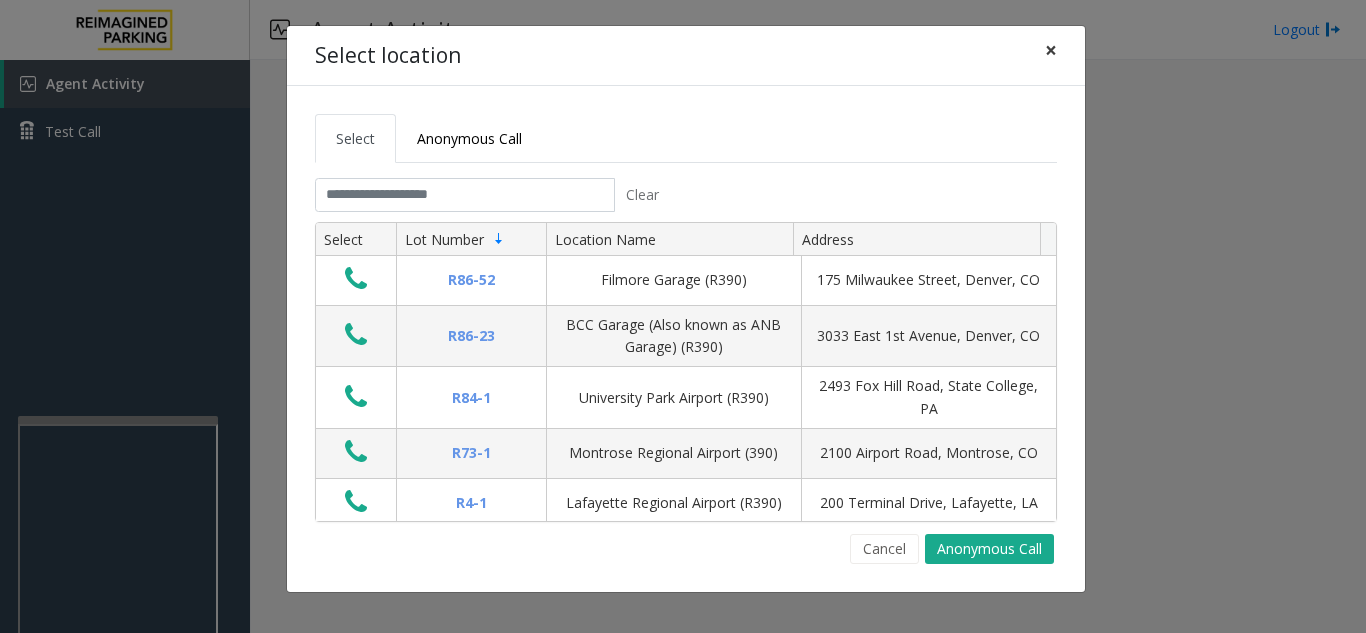 click on "×" 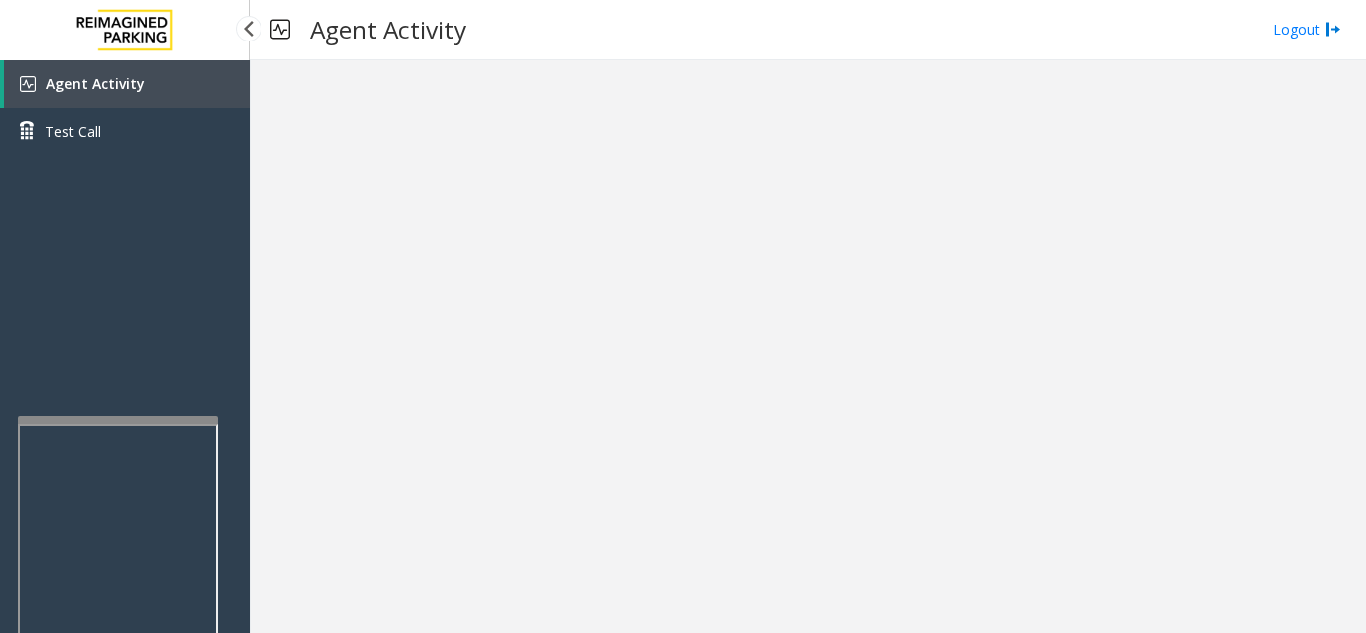 click on "Agent Activity" at bounding box center (127, 84) 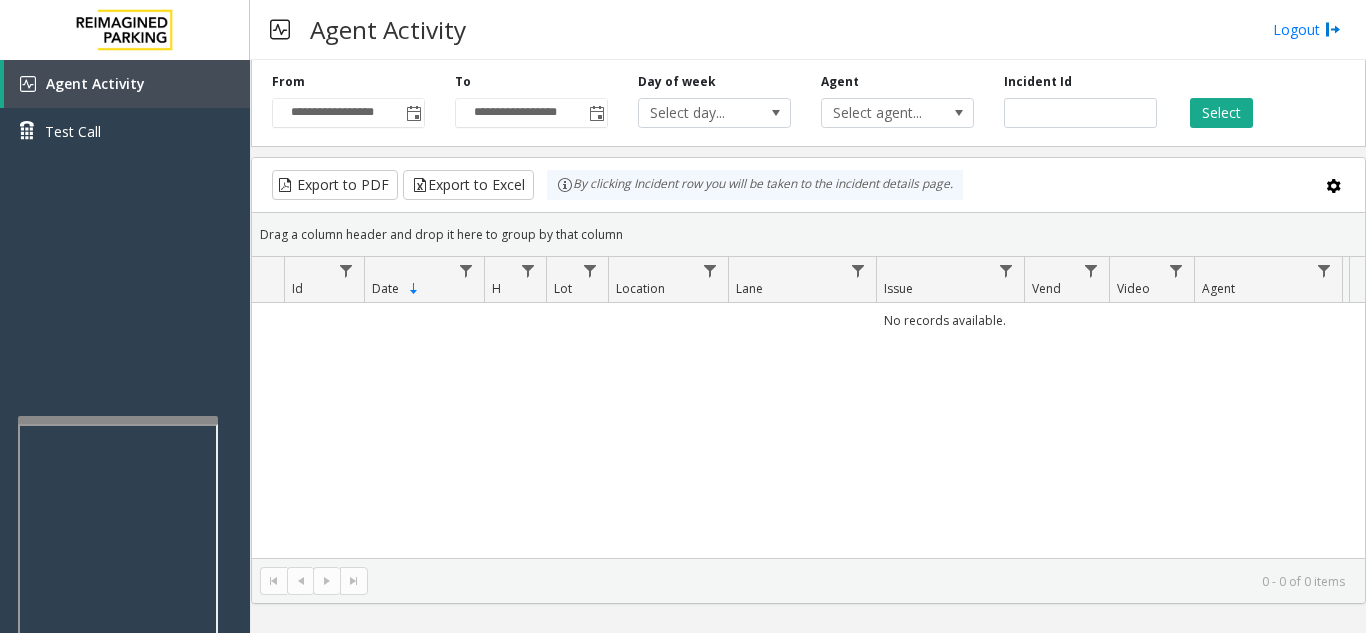 click on "Agent Activity Logout" at bounding box center (808, 30) 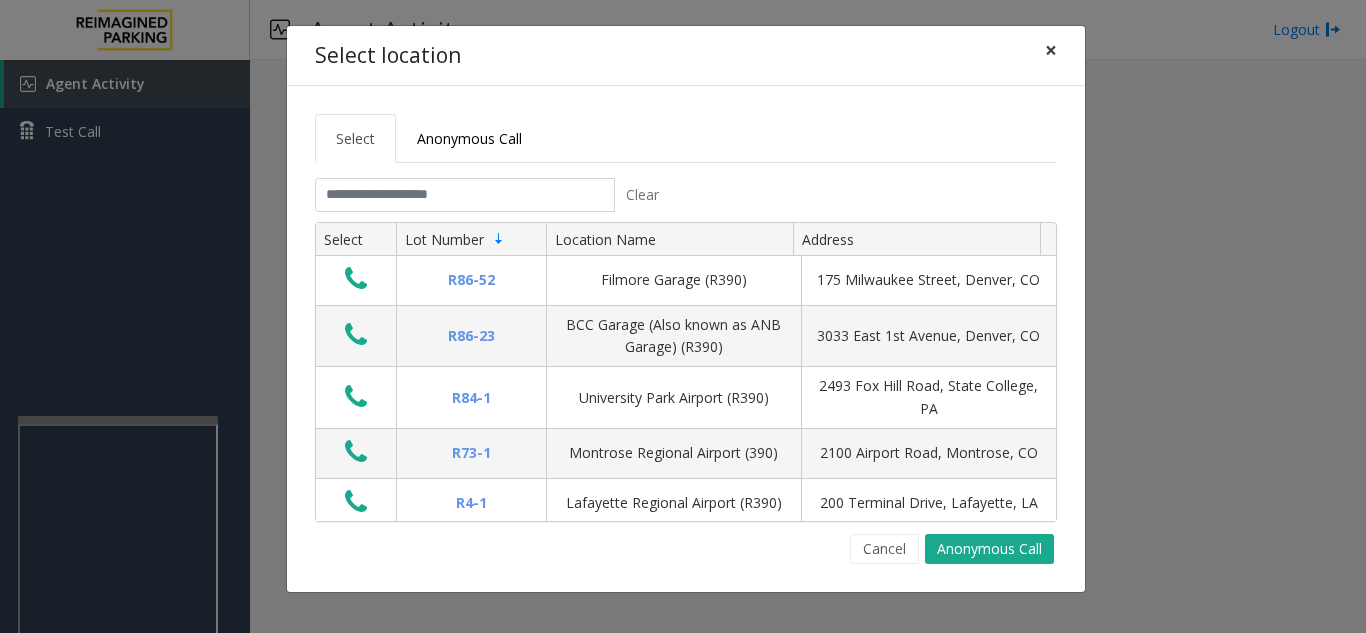 click on "×" 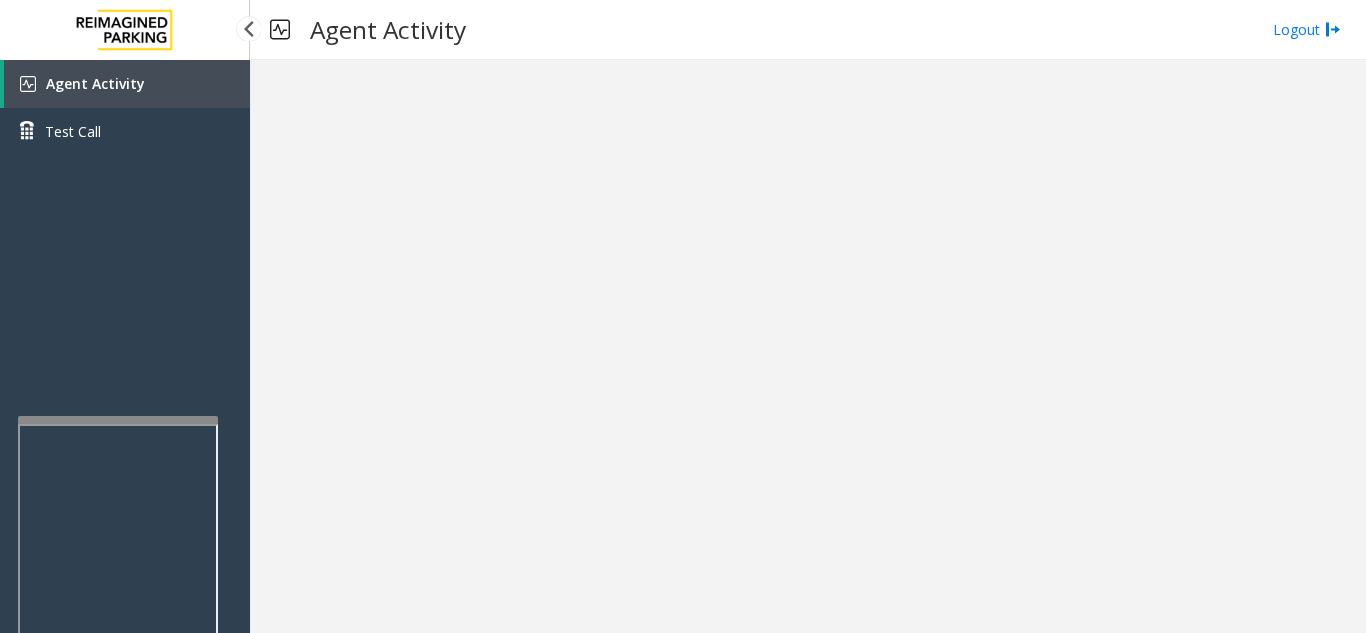 click on "Agent Activity" at bounding box center (127, 84) 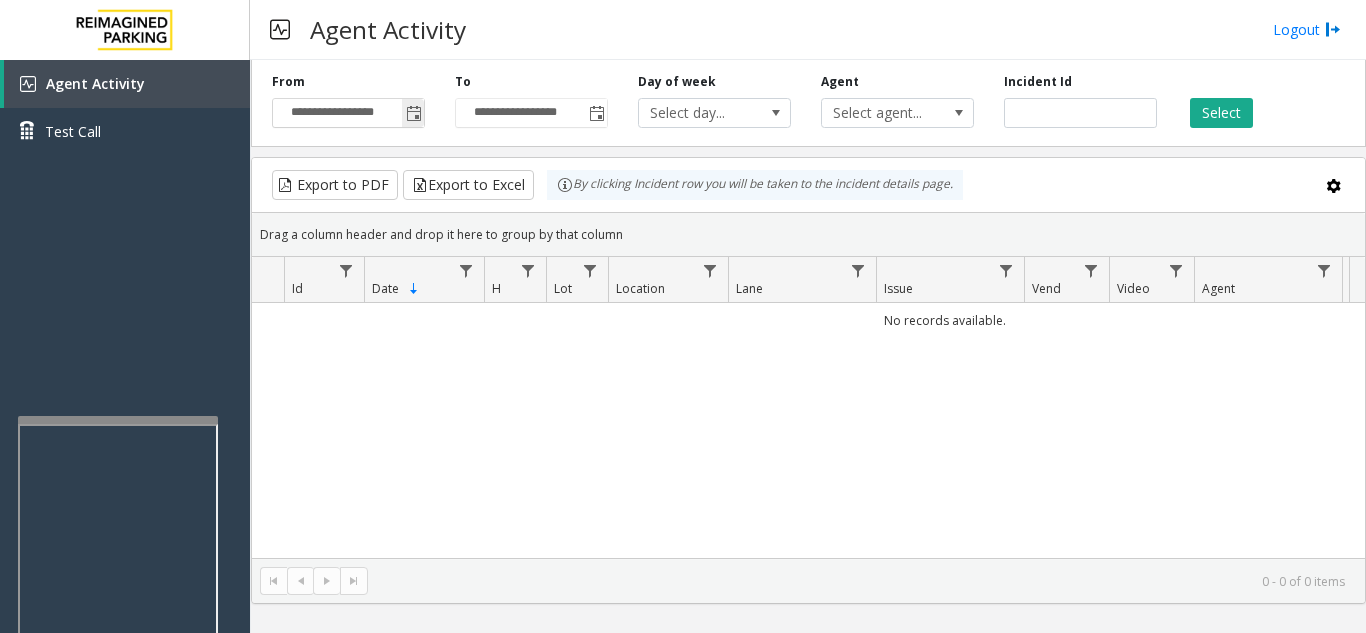 click 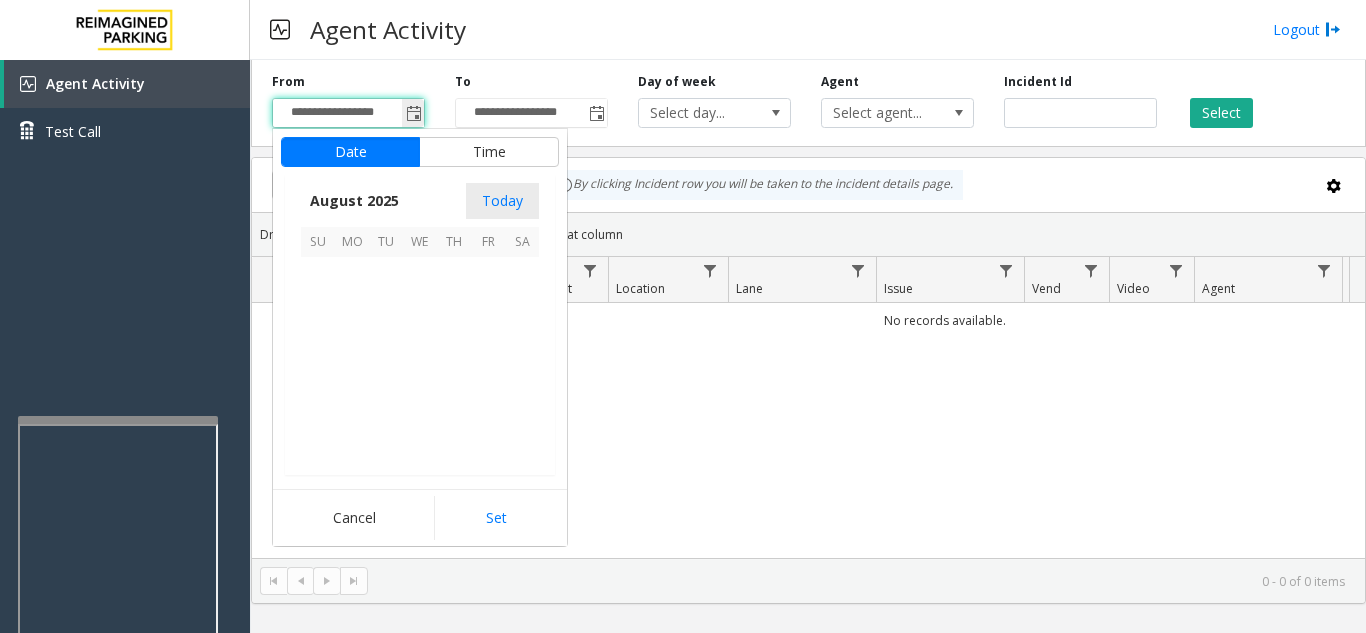 scroll, scrollTop: 358666, scrollLeft: 0, axis: vertical 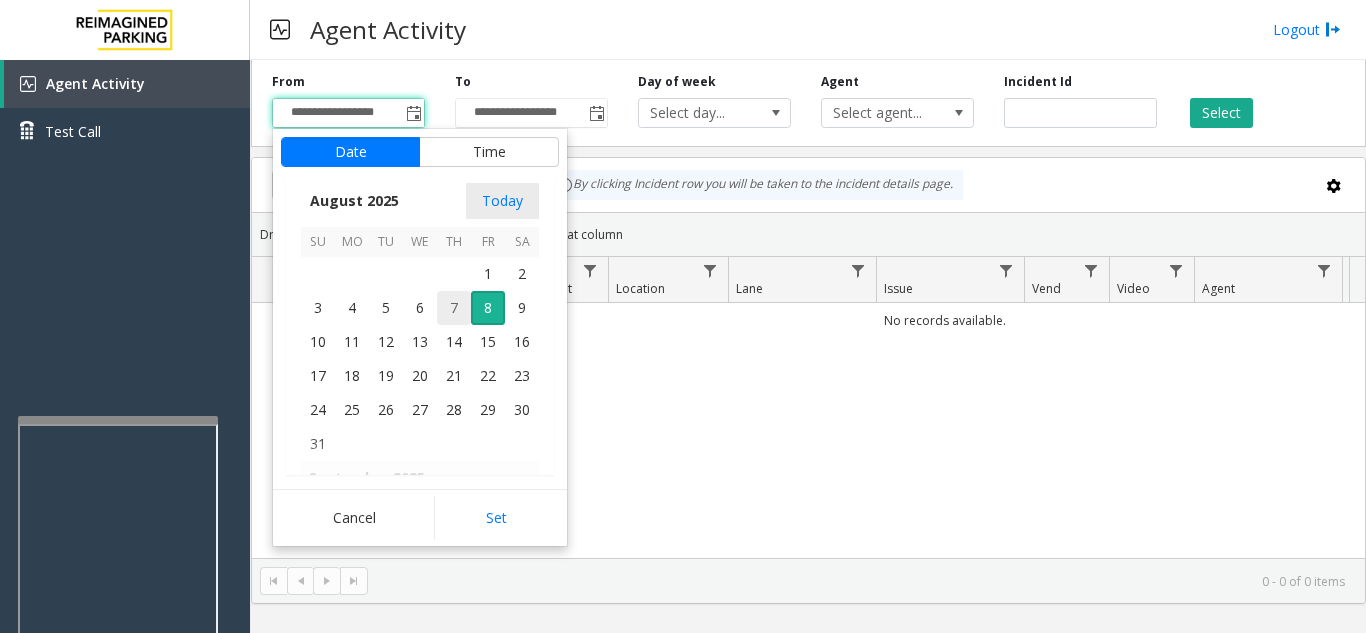 click on "7" at bounding box center (454, 308) 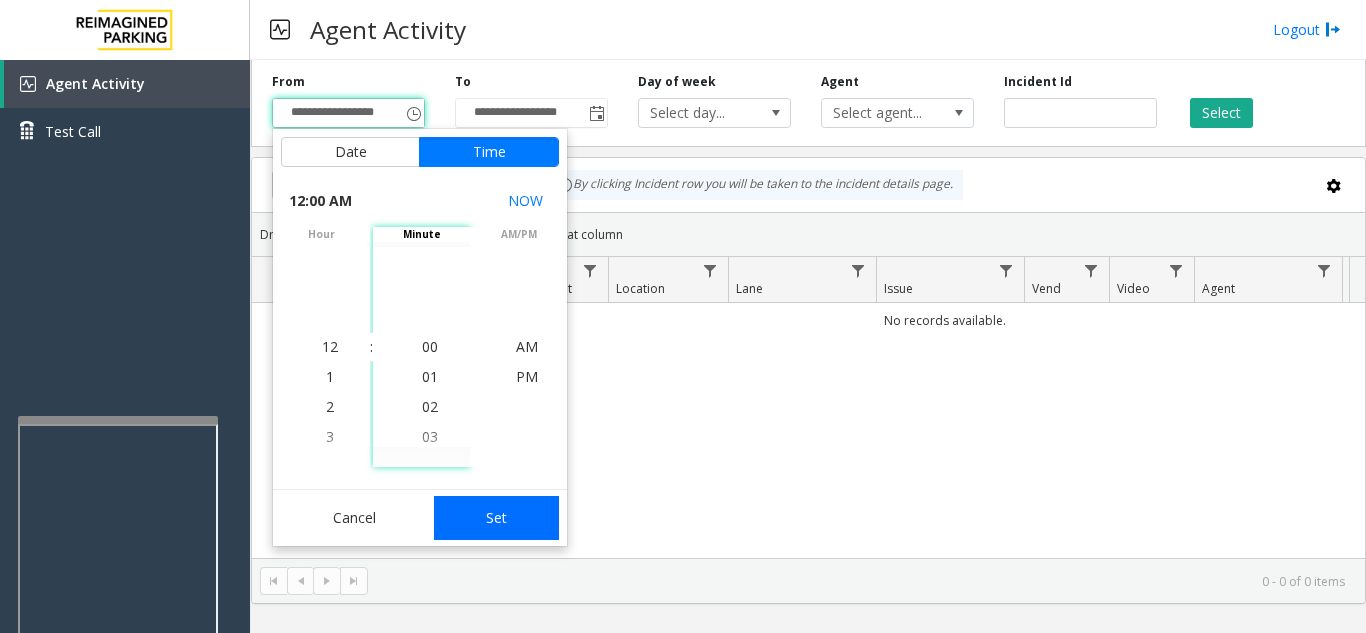 click on "Set" 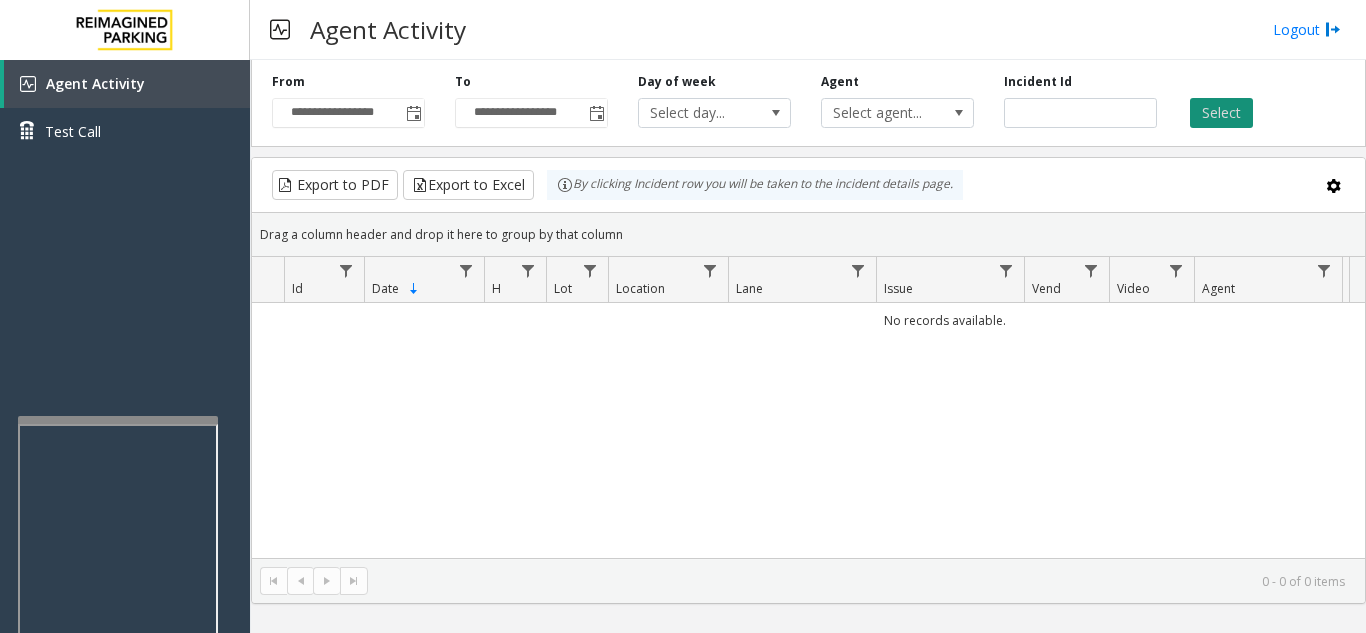 click on "Select" 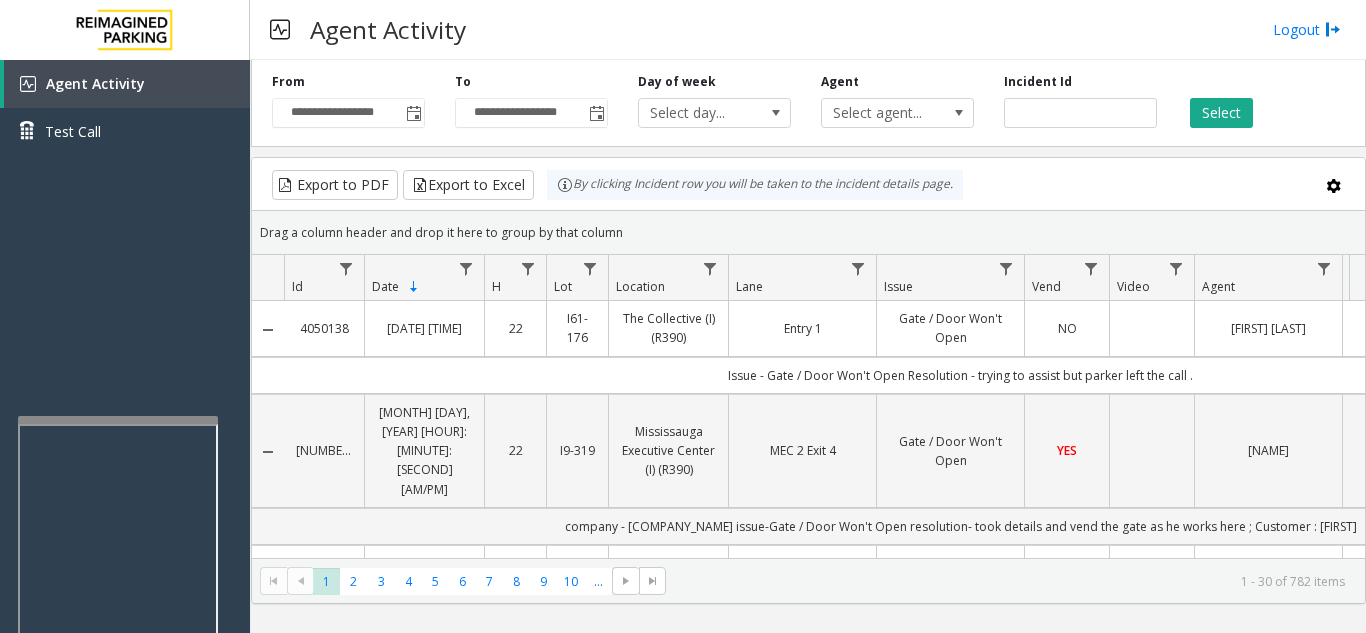 click on "Agent Activity Logout" at bounding box center [808, 30] 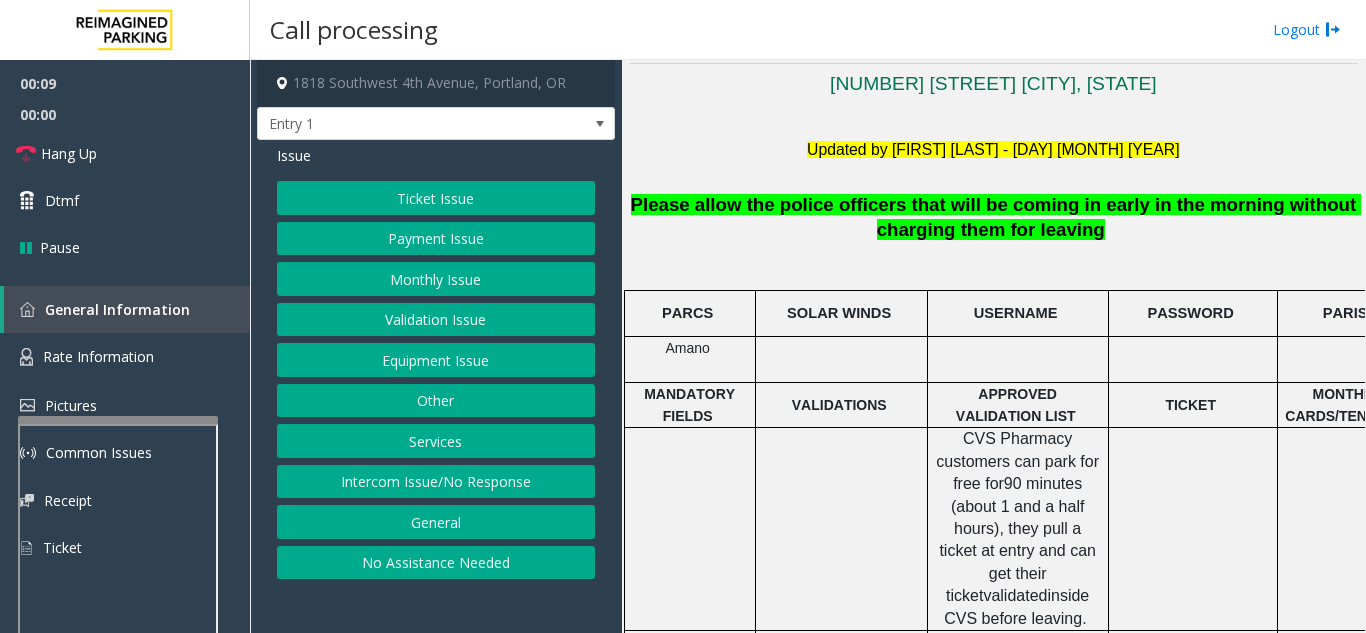 scroll, scrollTop: 500, scrollLeft: 0, axis: vertical 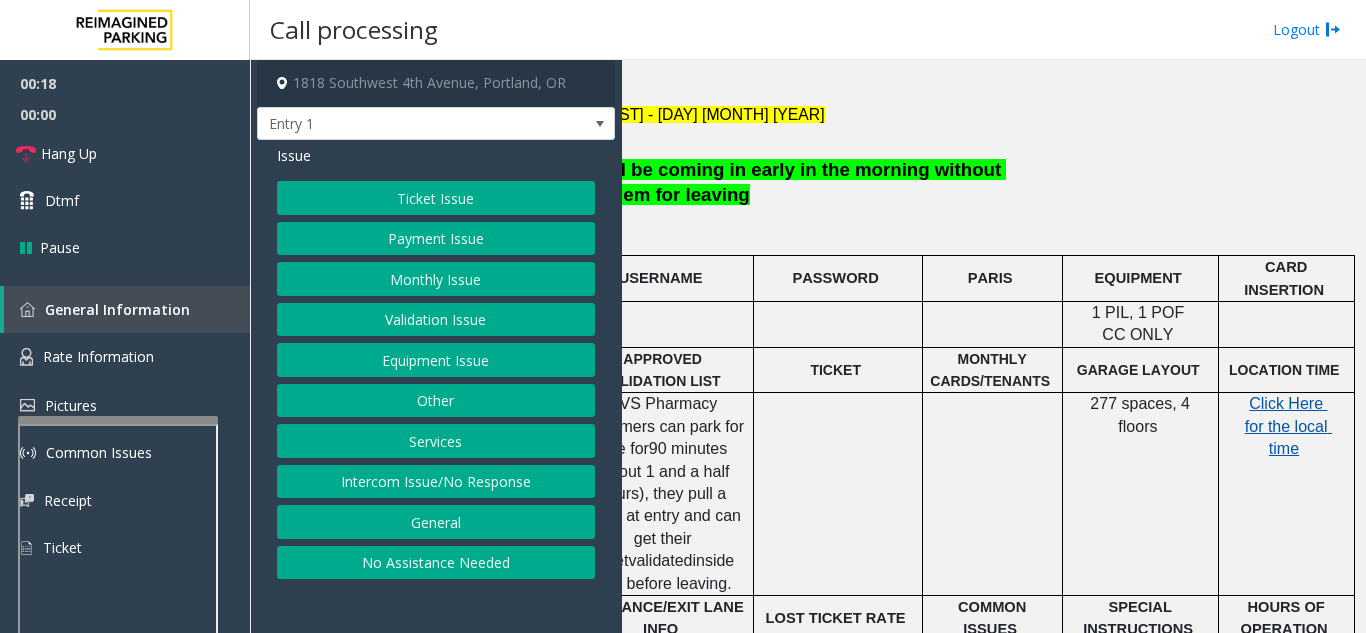 click on "Click Here for the local time" 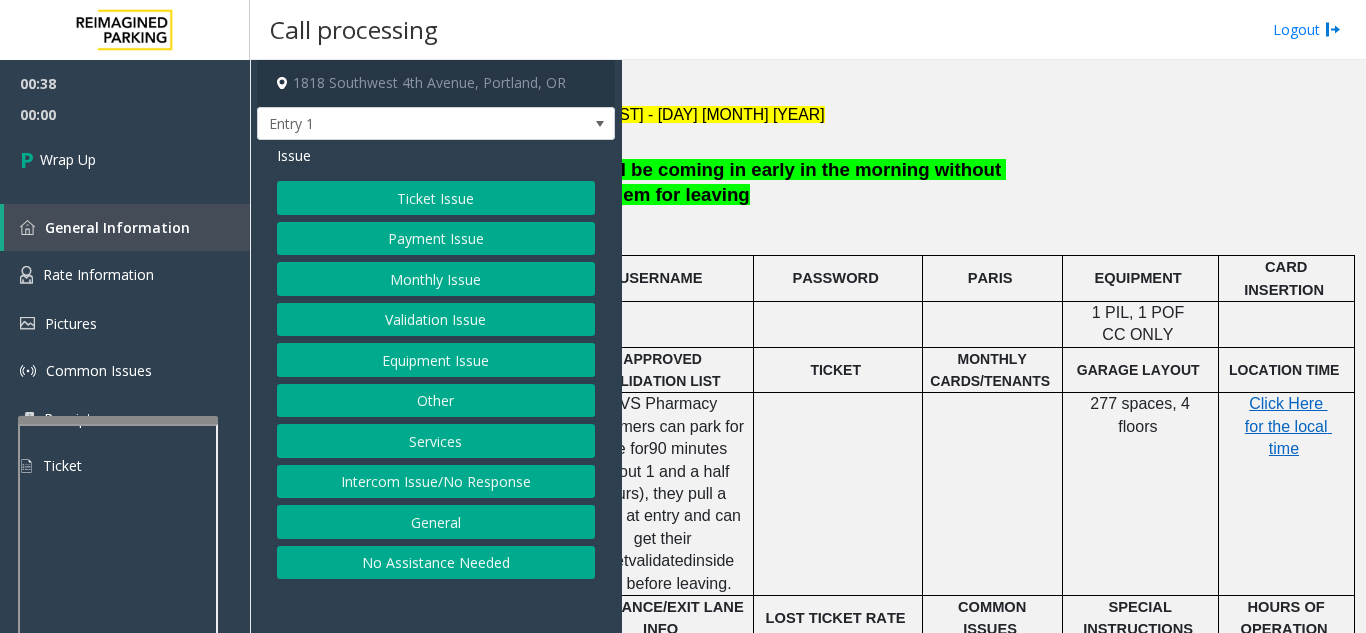 click on "Ticket Issue" 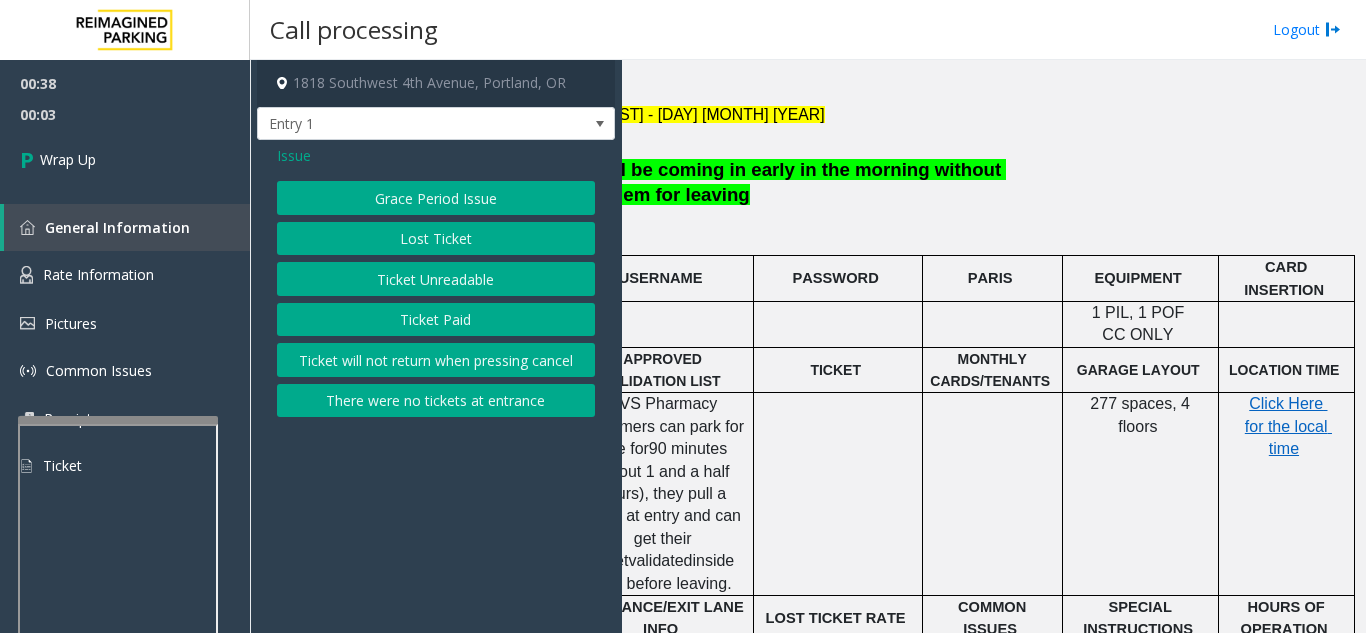 click on "Issue" 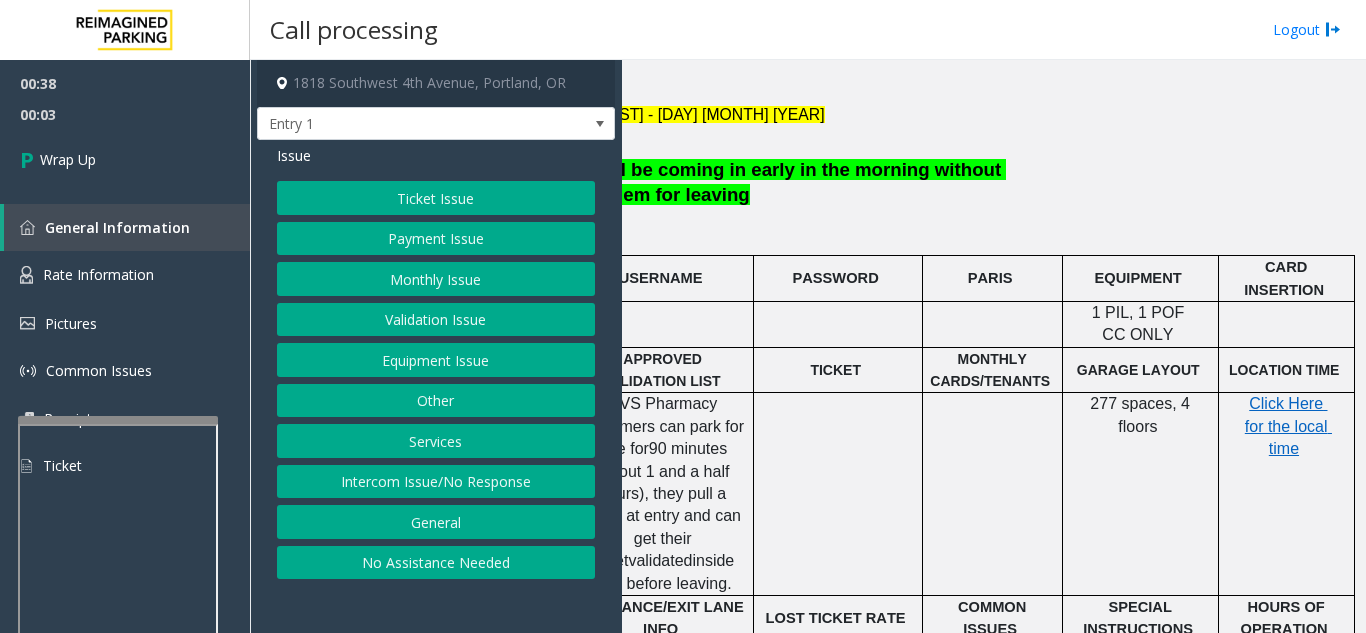 click on "Equipment Issue" 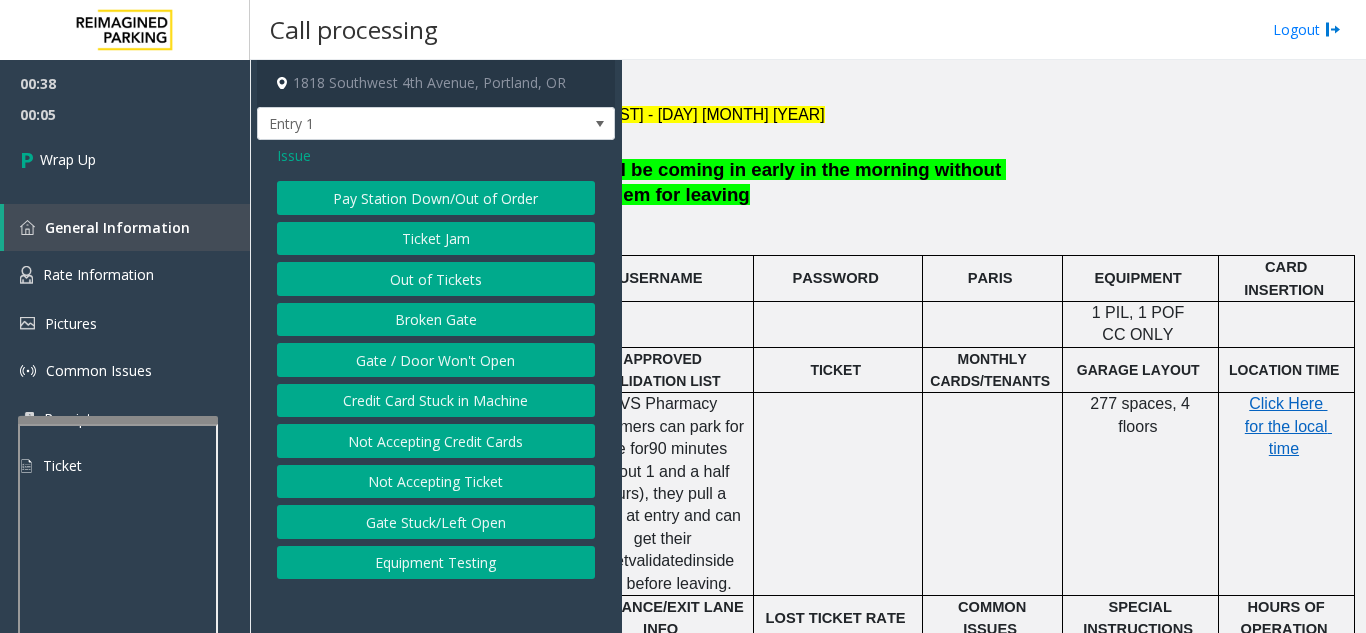 click on "Credit Card Stuck in Machine" 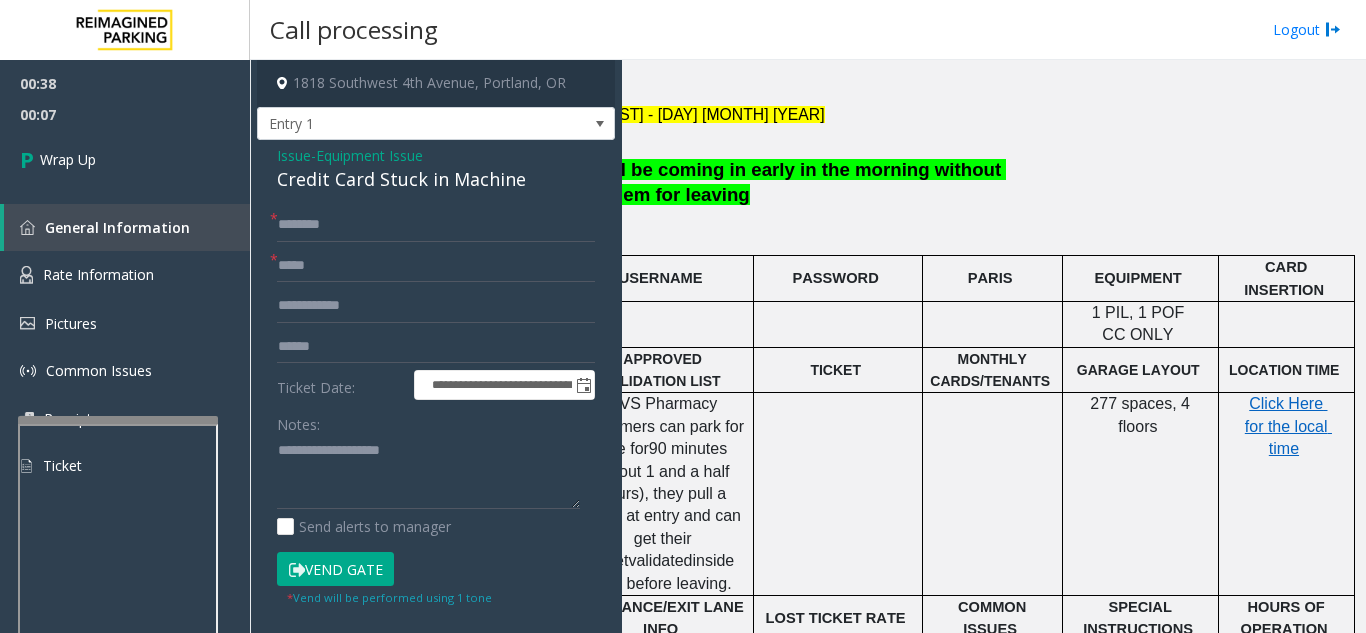 click on "Issue" 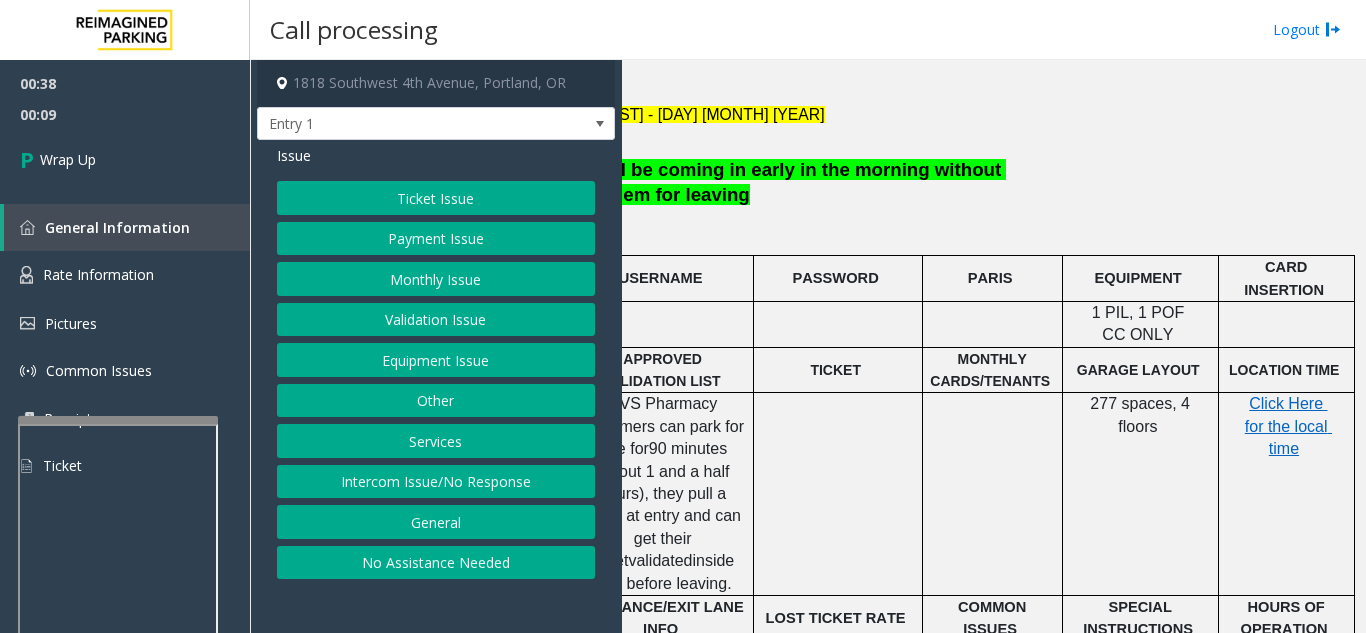 click on "Validation Issue" 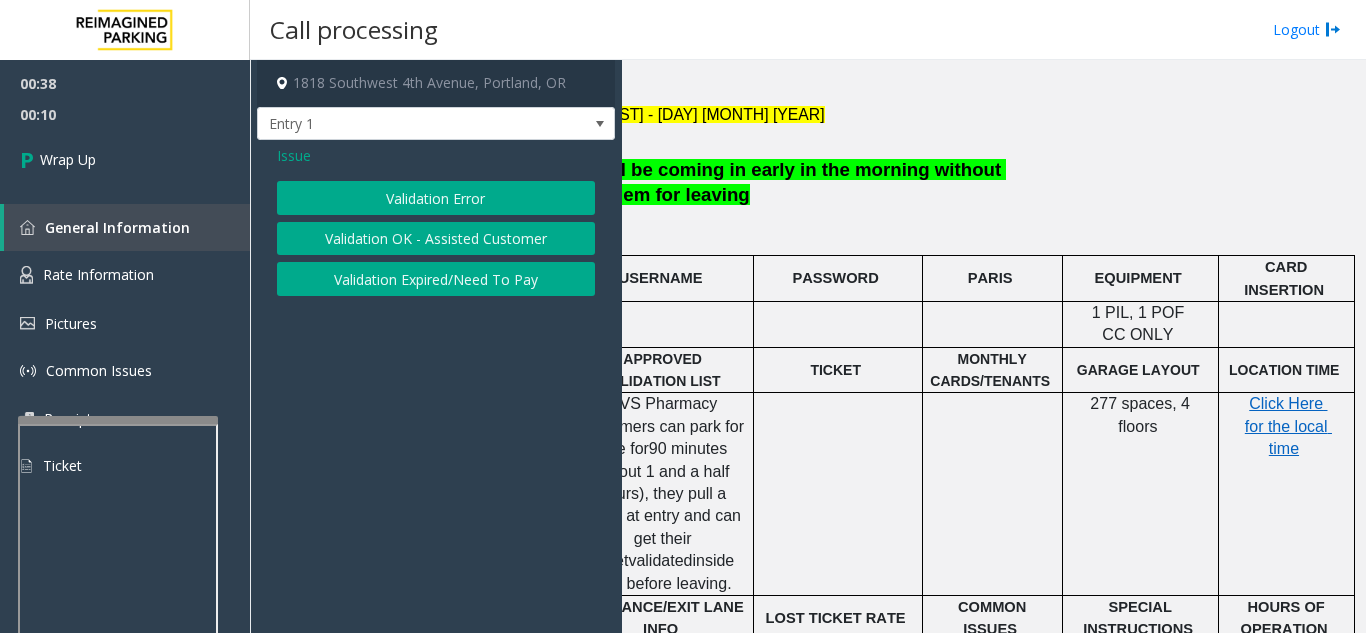 click on "Issue" 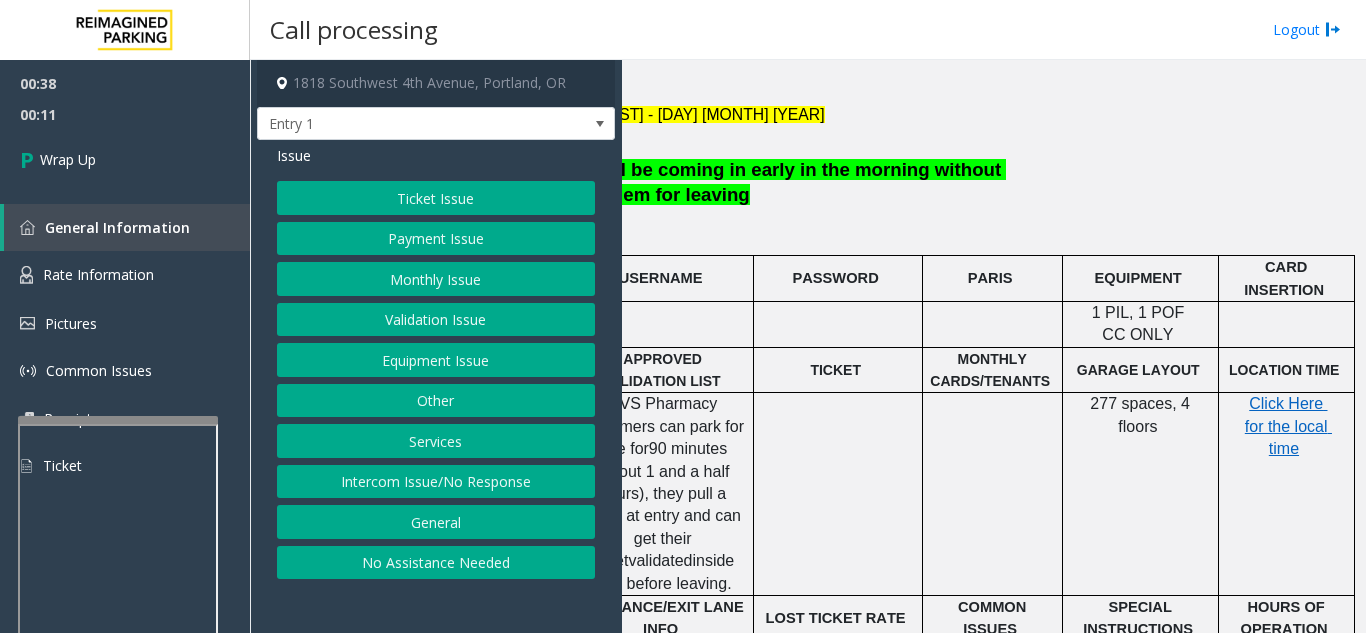click on "Equipment Issue" 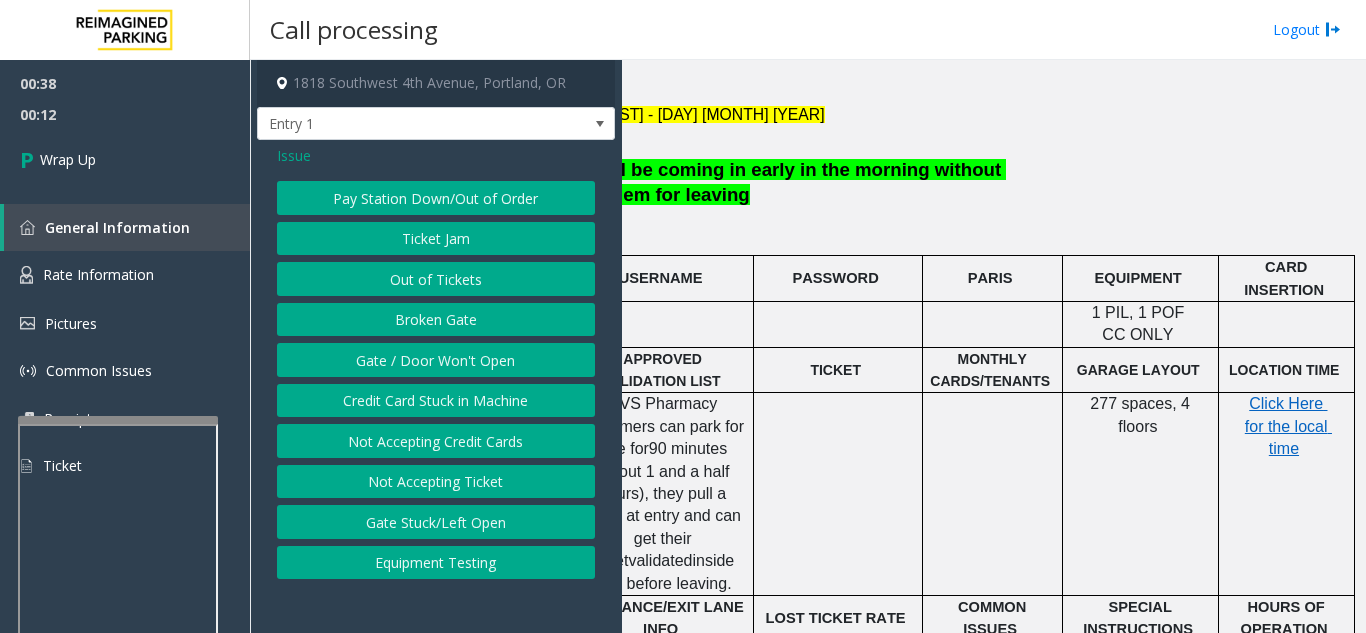 click on "Gate / Door Won't Open" 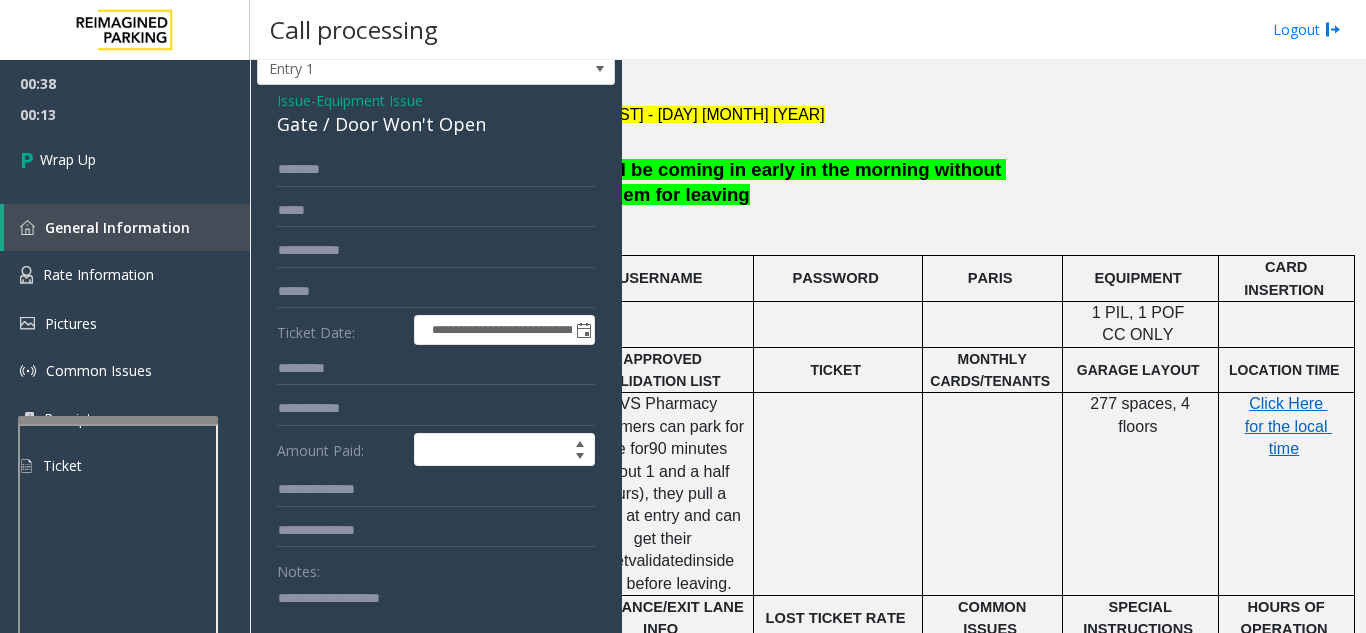 scroll, scrollTop: 100, scrollLeft: 0, axis: vertical 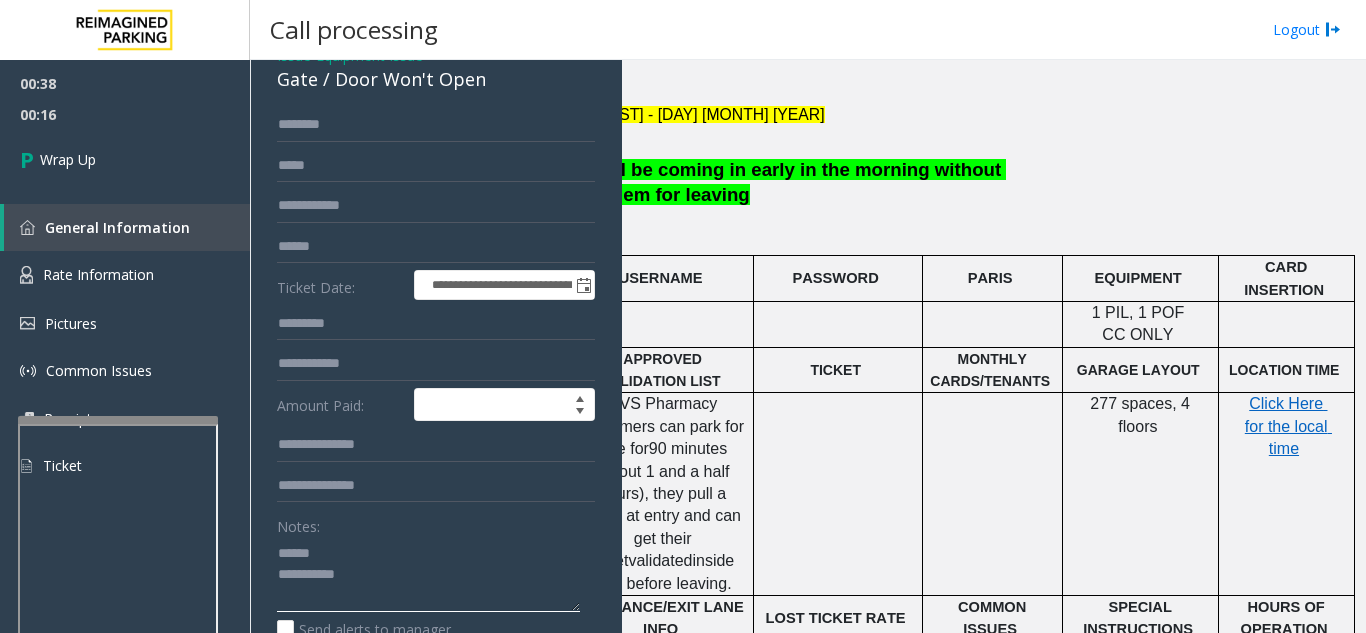 click 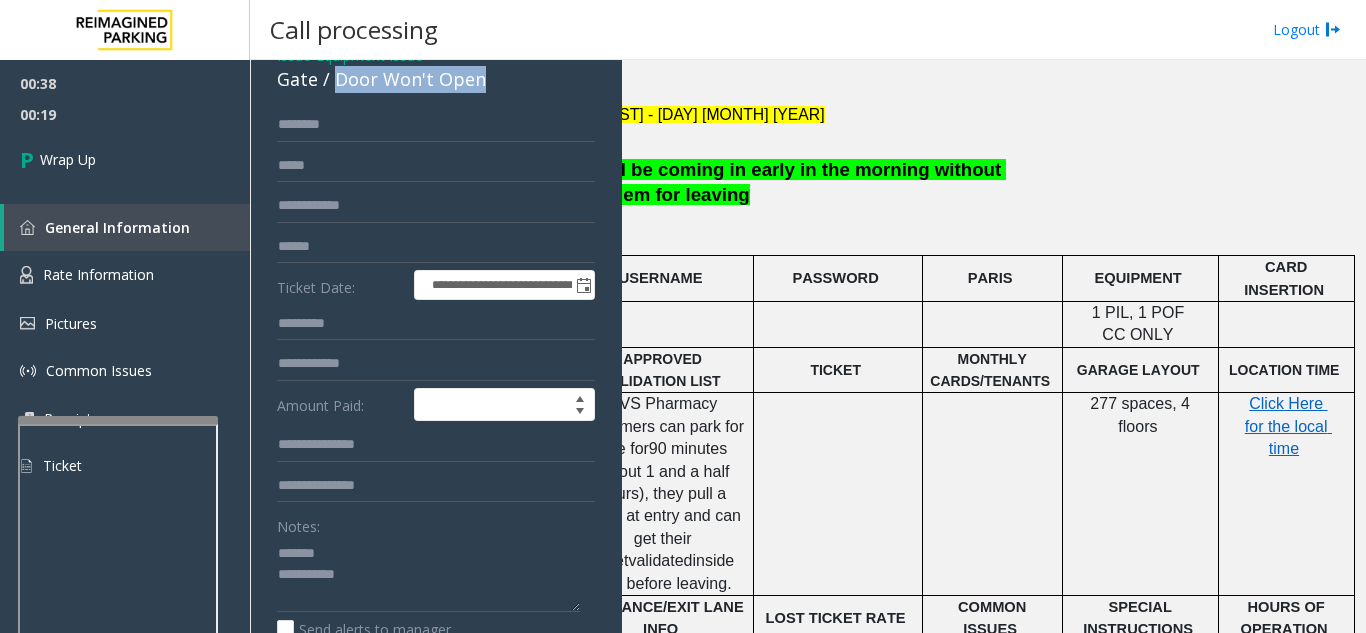 drag, startPoint x: 332, startPoint y: 81, endPoint x: 489, endPoint y: 87, distance: 157.11461 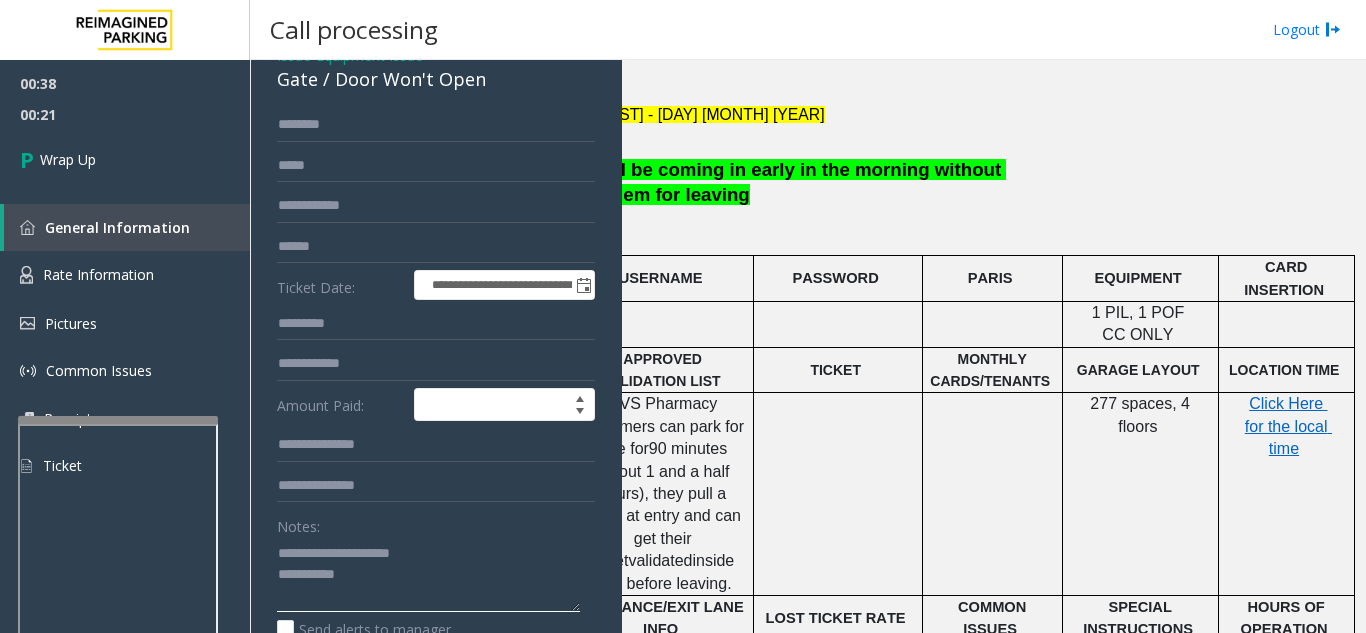click 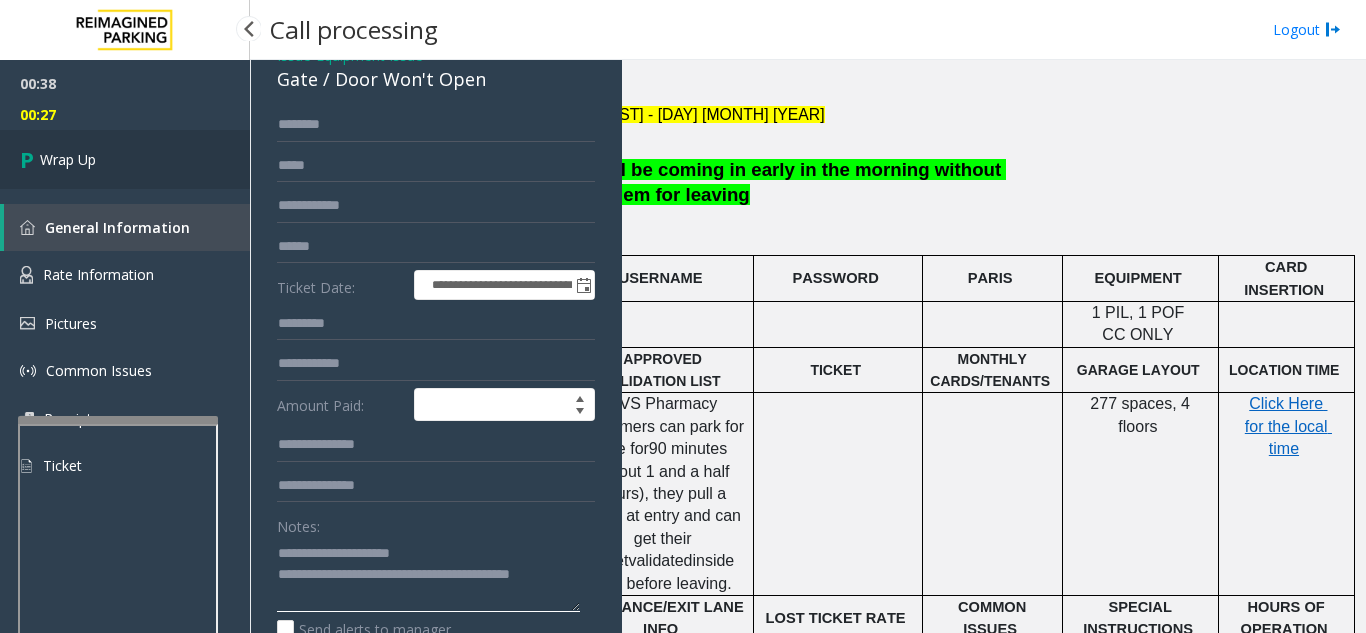 type on "**********" 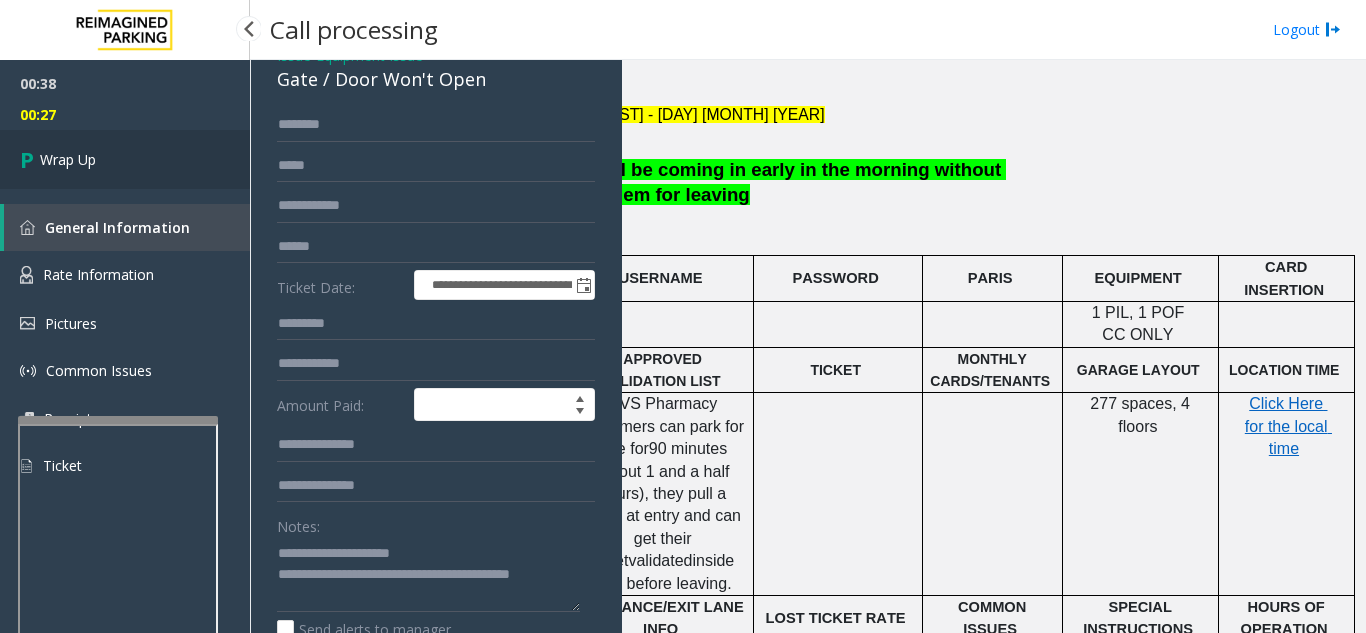 click on "Wrap Up" at bounding box center [125, 159] 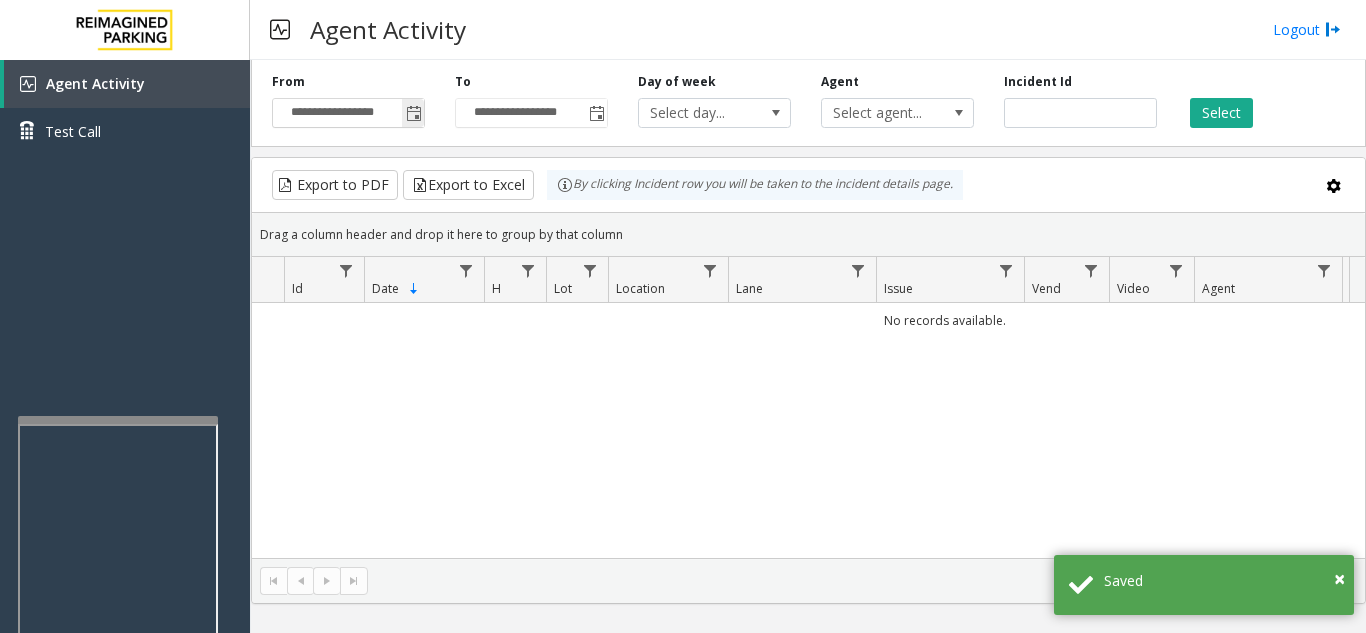 click 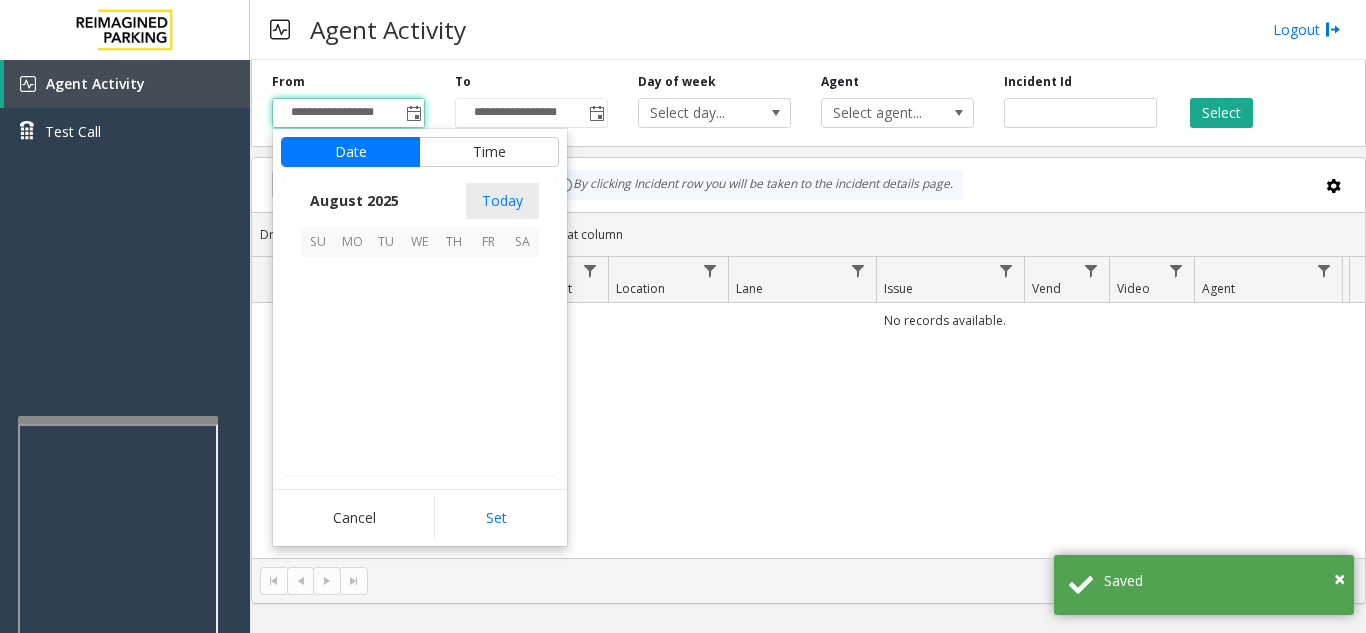 scroll, scrollTop: 358666, scrollLeft: 0, axis: vertical 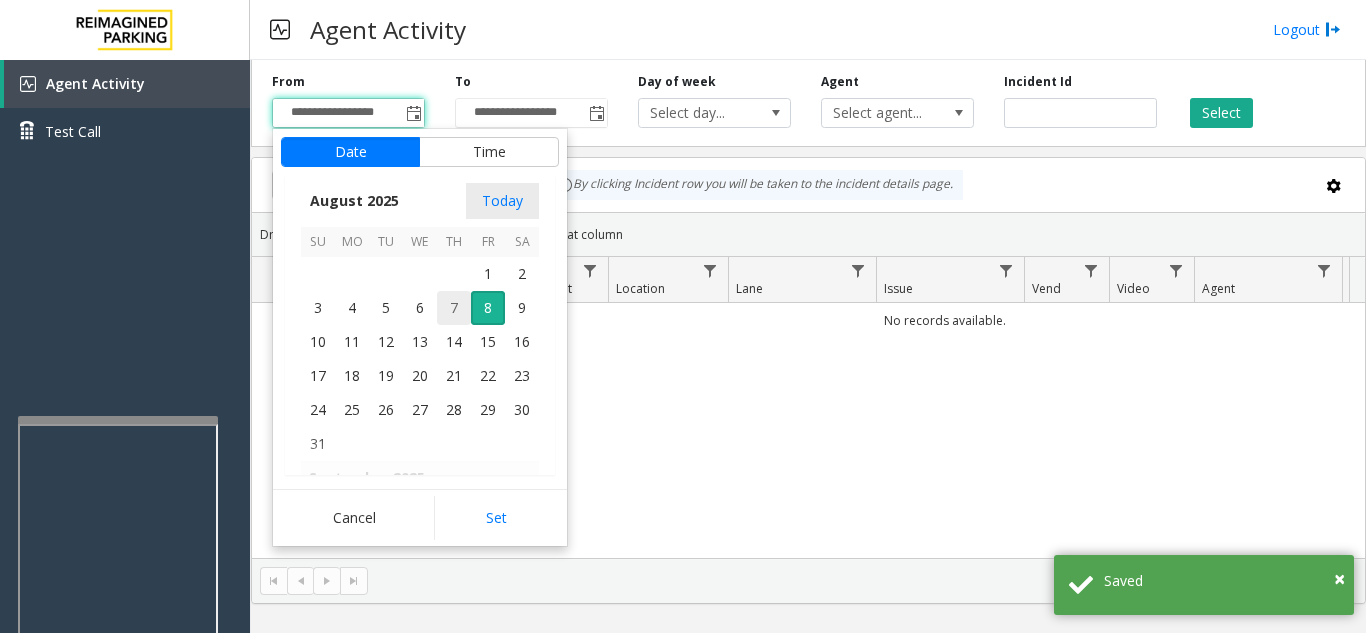 click on "7" at bounding box center [454, 308] 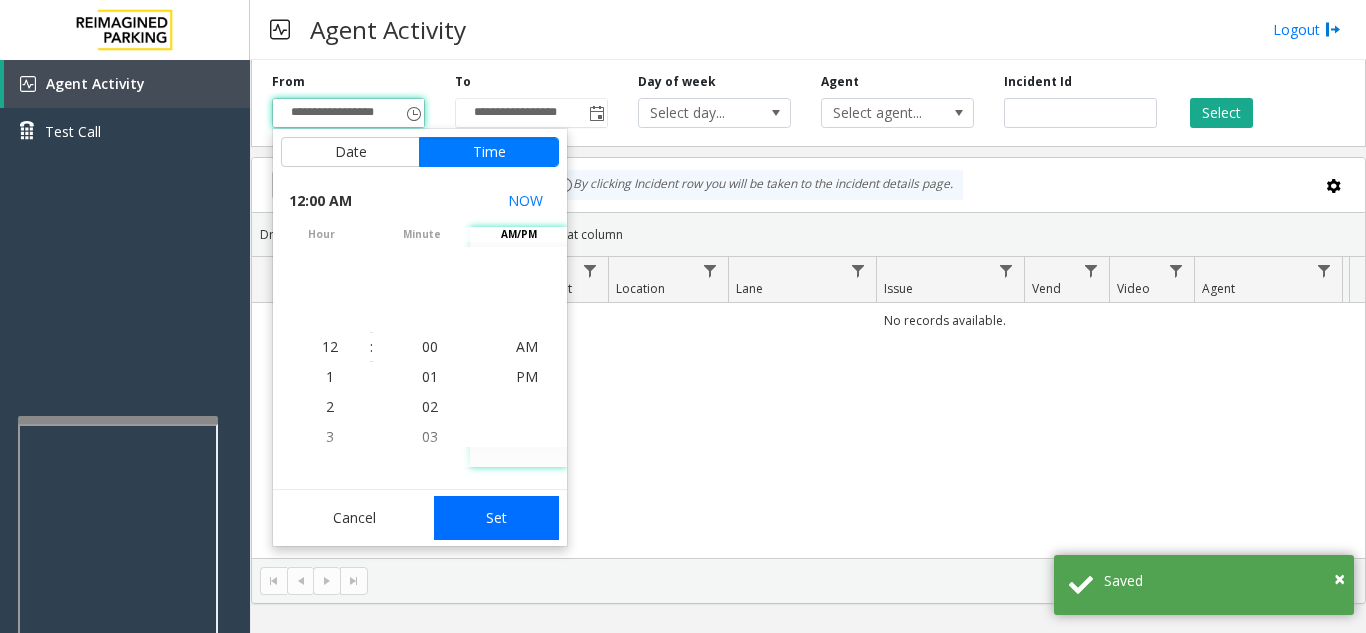 click on "Set" 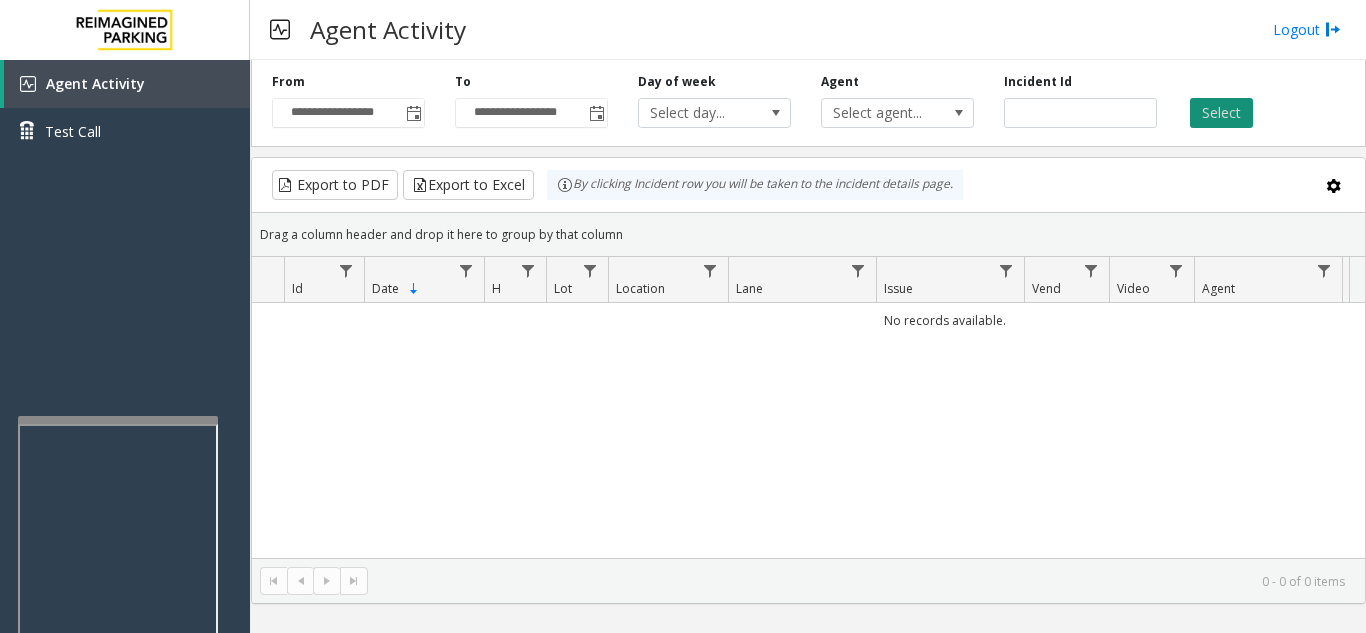 click on "Select" 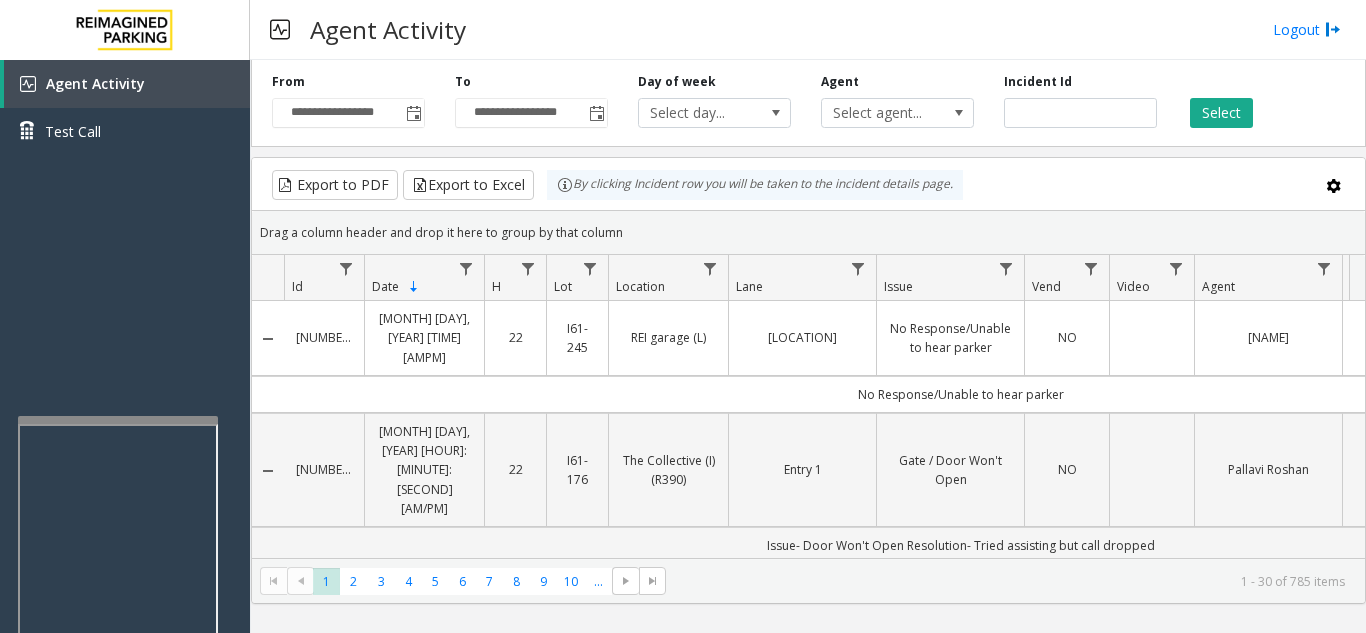 click on "Agent Activity Logout" at bounding box center (808, 30) 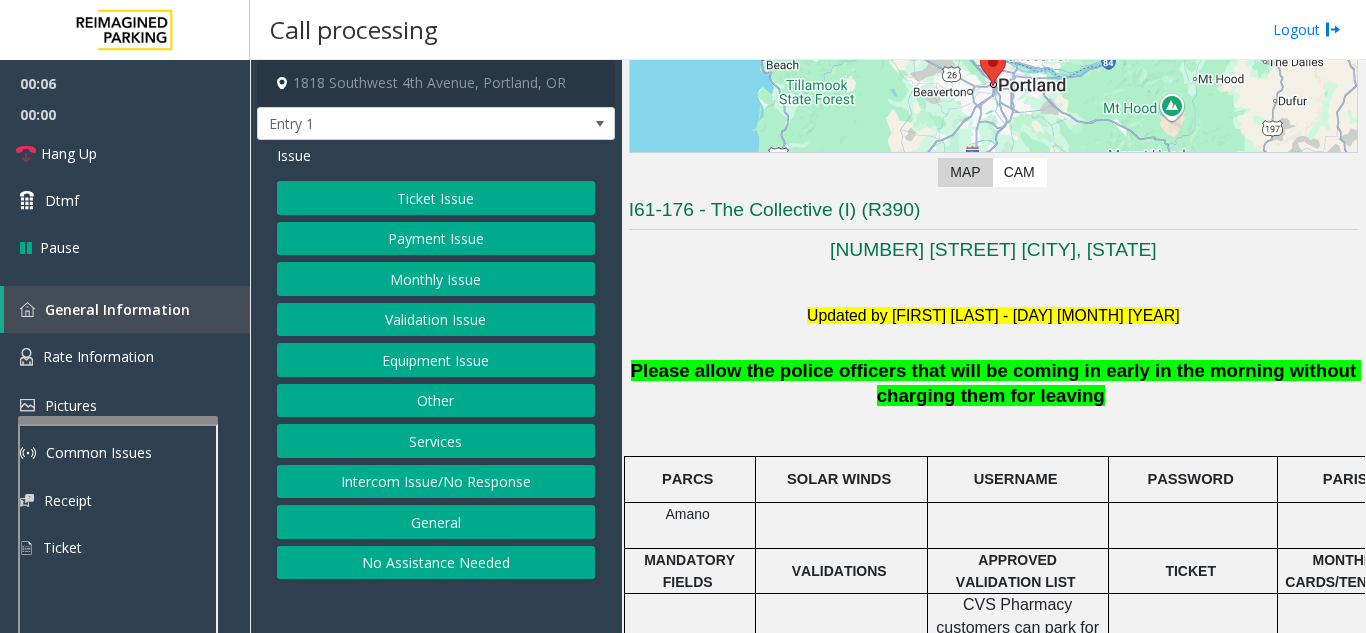 scroll, scrollTop: 300, scrollLeft: 0, axis: vertical 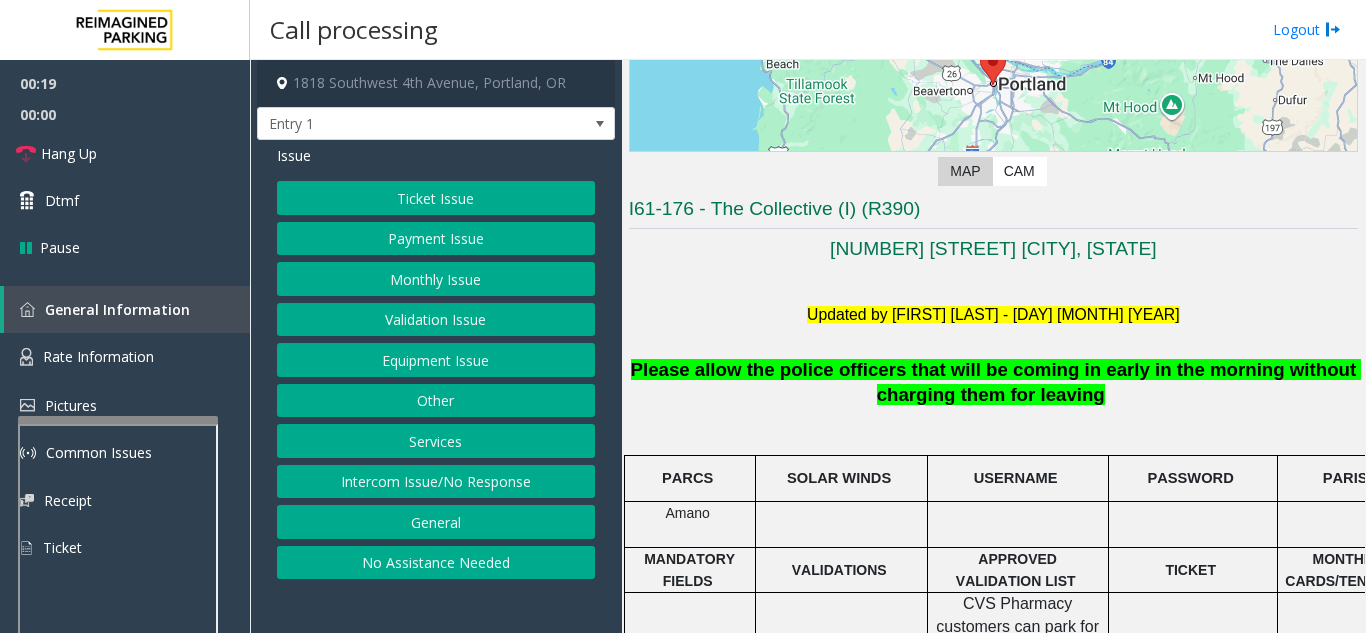 click on "Intercom Issue/No Response" 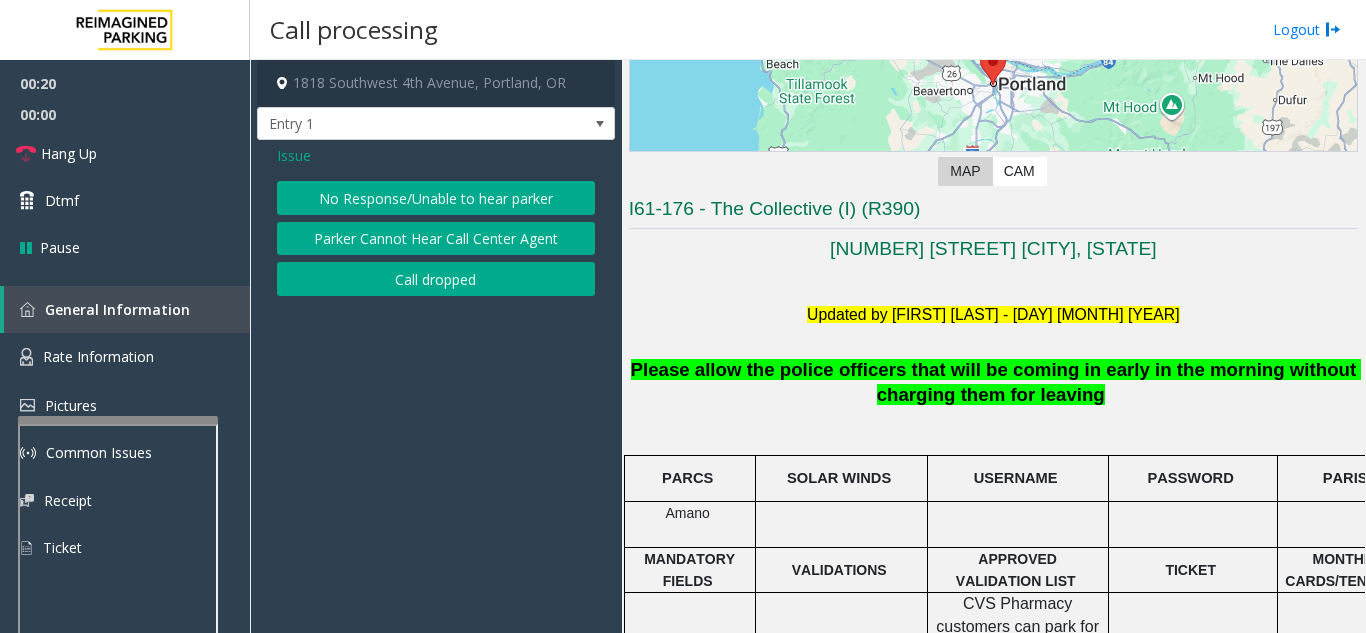 click on "Parker Cannot Hear Call Center Agent" 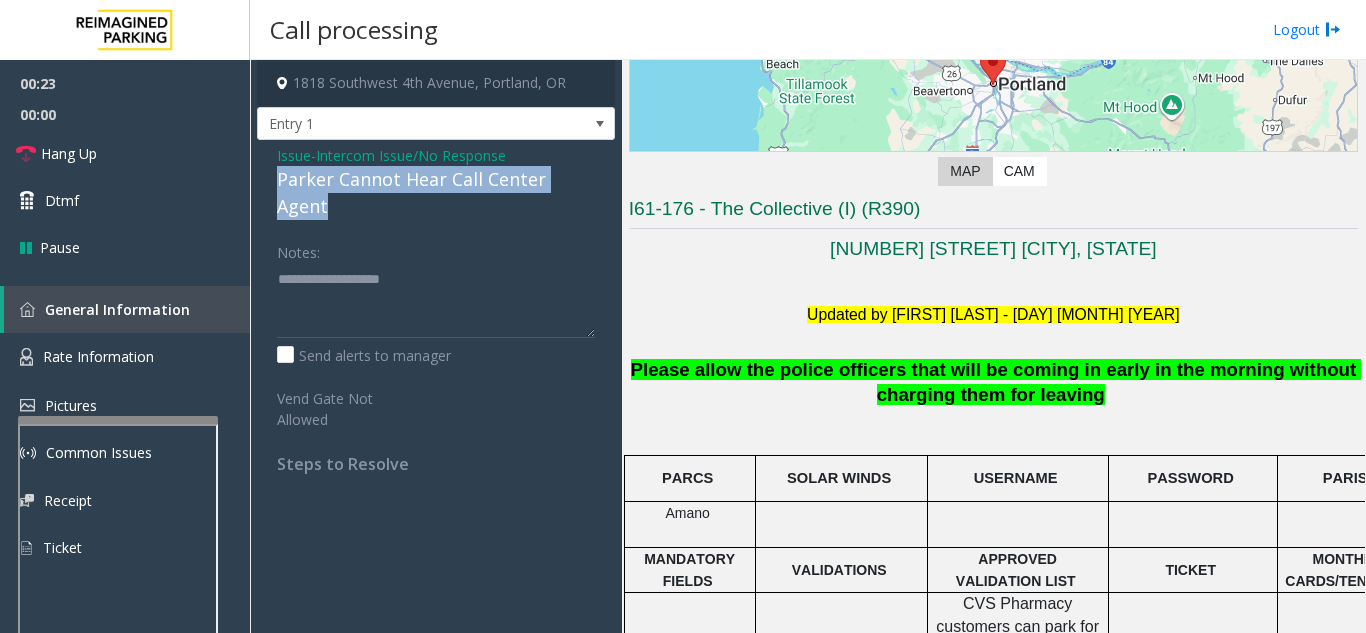drag, startPoint x: 598, startPoint y: 182, endPoint x: 271, endPoint y: 181, distance: 327.00153 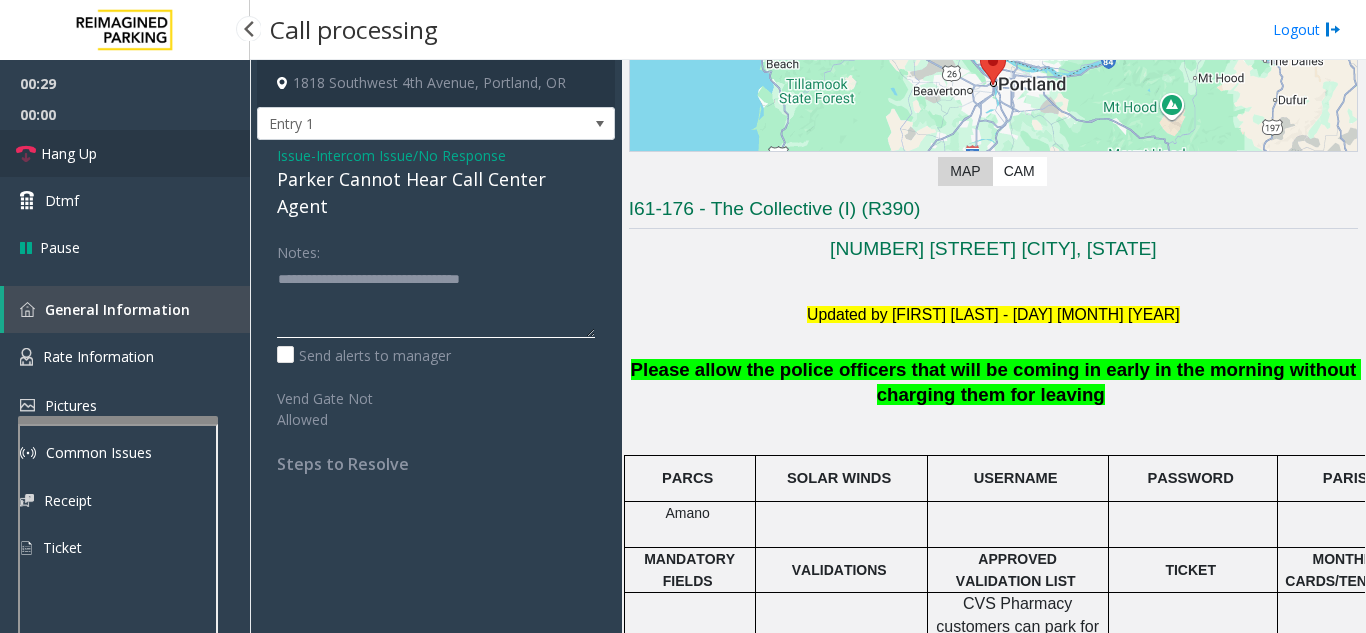 type on "**********" 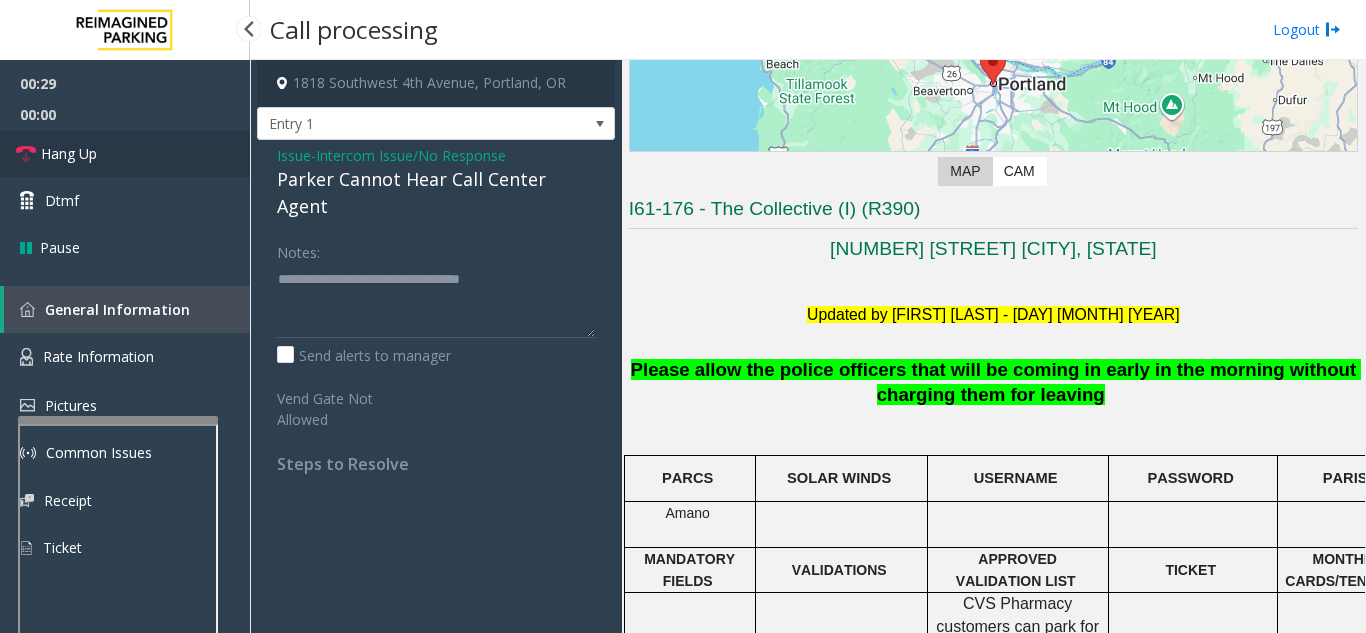 click on "Hang Up" at bounding box center (125, 153) 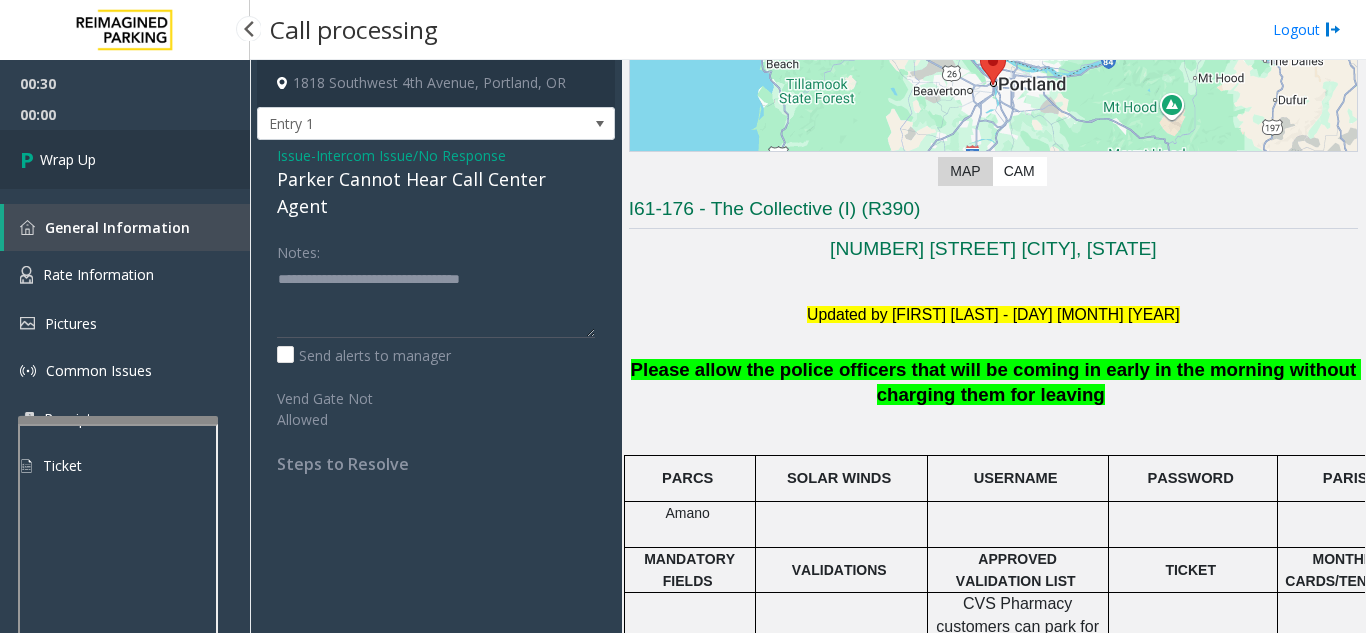 click on "Wrap Up" at bounding box center (125, 159) 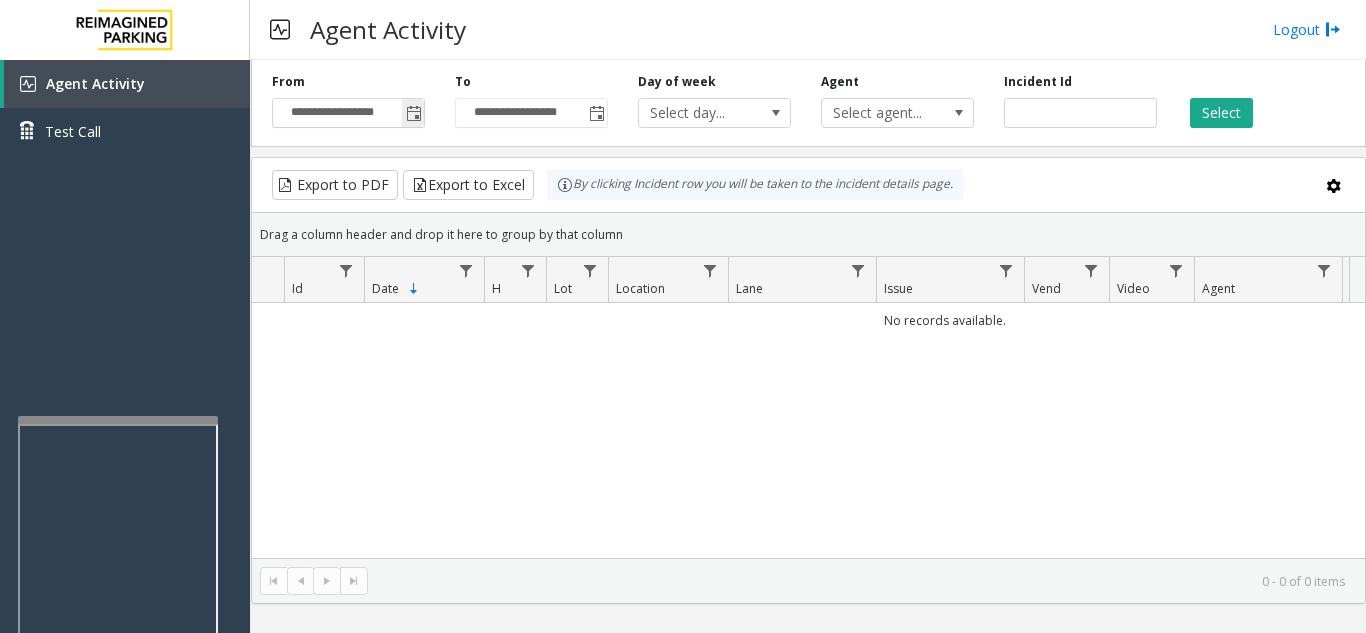 click 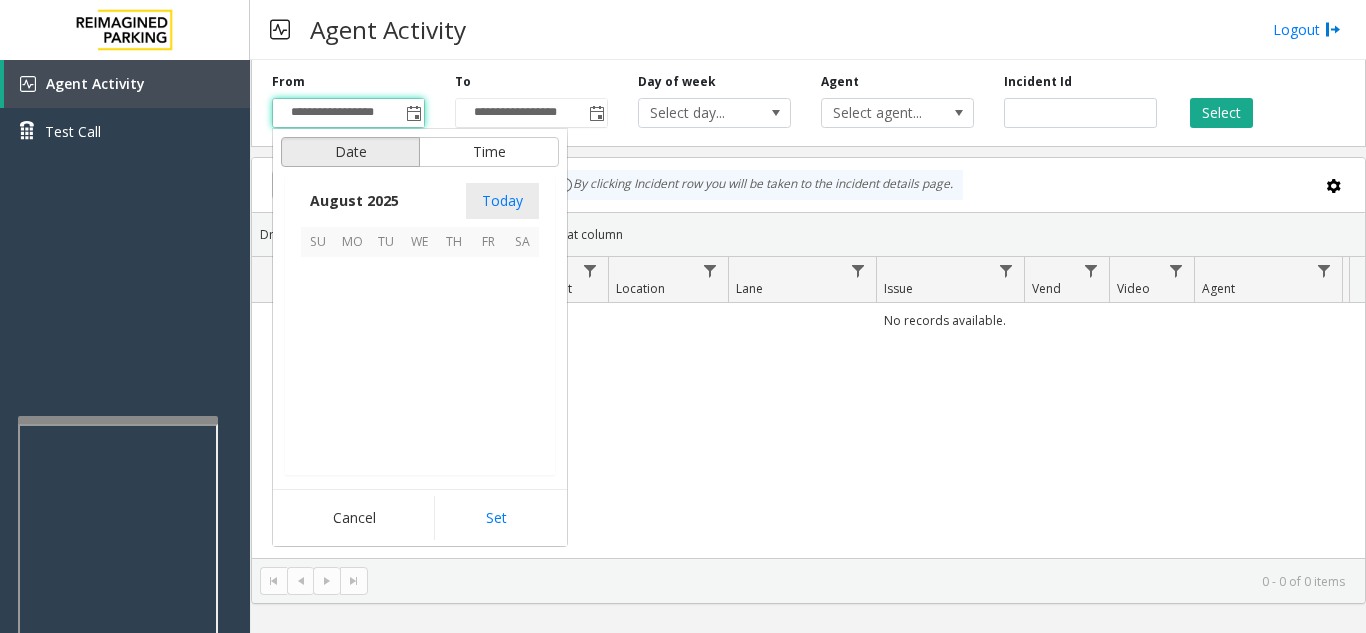 scroll, scrollTop: 358666, scrollLeft: 0, axis: vertical 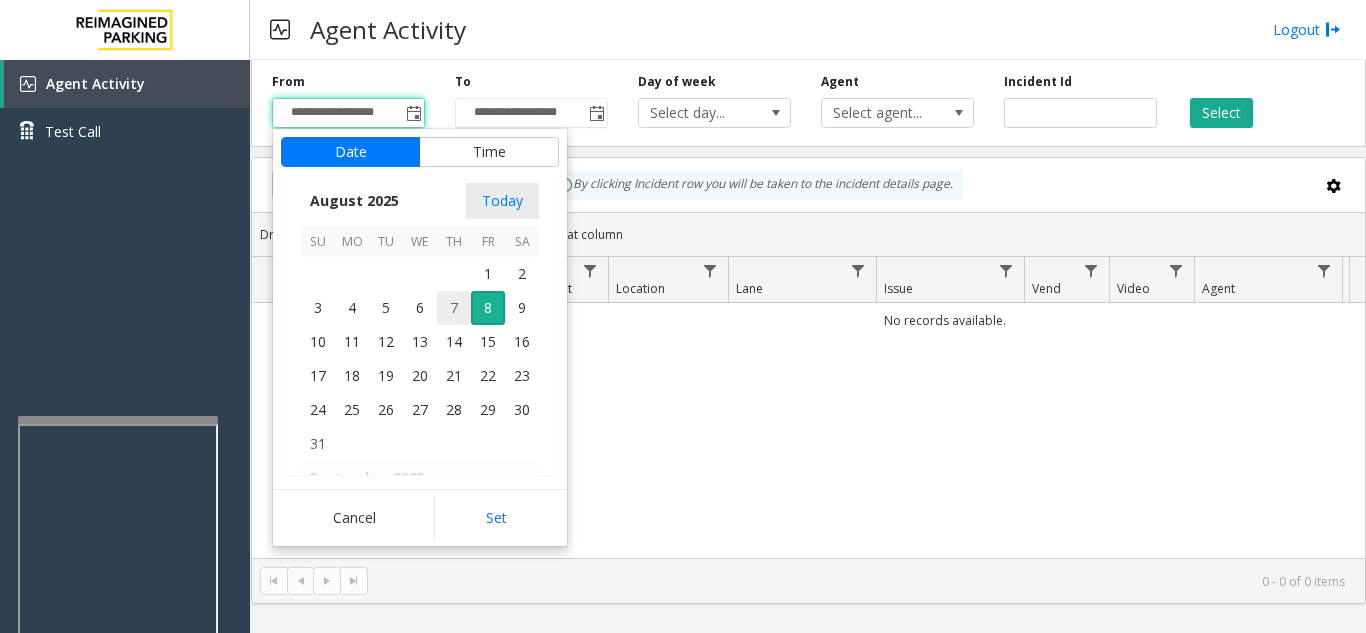 click on "7" at bounding box center (454, 308) 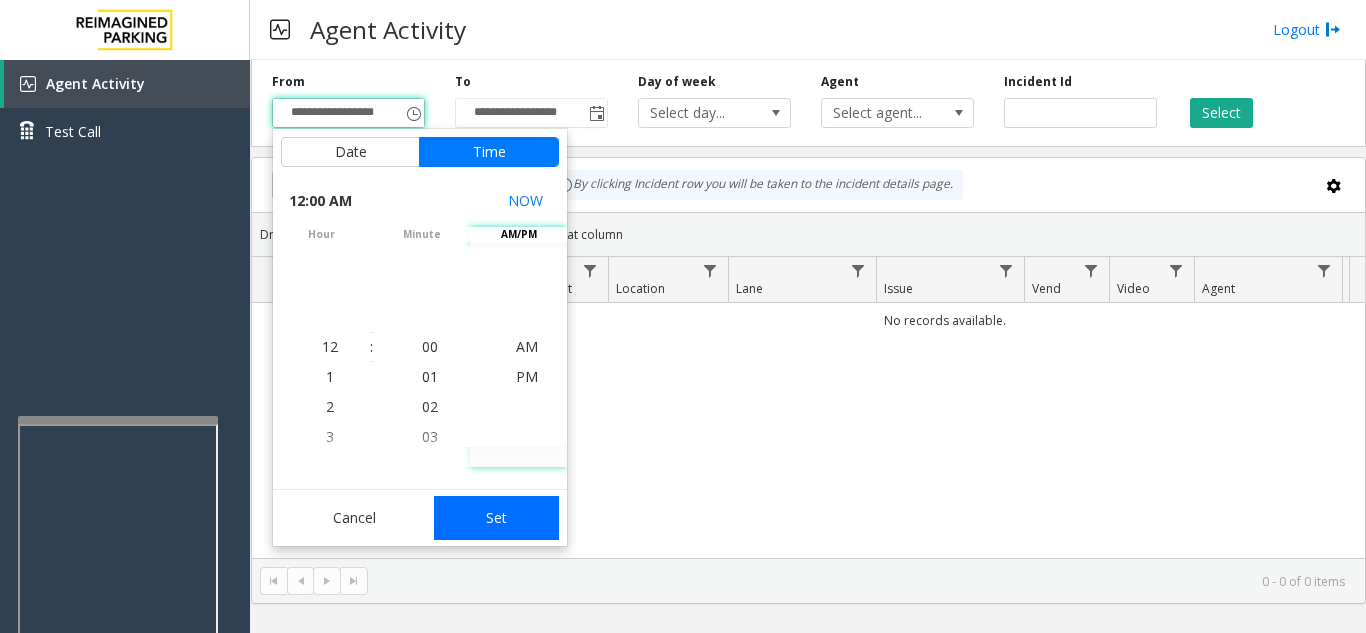 click on "Set" 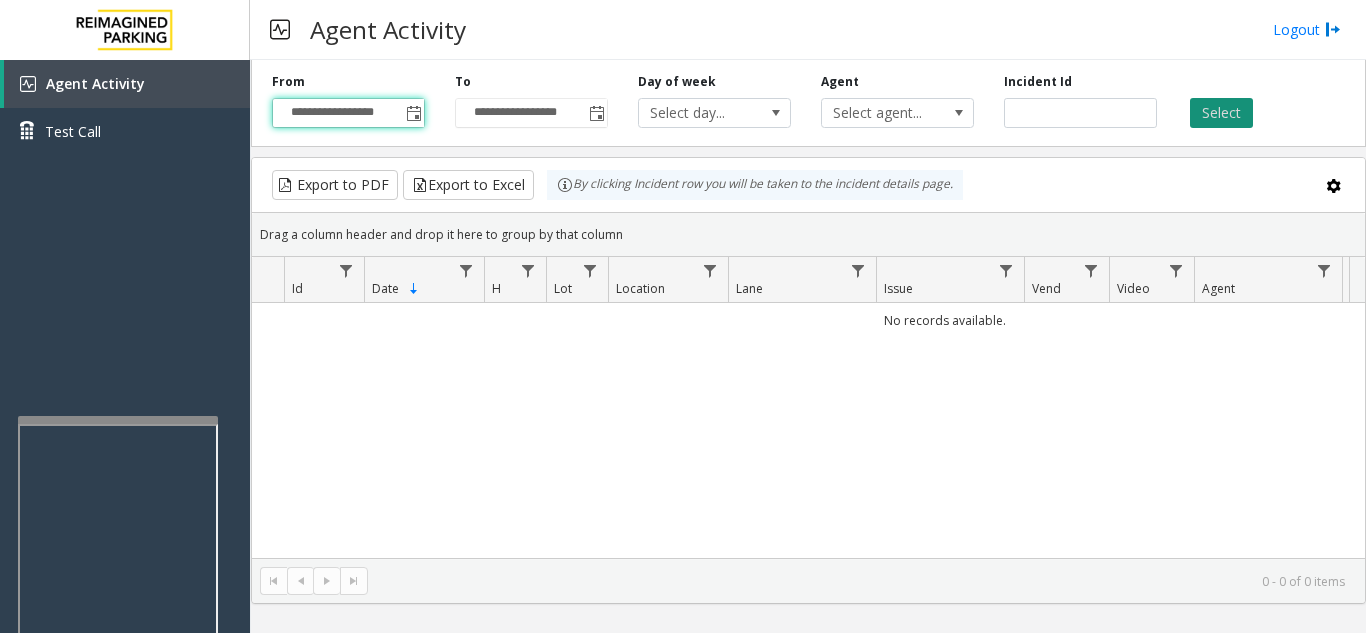 click on "Select" 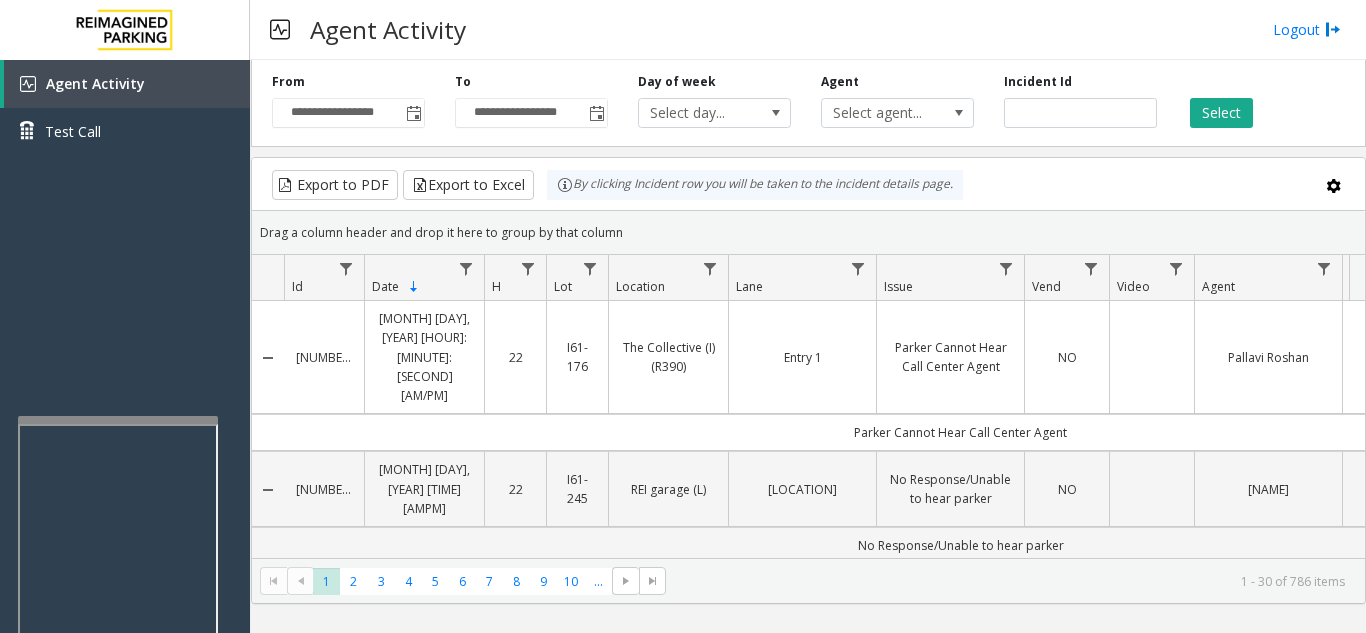 click on "Agent Activity Logout" at bounding box center [808, 30] 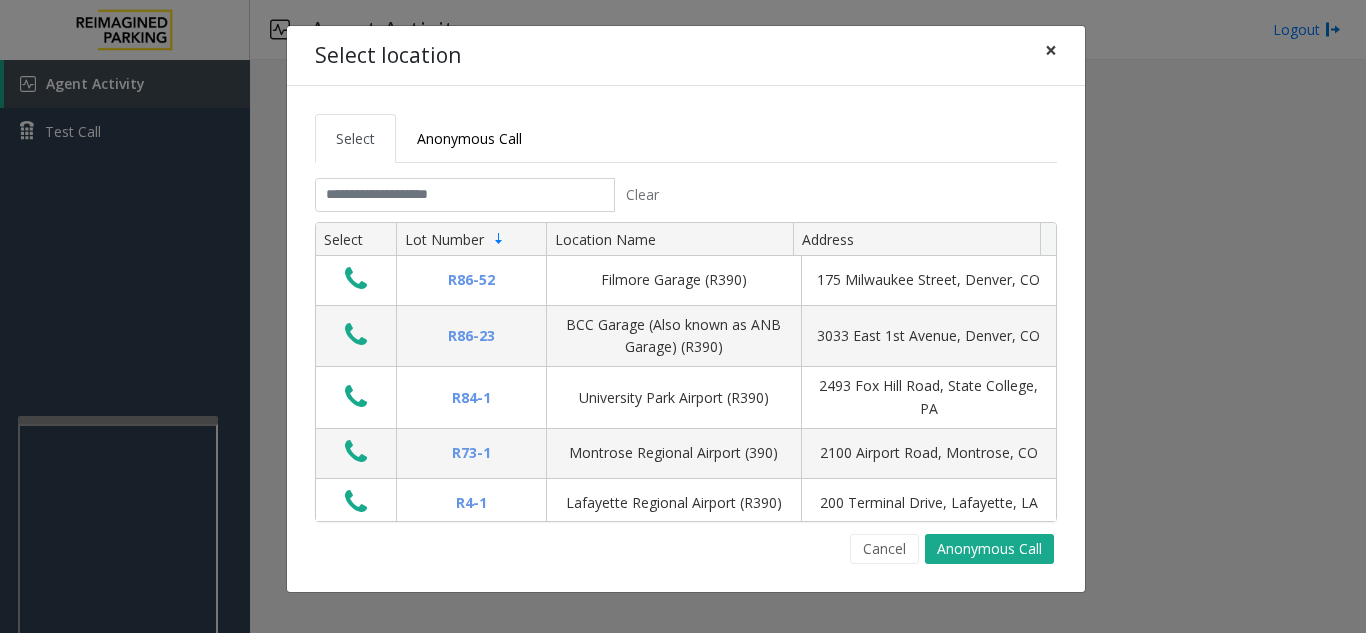 click on "×" 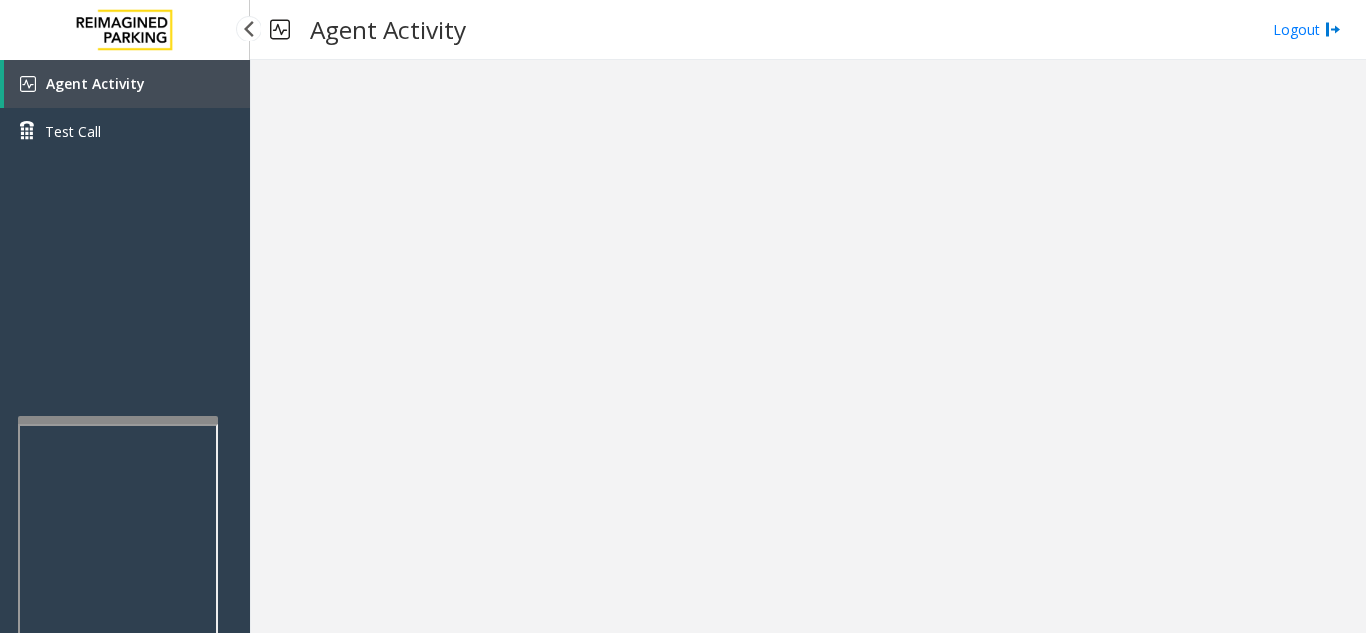 click on "Agent Activity" at bounding box center (95, 83) 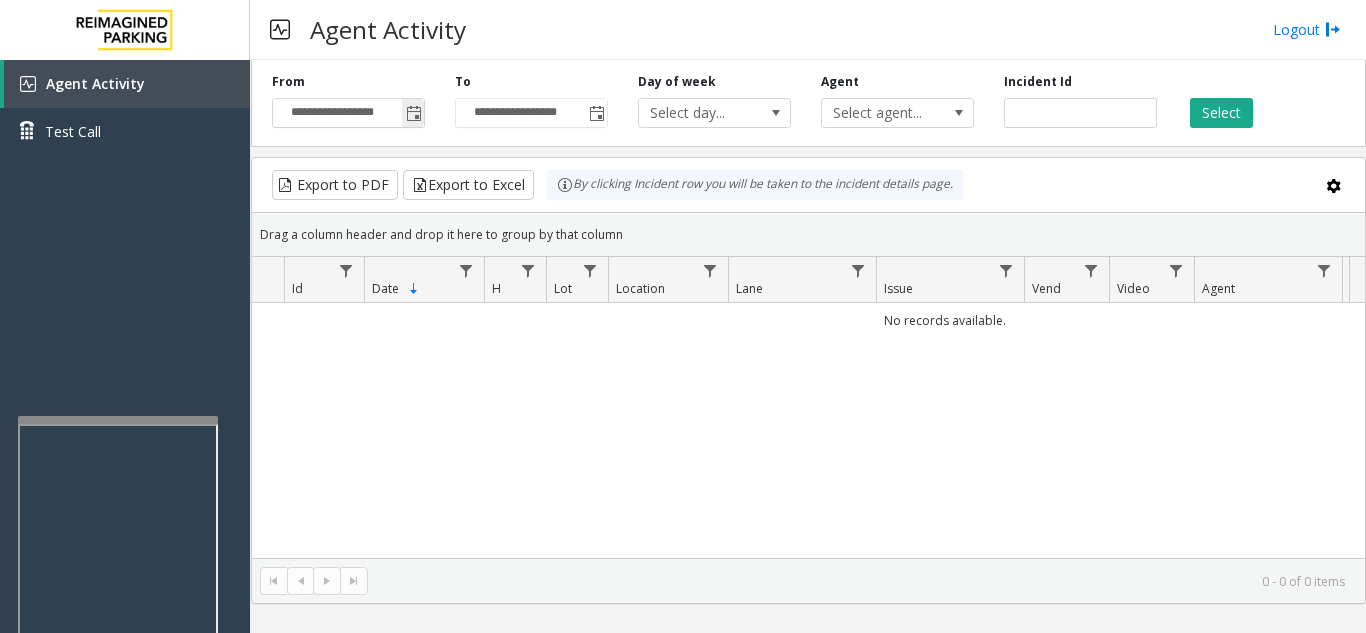 click 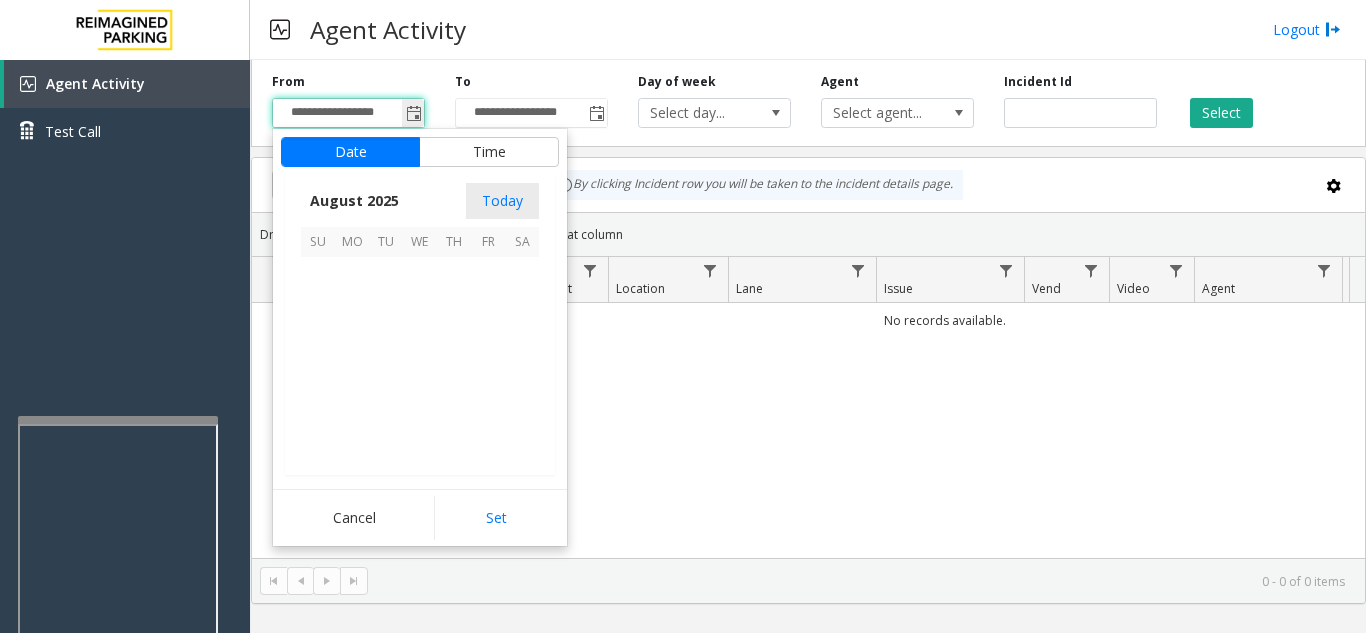 scroll, scrollTop: 358666, scrollLeft: 0, axis: vertical 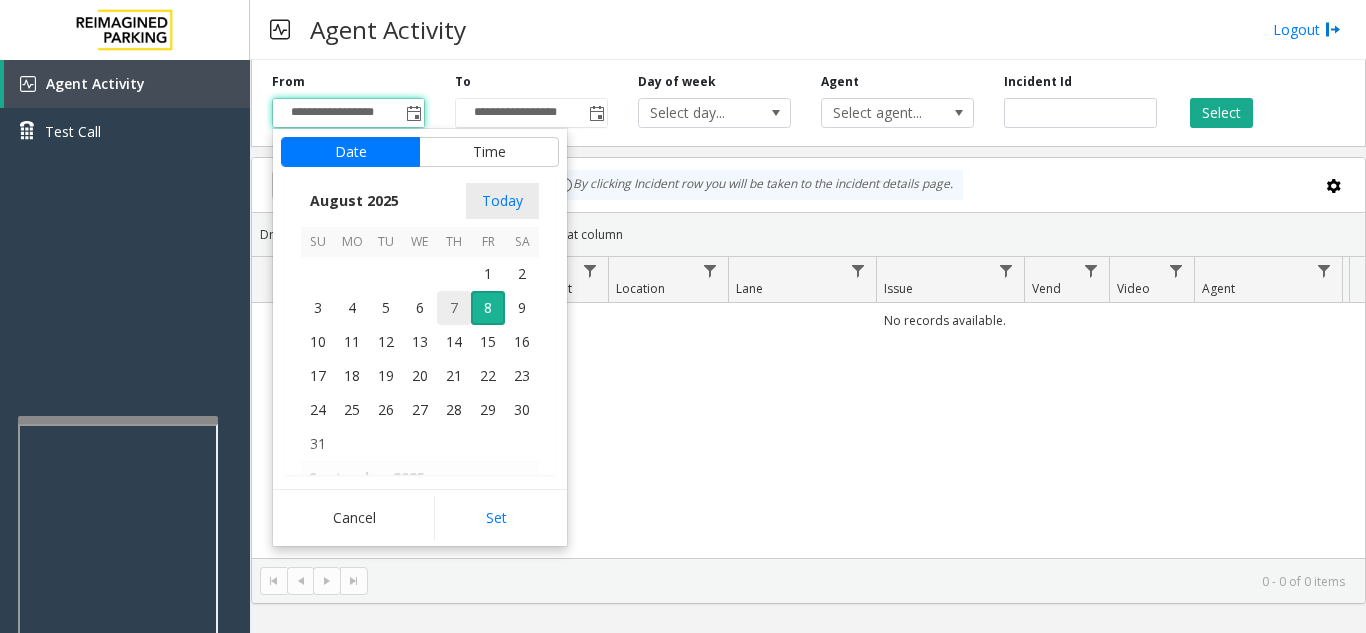 click on "7" at bounding box center [454, 308] 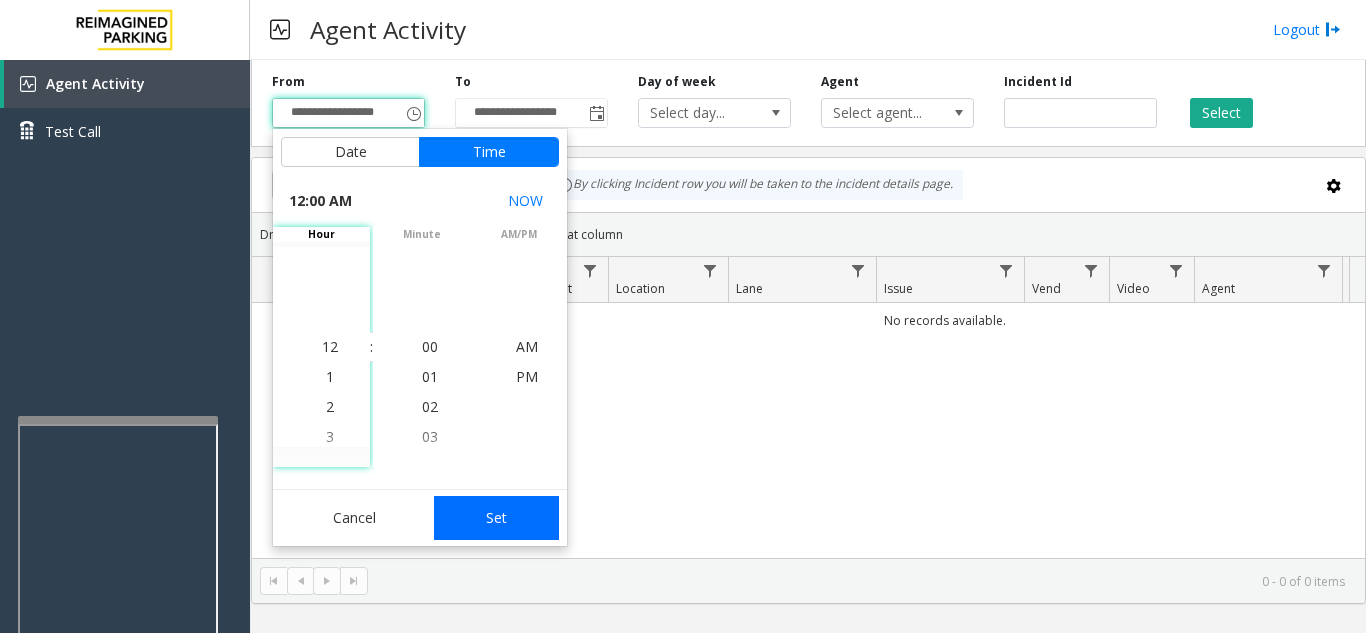 click on "Set" 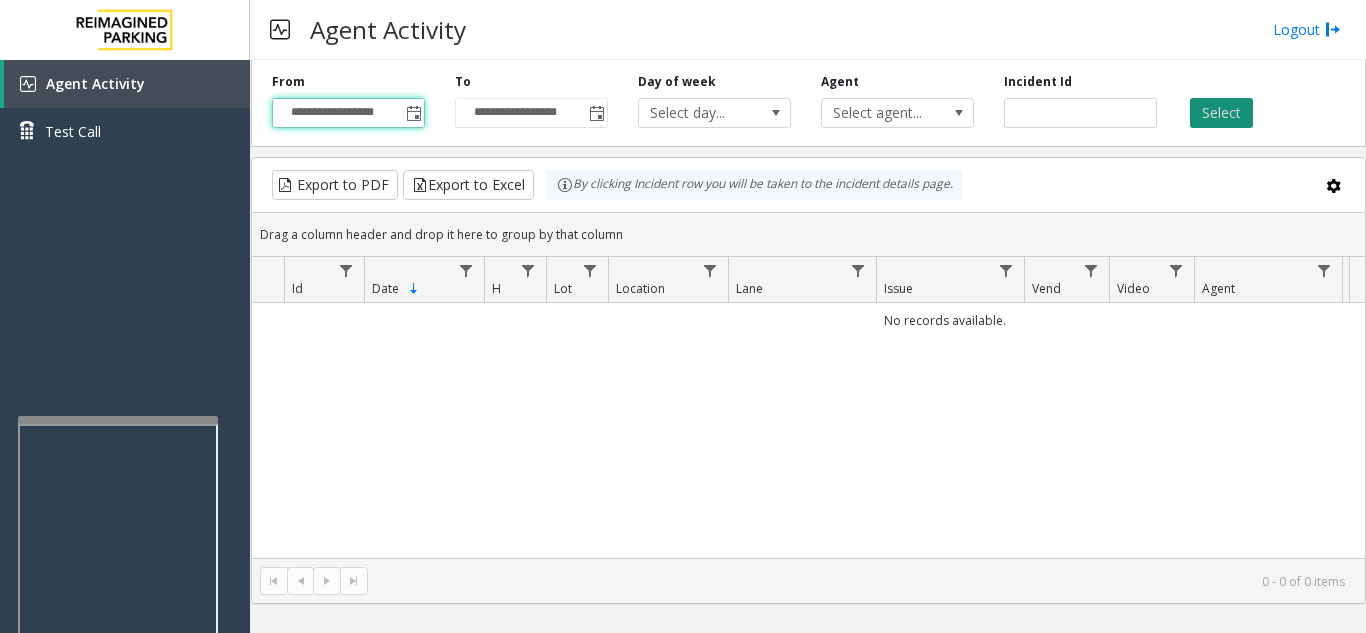click on "Select" 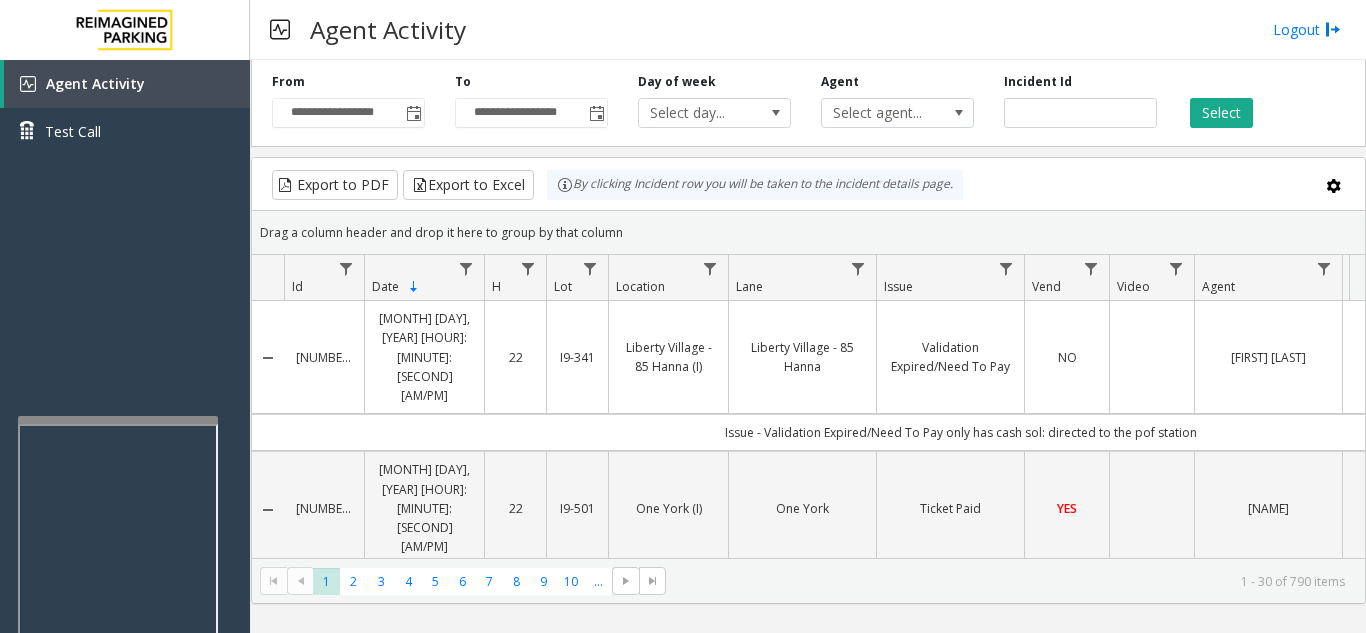 click on "Agent Activity Logout" at bounding box center [808, 30] 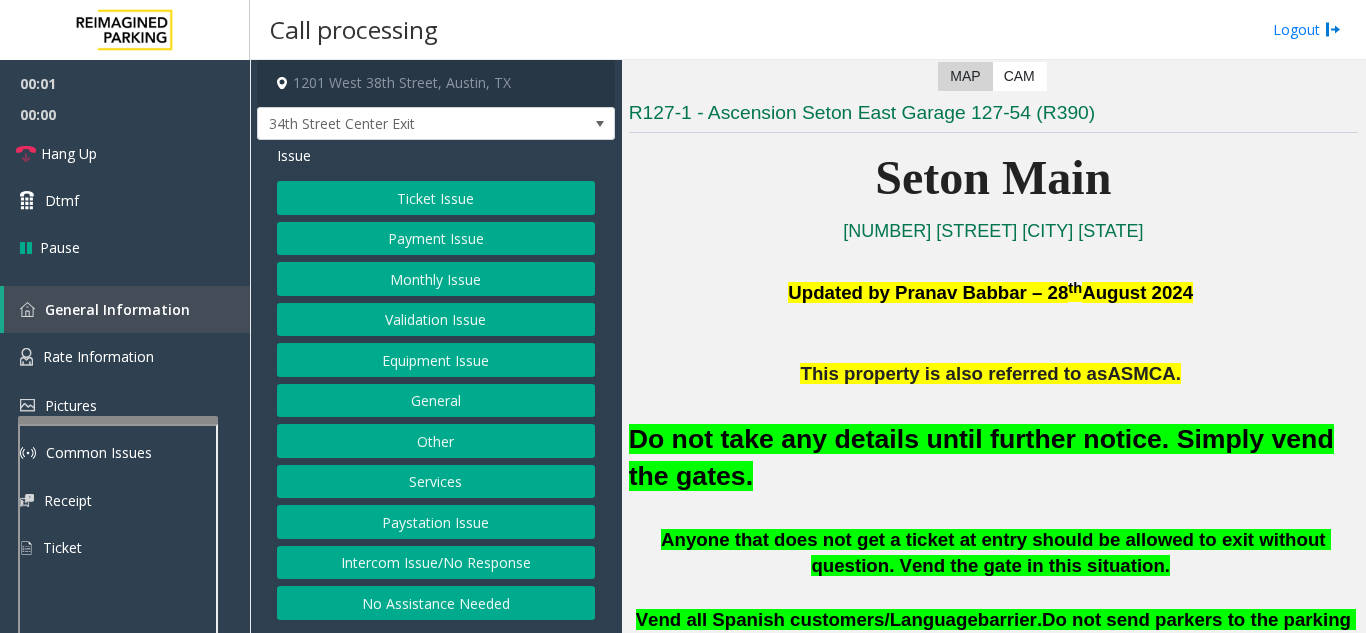 scroll, scrollTop: 500, scrollLeft: 0, axis: vertical 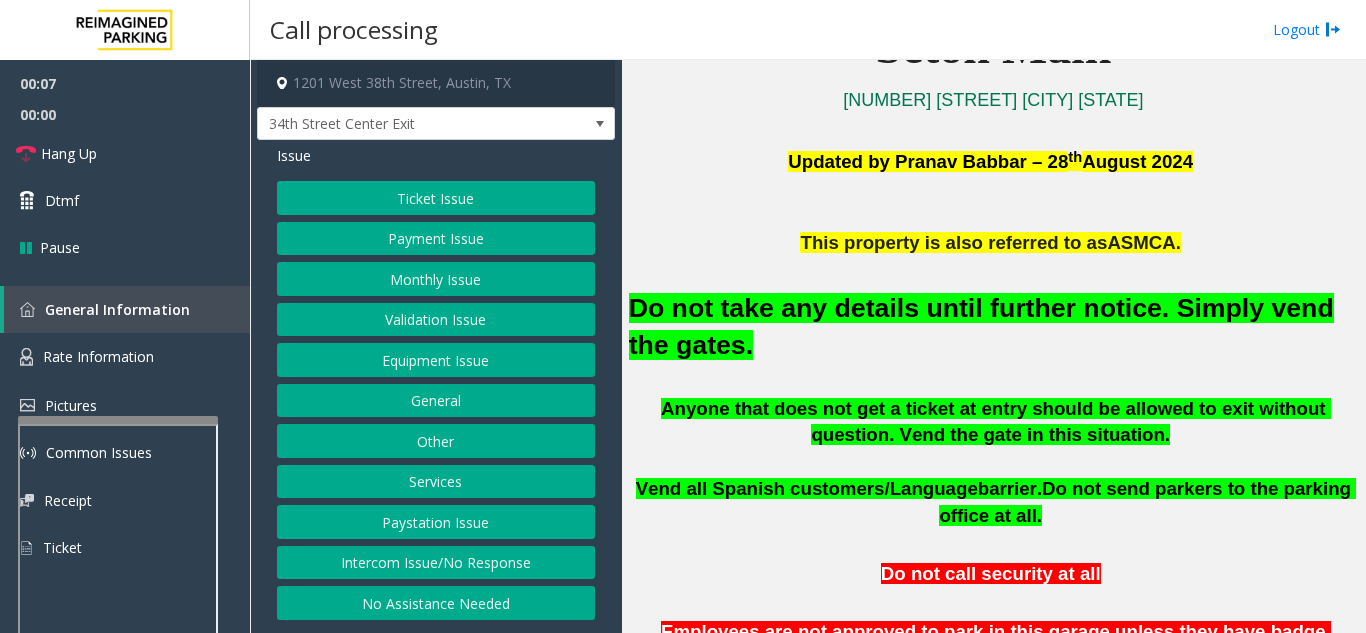click on "Equipment Issue" 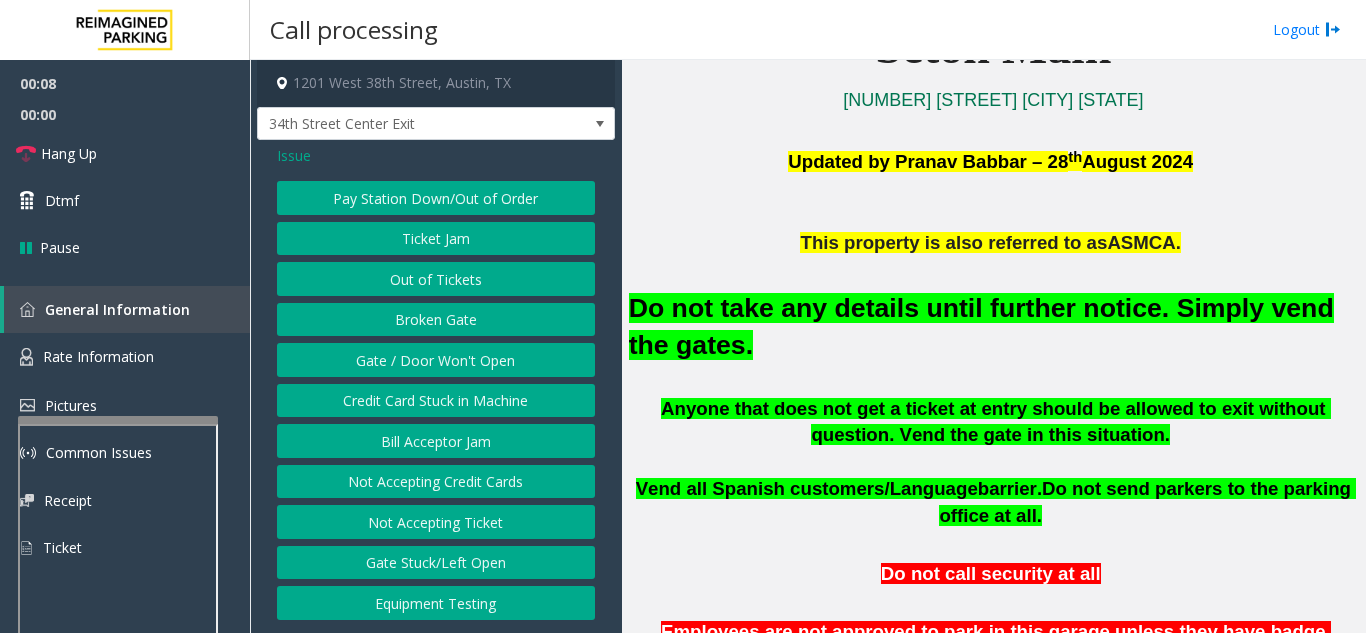 click on "Gate / Door Won't Open" 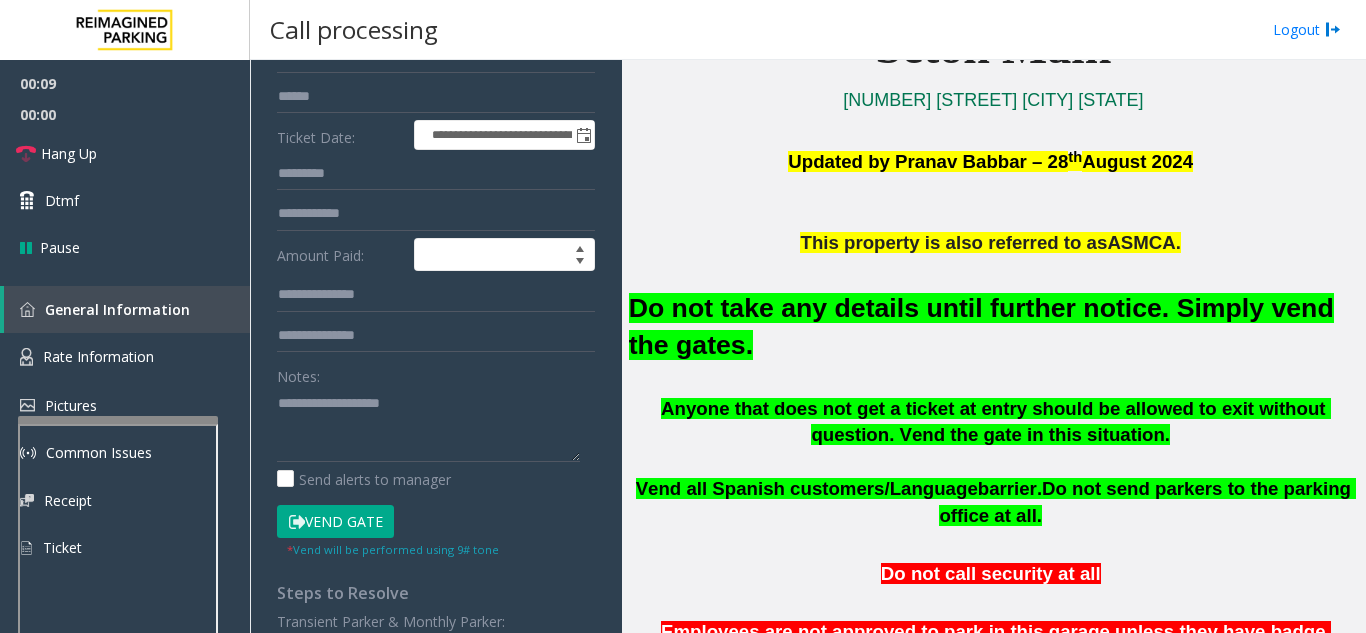 scroll, scrollTop: 300, scrollLeft: 0, axis: vertical 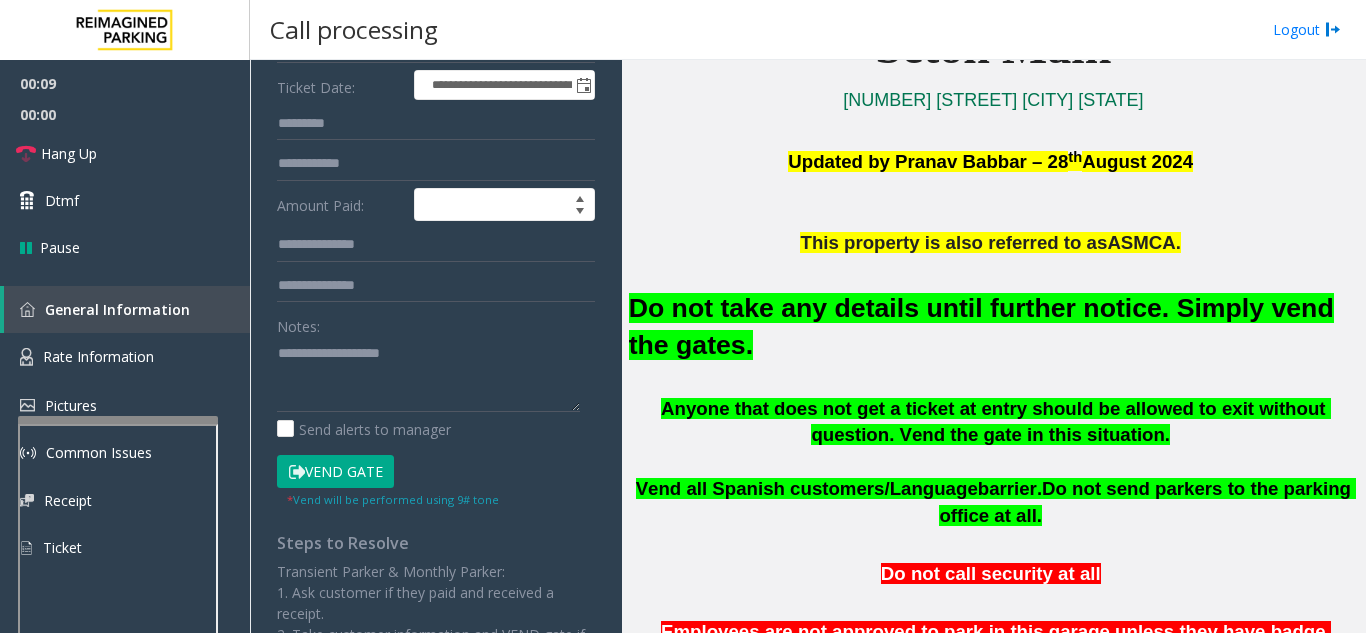 click on "Vend Gate" 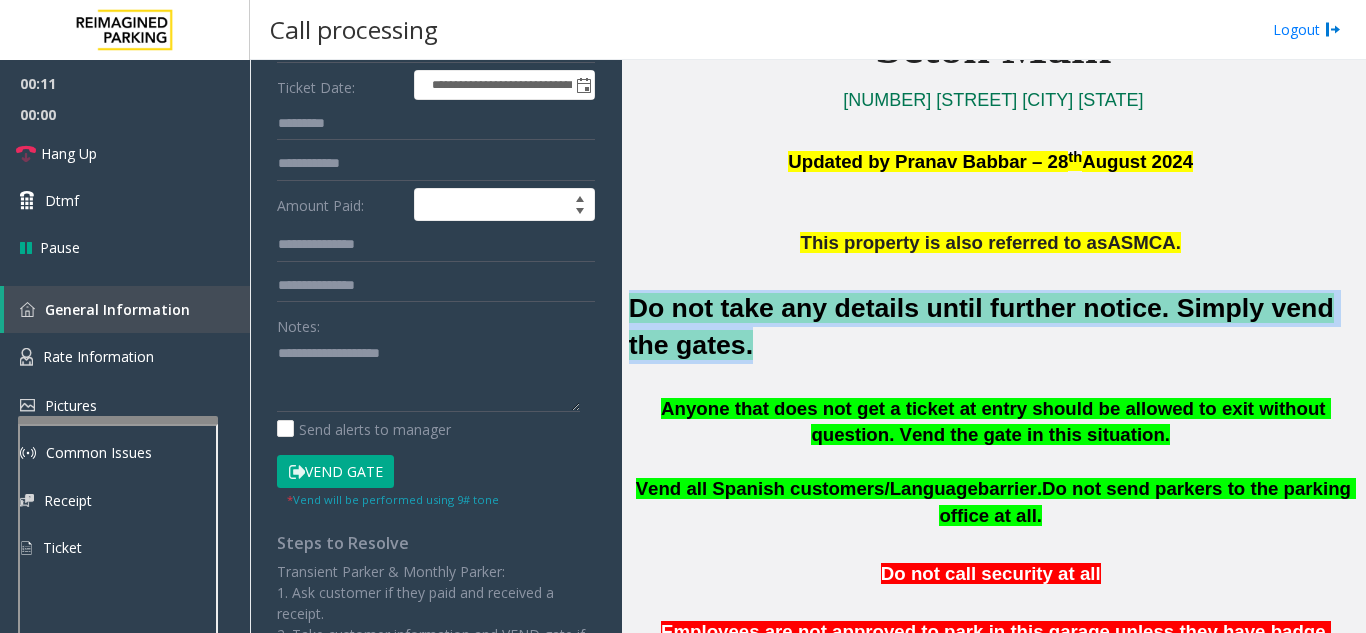 drag, startPoint x: 693, startPoint y: 354, endPoint x: 636, endPoint y: 312, distance: 70.80254 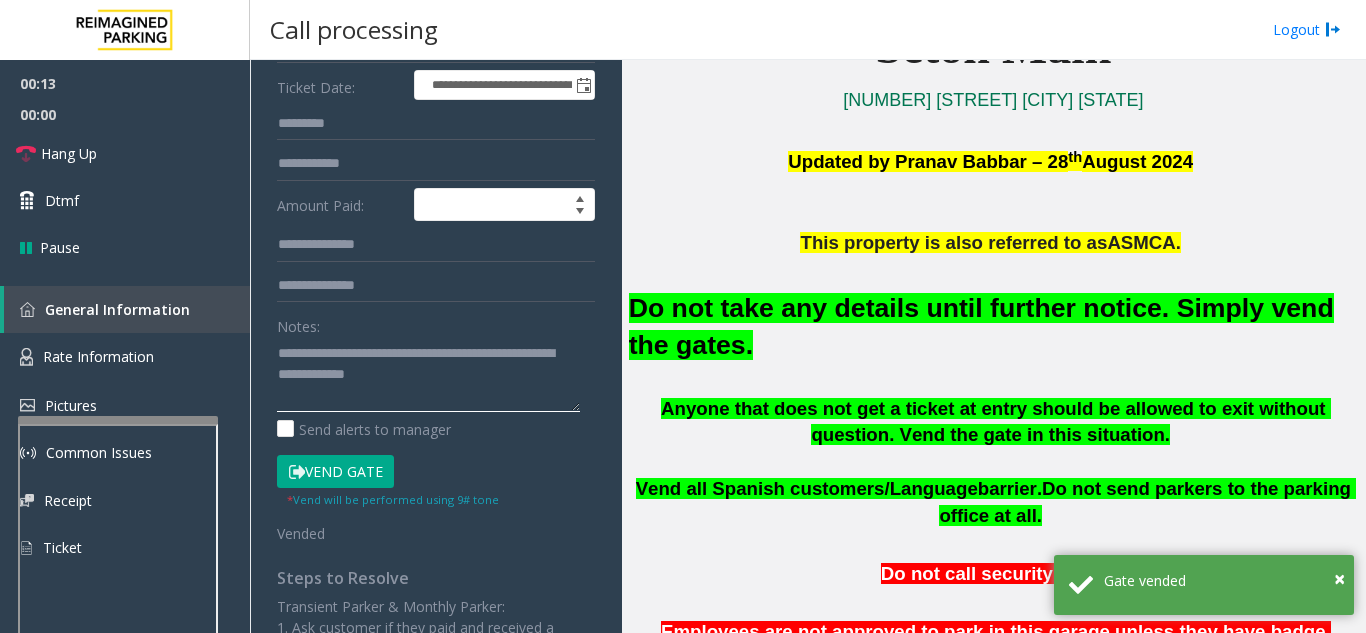 click 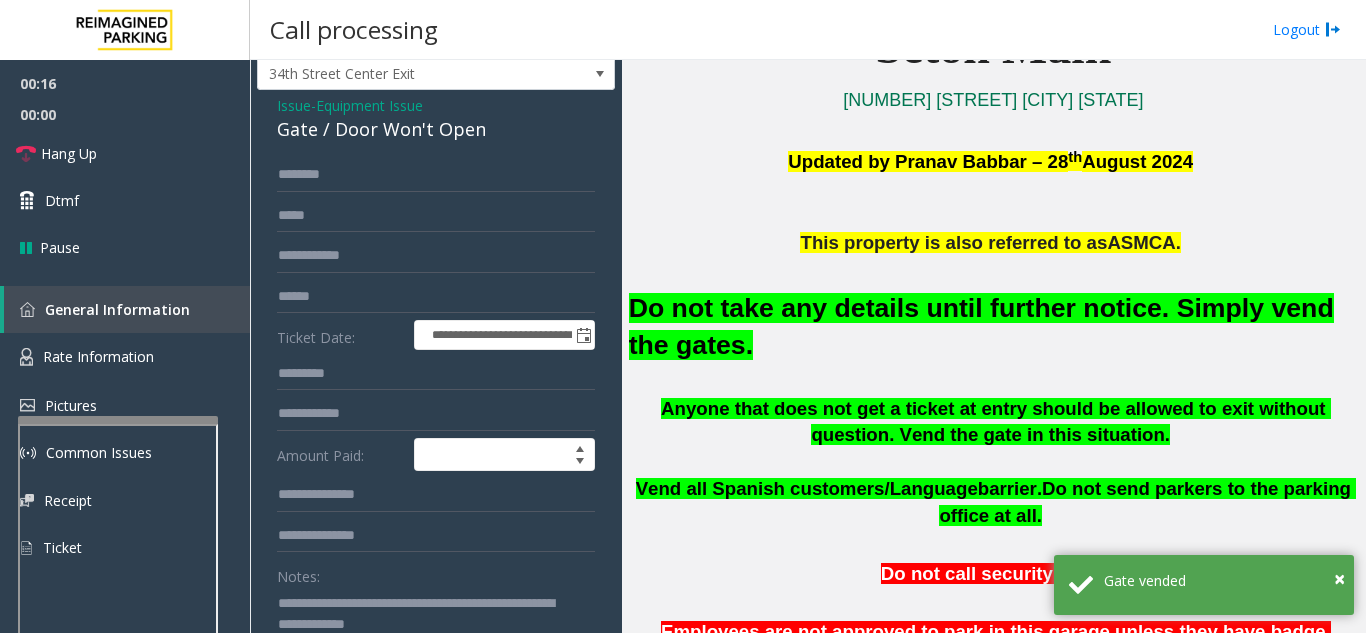 scroll, scrollTop: 0, scrollLeft: 0, axis: both 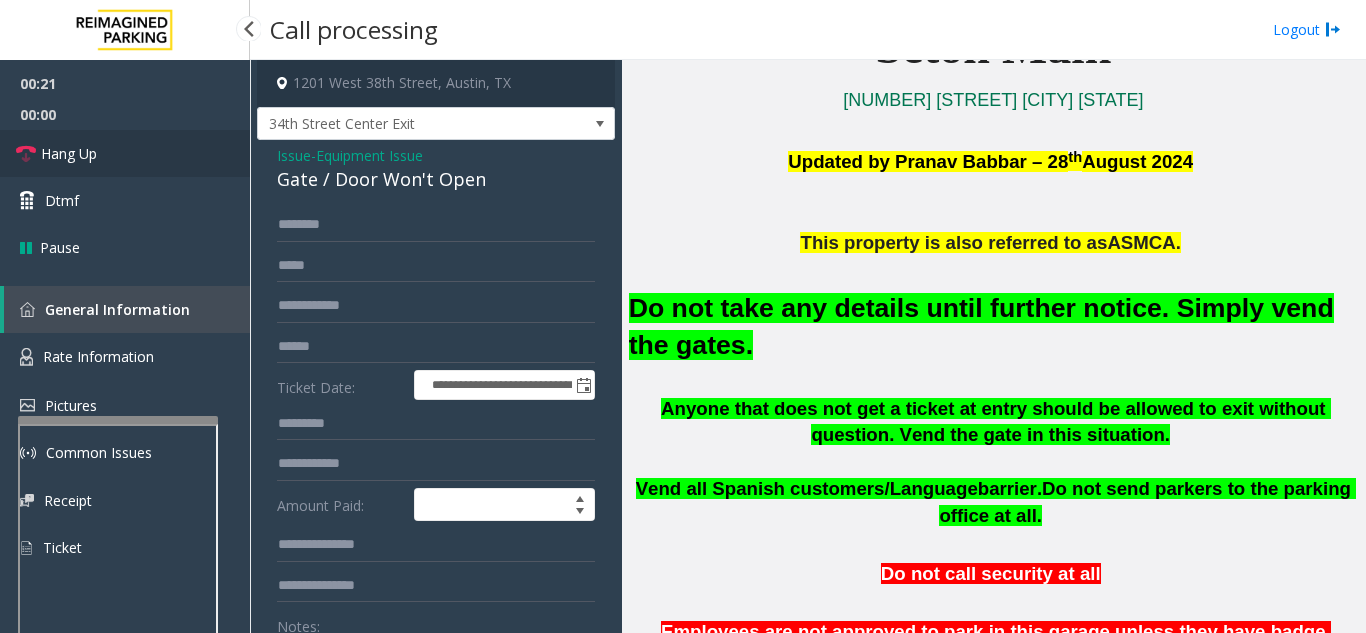 type on "**********" 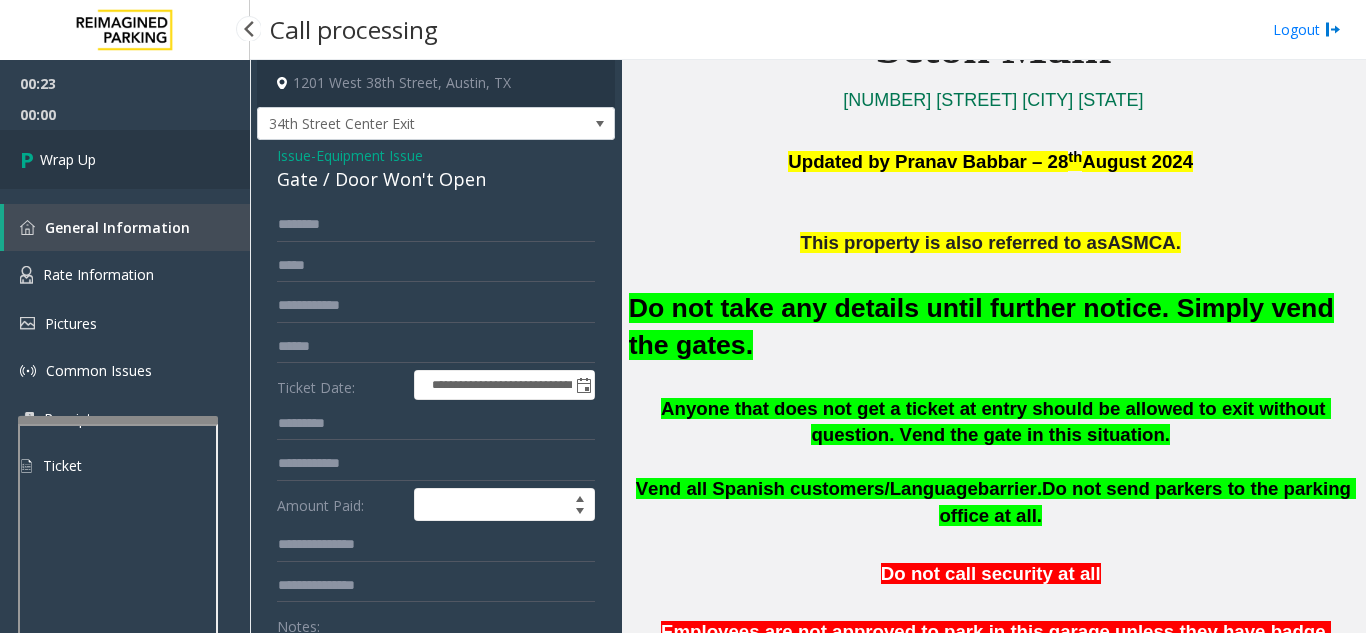 click on "Wrap Up" at bounding box center (125, 159) 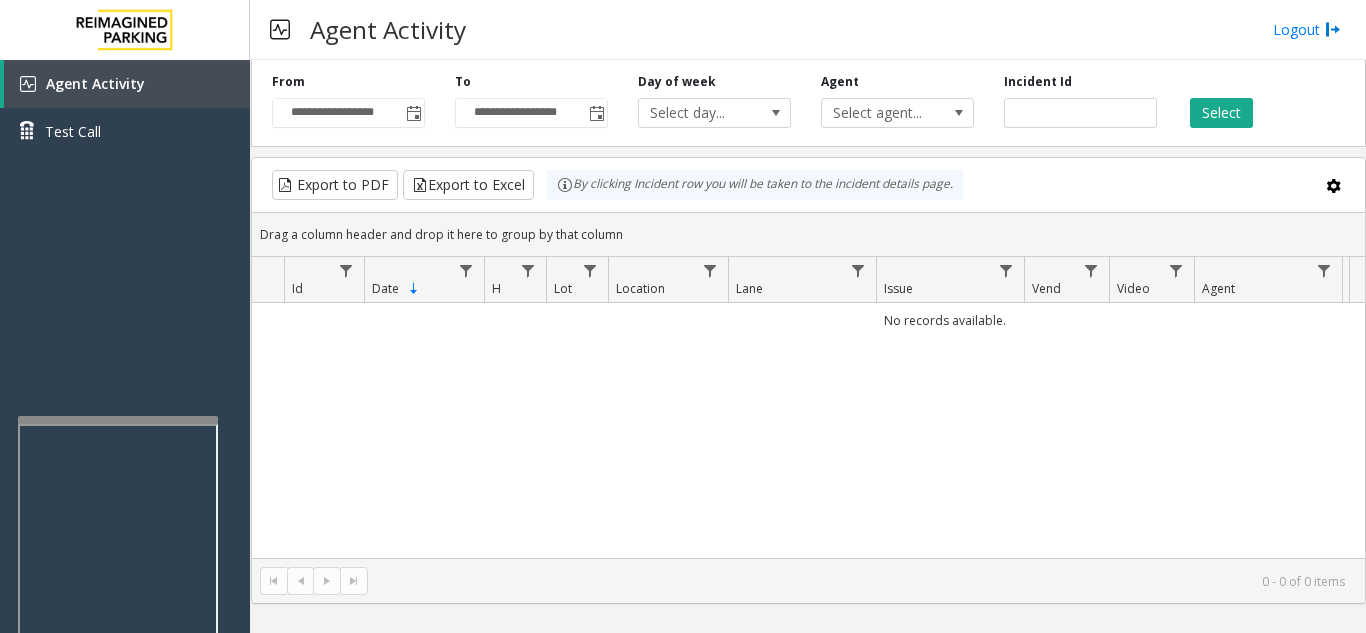 click on "Agent Activity Logout" at bounding box center [808, 30] 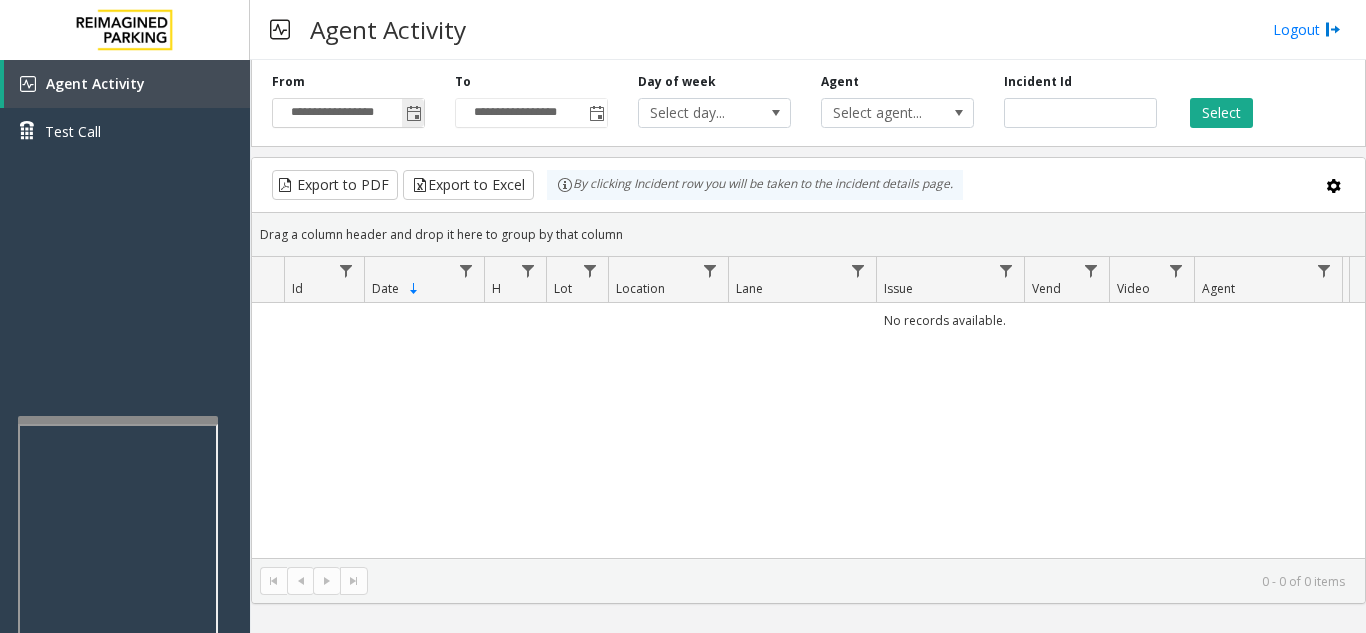 click 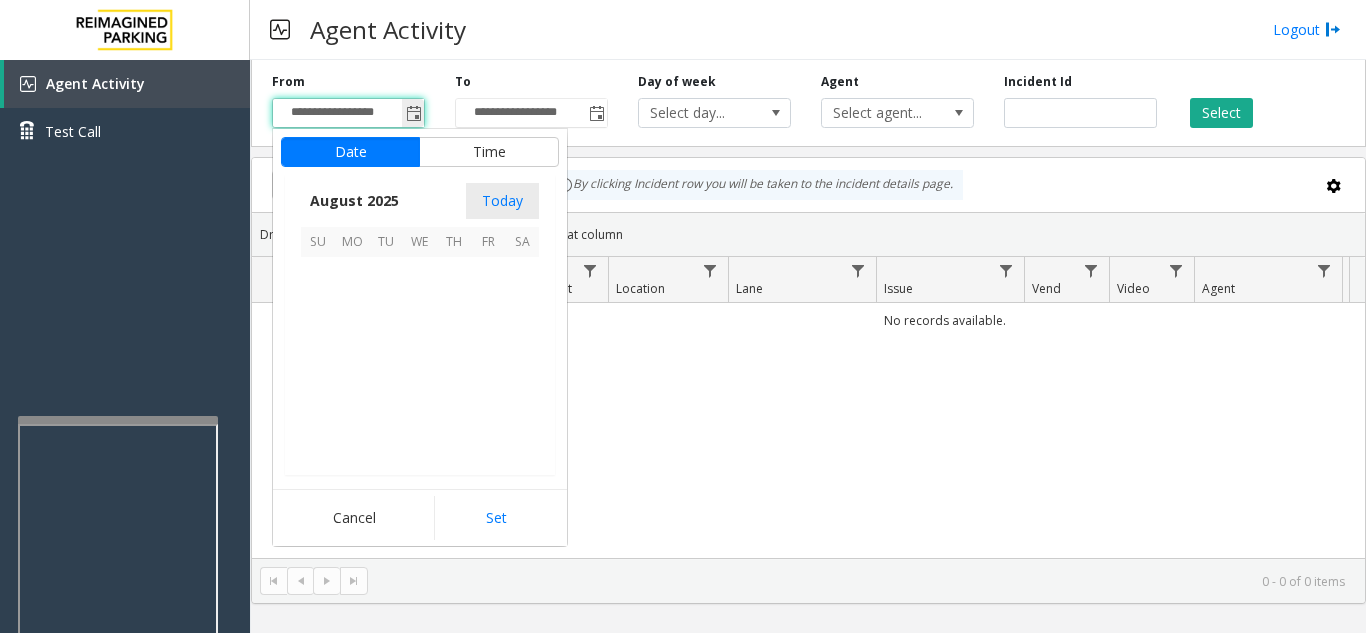 scroll, scrollTop: 358666, scrollLeft: 0, axis: vertical 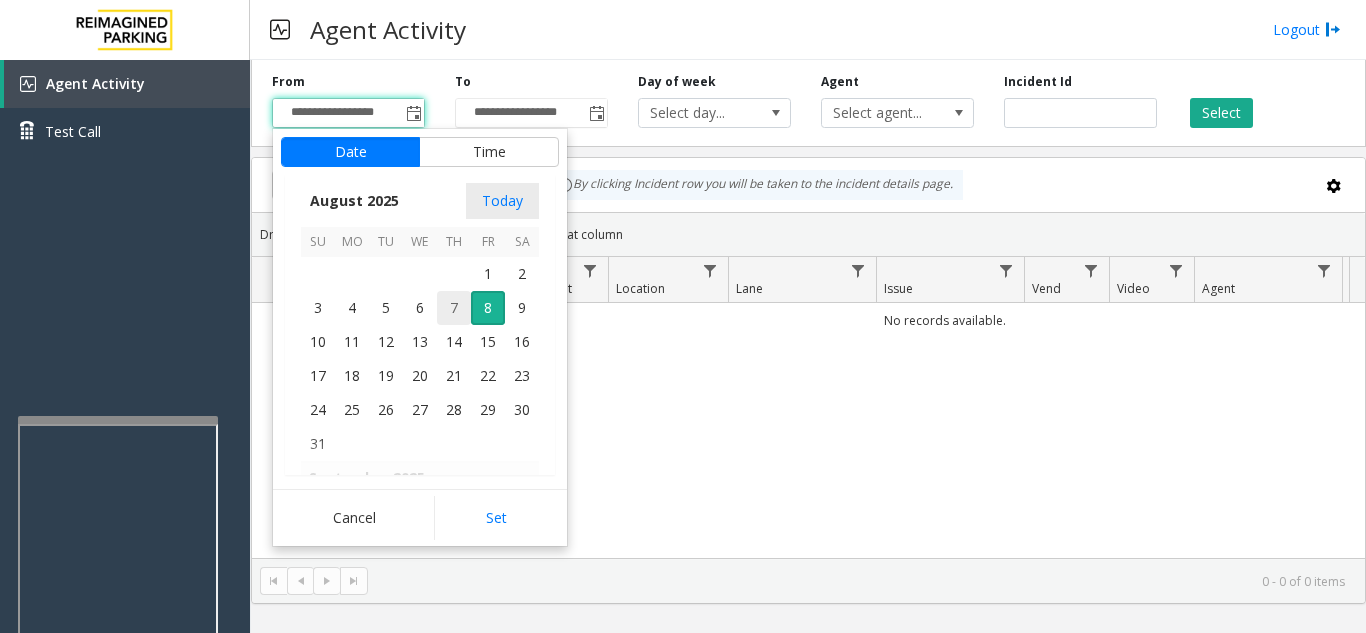 click on "7" at bounding box center (454, 308) 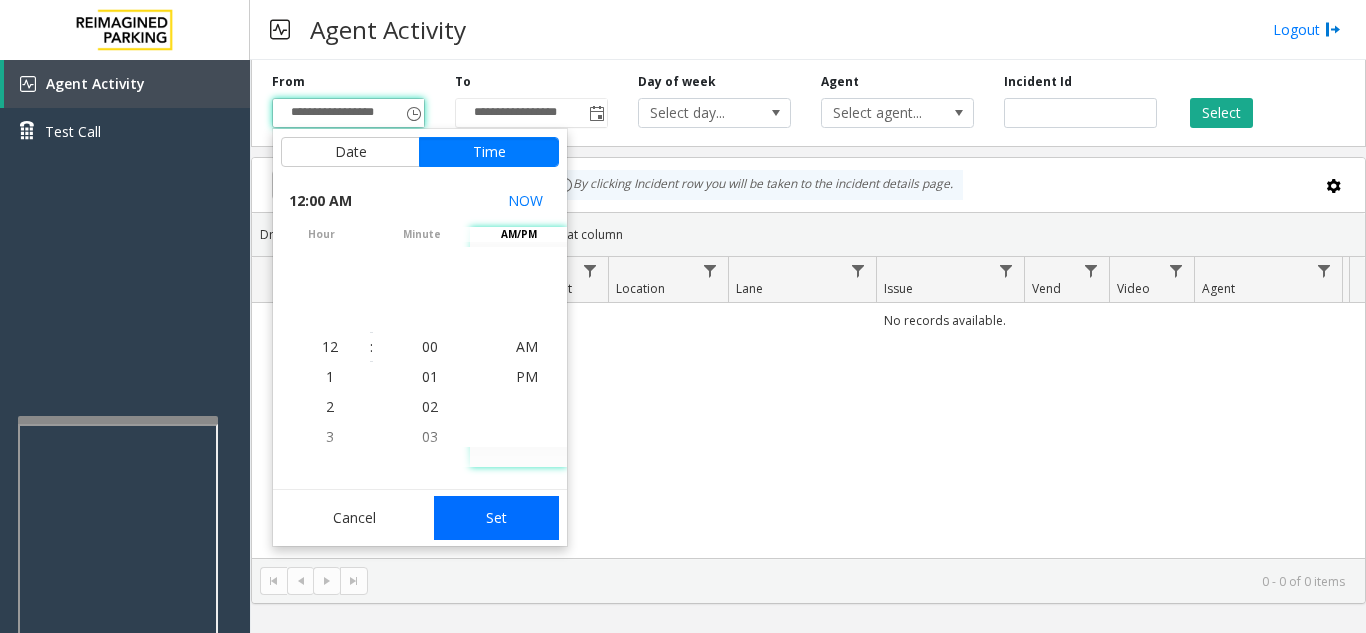 click on "Set" 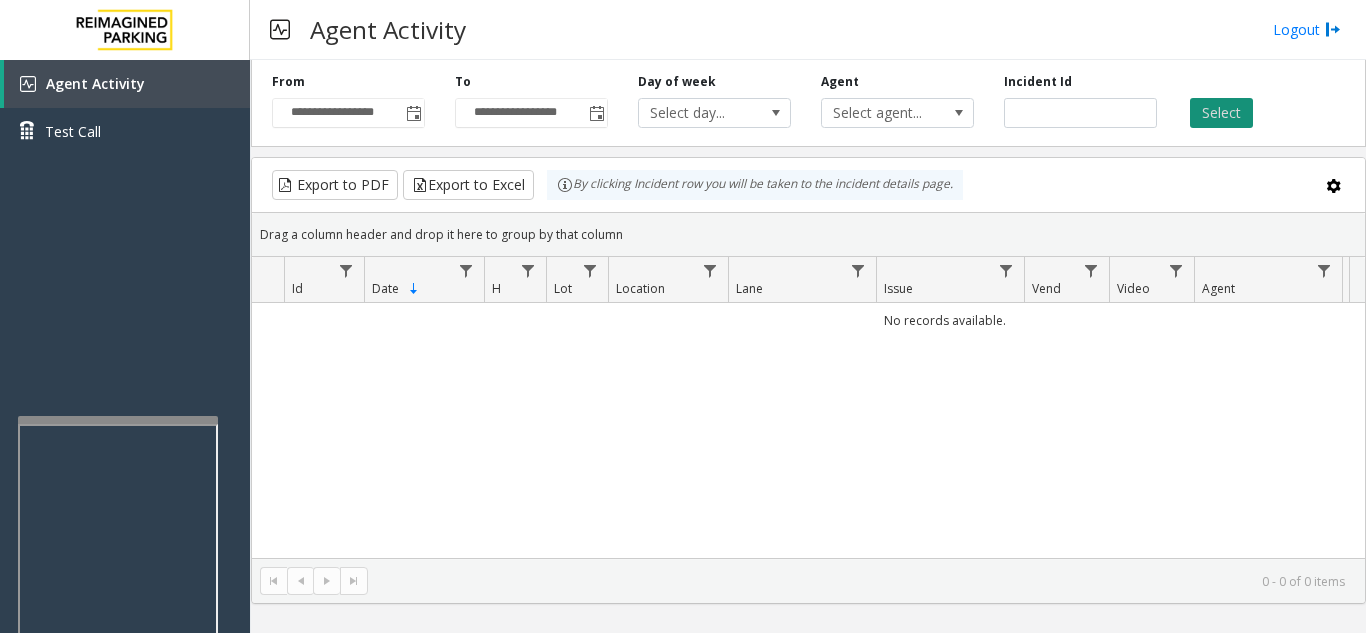 click on "Select" 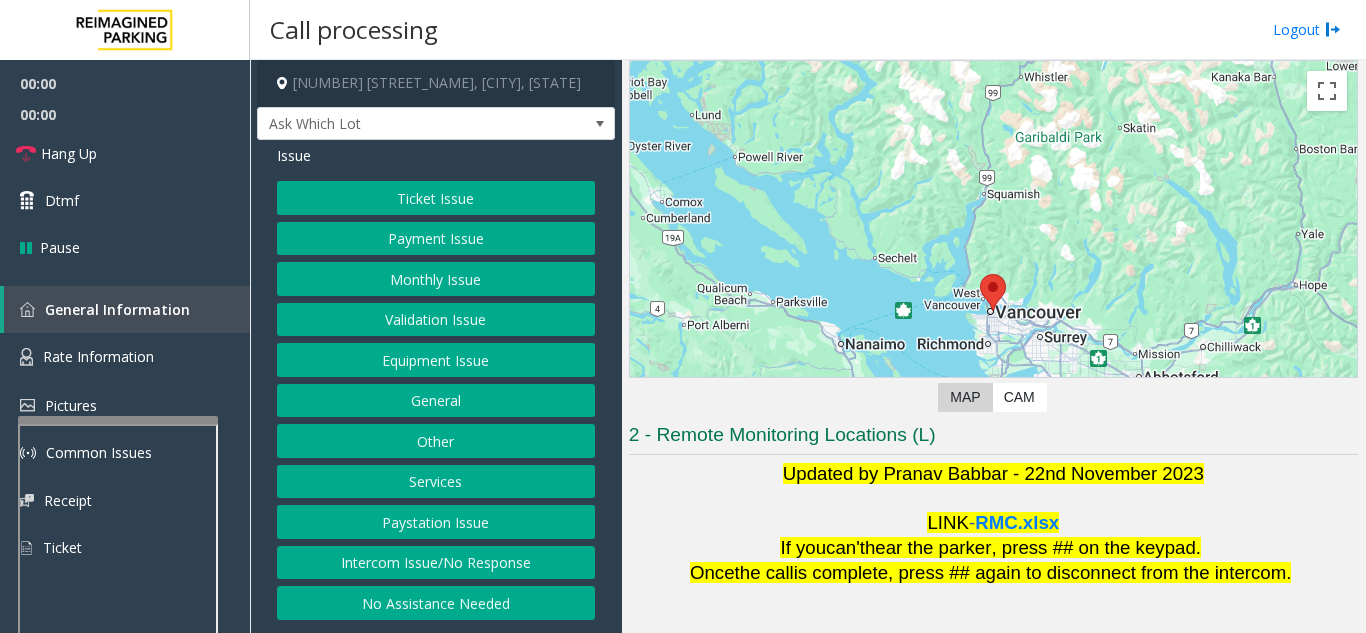 scroll, scrollTop: 294, scrollLeft: 0, axis: vertical 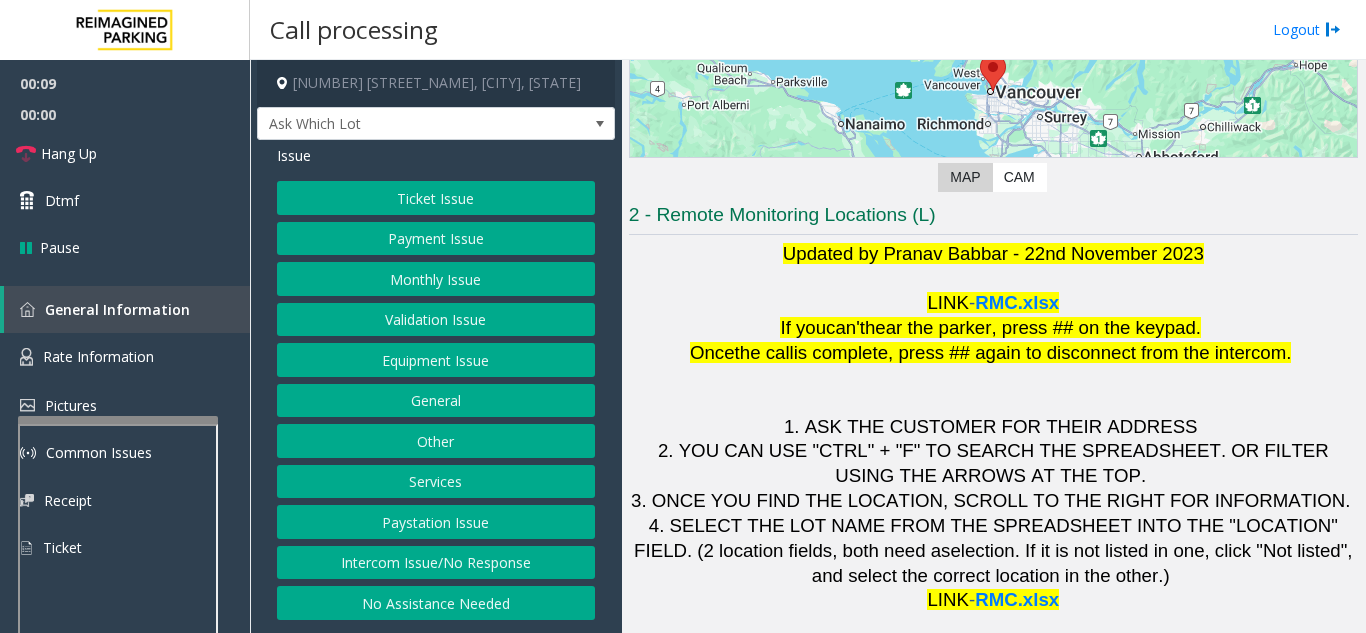 click on "Validation Issue" 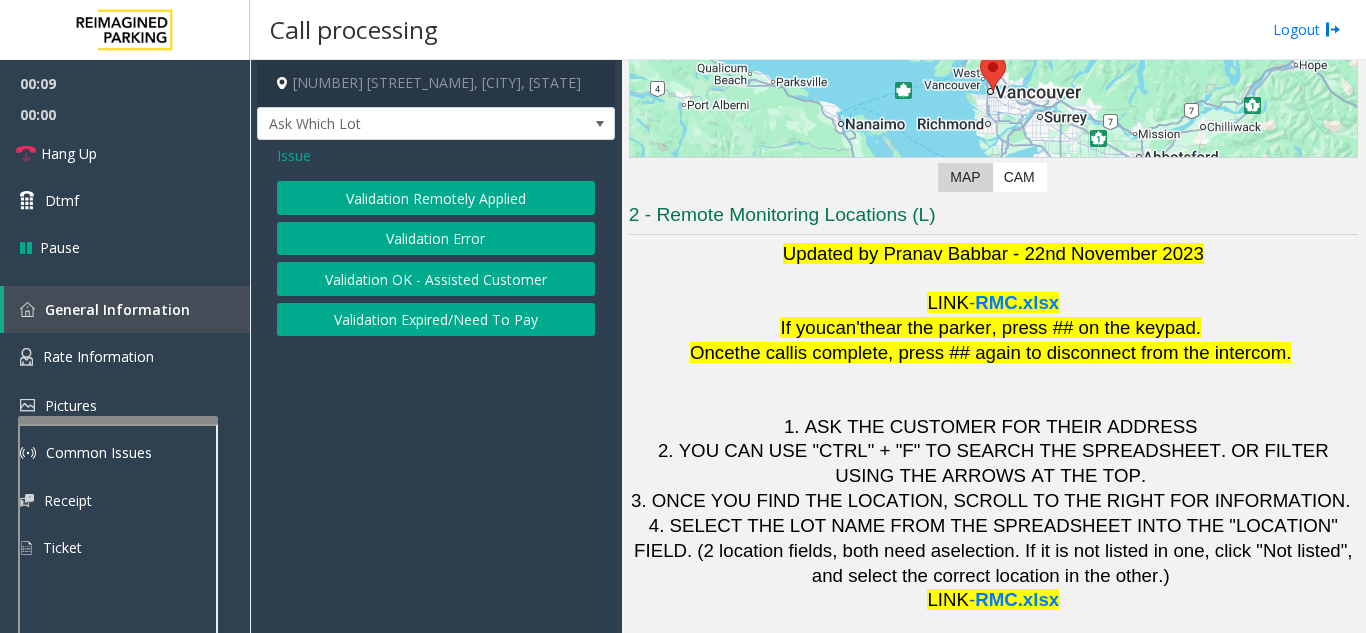 click on "Validation Error" 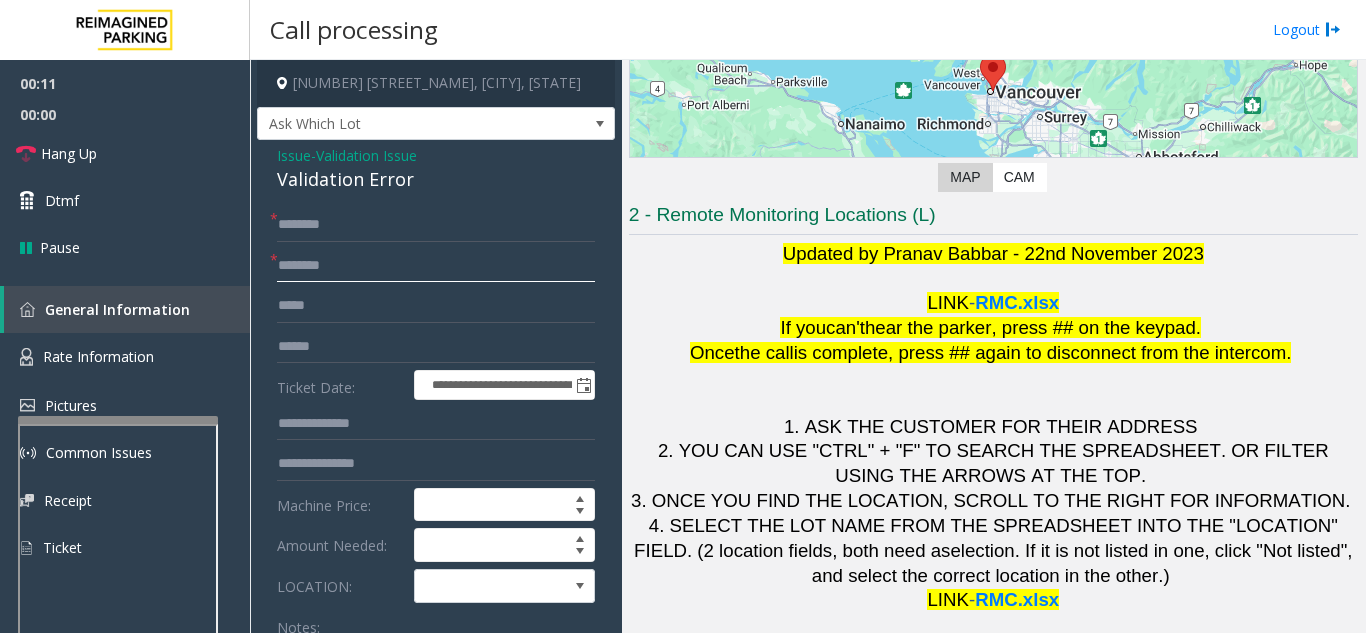 click 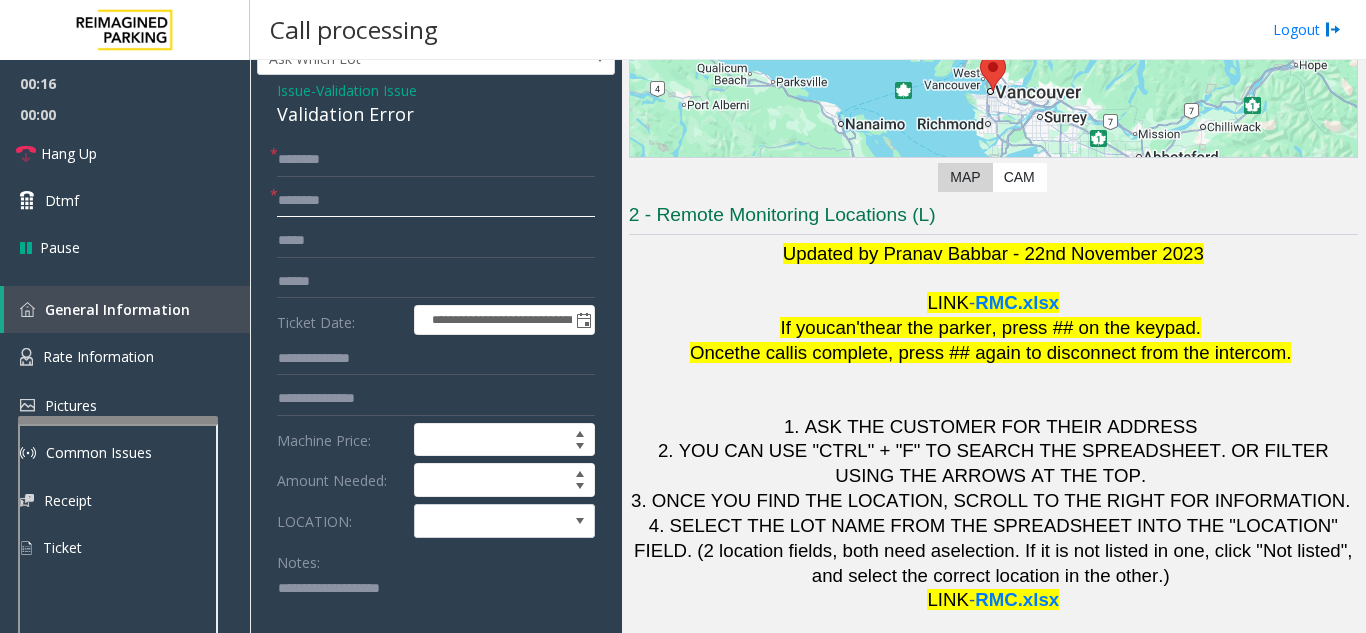 scroll, scrollTop: 100, scrollLeft: 0, axis: vertical 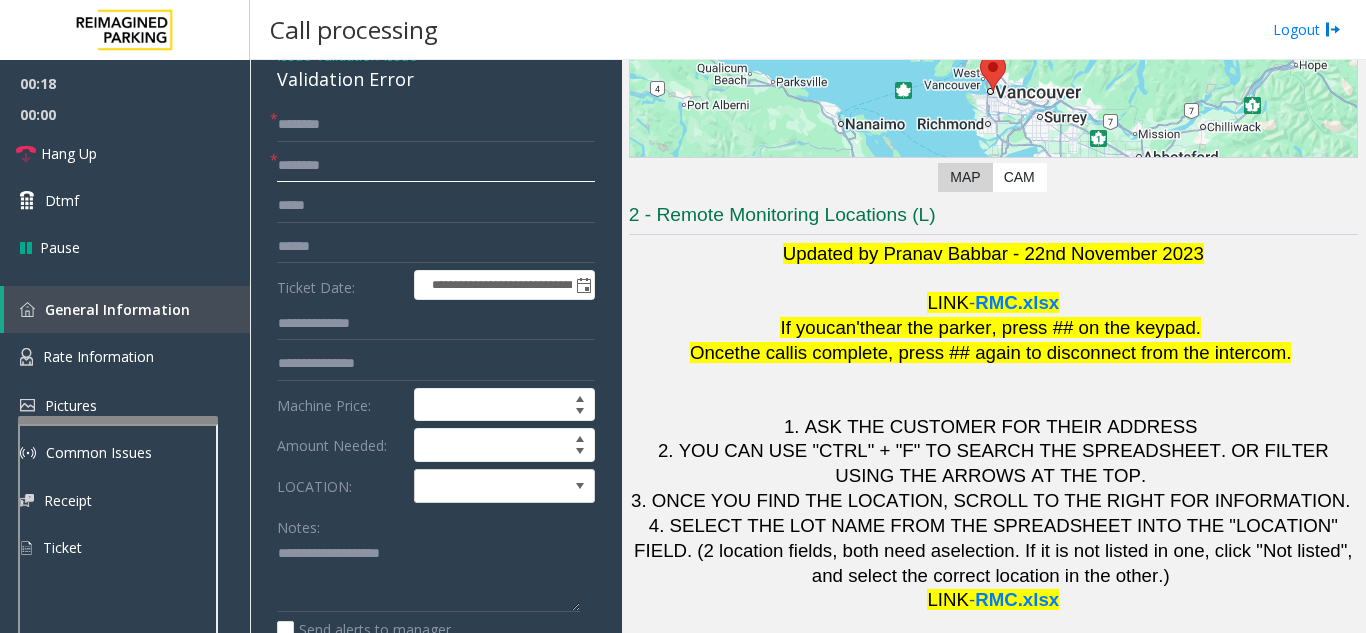 type on "********" 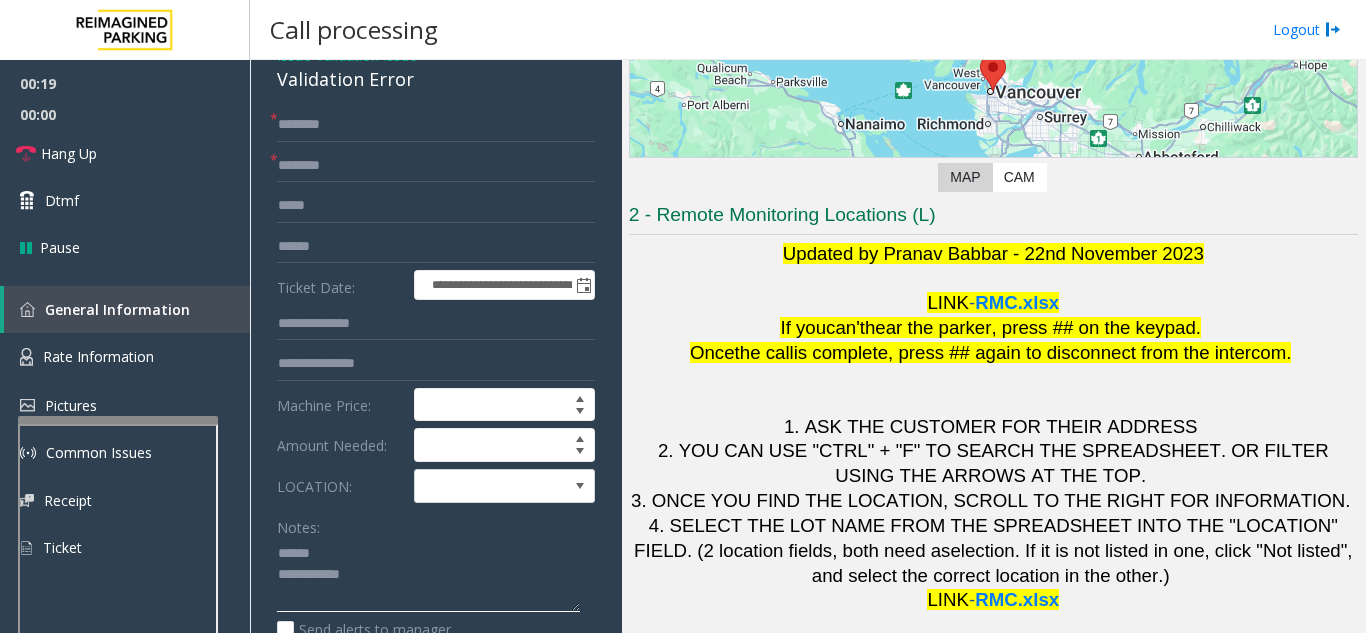 click 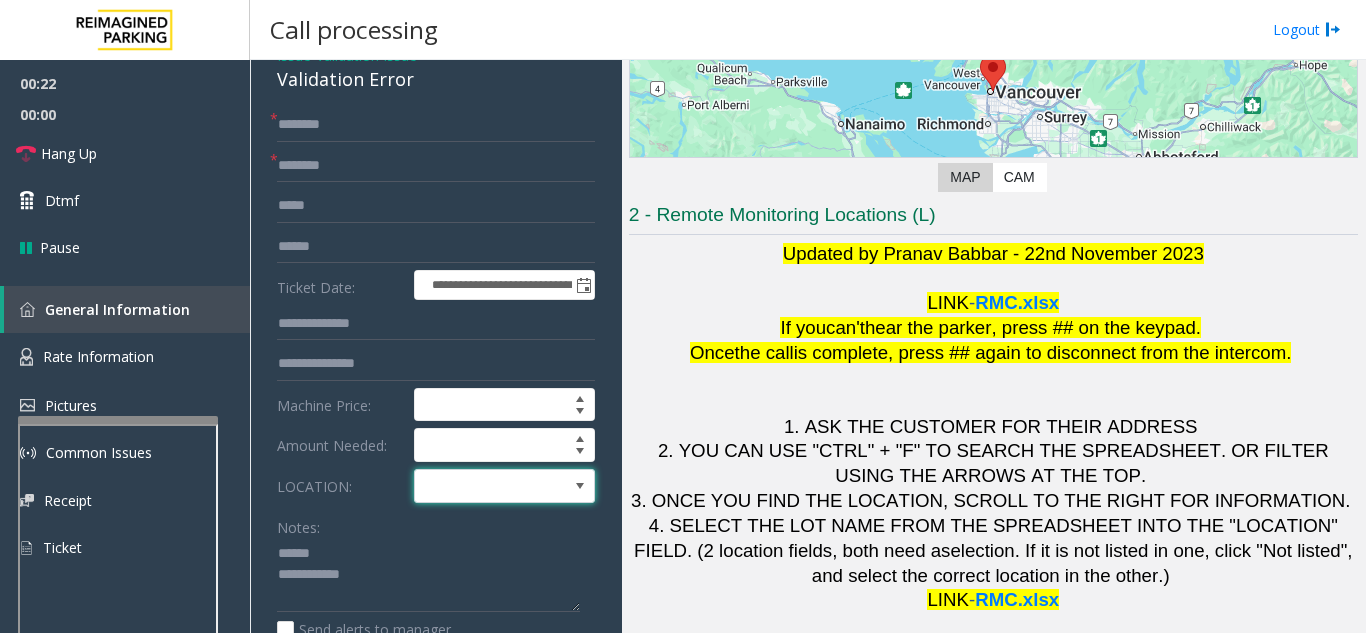 click at bounding box center [486, 486] 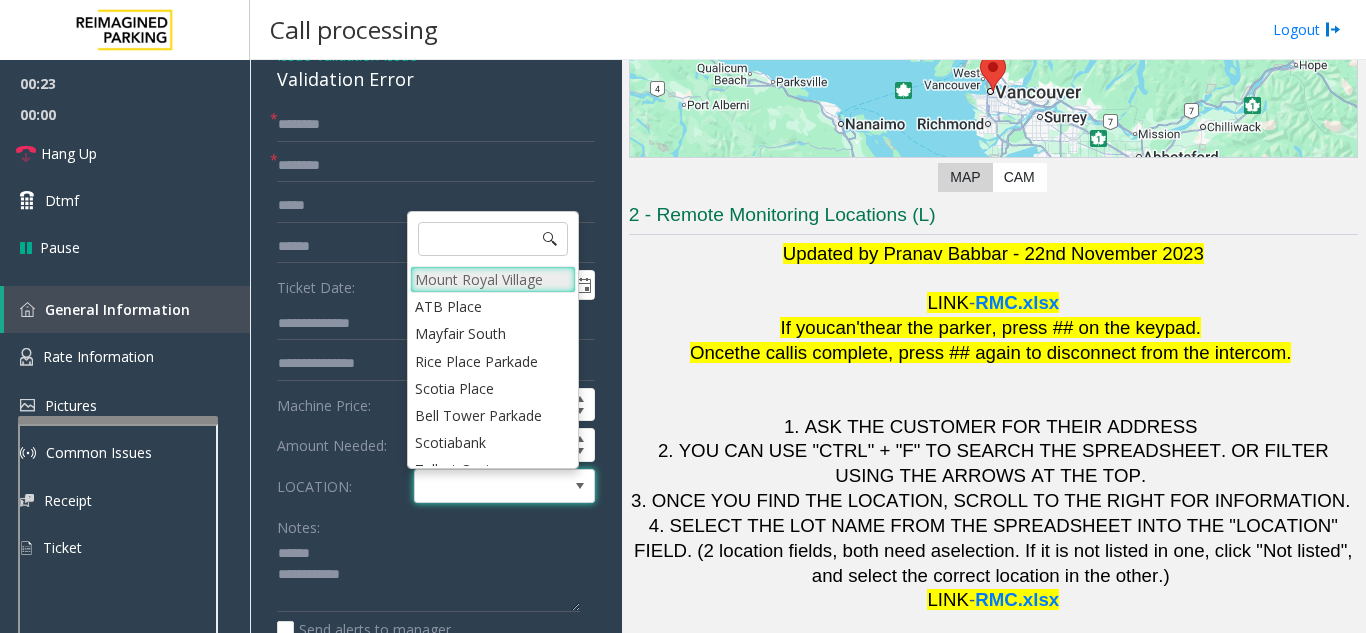 click on "Mount Royal Village" at bounding box center [493, 279] 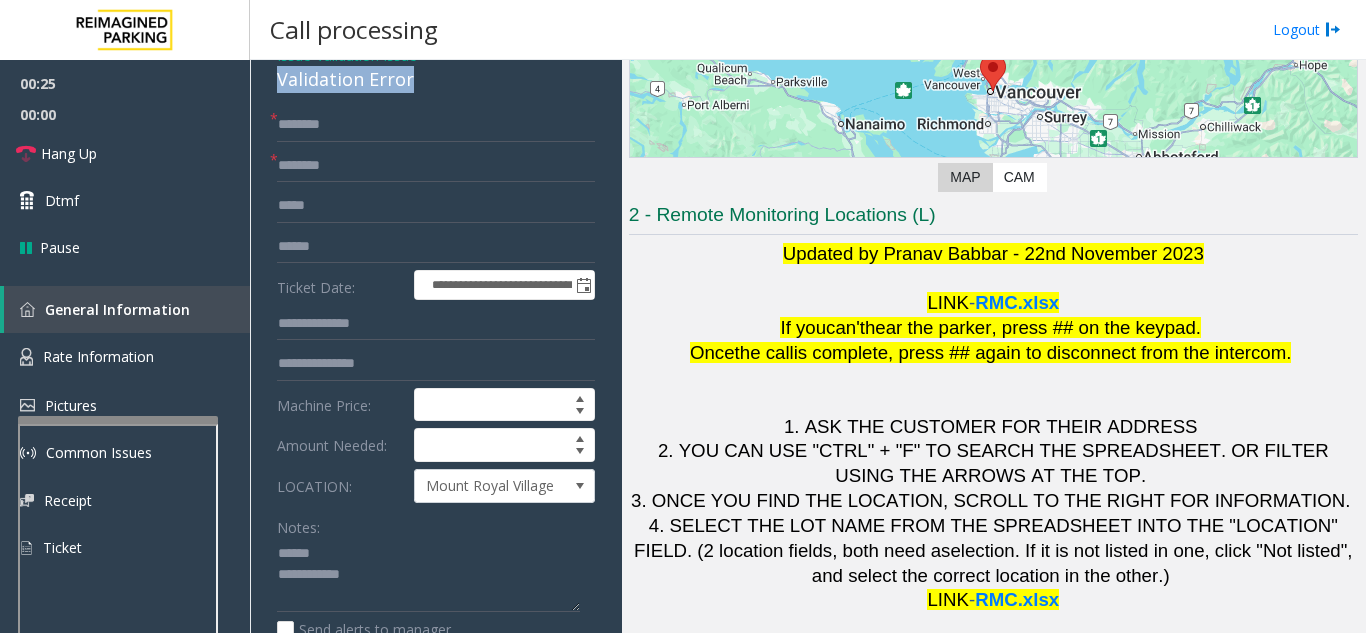 drag, startPoint x: 417, startPoint y: 77, endPoint x: 273, endPoint y: 83, distance: 144.12494 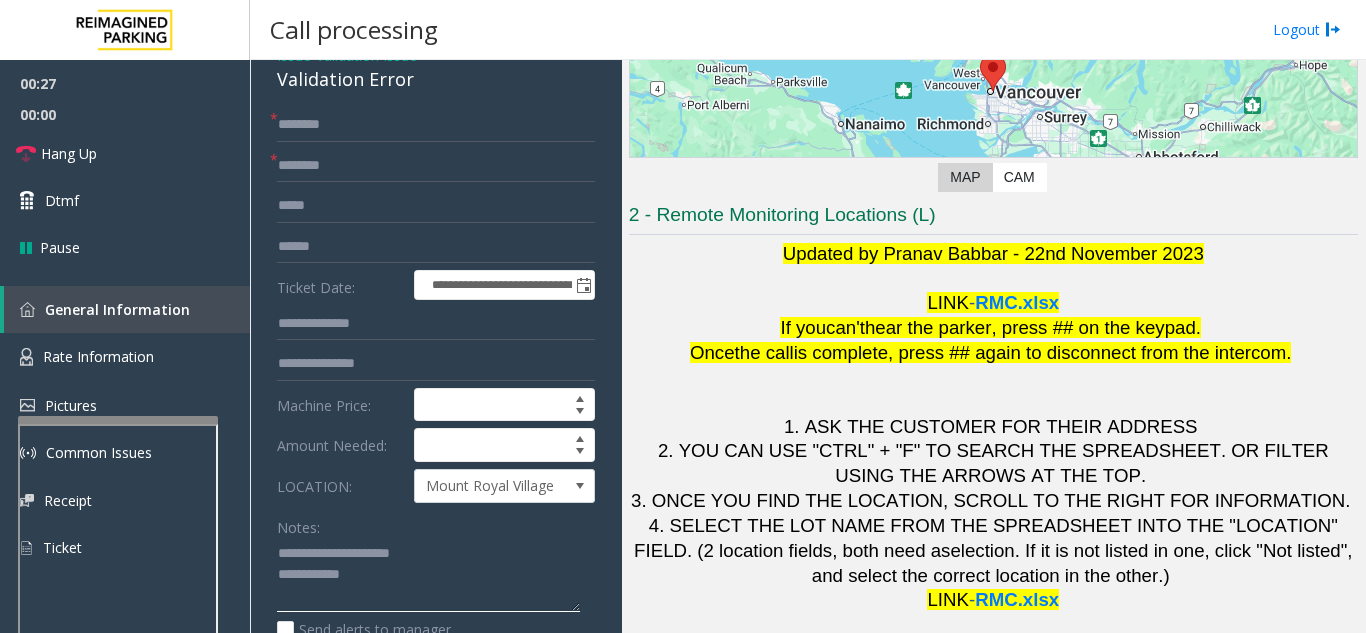 click 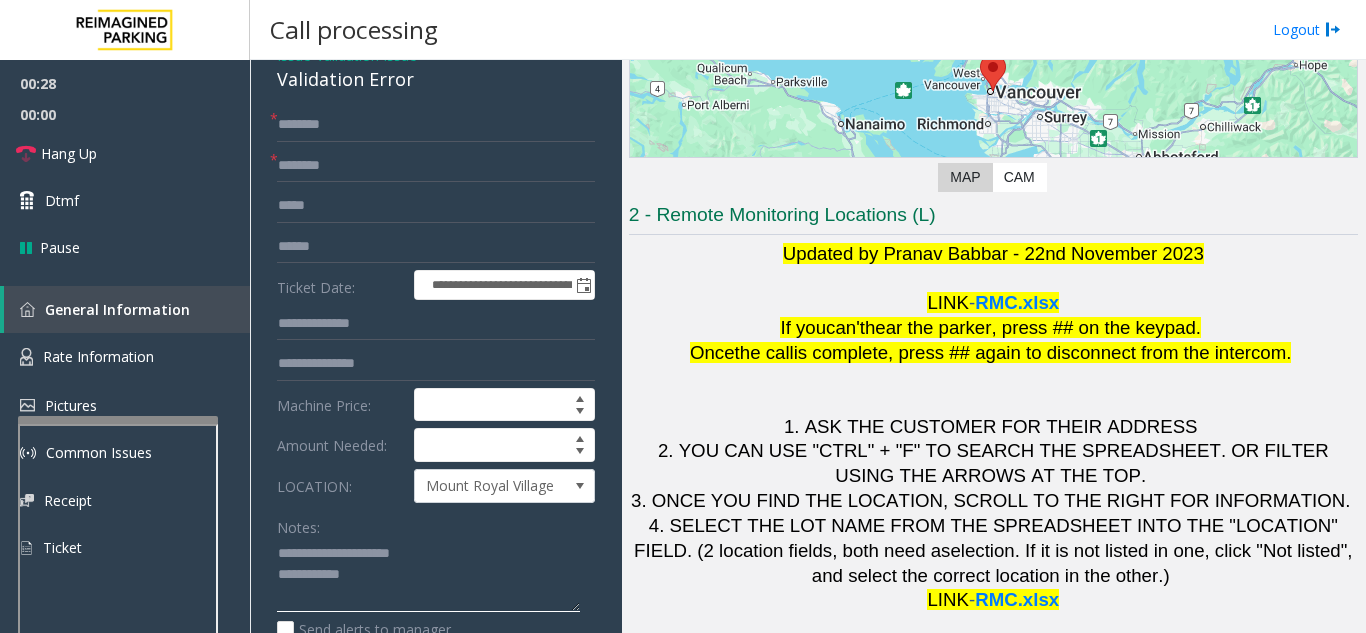 type on "**********" 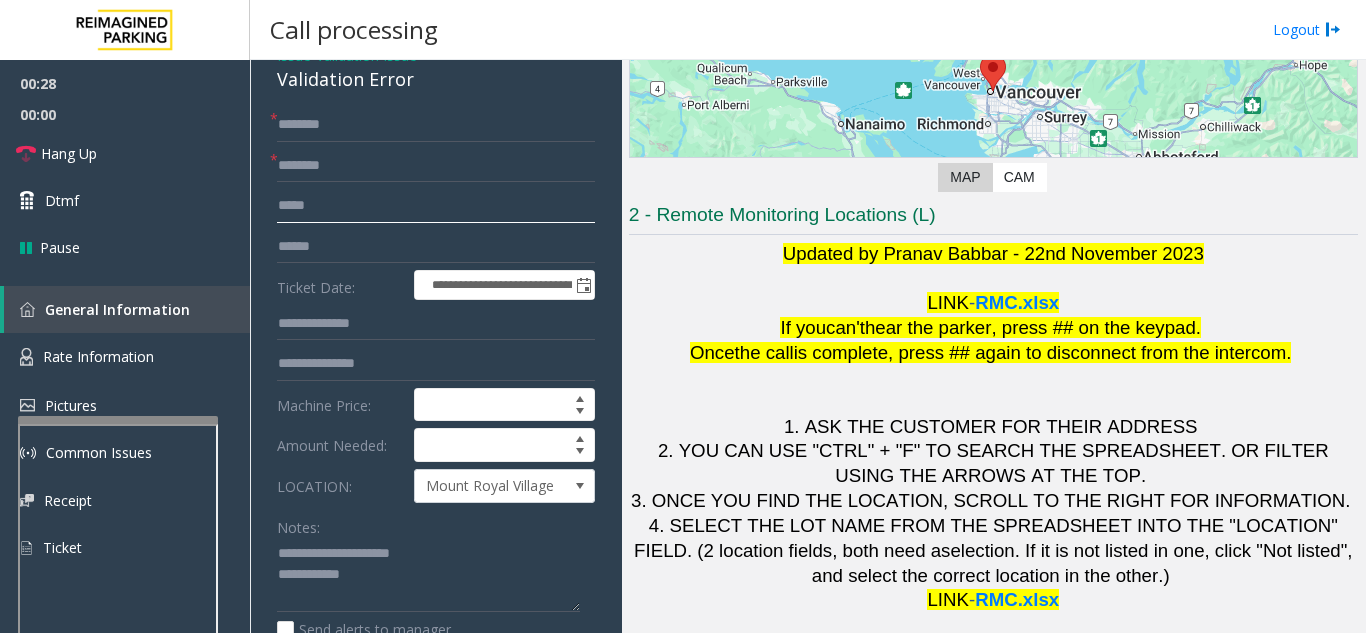 click 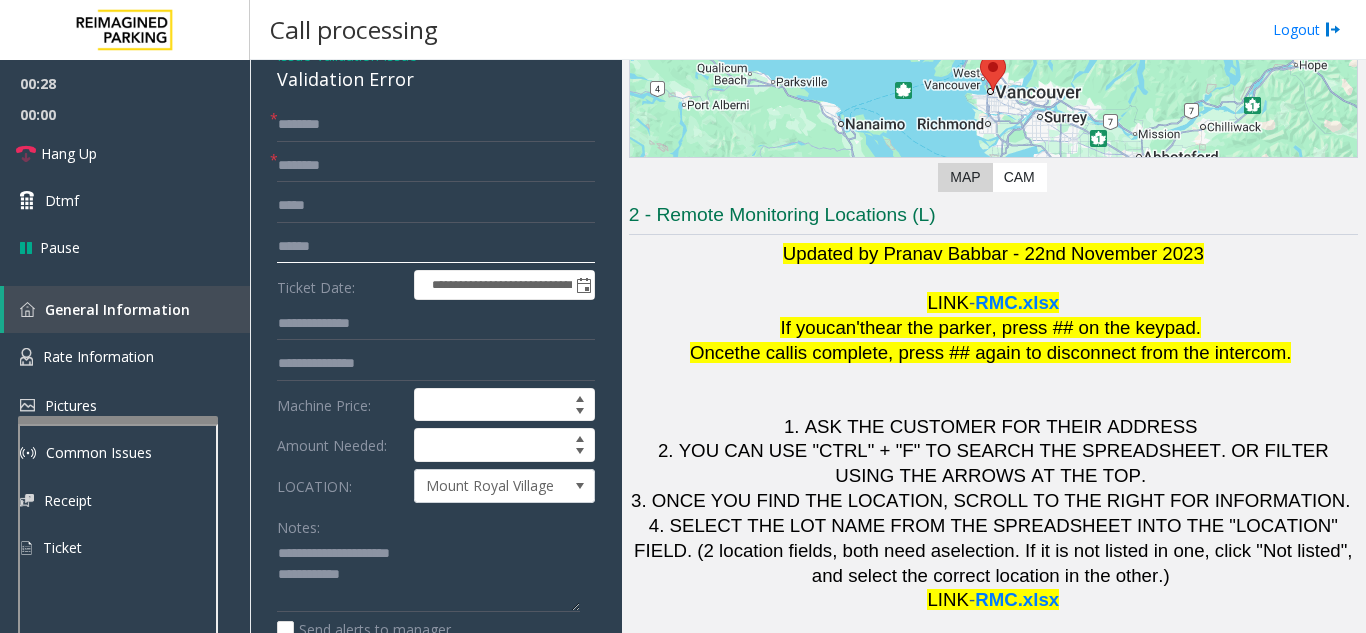 click 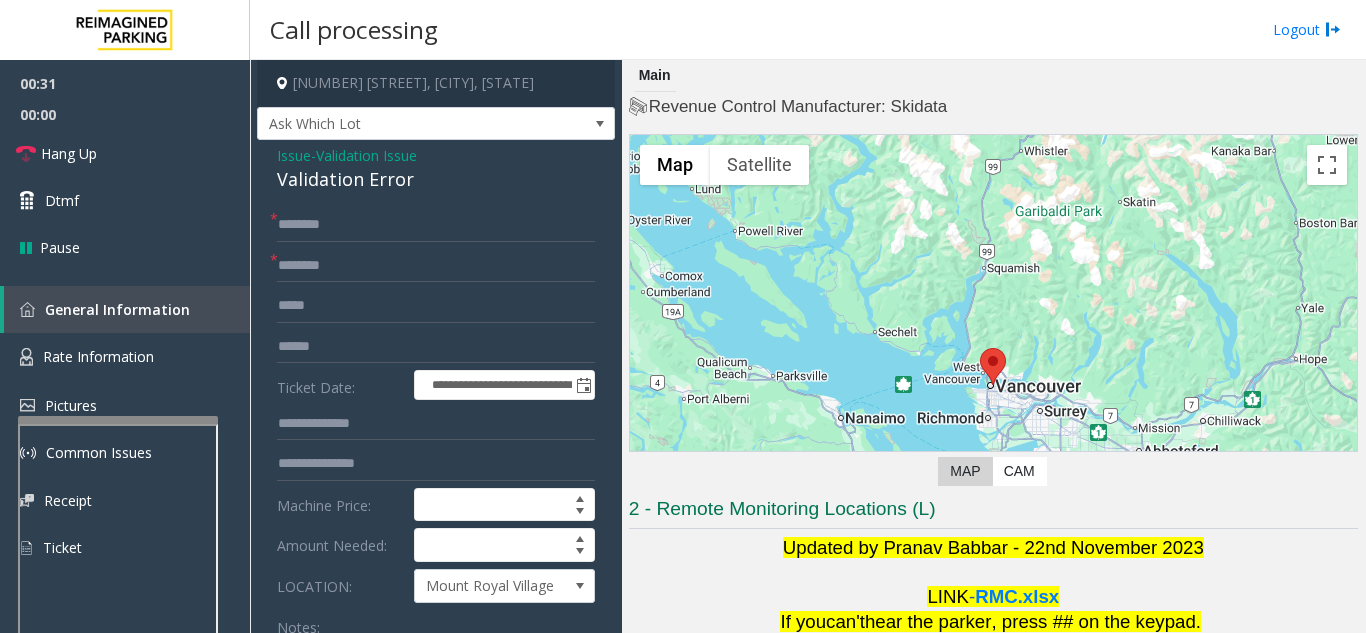 scroll, scrollTop: 0, scrollLeft: 0, axis: both 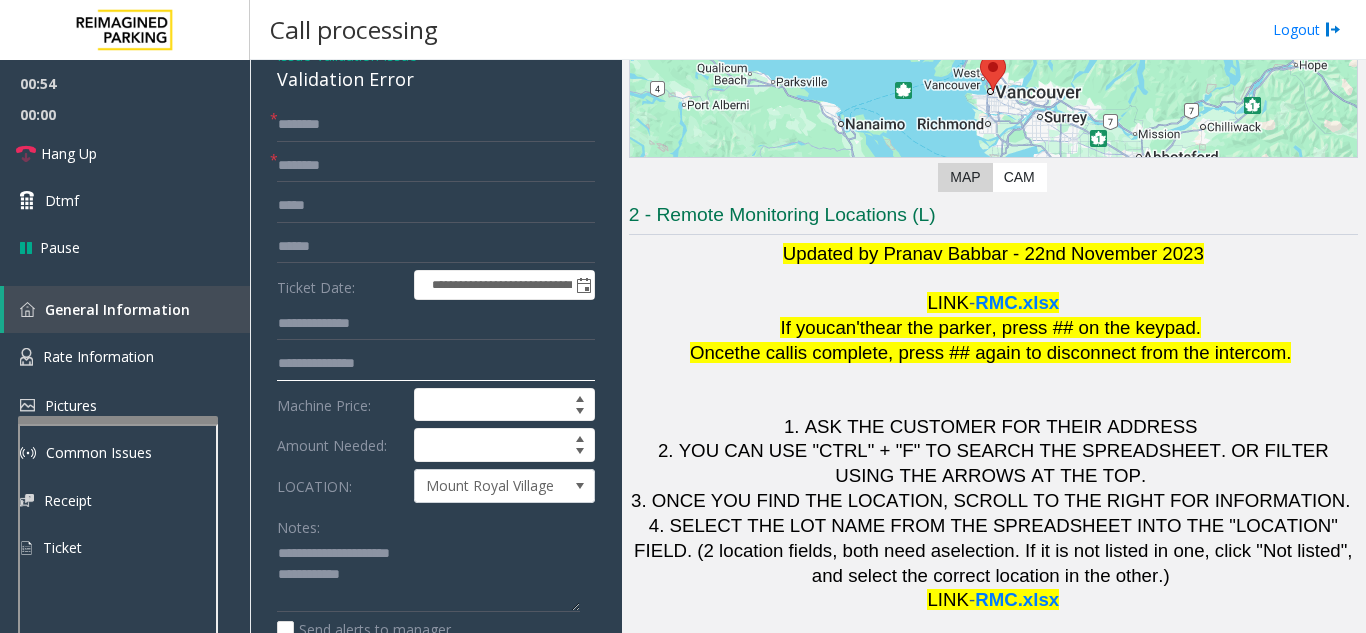 click 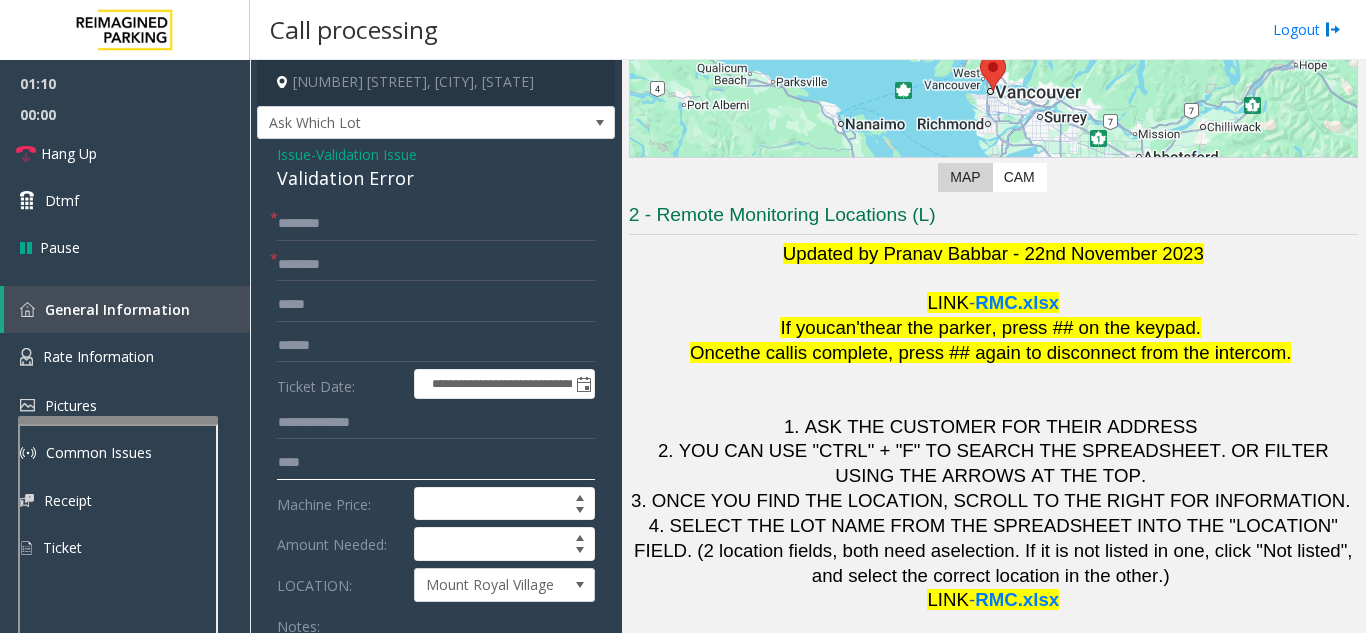 scroll, scrollTop: 0, scrollLeft: 0, axis: both 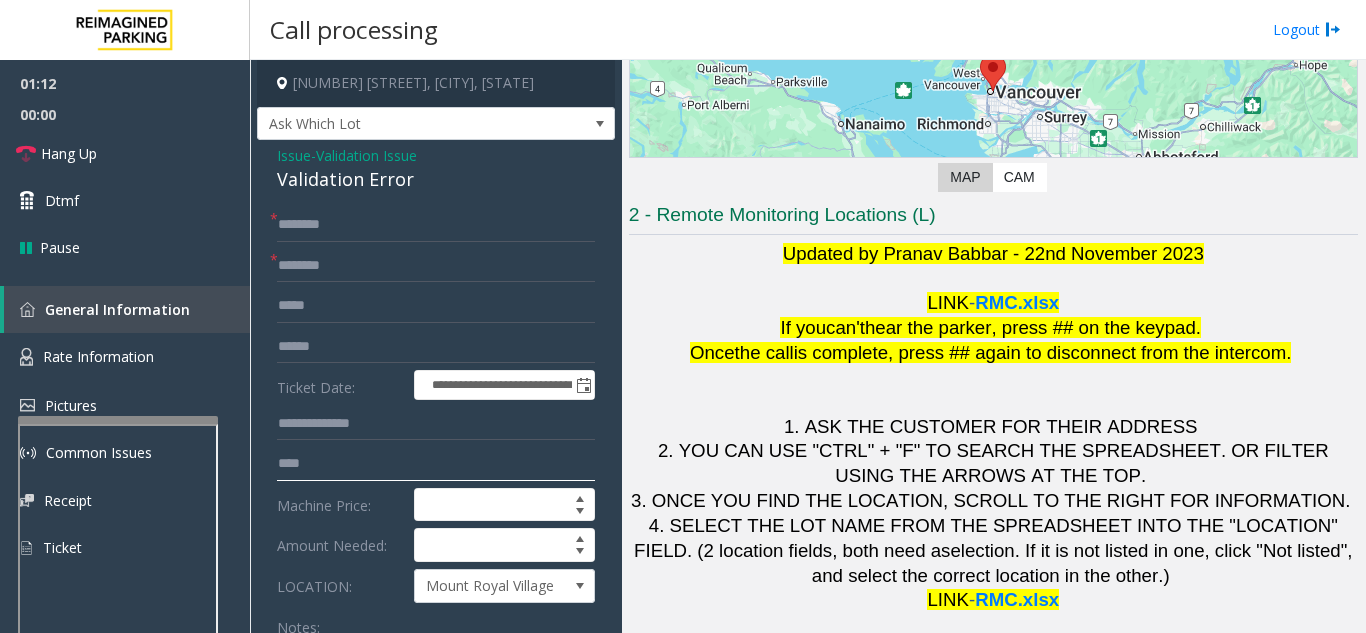 type on "***" 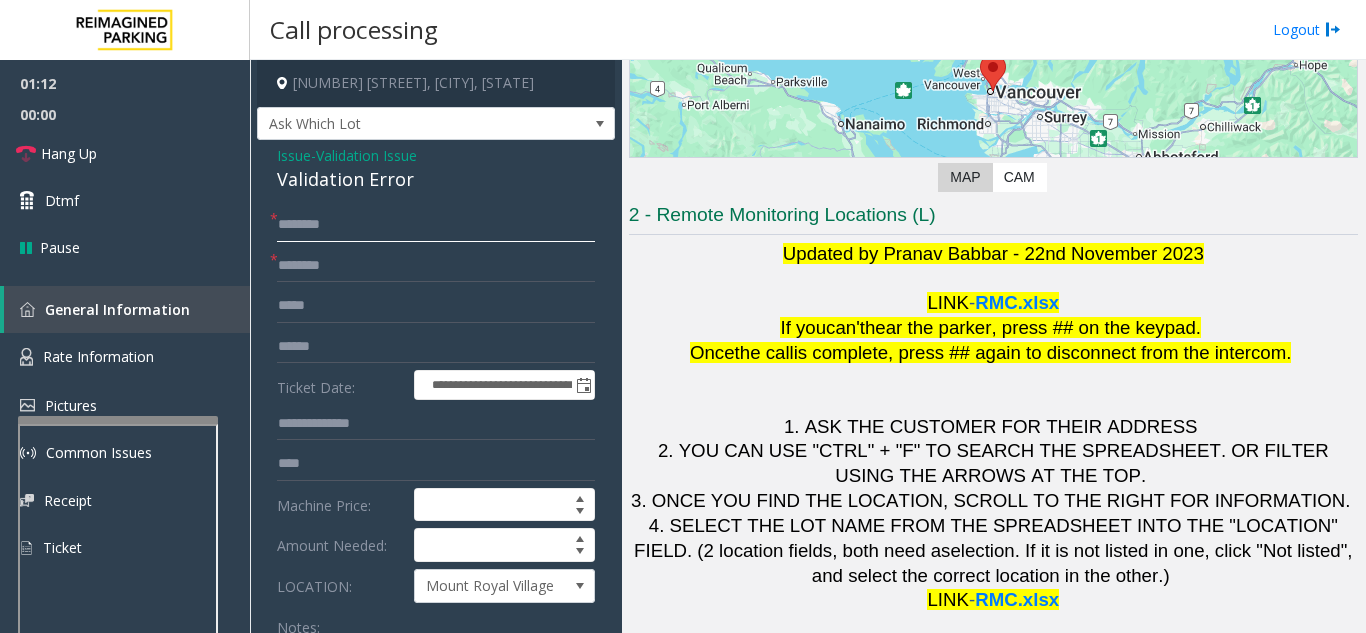 click 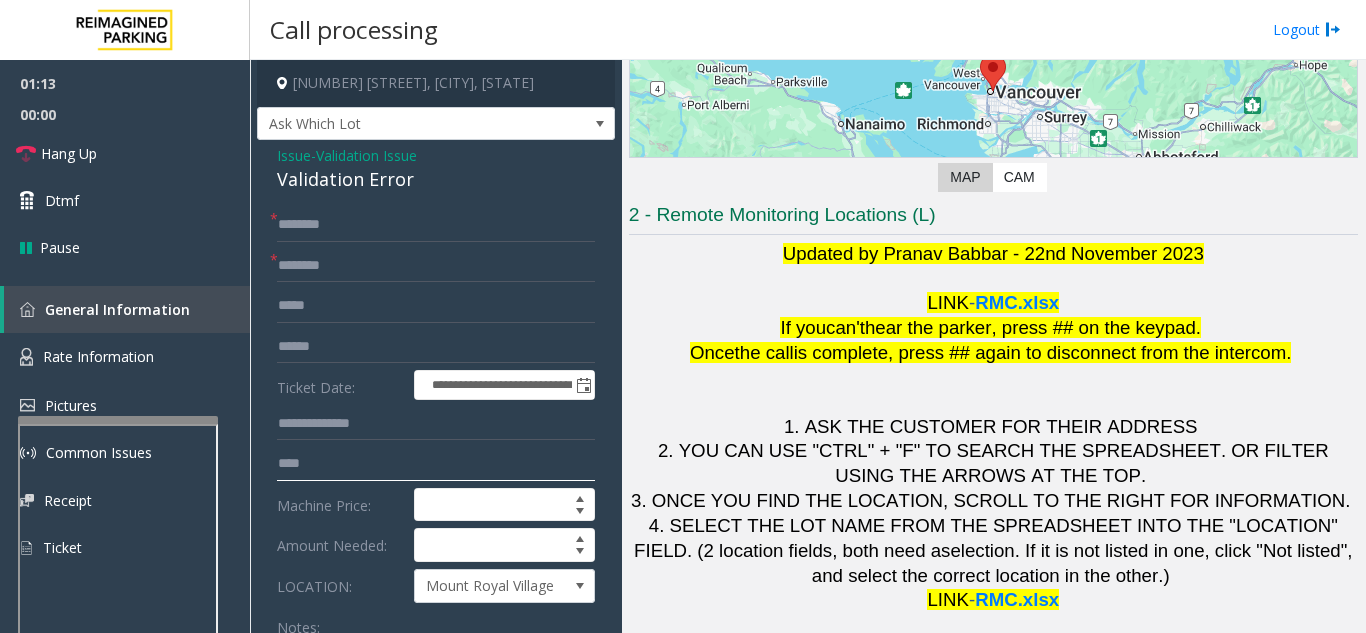 drag, startPoint x: 296, startPoint y: 470, endPoint x: 265, endPoint y: 461, distance: 32.280025 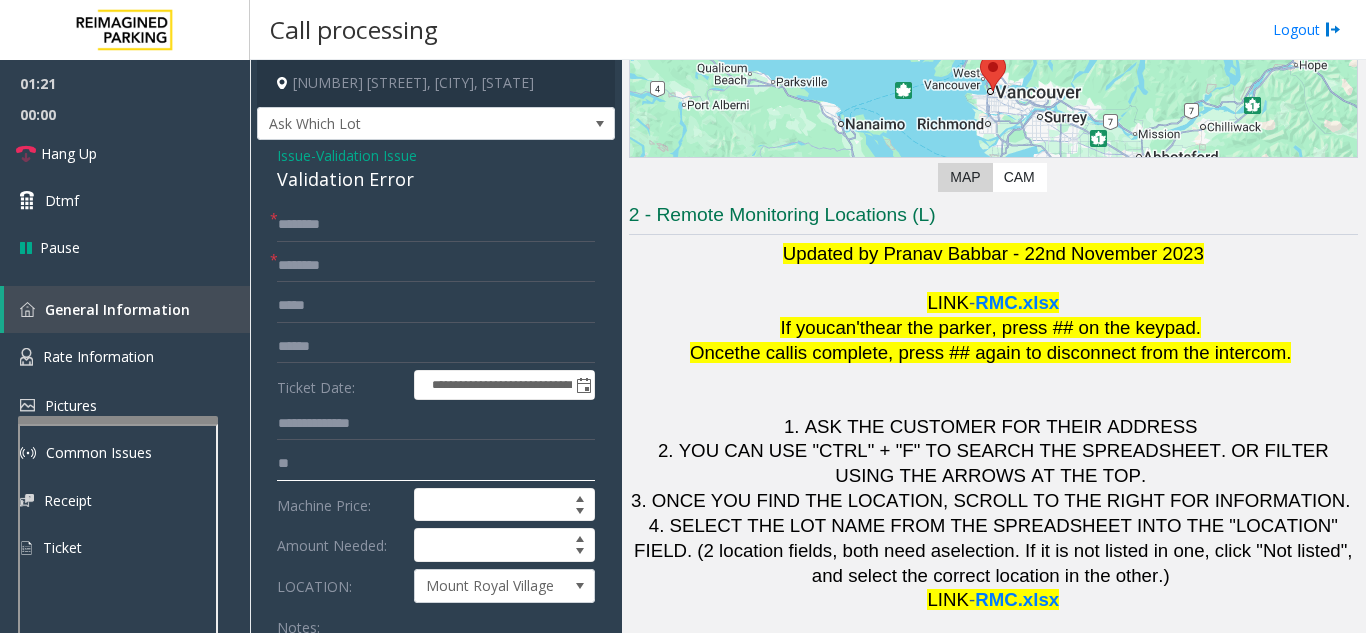 type on "*" 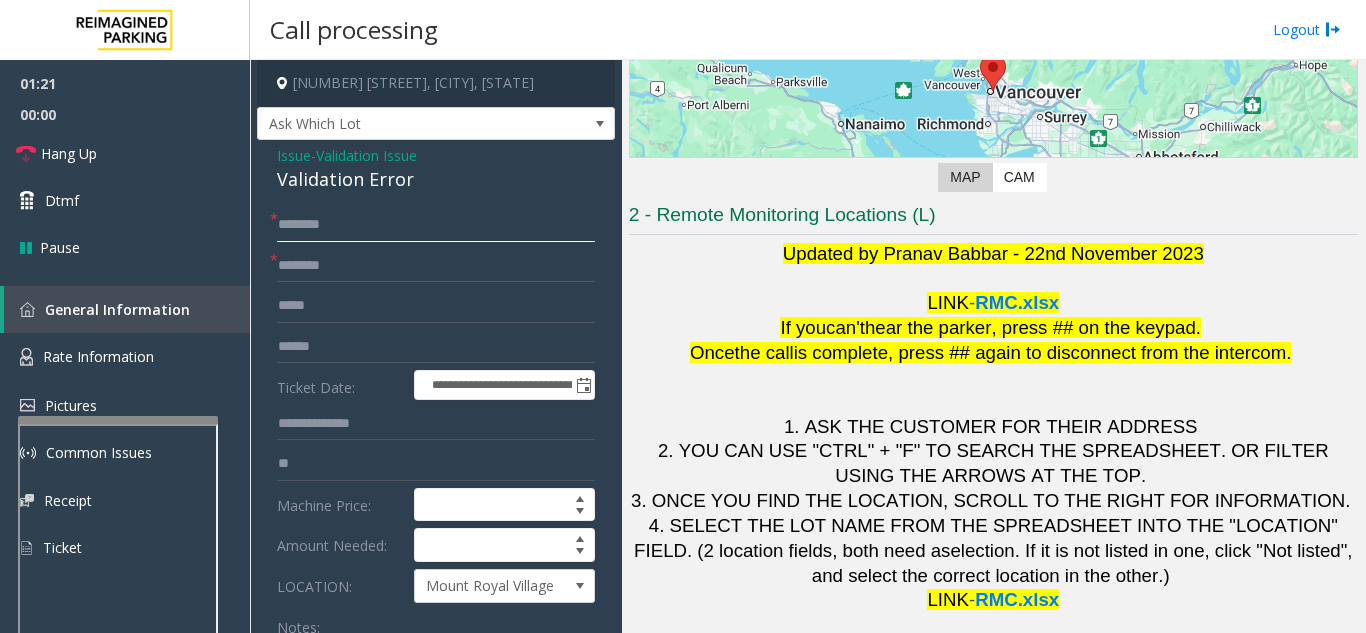 click 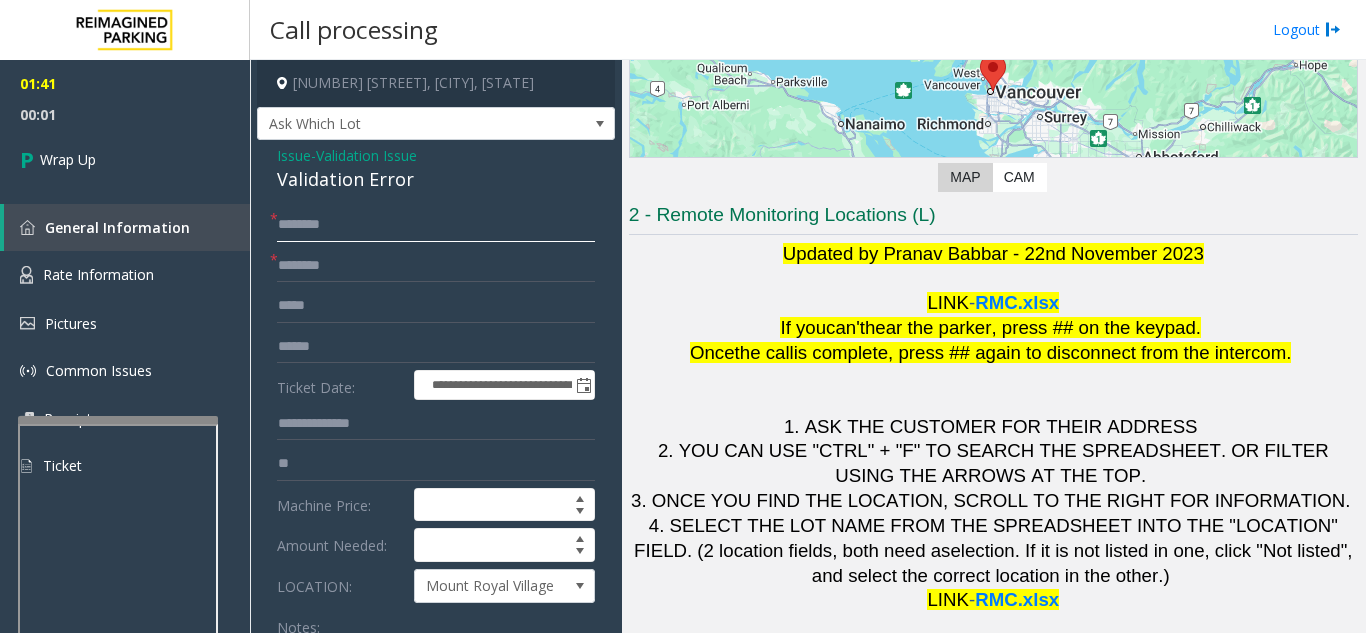 click 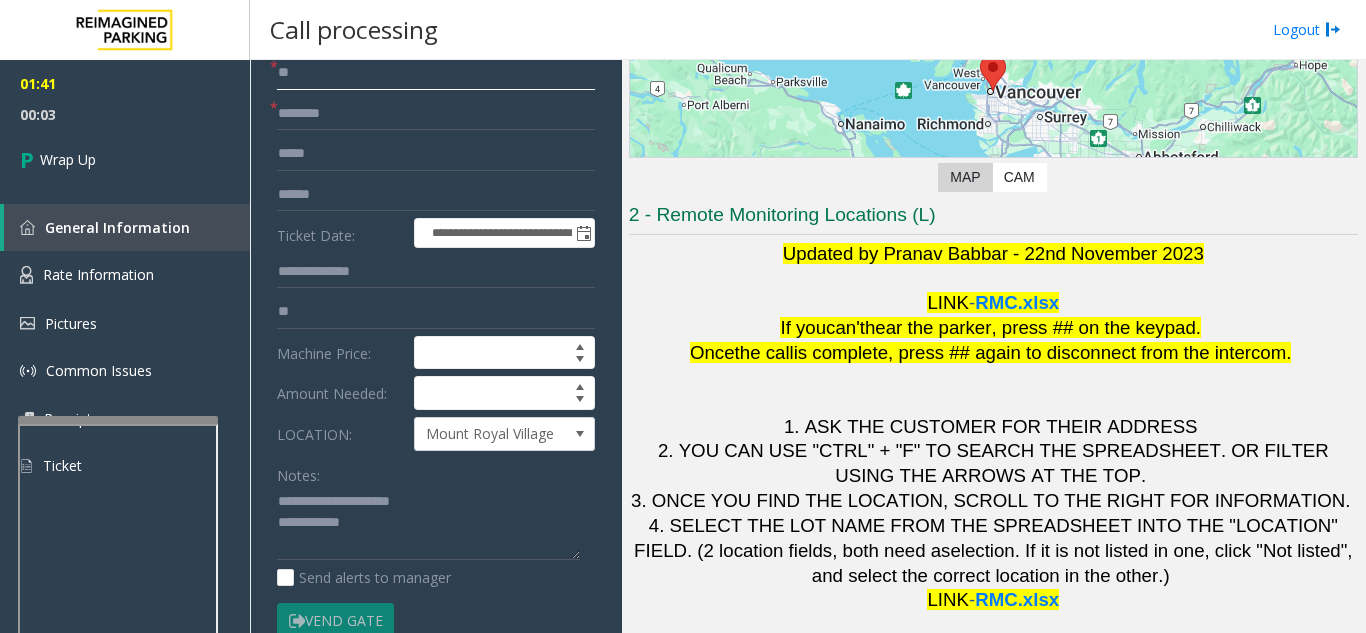 scroll, scrollTop: 200, scrollLeft: 0, axis: vertical 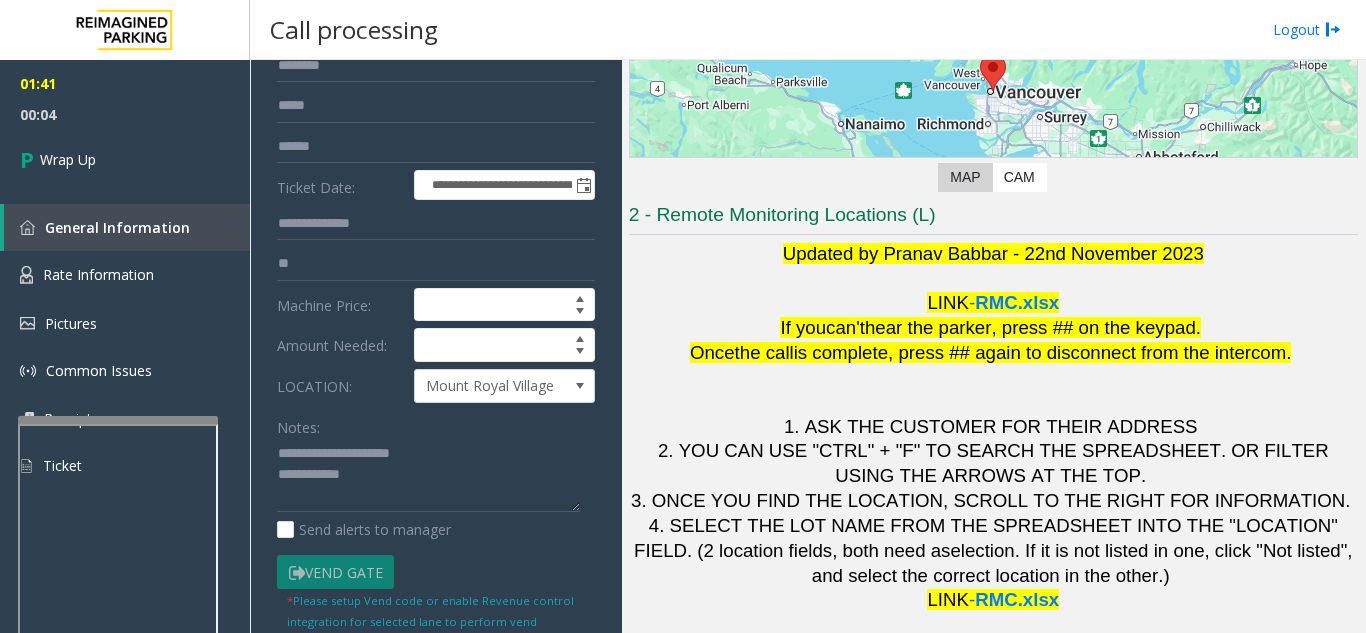 type on "**" 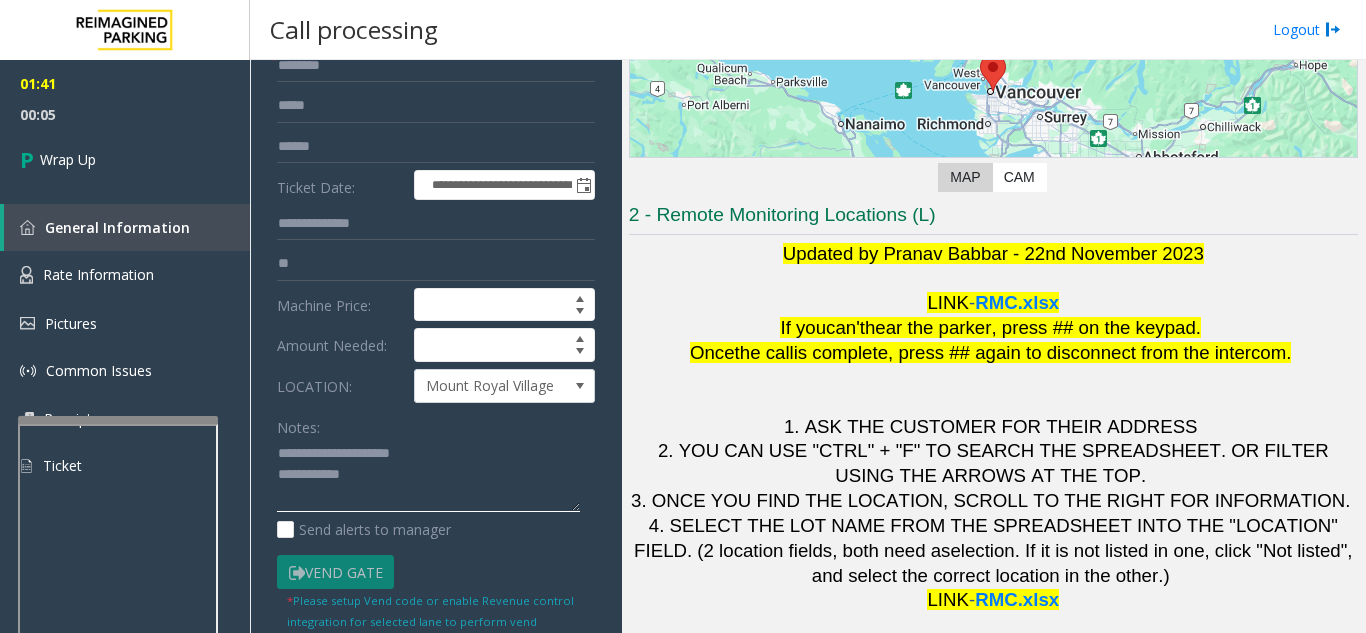 click 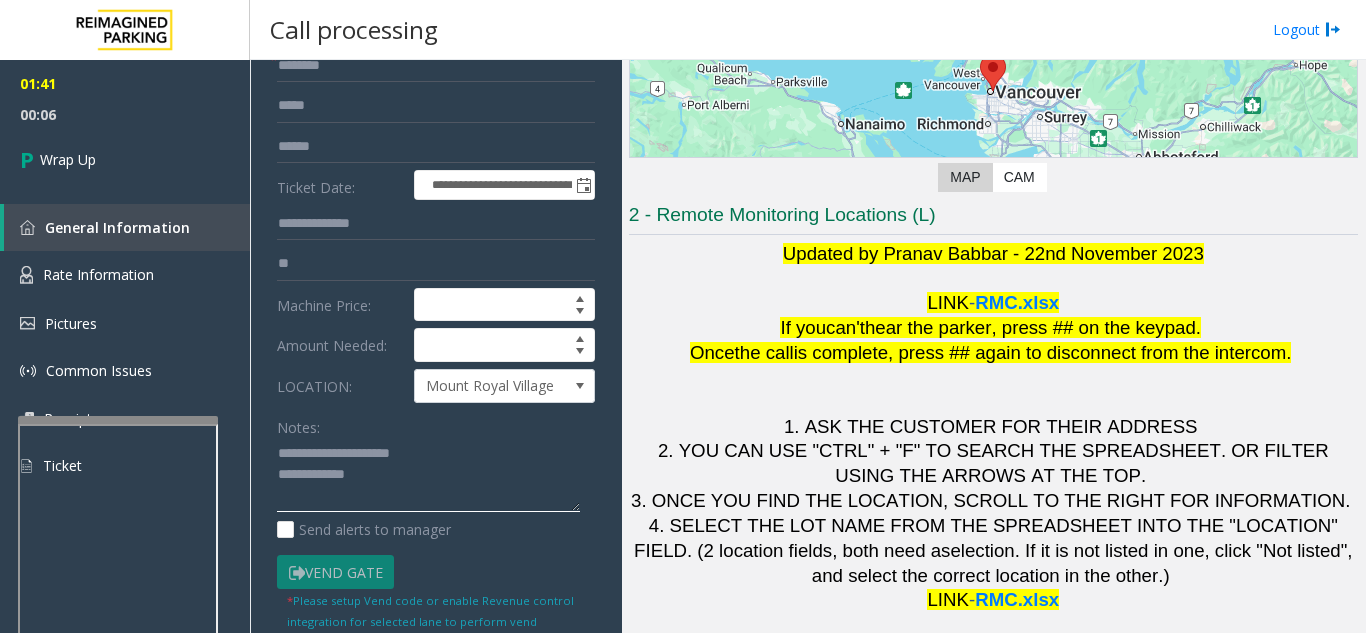 type on "**********" 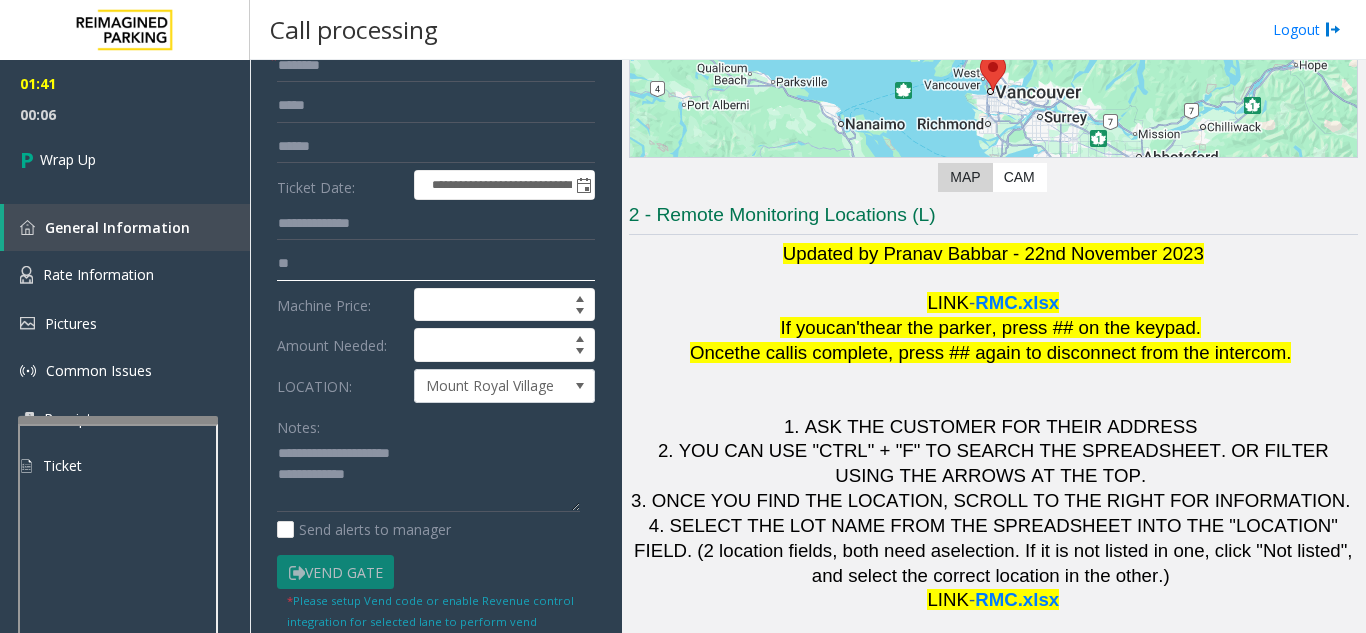 drag, startPoint x: 290, startPoint y: 270, endPoint x: 265, endPoint y: 271, distance: 25.019993 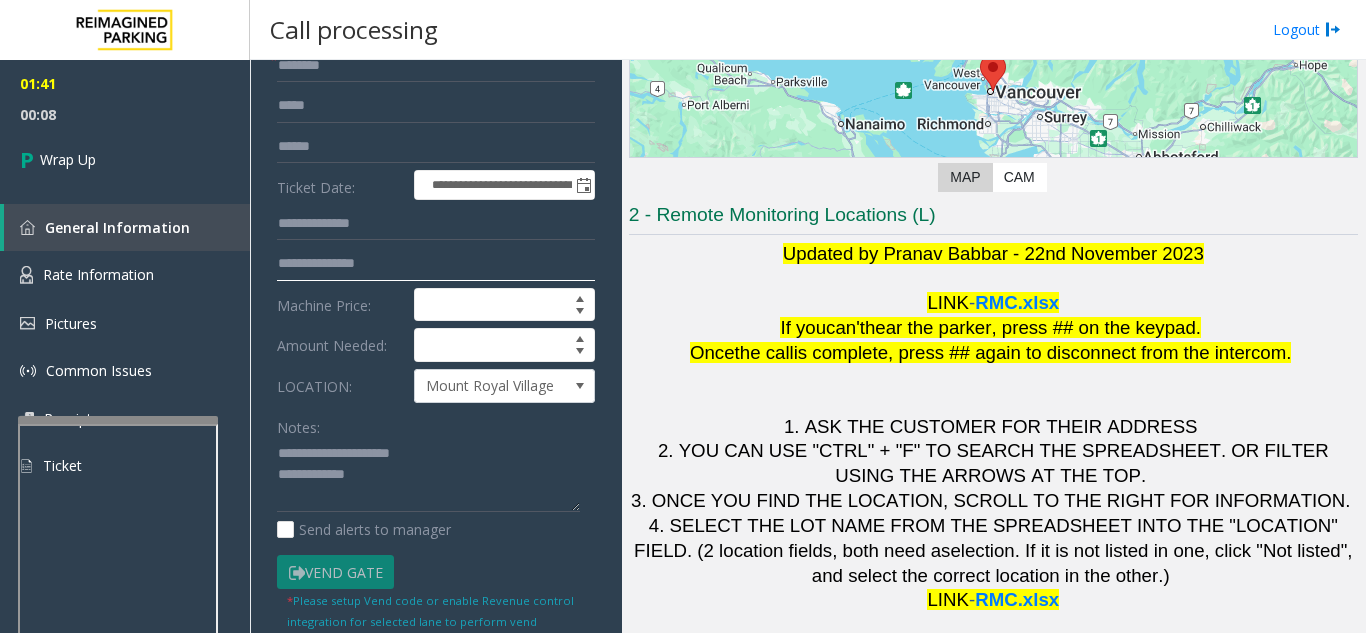 type 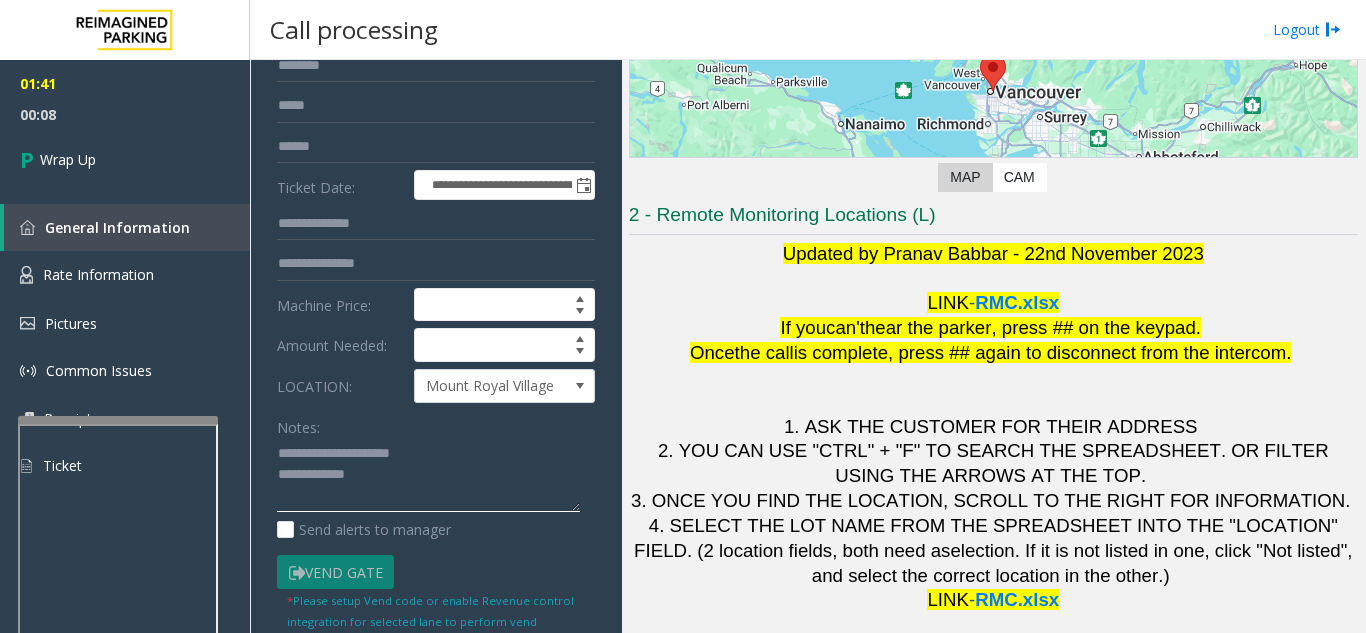 click 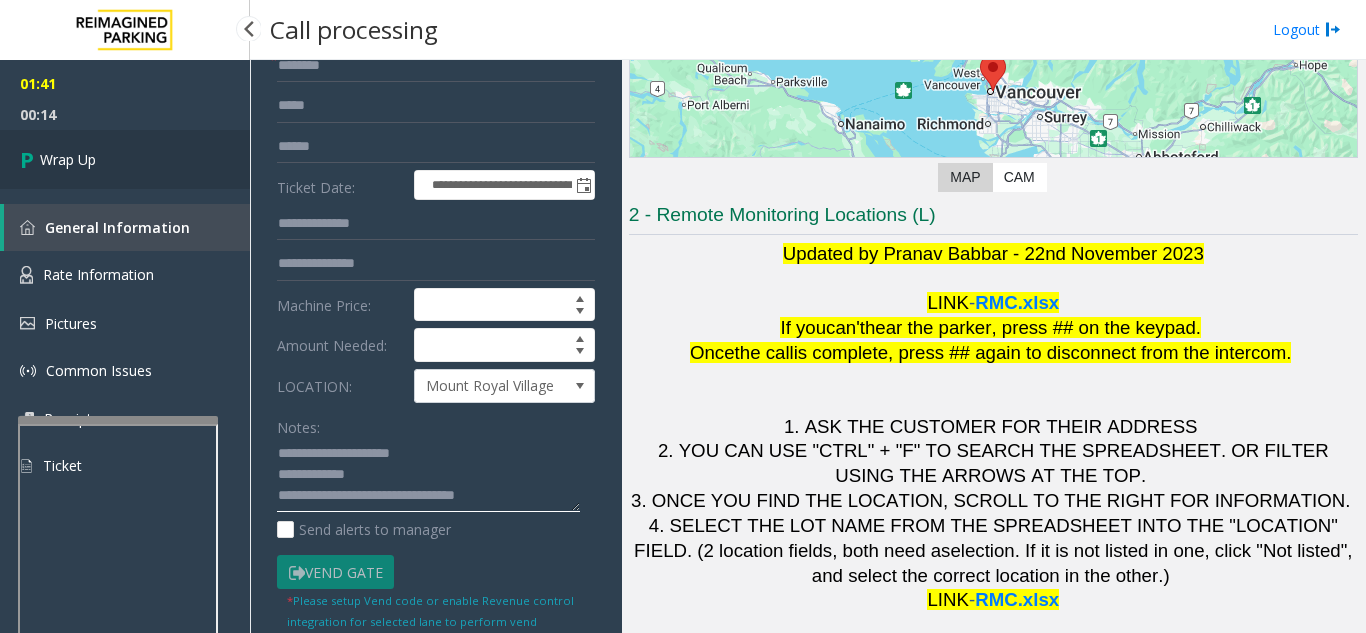 type on "**********" 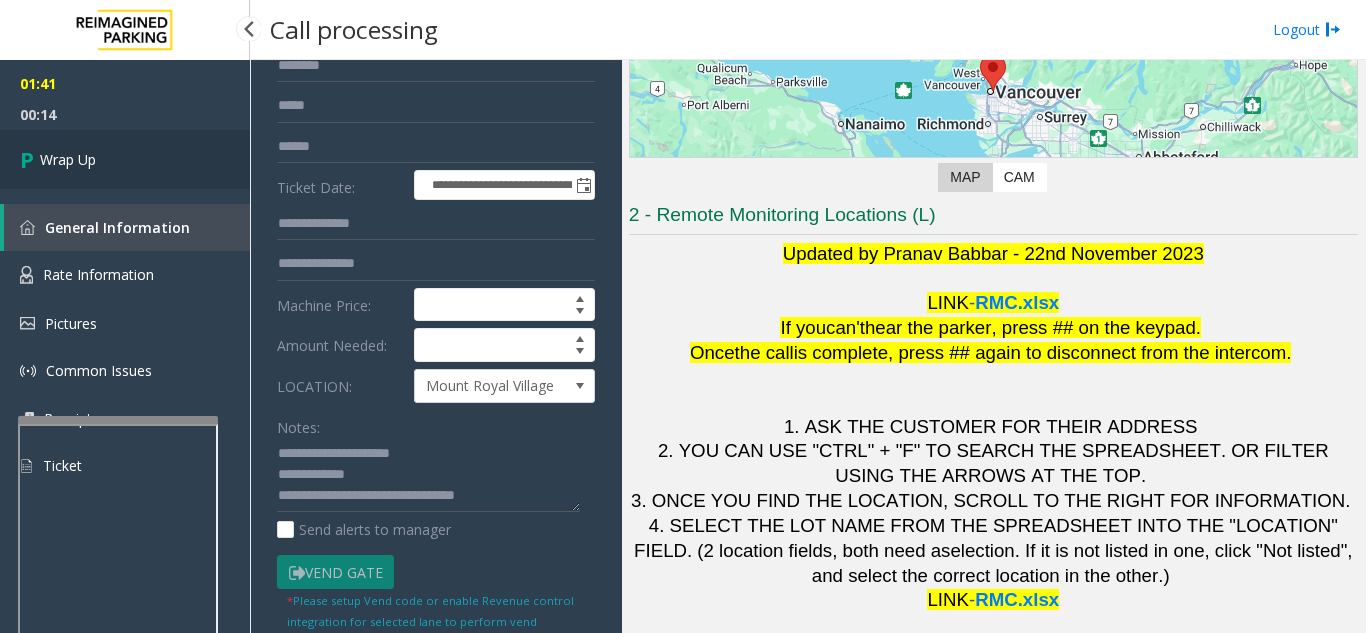click on "Wrap Up" at bounding box center [125, 159] 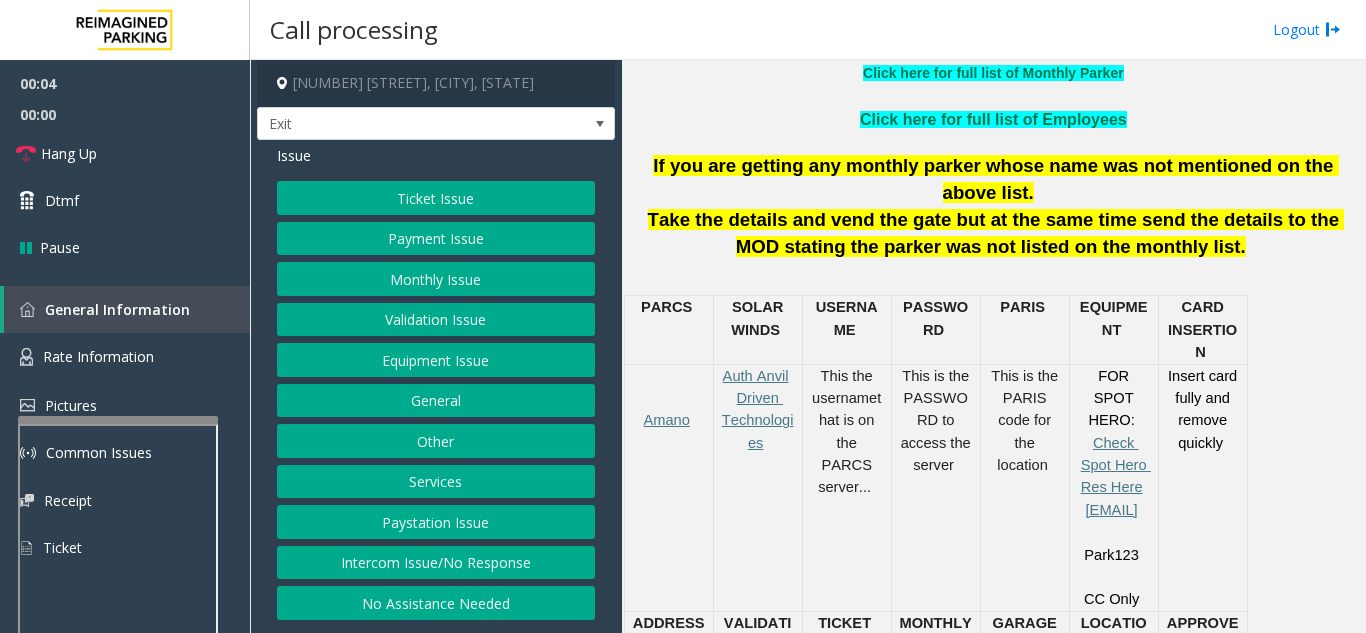 scroll, scrollTop: 700, scrollLeft: 0, axis: vertical 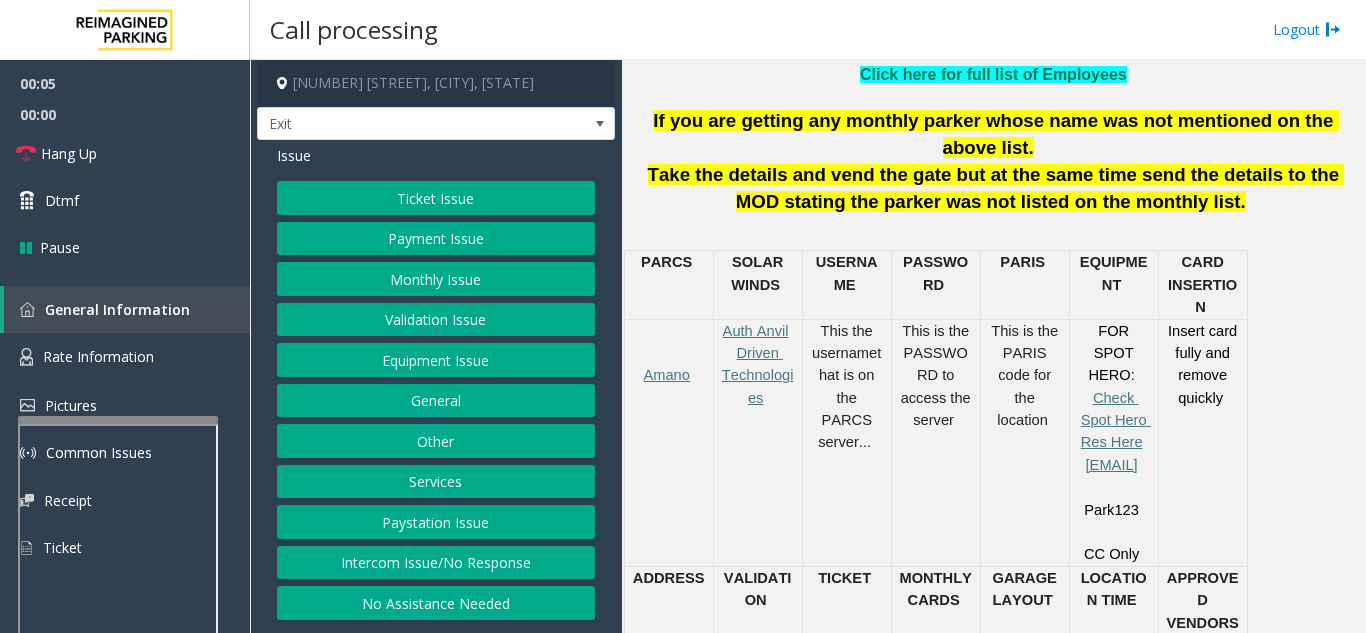 click on "Services" 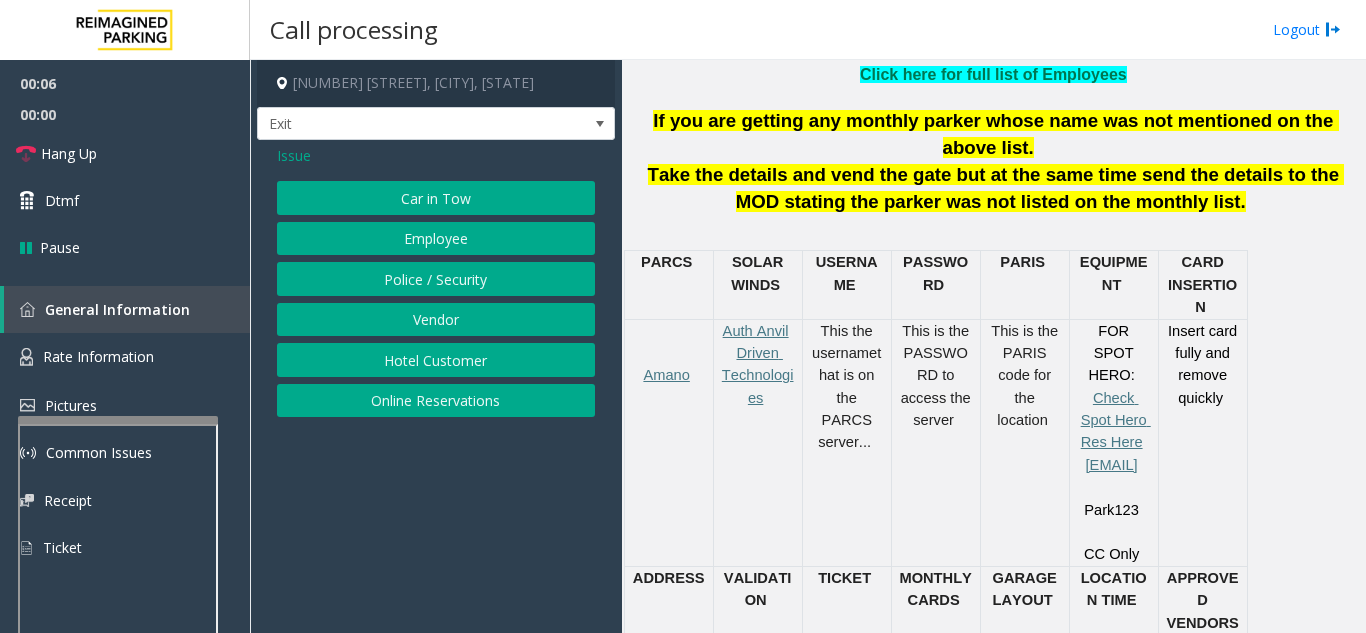 click on "Online Reservations" 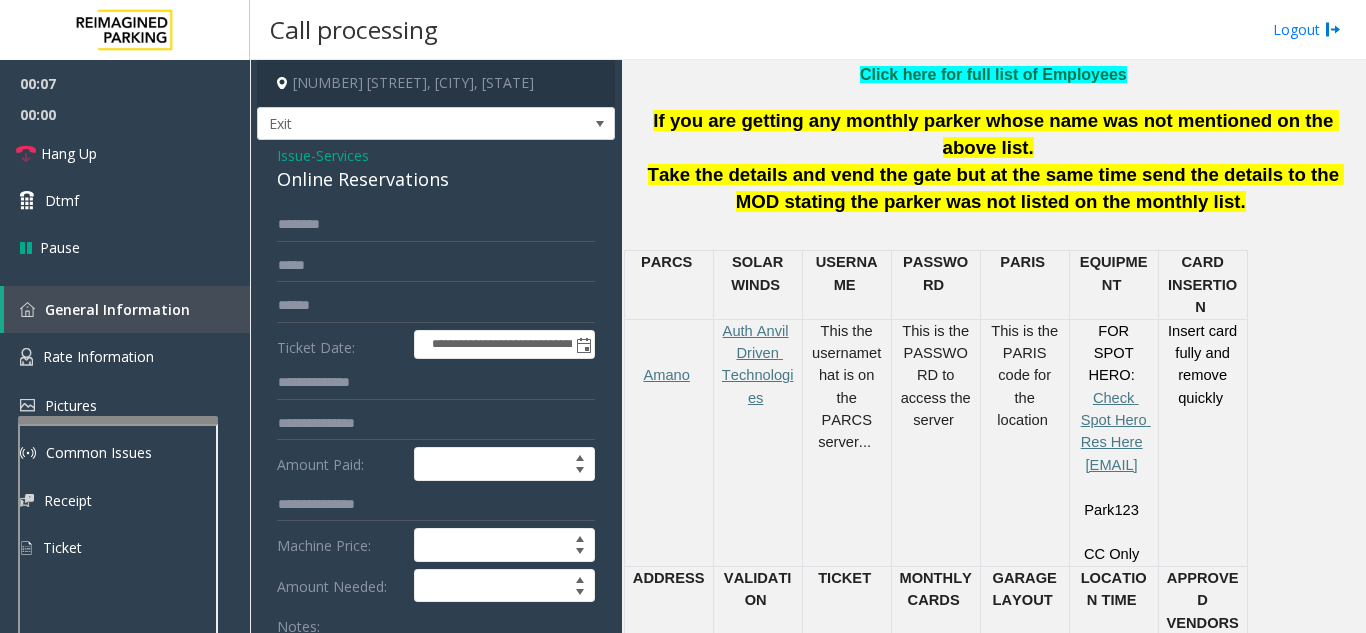 scroll, scrollTop: 100, scrollLeft: 0, axis: vertical 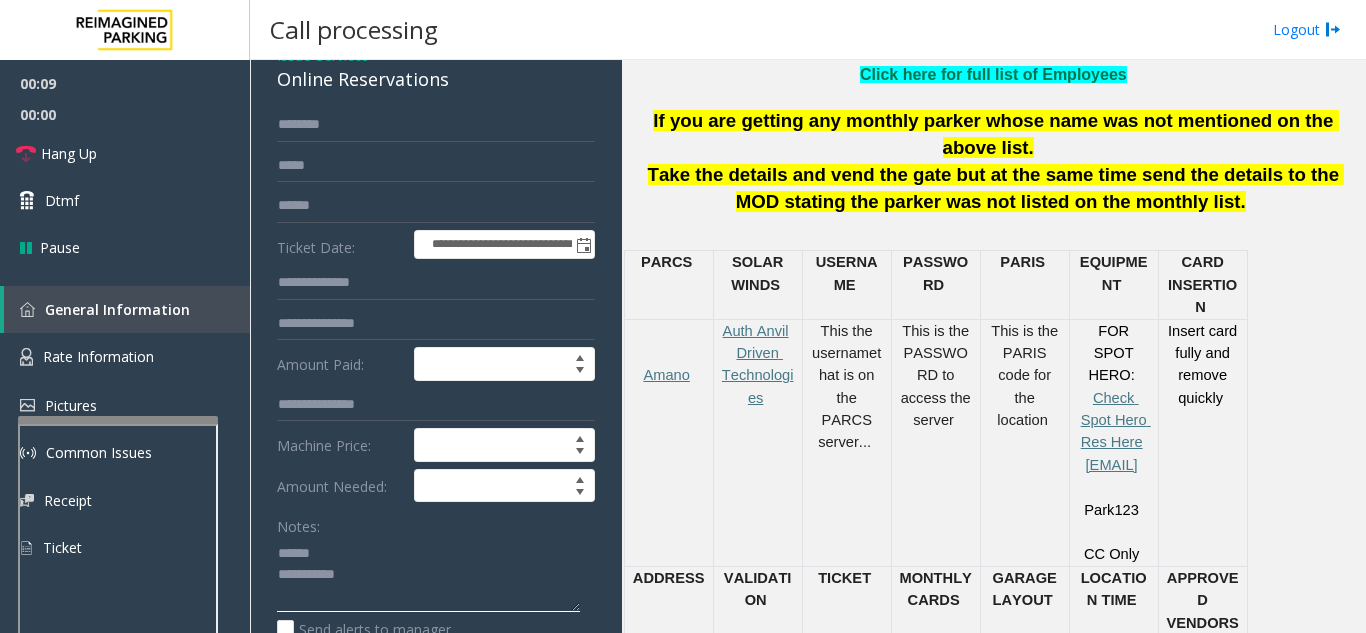 click 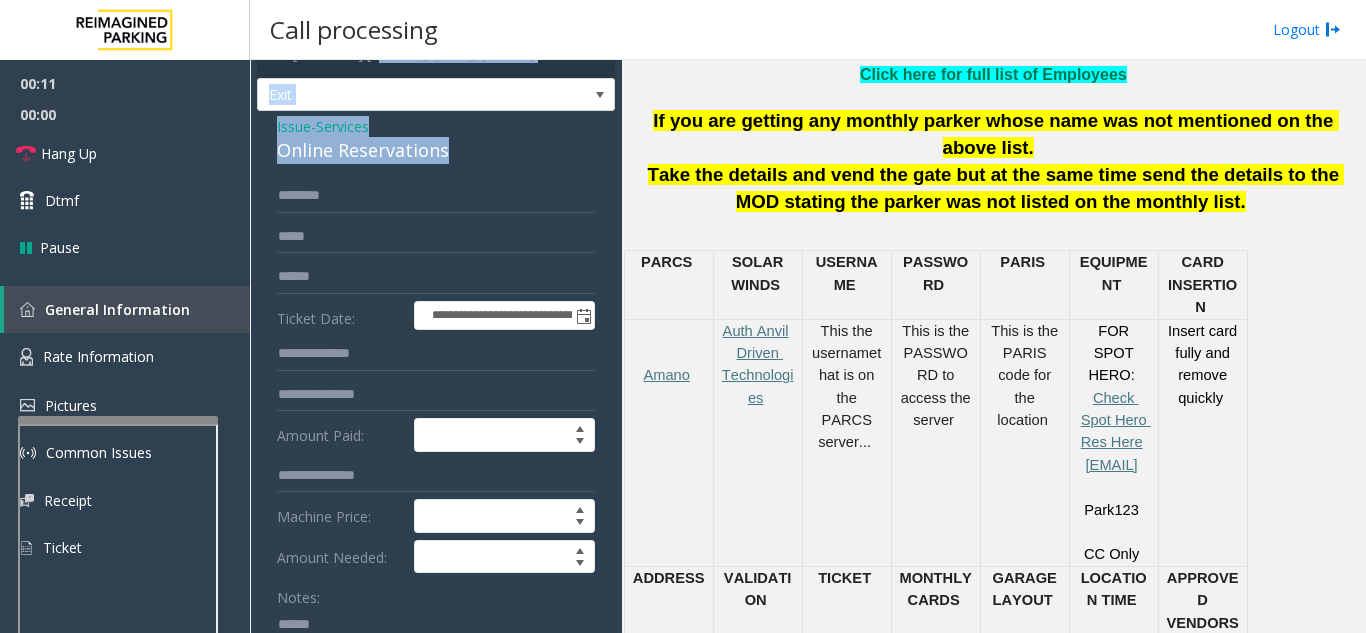 scroll, scrollTop: 0, scrollLeft: 0, axis: both 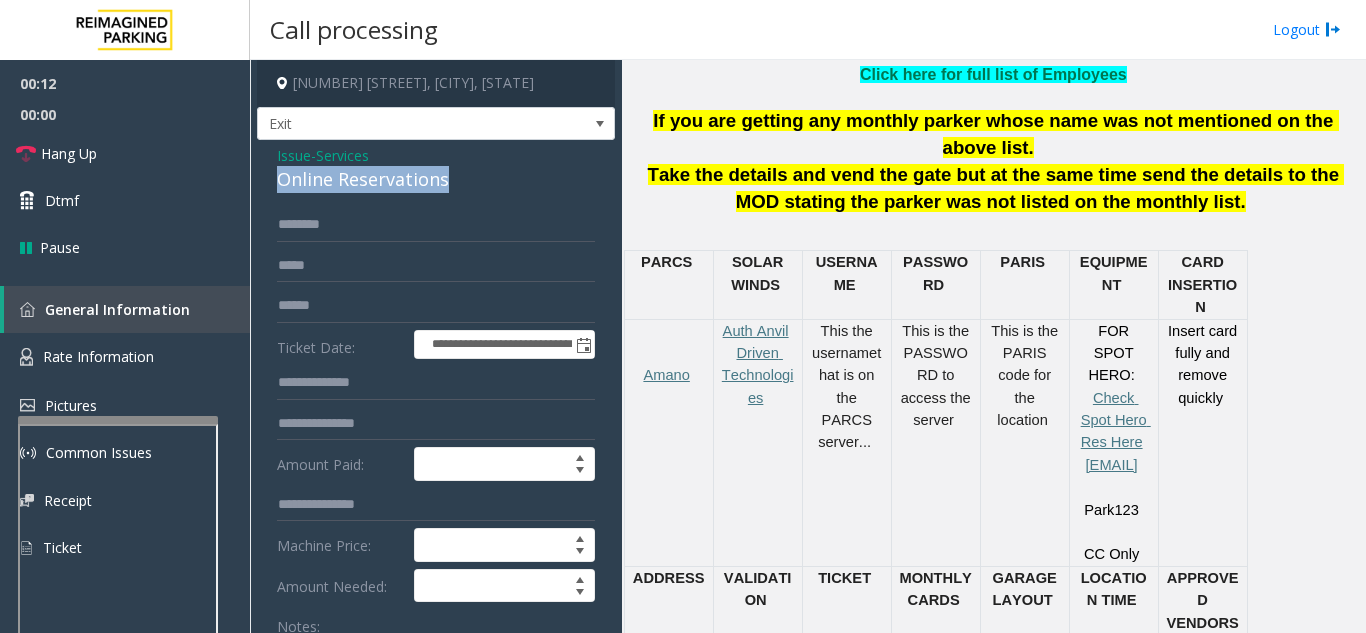 drag, startPoint x: 399, startPoint y: 70, endPoint x: 282, endPoint y: 174, distance: 156.54073 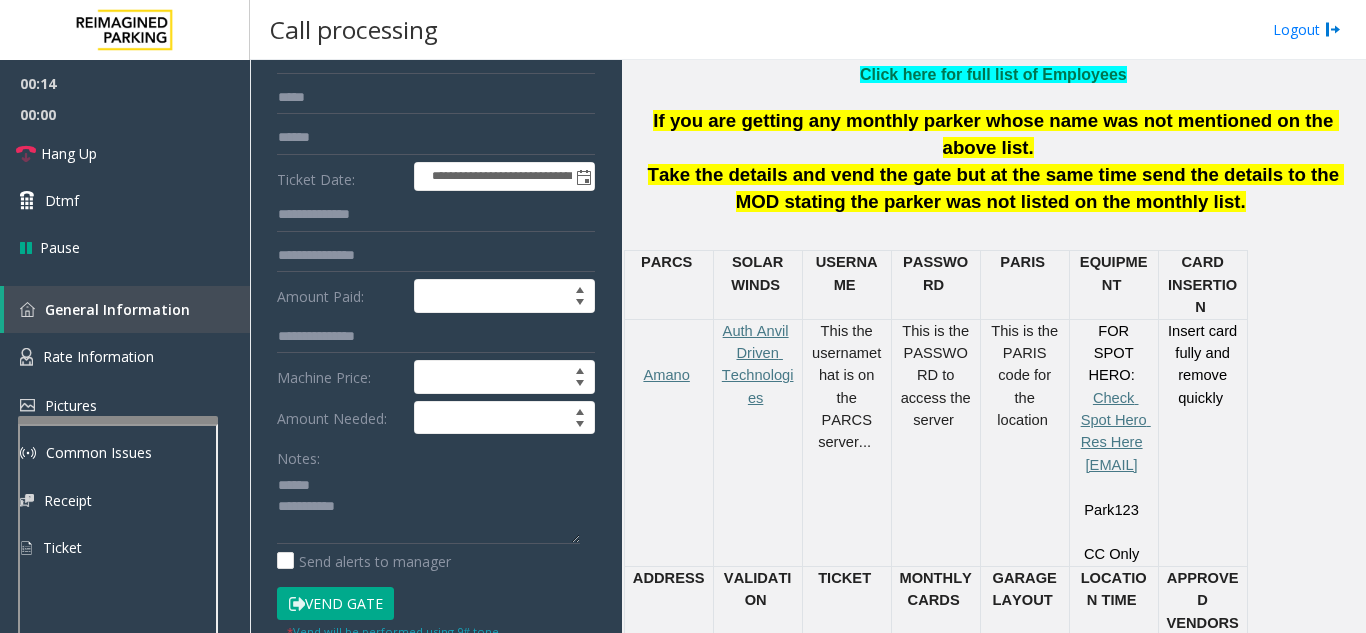 scroll, scrollTop: 226, scrollLeft: 0, axis: vertical 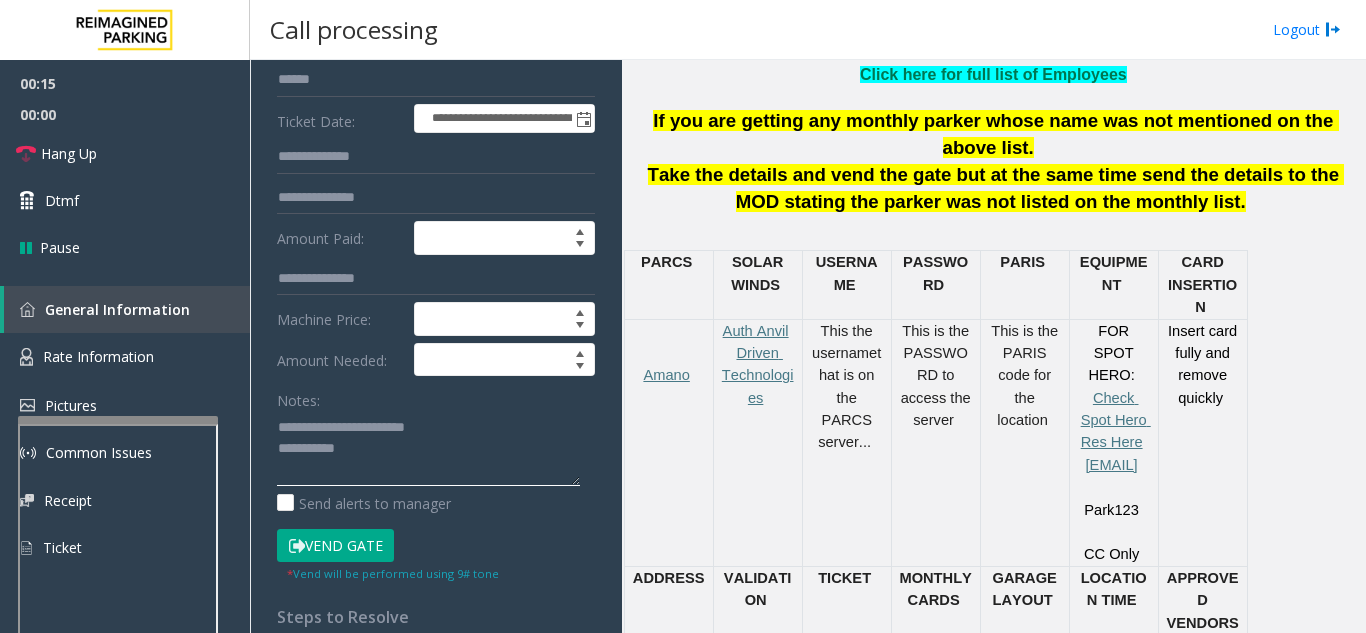 type on "**********" 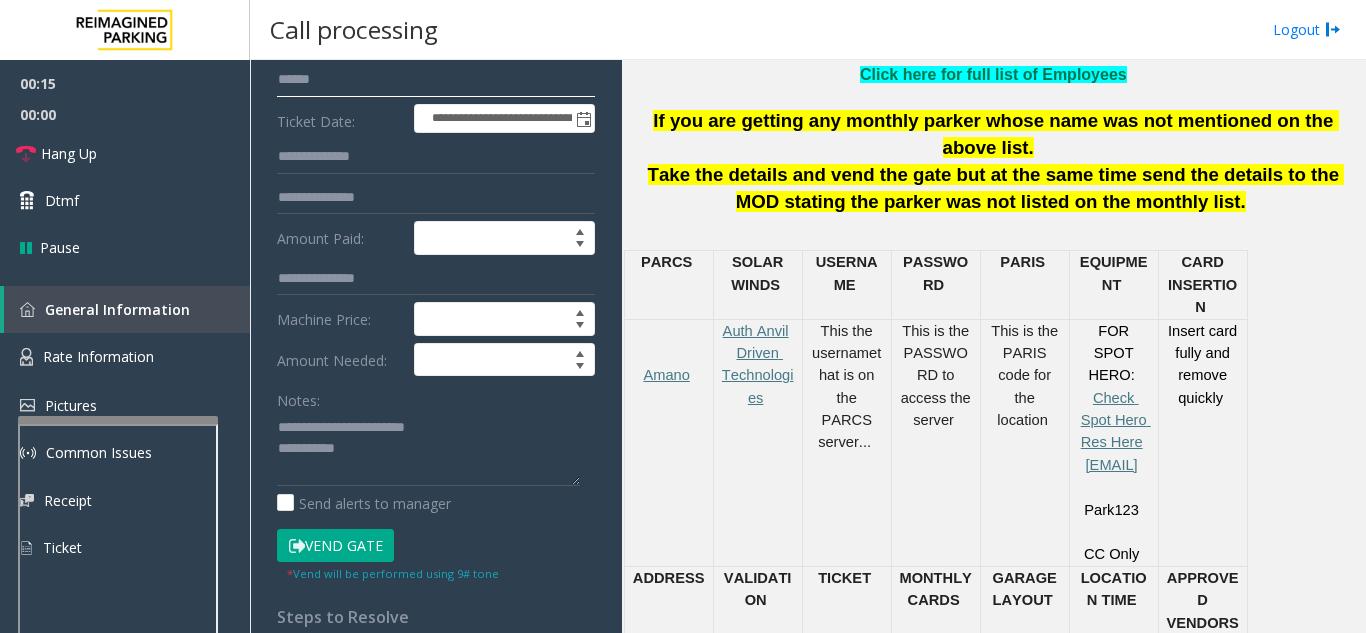 click 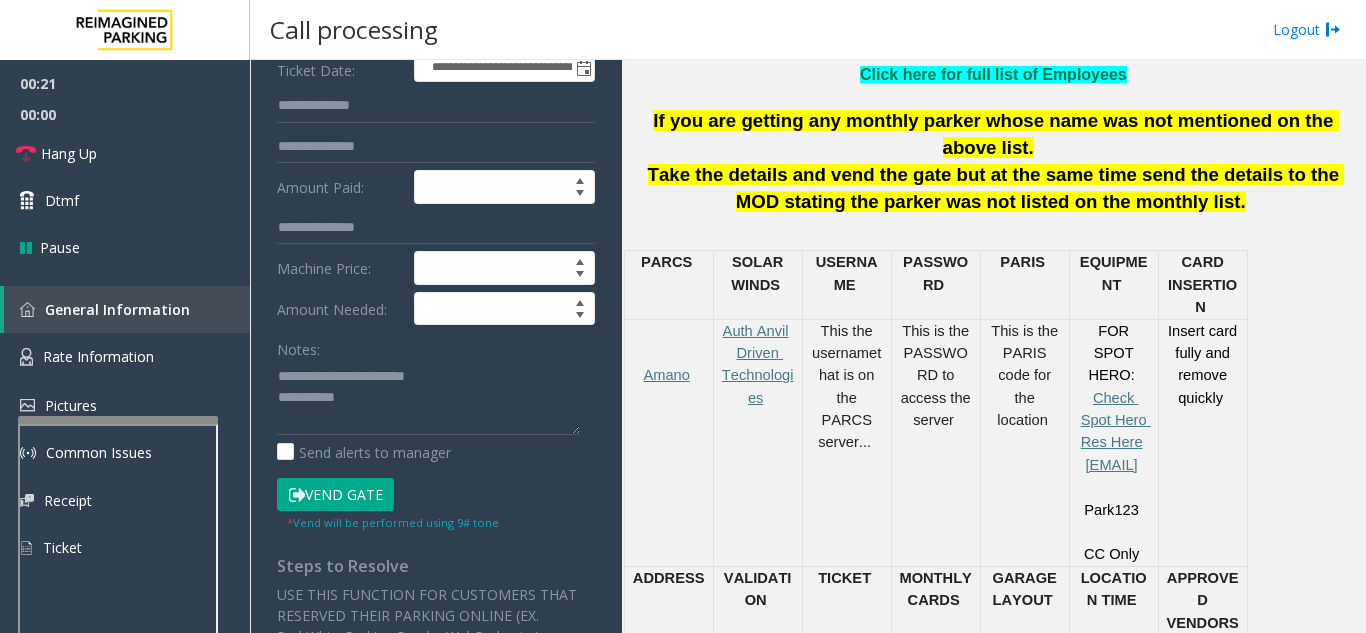 scroll, scrollTop: 326, scrollLeft: 0, axis: vertical 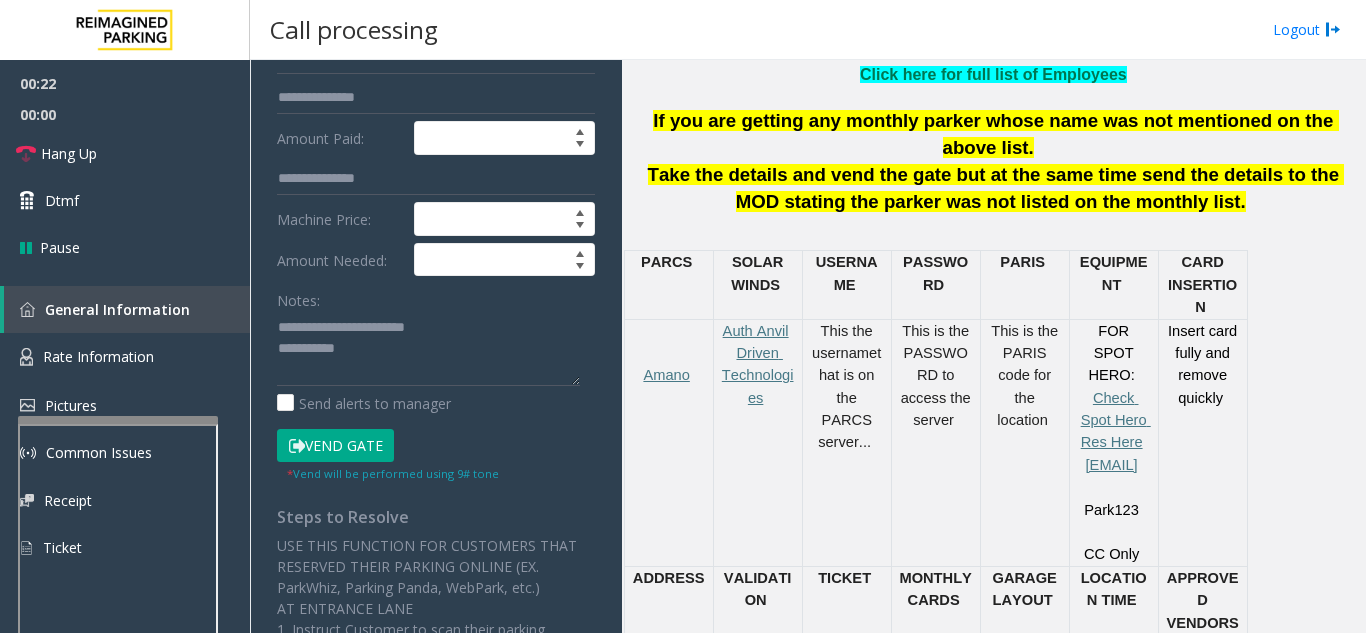type on "*********" 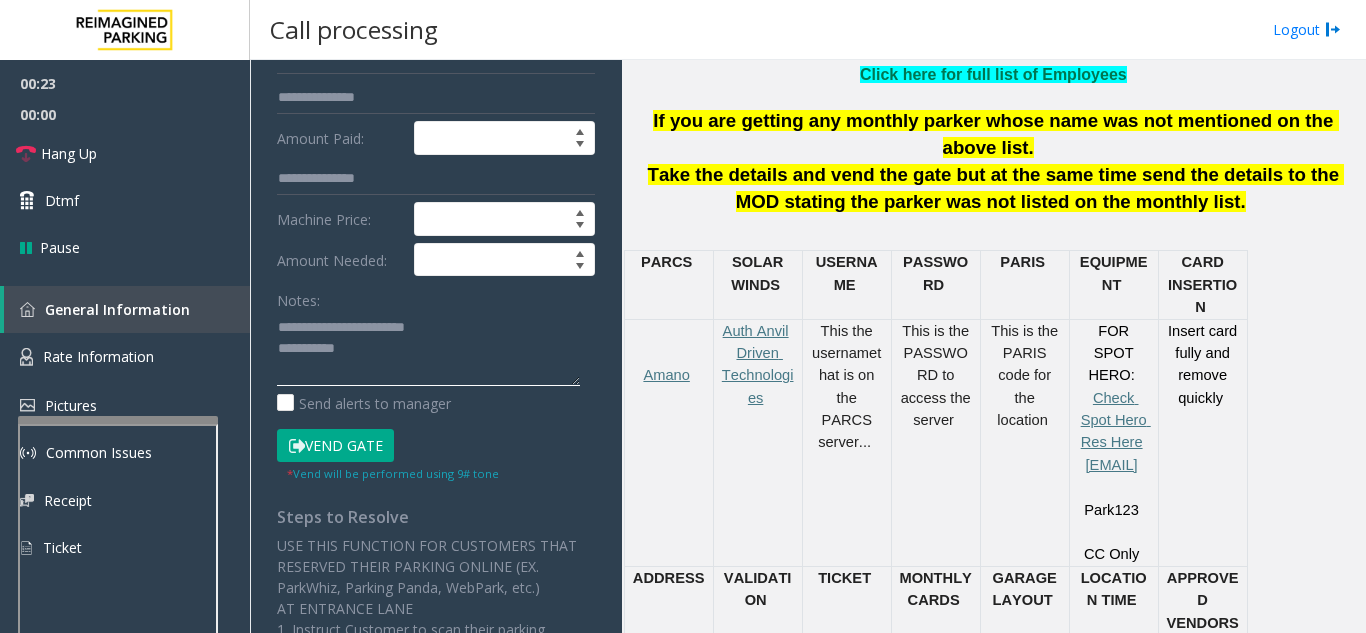 click 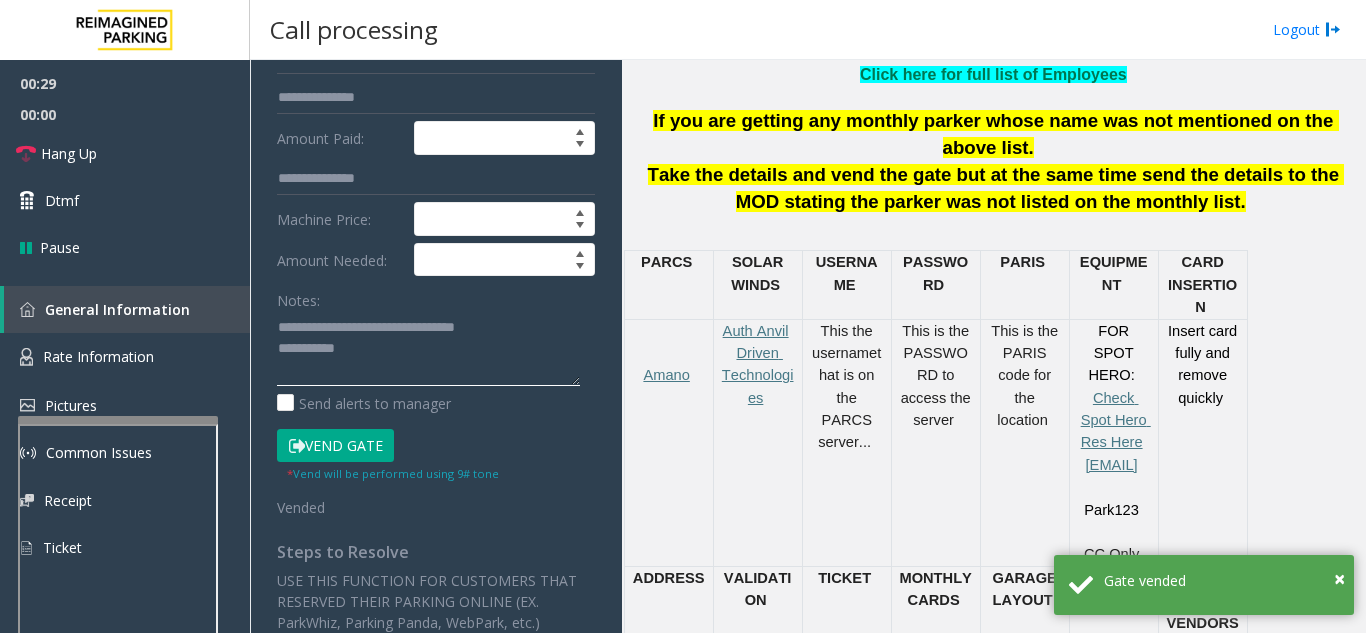 click 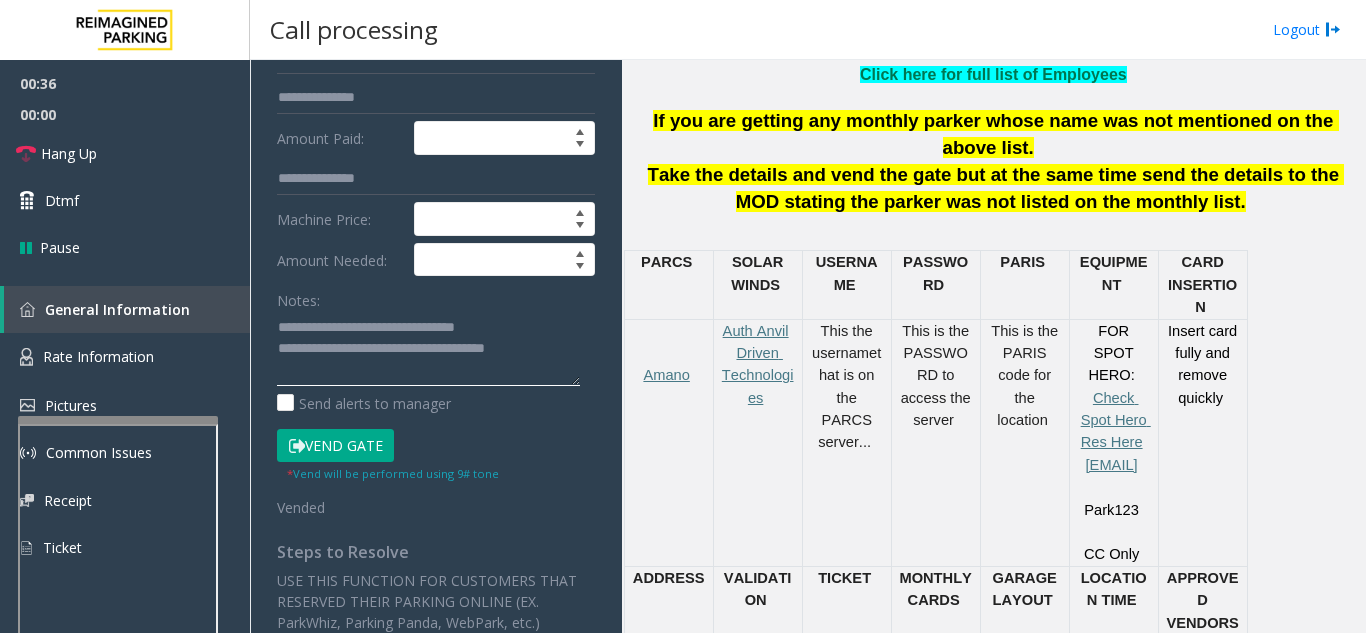 type on "**********" 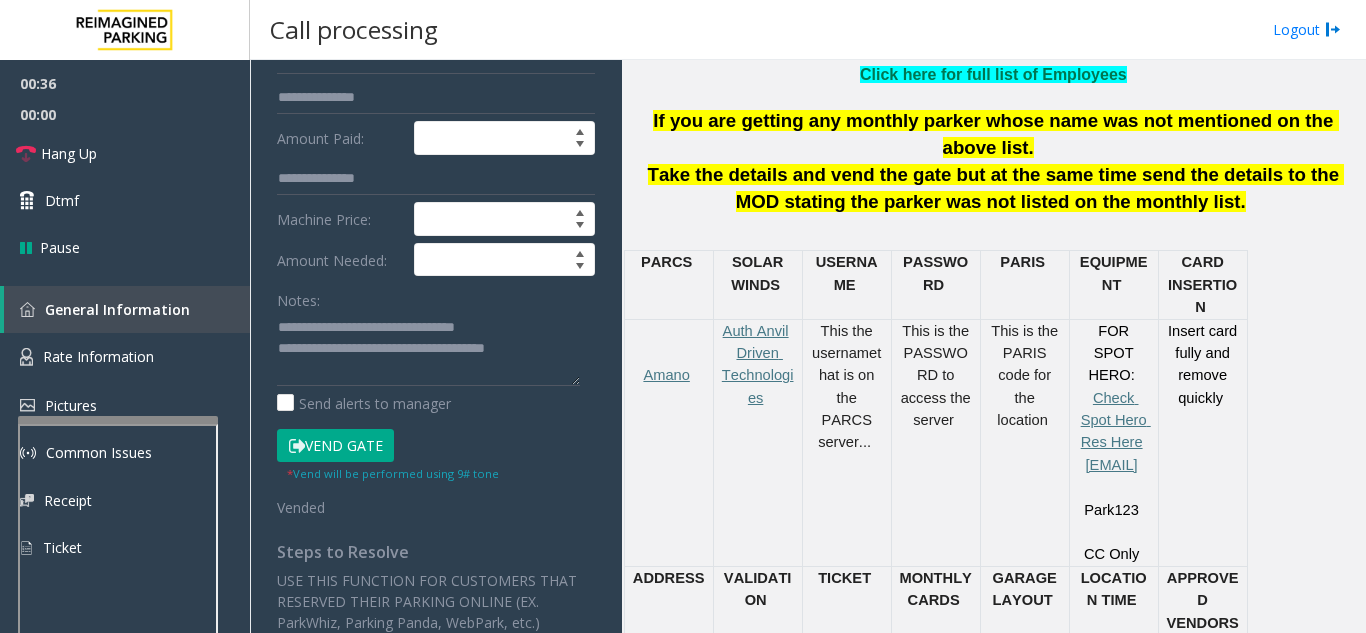 click on "Notes:" 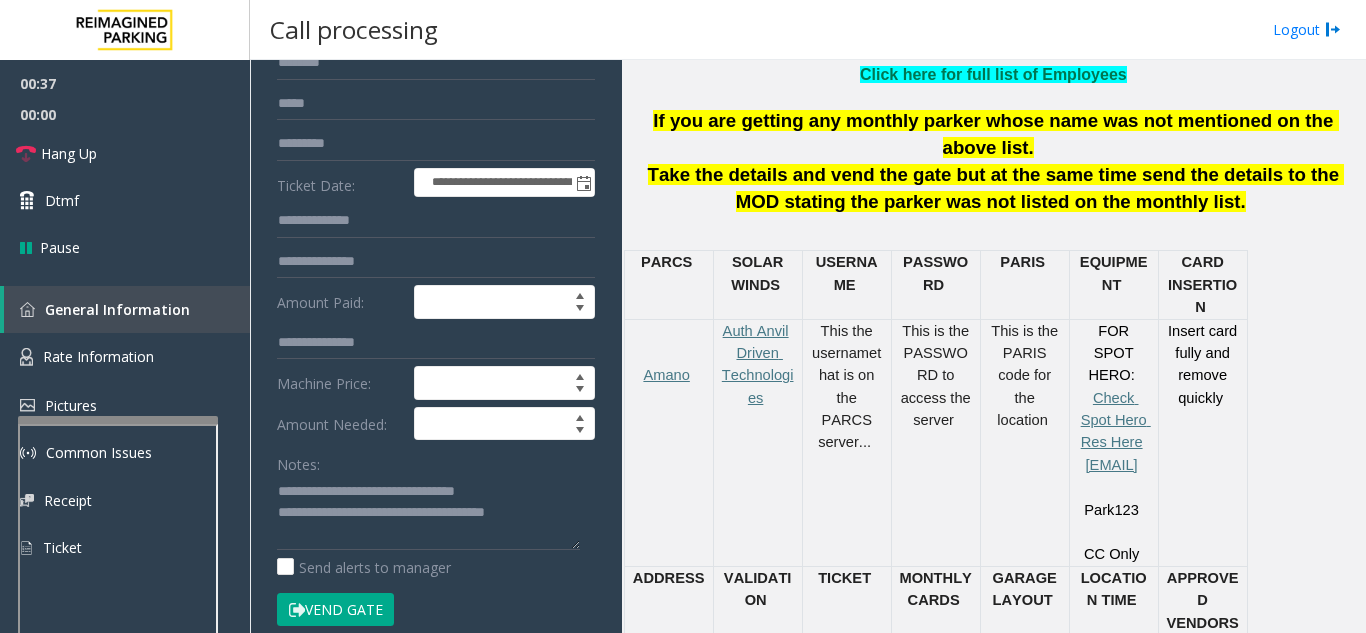 scroll, scrollTop: 126, scrollLeft: 0, axis: vertical 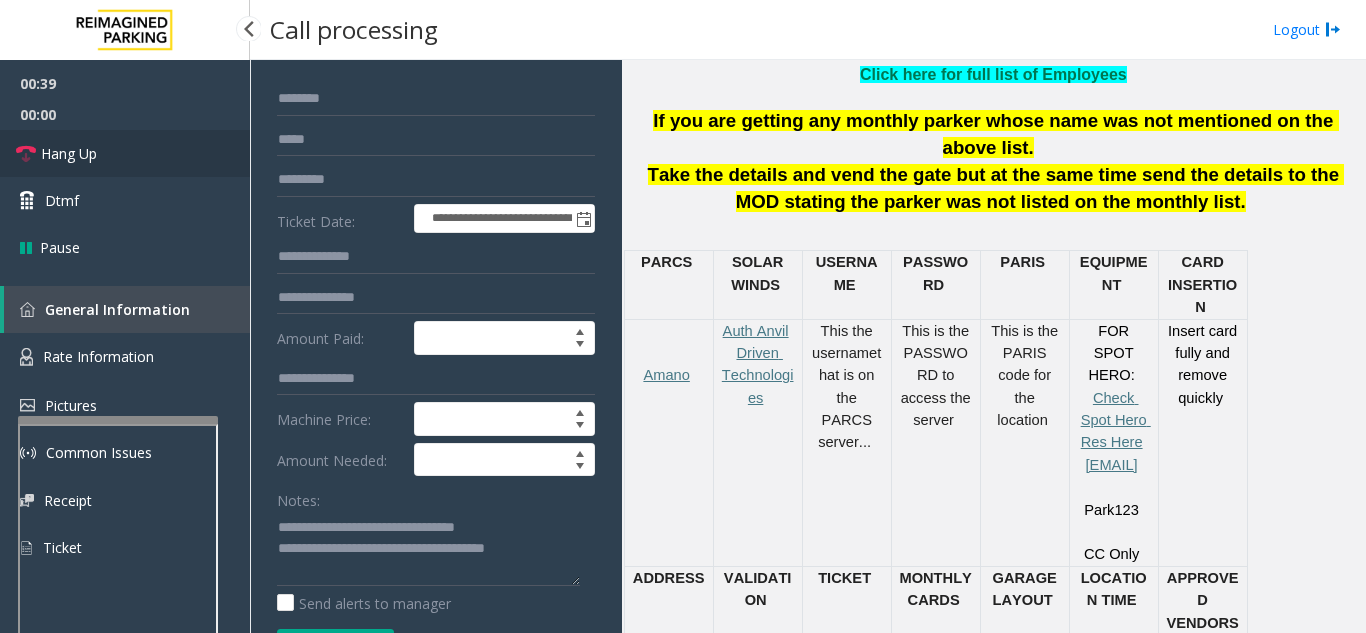 click on "Hang Up" at bounding box center [125, 153] 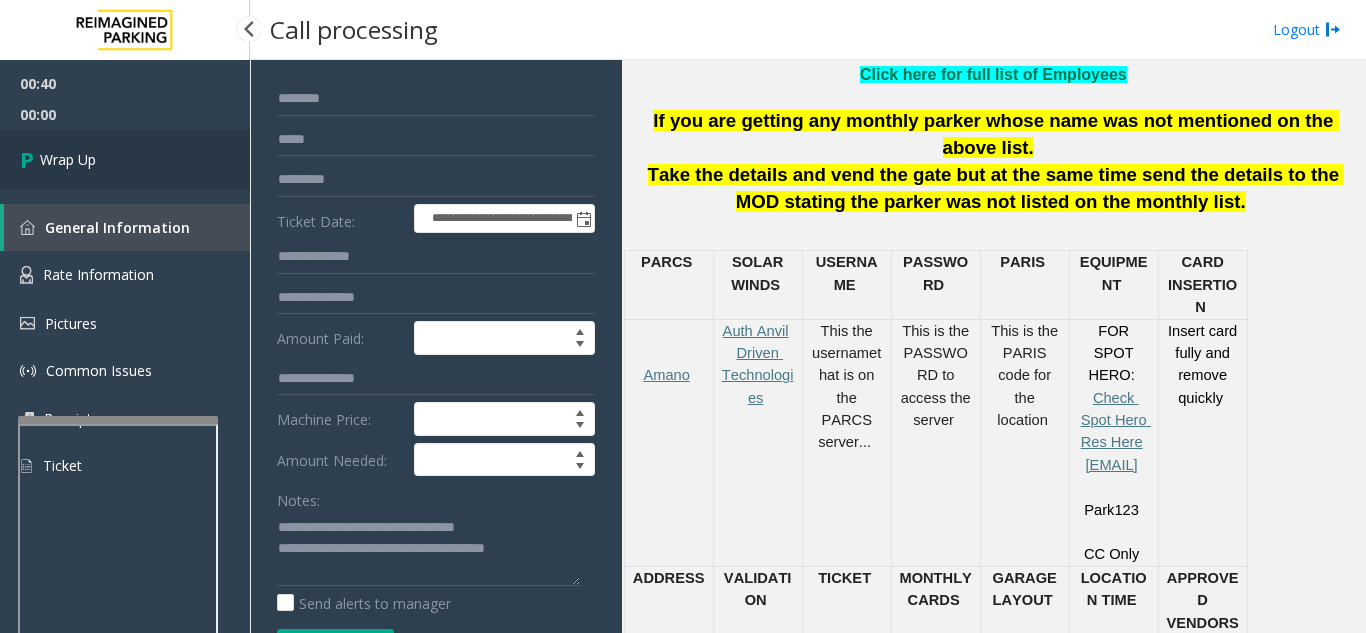 click on "Wrap Up" at bounding box center [125, 159] 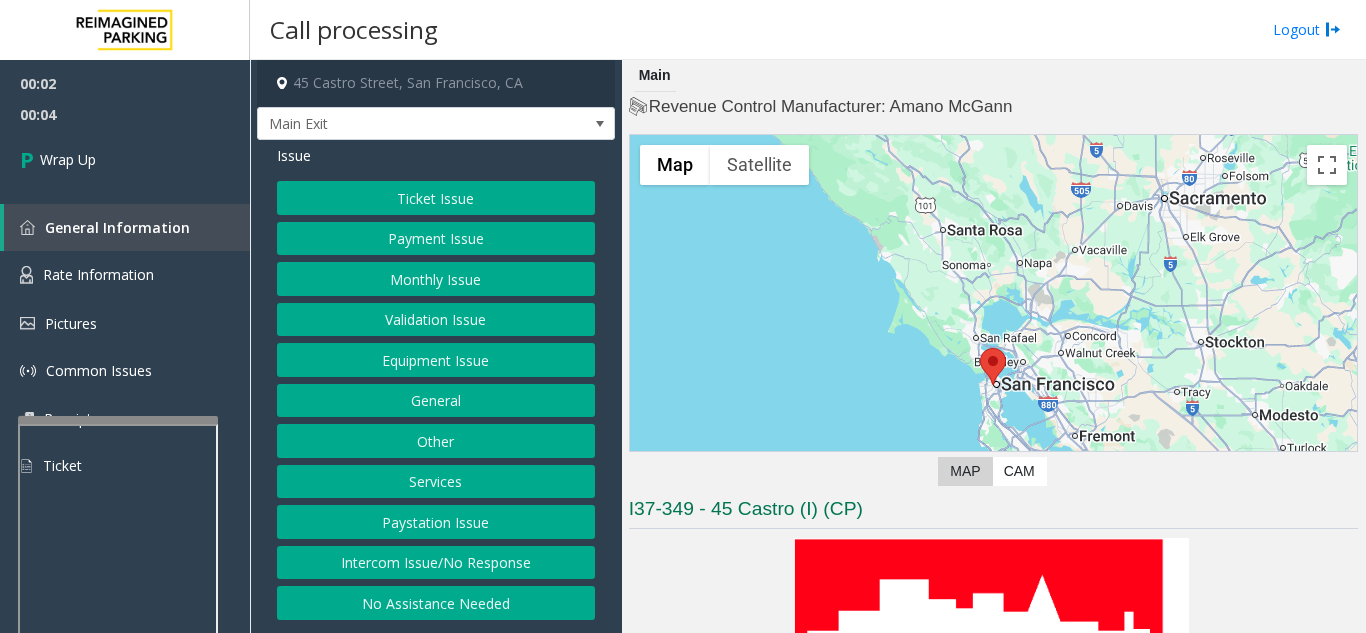 click on "Intercom Issue/No Response" 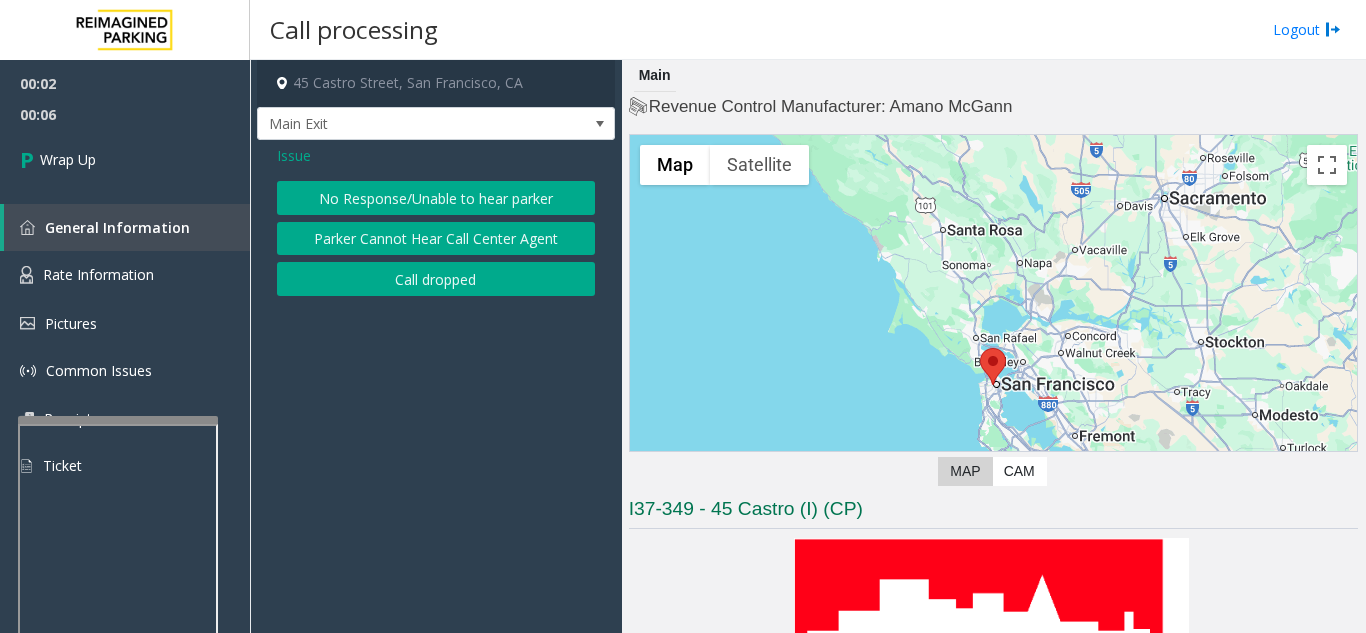 click on "No Response/Unable to hear parker" 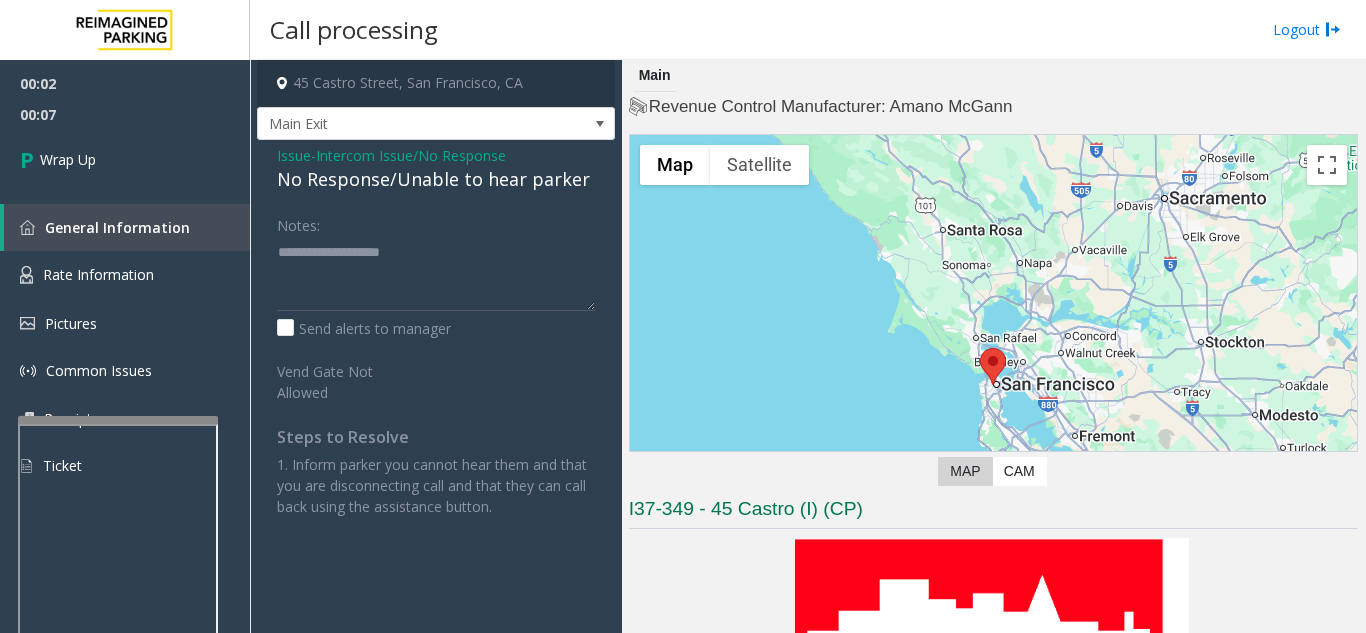 click on "Issue" 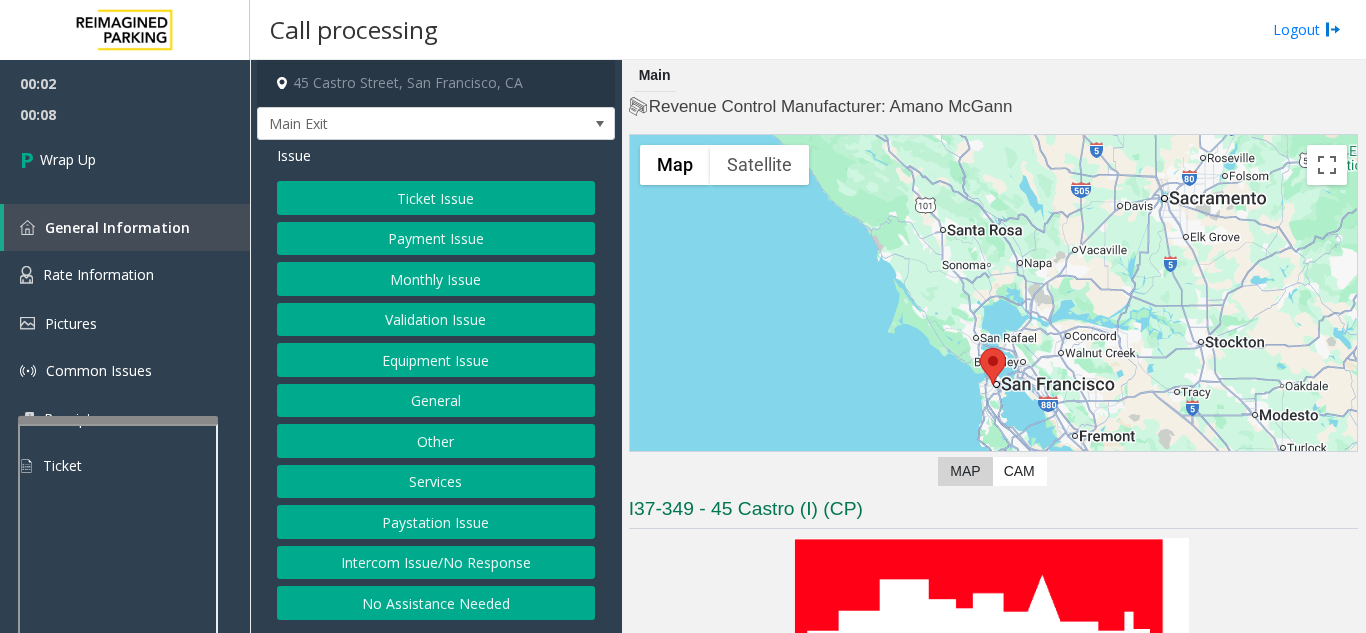 click on "Intercom Issue/No Response" 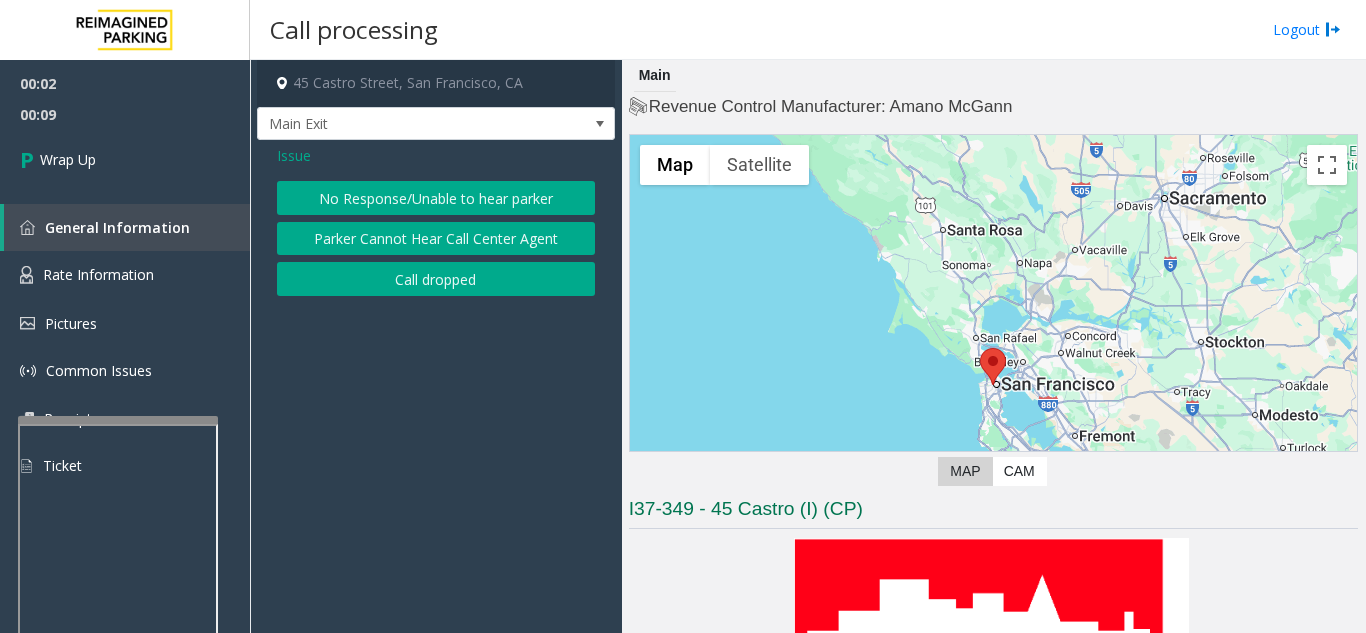 click on "Call dropped" 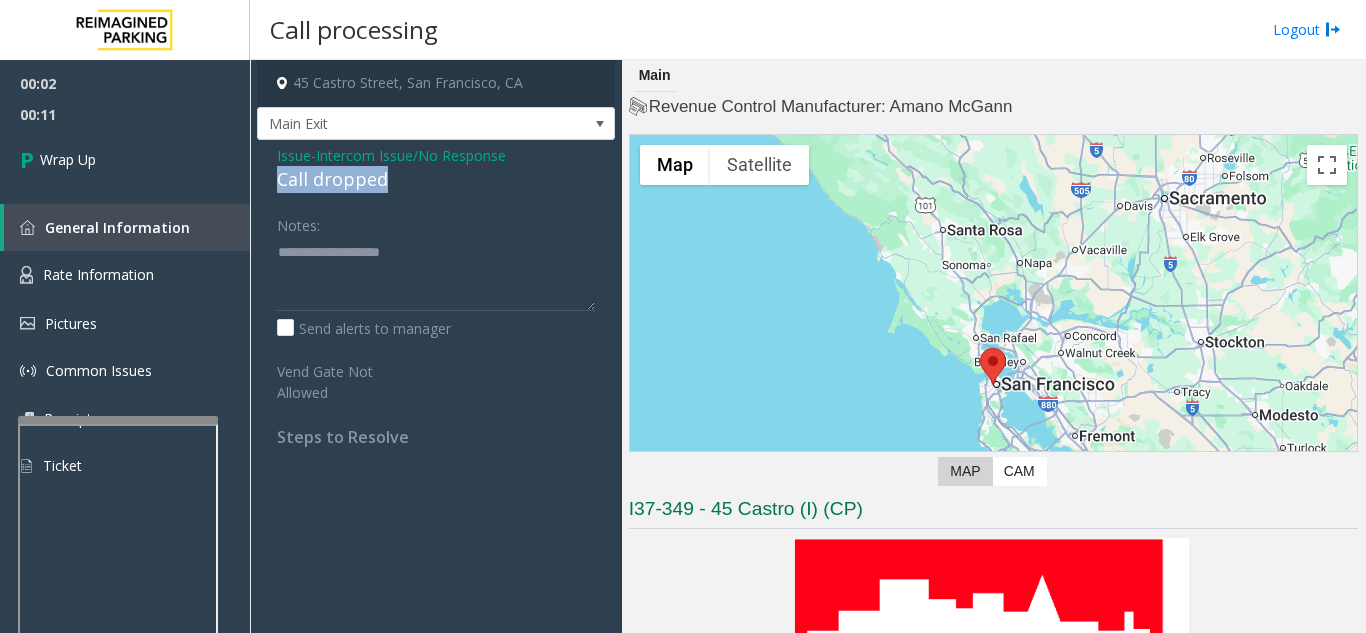 drag, startPoint x: 397, startPoint y: 175, endPoint x: 272, endPoint y: 175, distance: 125 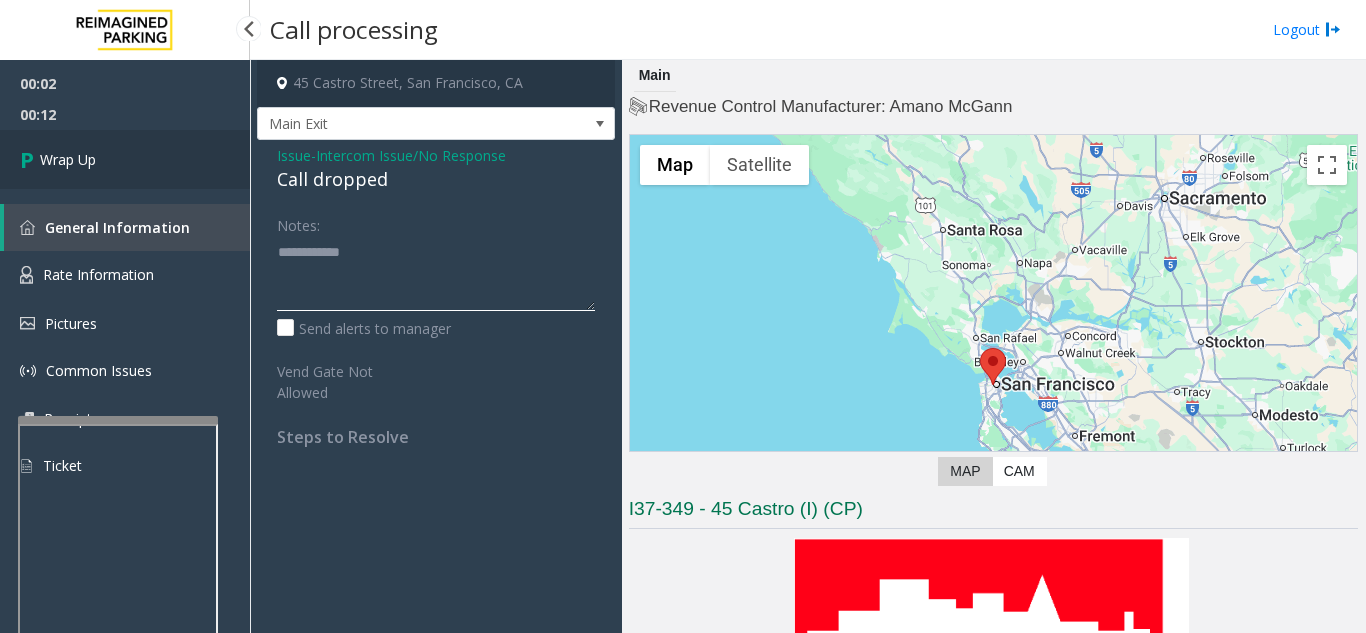 type on "**********" 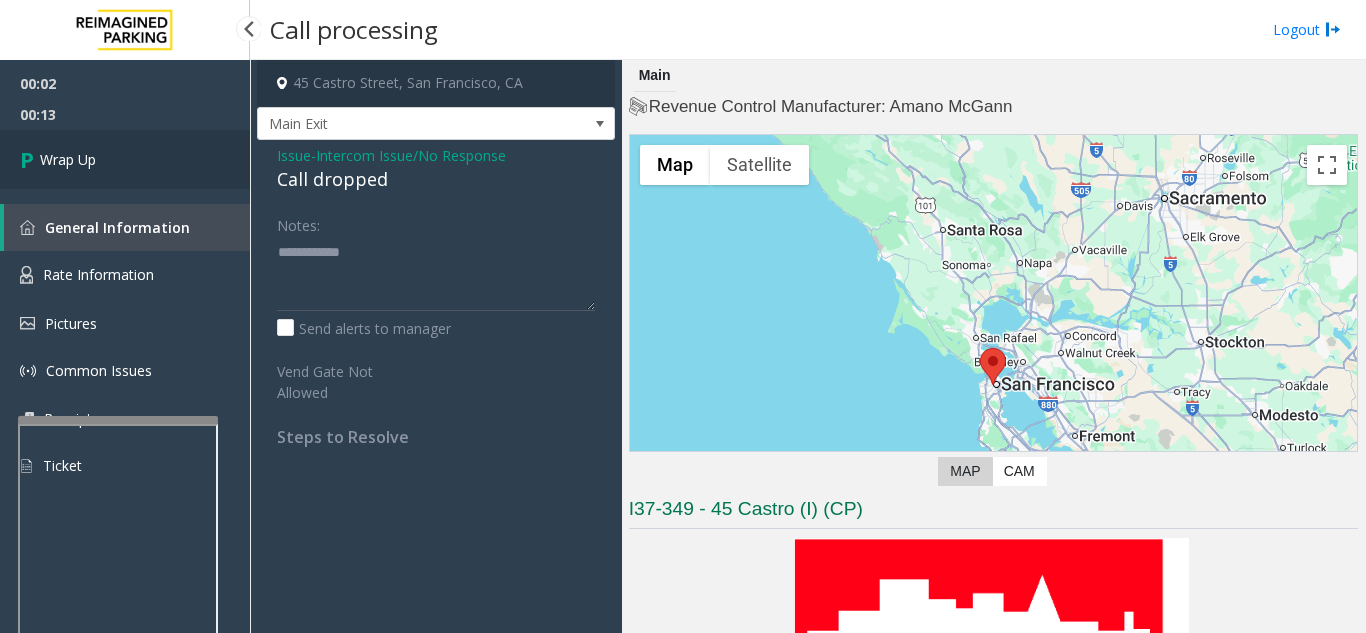 click on "Wrap Up" at bounding box center (125, 159) 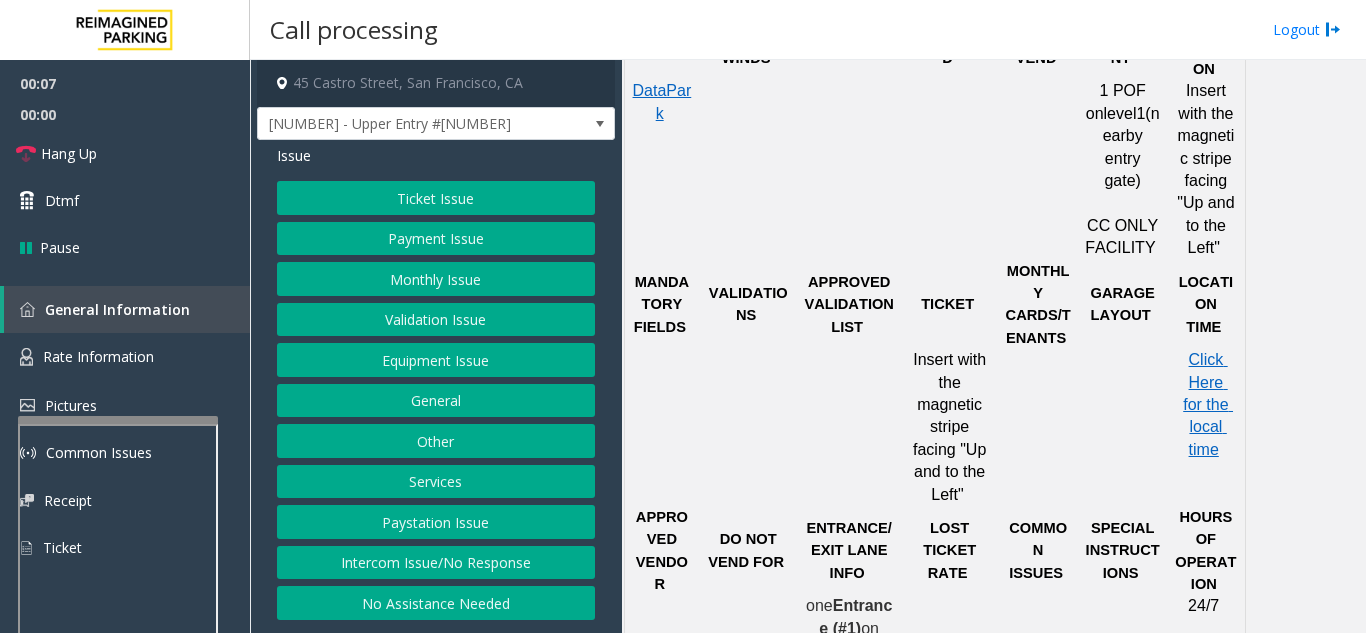 scroll, scrollTop: 1200, scrollLeft: 0, axis: vertical 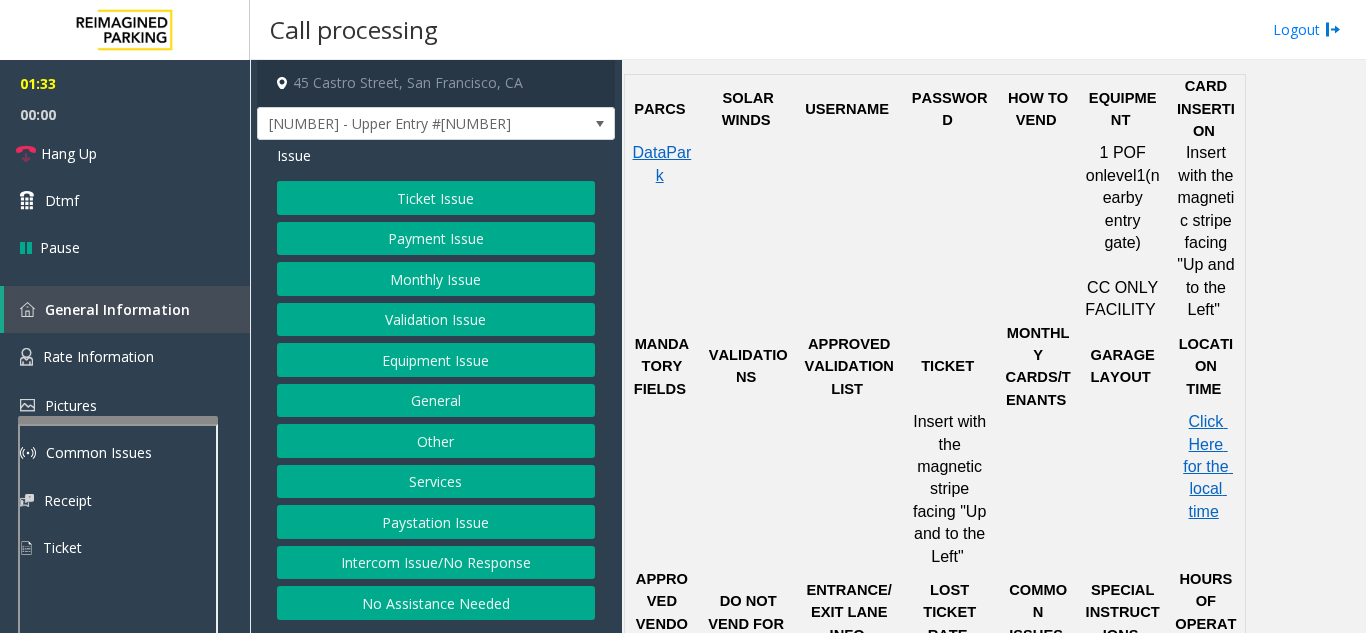 click on "Services" 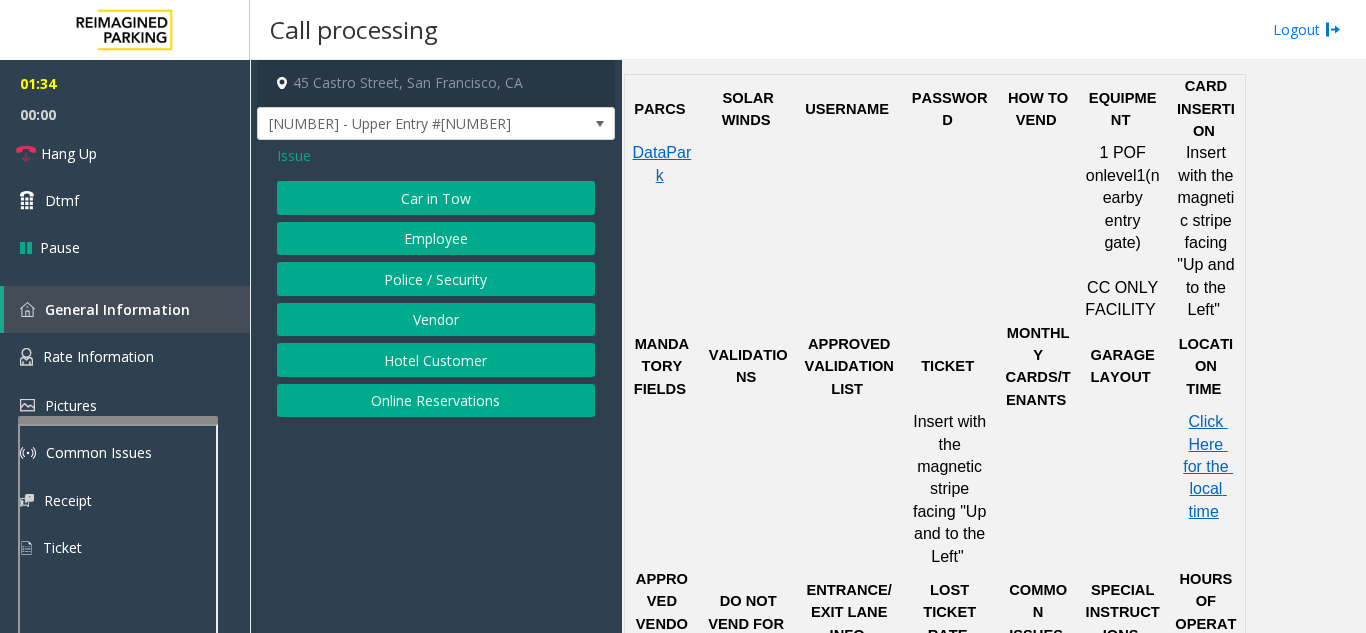 click on "Issue" 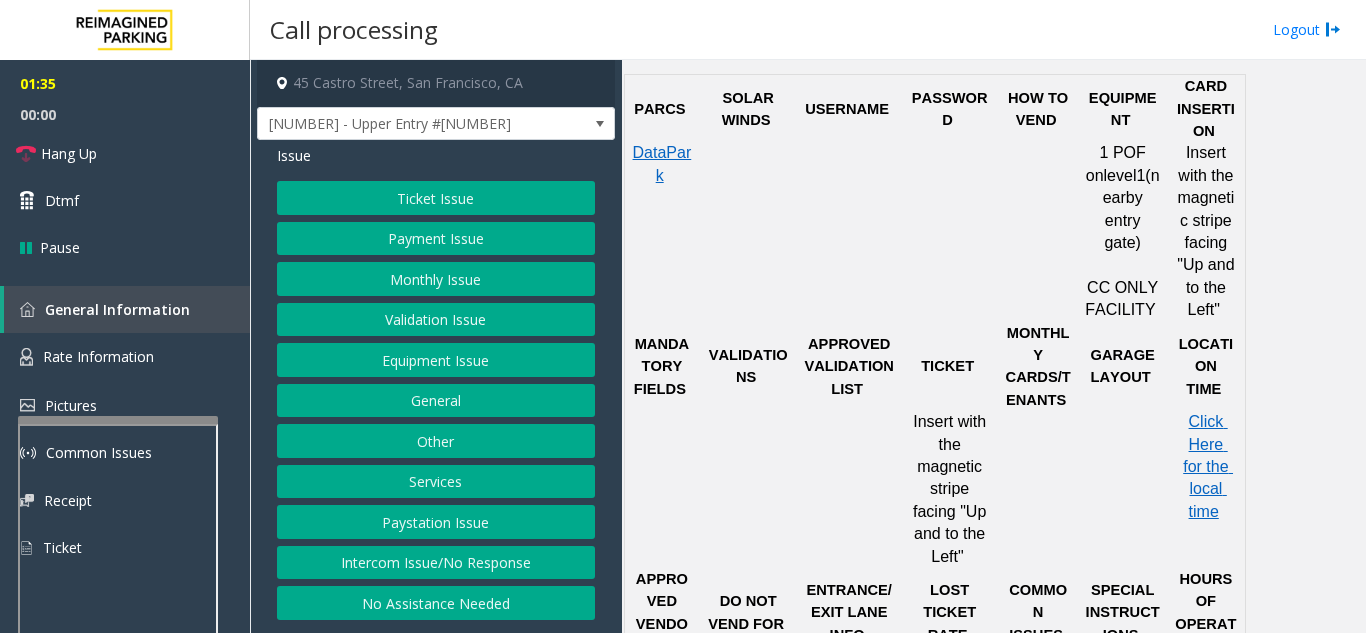 click on "Services" 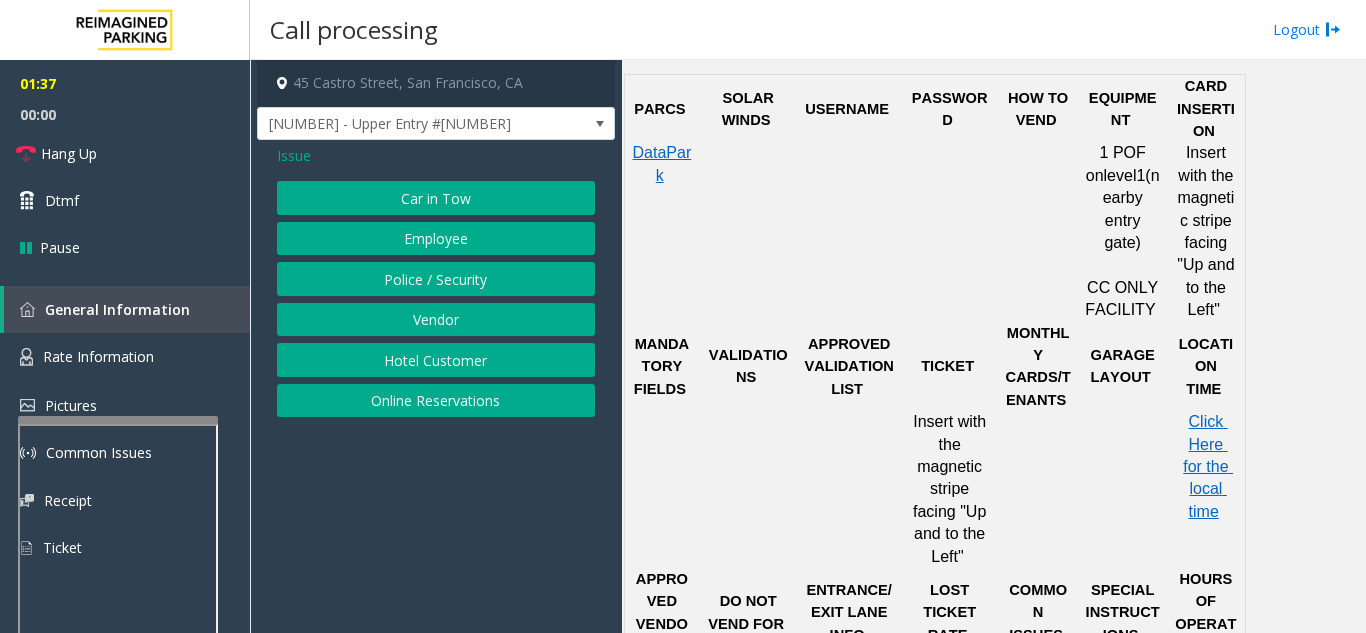 click on "Issue" 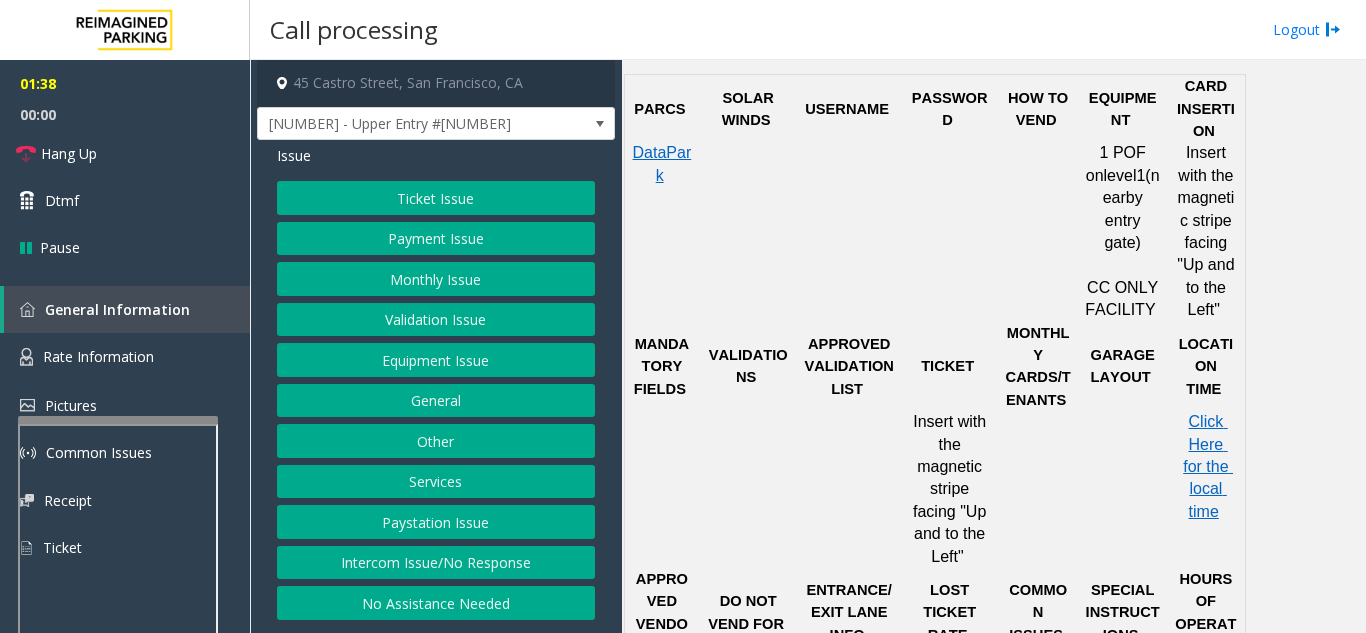 click on "Other" 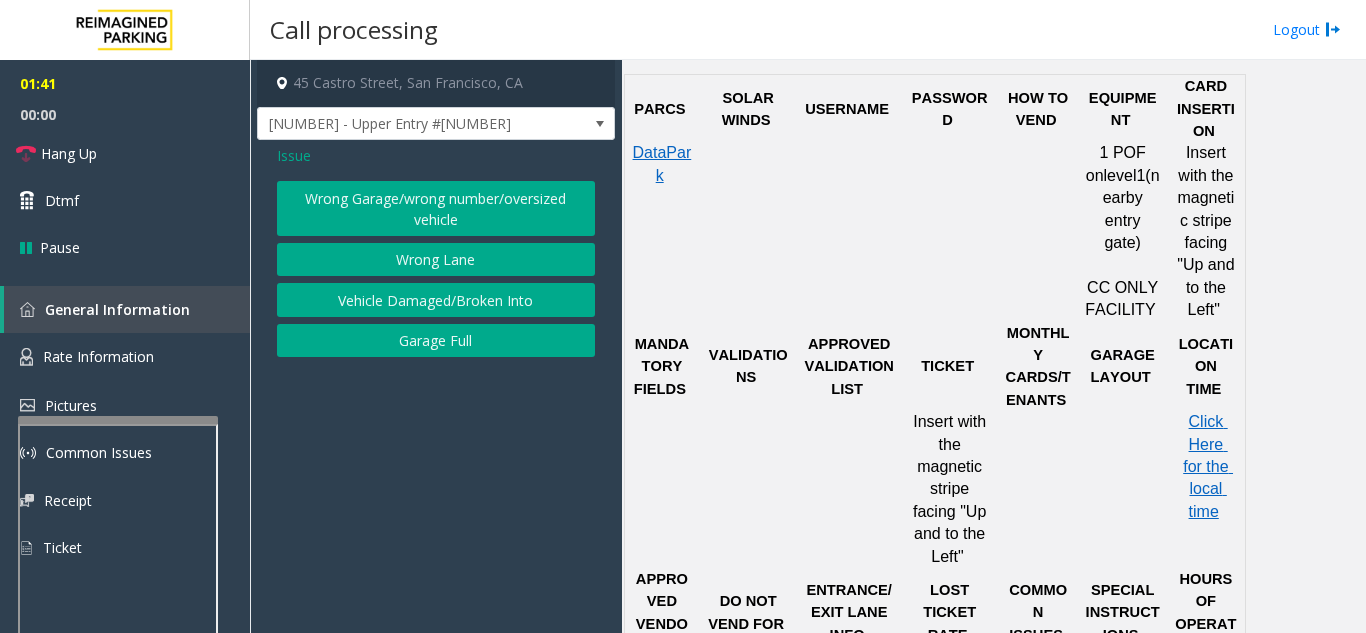 click on "Wrong Garage/wrong number/oversized vehicle" 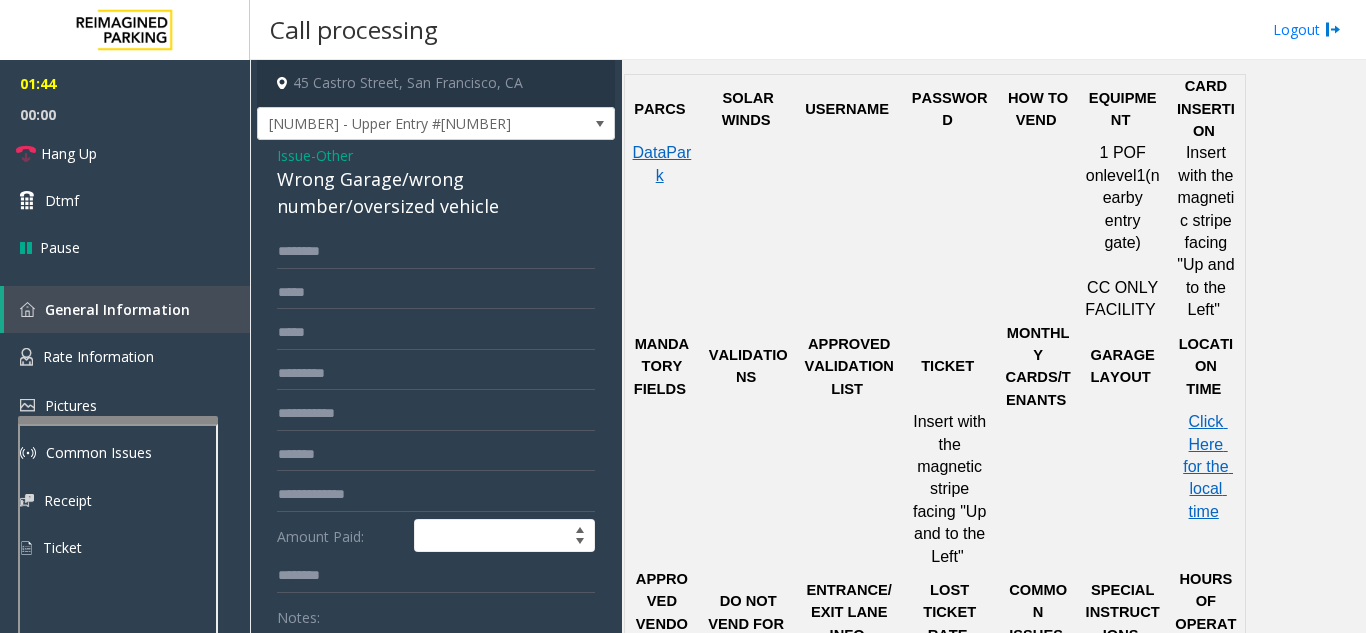 scroll, scrollTop: 100, scrollLeft: 0, axis: vertical 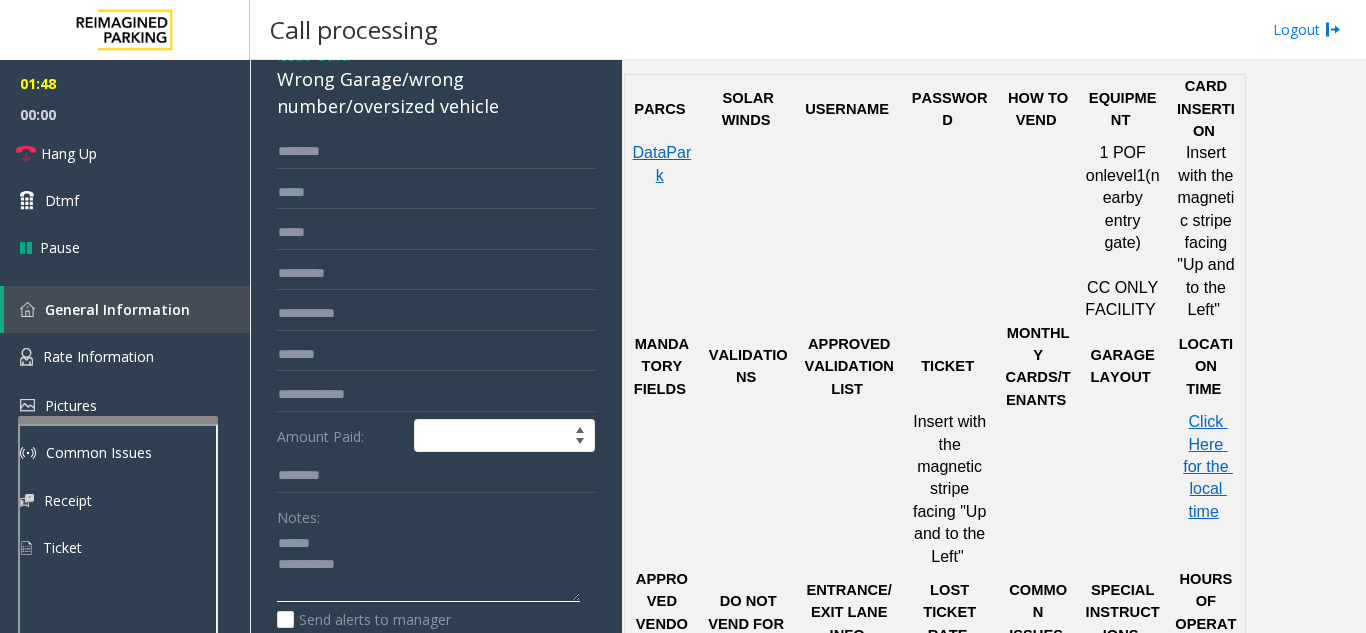 click 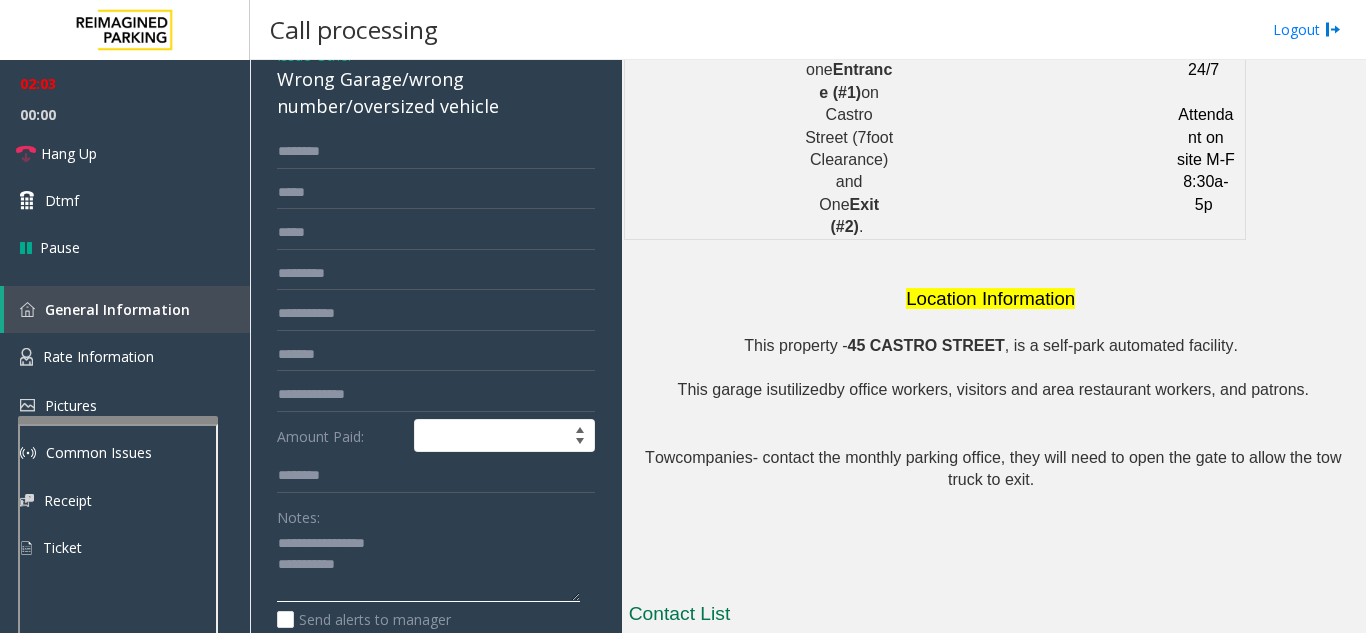scroll, scrollTop: 1800, scrollLeft: 0, axis: vertical 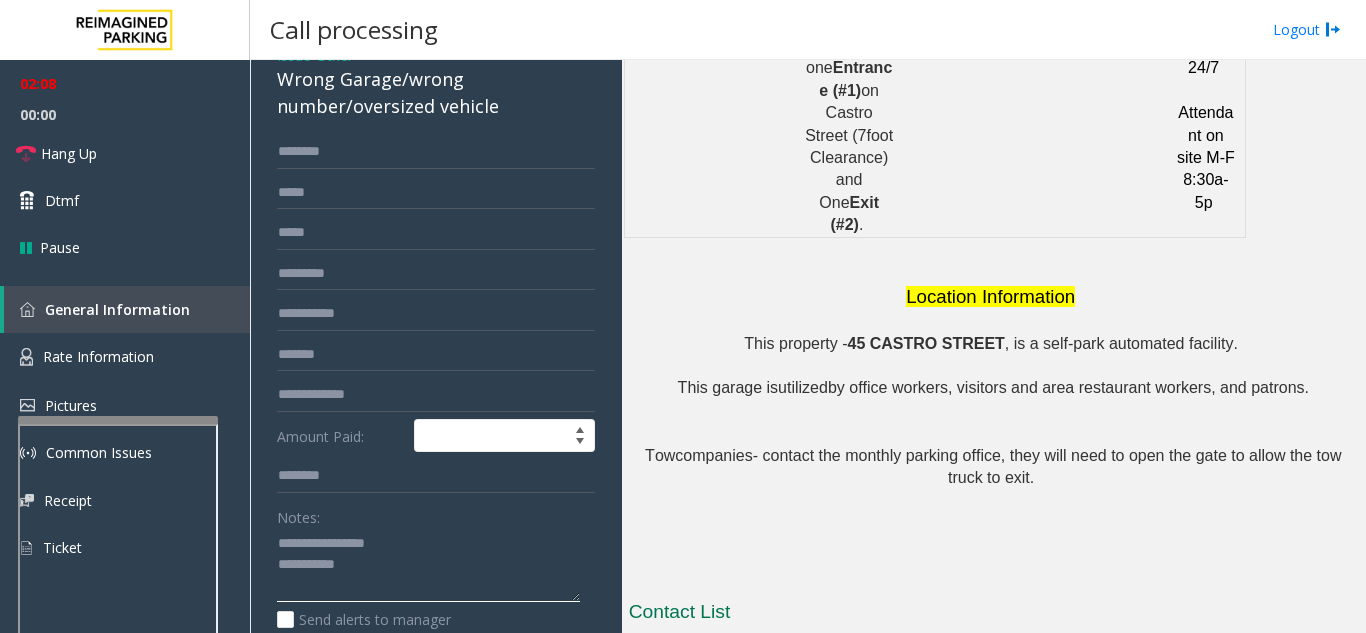 click 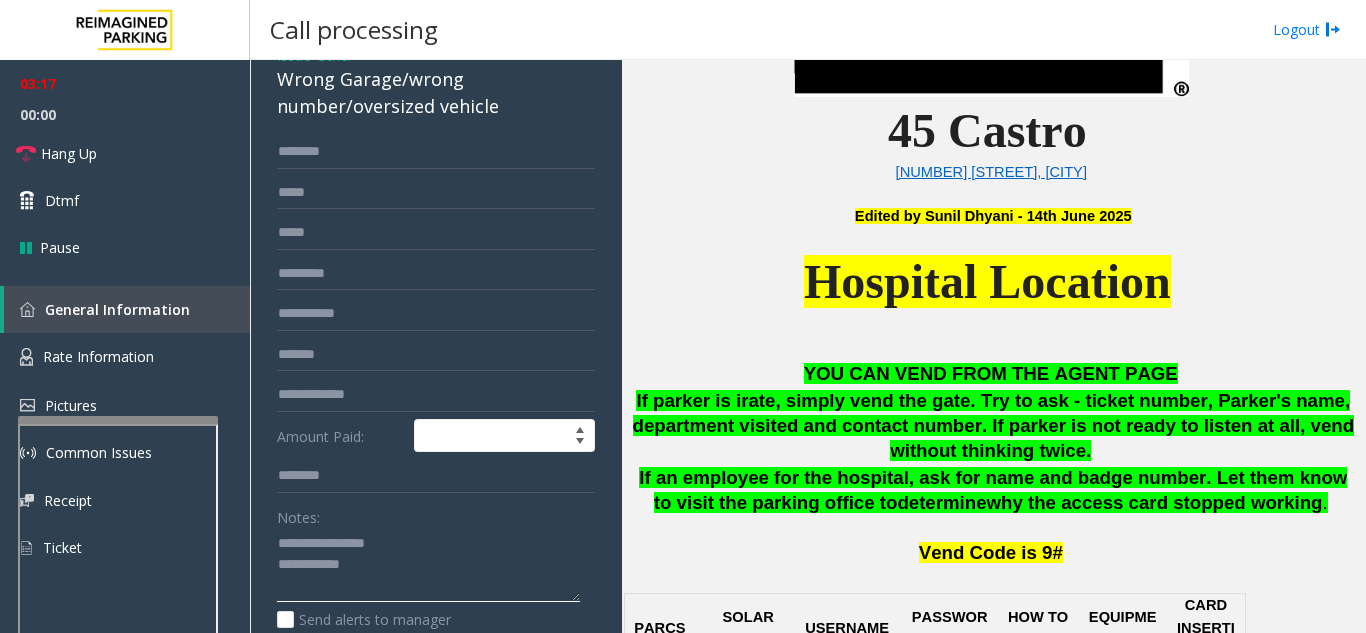 scroll, scrollTop: 500, scrollLeft: 0, axis: vertical 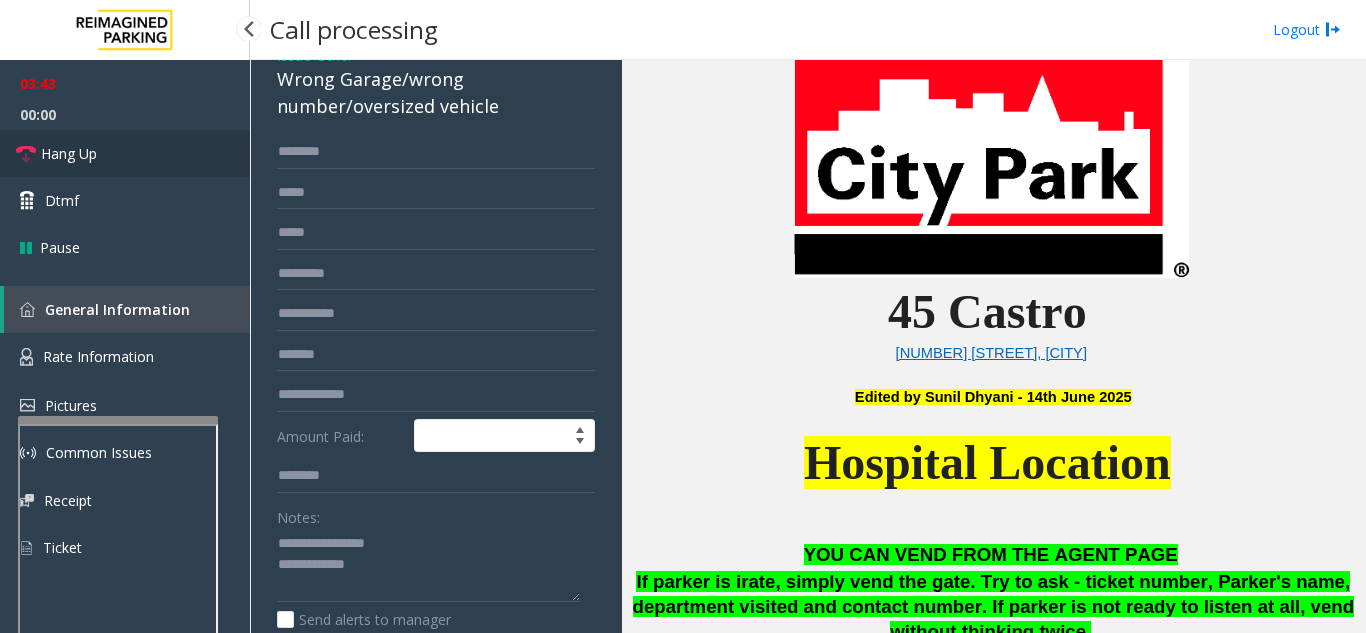 click on "Hang Up" at bounding box center (69, 153) 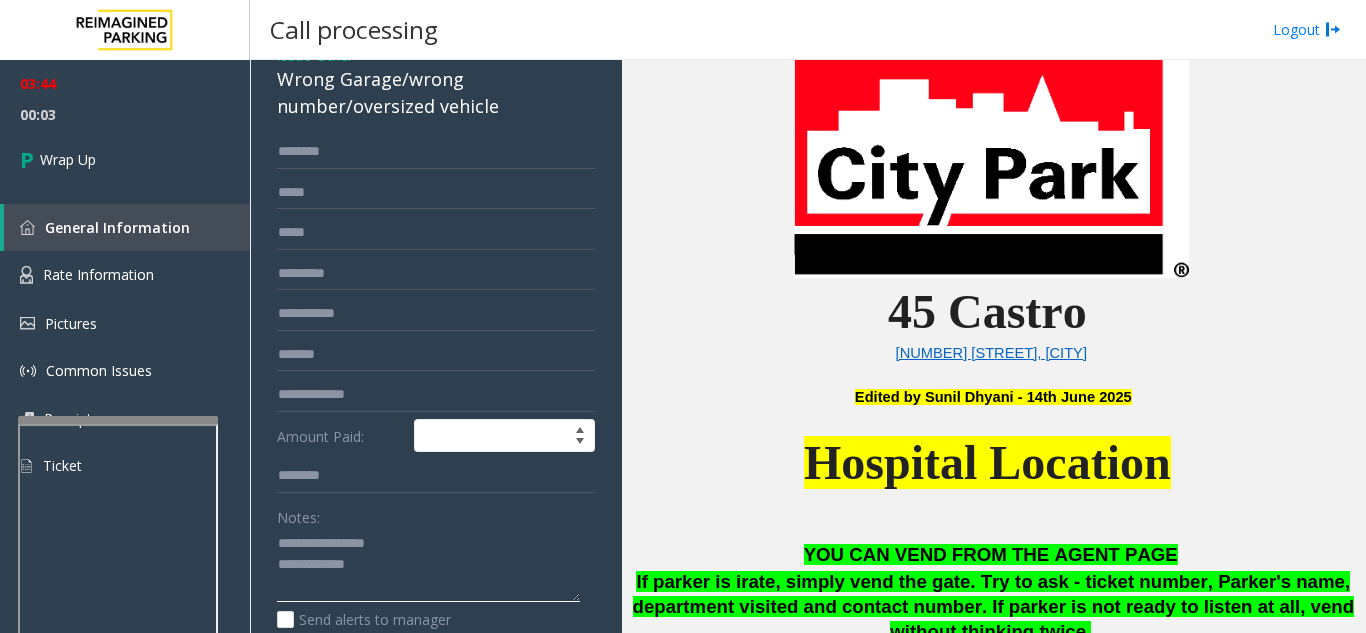 click 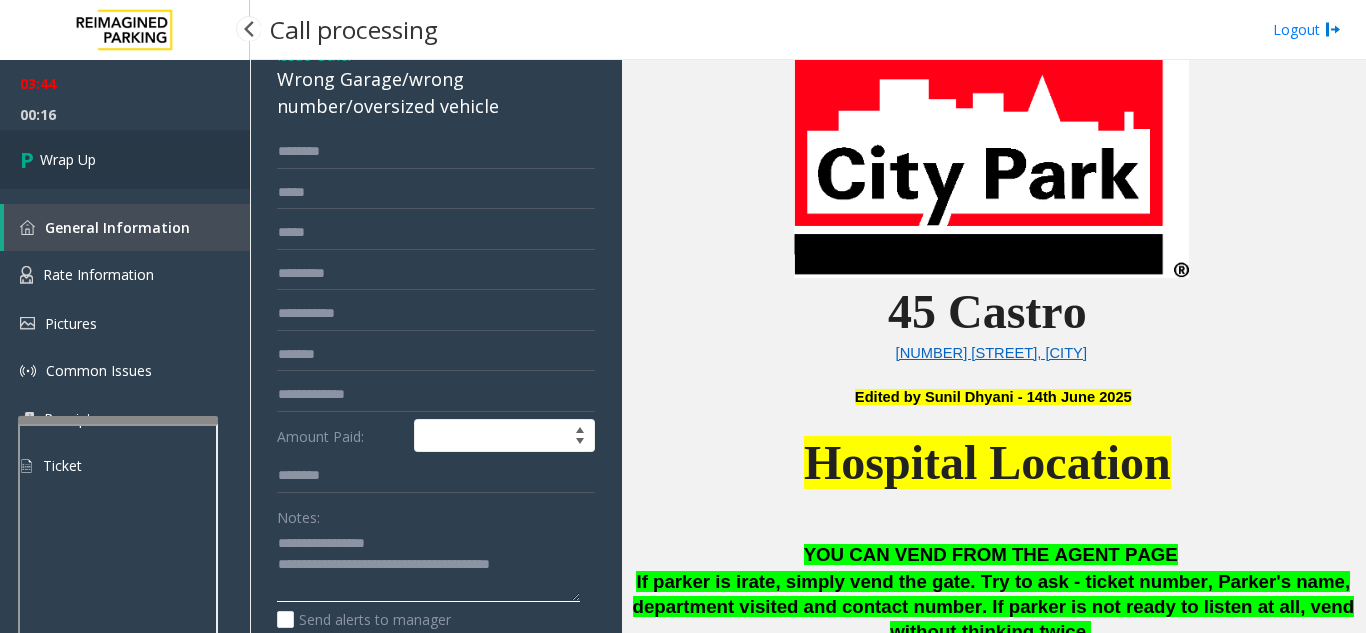type on "**********" 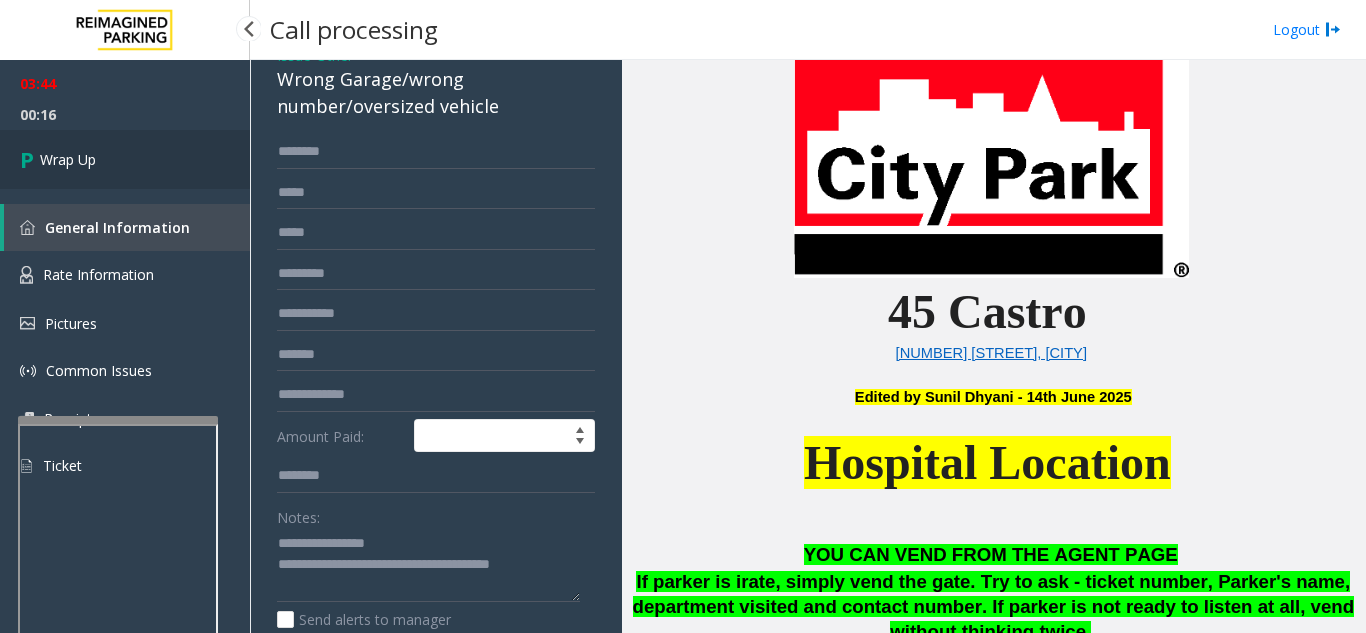 click on "Wrap Up" at bounding box center (68, 159) 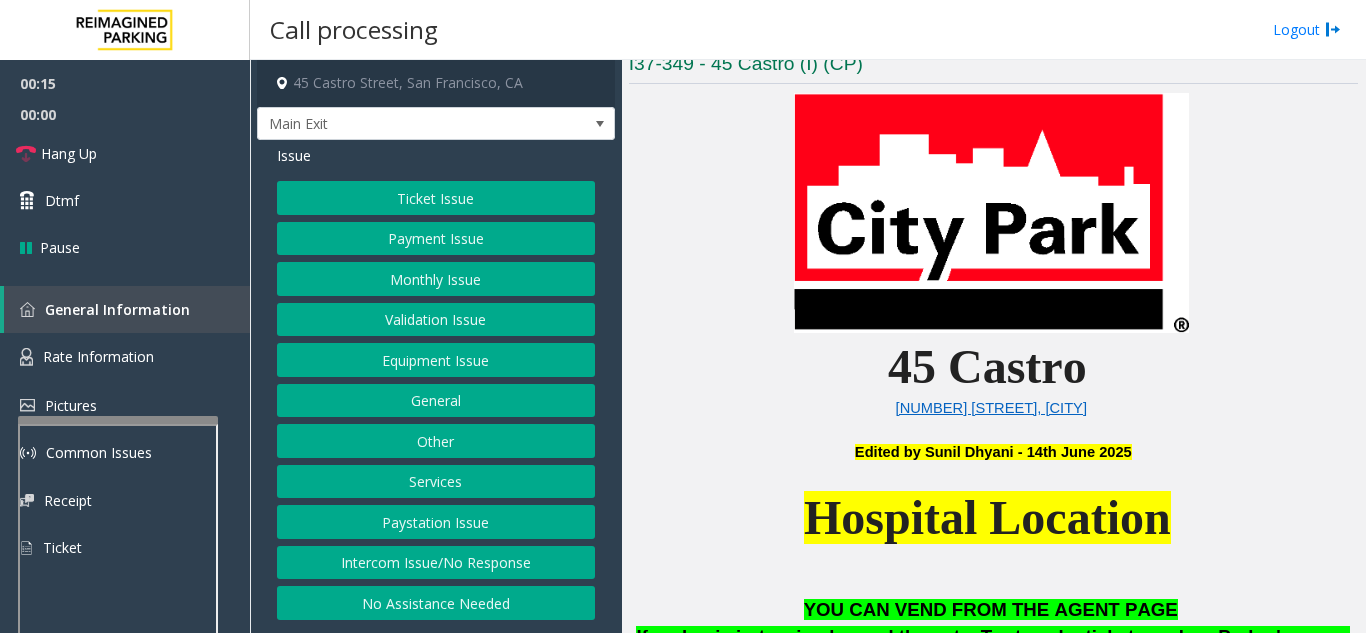 scroll, scrollTop: 500, scrollLeft: 0, axis: vertical 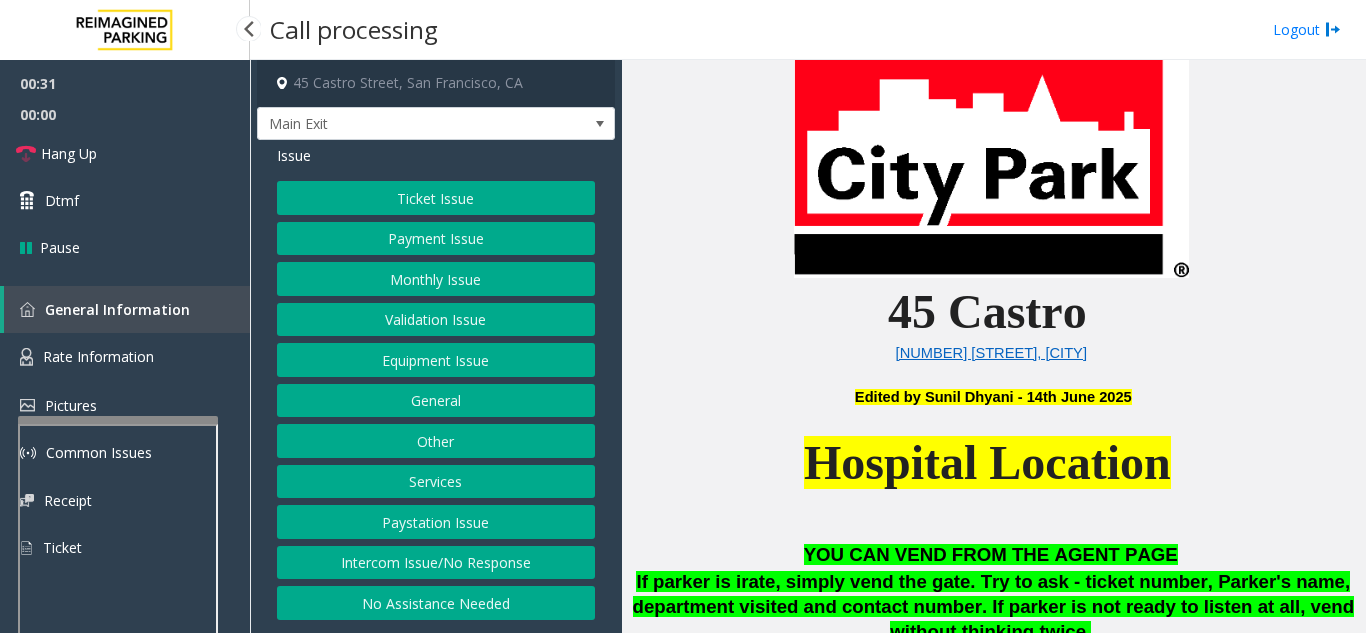click on "Equipment Issue" 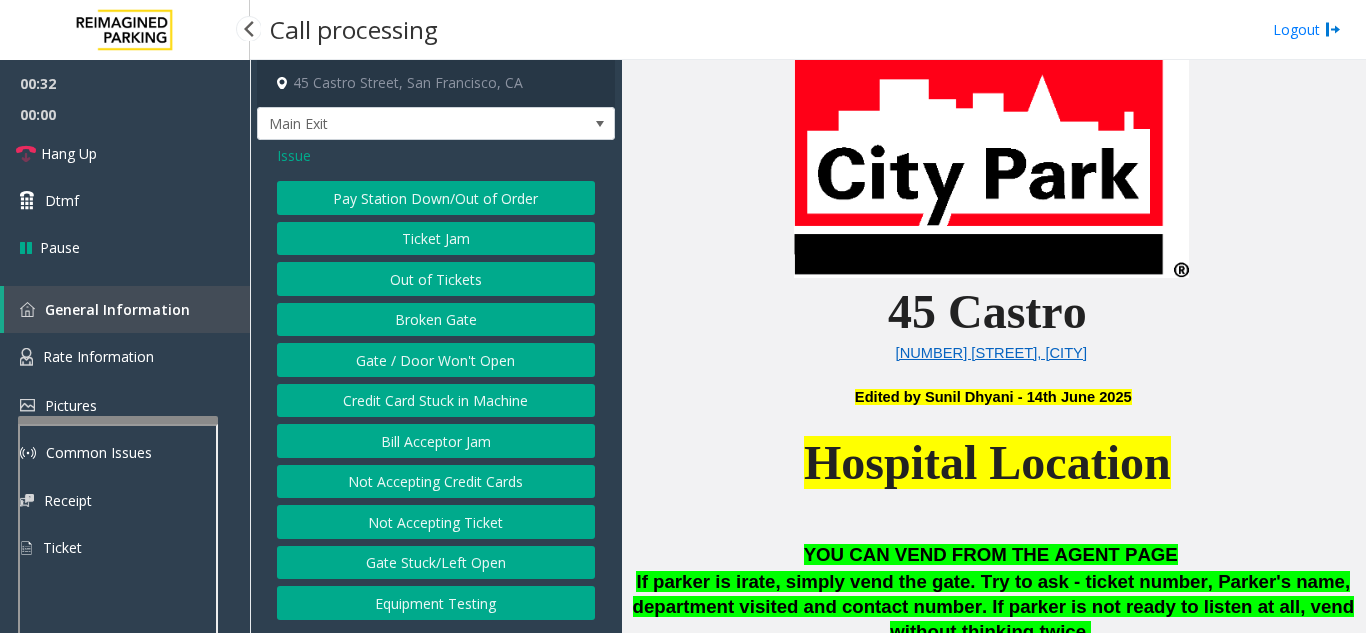 click on "Gate / Door Won't Open" 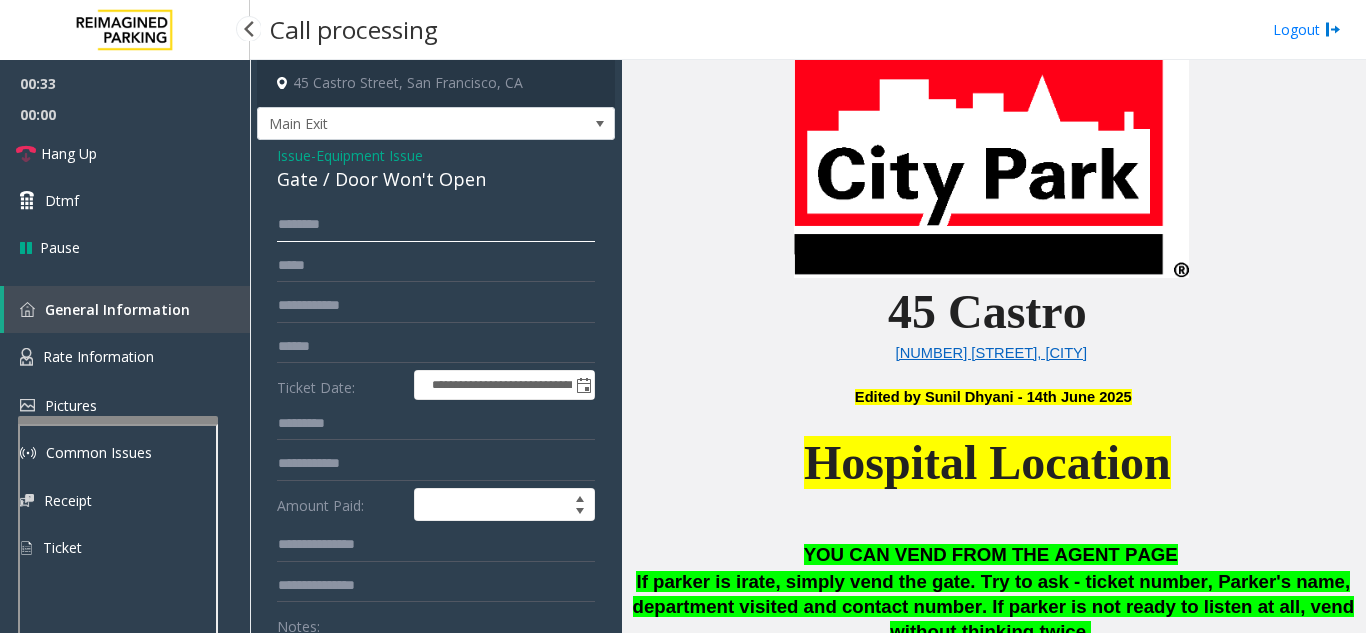 click 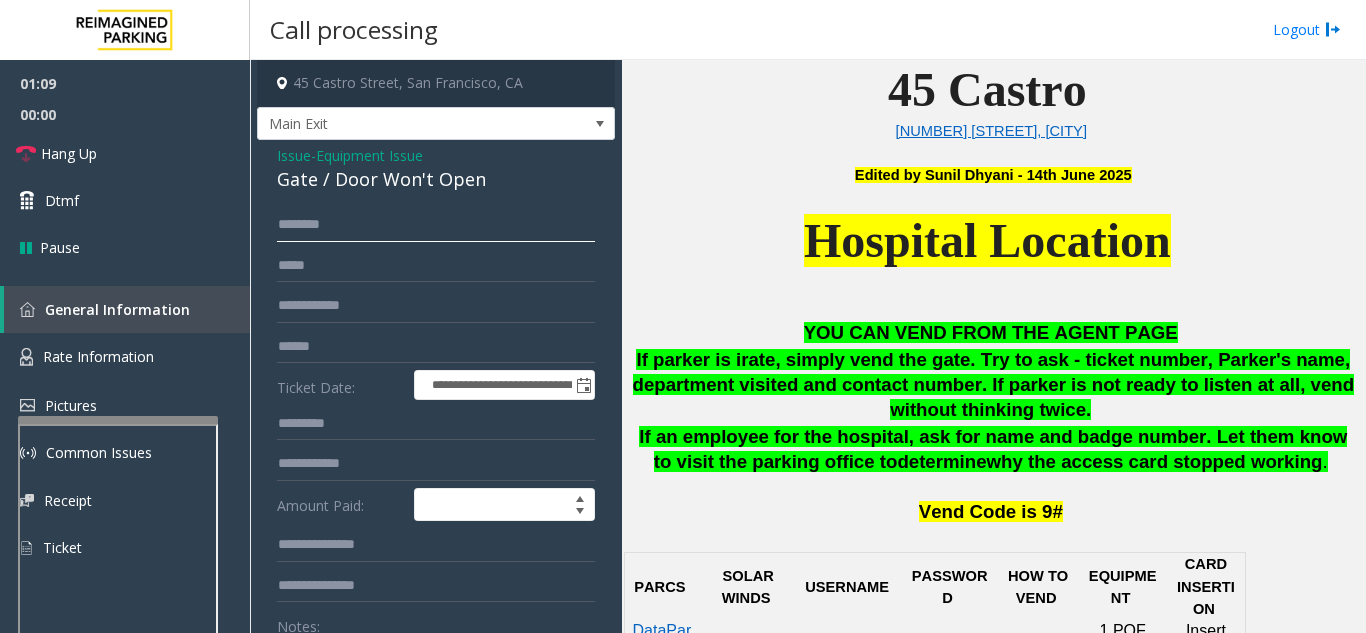 scroll, scrollTop: 800, scrollLeft: 0, axis: vertical 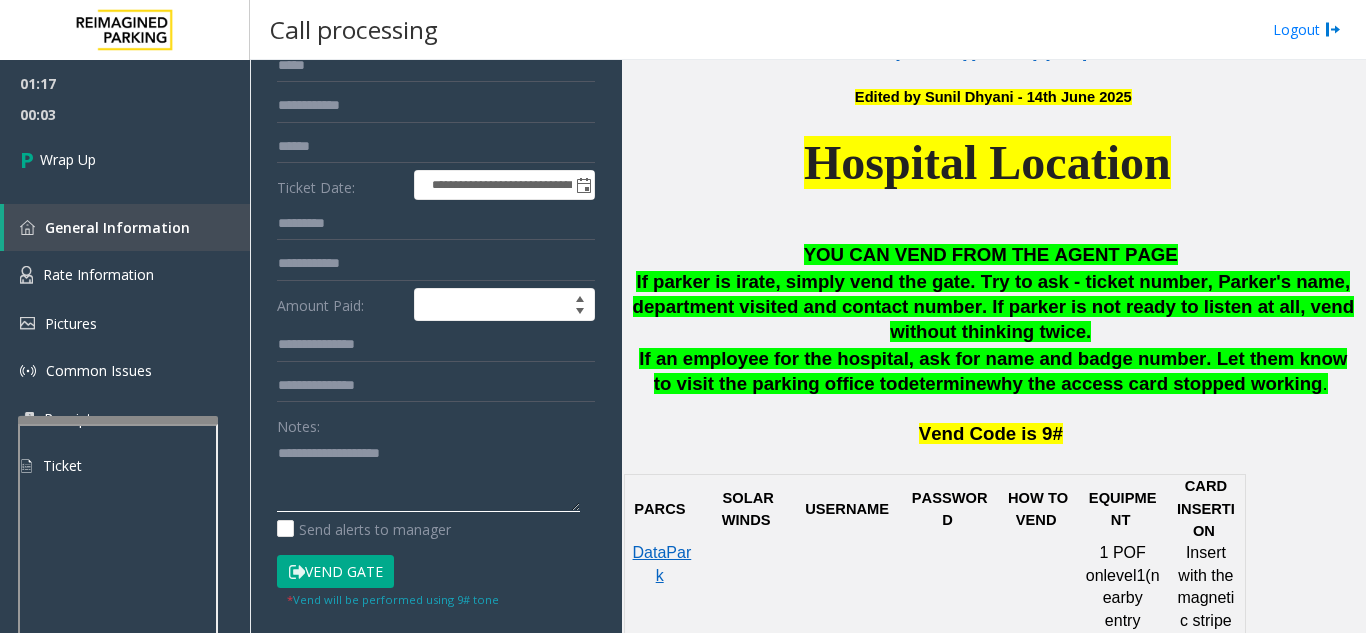 click 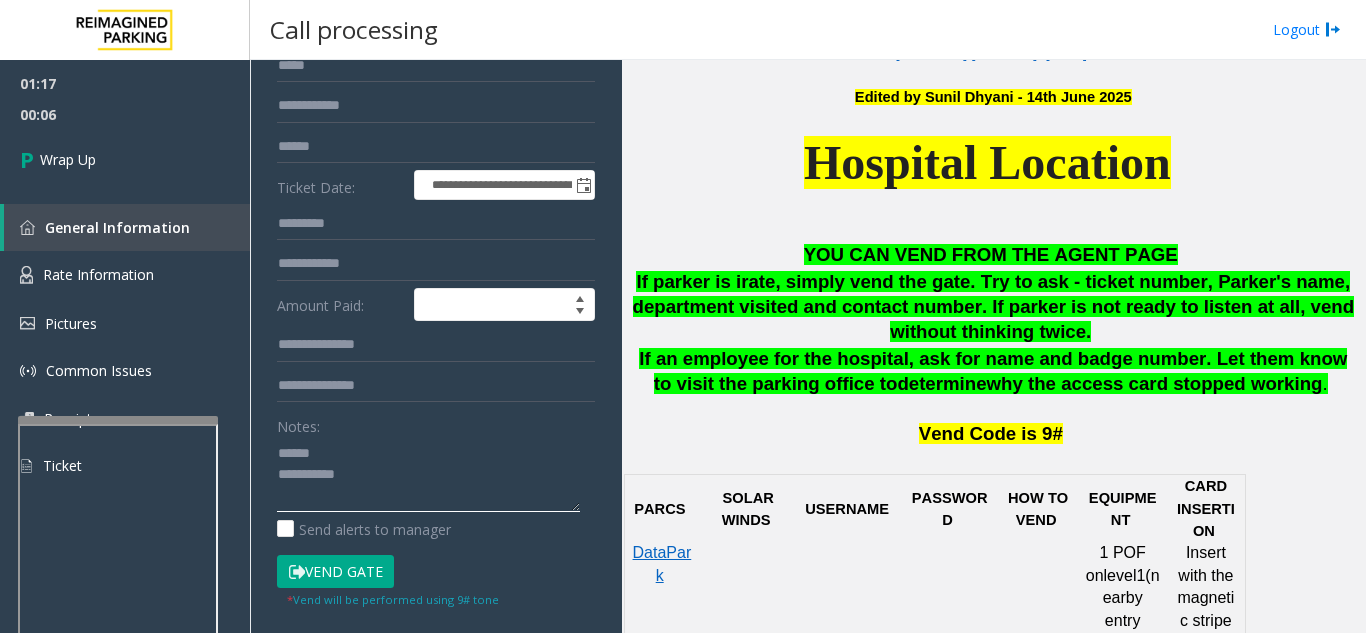 click 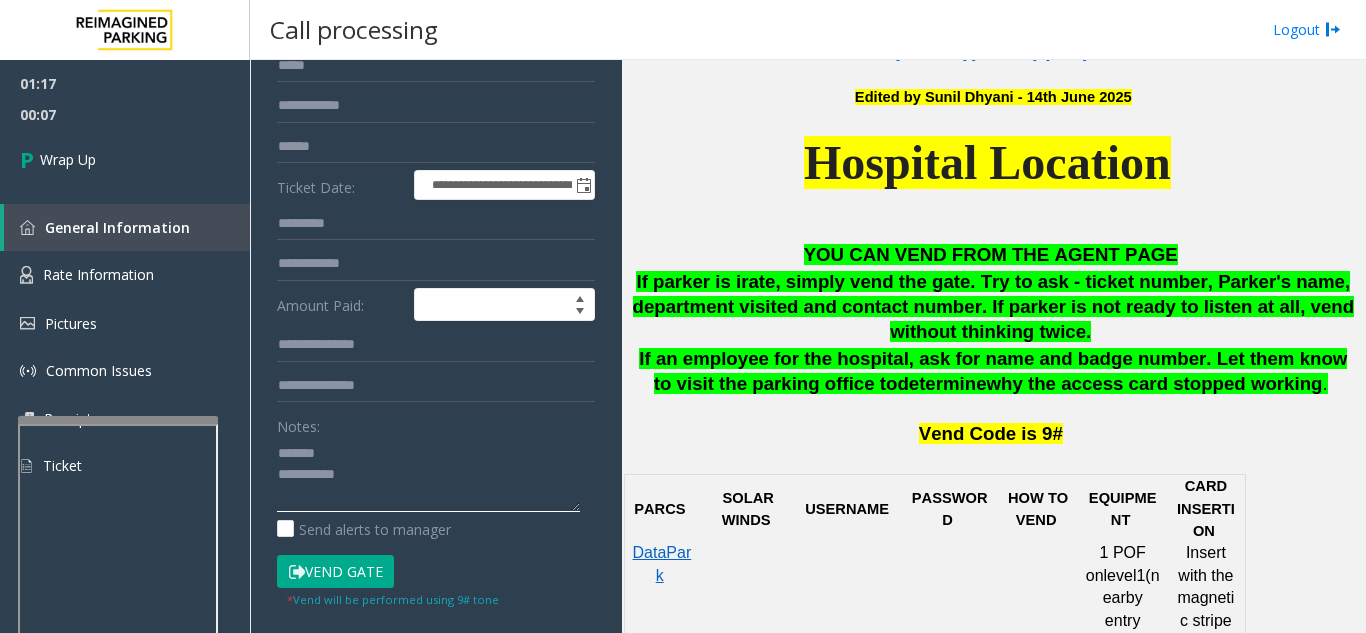 scroll, scrollTop: 100, scrollLeft: 0, axis: vertical 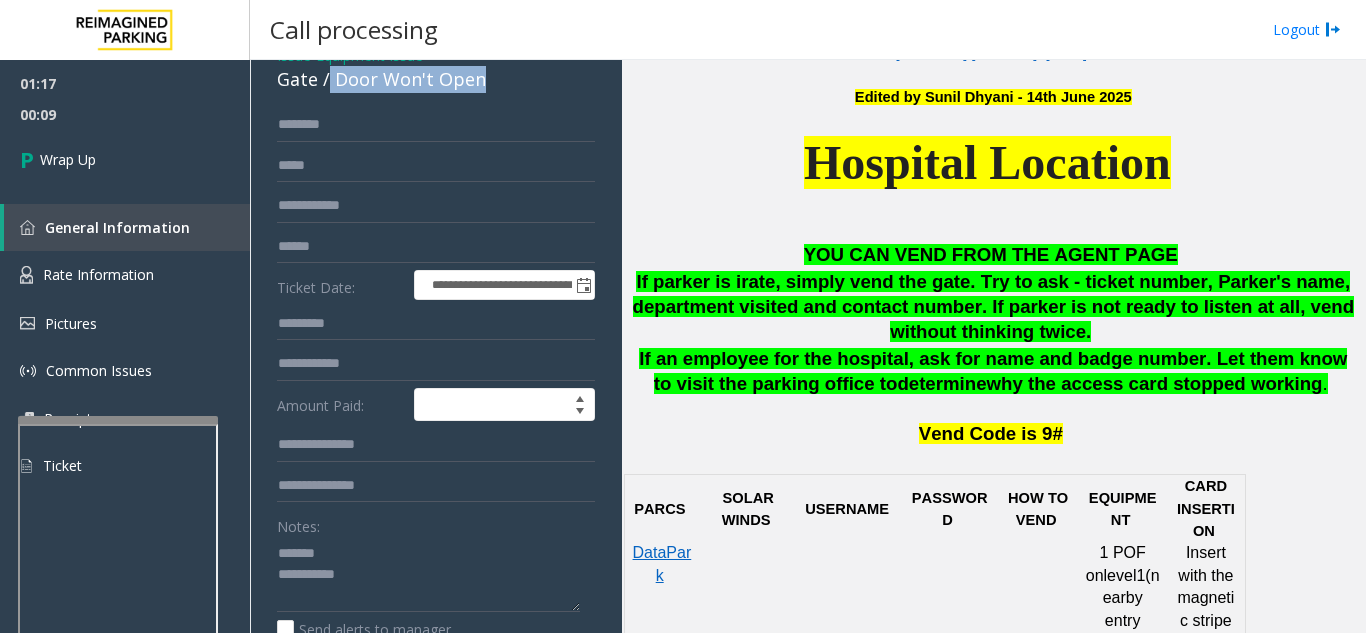 drag, startPoint x: 329, startPoint y: 83, endPoint x: 513, endPoint y: 85, distance: 184.01086 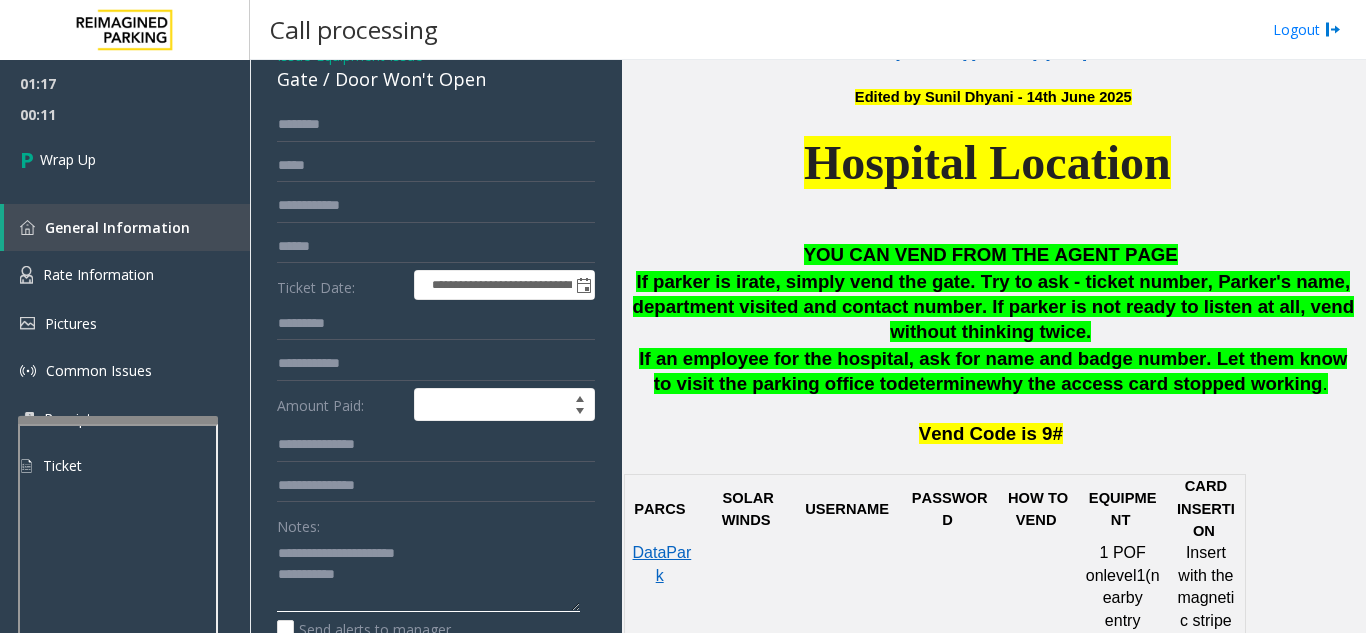 click 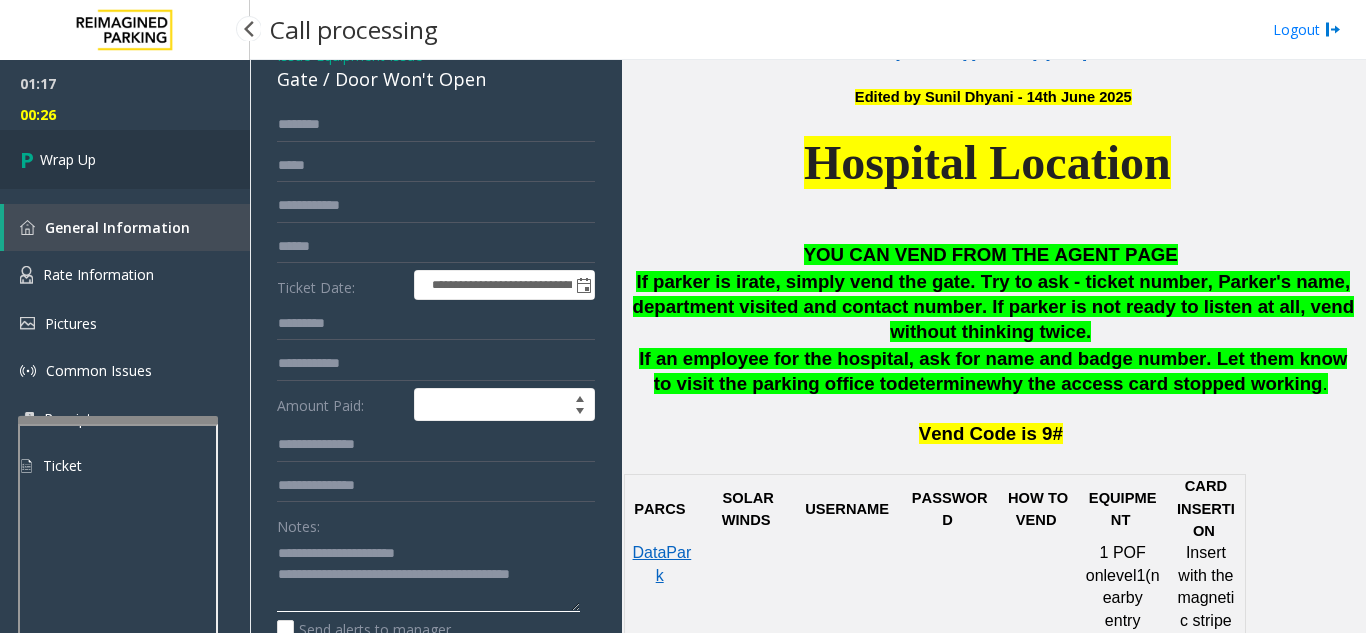 type on "**********" 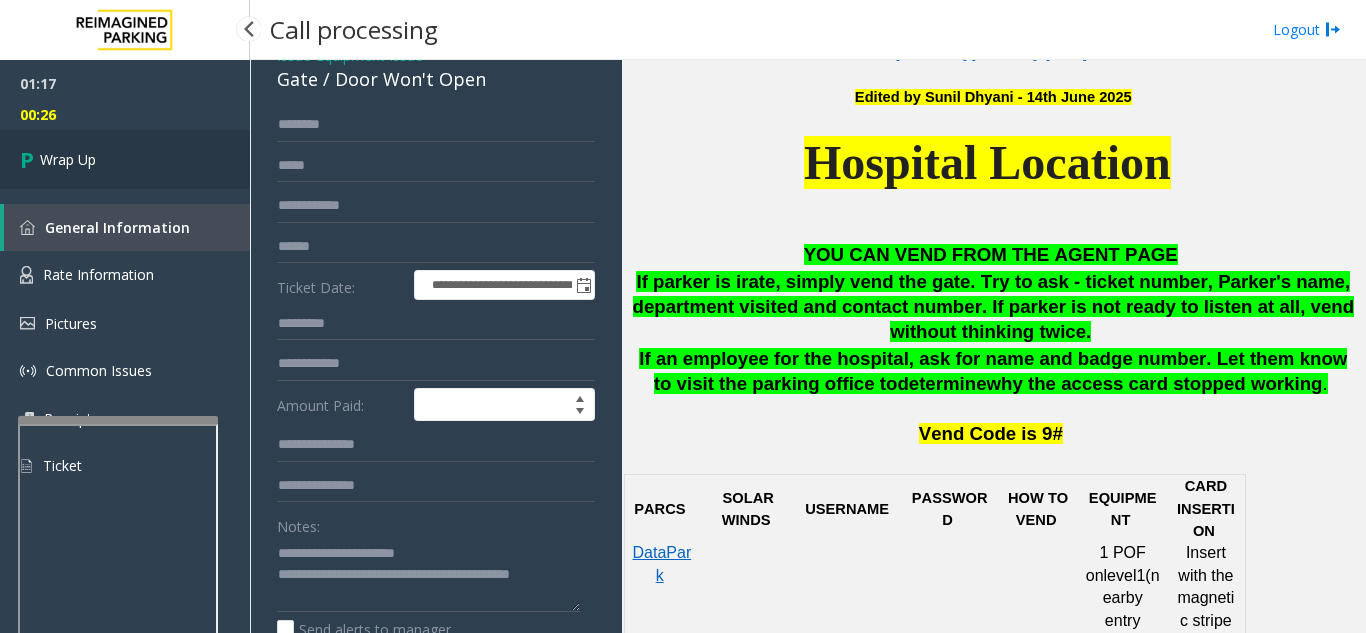 click on "Wrap Up" at bounding box center (125, 159) 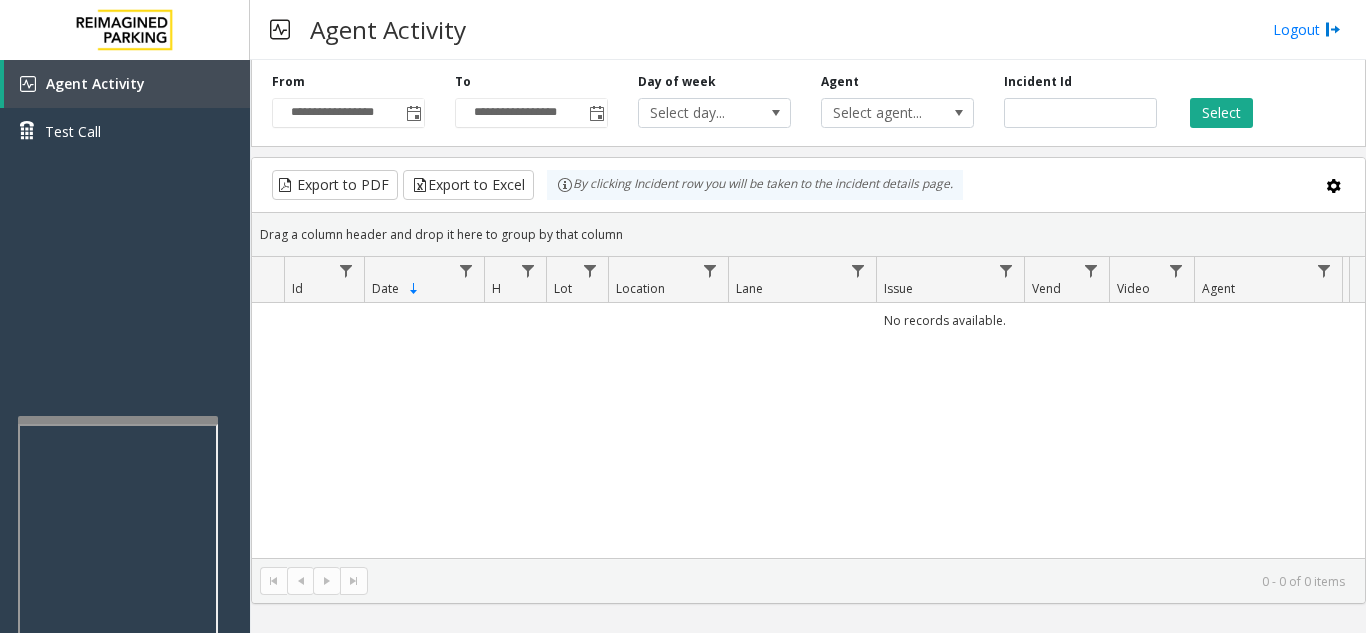 click on "Agent Activity Logout" at bounding box center (808, 30) 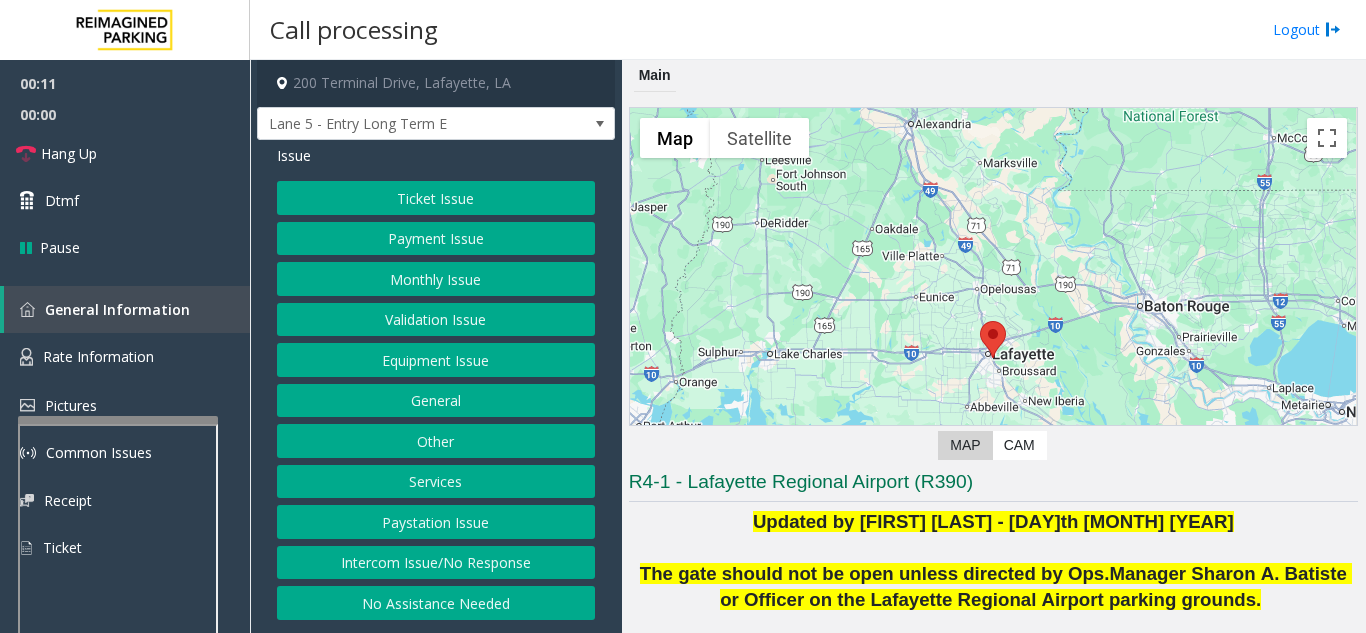 click on "Intercom Issue/No Response" 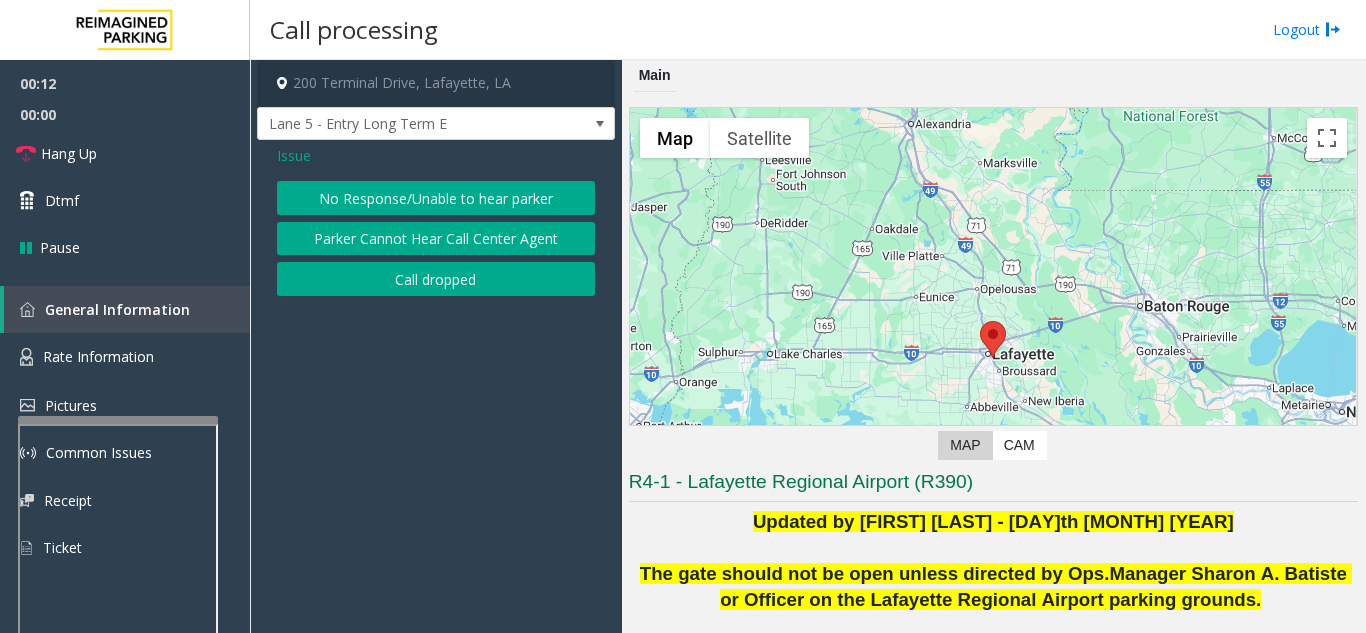 click on "No Response/Unable to hear parker" 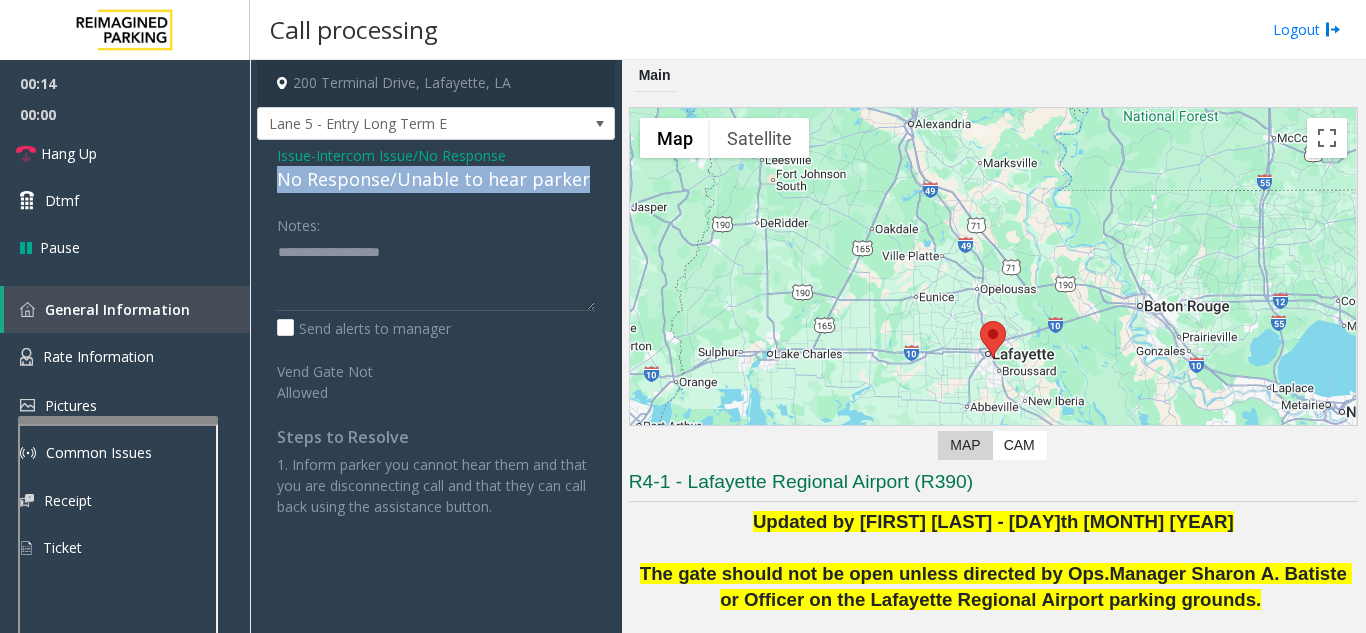 drag, startPoint x: 268, startPoint y: 178, endPoint x: 593, endPoint y: 177, distance: 325.00153 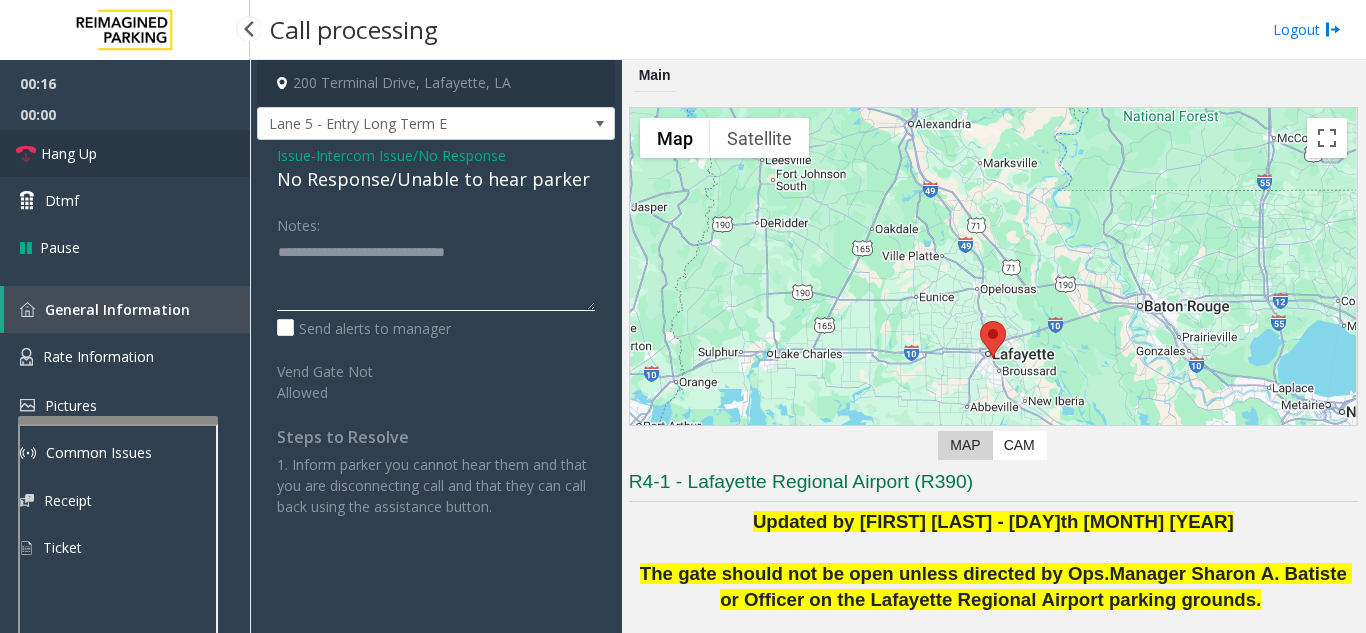 type on "**********" 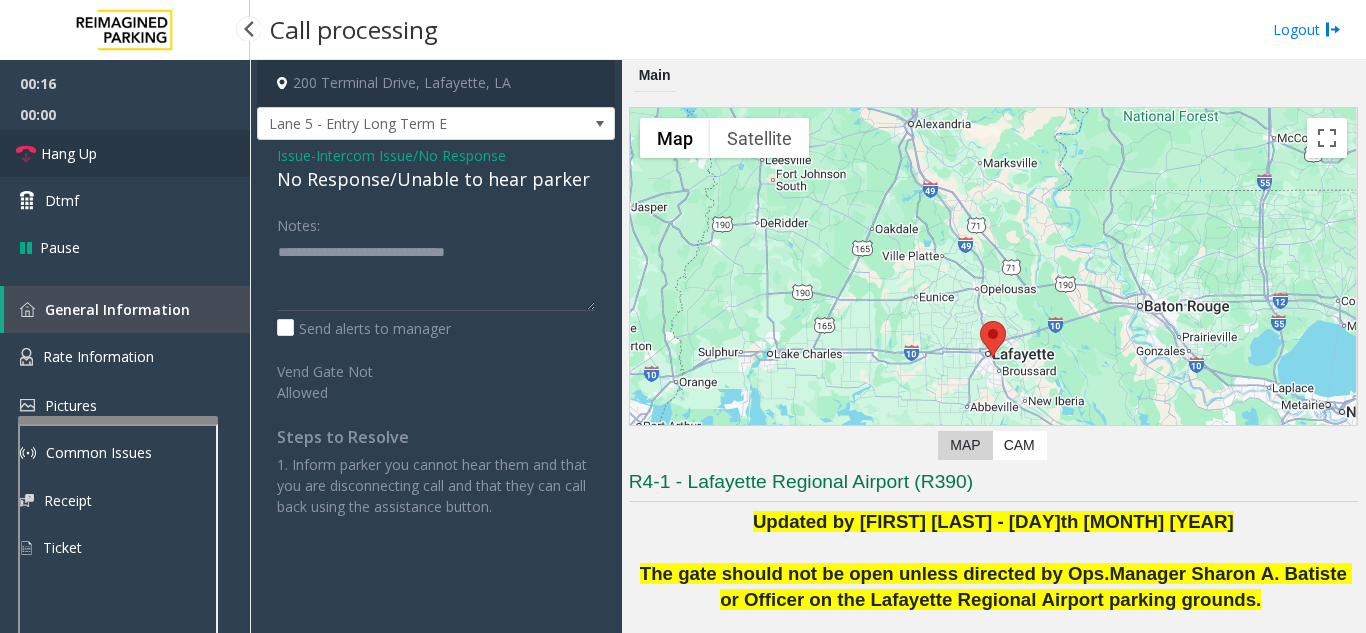 click on "Hang Up" at bounding box center (125, 153) 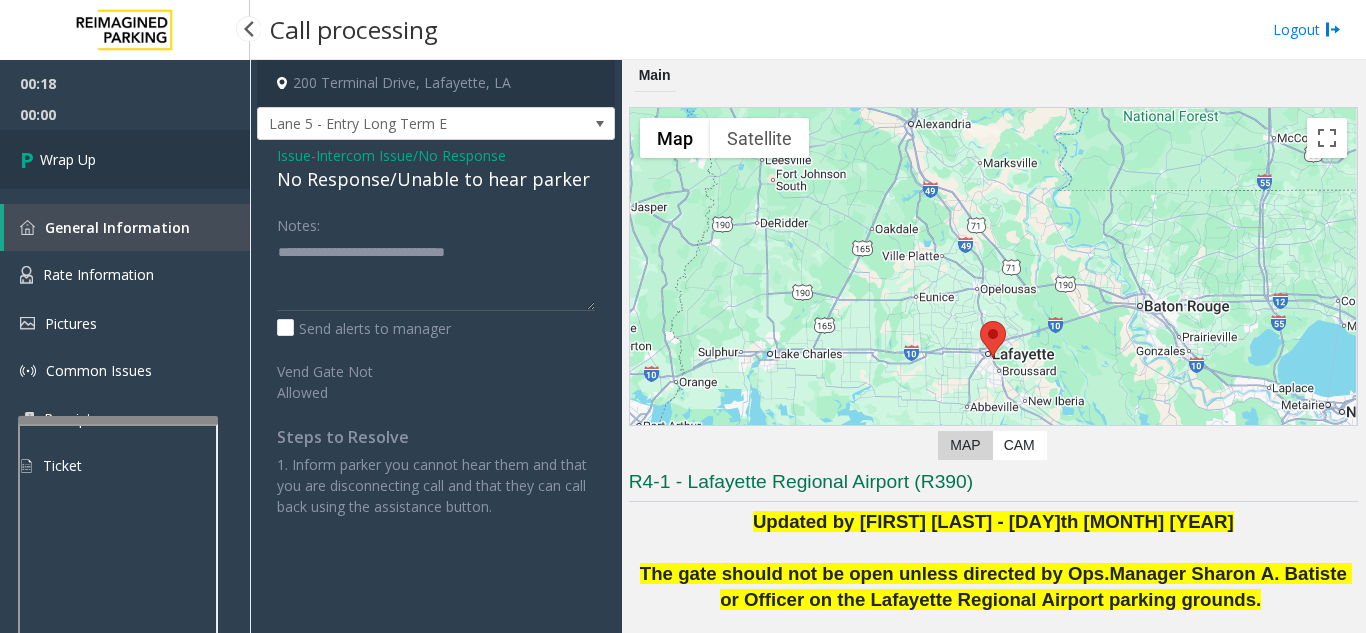 click on "Wrap Up" at bounding box center (125, 159) 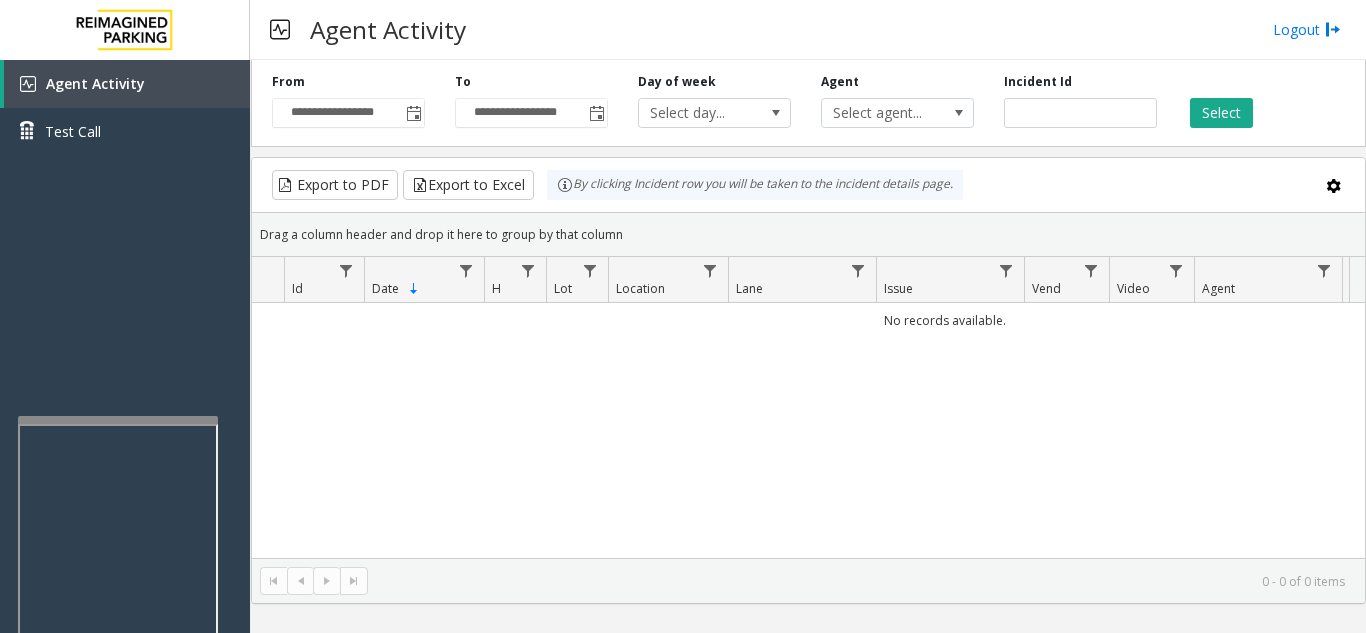 click on "Agent Activity Logout" at bounding box center (808, 30) 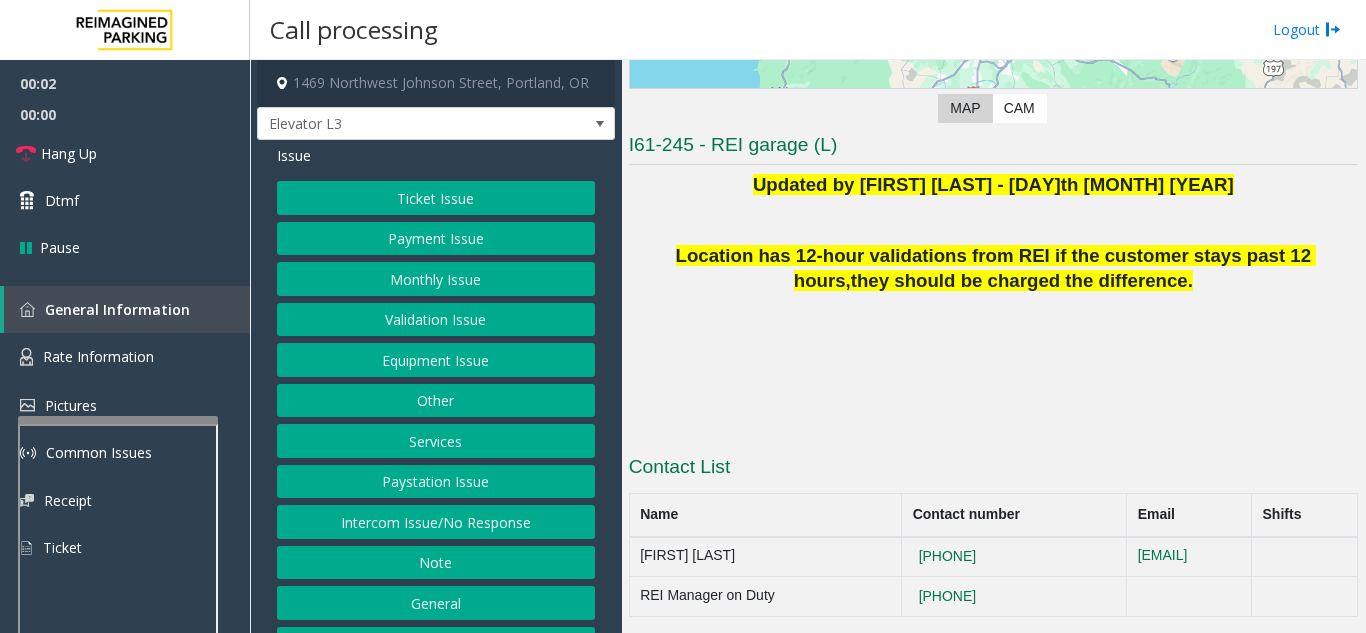 scroll, scrollTop: 341, scrollLeft: 0, axis: vertical 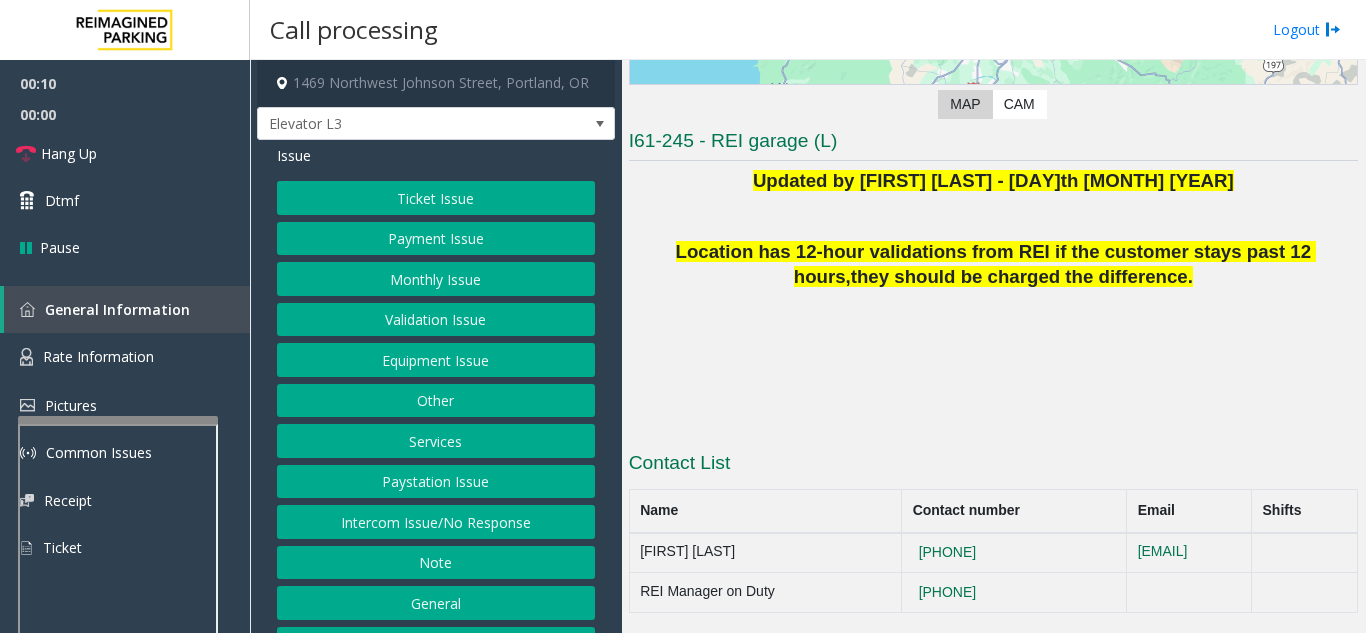 click on "Equipment Issue" 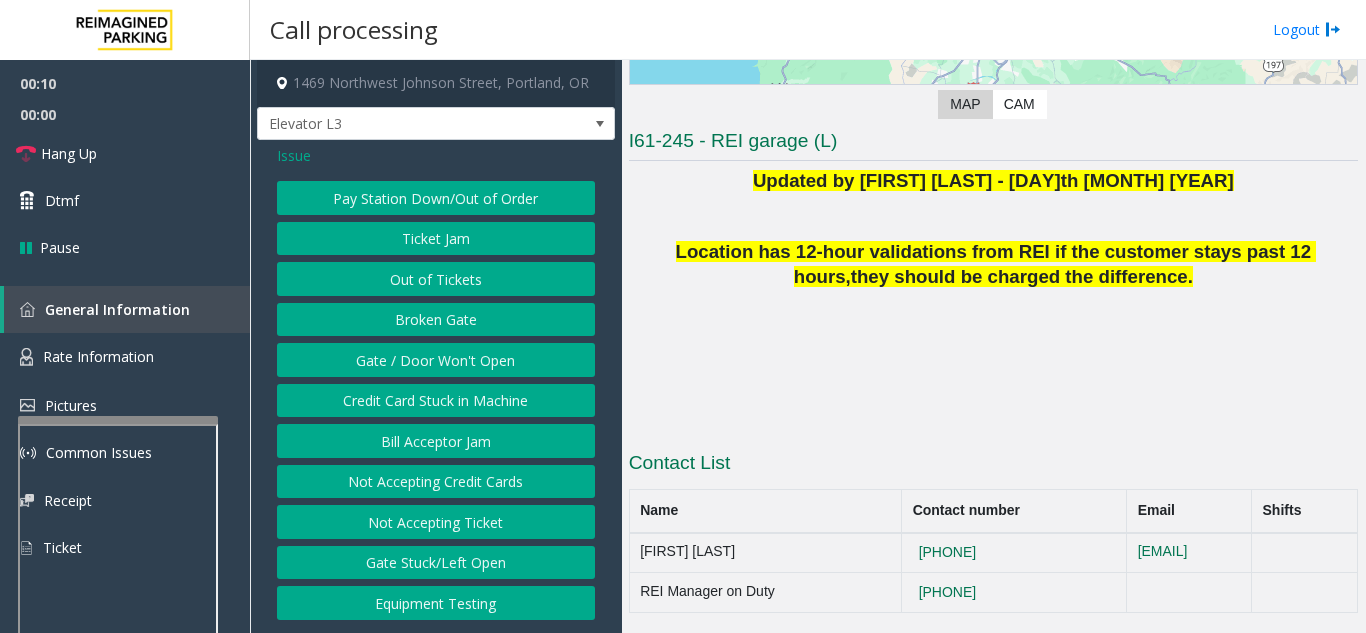 click on "Credit Card Stuck in Machine" 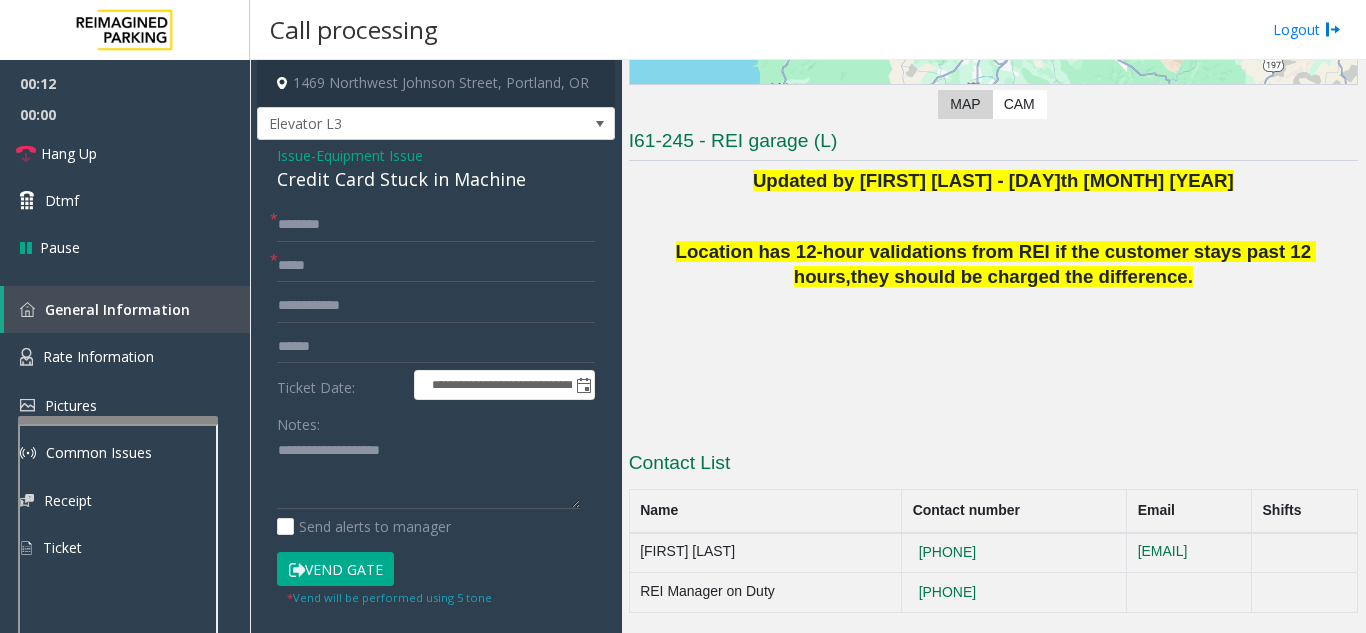 click on "Issue" 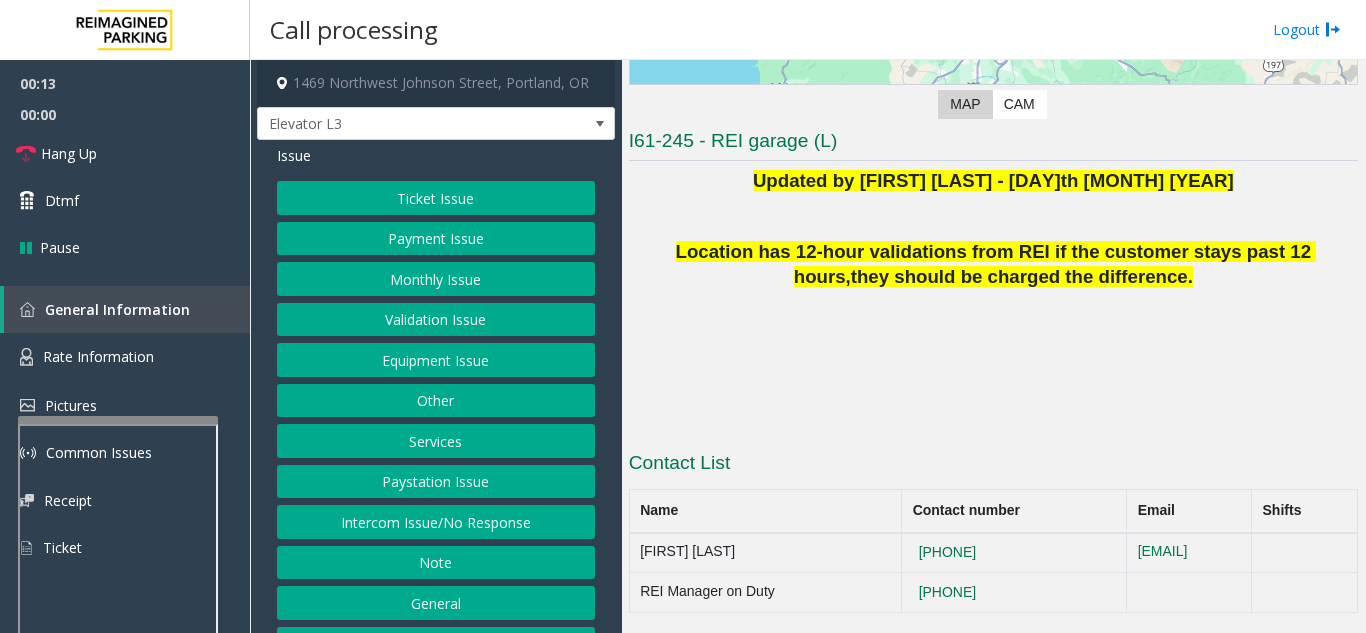 click on "Equipment Issue" 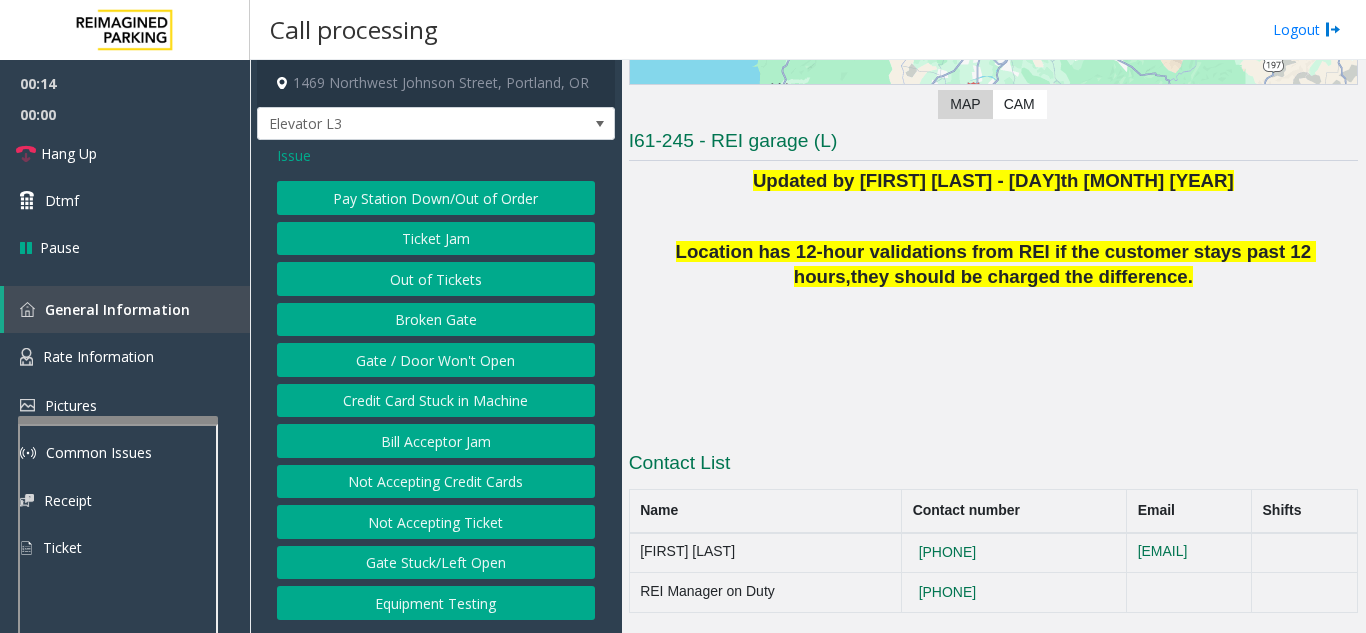 click on "Gate / Door Won't Open" 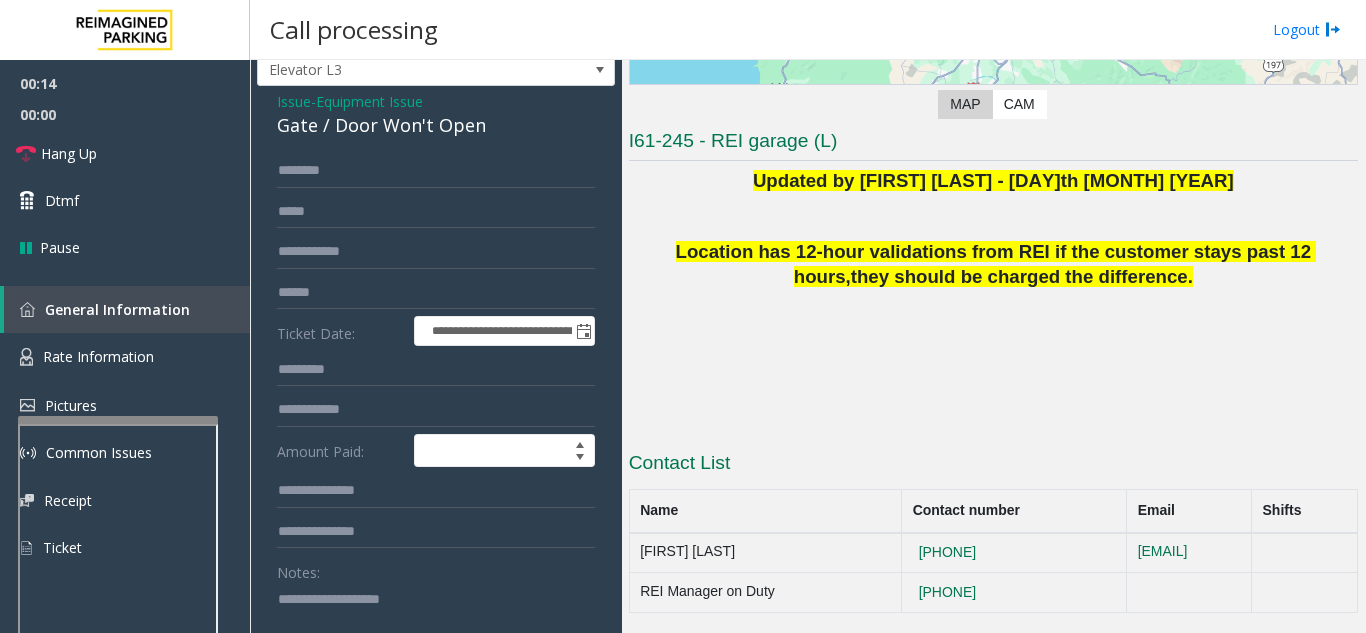 scroll, scrollTop: 100, scrollLeft: 0, axis: vertical 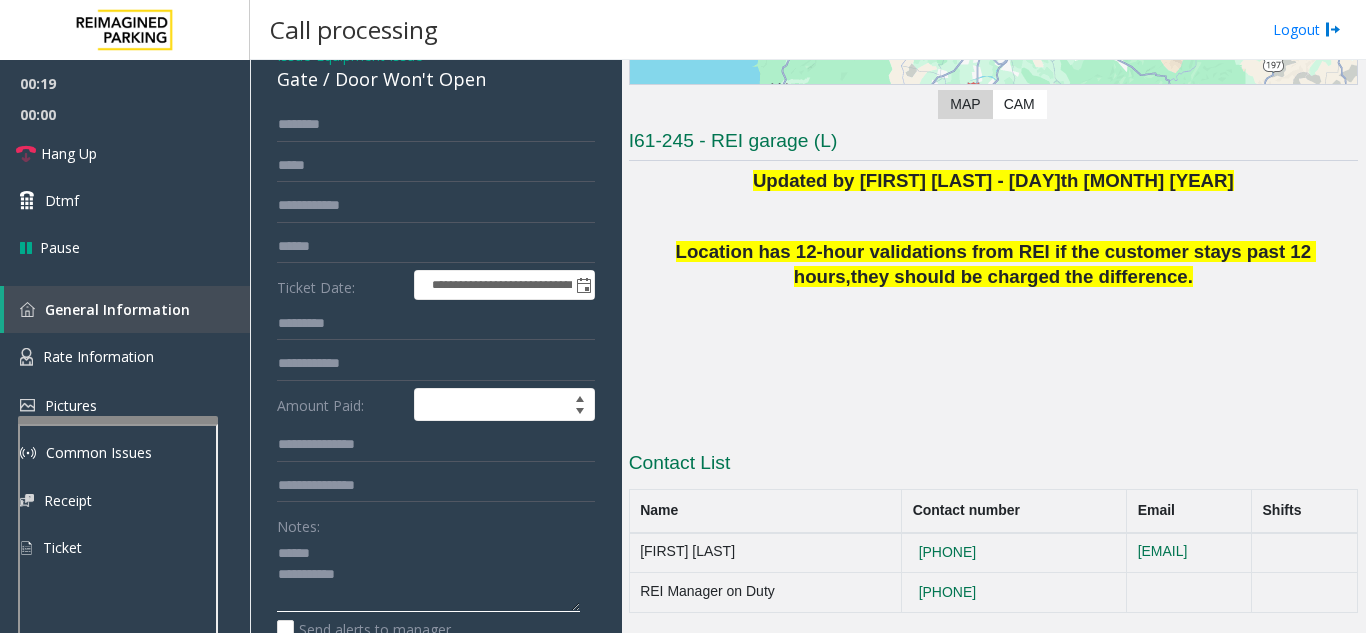 click 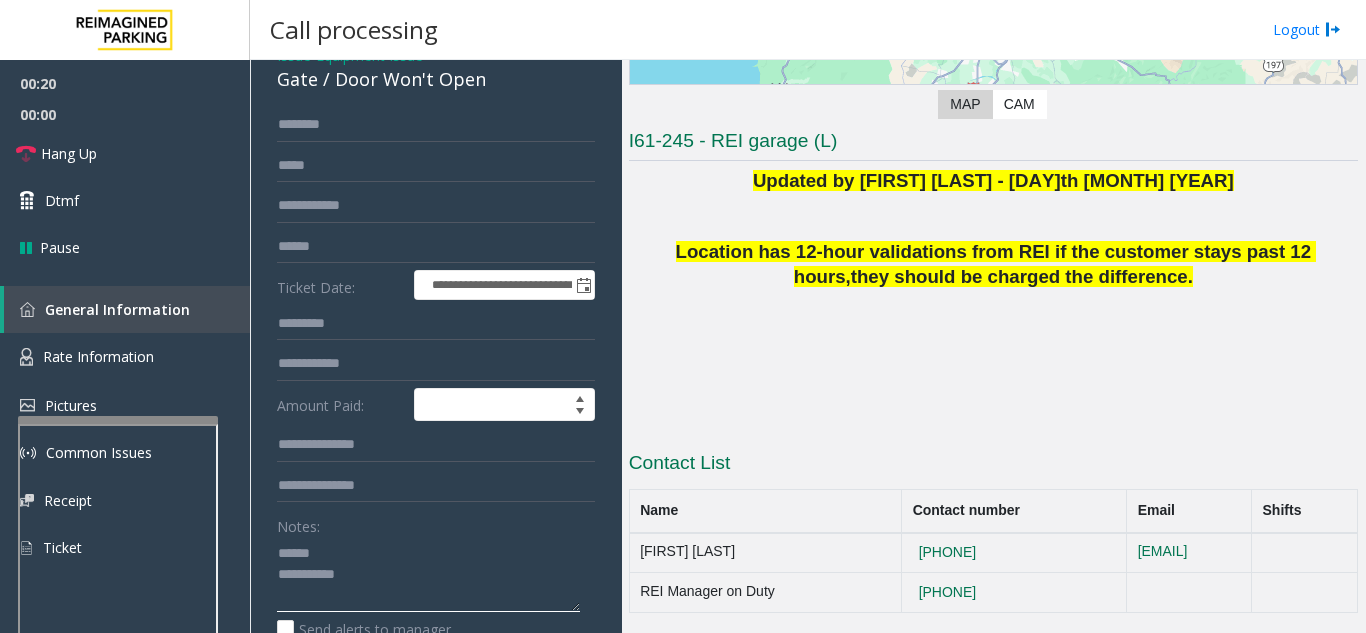 click 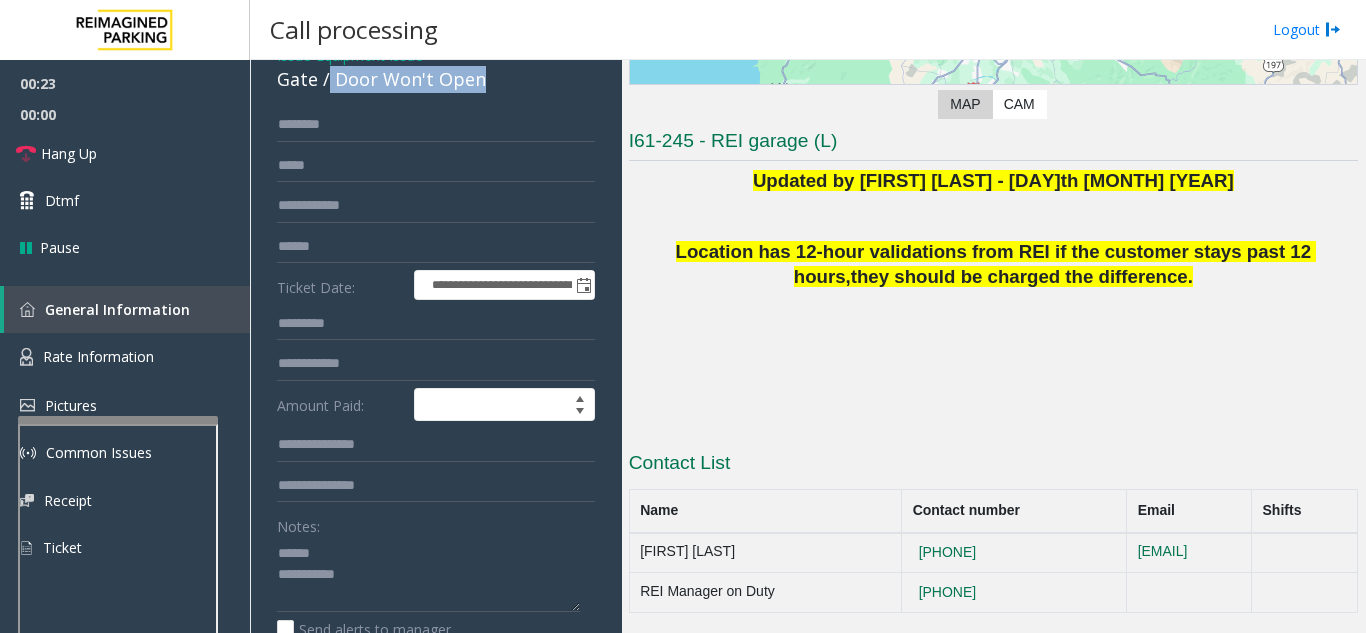 drag, startPoint x: 484, startPoint y: 102, endPoint x: 330, endPoint y: 107, distance: 154.08115 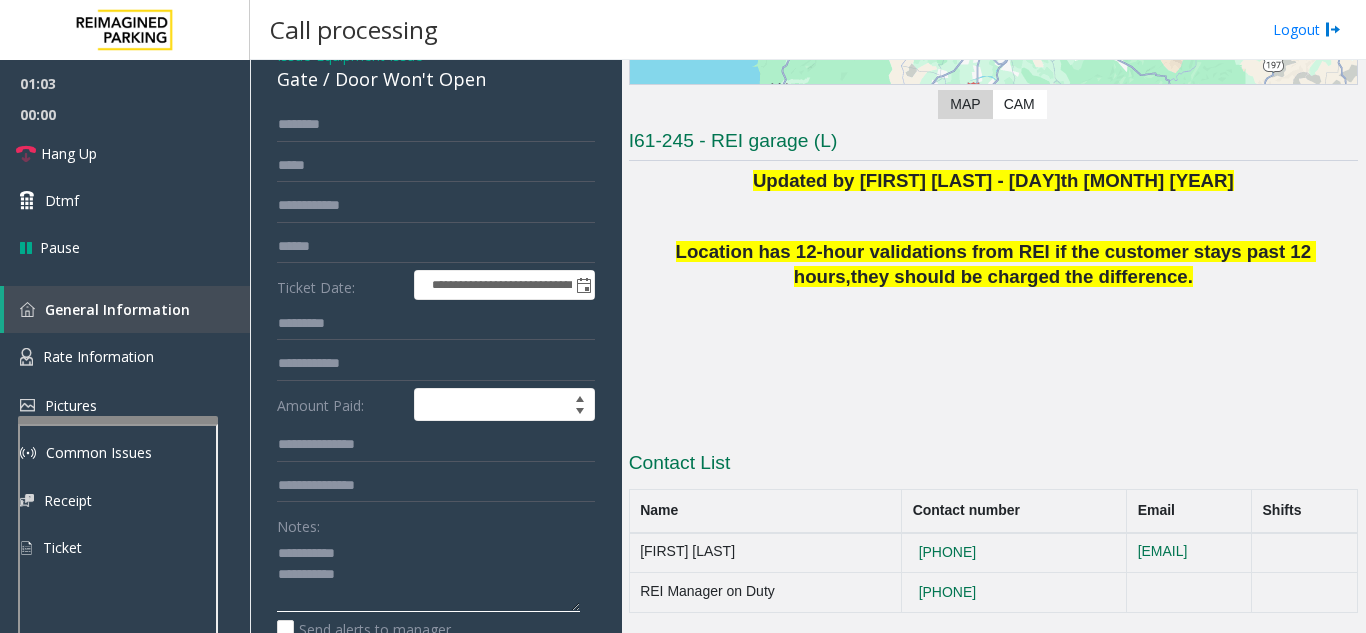 type on "**********" 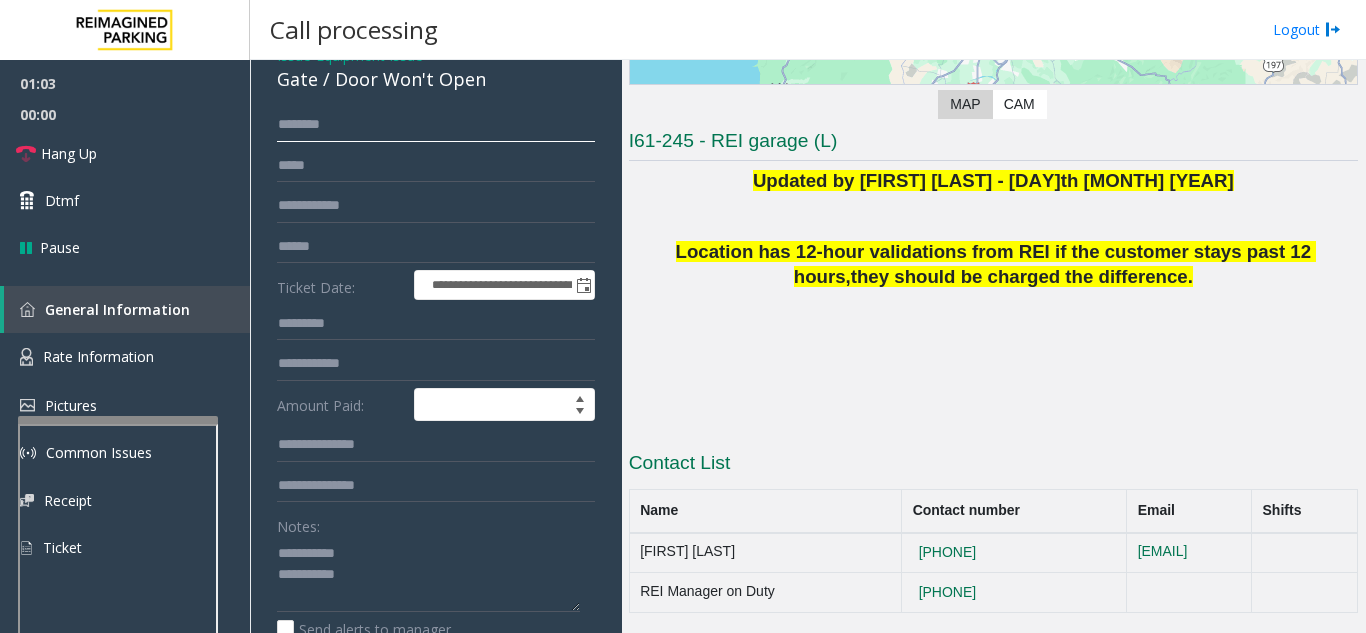 click 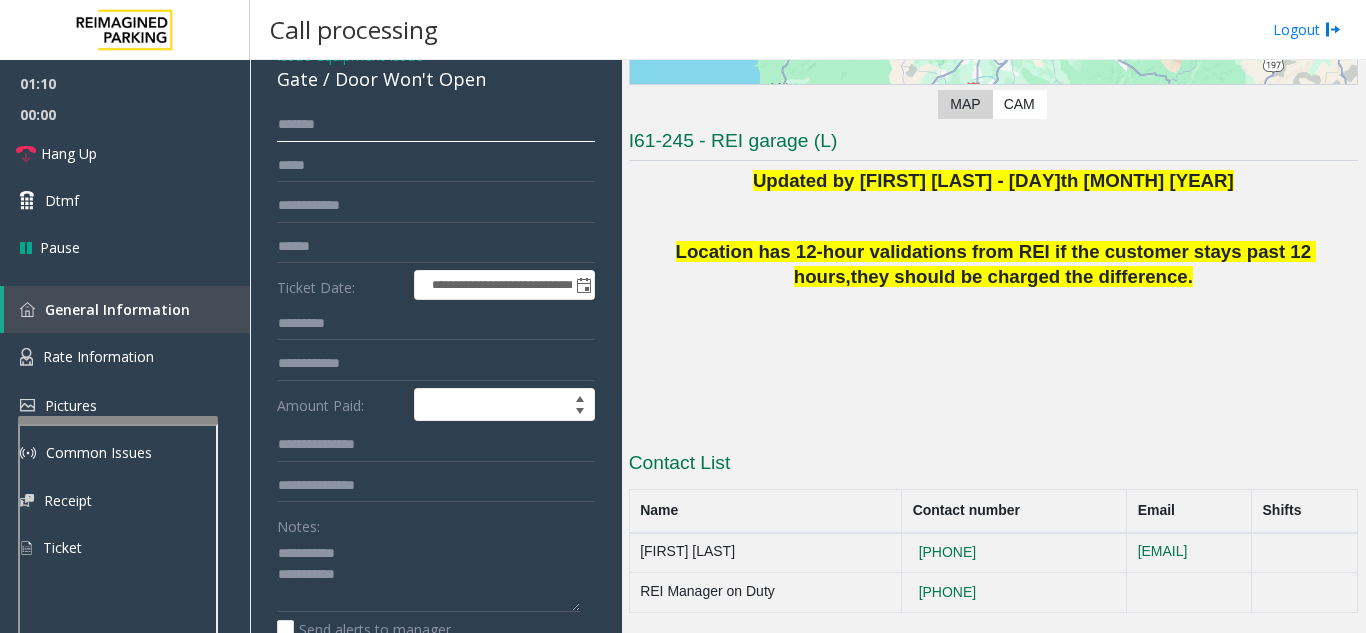 scroll, scrollTop: 200, scrollLeft: 0, axis: vertical 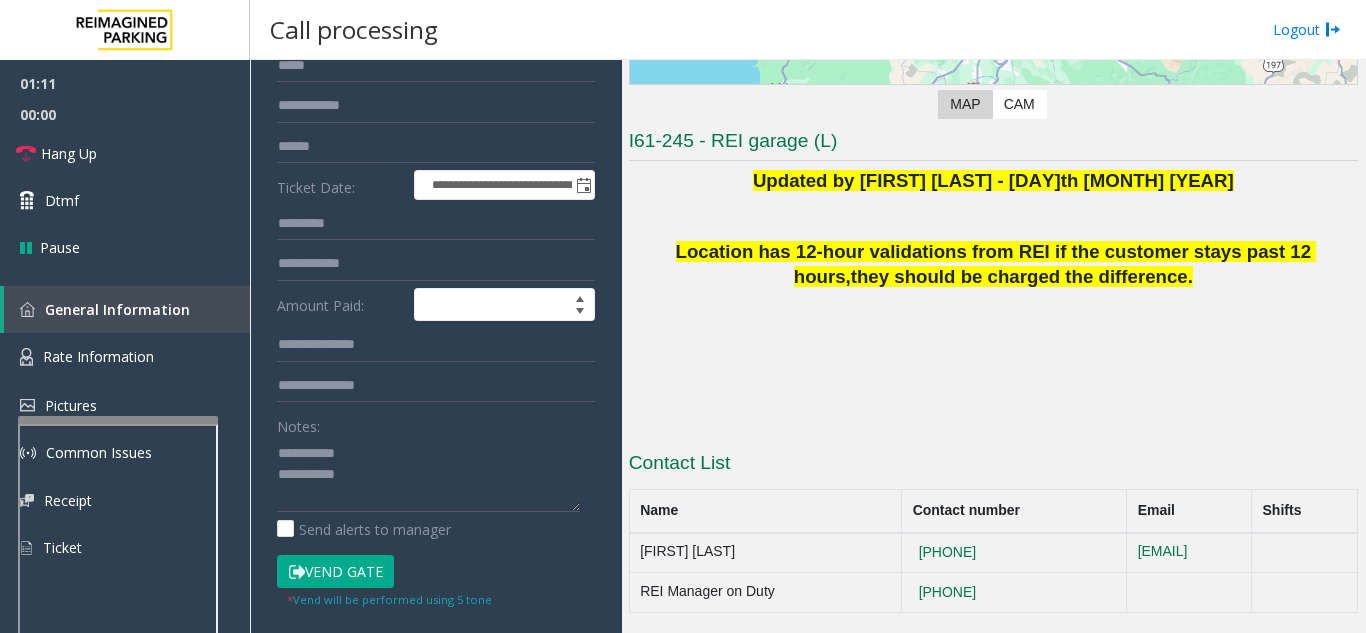 type on "******" 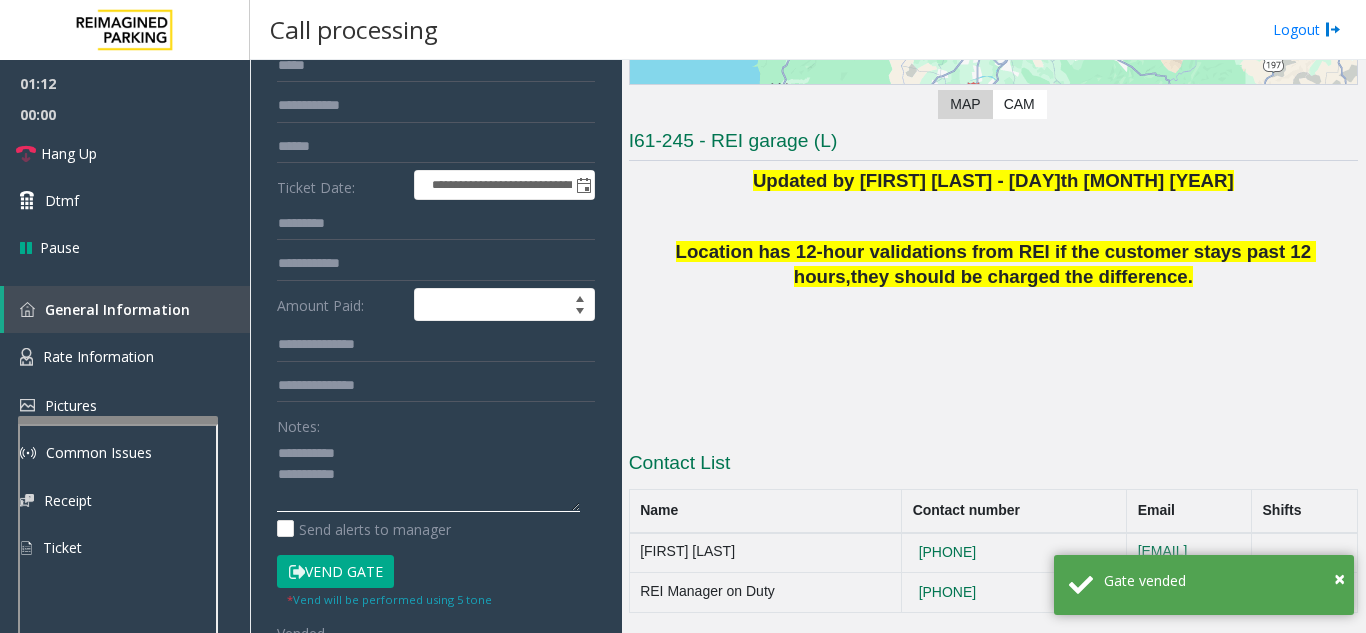 drag, startPoint x: 316, startPoint y: 471, endPoint x: 391, endPoint y: 481, distance: 75.66373 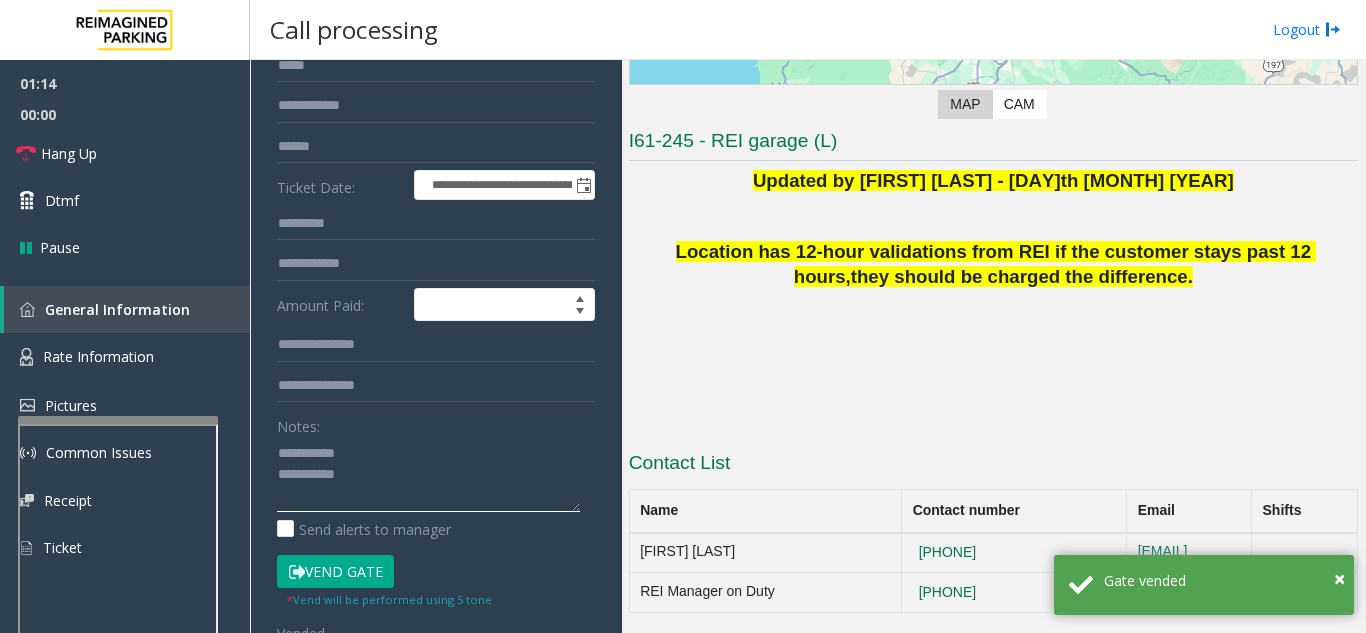 click 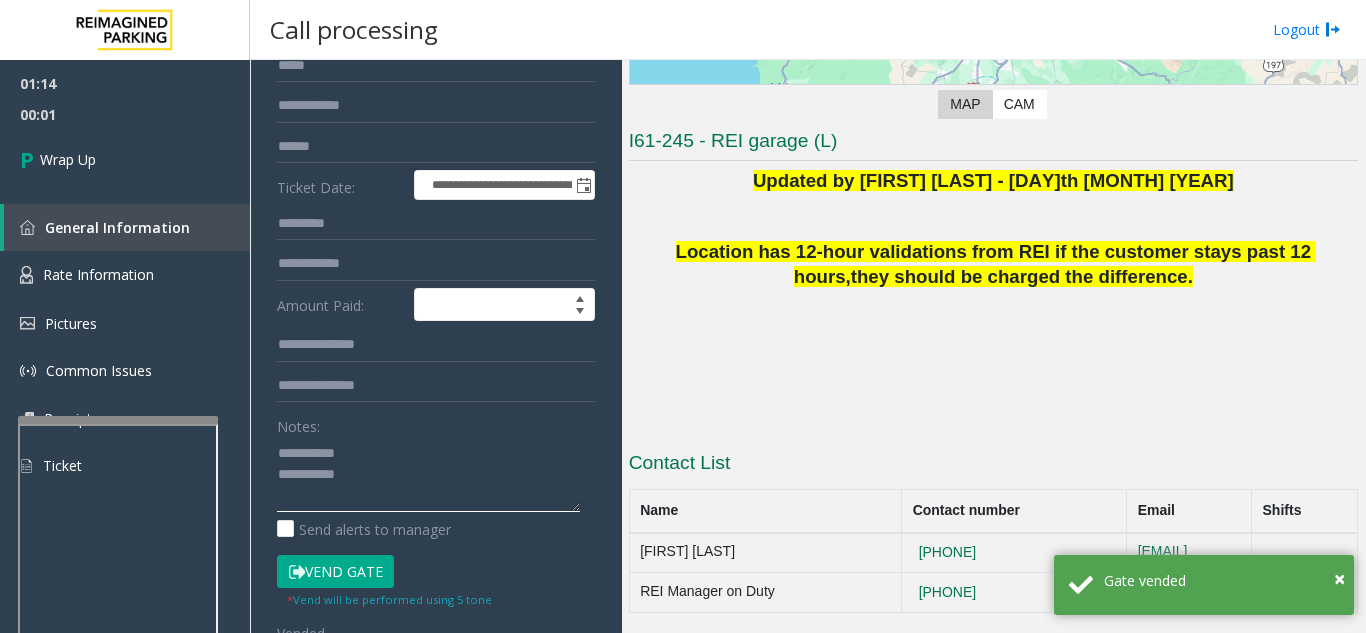 drag, startPoint x: 360, startPoint y: 467, endPoint x: 315, endPoint y: 470, distance: 45.099888 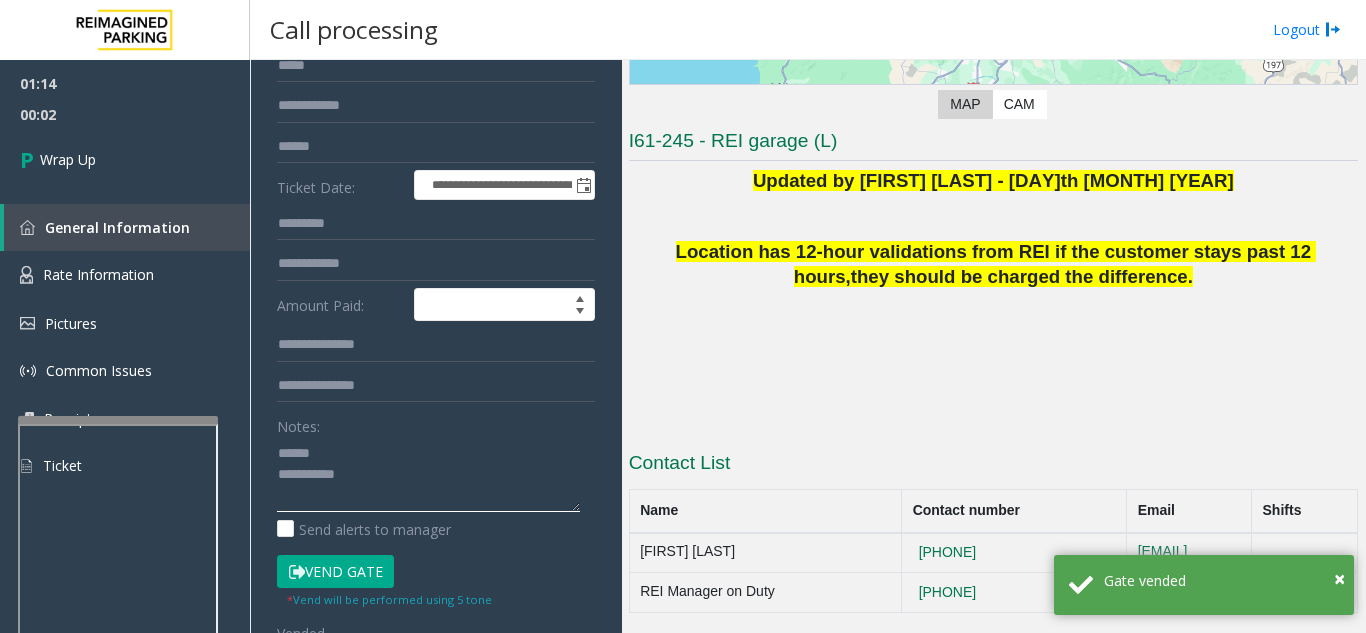 scroll, scrollTop: 100, scrollLeft: 0, axis: vertical 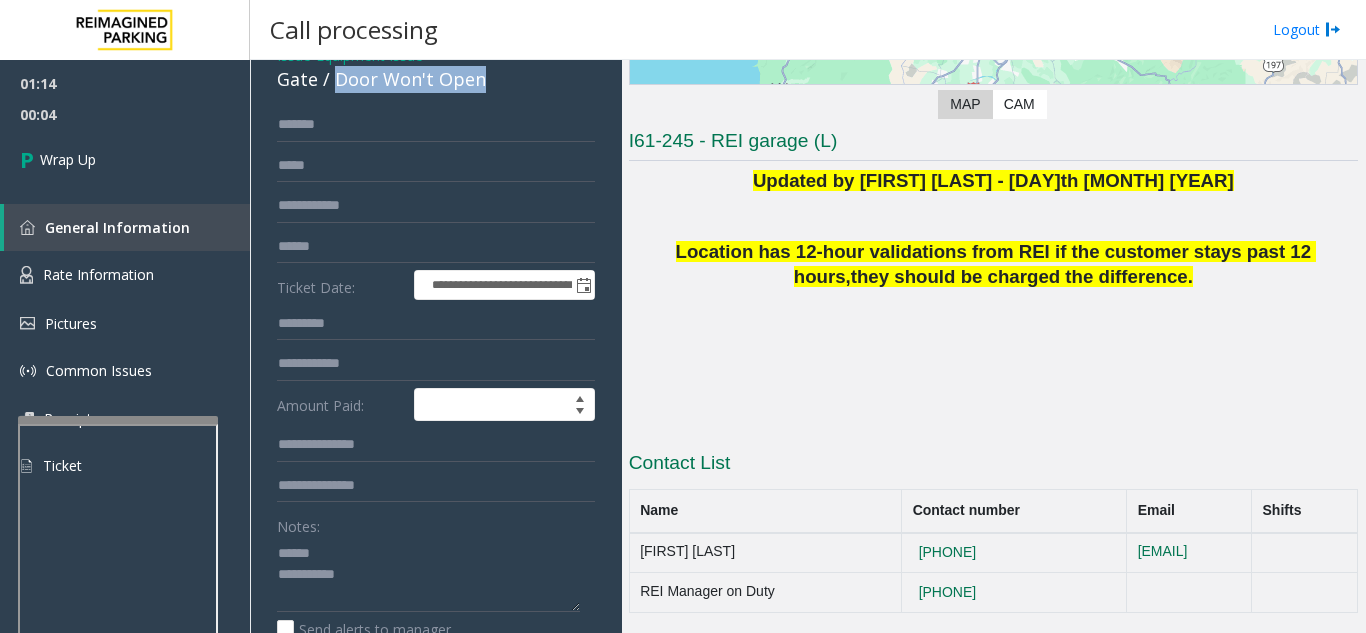 drag, startPoint x: 338, startPoint y: 96, endPoint x: 488, endPoint y: 107, distance: 150.40279 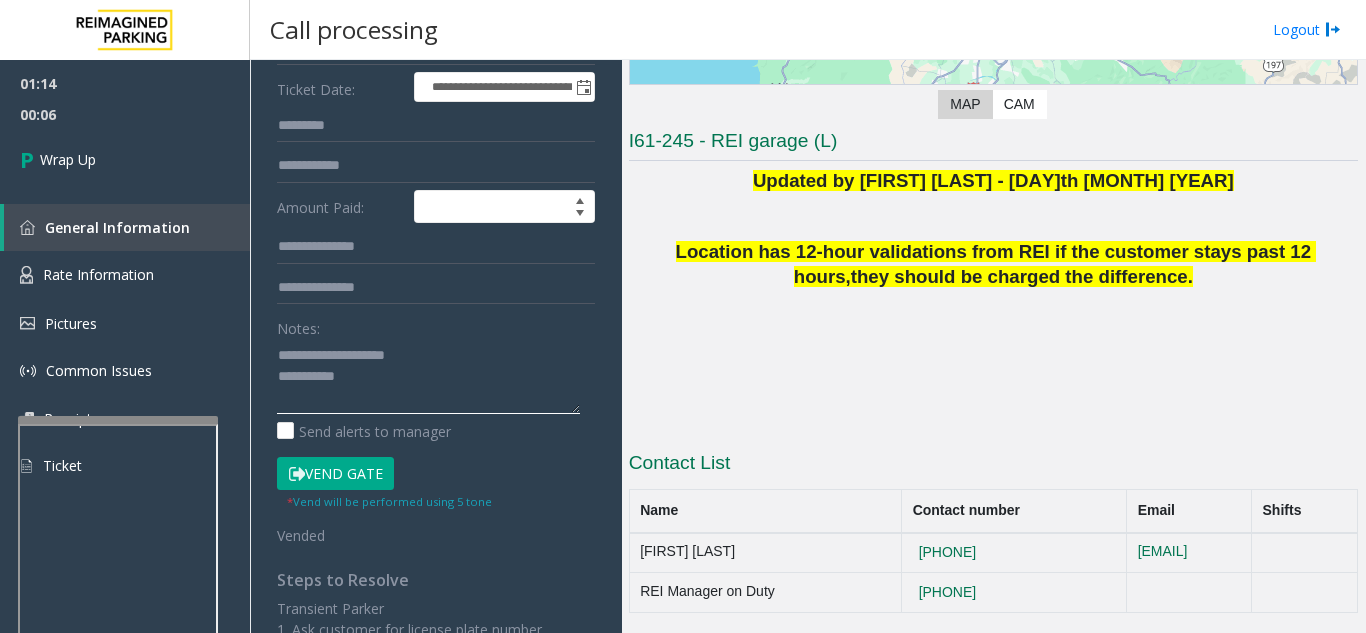 scroll, scrollTop: 300, scrollLeft: 0, axis: vertical 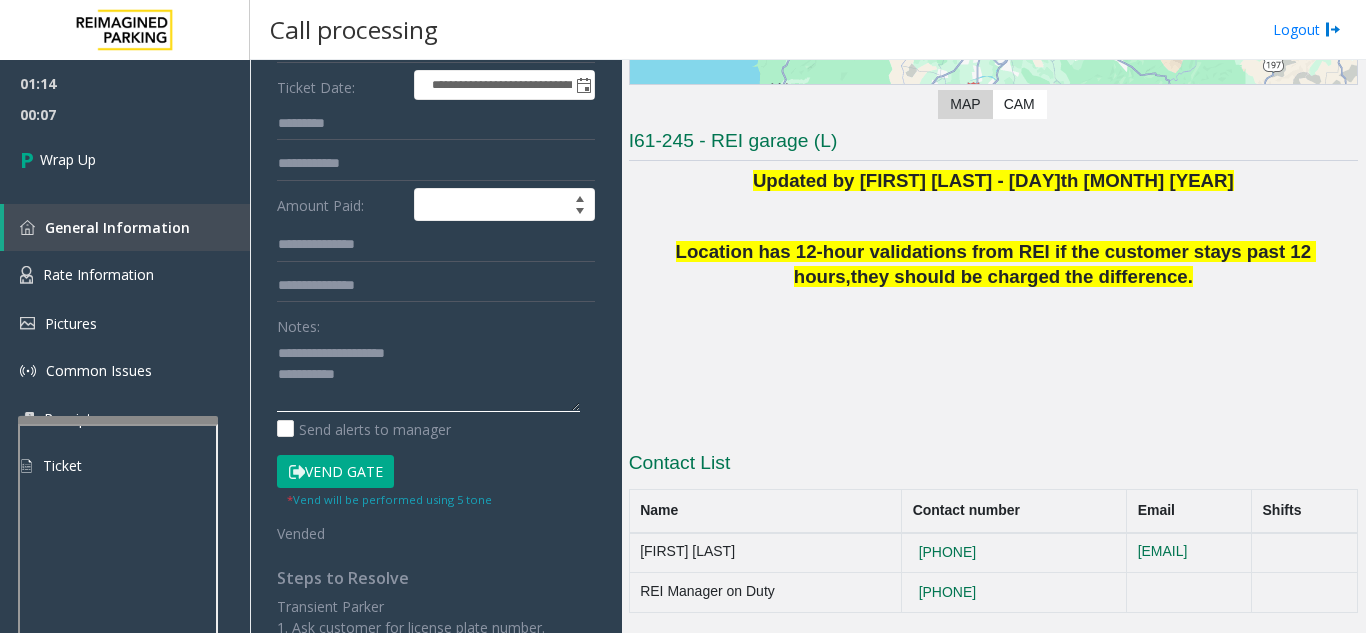 click 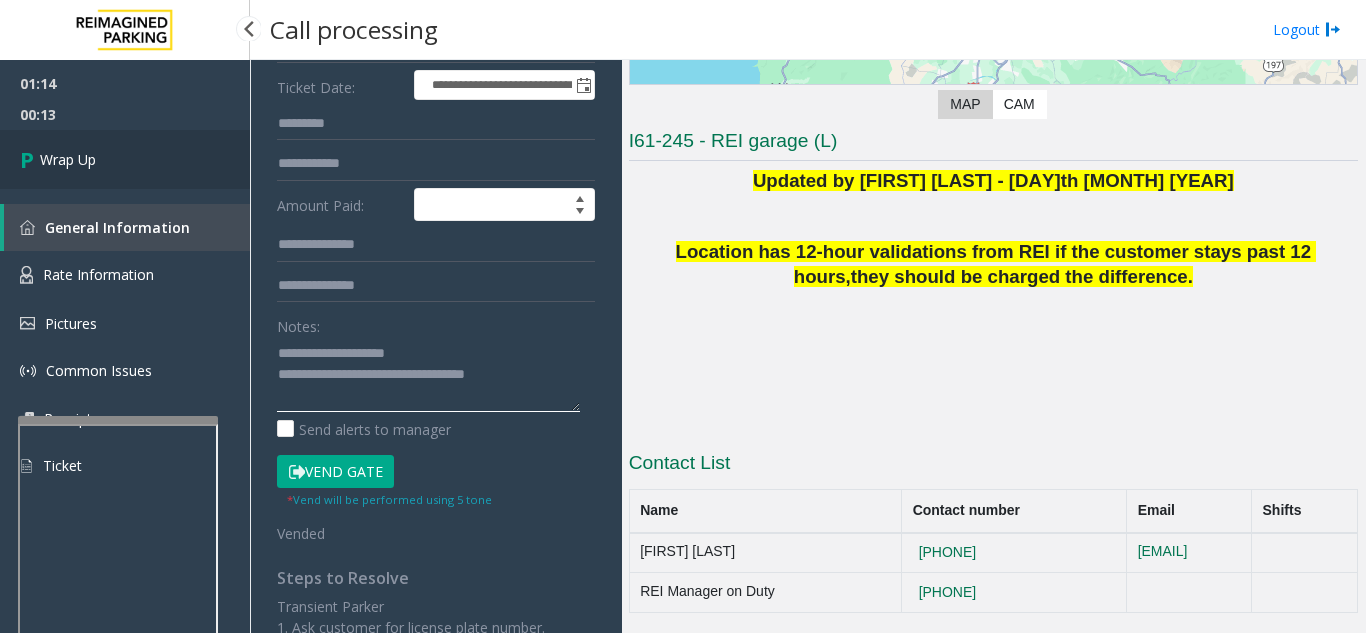 type on "**********" 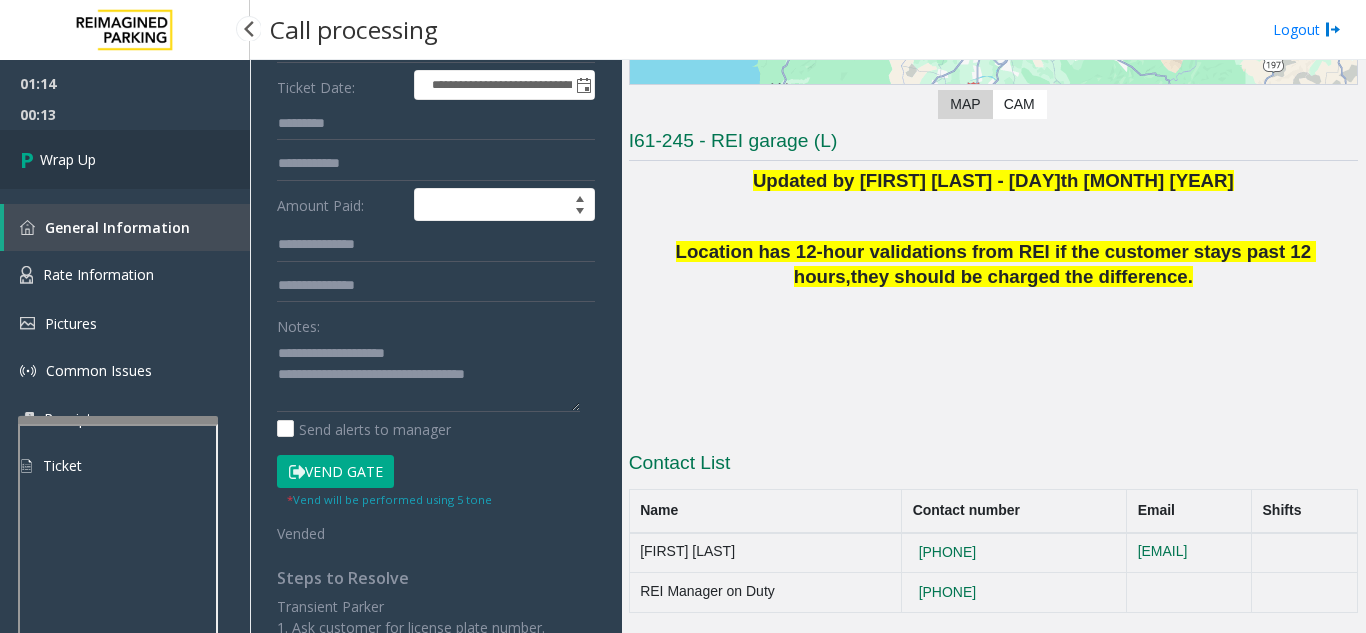 click on "Wrap Up" at bounding box center [68, 159] 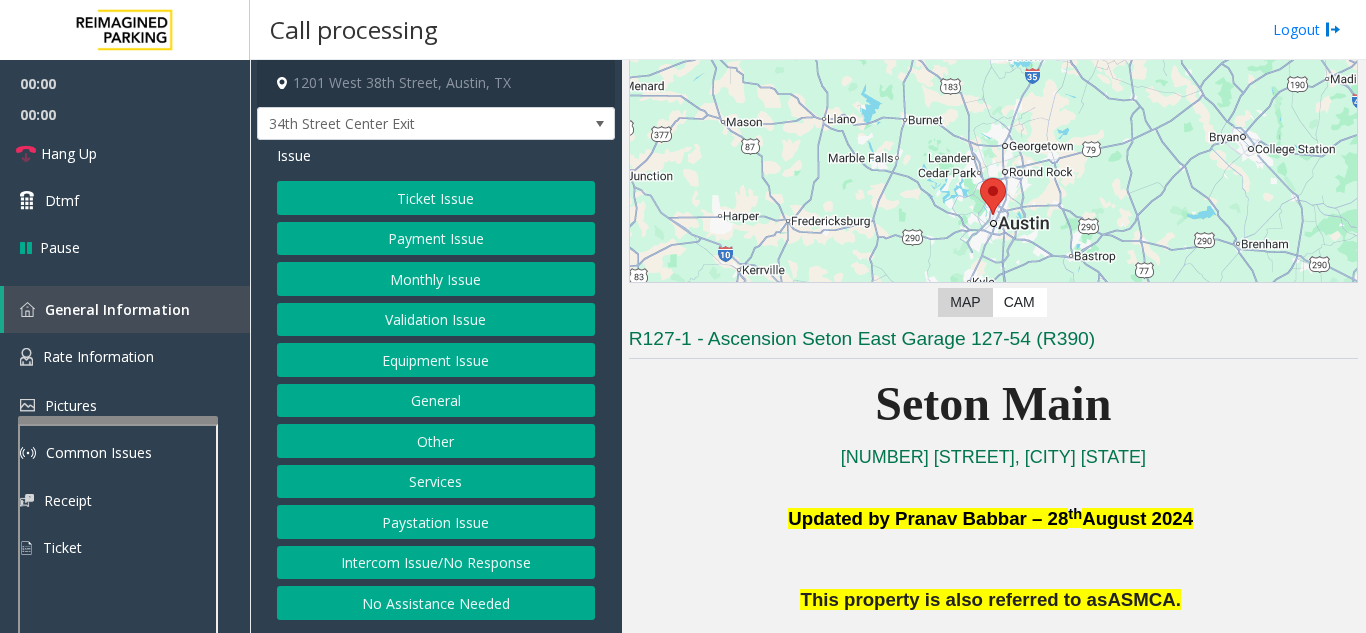 scroll, scrollTop: 400, scrollLeft: 0, axis: vertical 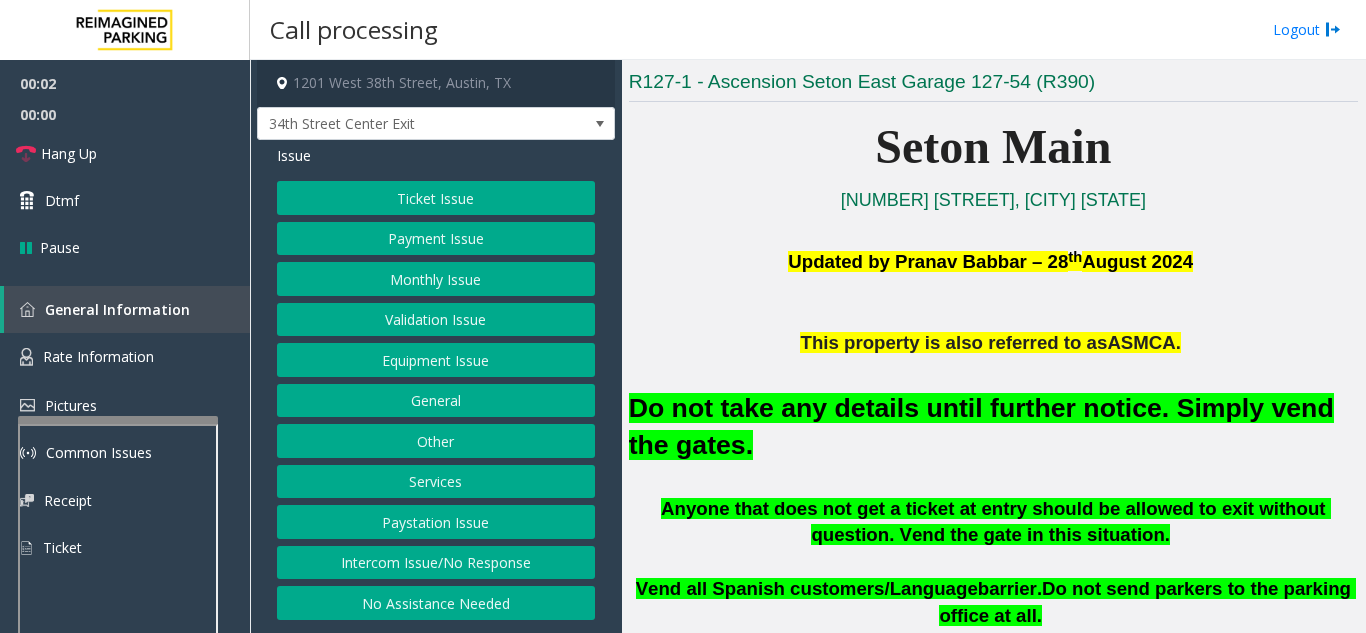 click on "Equipment Issue" 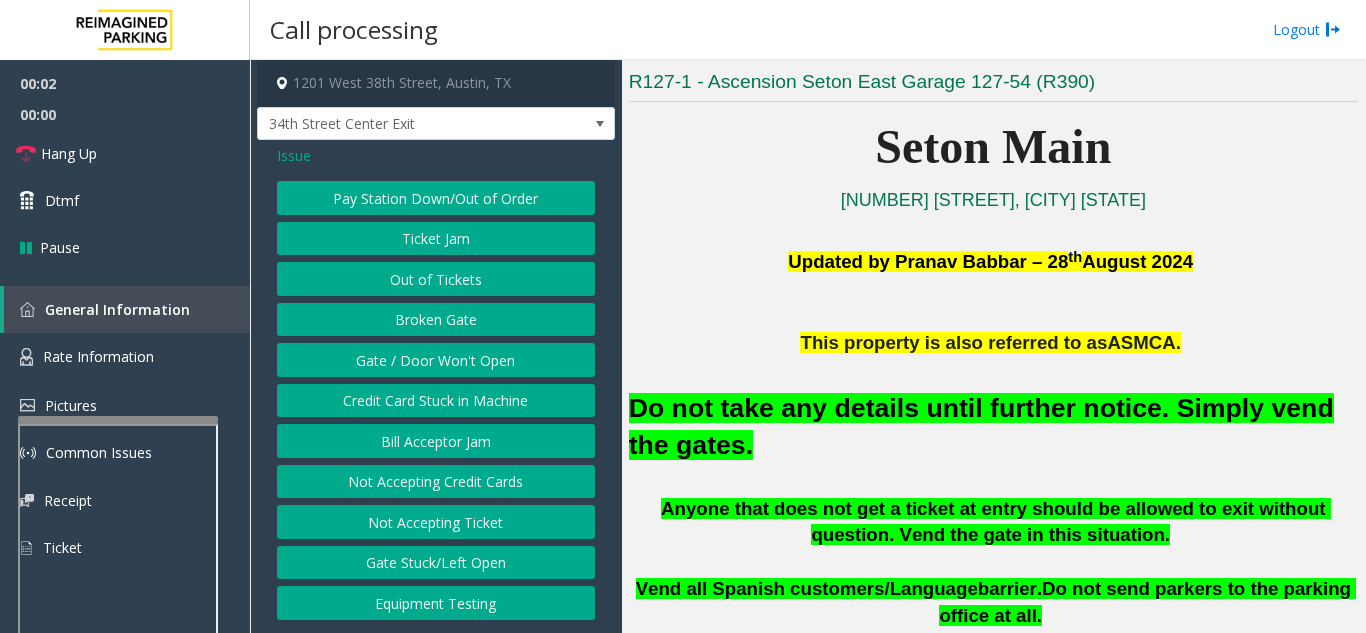 click on "Gate / Door Won't Open" 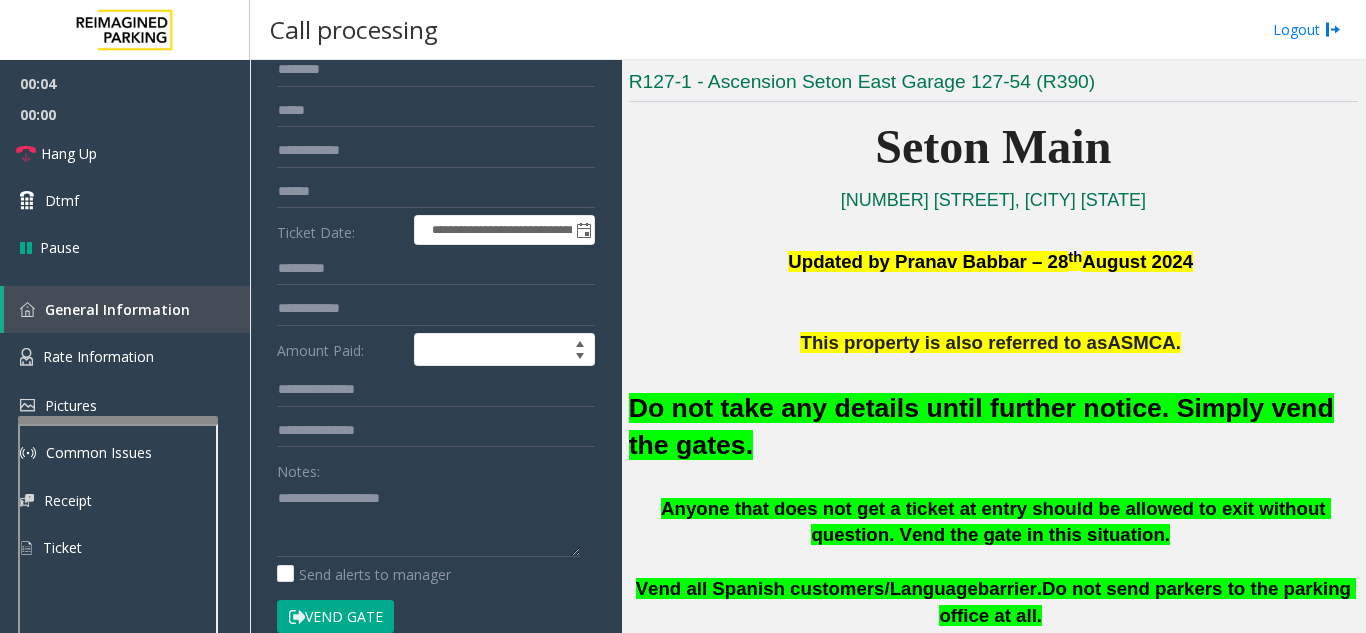 scroll, scrollTop: 200, scrollLeft: 0, axis: vertical 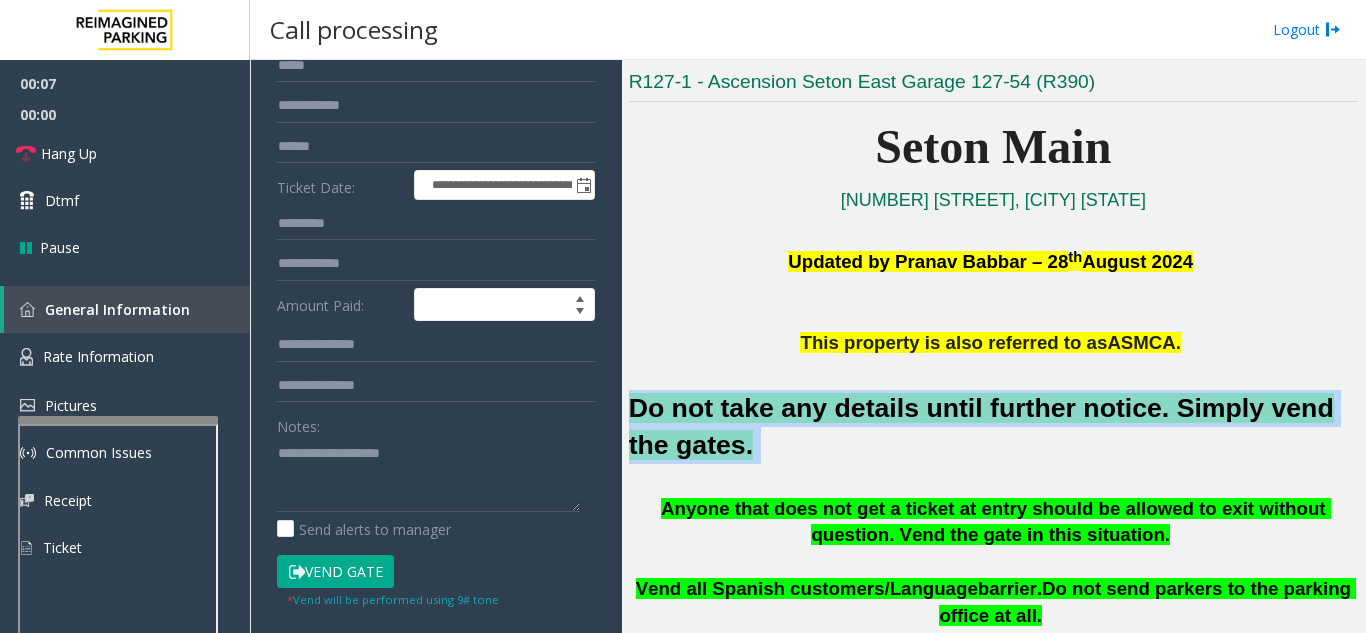 drag, startPoint x: 699, startPoint y: 452, endPoint x: 633, endPoint y: 403, distance: 82.20097 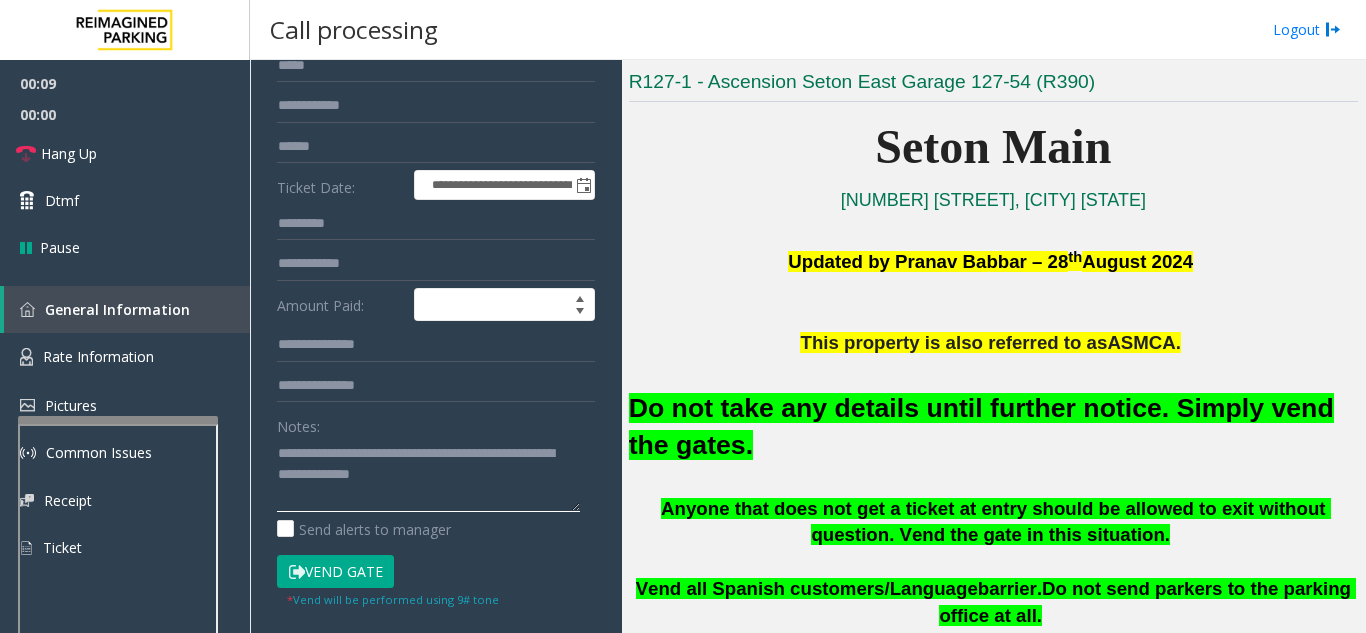 type on "**********" 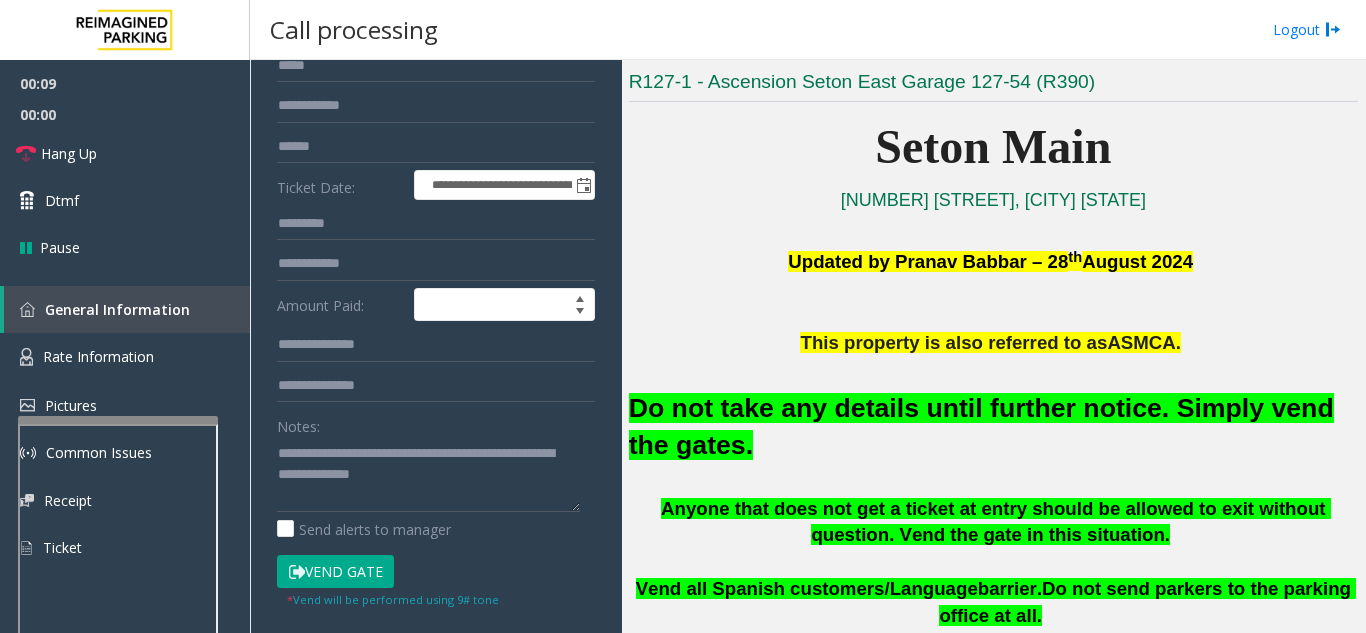 click on "Vend Gate" 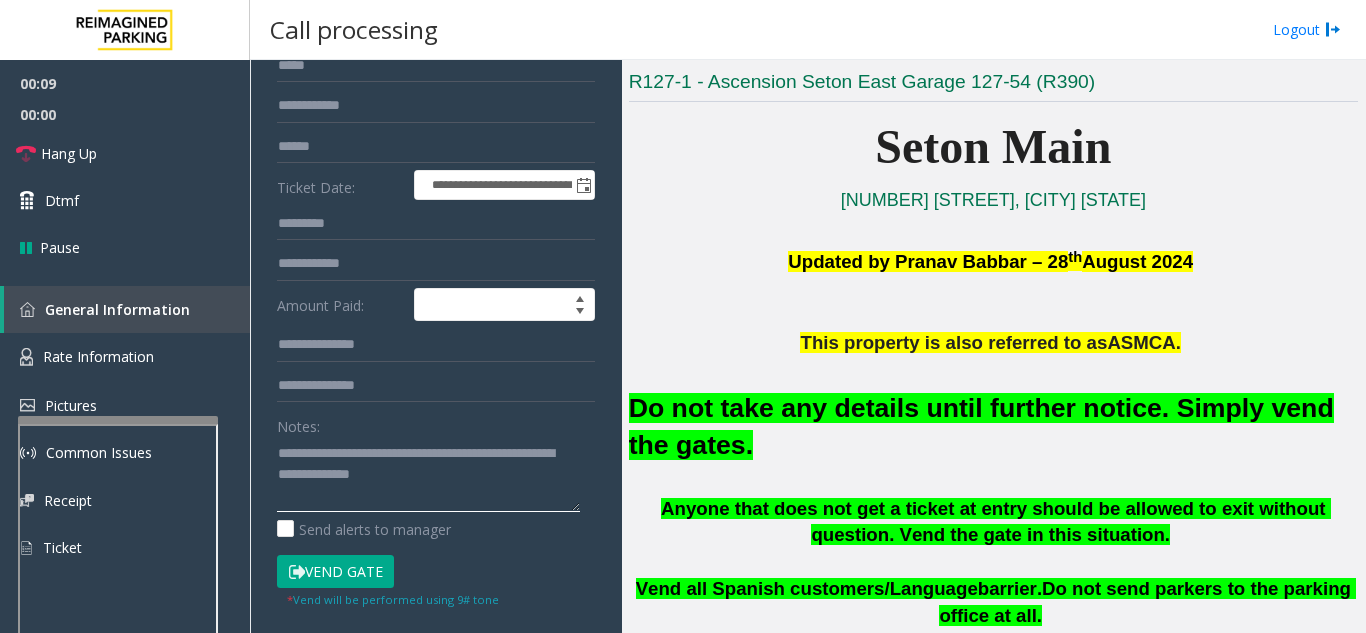 click 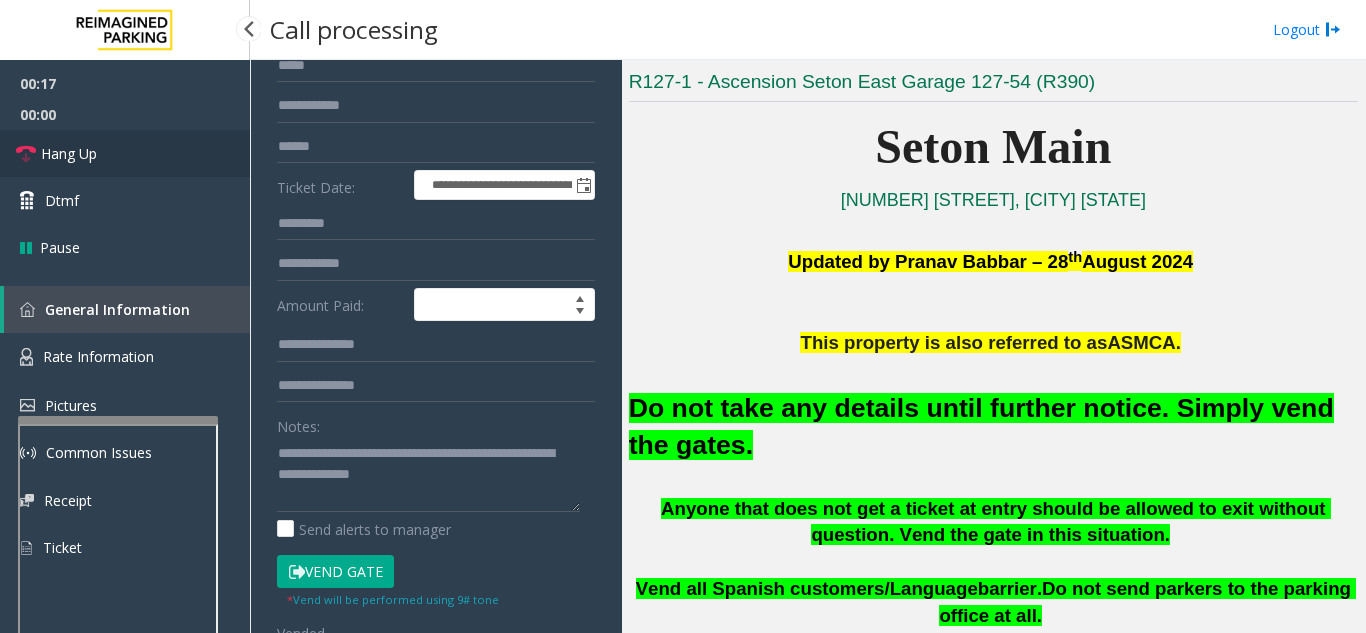 click on "Hang Up" at bounding box center [125, 153] 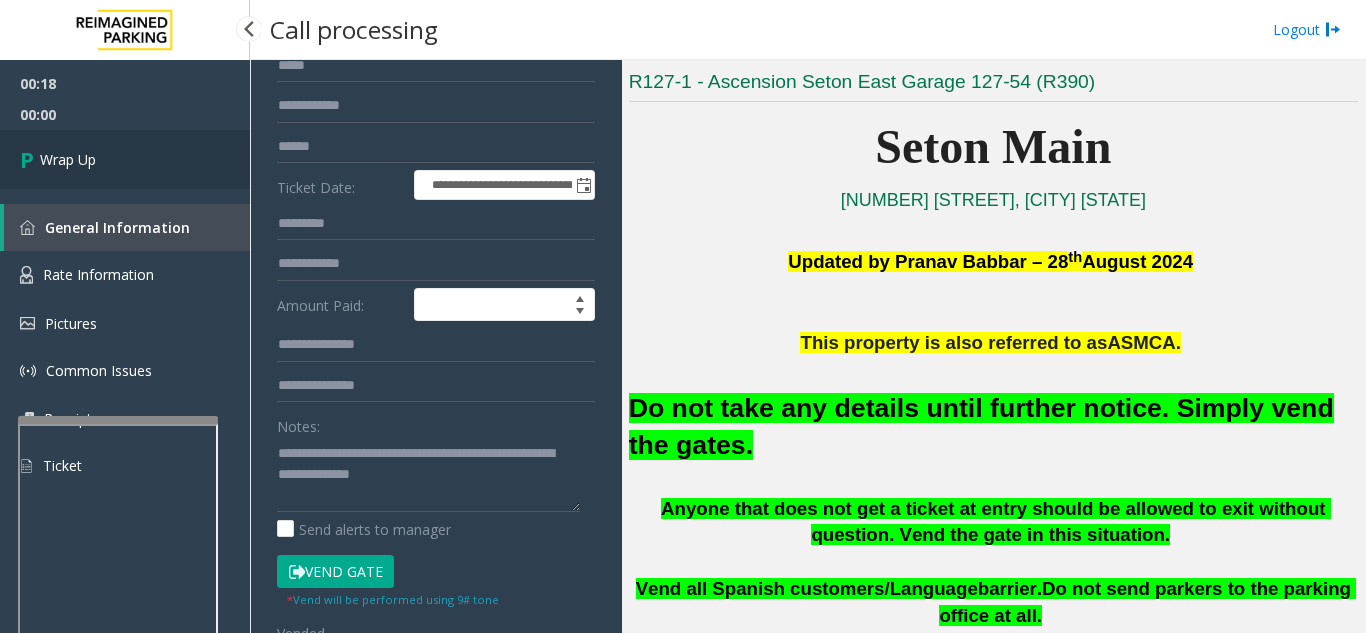click on "Wrap Up" at bounding box center [125, 159] 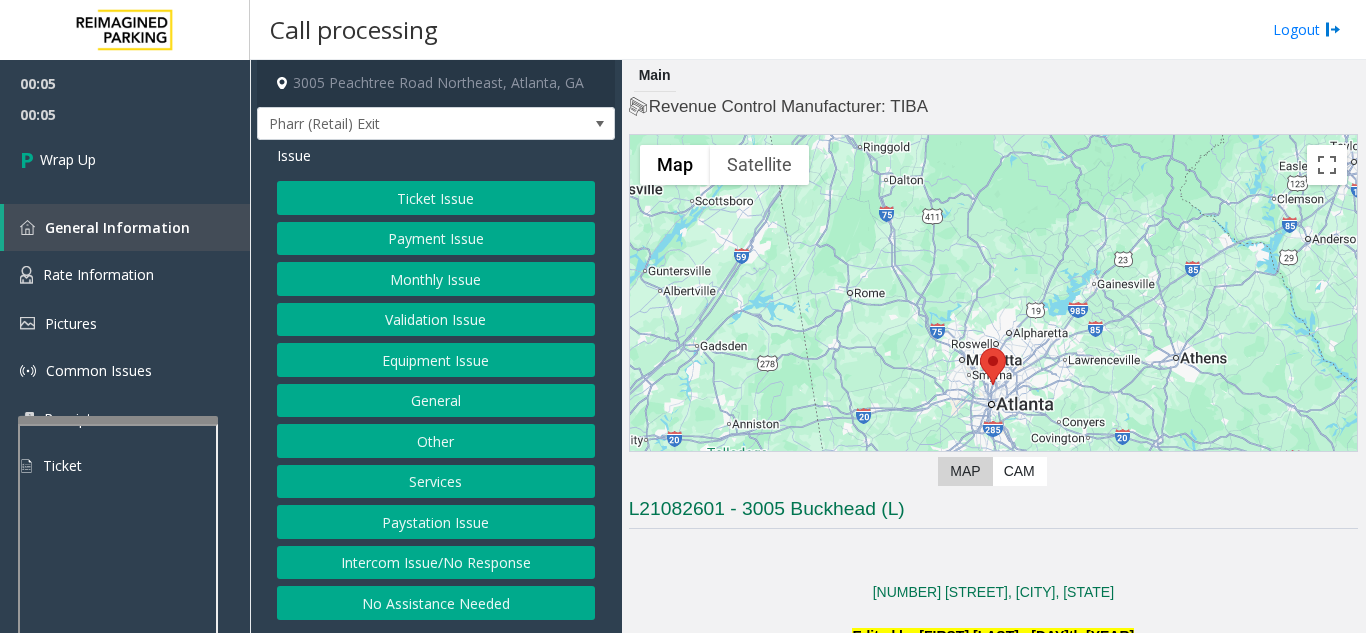 click on "Intercom Issue/No Response" 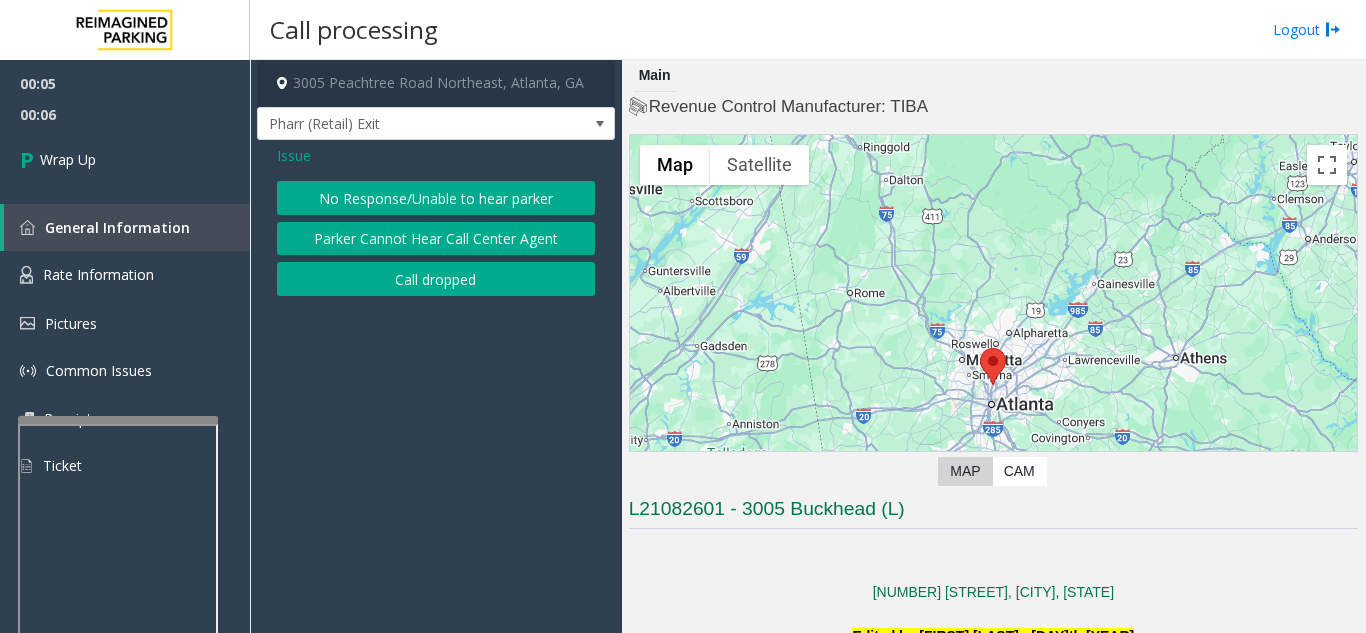 click on "Call dropped" 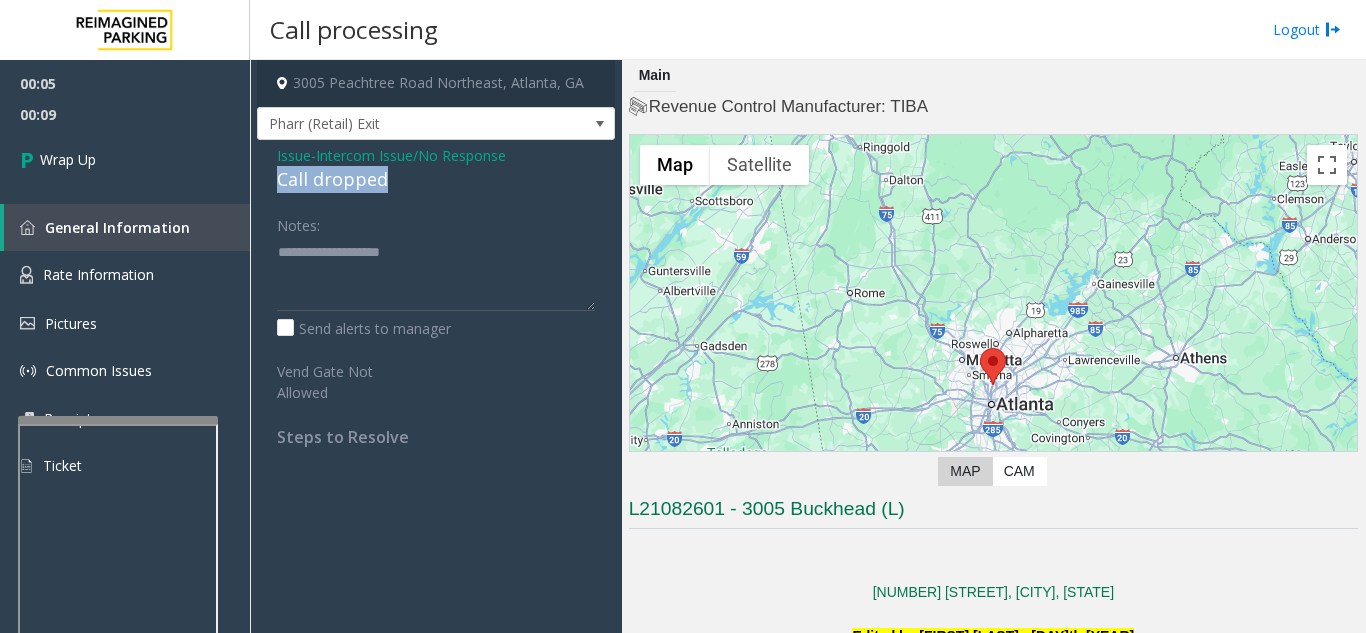 drag, startPoint x: 408, startPoint y: 180, endPoint x: 264, endPoint y: 167, distance: 144.58562 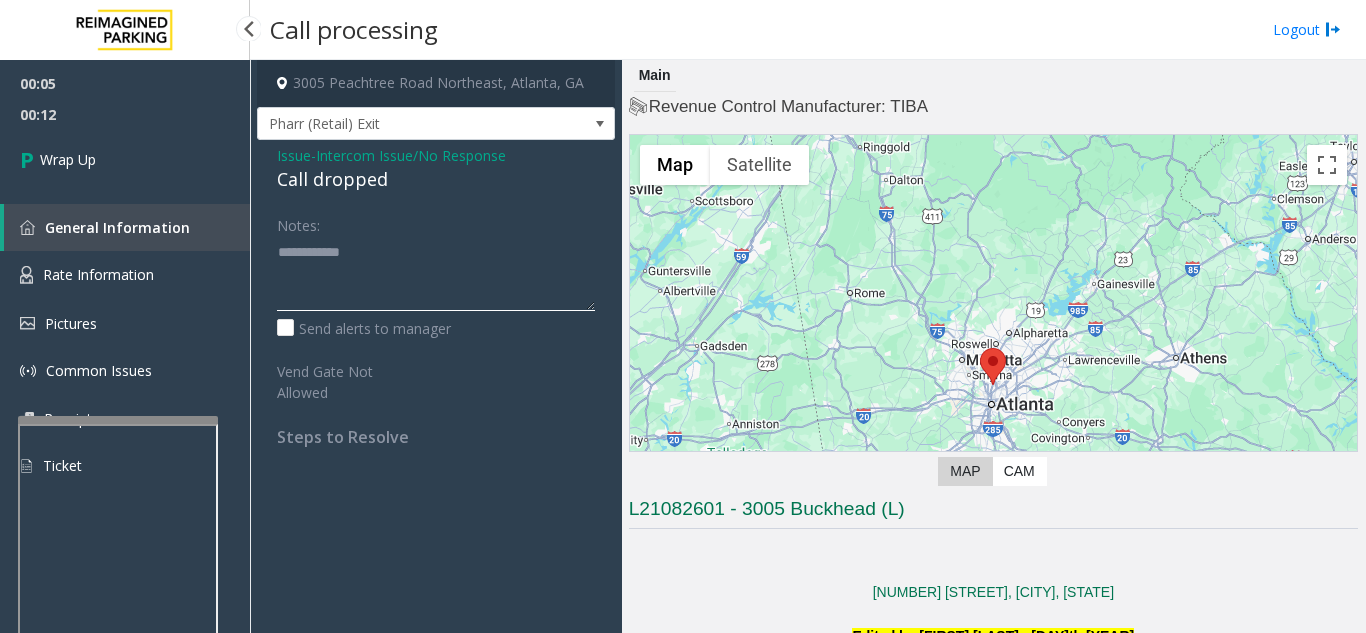 type on "**********" 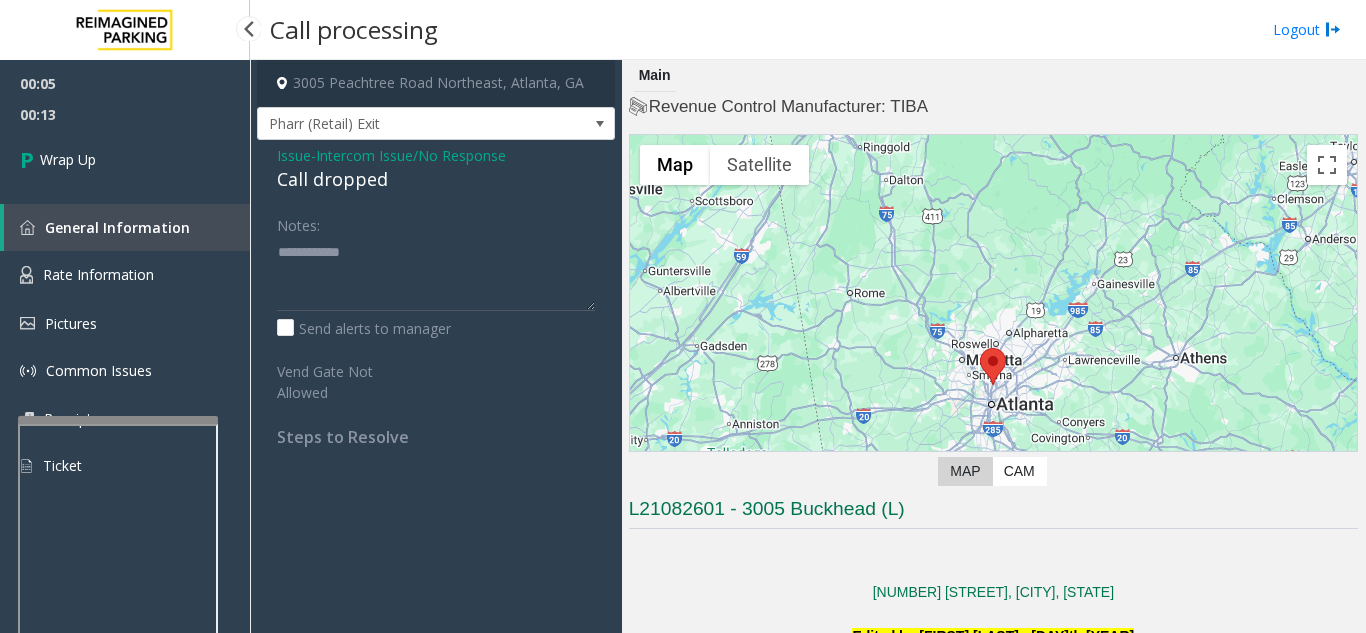 click on "General Information" at bounding box center (117, 227) 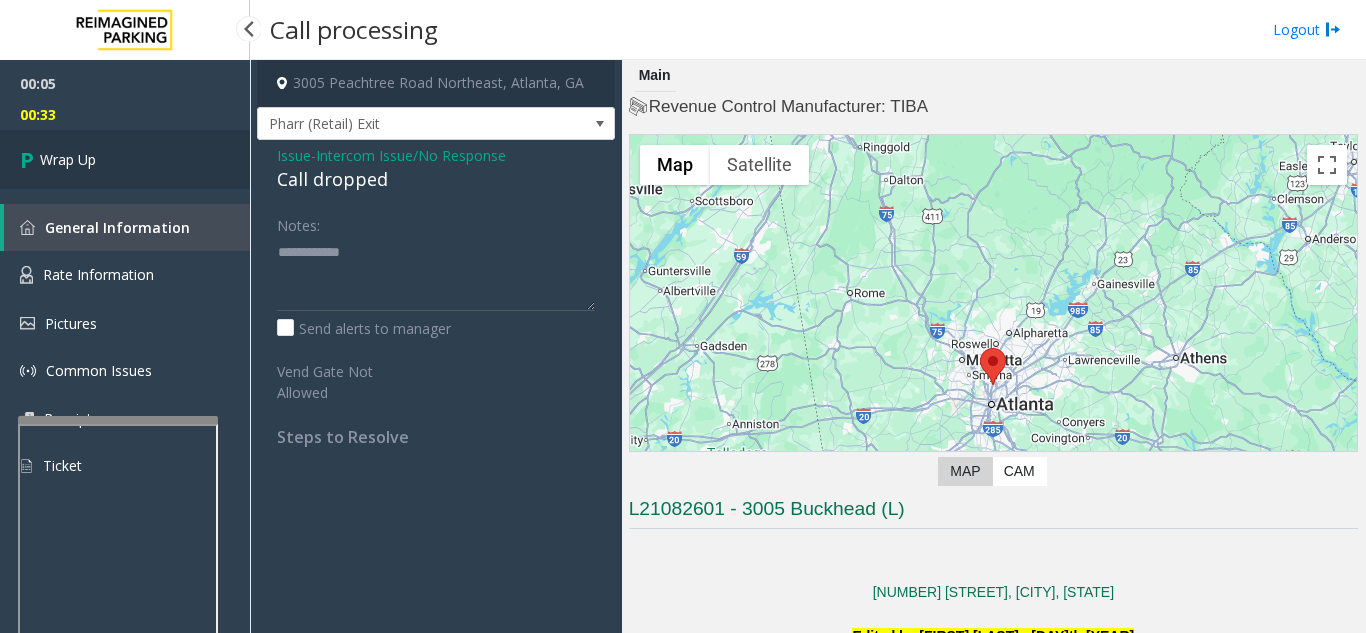 click on "Wrap Up" at bounding box center (125, 159) 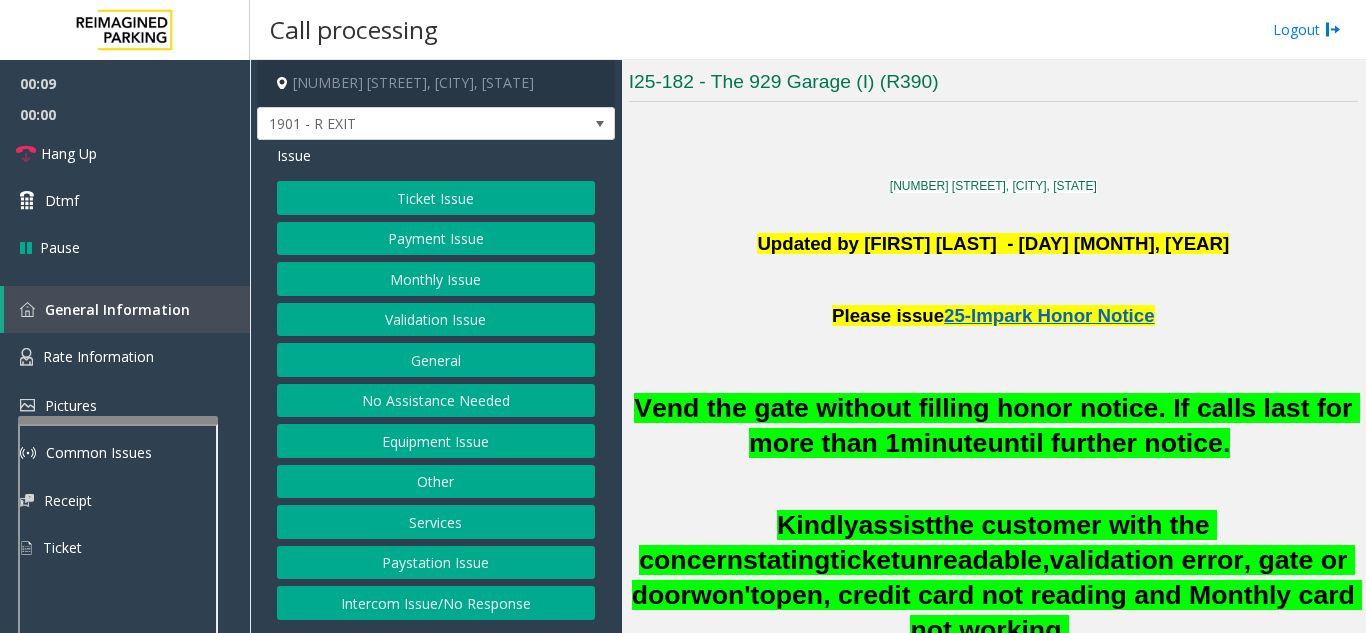 scroll, scrollTop: 600, scrollLeft: 0, axis: vertical 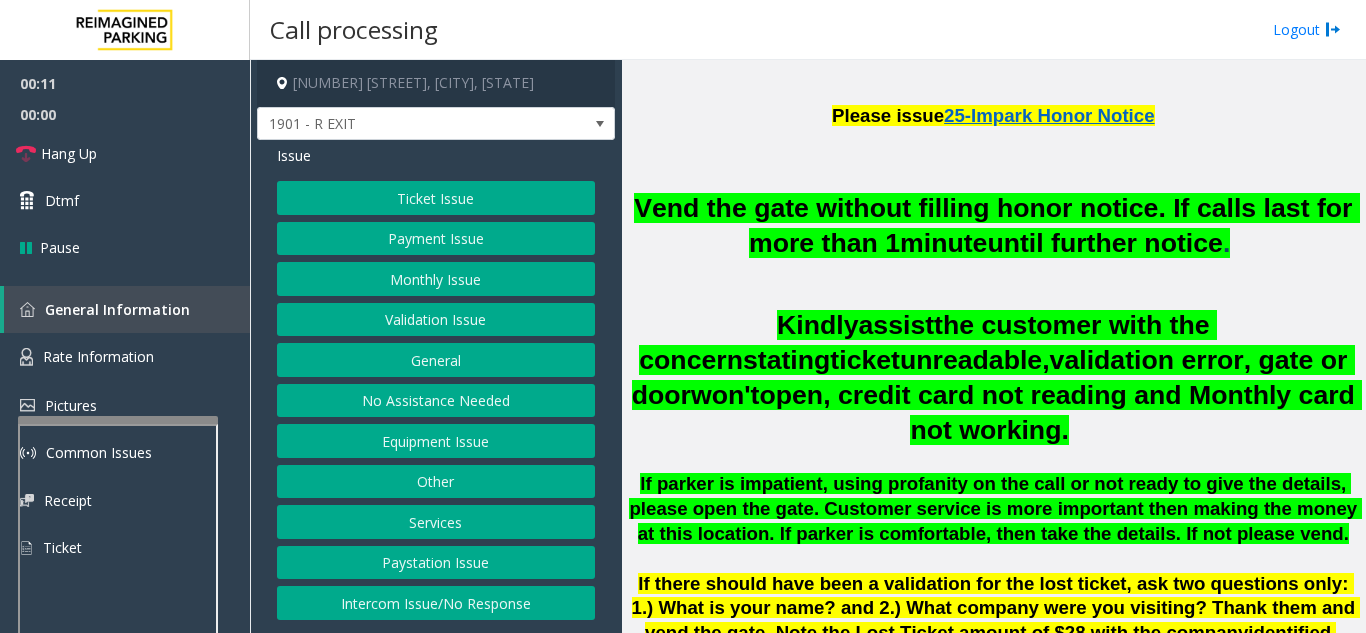 click on "Monthly Issue" 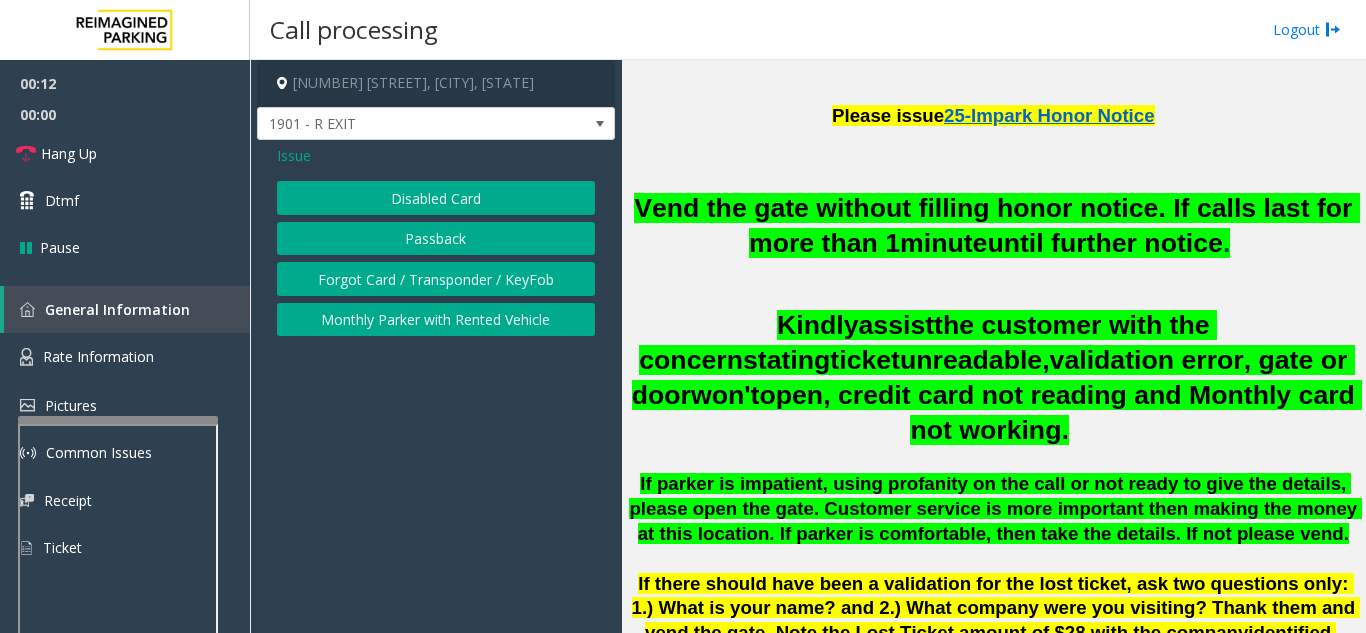 click on "Disabled Card" 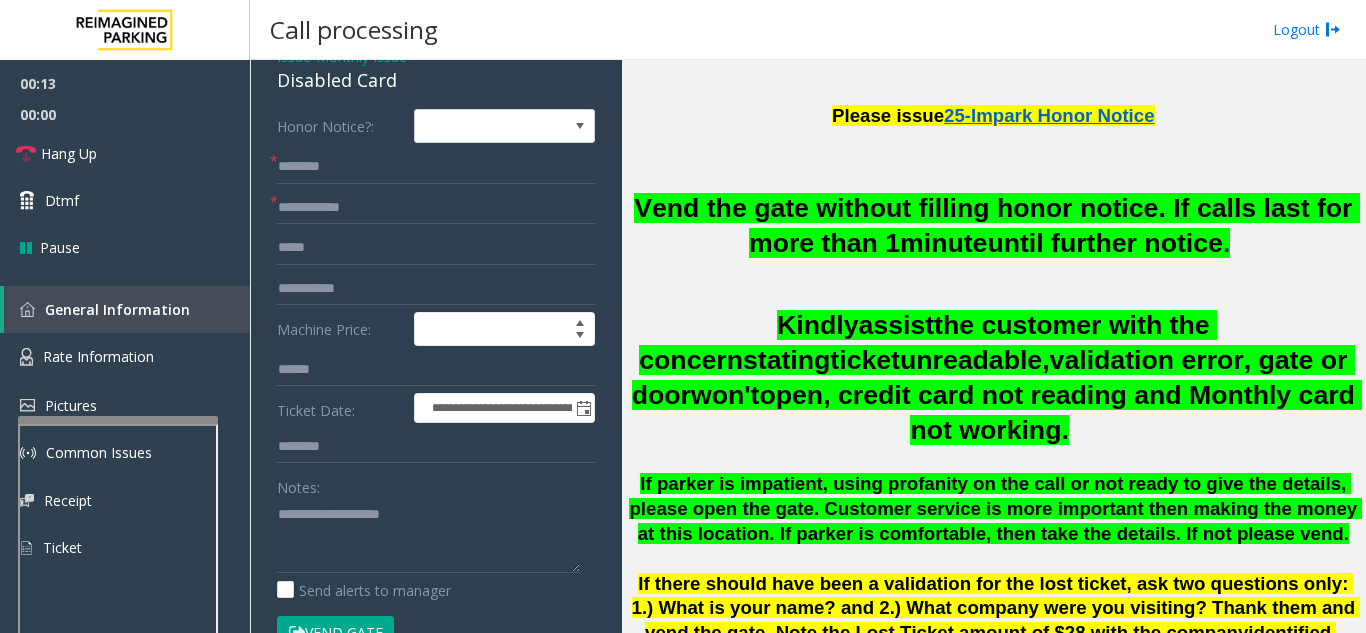 scroll, scrollTop: 100, scrollLeft: 0, axis: vertical 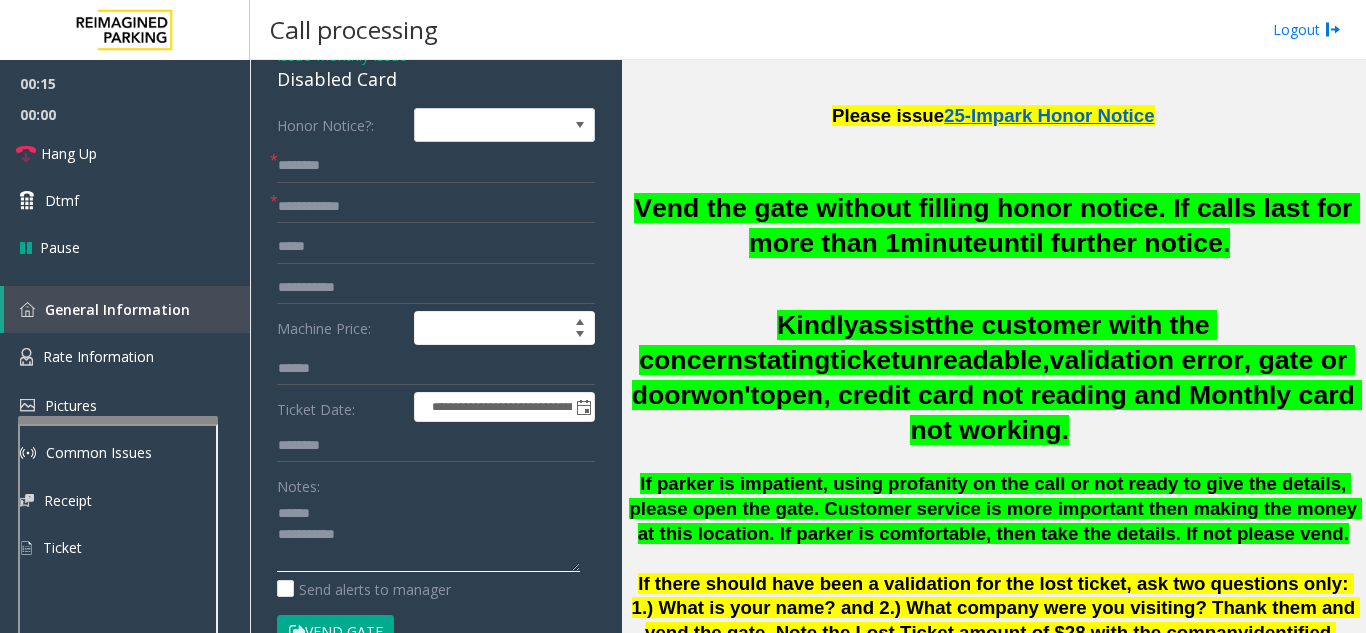 click 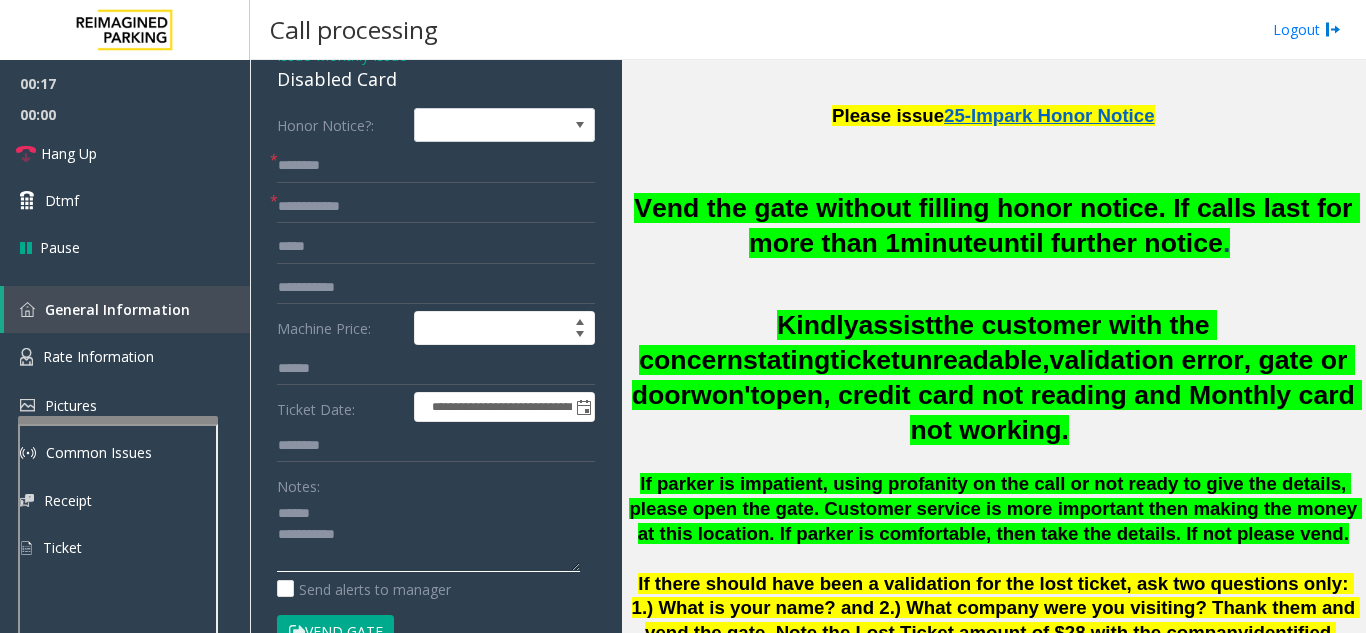 type on "**********" 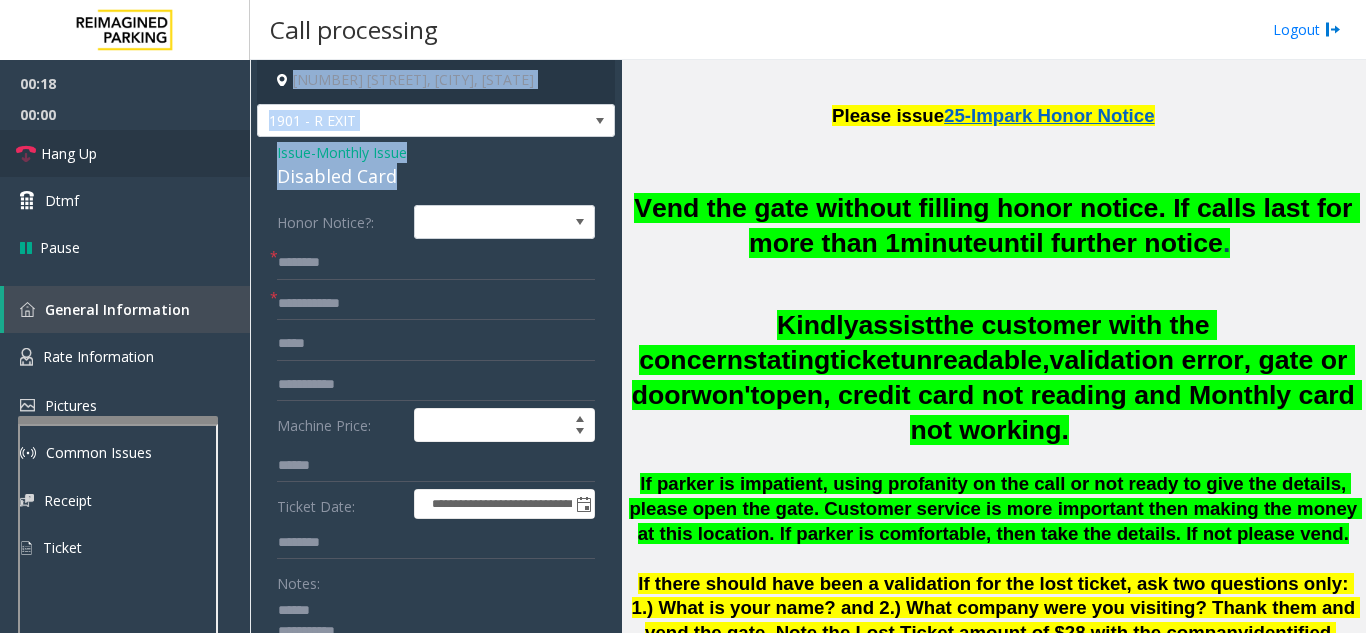 scroll, scrollTop: 0, scrollLeft: 0, axis: both 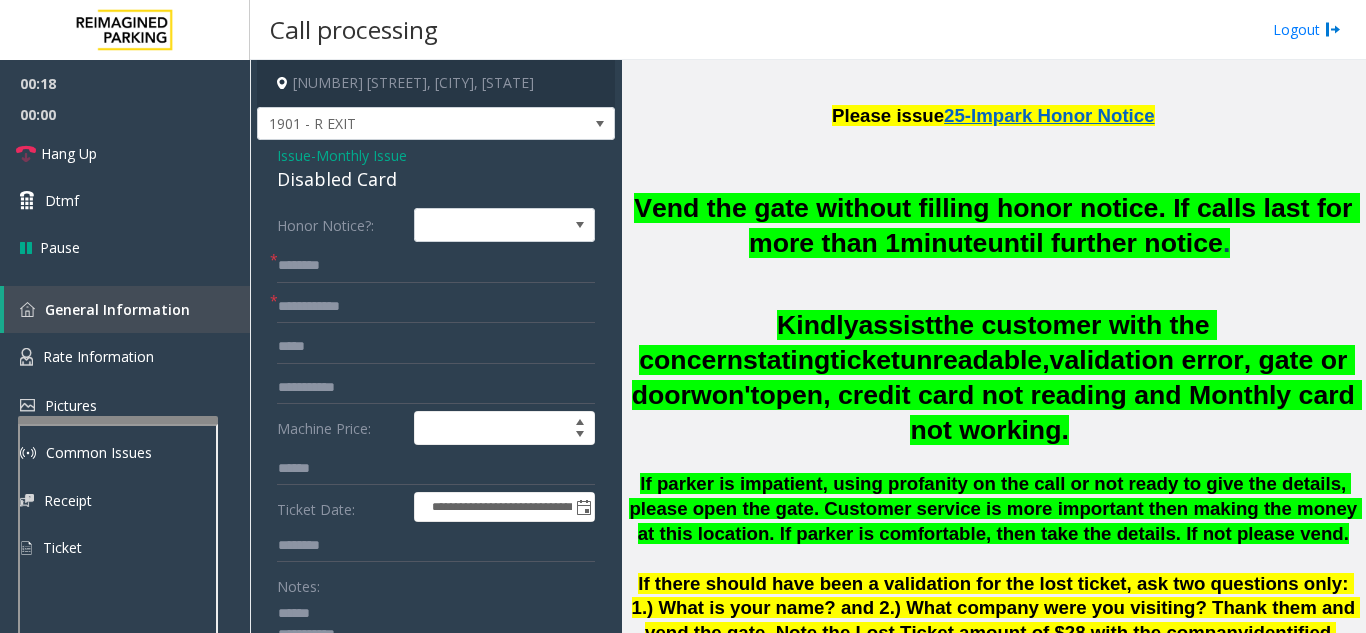drag, startPoint x: 397, startPoint y: 81, endPoint x: 259, endPoint y: 198, distance: 180.92264 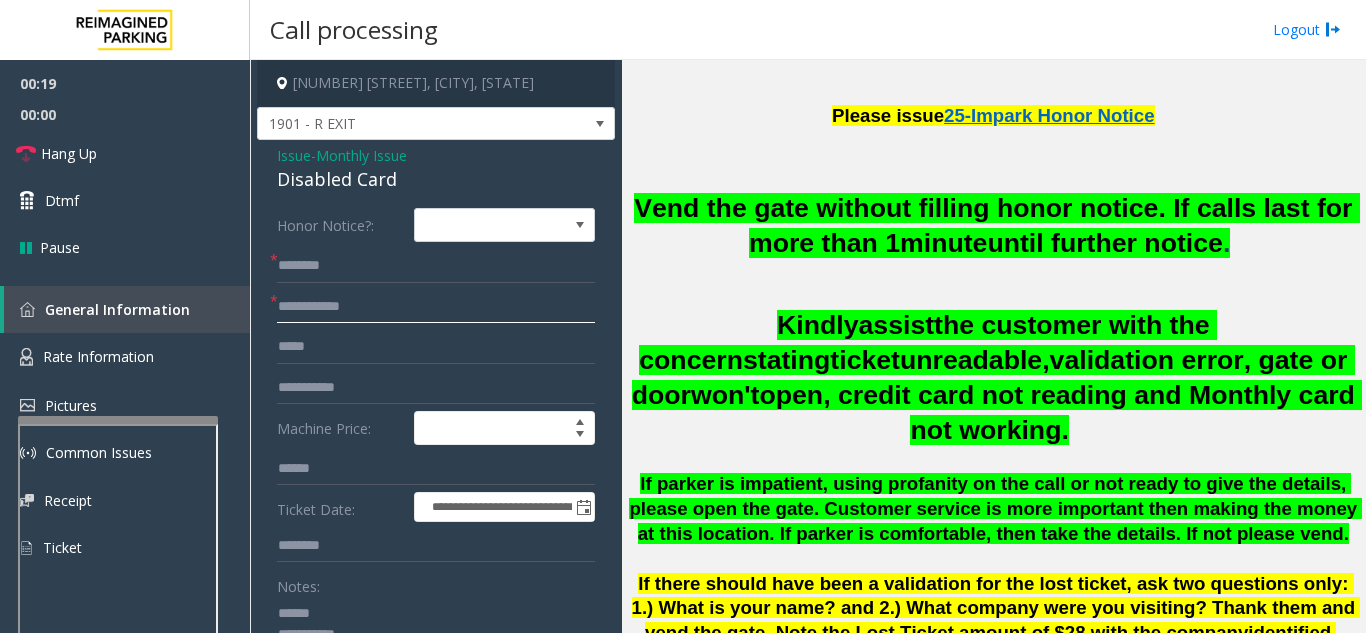 click 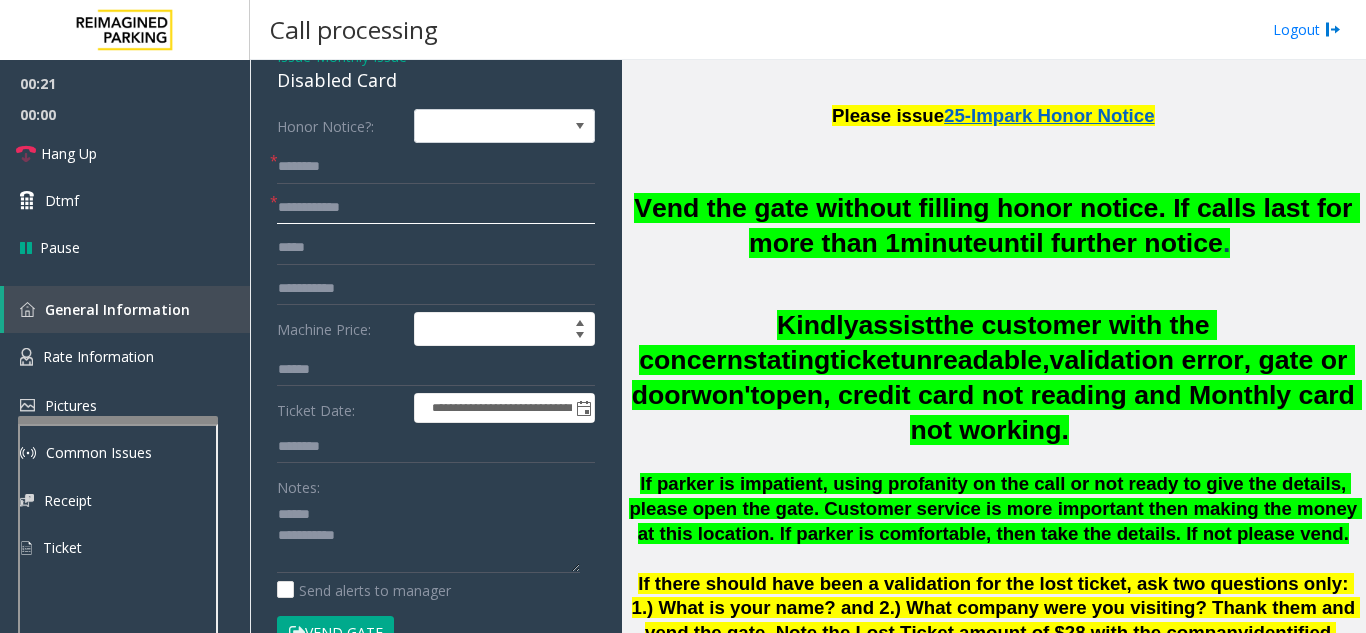 scroll, scrollTop: 100, scrollLeft: 0, axis: vertical 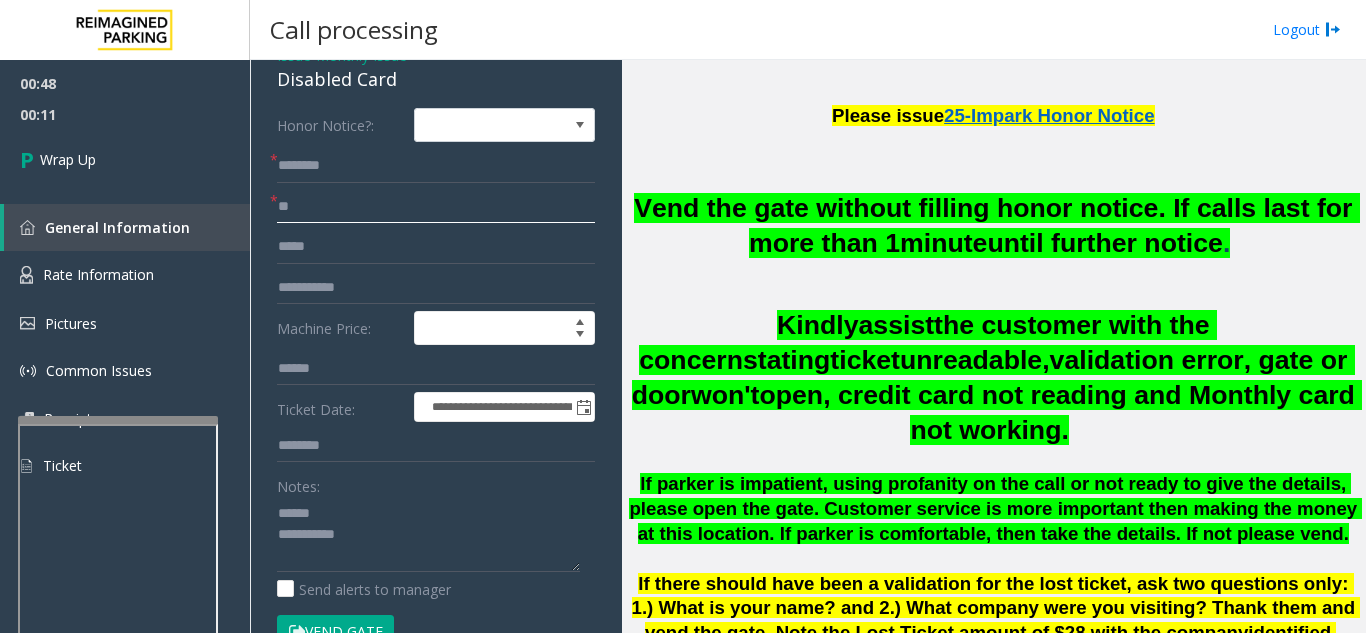 type on "*" 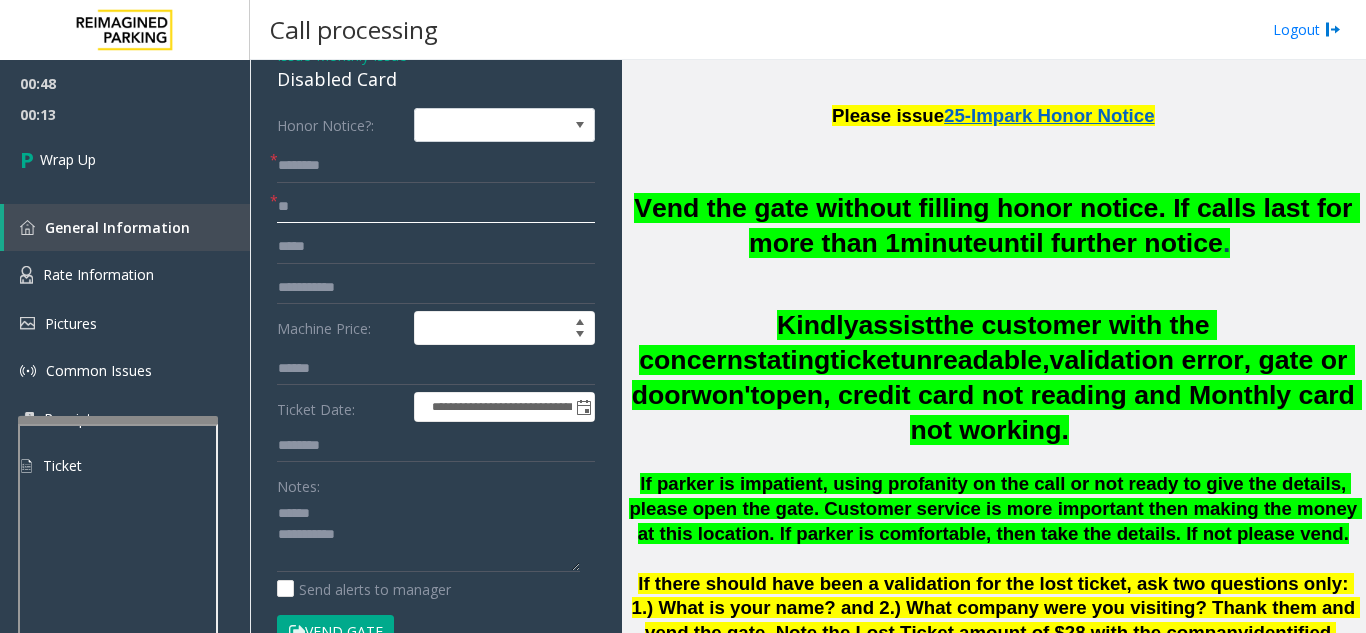 type on "**" 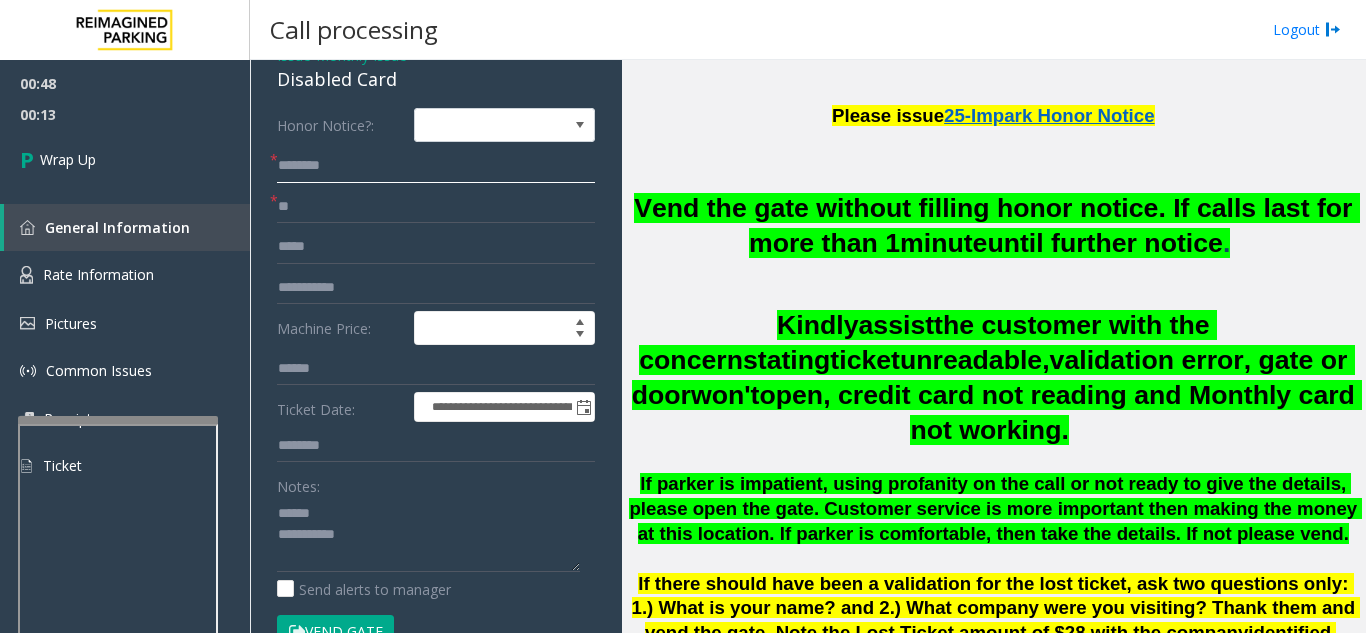 click 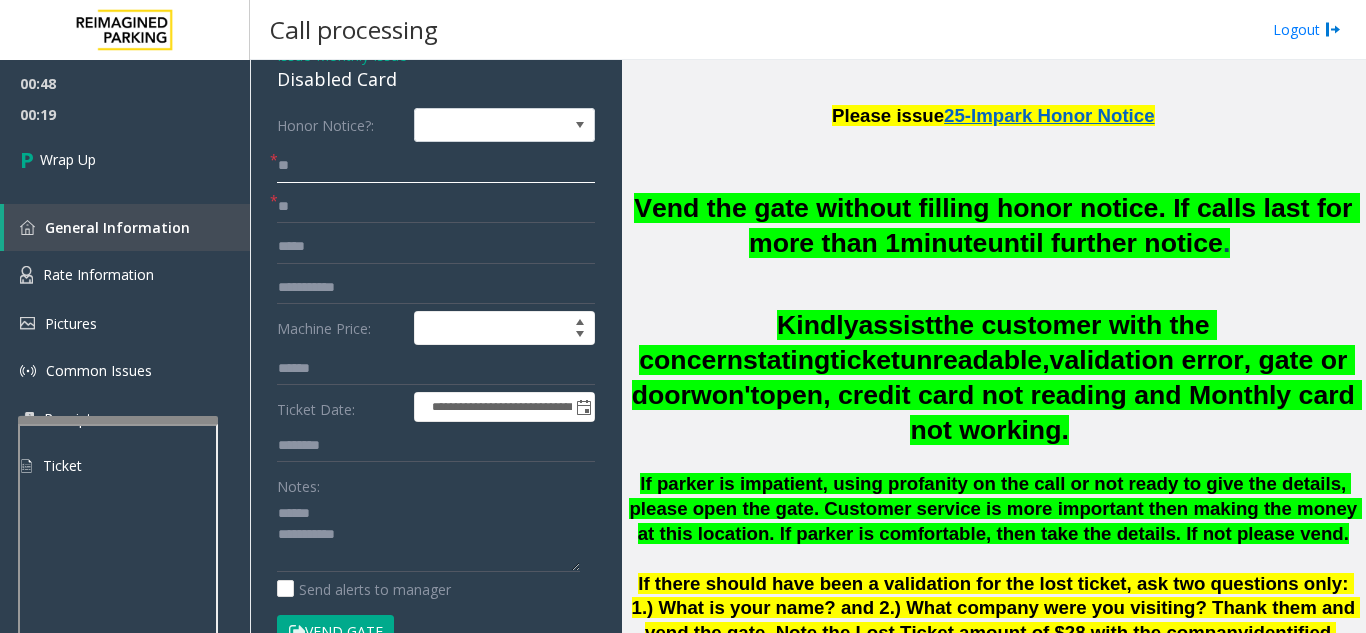 type on "**" 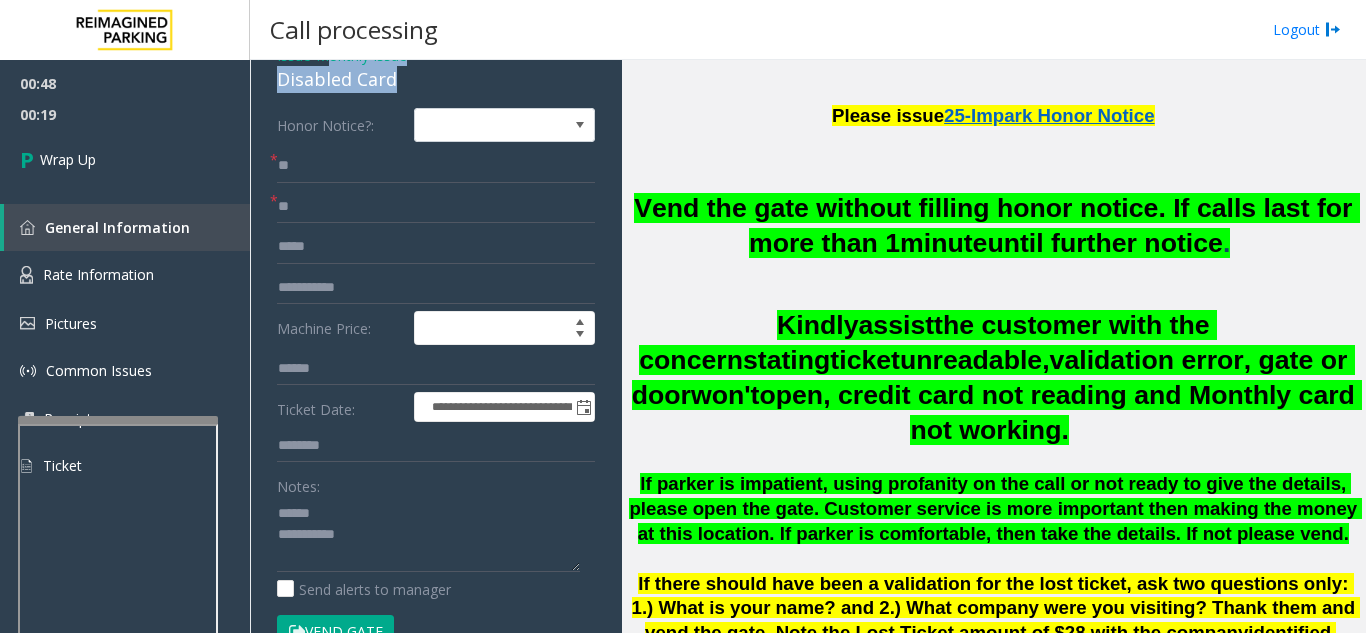 scroll, scrollTop: 0, scrollLeft: 0, axis: both 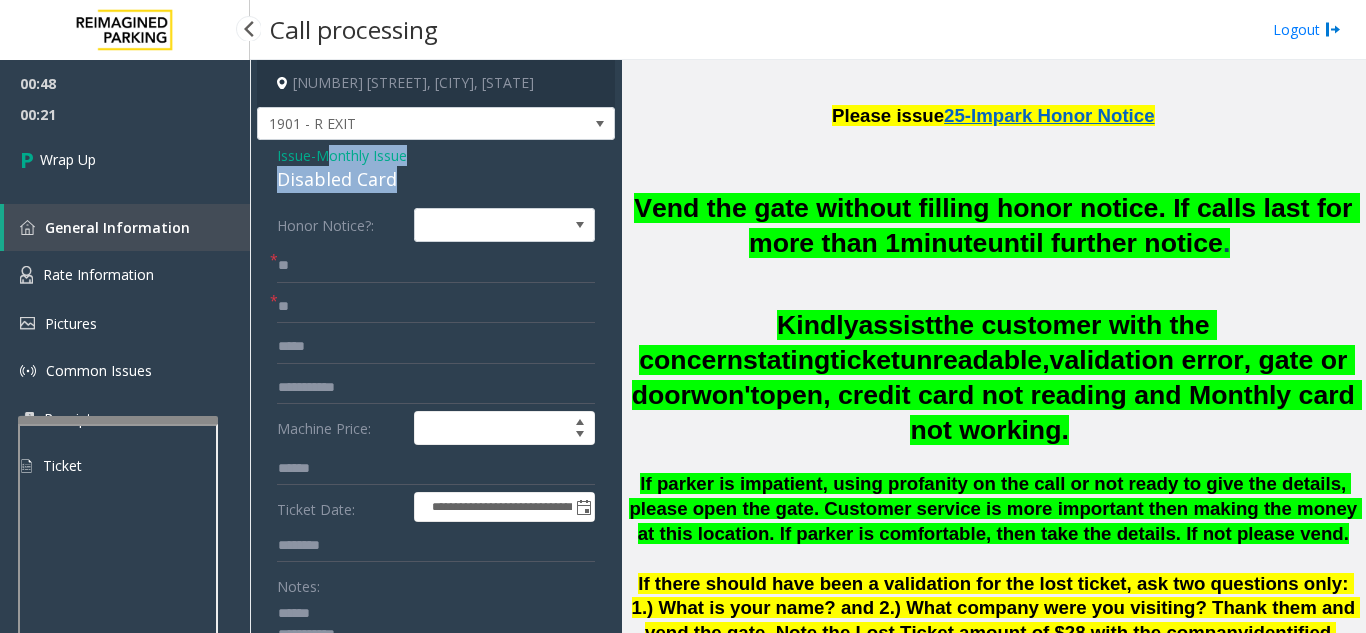 drag, startPoint x: 405, startPoint y: 75, endPoint x: 239, endPoint y: 97, distance: 167.45149 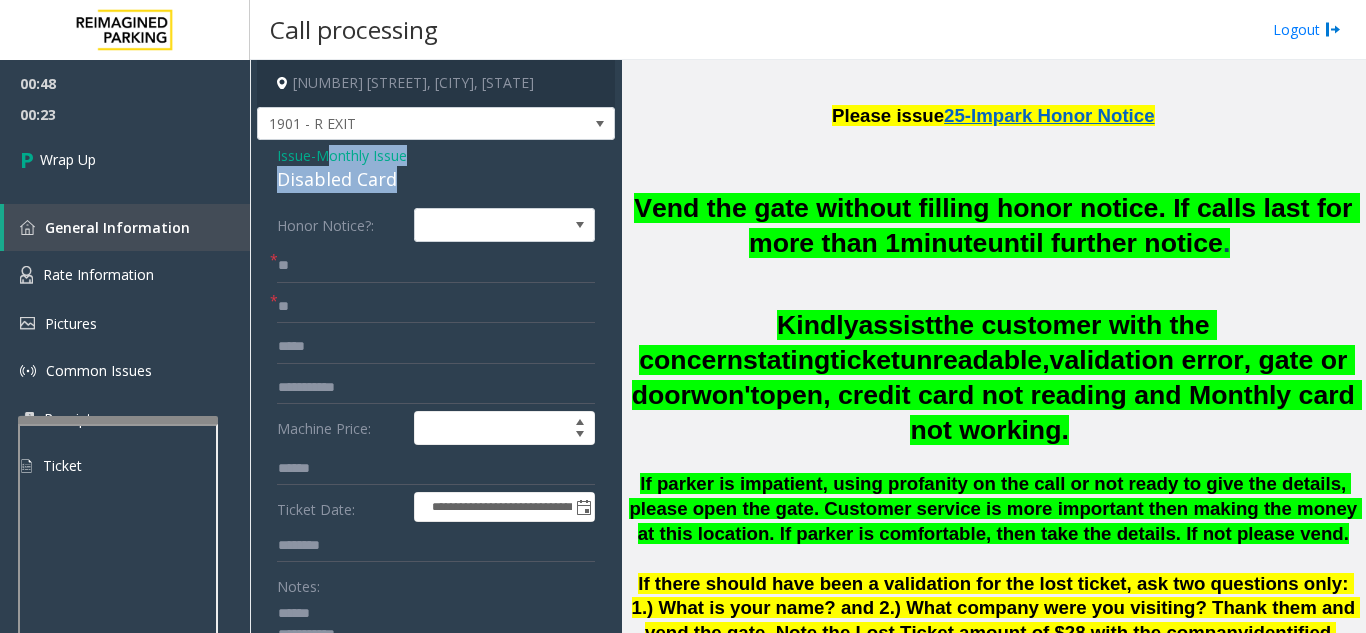click on "Issue  -  Monthly Issue Disabled Card" 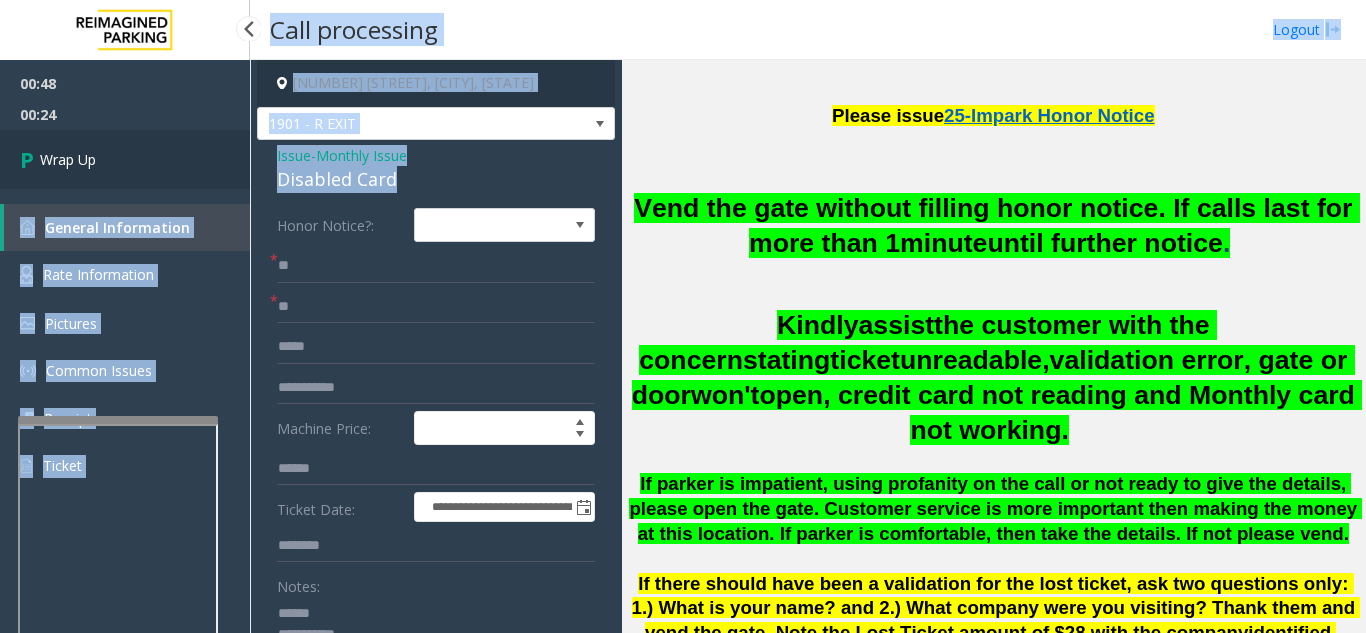 drag, startPoint x: 410, startPoint y: 173, endPoint x: 192, endPoint y: 159, distance: 218.44908 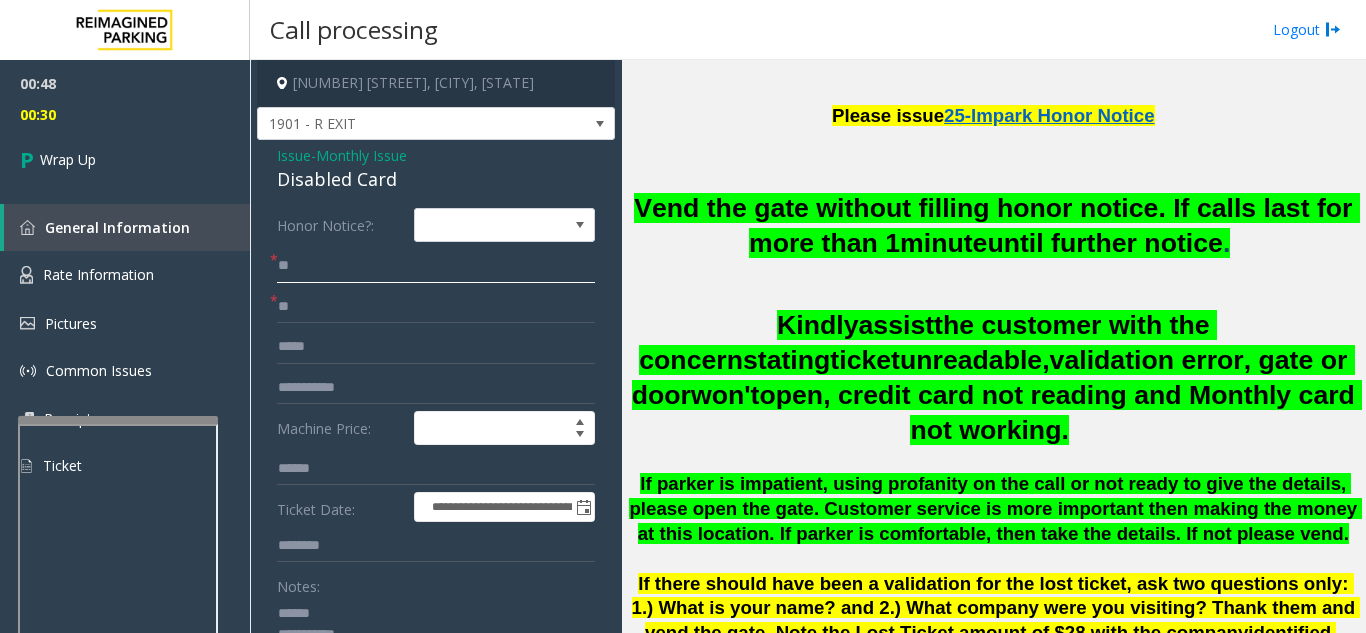click on "**" 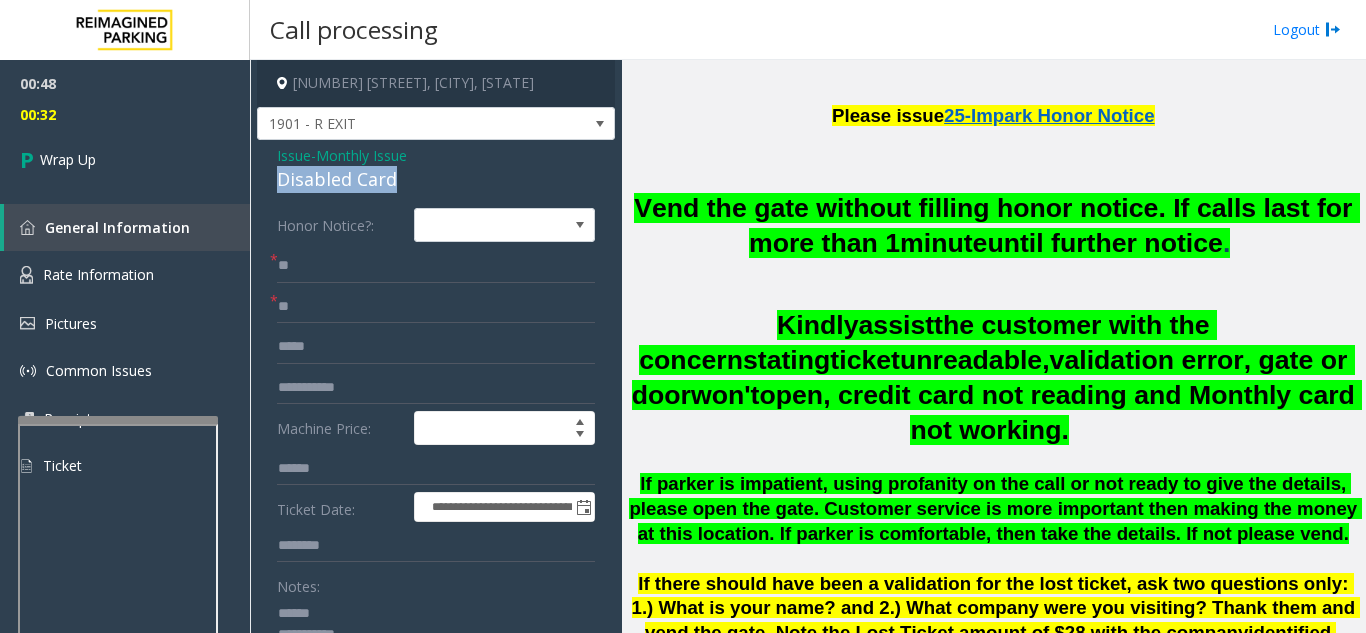 drag, startPoint x: 396, startPoint y: 184, endPoint x: 258, endPoint y: 185, distance: 138.00362 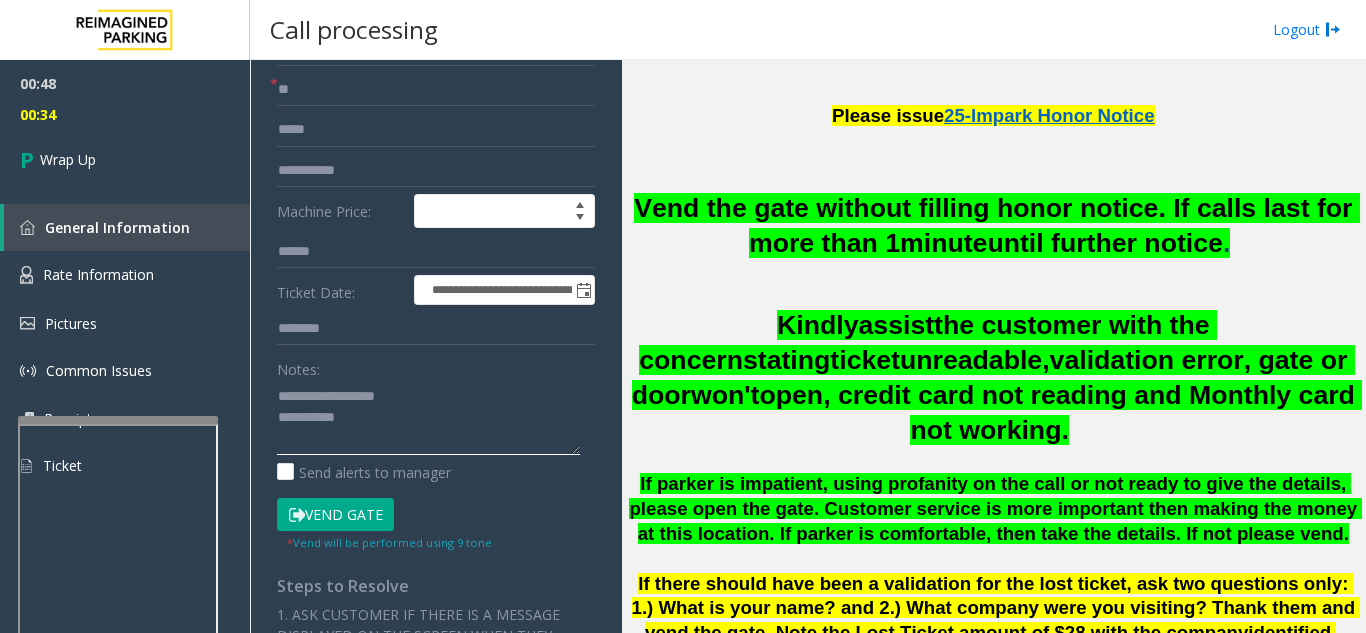 scroll, scrollTop: 300, scrollLeft: 0, axis: vertical 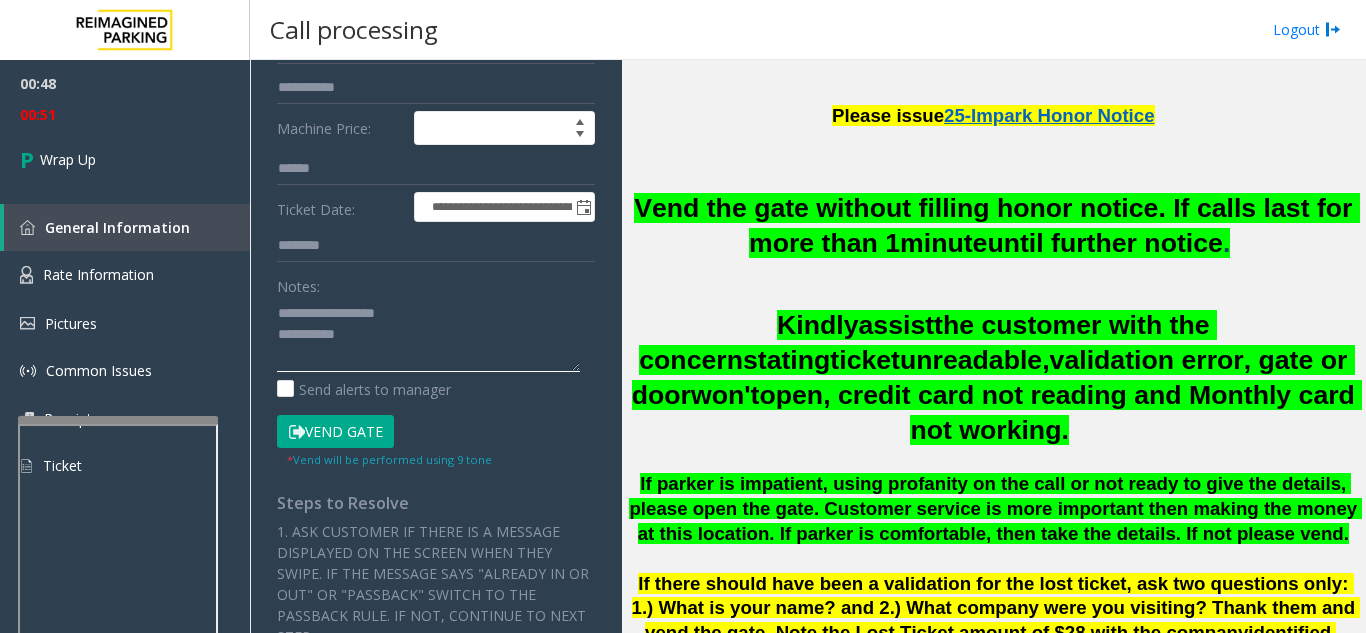 click 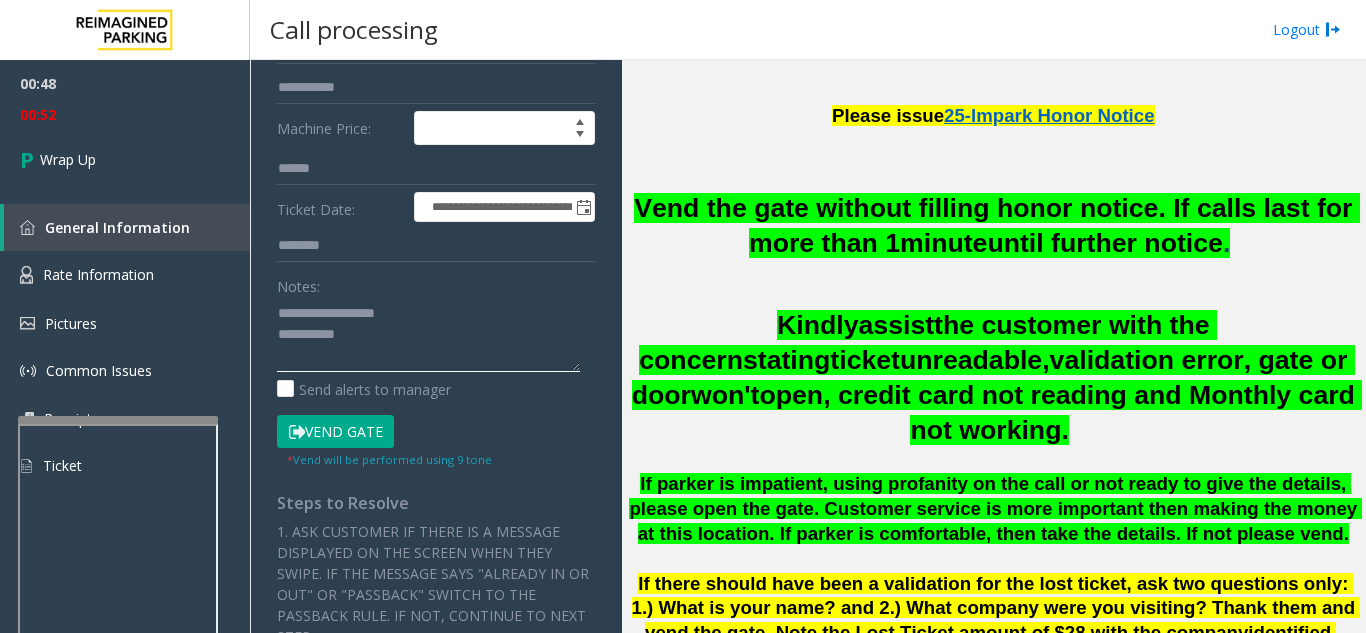 type on "**********" 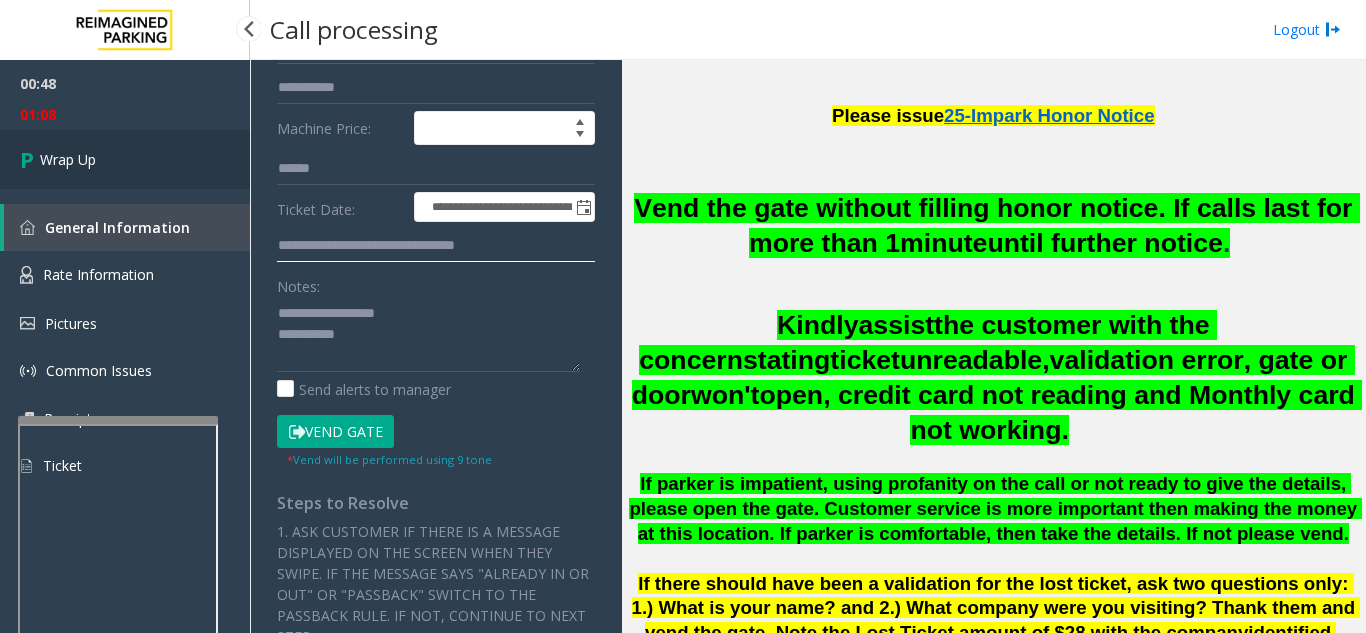 type on "**********" 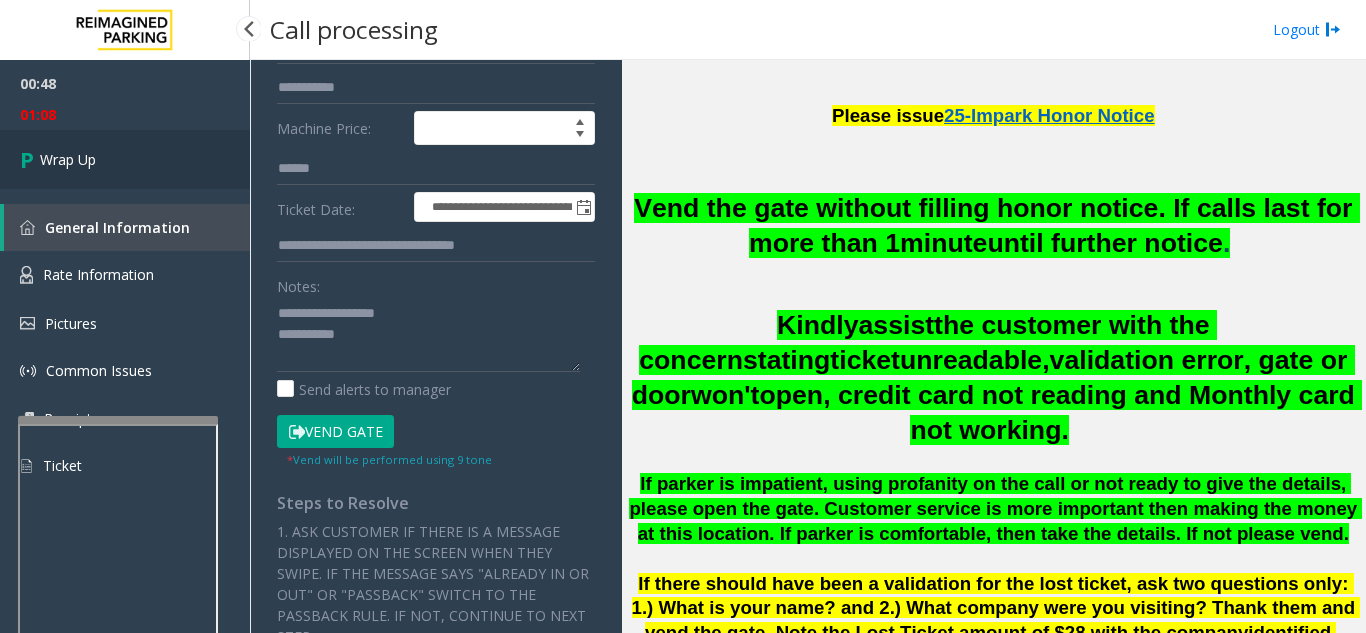click on "Wrap Up" at bounding box center (68, 159) 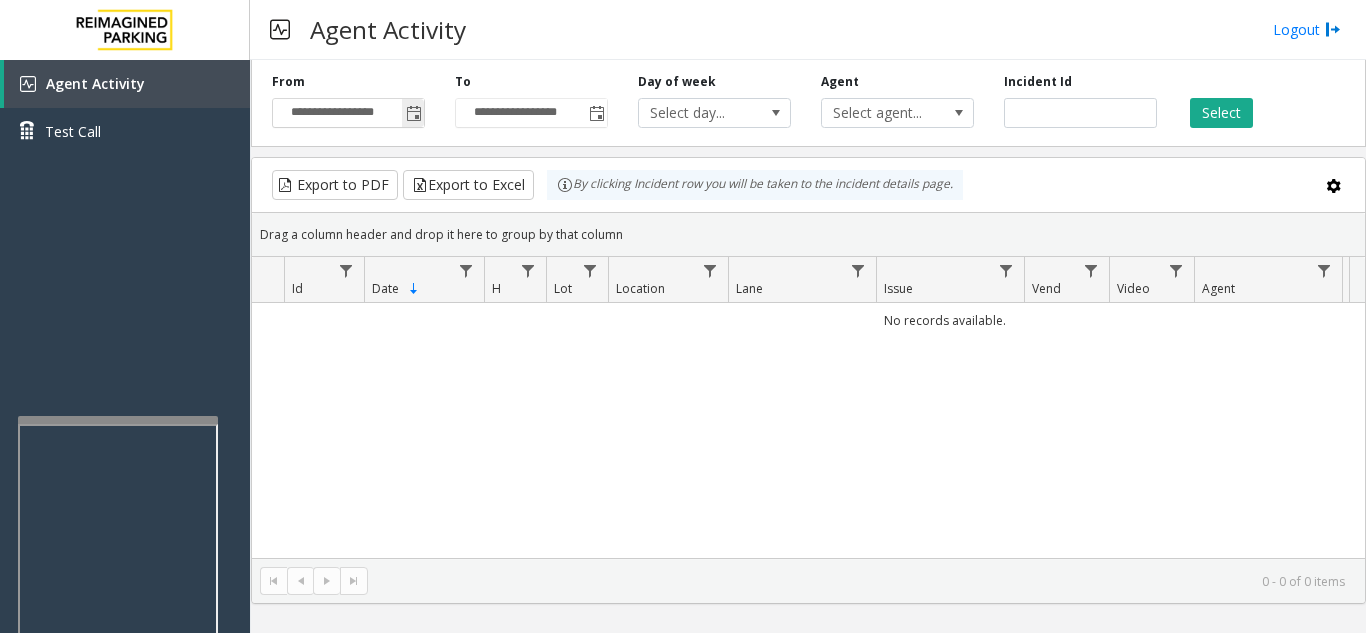 click 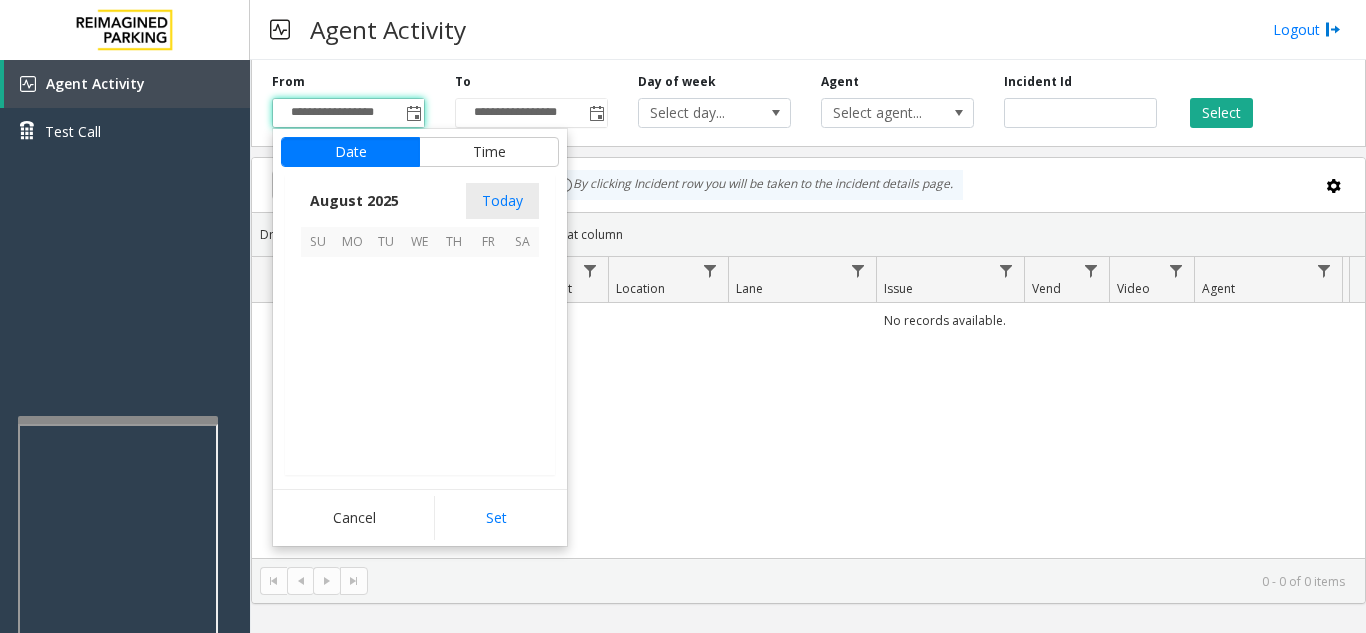 scroll, scrollTop: 358666, scrollLeft: 0, axis: vertical 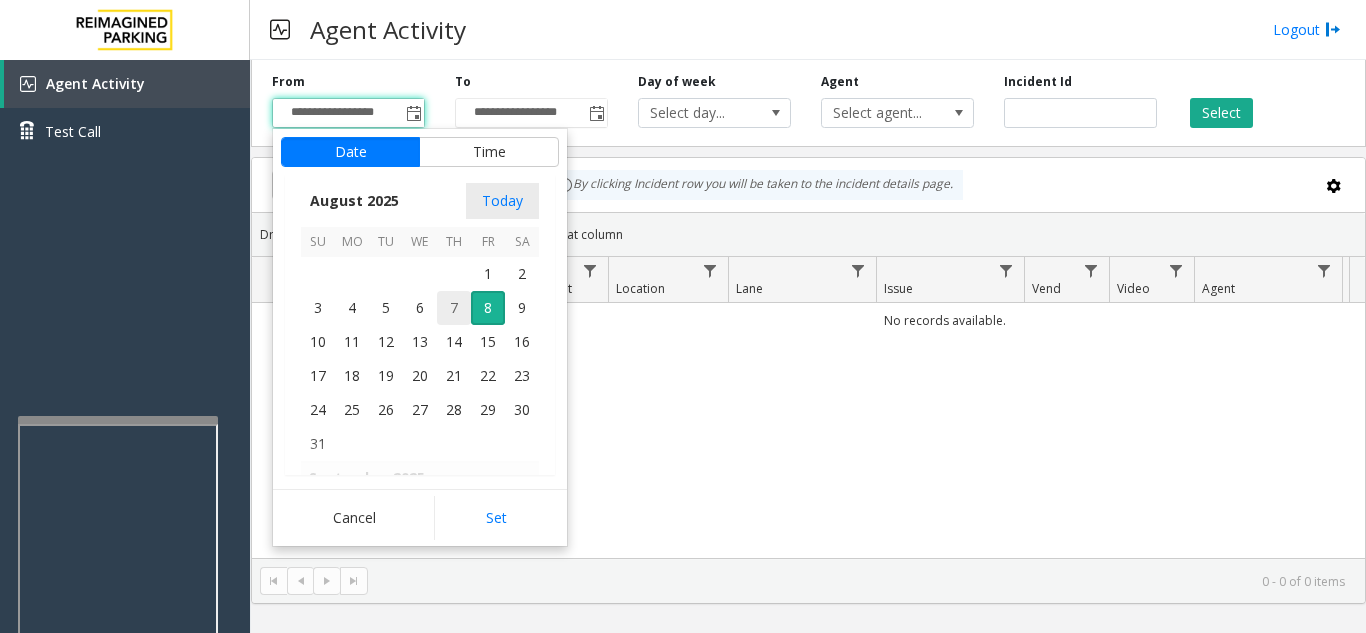 click on "7" at bounding box center (454, 308) 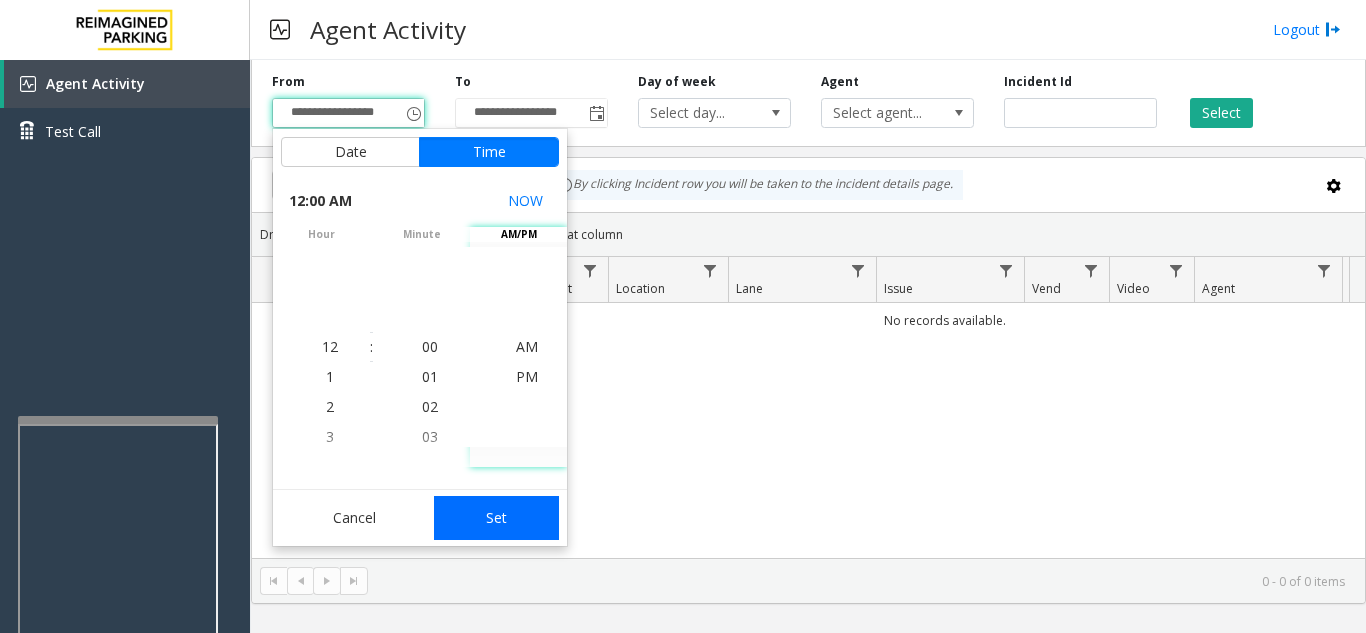 click on "Set" 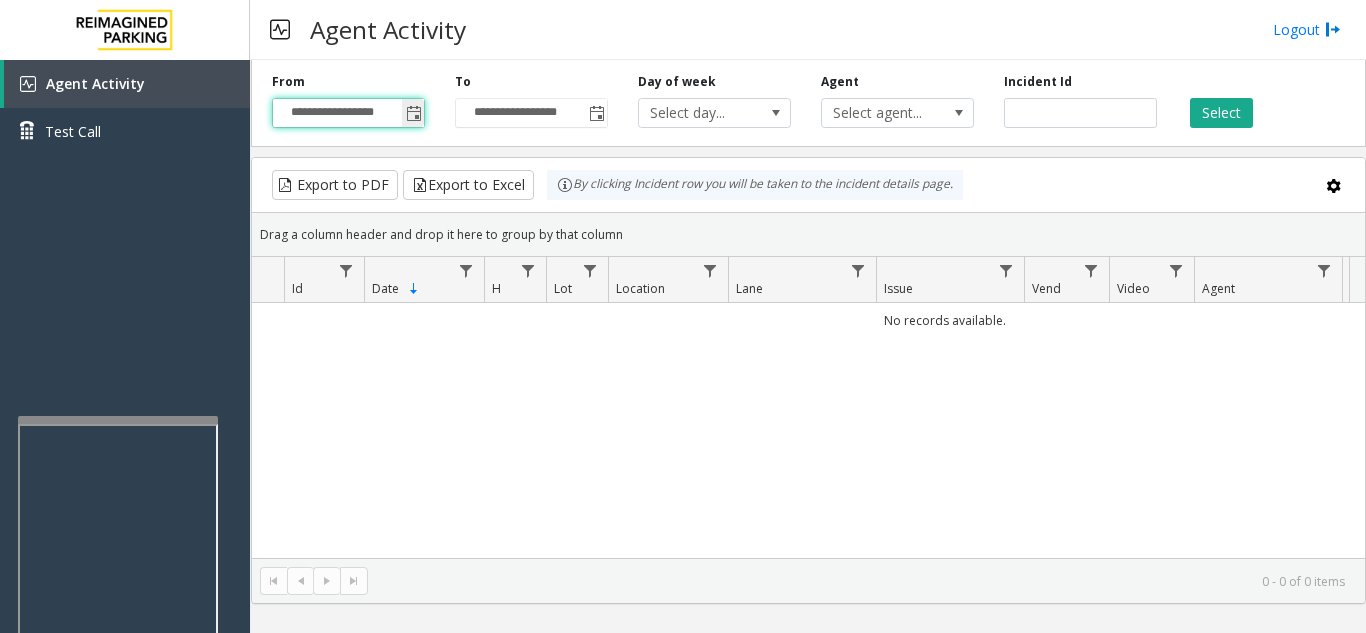 click 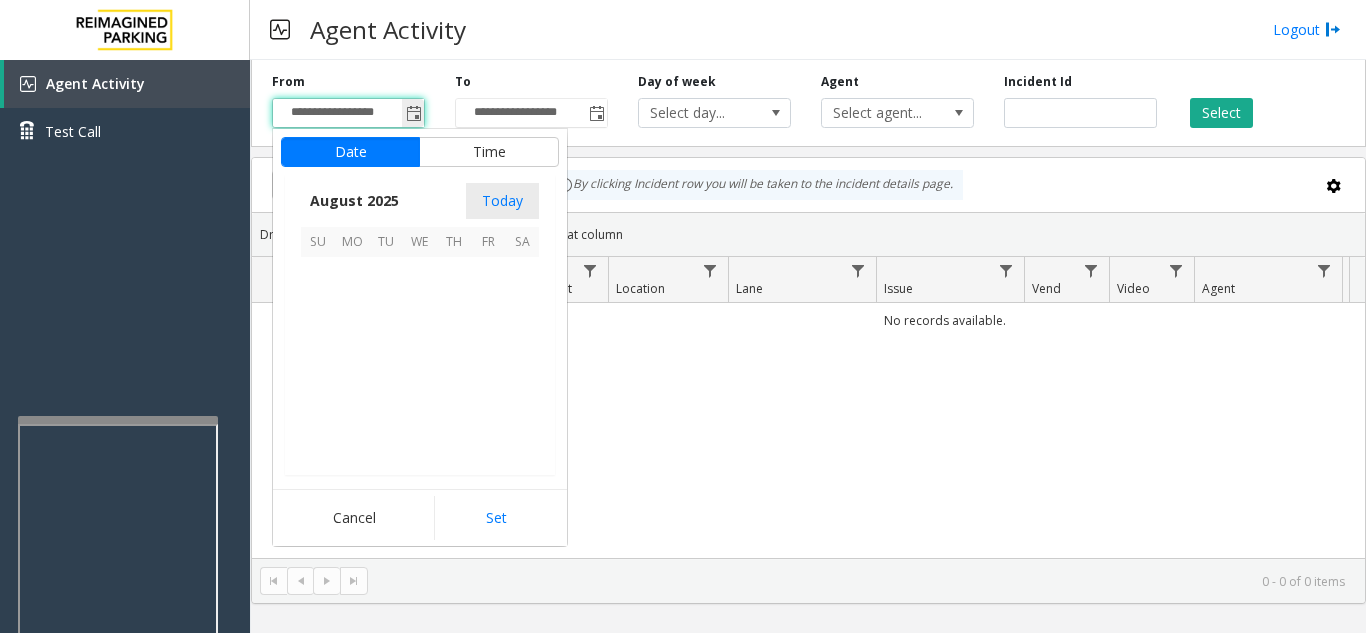 scroll, scrollTop: 358666, scrollLeft: 0, axis: vertical 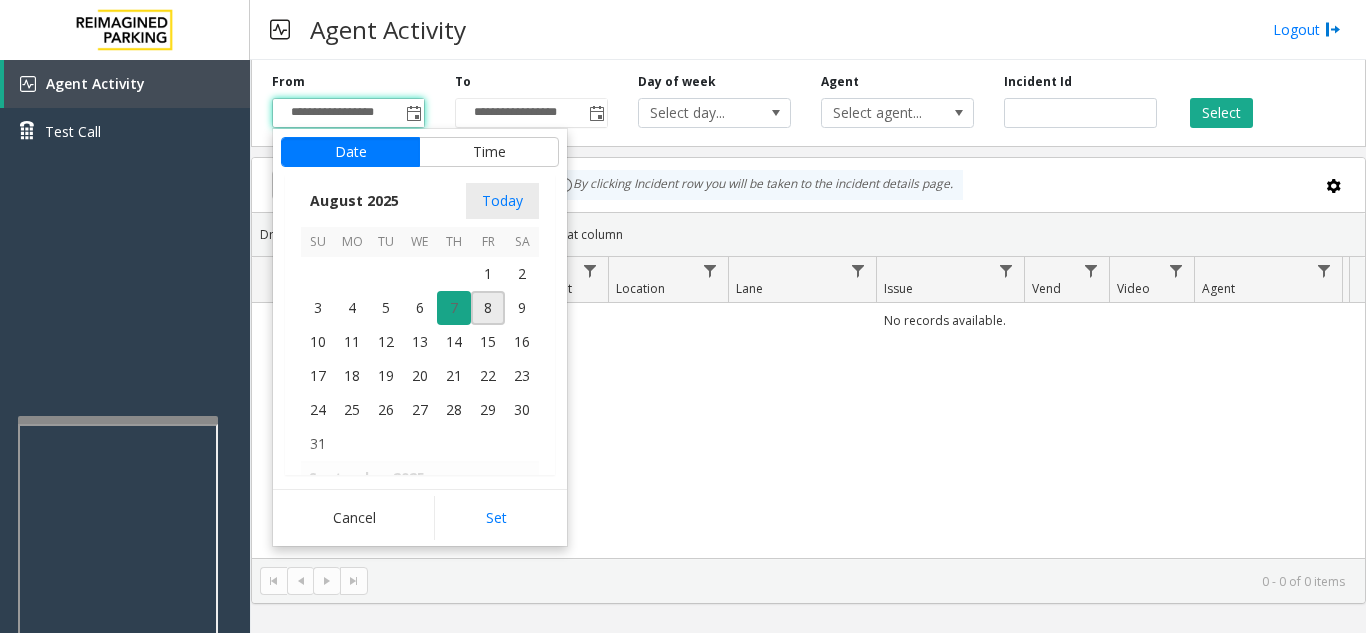click on "7" at bounding box center (454, 308) 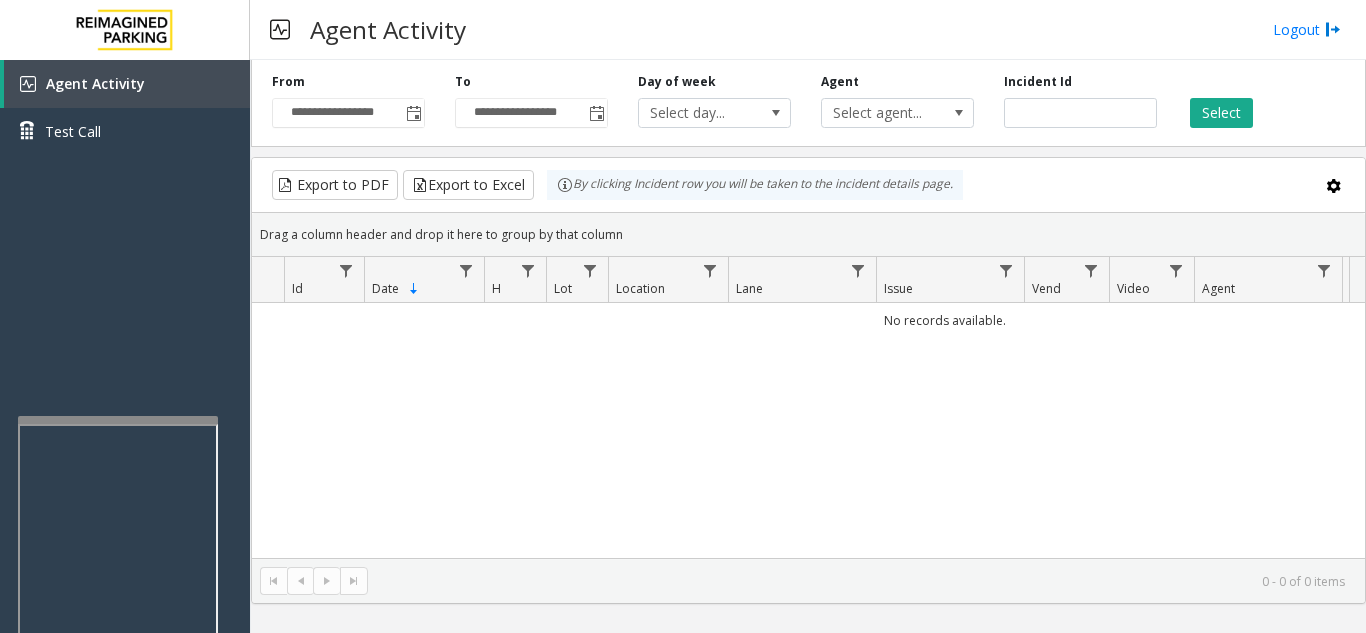 click on "No records available." 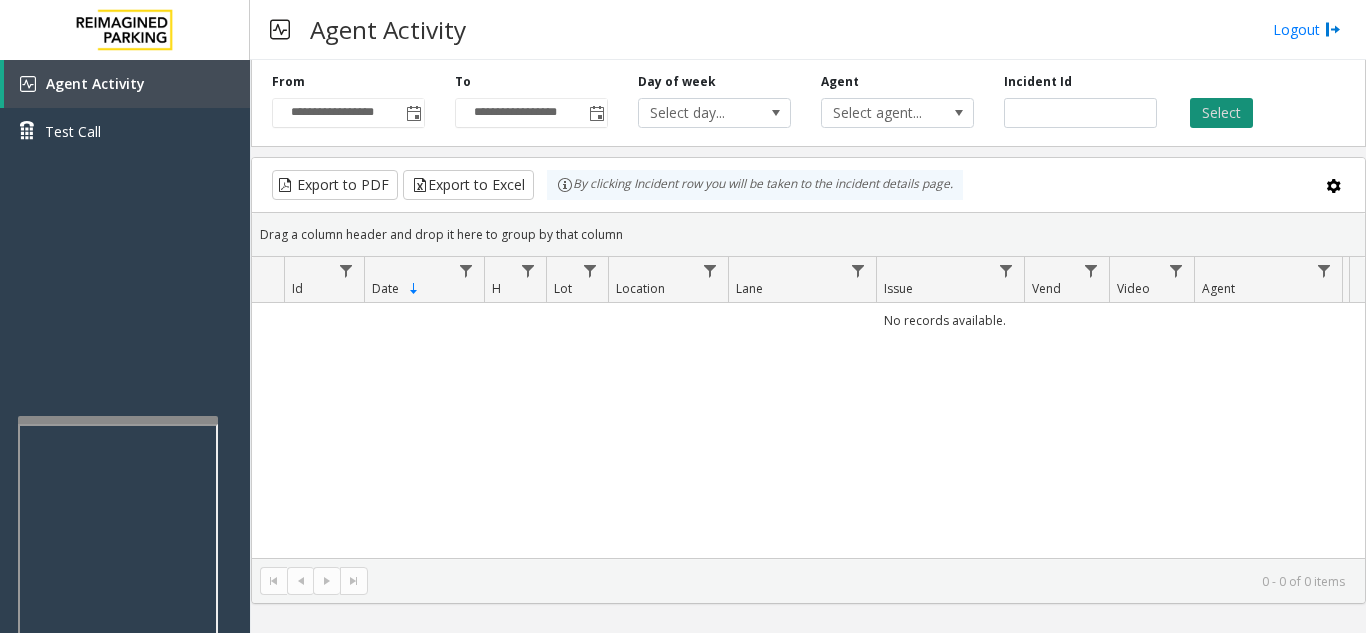click on "Select" 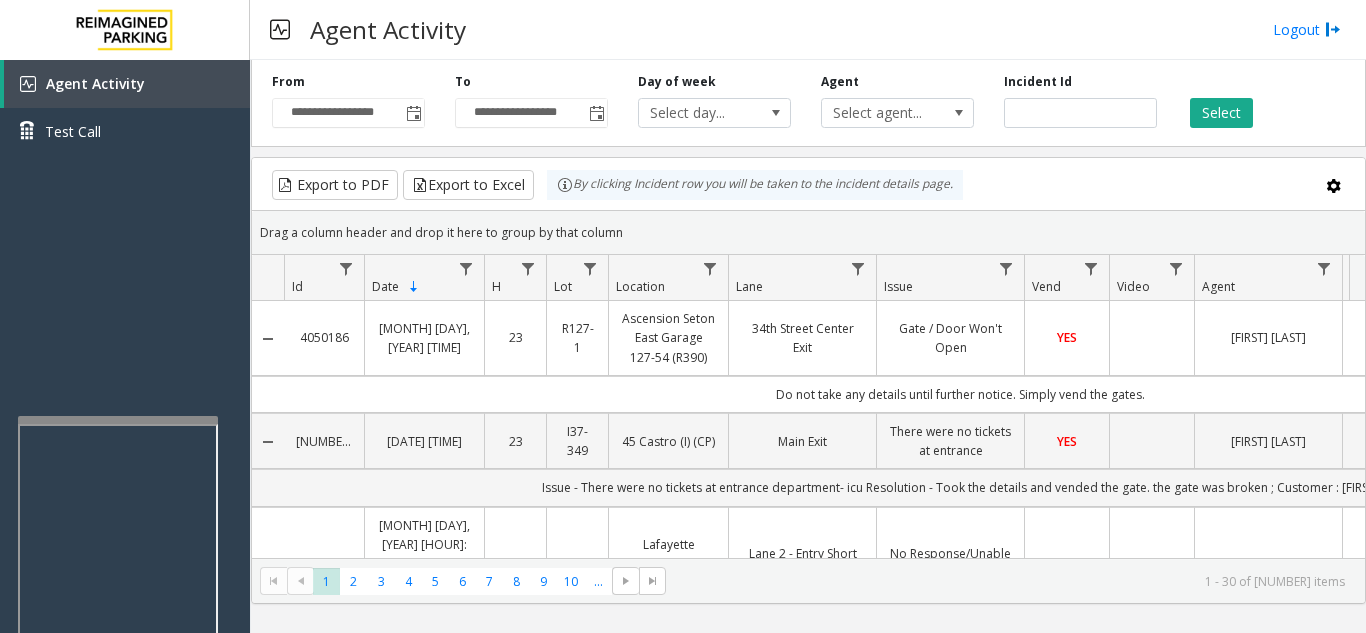 type 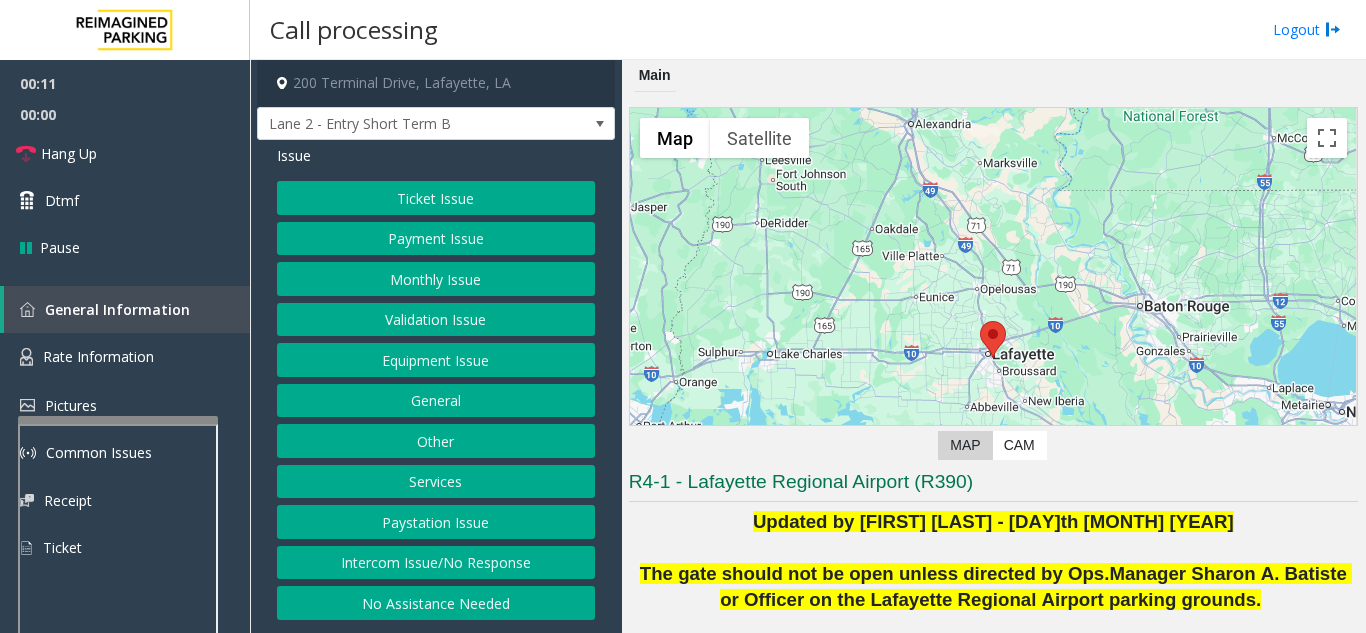 click on "Intercom Issue/No Response" 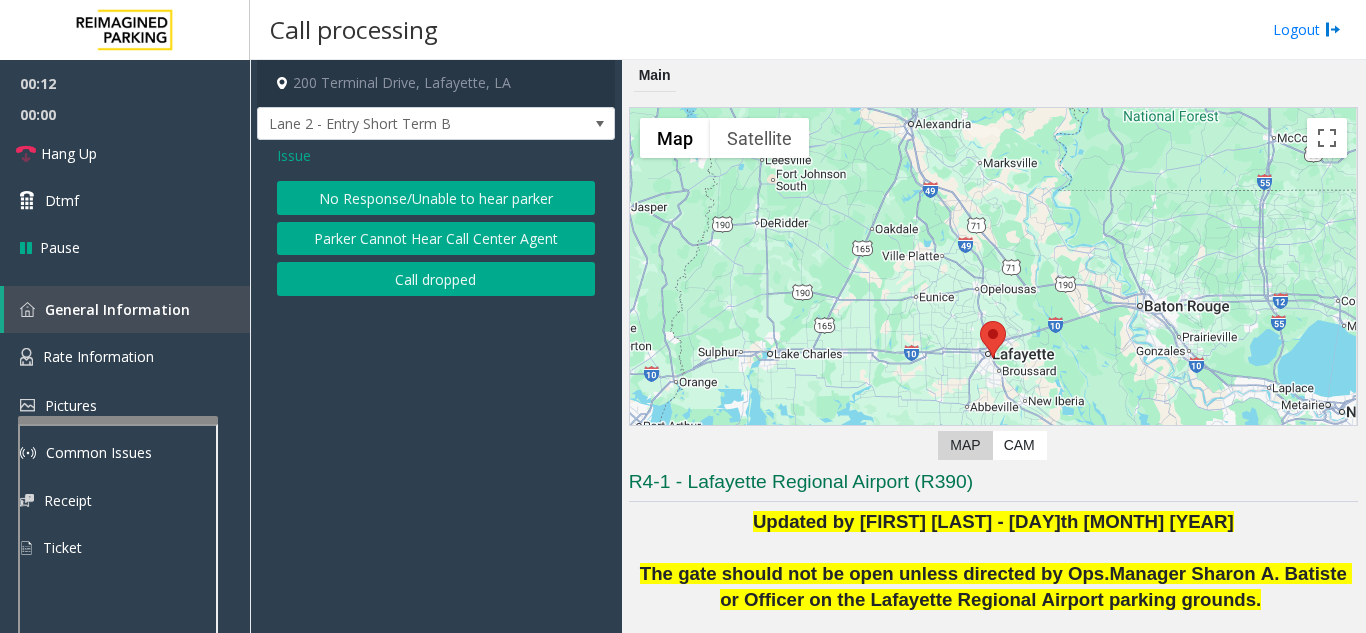 click on "No Response/Unable to hear parker" 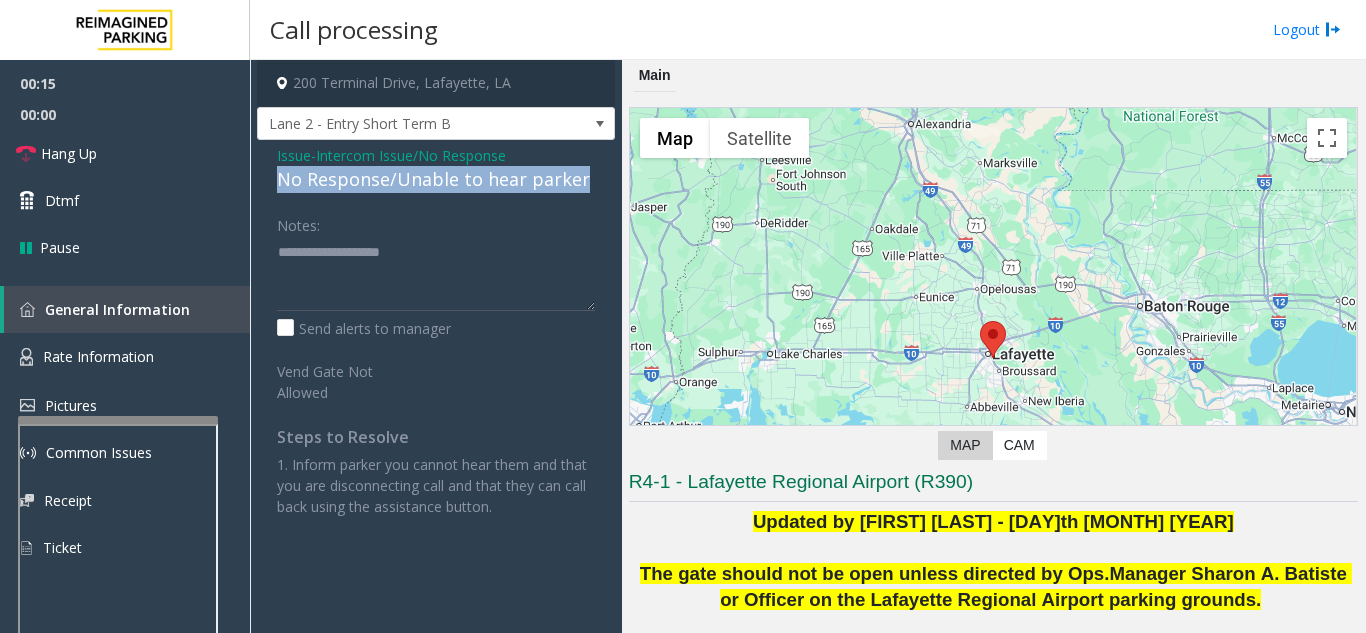 drag, startPoint x: 266, startPoint y: 179, endPoint x: 611, endPoint y: 175, distance: 345.0232 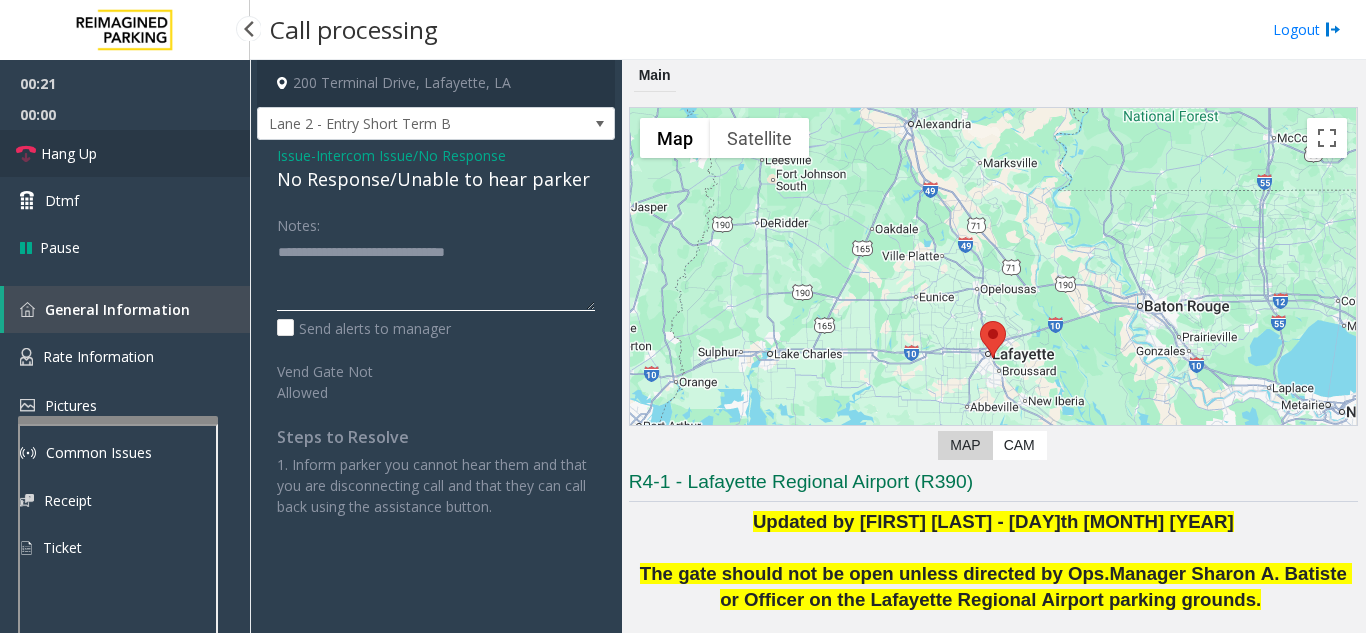 type on "**********" 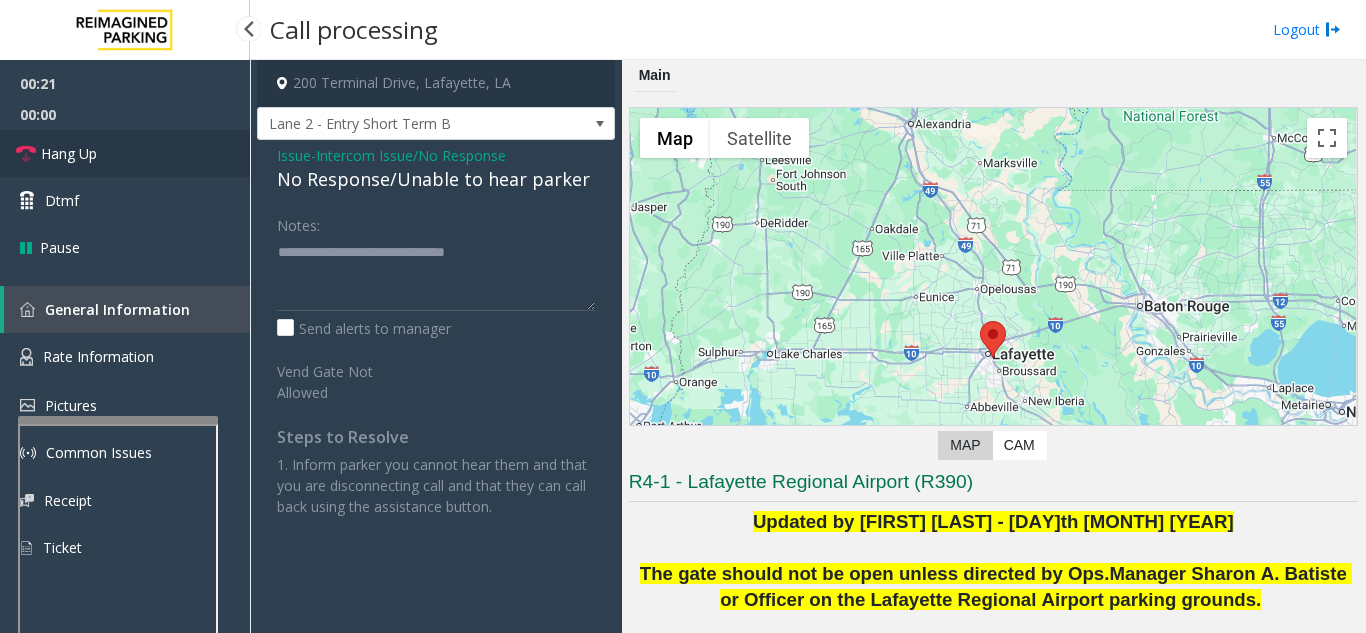 click on "Hang Up" at bounding box center [69, 153] 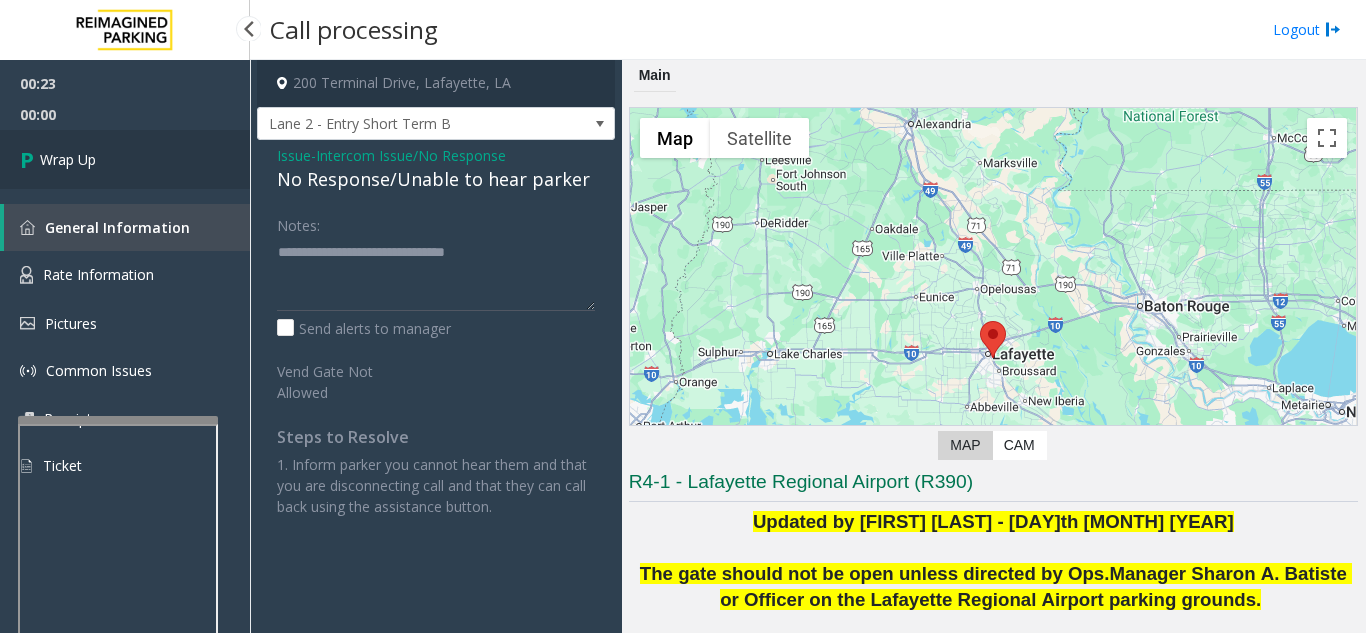 click on "Wrap Up" at bounding box center (125, 159) 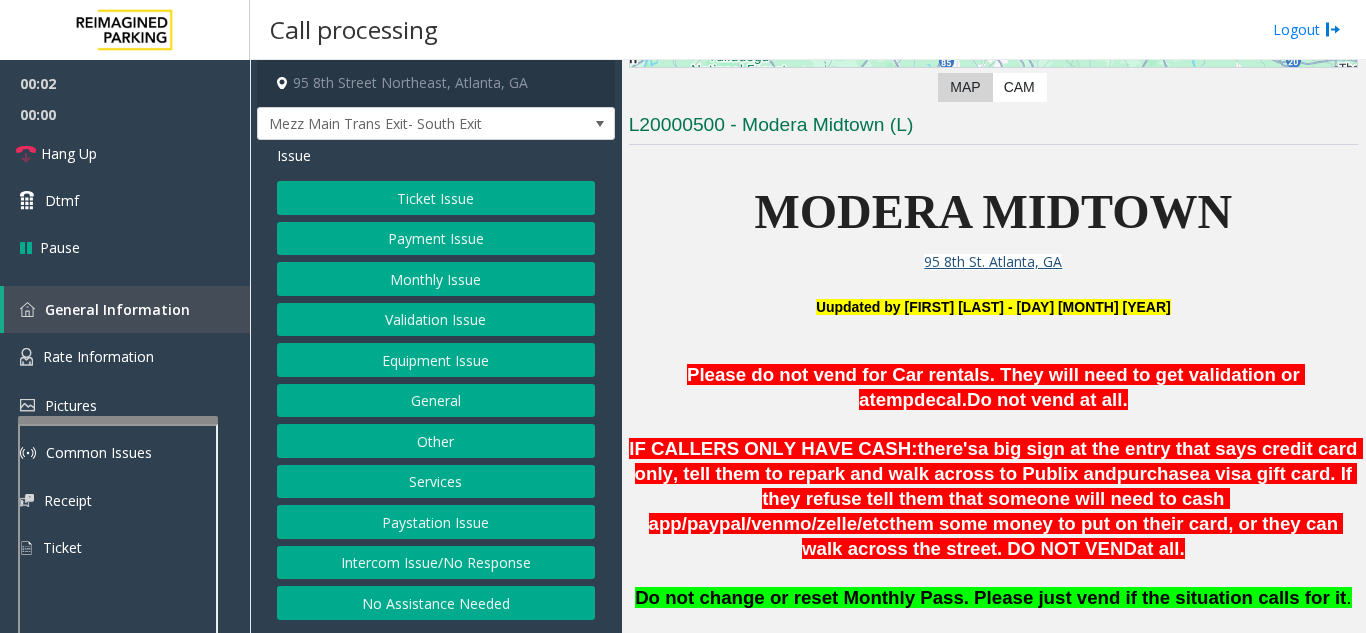 scroll, scrollTop: 400, scrollLeft: 0, axis: vertical 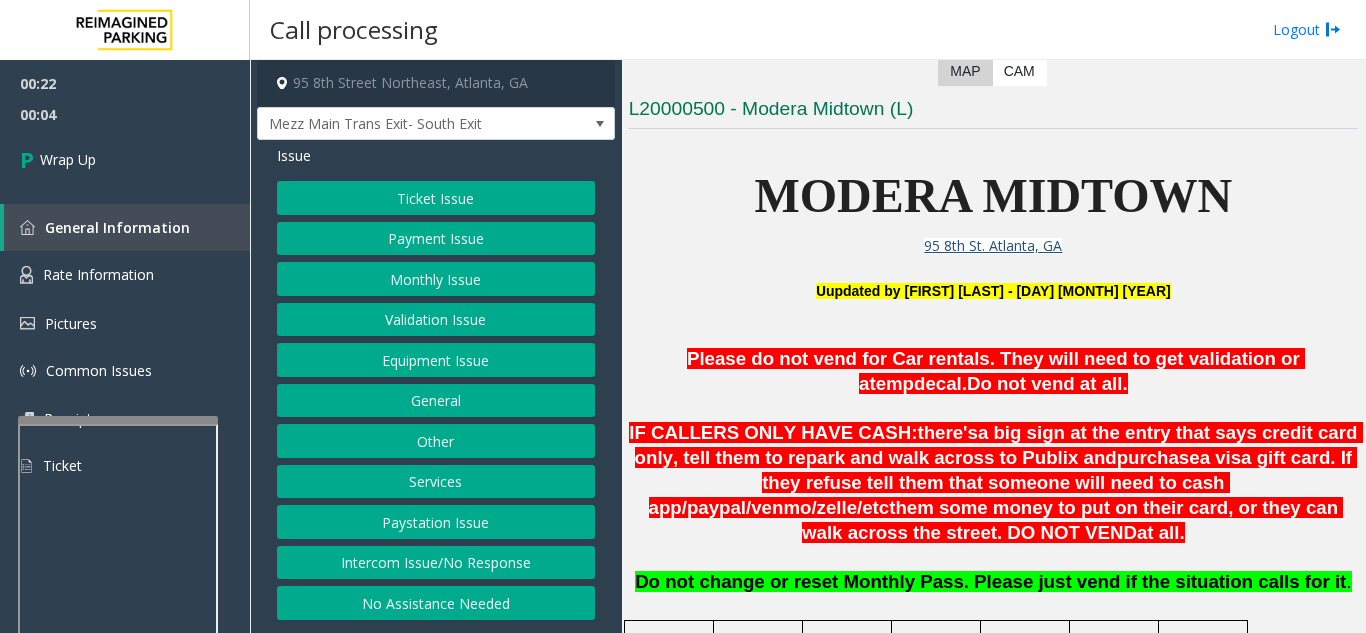 click on "Intercom Issue/No Response" 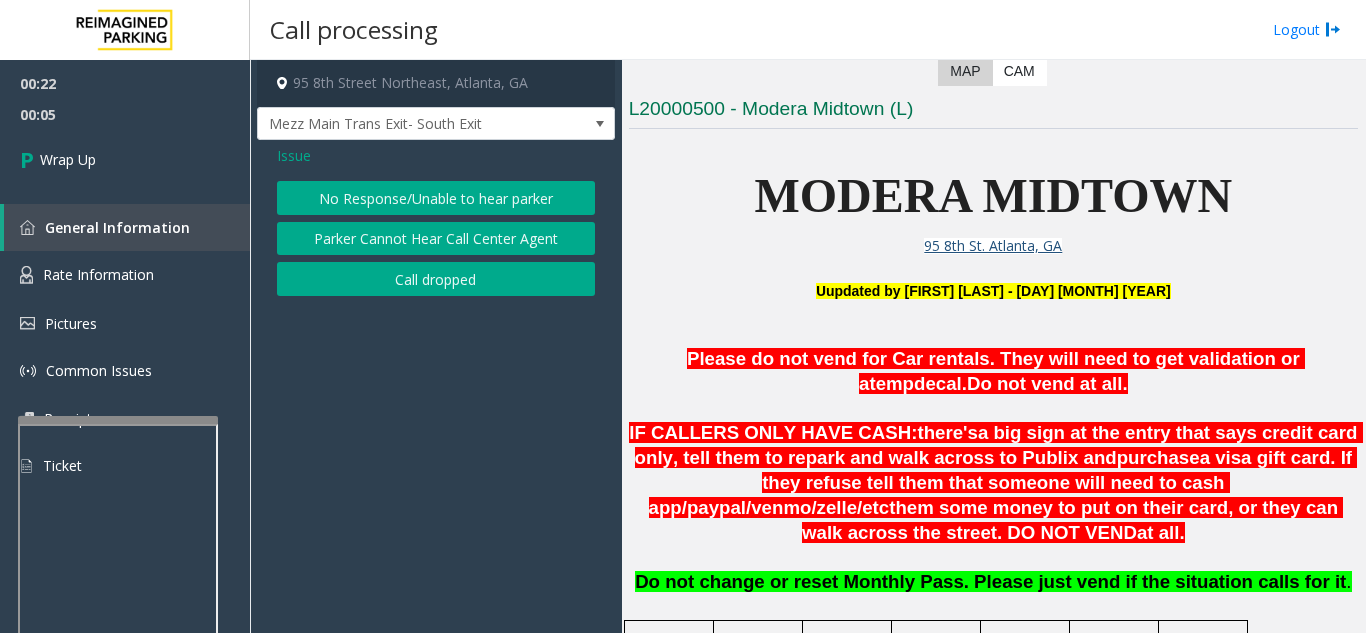 click on "Call dropped" 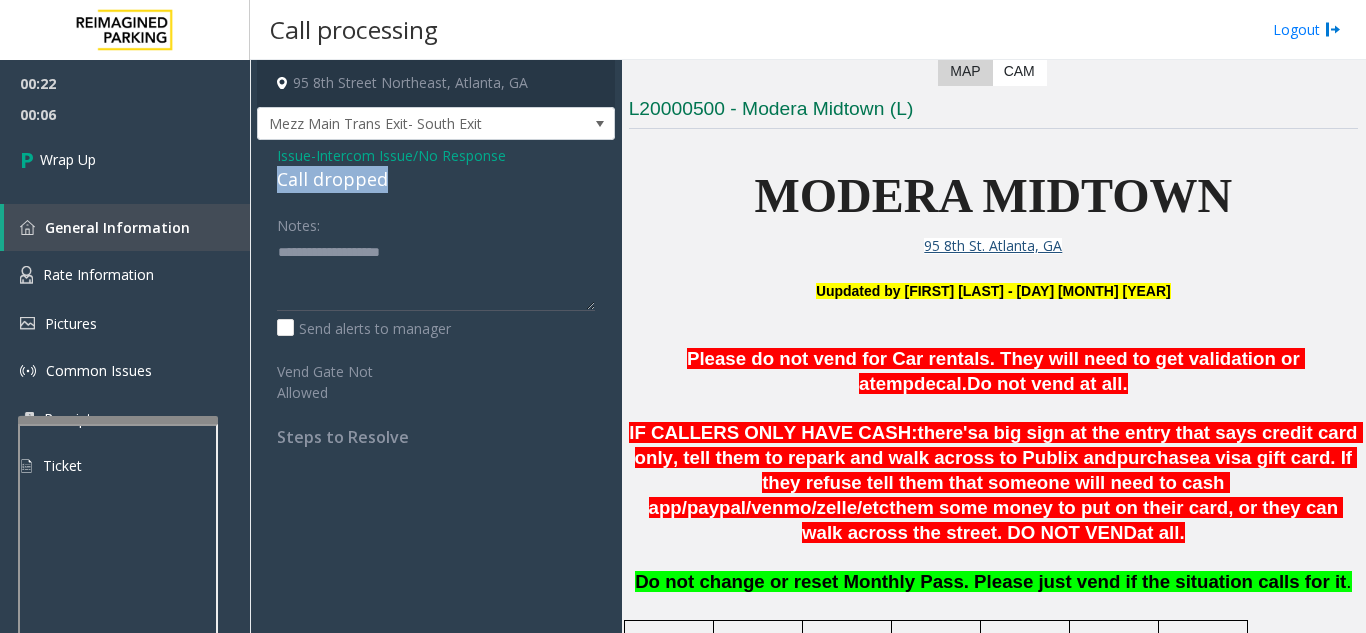 drag, startPoint x: 399, startPoint y: 167, endPoint x: 269, endPoint y: 180, distance: 130.64838 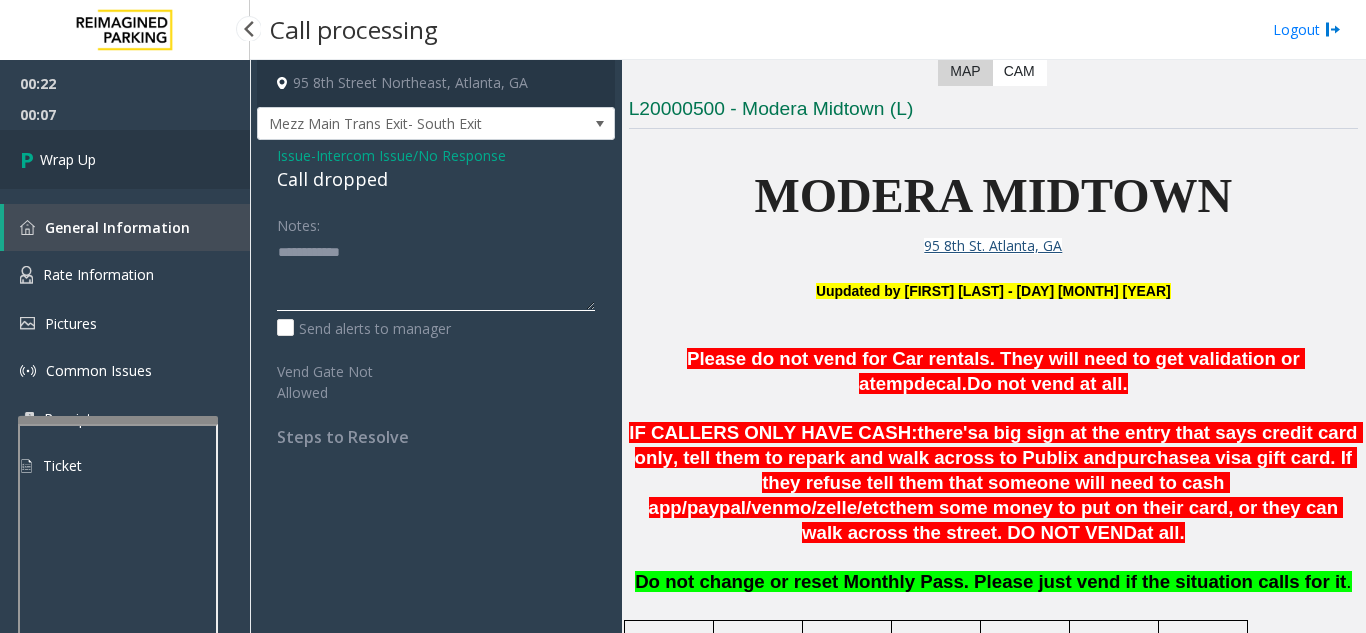 type on "**********" 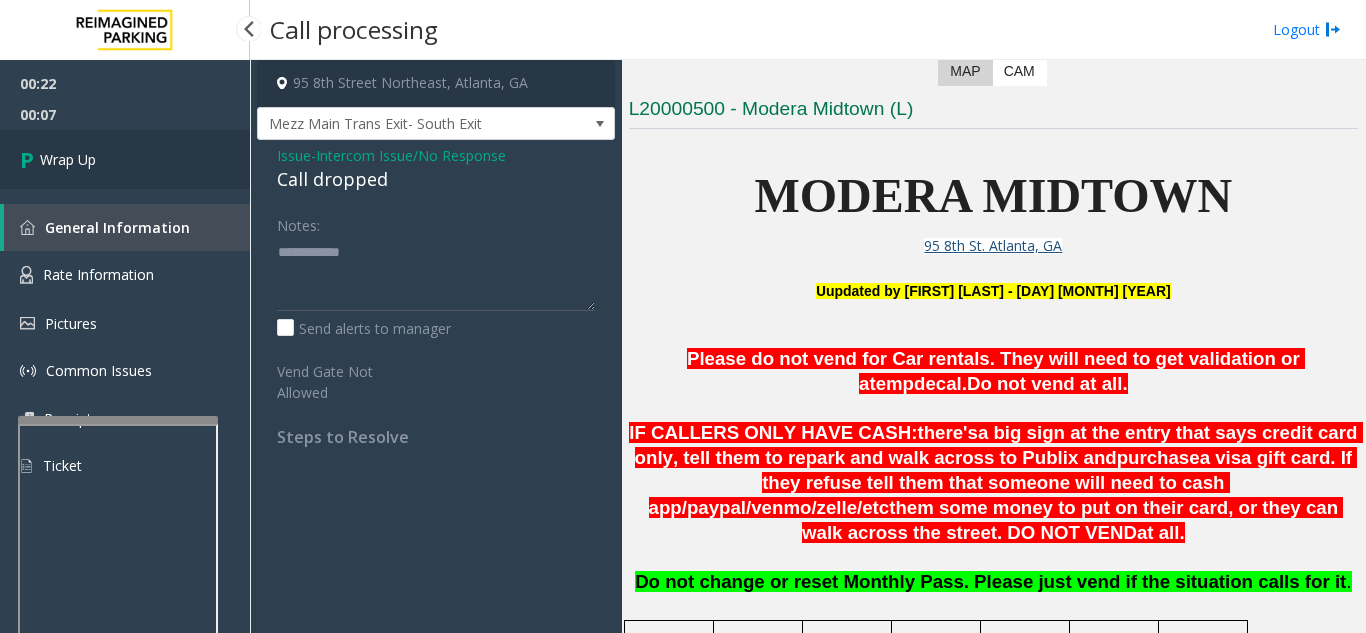 click on "Wrap Up" at bounding box center [68, 159] 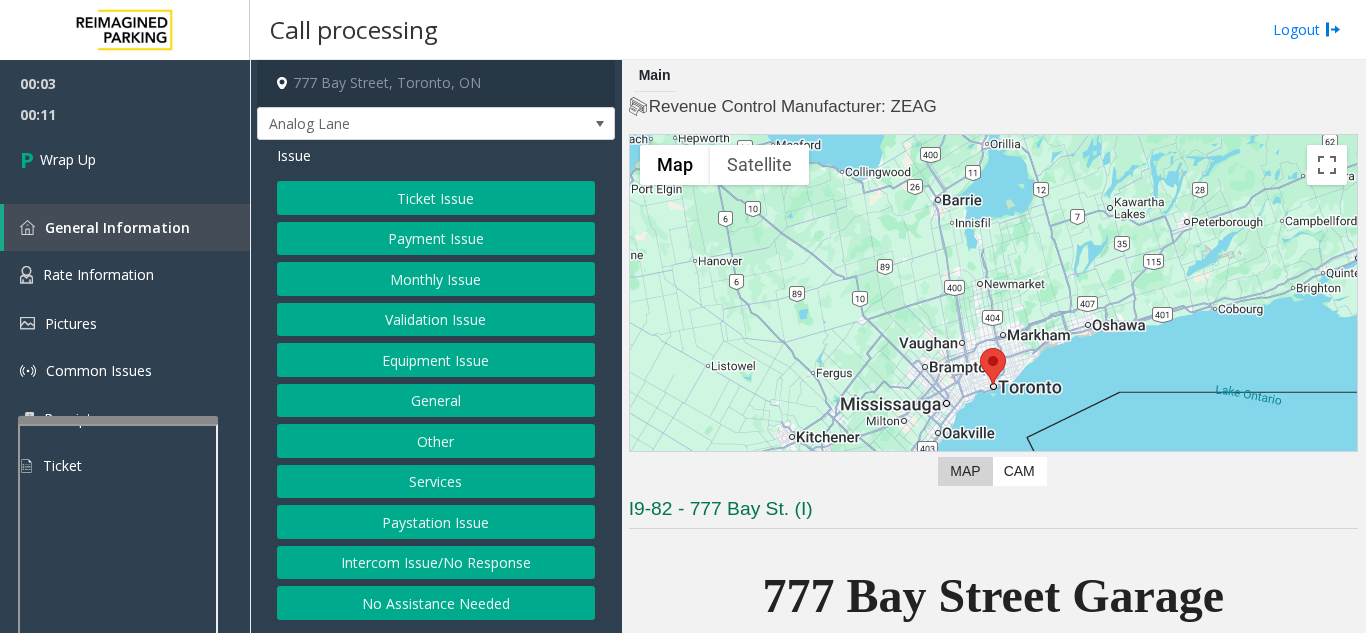 click on "Intercom Issue/No Response" 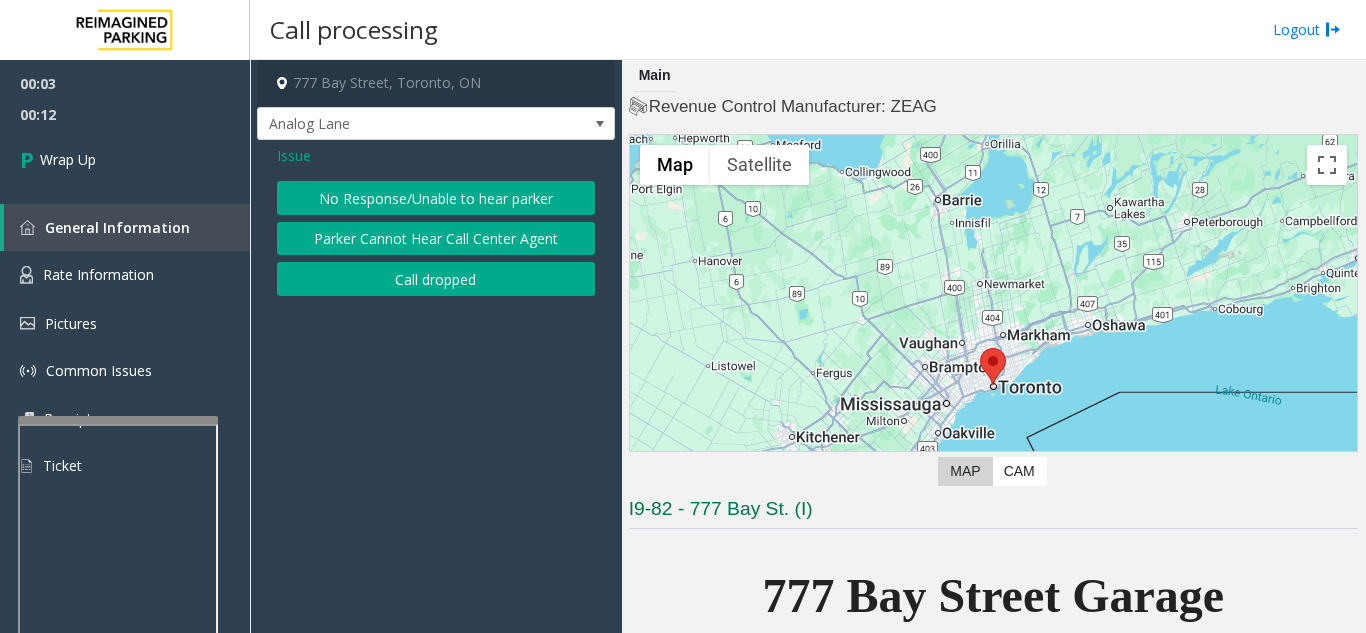 click on "Call dropped" 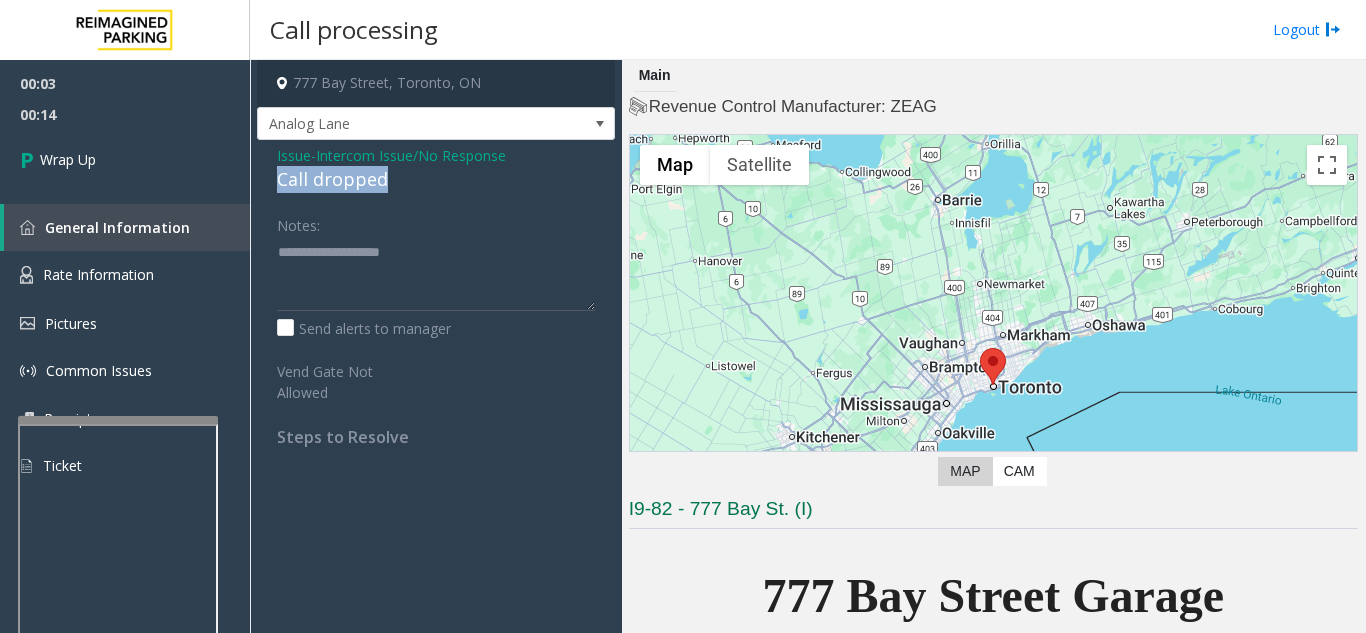 drag, startPoint x: 402, startPoint y: 183, endPoint x: 284, endPoint y: 178, distance: 118.10589 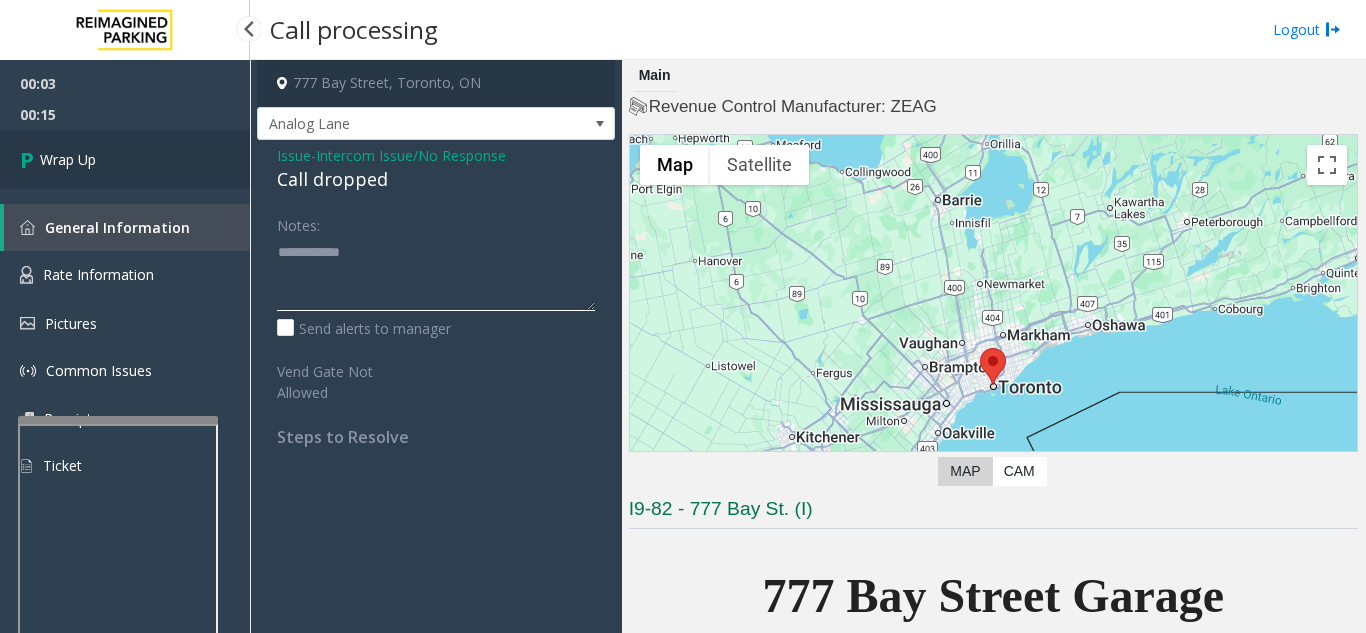 type on "**********" 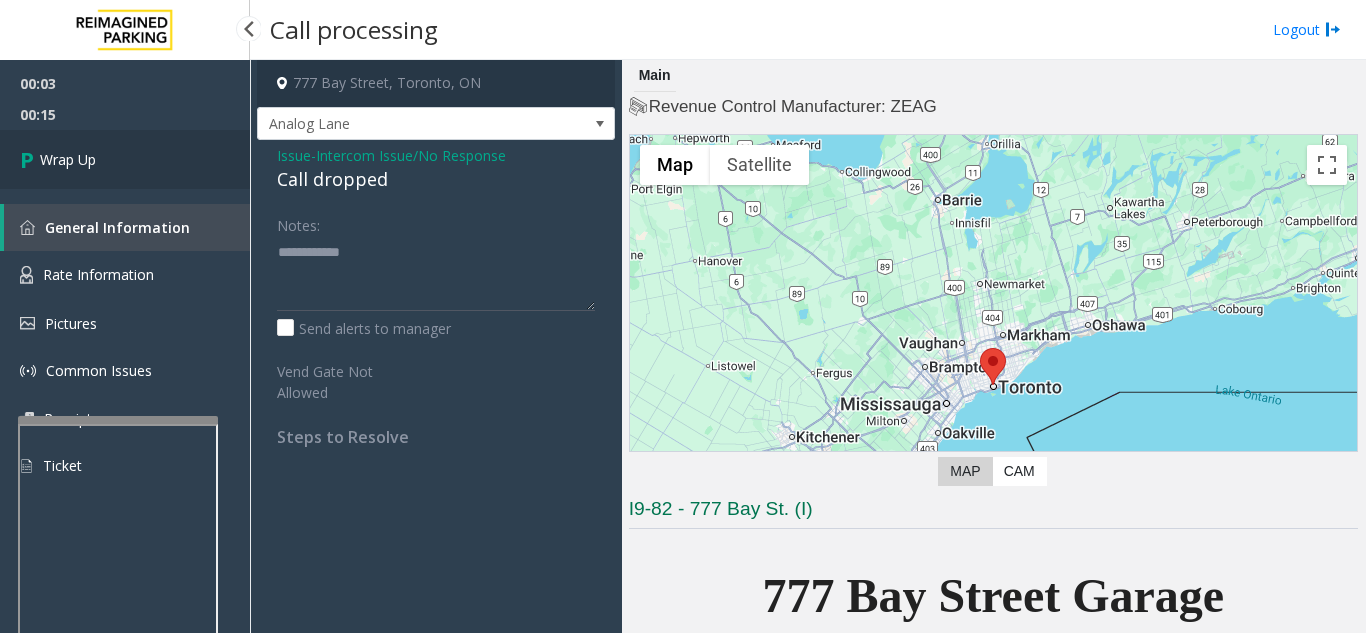 click on "Wrap Up" at bounding box center [125, 159] 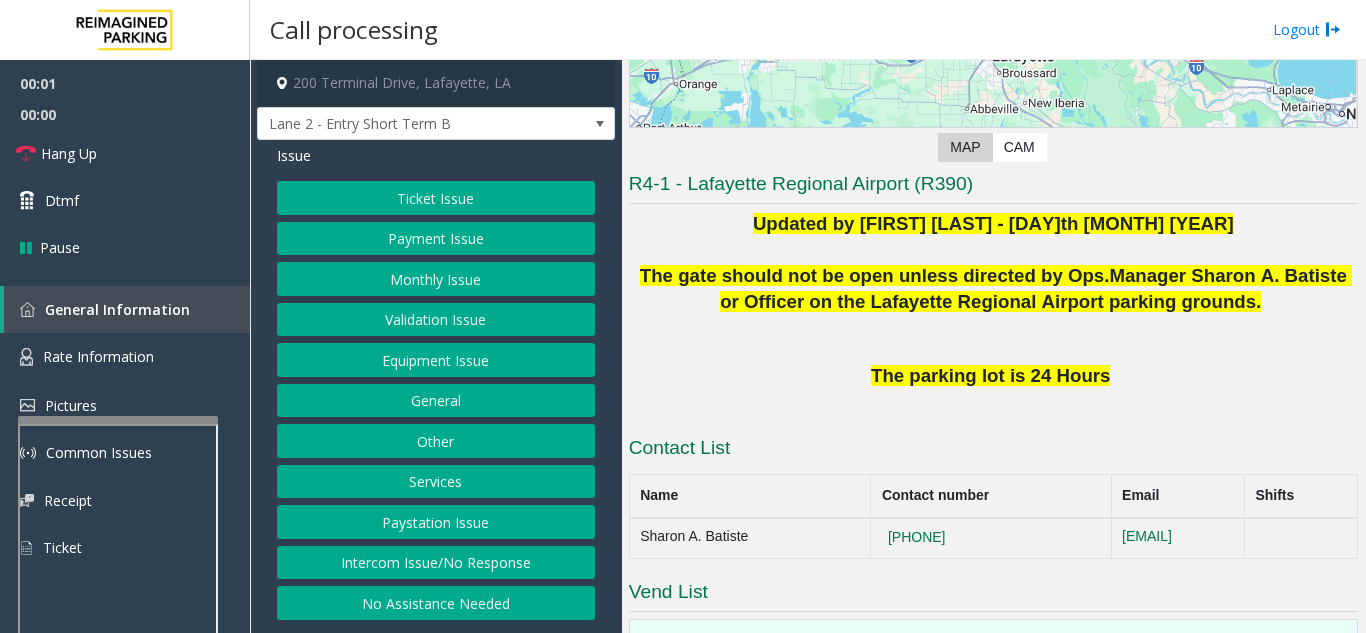 scroll, scrollTop: 300, scrollLeft: 0, axis: vertical 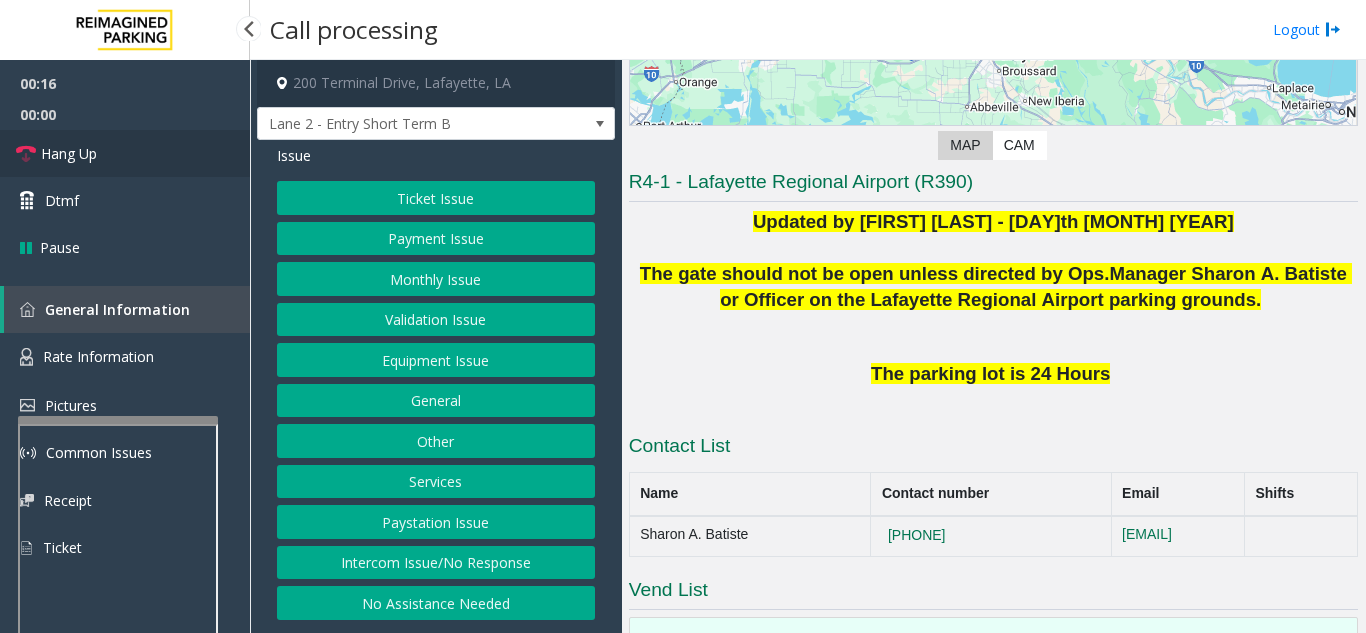 click on "Hang Up" at bounding box center (125, 153) 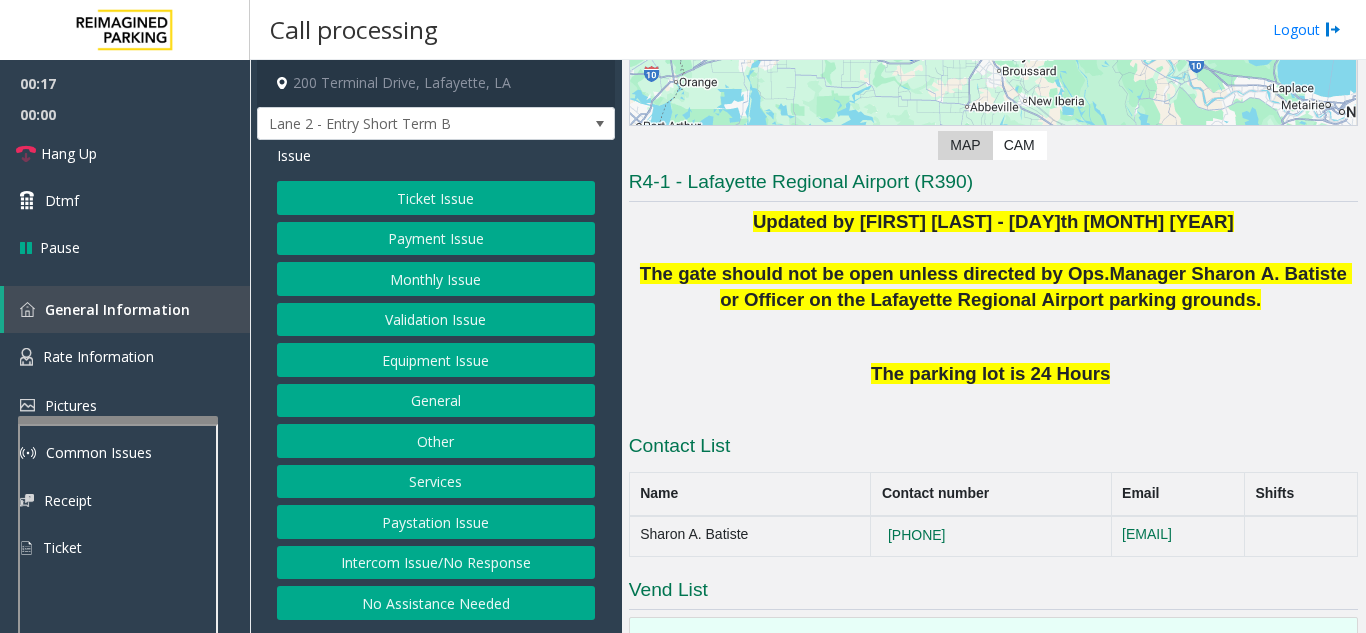 click on "Intercom Issue/No Response" 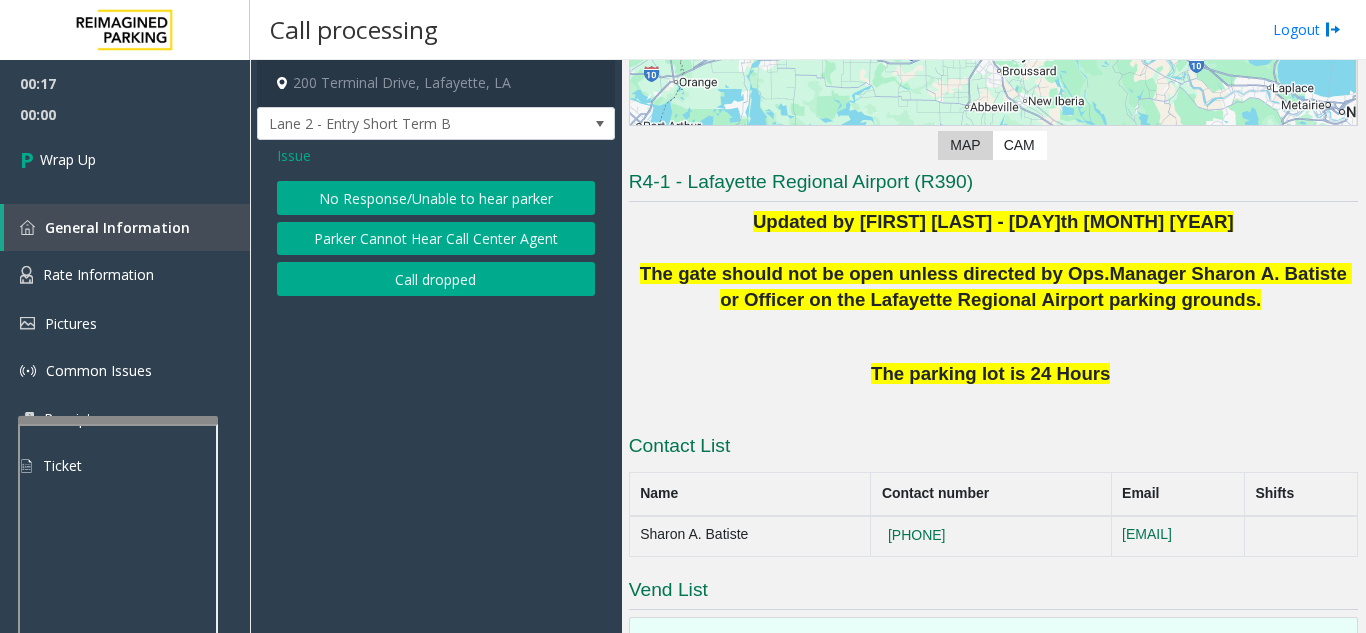 click on "No Response/Unable to hear parker" 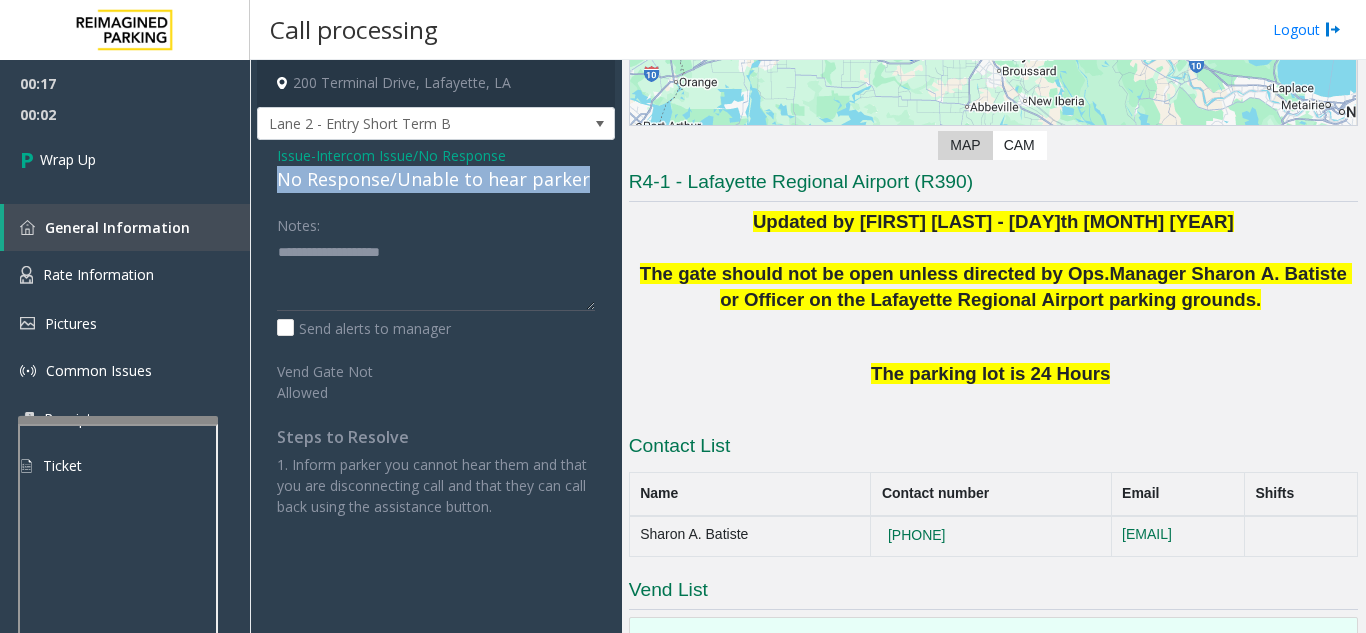drag, startPoint x: 271, startPoint y: 181, endPoint x: 587, endPoint y: 193, distance: 316.22775 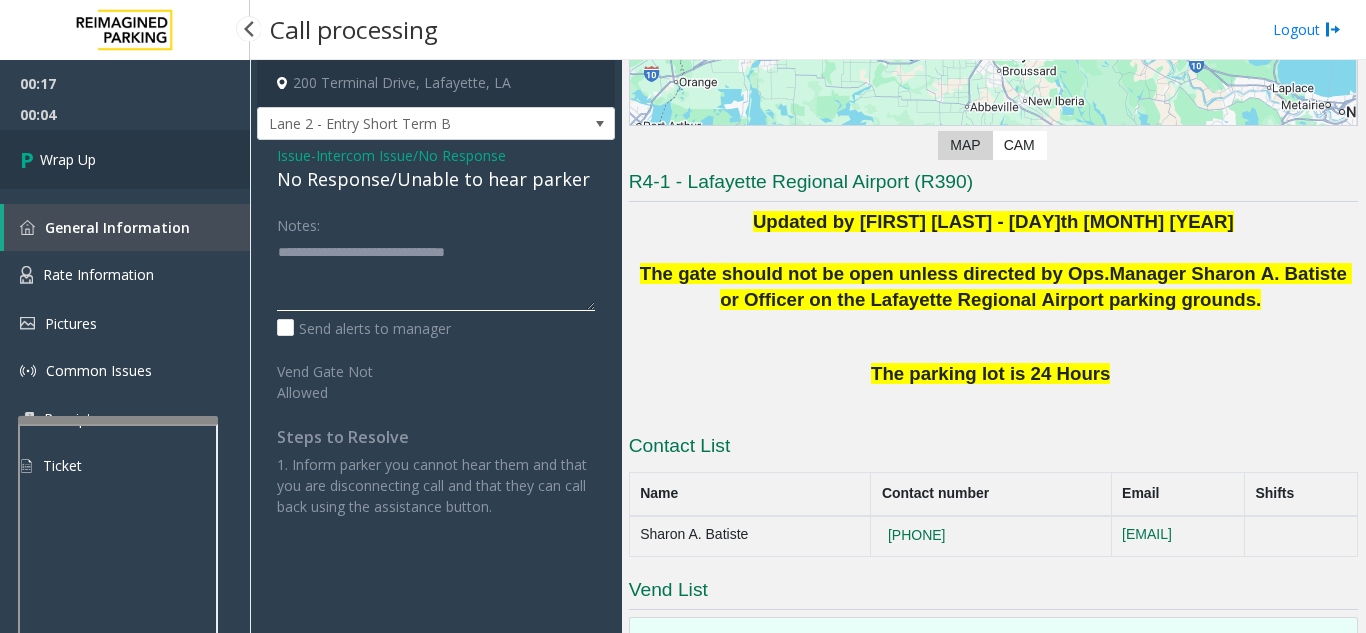 type on "**********" 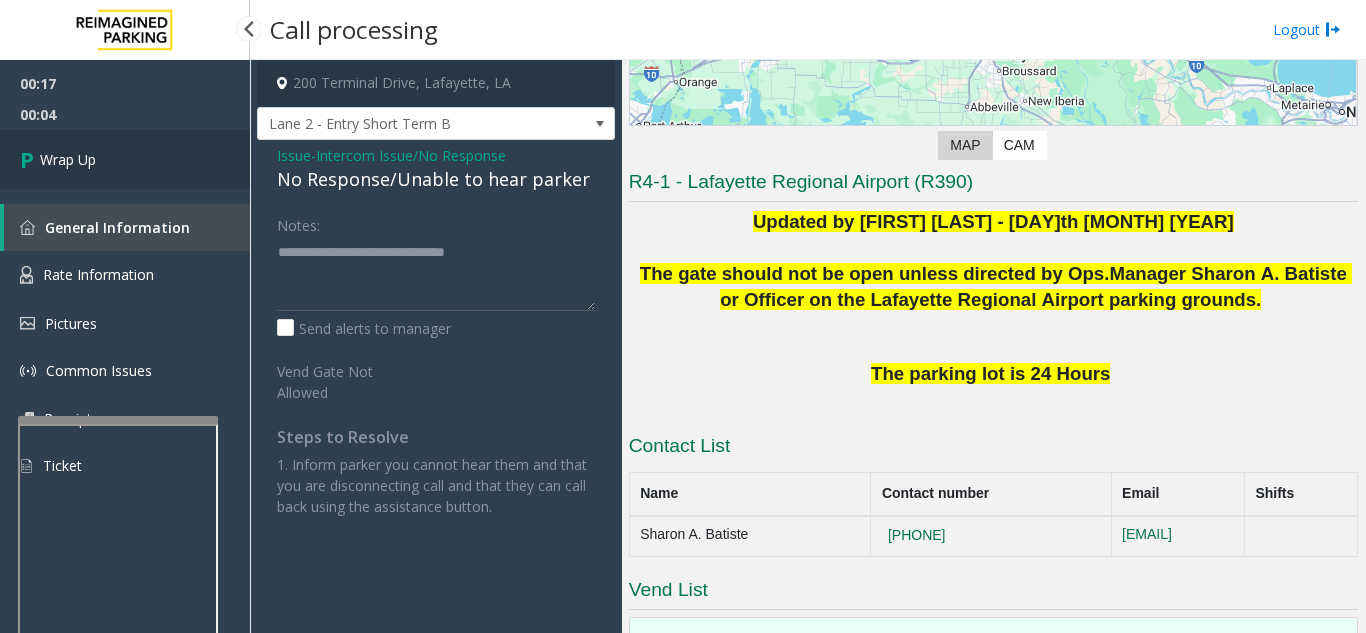 click on "Wrap Up" at bounding box center [125, 159] 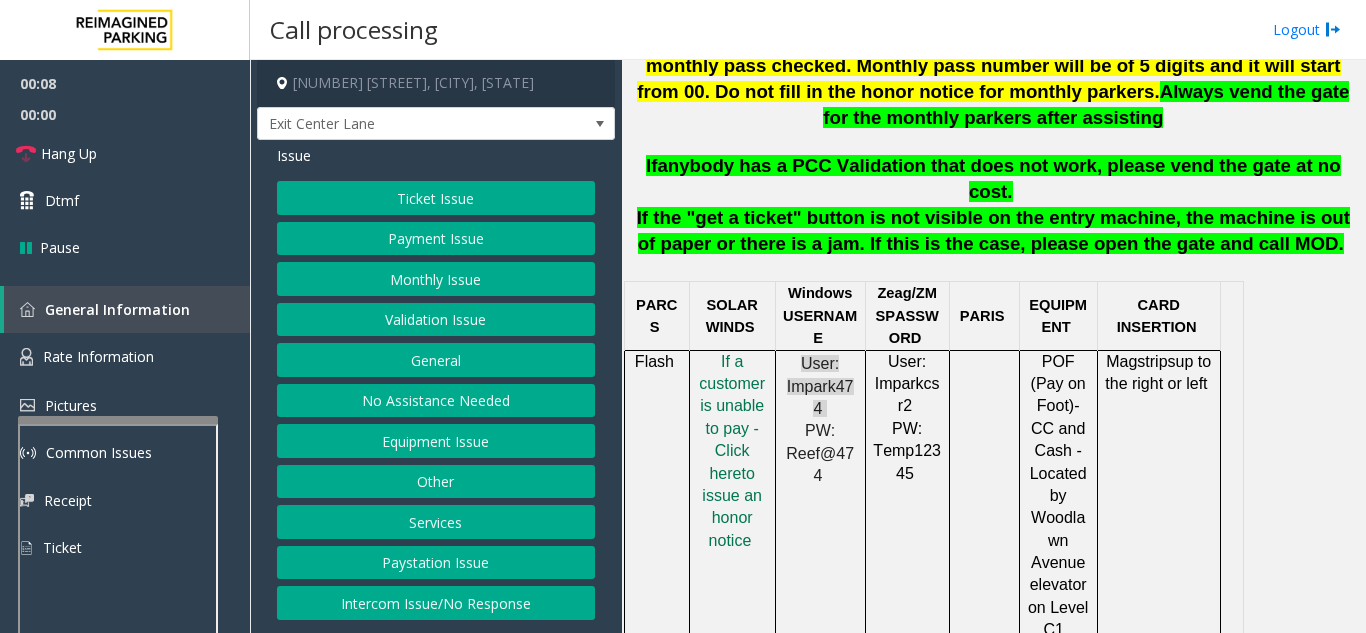 scroll, scrollTop: 1000, scrollLeft: 0, axis: vertical 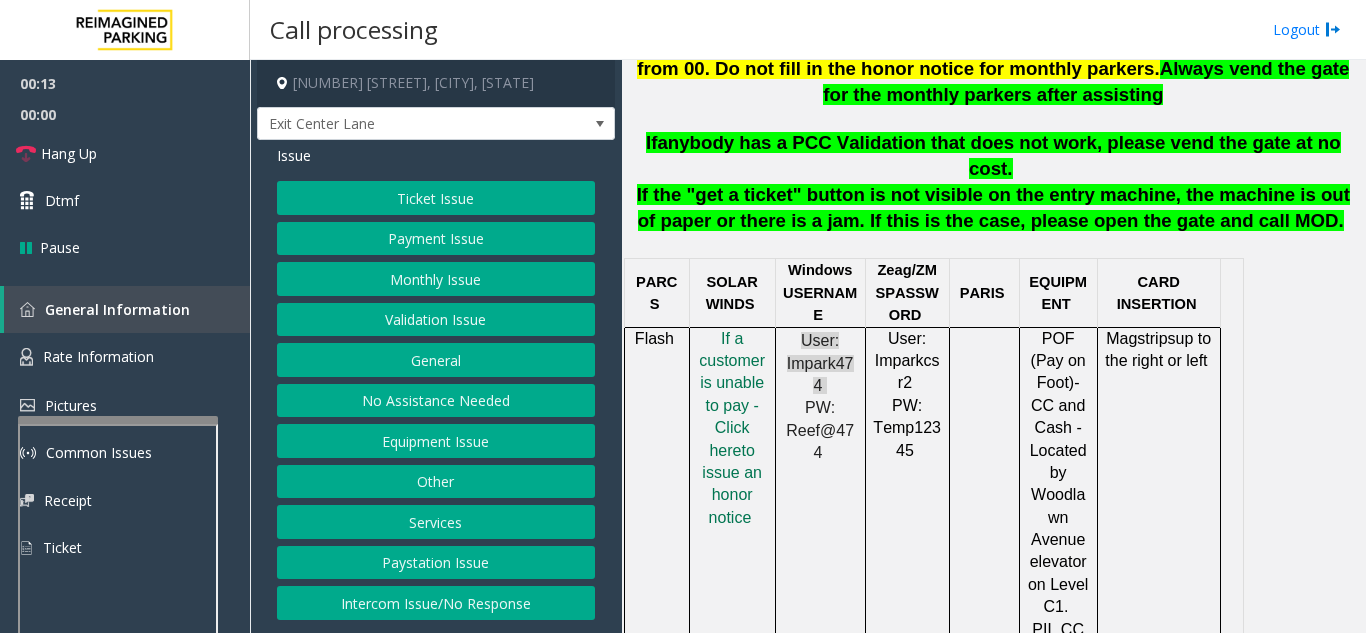 click on "Intercom Issue/No Response" 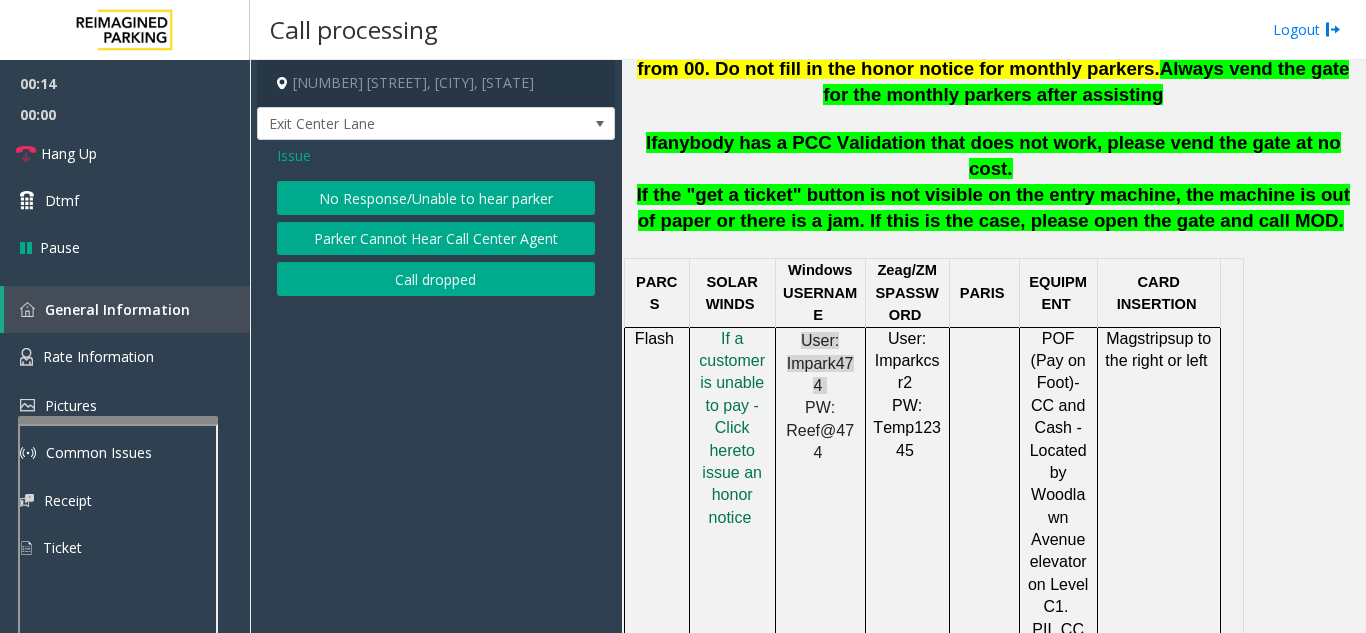 click on "No Response/Unable to hear parker" 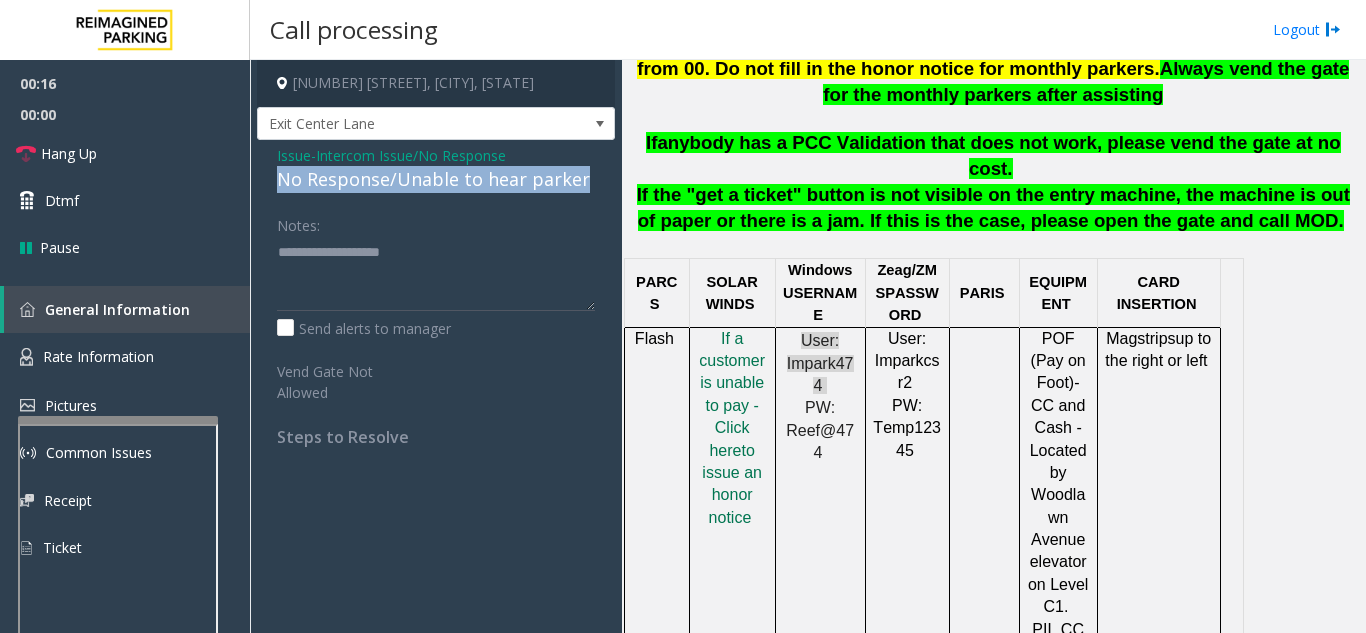 drag, startPoint x: 265, startPoint y: 183, endPoint x: 592, endPoint y: 180, distance: 327.01376 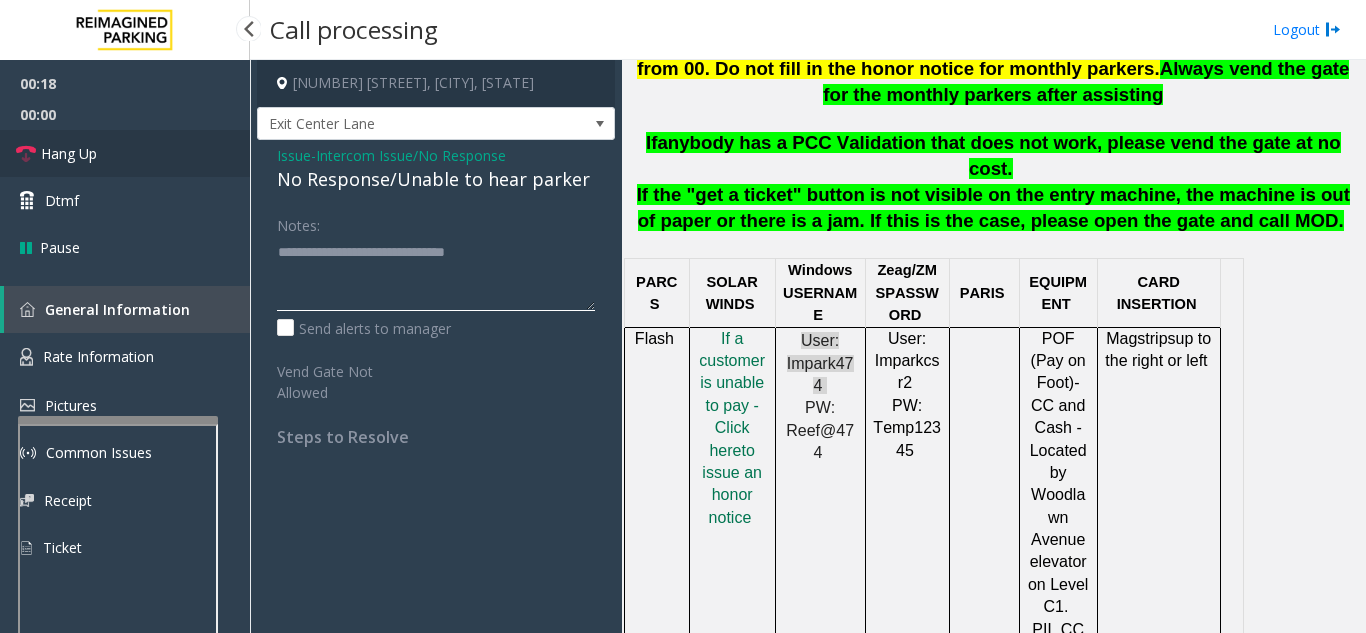 type on "**********" 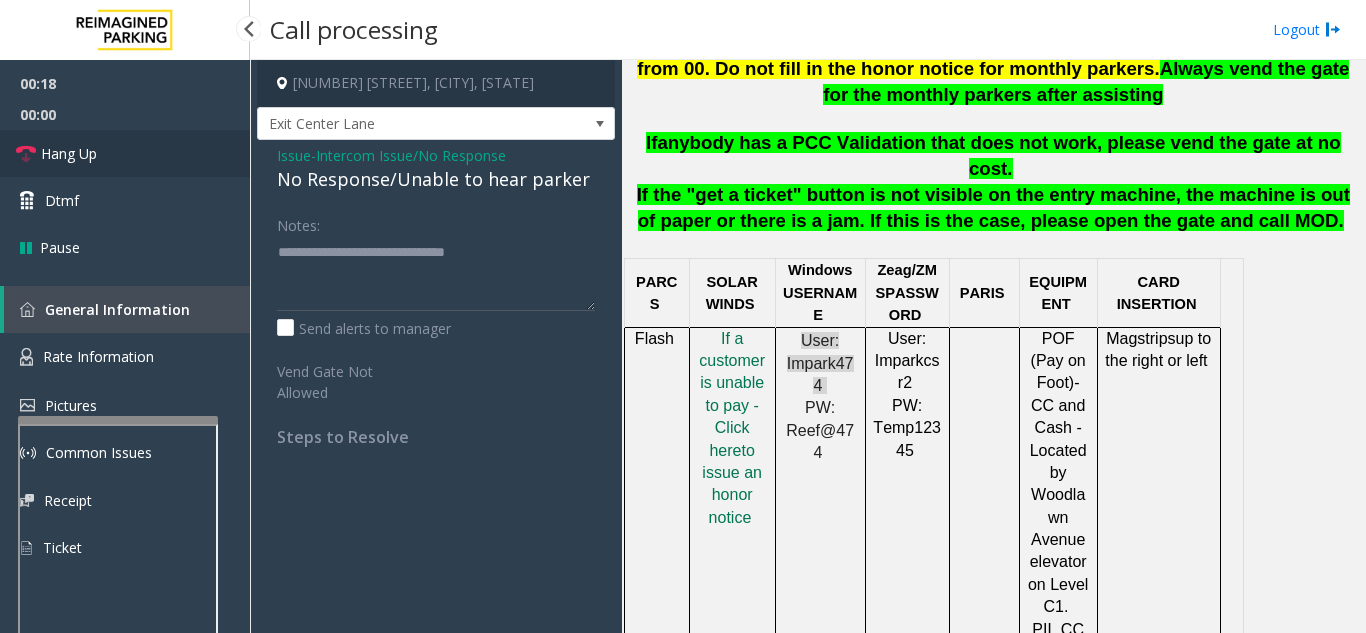click on "Hang Up" at bounding box center (125, 153) 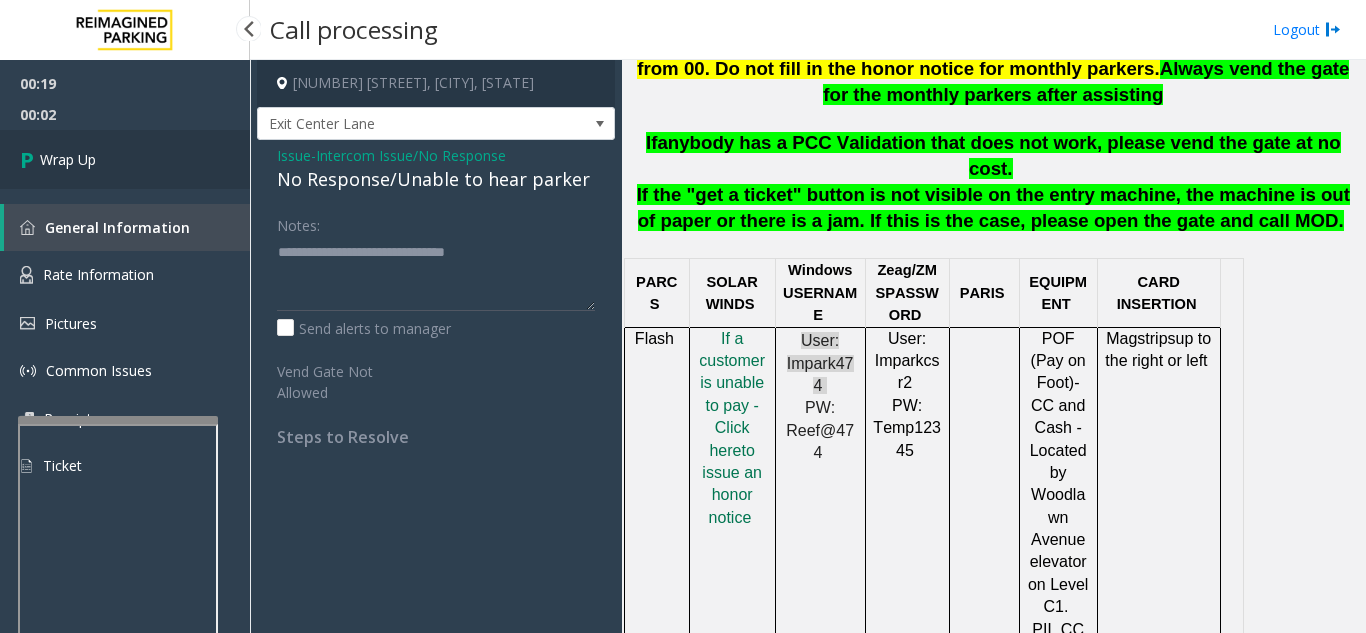click on "Wrap Up" at bounding box center (125, 159) 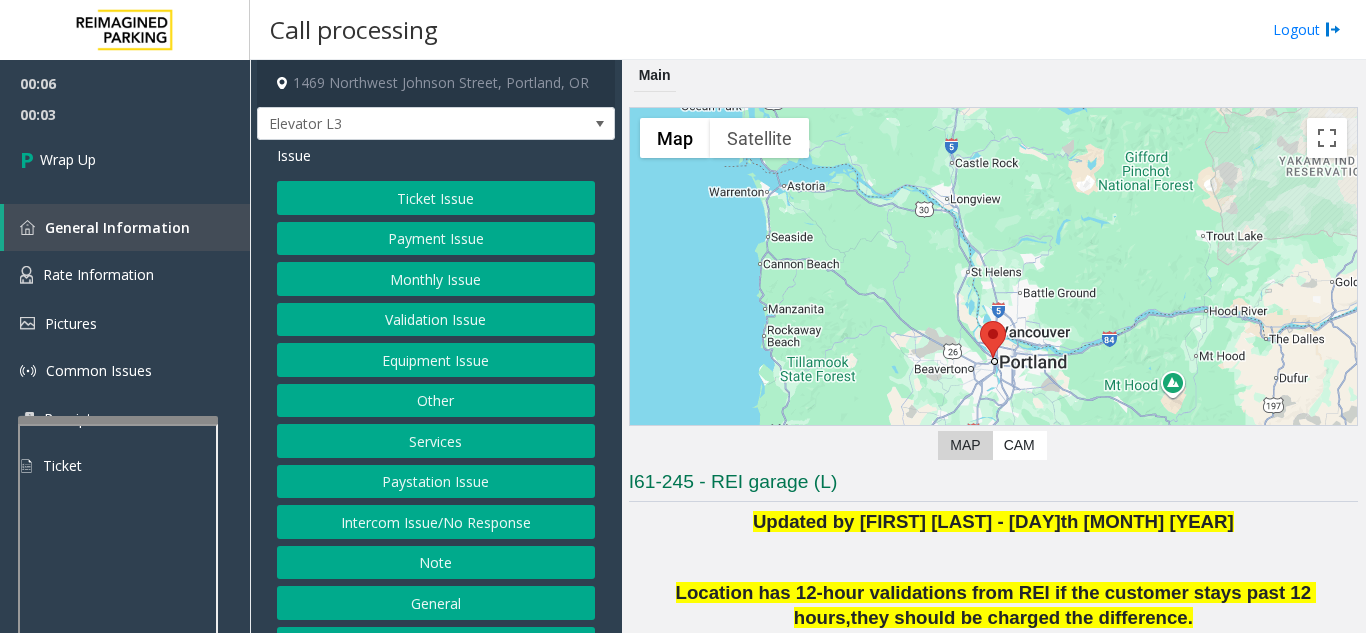 click on "Intercom Issue/No Response" 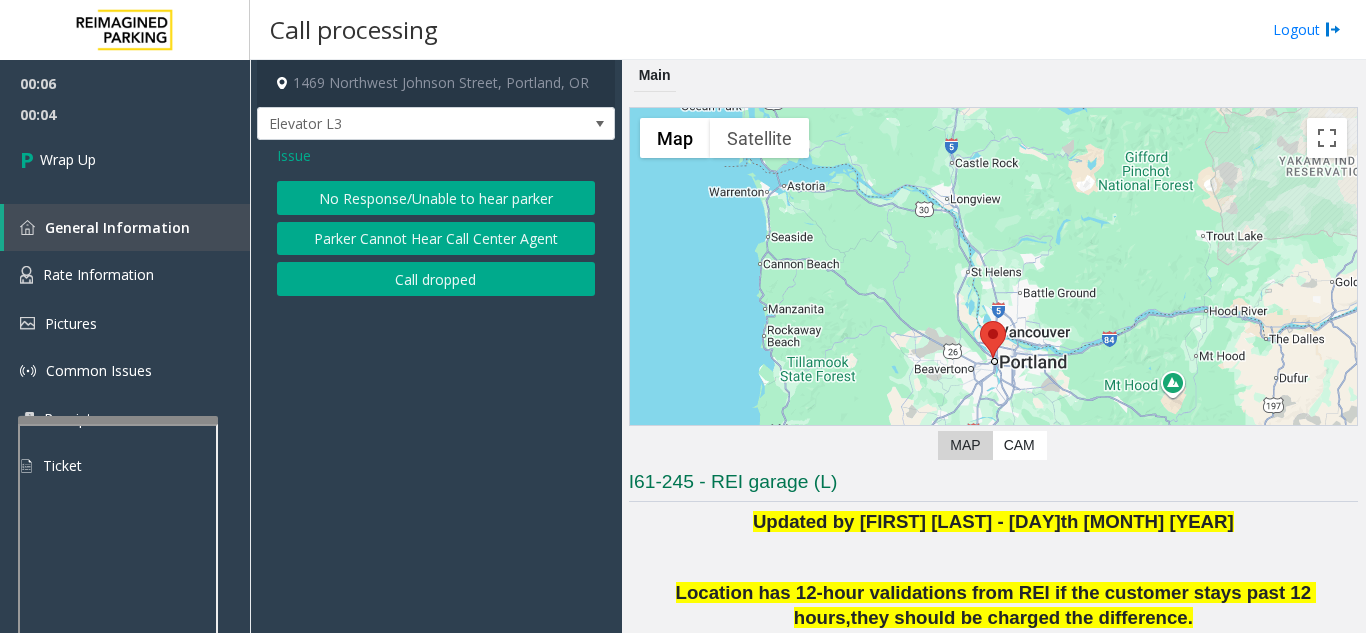 click on "Call dropped" 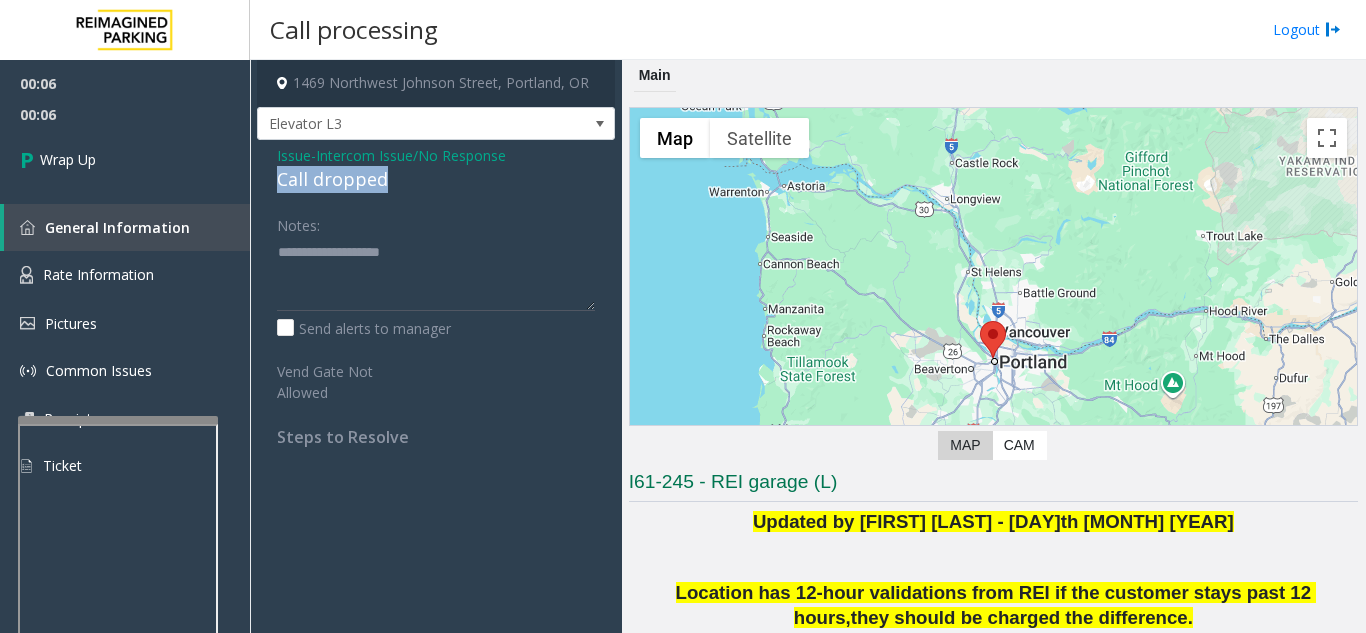 drag, startPoint x: 395, startPoint y: 172, endPoint x: 263, endPoint y: 179, distance: 132.18547 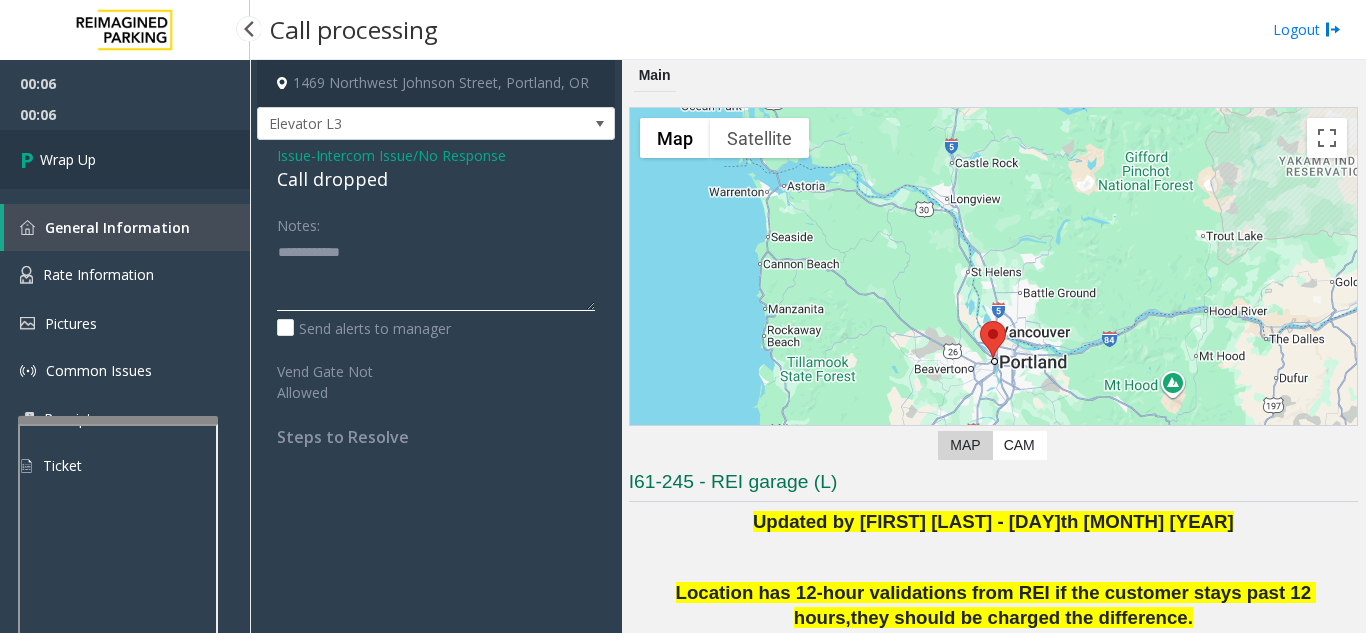 type on "**********" 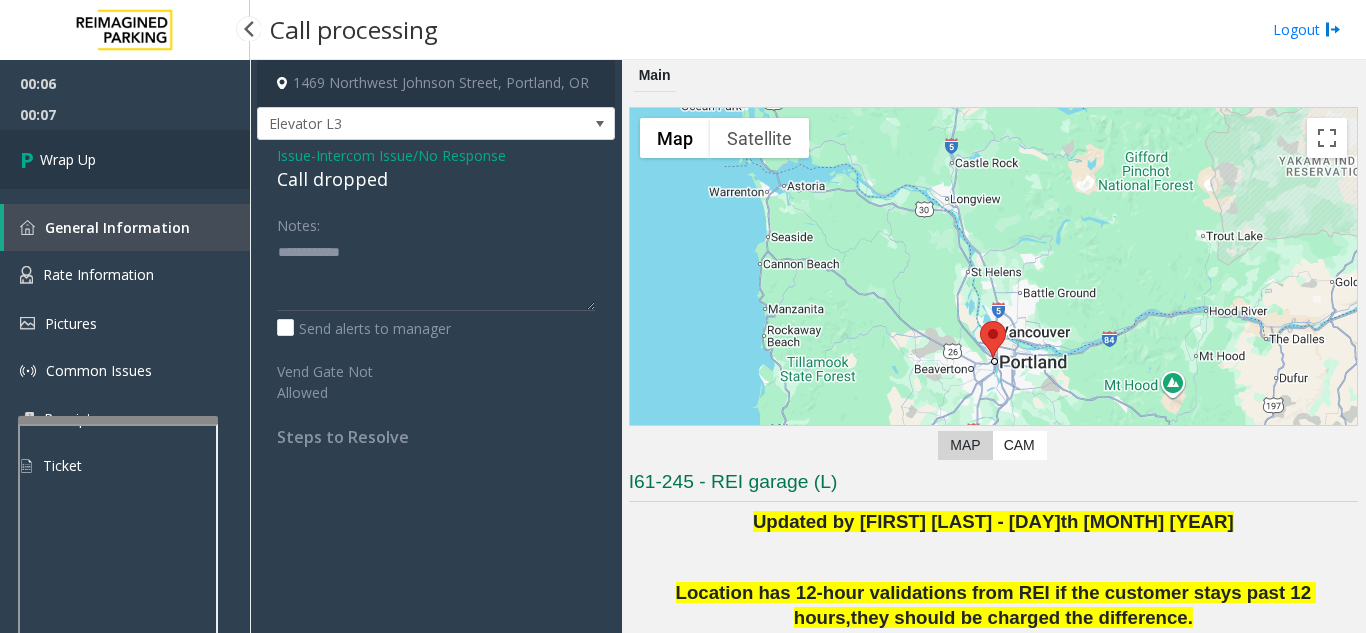 click on "Wrap Up" at bounding box center [125, 159] 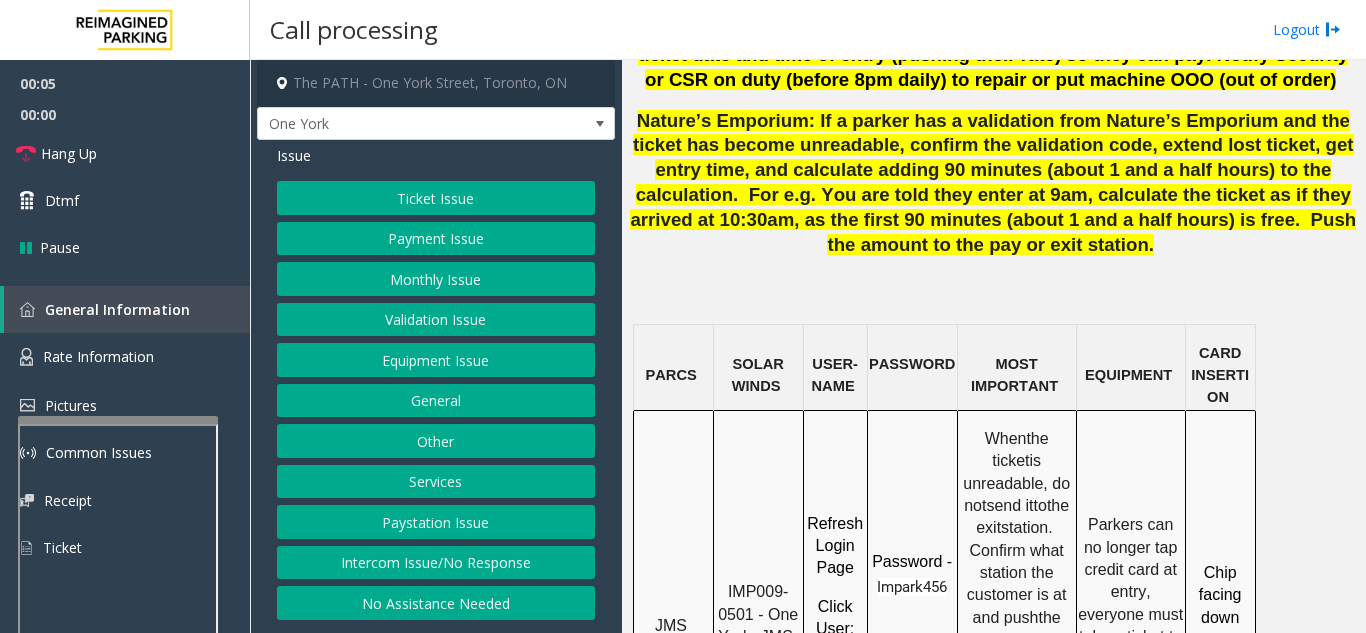 scroll, scrollTop: 1500, scrollLeft: 0, axis: vertical 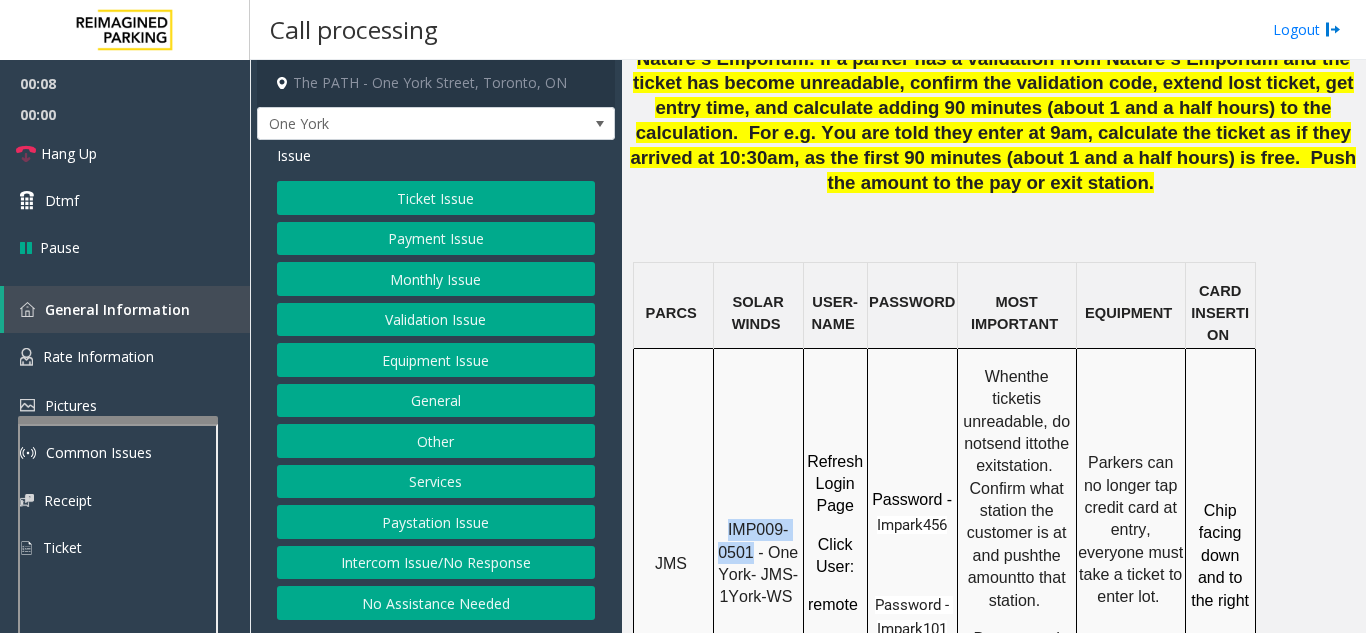 drag, startPoint x: 755, startPoint y: 495, endPoint x: 727, endPoint y: 471, distance: 36.878178 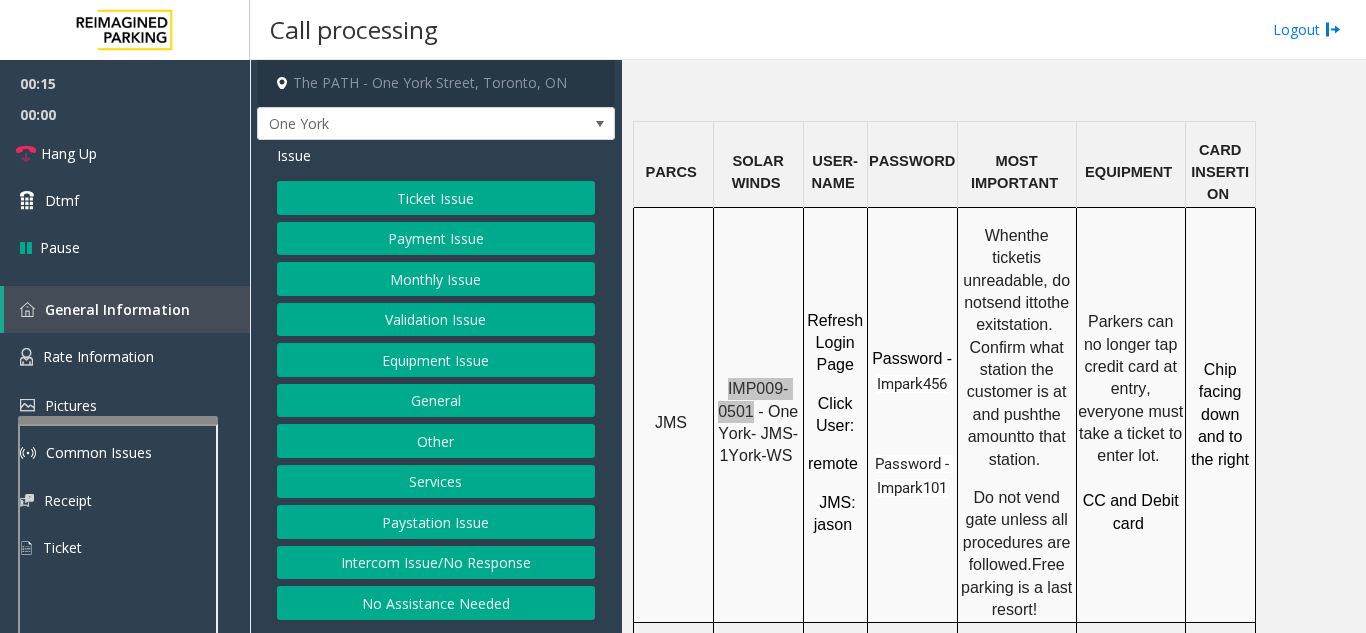 scroll, scrollTop: 1600, scrollLeft: 0, axis: vertical 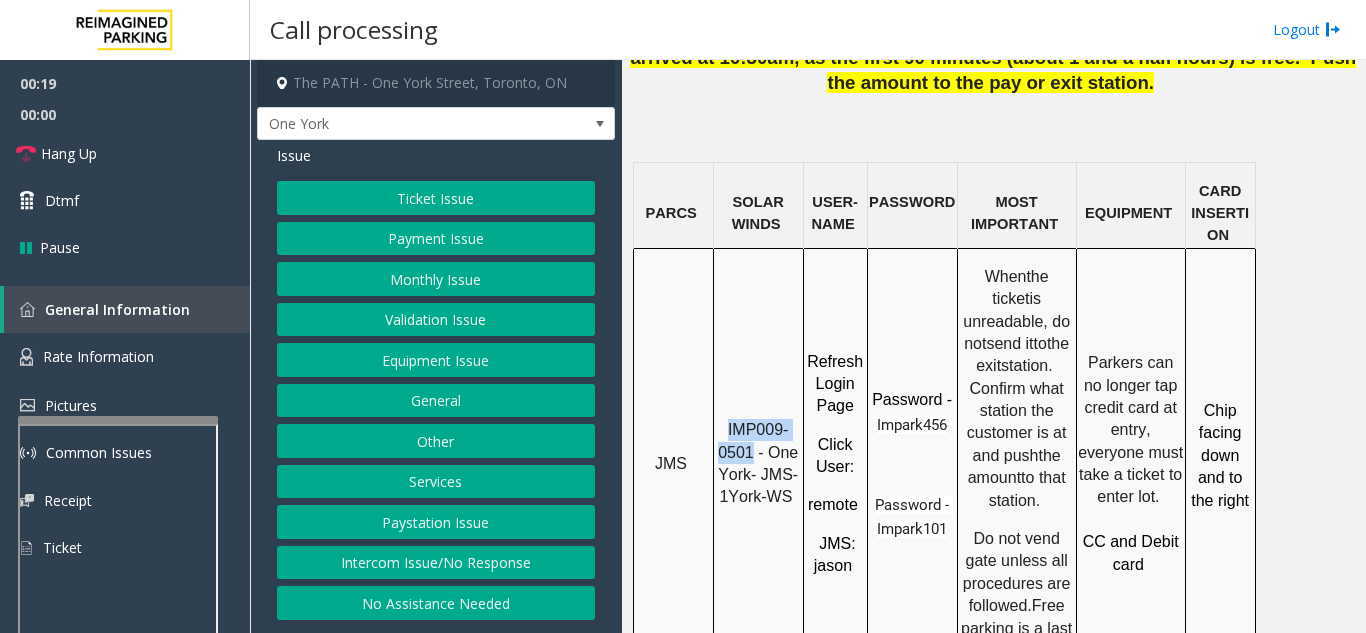 click on "Ticket Issue" 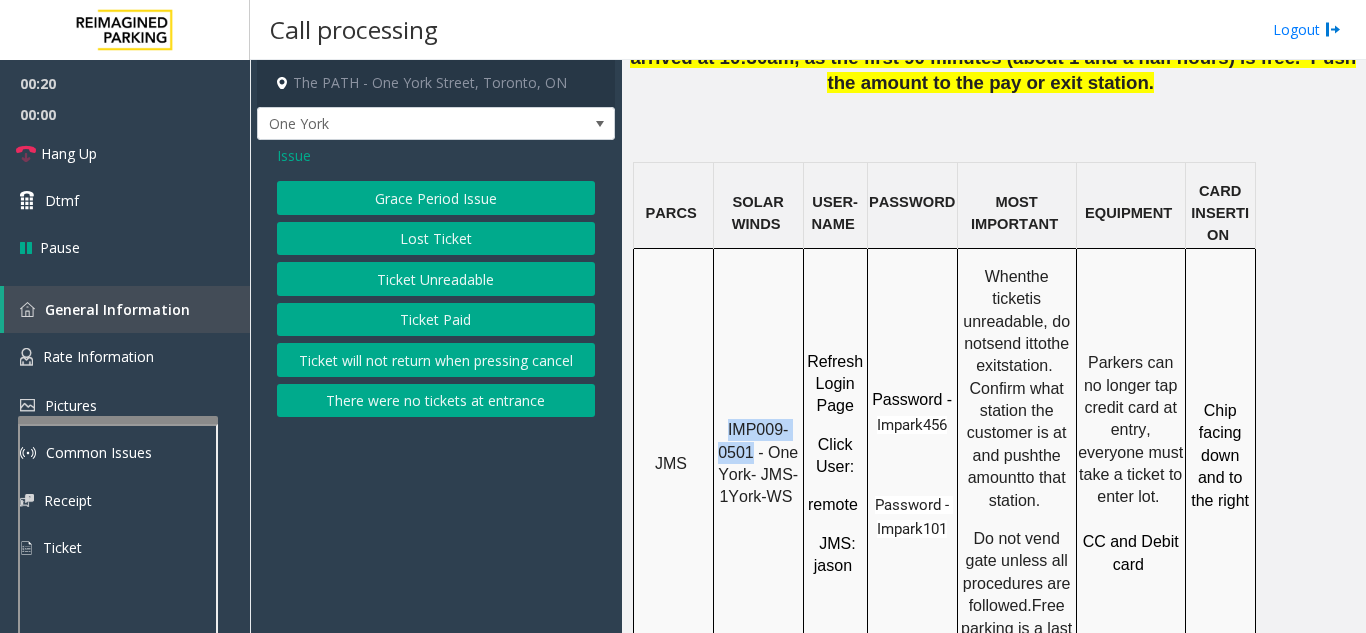 click on "Ticket Unreadable" 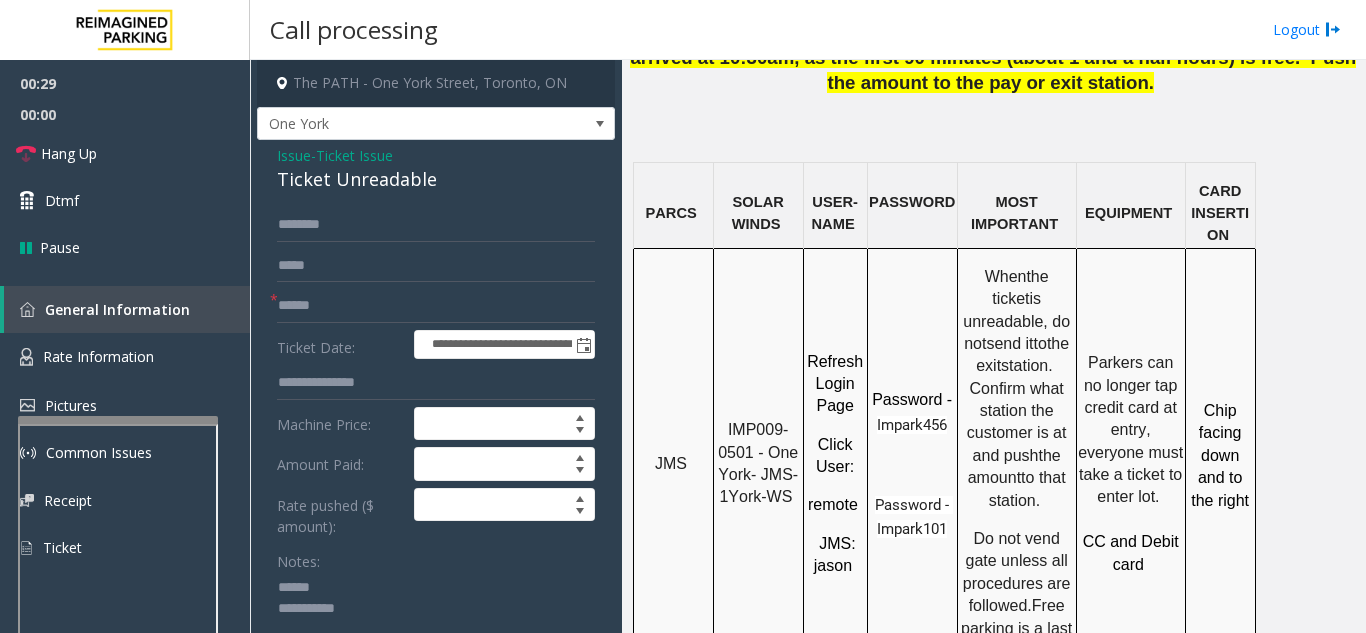 type on "**********" 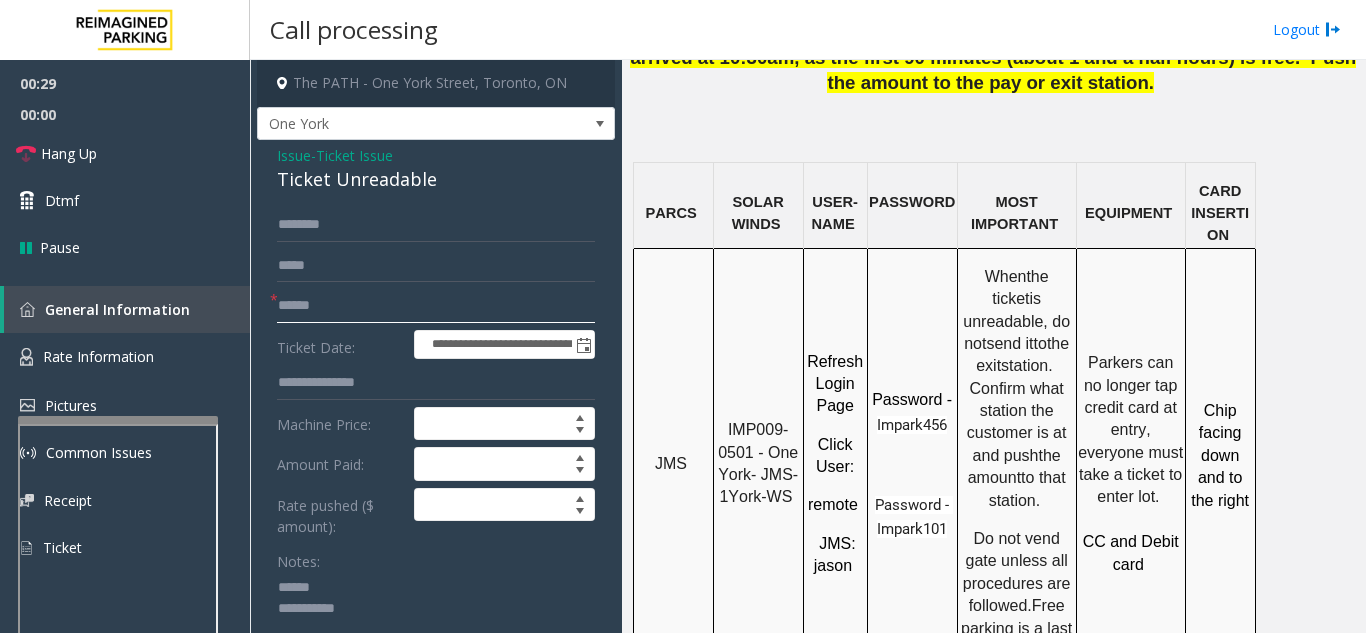 click 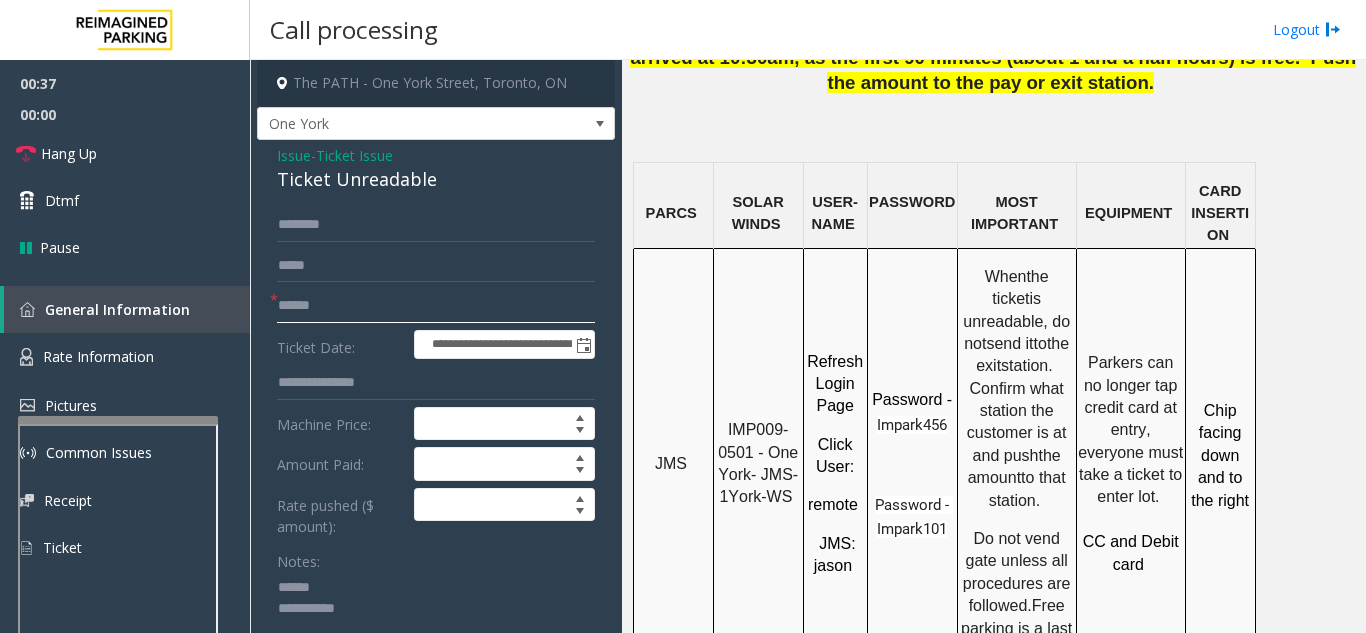 type on "******" 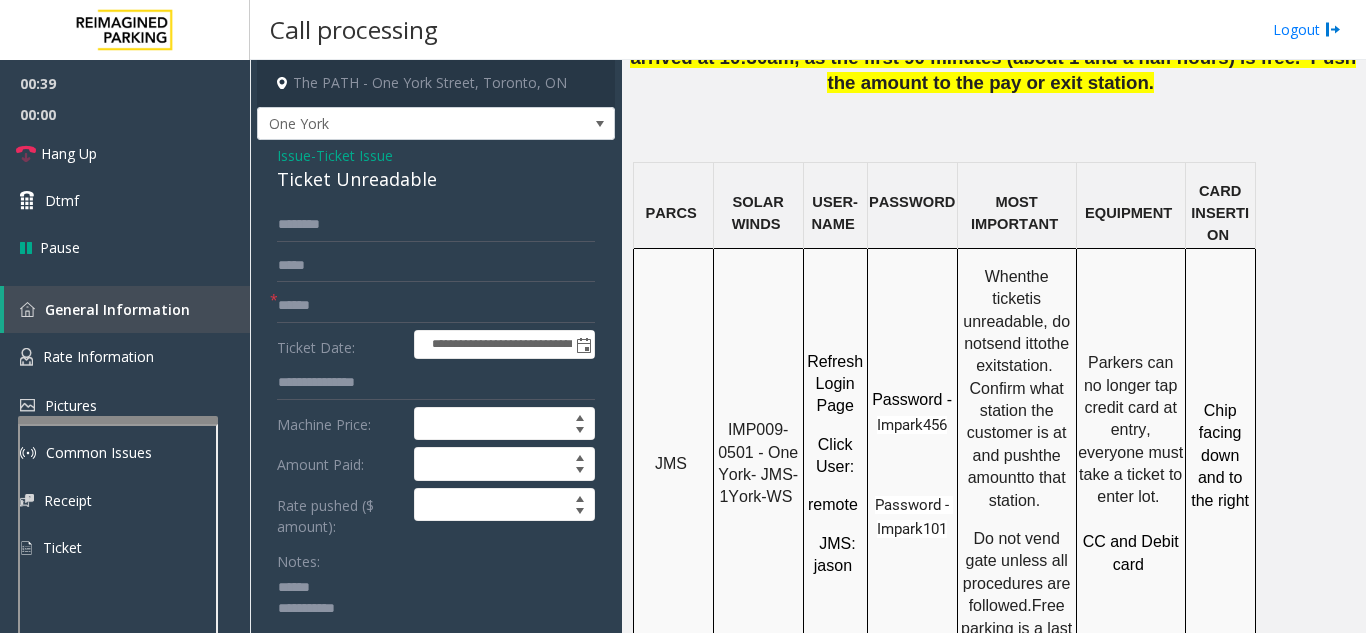 click 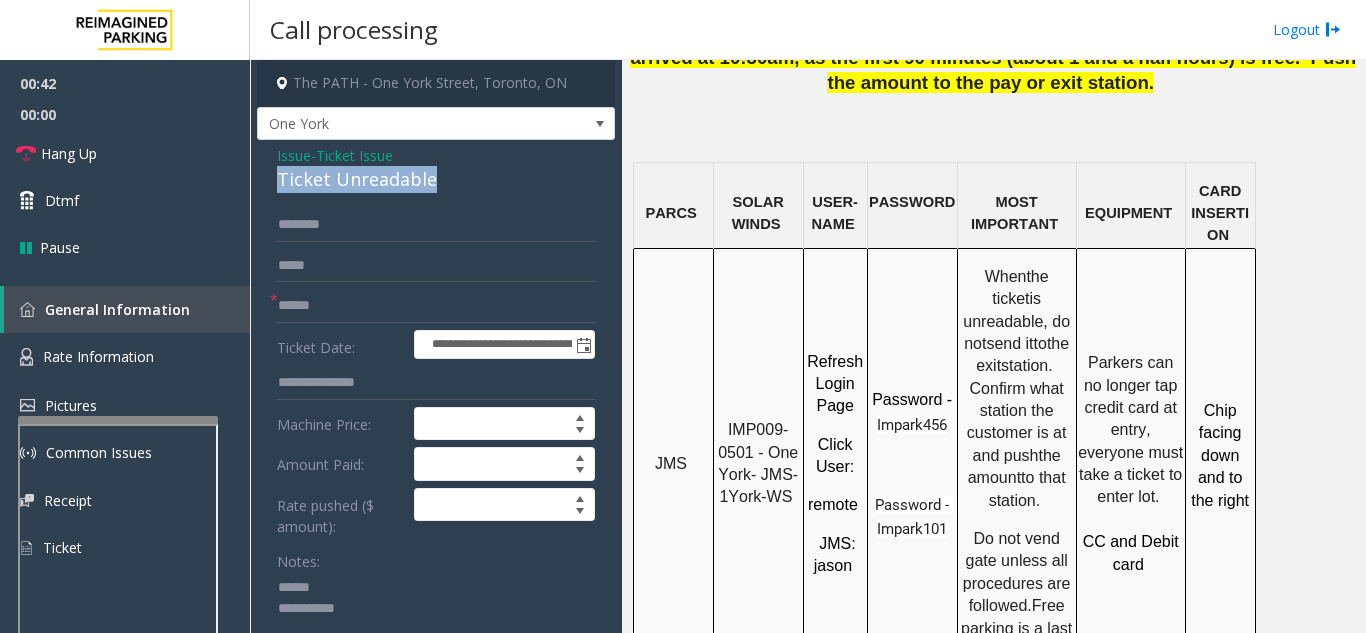 drag, startPoint x: 446, startPoint y: 189, endPoint x: 277, endPoint y: 182, distance: 169.14491 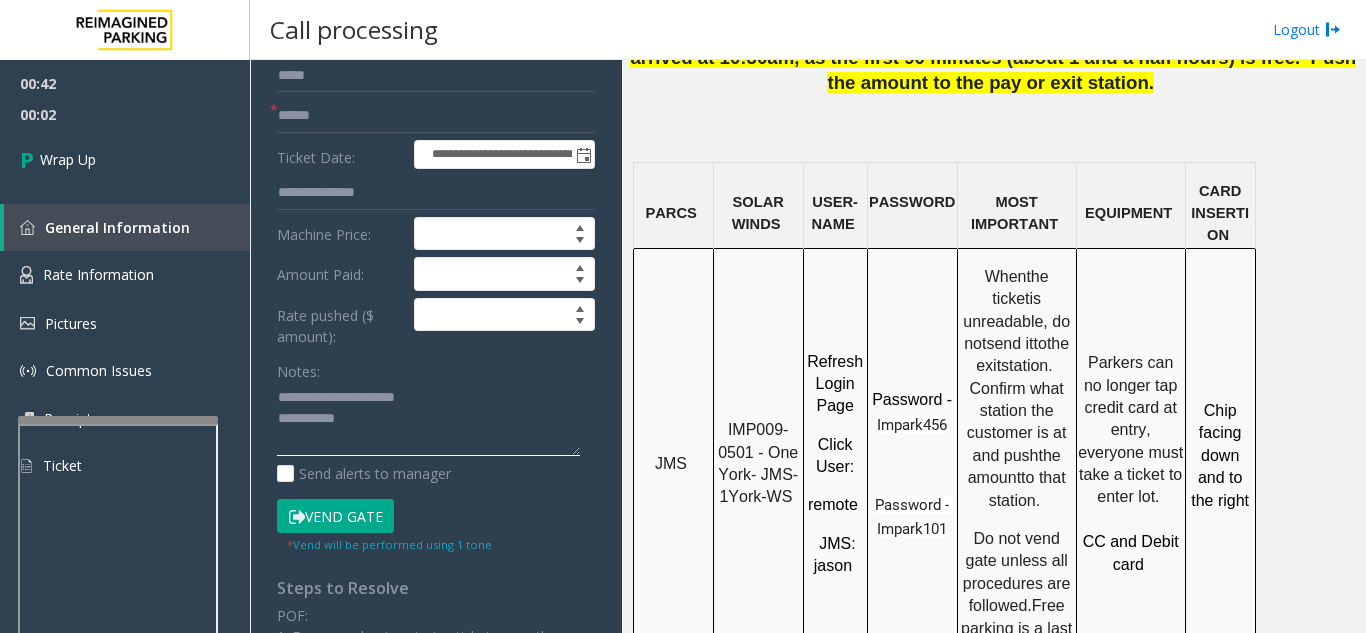 scroll, scrollTop: 200, scrollLeft: 0, axis: vertical 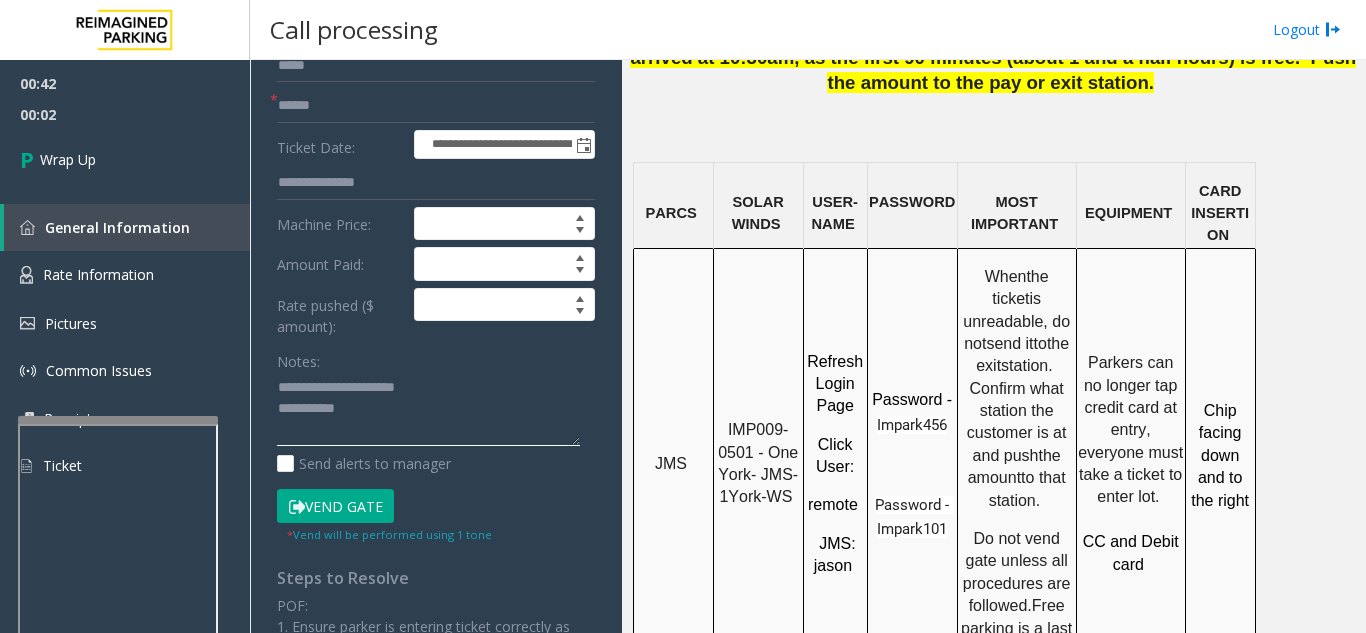 click 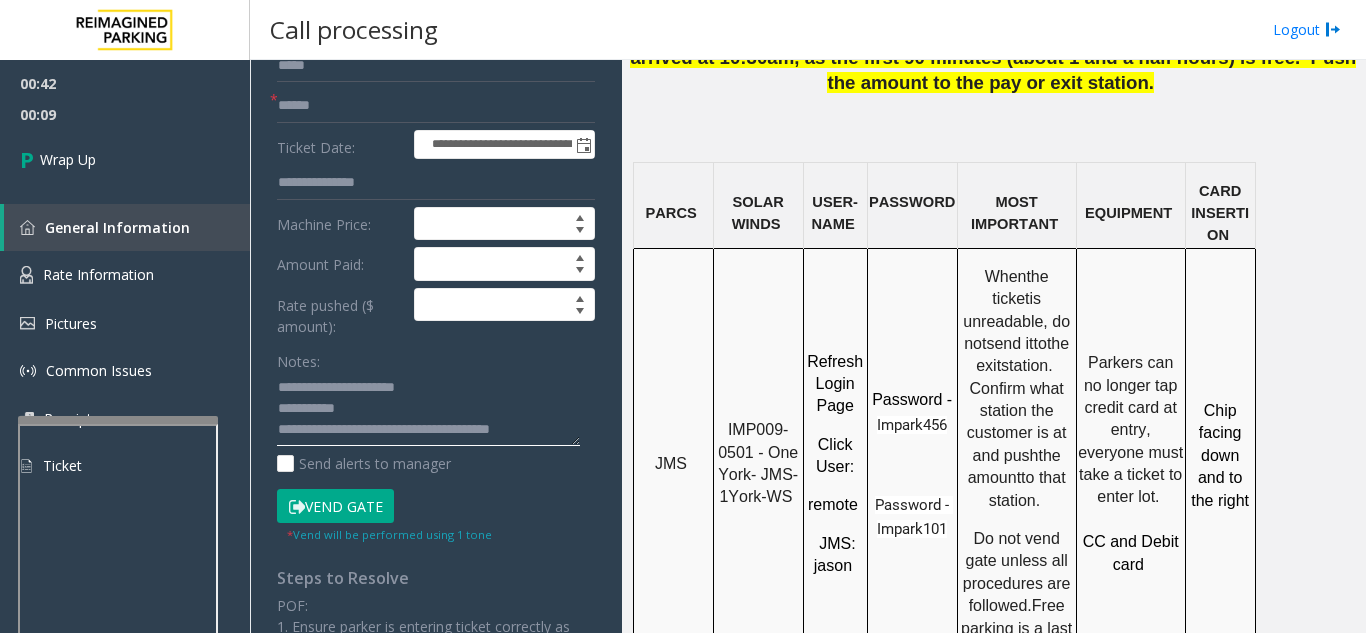 click 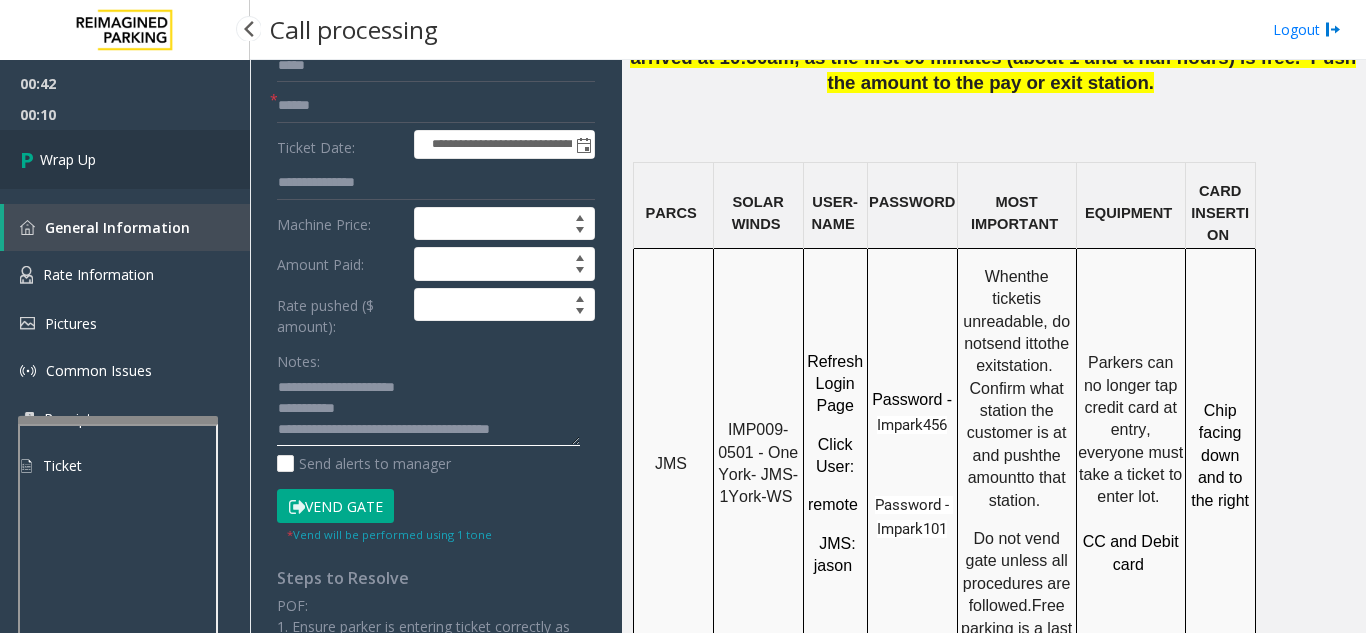 type on "**********" 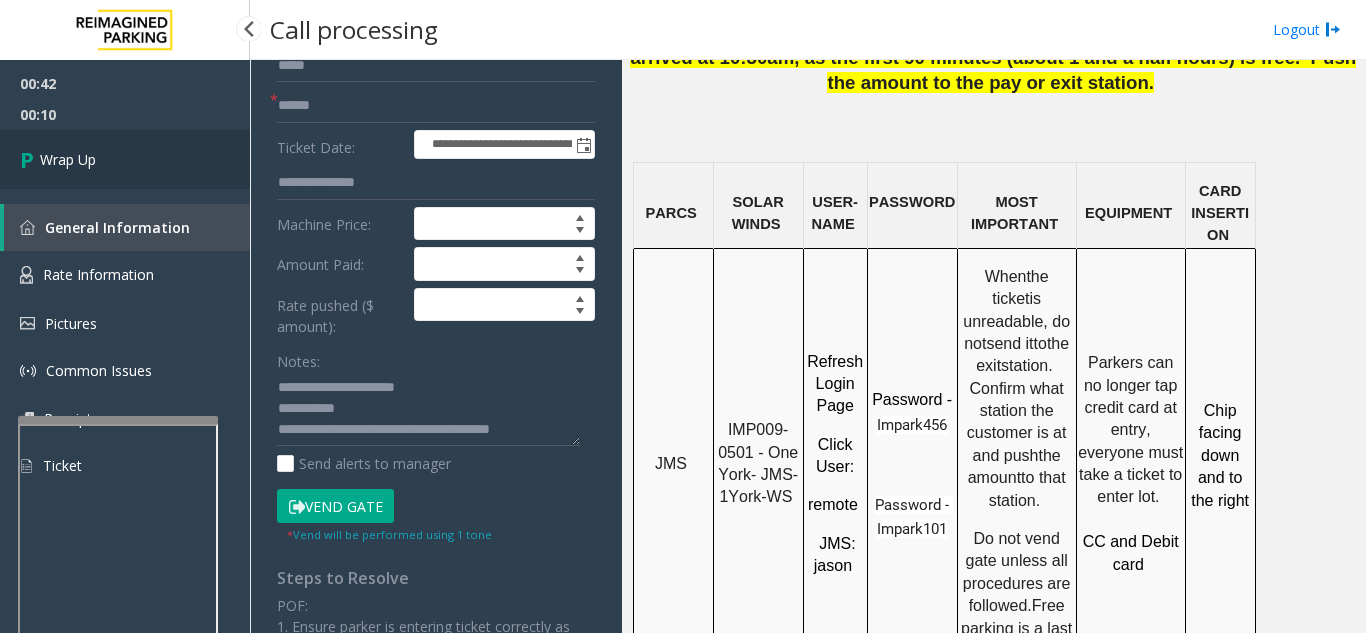 click on "Wrap Up" at bounding box center (68, 159) 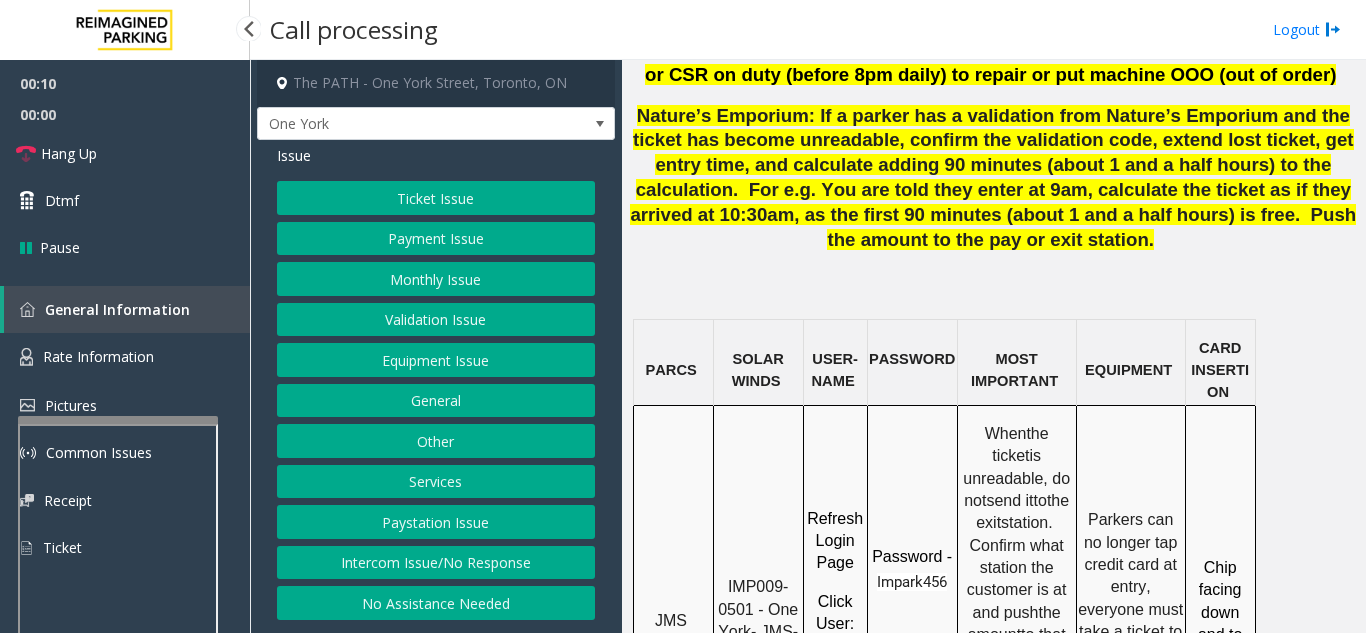 scroll, scrollTop: 1500, scrollLeft: 0, axis: vertical 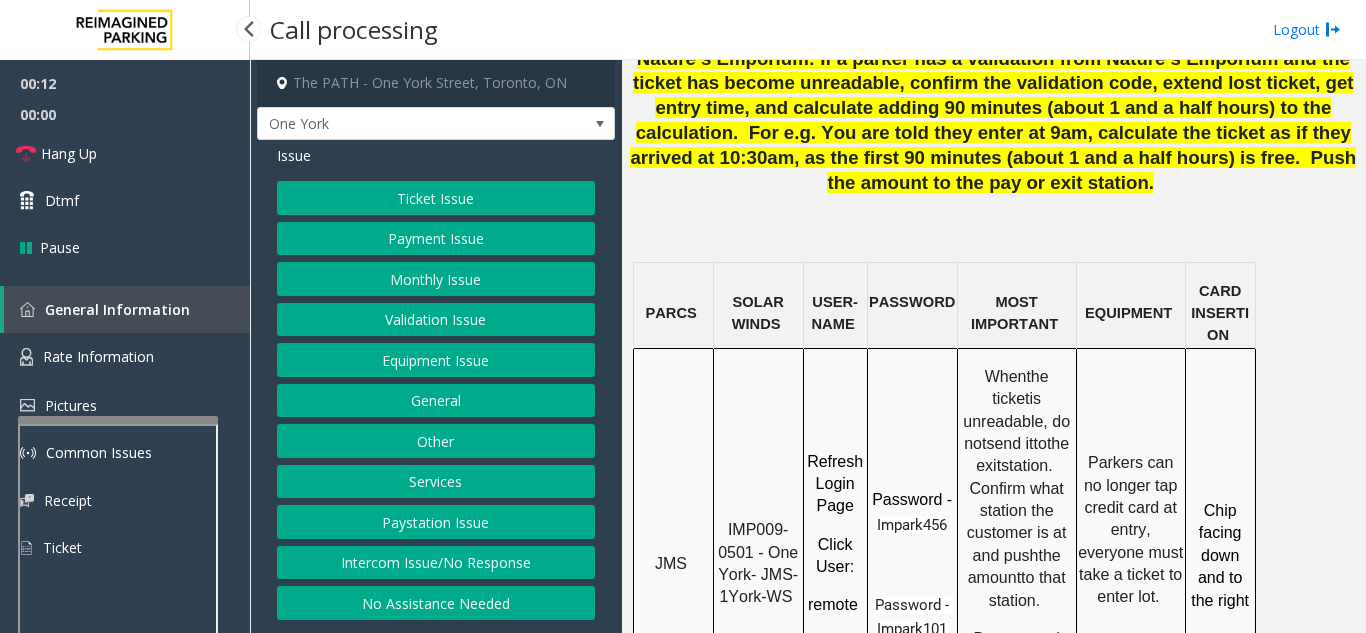 click on "Ticket Issue" 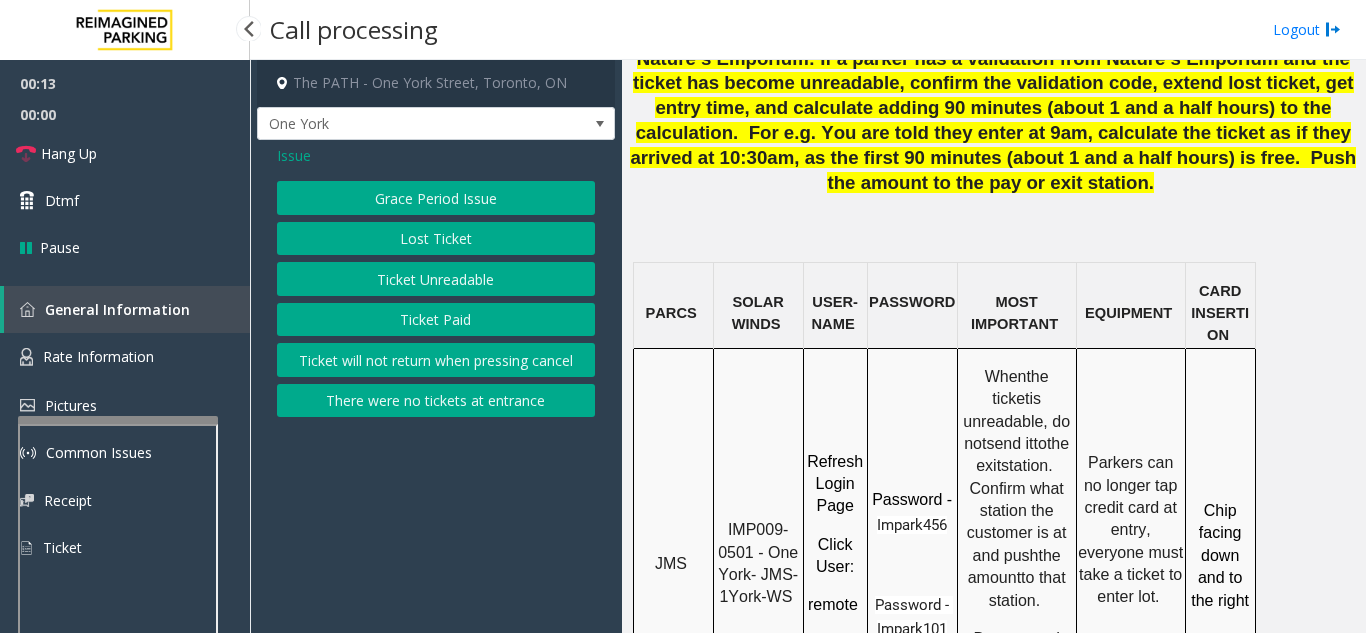 click on "Ticket Unreadable" 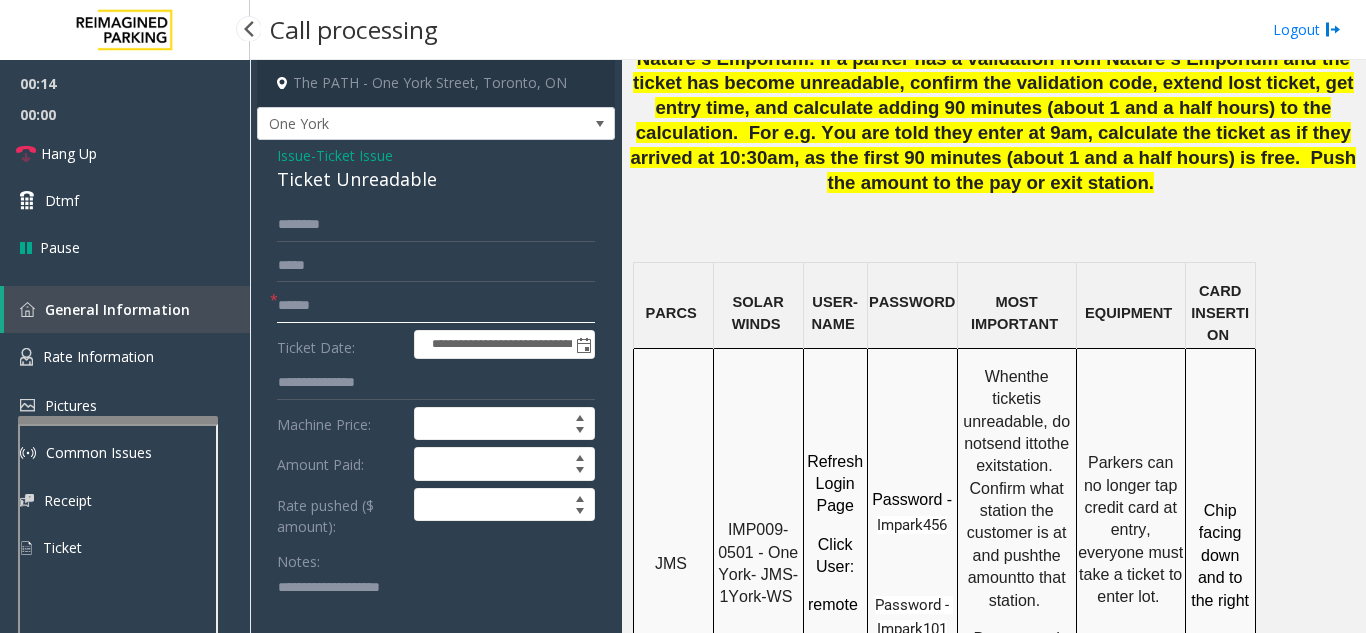click 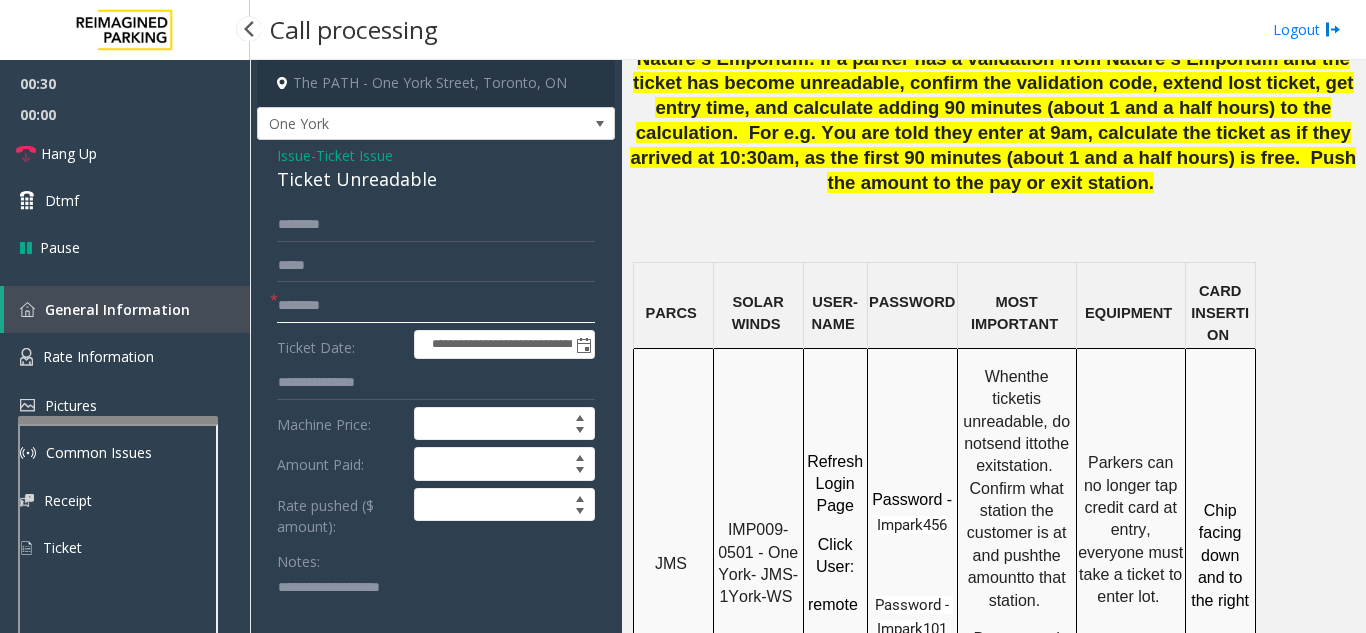 click on "********" 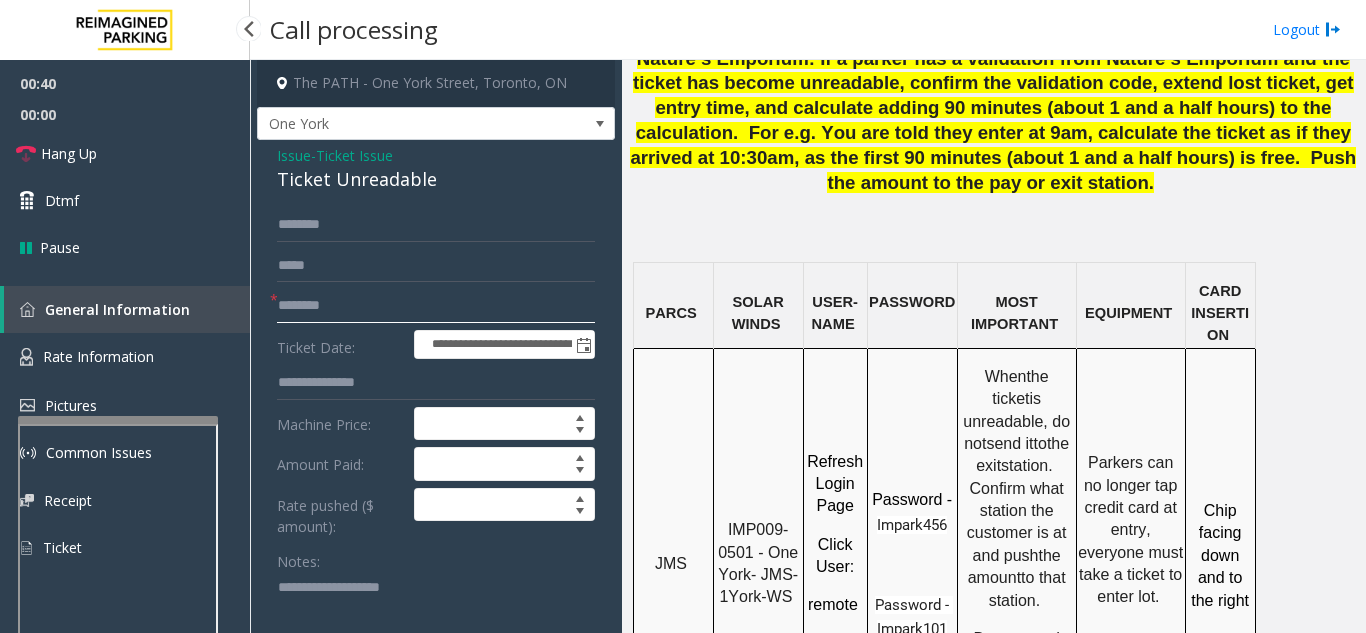 type on "********" 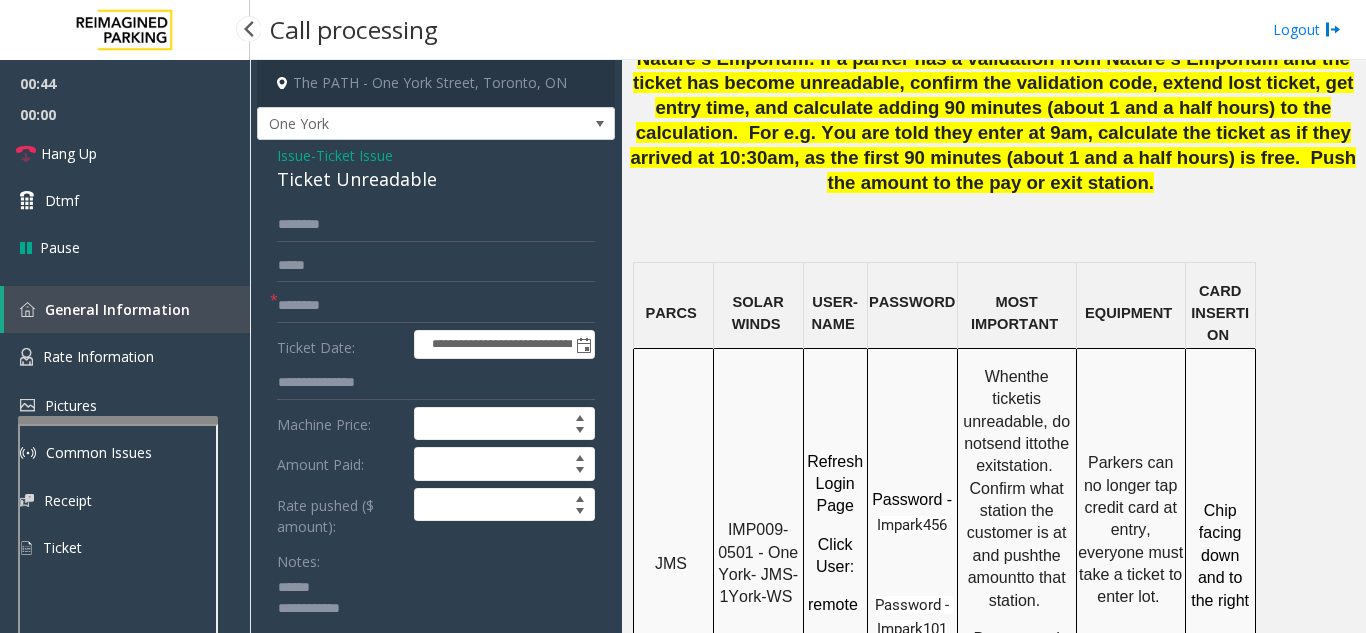 click 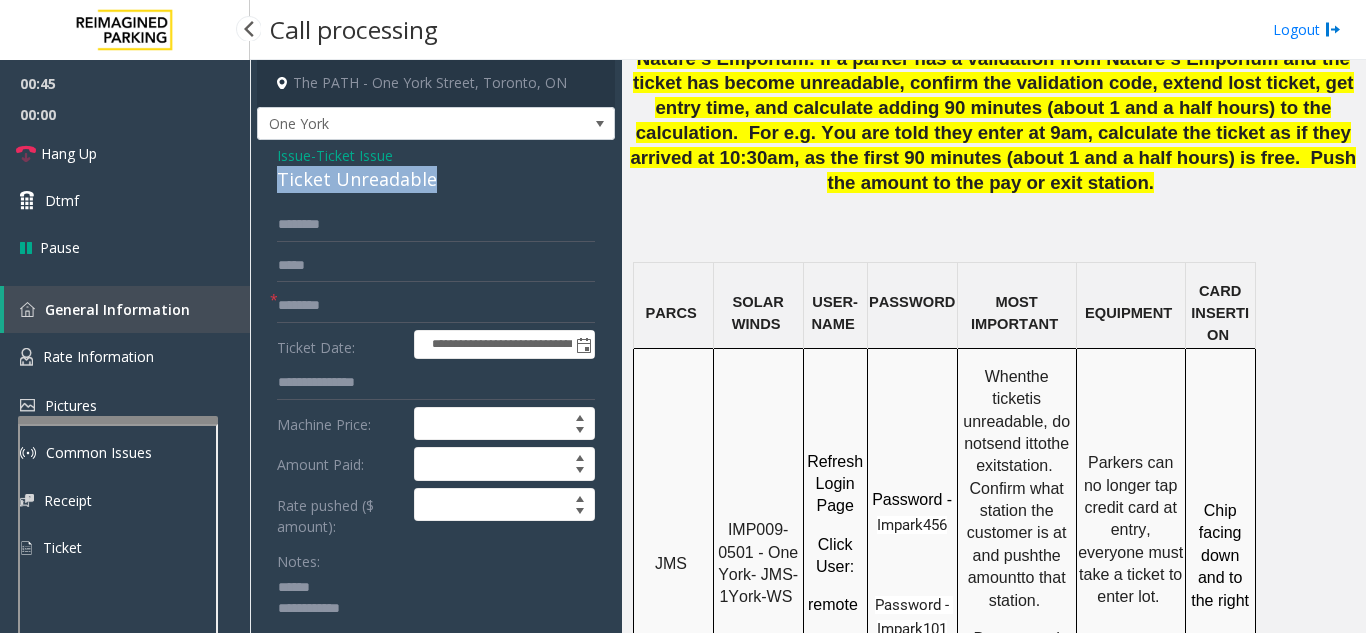 drag, startPoint x: 430, startPoint y: 172, endPoint x: 272, endPoint y: 169, distance: 158.02847 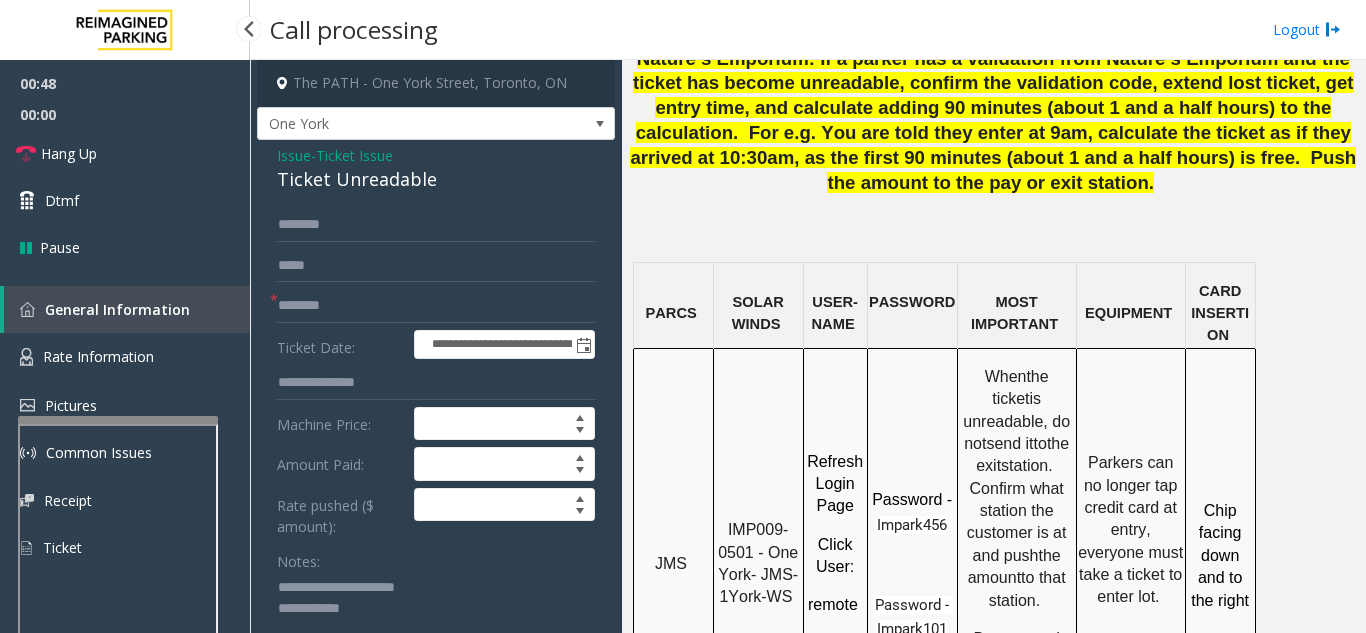 click 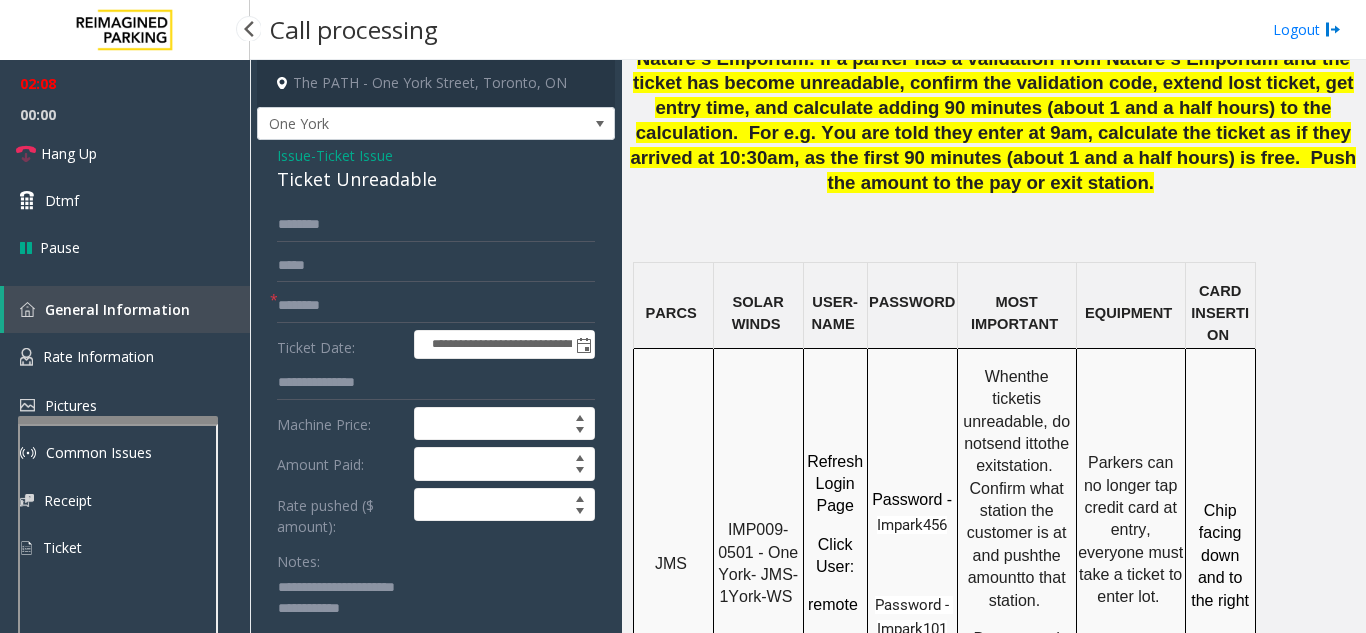 scroll, scrollTop: 100, scrollLeft: 0, axis: vertical 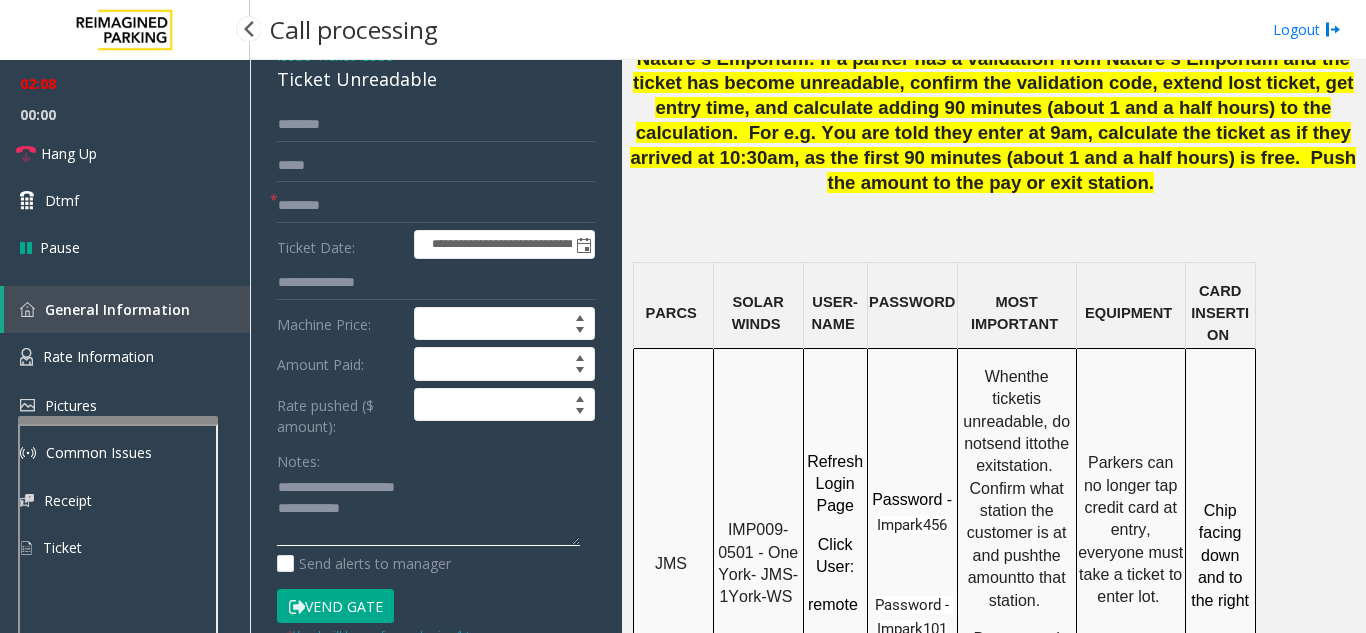 click 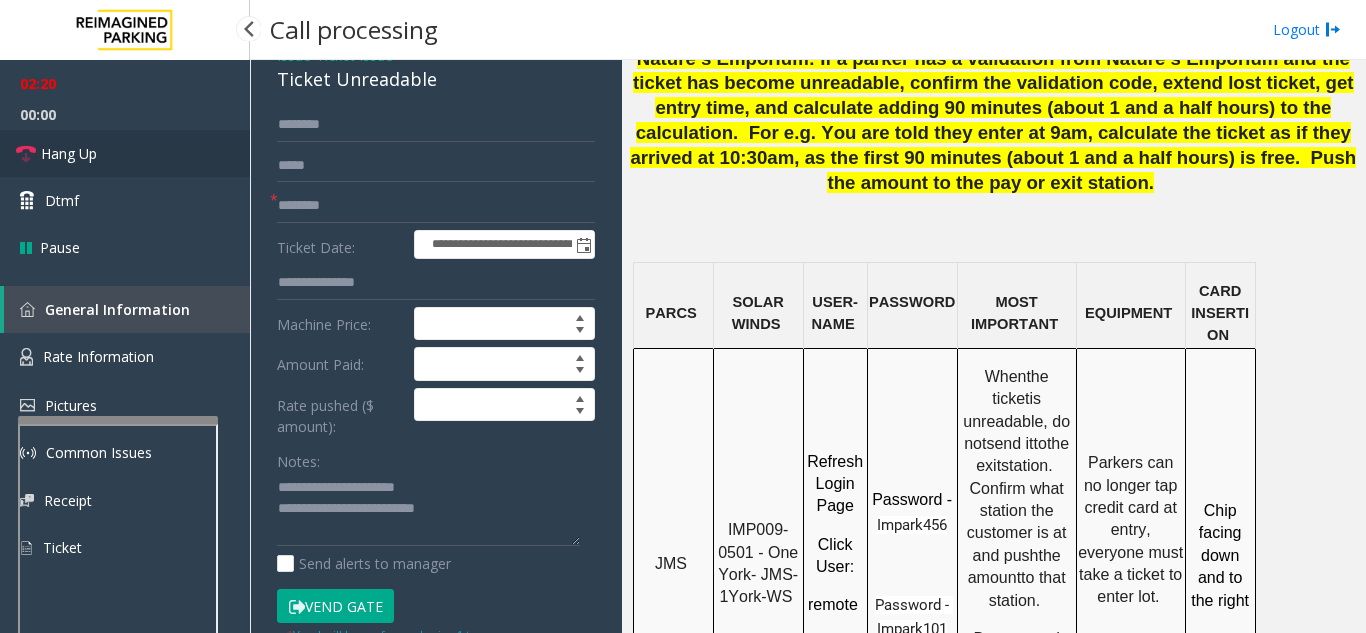 click on "Hang Up" at bounding box center [125, 153] 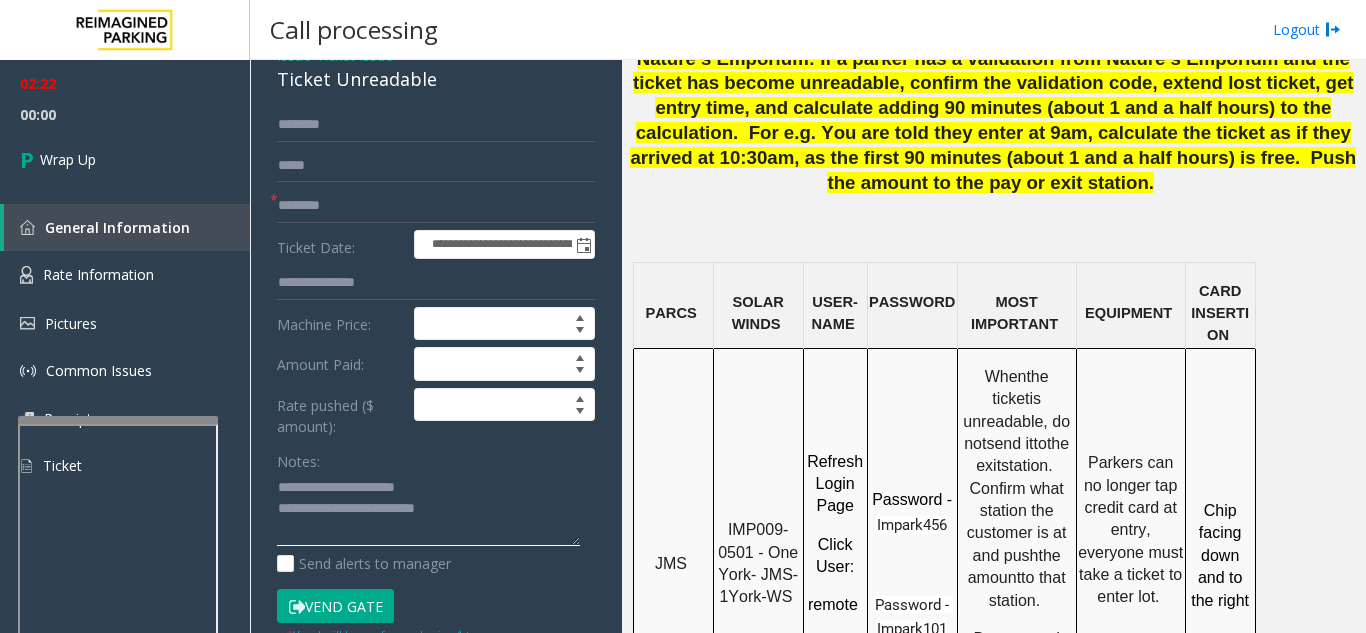 click 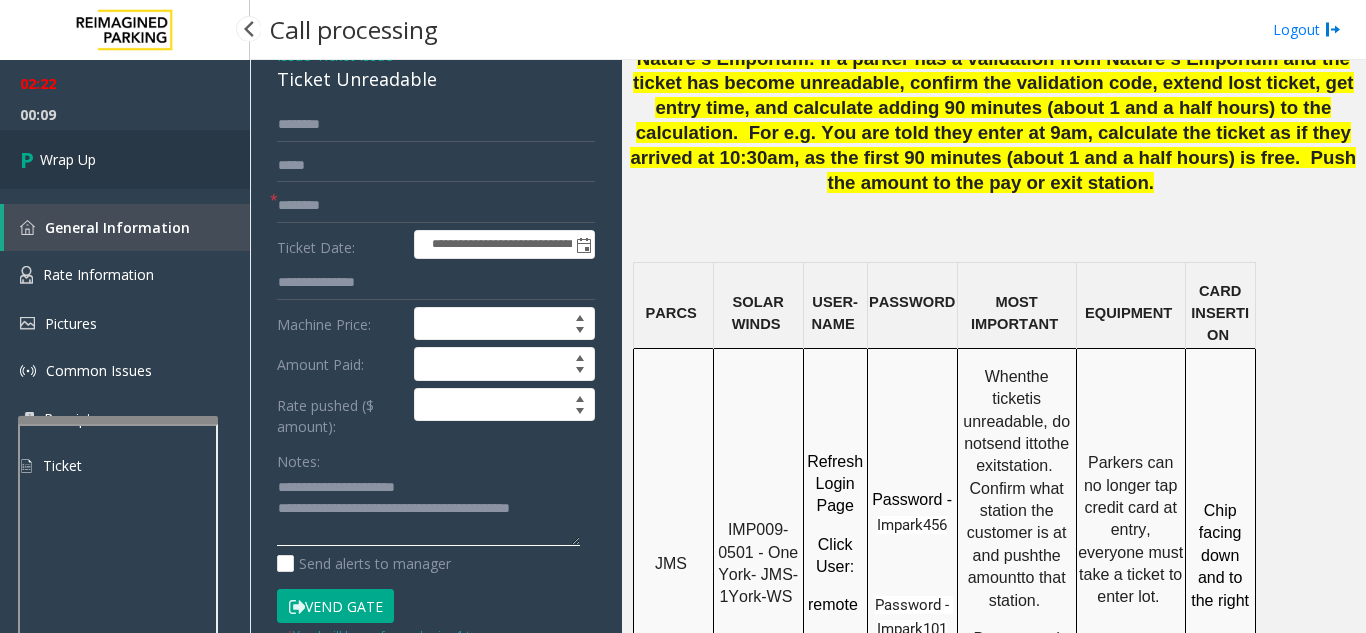 type on "**********" 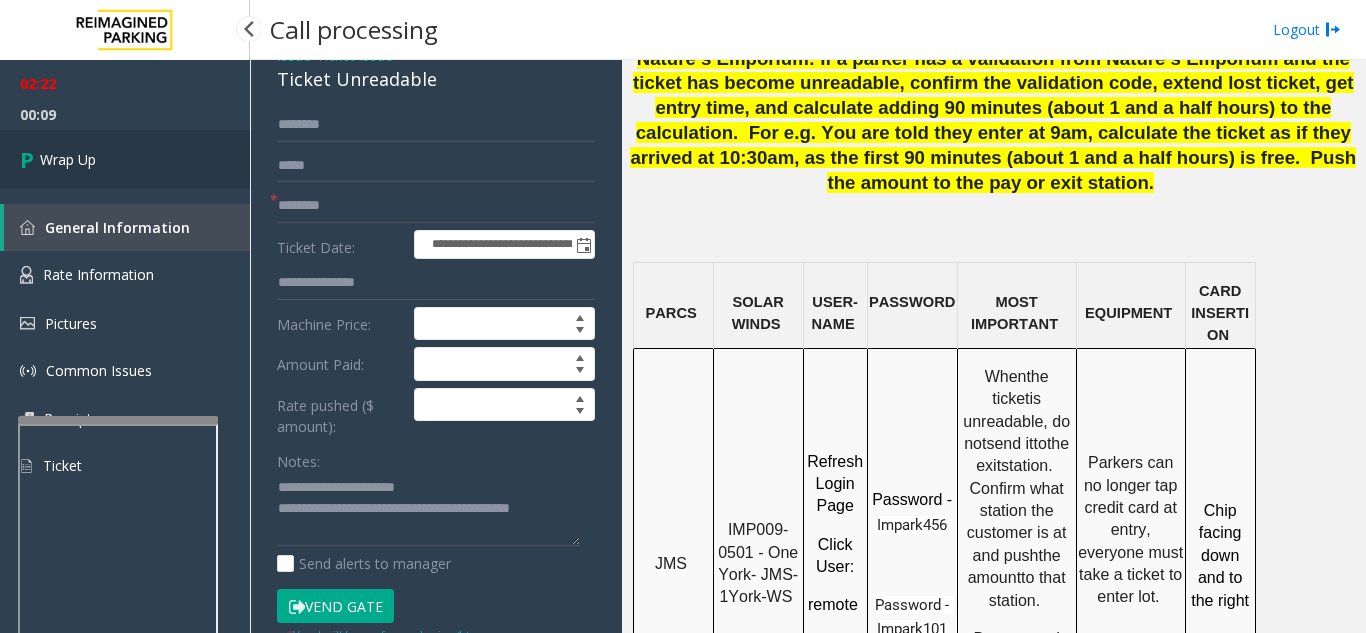 click on "Wrap Up" at bounding box center [125, 159] 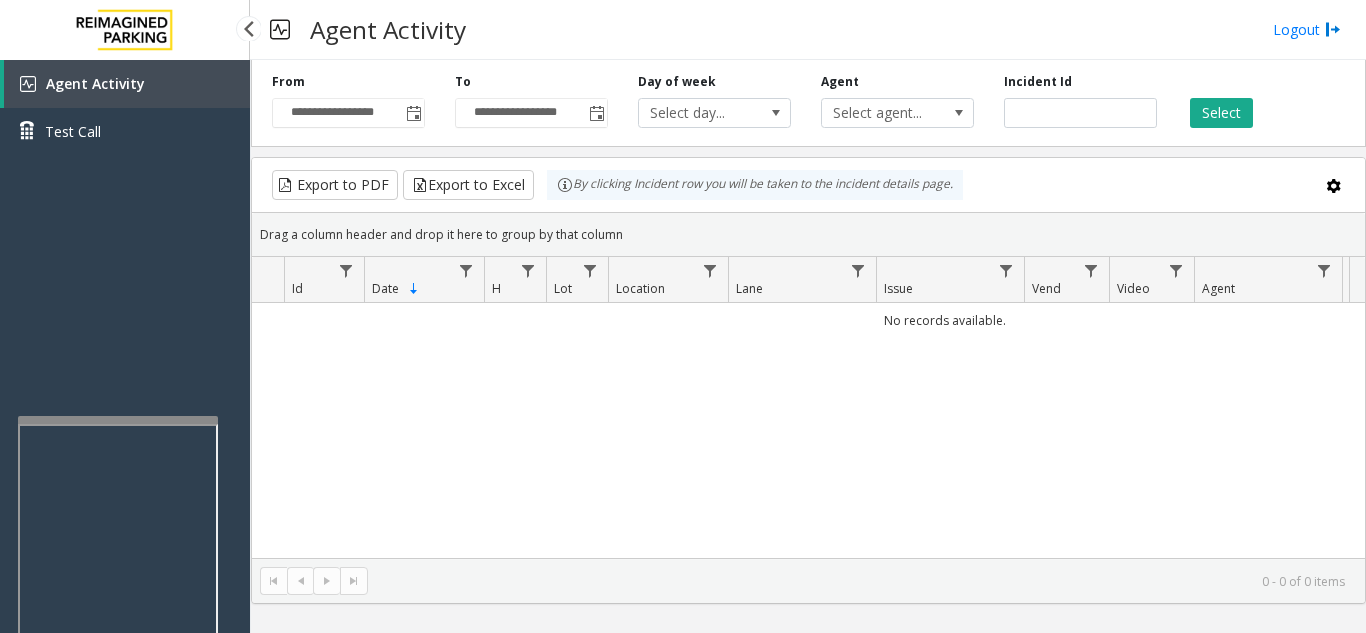 click on "Agent Activity Test Call" at bounding box center (125, 376) 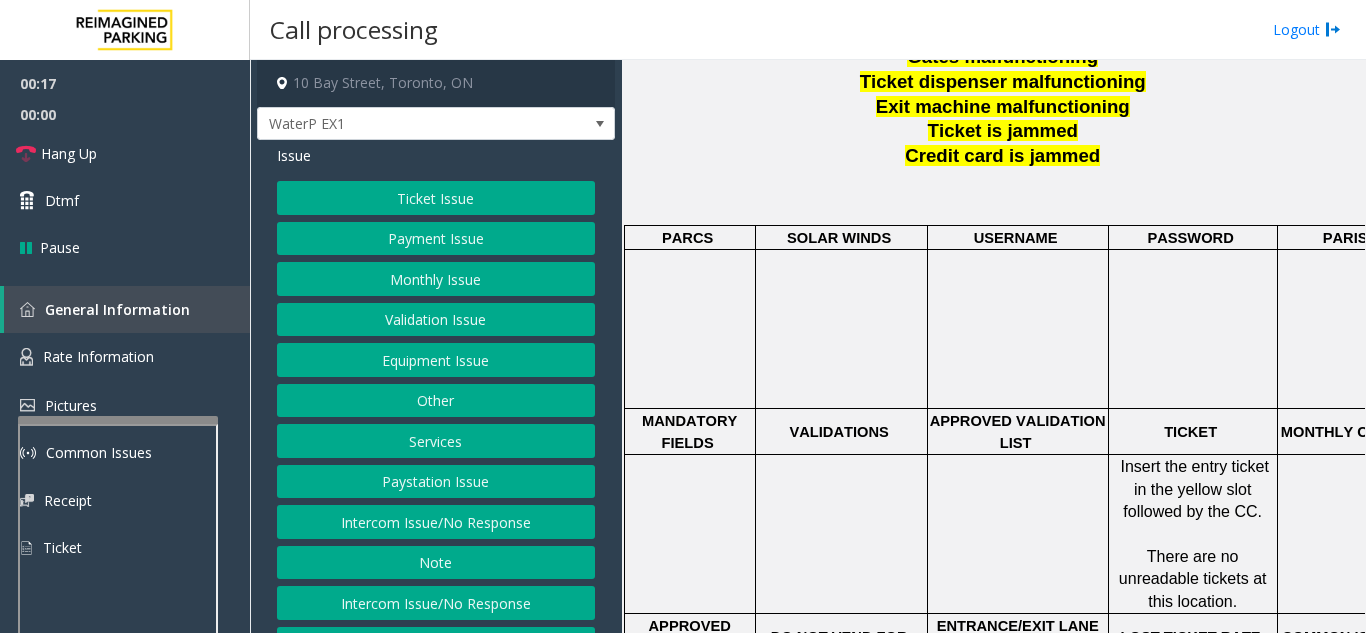scroll, scrollTop: 700, scrollLeft: 0, axis: vertical 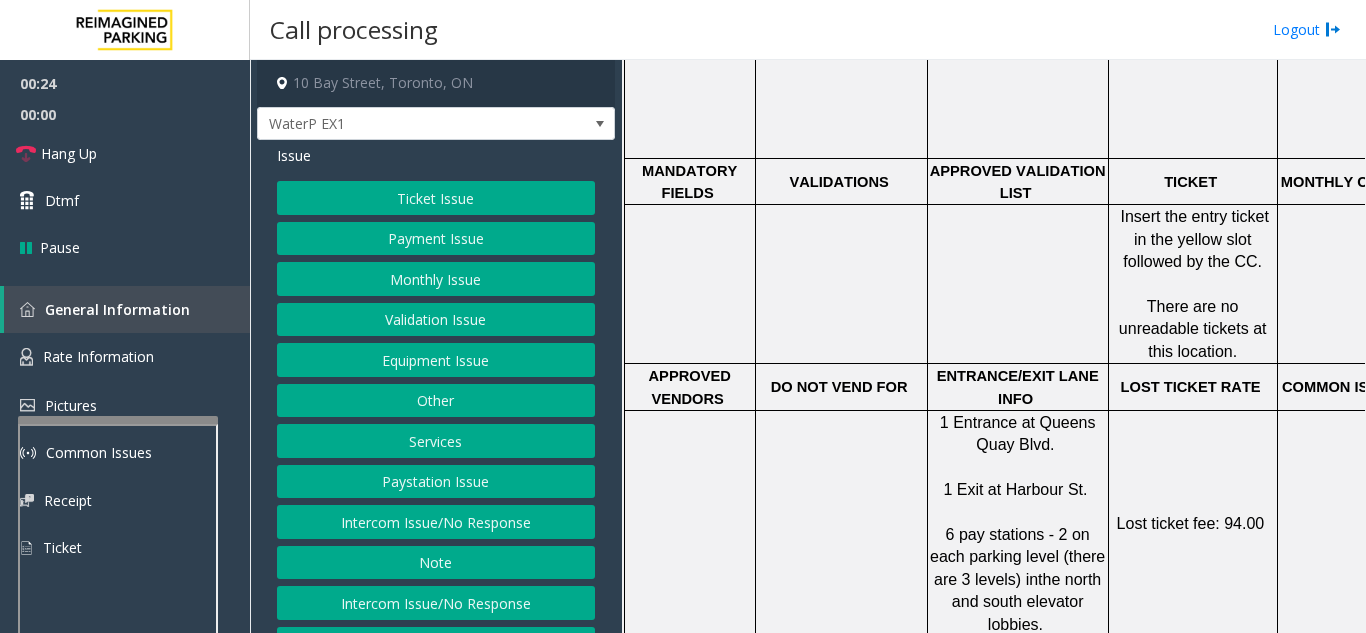 click on "Ticket Issue" 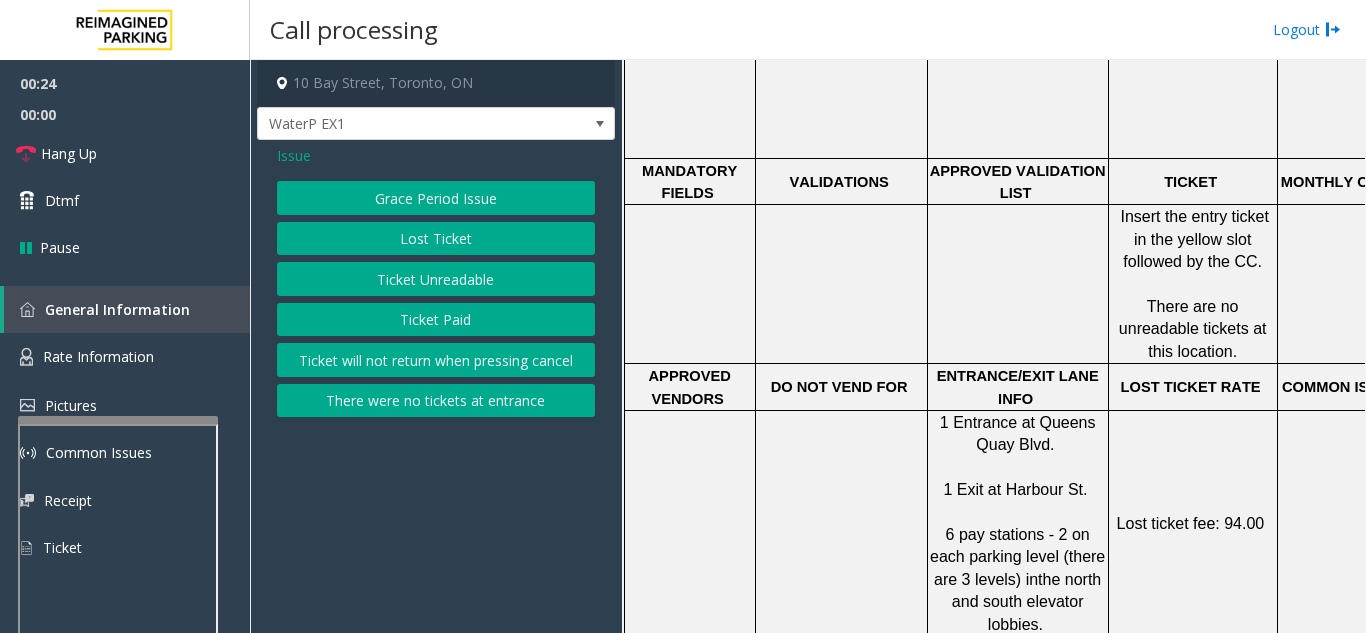 click on "Ticket Unreadable" 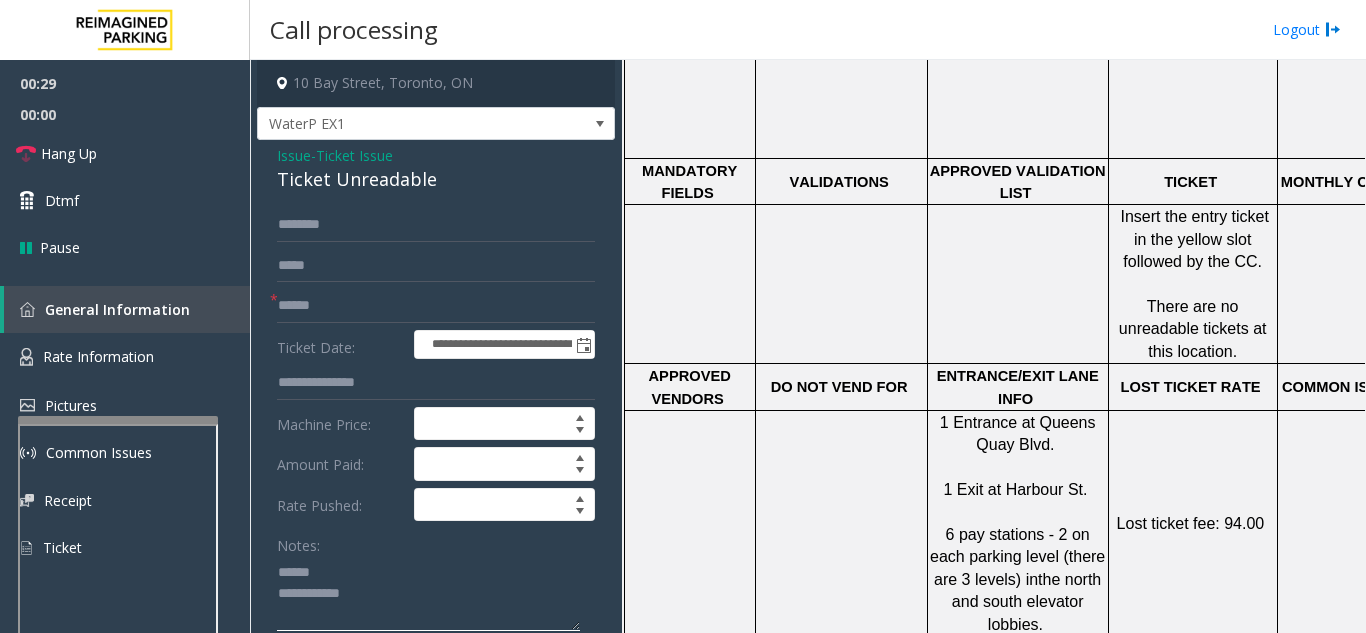 click 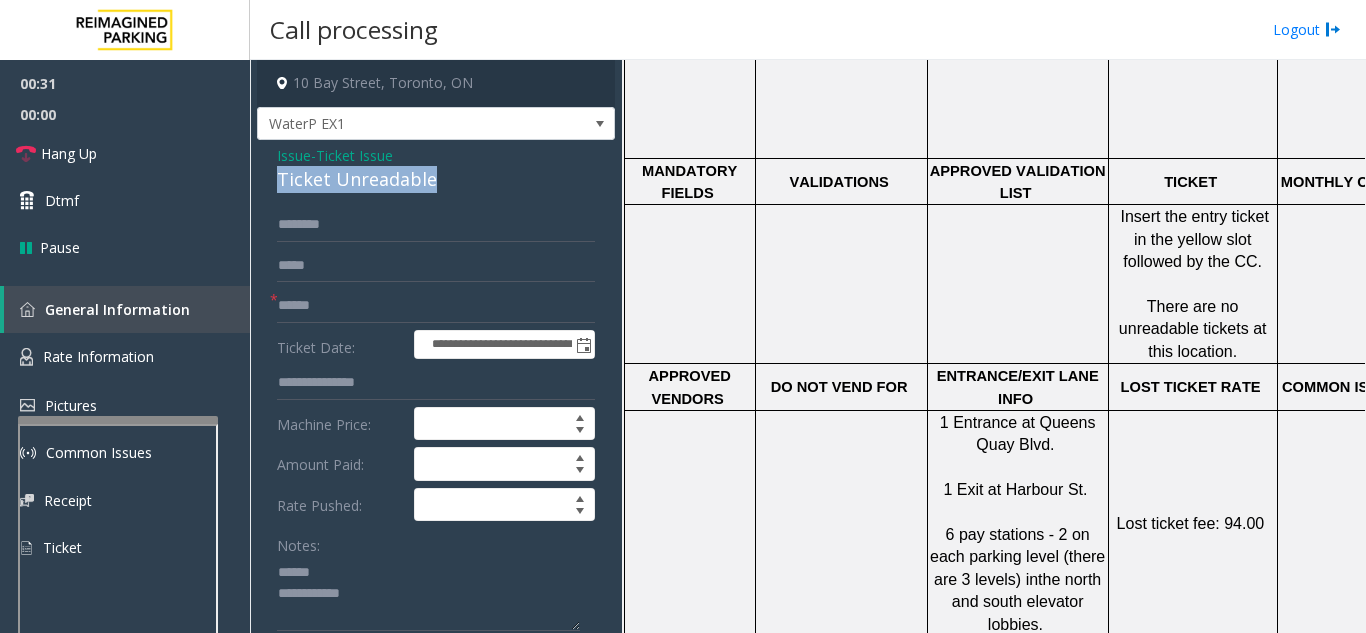 drag, startPoint x: 438, startPoint y: 178, endPoint x: 262, endPoint y: 183, distance: 176.07101 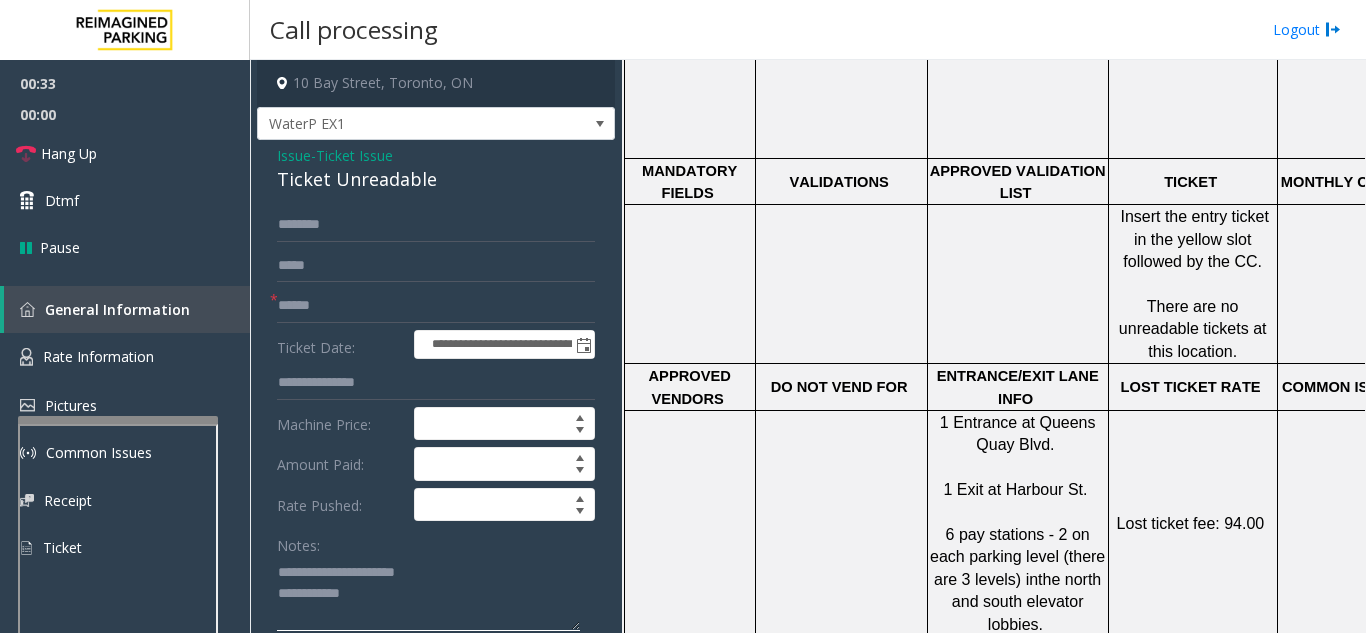 type on "**********" 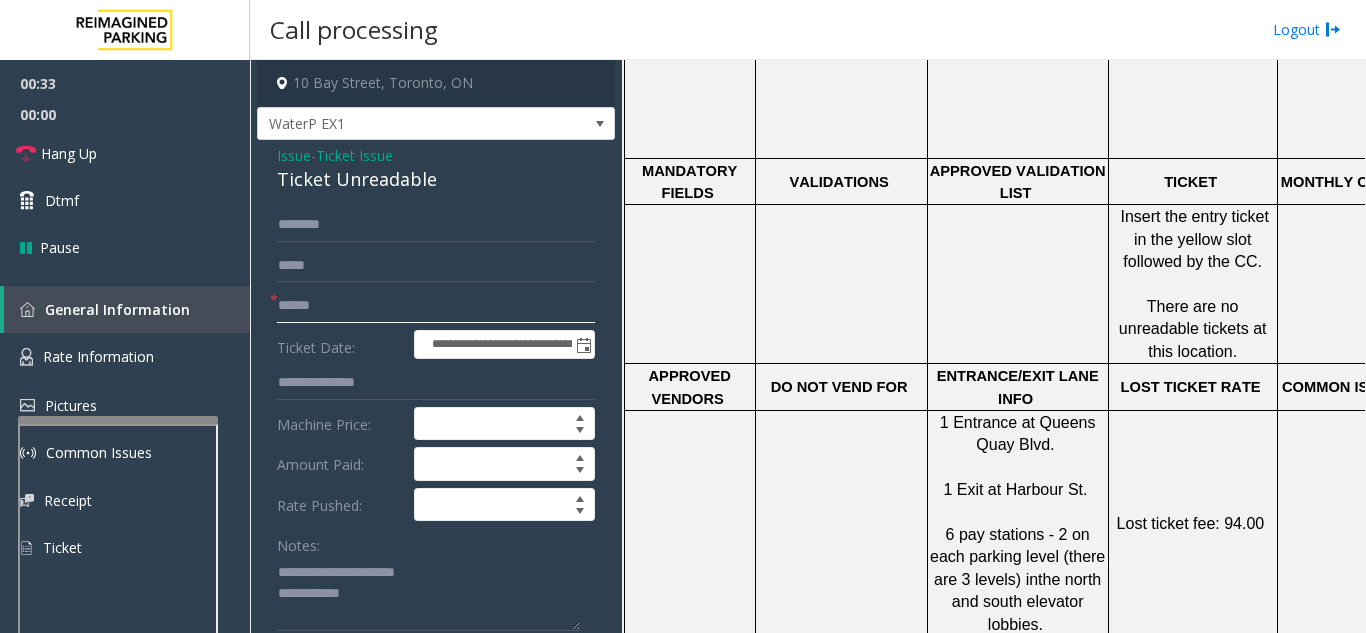 click 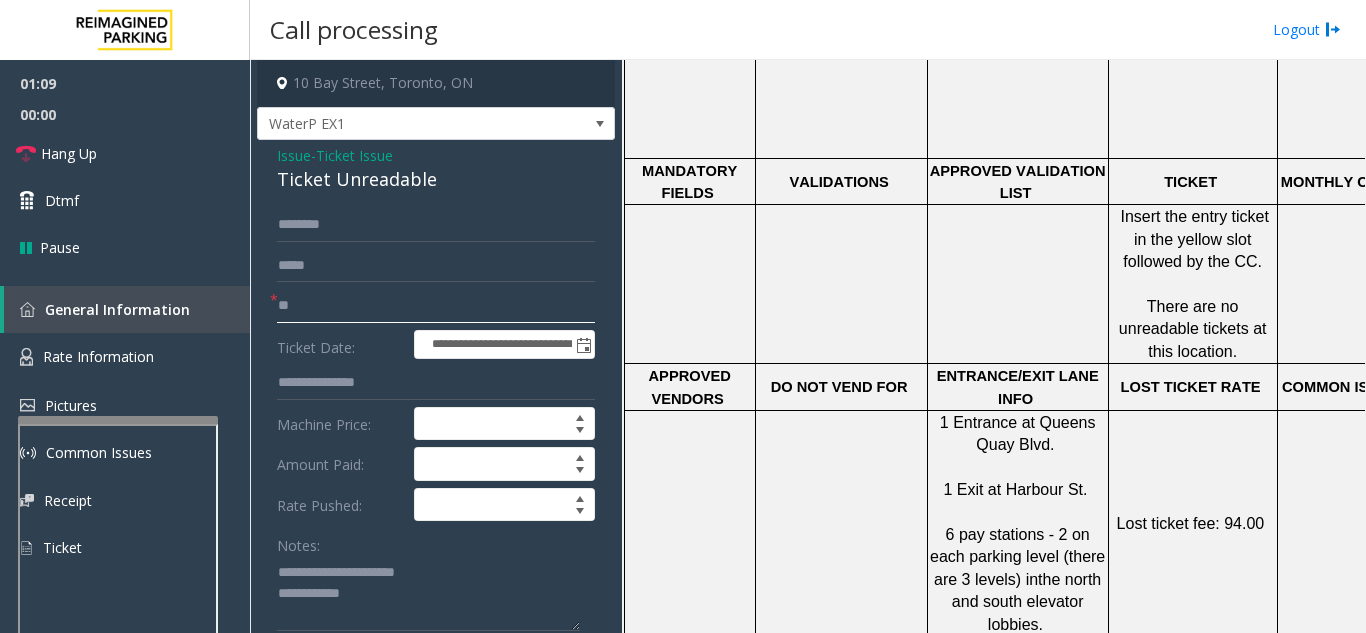 type on "*" 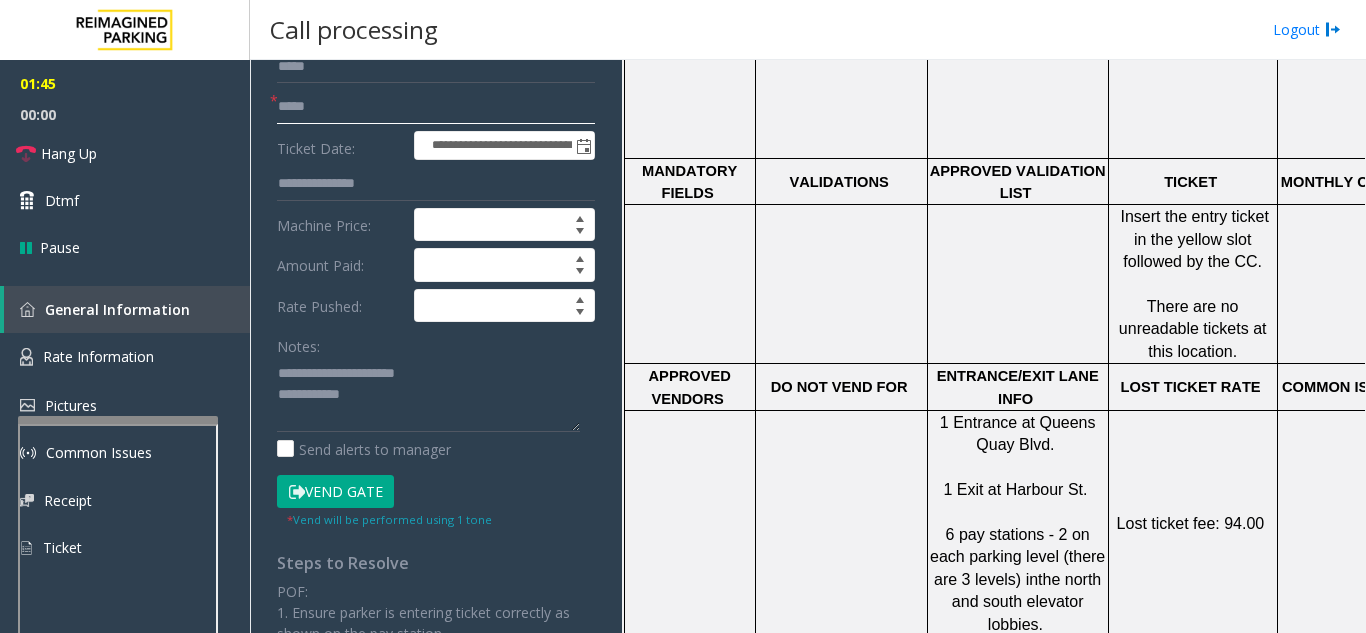 scroll, scrollTop: 200, scrollLeft: 0, axis: vertical 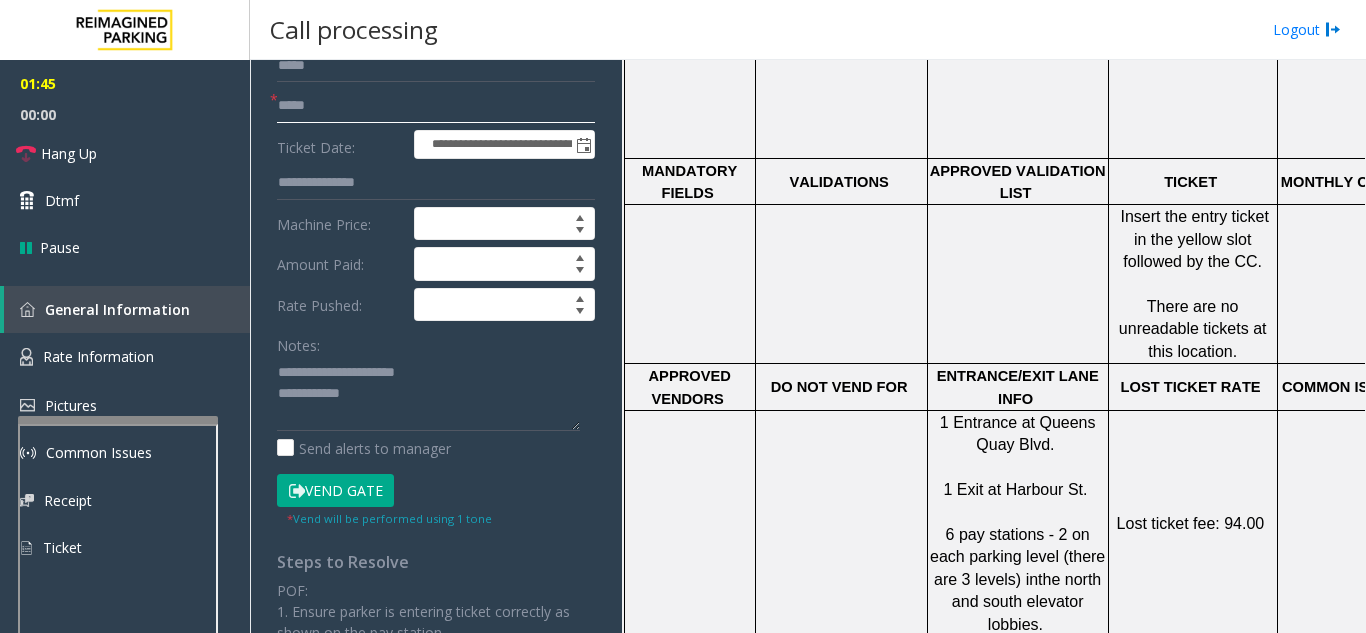 type on "*****" 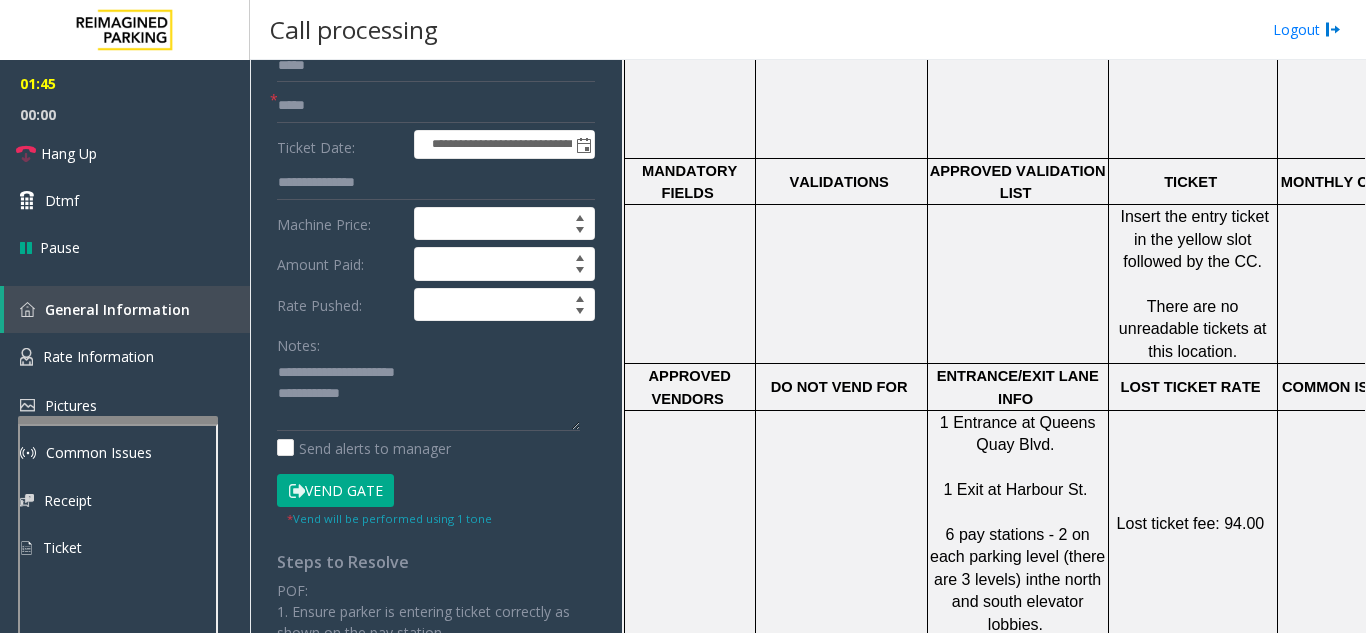 click on "Vend Gate" 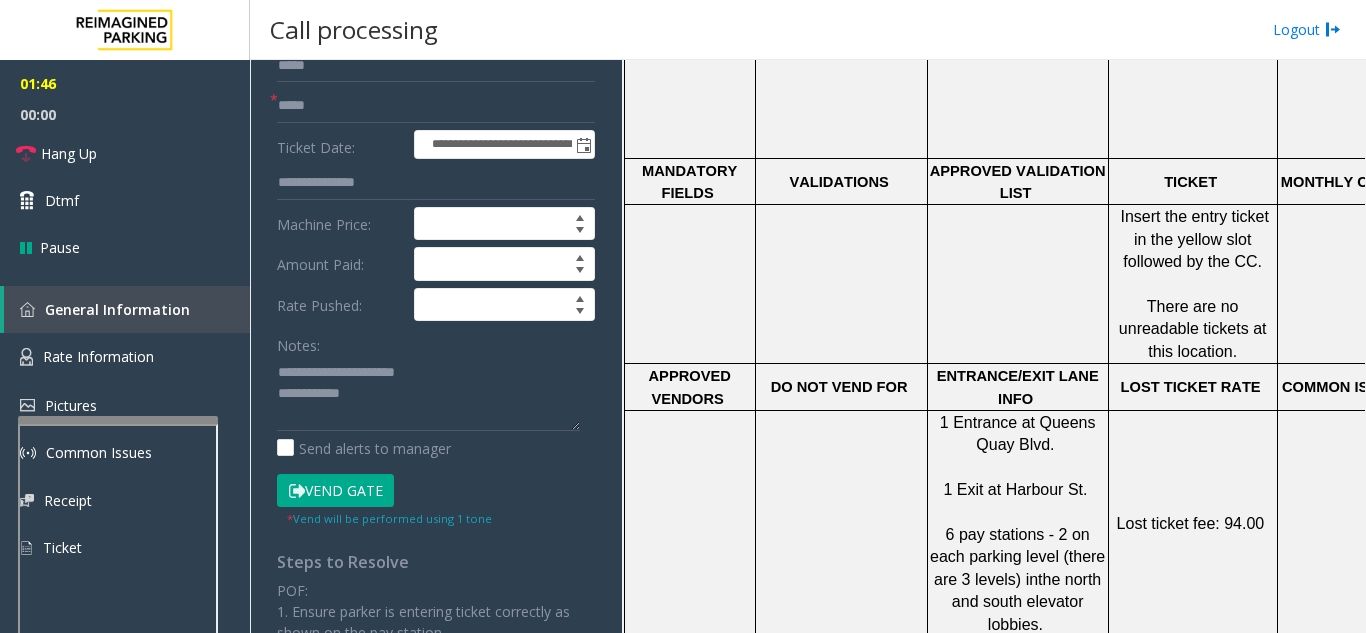 click on "Vend Gate" 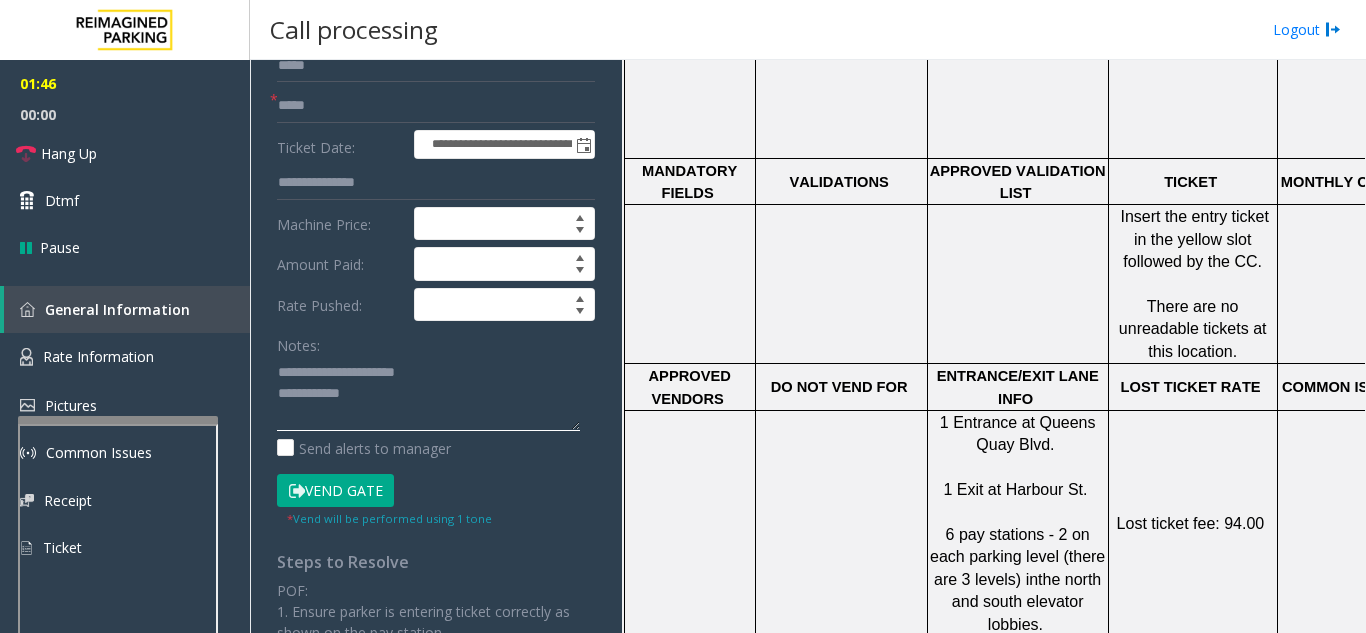 click 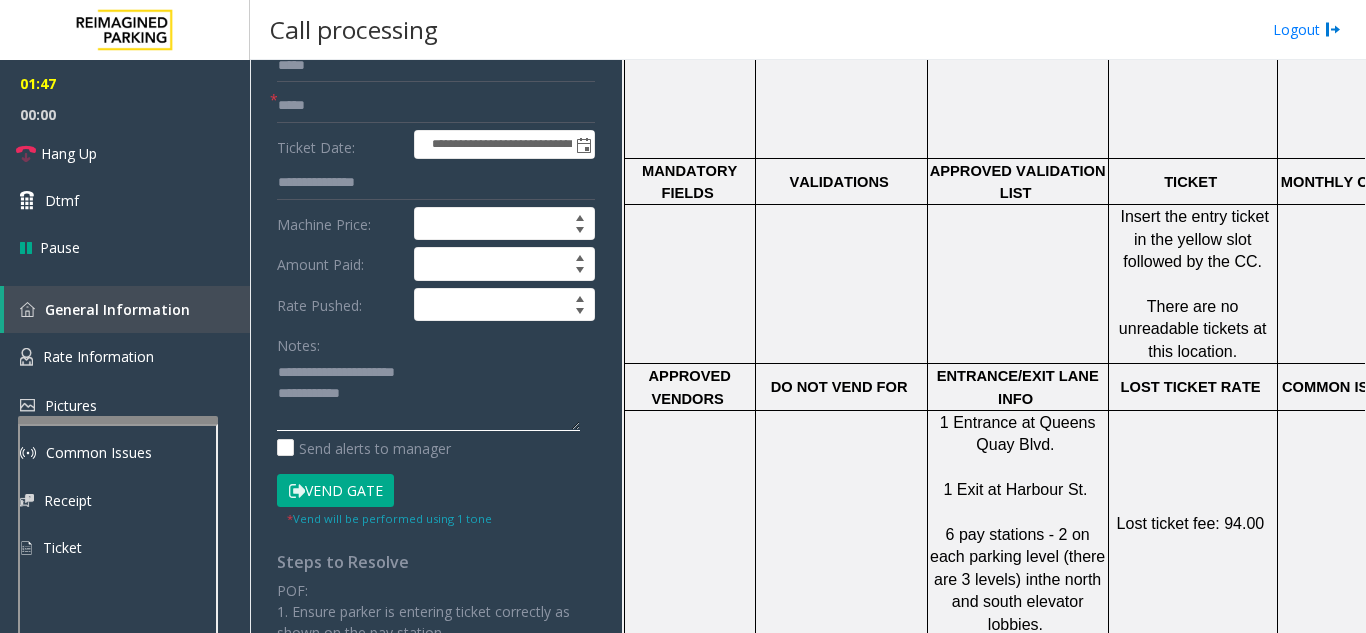 click 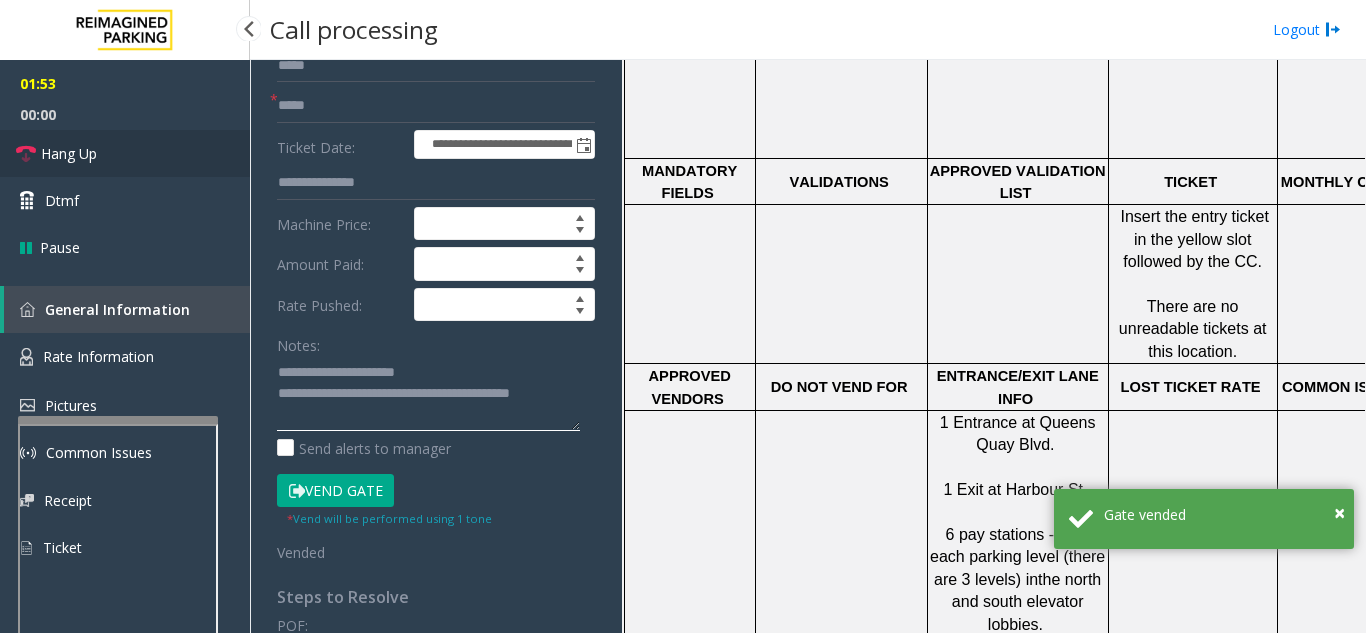 type on "**********" 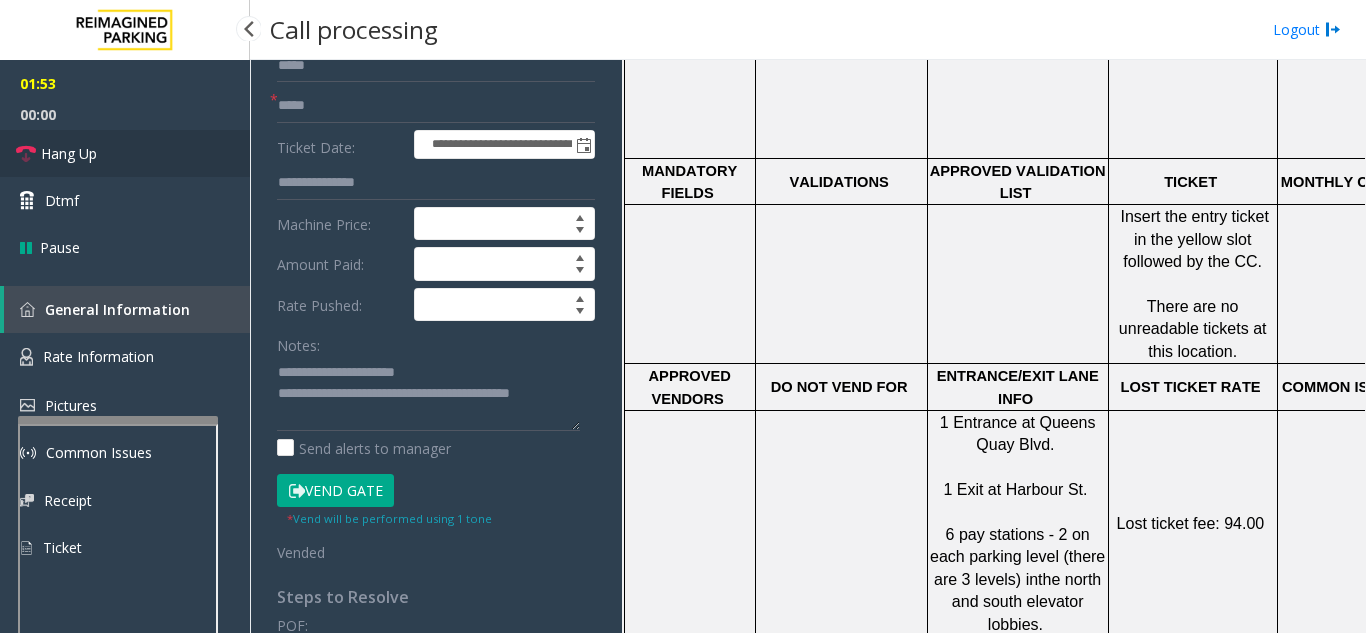 click on "Hang Up" at bounding box center (125, 153) 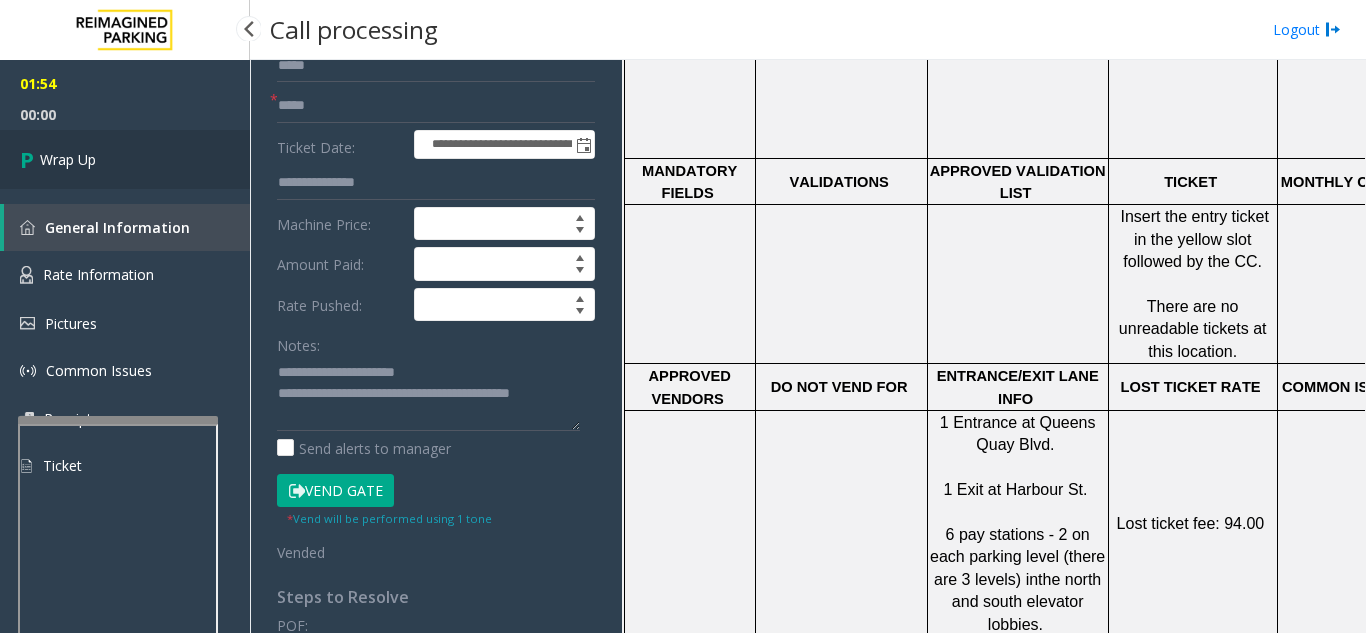 click on "Wrap Up" at bounding box center (125, 159) 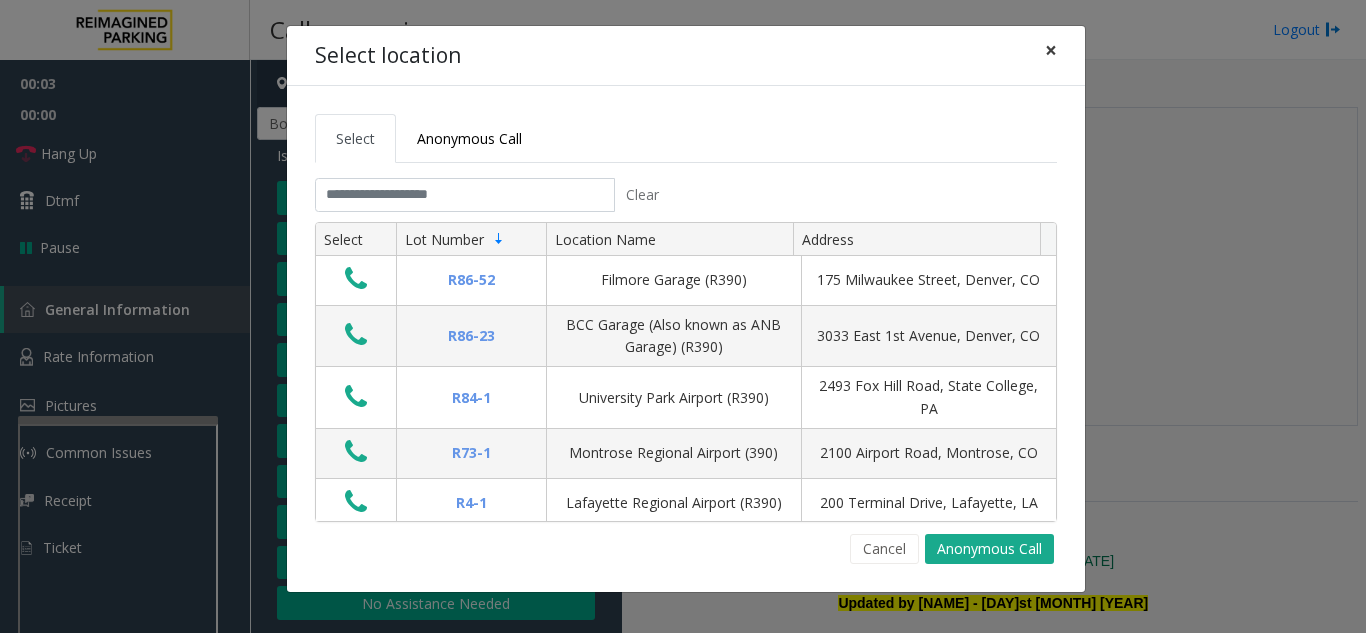 click on "×" 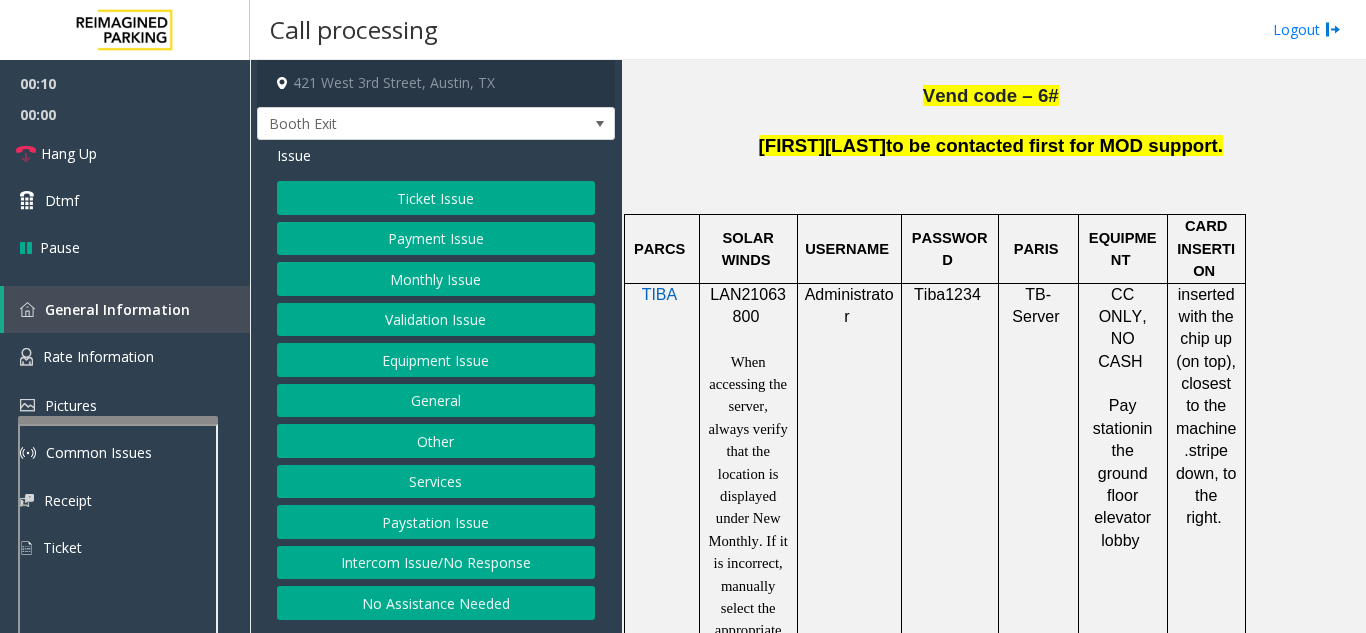 scroll, scrollTop: 1300, scrollLeft: 0, axis: vertical 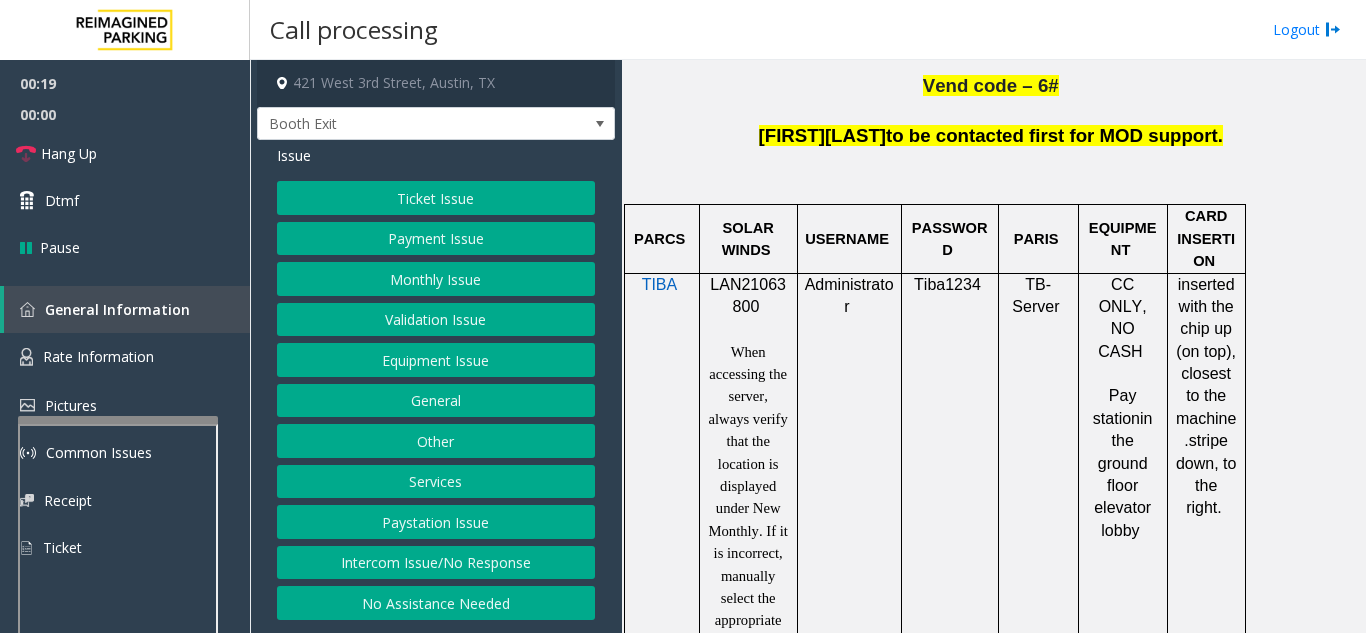 click on "Payment Issue" 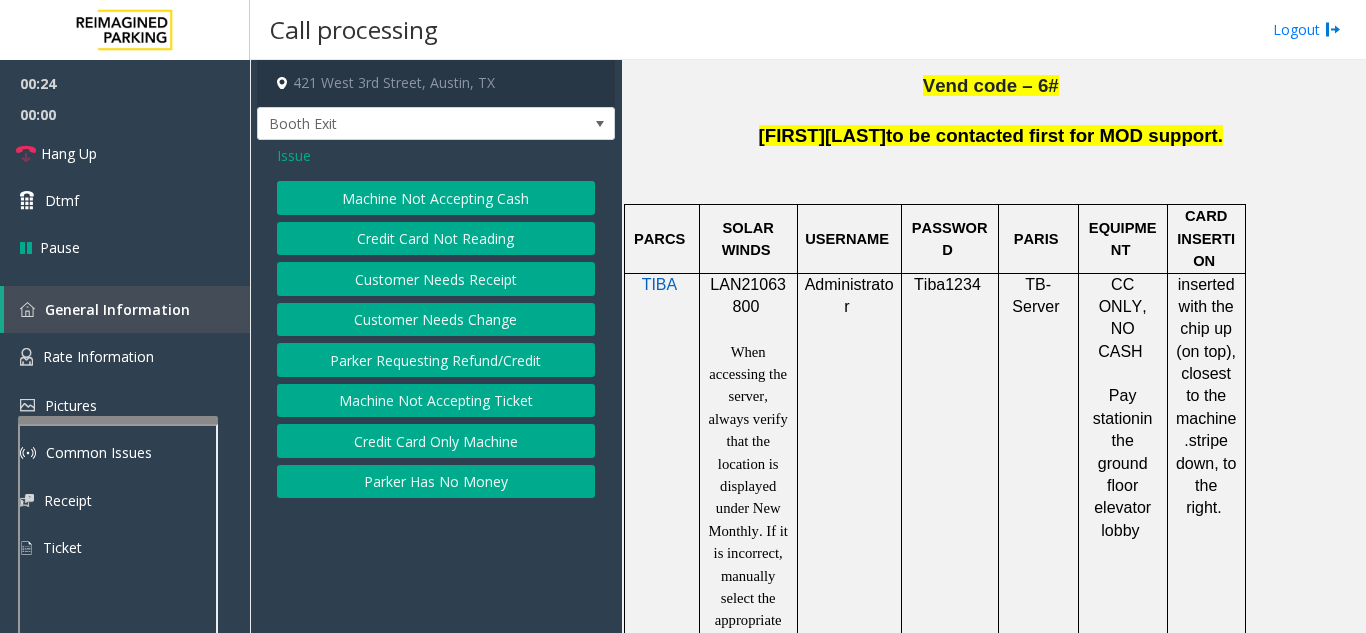 click on "Issue" 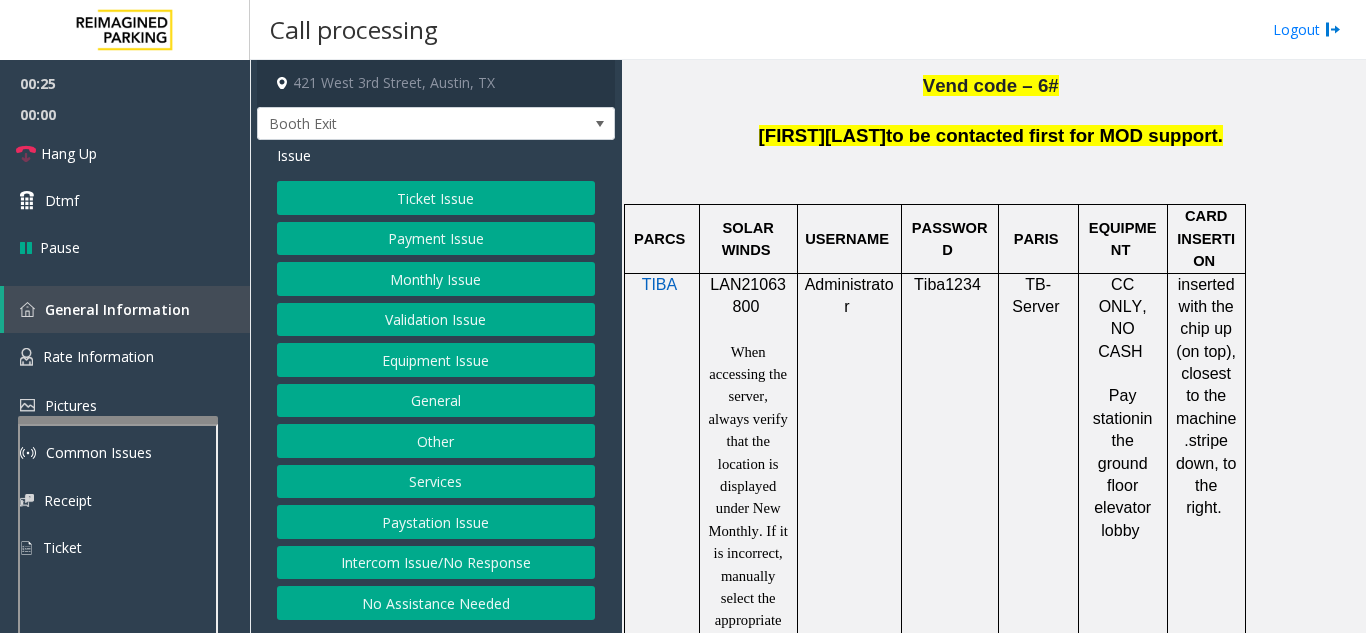click on "Equipment Issue" 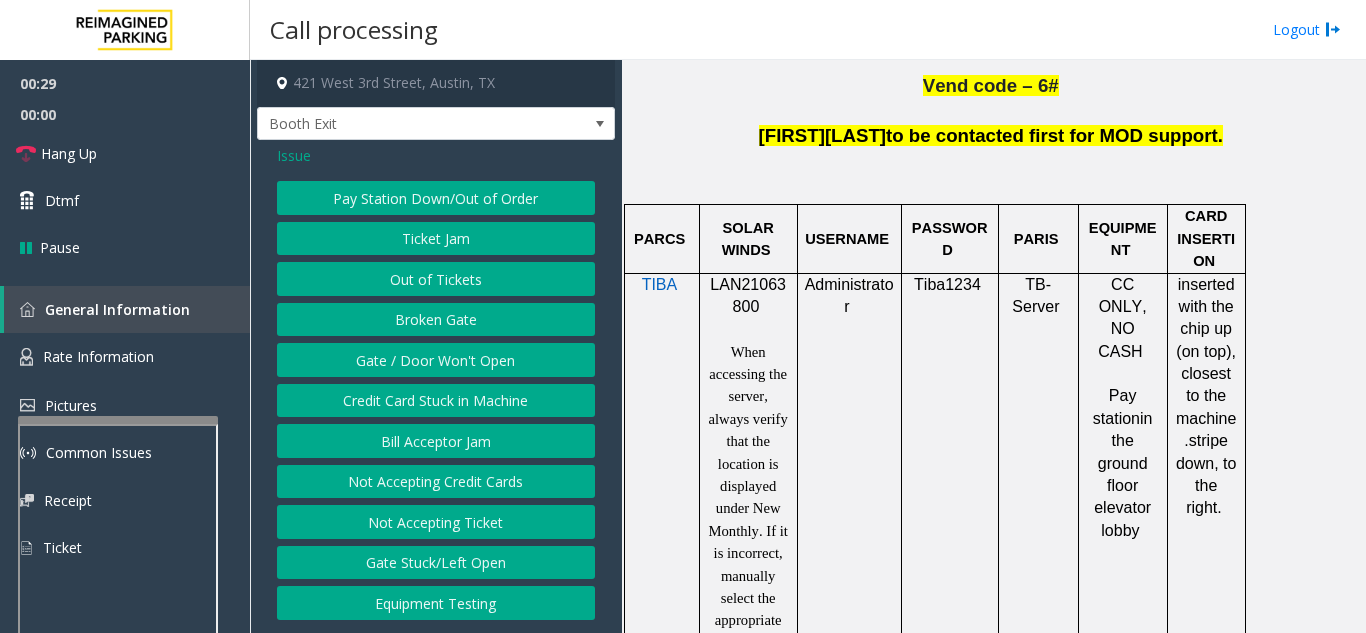 click on "Issue" 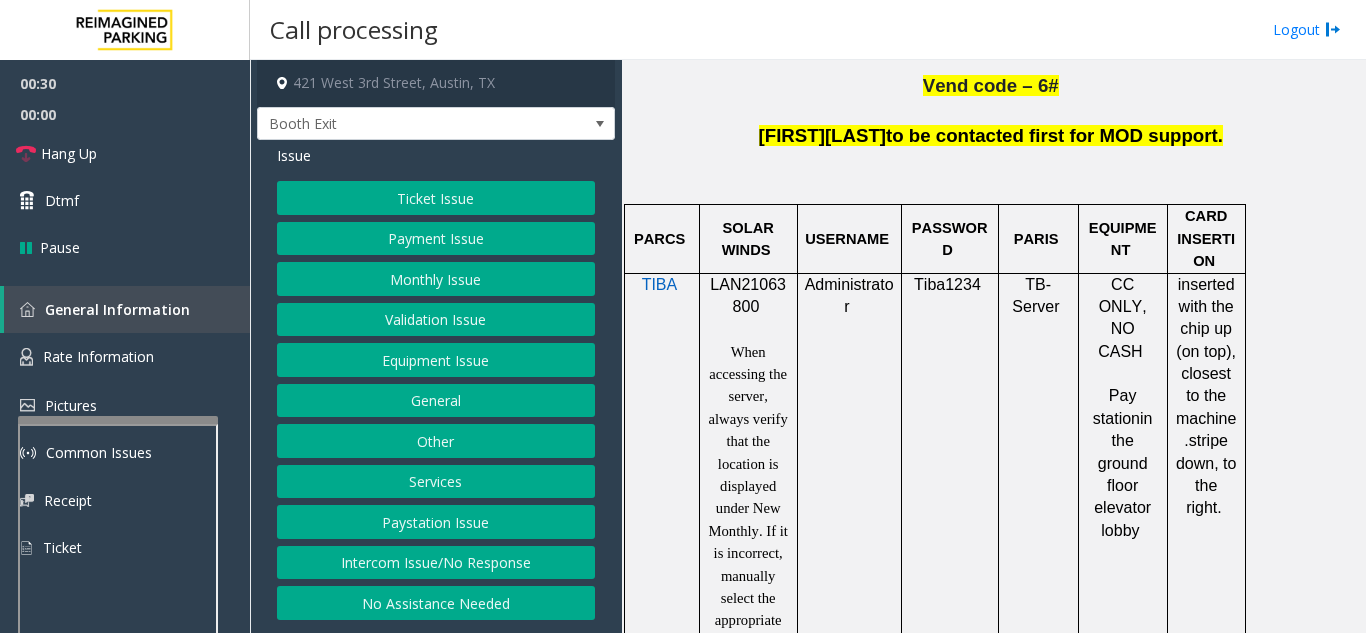 click on "Monthly Issue" 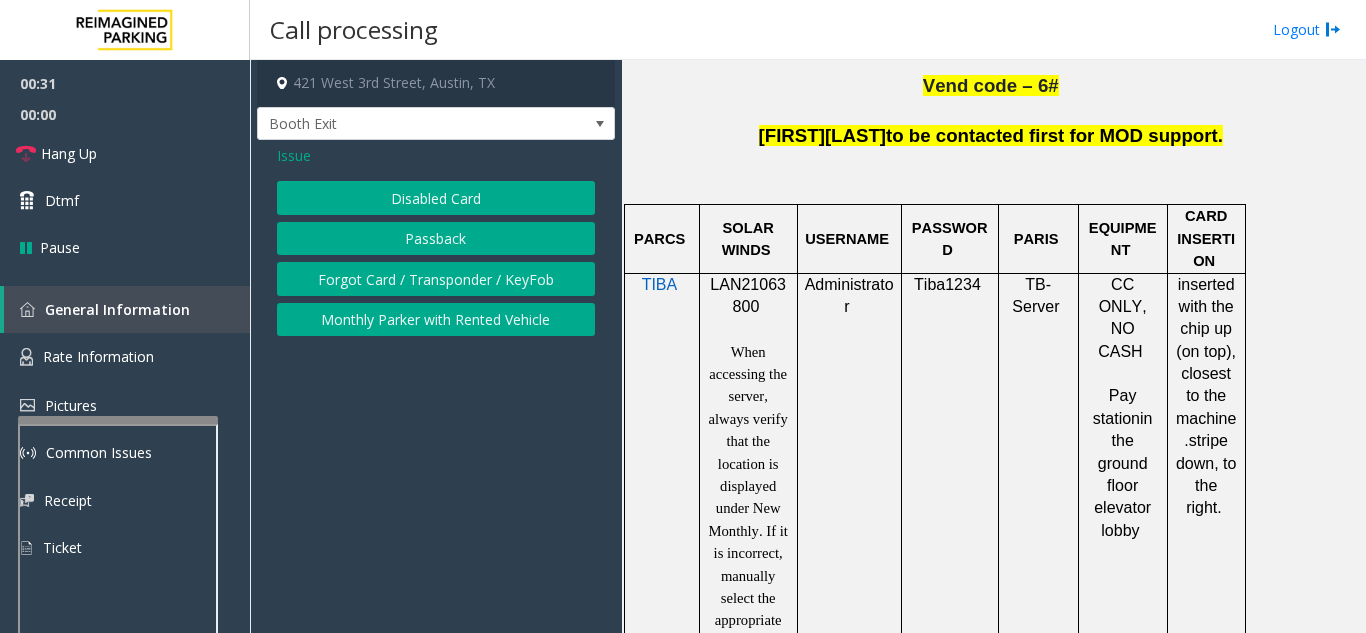 click on "Issue" 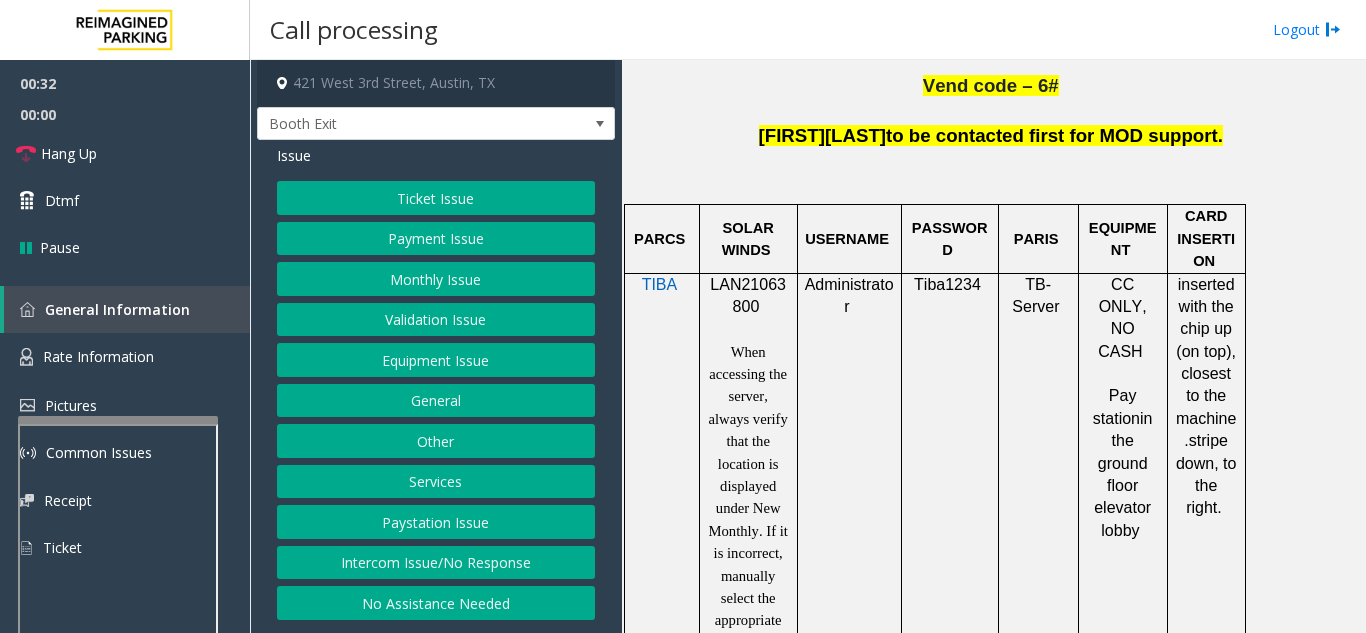 click on "Payment Issue" 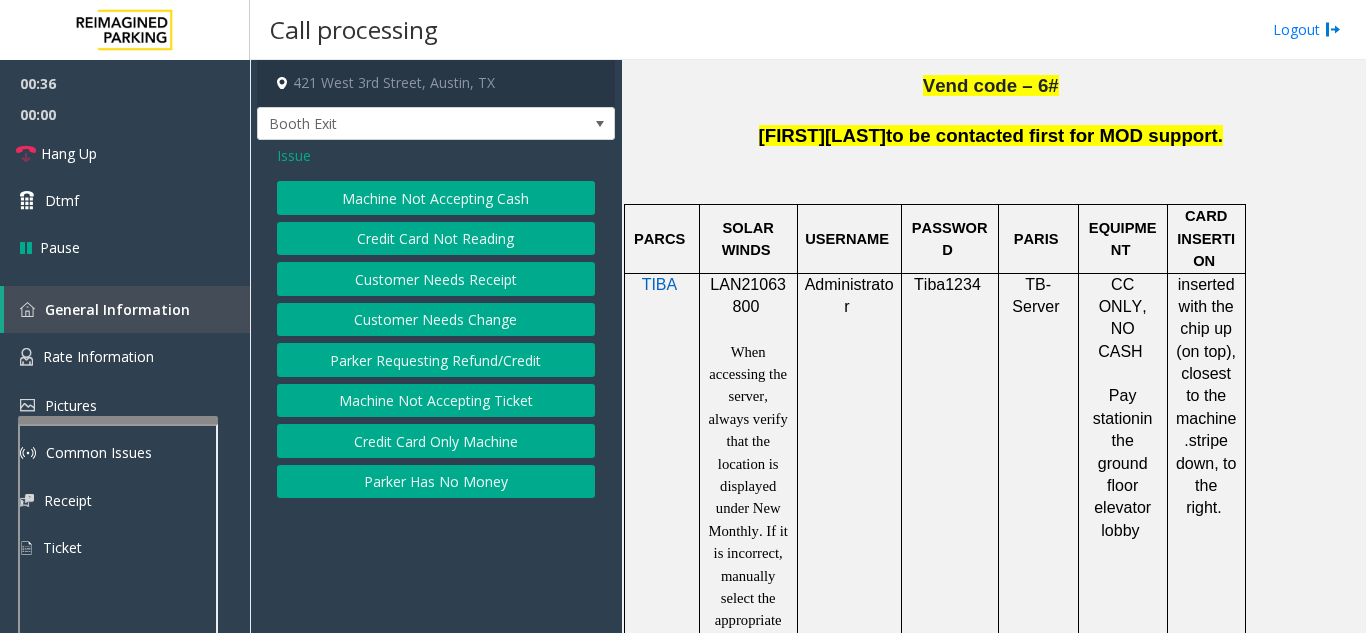 click on "Credit Card Only Machine" 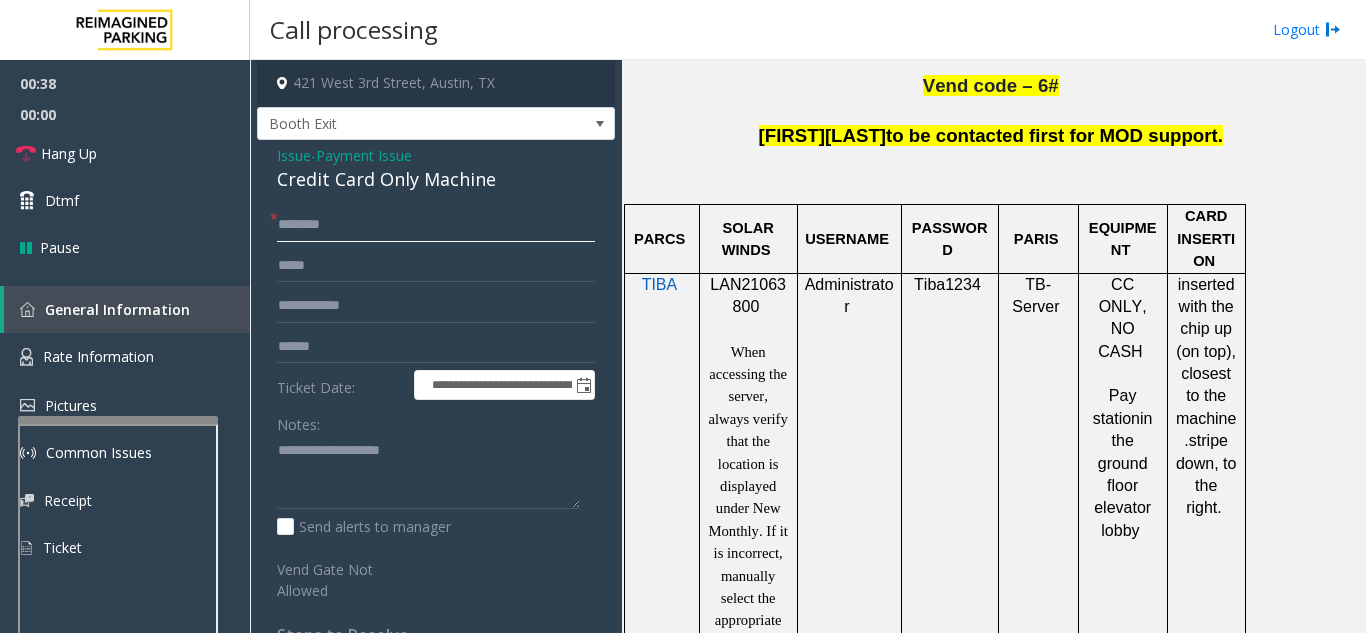 click 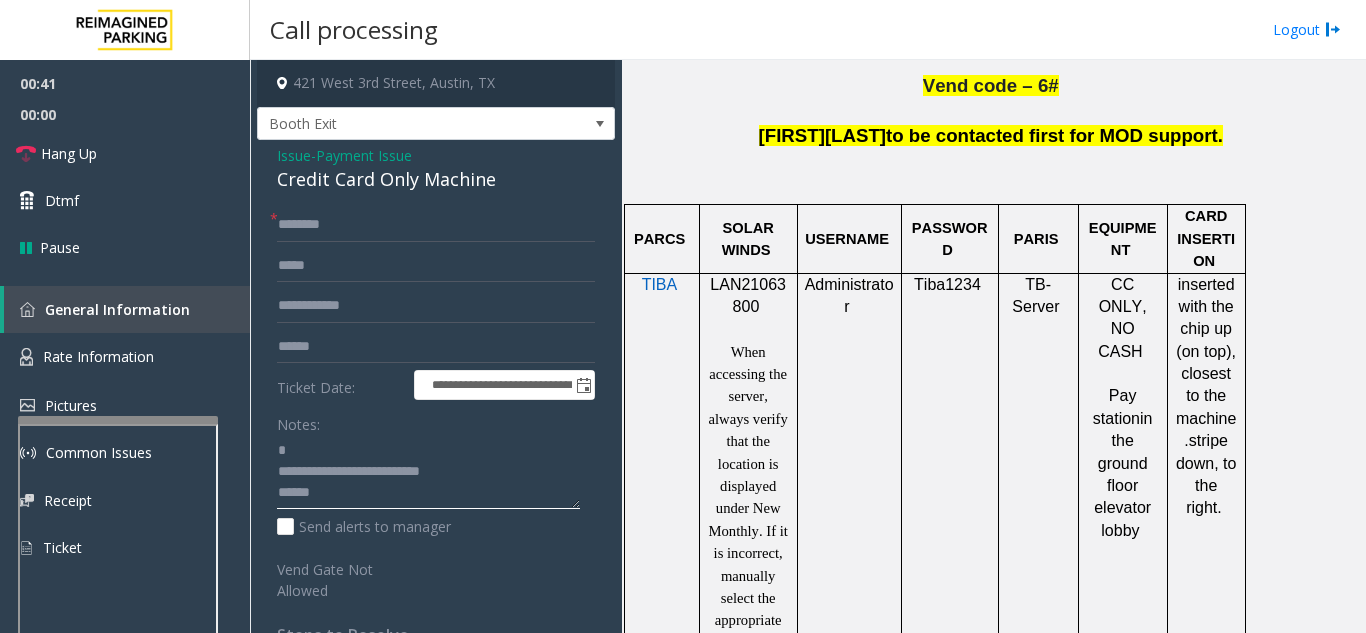 click 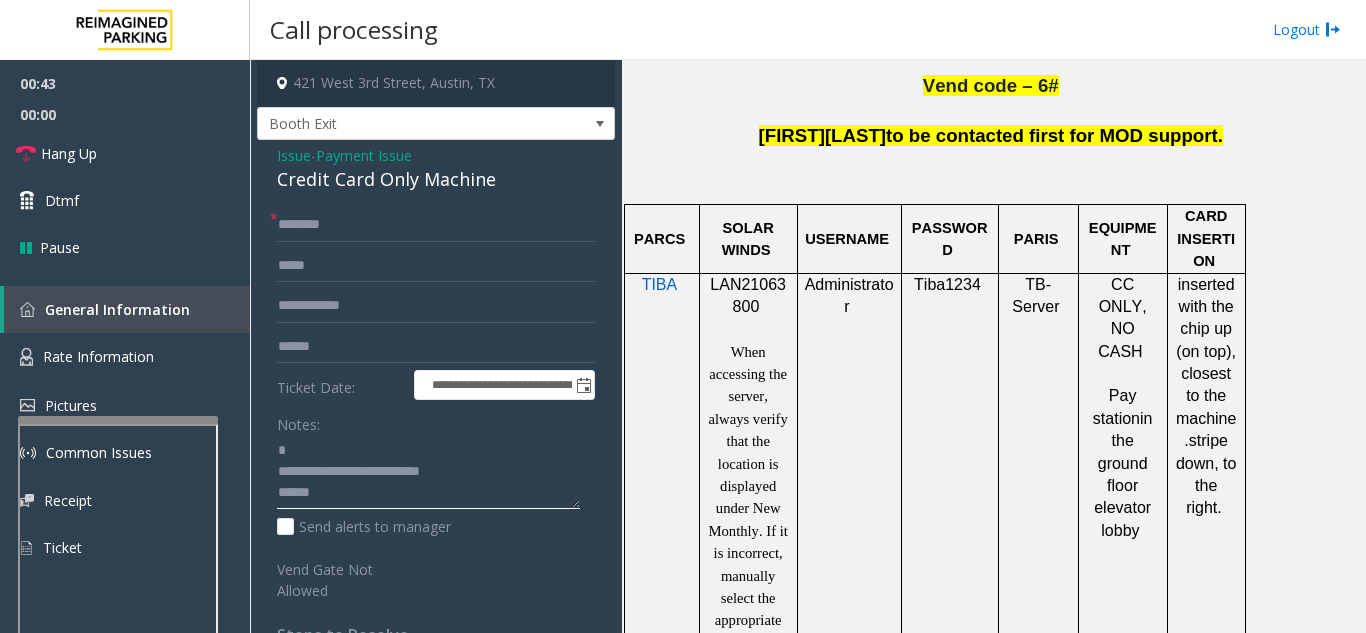 scroll, scrollTop: 21, scrollLeft: 0, axis: vertical 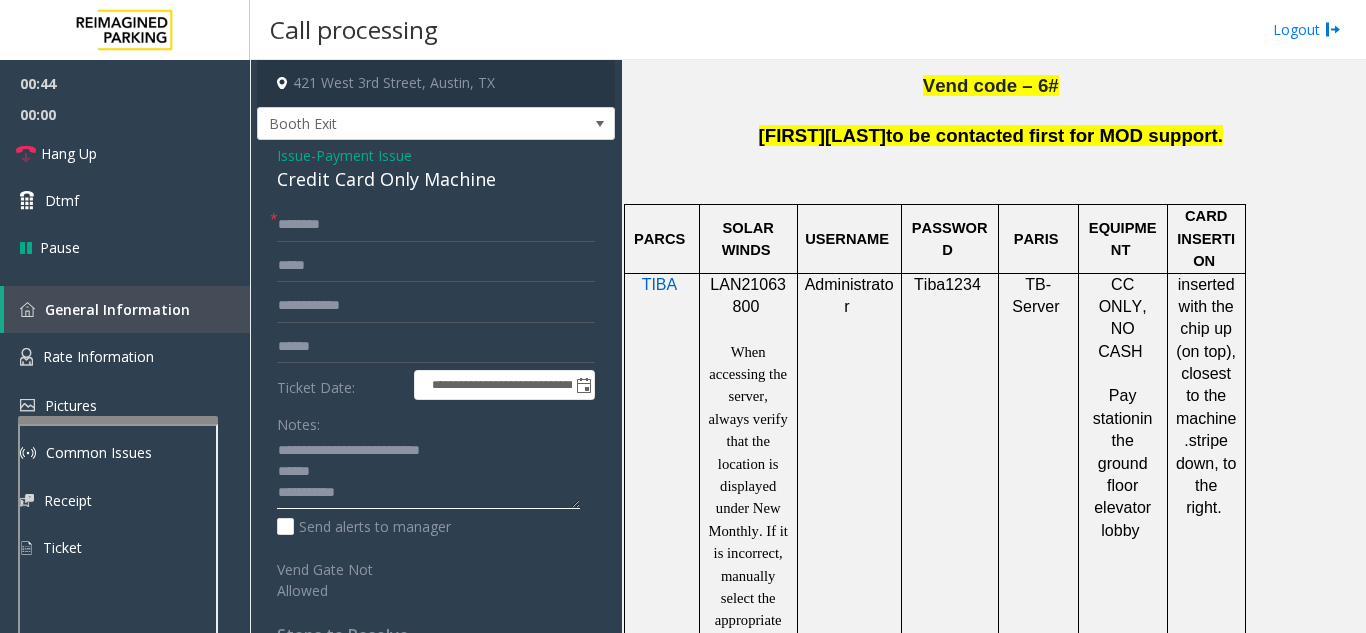 drag, startPoint x: 463, startPoint y: 470, endPoint x: 334, endPoint y: 506, distance: 133.9291 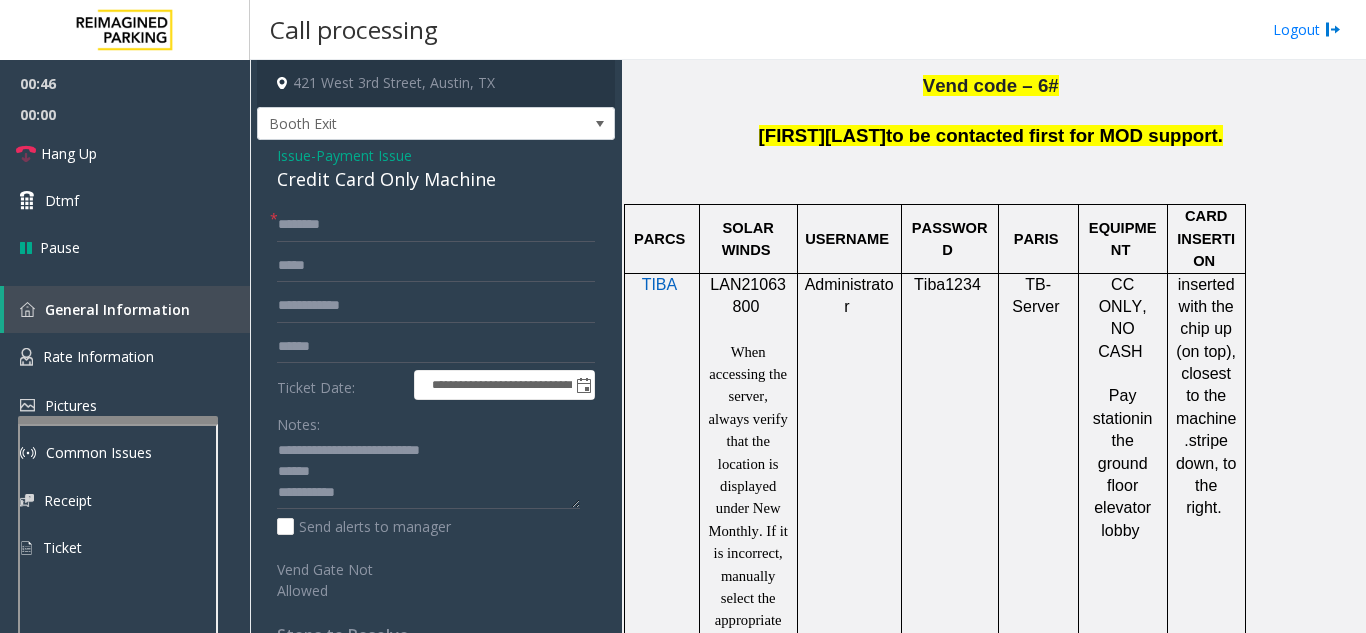 drag, startPoint x: 273, startPoint y: 444, endPoint x: 414, endPoint y: 457, distance: 141.59802 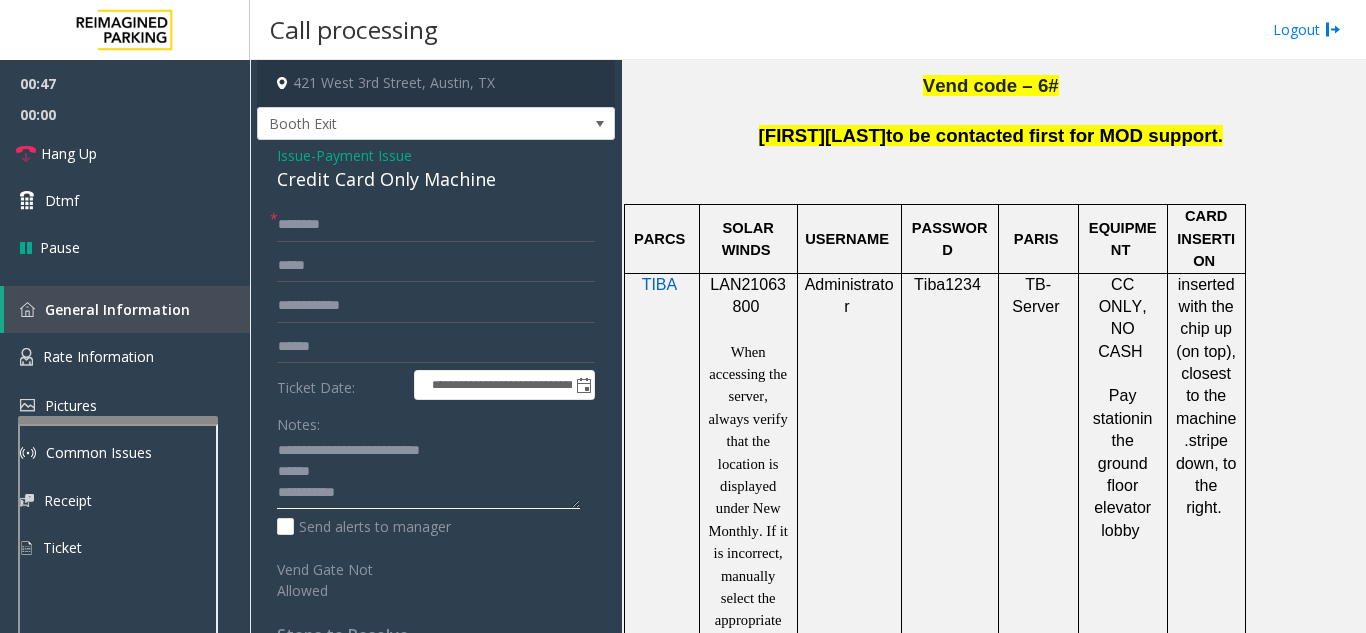 drag, startPoint x: 465, startPoint y: 453, endPoint x: 265, endPoint y: 455, distance: 200.01 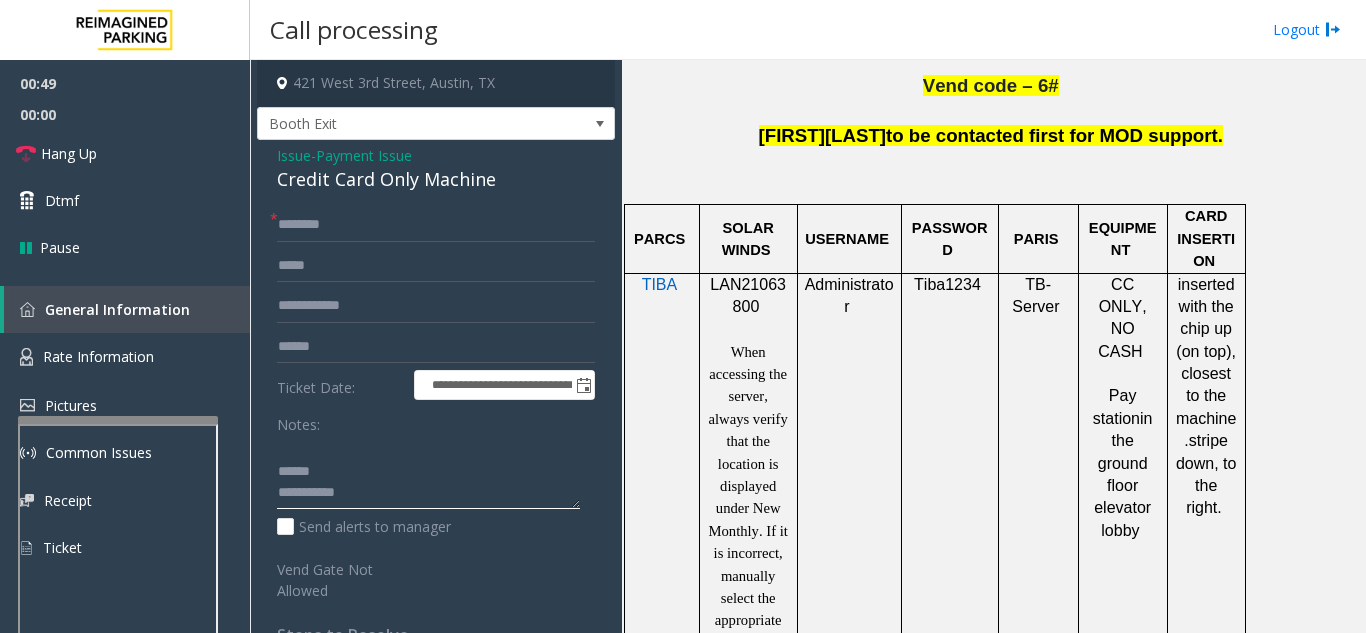 type on "**********" 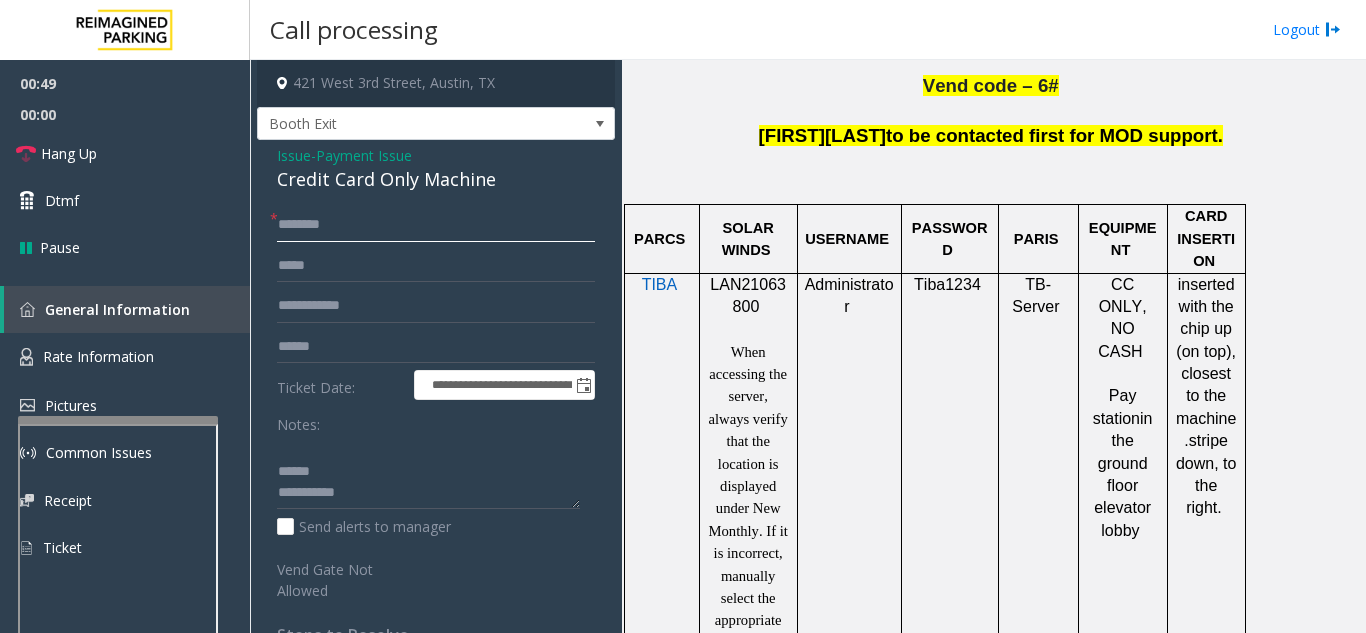 click 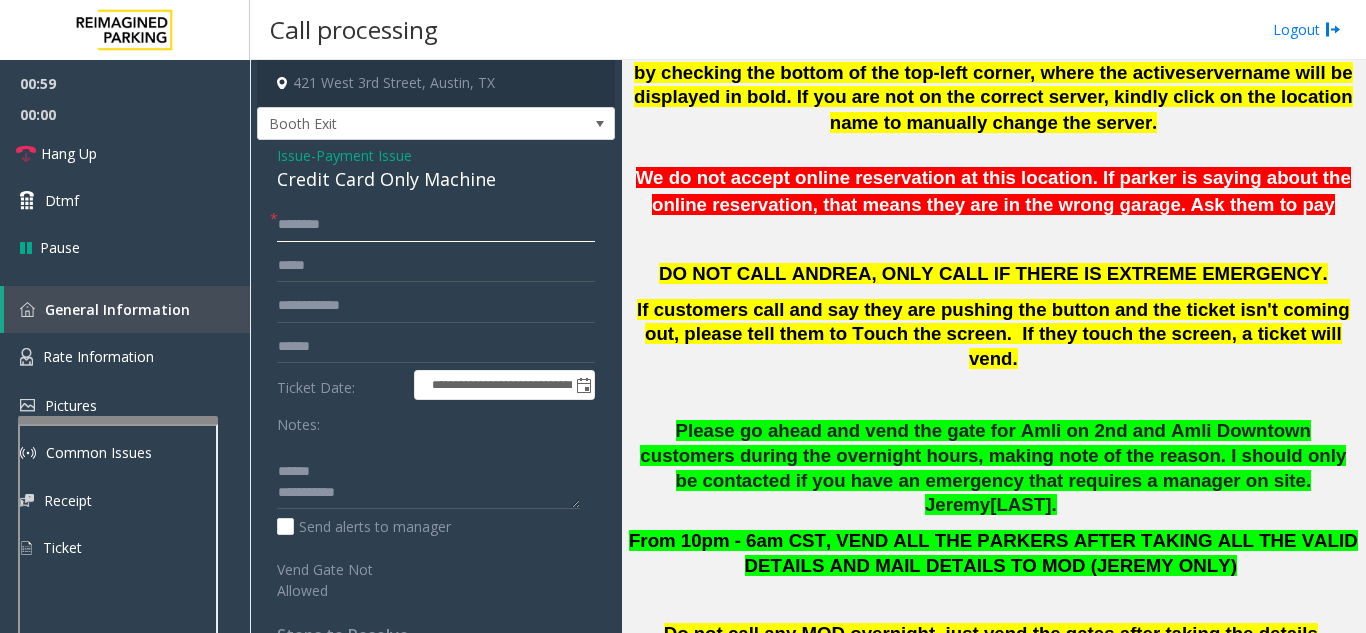 scroll, scrollTop: 600, scrollLeft: 0, axis: vertical 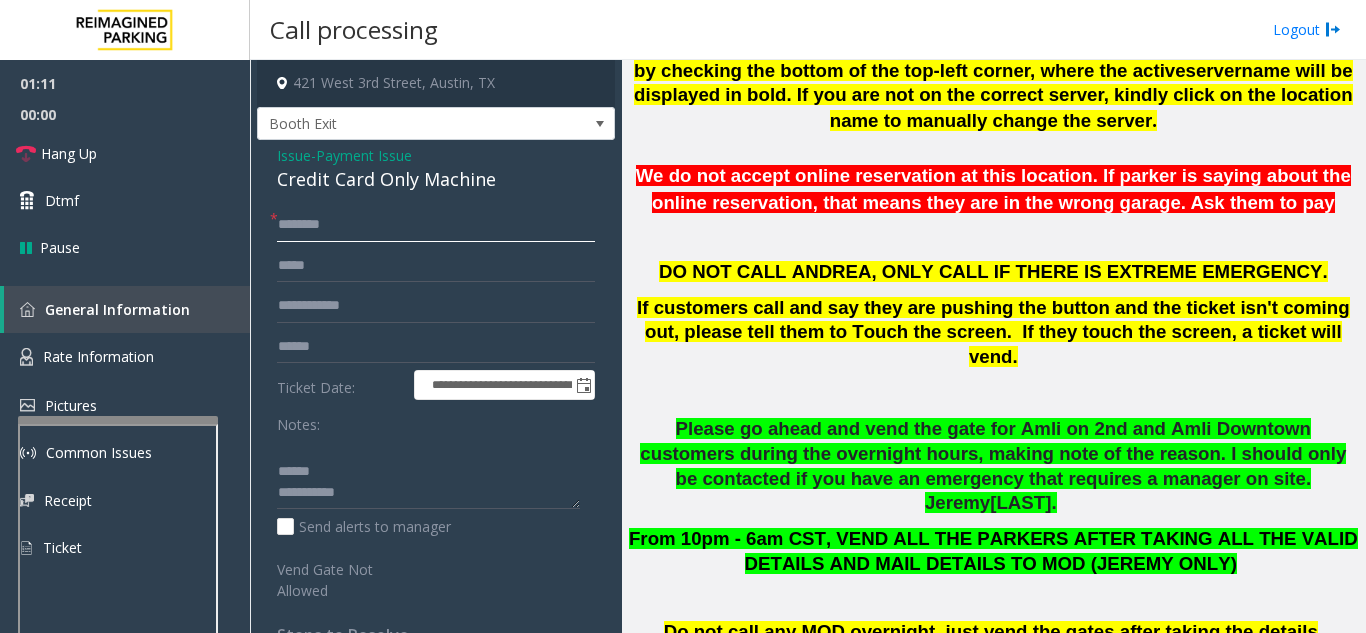 click 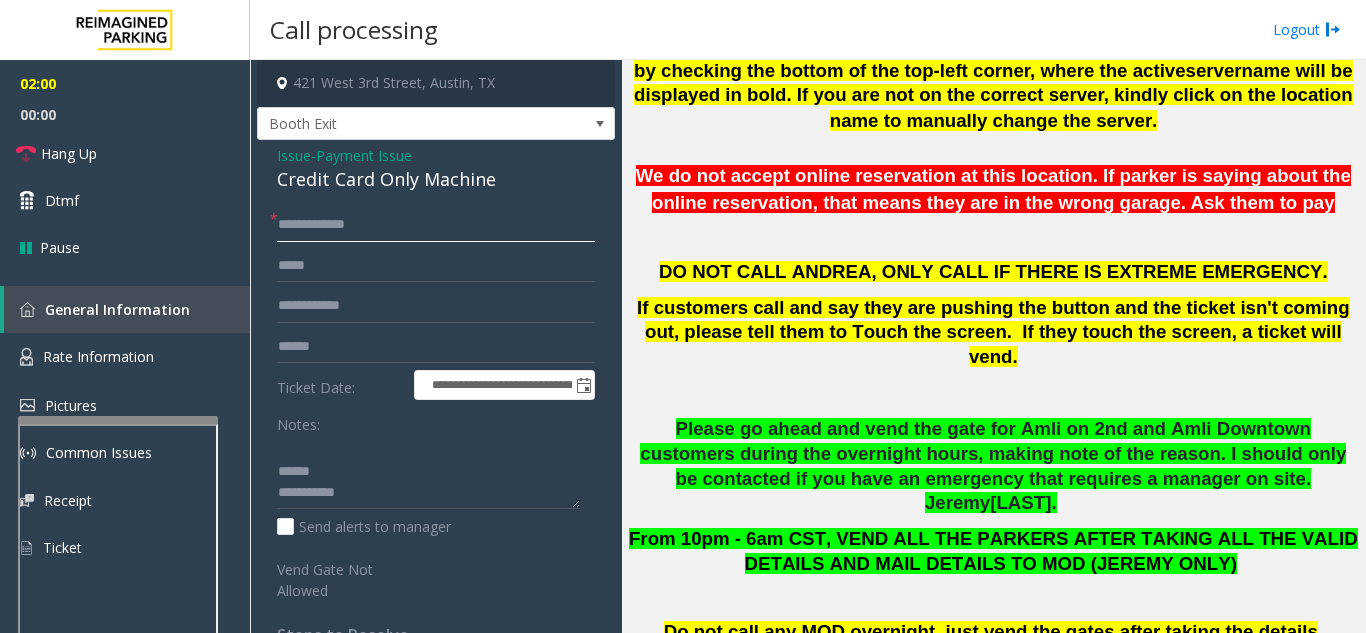 type on "**********" 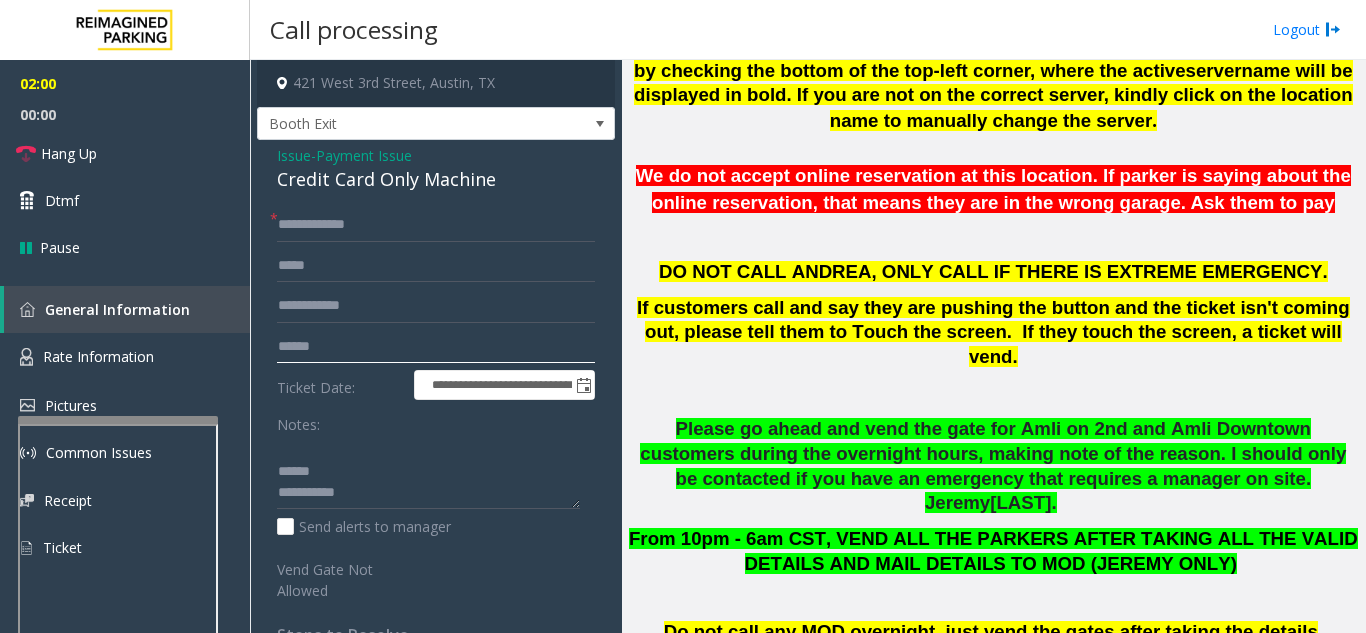 click 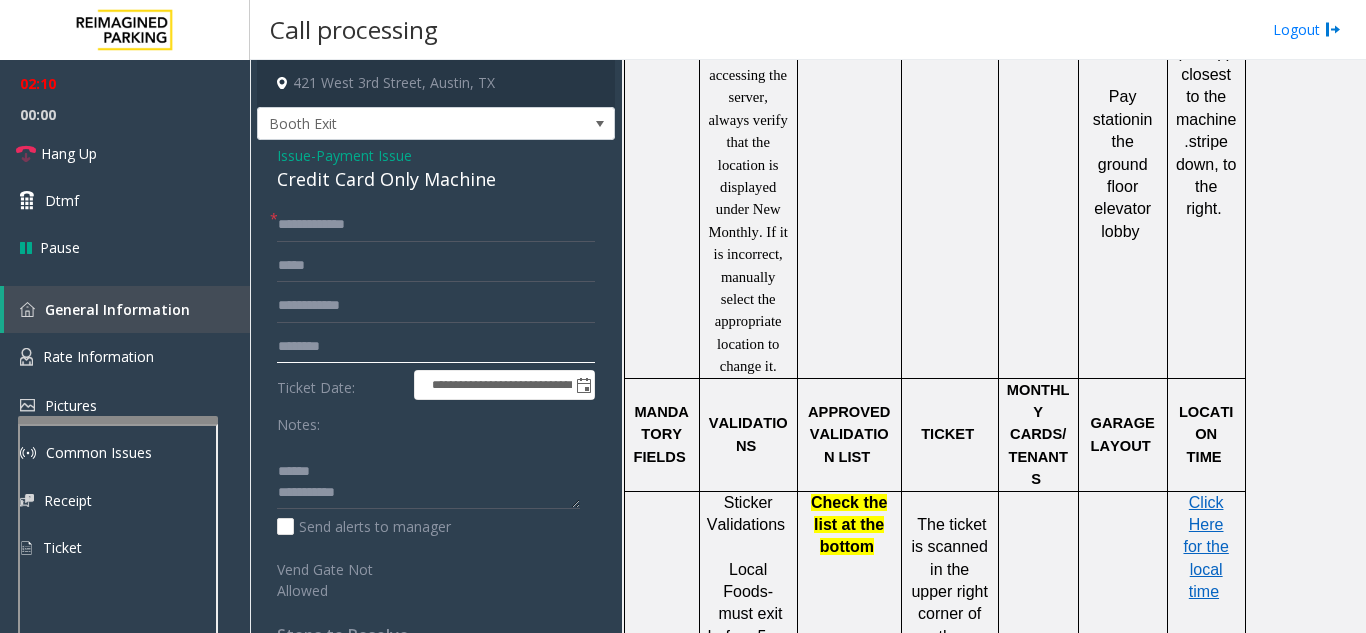 scroll, scrollTop: 1600, scrollLeft: 0, axis: vertical 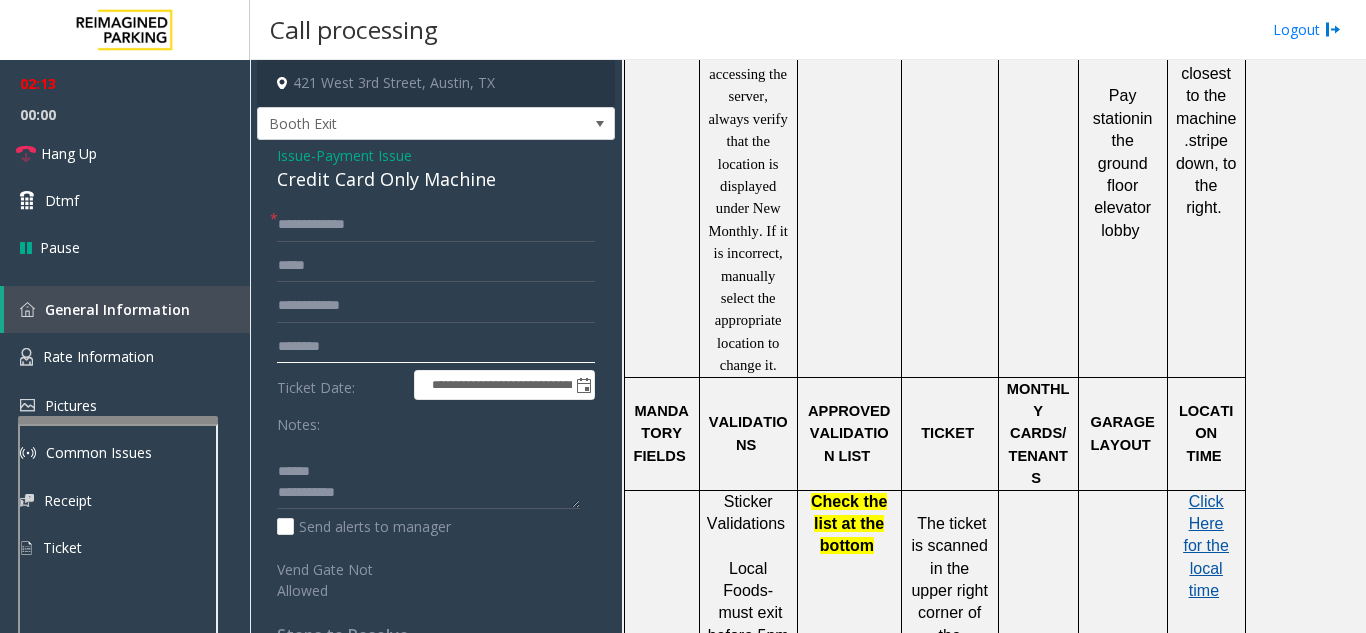 type on "********" 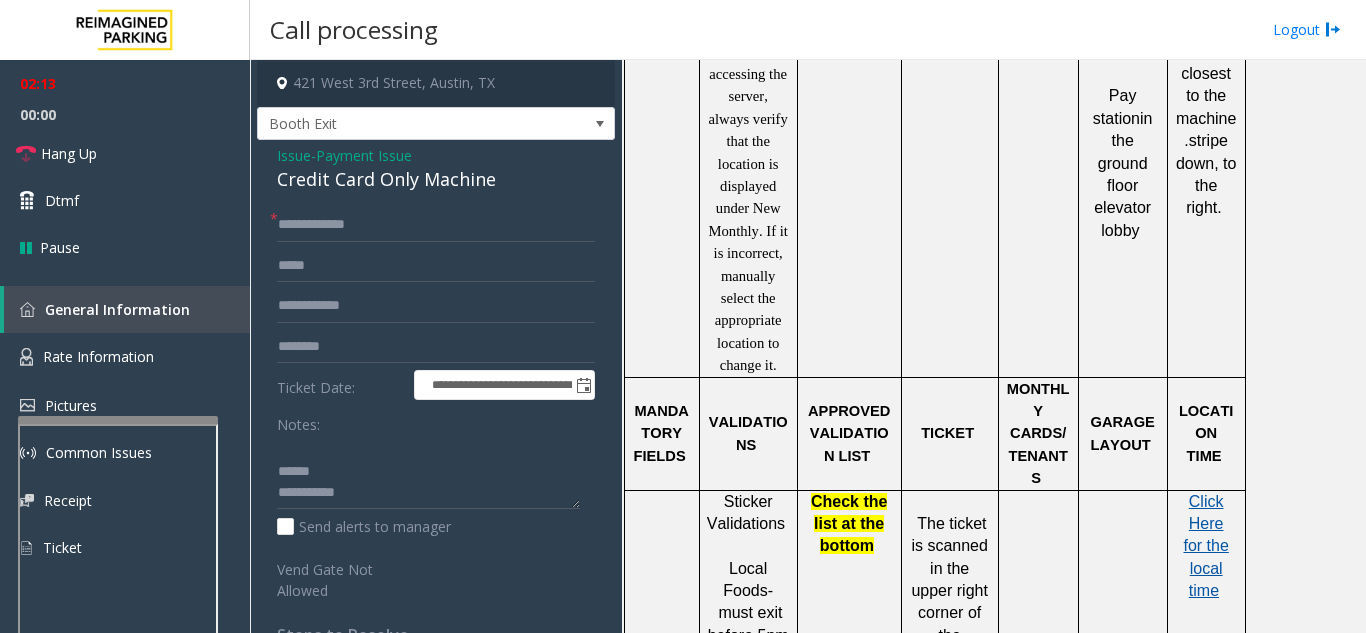 click on "Click Here for the local time" 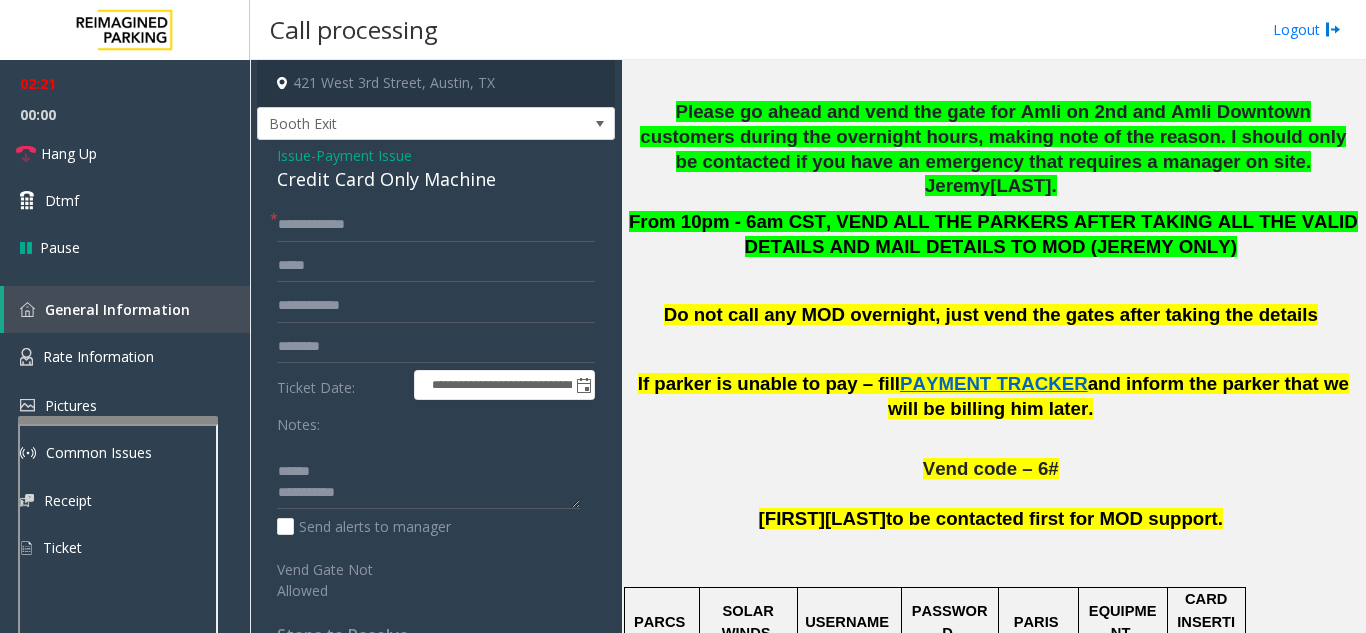 scroll, scrollTop: 1000, scrollLeft: 0, axis: vertical 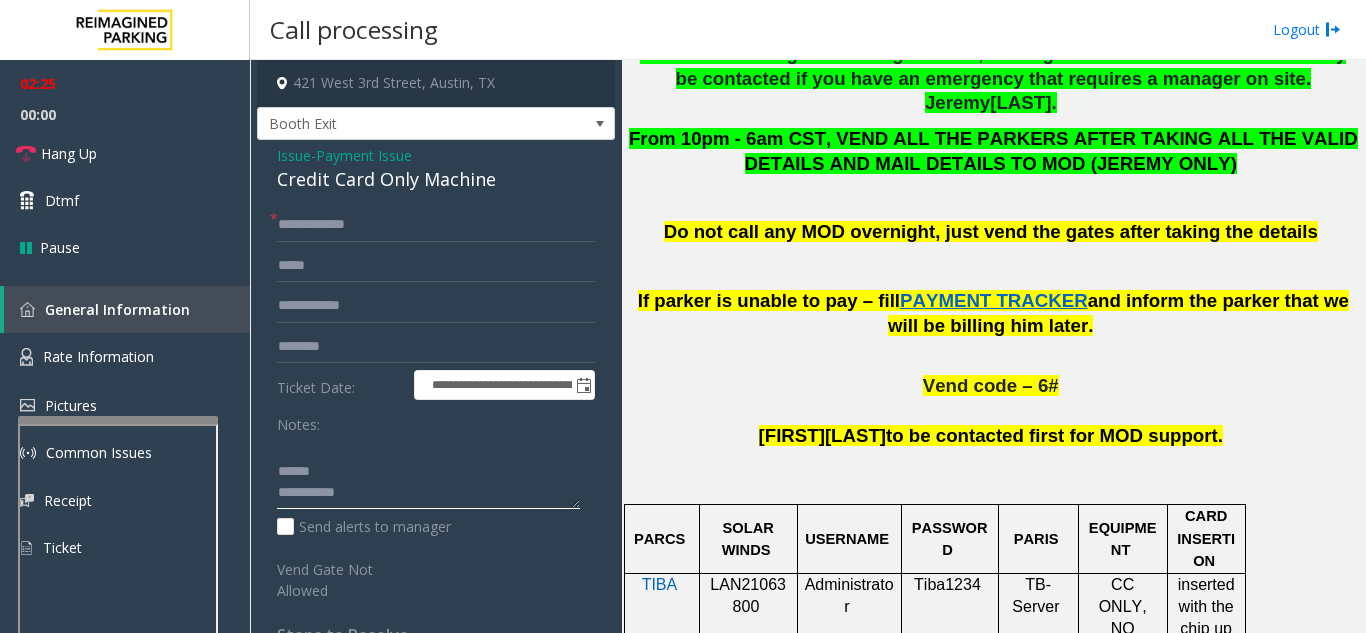 click 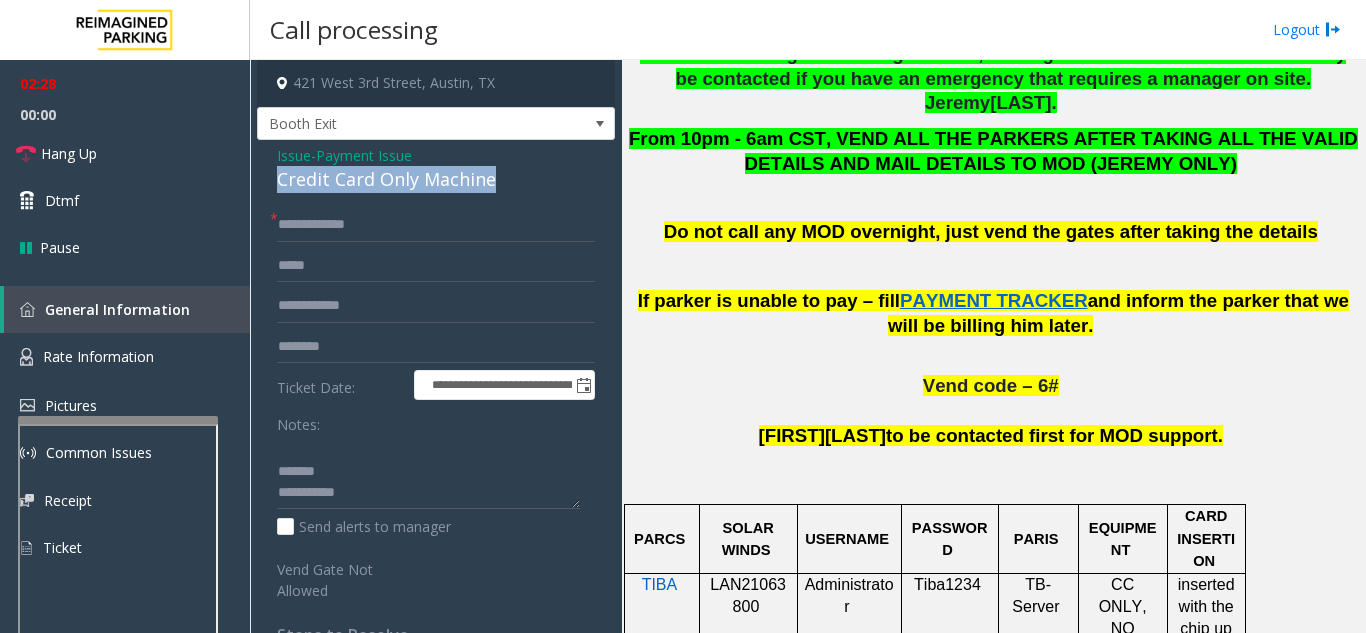 drag, startPoint x: 509, startPoint y: 183, endPoint x: 272, endPoint y: 191, distance: 237.13498 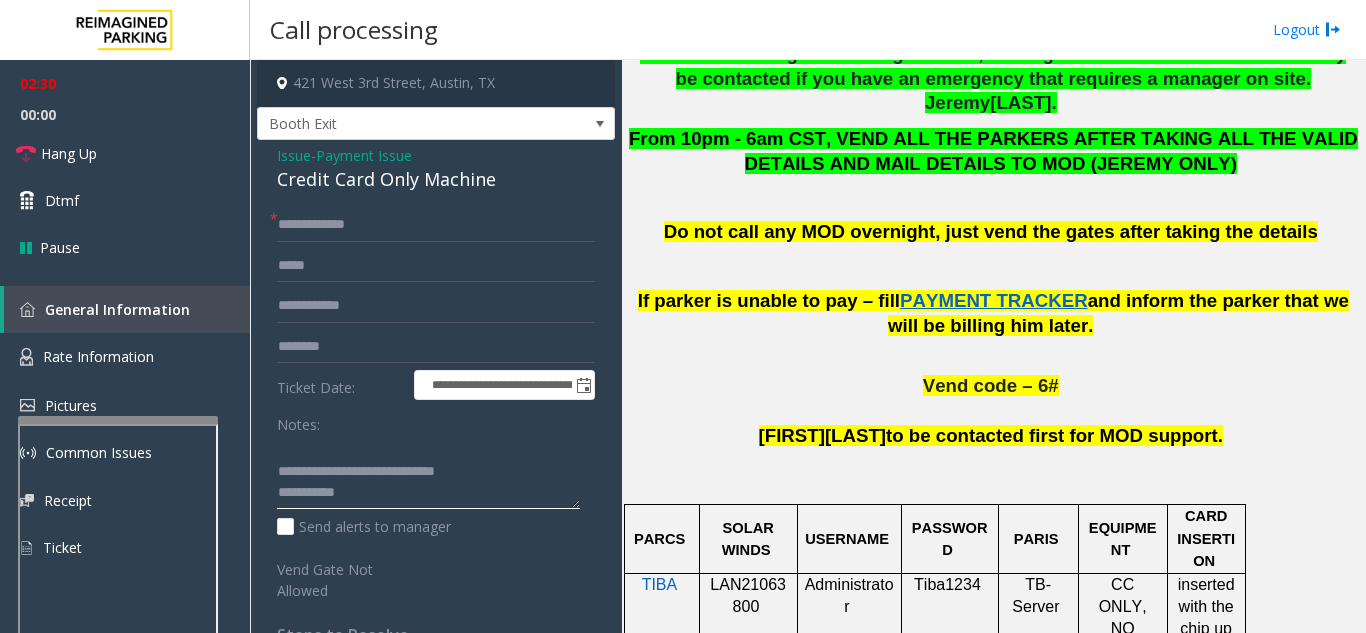 click 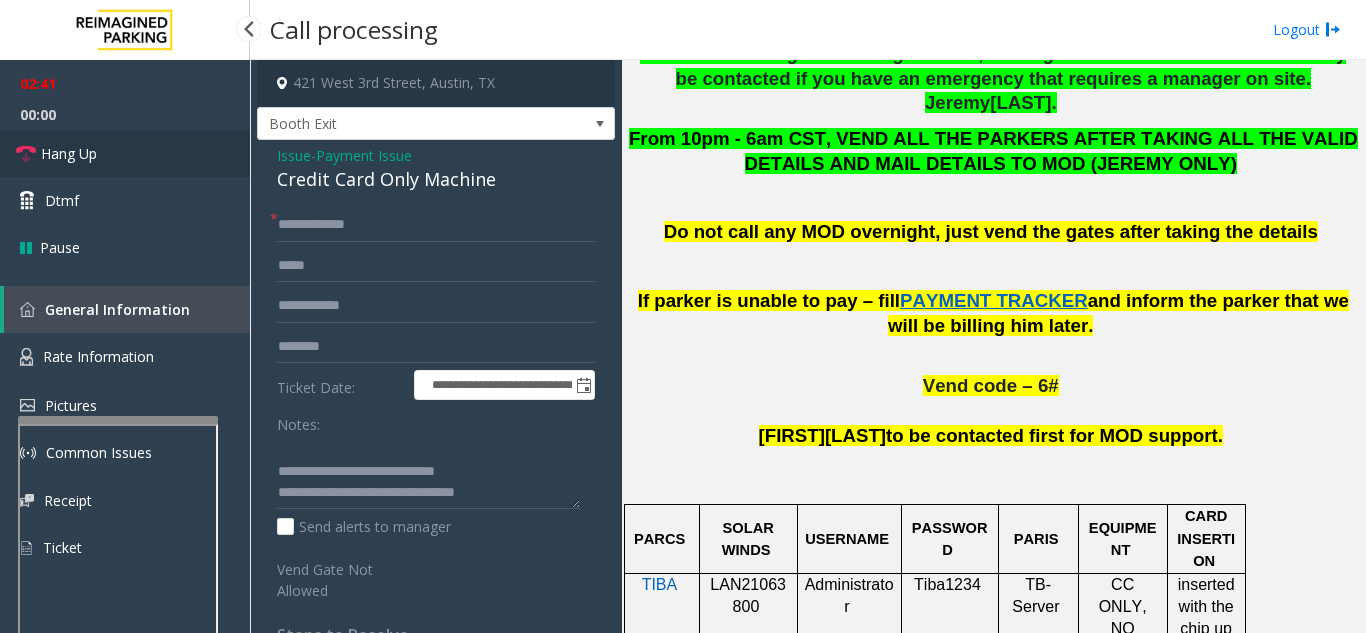 click on "Hang Up" at bounding box center (125, 153) 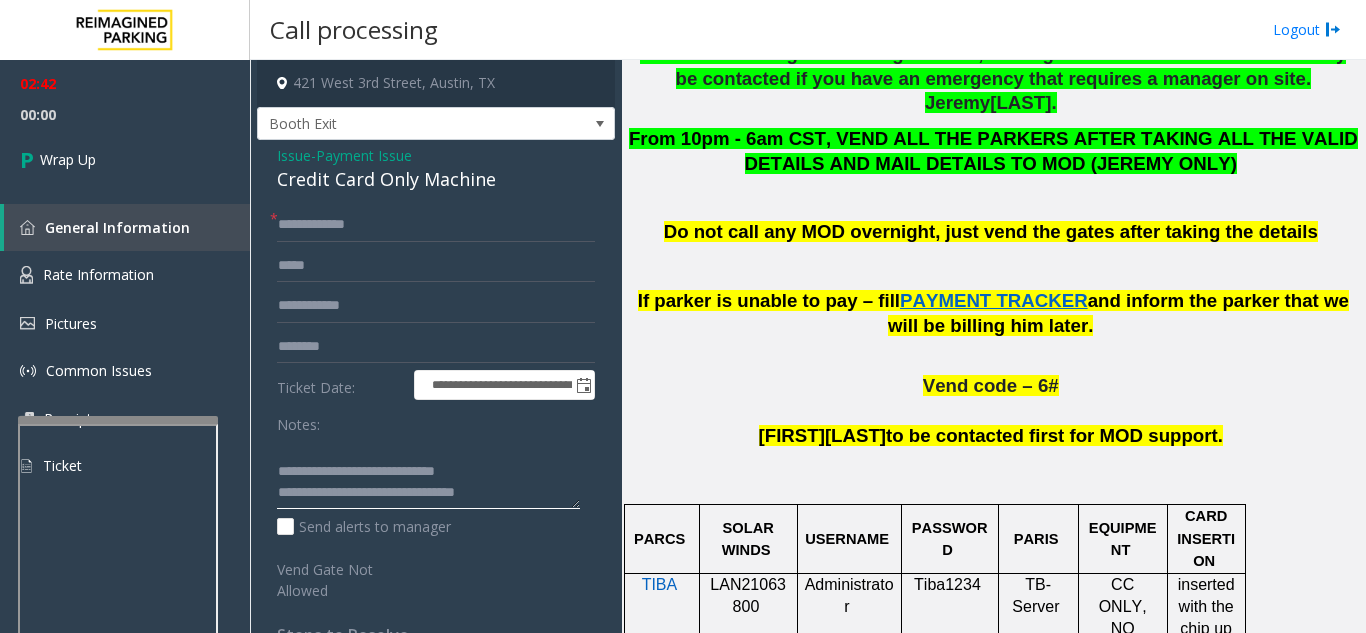 click 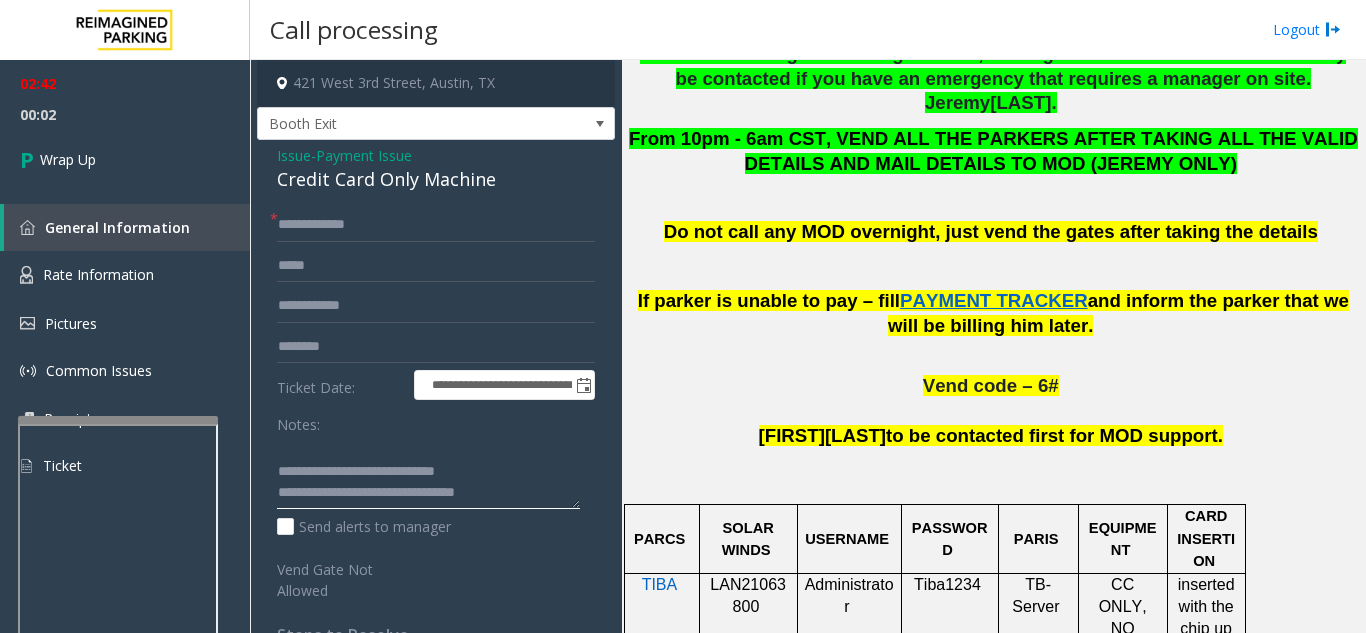 click 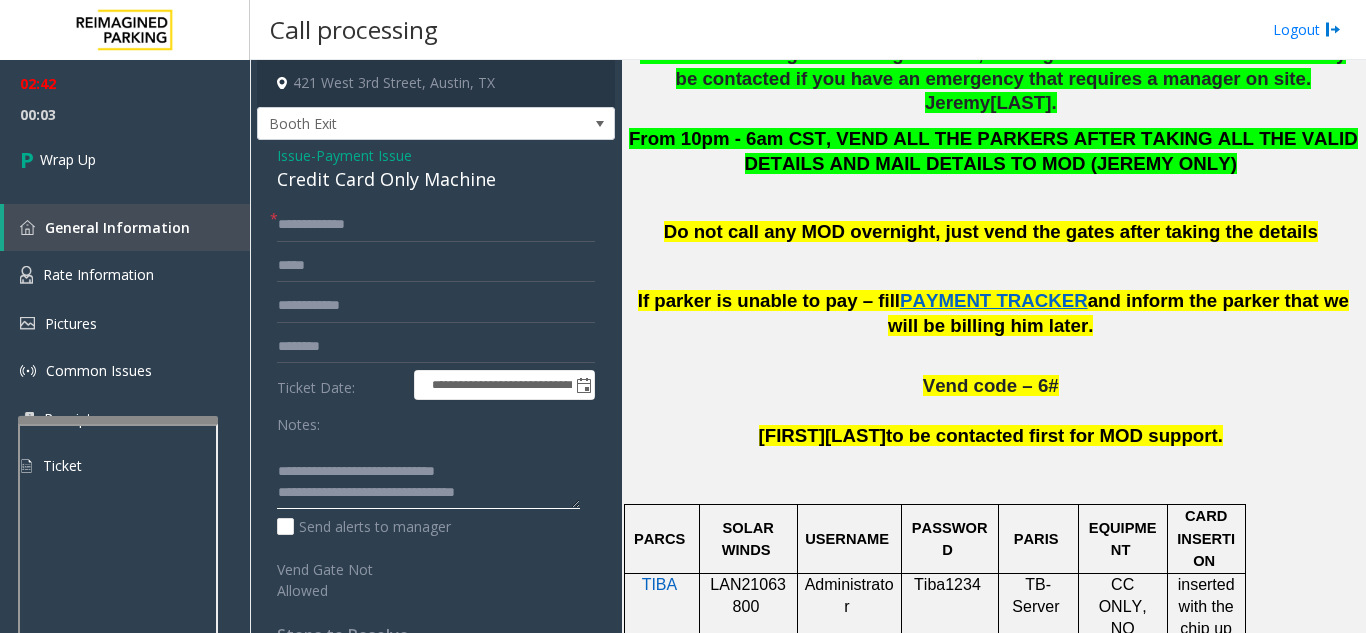 click 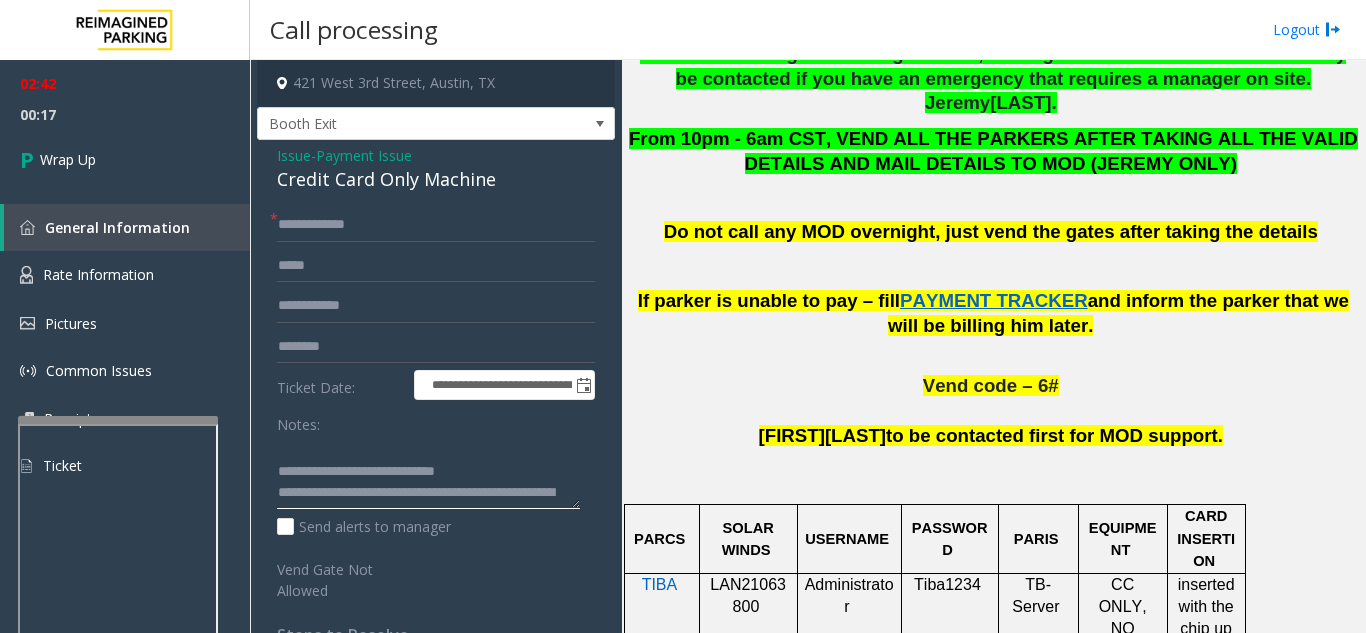 type on "**********" 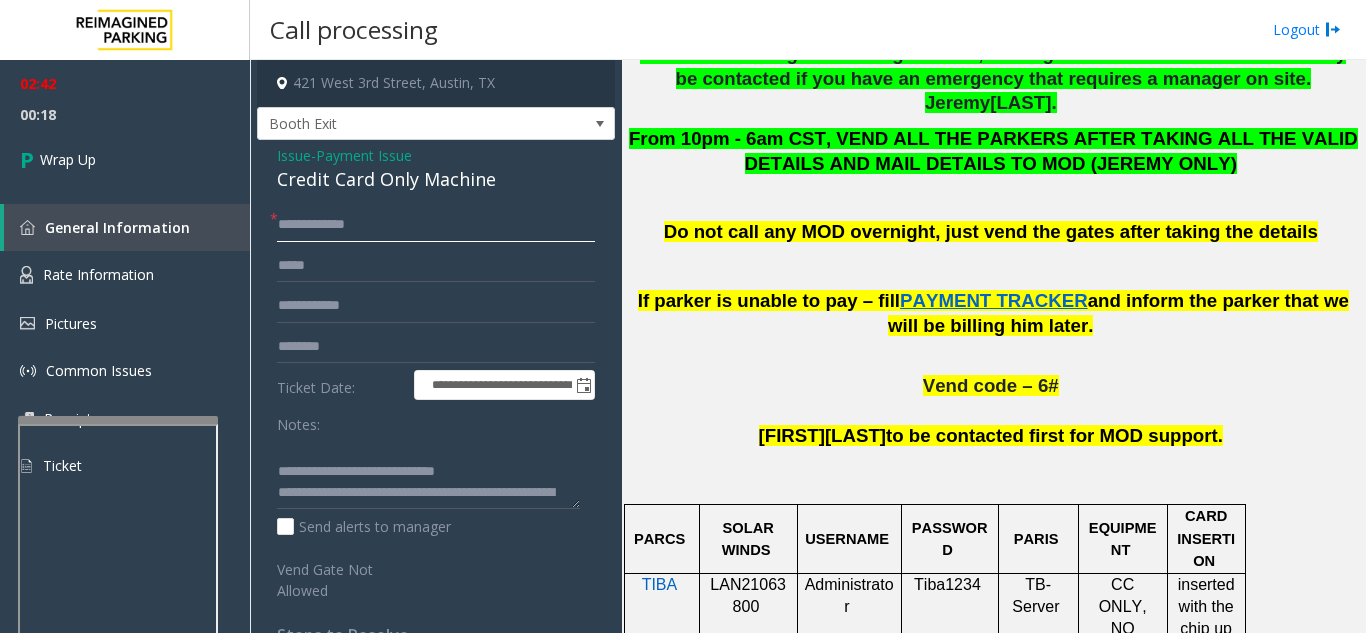 drag, startPoint x: 336, startPoint y: 229, endPoint x: 251, endPoint y: 243, distance: 86.145226 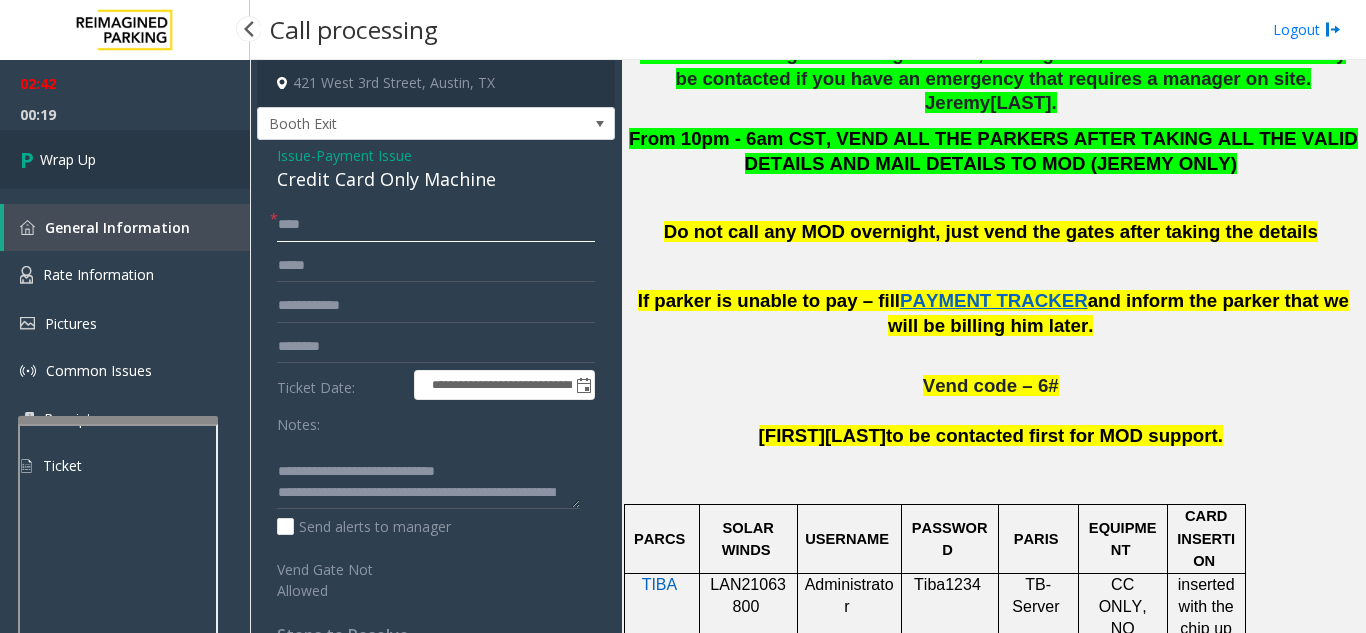 type on "*" 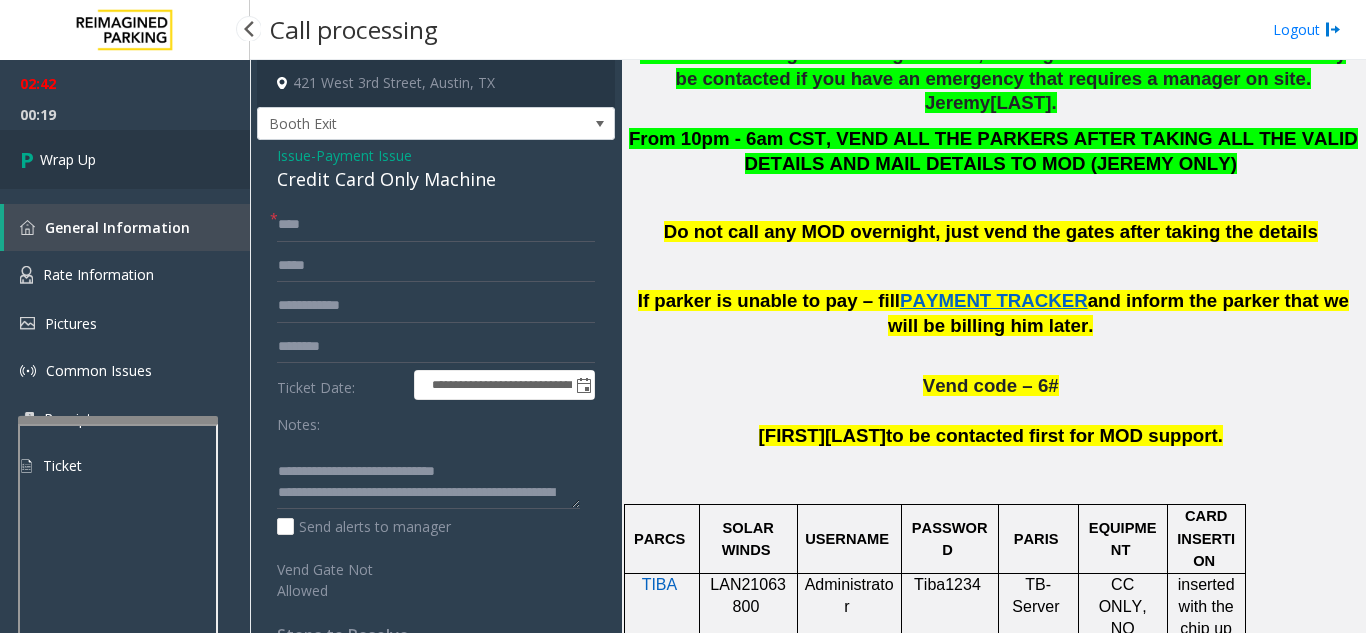 click on "Wrap Up" at bounding box center [125, 159] 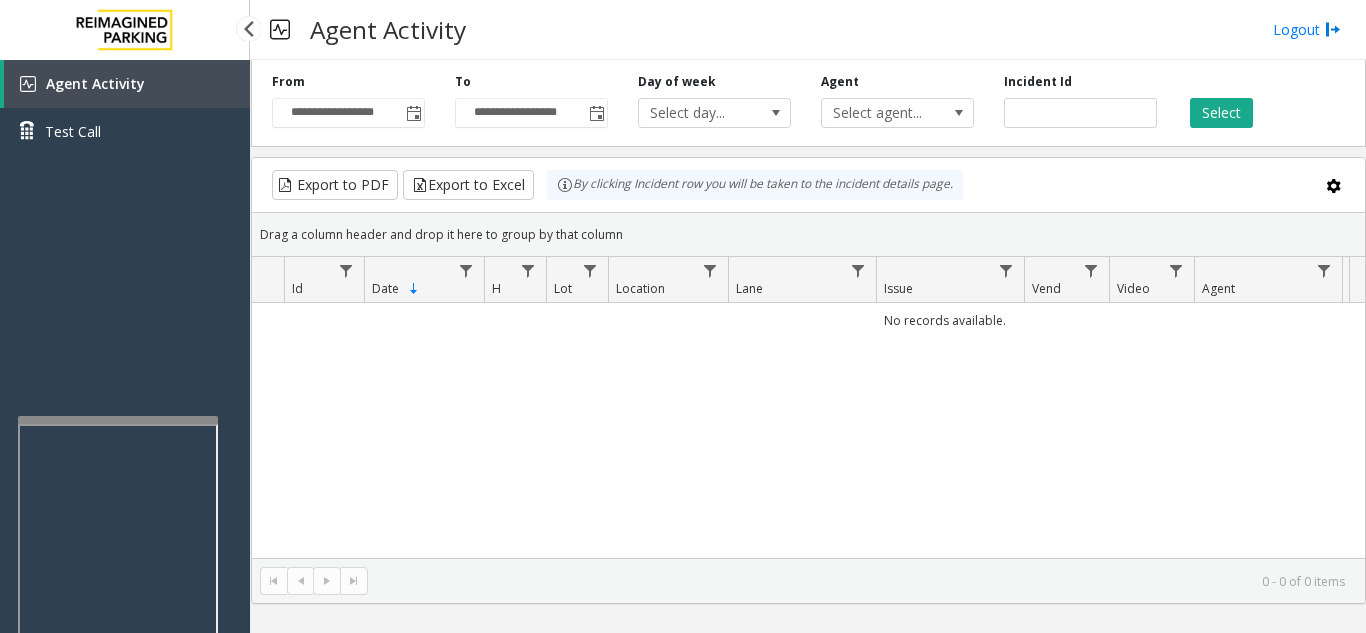 click on "Agent Activity" at bounding box center [127, 84] 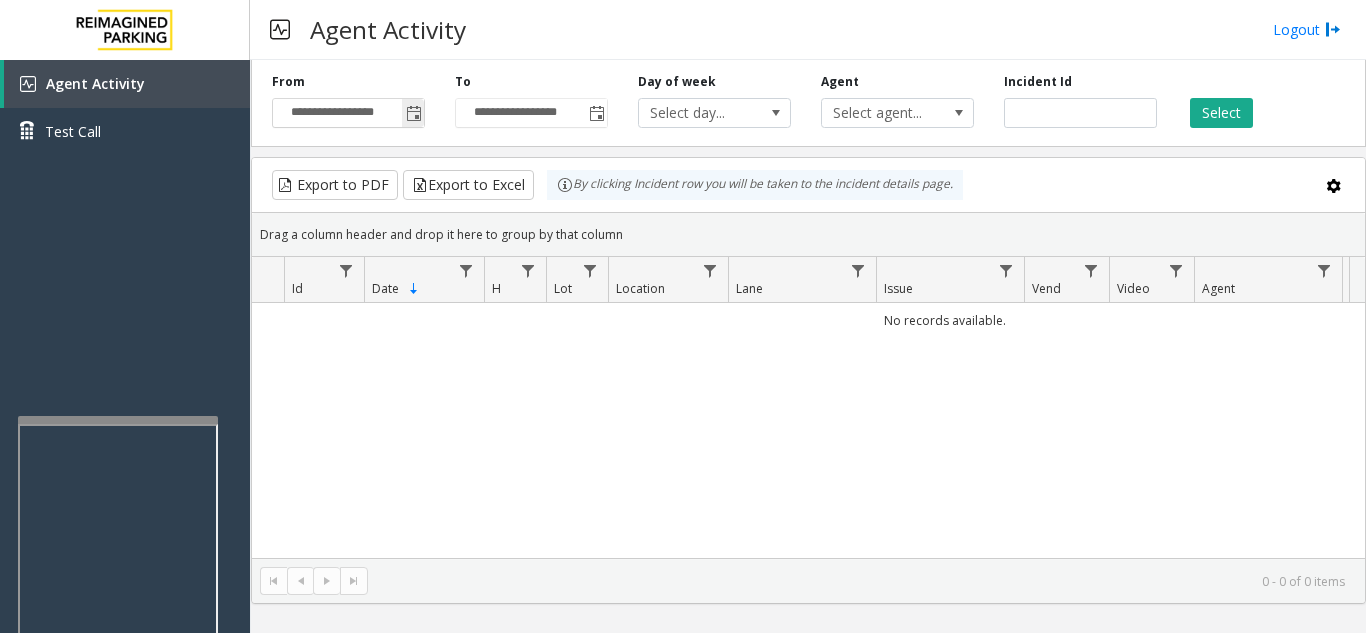 click 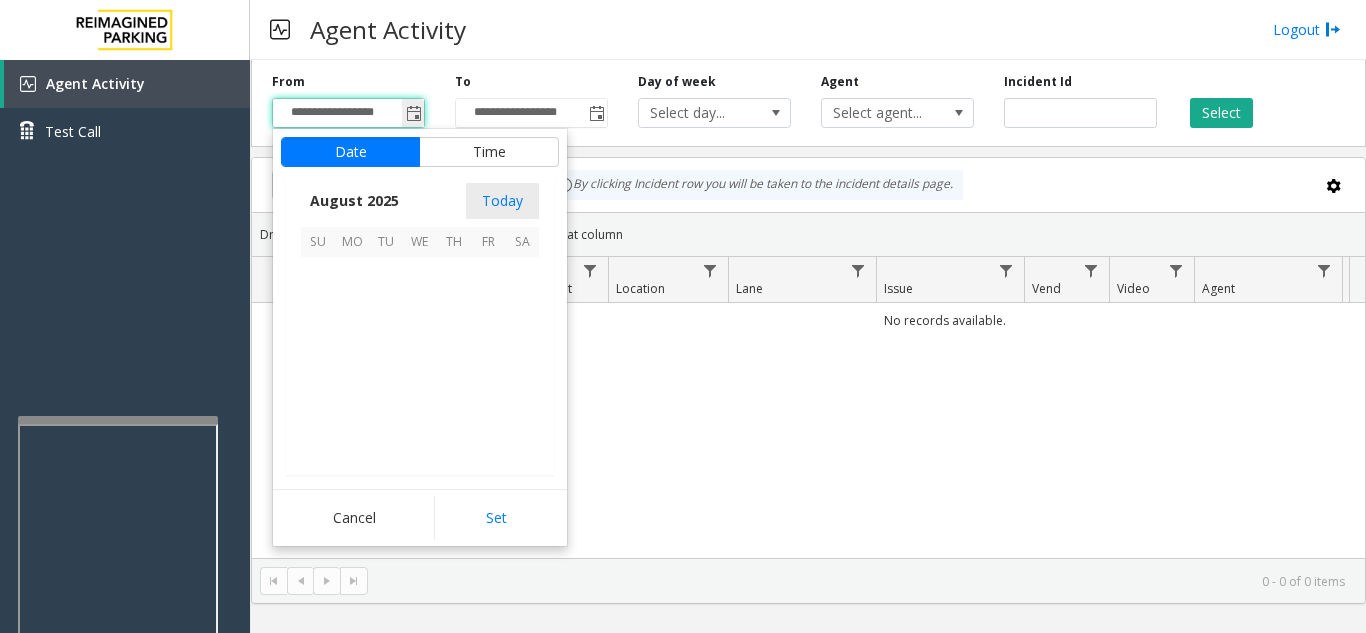 scroll, scrollTop: 358666, scrollLeft: 0, axis: vertical 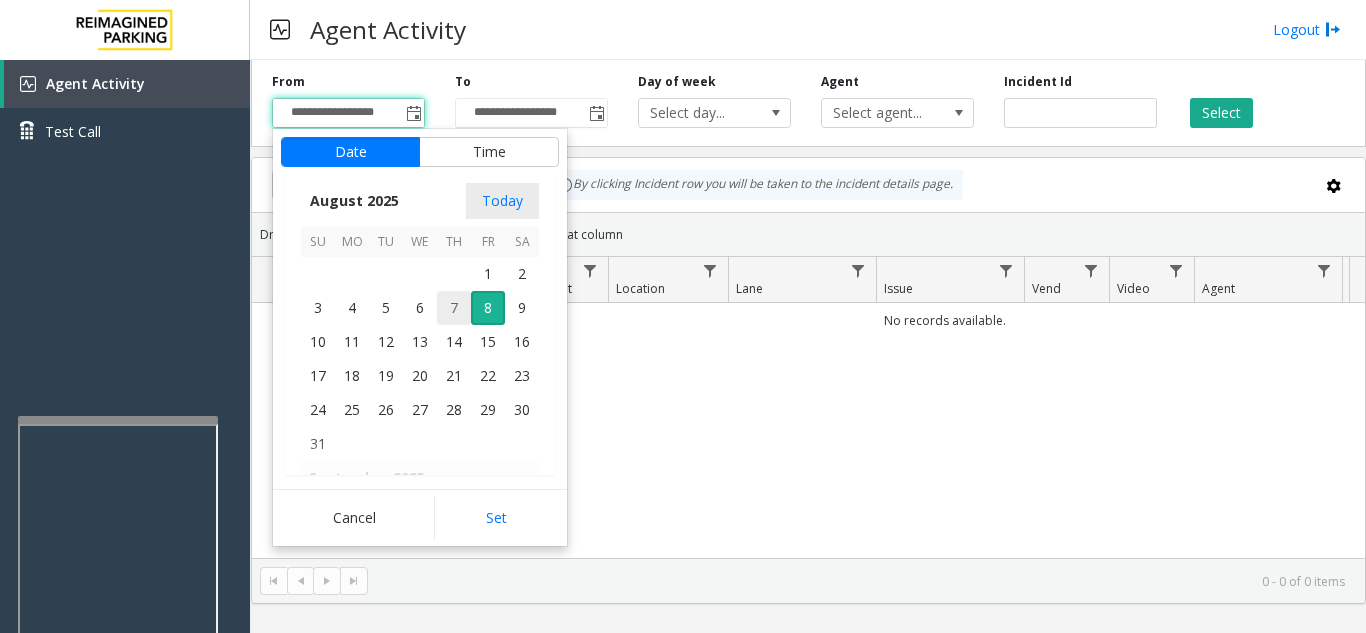 click on "7" at bounding box center (454, 308) 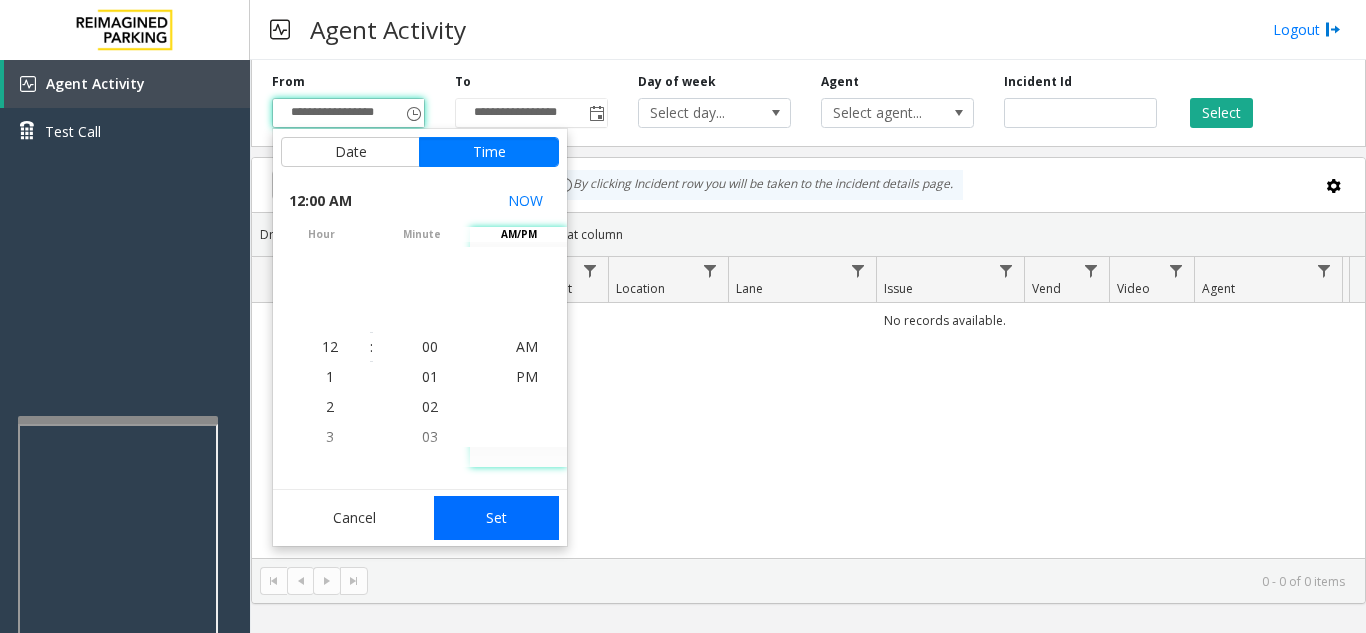 click on "Set" 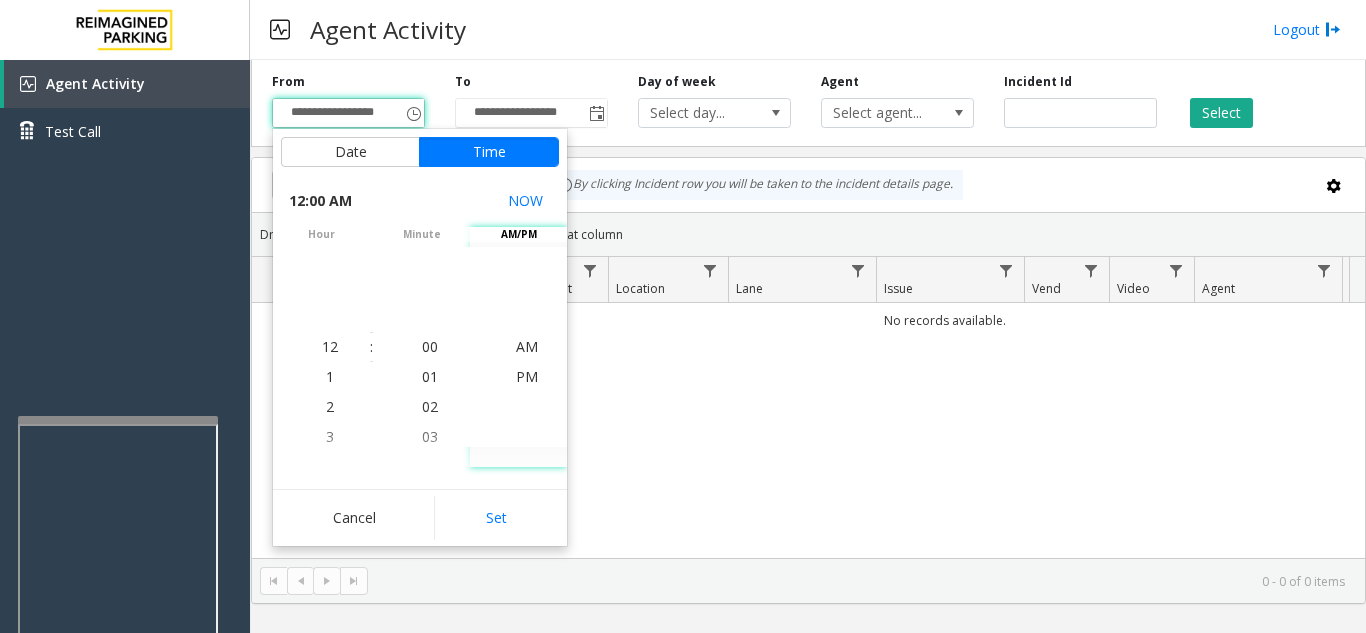 type on "**********" 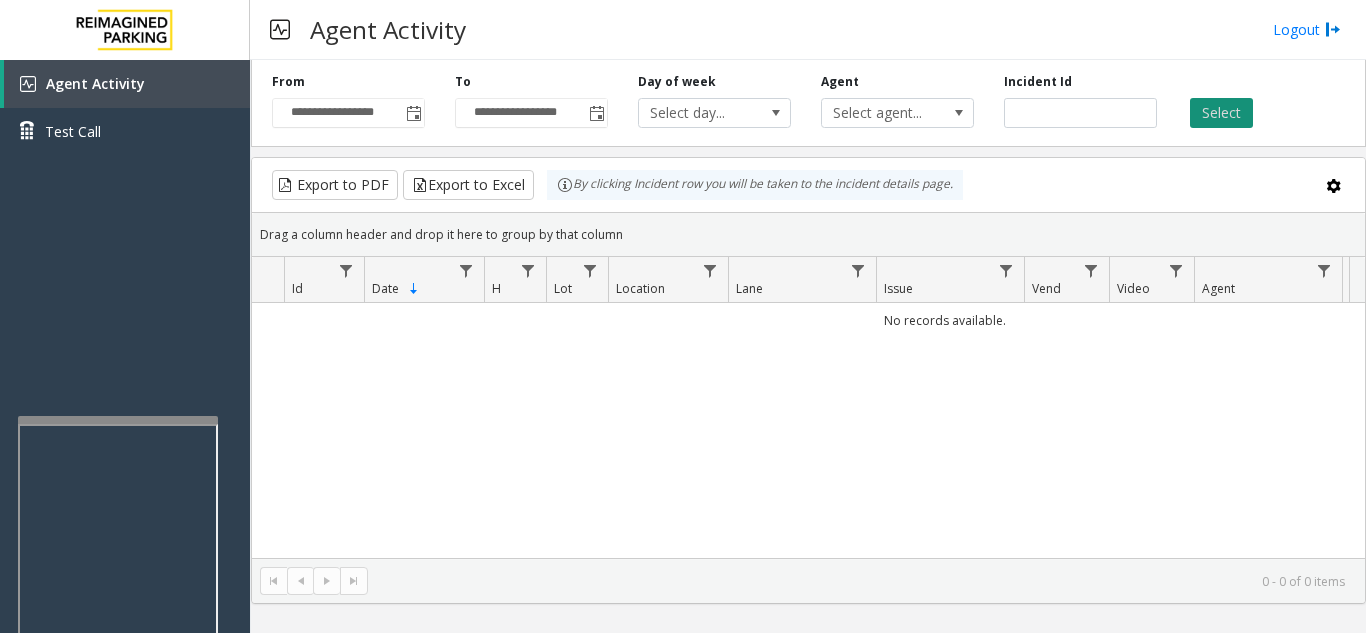 click on "Select" 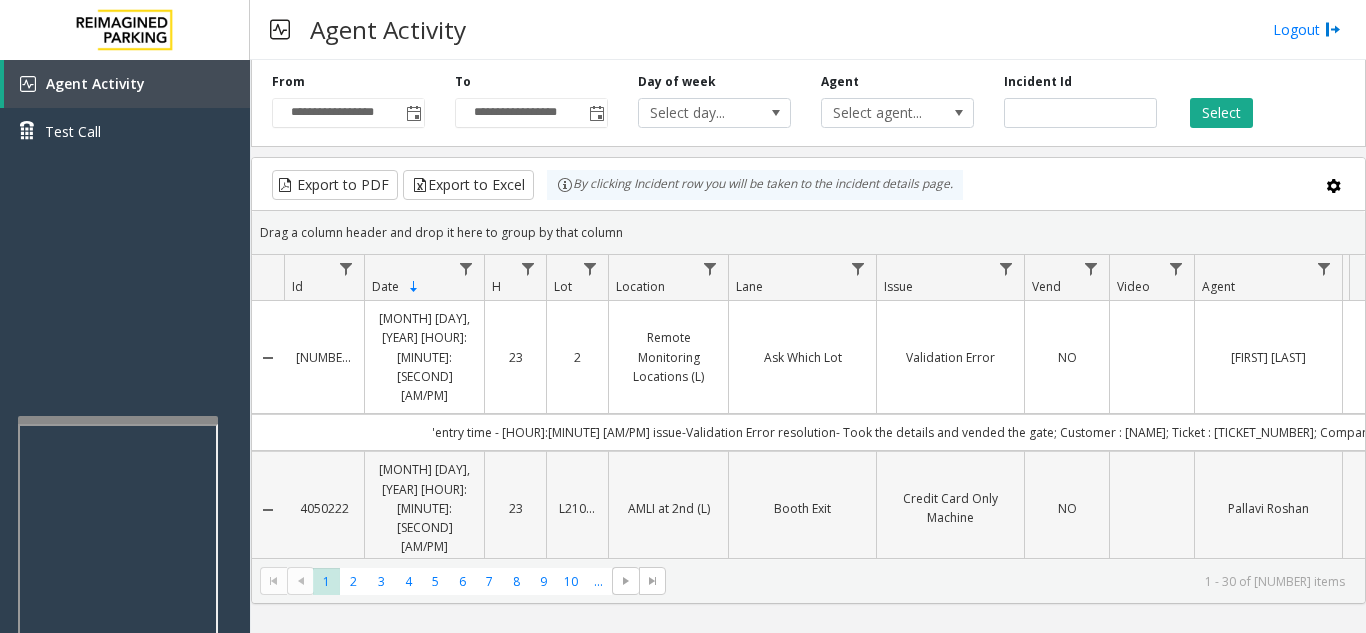 drag, startPoint x: 353, startPoint y: 440, endPoint x: 290, endPoint y: 440, distance: 63 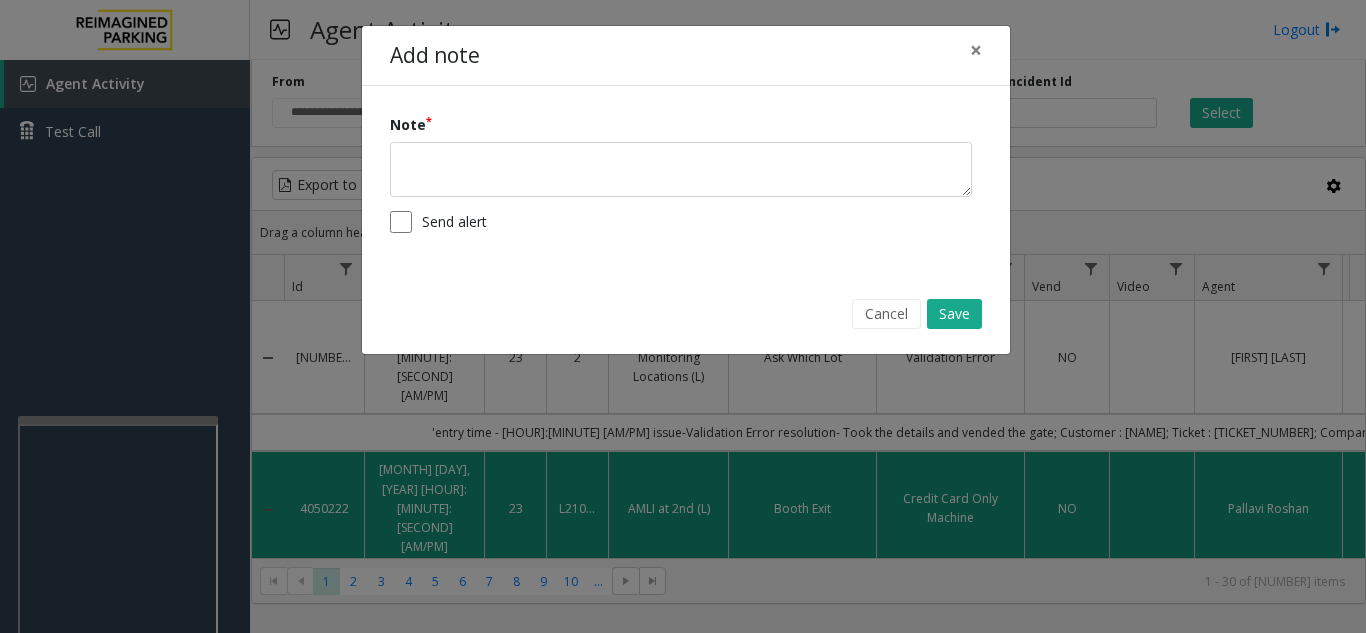 copy on "4050222" 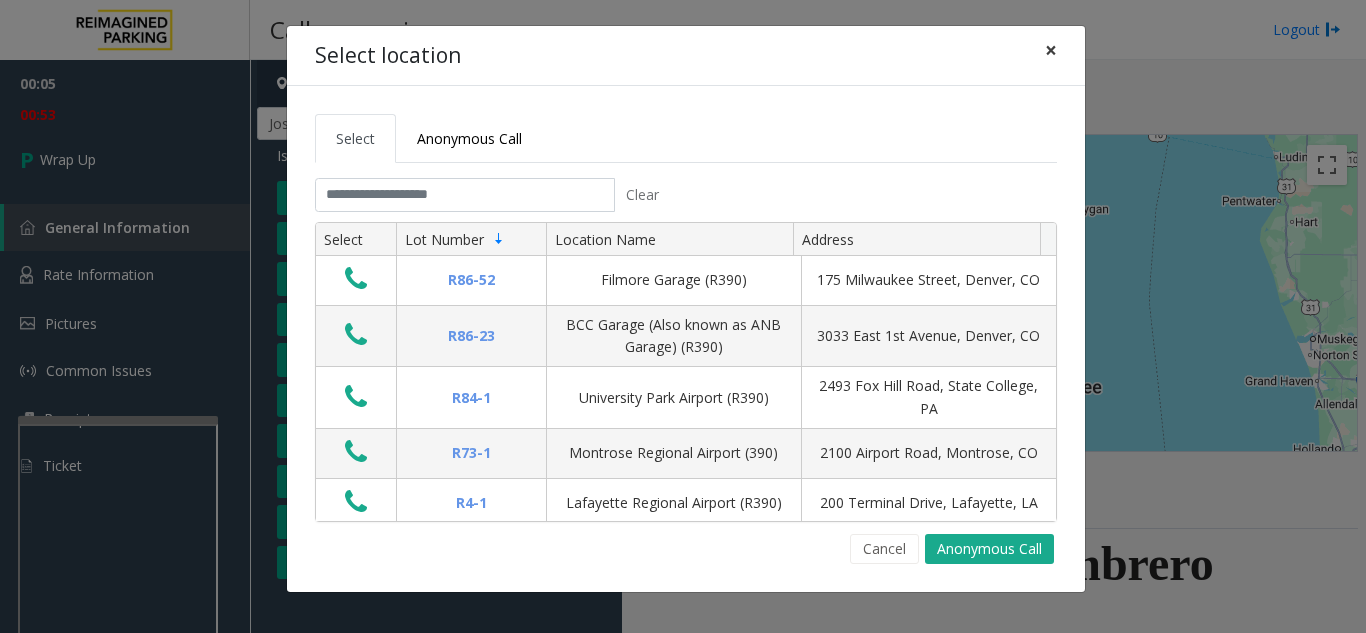click on "×" 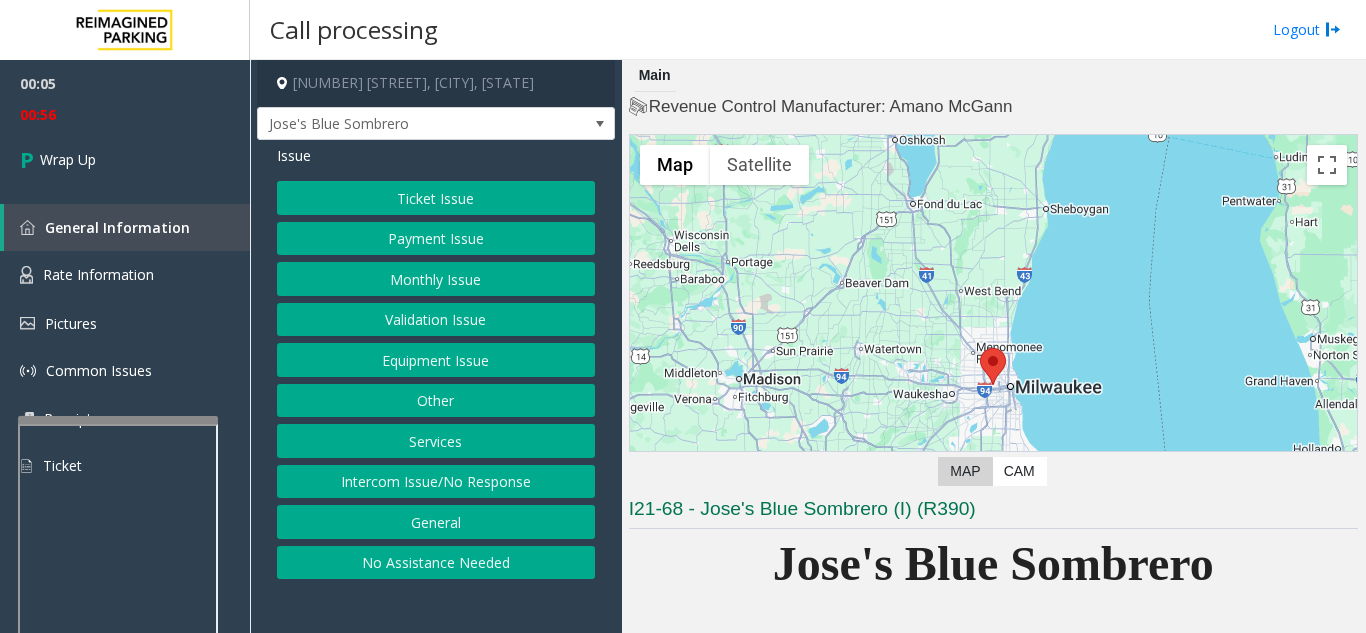 click on "Intercom Issue/No Response" 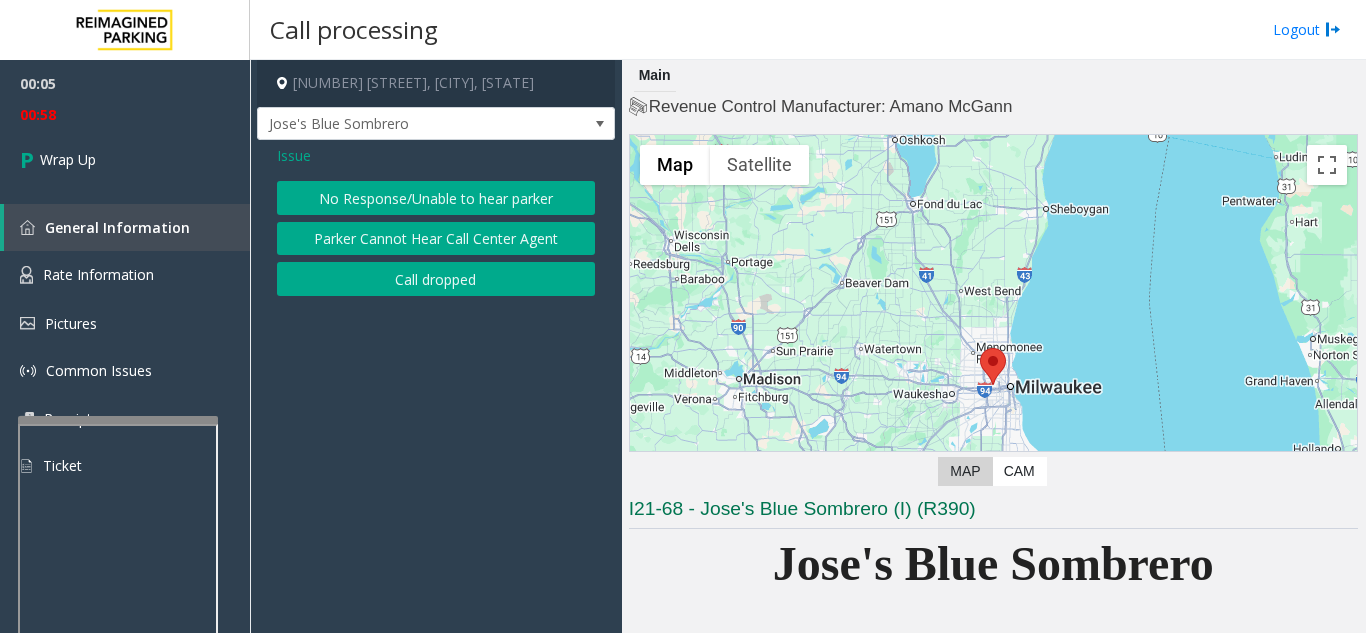 click on "Call dropped" 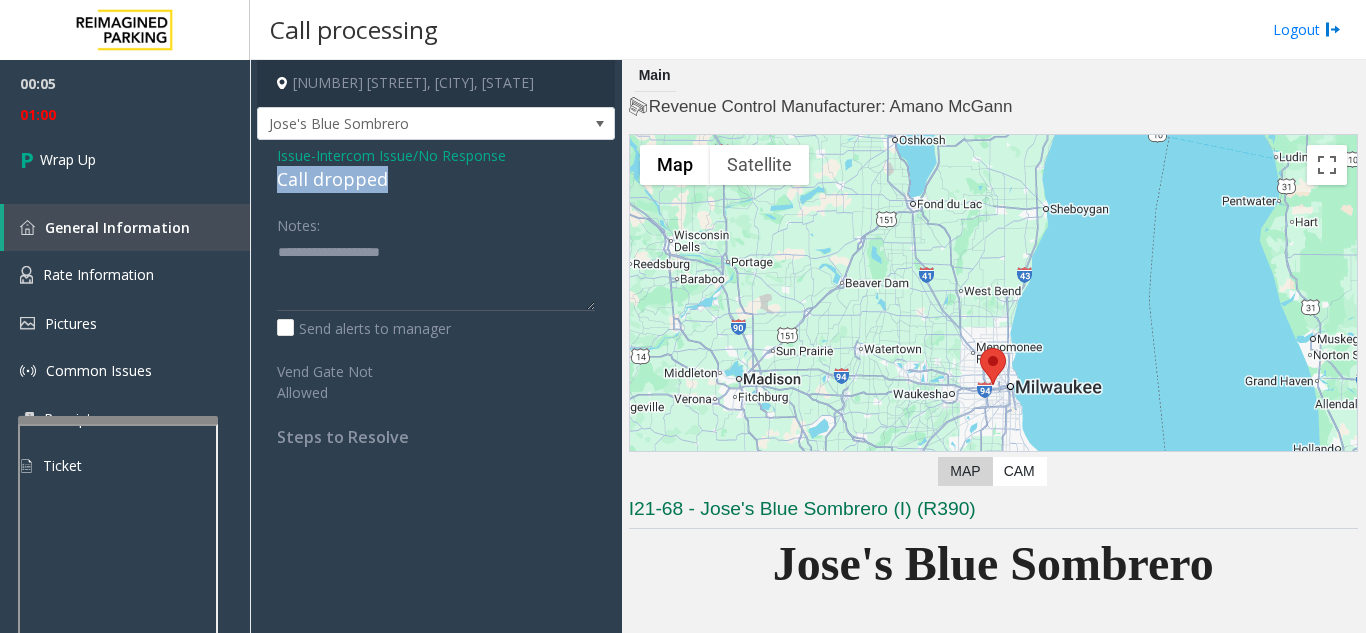 drag, startPoint x: 407, startPoint y: 183, endPoint x: 277, endPoint y: 180, distance: 130.0346 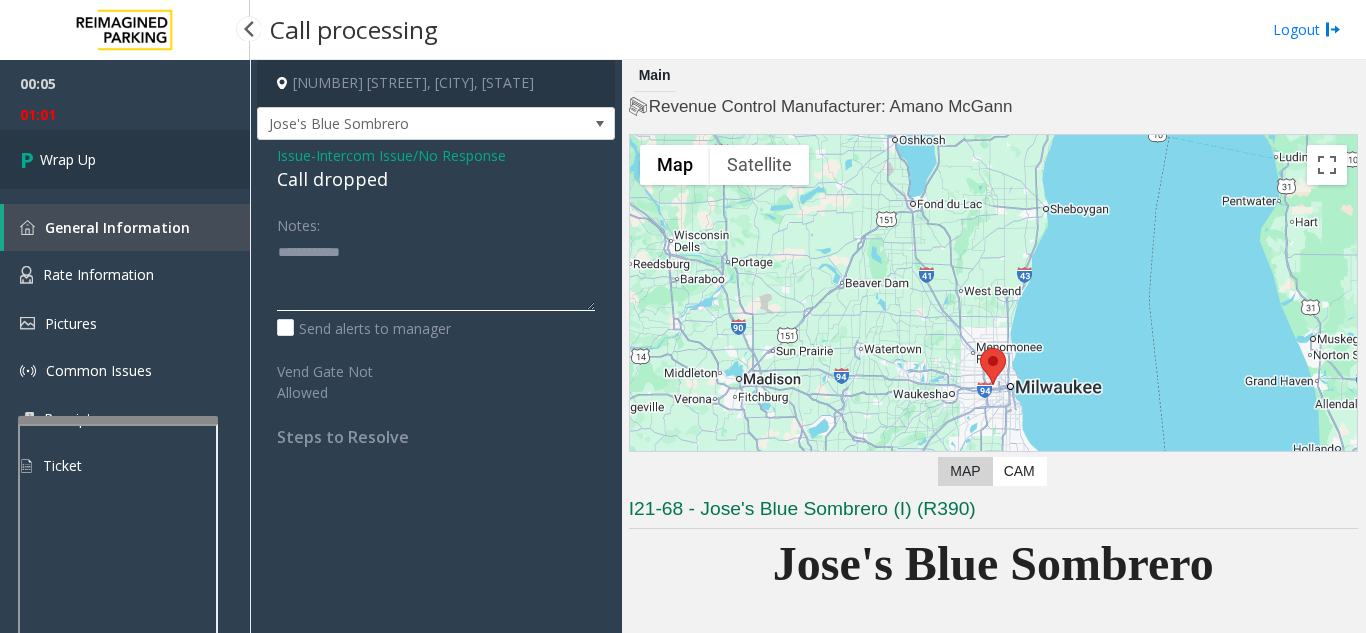 type on "**********" 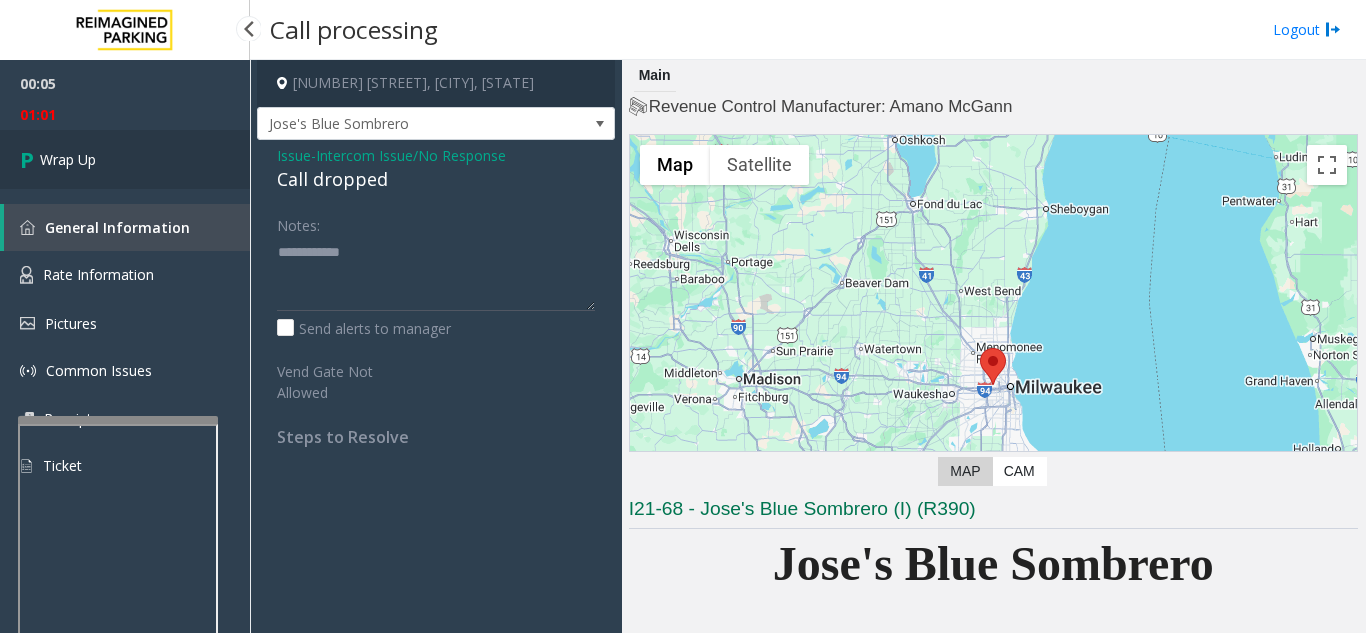click on "Wrap Up" at bounding box center [125, 159] 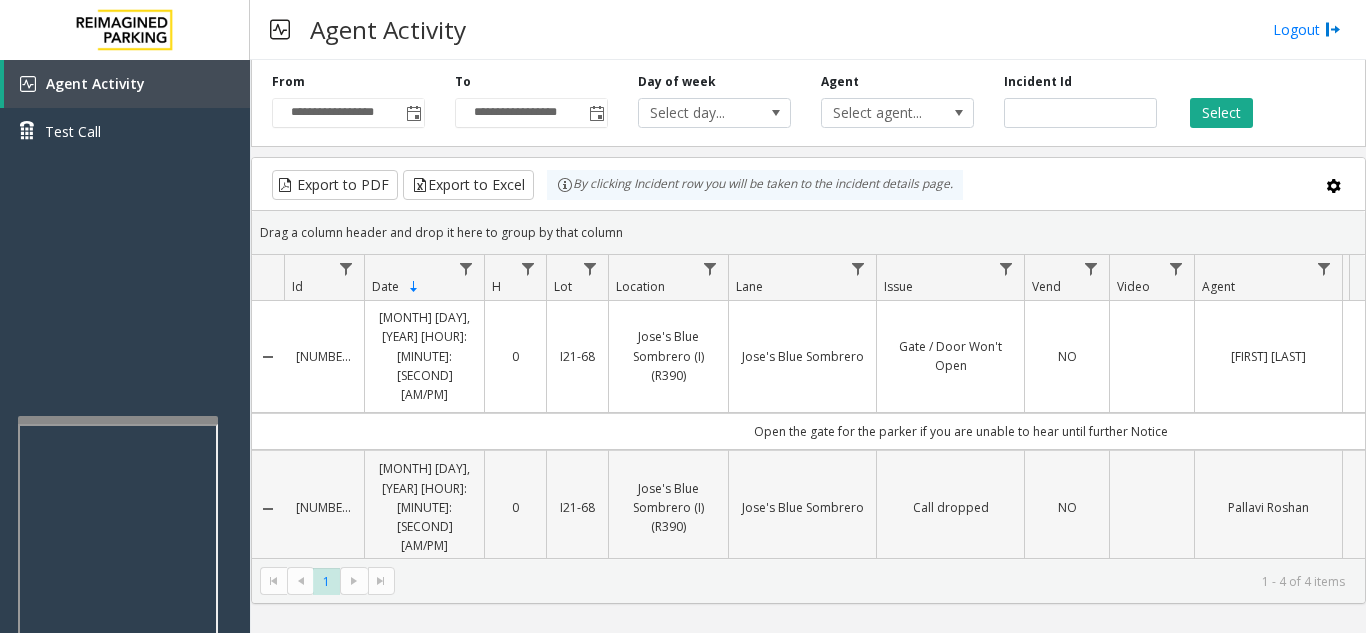 scroll, scrollTop: 0, scrollLeft: 0, axis: both 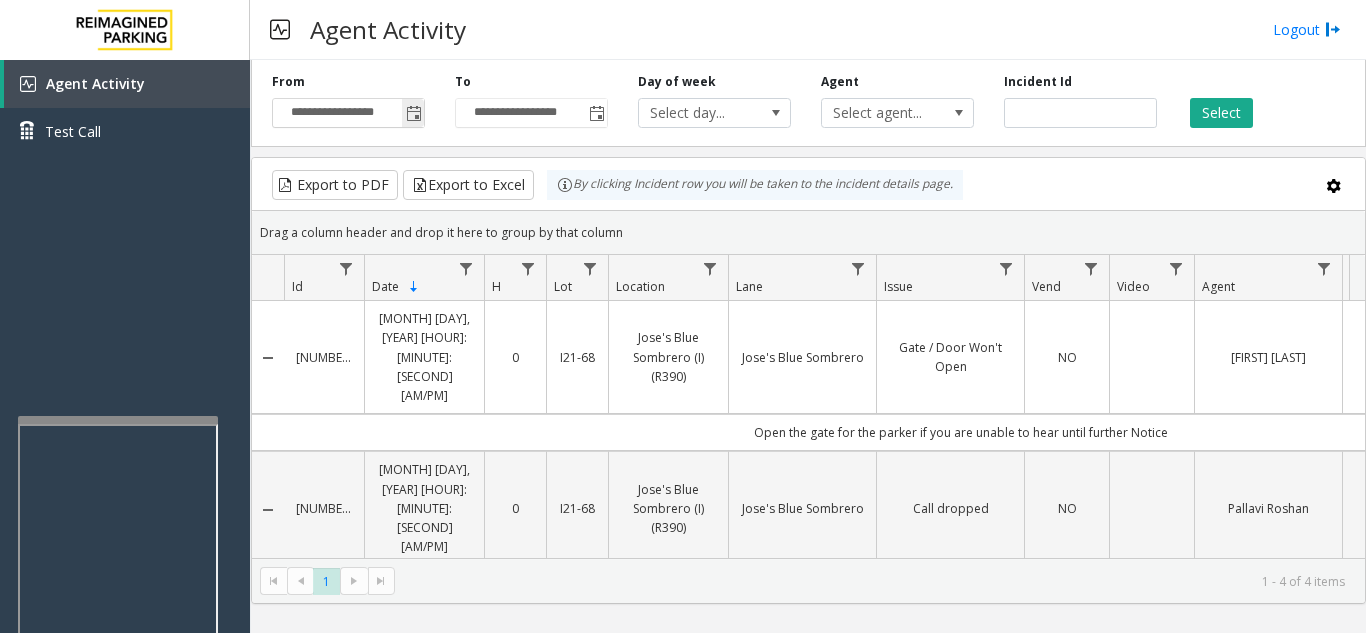 click 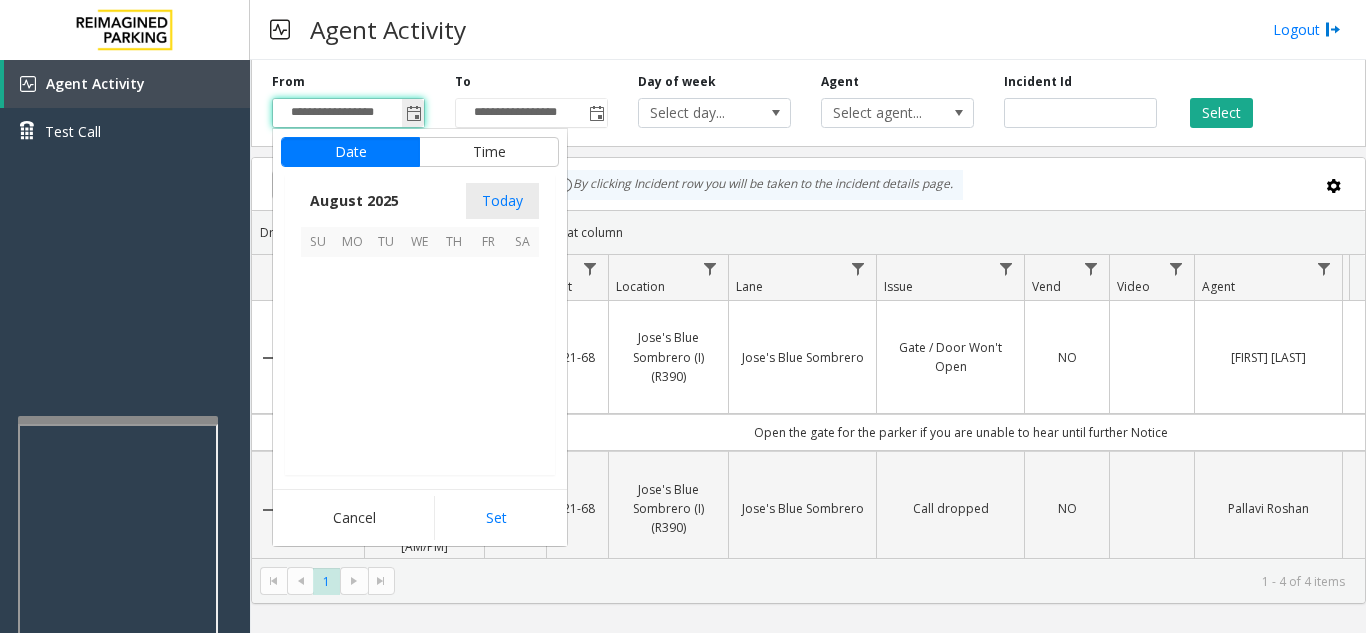scroll, scrollTop: 358666, scrollLeft: 0, axis: vertical 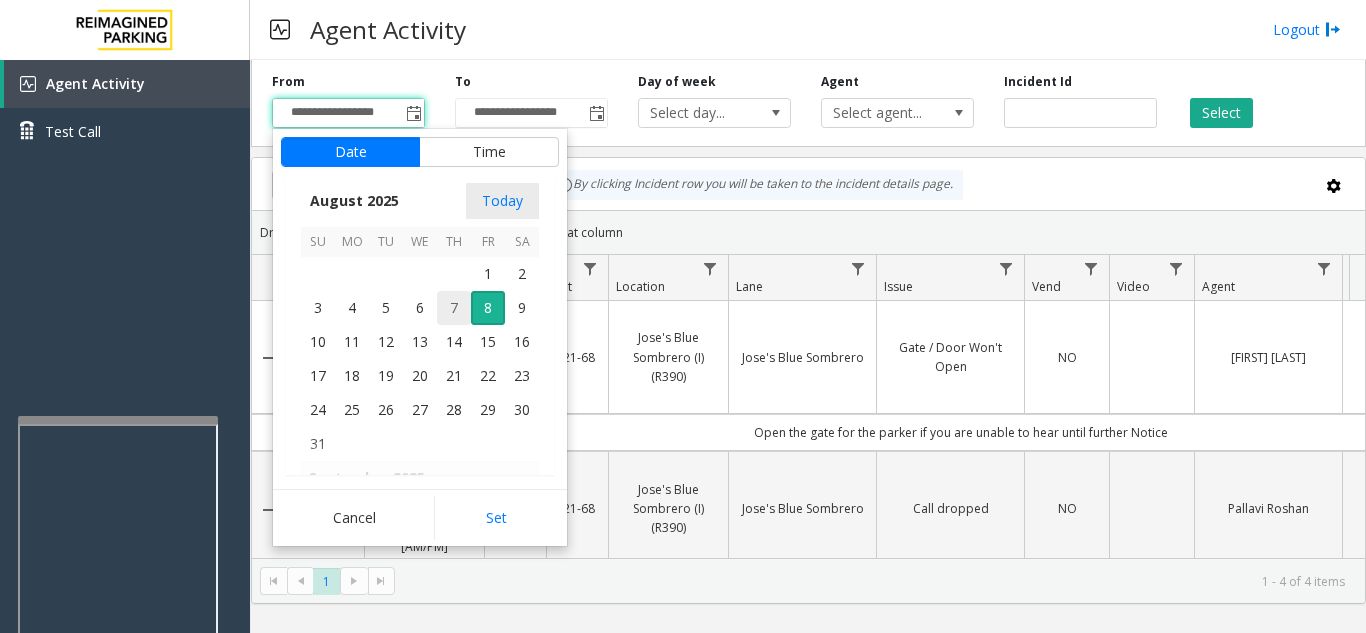 click on "7" at bounding box center (454, 308) 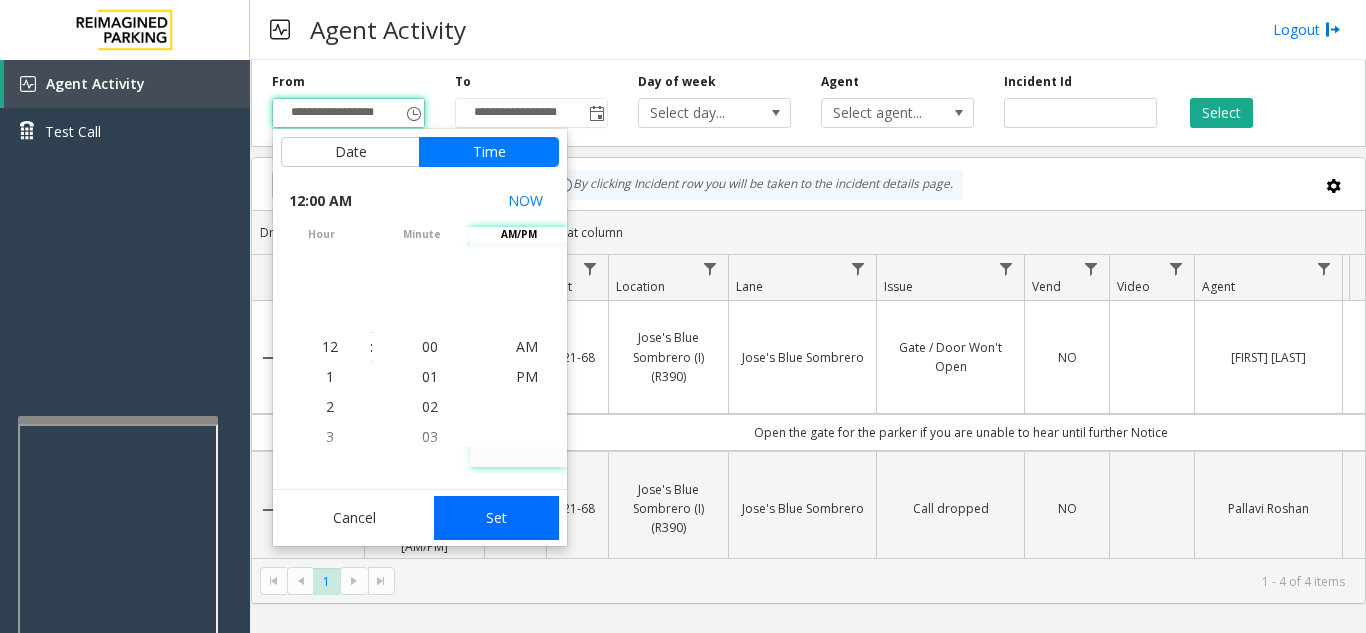 click on "Set" 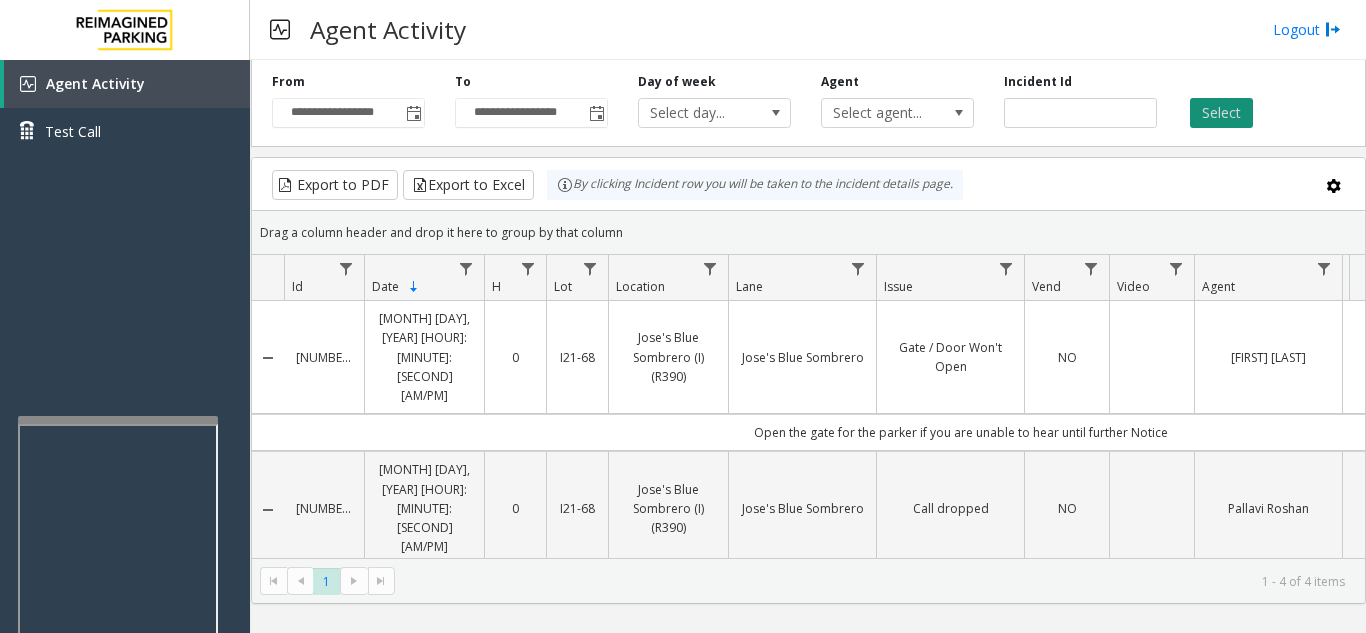 click on "Select" 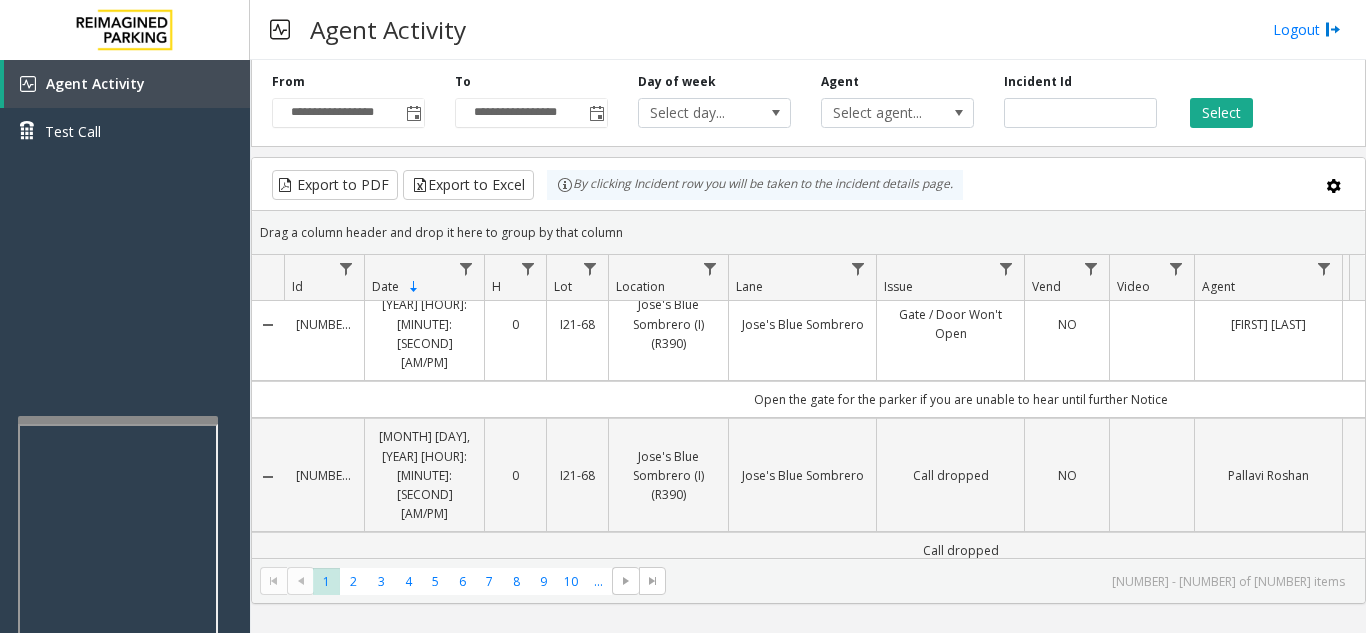 scroll, scrollTop: 0, scrollLeft: 0, axis: both 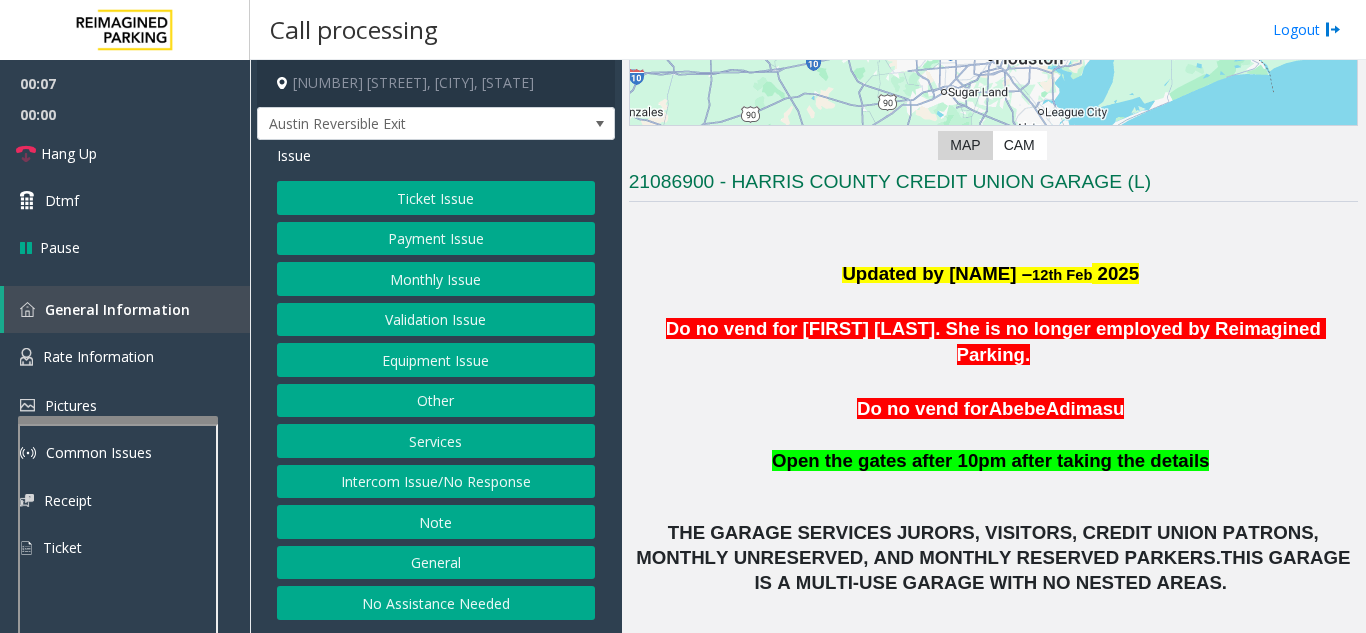 click on "Monthly Issue" 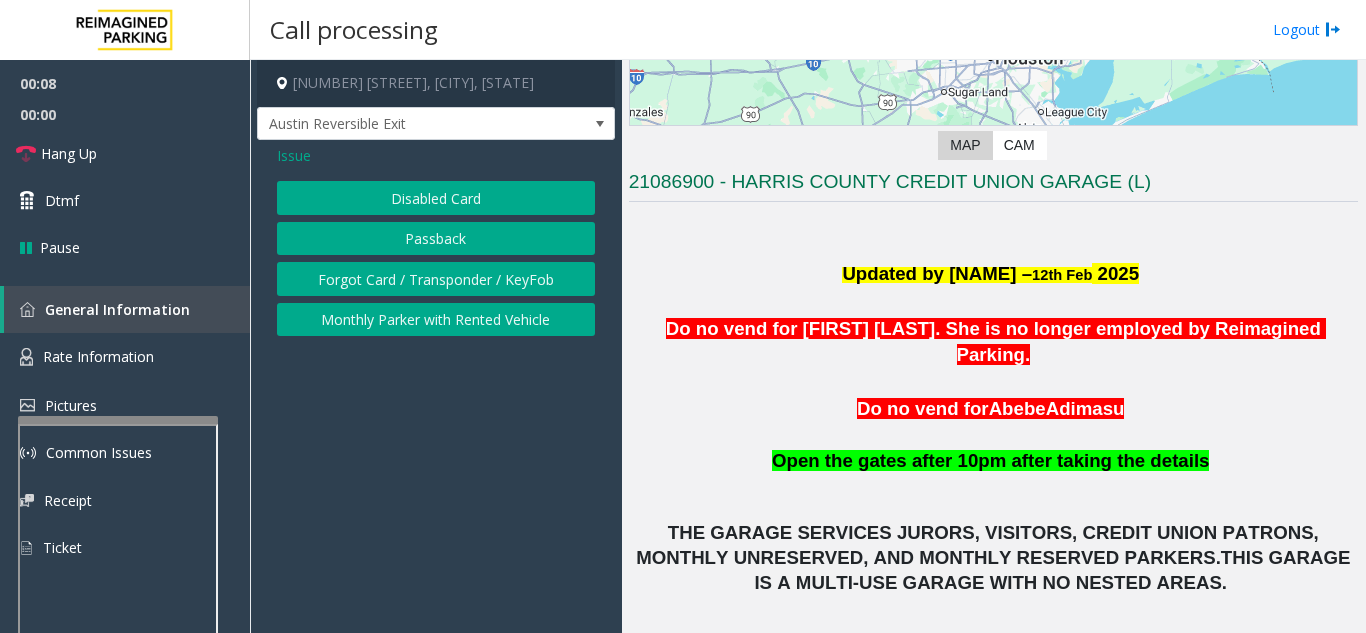 click on "Disabled Card" 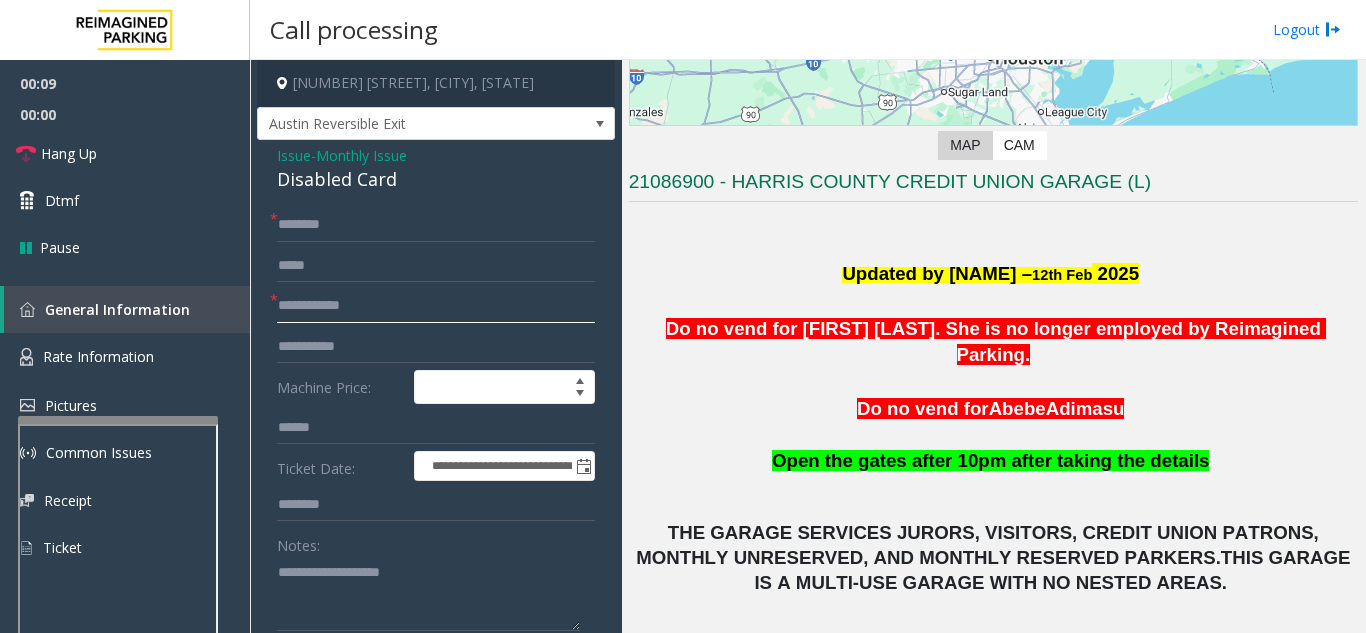 click 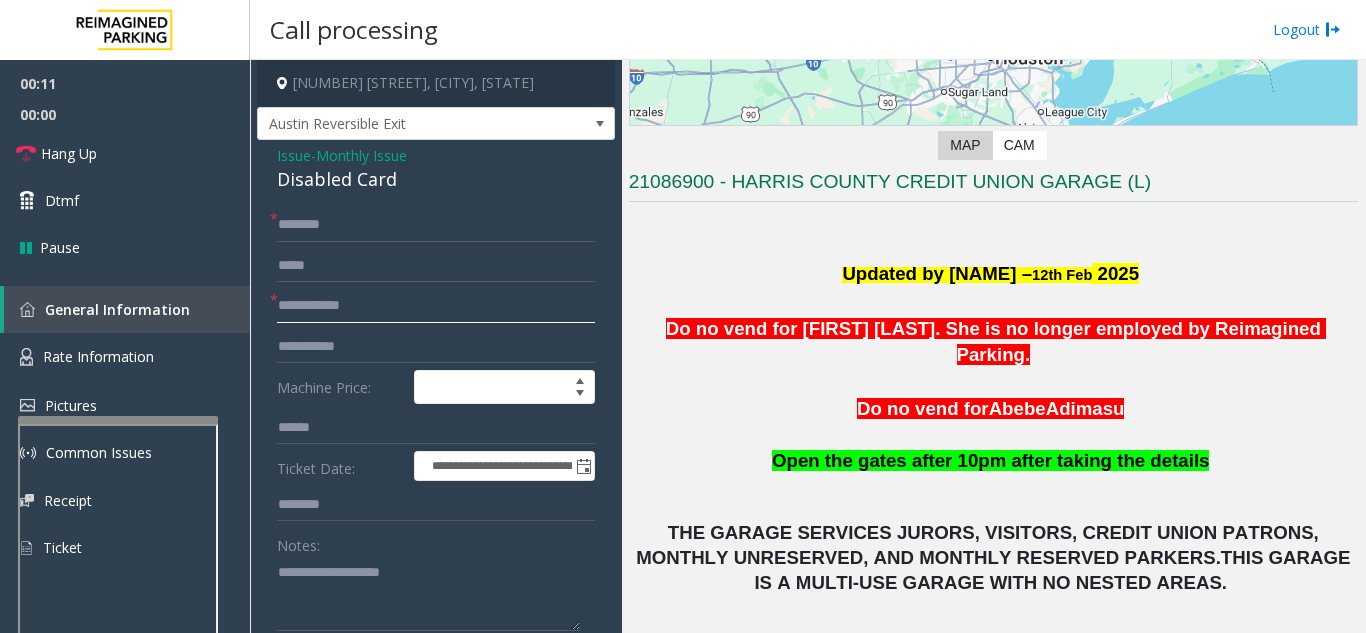 click 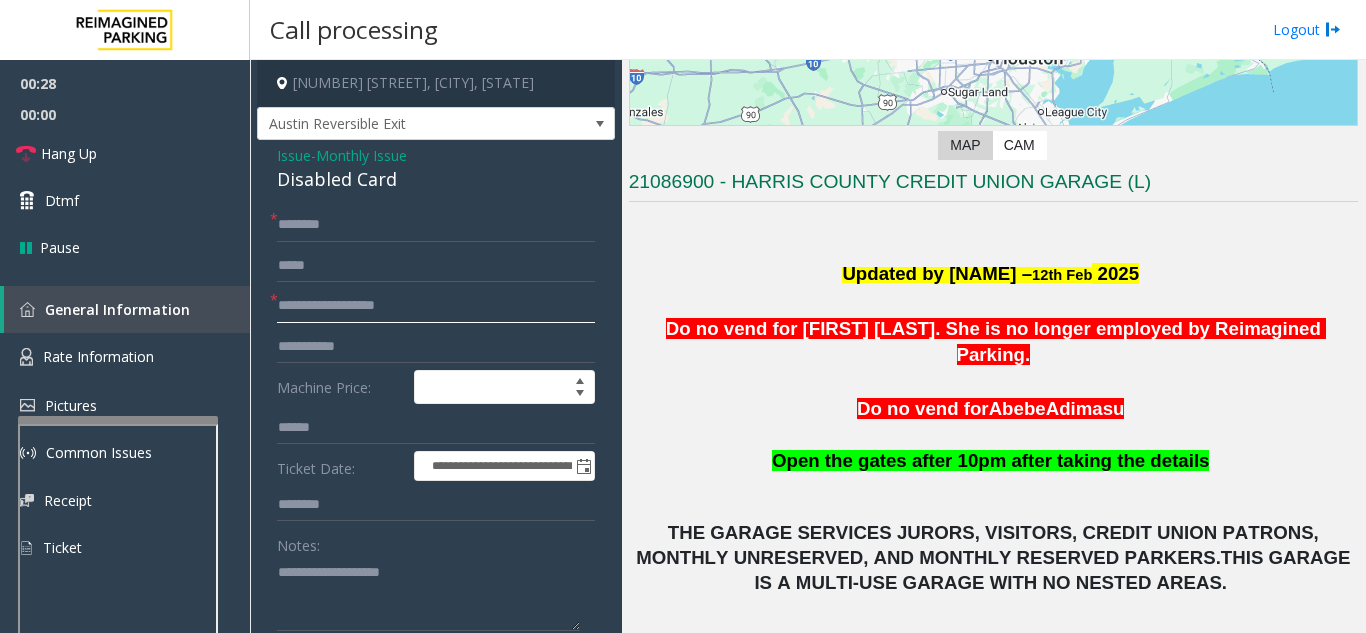 type on "**********" 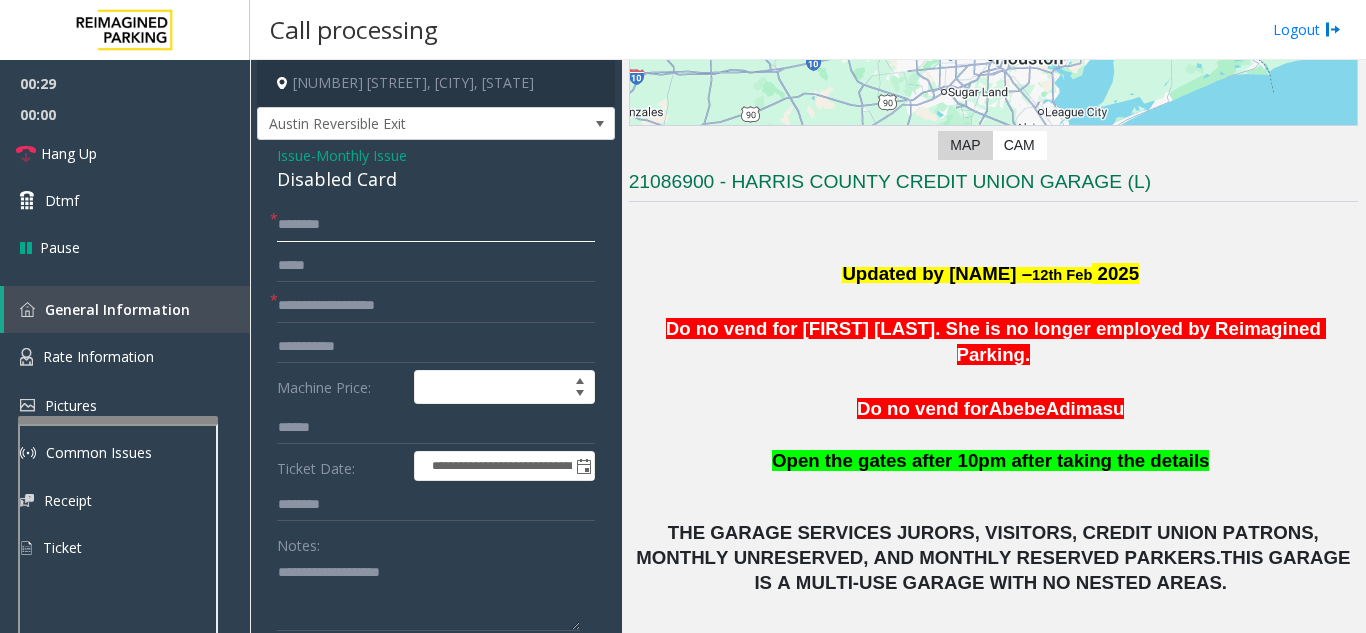 click 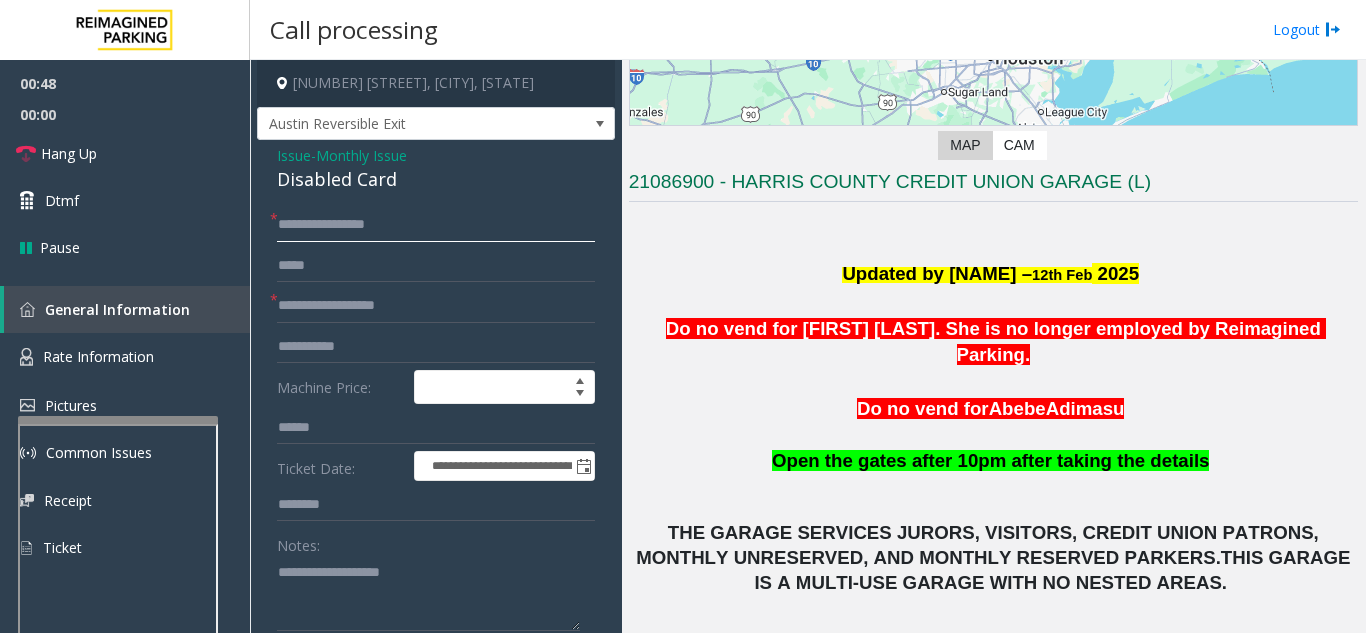 drag, startPoint x: 329, startPoint y: 231, endPoint x: 278, endPoint y: 237, distance: 51.351727 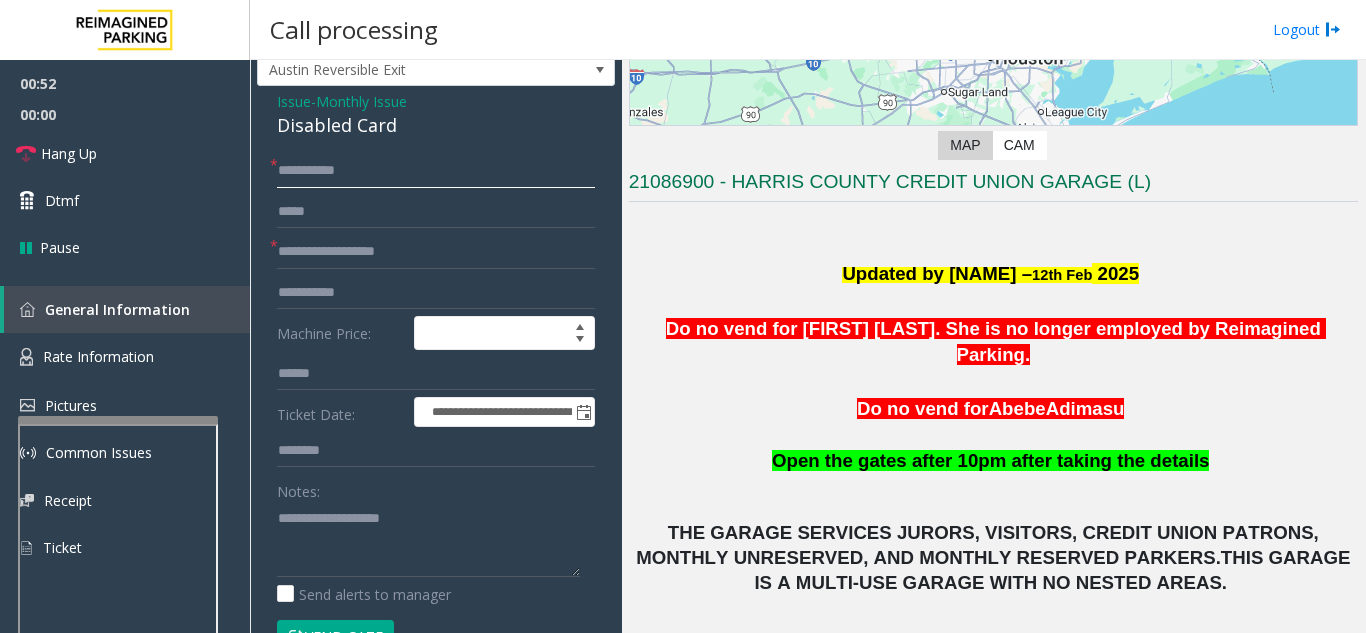 scroll, scrollTop: 100, scrollLeft: 0, axis: vertical 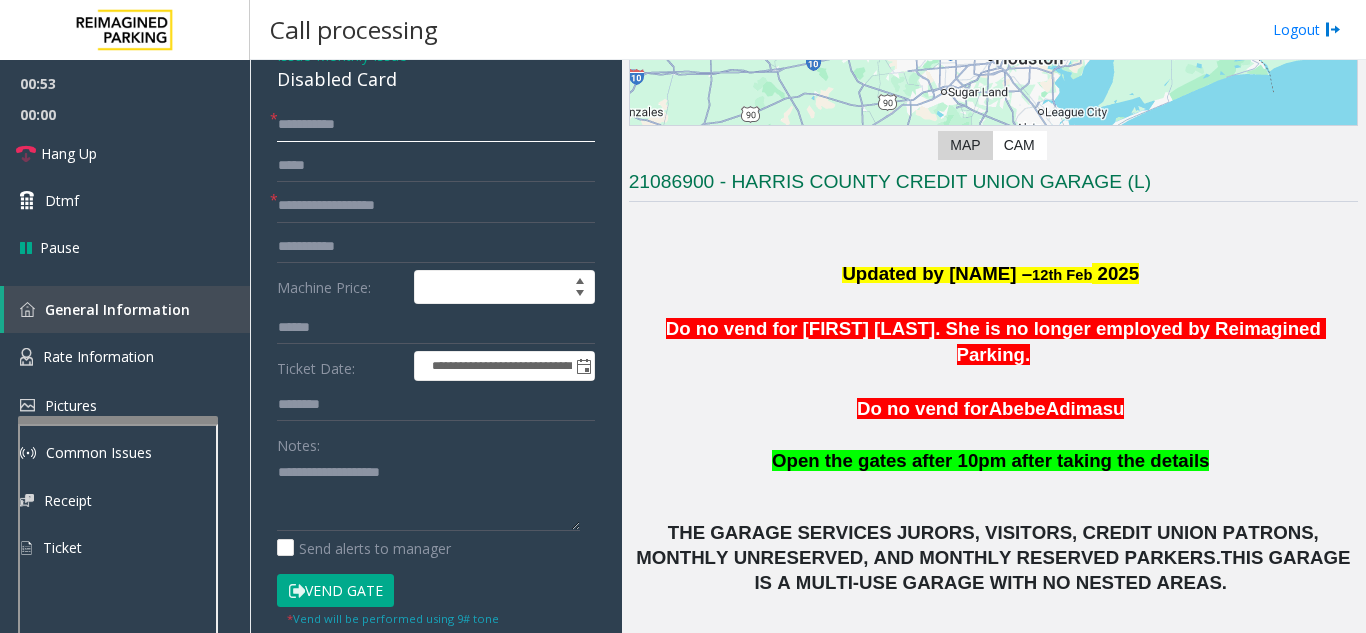 type on "********" 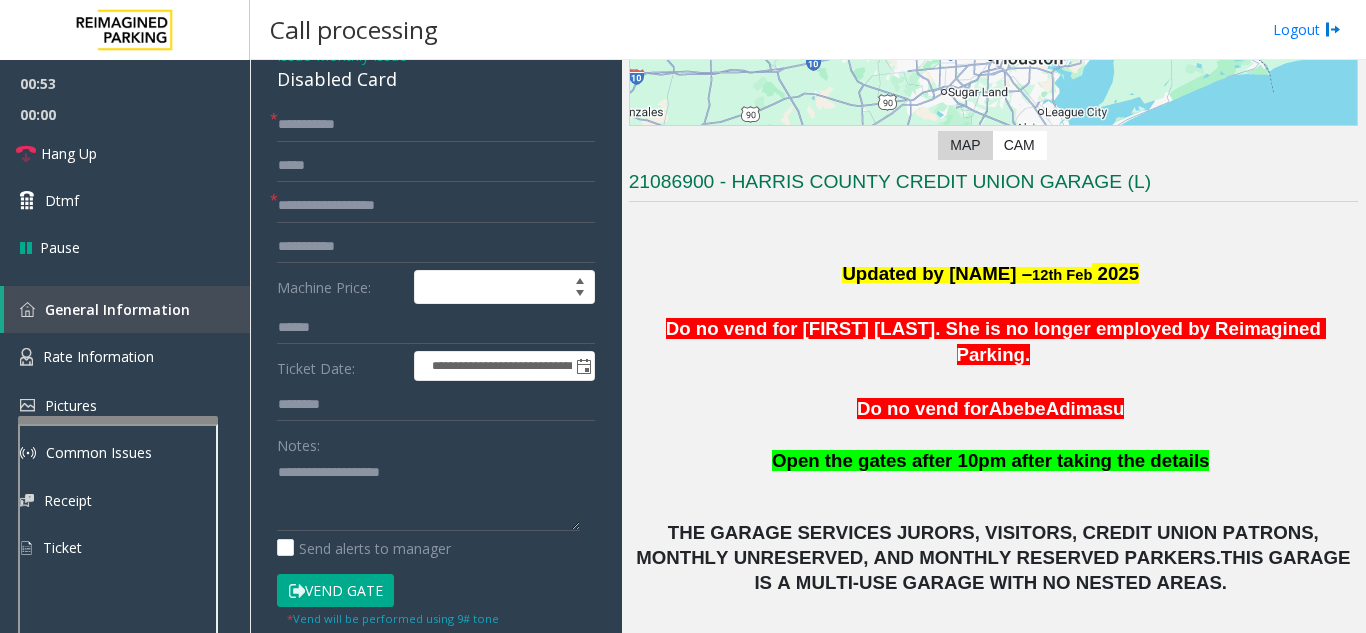 click on "Vend Gate" 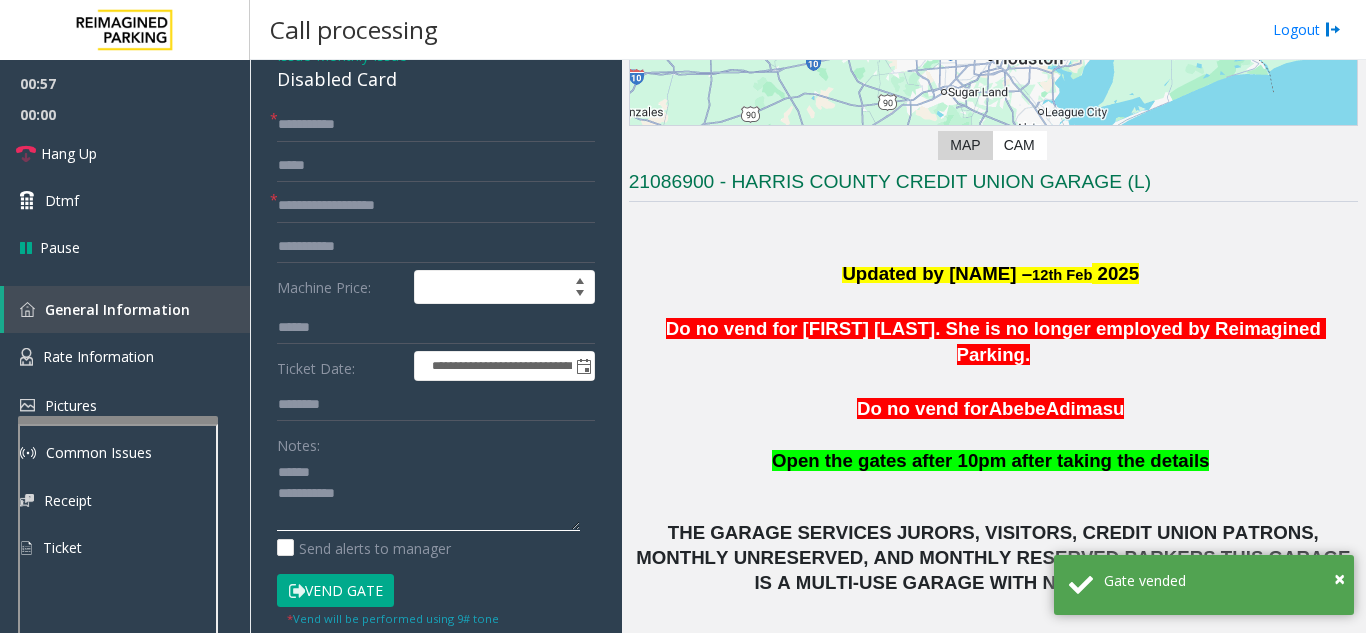 click 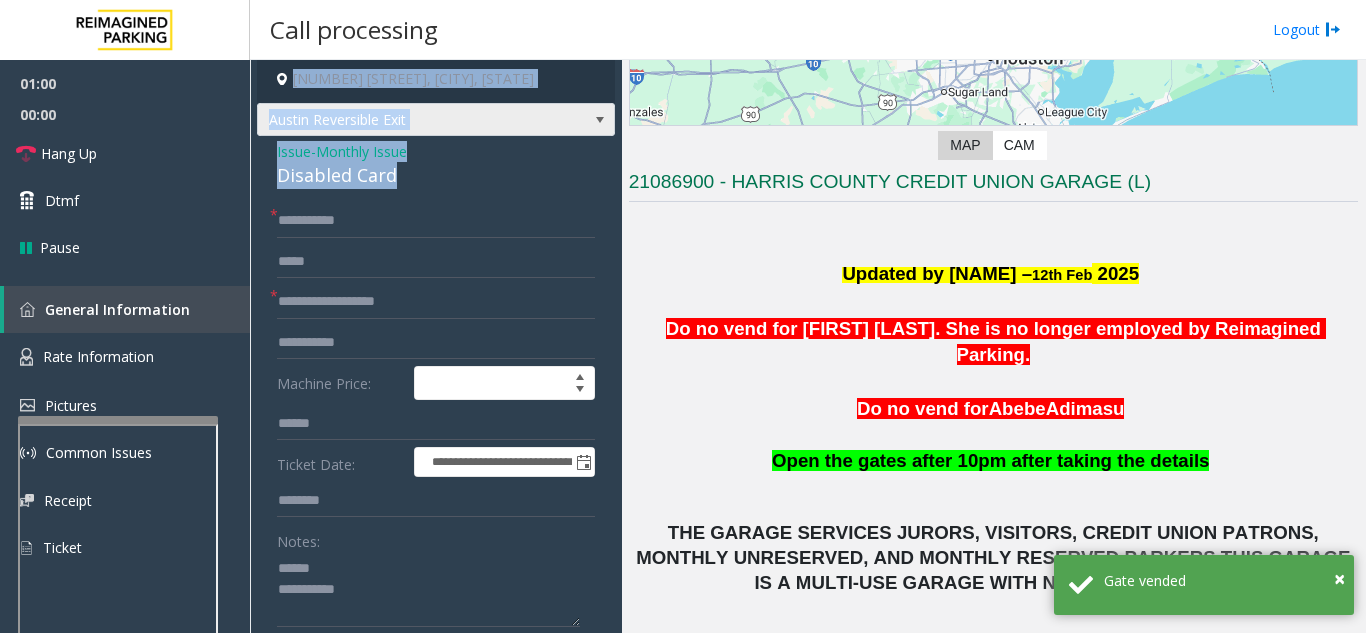 scroll, scrollTop: 2, scrollLeft: 0, axis: vertical 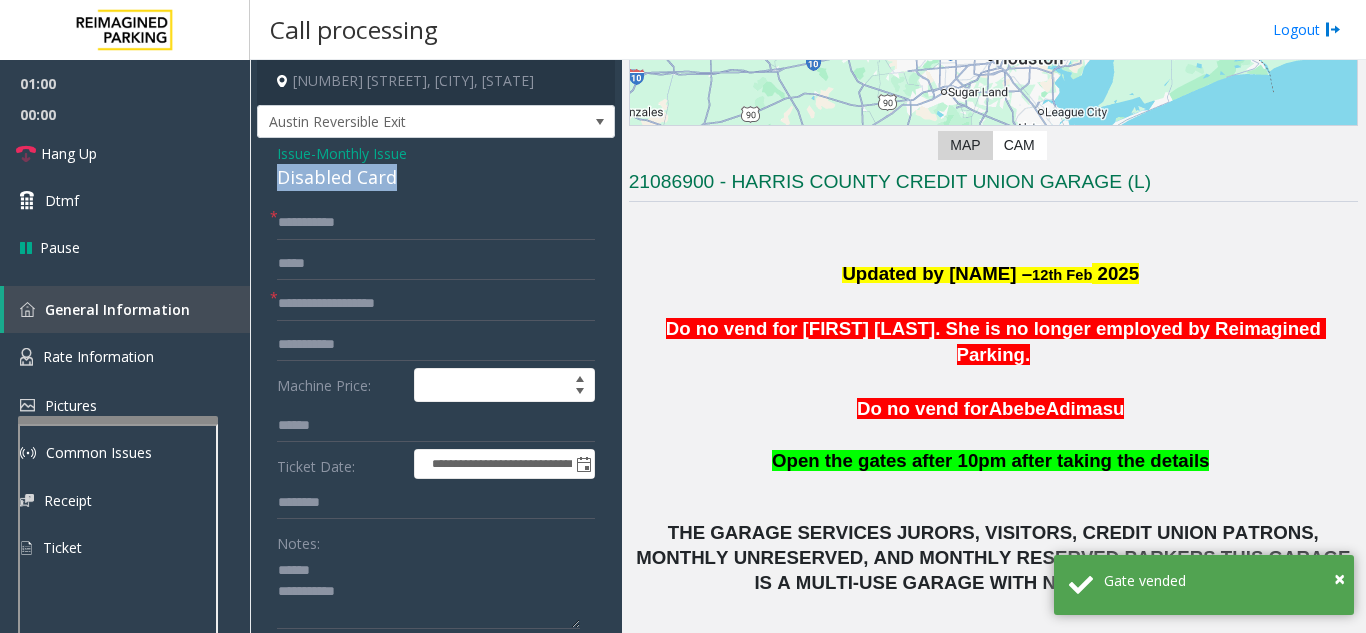 drag, startPoint x: 403, startPoint y: 80, endPoint x: 260, endPoint y: 167, distance: 167.38579 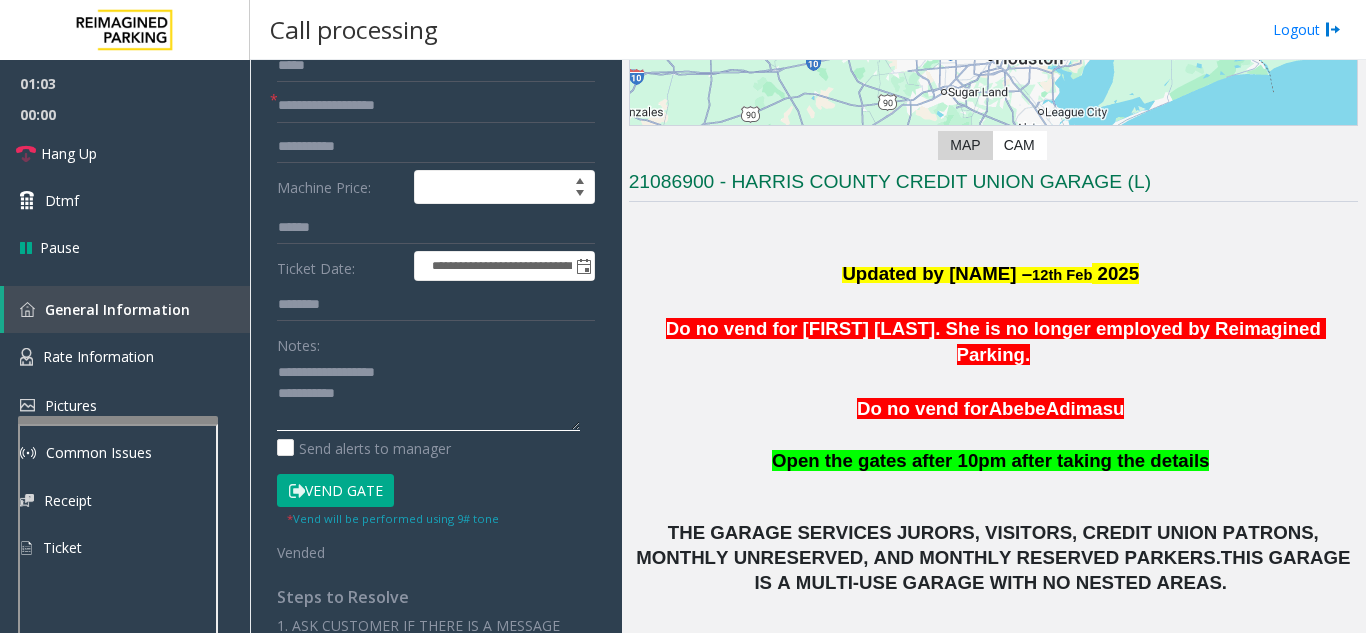 scroll, scrollTop: 202, scrollLeft: 0, axis: vertical 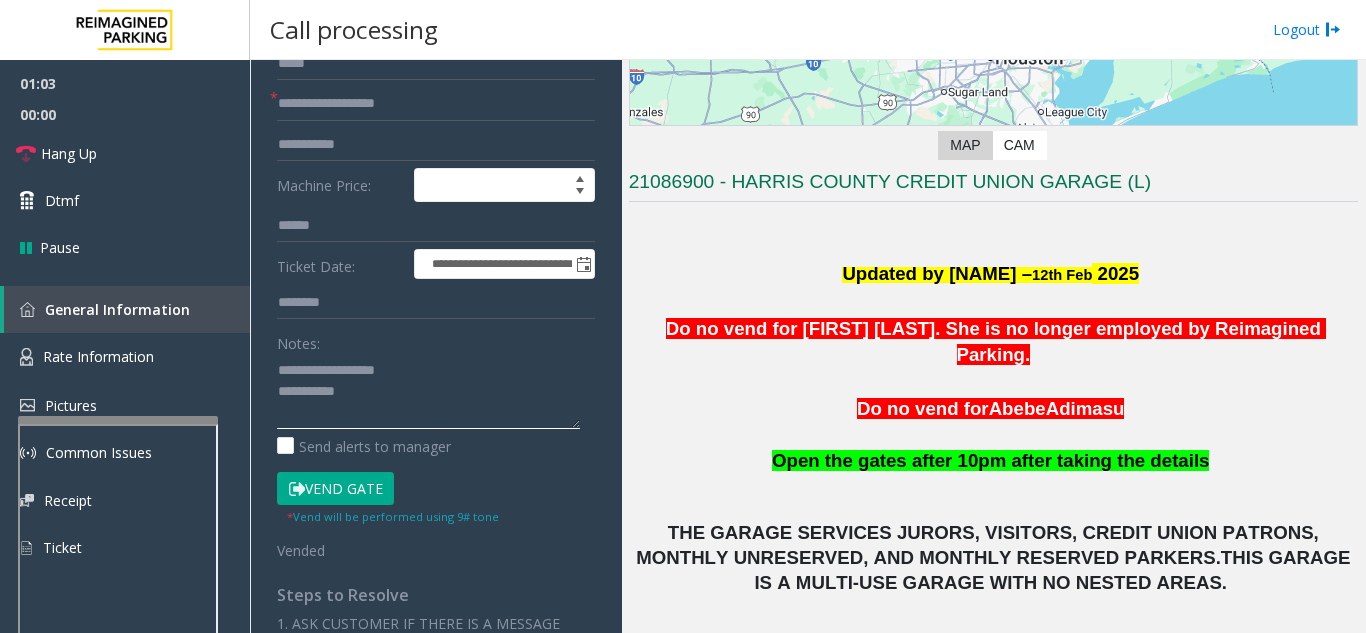 click 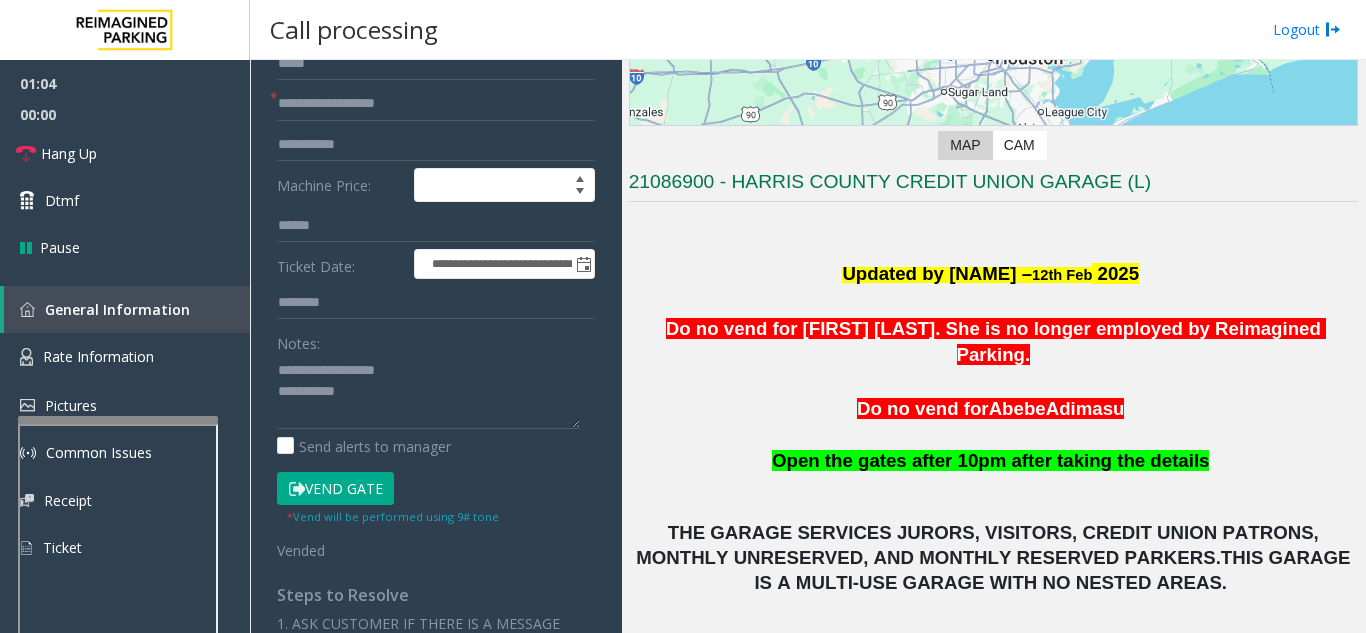 click on "Vend Gate" 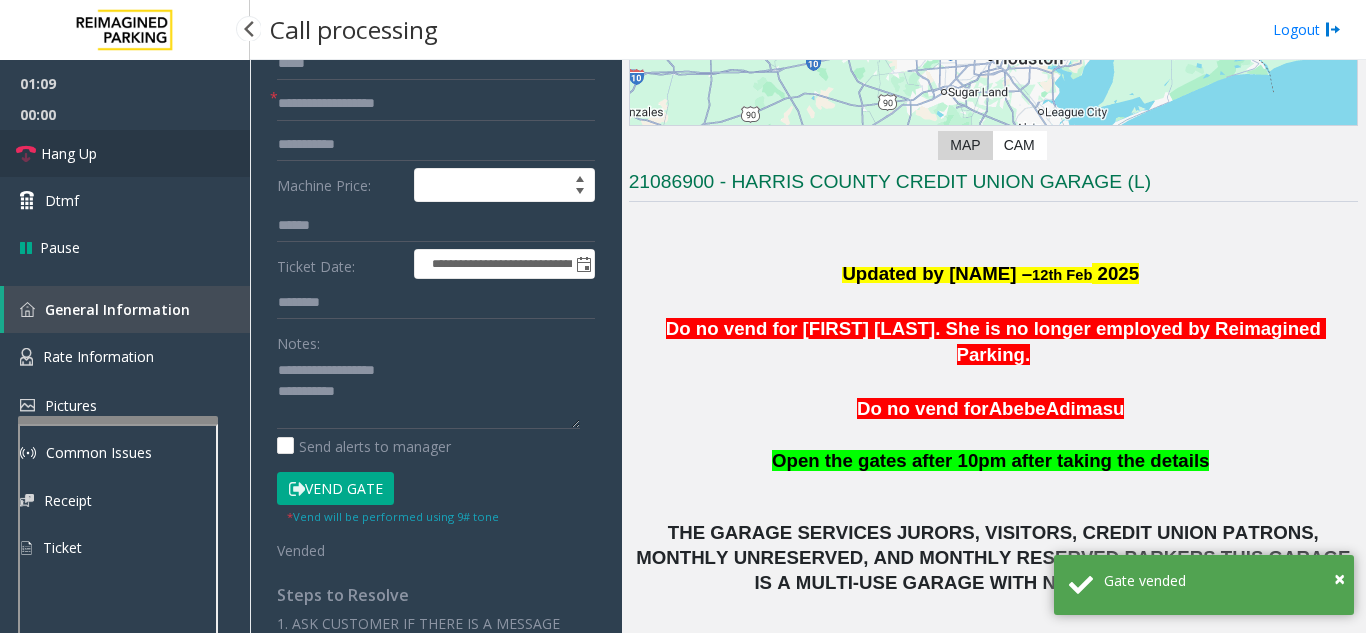 click on "Hang Up" at bounding box center [125, 153] 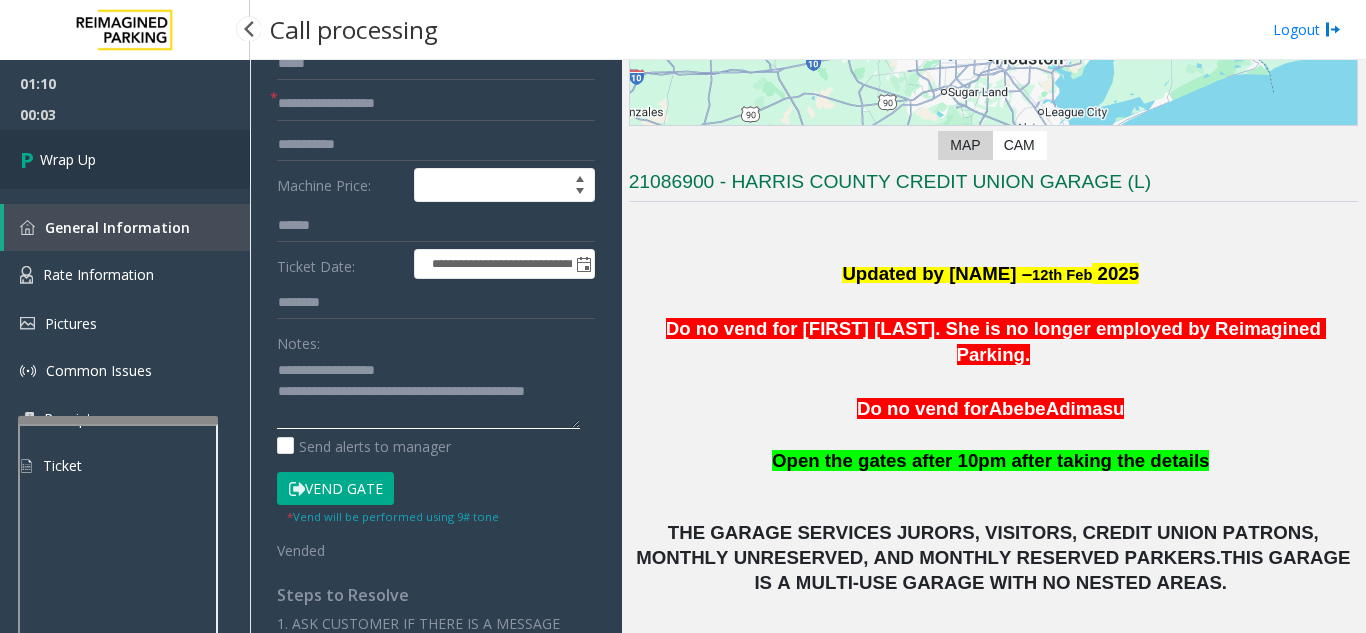 type on "**********" 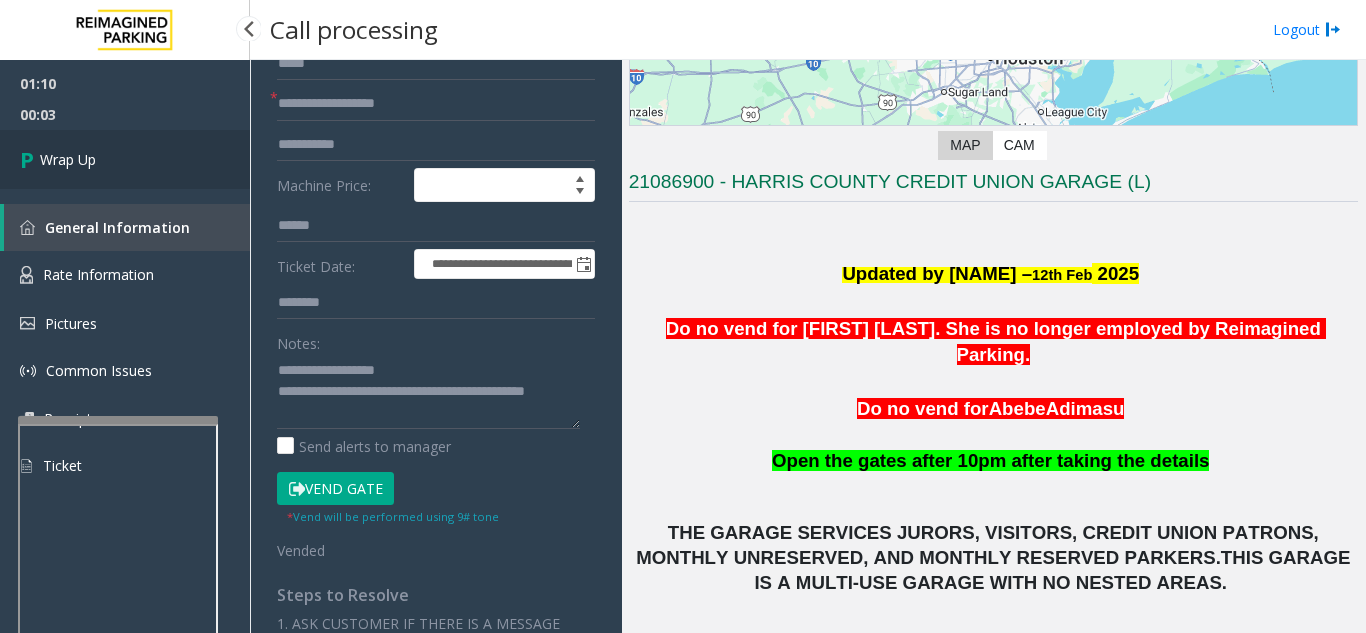 click on "Wrap Up" at bounding box center (68, 159) 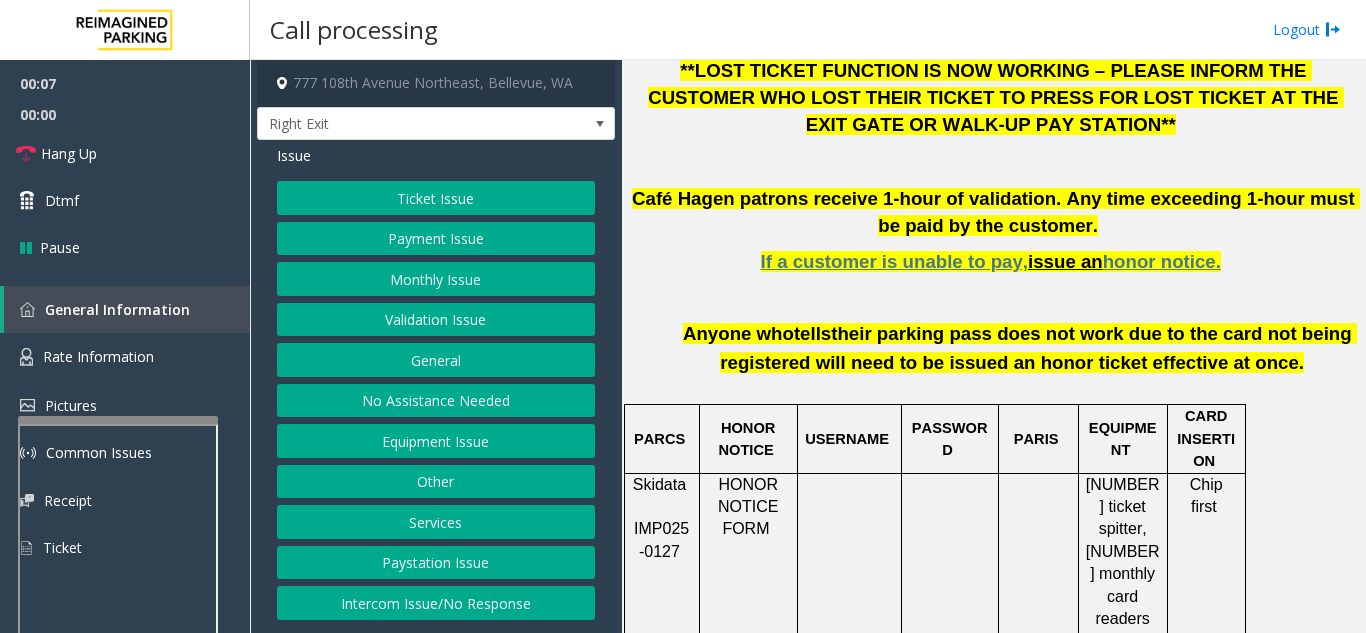scroll, scrollTop: 800, scrollLeft: 0, axis: vertical 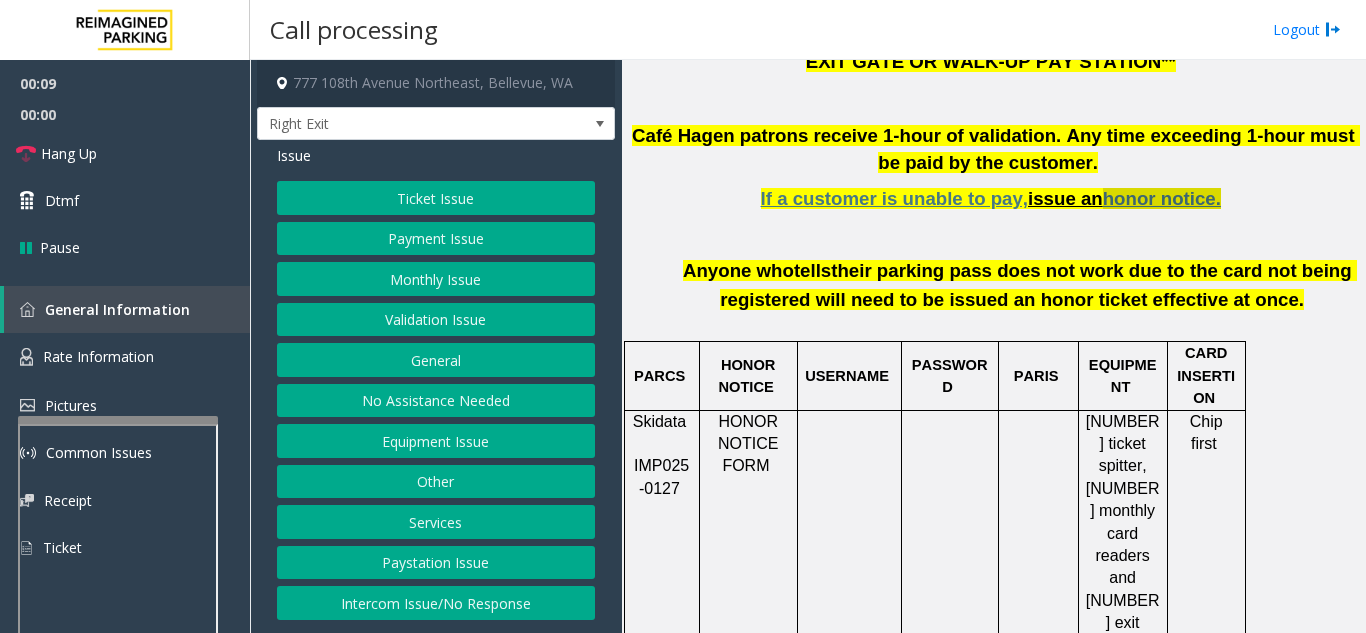 click on "honor notice." 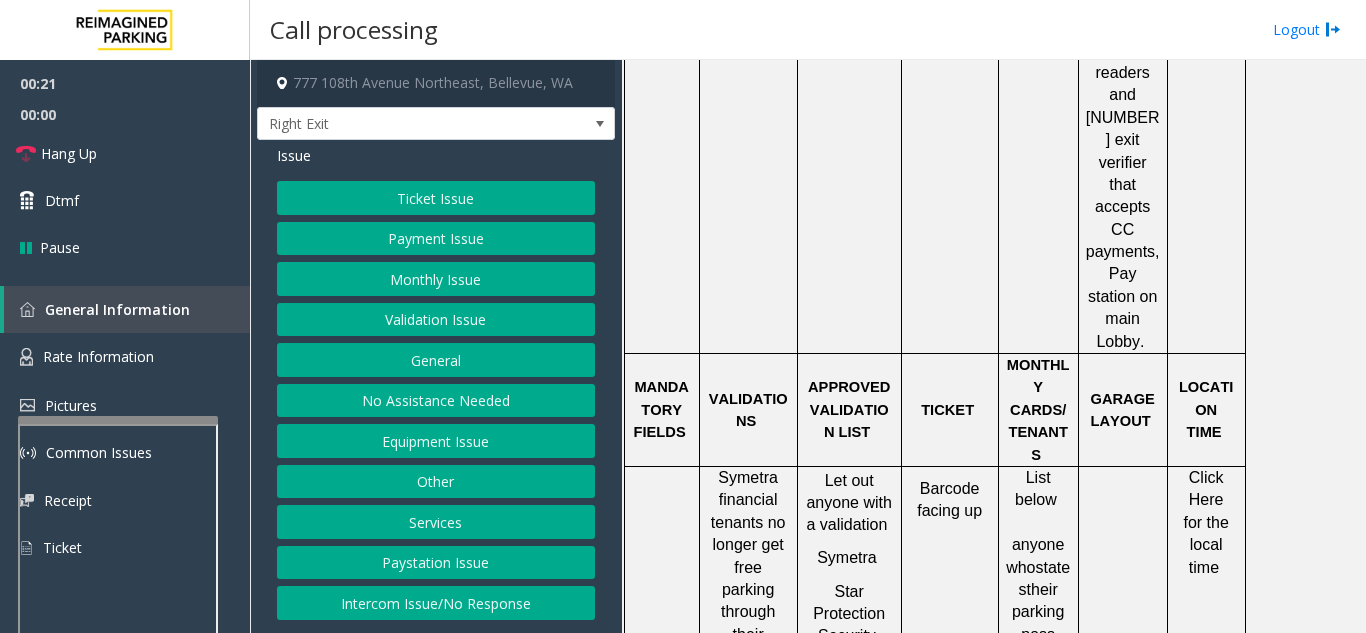 scroll, scrollTop: 1300, scrollLeft: 0, axis: vertical 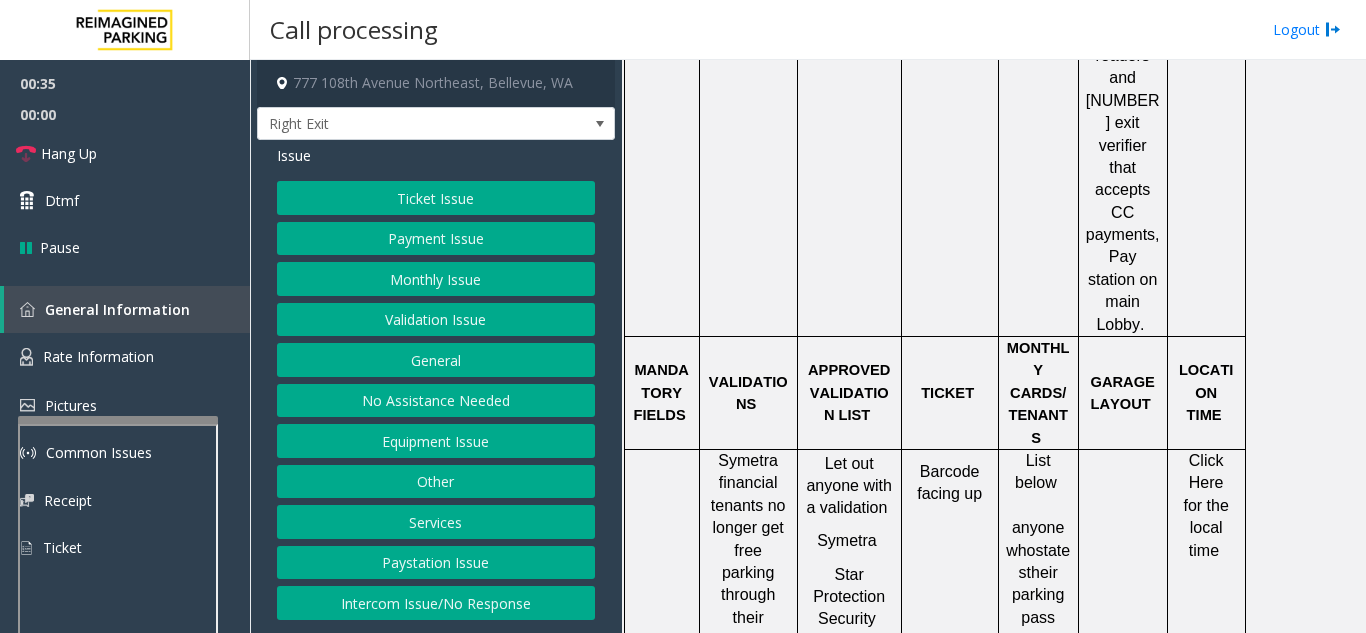 click on "Ticket Issue" 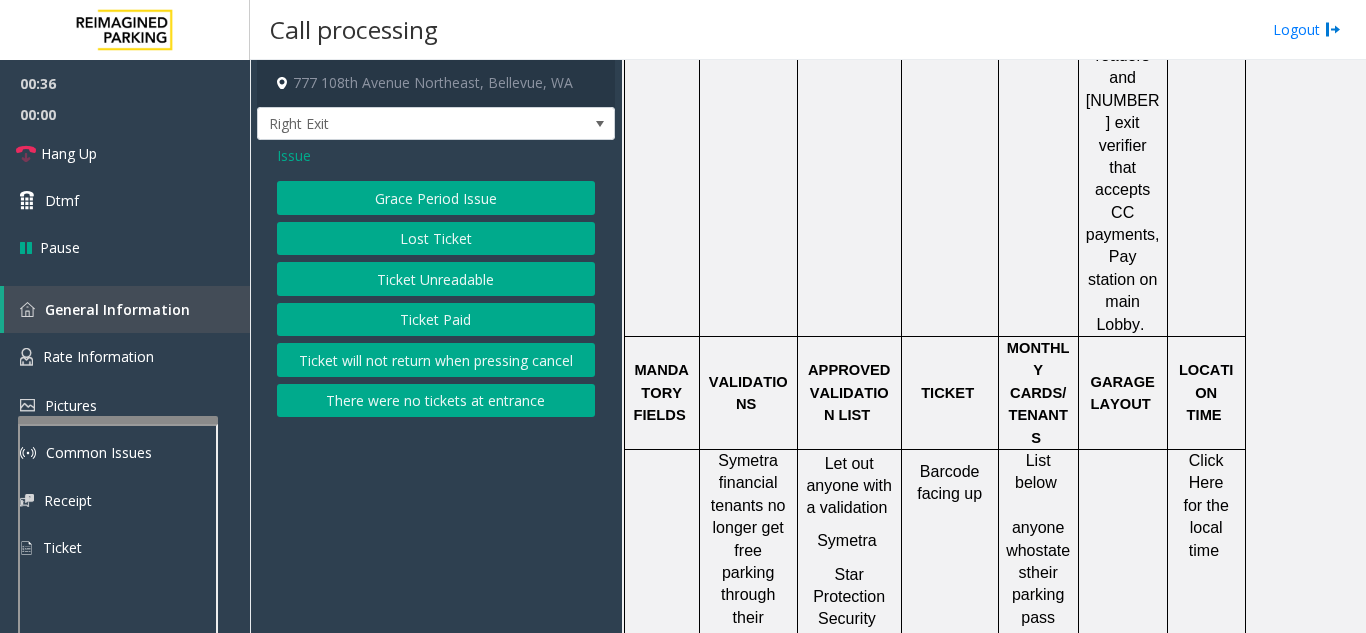 click on "Ticket Unreadable" 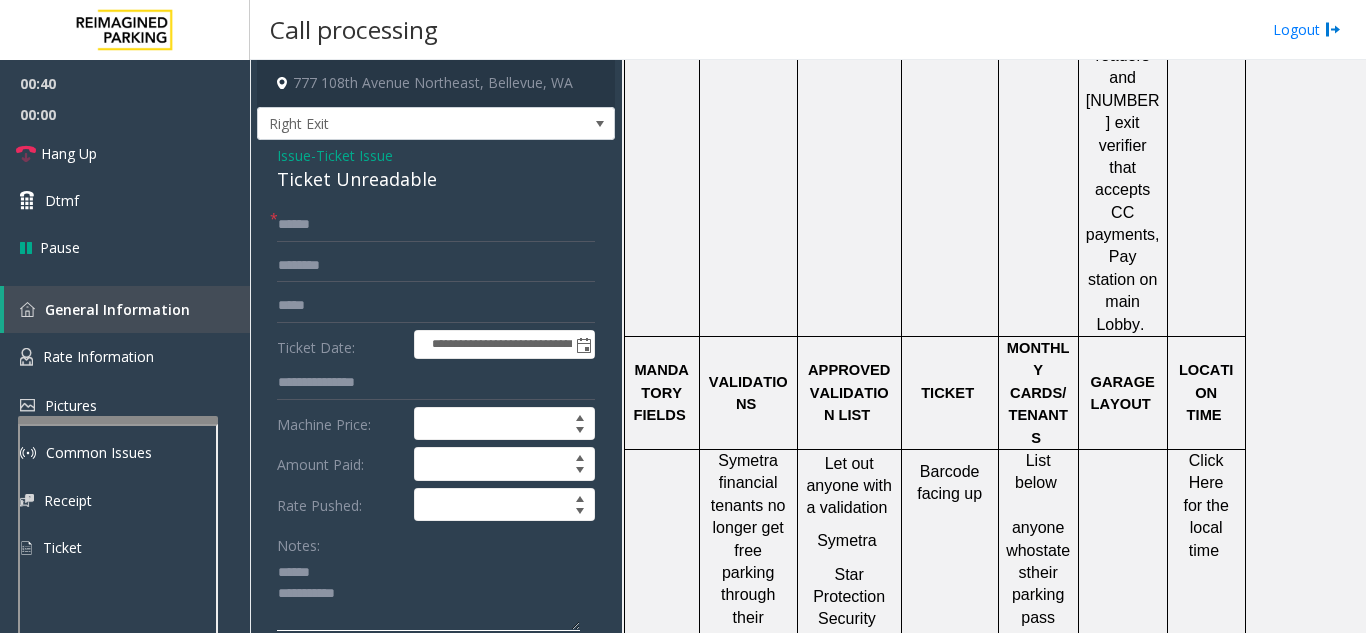 click 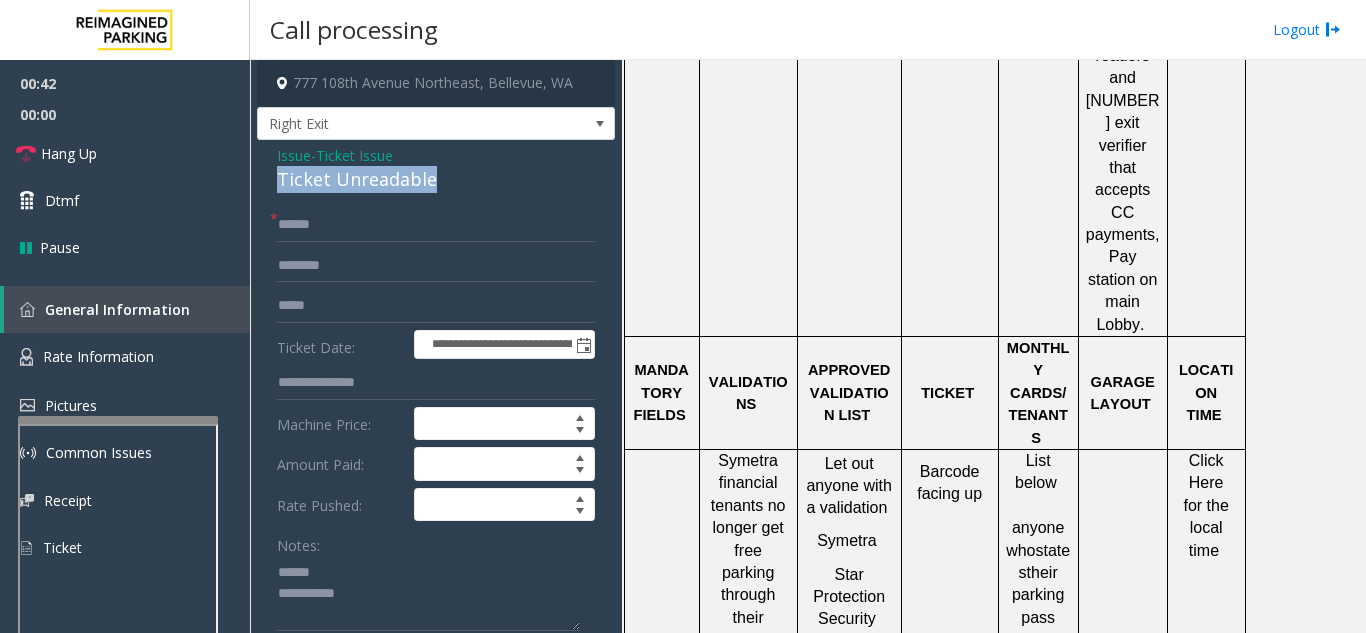 drag, startPoint x: 269, startPoint y: 177, endPoint x: 440, endPoint y: 184, distance: 171.14322 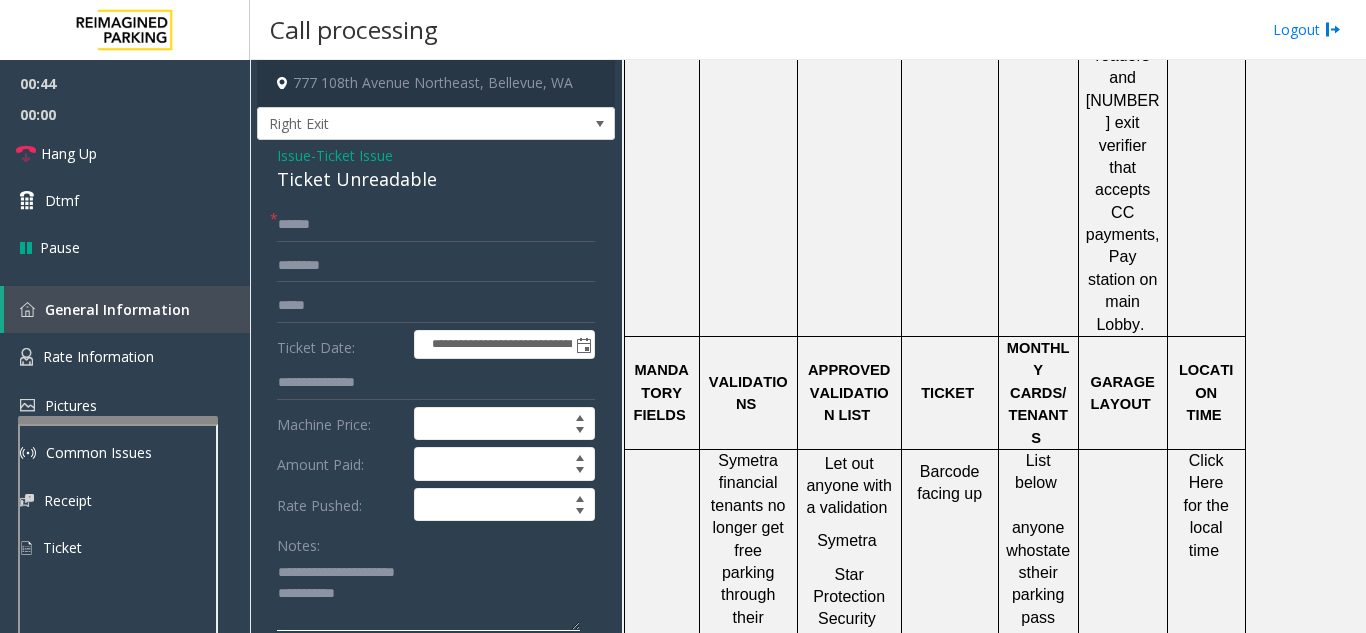 click 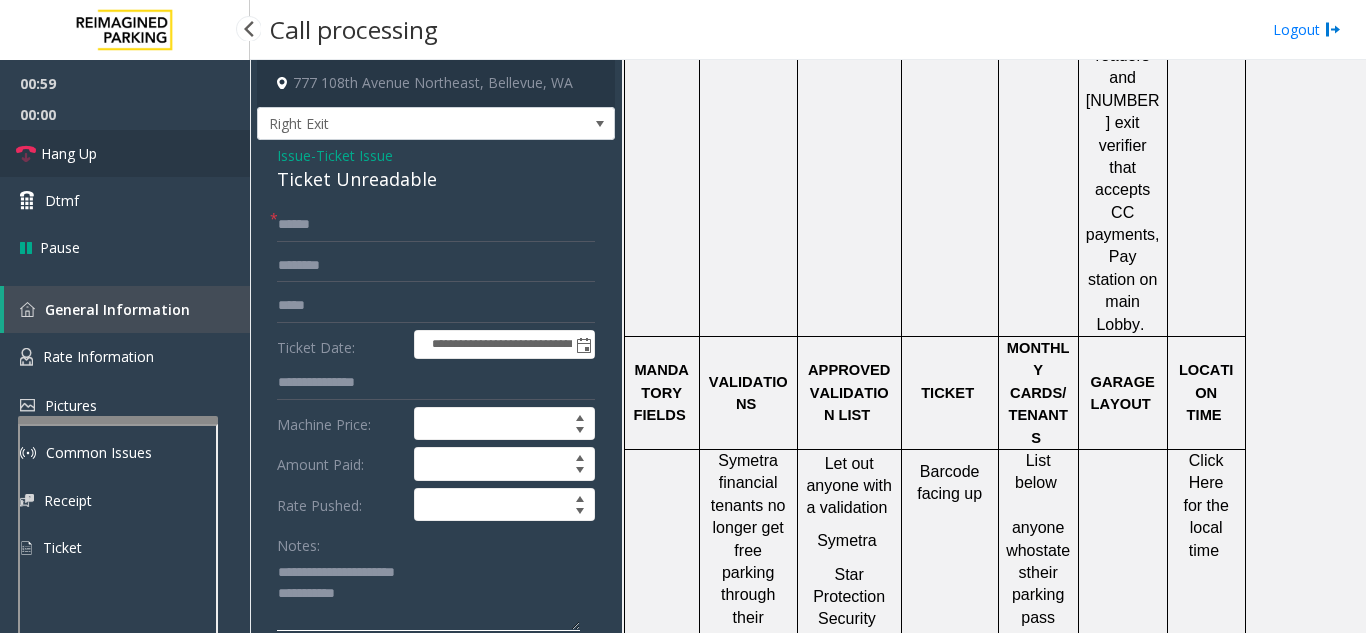 type on "**********" 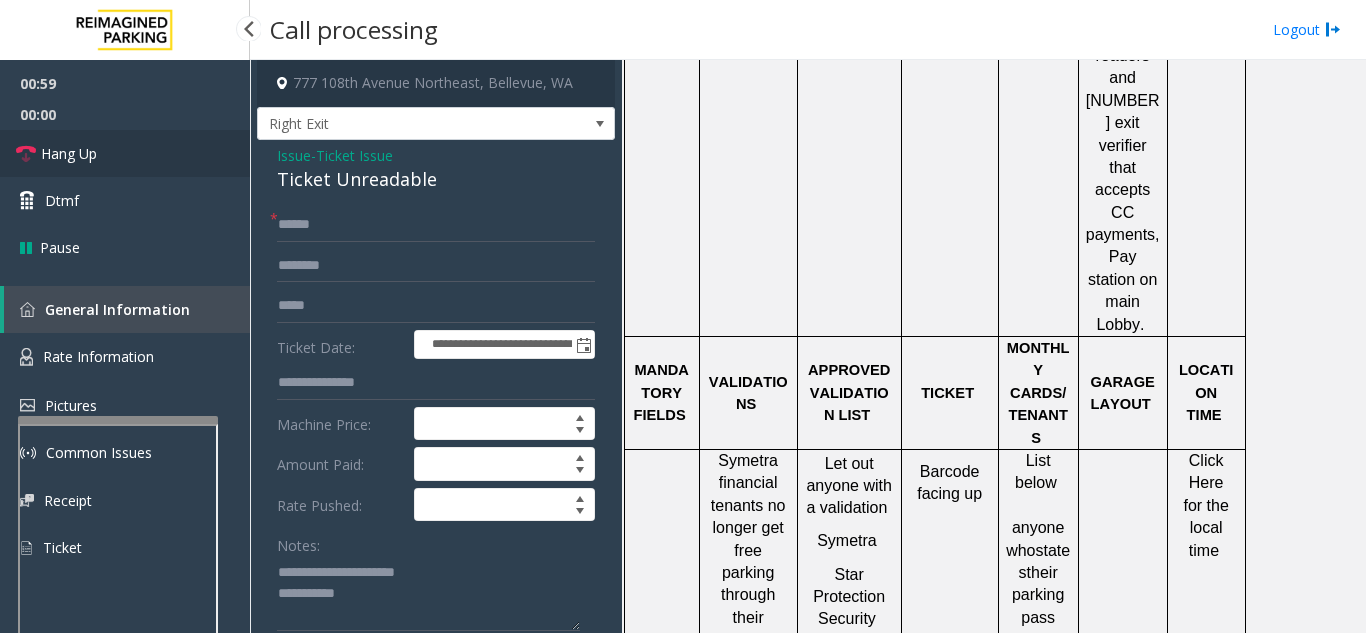 click on "Hang Up" at bounding box center [69, 153] 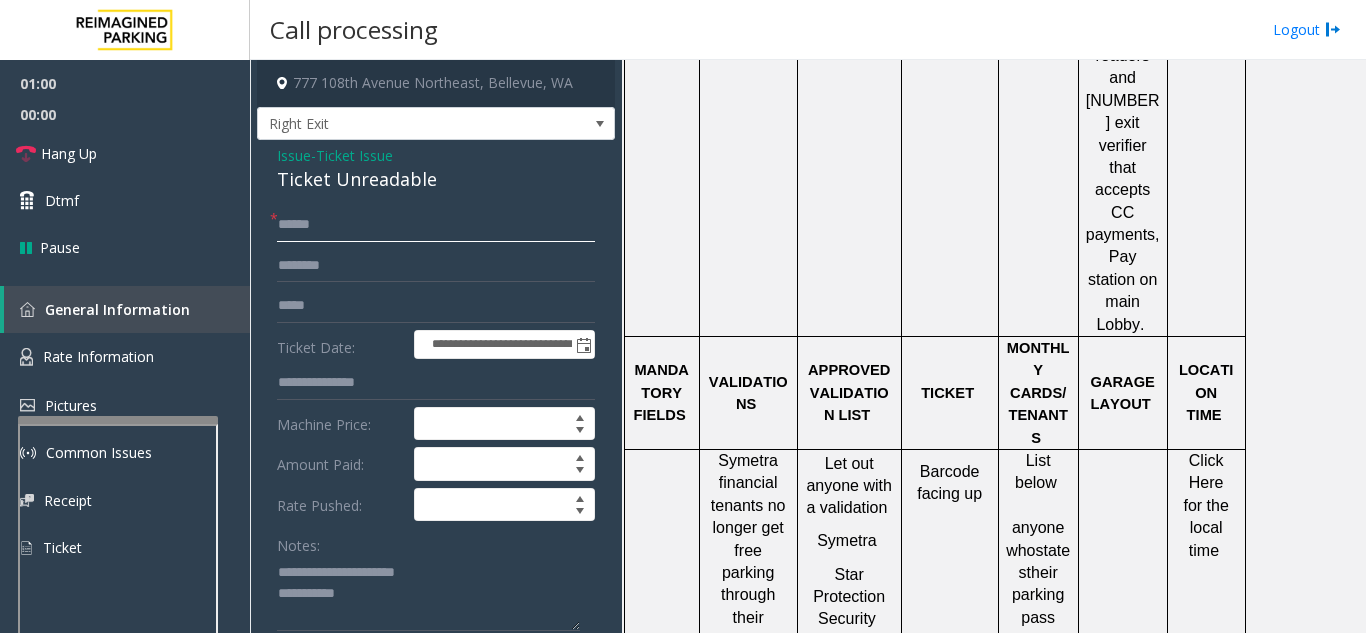 click 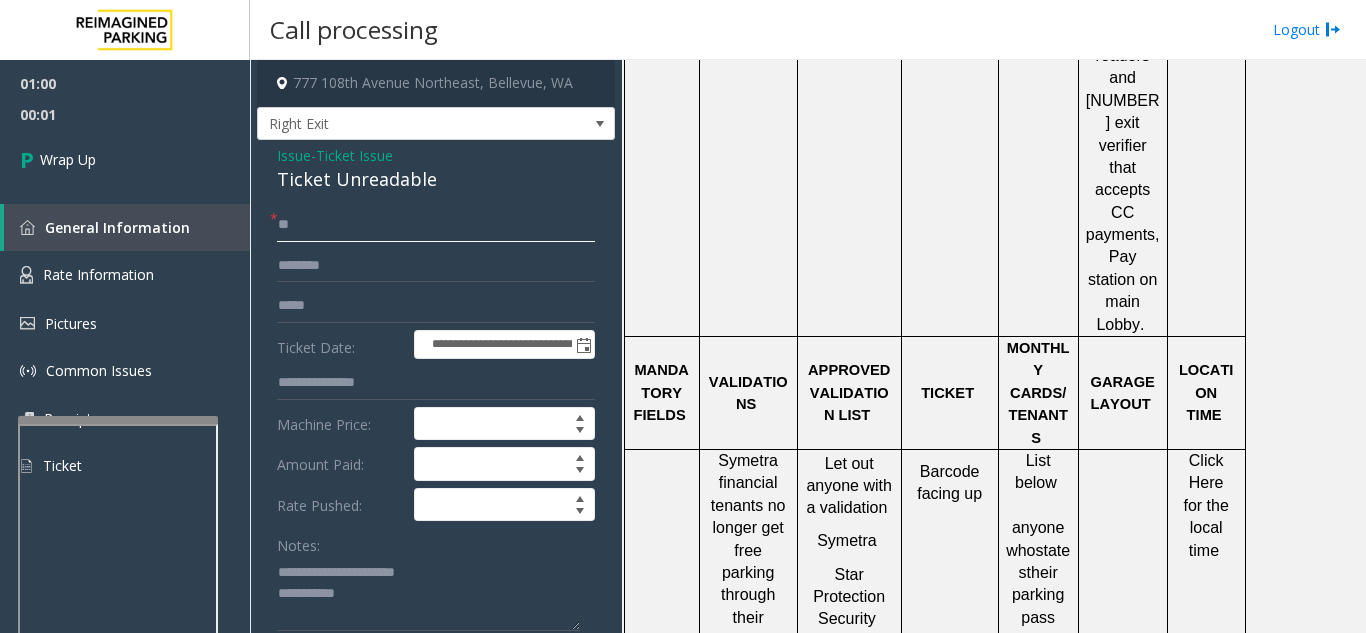 scroll, scrollTop: 100, scrollLeft: 0, axis: vertical 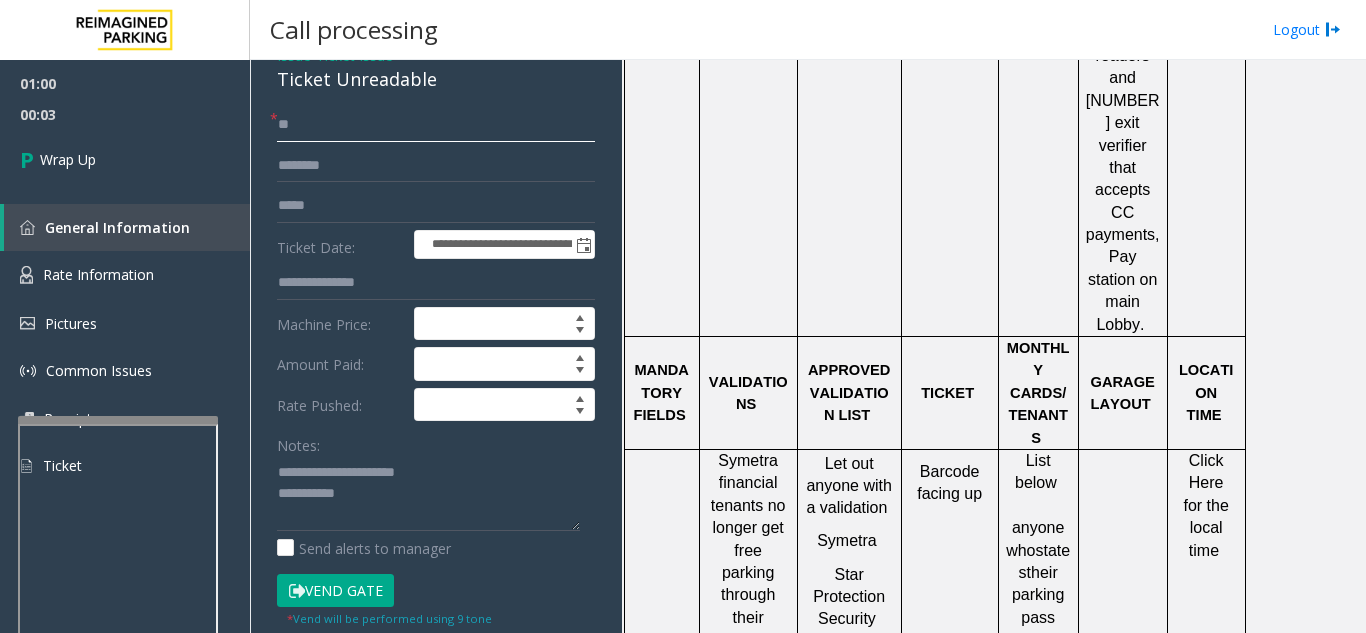 type on "**" 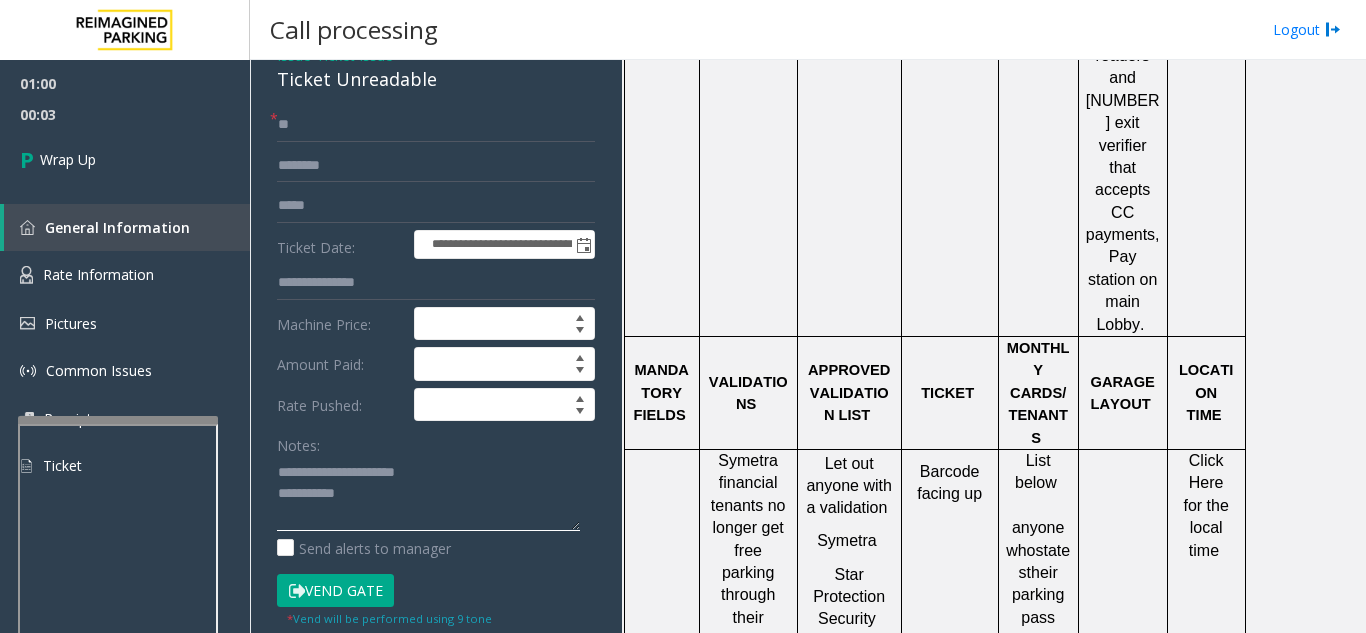 drag, startPoint x: 375, startPoint y: 493, endPoint x: 391, endPoint y: 503, distance: 18.867962 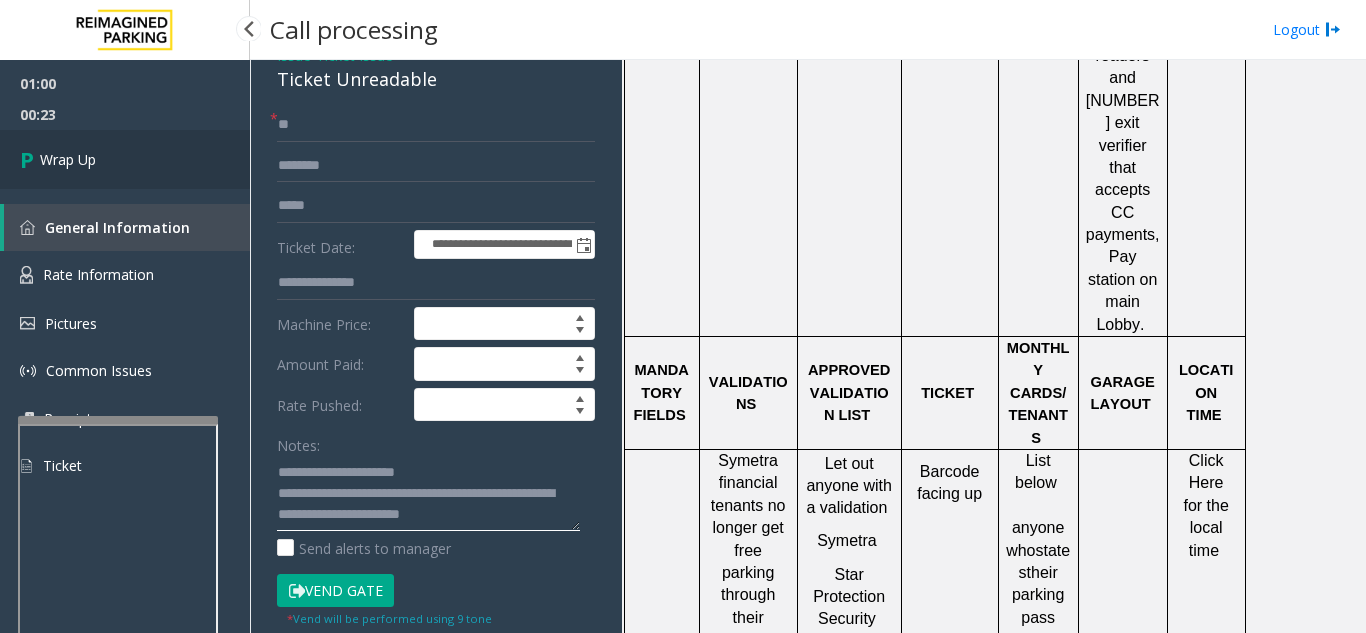 type on "**********" 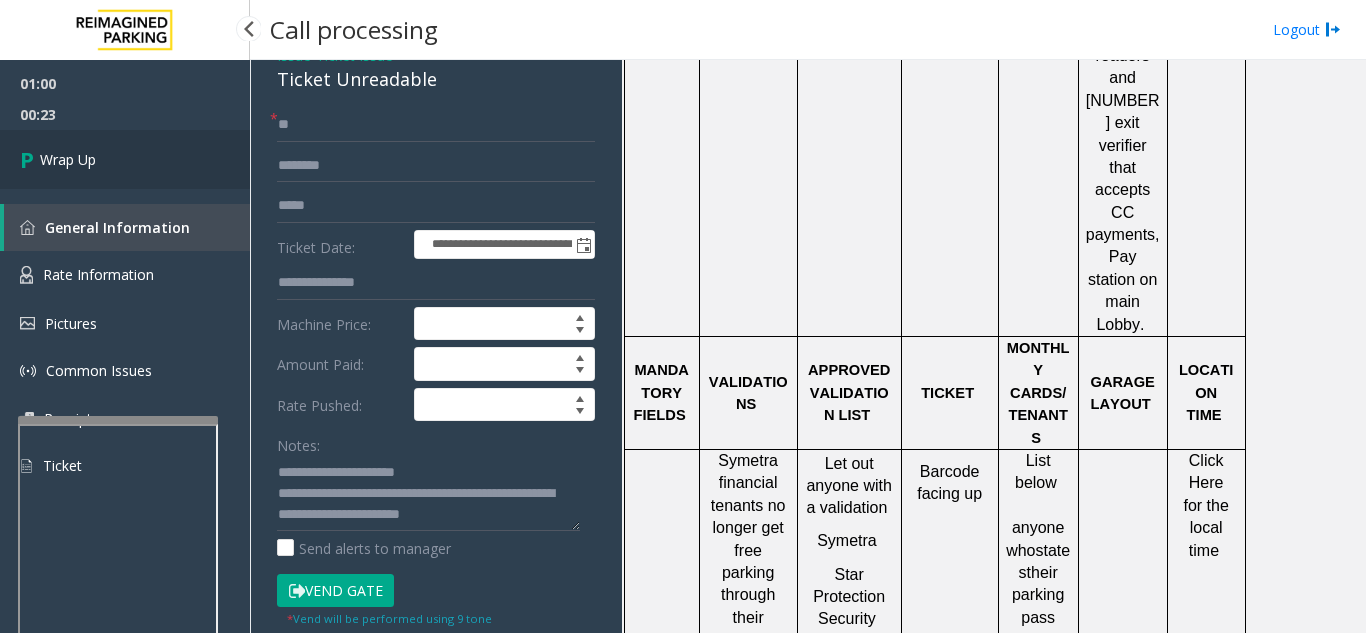 click on "Wrap Up" at bounding box center [125, 159] 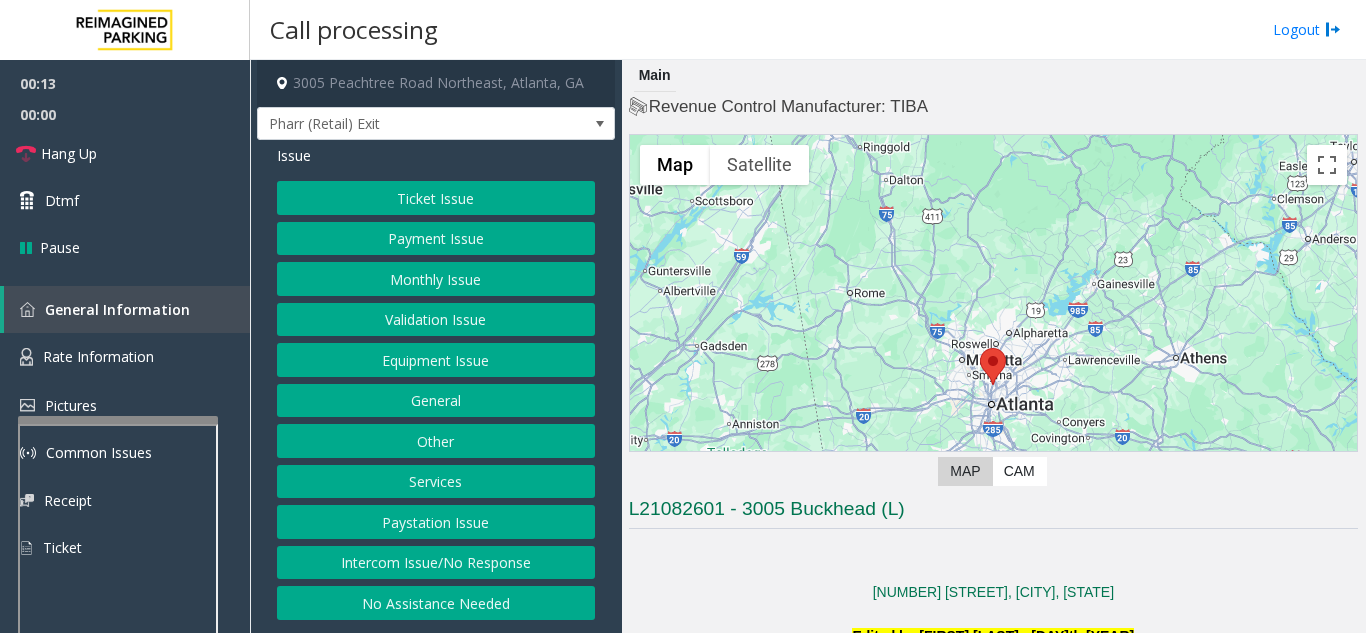 click on "Intercom Issue/No Response" 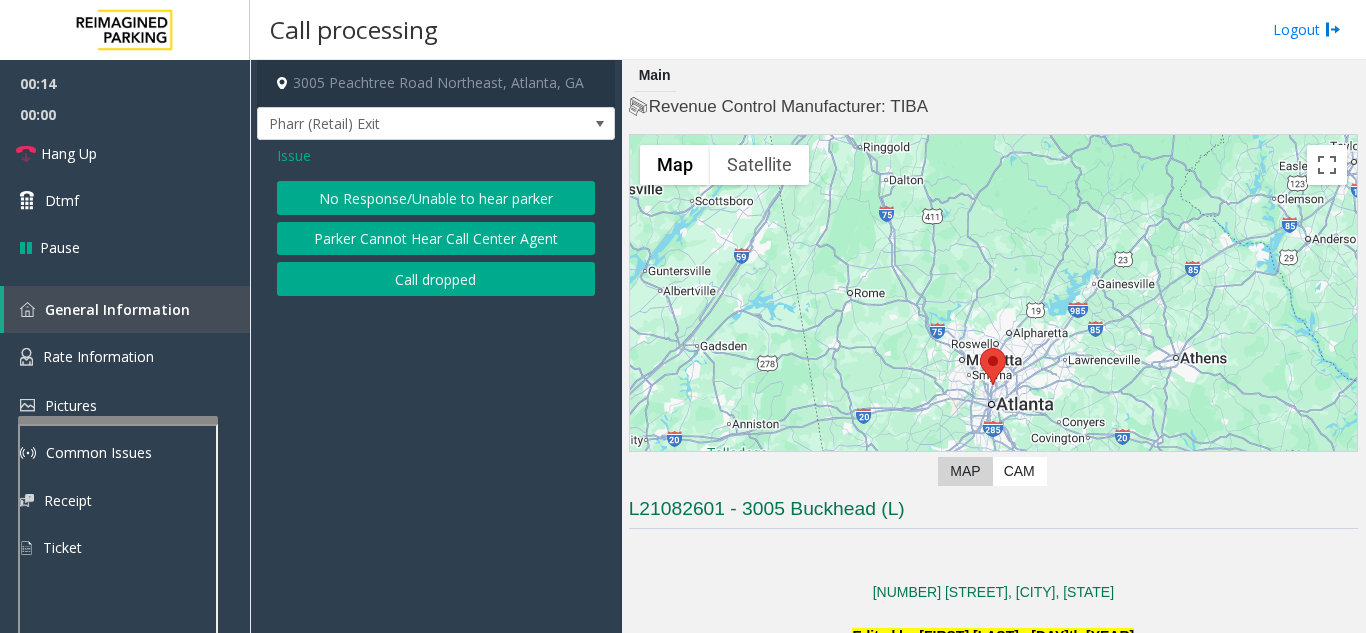 click on "No Response/Unable to hear parker" 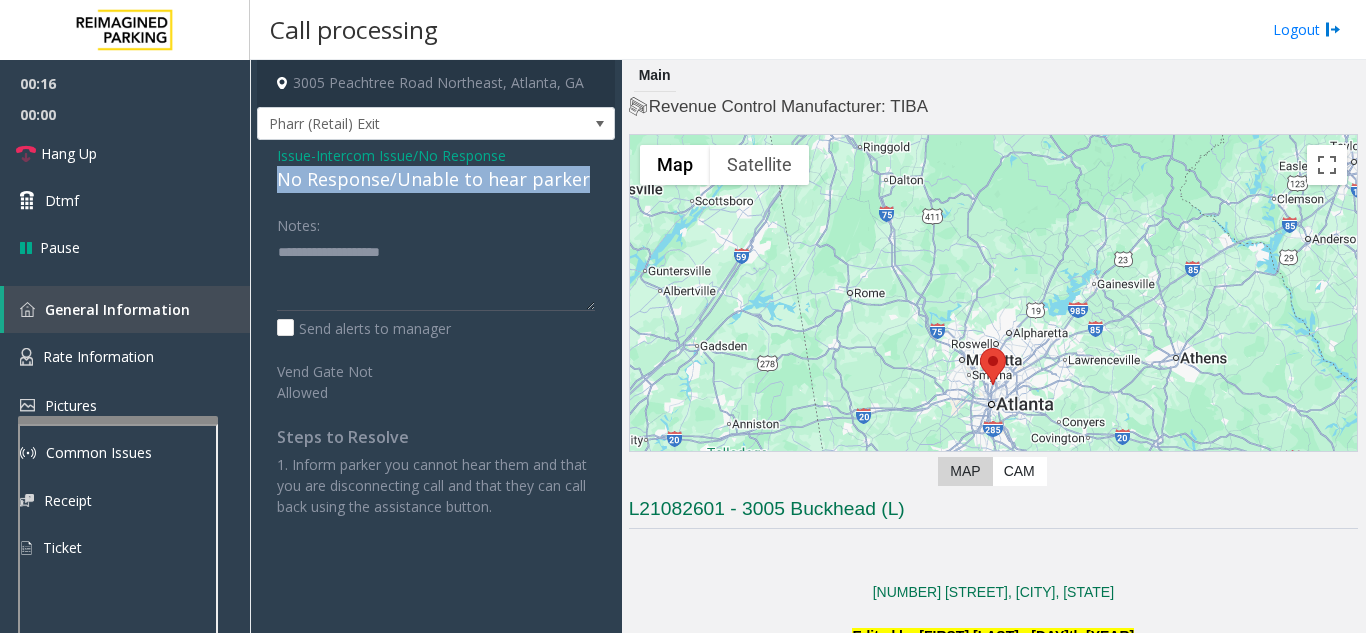drag, startPoint x: 280, startPoint y: 173, endPoint x: 589, endPoint y: 175, distance: 309.00647 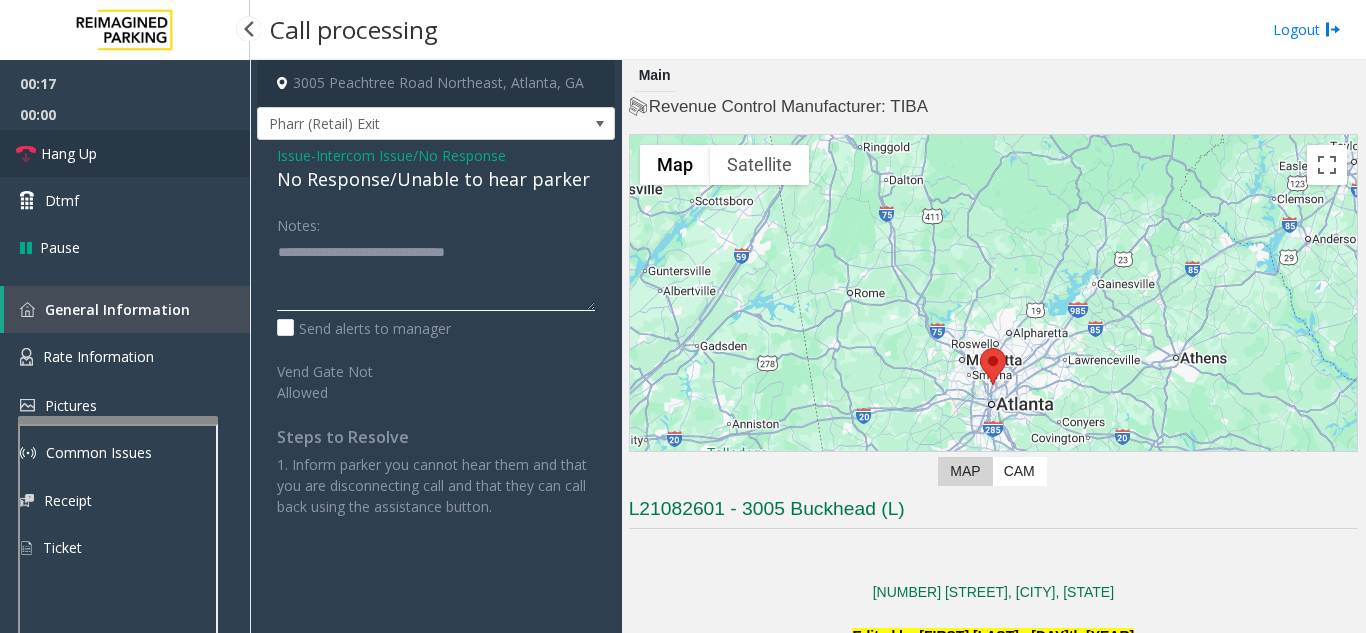 type on "**********" 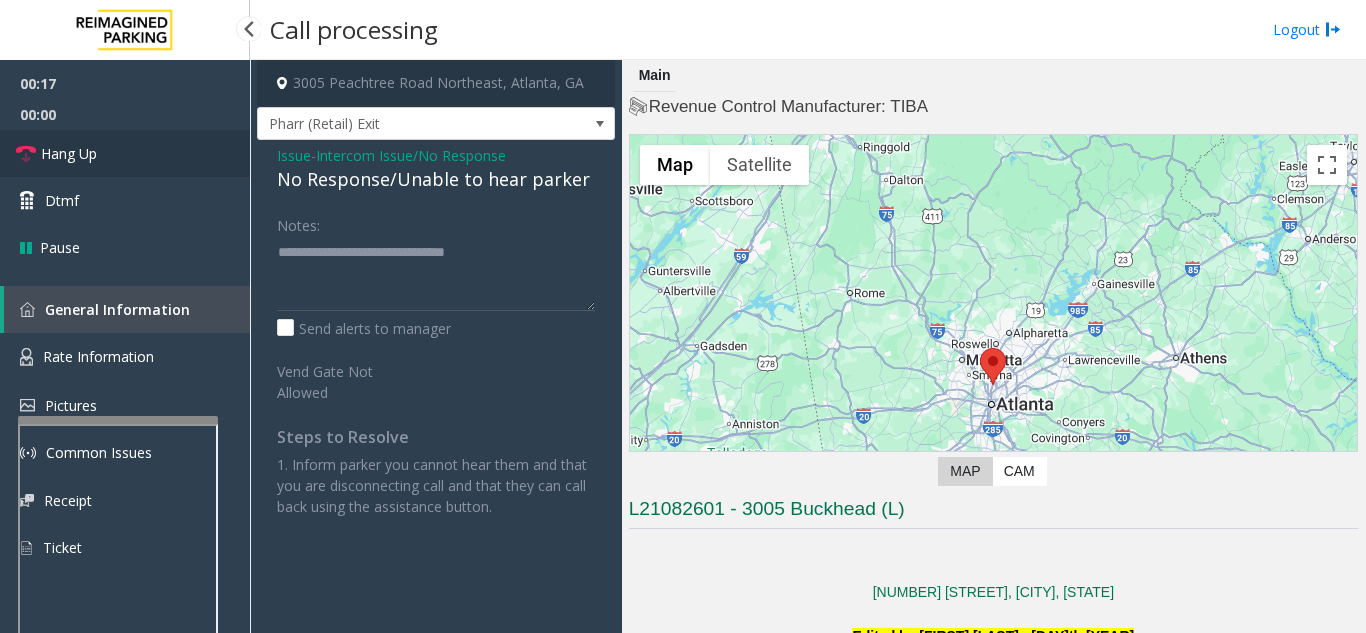 click on "Hang Up" at bounding box center [125, 153] 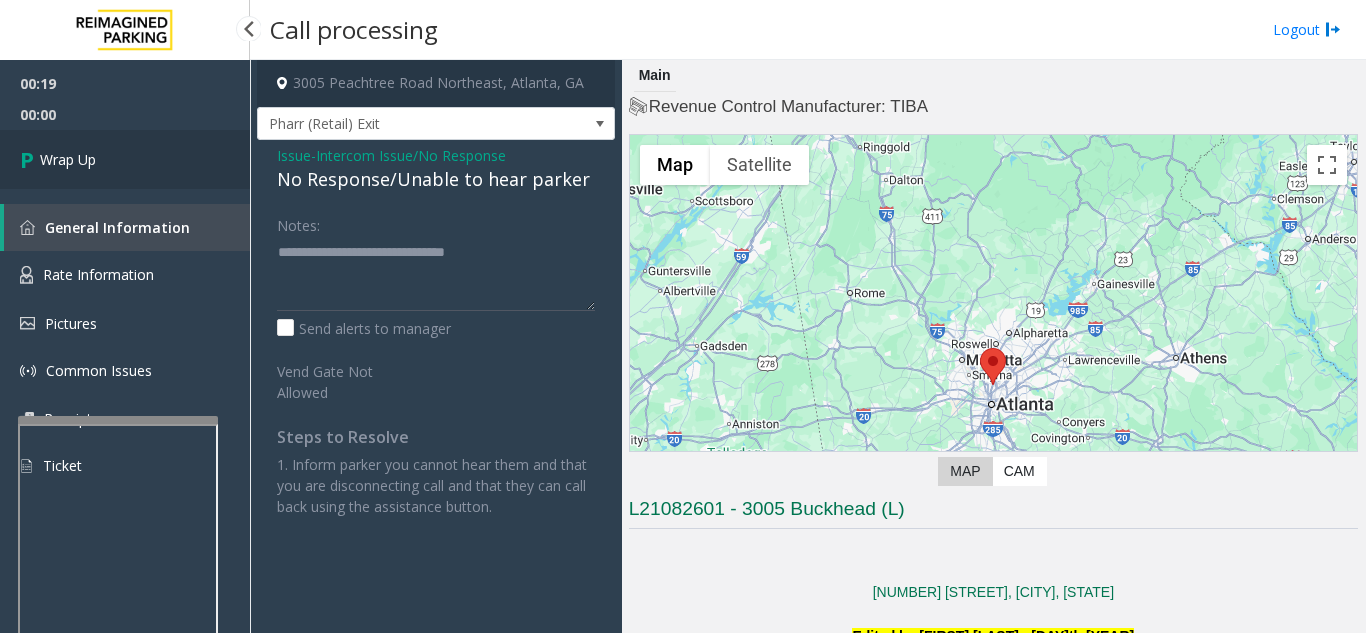 click on "Wrap Up" at bounding box center [125, 159] 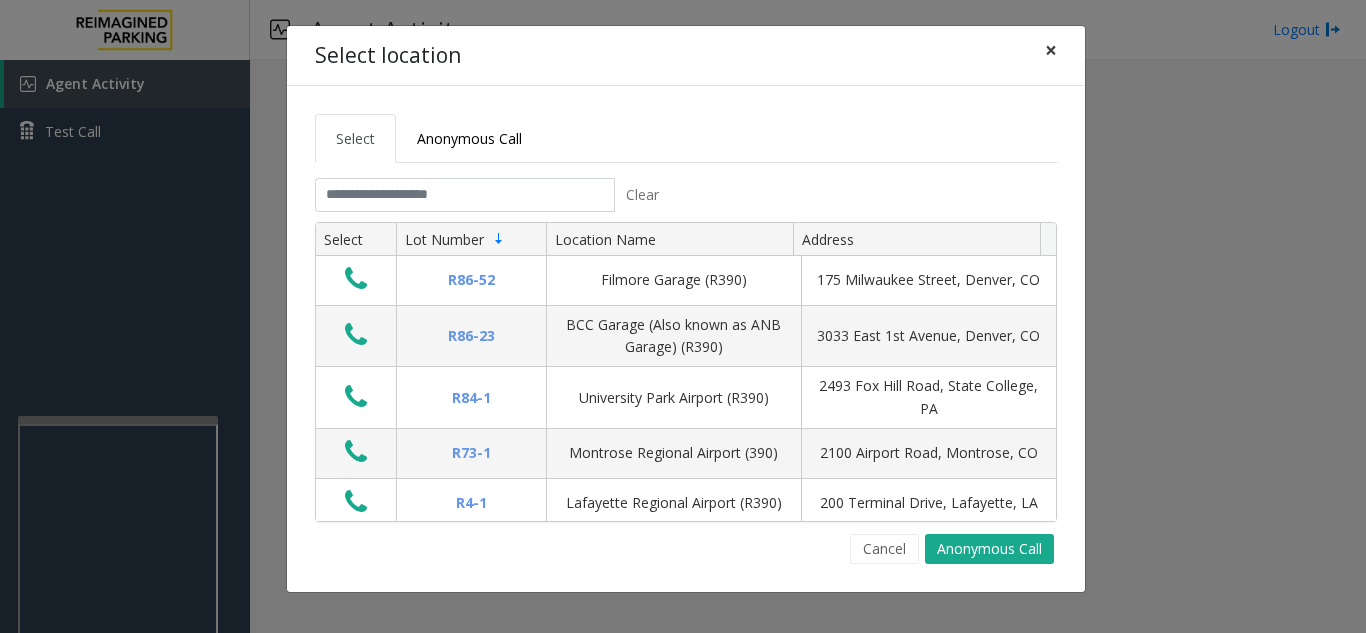 click on "×" 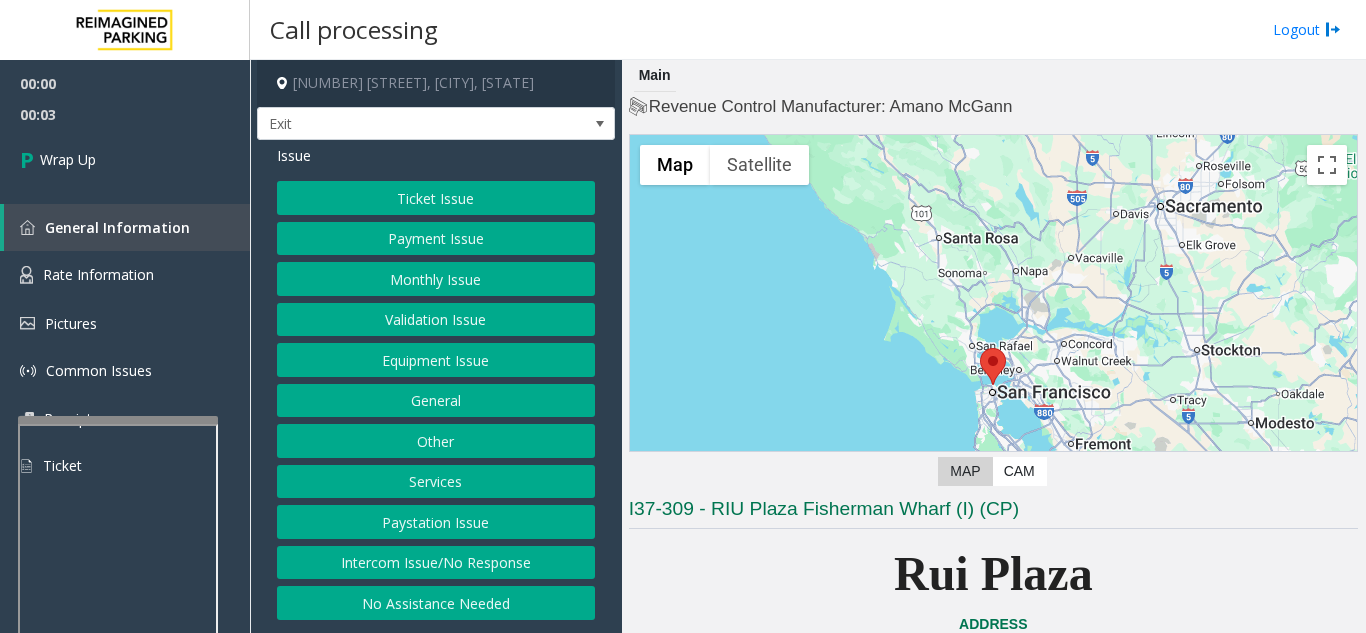 click on "Intercom Issue/No Response" 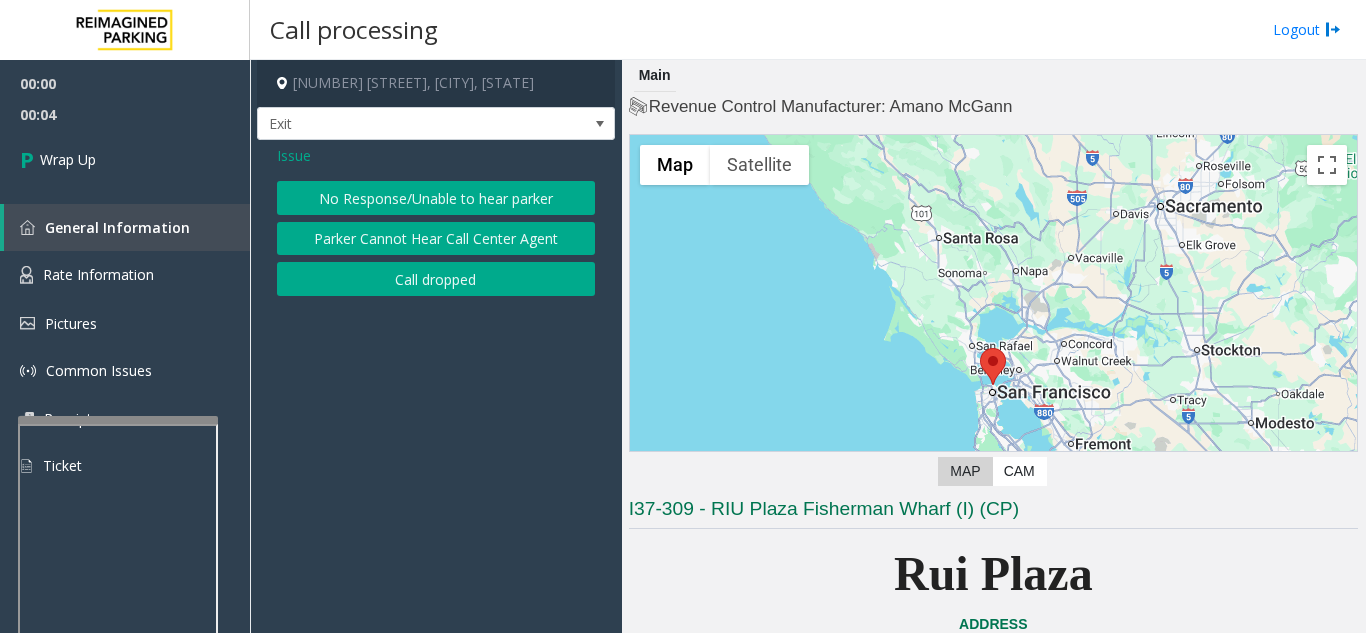 click on "Call dropped" 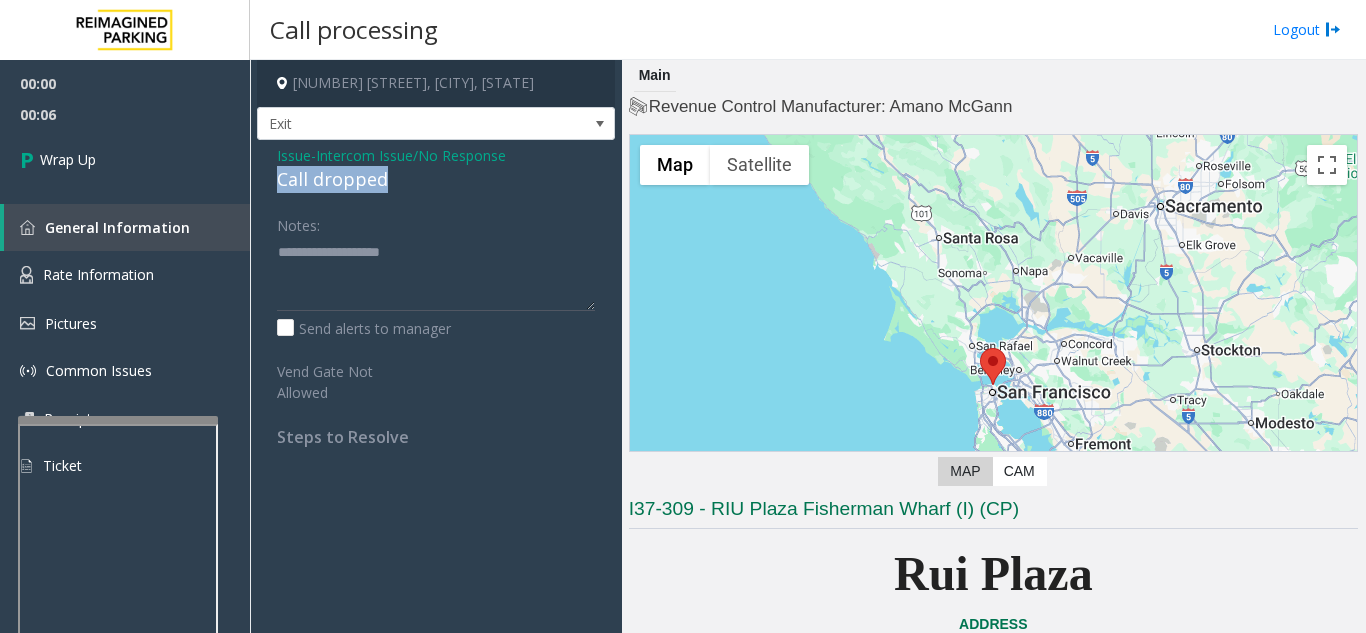 drag, startPoint x: 391, startPoint y: 183, endPoint x: 273, endPoint y: 184, distance: 118.004234 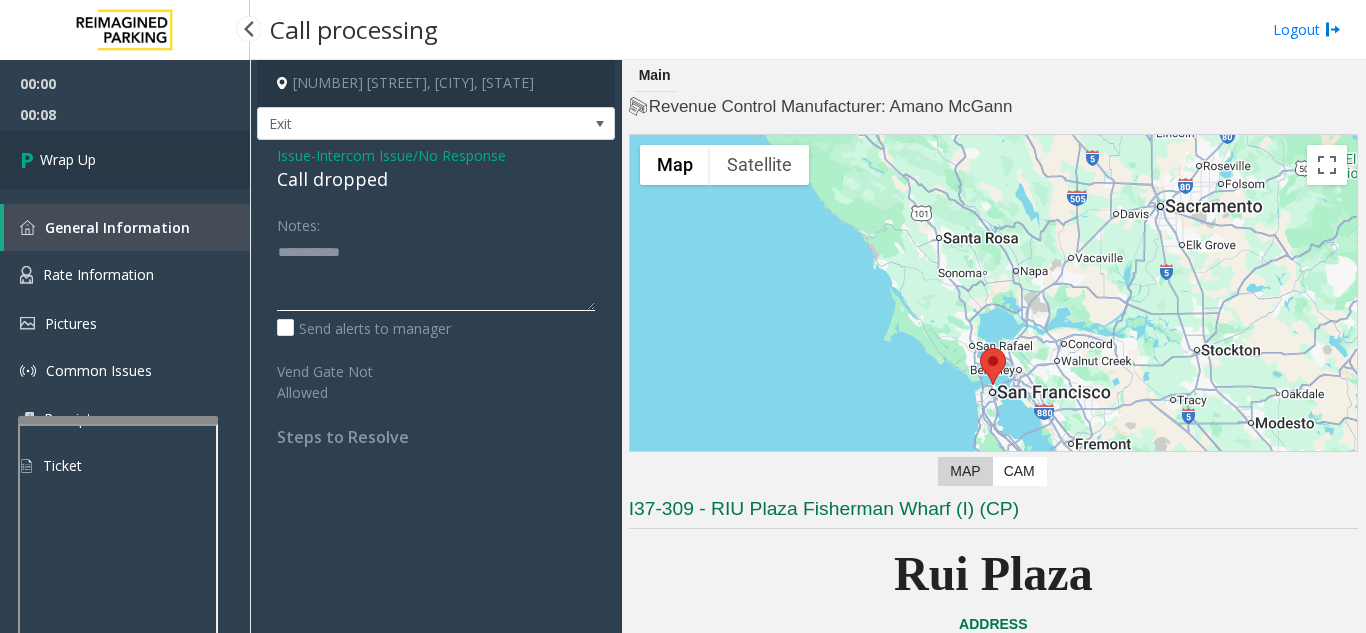 type on "**********" 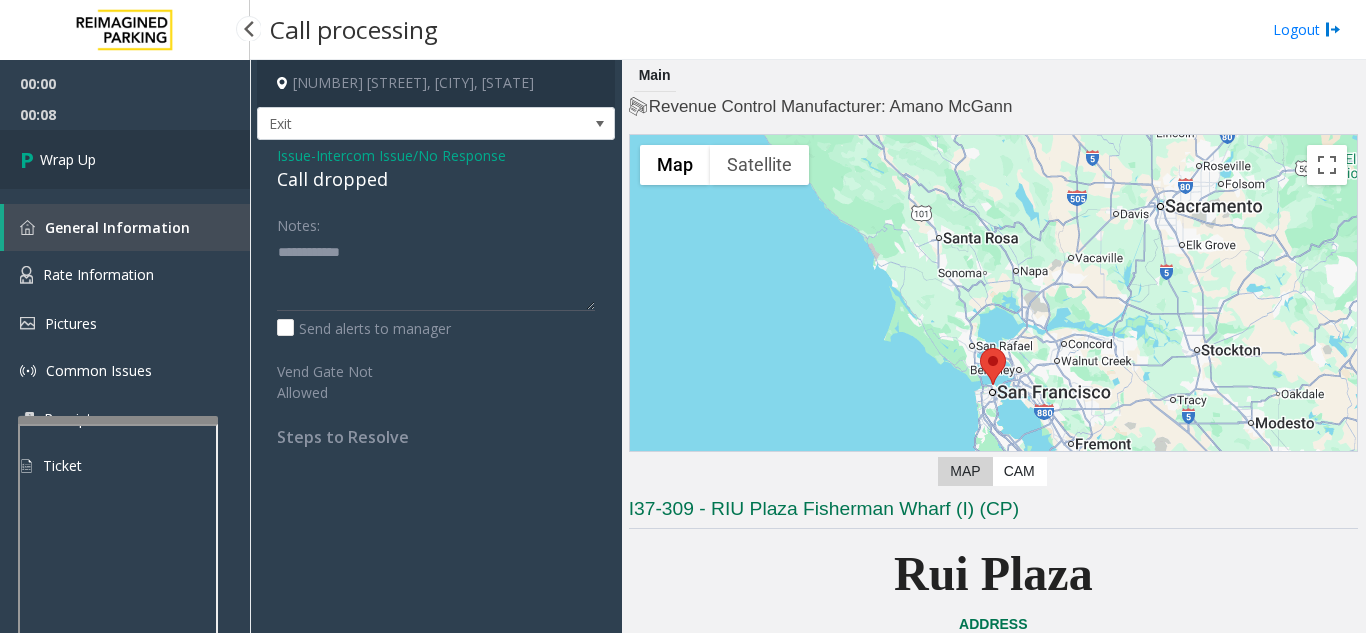 click on "Wrap Up" at bounding box center (68, 159) 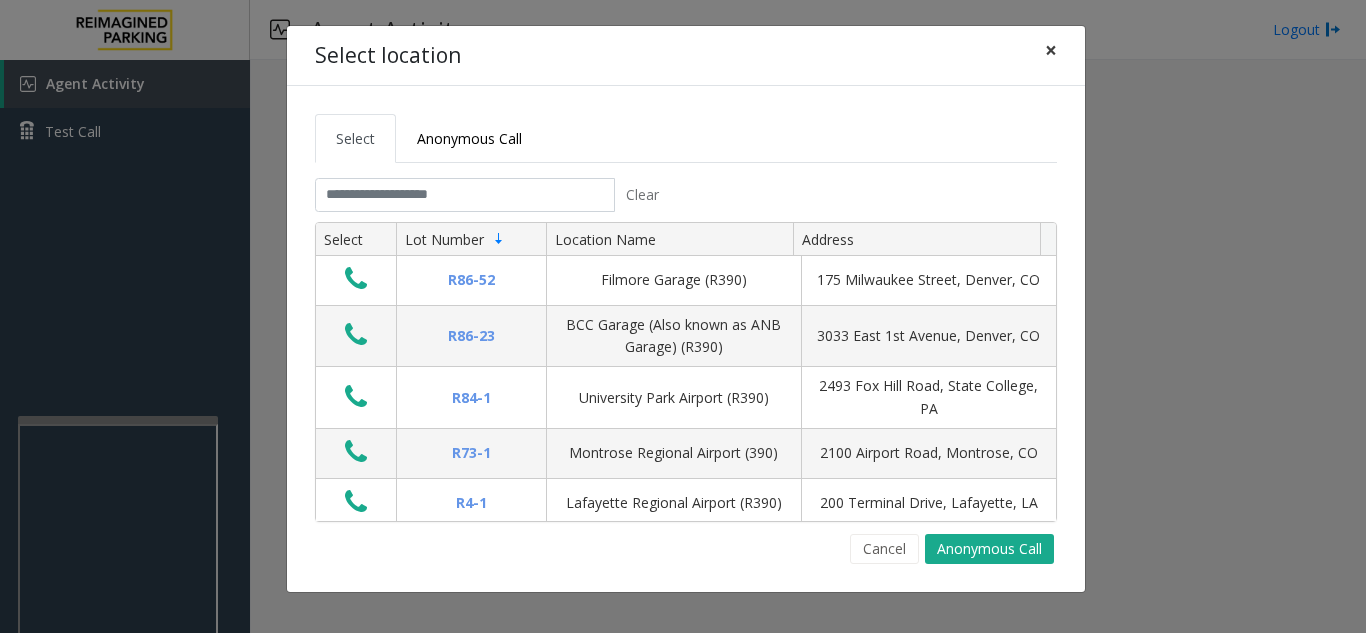 click on "×" 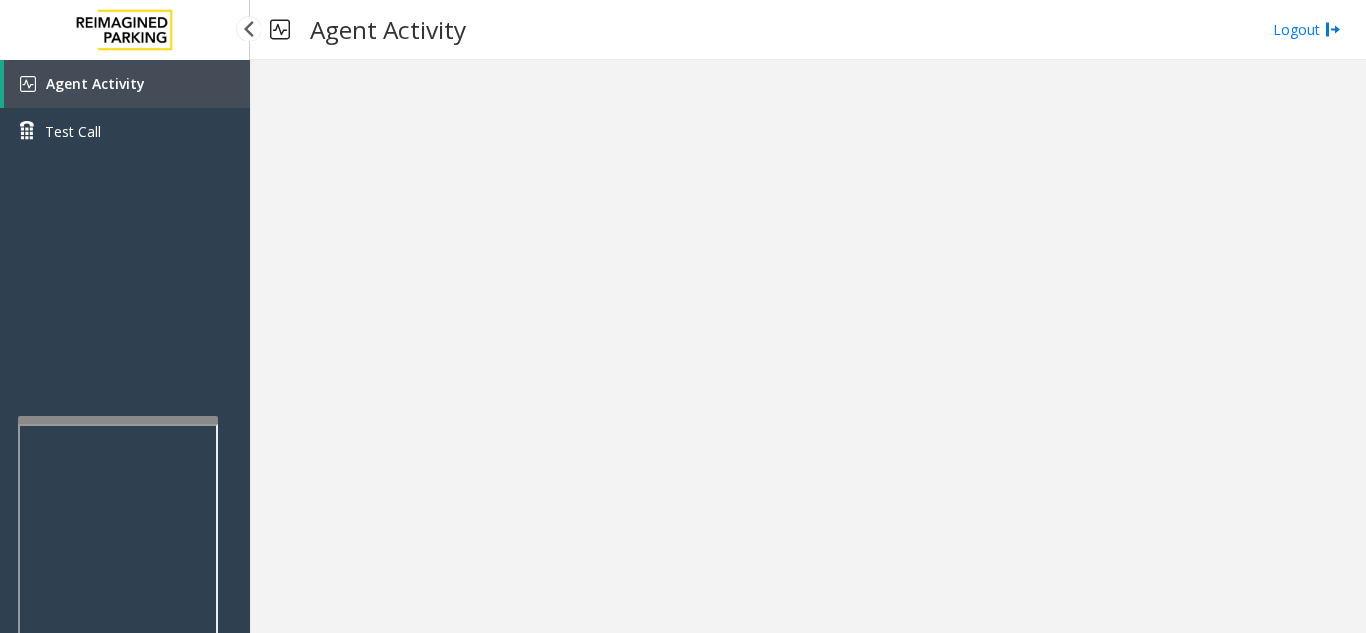 click on "Agent Activity" at bounding box center (127, 84) 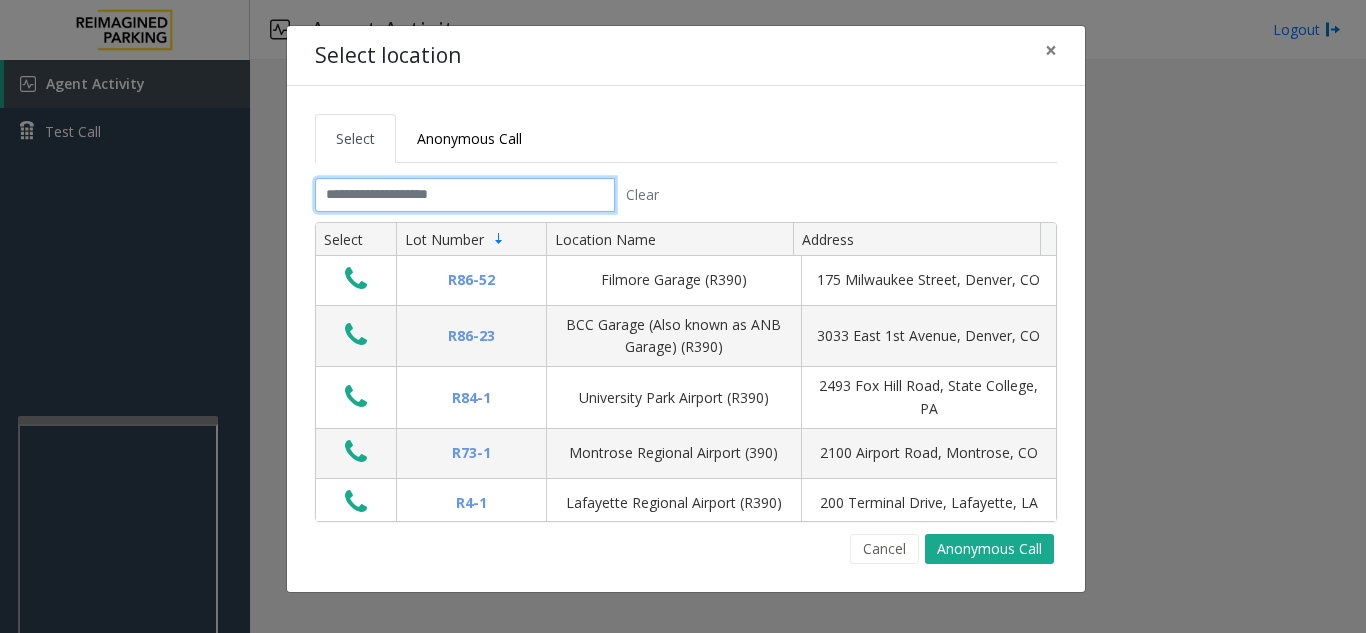 click 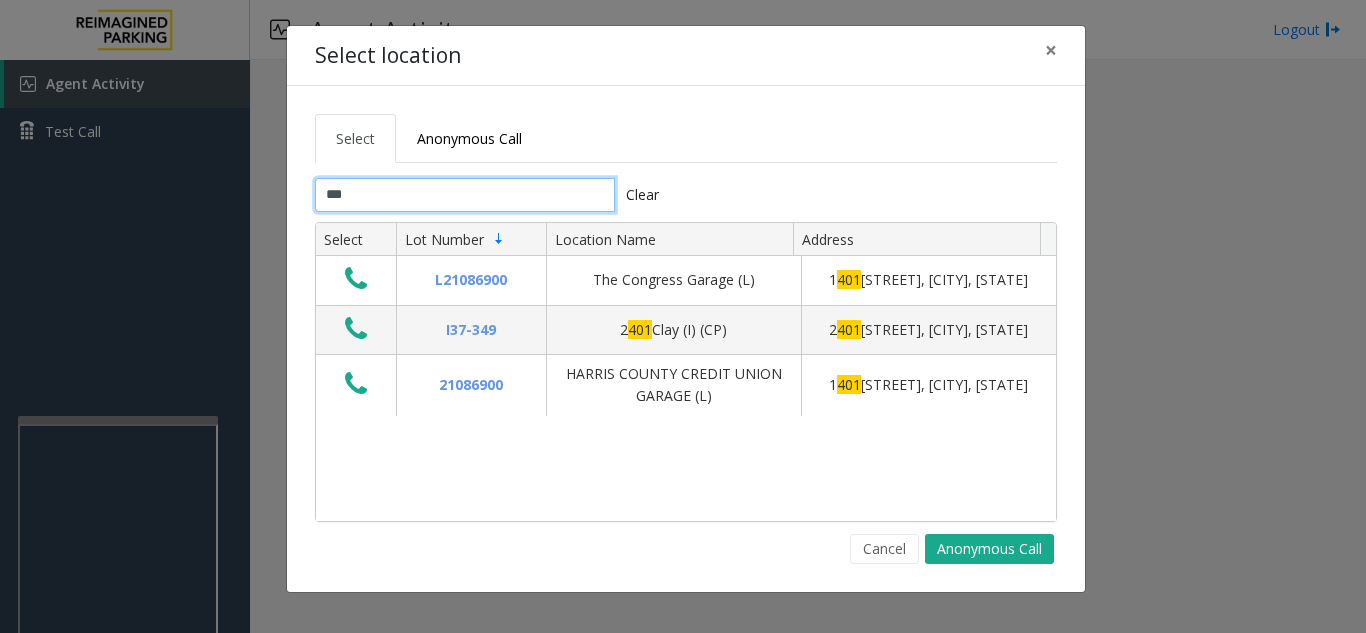 type on "***" 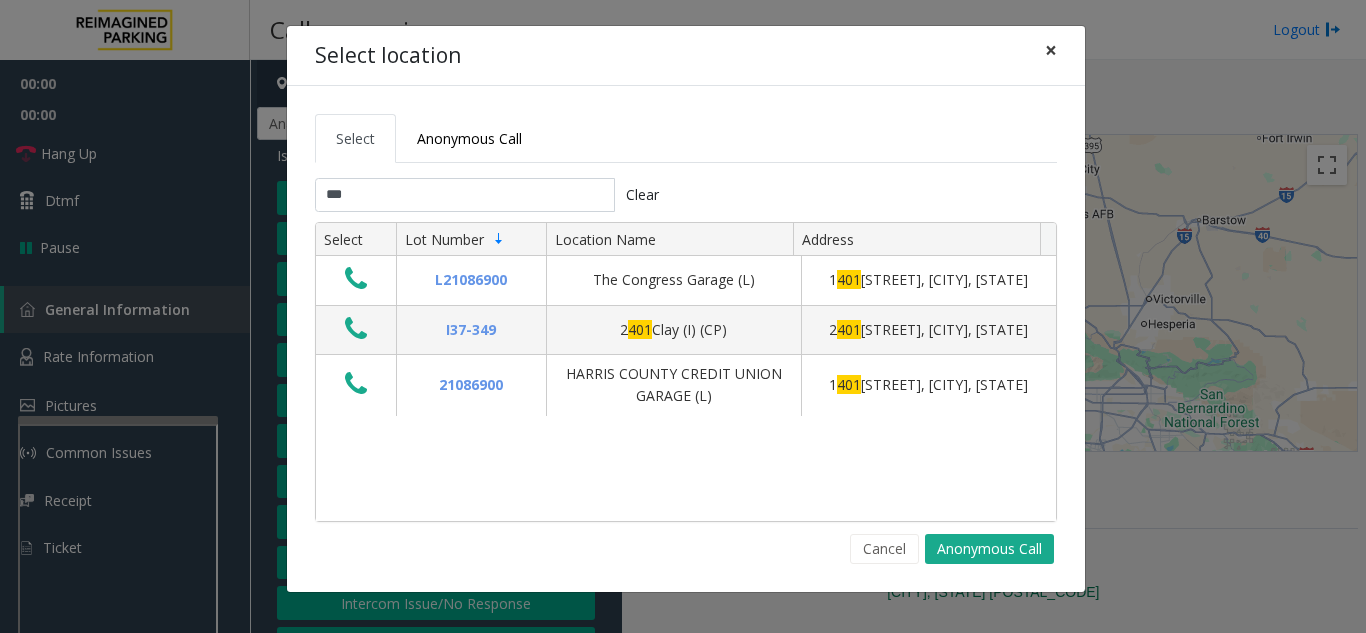 click on "×" 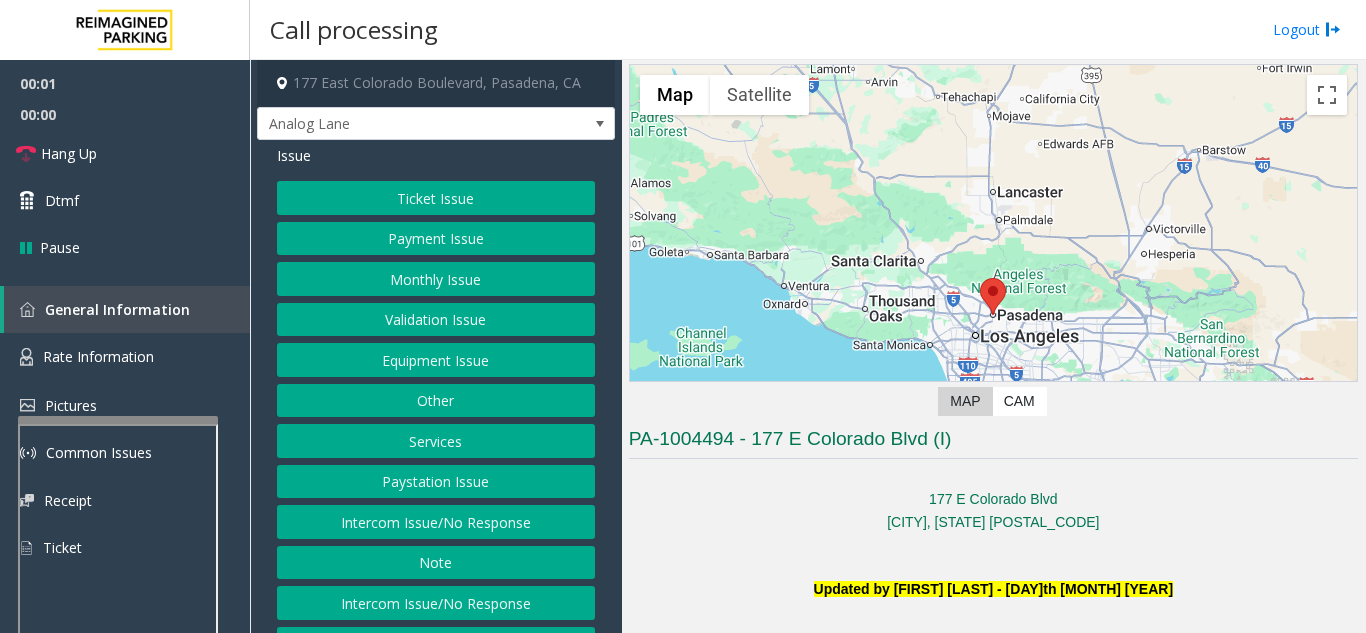 scroll, scrollTop: 100, scrollLeft: 0, axis: vertical 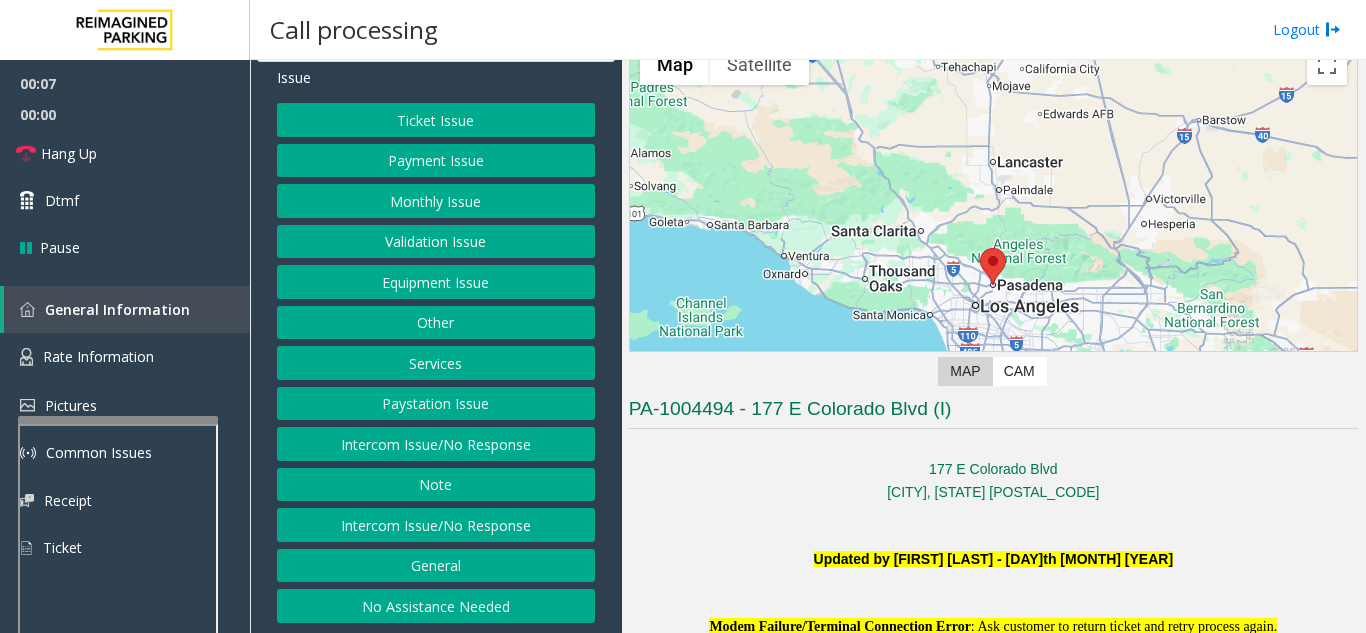 click on "Intercom Issue/No Response" 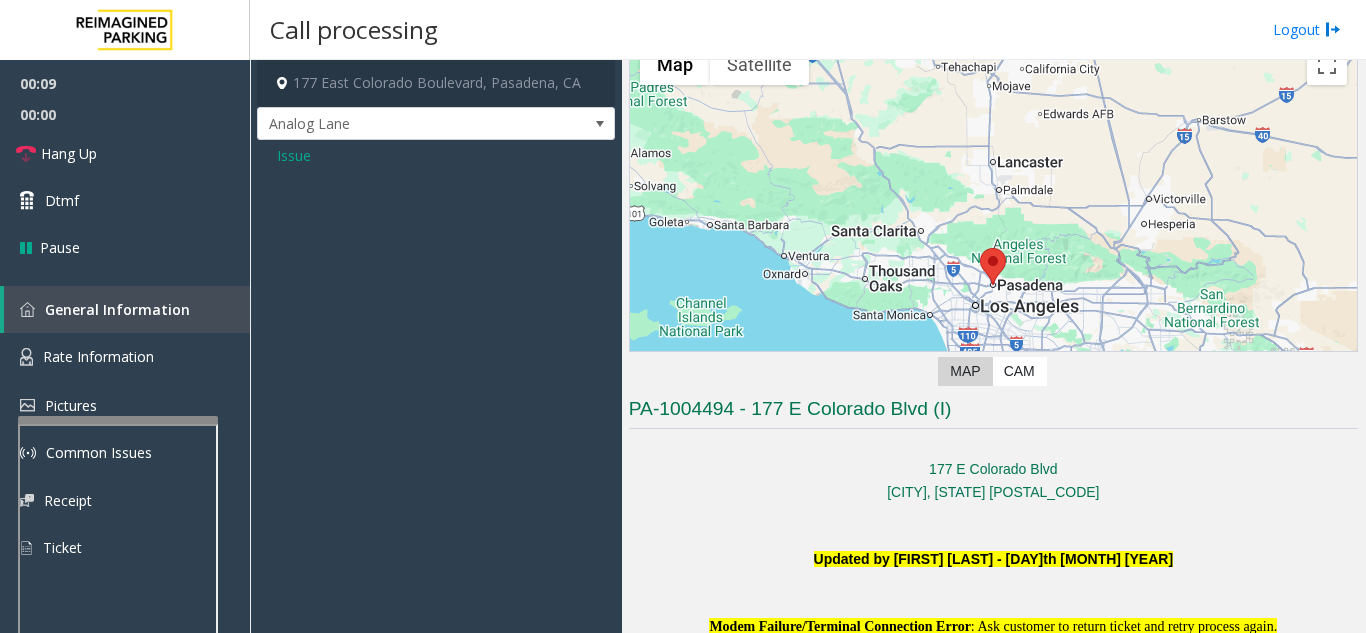 click on "Issue" 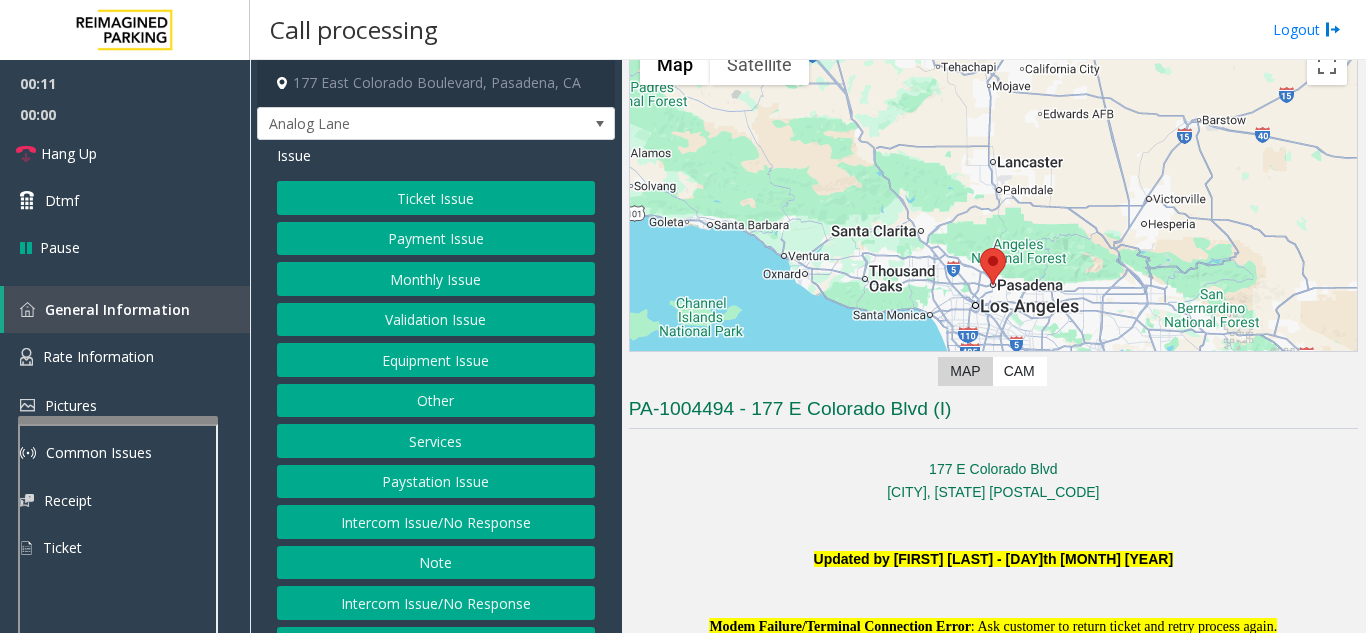 click on "Intercom Issue/No Response" 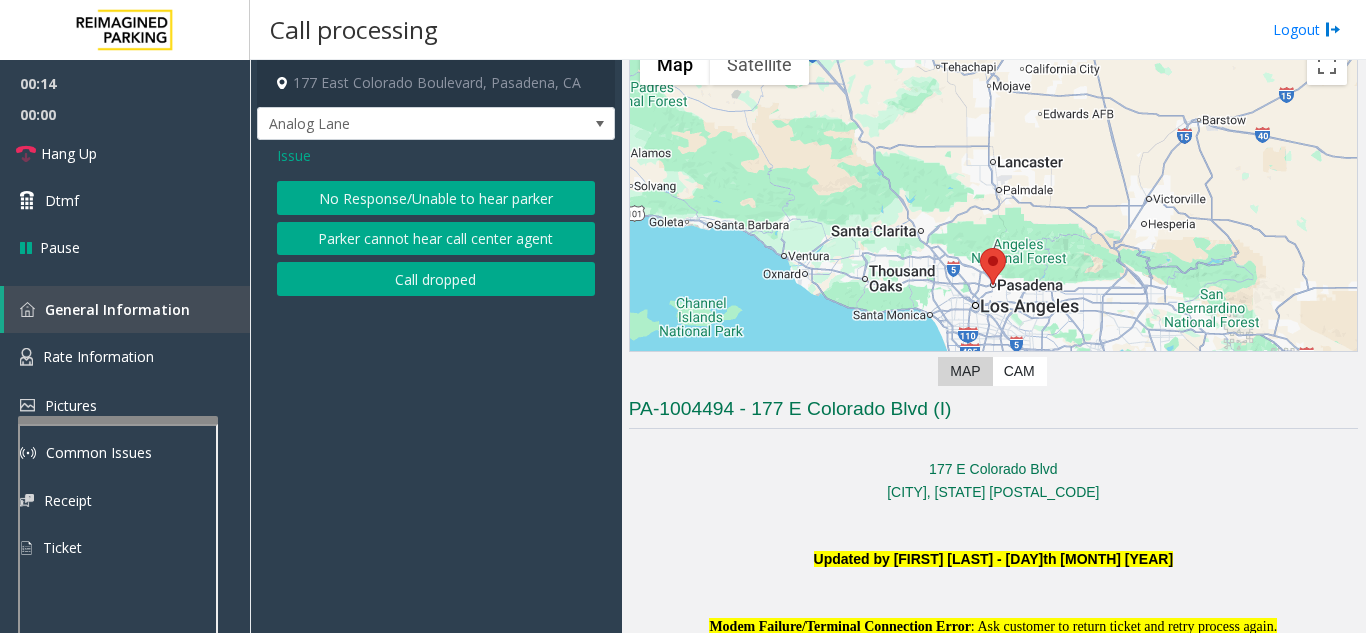 click on "No Response/Unable to hear parker" 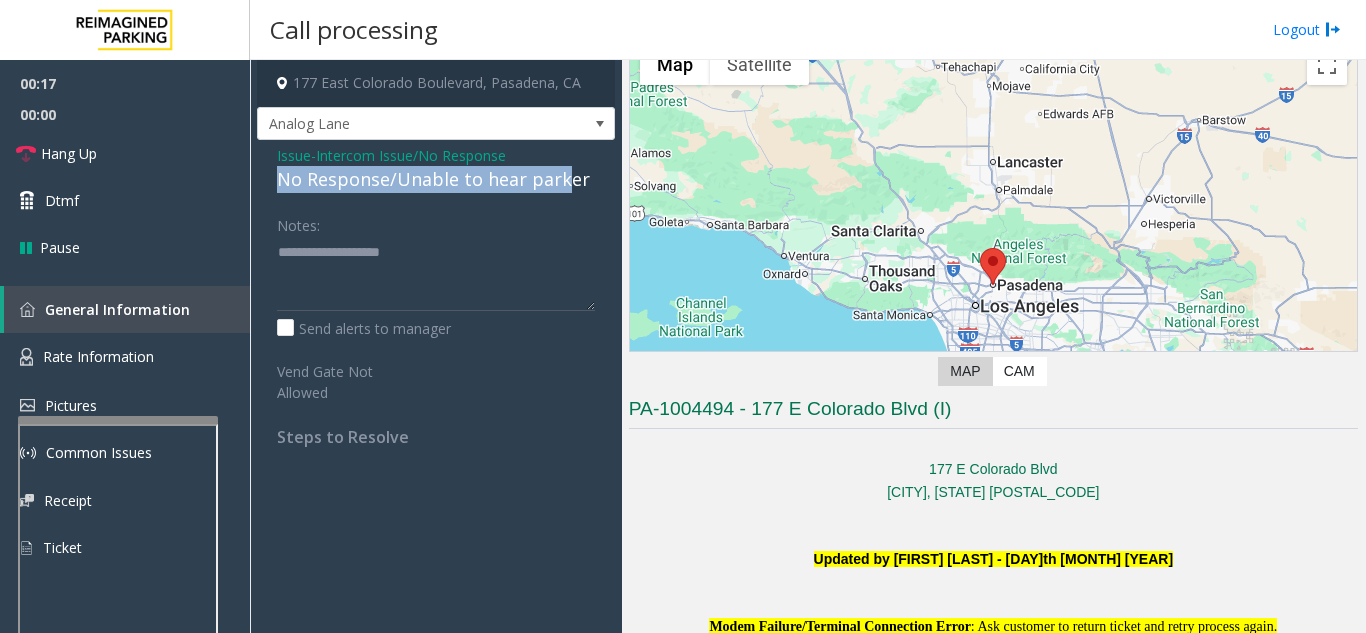 drag, startPoint x: 276, startPoint y: 182, endPoint x: 559, endPoint y: 184, distance: 283.00708 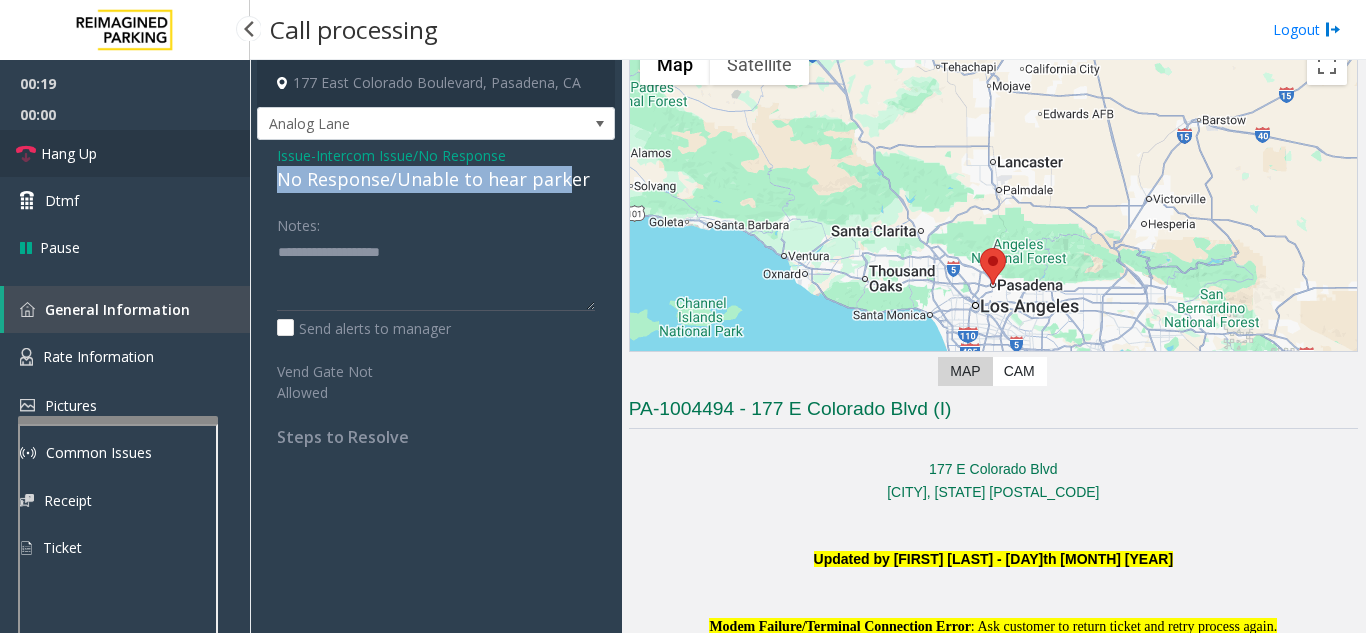 click on "Hang Up" at bounding box center [125, 153] 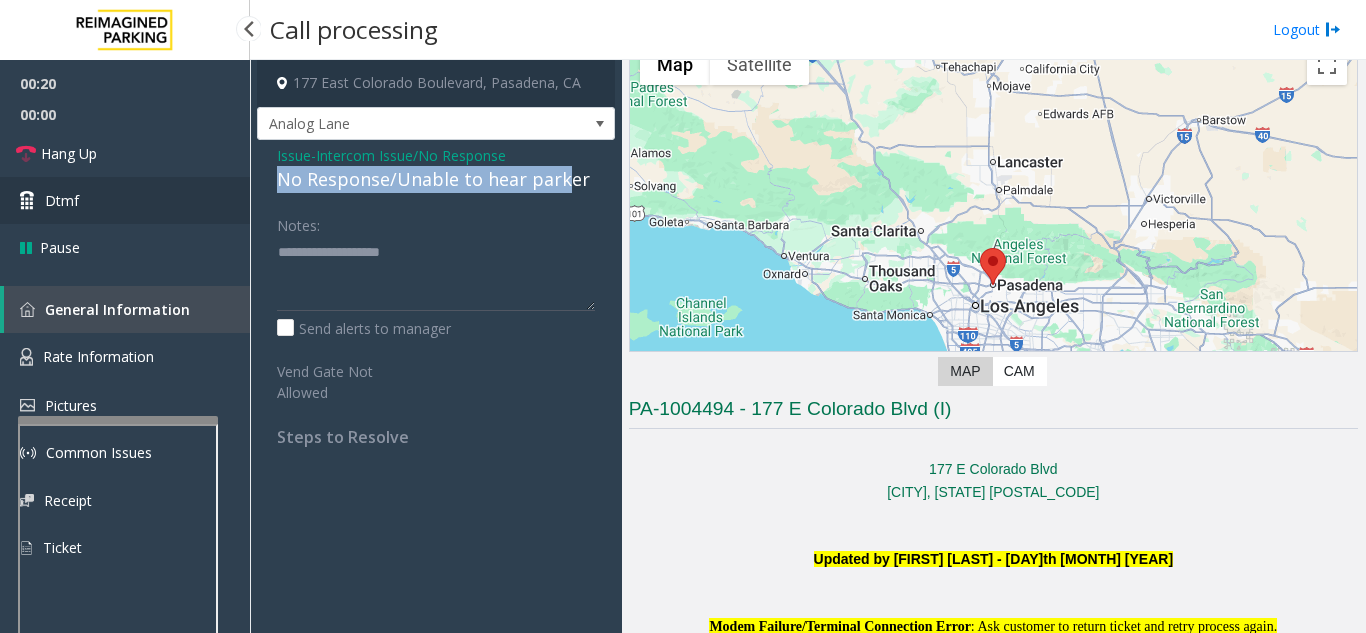 click on "Dtmf" at bounding box center [125, 200] 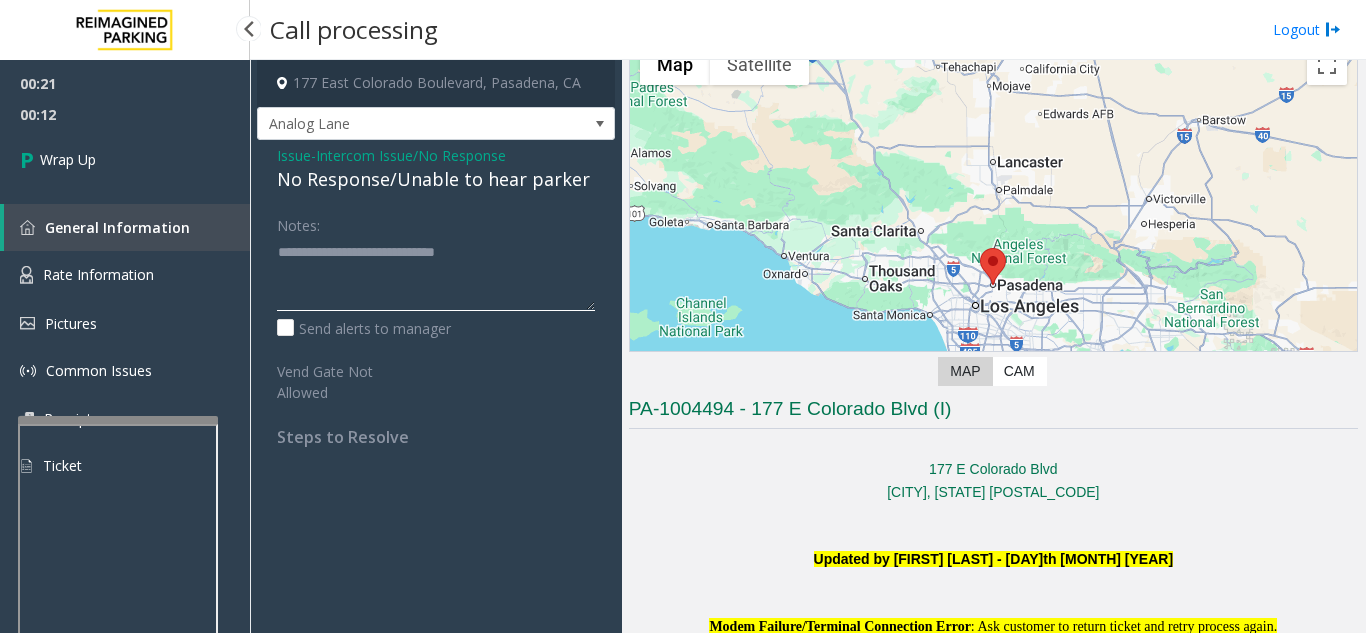 type on "**********" 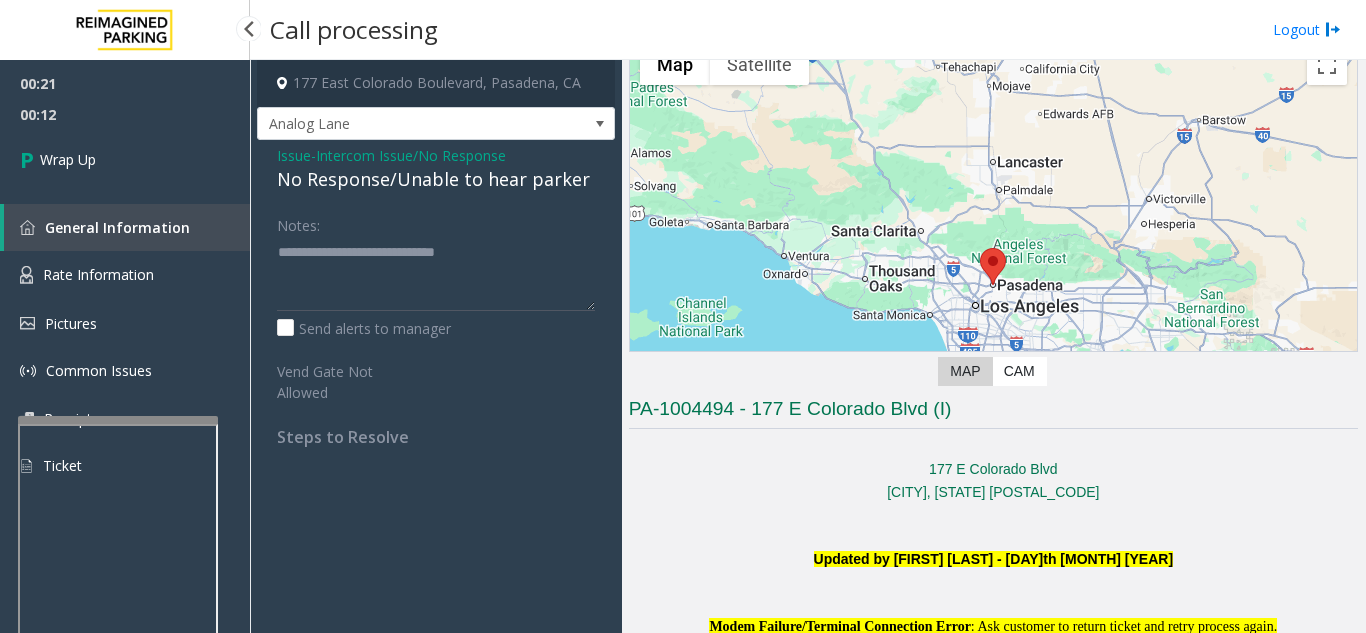 click on "00:21   00:12  Wrap Up General Information Rate Information Pictures Common Issues Receipt Ticket" at bounding box center (125, 283) 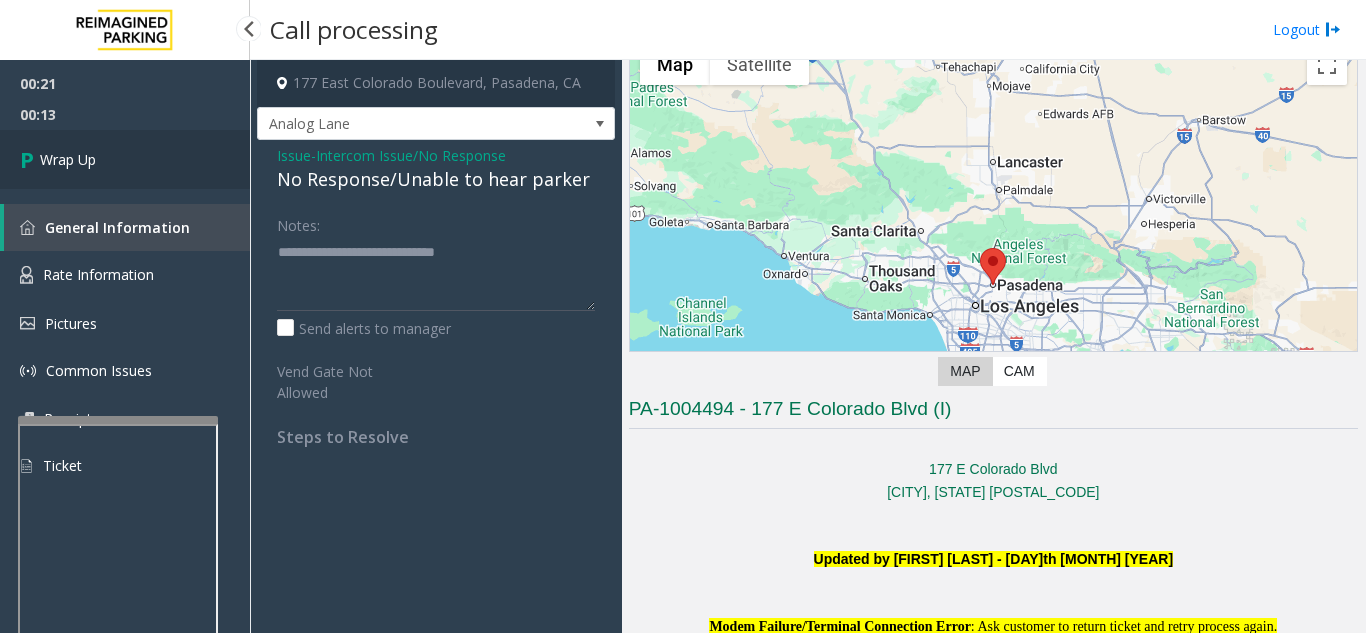click on "Wrap Up" at bounding box center [125, 159] 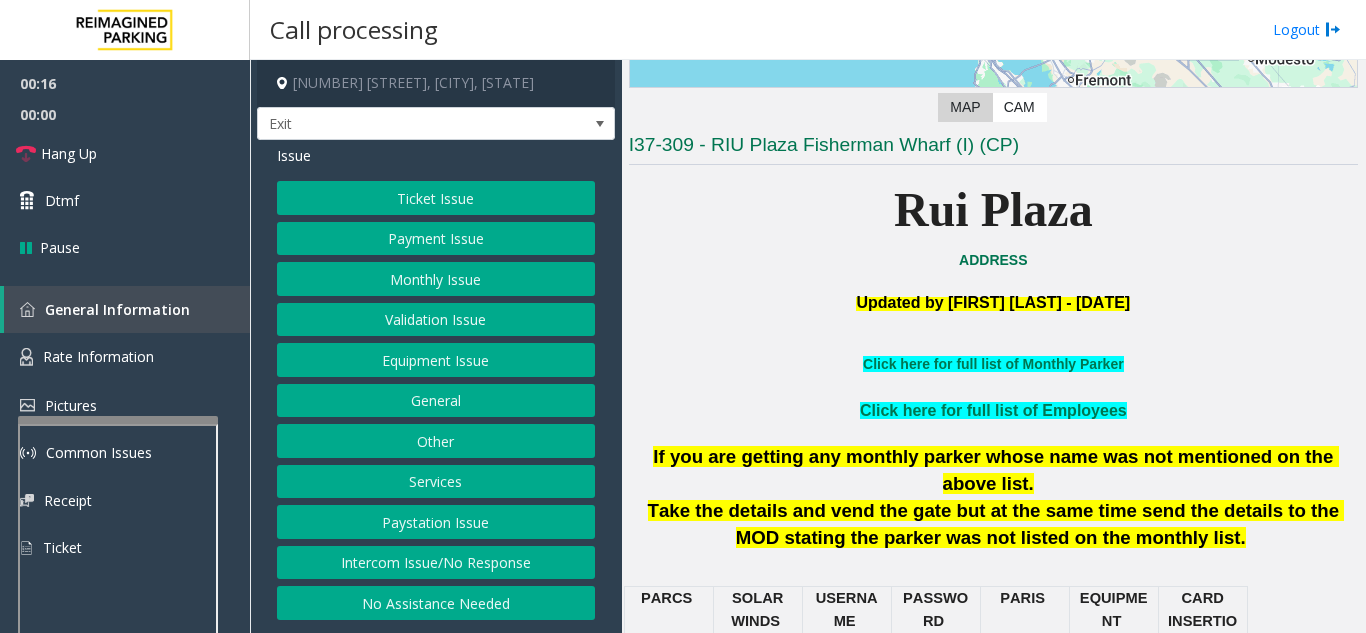 scroll, scrollTop: 400, scrollLeft: 0, axis: vertical 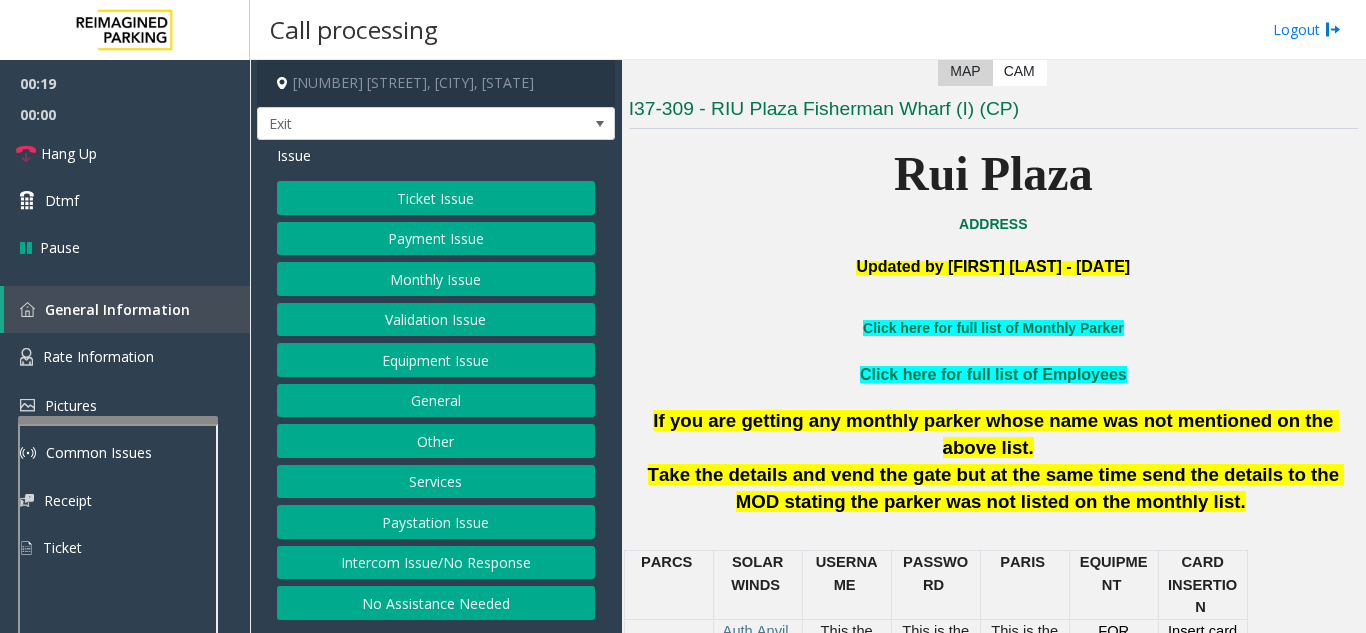 click on "Services" 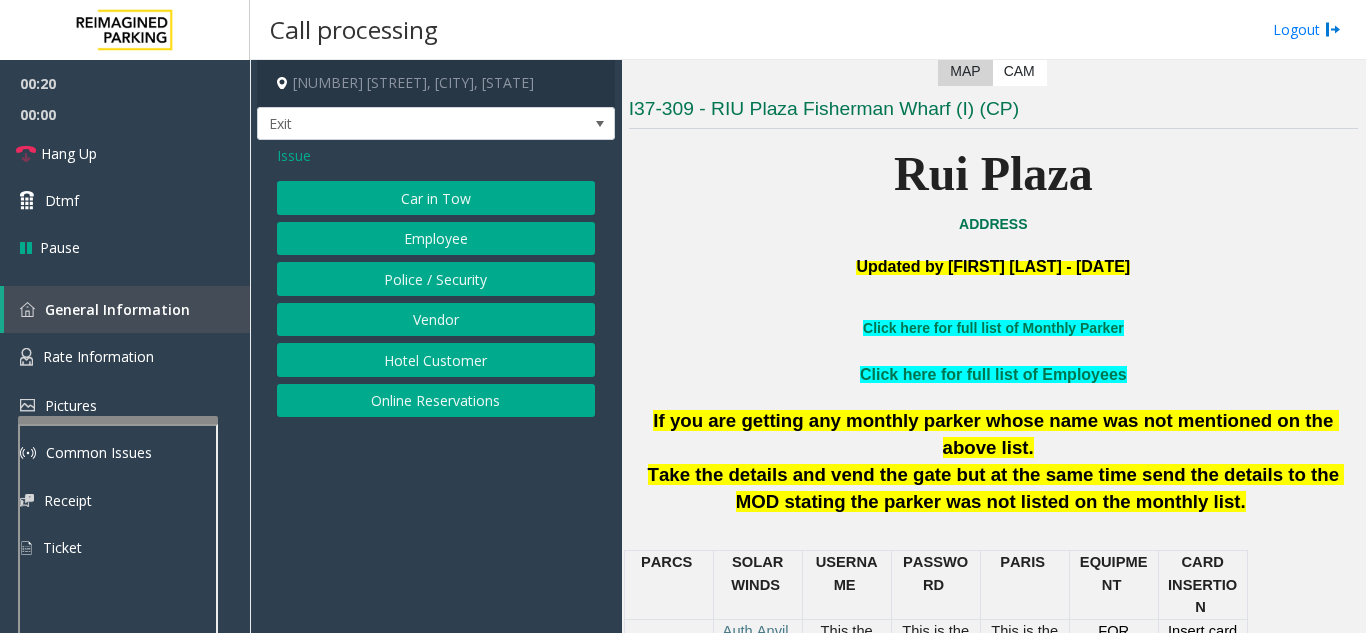 click on "Online Reservations" 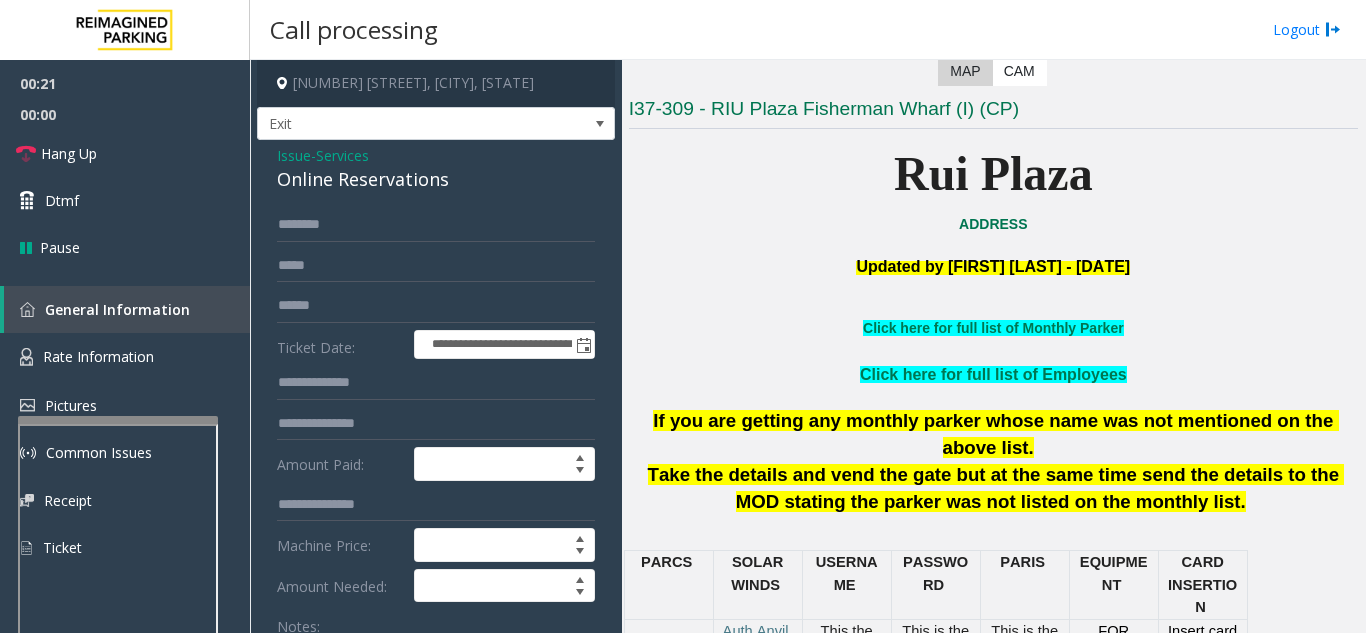 scroll, scrollTop: 100, scrollLeft: 0, axis: vertical 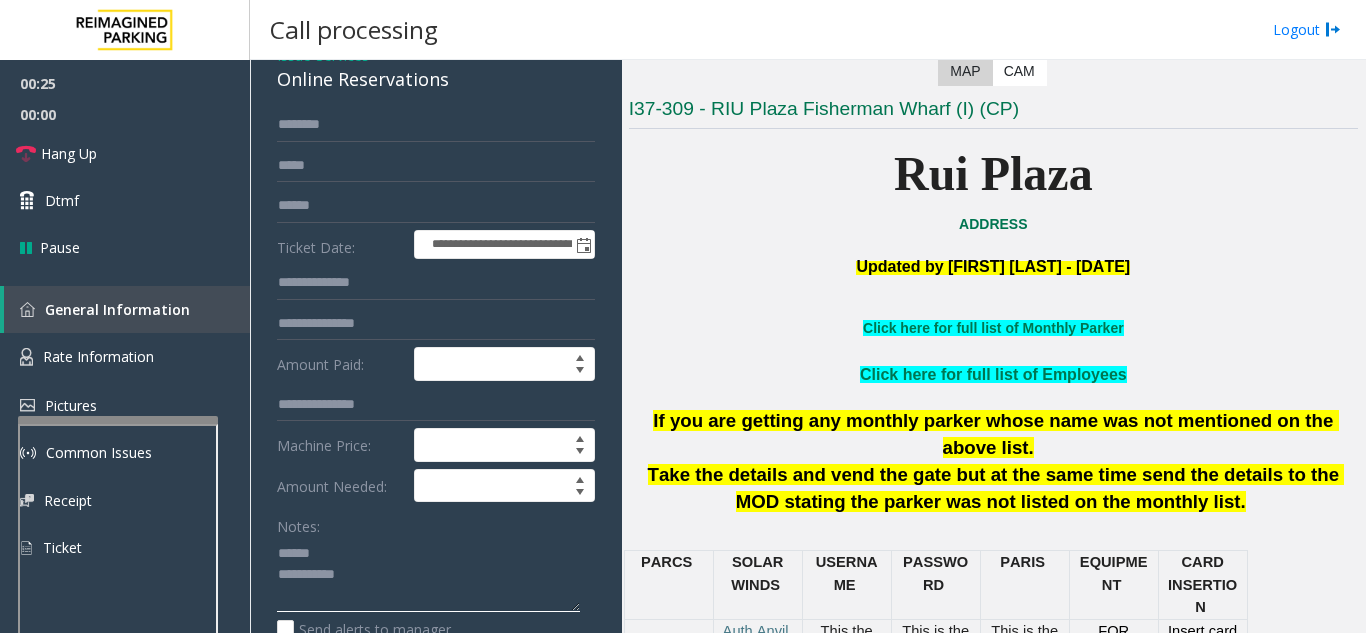 click 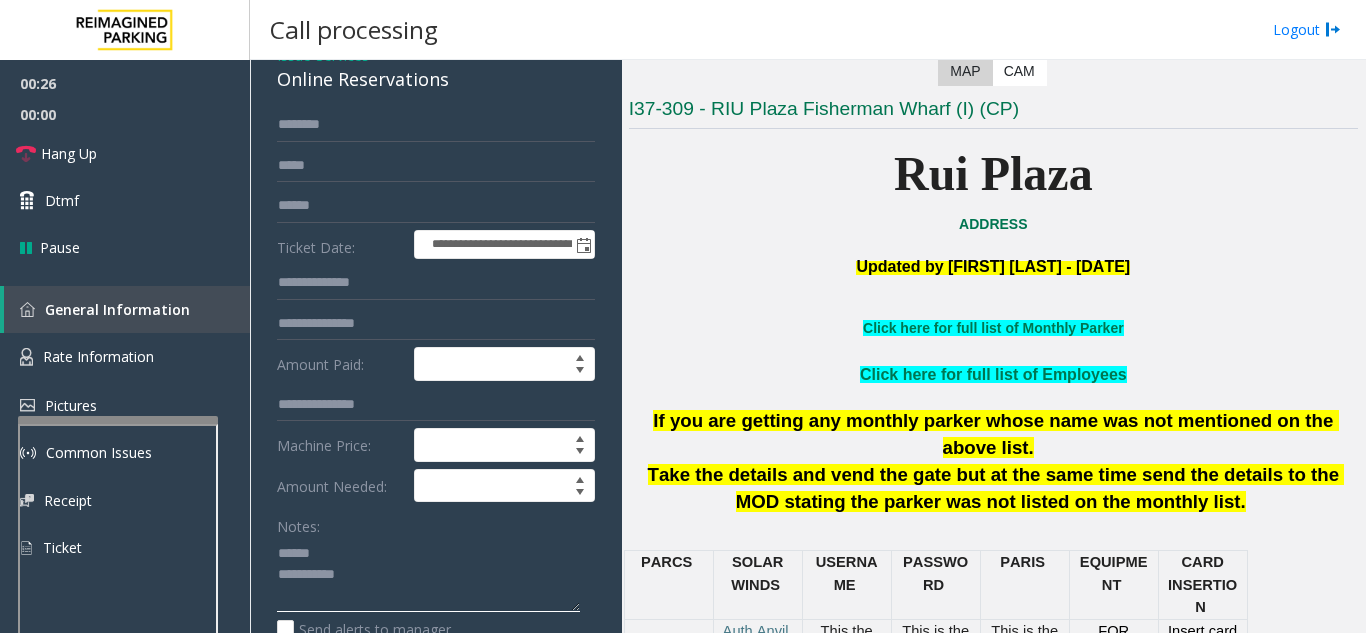 type on "**********" 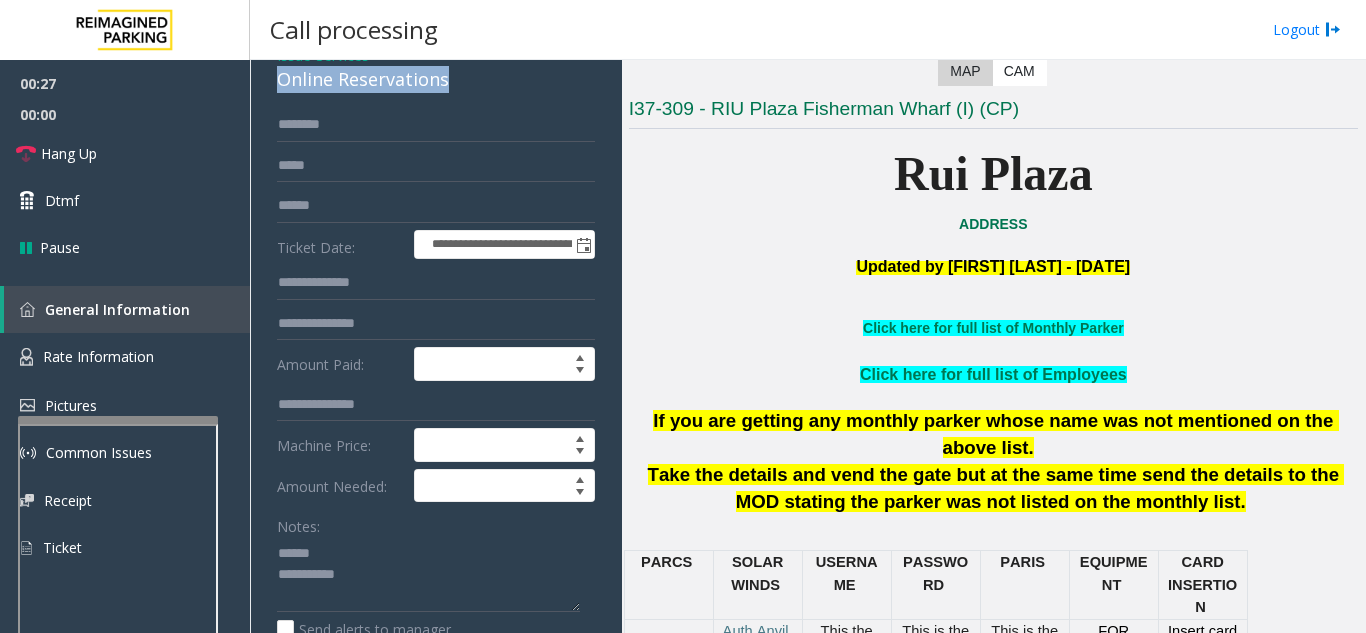 drag, startPoint x: 261, startPoint y: 82, endPoint x: 479, endPoint y: 85, distance: 218.02065 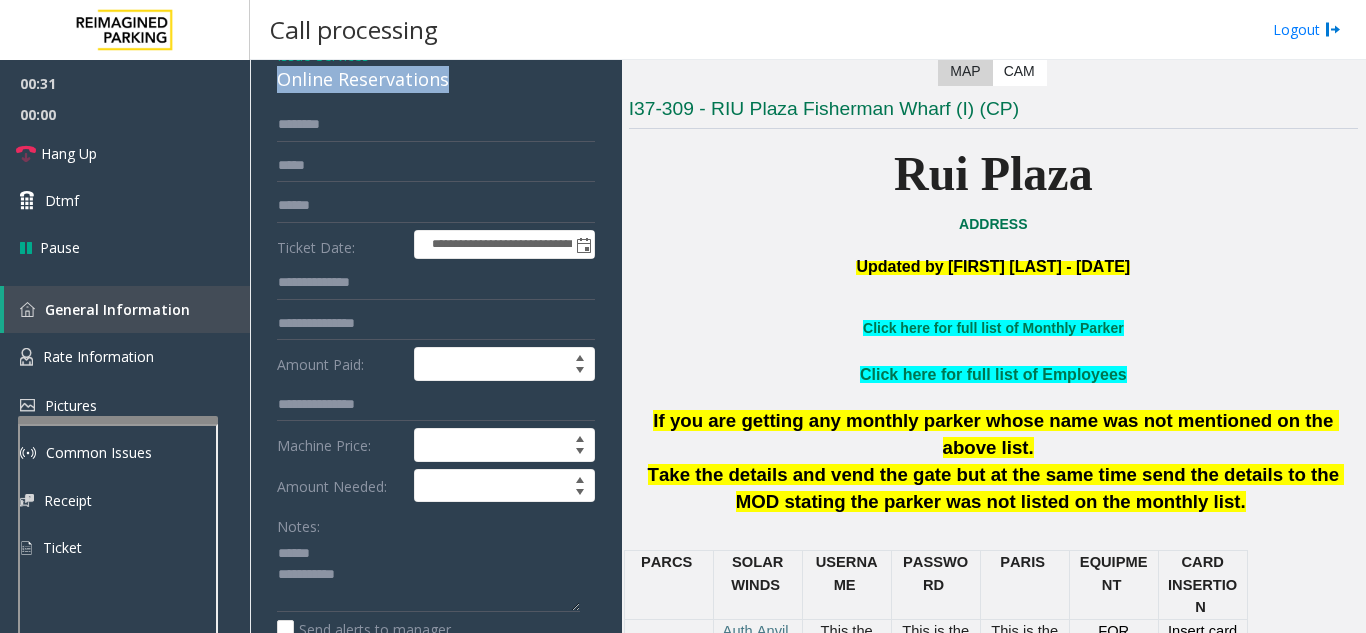 scroll, scrollTop: 0, scrollLeft: 0, axis: both 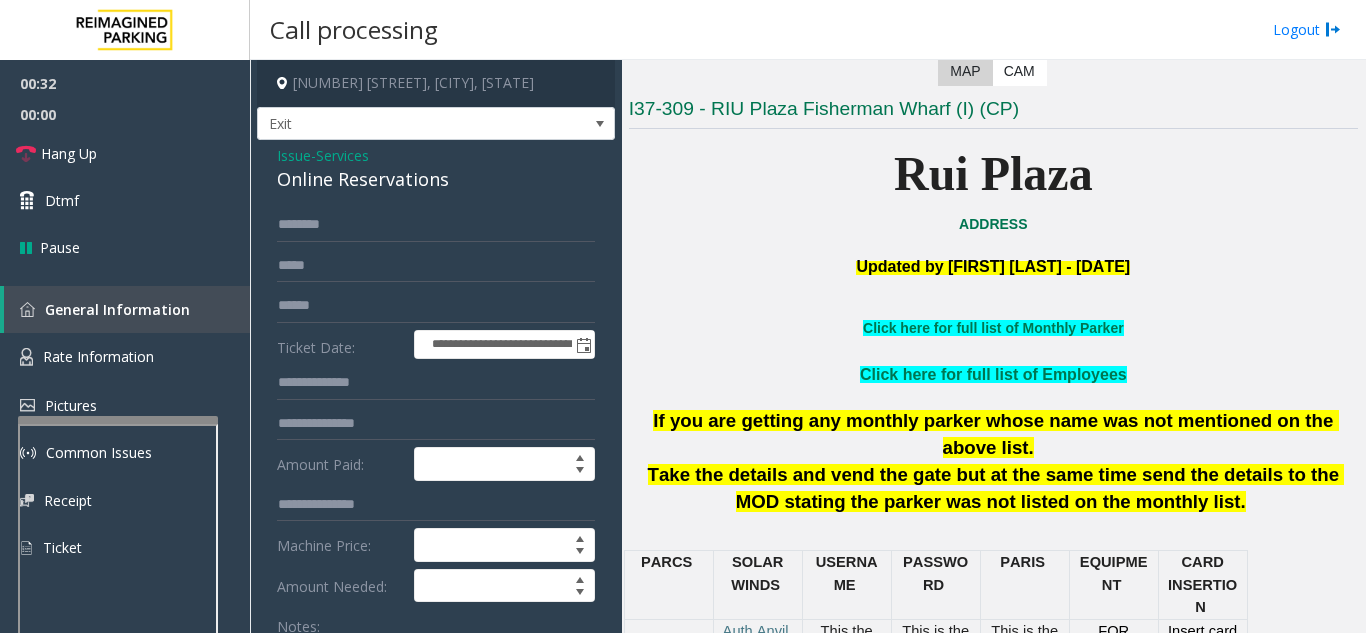 click on "Issue" 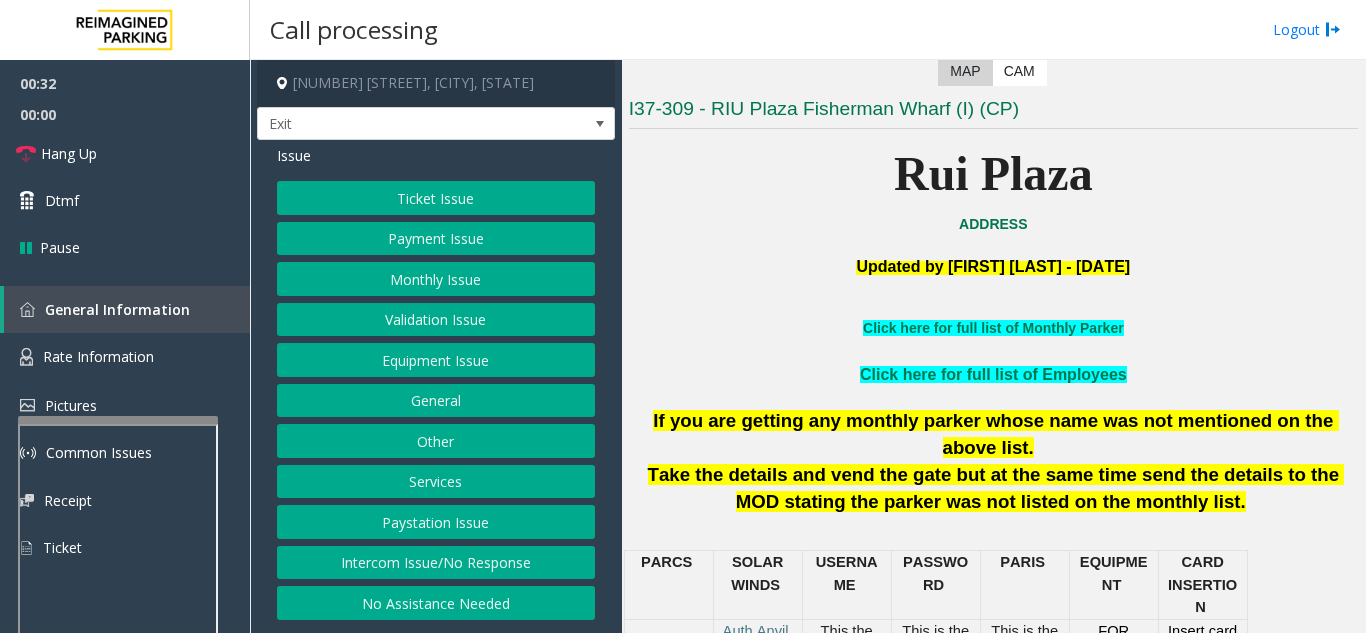 click on "Ticket Issue" 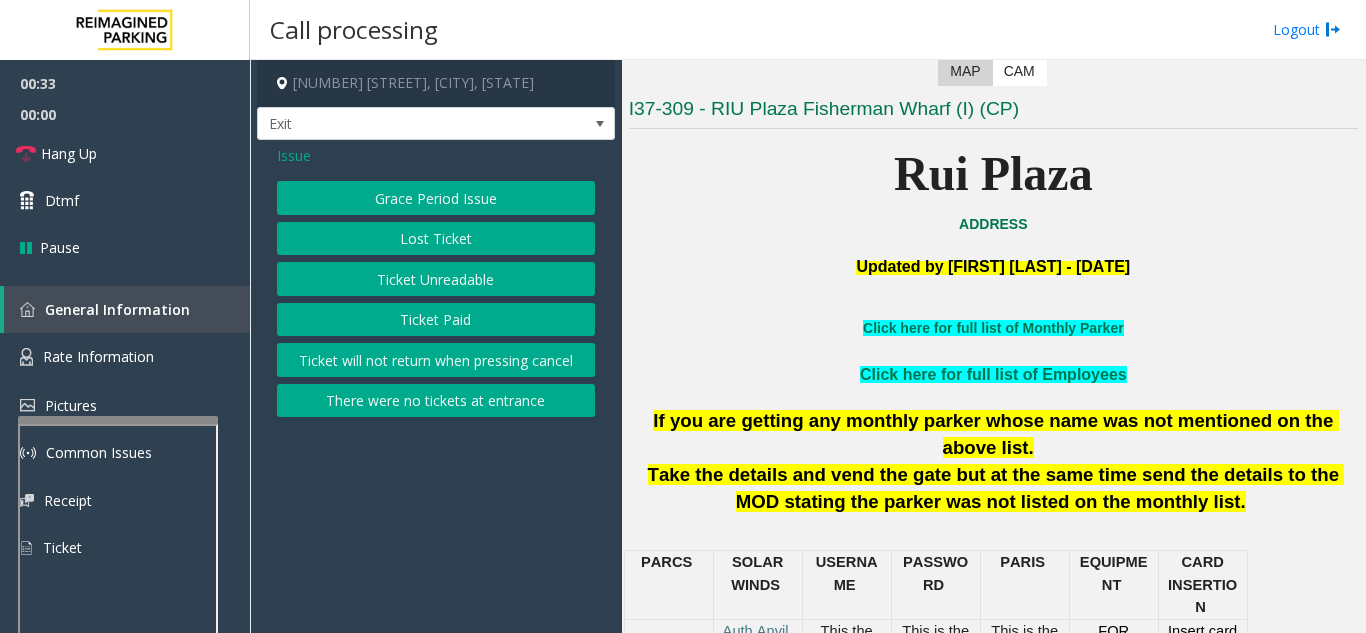 click on "Ticket Unreadable" 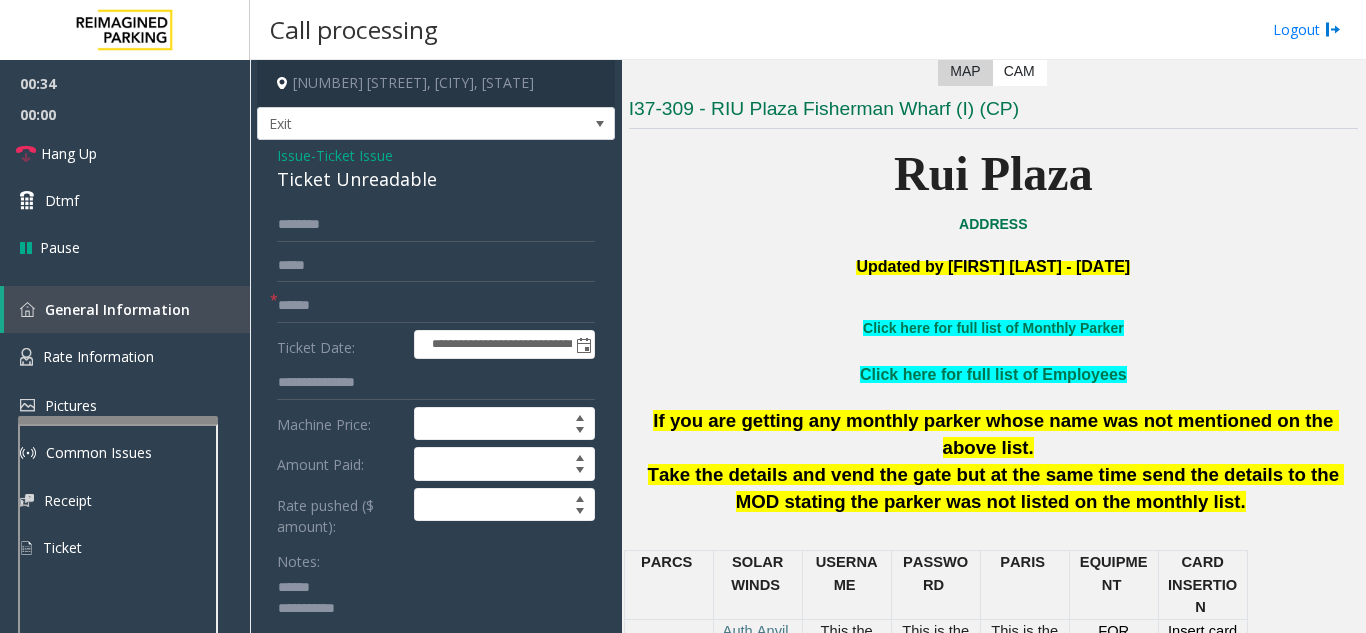 scroll, scrollTop: 100, scrollLeft: 0, axis: vertical 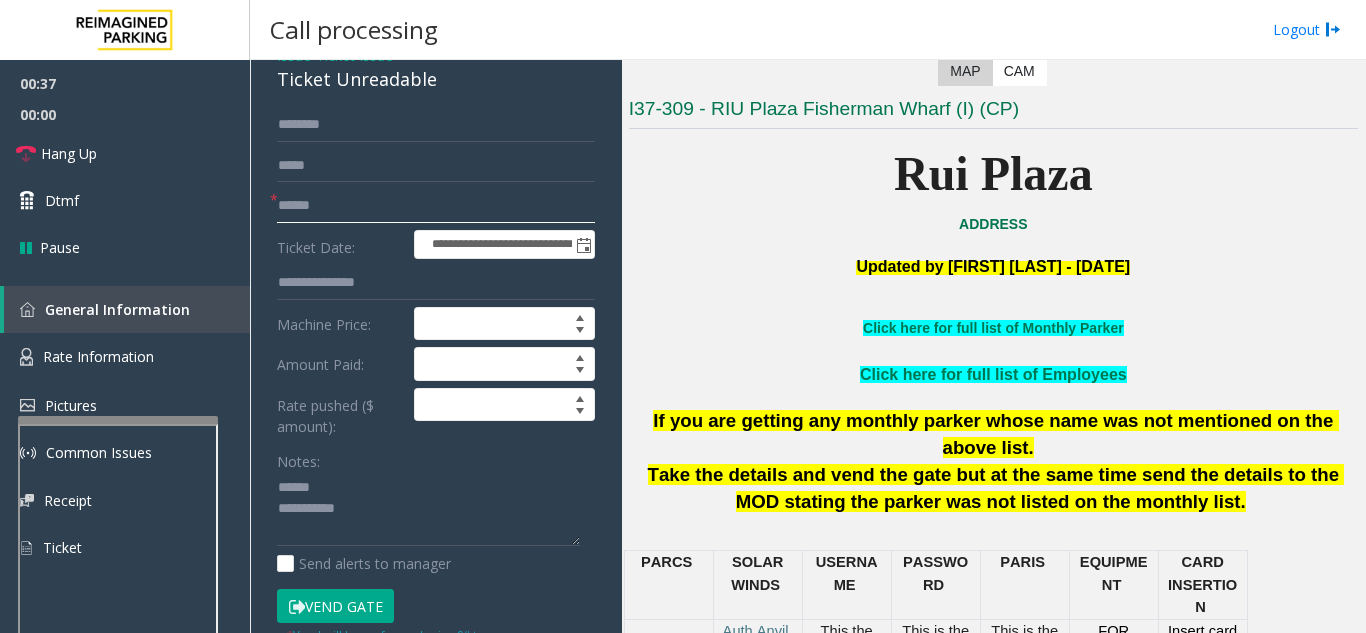 click 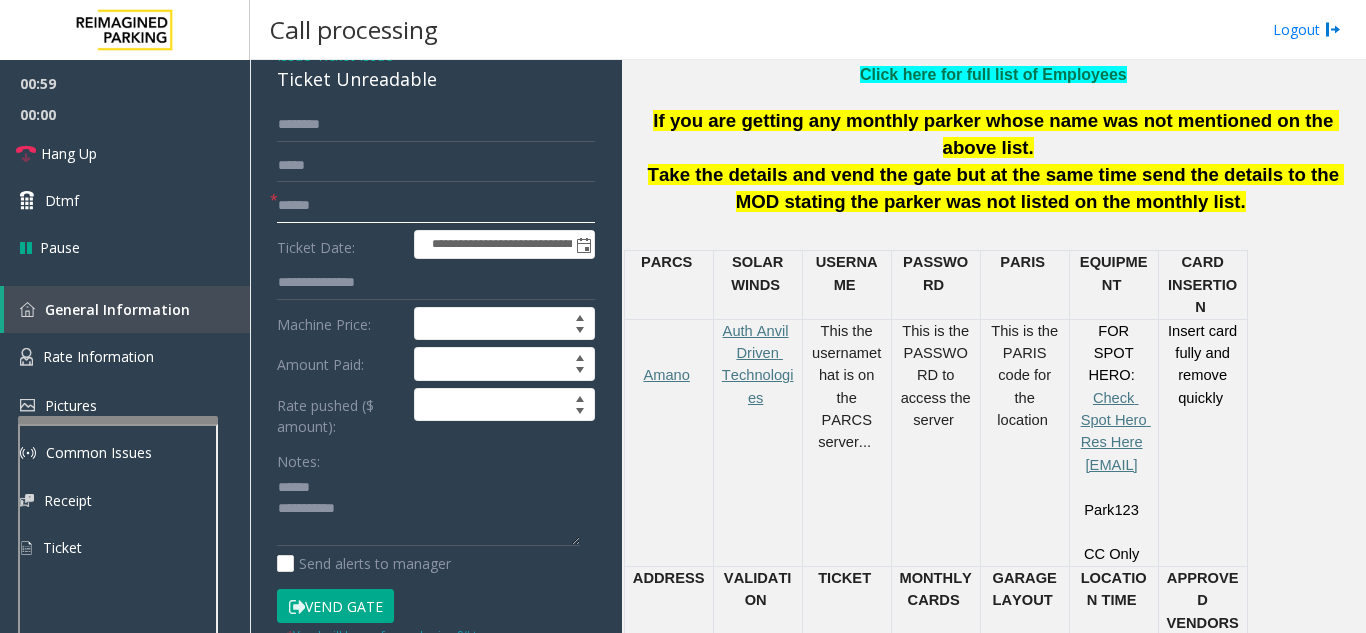 scroll, scrollTop: 800, scrollLeft: 0, axis: vertical 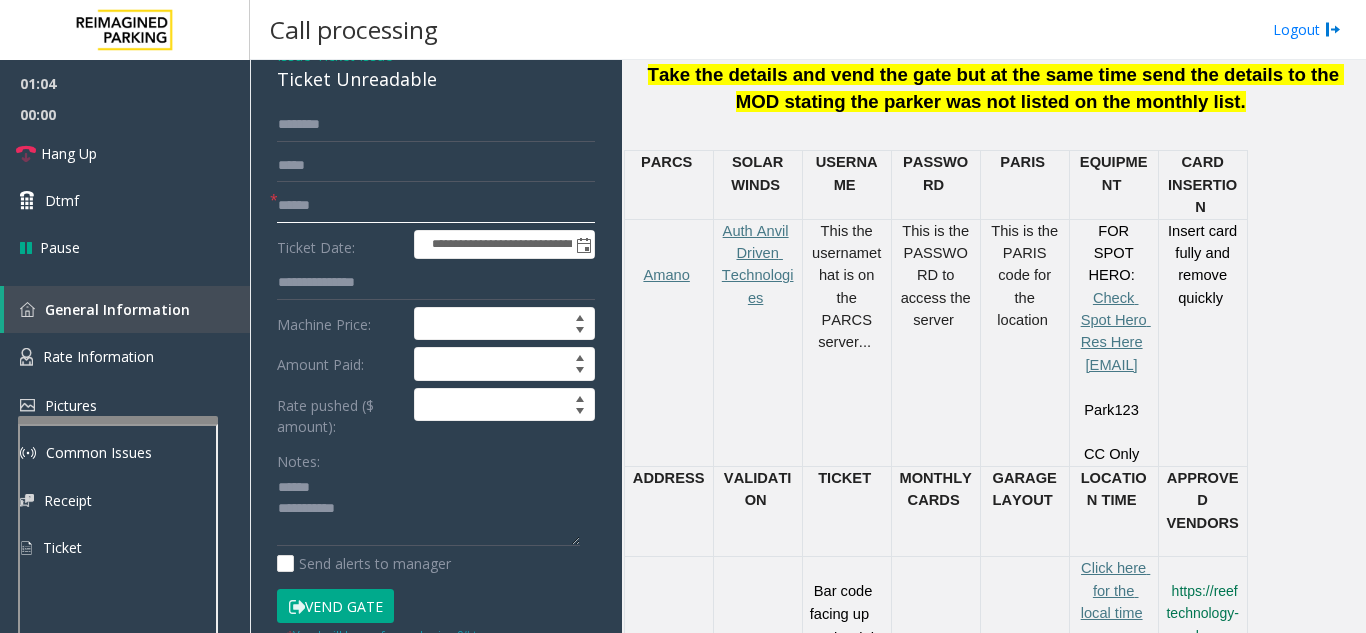 type on "******" 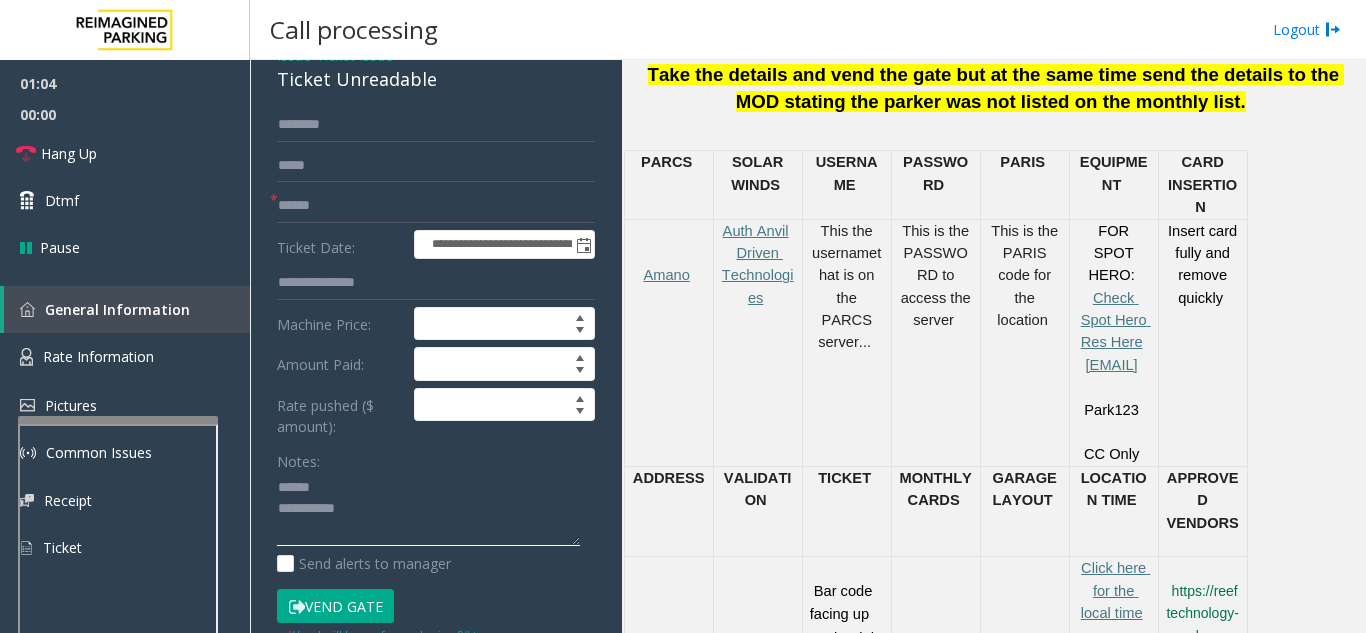 click 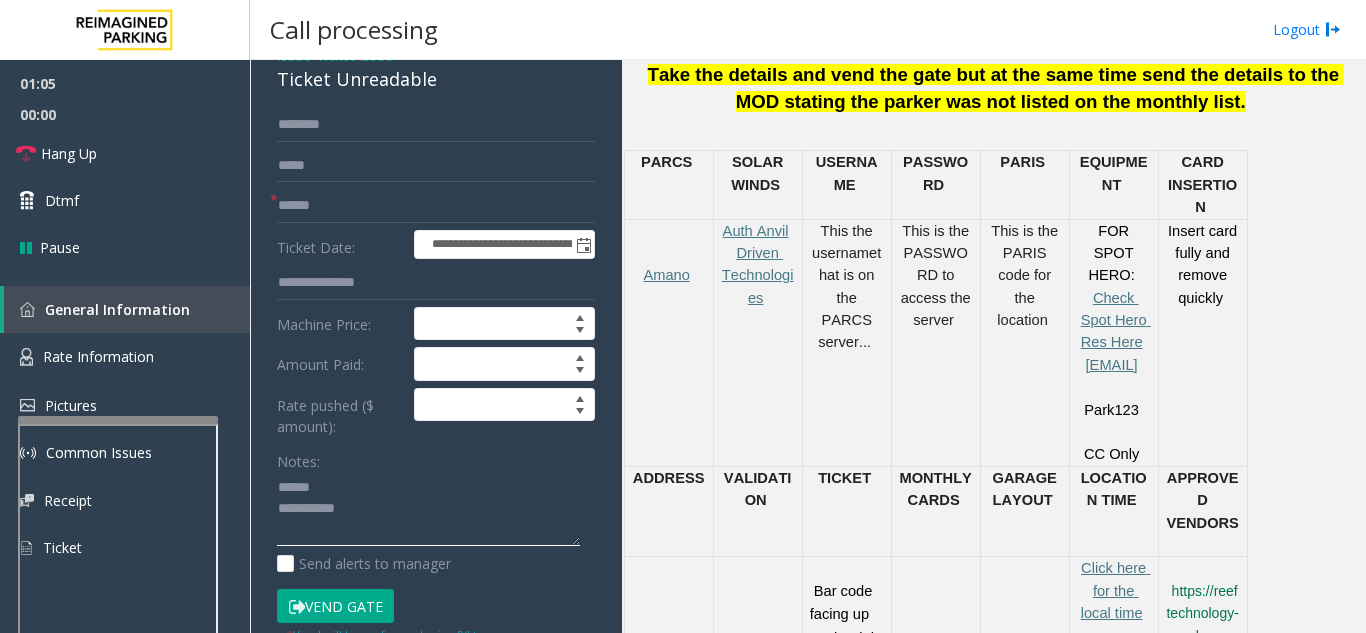 scroll, scrollTop: 0, scrollLeft: 0, axis: both 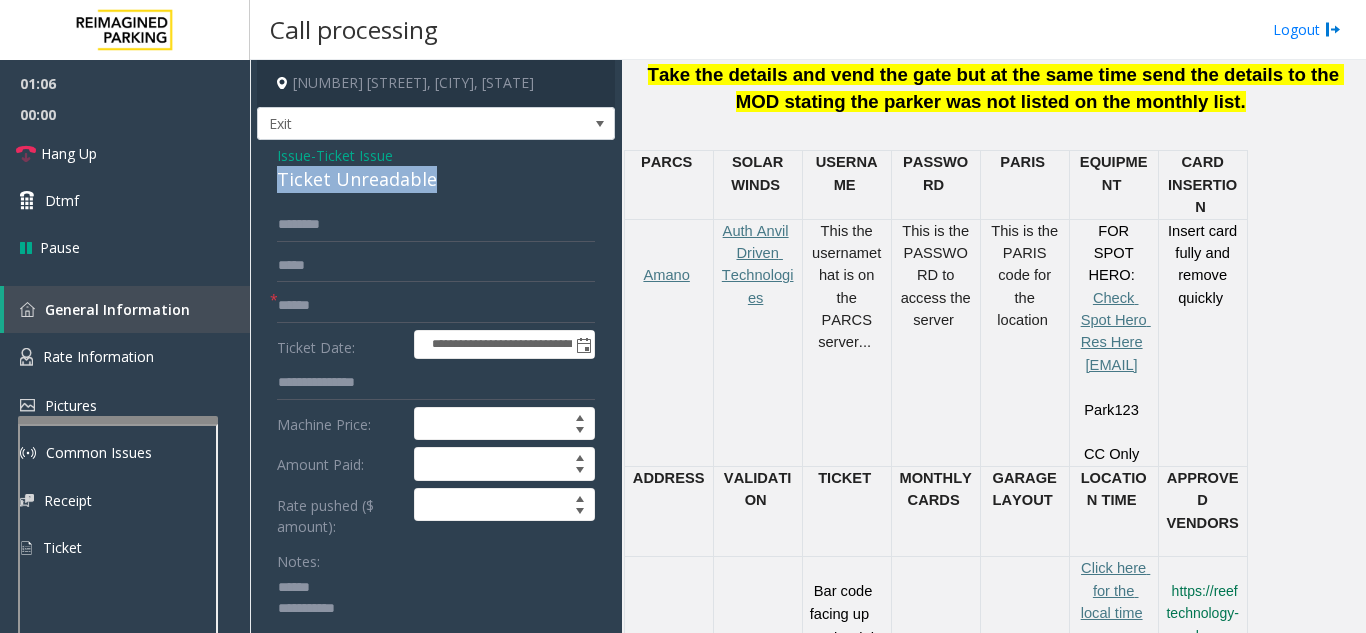 drag, startPoint x: 461, startPoint y: 177, endPoint x: 252, endPoint y: 190, distance: 209.40392 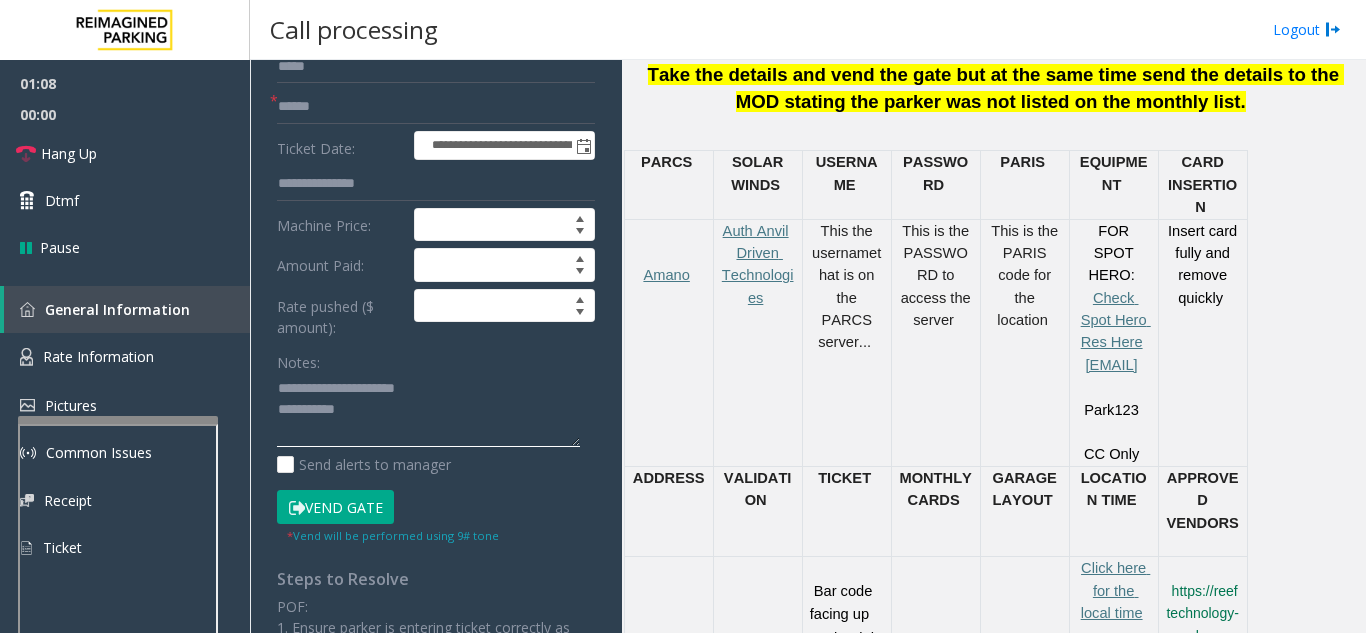 scroll, scrollTop: 200, scrollLeft: 0, axis: vertical 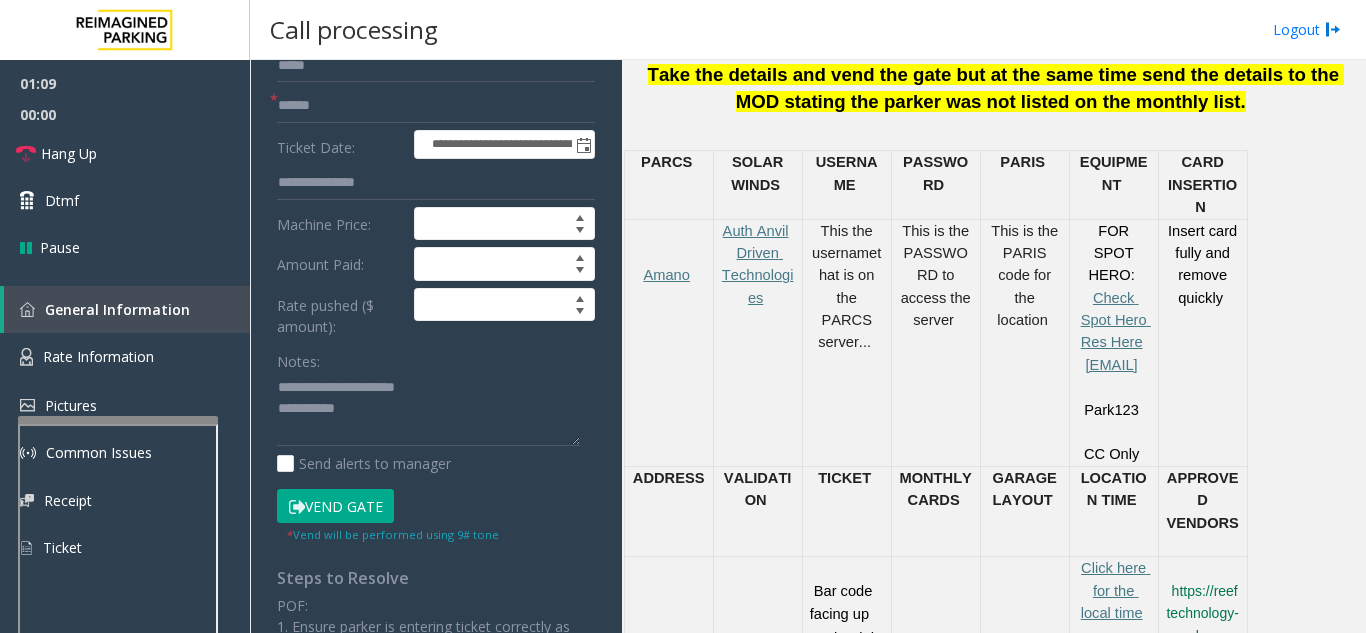 click on "Vend Gate" 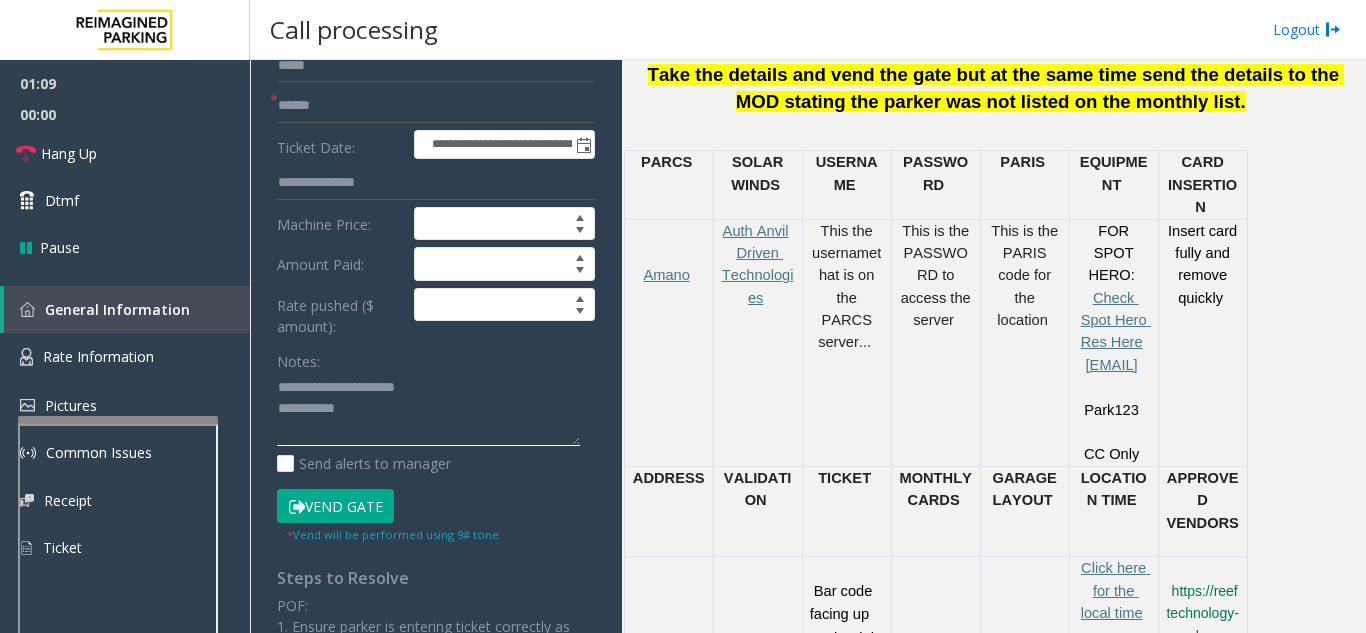click 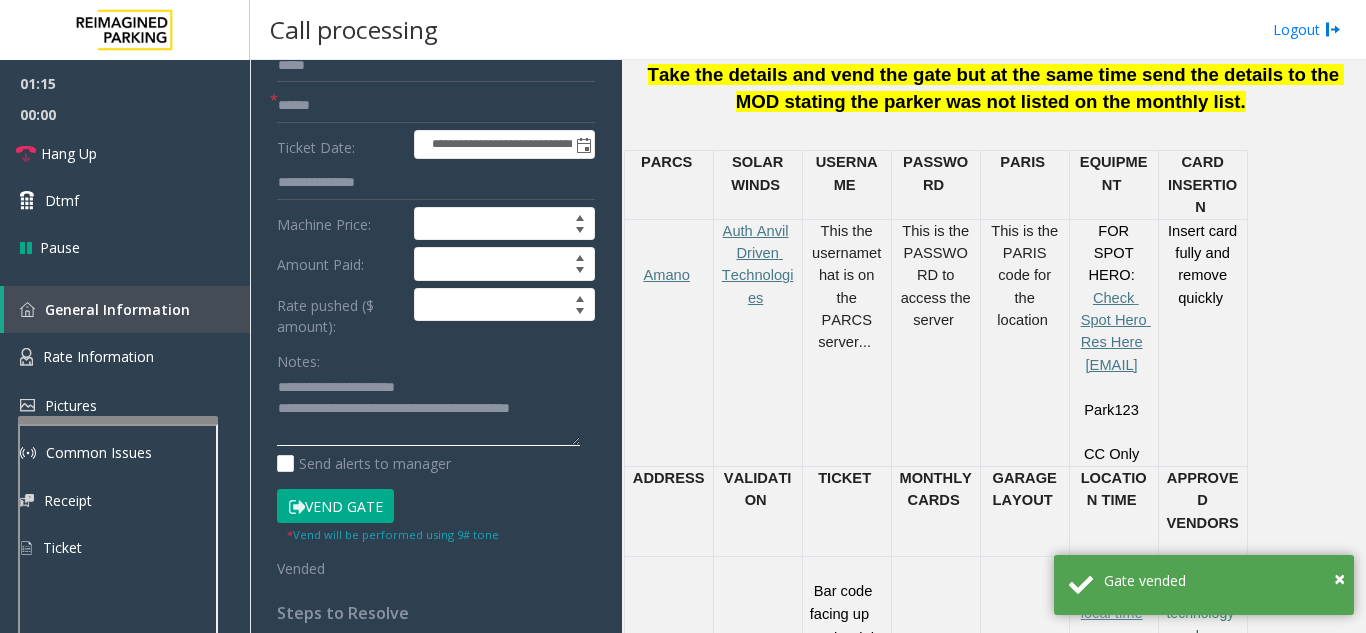 type on "**********" 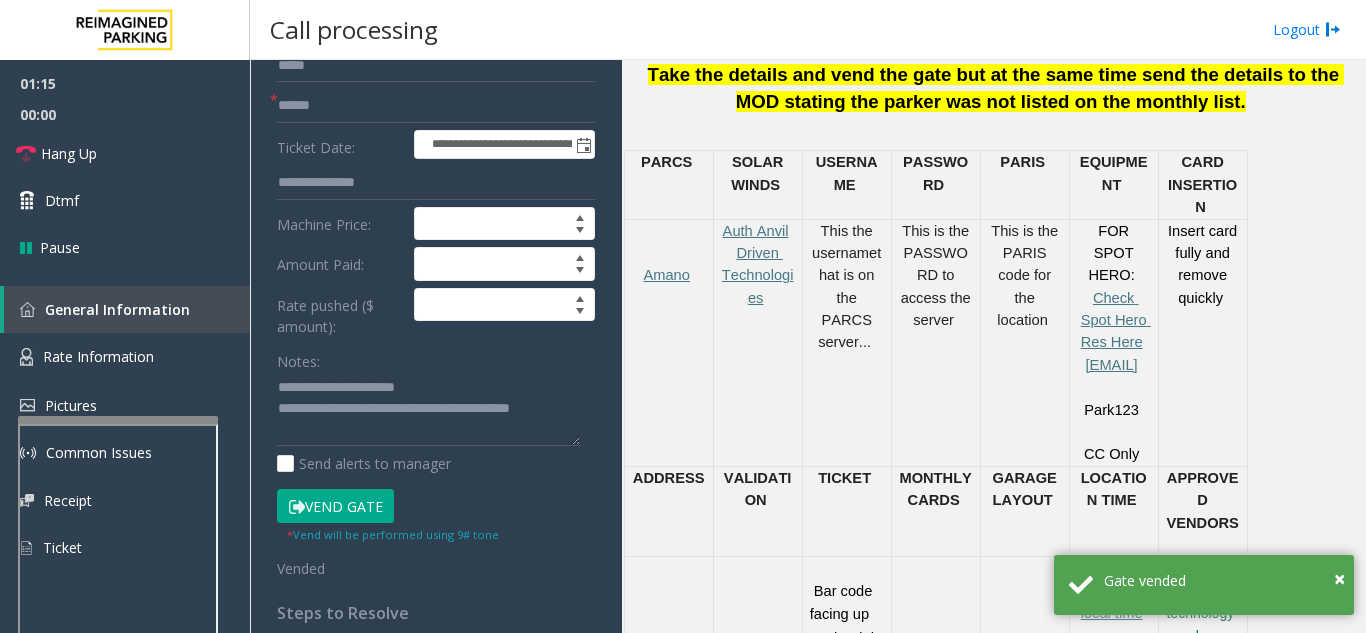 click on "Notes:" 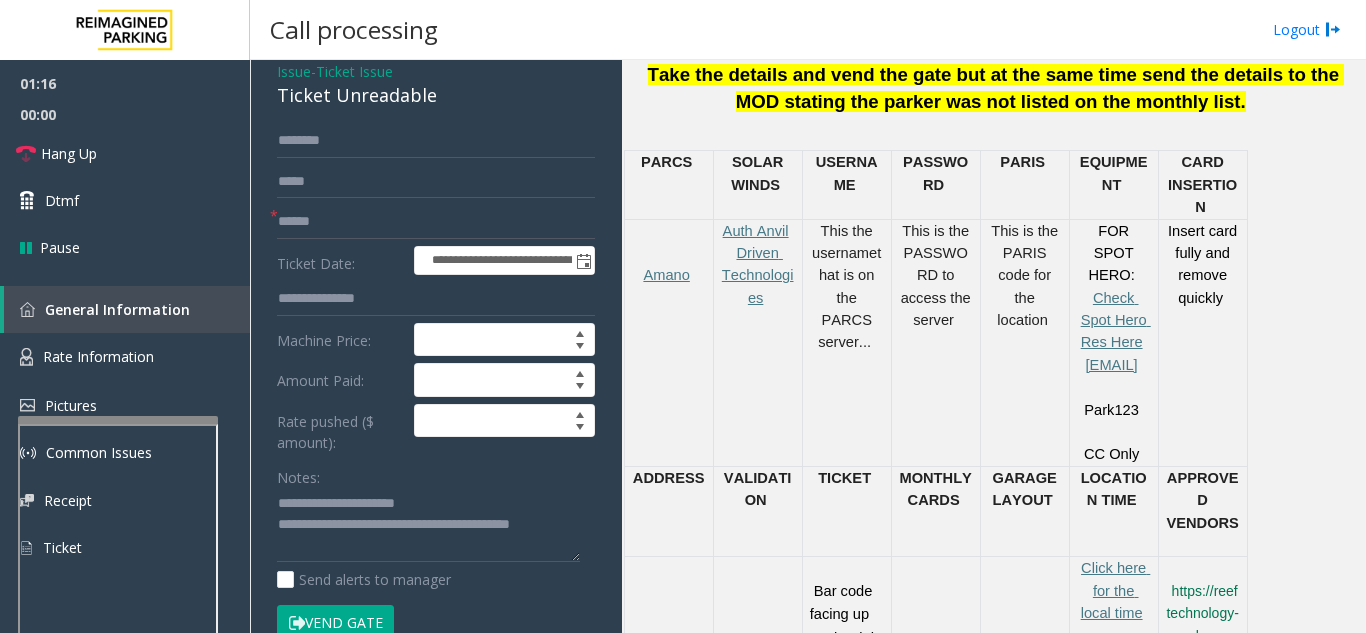 scroll, scrollTop: 0, scrollLeft: 0, axis: both 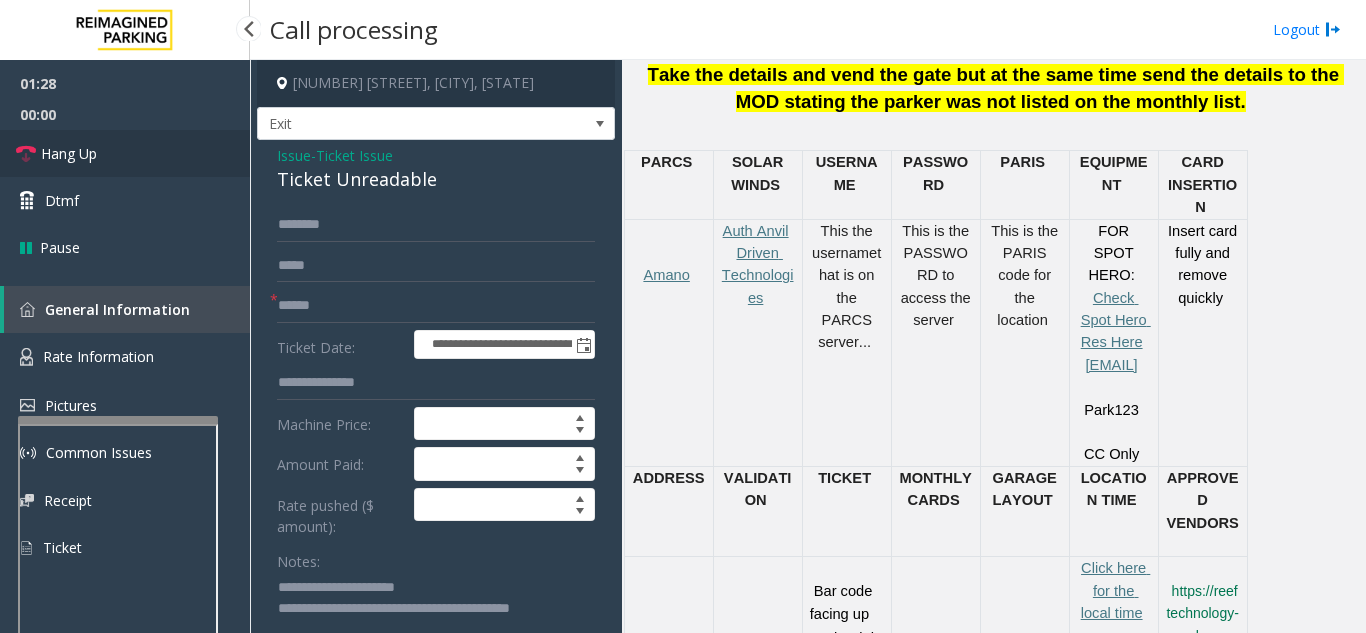 click on "Hang Up" at bounding box center (125, 153) 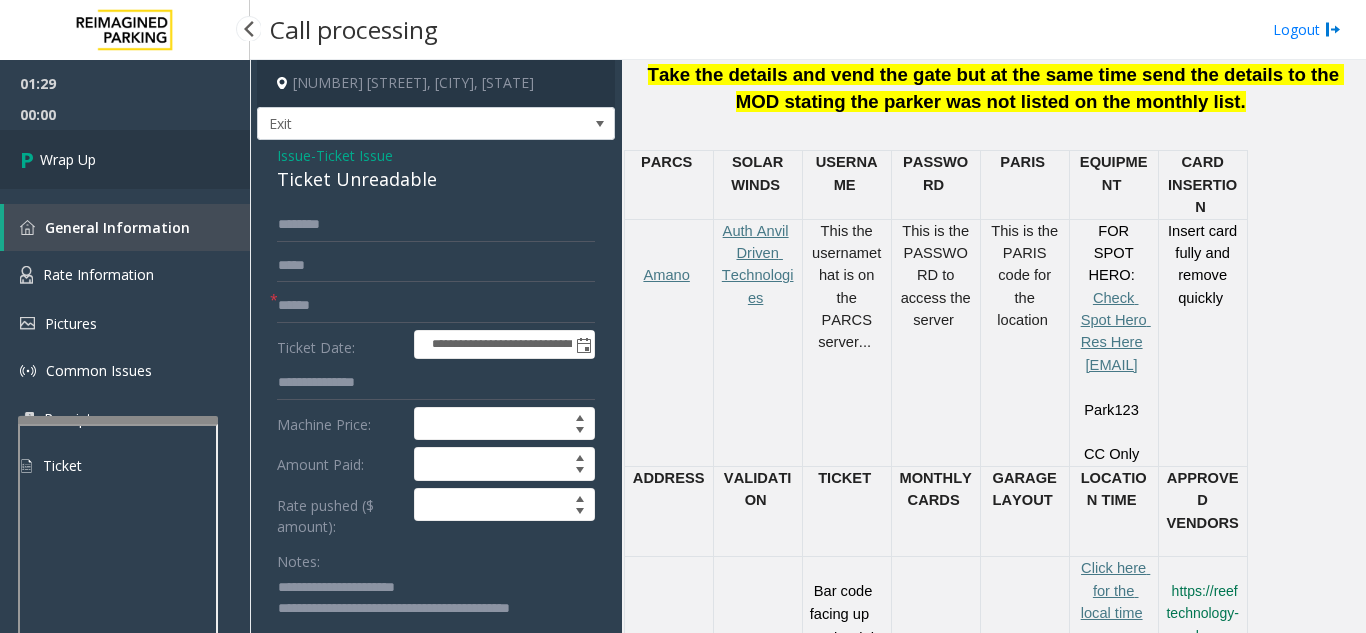 click on "Wrap Up" at bounding box center (125, 159) 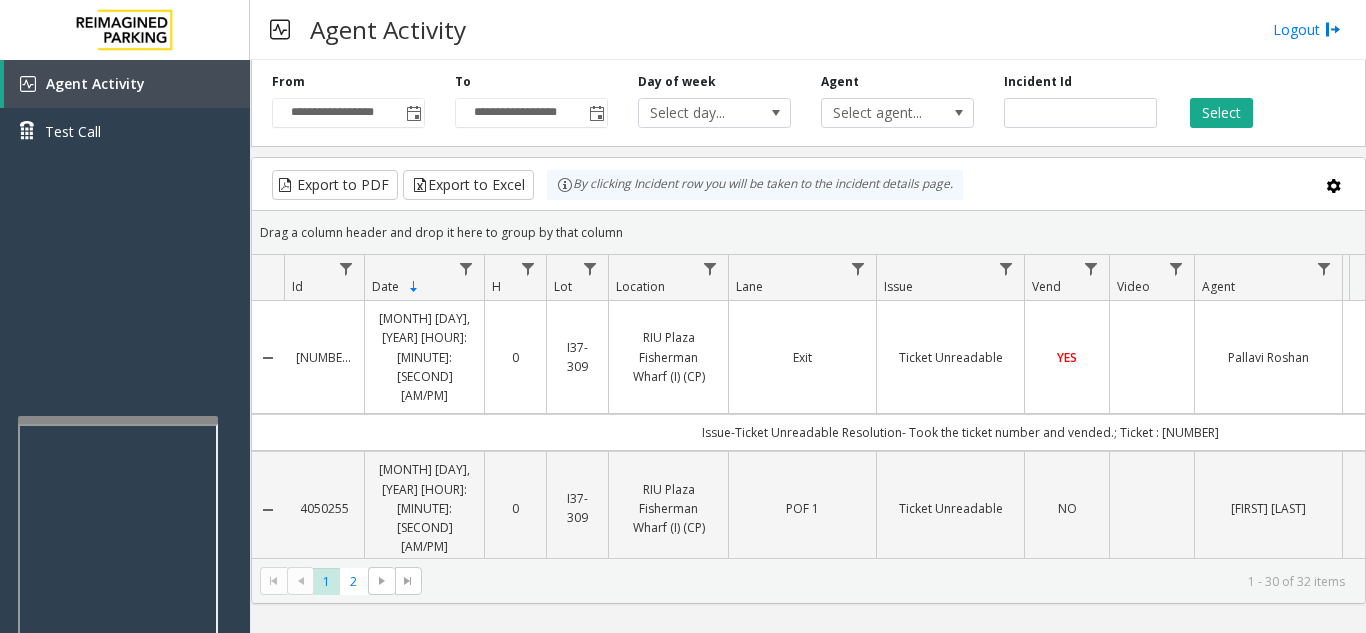 scroll, scrollTop: 0, scrollLeft: 35, axis: horizontal 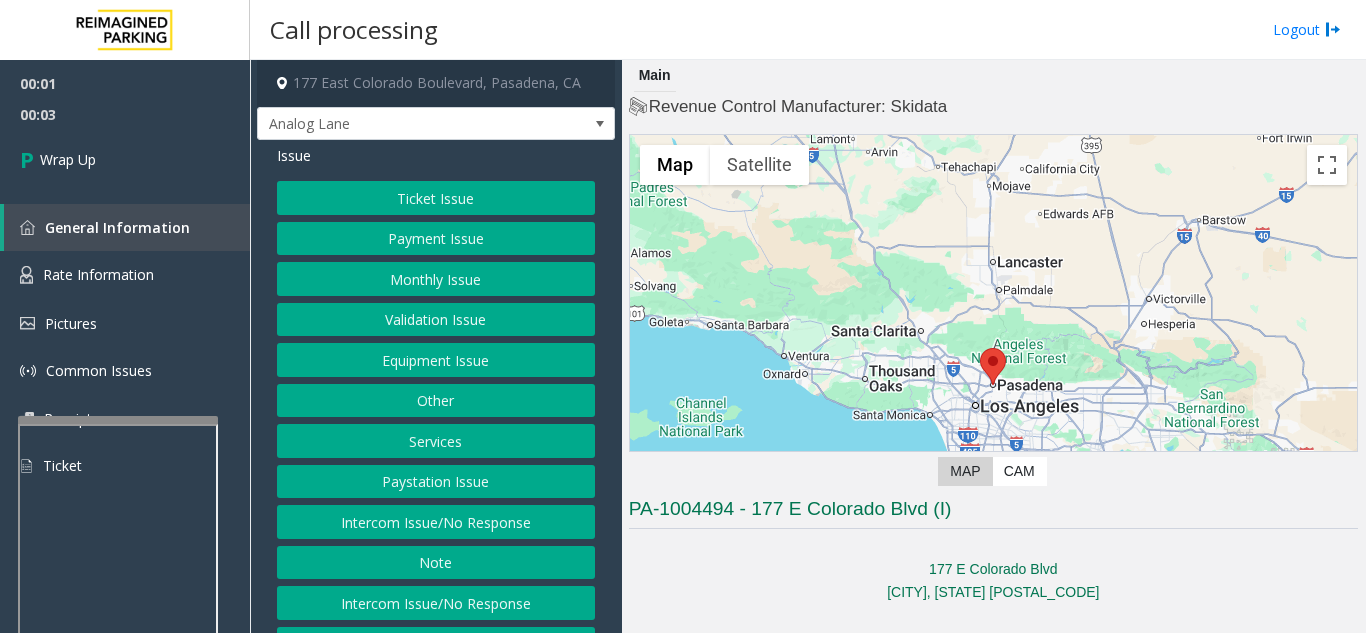 click on "Ticket Issue   Payment Issue   Monthly Issue   Validation Issue   Equipment Issue   Other   Services   Paystation Issue   Intercom Issue/No Response   Note   Intercom Issue/No Response   General   No Assistance Needed" 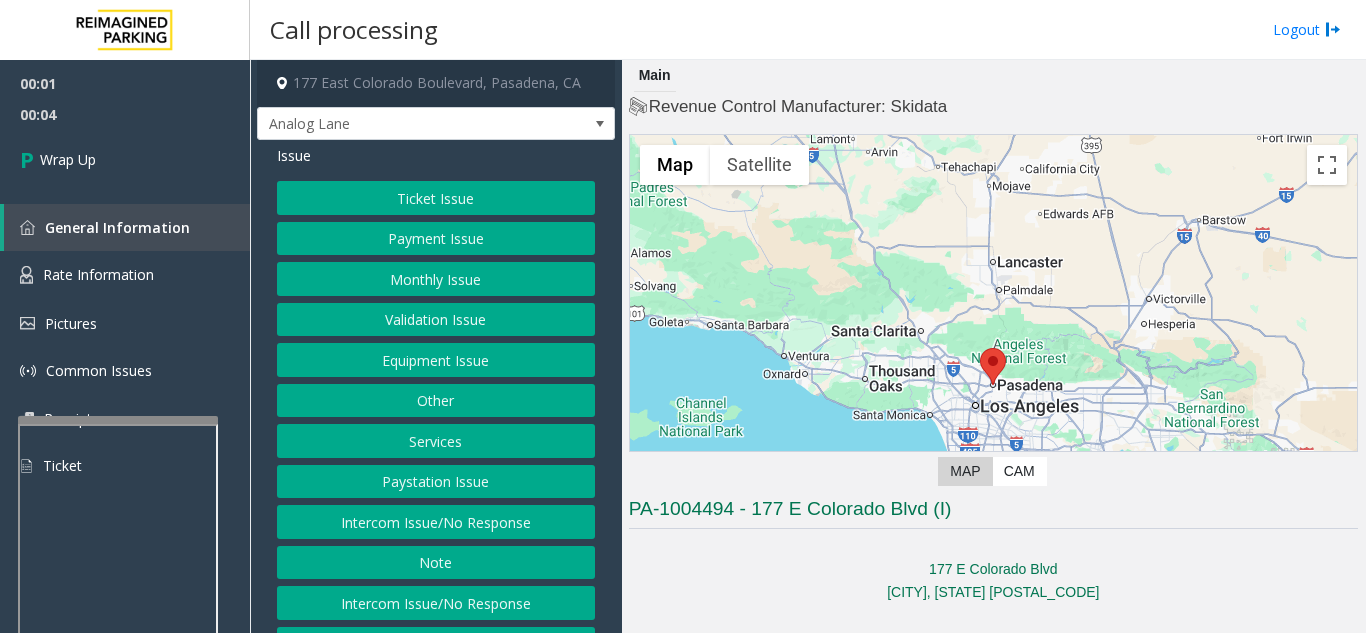 click on "Intercom Issue/No Response" 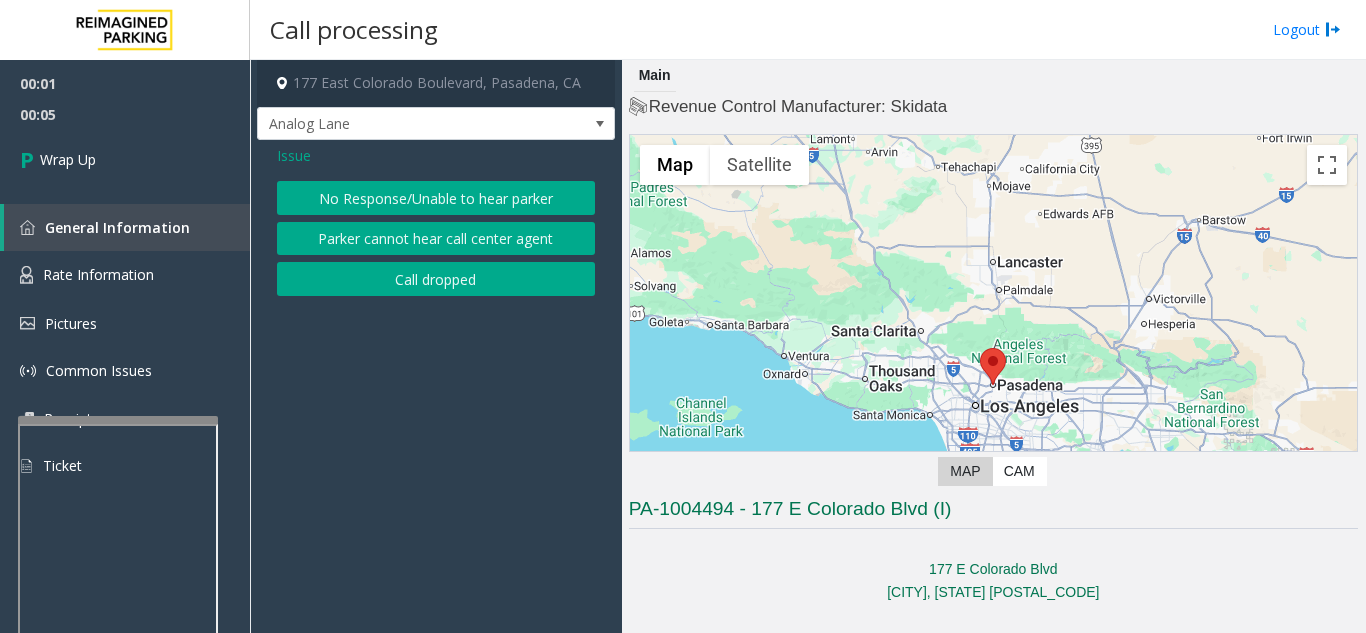 click on "Call dropped" 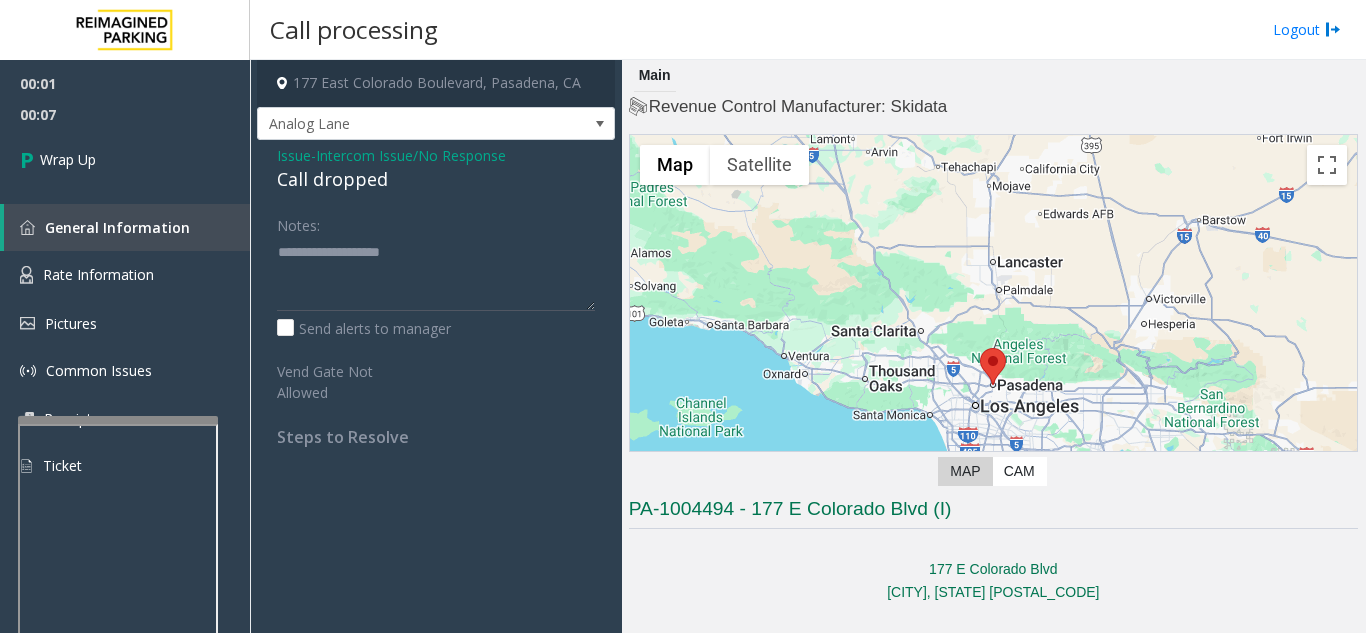 drag, startPoint x: 418, startPoint y: 167, endPoint x: 265, endPoint y: 198, distance: 156.10893 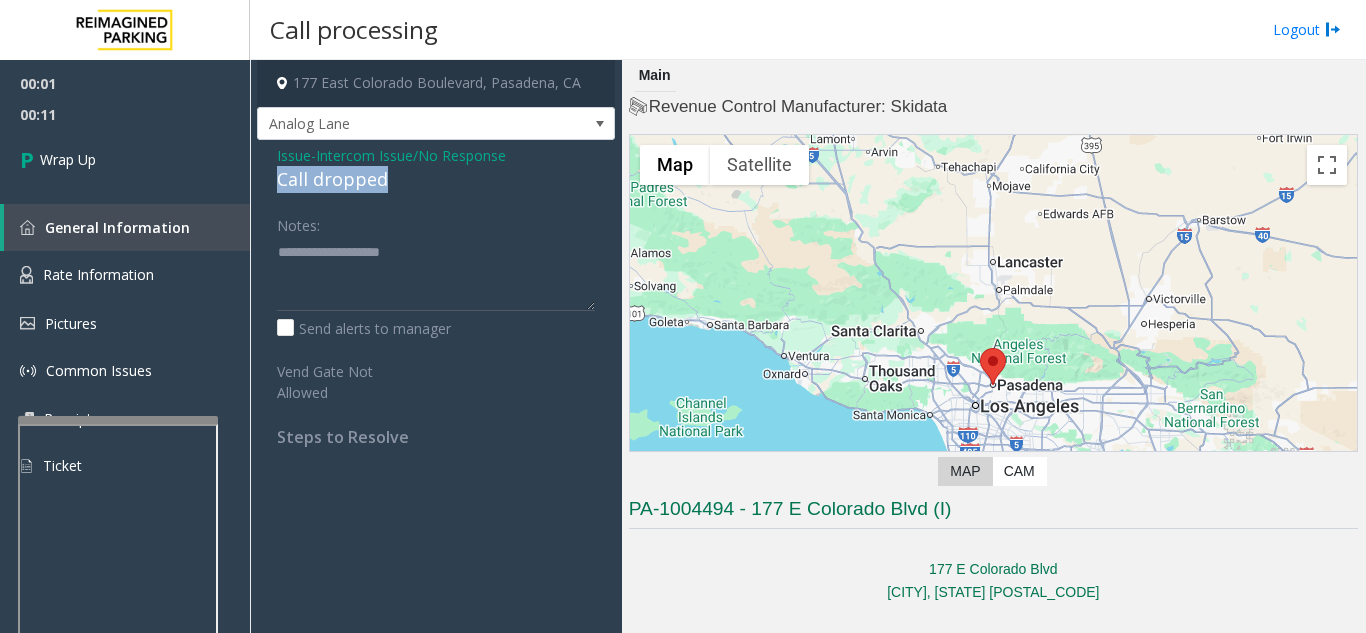 drag, startPoint x: 268, startPoint y: 184, endPoint x: 391, endPoint y: 183, distance: 123.00407 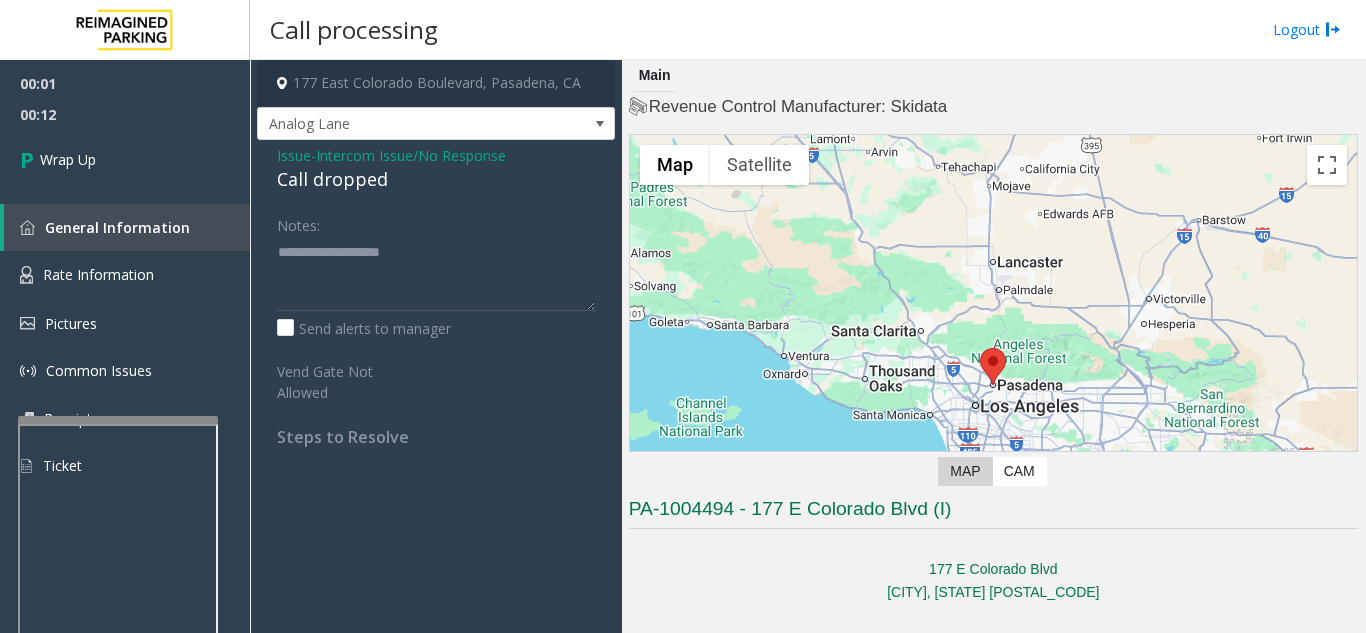 drag, startPoint x: 372, startPoint y: 211, endPoint x: 372, endPoint y: 251, distance: 40 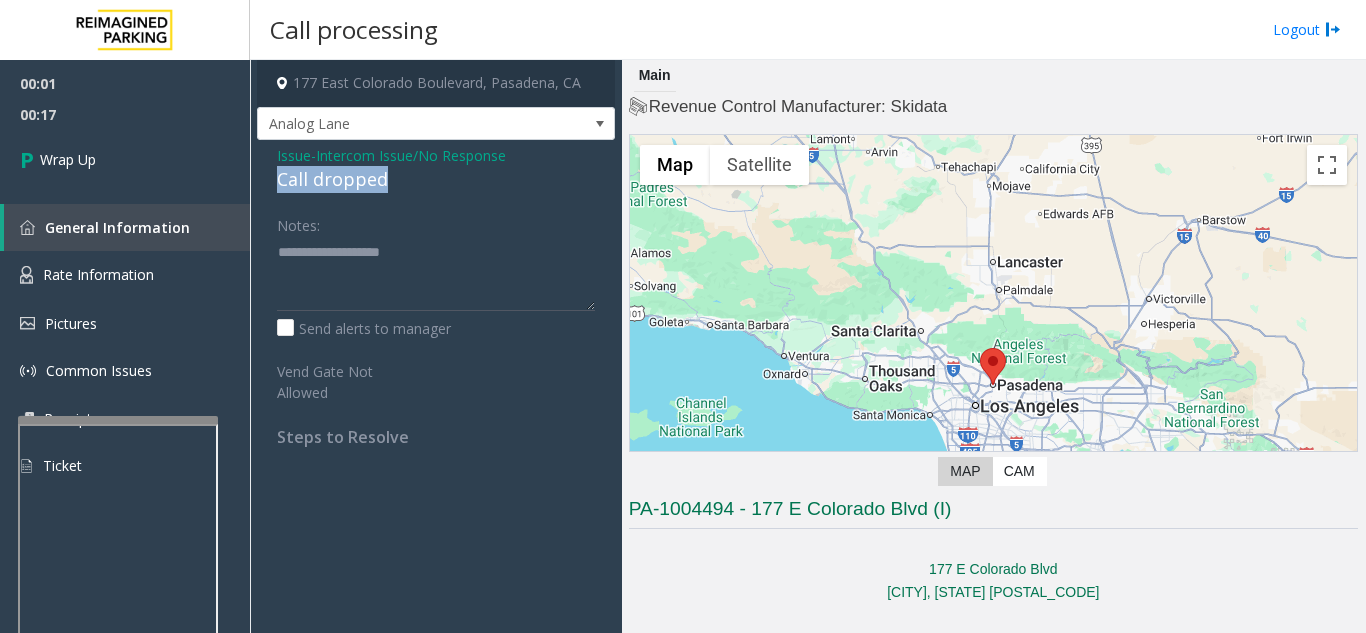 drag, startPoint x: 385, startPoint y: 168, endPoint x: 279, endPoint y: 179, distance: 106.56923 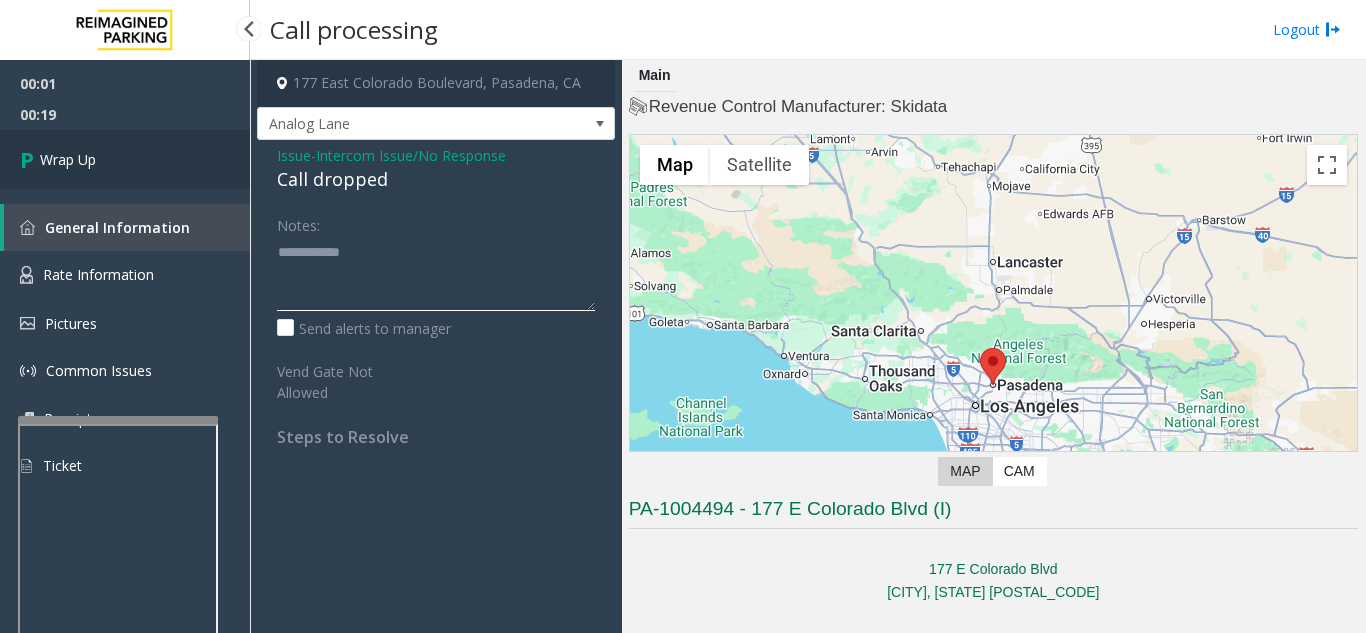 type on "**********" 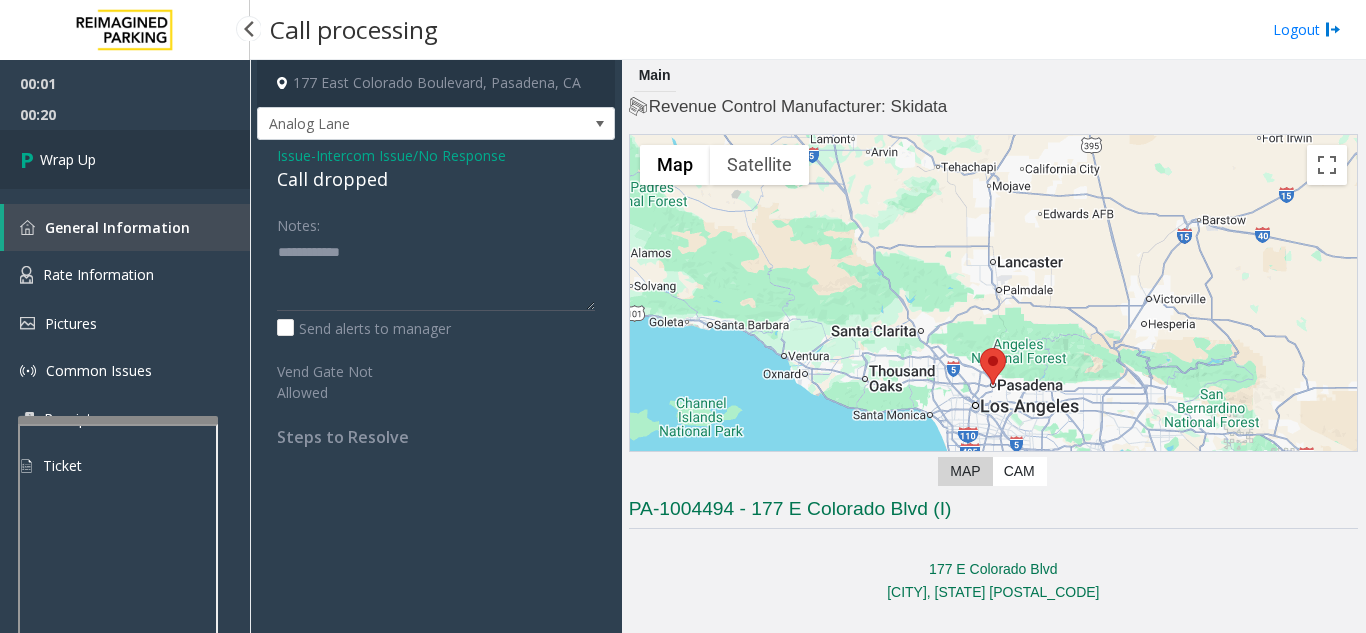 click on "Wrap Up" at bounding box center [125, 159] 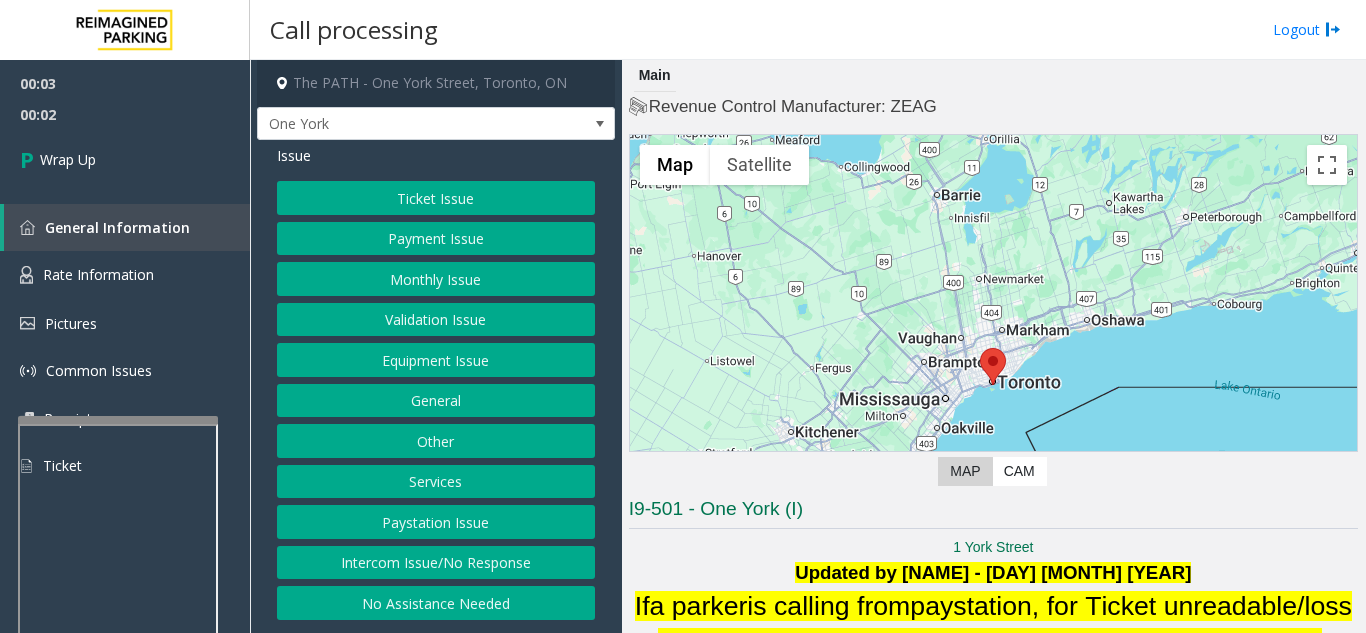 click on "Intercom Issue/No Response" 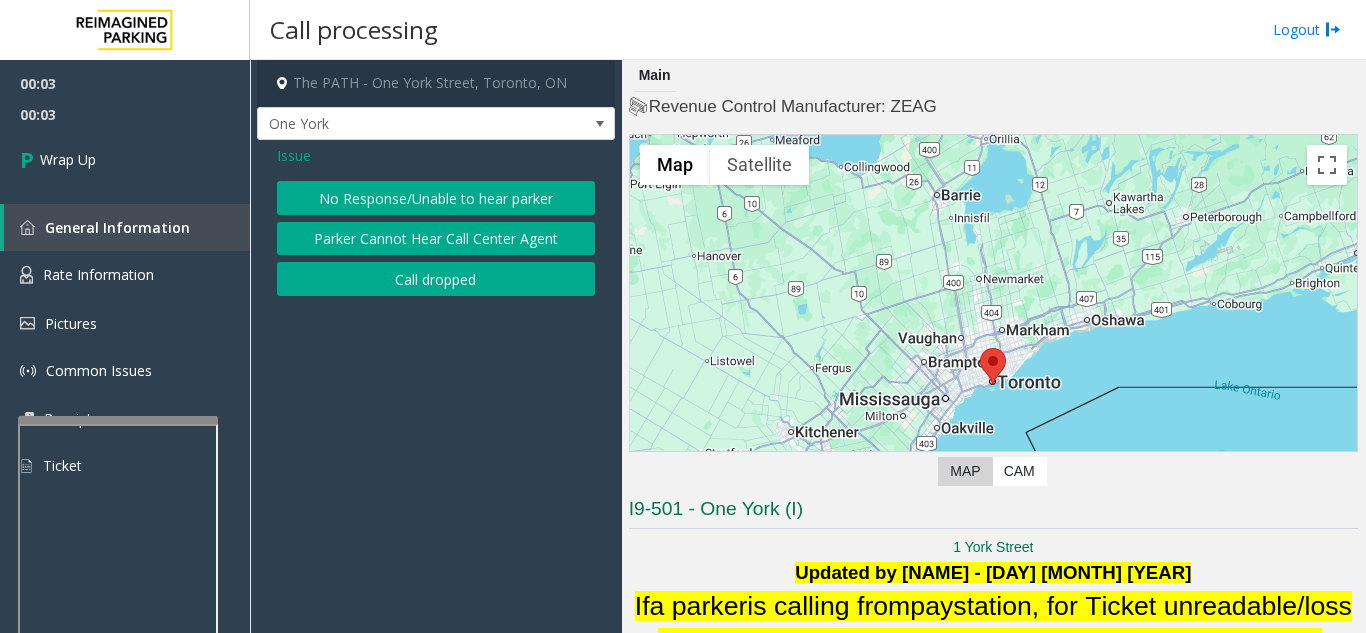 click on "Call dropped" 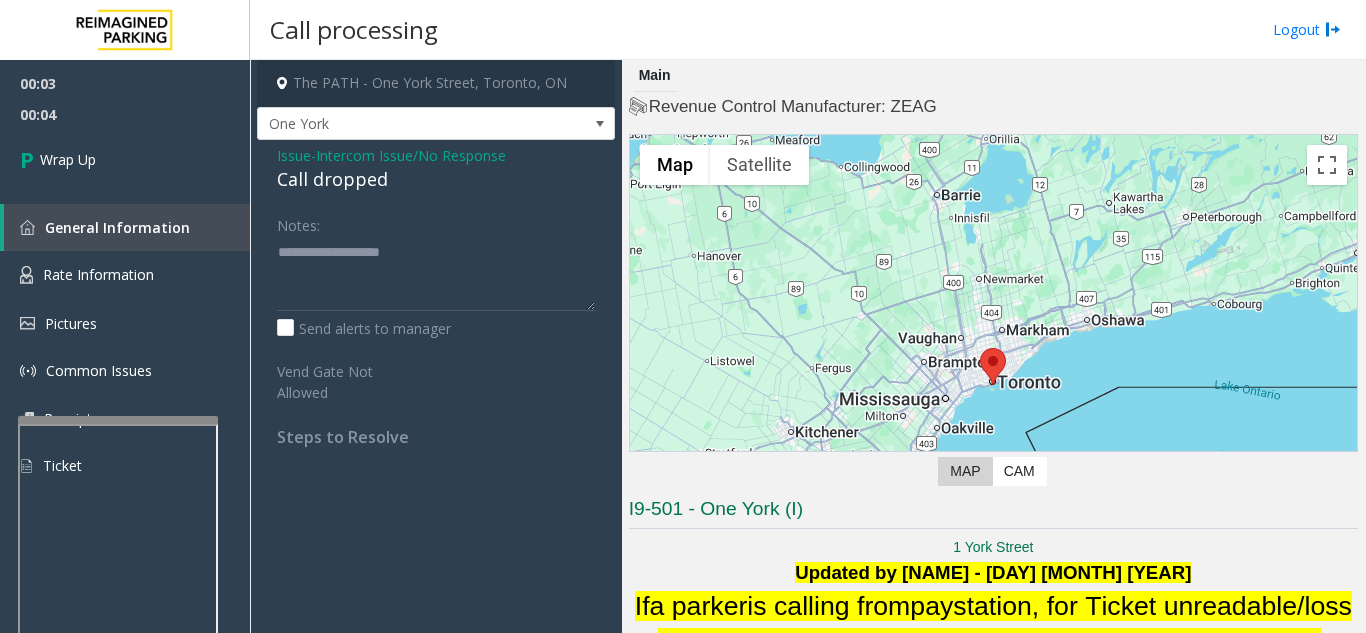 drag, startPoint x: 333, startPoint y: 178, endPoint x: 316, endPoint y: 180, distance: 17.117243 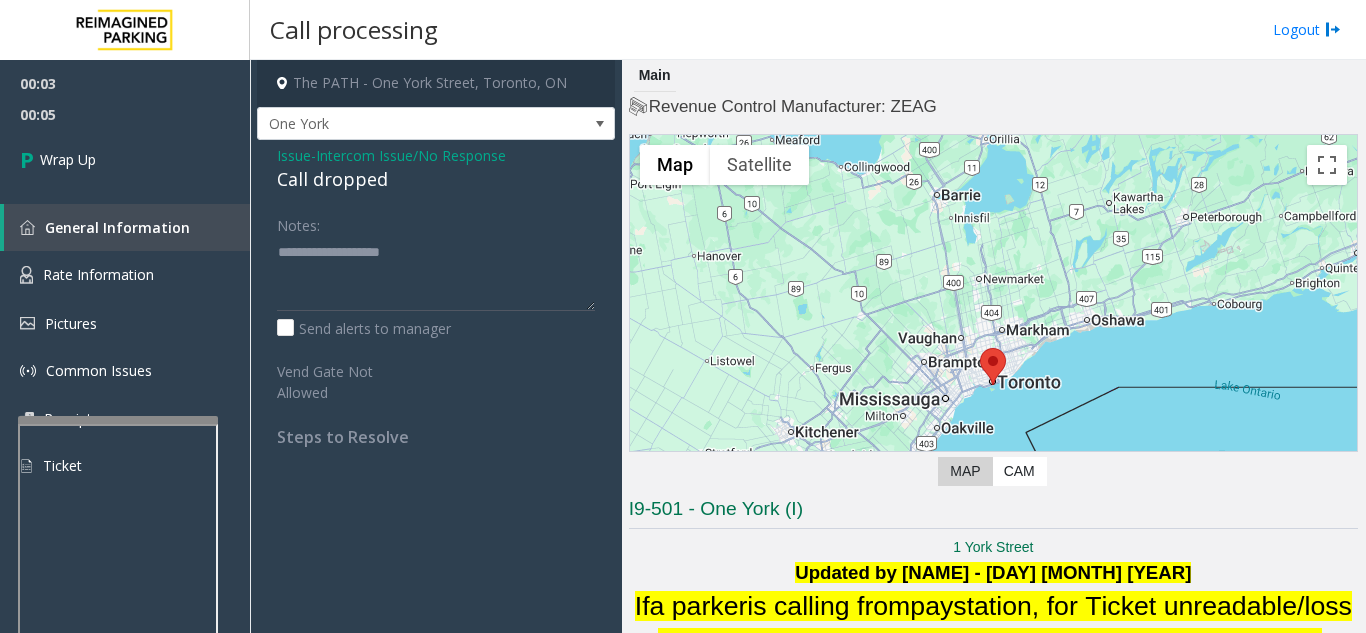 click on "Issue  -  Intercom Issue/No Response Call dropped Notes:                      Send alerts to manager  Vend Gate Not Allowed  Steps to Resolve" 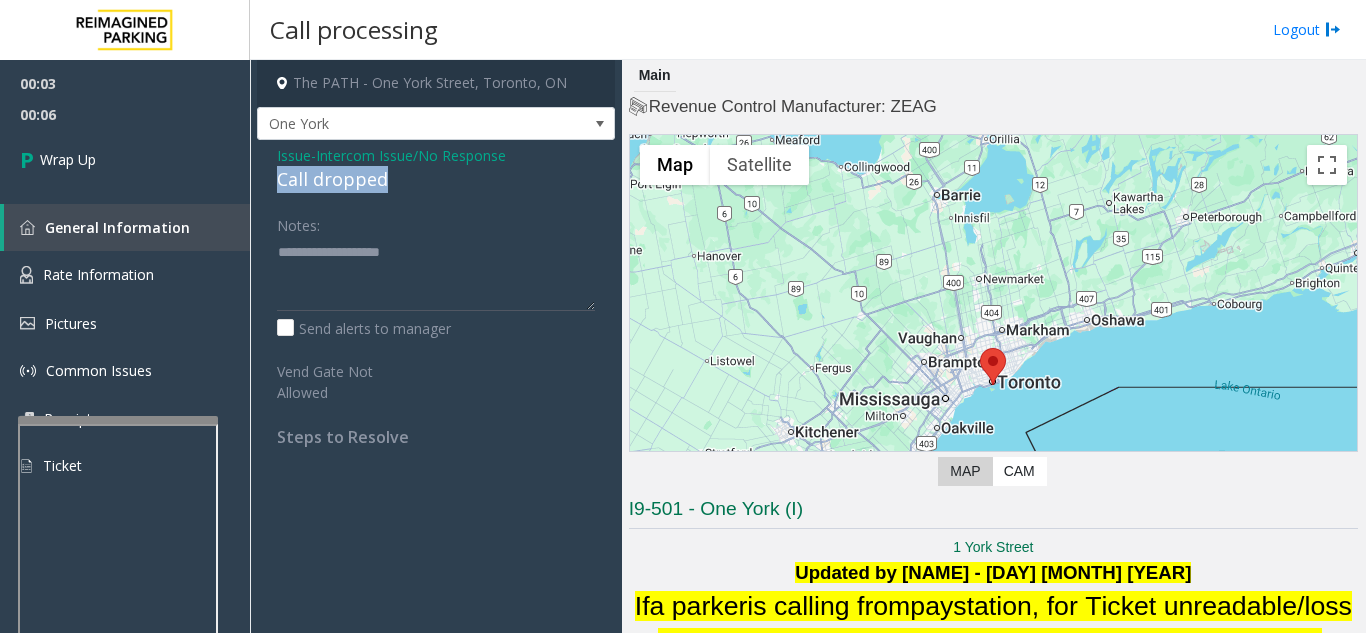 drag, startPoint x: 399, startPoint y: 172, endPoint x: 294, endPoint y: 172, distance: 105 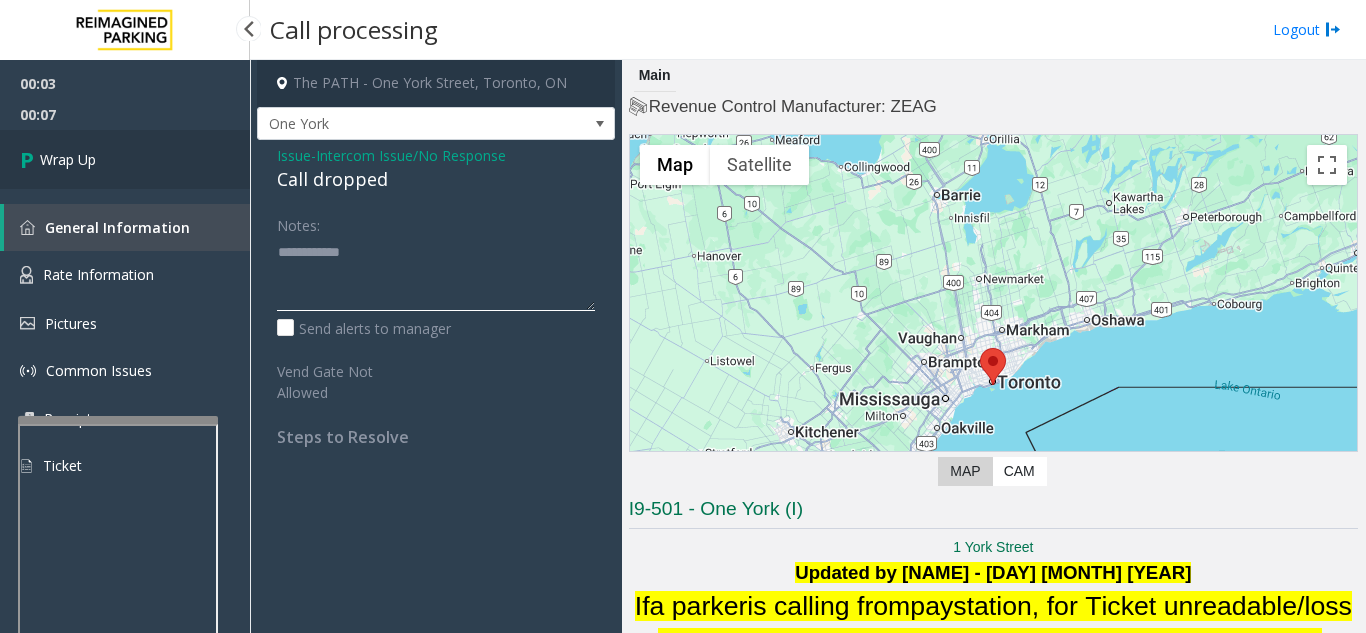 type on "**********" 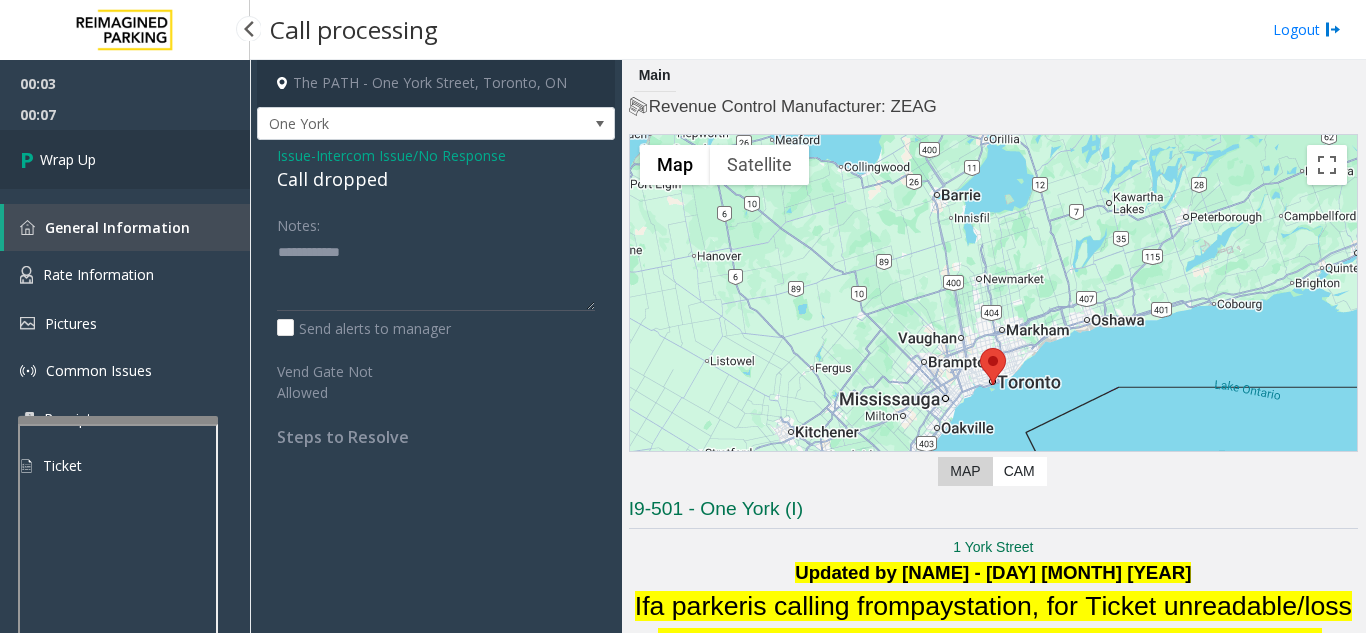 click on "Wrap Up" at bounding box center [125, 159] 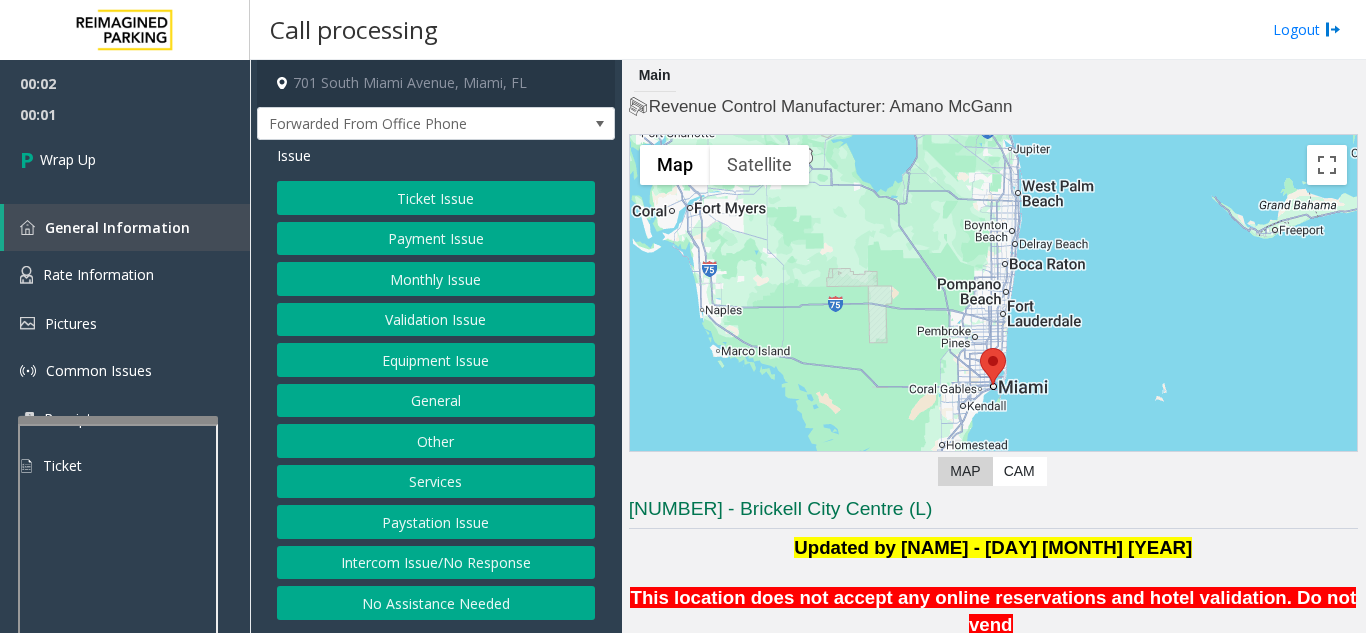 click on "Intercom Issue/No Response" 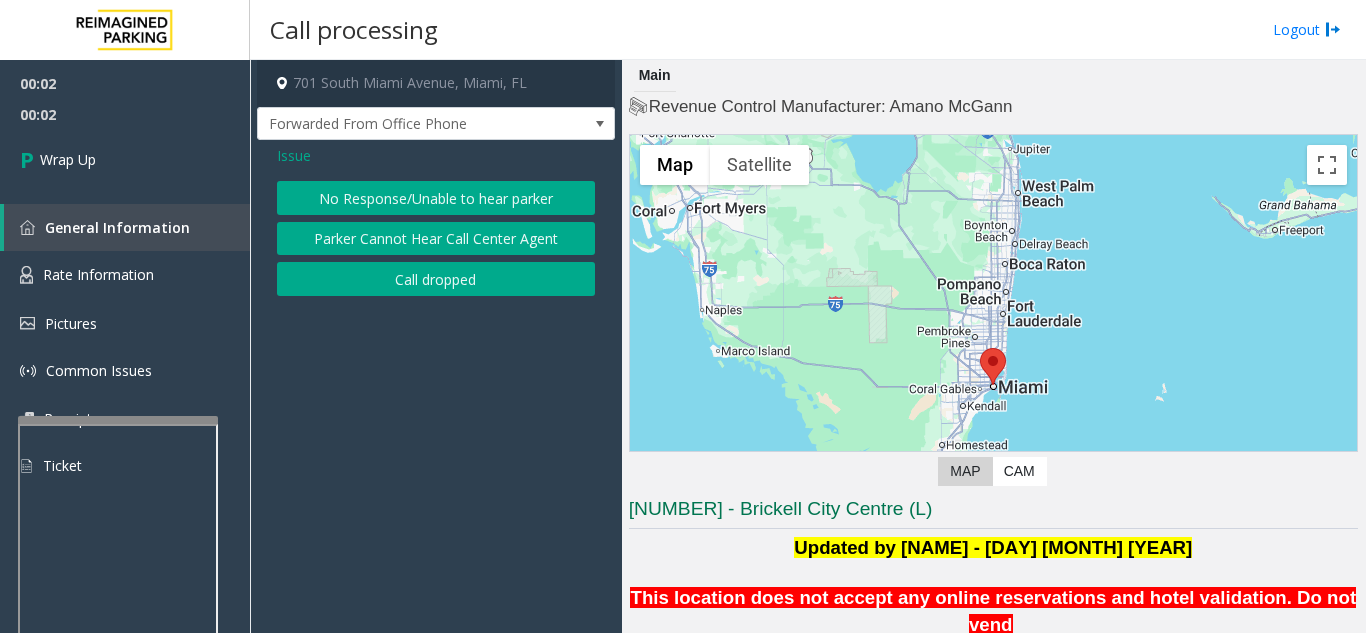 click on "Call dropped" 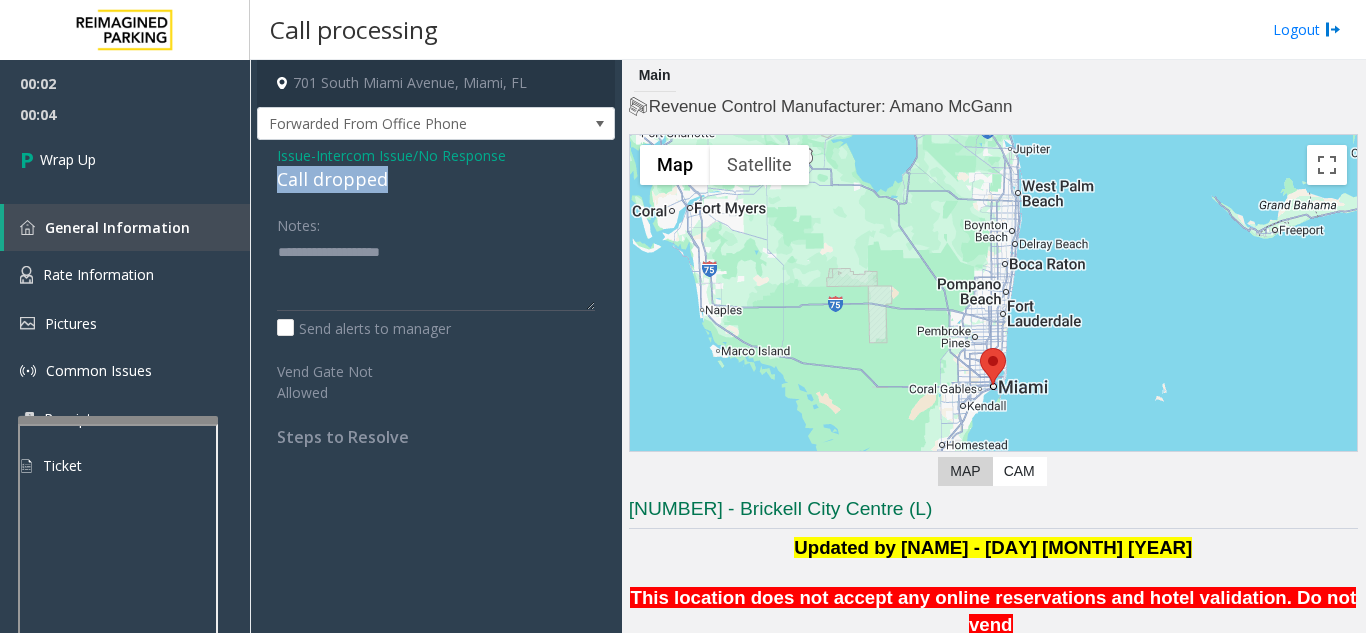 drag, startPoint x: 408, startPoint y: 182, endPoint x: 273, endPoint y: 183, distance: 135.00371 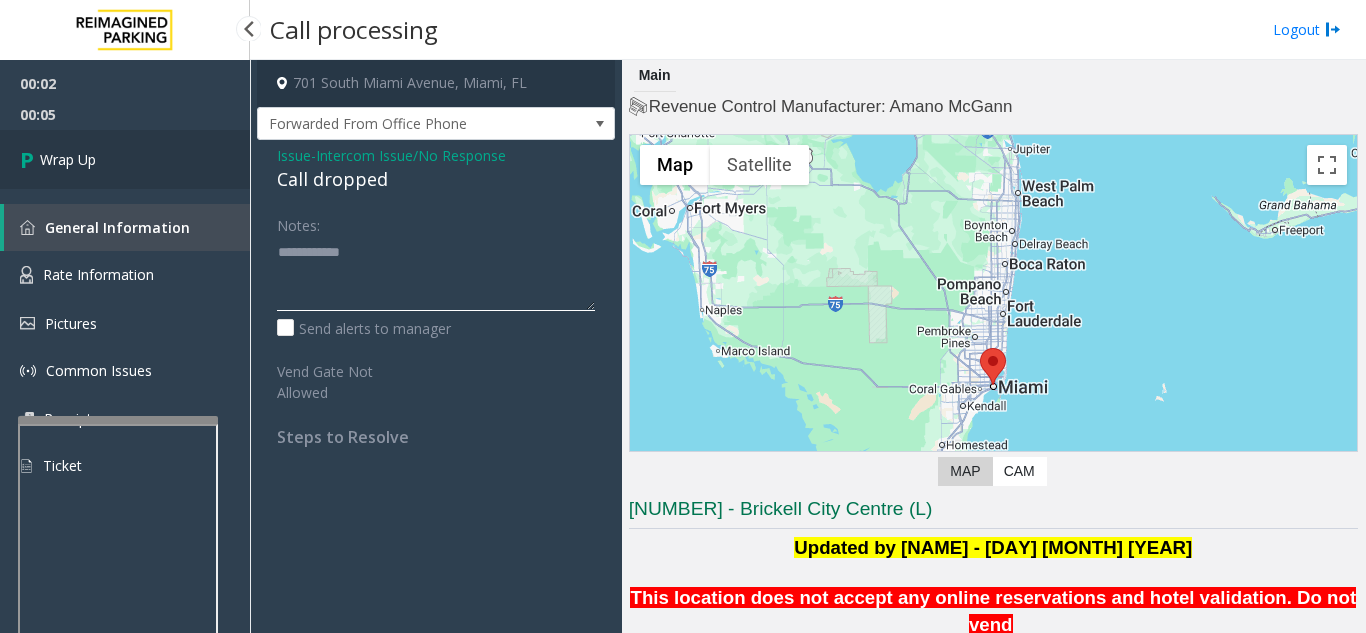type on "**********" 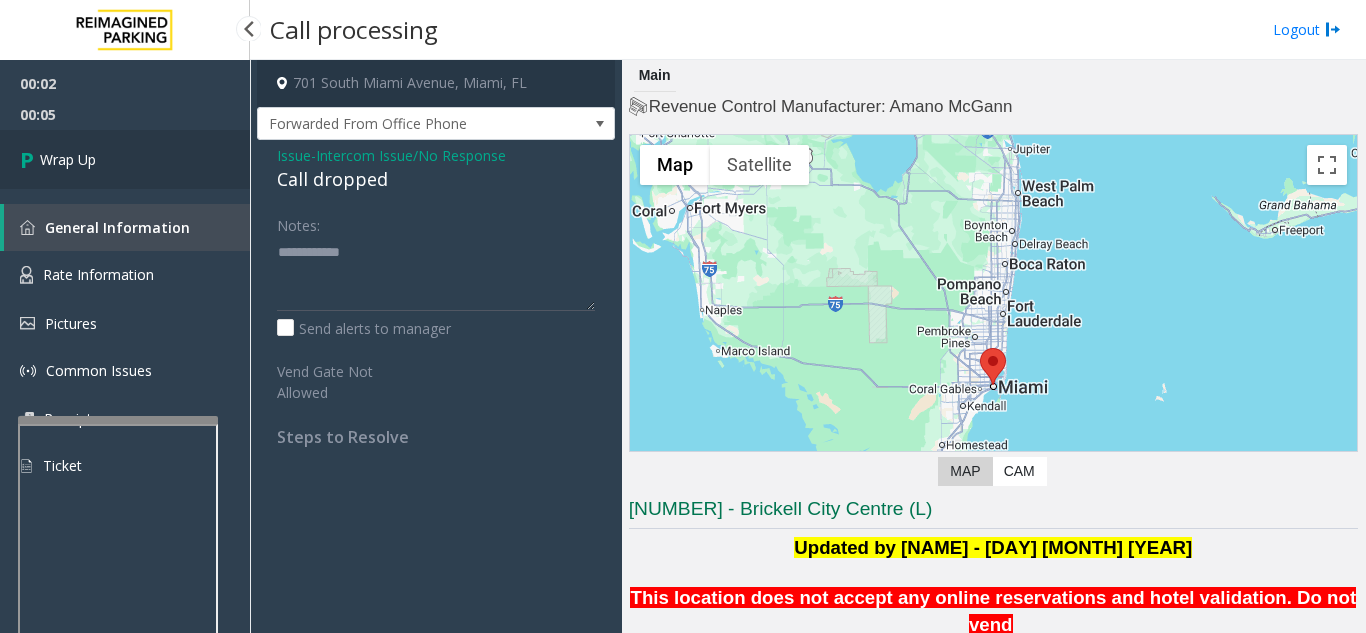 click on "Wrap Up" at bounding box center (125, 159) 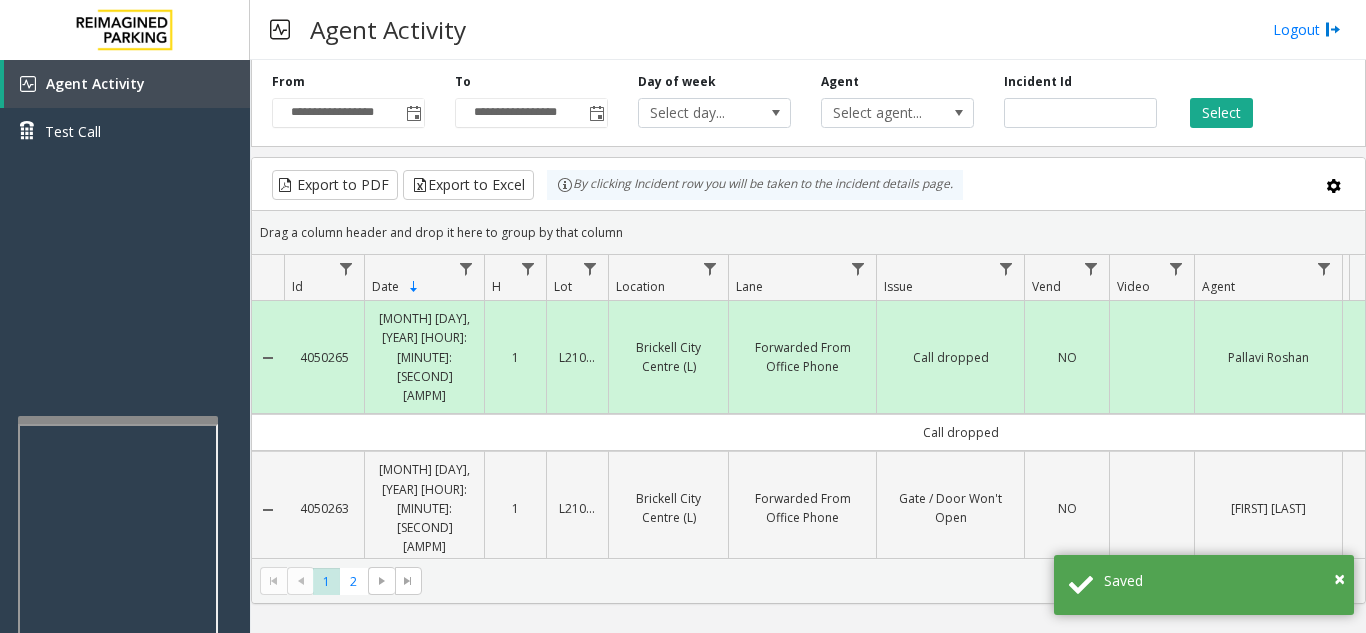 scroll, scrollTop: 0, scrollLeft: 0, axis: both 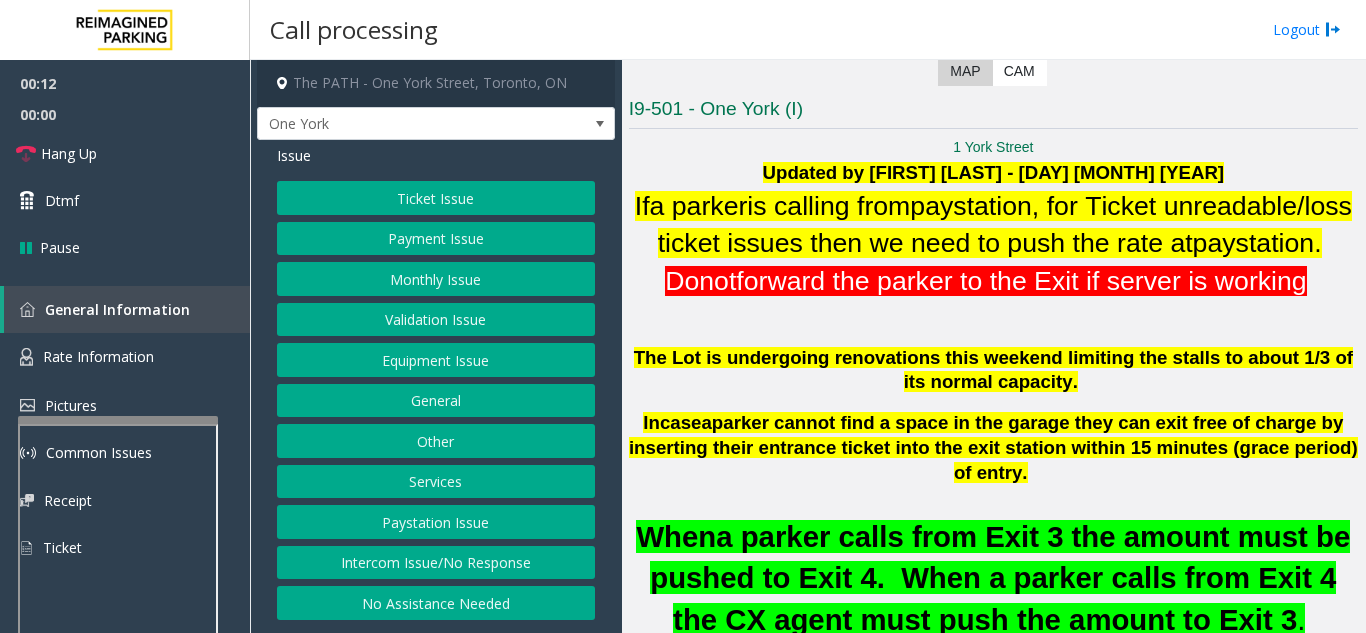 click on "Ticket Issue" 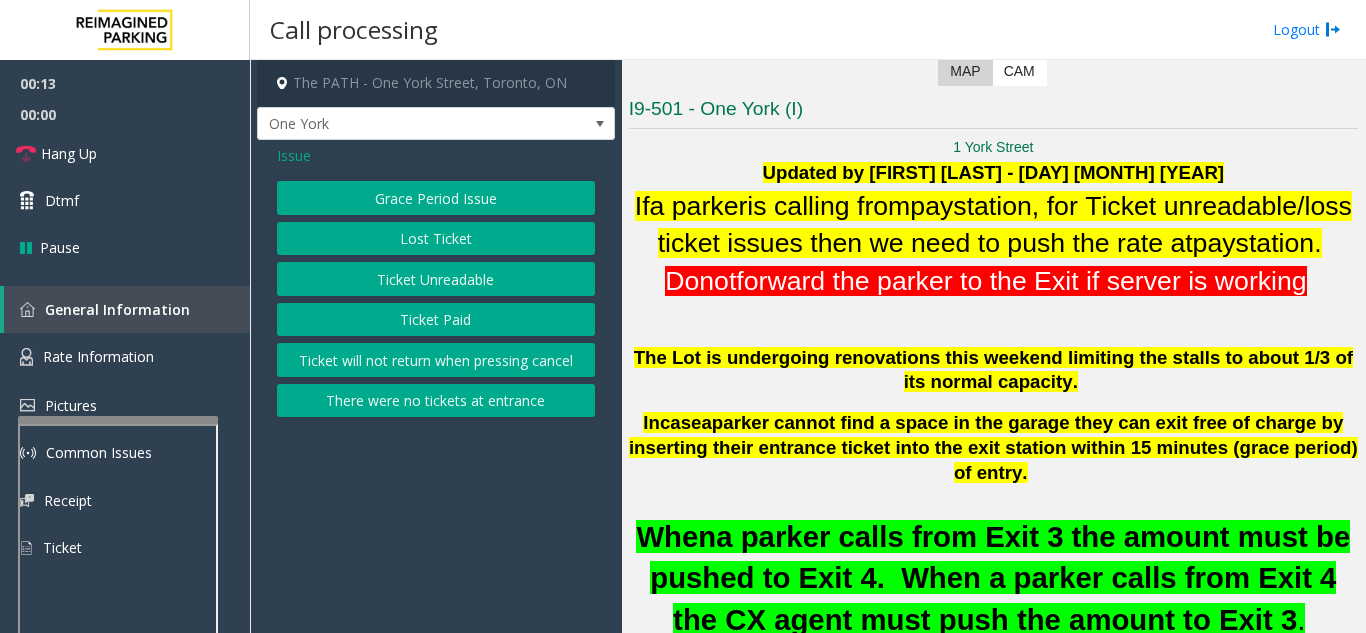 click on "Ticket Unreadable" 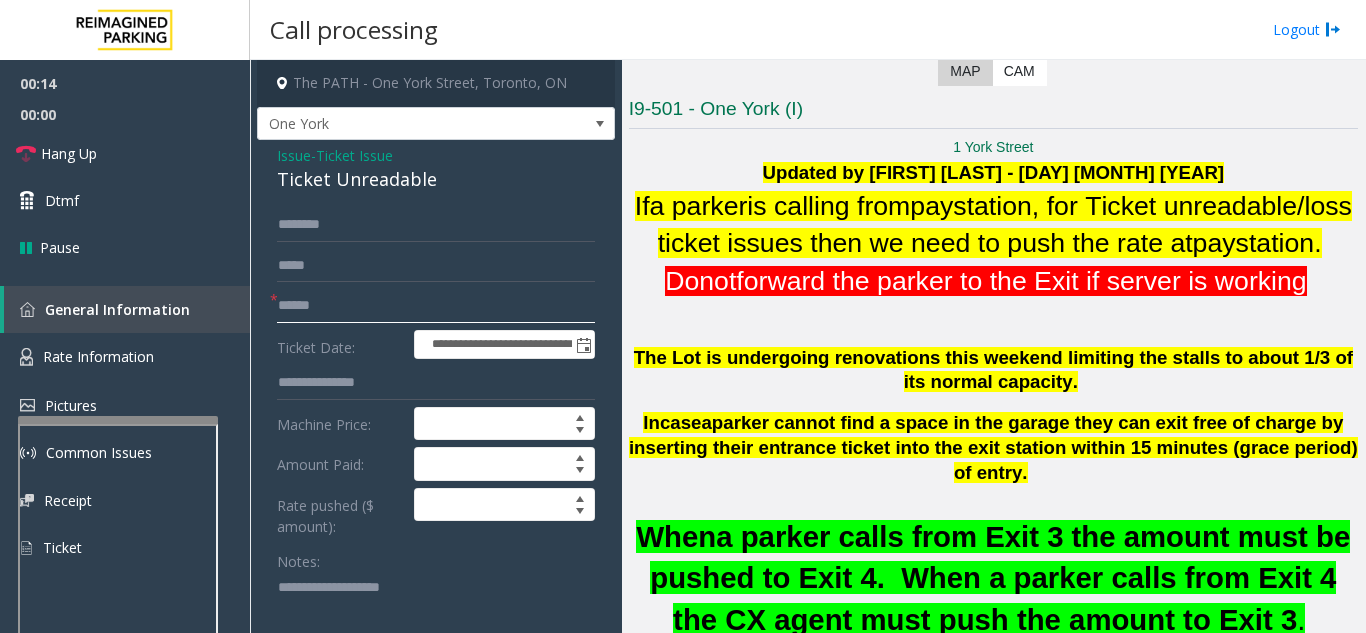 click 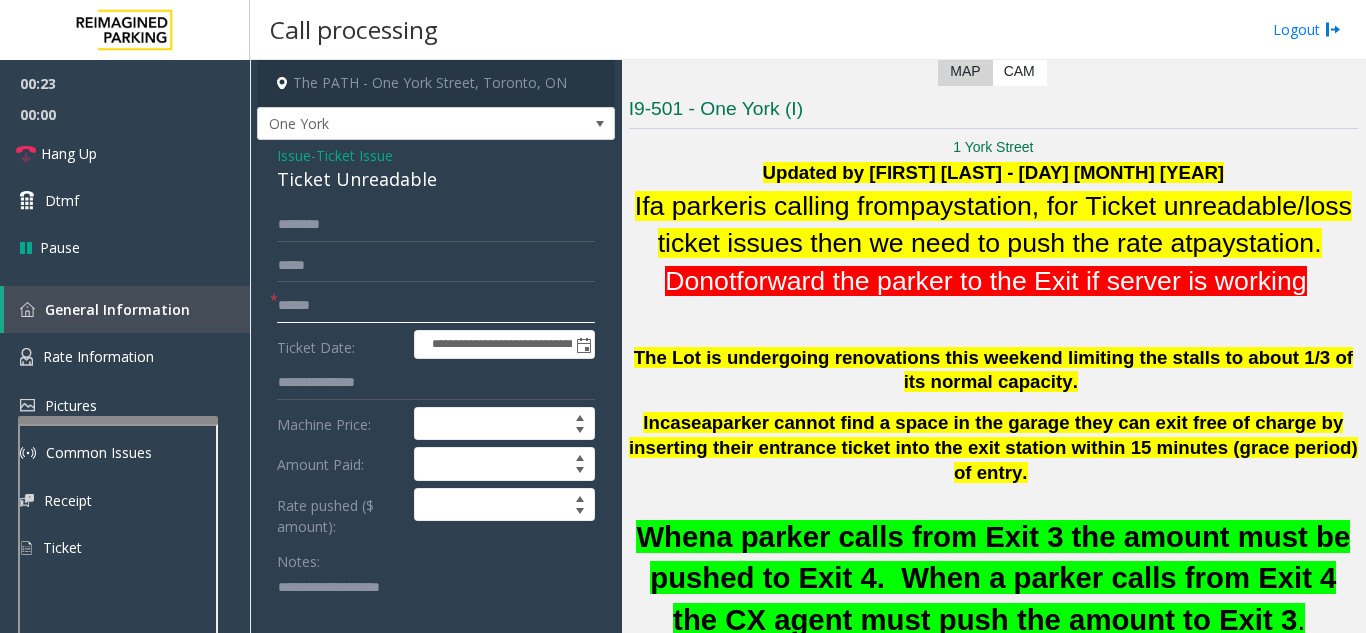 type on "******" 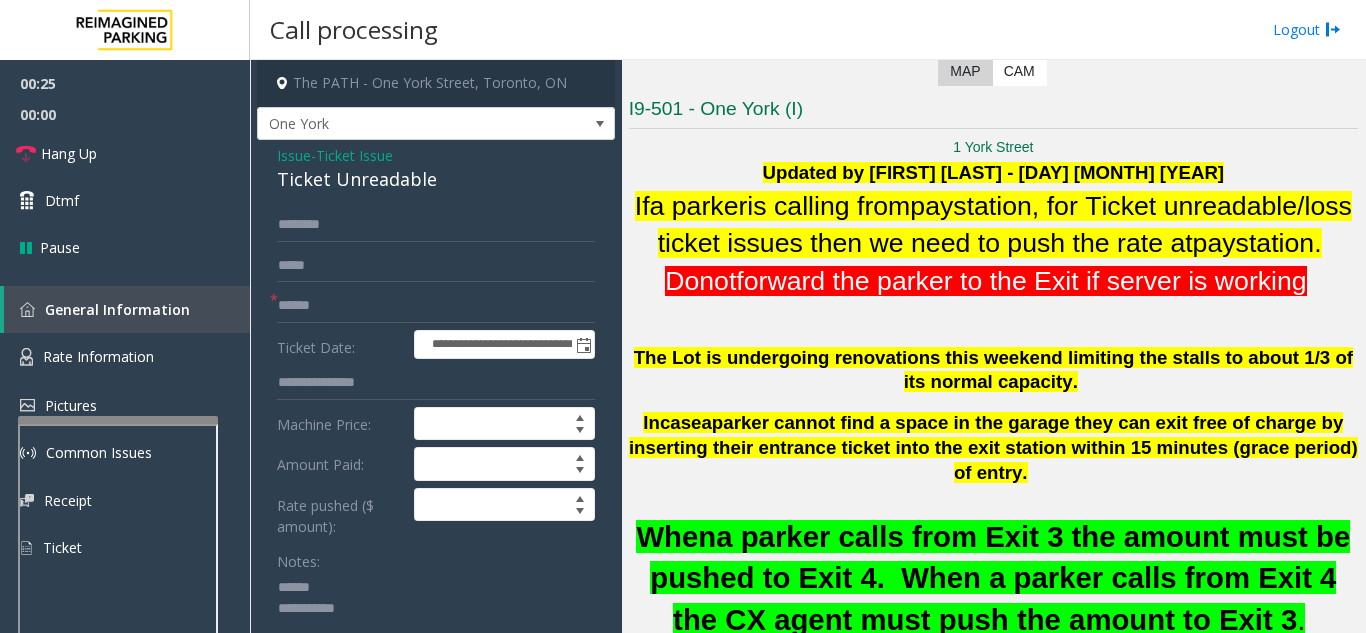 type on "**********" 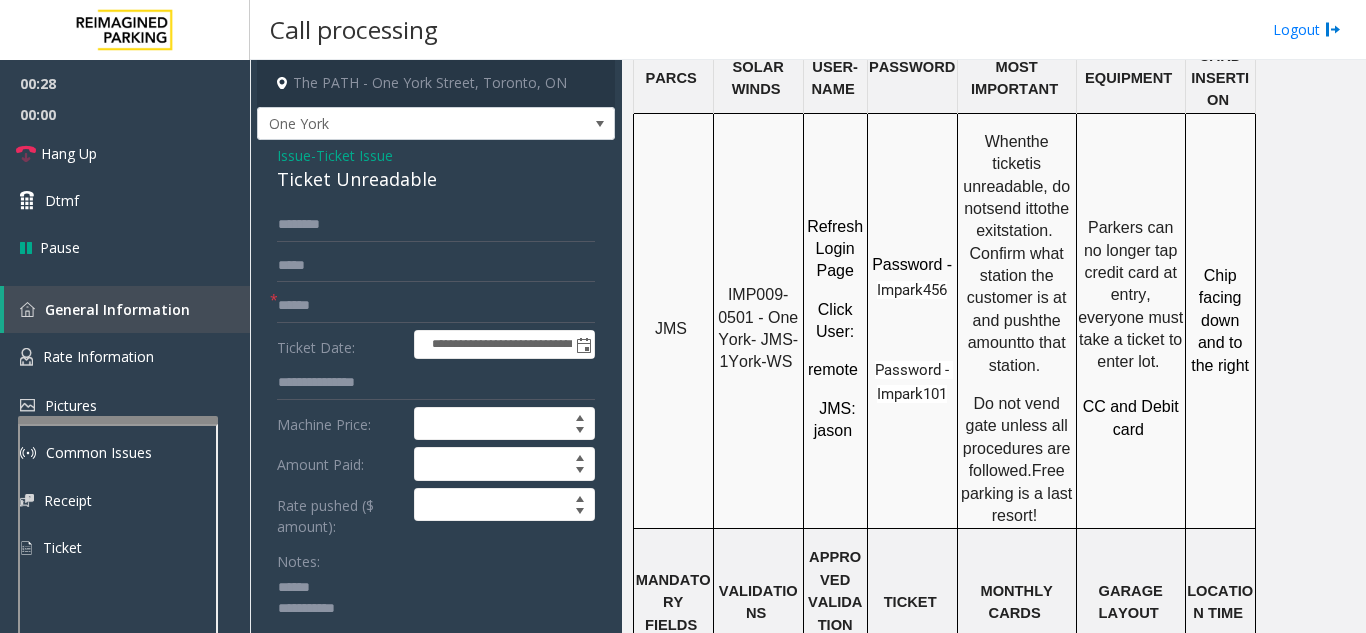 scroll, scrollTop: 1700, scrollLeft: 0, axis: vertical 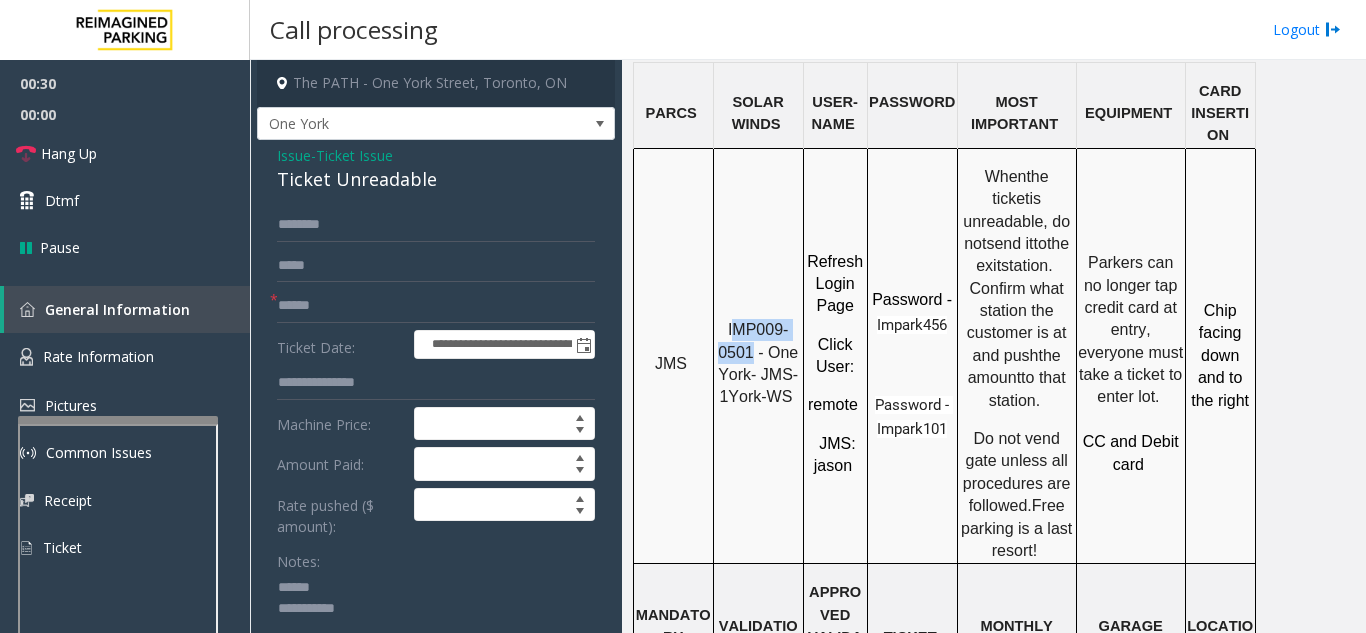 drag, startPoint x: 755, startPoint y: 288, endPoint x: 734, endPoint y: 269, distance: 28.319605 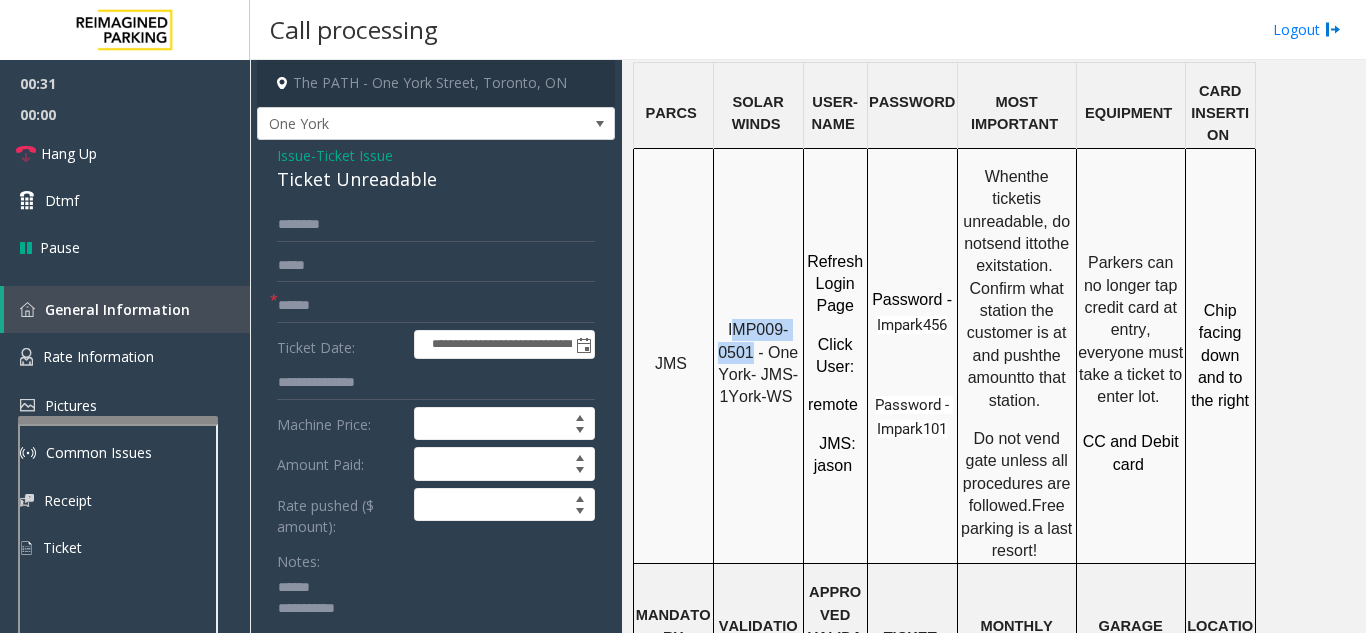 click on "IMP009-0501 - One York- JMS-1York-WS" 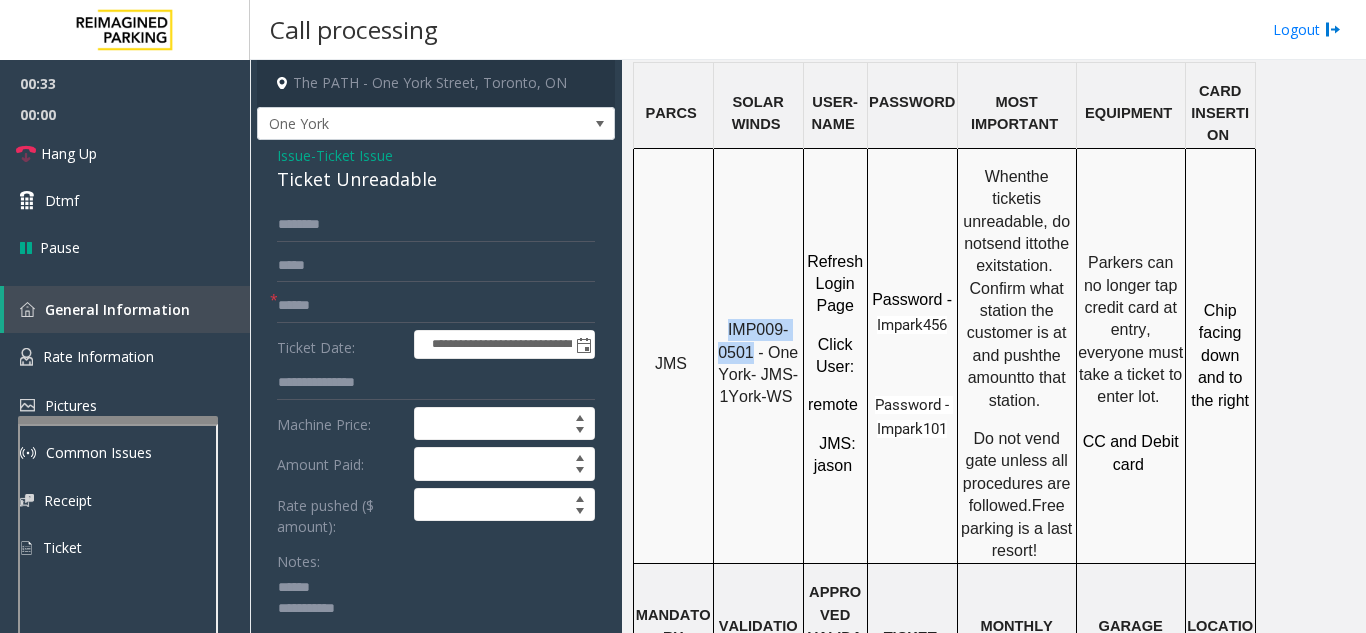 drag, startPoint x: 754, startPoint y: 287, endPoint x: 724, endPoint y: 263, distance: 38.418747 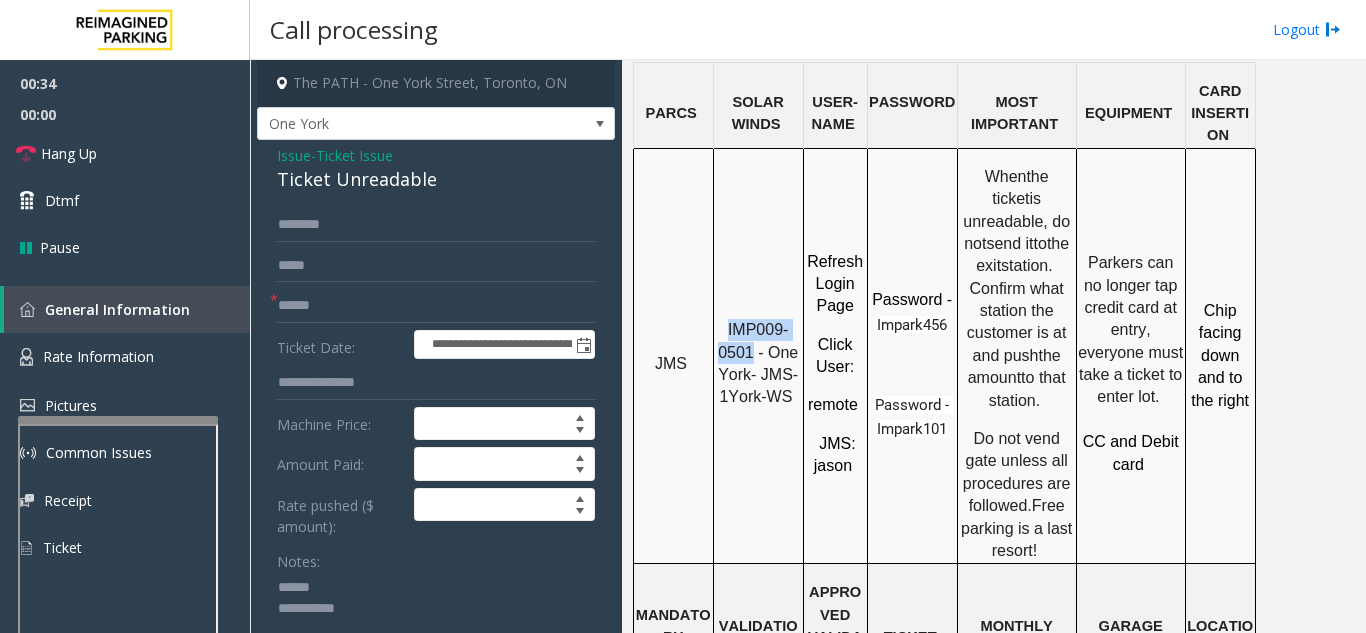 copy on "IMP009-0501" 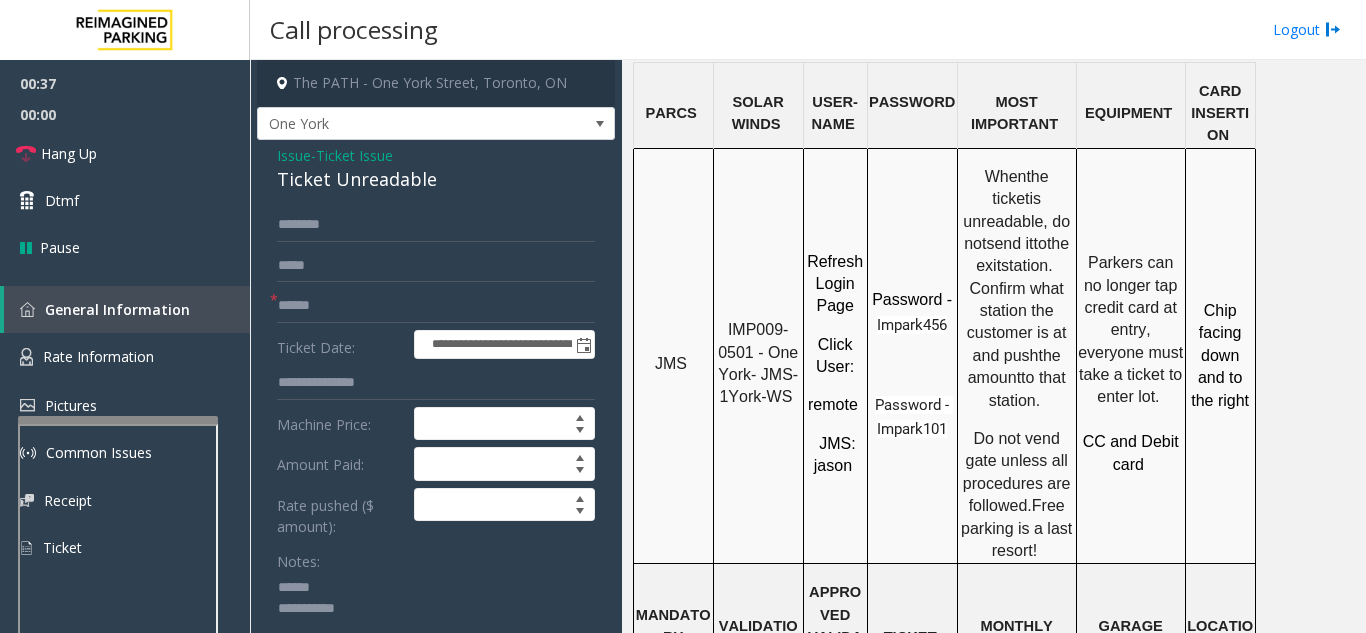 click on "*" 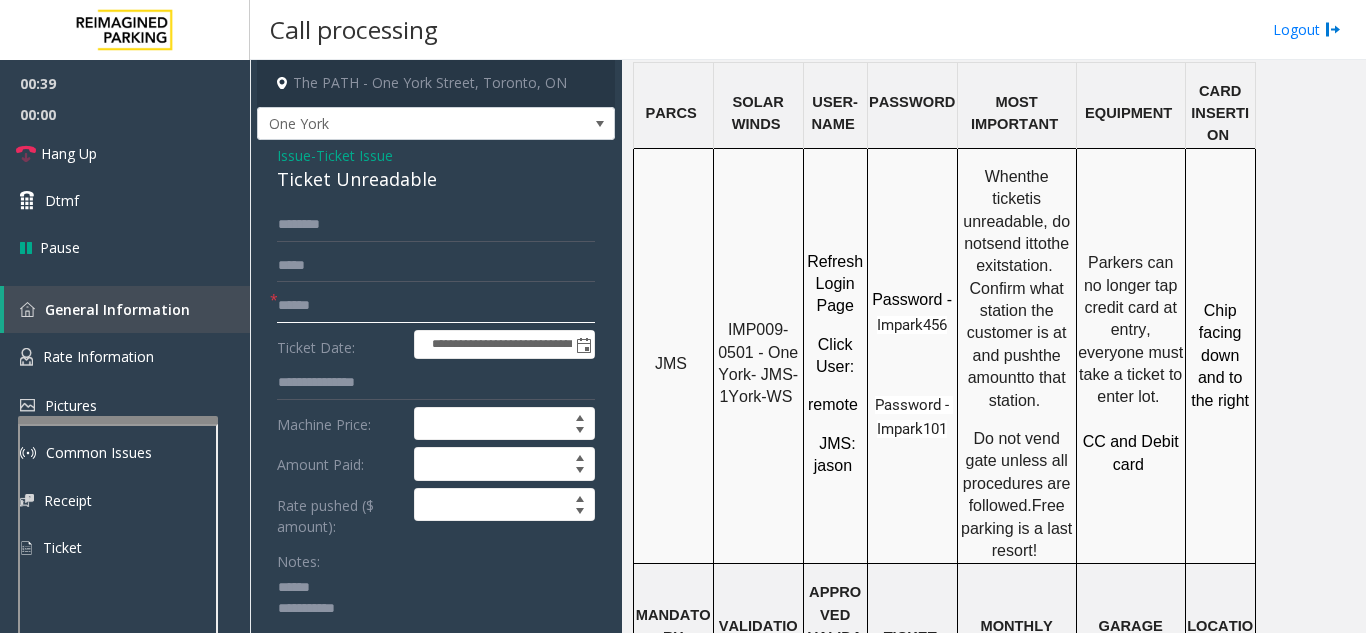 click on "******" 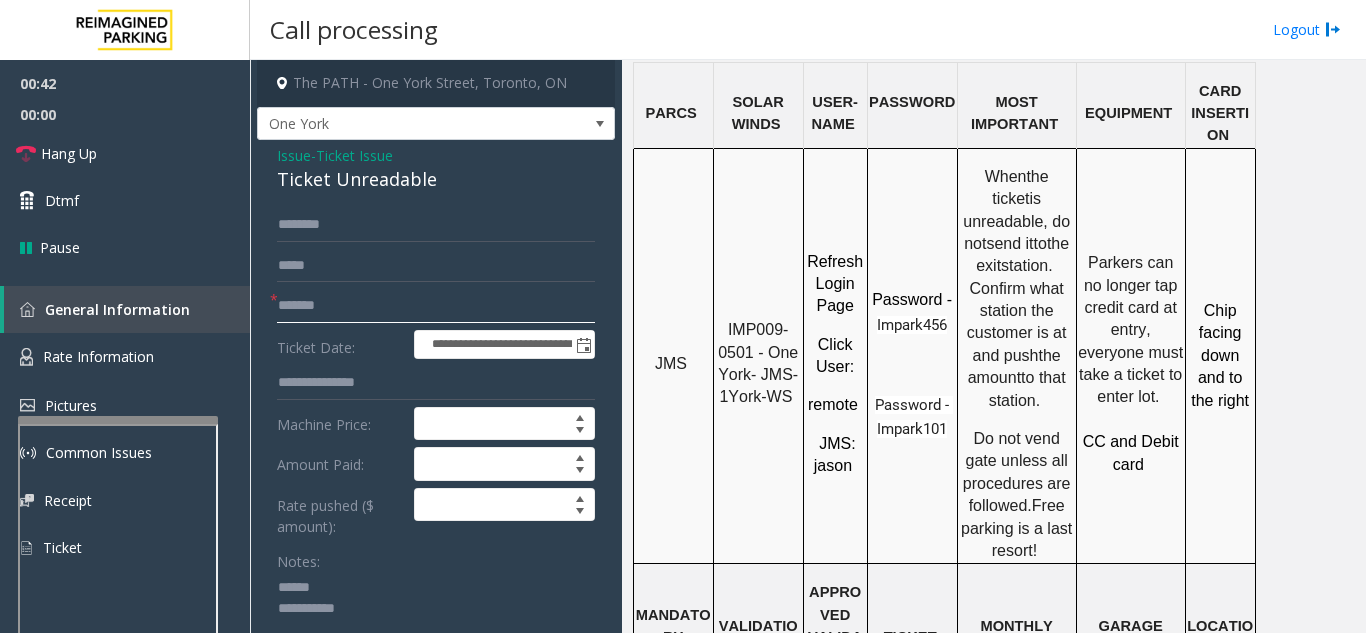 type on "*******" 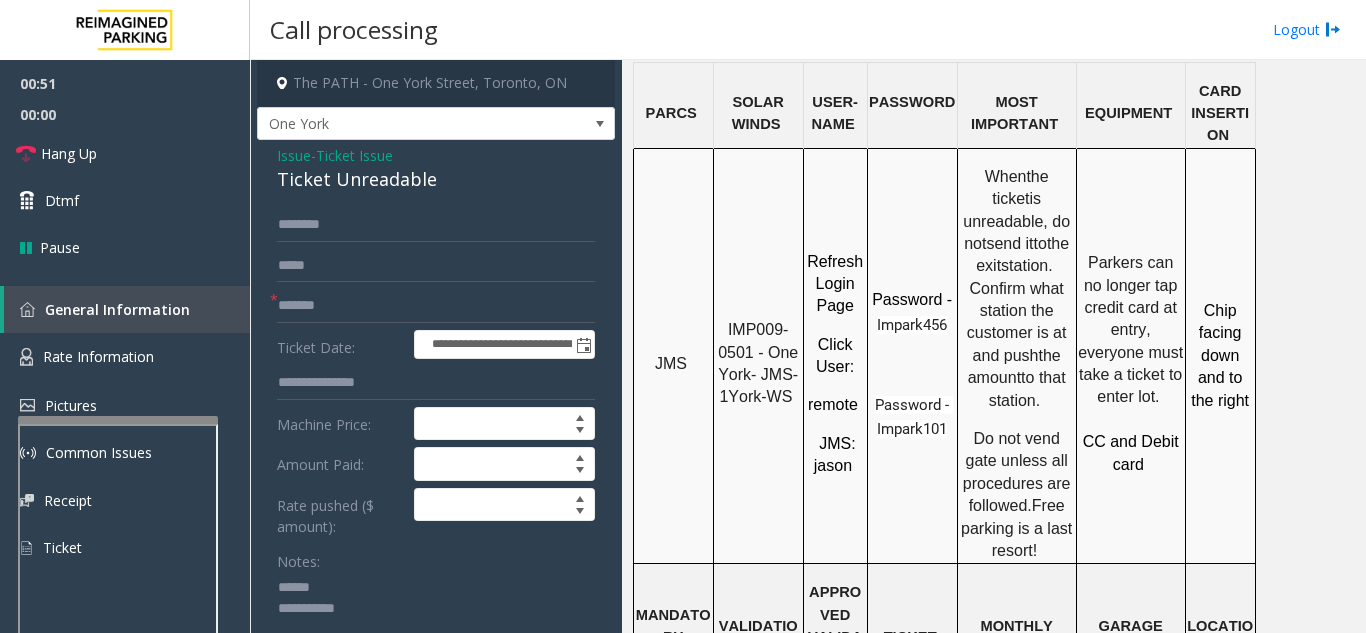 click 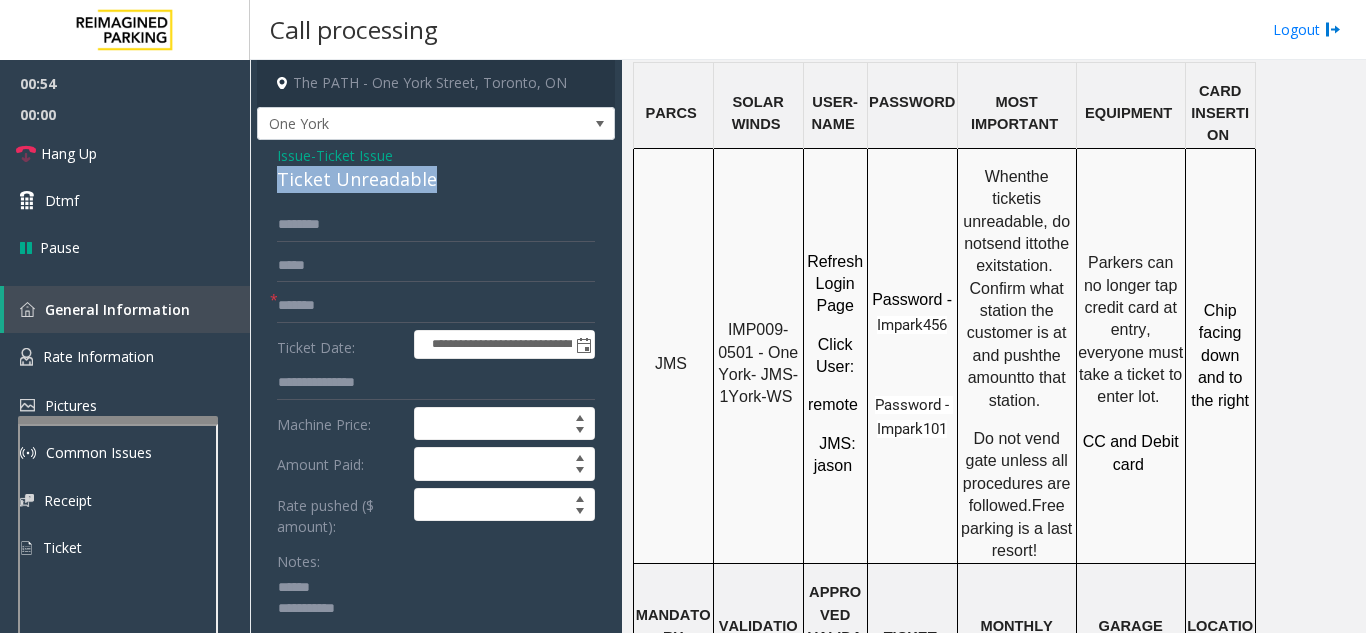 drag, startPoint x: 479, startPoint y: 183, endPoint x: 272, endPoint y: 185, distance: 207.00966 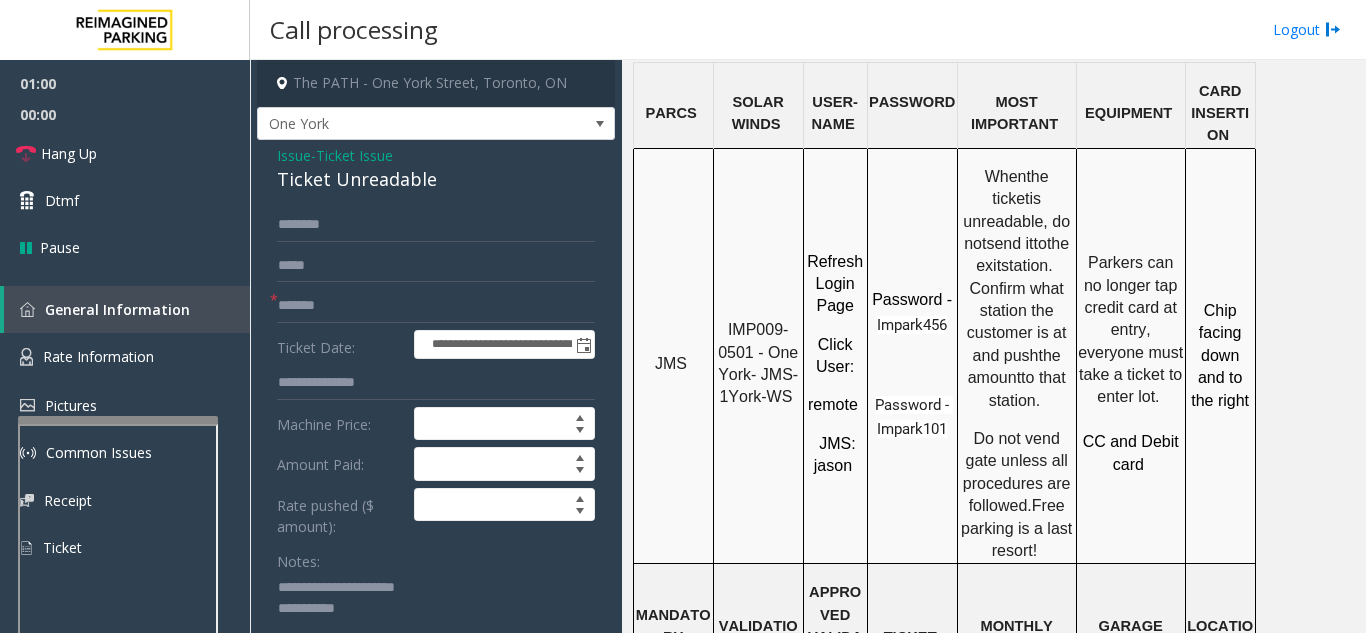 type on "**********" 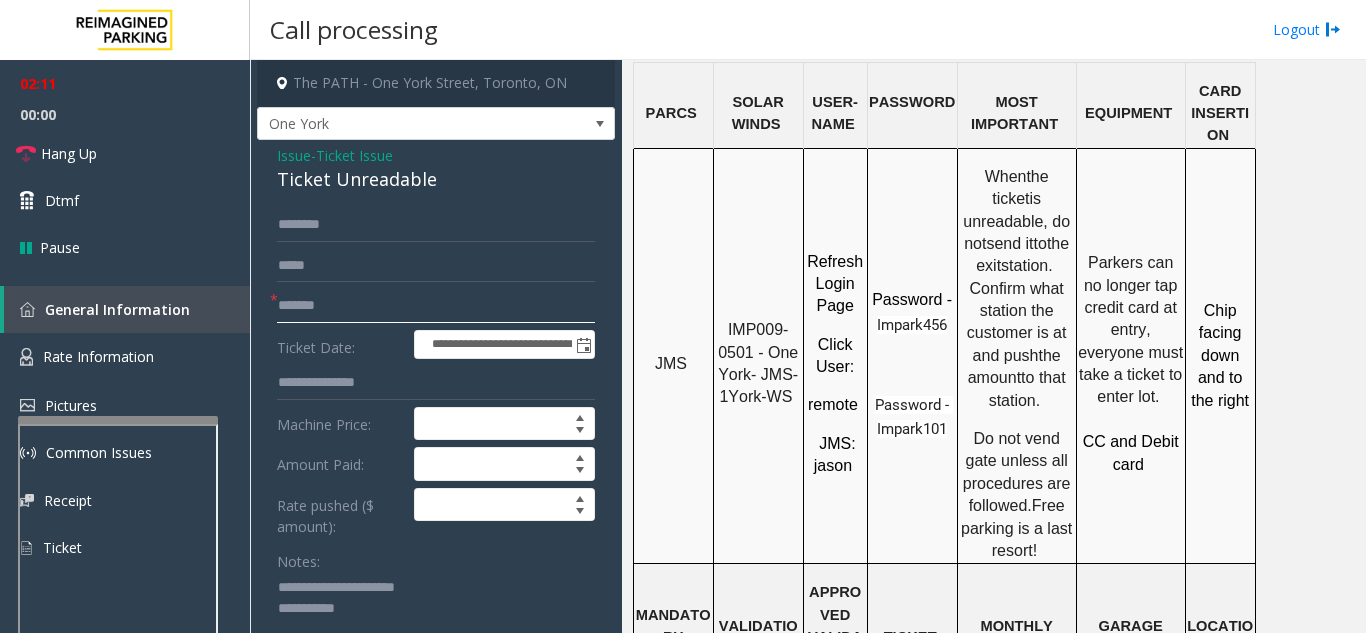 click on "*******" 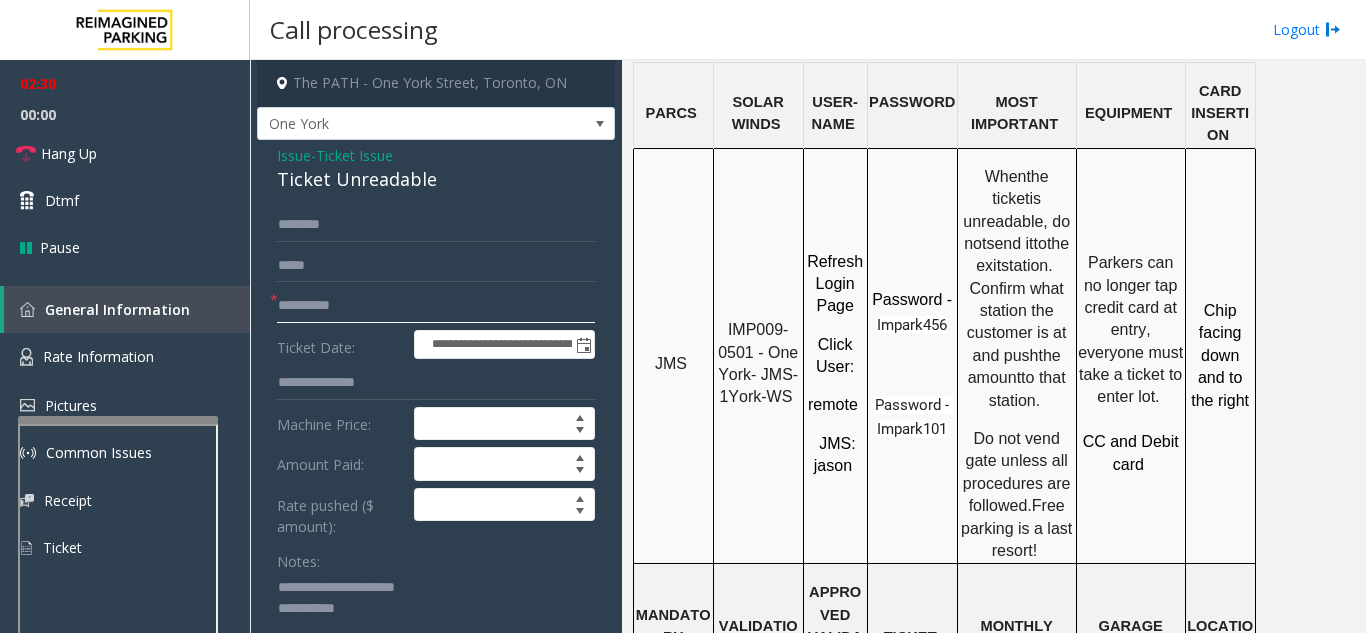 click on "*******" 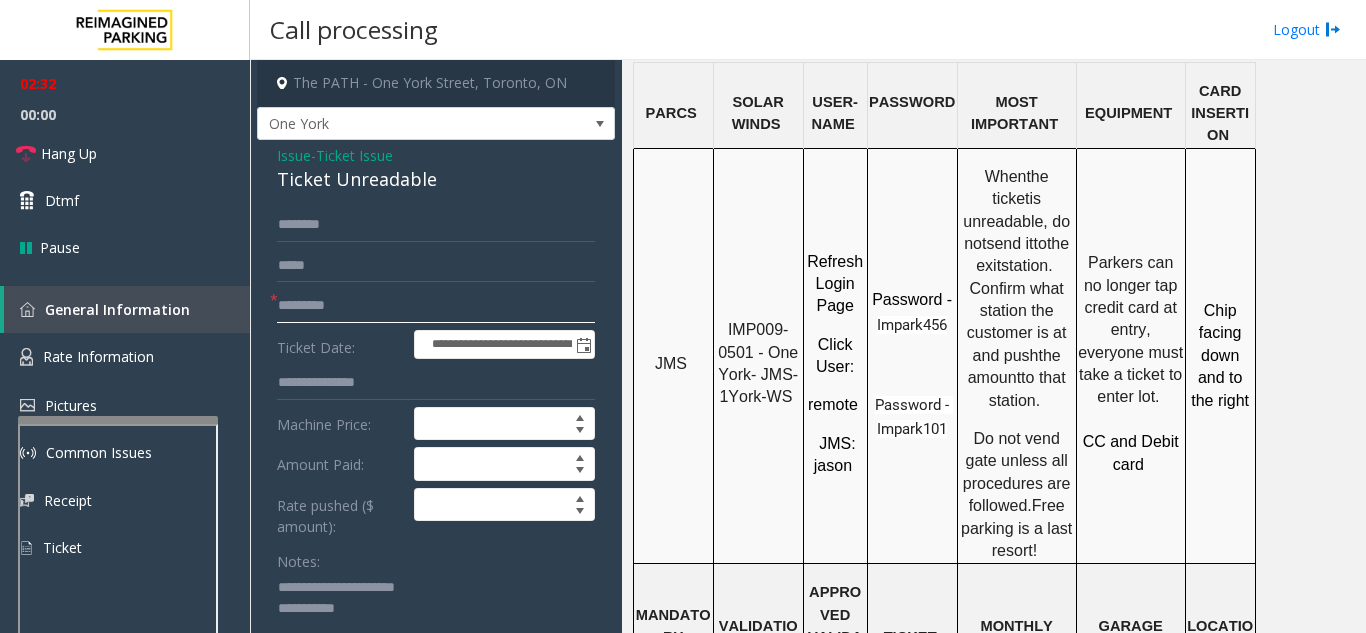 click on "******" 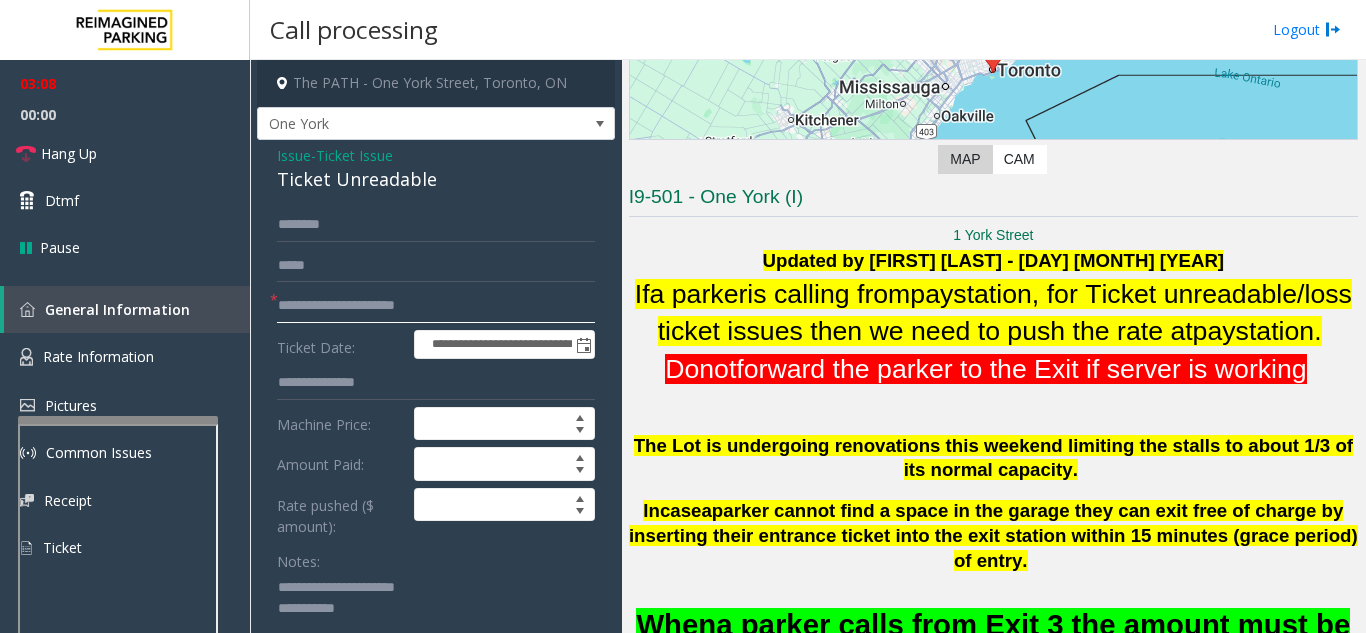 scroll, scrollTop: 300, scrollLeft: 0, axis: vertical 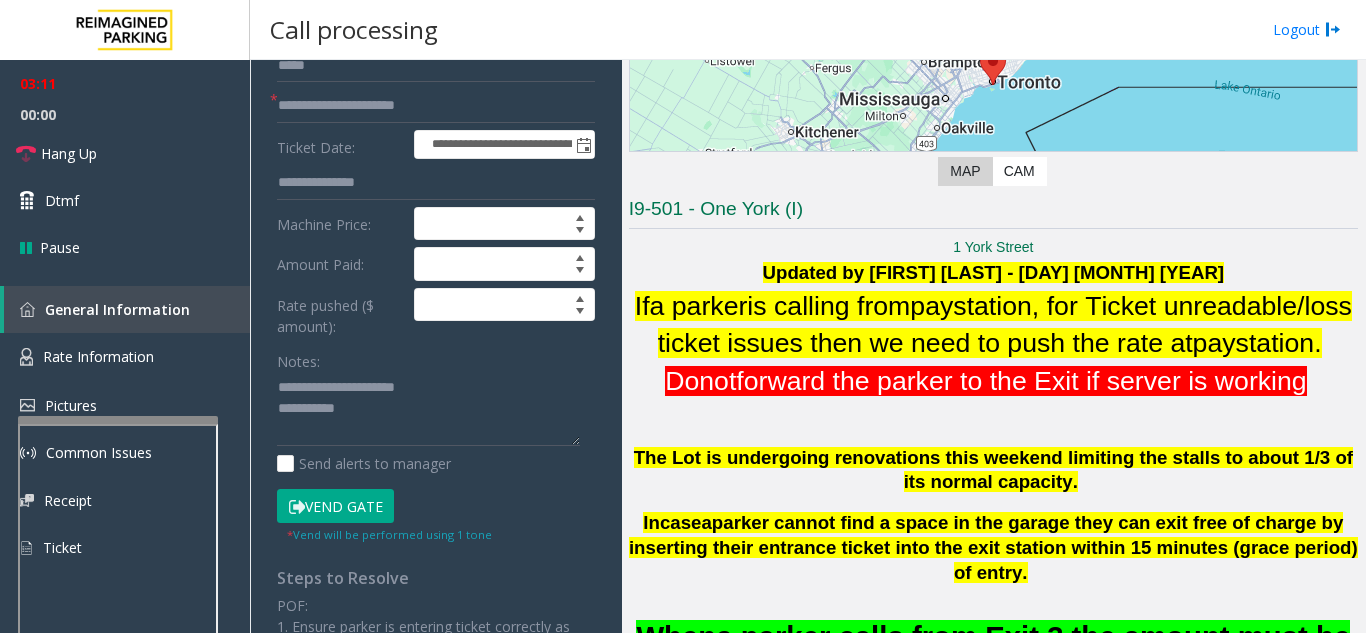 click on "Vend Gate" 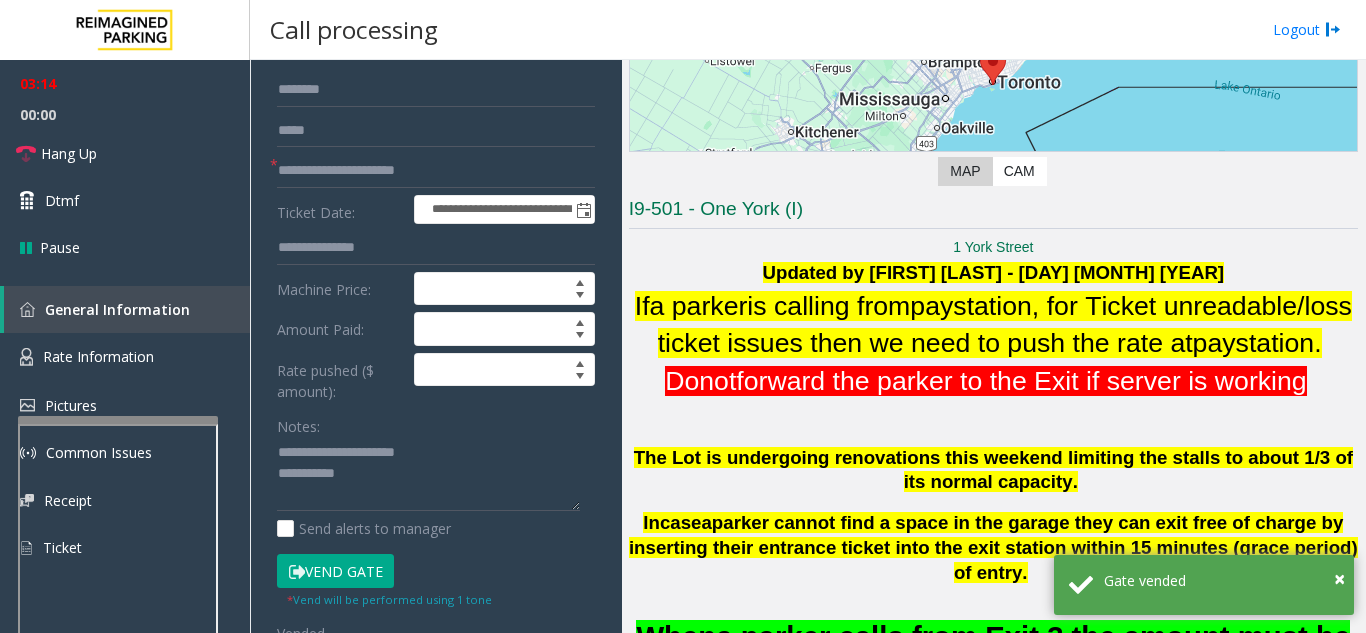scroll, scrollTop: 100, scrollLeft: 0, axis: vertical 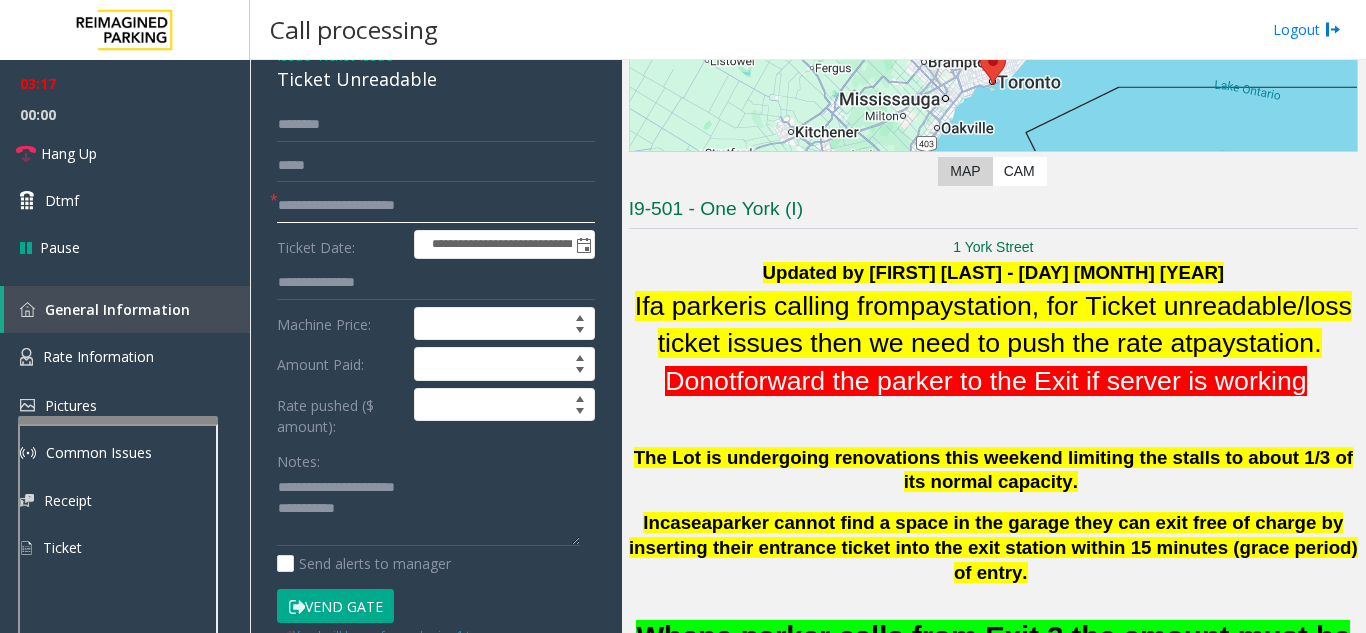 drag, startPoint x: 338, startPoint y: 203, endPoint x: 455, endPoint y: 203, distance: 117 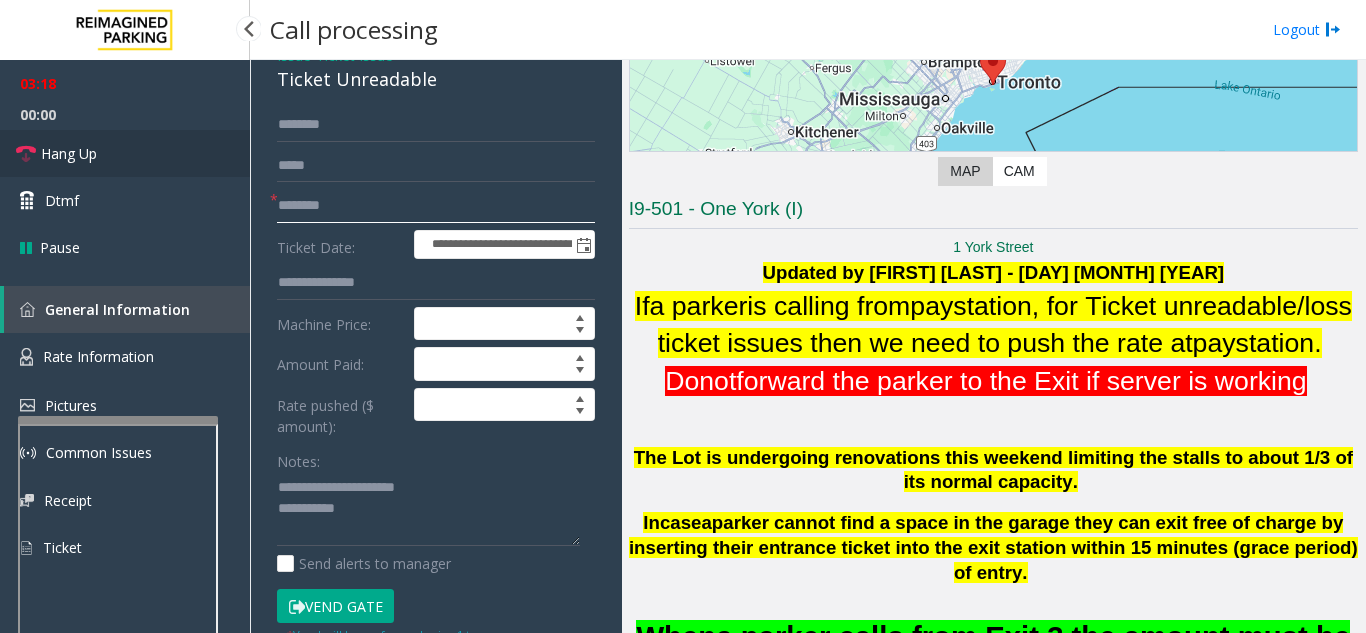 type on "******" 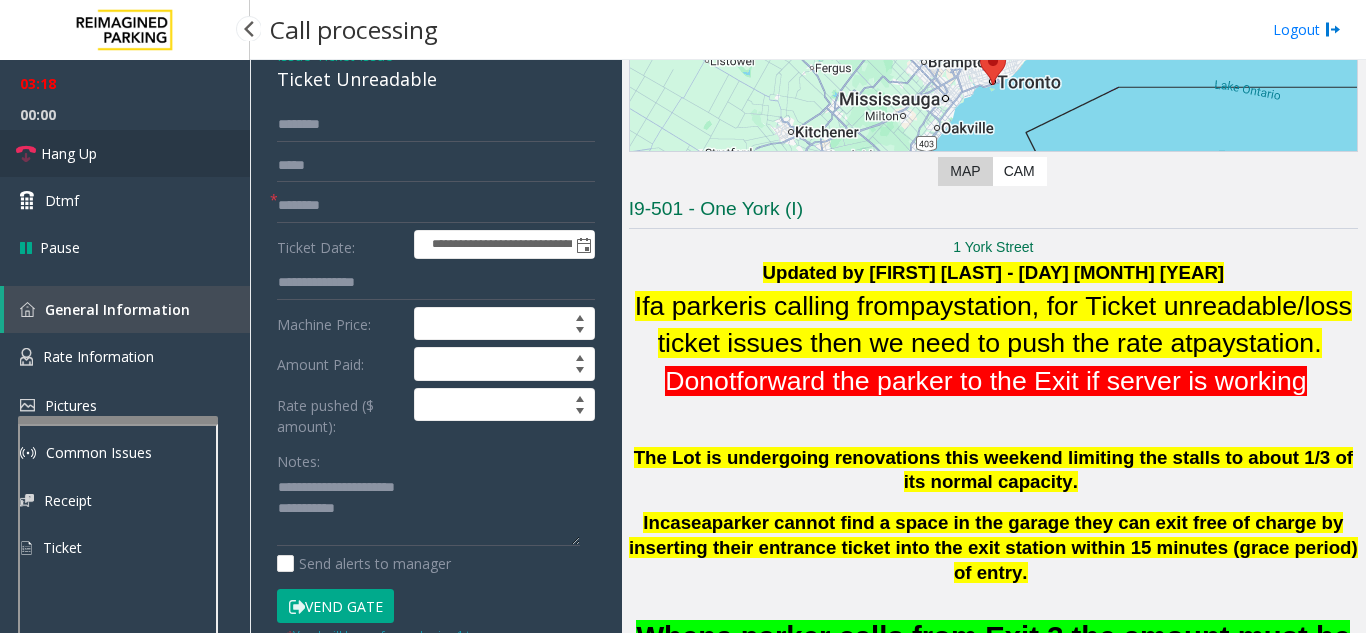 click on "Hang Up" at bounding box center (125, 153) 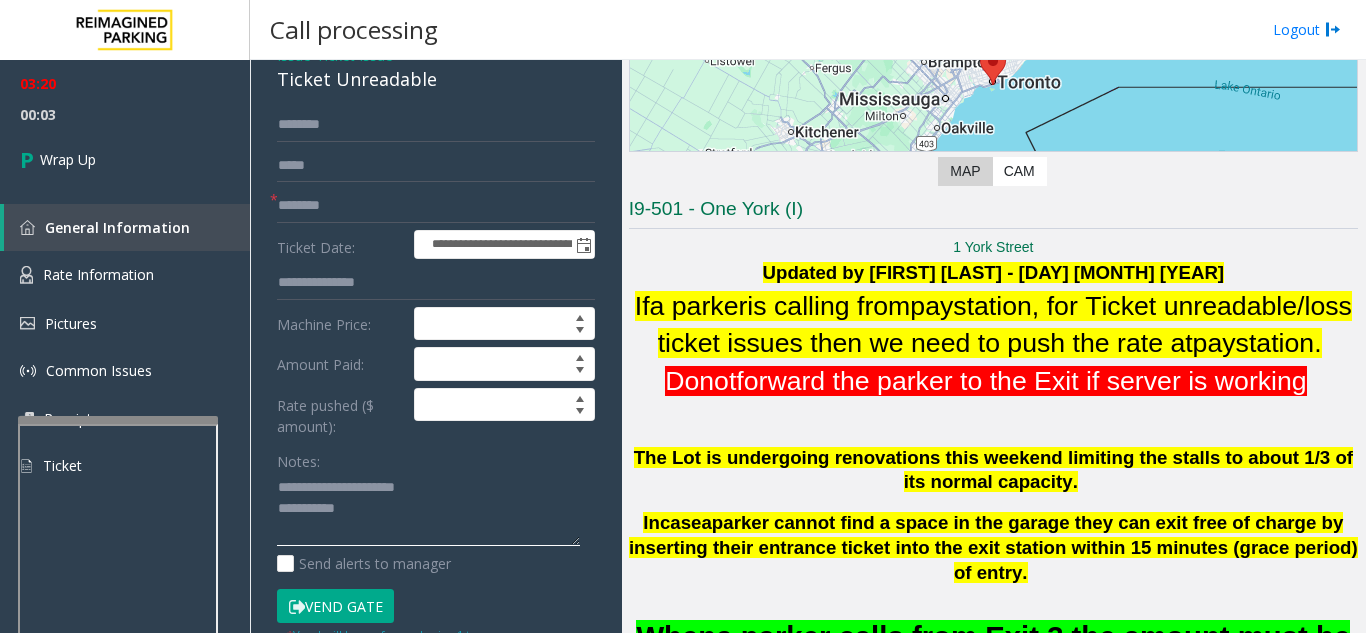 click 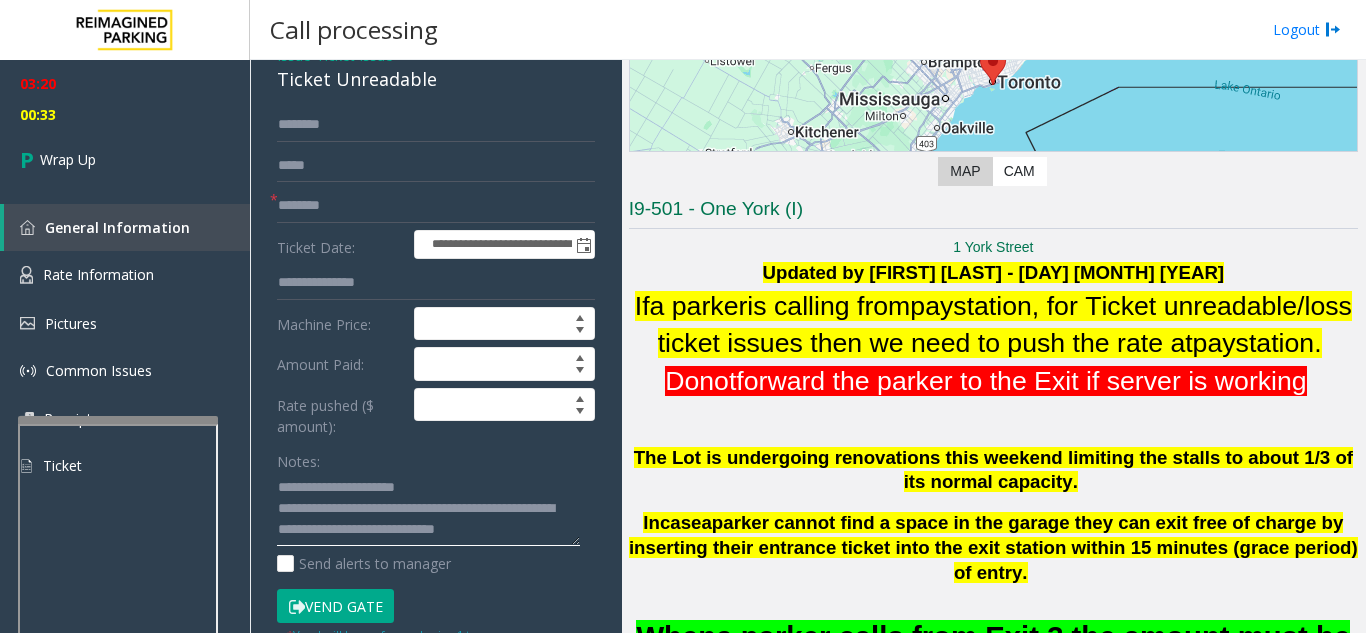 scroll, scrollTop: 16, scrollLeft: 0, axis: vertical 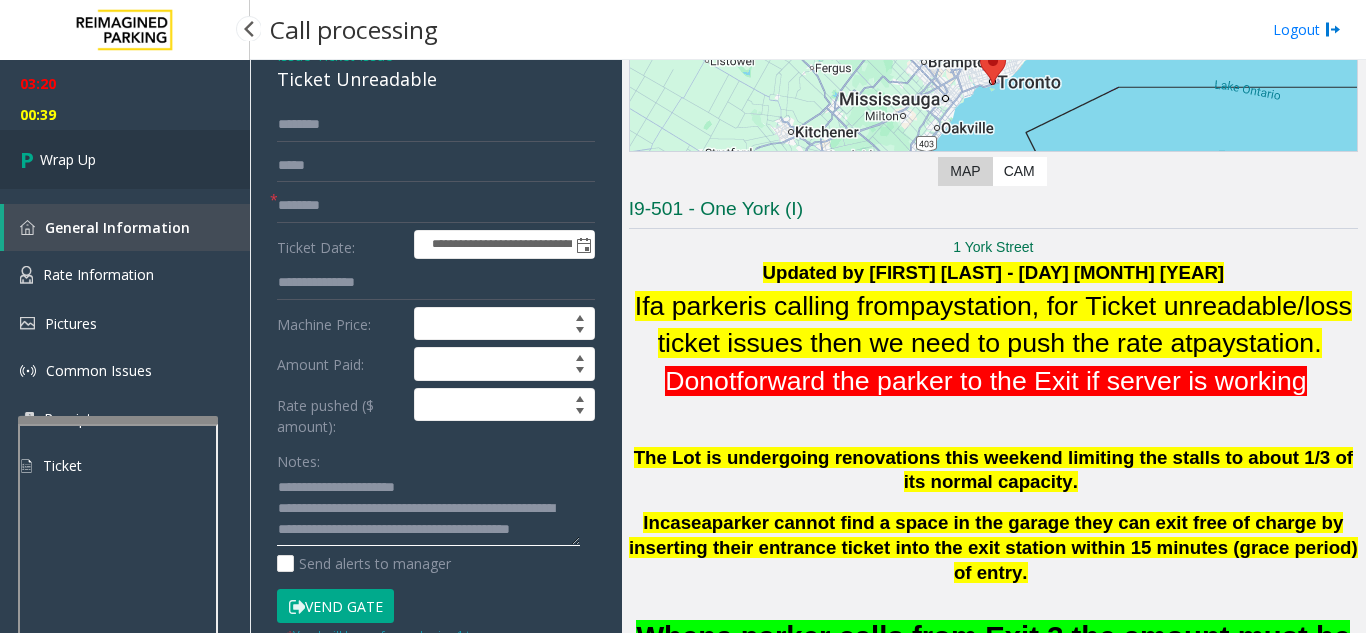 type on "**********" 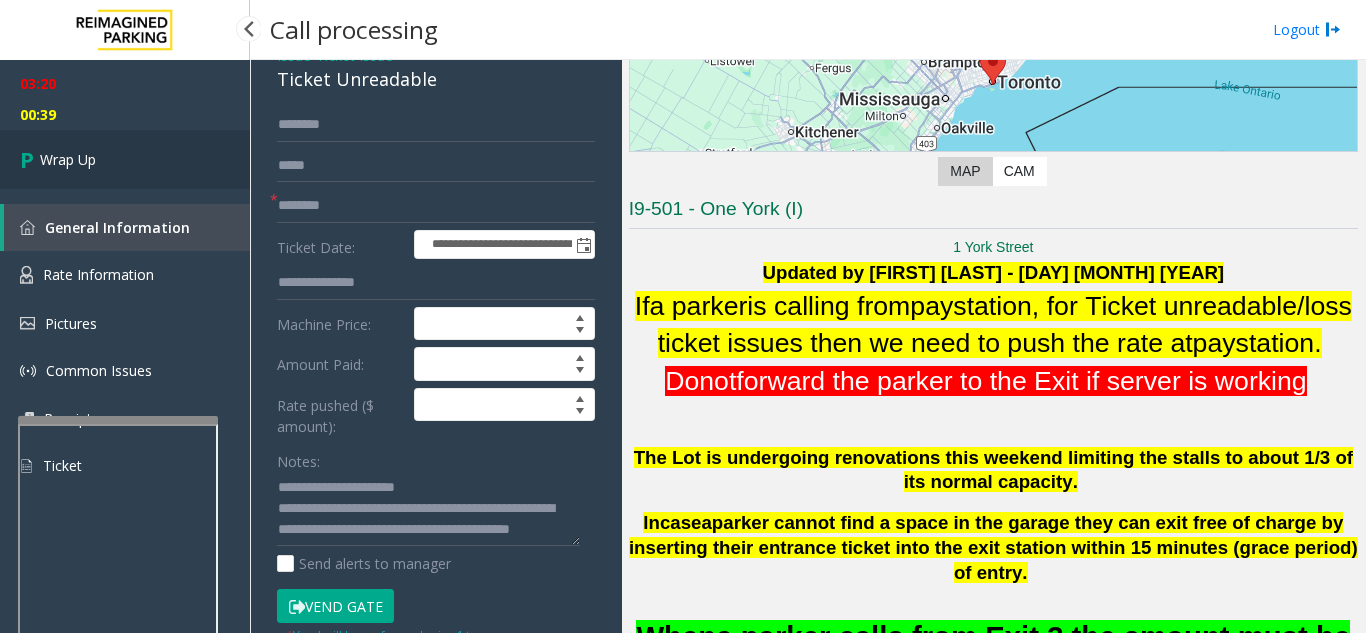 click on "Wrap Up" at bounding box center (125, 159) 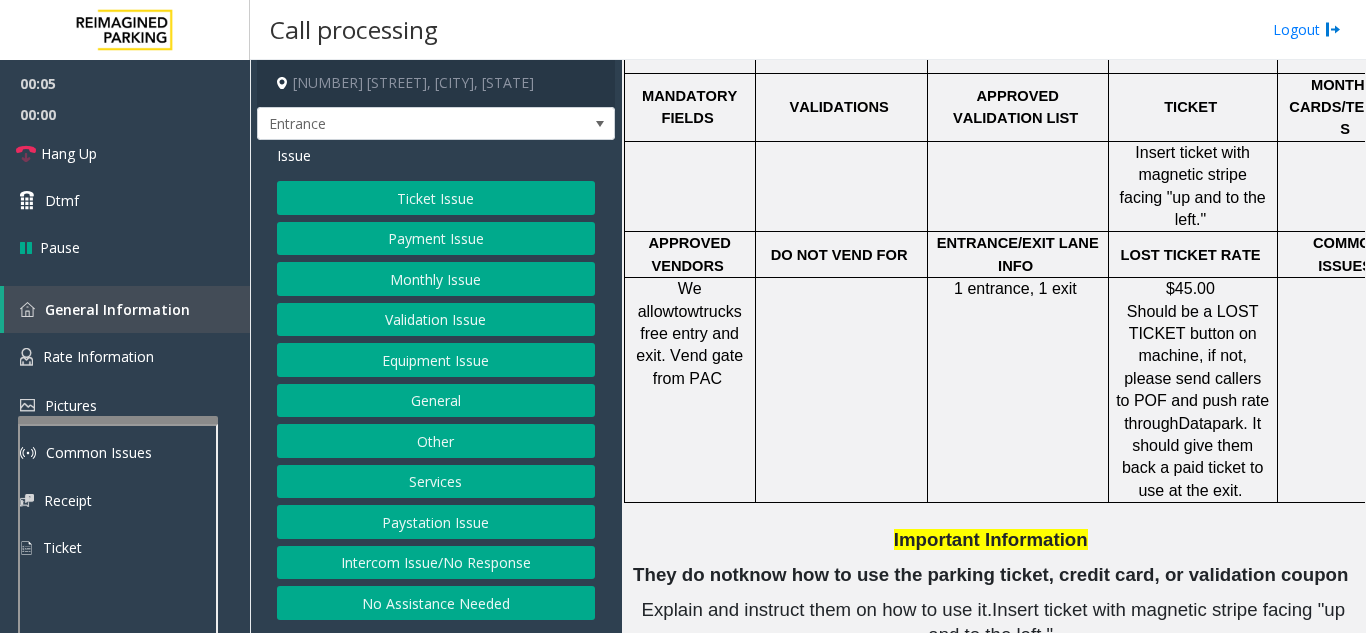 scroll, scrollTop: 900, scrollLeft: 0, axis: vertical 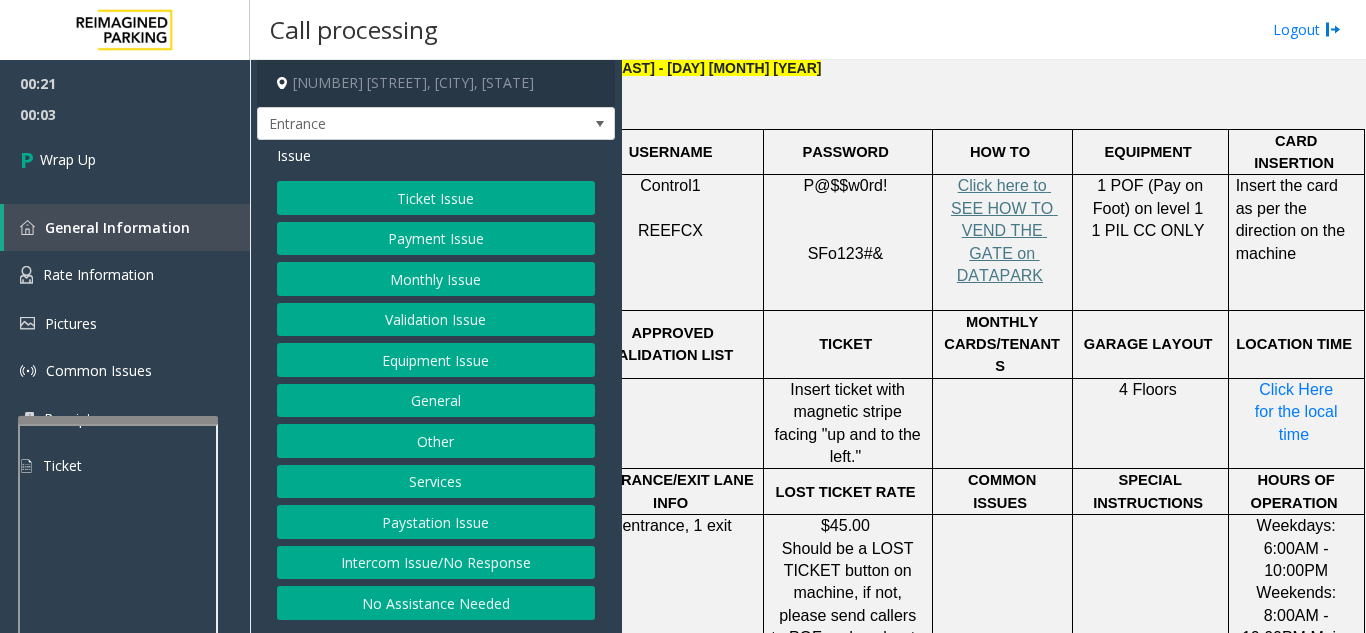 click on "Equipment Issue" 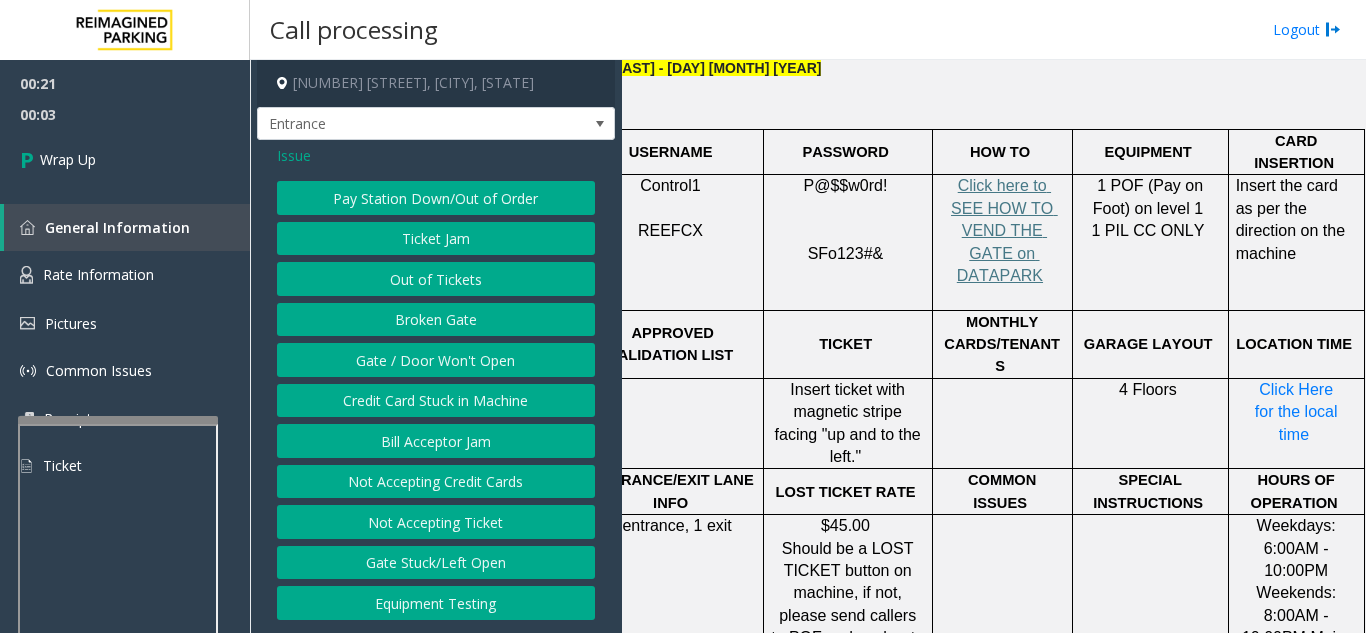 click on "Gate / Door Won't Open" 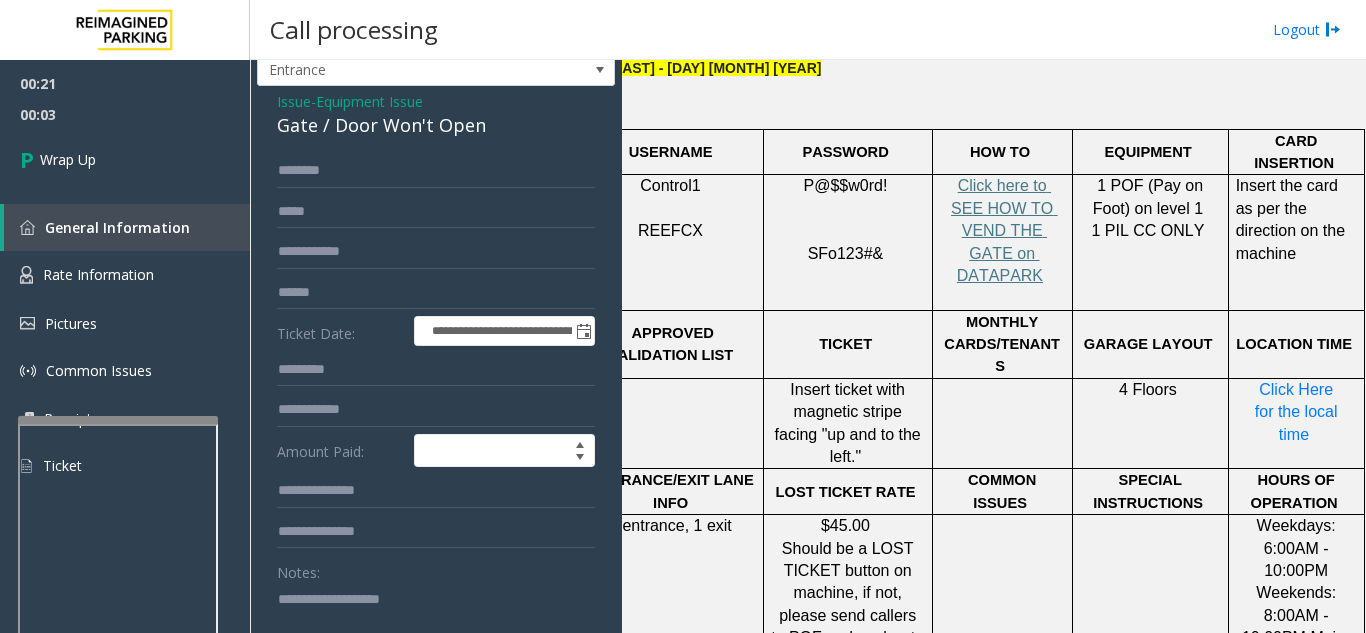 scroll, scrollTop: 100, scrollLeft: 0, axis: vertical 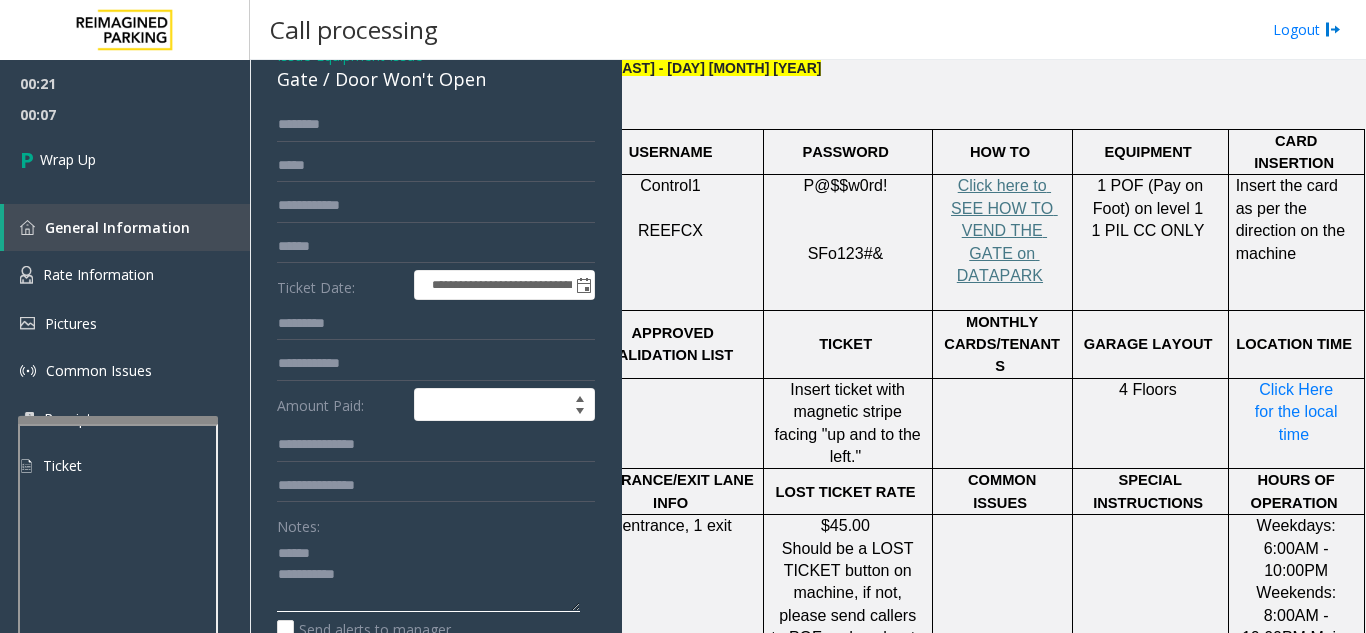 click 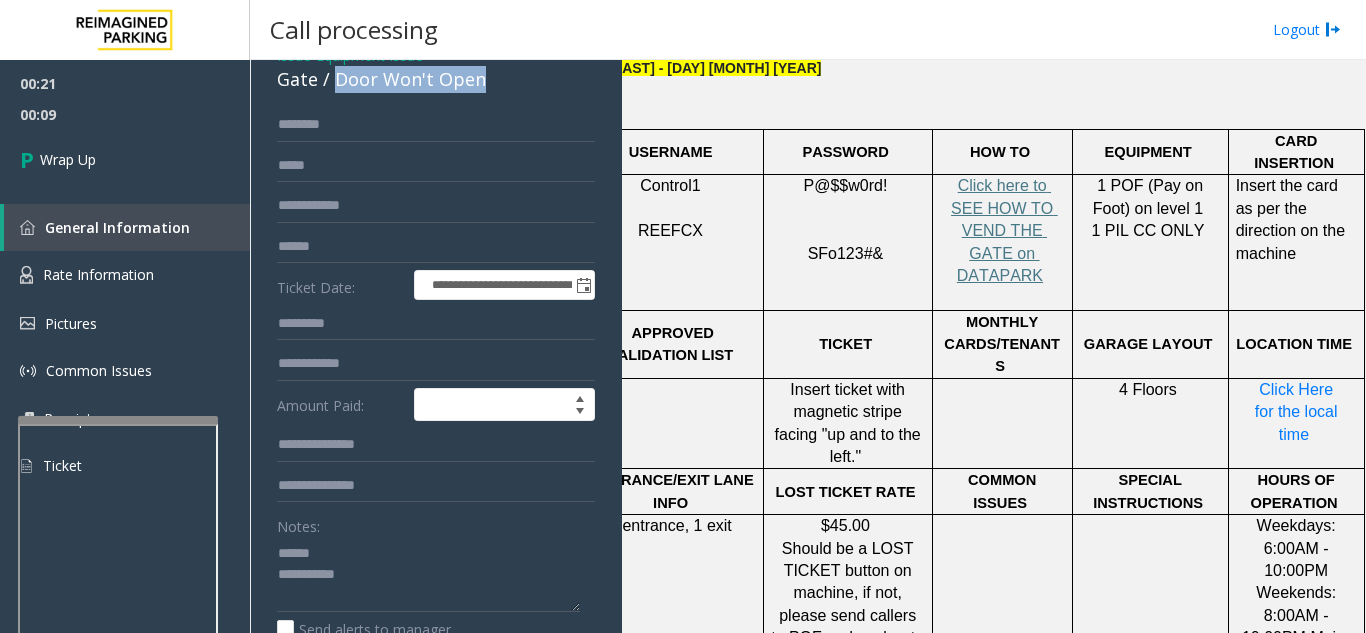 drag, startPoint x: 334, startPoint y: 84, endPoint x: 495, endPoint y: 82, distance: 161.01242 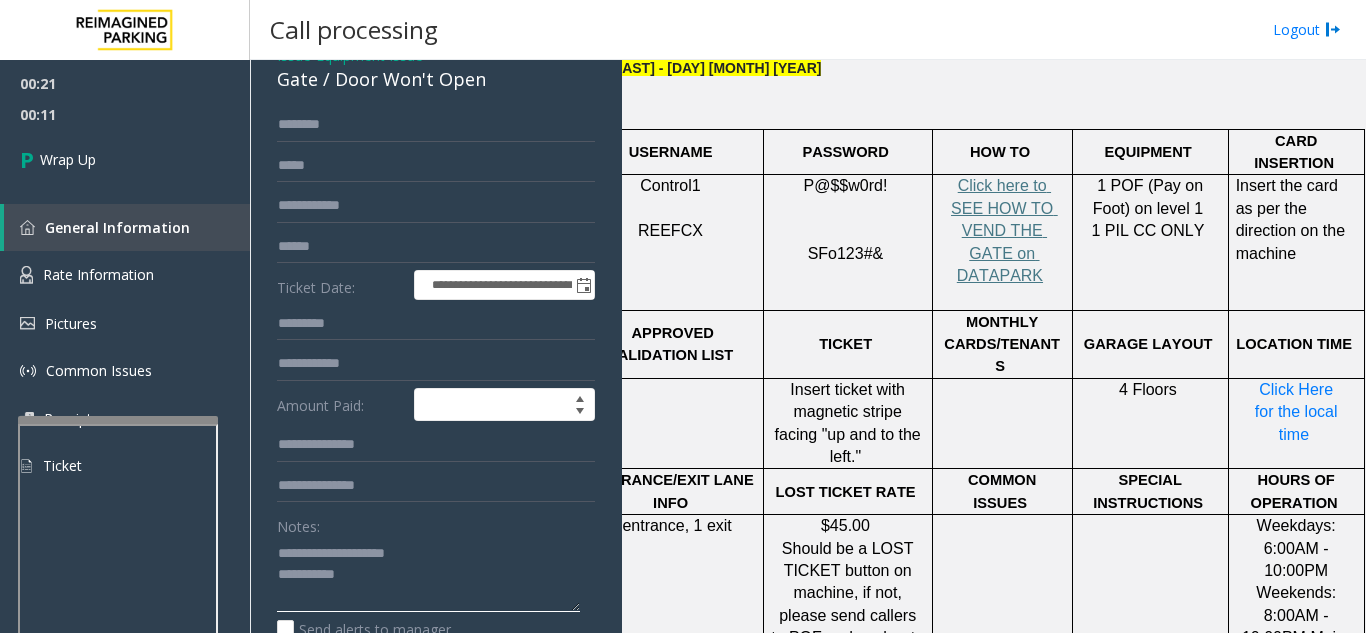 click 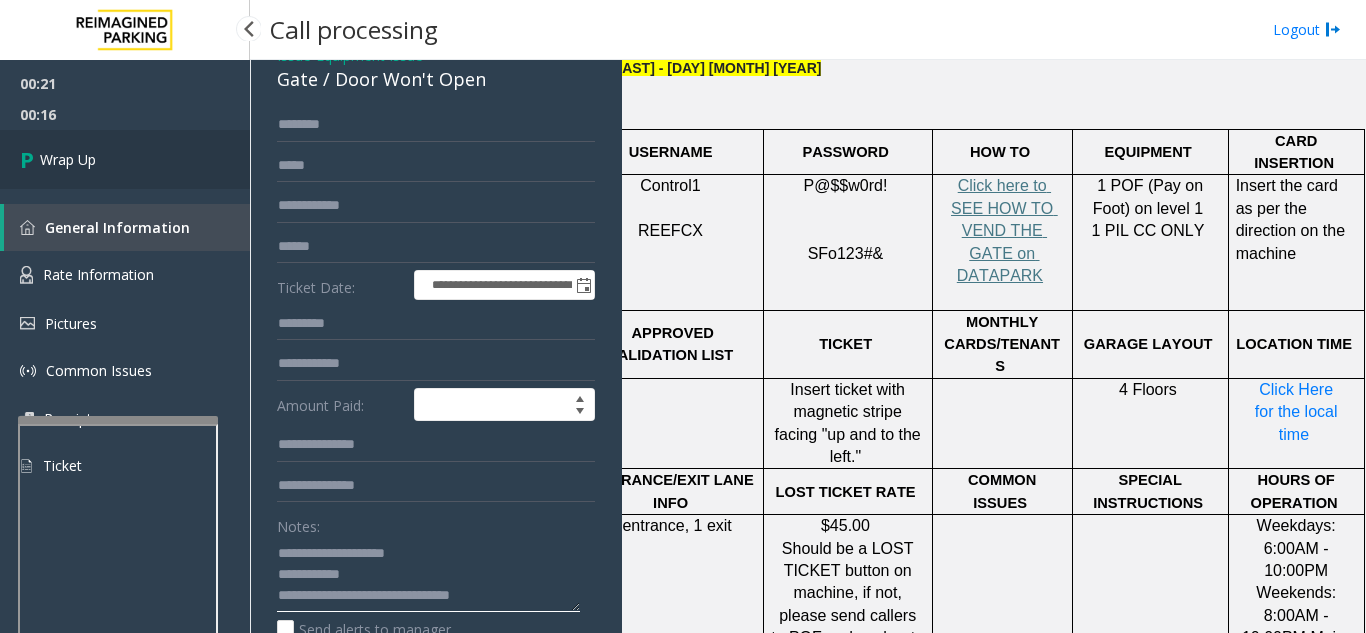 type on "**********" 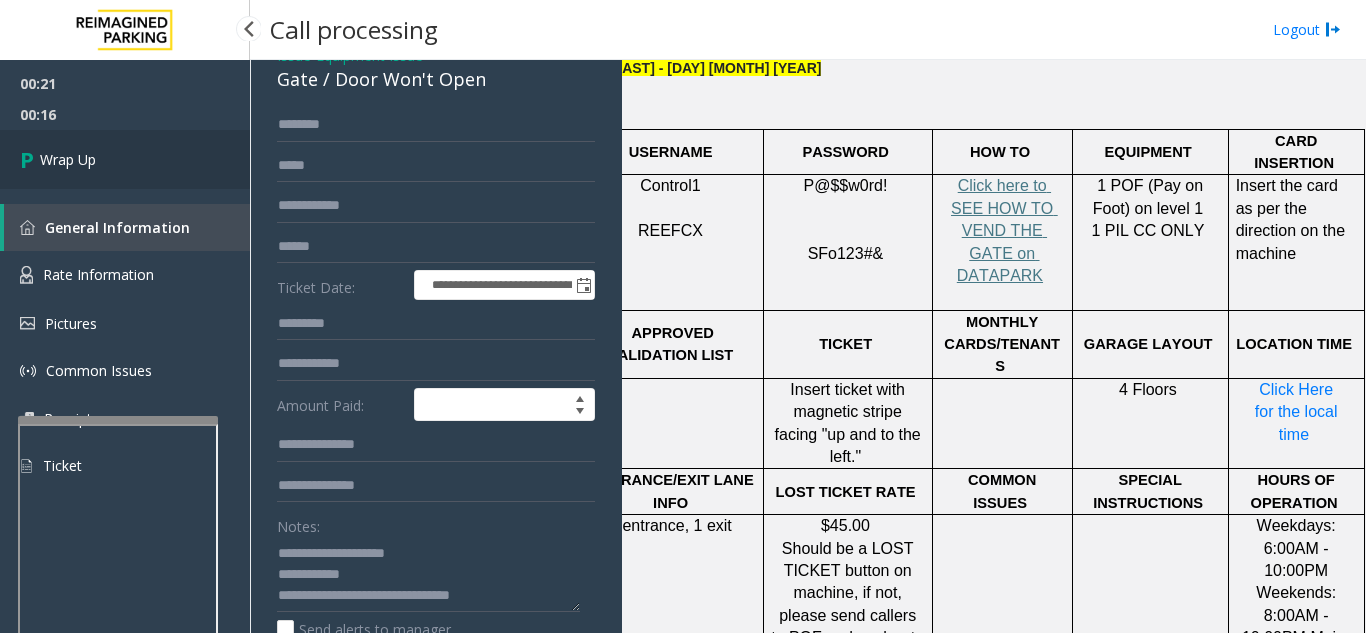 click on "Wrap Up" at bounding box center (125, 159) 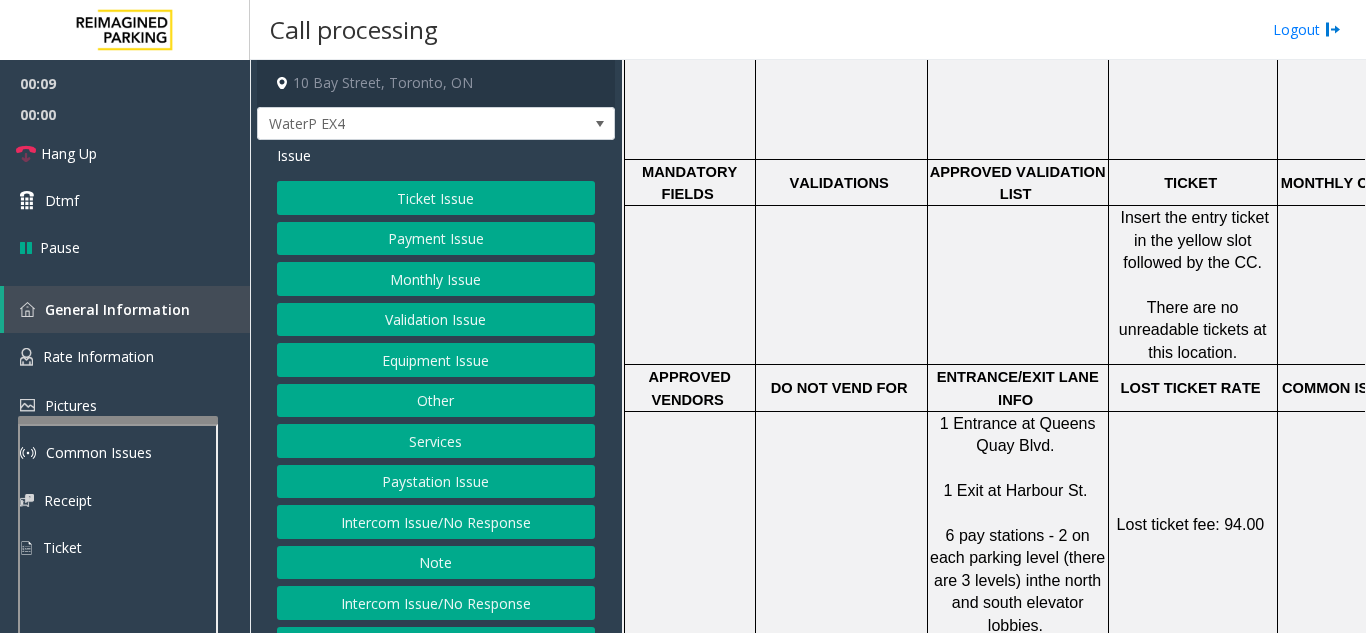 scroll, scrollTop: 900, scrollLeft: 0, axis: vertical 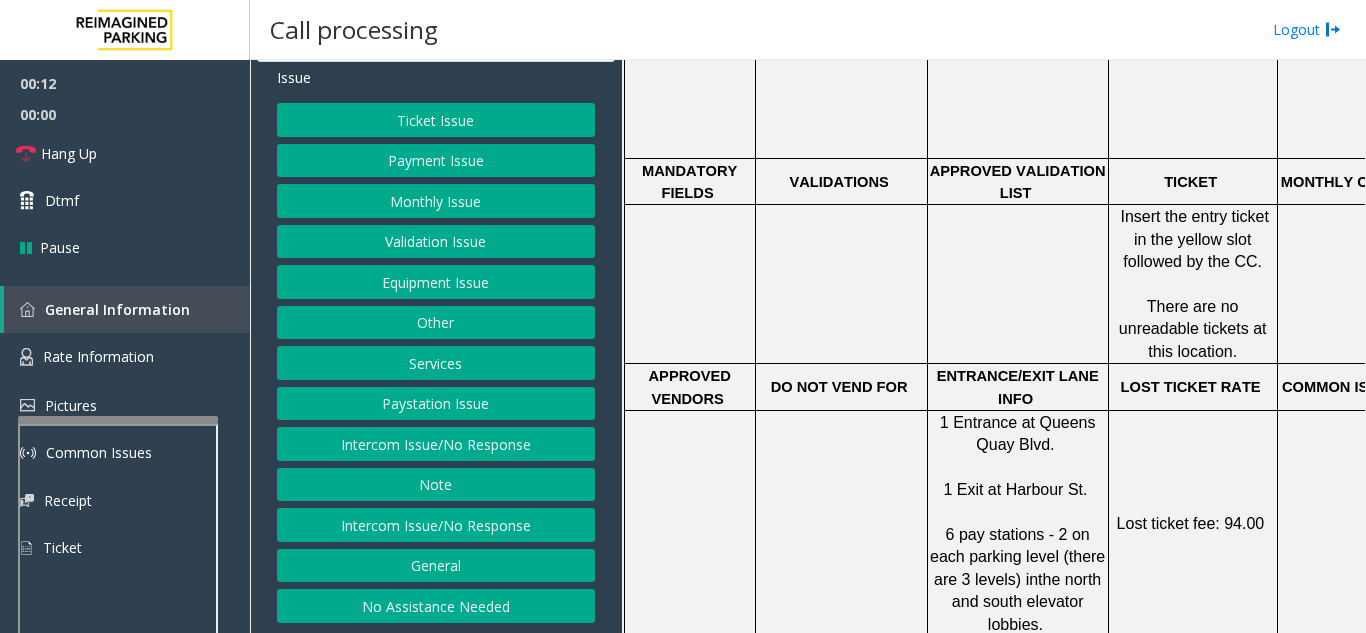 click on "No Assistance Needed" 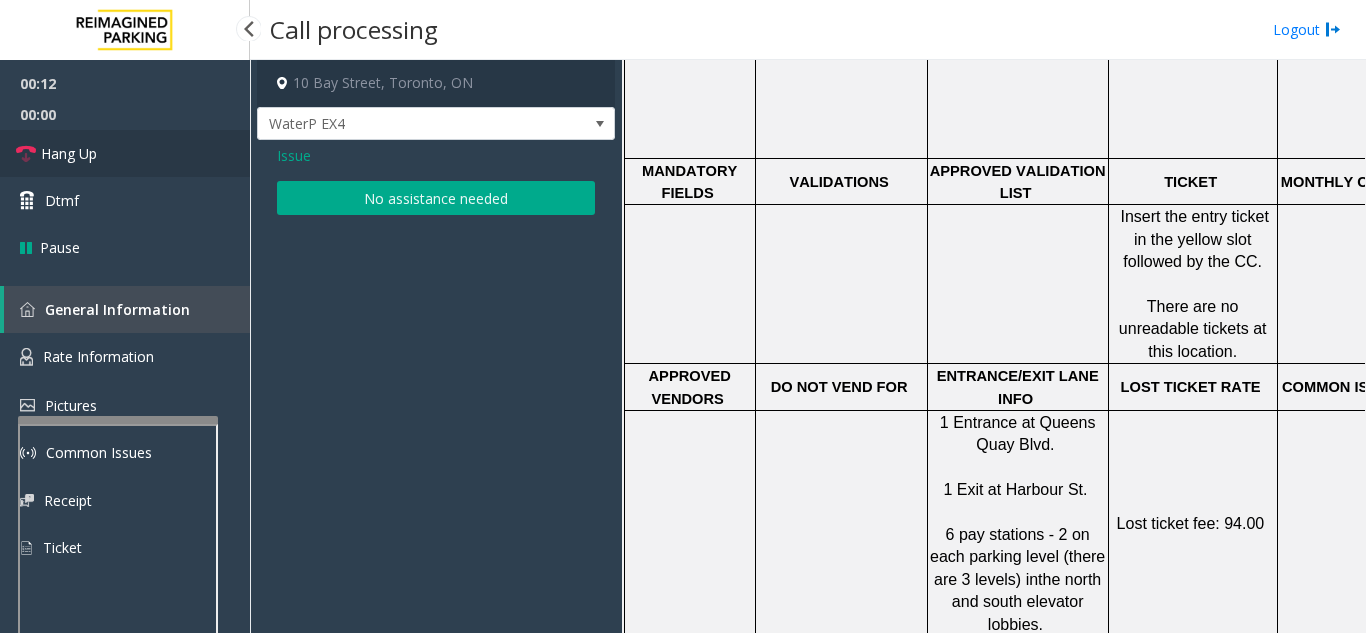 click on "Hang Up" at bounding box center [125, 153] 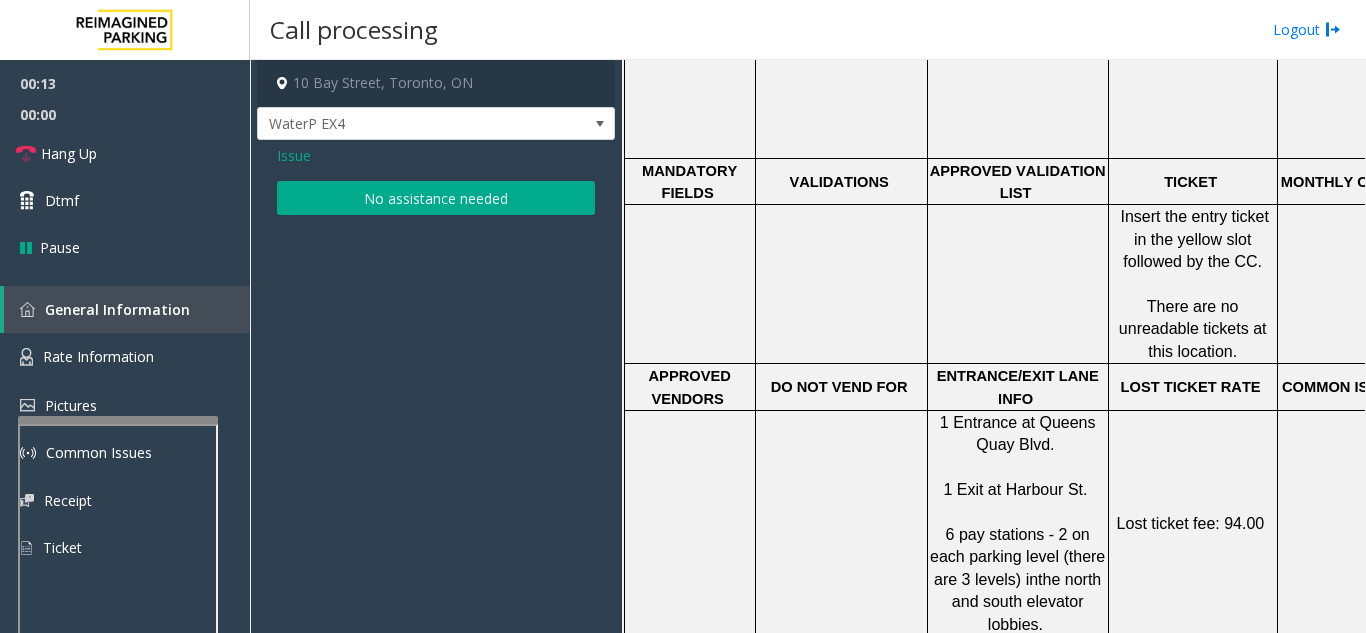 click on "No assistance needed" 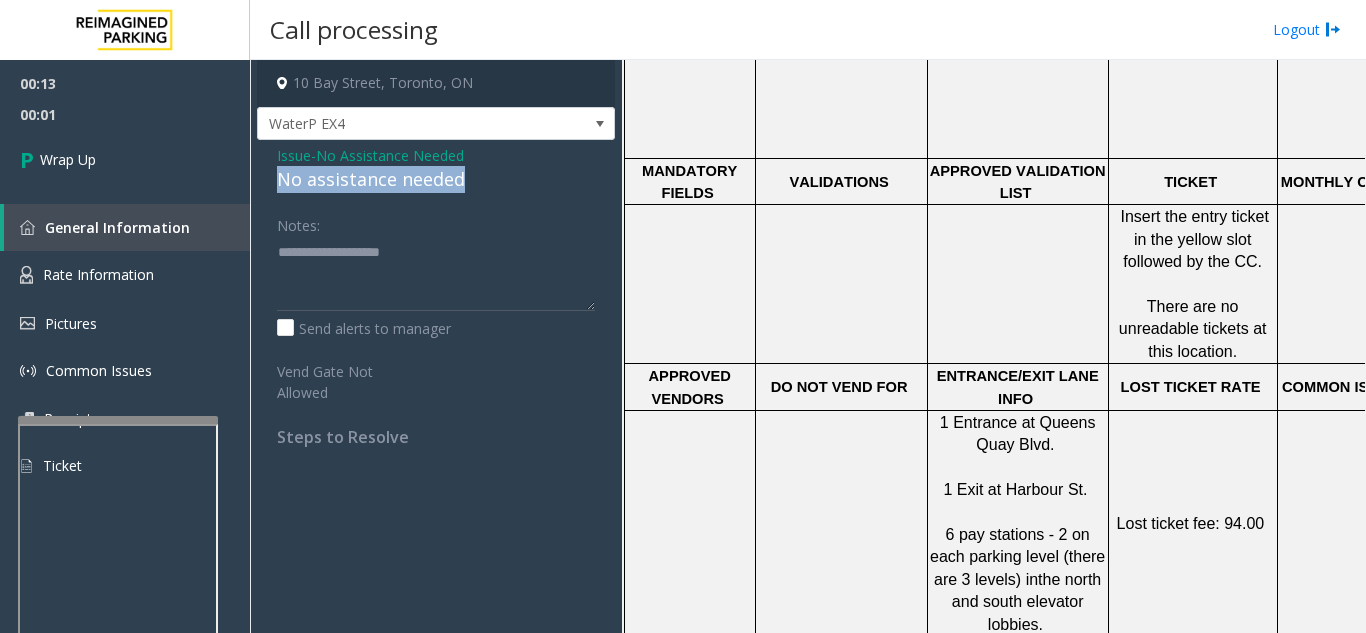 drag, startPoint x: 474, startPoint y: 184, endPoint x: 275, endPoint y: 182, distance: 199.01006 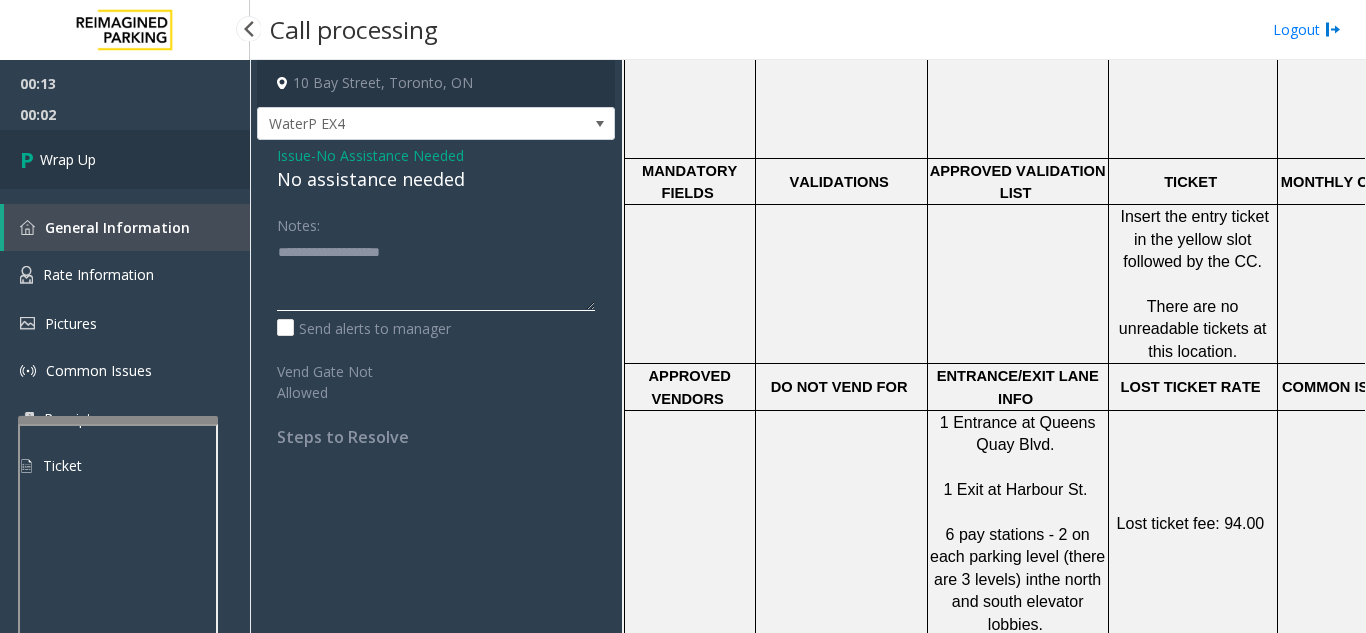 type on "**********" 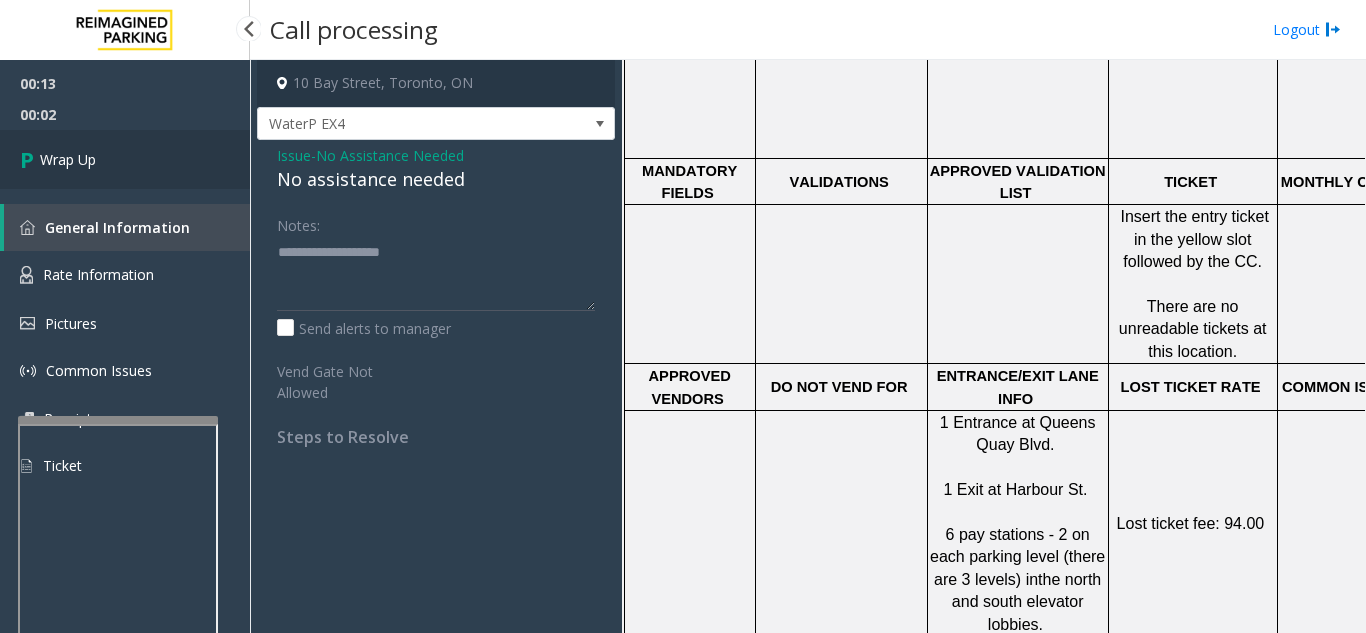 click on "Wrap Up" at bounding box center [125, 159] 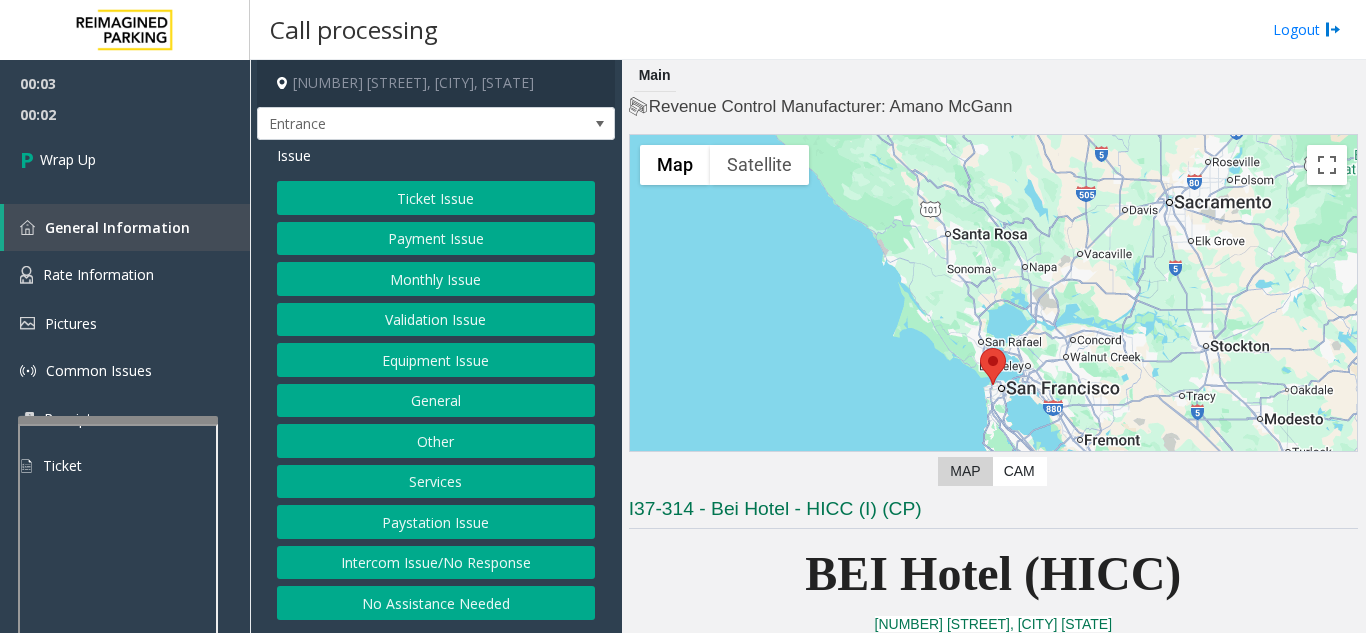 drag, startPoint x: 429, startPoint y: 567, endPoint x: 433, endPoint y: 541, distance: 26.305893 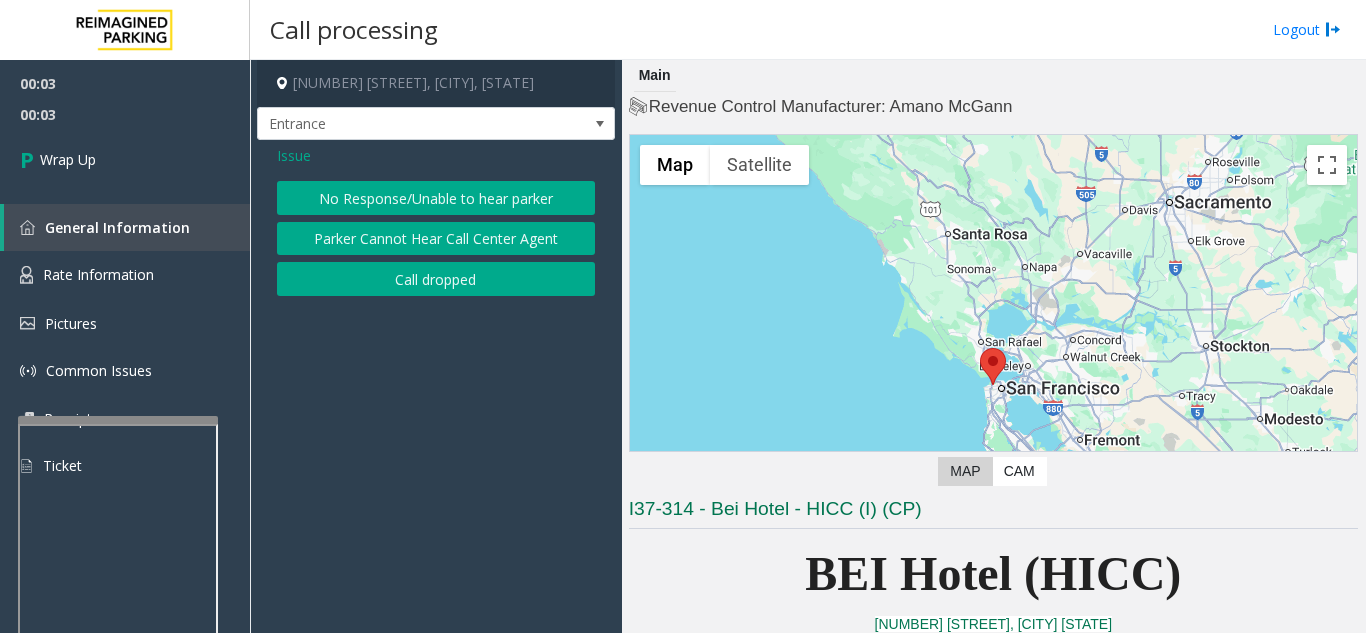 click on "Call dropped" 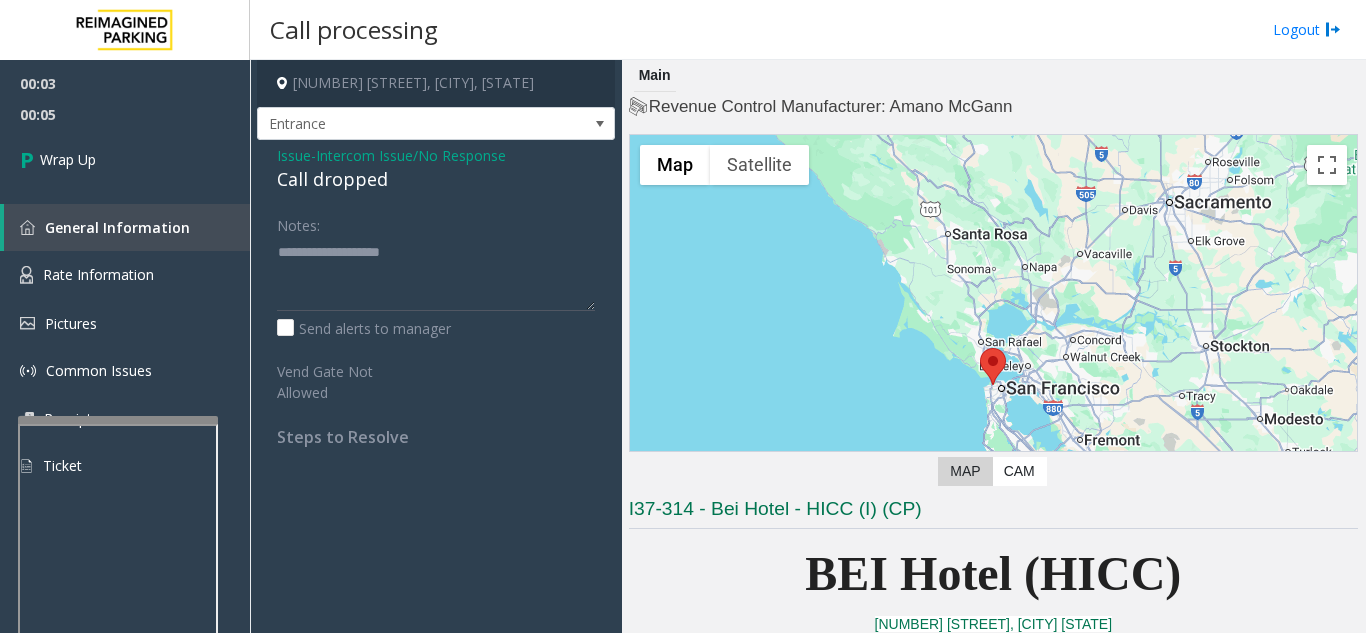 drag, startPoint x: 396, startPoint y: 179, endPoint x: 282, endPoint y: 180, distance: 114.00439 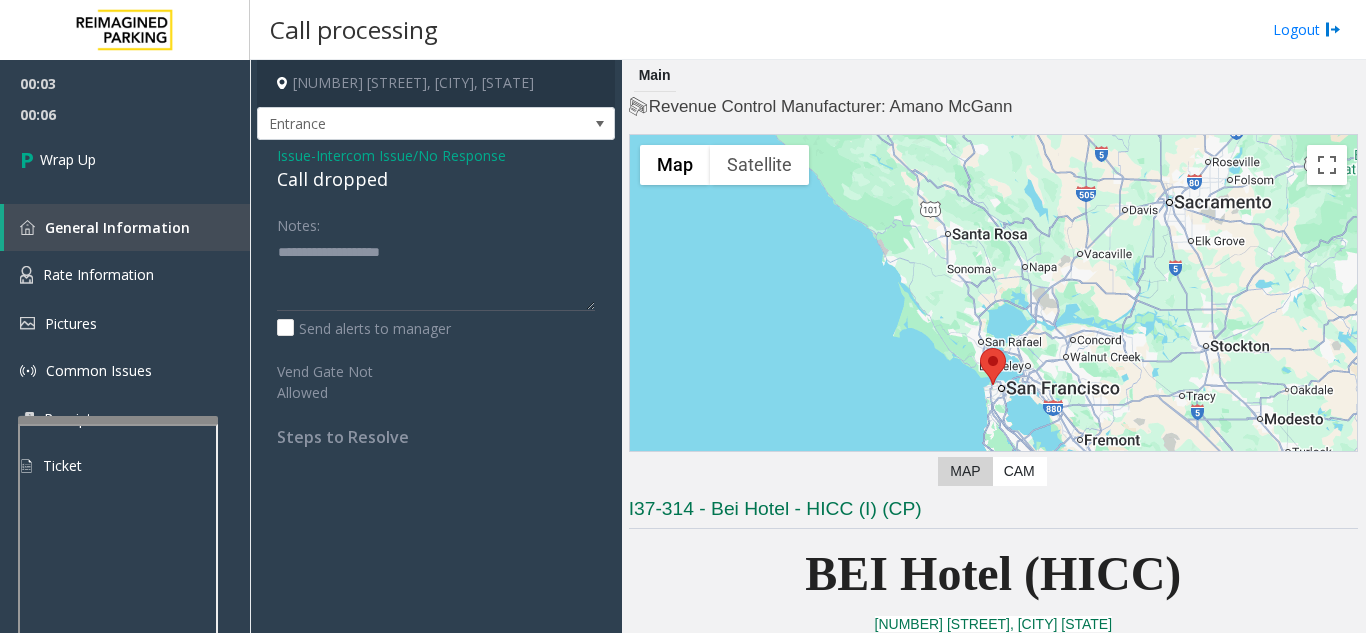 click on "Call dropped" 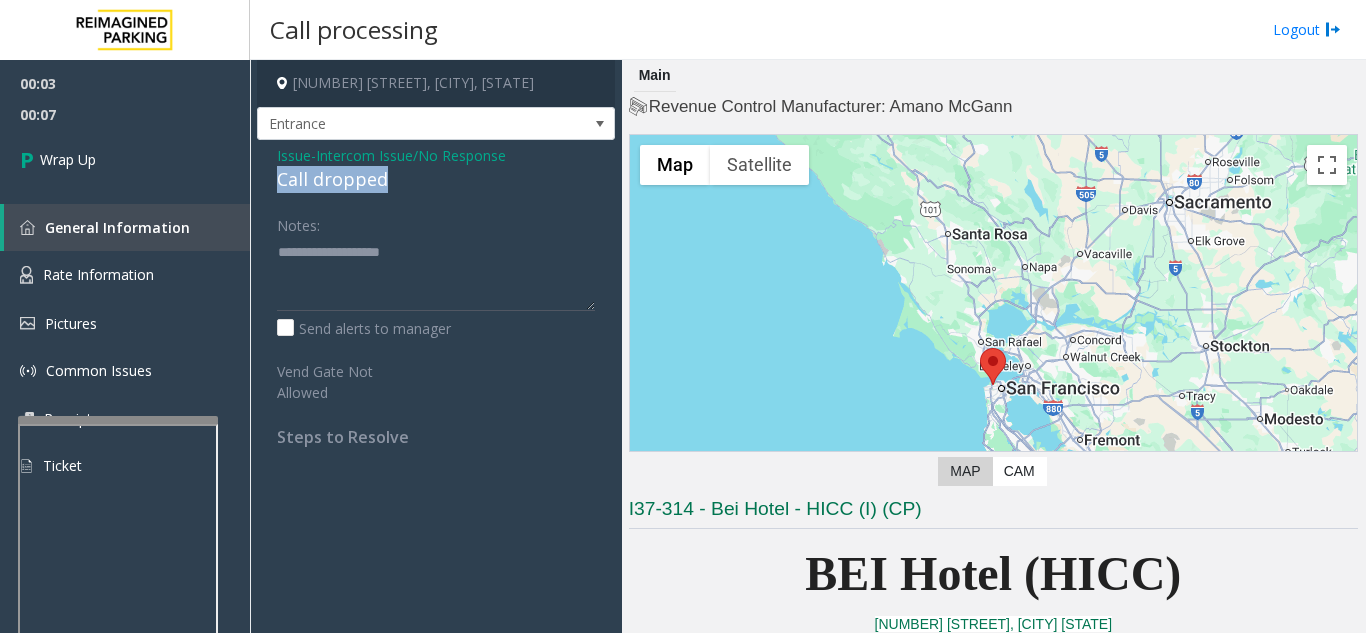drag, startPoint x: 280, startPoint y: 176, endPoint x: 419, endPoint y: 179, distance: 139.03236 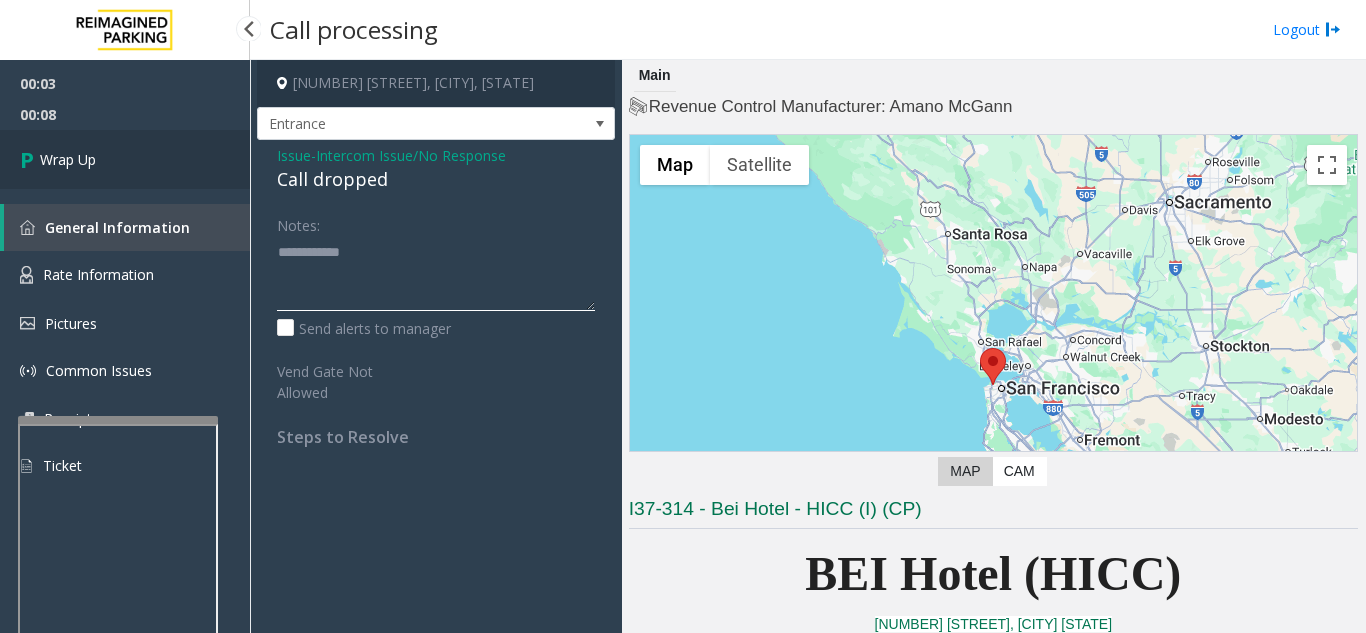 type on "**********" 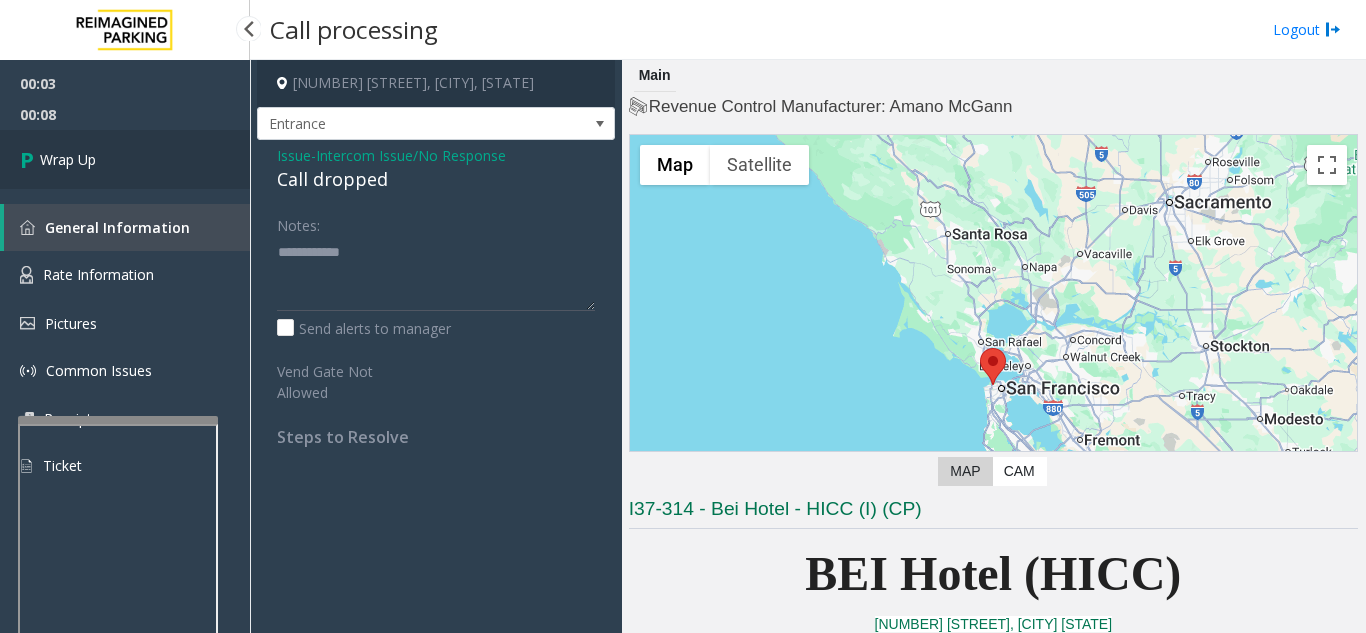 click on "Wrap Up" at bounding box center (125, 159) 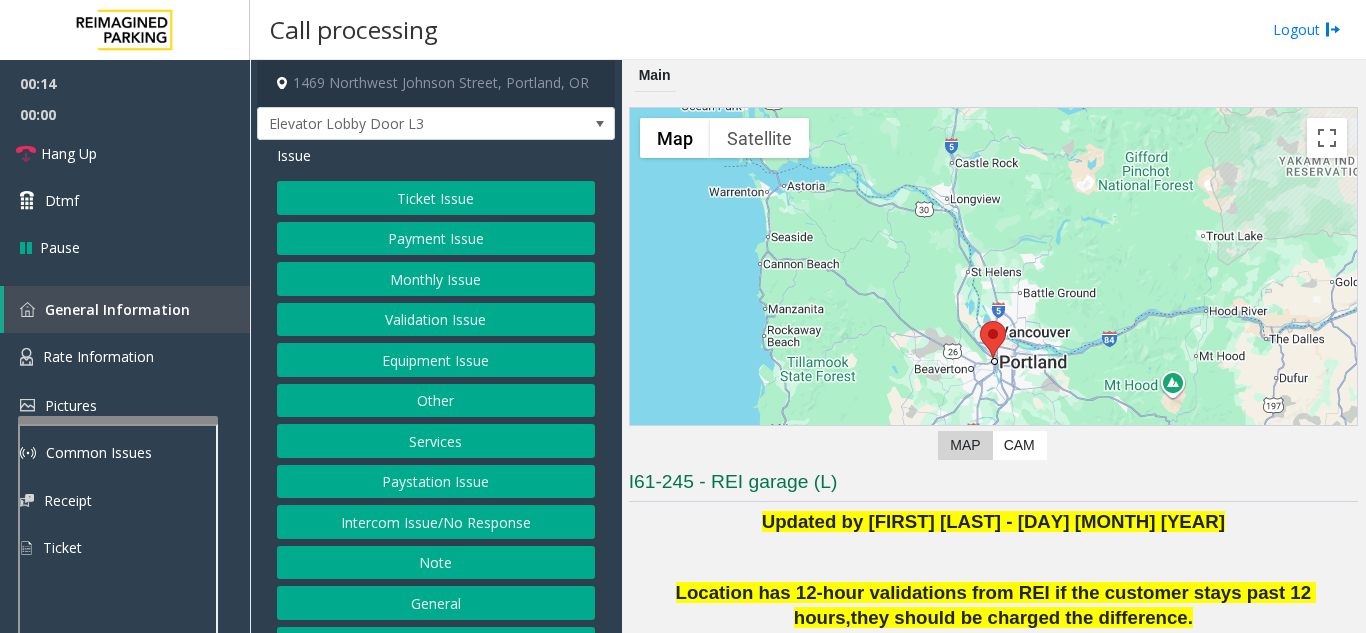 click on "Intercom Issue/No Response" 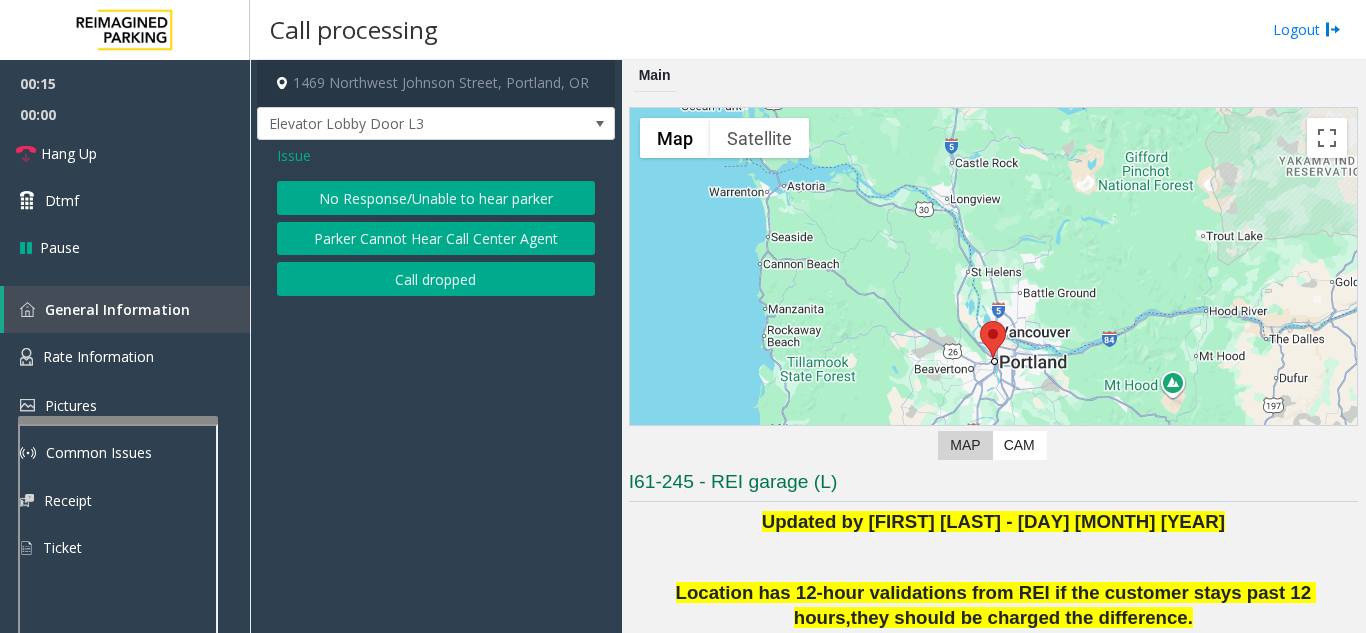 click on "No Response/Unable to hear parker" 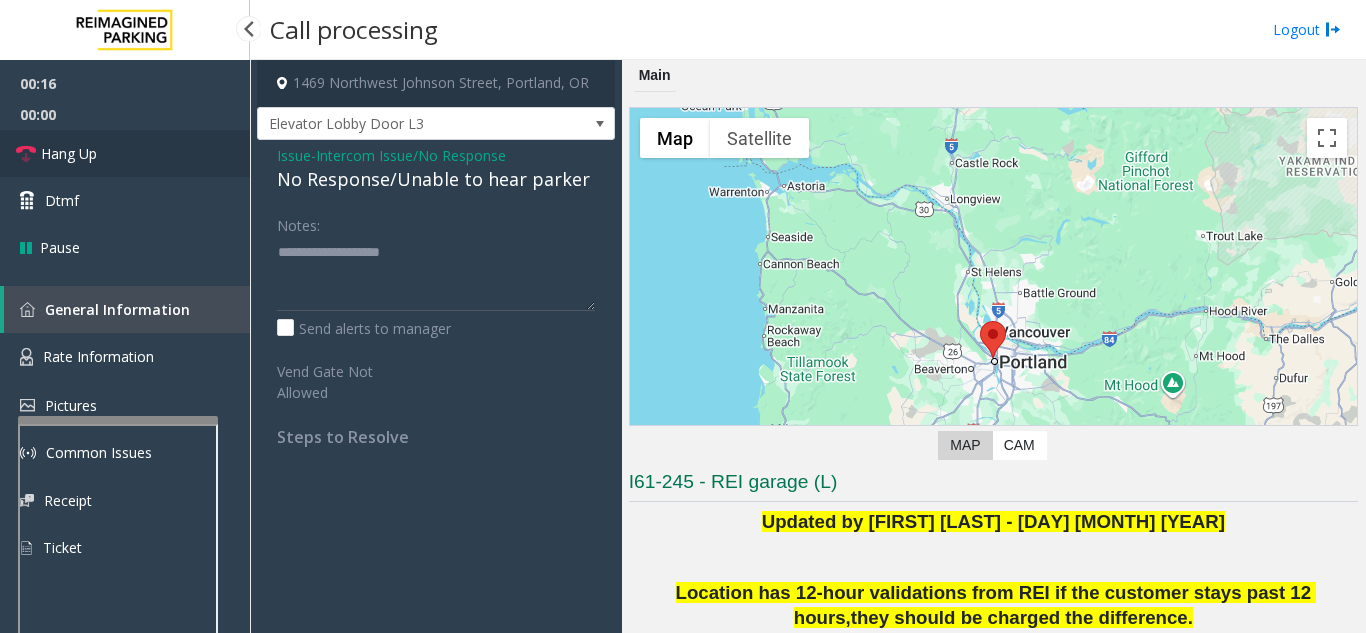 click on "Hang Up" at bounding box center [125, 153] 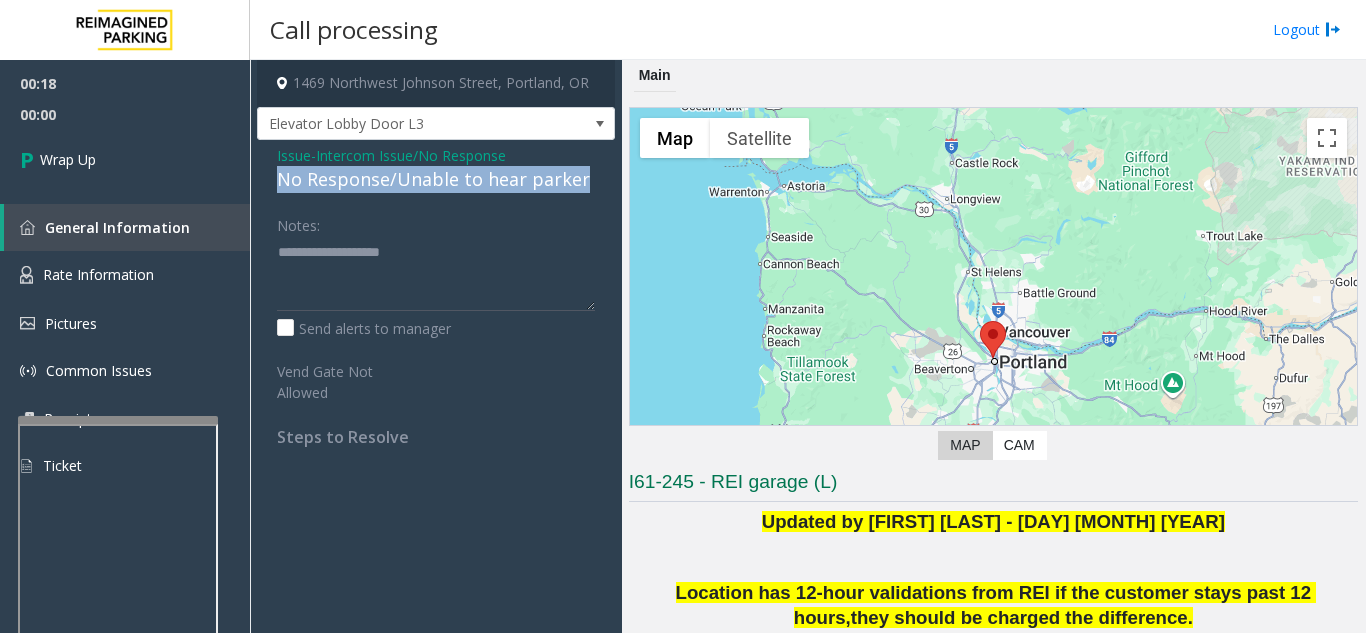 drag, startPoint x: 588, startPoint y: 177, endPoint x: 277, endPoint y: 181, distance: 311.02573 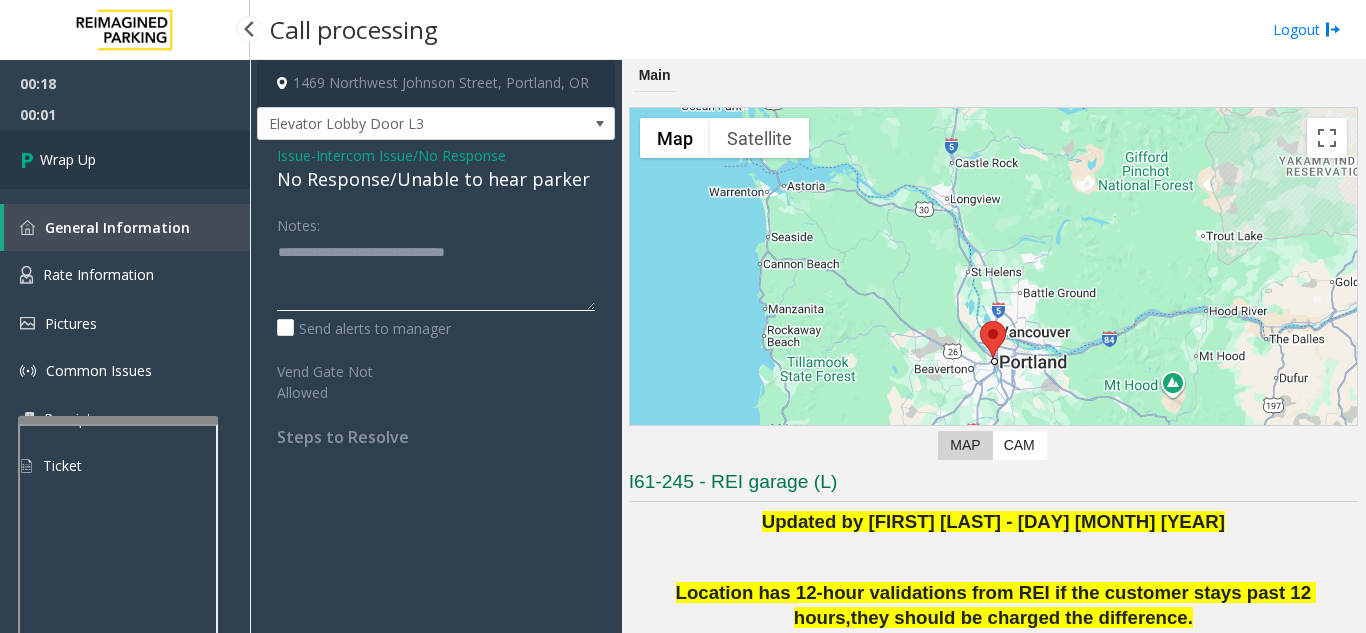 type on "**********" 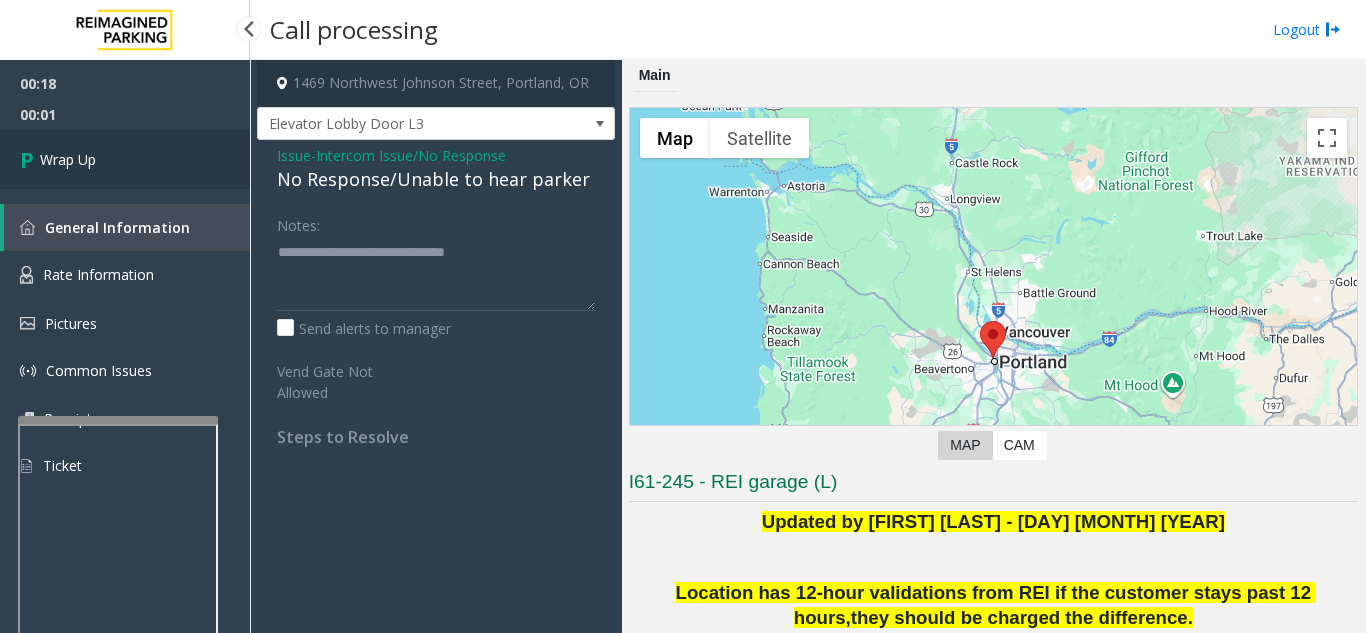 click on "Wrap Up" at bounding box center [125, 159] 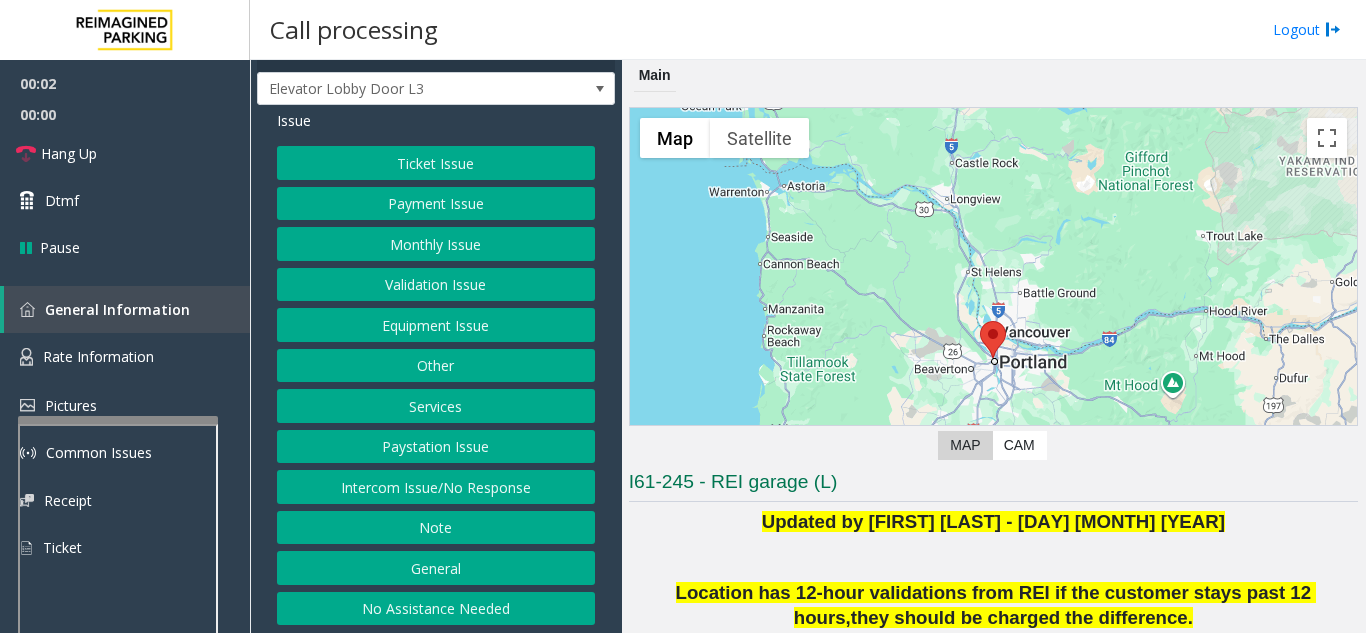 scroll, scrollTop: 54, scrollLeft: 0, axis: vertical 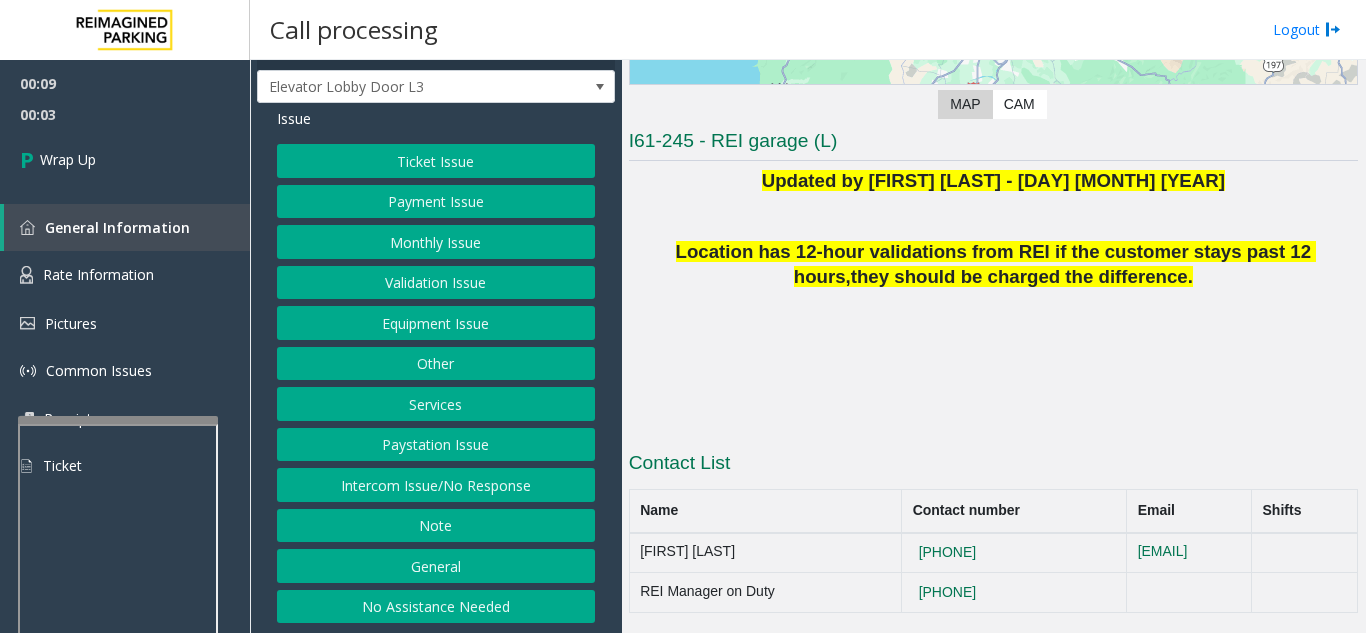 click on "Ticket Issue   Payment Issue   Monthly Issue   Validation Issue   Equipment Issue   Other   Services   Paystation Issue   Intercom Issue/No Response   Note   General   No Assistance Needed" 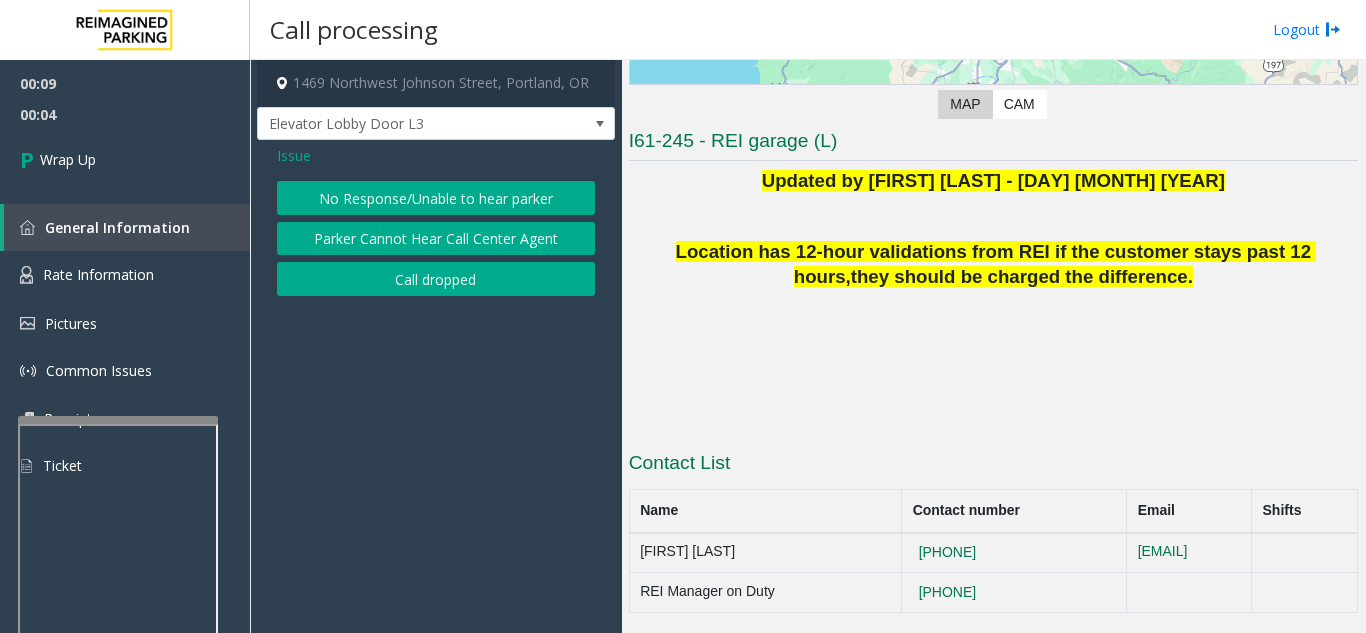 click on "Issue  No Response/Unable to hear parker   Parker Cannot Hear Call Center Agent   Call dropped" 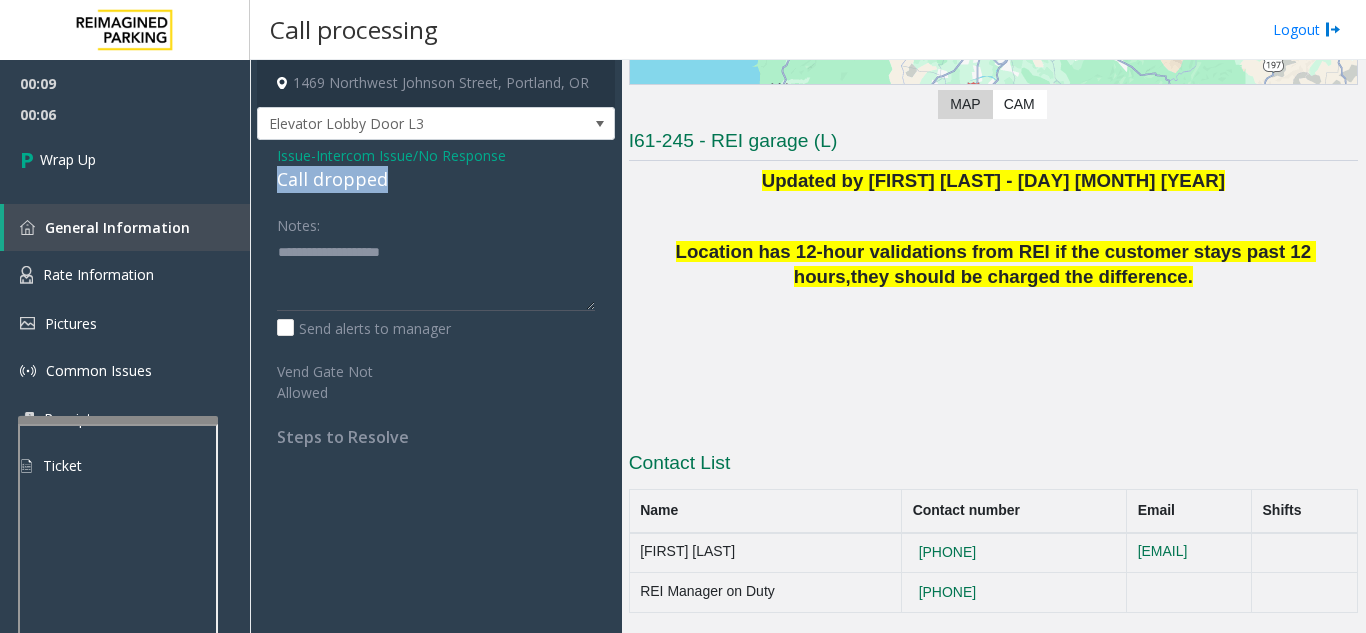 drag, startPoint x: 388, startPoint y: 175, endPoint x: 260, endPoint y: 176, distance: 128.0039 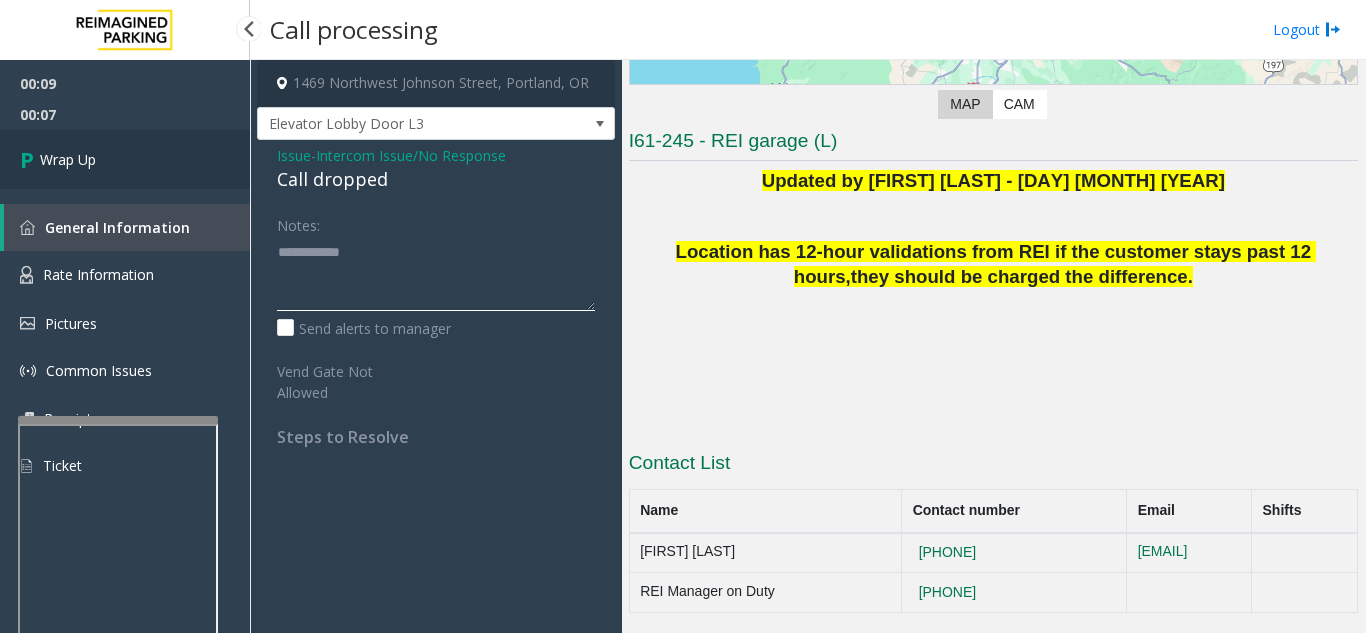 type on "**********" 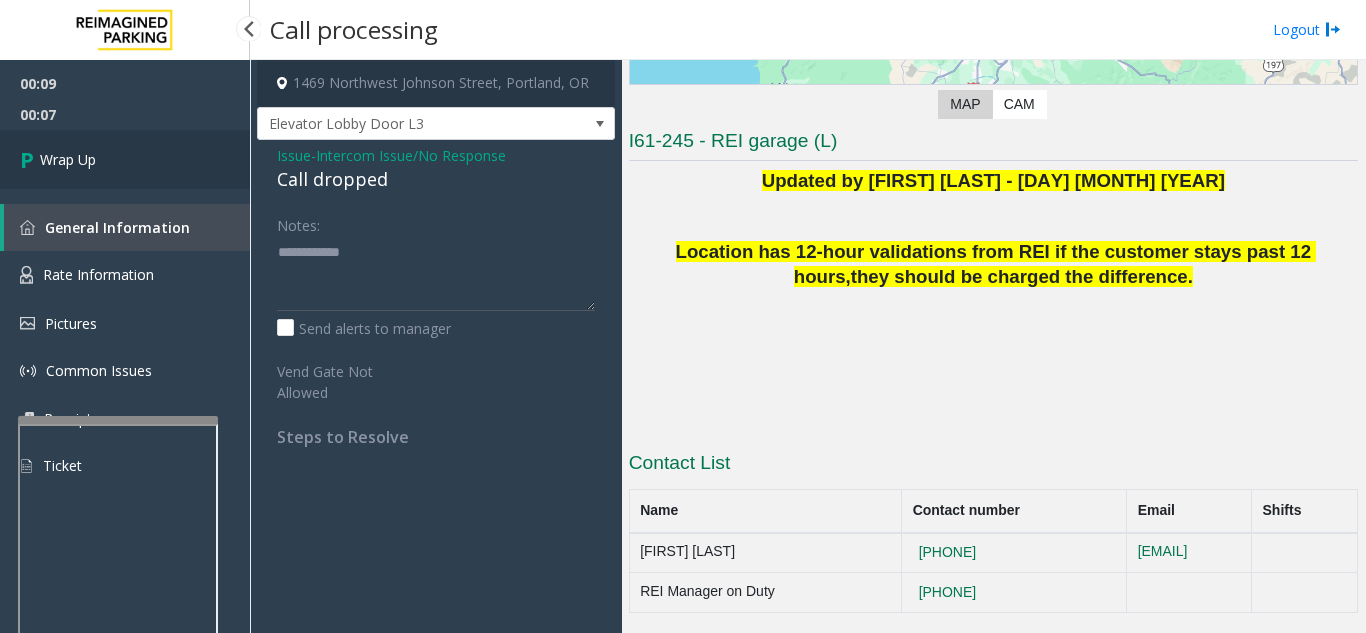 click on "Wrap Up" at bounding box center [125, 159] 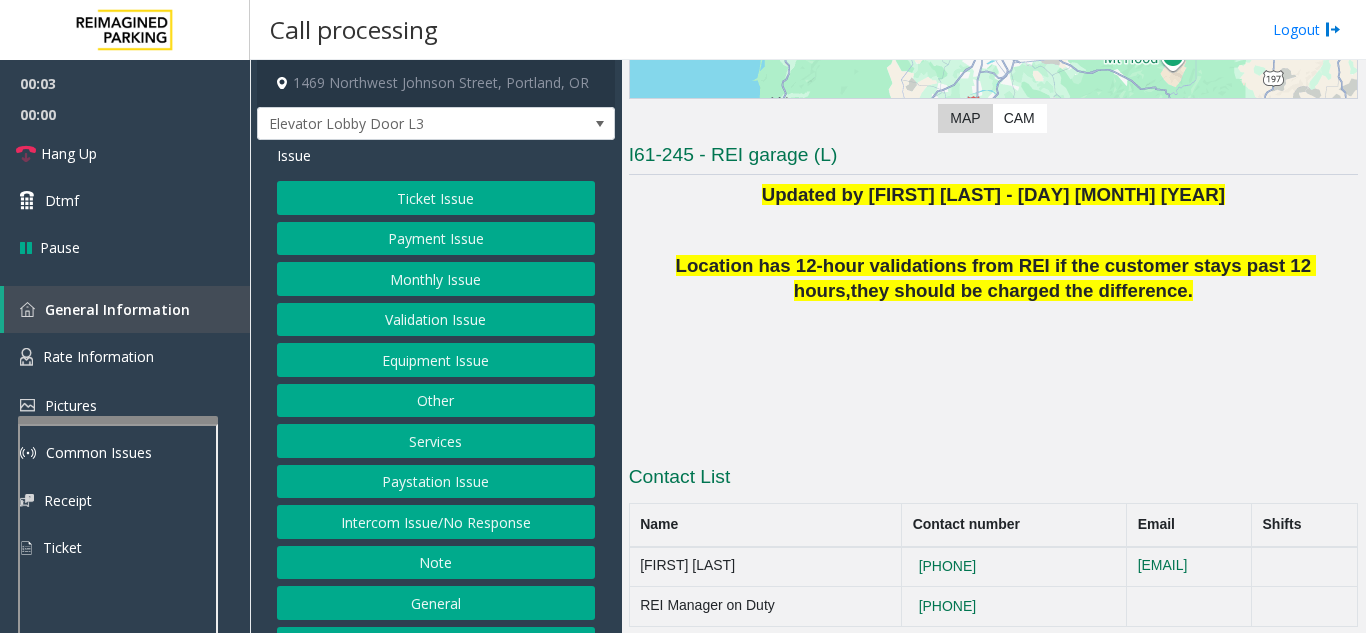 scroll, scrollTop: 341, scrollLeft: 0, axis: vertical 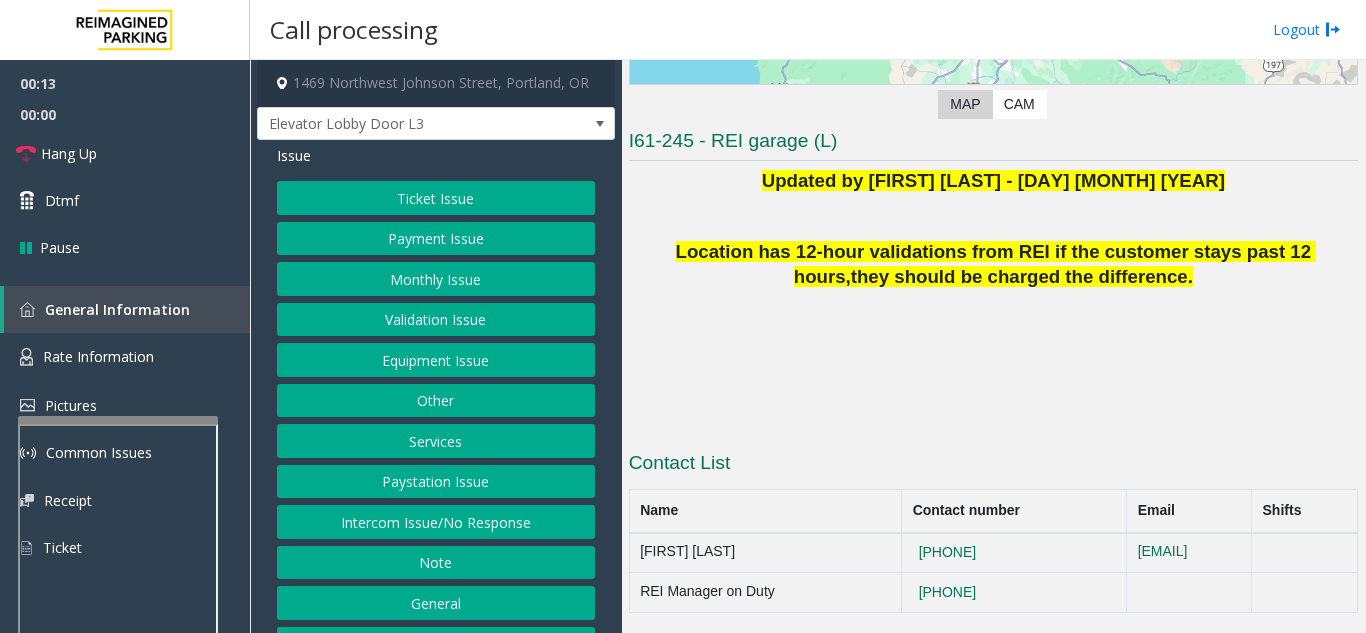 click on "Equipment Issue" 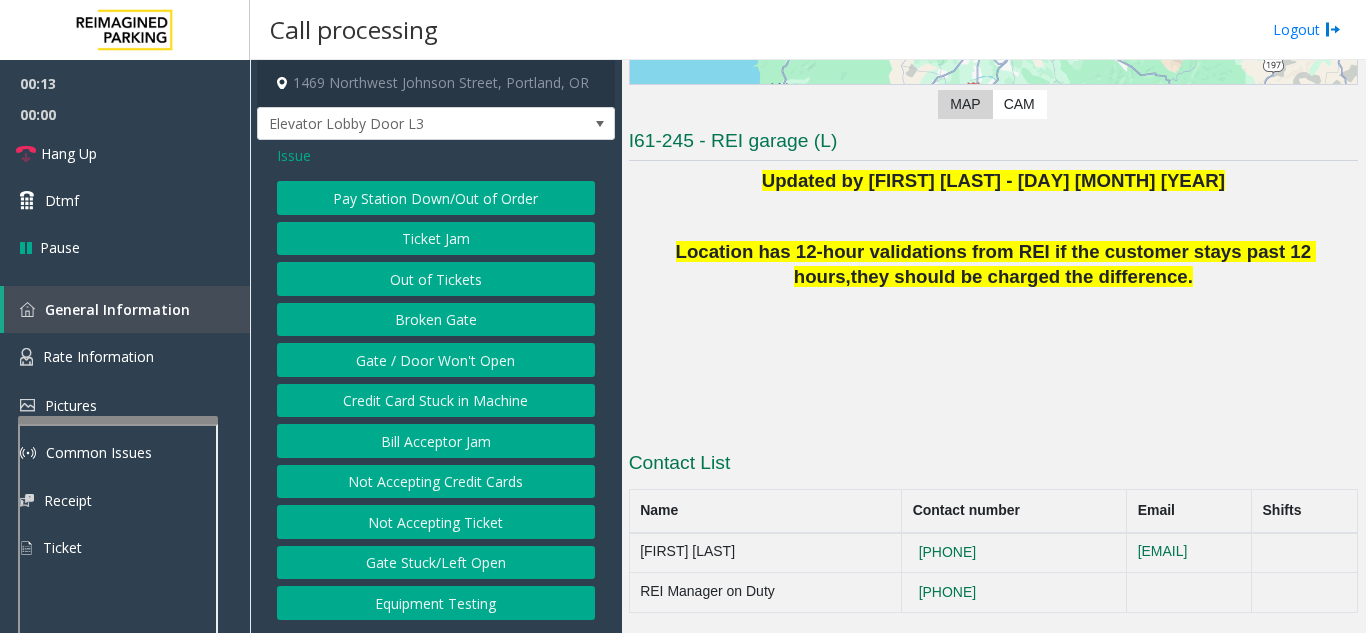 click on "Gate / Door Won't Open" 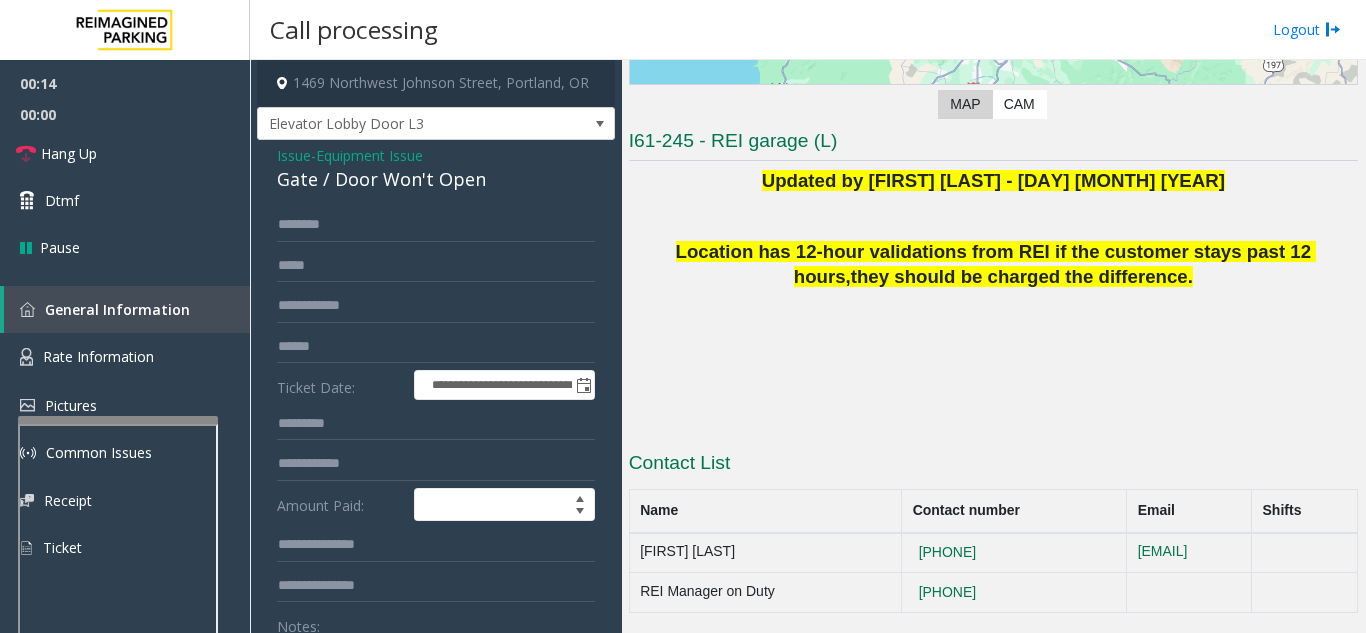 scroll, scrollTop: 100, scrollLeft: 0, axis: vertical 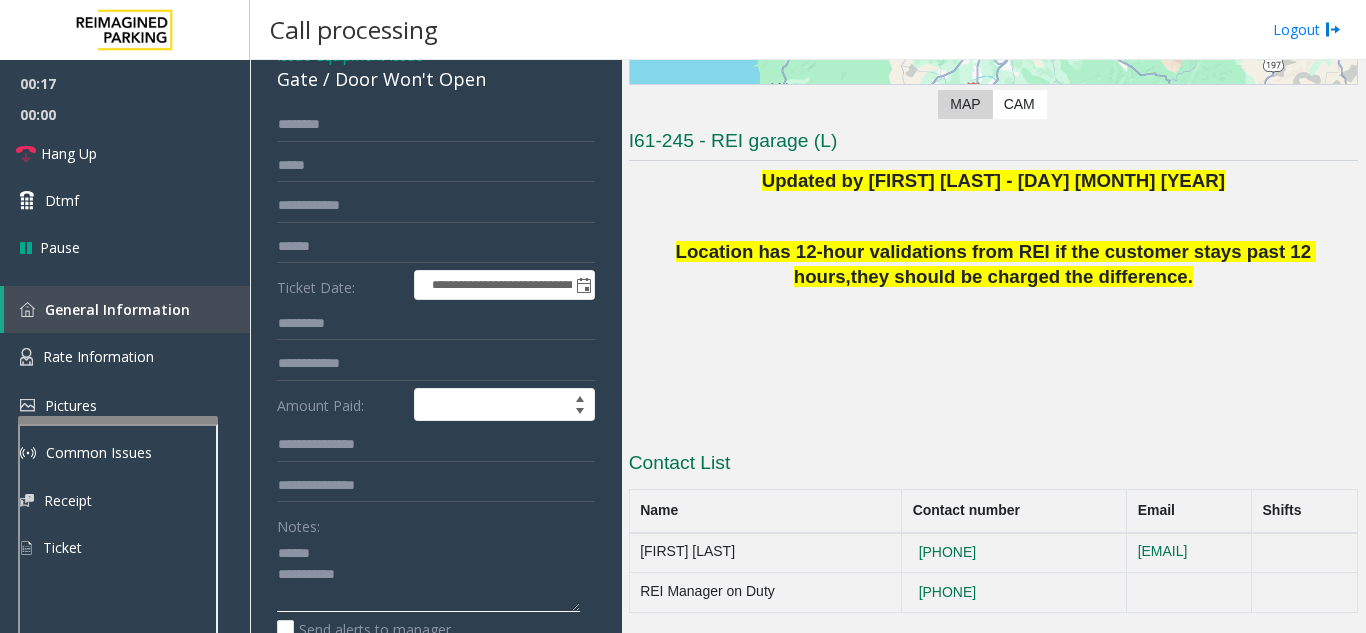 click 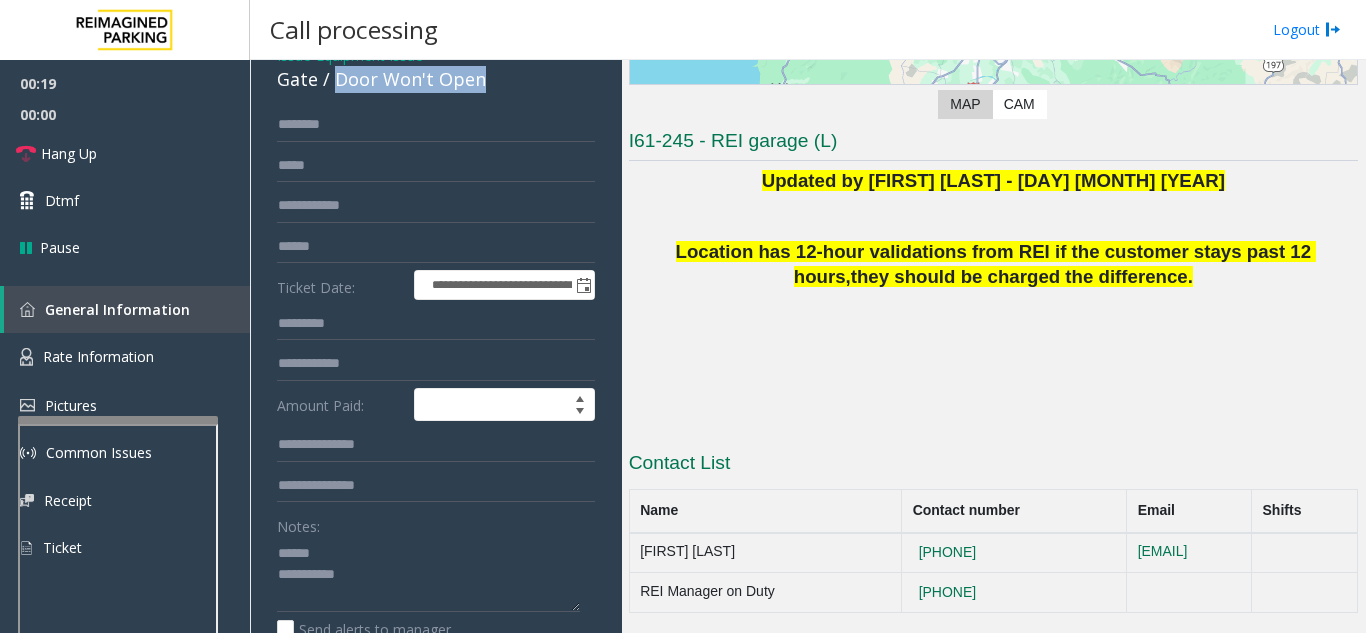 drag, startPoint x: 331, startPoint y: 93, endPoint x: 497, endPoint y: 91, distance: 166.01205 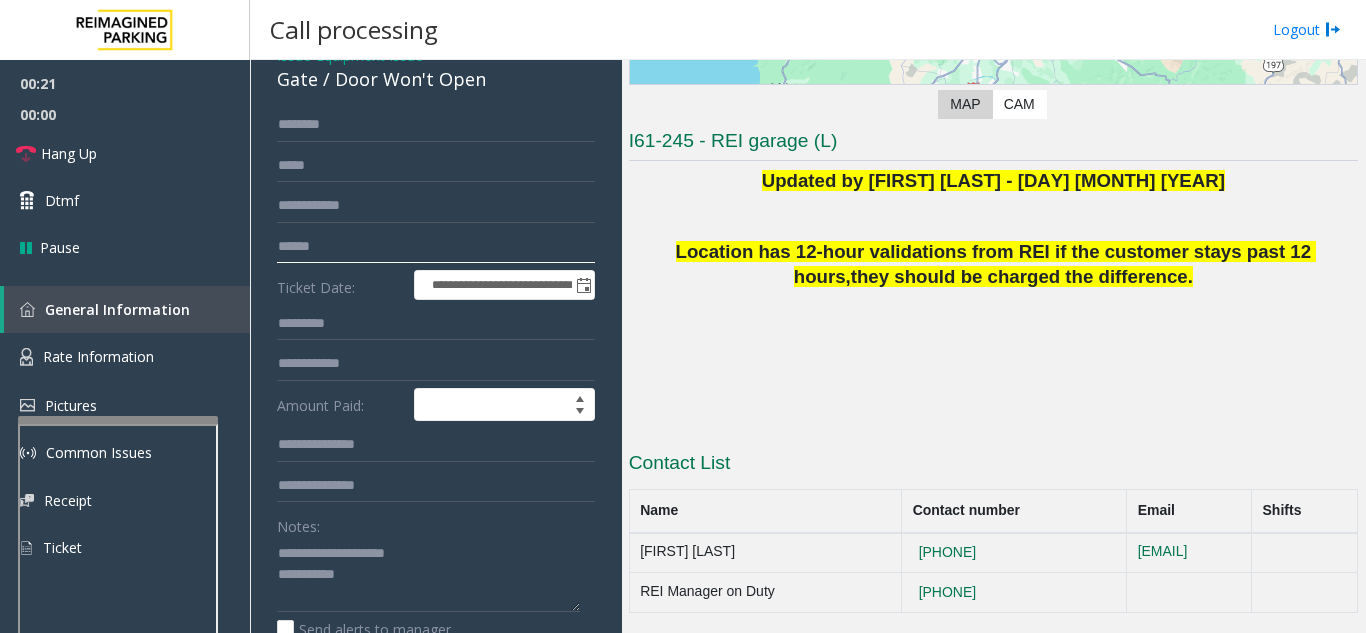 click 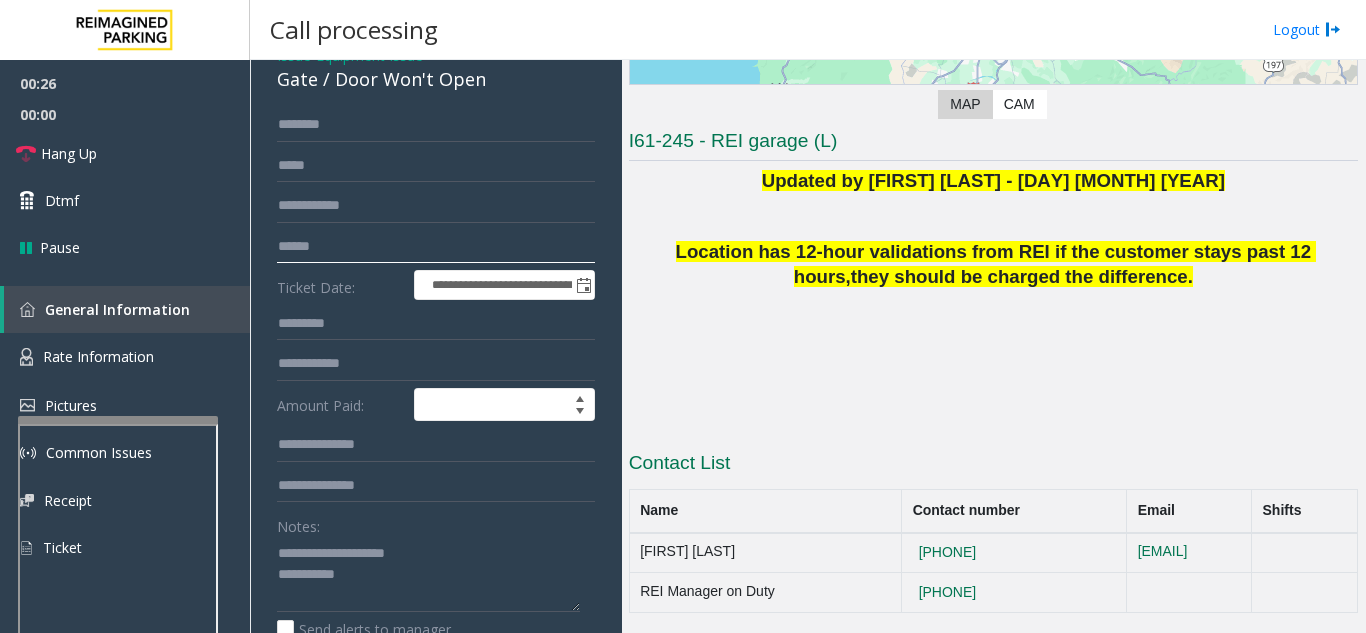 click 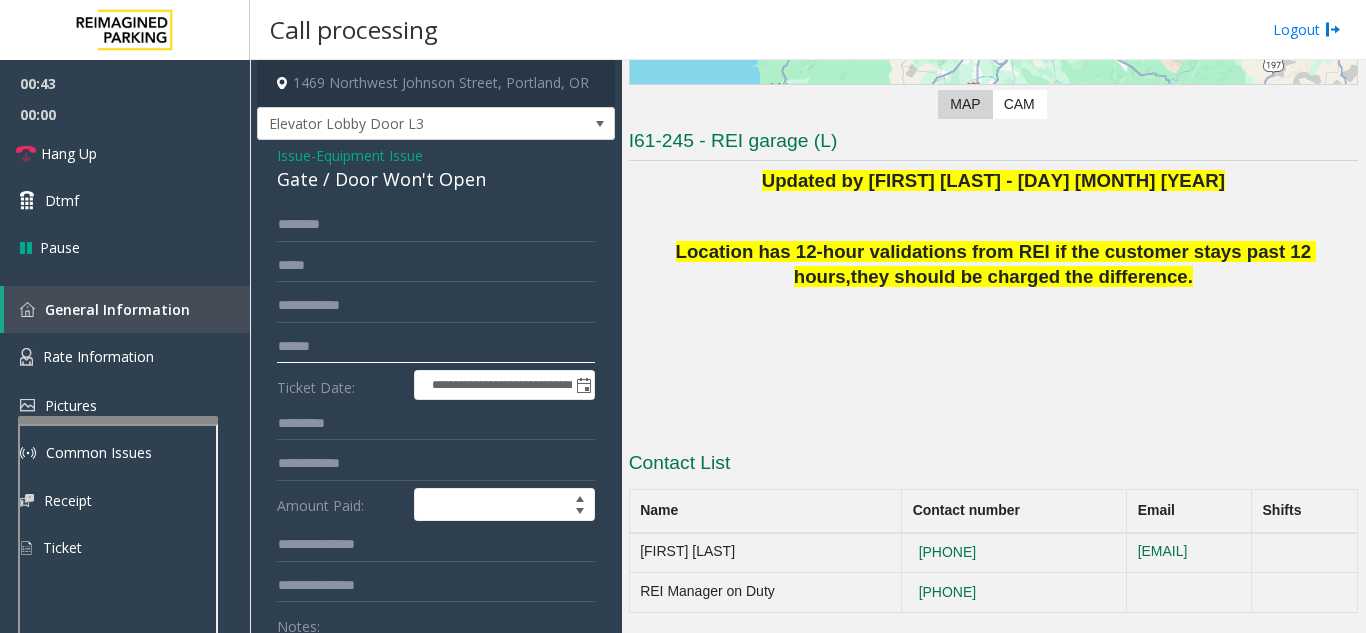 scroll, scrollTop: 100, scrollLeft: 0, axis: vertical 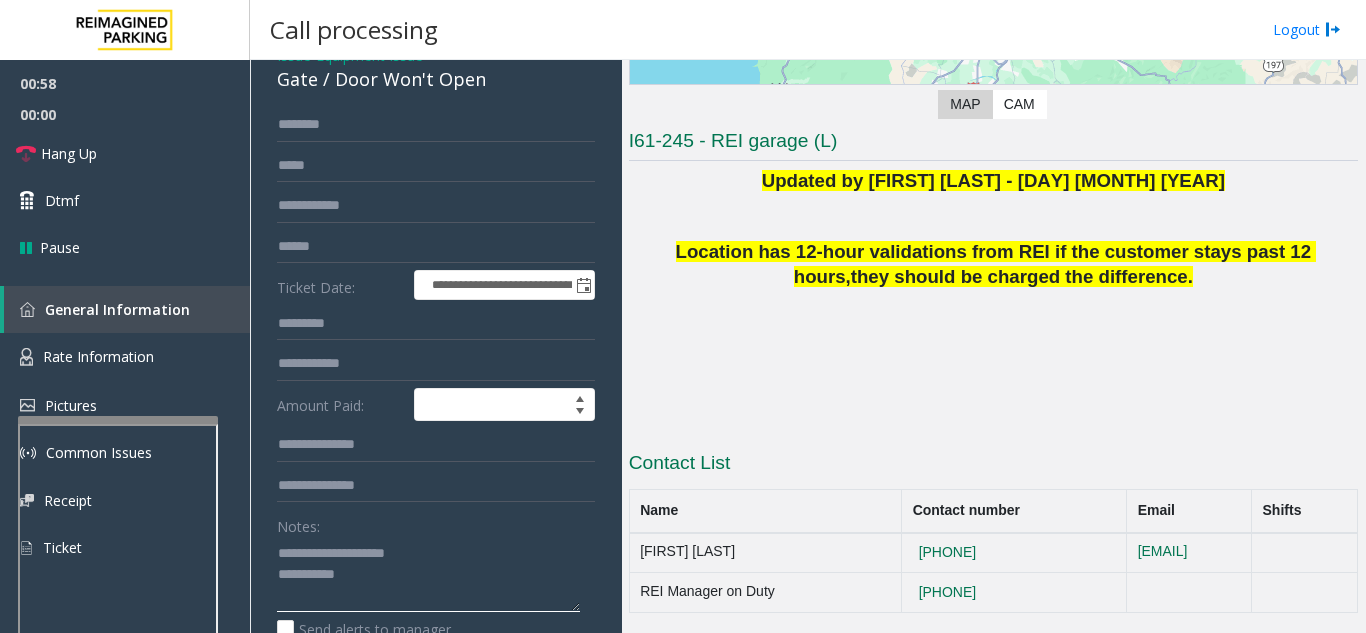 click 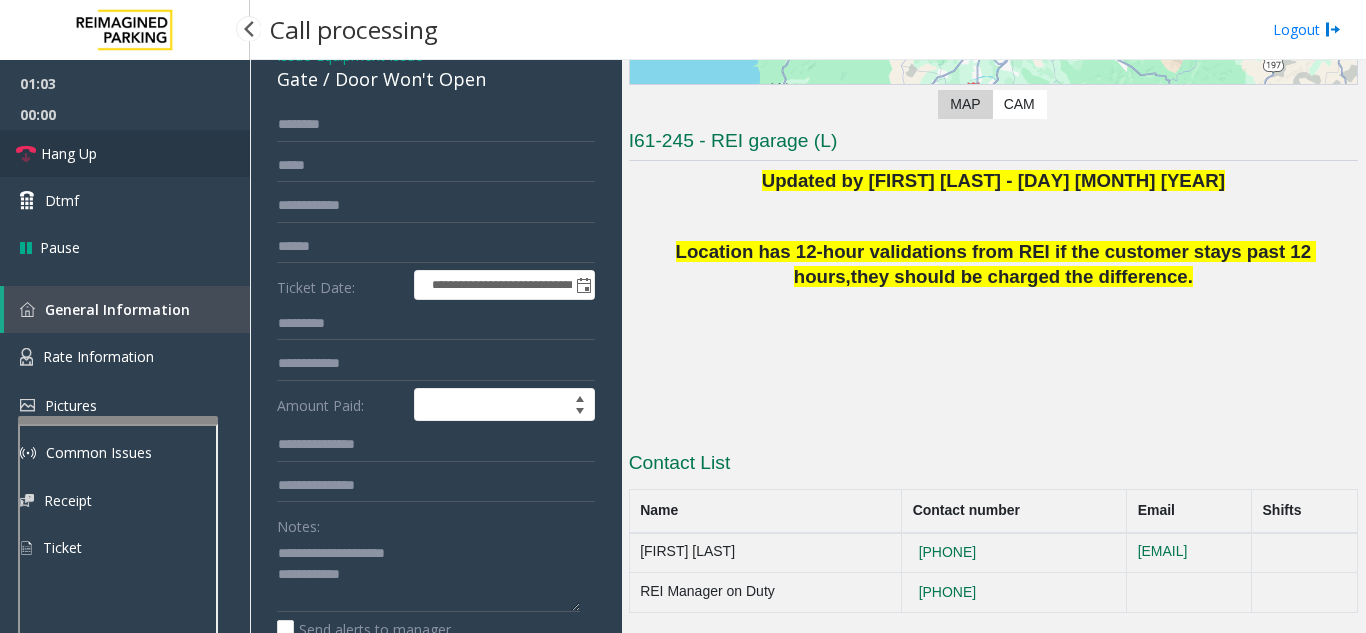 click on "Hang Up" at bounding box center (125, 153) 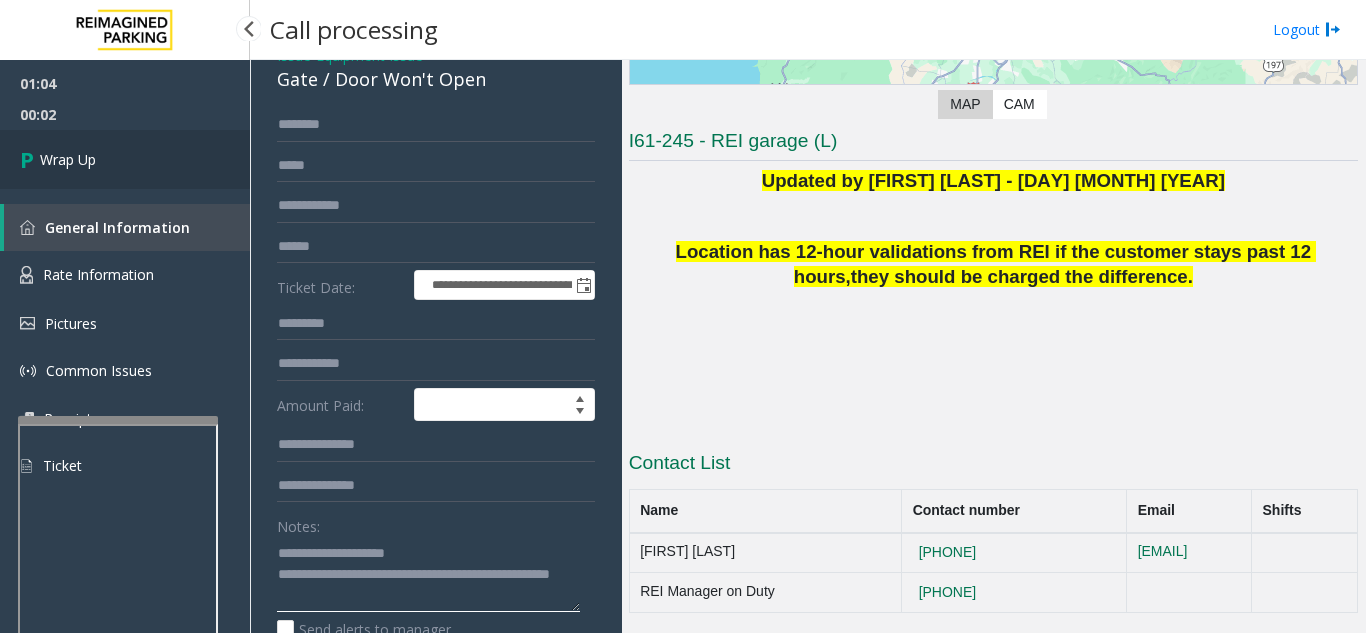 type on "**********" 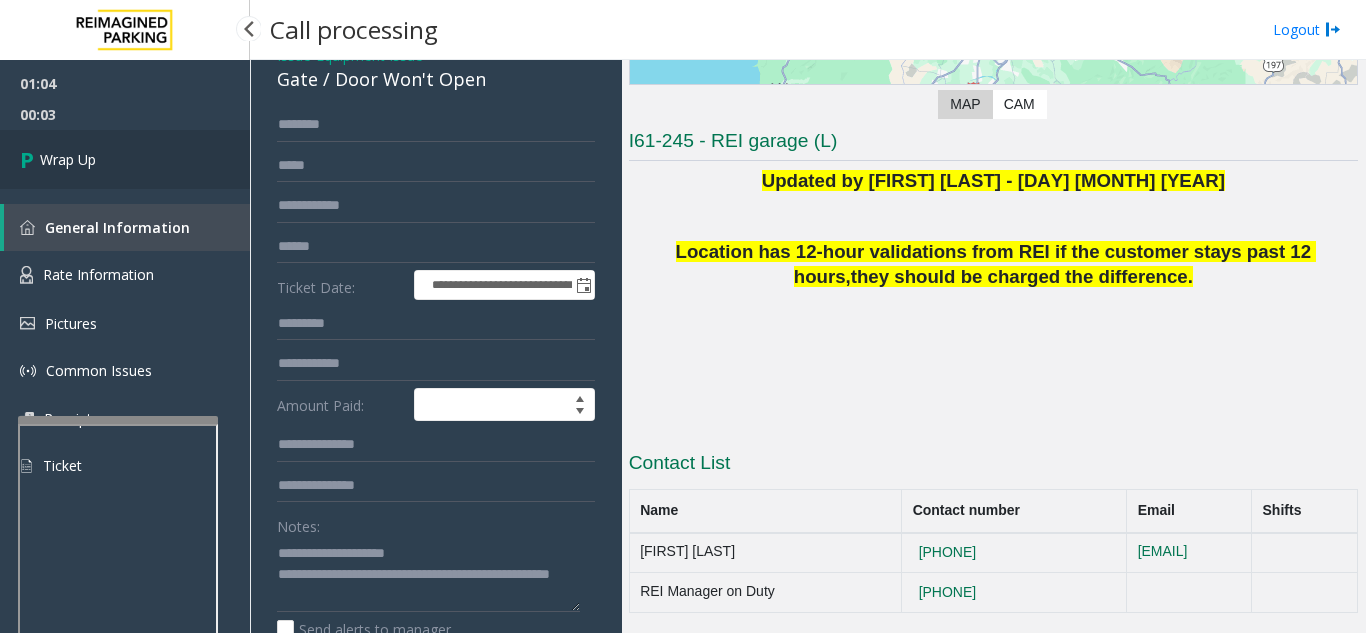 click on "Wrap Up" at bounding box center [125, 159] 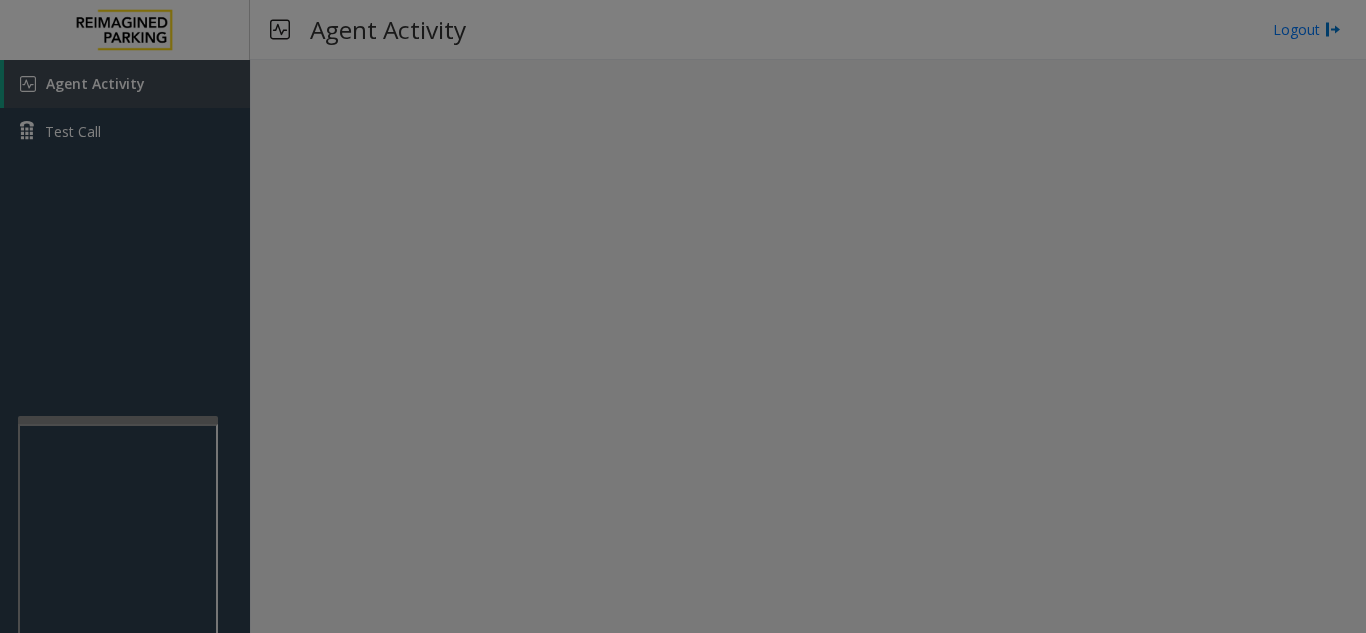 type 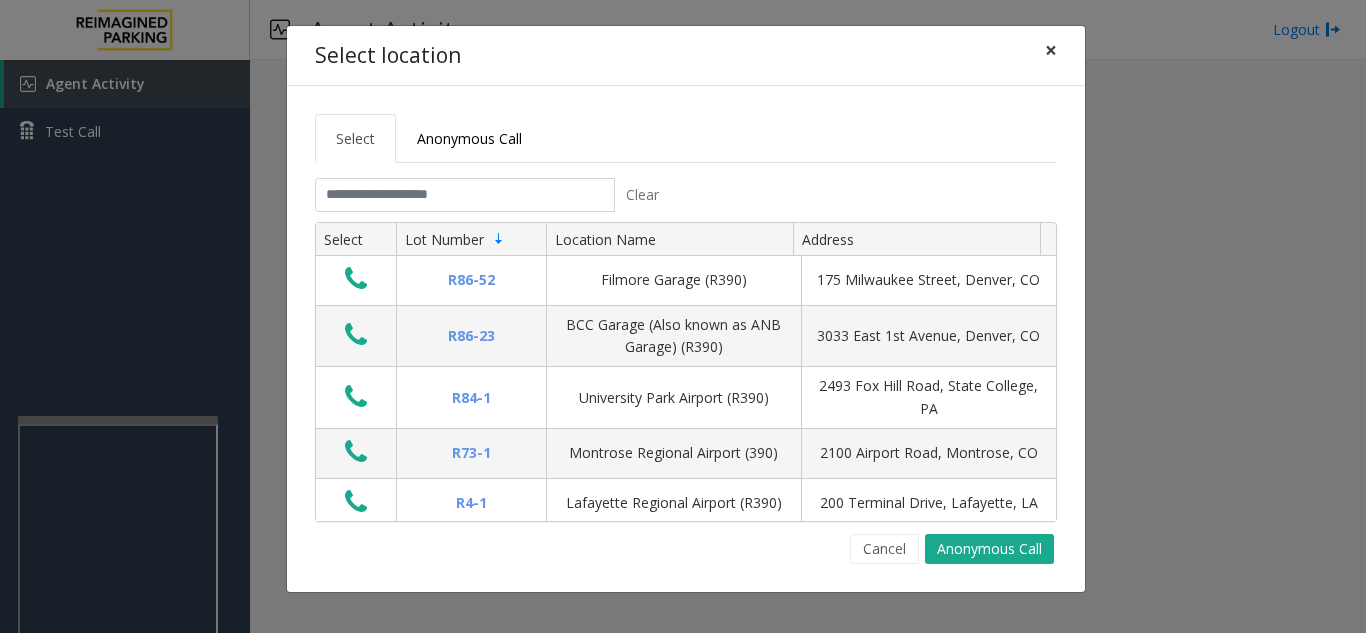 click on "×" 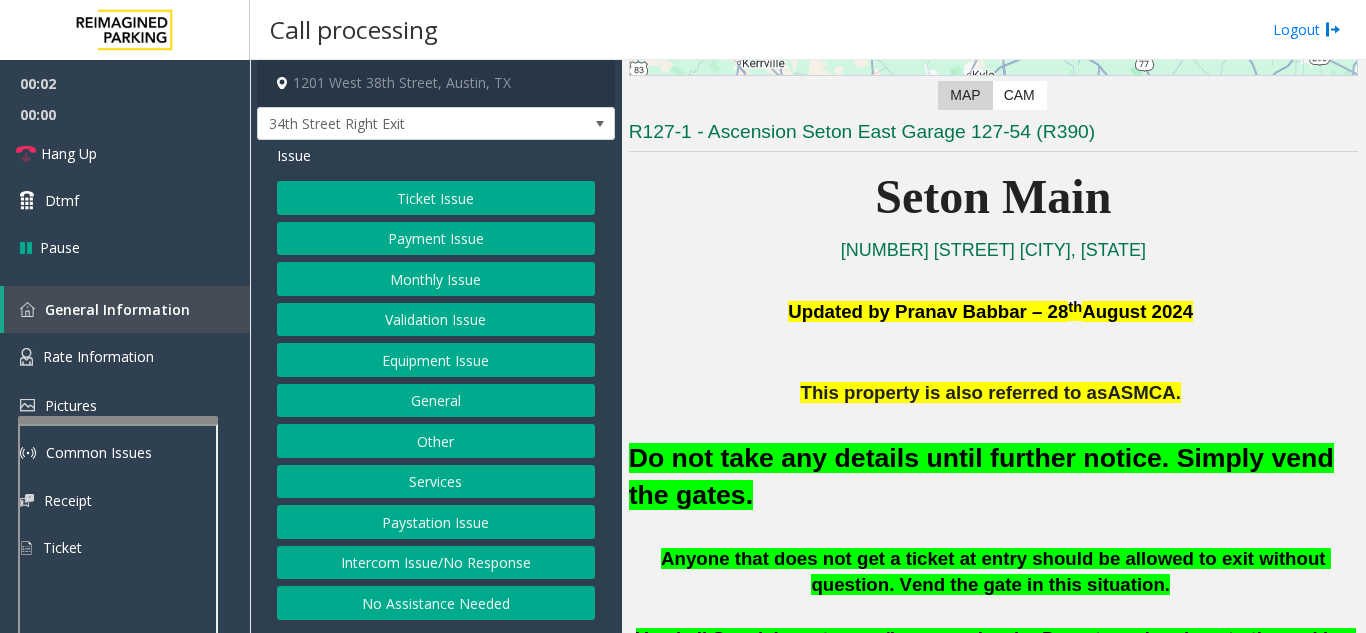scroll, scrollTop: 400, scrollLeft: 0, axis: vertical 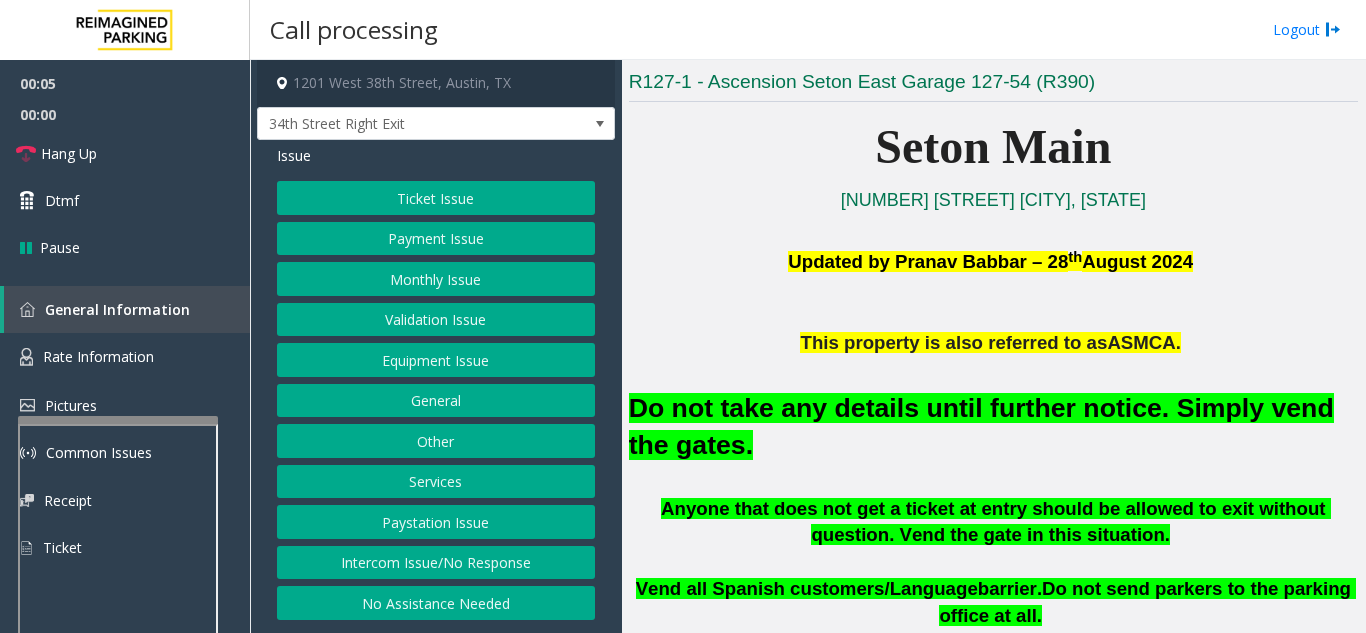 click on "Equipment Issue" 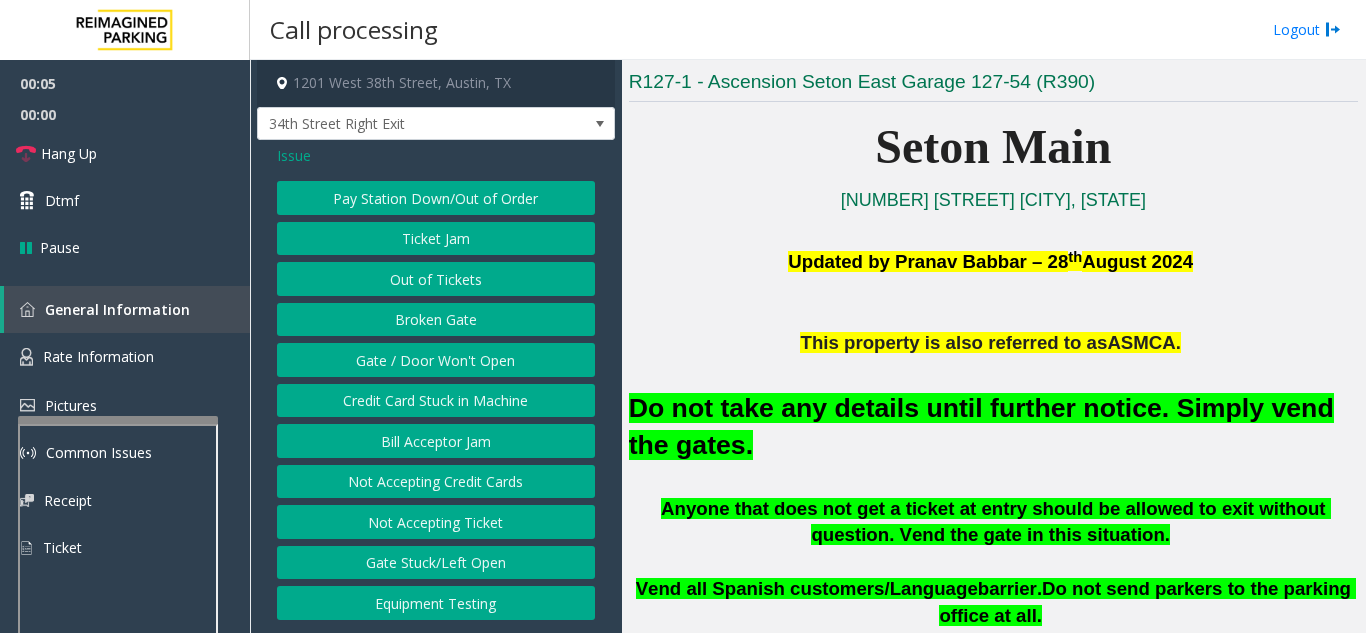 click on "Gate / Door Won't Open" 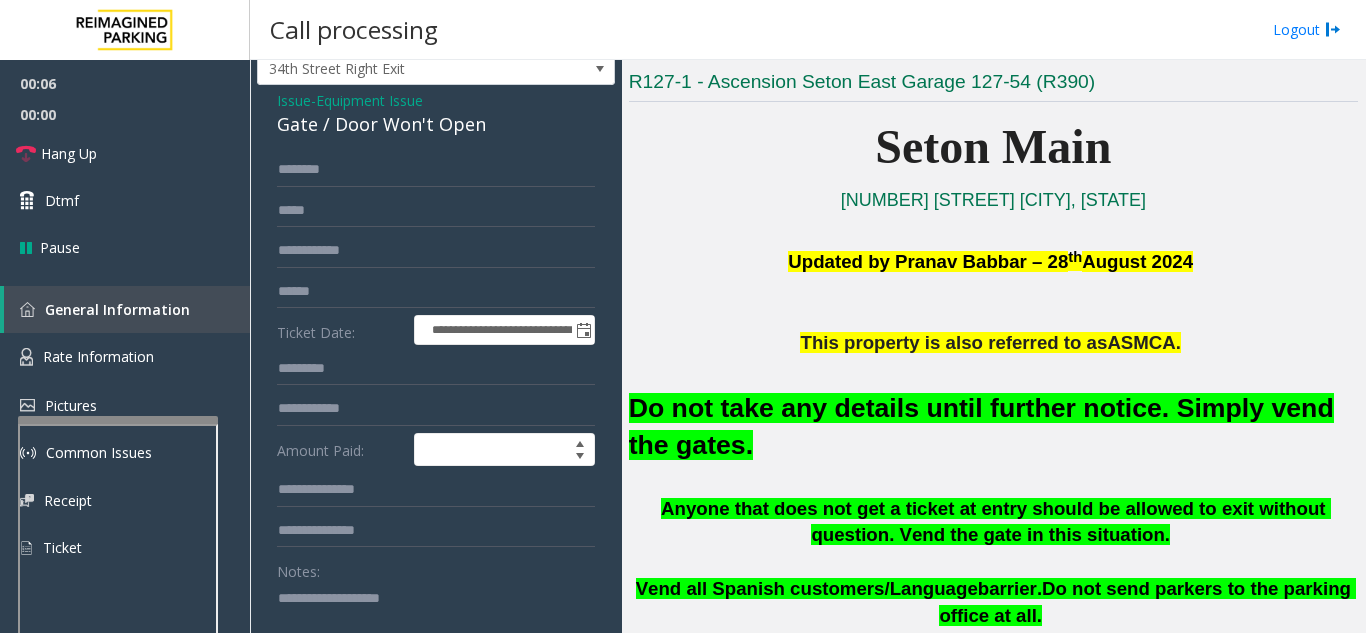 scroll, scrollTop: 100, scrollLeft: 0, axis: vertical 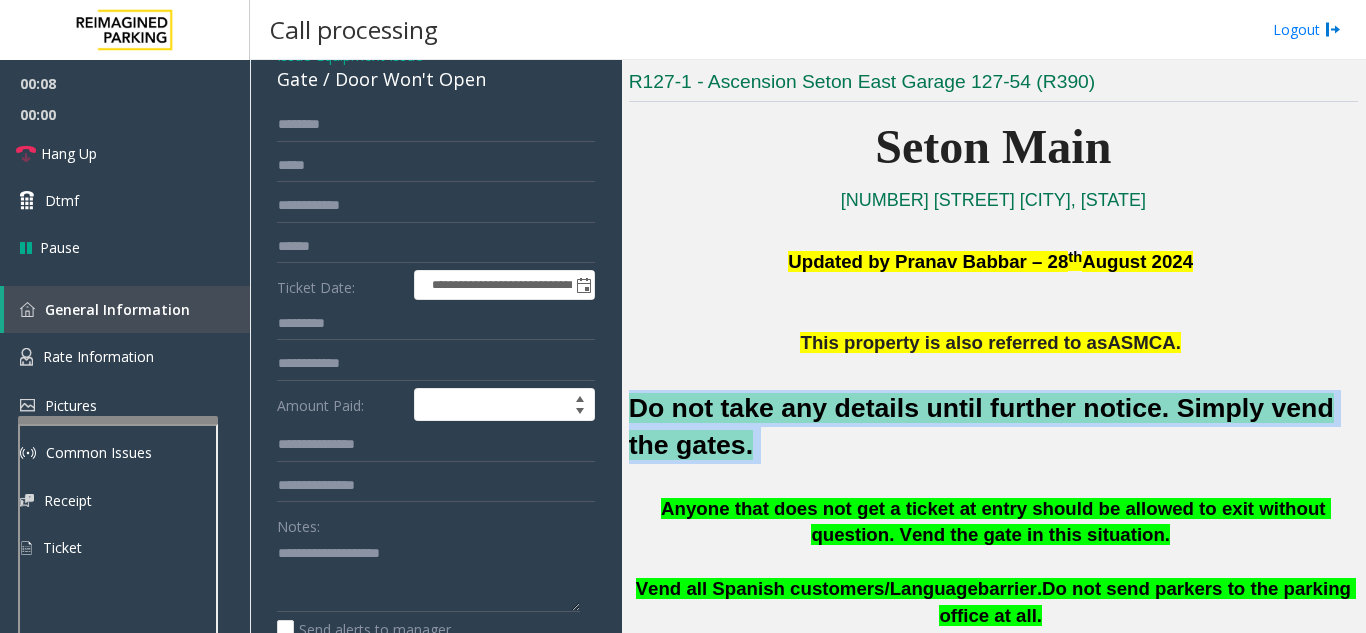 drag, startPoint x: 723, startPoint y: 454, endPoint x: 639, endPoint y: 400, distance: 99.8599 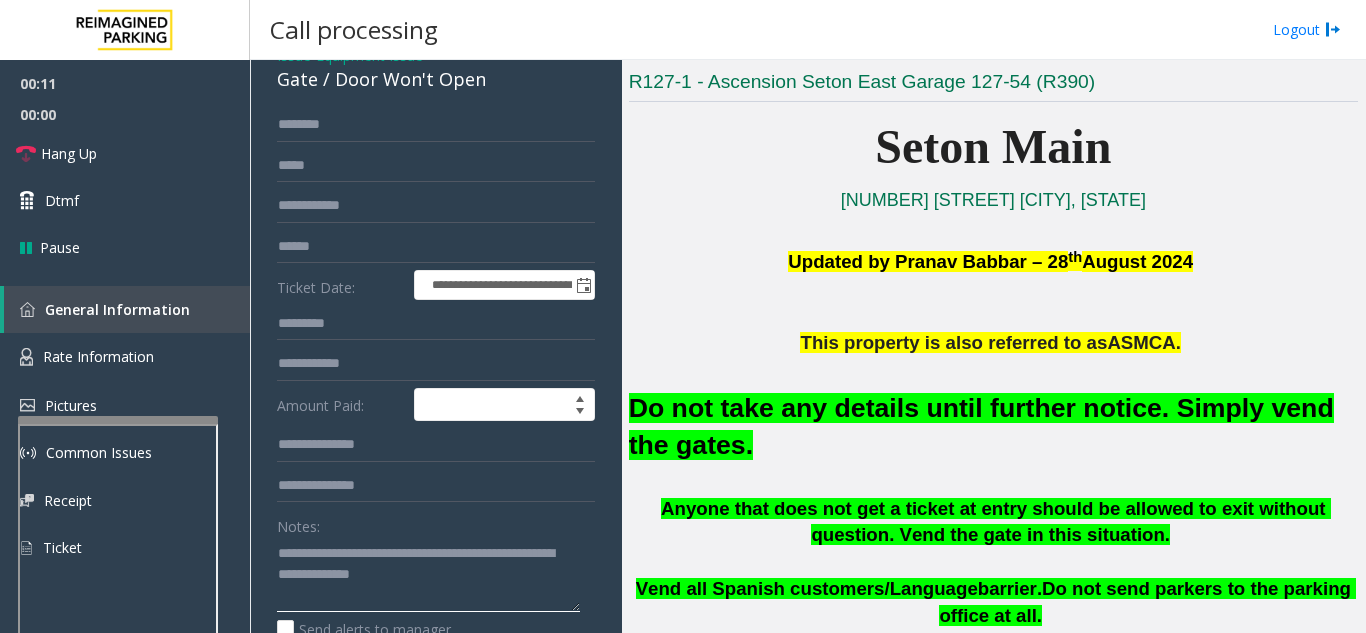 click 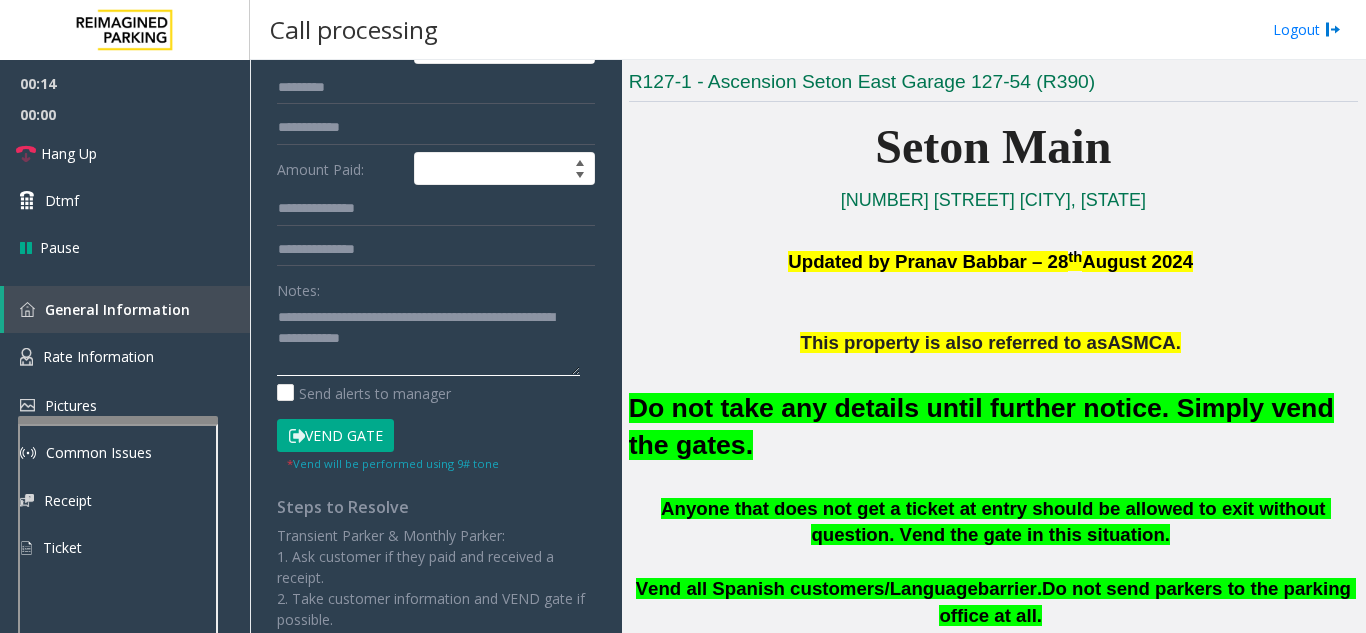 scroll, scrollTop: 400, scrollLeft: 0, axis: vertical 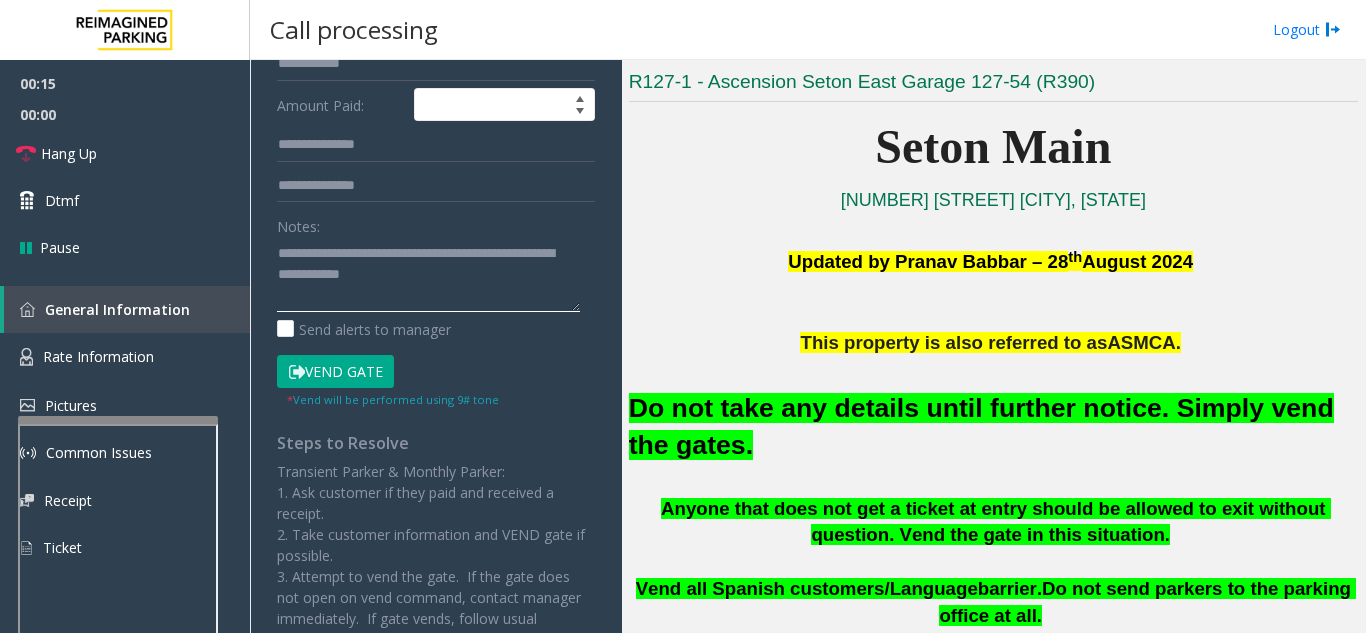 type on "**********" 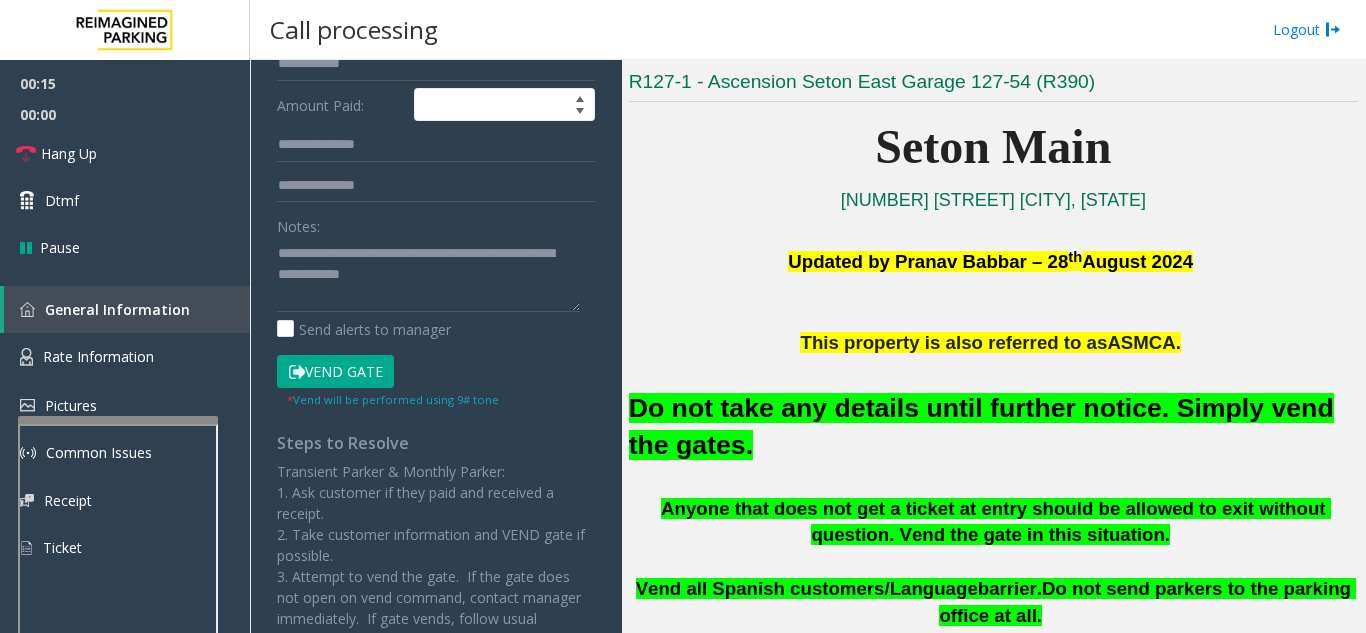 click on "Vend Gate" 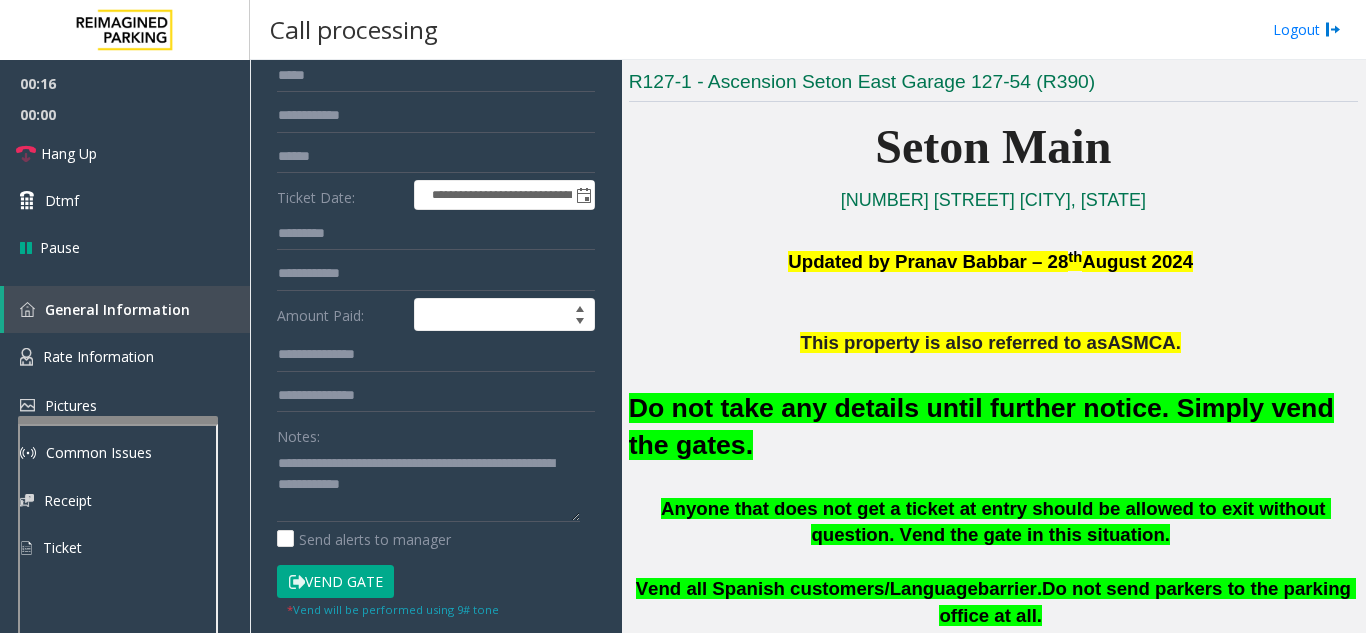 scroll, scrollTop: 100, scrollLeft: 0, axis: vertical 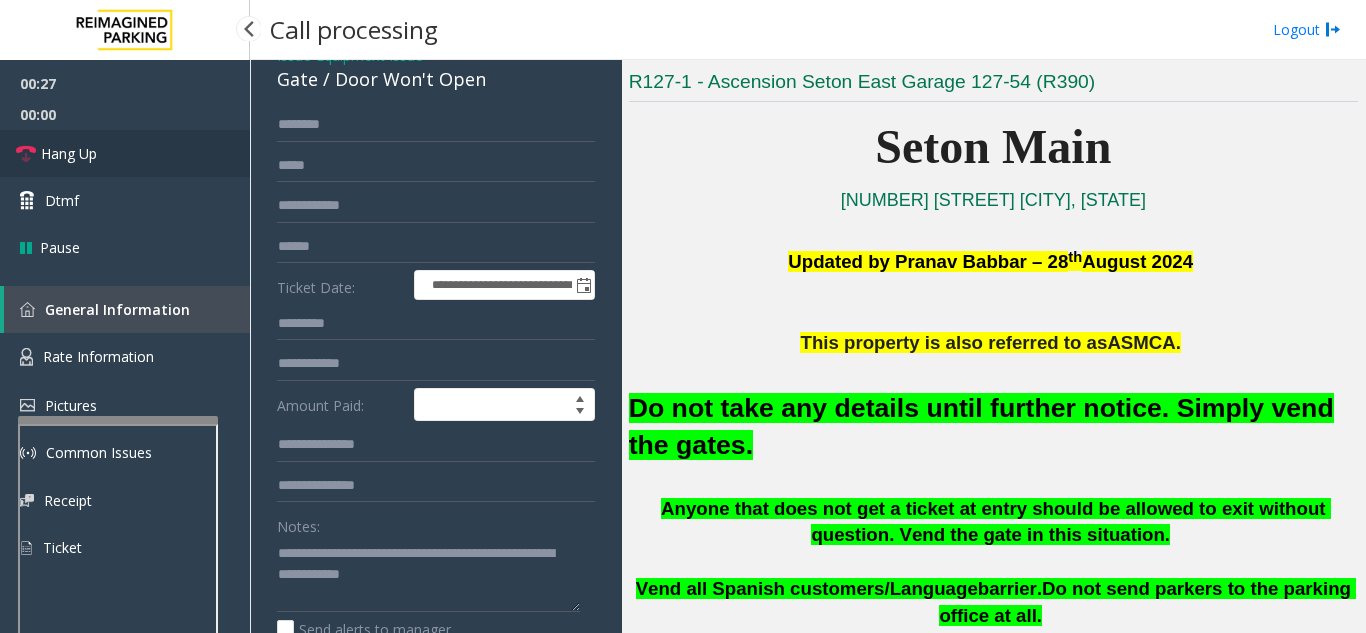click on "Hang Up" at bounding box center (125, 153) 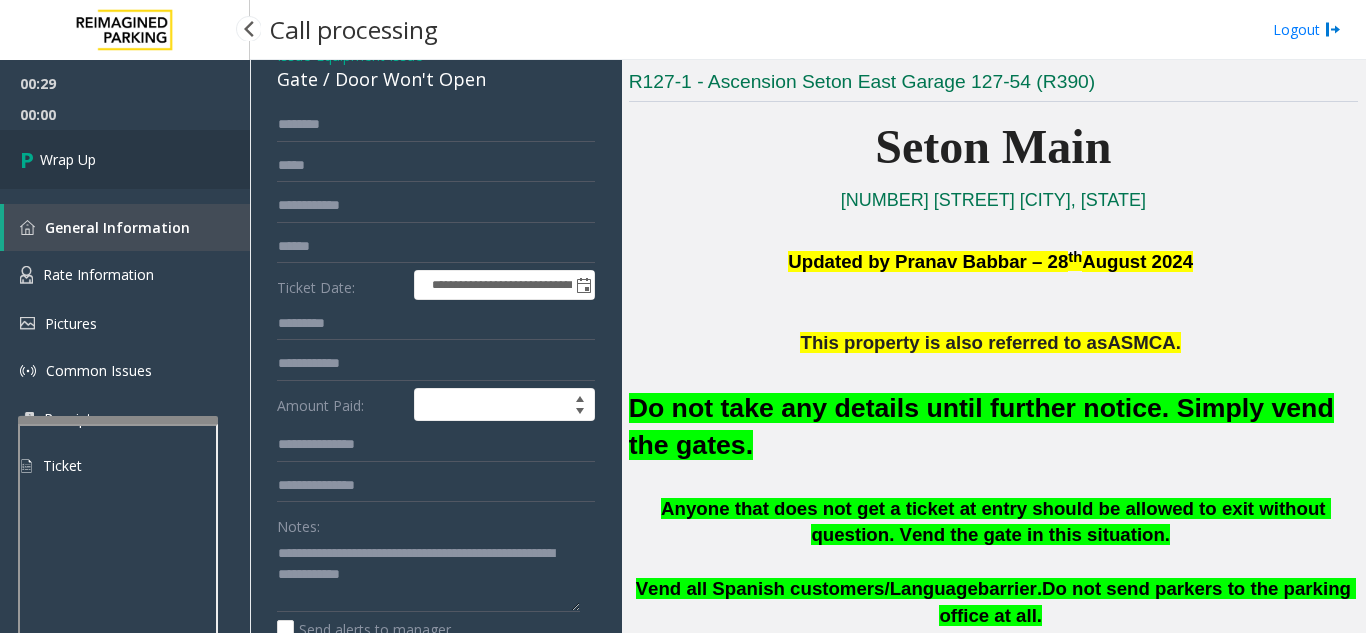 click on "Wrap Up" at bounding box center [125, 159] 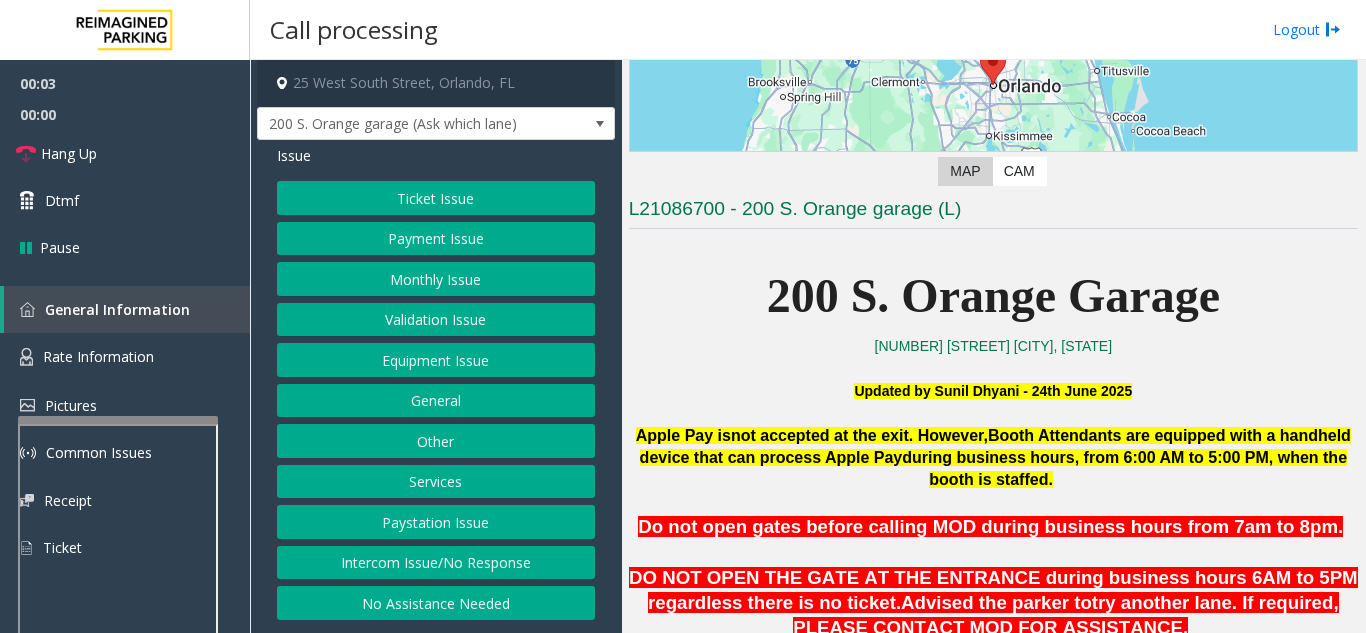 scroll, scrollTop: 400, scrollLeft: 0, axis: vertical 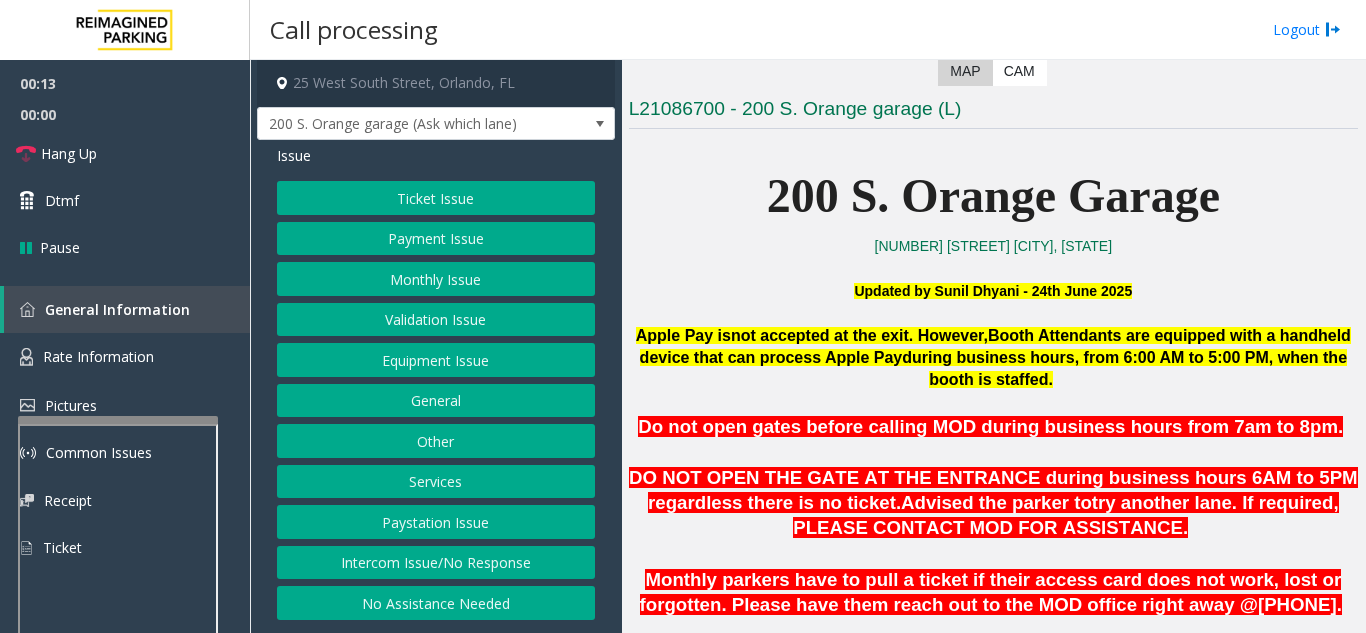 click on "Equipment Issue" 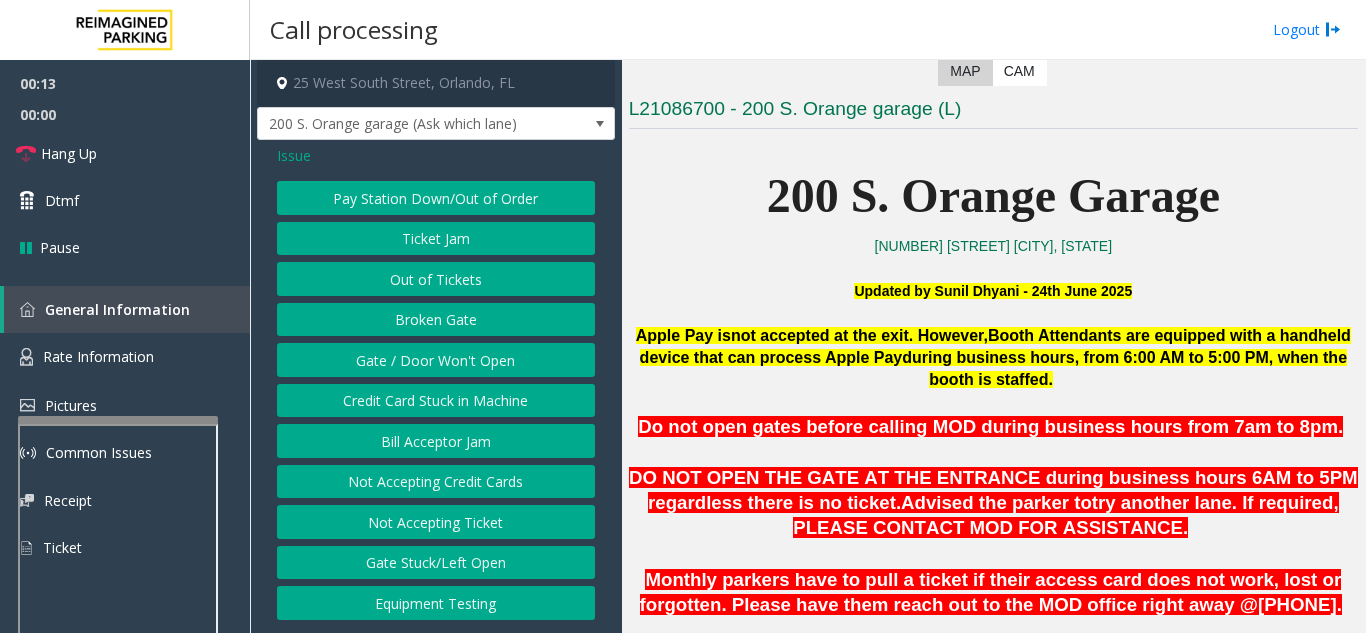 click on "Gate / Door Won't Open" 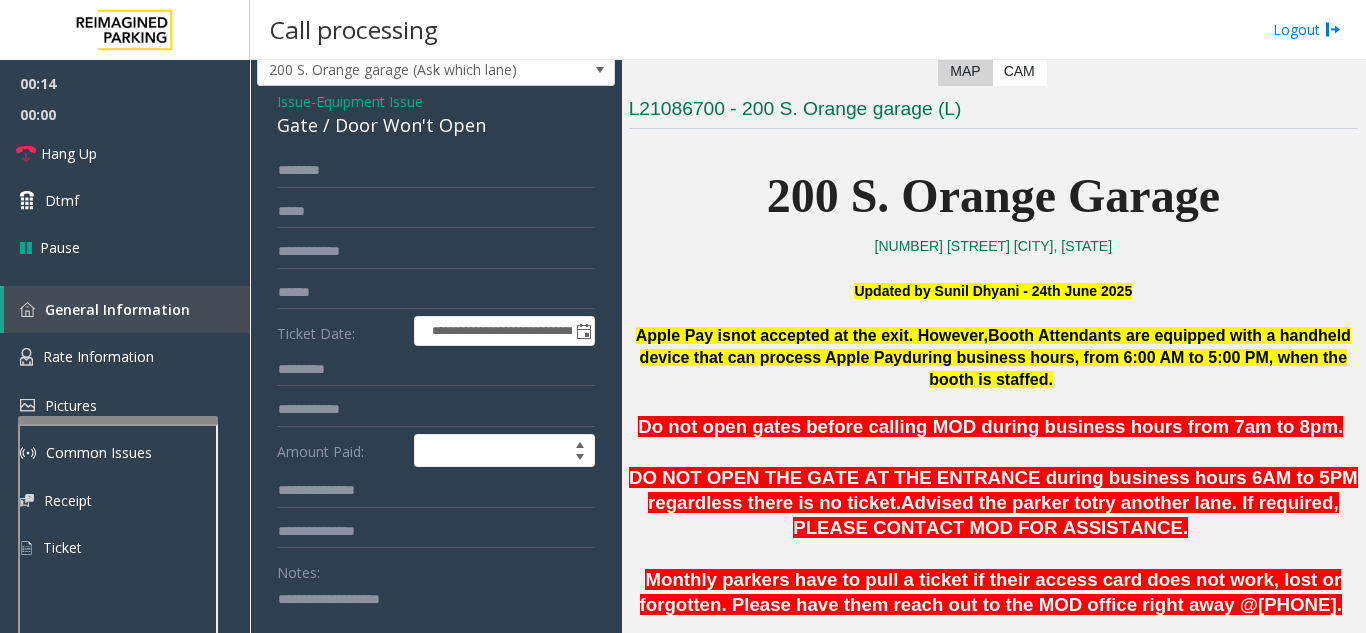 scroll, scrollTop: 100, scrollLeft: 0, axis: vertical 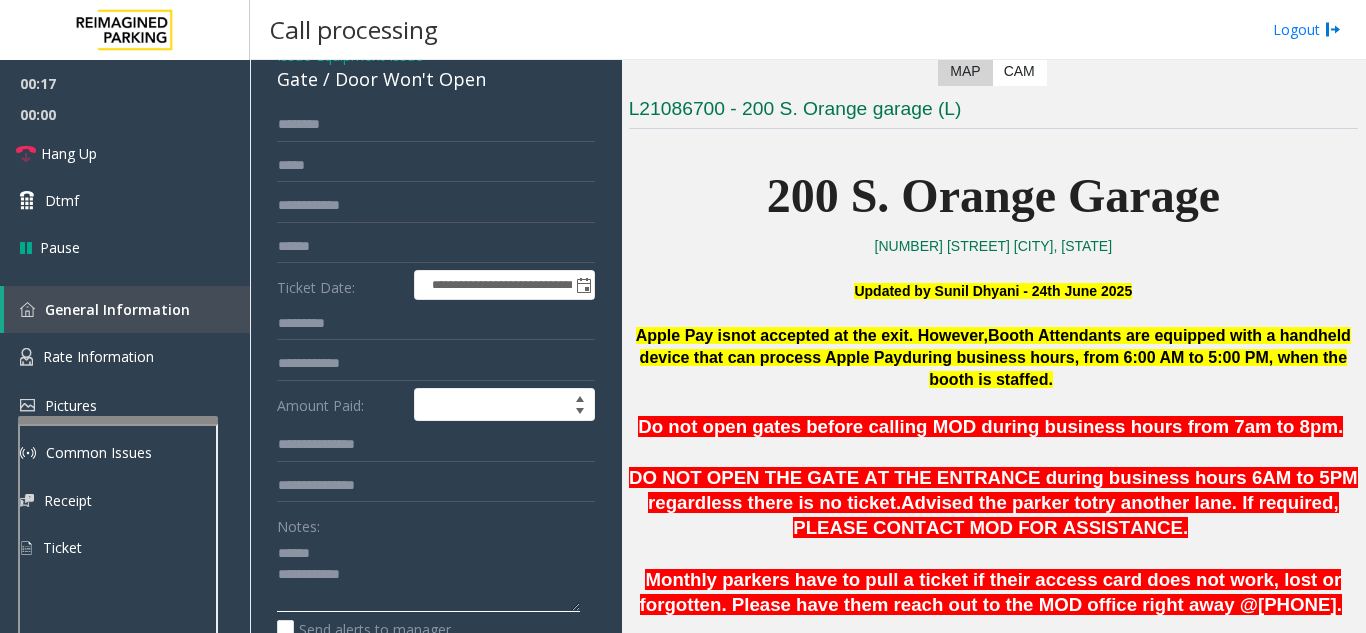 click 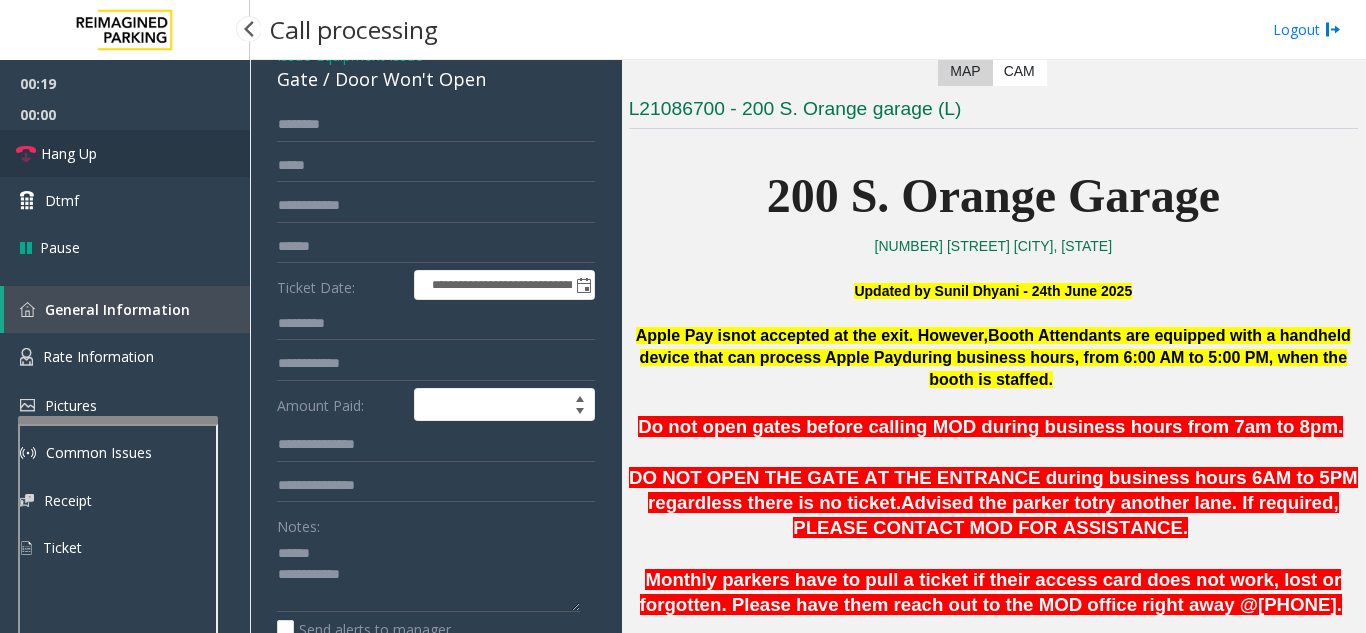 click on "Hang Up" at bounding box center (125, 153) 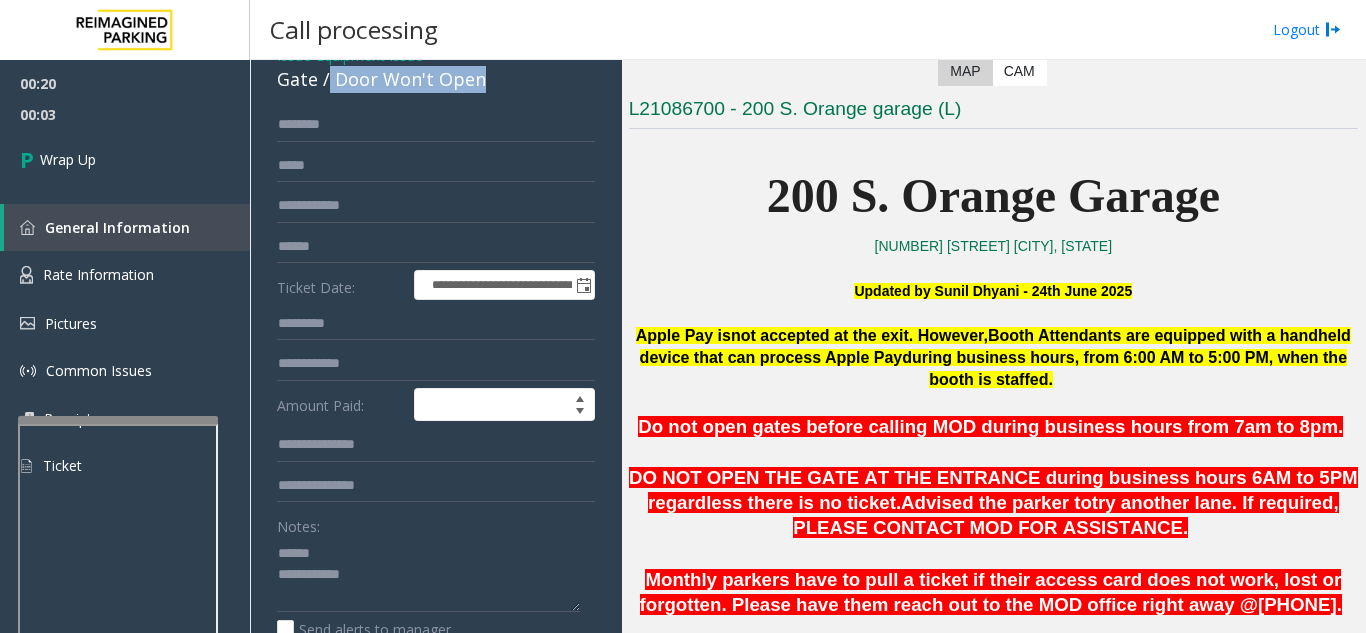 drag, startPoint x: 492, startPoint y: 81, endPoint x: 328, endPoint y: 84, distance: 164.02744 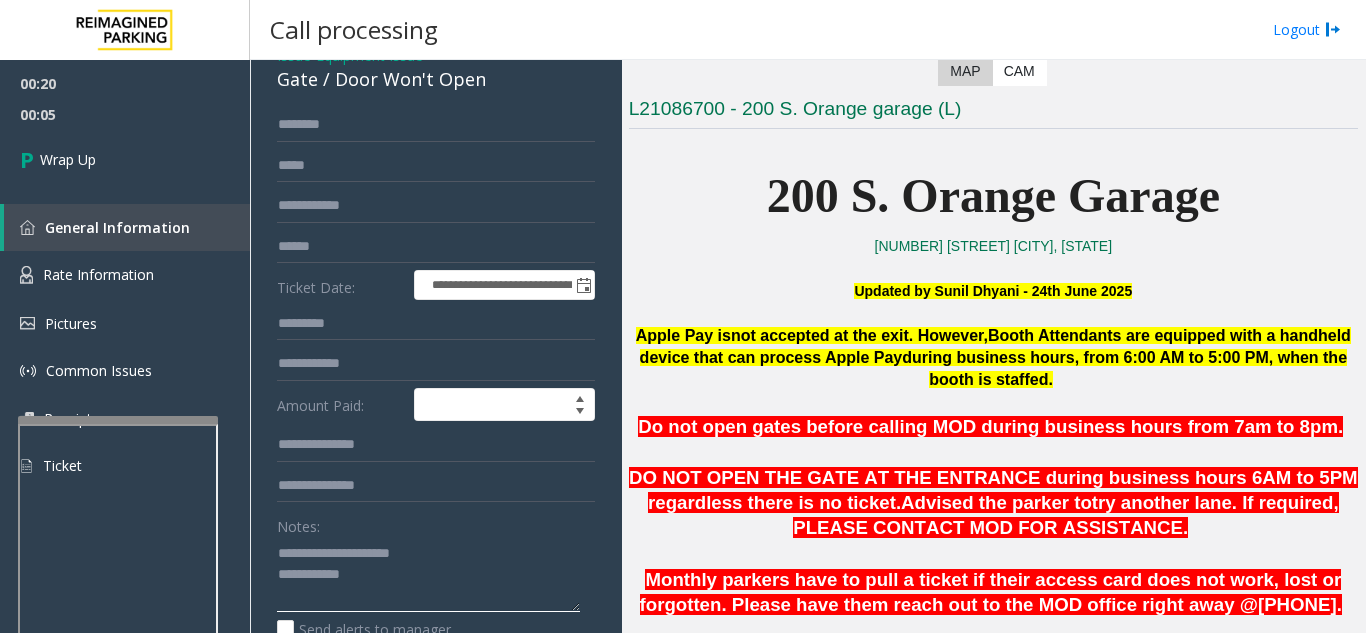 click 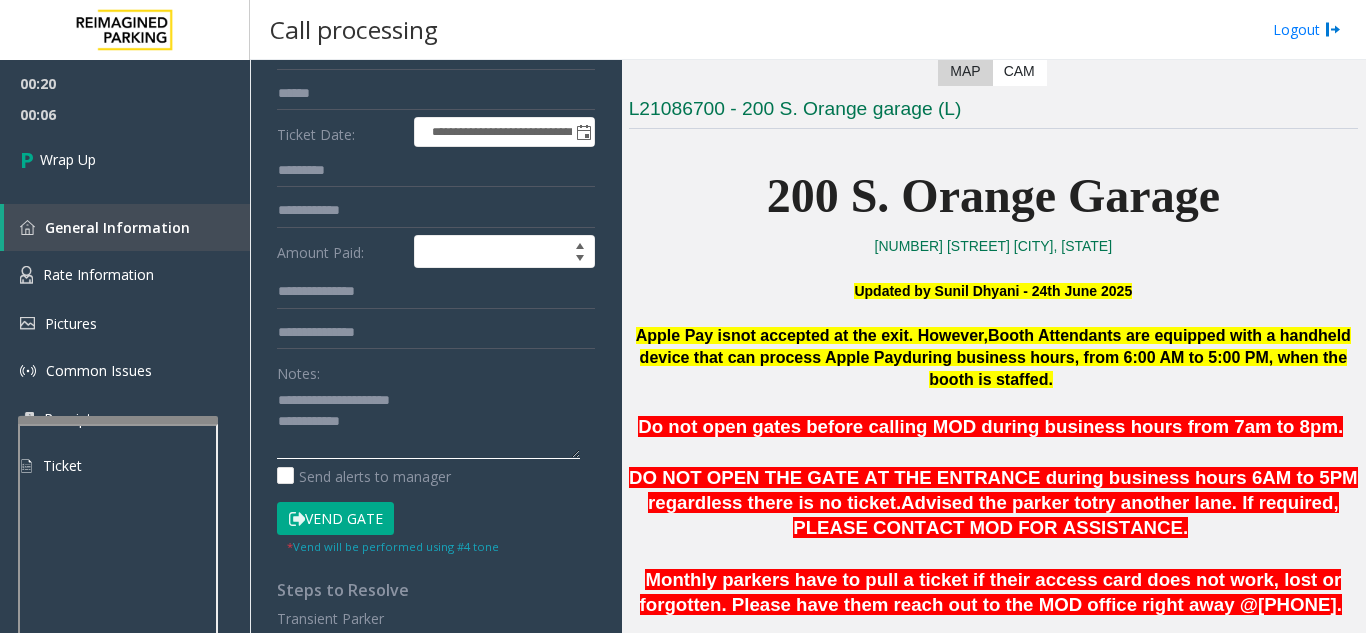 scroll, scrollTop: 300, scrollLeft: 0, axis: vertical 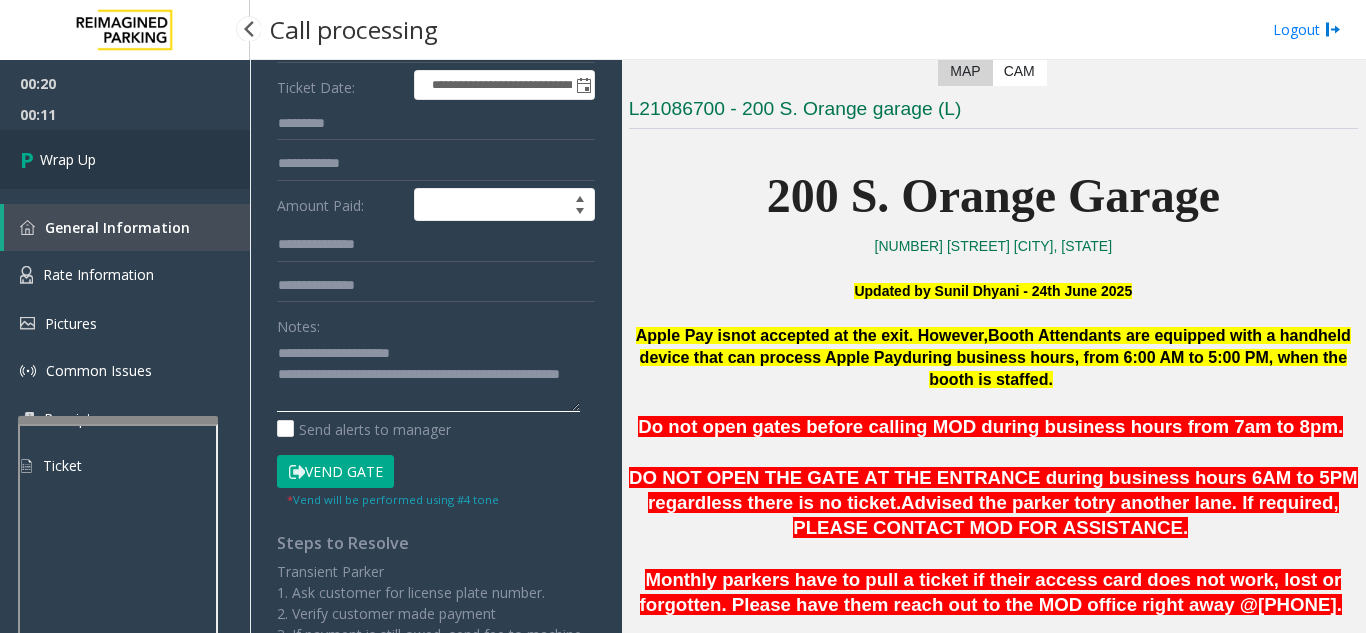 type on "**********" 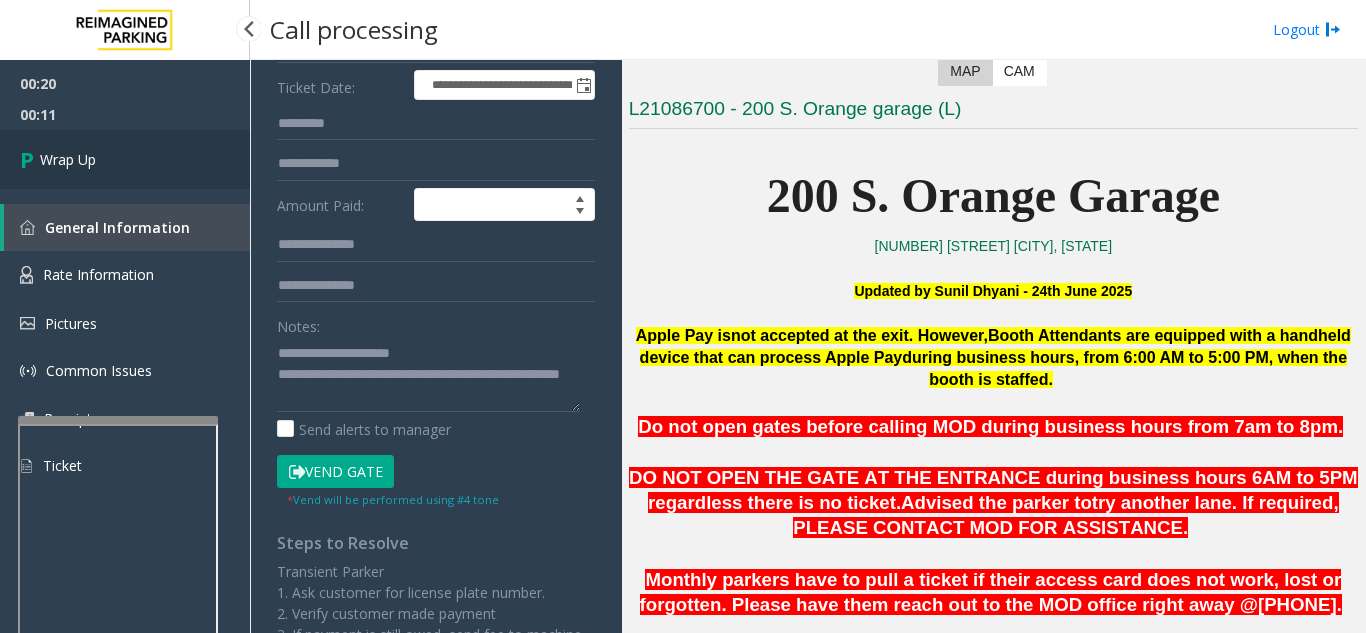 click on "Wrap Up" at bounding box center [125, 159] 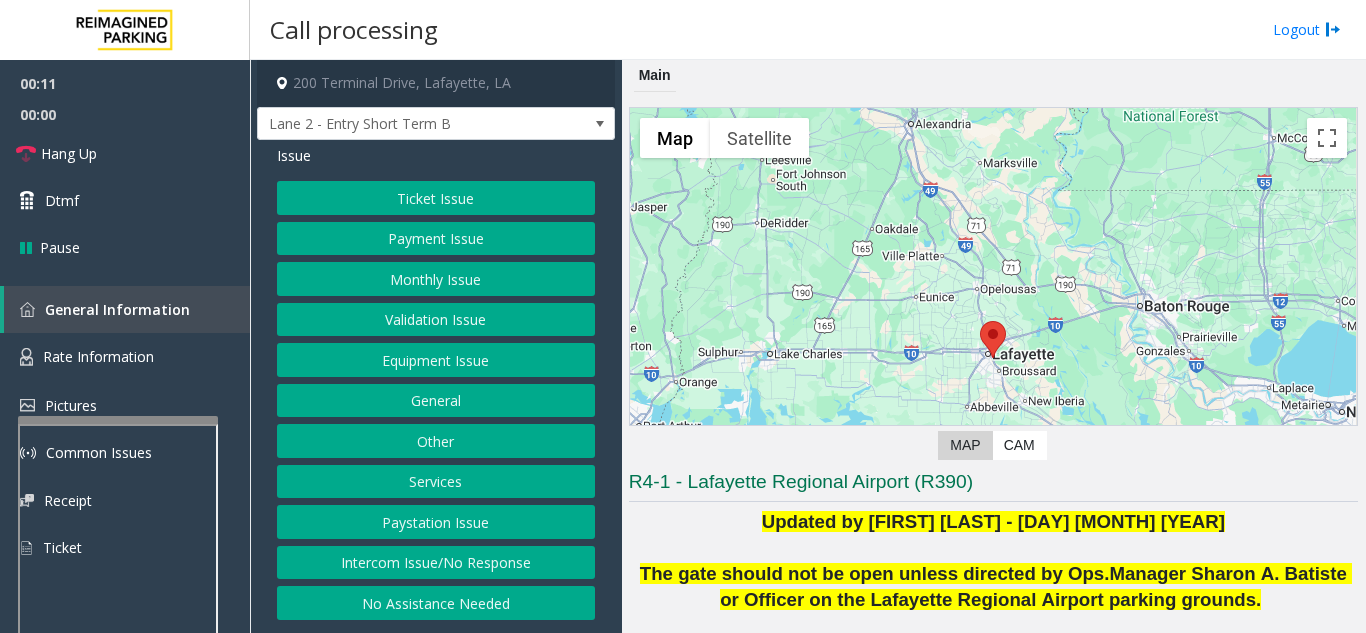 click on "Intercom Issue/No Response" 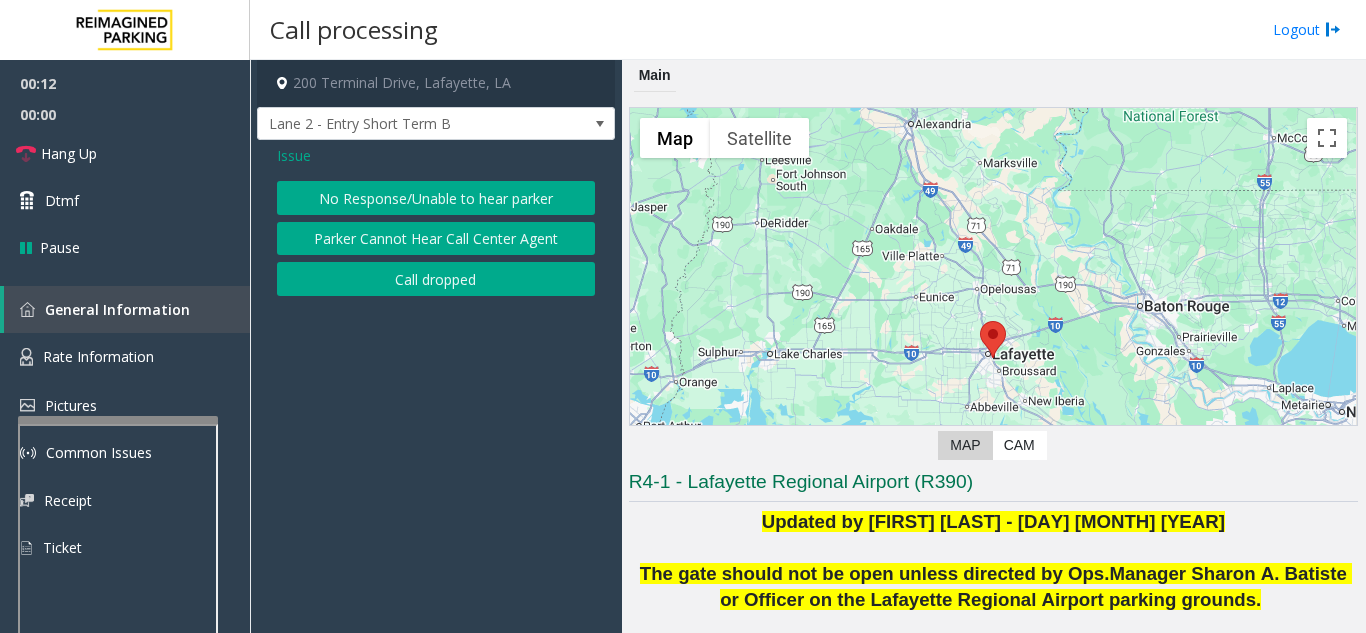 click on "No Response/Unable to hear parker" 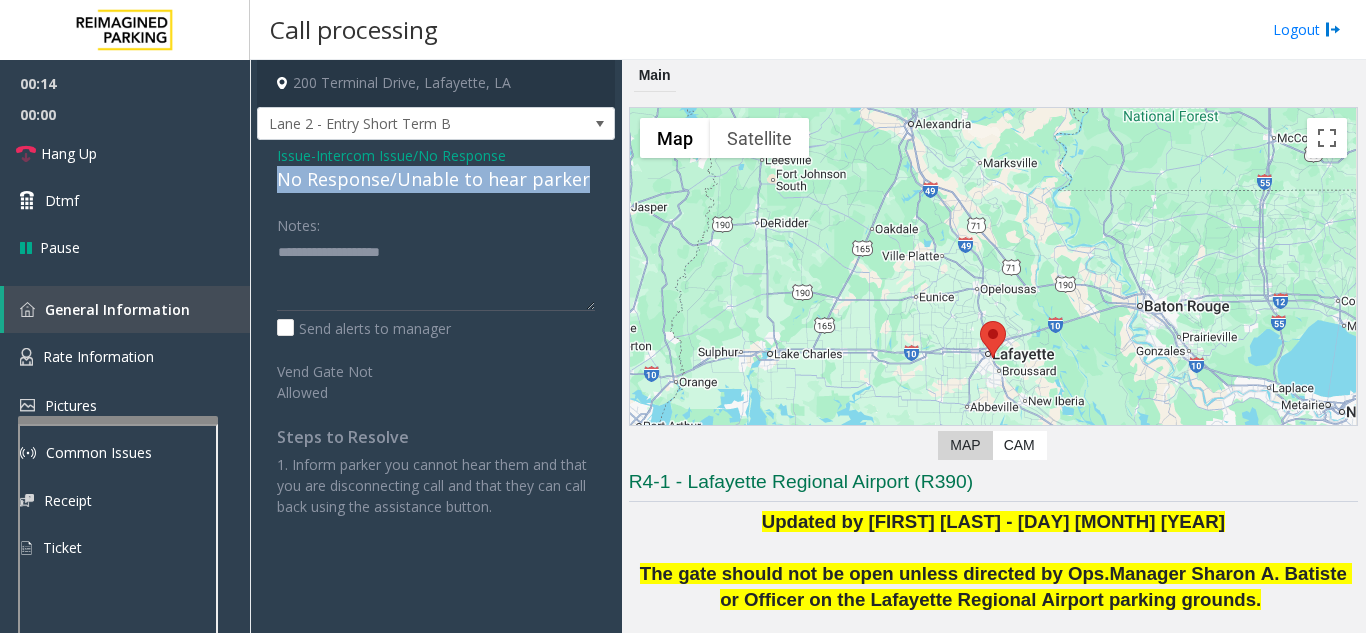 drag, startPoint x: 578, startPoint y: 186, endPoint x: 334, endPoint y: 166, distance: 244.8183 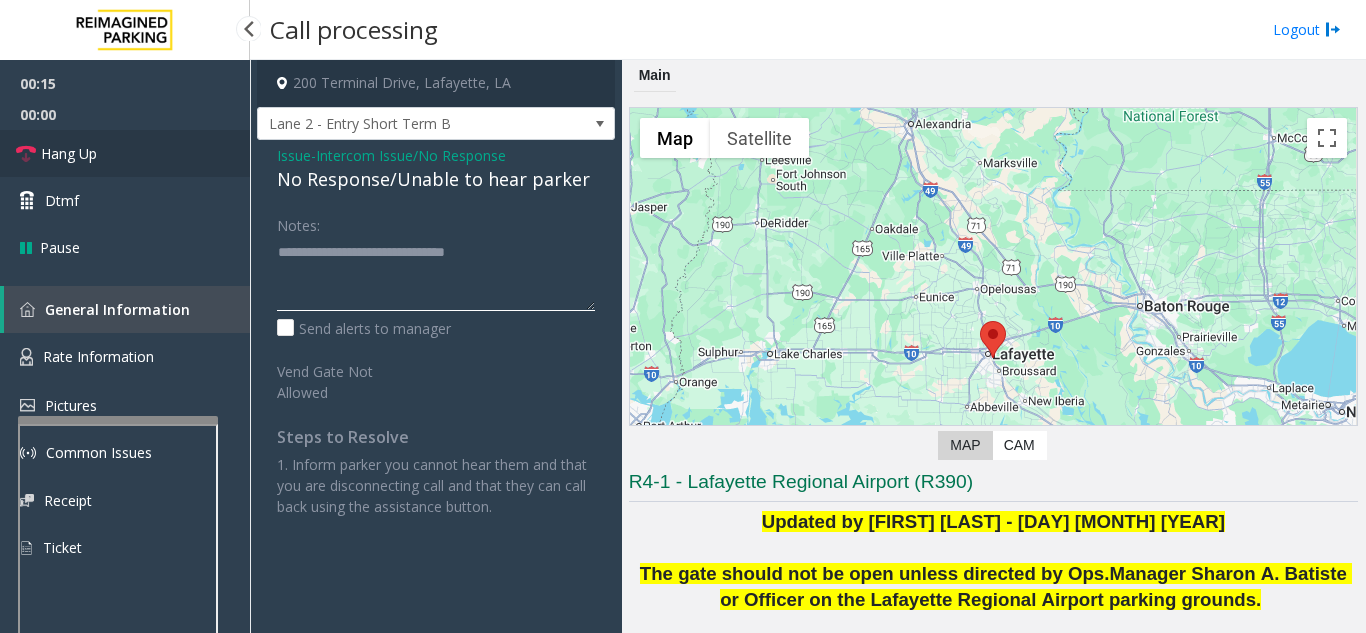 type on "**********" 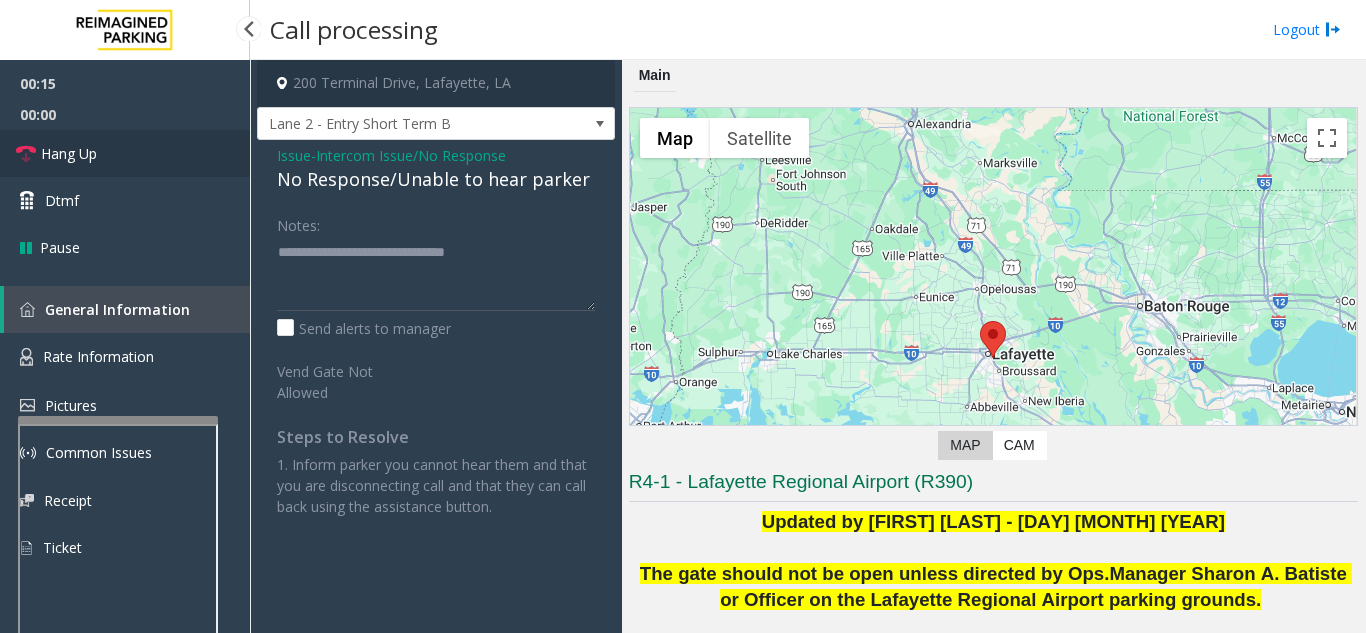 click on "Hang Up" at bounding box center (125, 153) 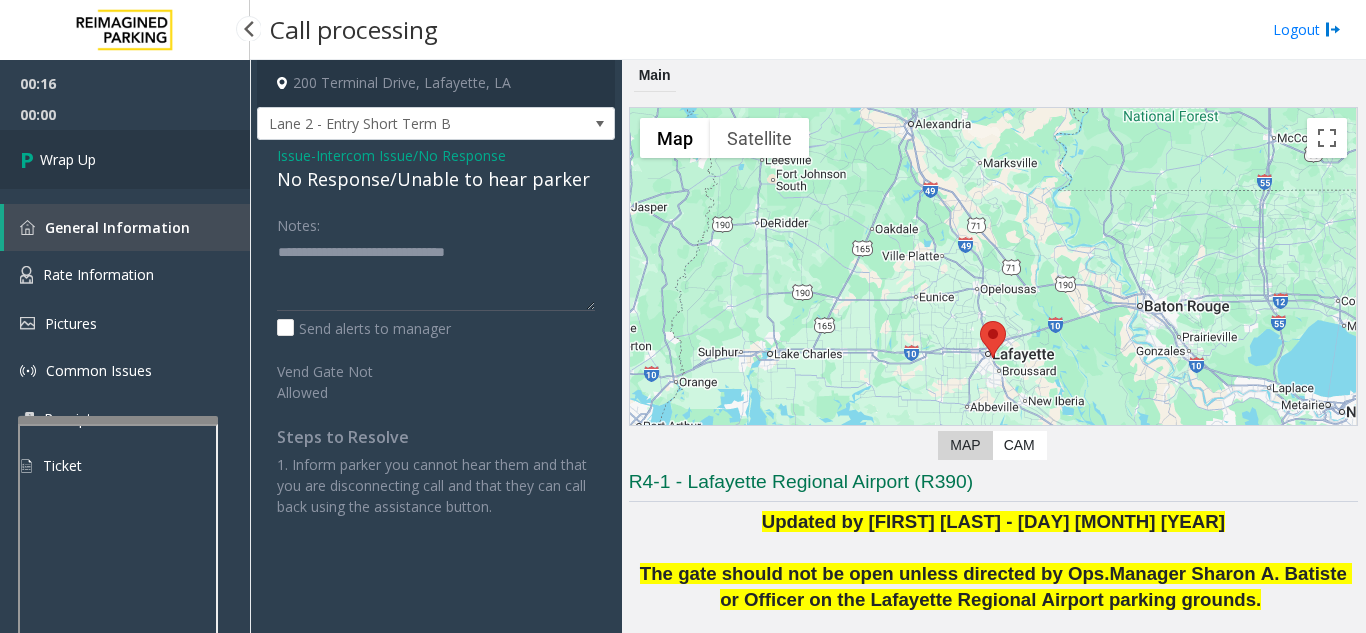 click on "Wrap Up" at bounding box center [125, 159] 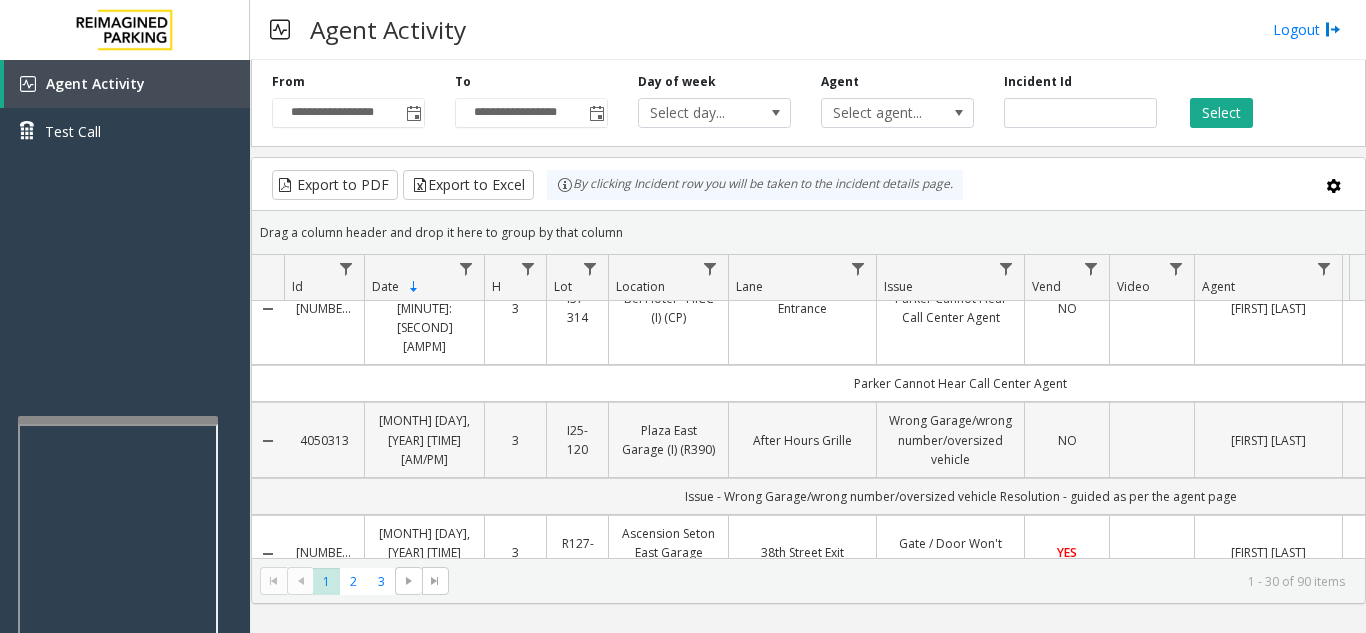 scroll, scrollTop: 0, scrollLeft: 0, axis: both 